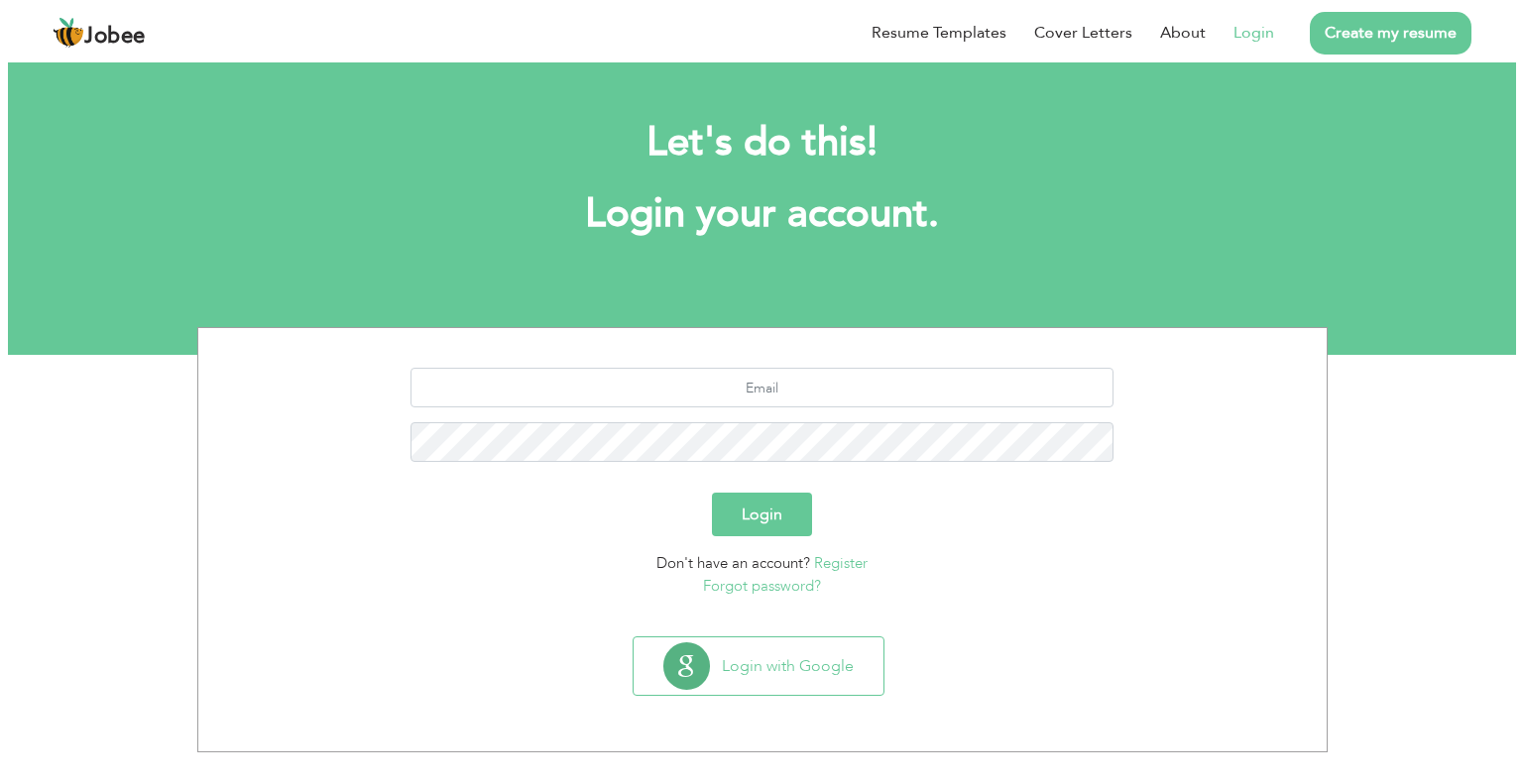 scroll, scrollTop: 0, scrollLeft: 0, axis: both 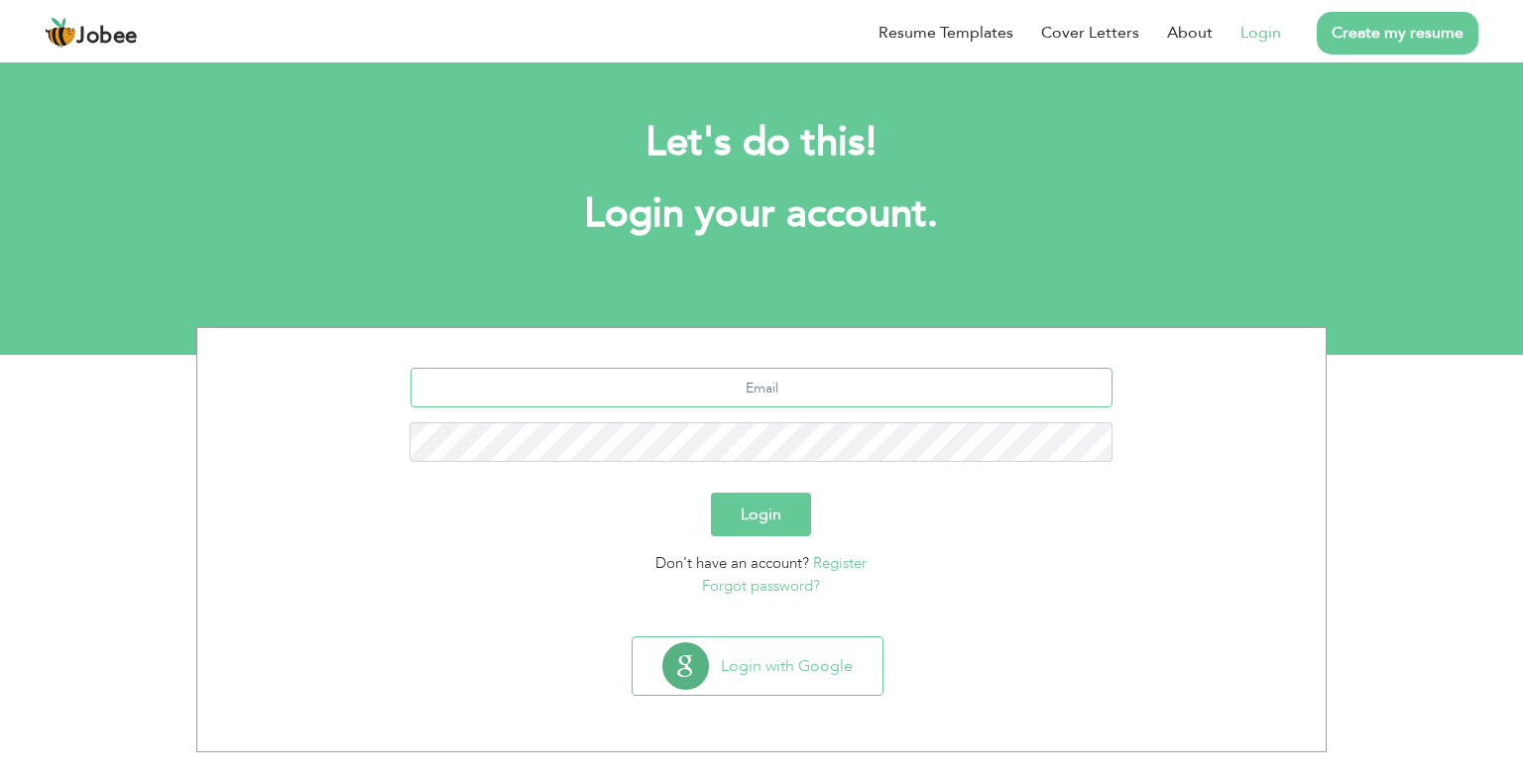 type on "ranasabir5657@gmail.com" 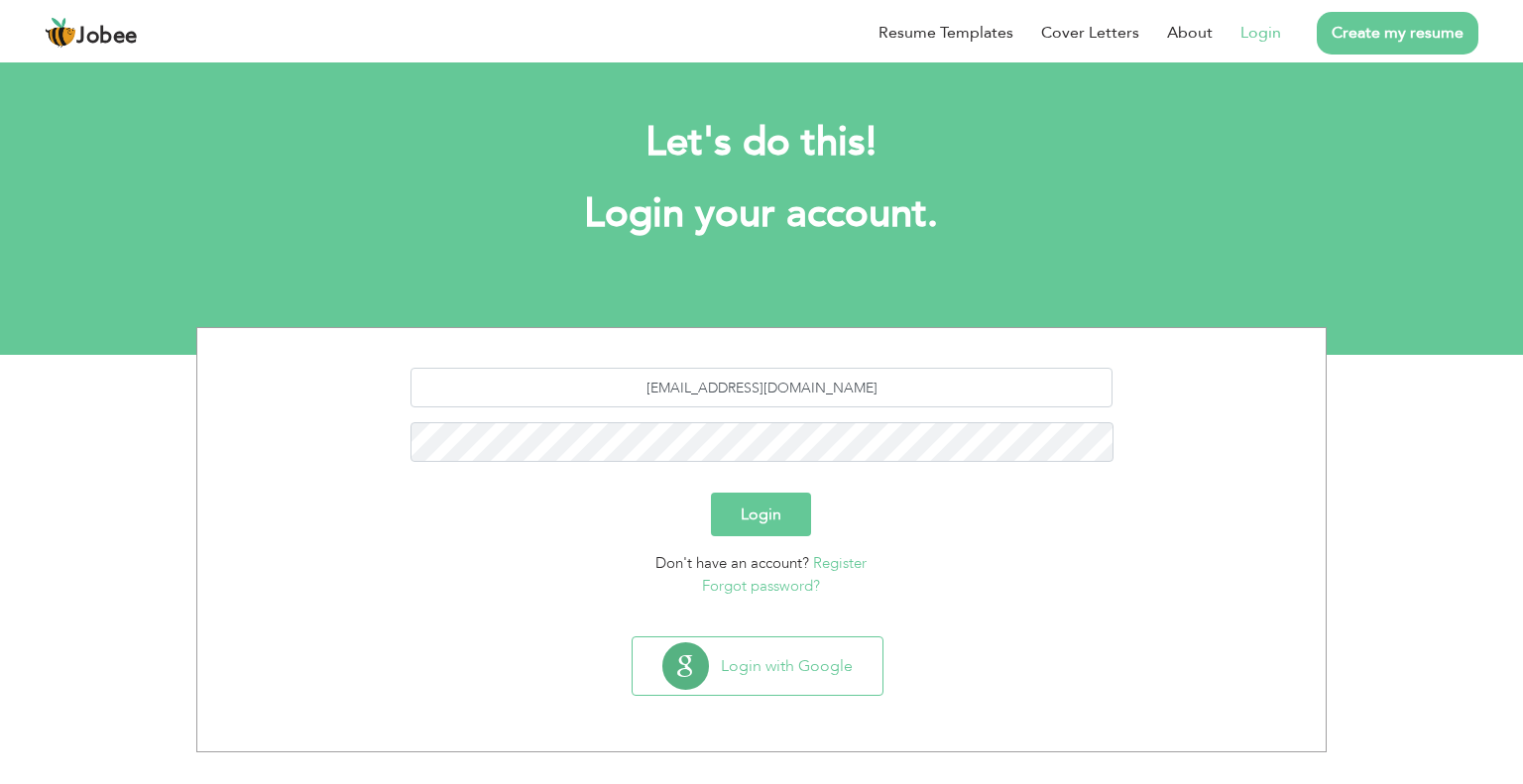 drag, startPoint x: 782, startPoint y: 538, endPoint x: 768, endPoint y: 492, distance: 48.0833 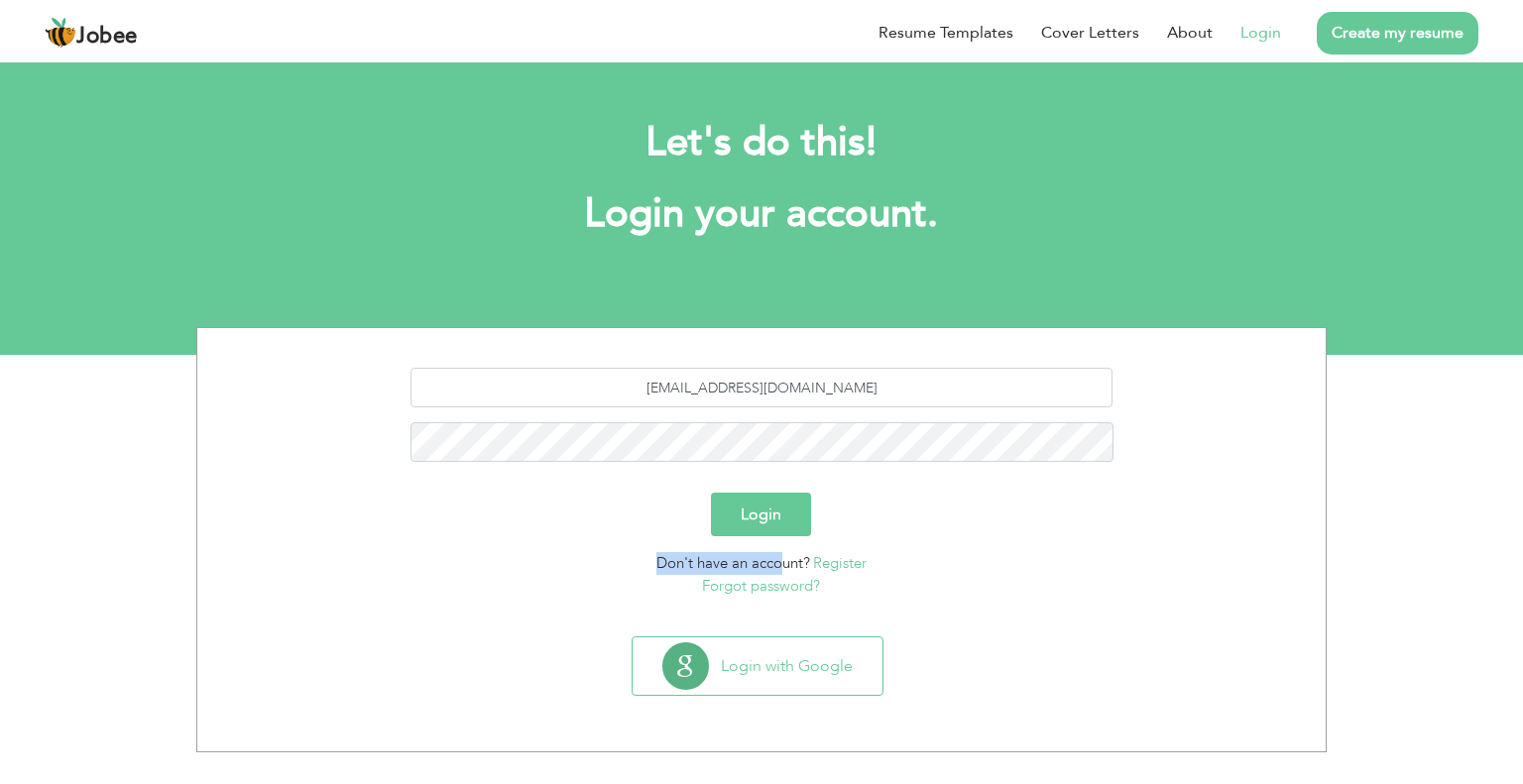 click on "Login" at bounding box center (762, 514) 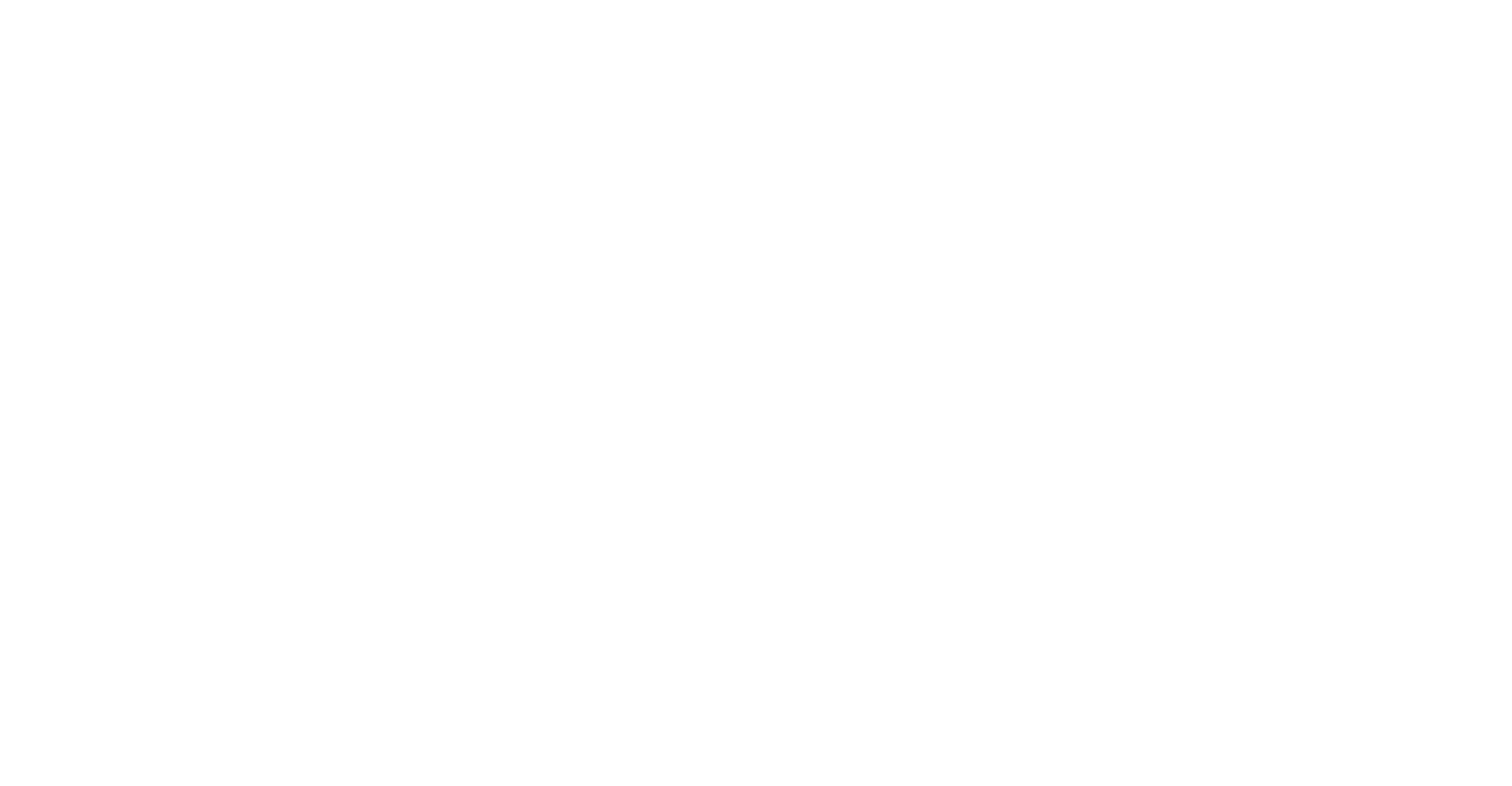 scroll, scrollTop: 0, scrollLeft: 0, axis: both 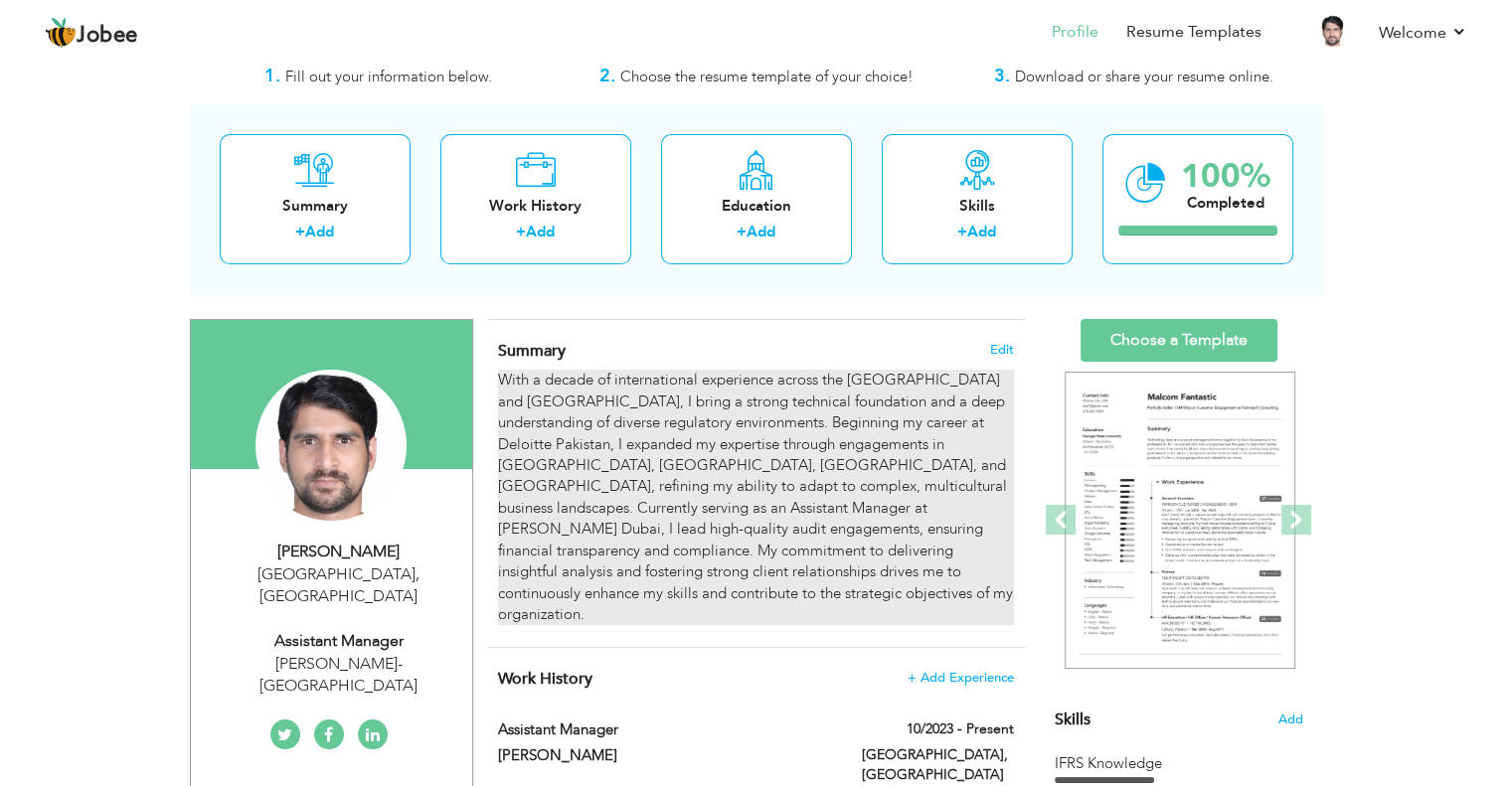 click on "With a decade of international experience across the [GEOGRAPHIC_DATA] and [GEOGRAPHIC_DATA], I bring a strong technical foundation and a deep understanding of diverse regulatory environments. Beginning my career at Deloitte Pakistan, I expanded my expertise through engagements in [GEOGRAPHIC_DATA], [GEOGRAPHIC_DATA], [GEOGRAPHIC_DATA], and [GEOGRAPHIC_DATA], refining my ability to adapt to complex, multicultural business landscapes. Currently serving as an Assistant Manager at [PERSON_NAME] Dubai, I lead high-quality audit engagements, ensuring financial transparency and compliance. My commitment to delivering insightful analysis and fostering strong client relationships drives me to continuously enhance my skills and contribute to the strategic objectives of my organization." at bounding box center [756, 497] 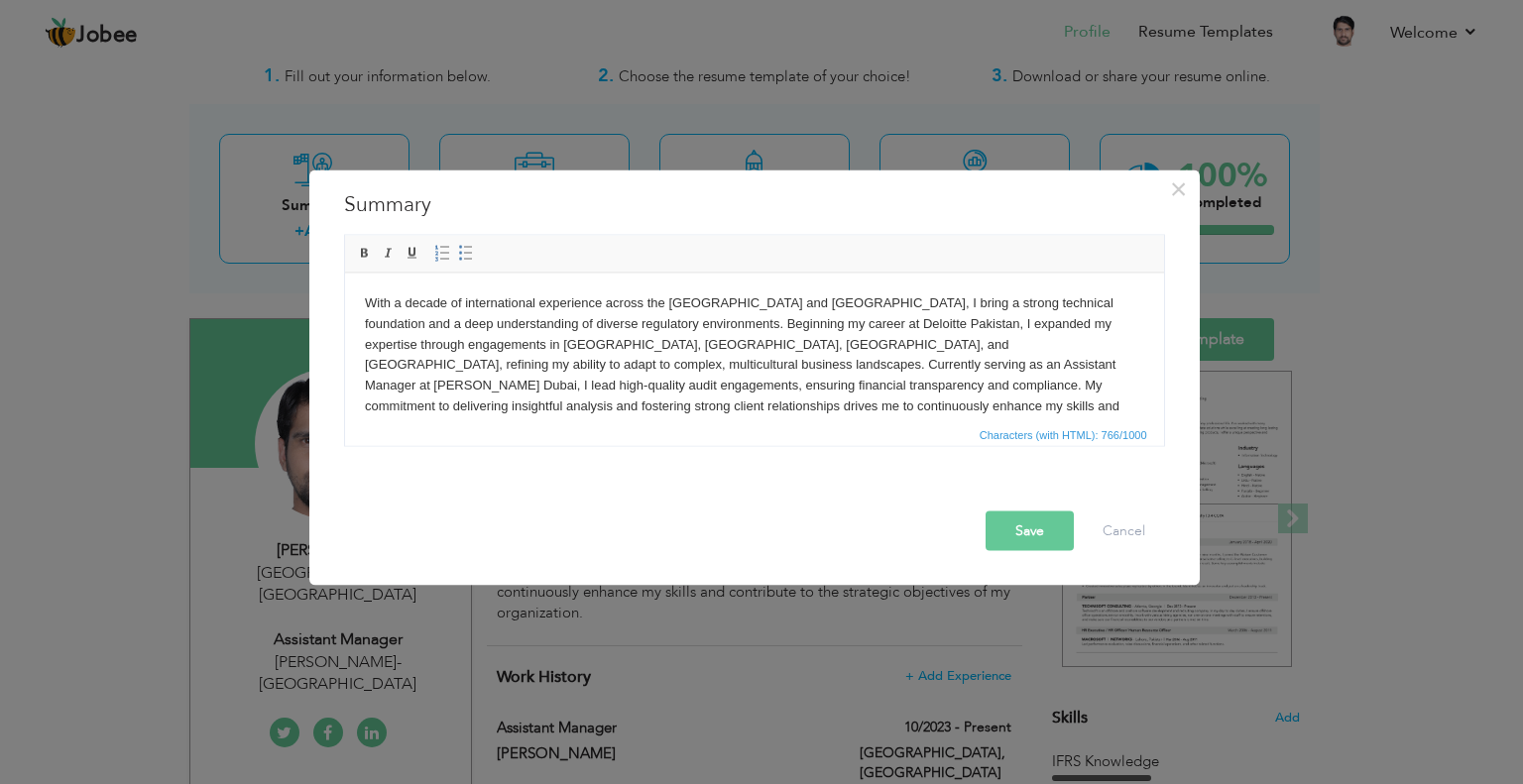 scroll, scrollTop: 4, scrollLeft: 0, axis: vertical 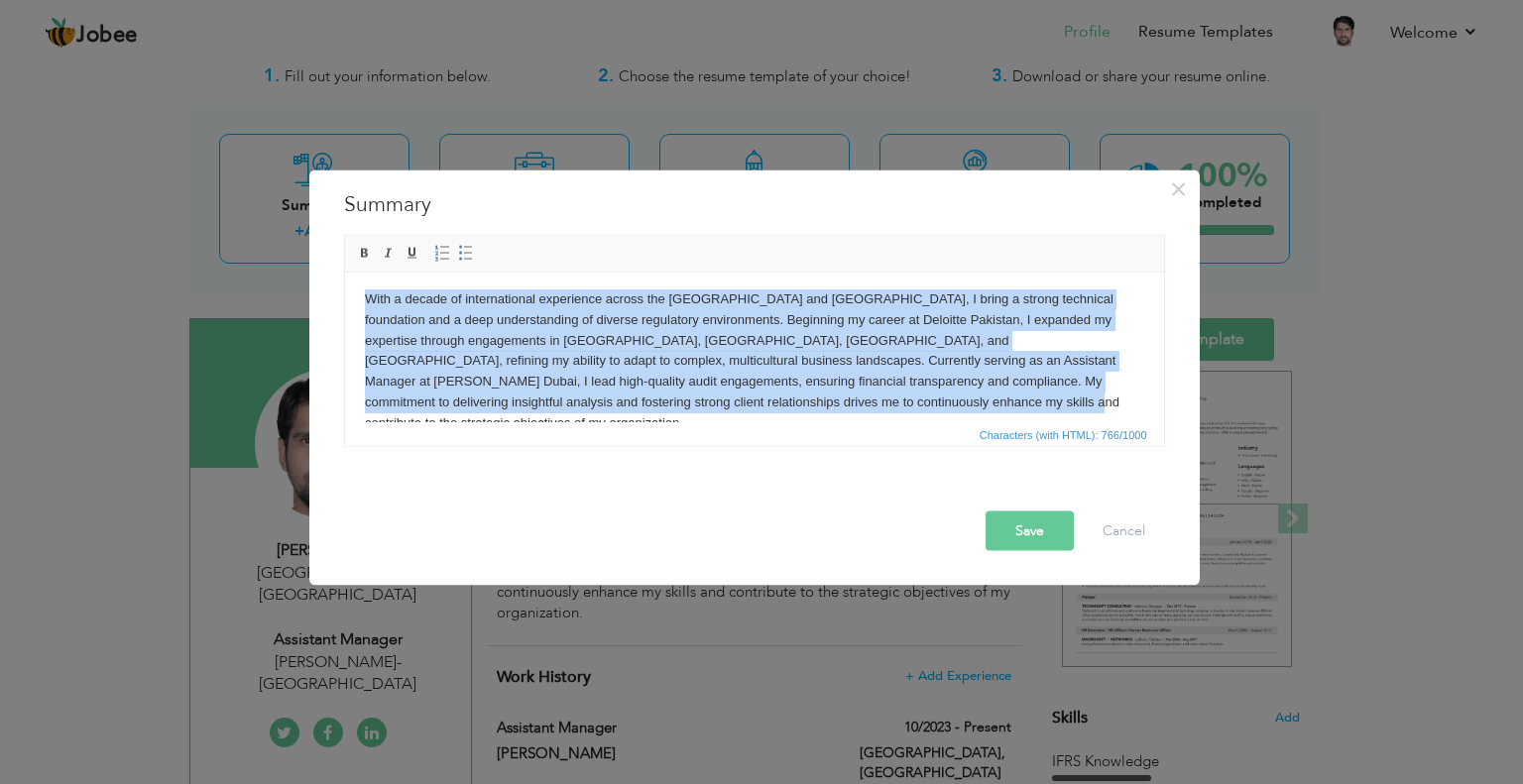 drag, startPoint x: 649, startPoint y: 389, endPoint x: 287, endPoint y: 288, distance: 375.8258 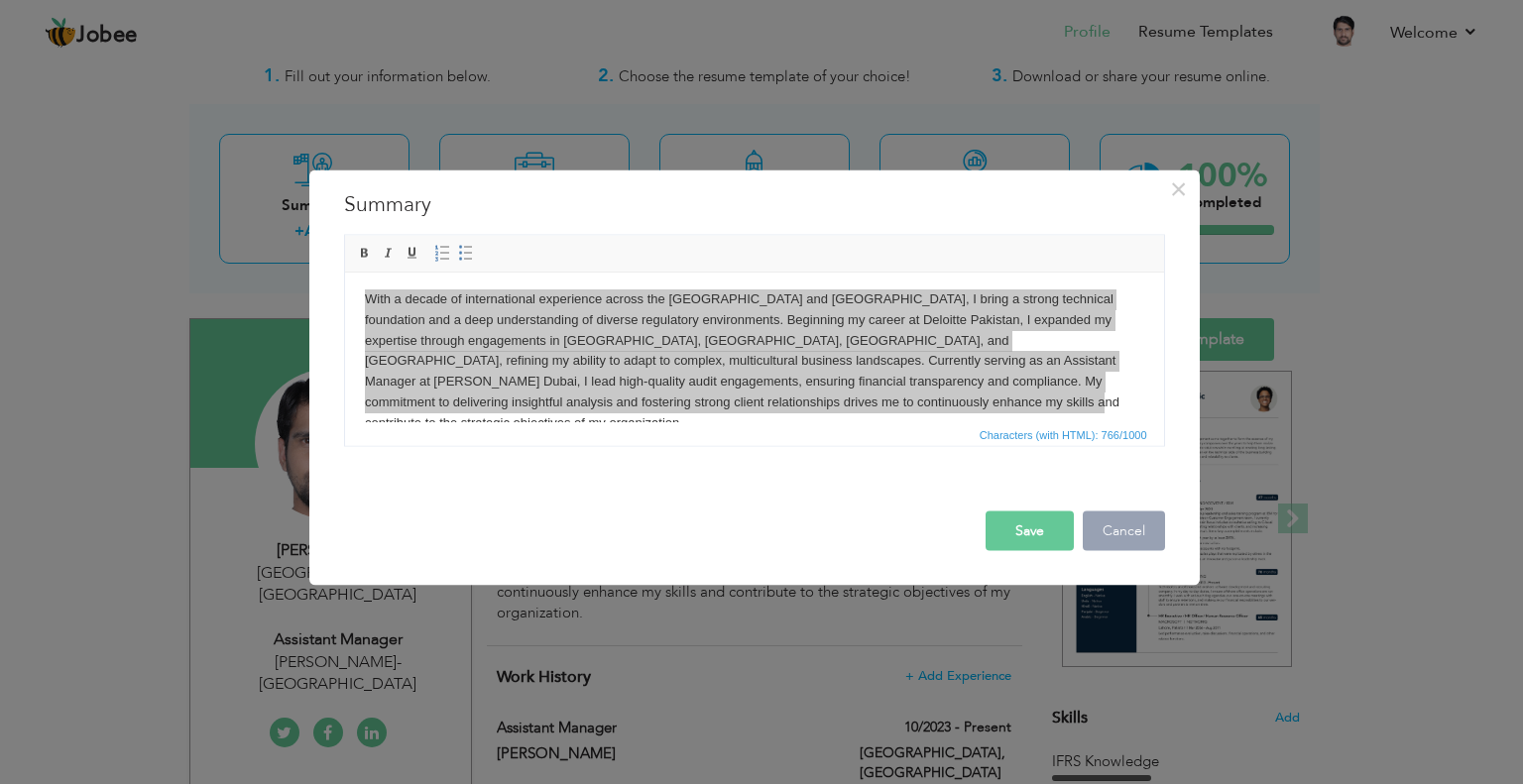 click on "Cancel" at bounding box center [1123, 530] 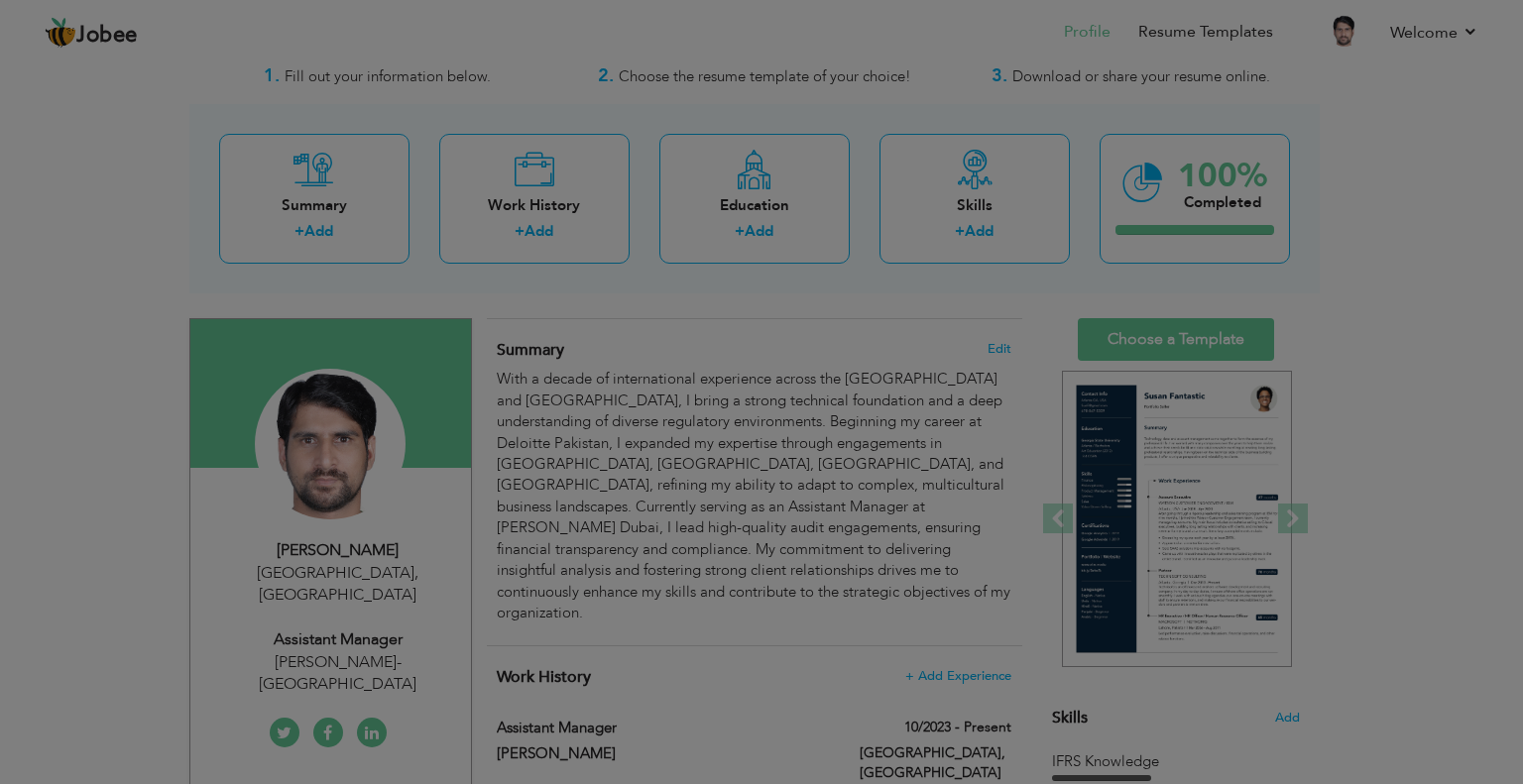 scroll, scrollTop: 0, scrollLeft: 0, axis: both 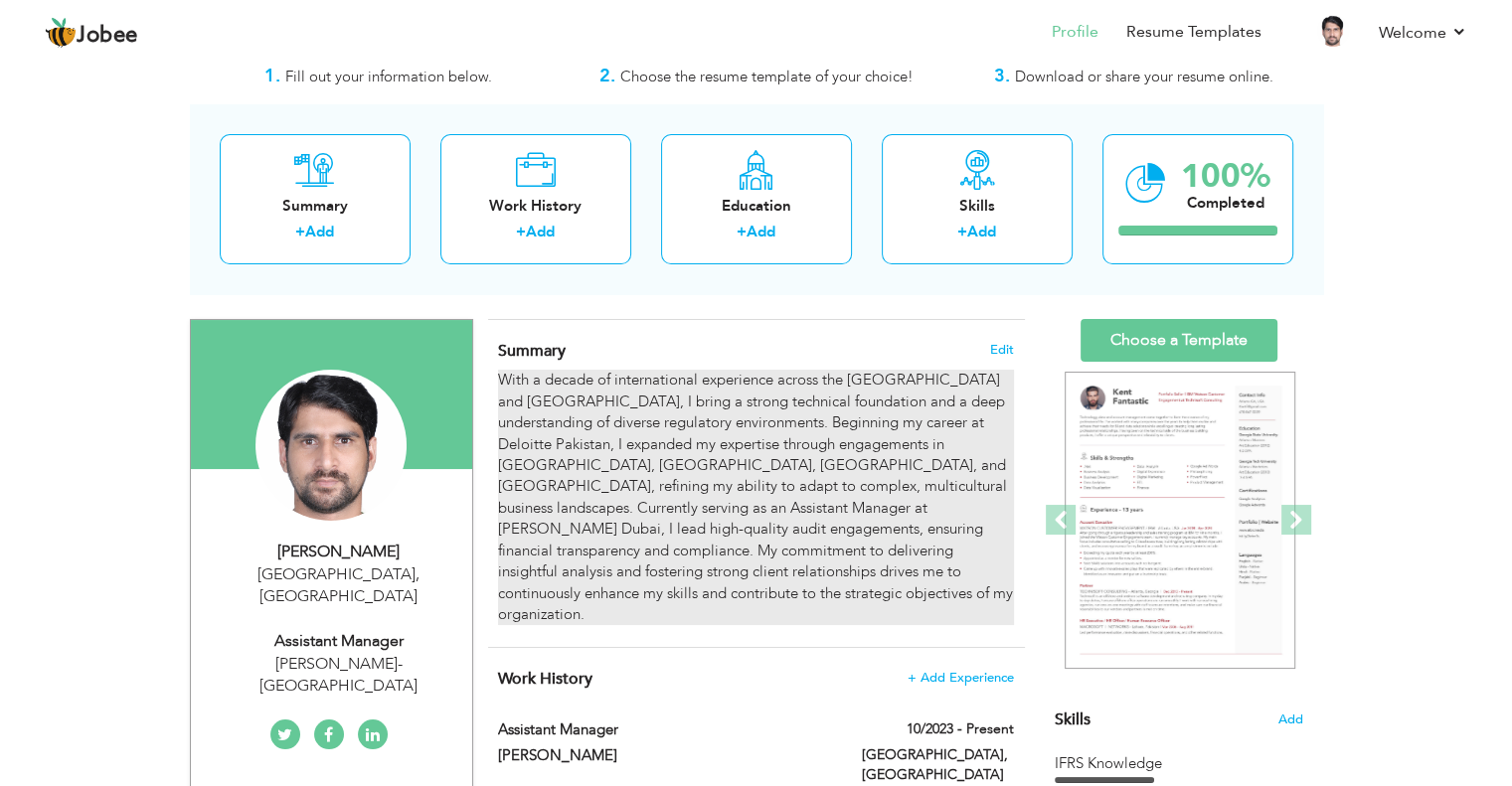 click on "With a decade of international experience across the [GEOGRAPHIC_DATA] and [GEOGRAPHIC_DATA], I bring a strong technical foundation and a deep understanding of diverse regulatory environments. Beginning my career at Deloitte Pakistan, I expanded my expertise through engagements in [GEOGRAPHIC_DATA], [GEOGRAPHIC_DATA], [GEOGRAPHIC_DATA], and [GEOGRAPHIC_DATA], refining my ability to adapt to complex, multicultural business landscapes. Currently serving as an Assistant Manager at [PERSON_NAME] Dubai, I lead high-quality audit engagements, ensuring financial transparency and compliance. My commitment to delivering insightful analysis and fostering strong client relationships drives me to continuously enhance my skills and contribute to the strategic objectives of my organization." at bounding box center (756, 497) 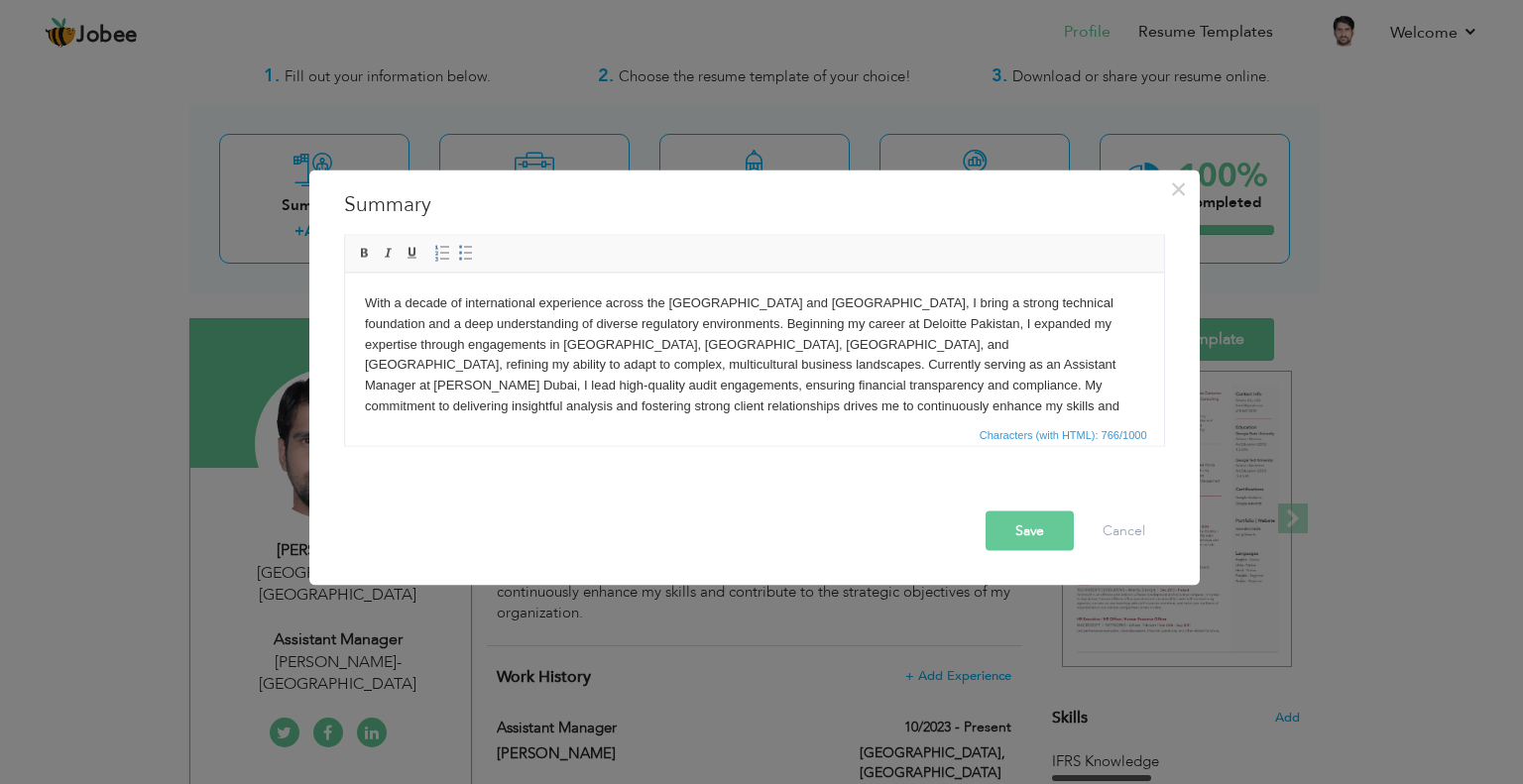 drag, startPoint x: 836, startPoint y: 422, endPoint x: 159, endPoint y: 17, distance: 788.89416 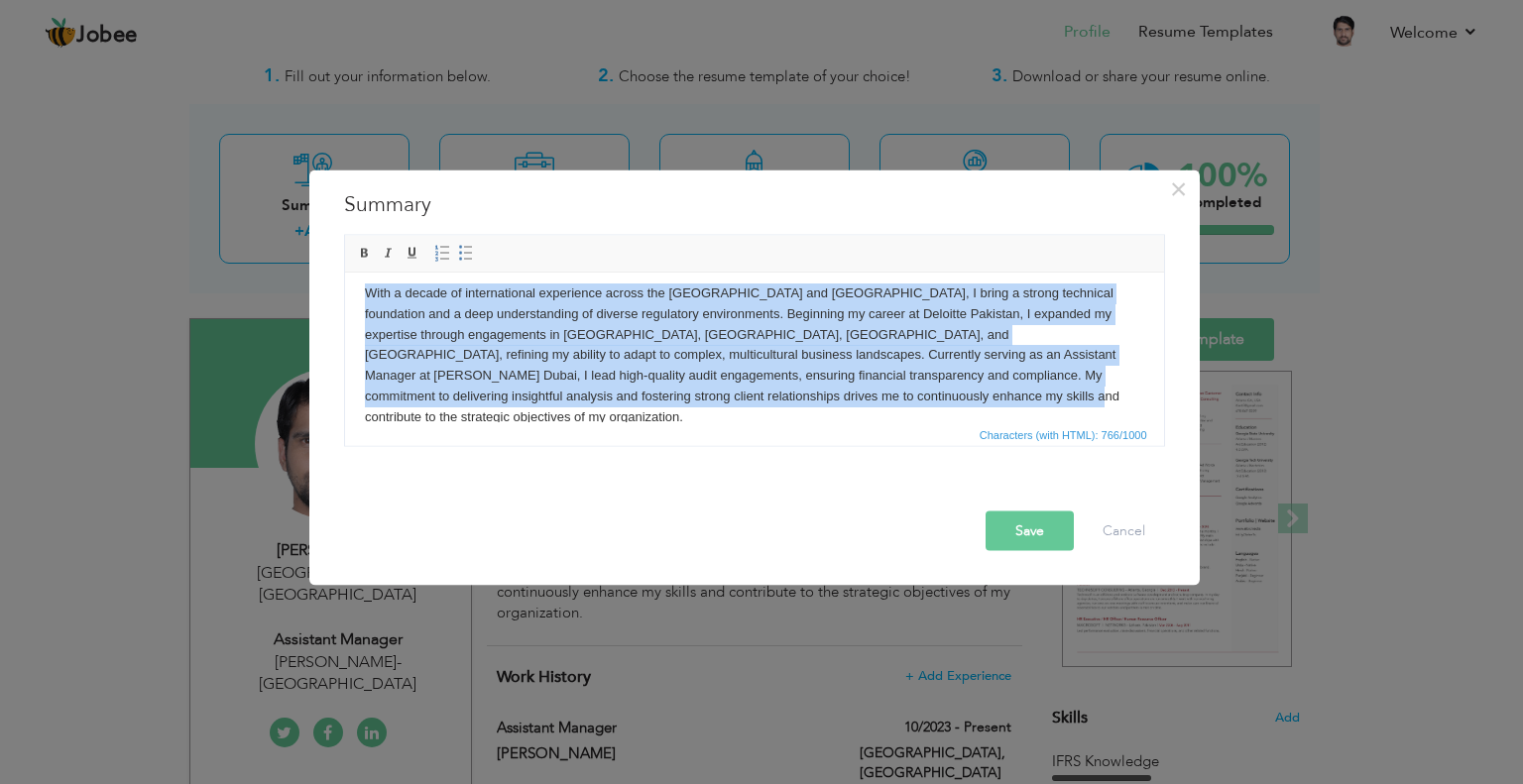 scroll, scrollTop: 14, scrollLeft: 0, axis: vertical 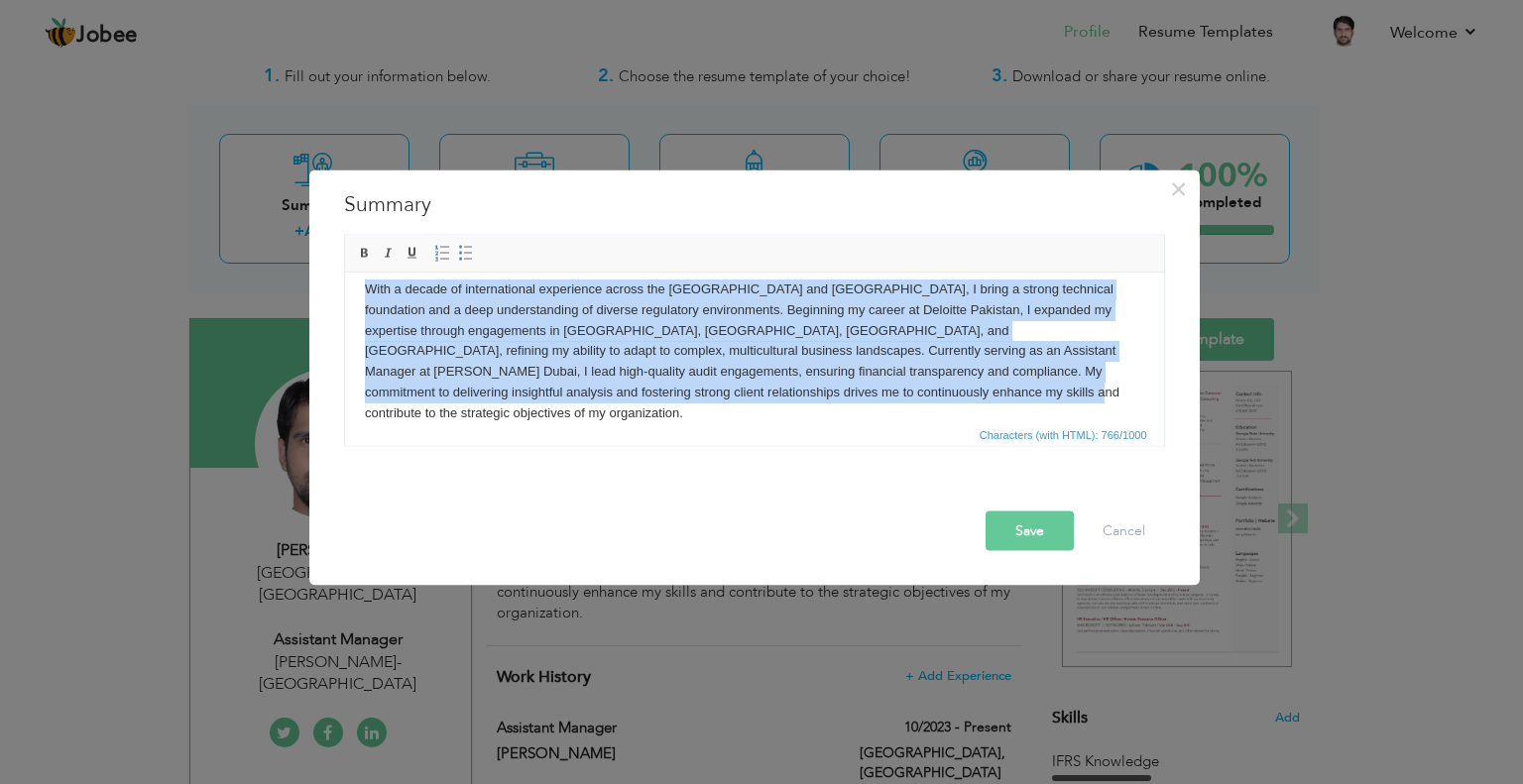 drag, startPoint x: 479, startPoint y: 321, endPoint x: 862, endPoint y: 416, distance: 394.60613 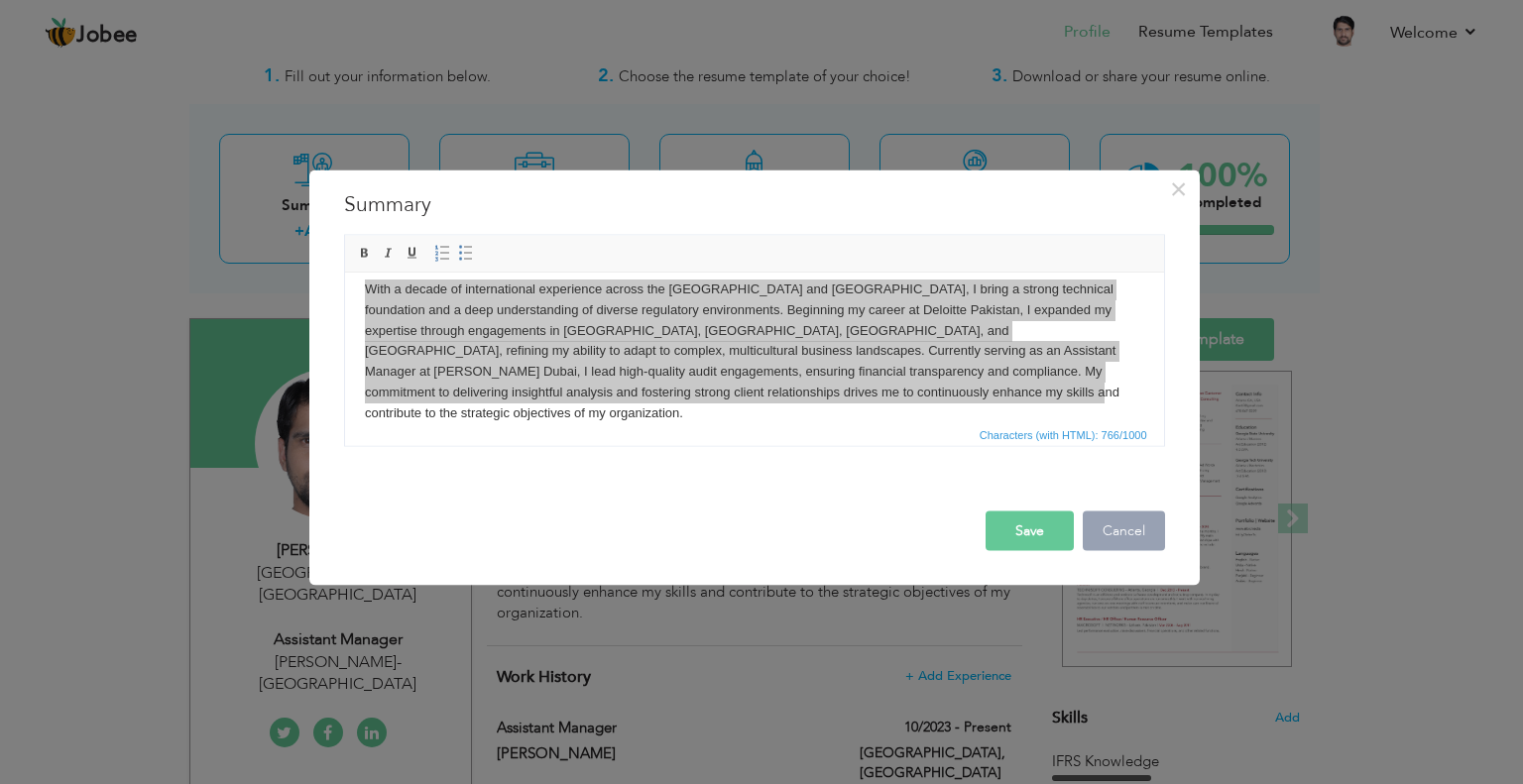 click on "Cancel" at bounding box center (1123, 530) 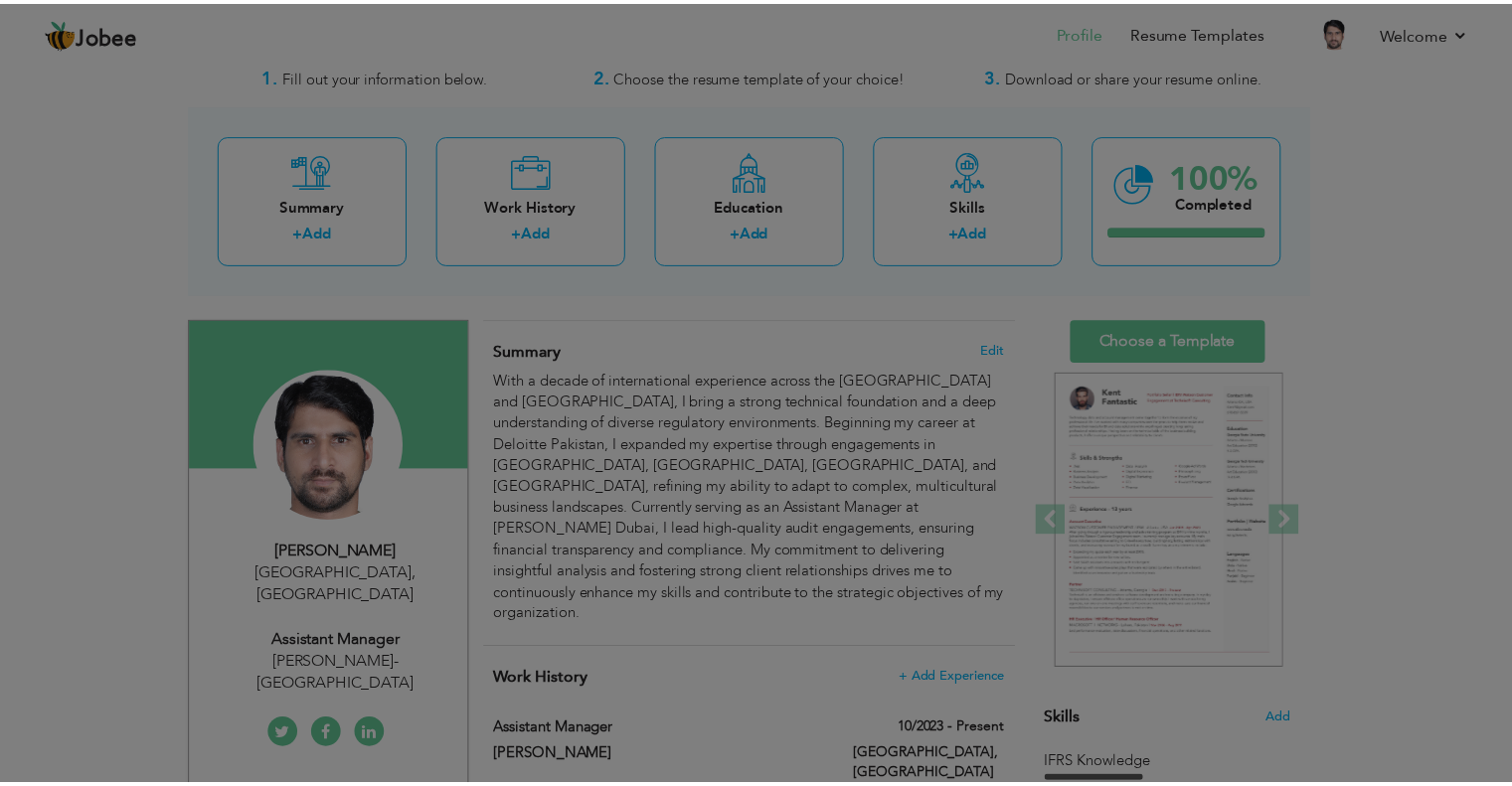scroll, scrollTop: 0, scrollLeft: 0, axis: both 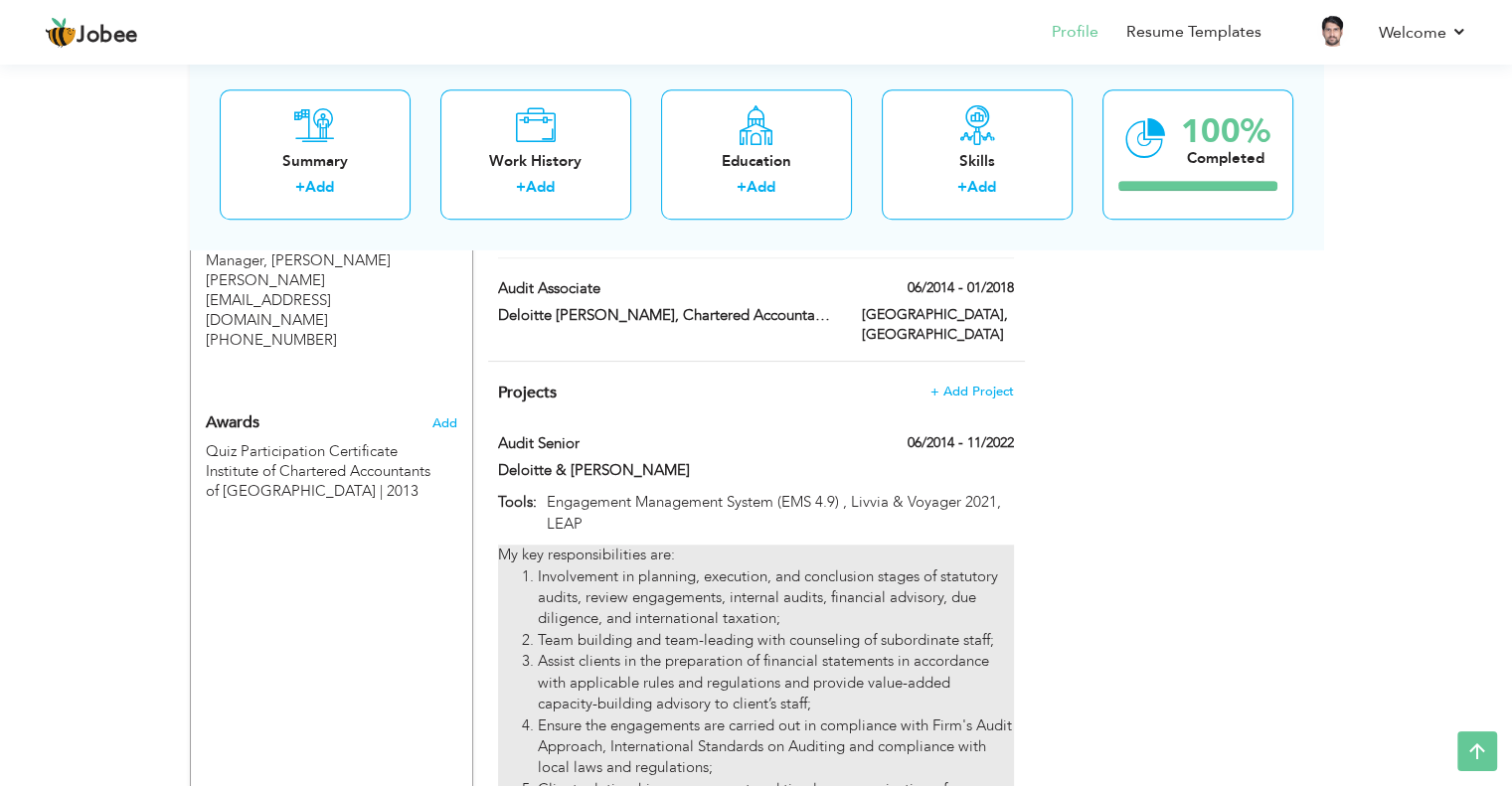 click on "Involvement in planning, execution, and conclusion stages of statutory audits, review engagements, internal audits, financial advisory, due diligence, and international taxation;" at bounding box center (775, 598) 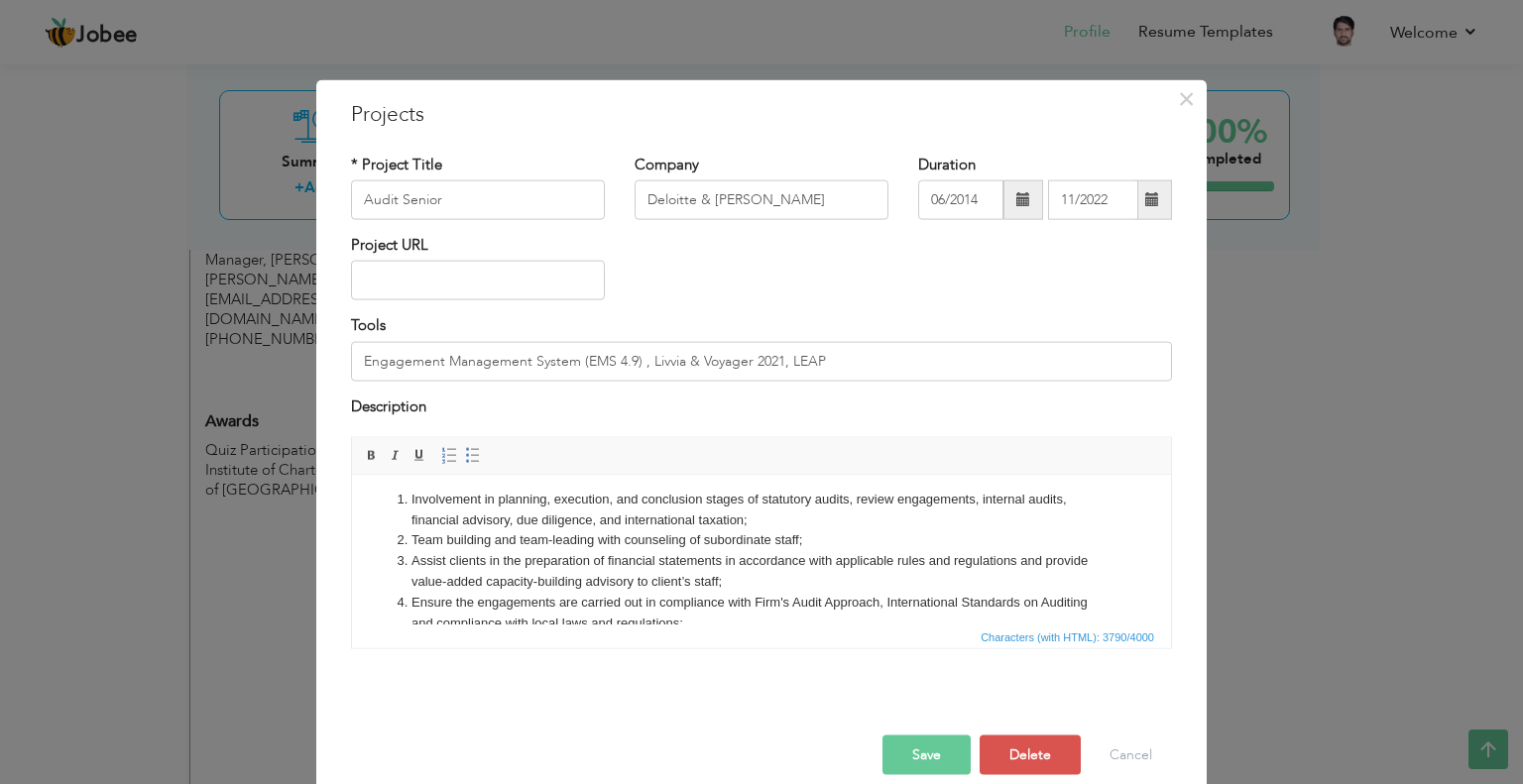 scroll, scrollTop: 79, scrollLeft: 0, axis: vertical 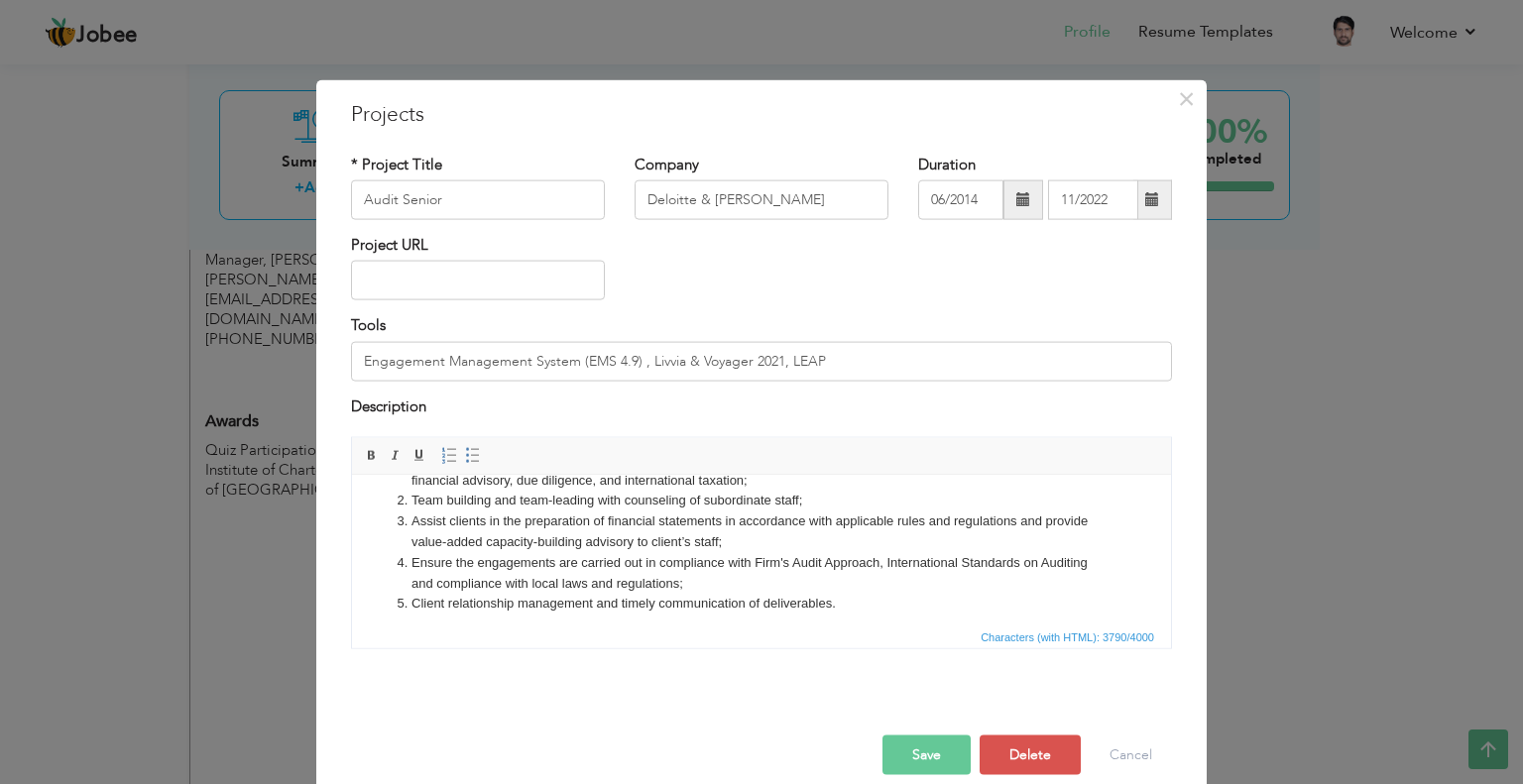 click on "Client relationship management and timely communication of deliverables." at bounding box center [762, 603] 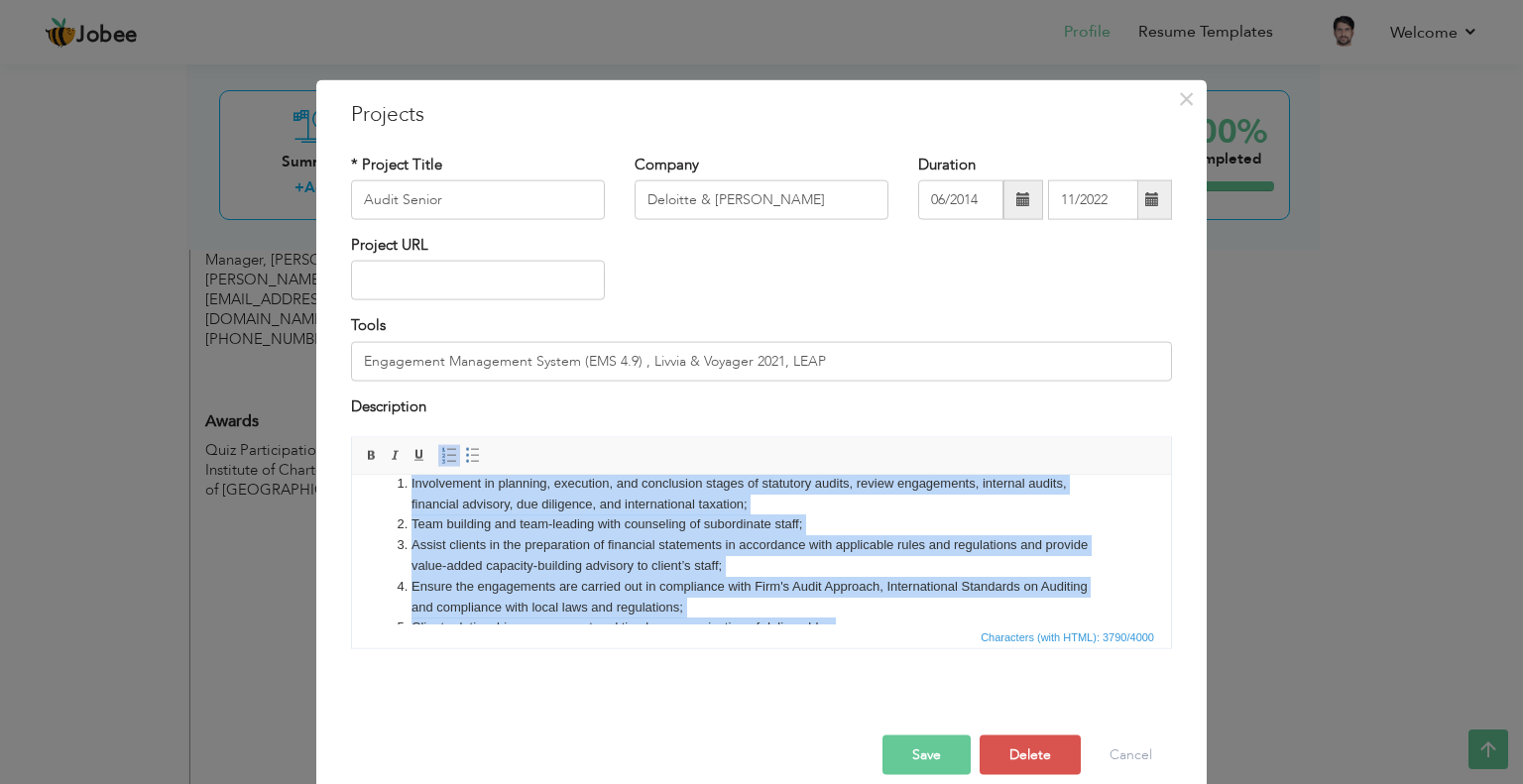 scroll, scrollTop: 23, scrollLeft: 0, axis: vertical 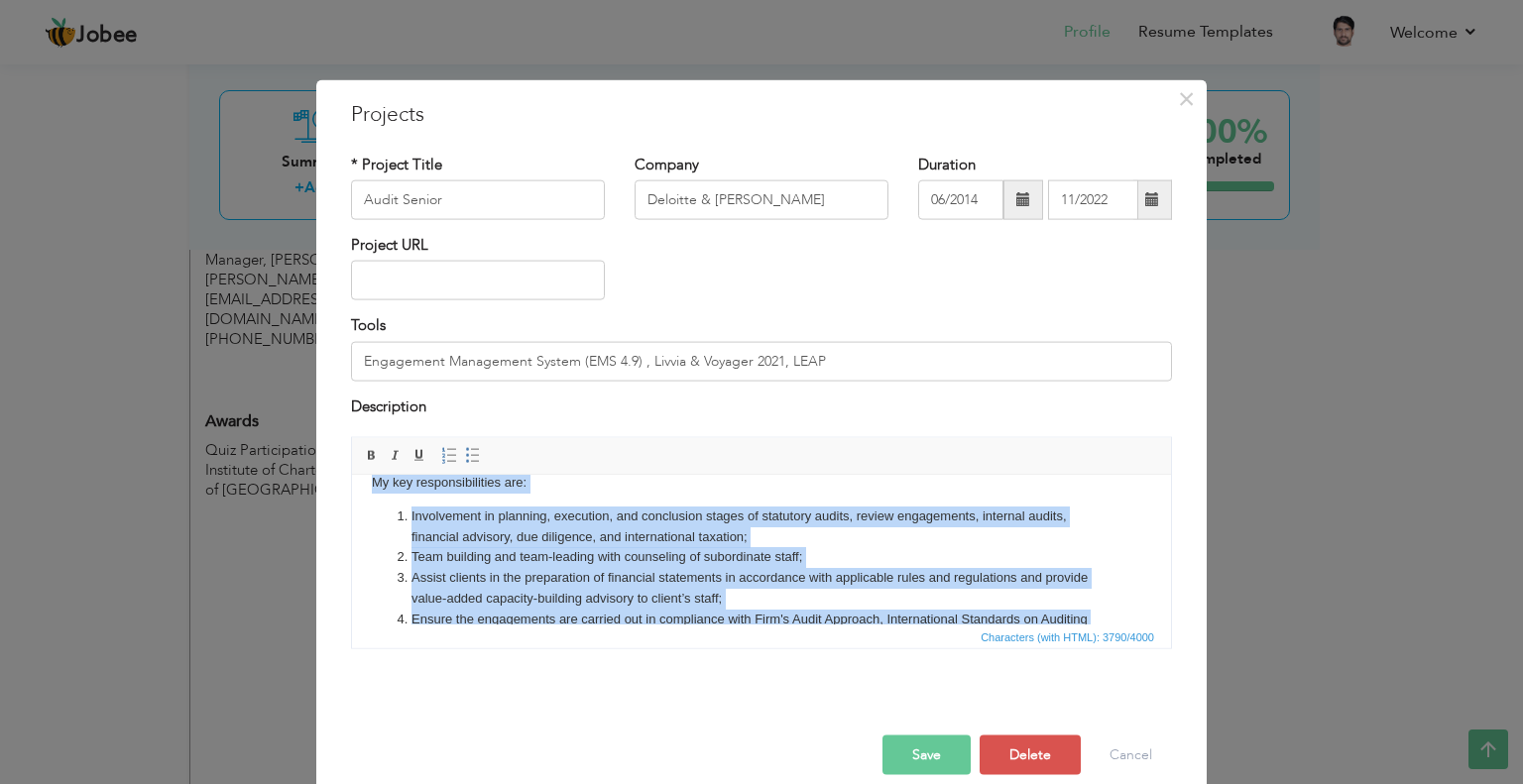 copy on "My key responsibilities are: Involvement in planning, execution, and conclusion stages of statutory audits, review engagements, internal audits, financial advisory, due diligence, and international taxation; Team building and team-leading with counseling of subordinate staff; Assist clients in the preparation of financial statements in accordance with applicable rules and regulations and provide value-added capacity-building advisory to client’s staff; Ensure the engagements are carried out in compliance with Firm's Audit Approach, International Standards on Auditing and compliance with local laws and regulations; Client relationship management and timely communication of deliverables." 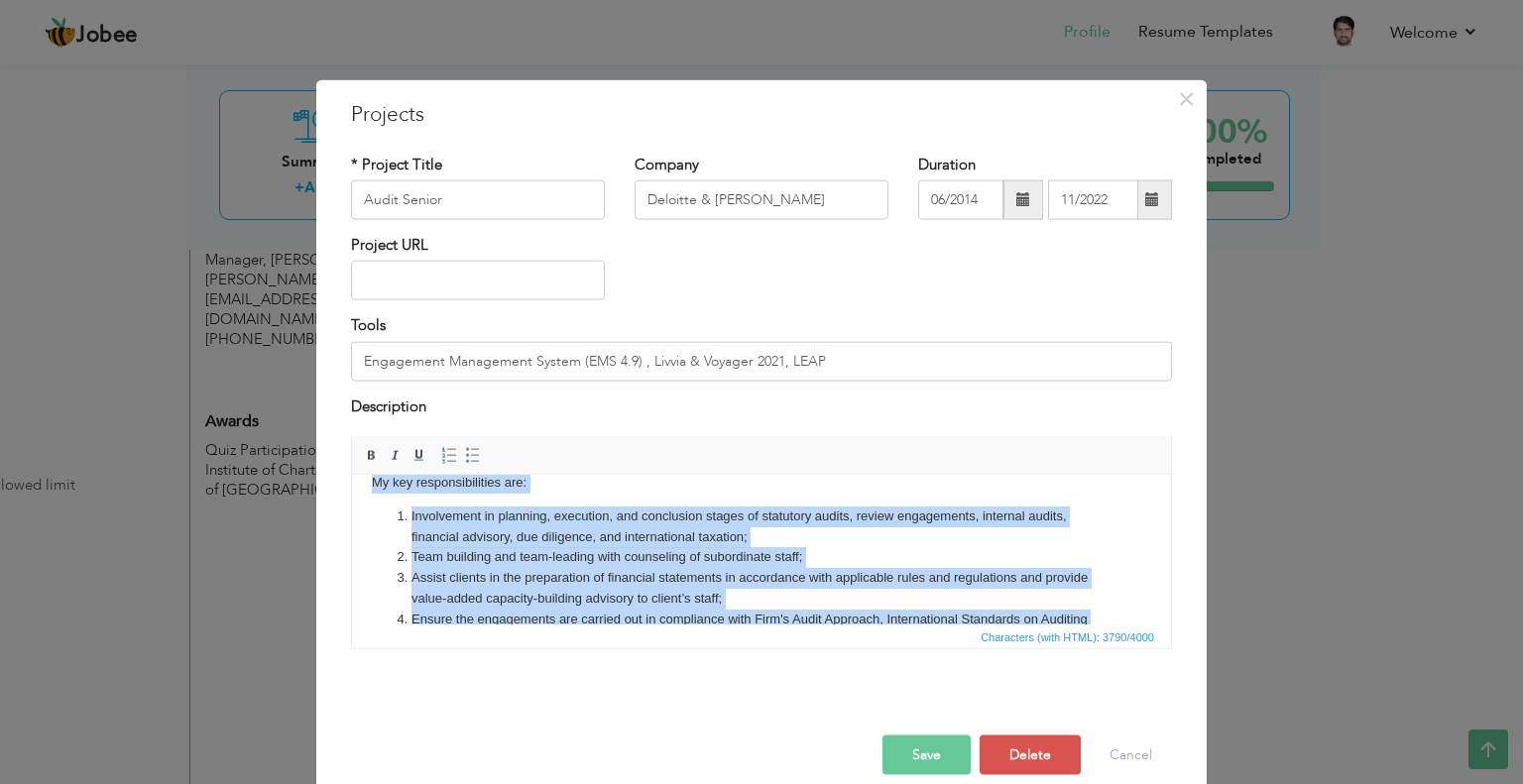 click on "Involvement in planning, execution, and conclusion stages of statutory audits, review engagements, internal audits, financial advisory, due diligence, and international taxation;" at bounding box center [762, 526] 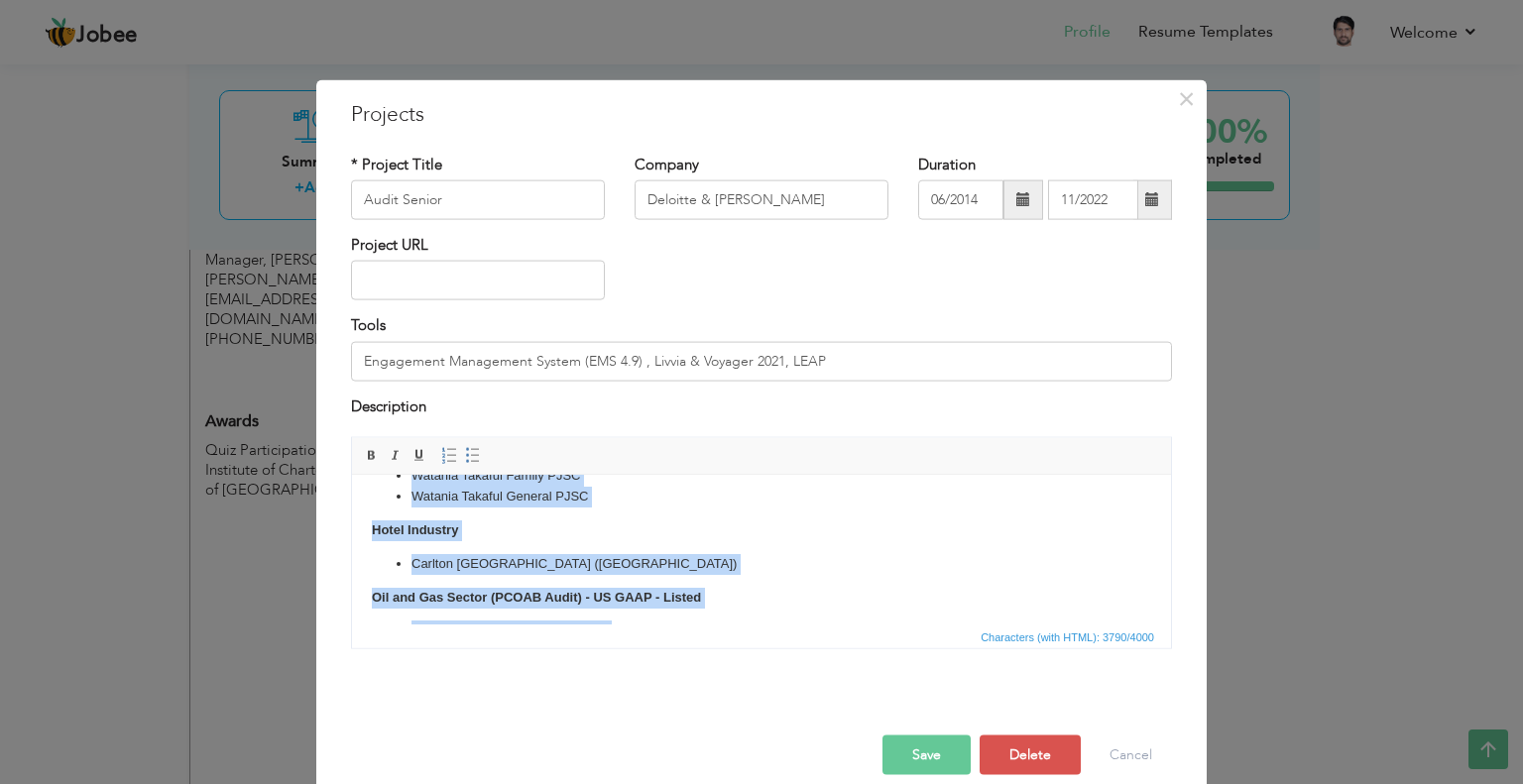 scroll, scrollTop: 1614, scrollLeft: 0, axis: vertical 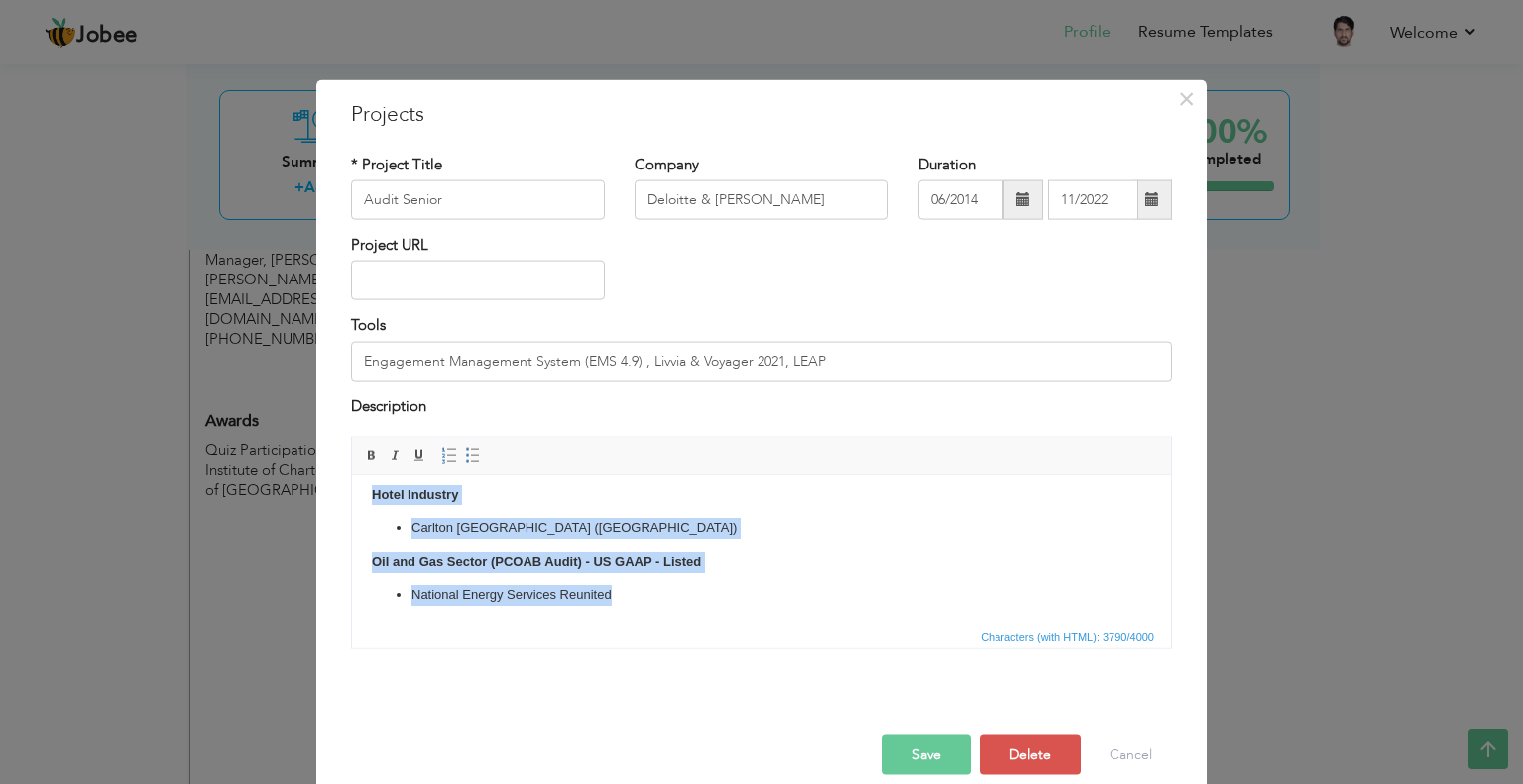 drag, startPoint x: 362, startPoint y: 479, endPoint x: 800, endPoint y: 580, distance: 449.49416 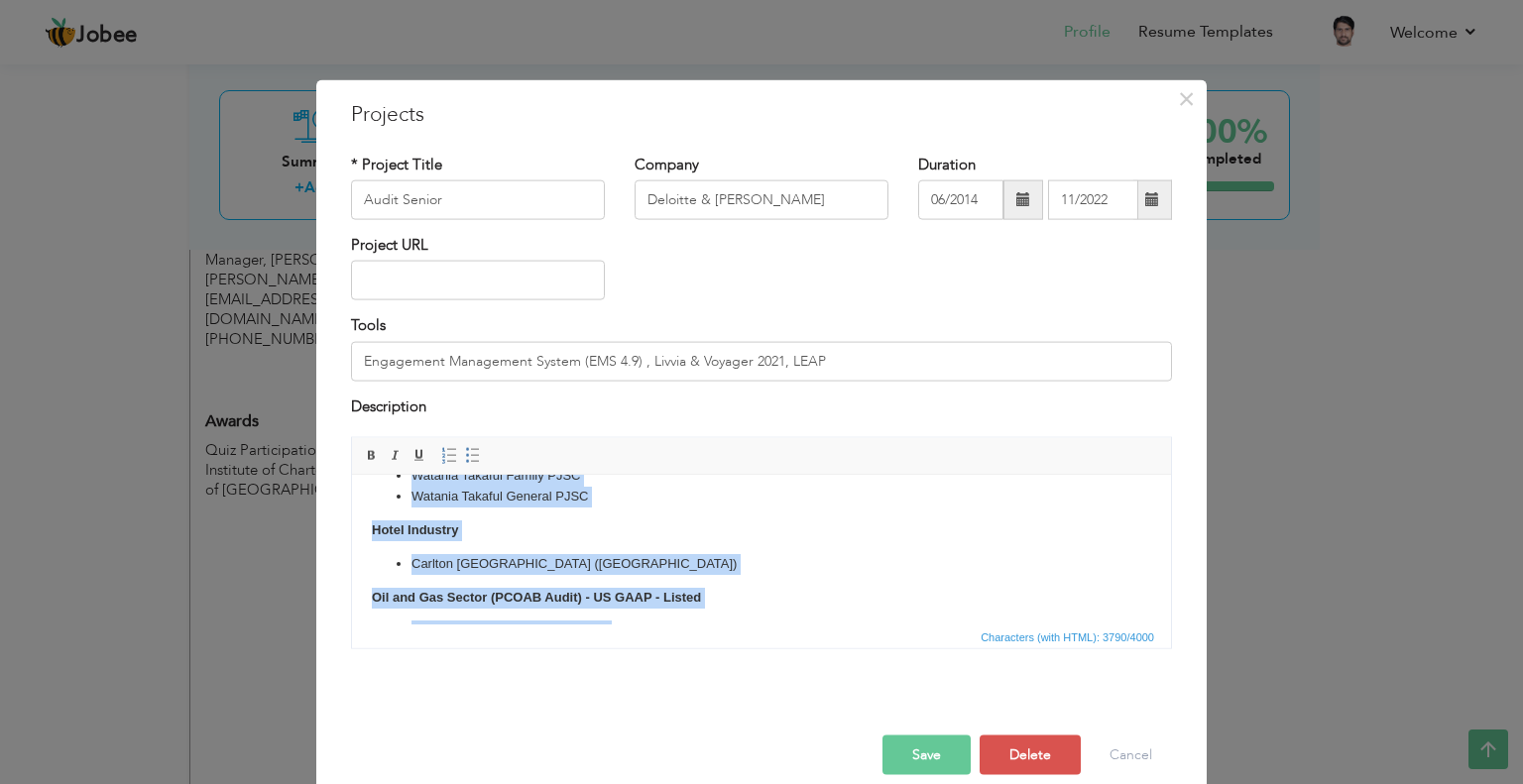 scroll, scrollTop: 0, scrollLeft: 0, axis: both 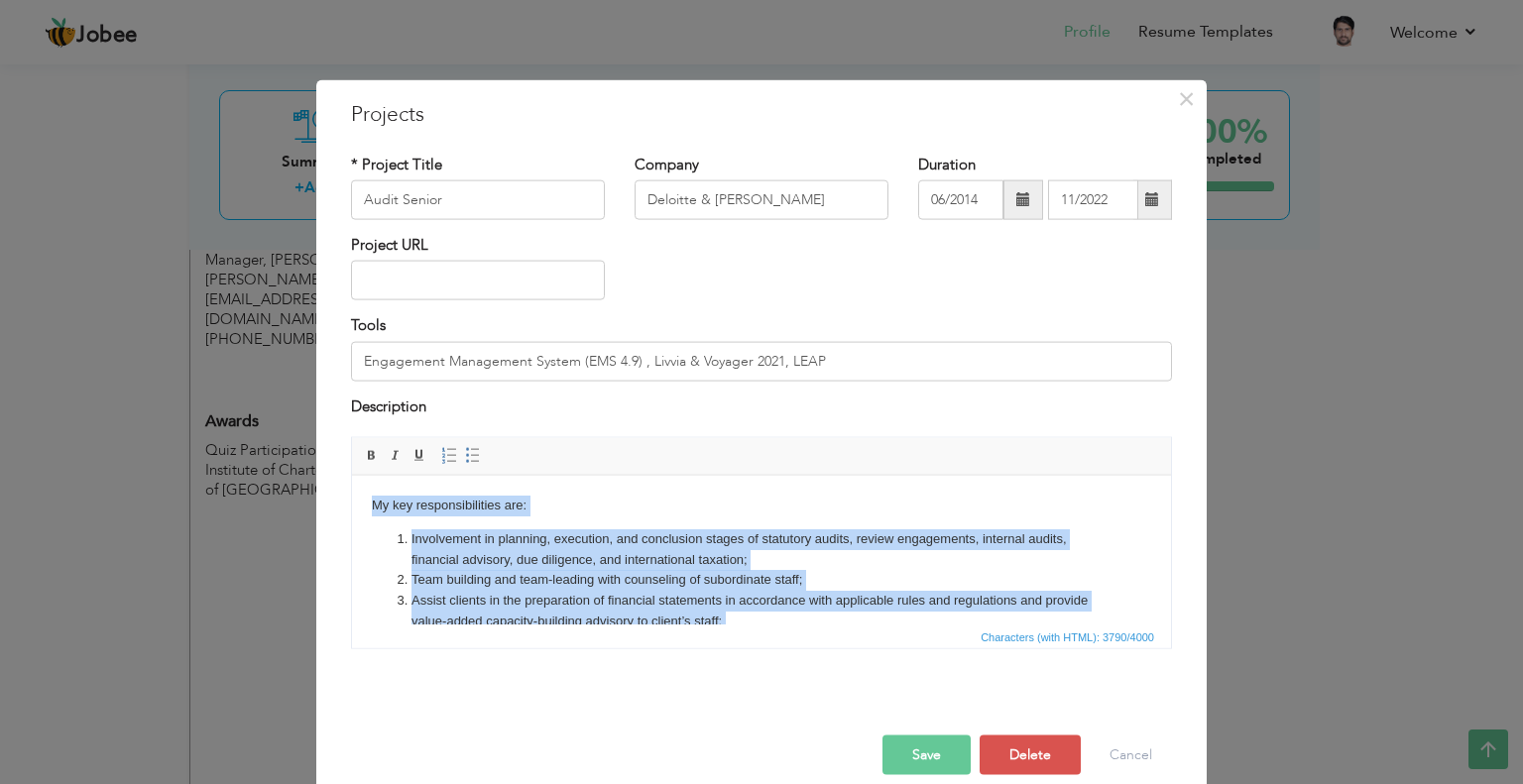 drag, startPoint x: 1169, startPoint y: 599, endPoint x: 1368, endPoint y: 949, distance: 402.61768 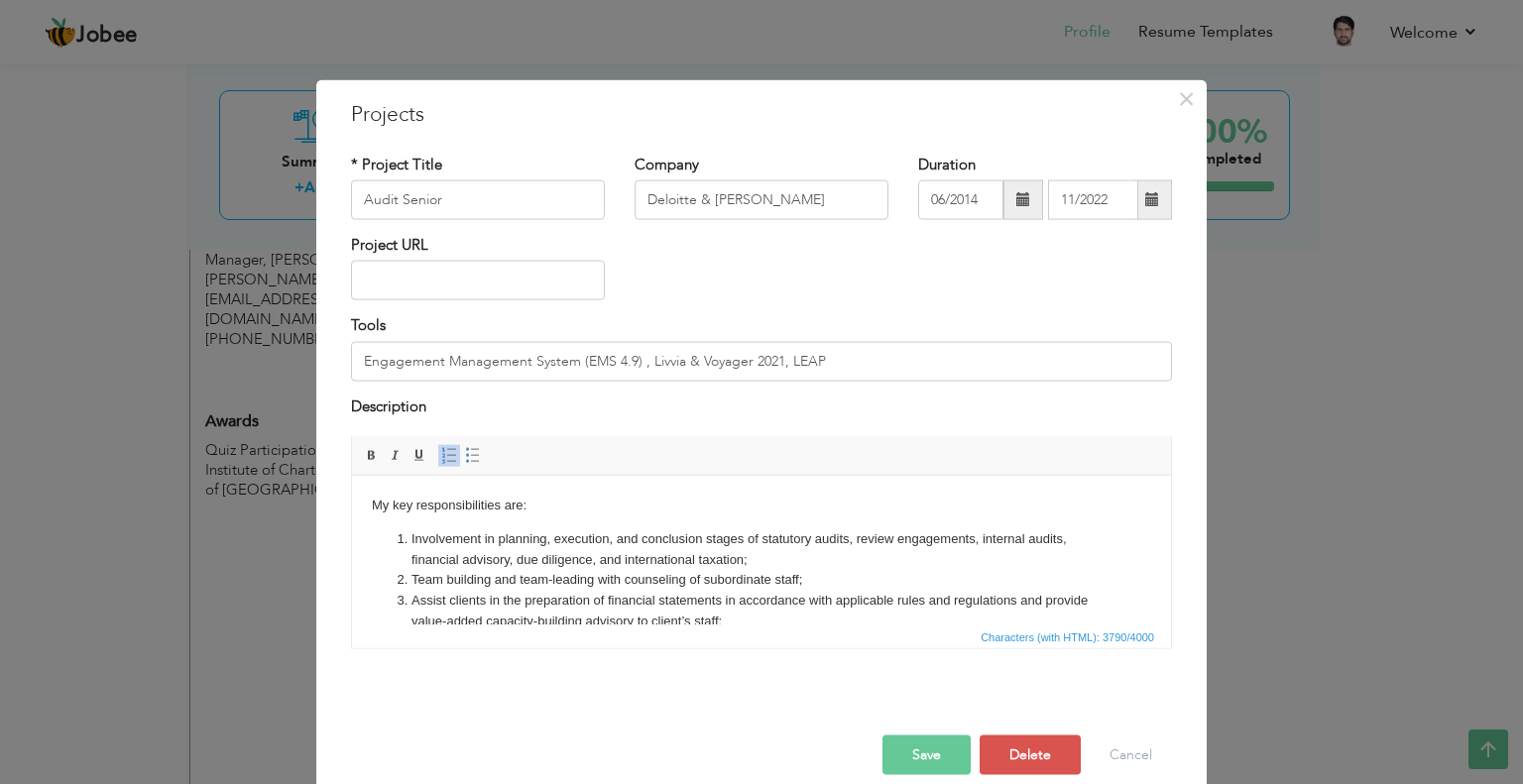 click on "My key responsibilities are: Involvement in planning, execution, and conclusion stages of statutory audits, review engagements, internal audits, financial advisory, due diligence, and international taxation; Team building and team-leading with counseling of subordinate staff; Assist clients in the preparation of financial statements in accordance with applicable rules and regulations and provide value-added capacity-building advisory to client’s staff; Ensure the engagements are carried out in compliance with Firm's Audit Approach, International Standards on Auditing and compliance with local laws and regulations; Client relationship management and timely communication of deliverables.  I have led various audit assignments in the following sectors: Construction Industry Jalal Schindler Lifts & Escalators (BH) Airmech W.L.L (BH) Bahrain Asphalt (BH) Awal Modern lifts  (BH) Arabian Electrical Transmission Line Construction Company (AETCON-KSA) Specialized Industrial Service Construction Company (SISCO -KSA)" at bounding box center [762, 1356] 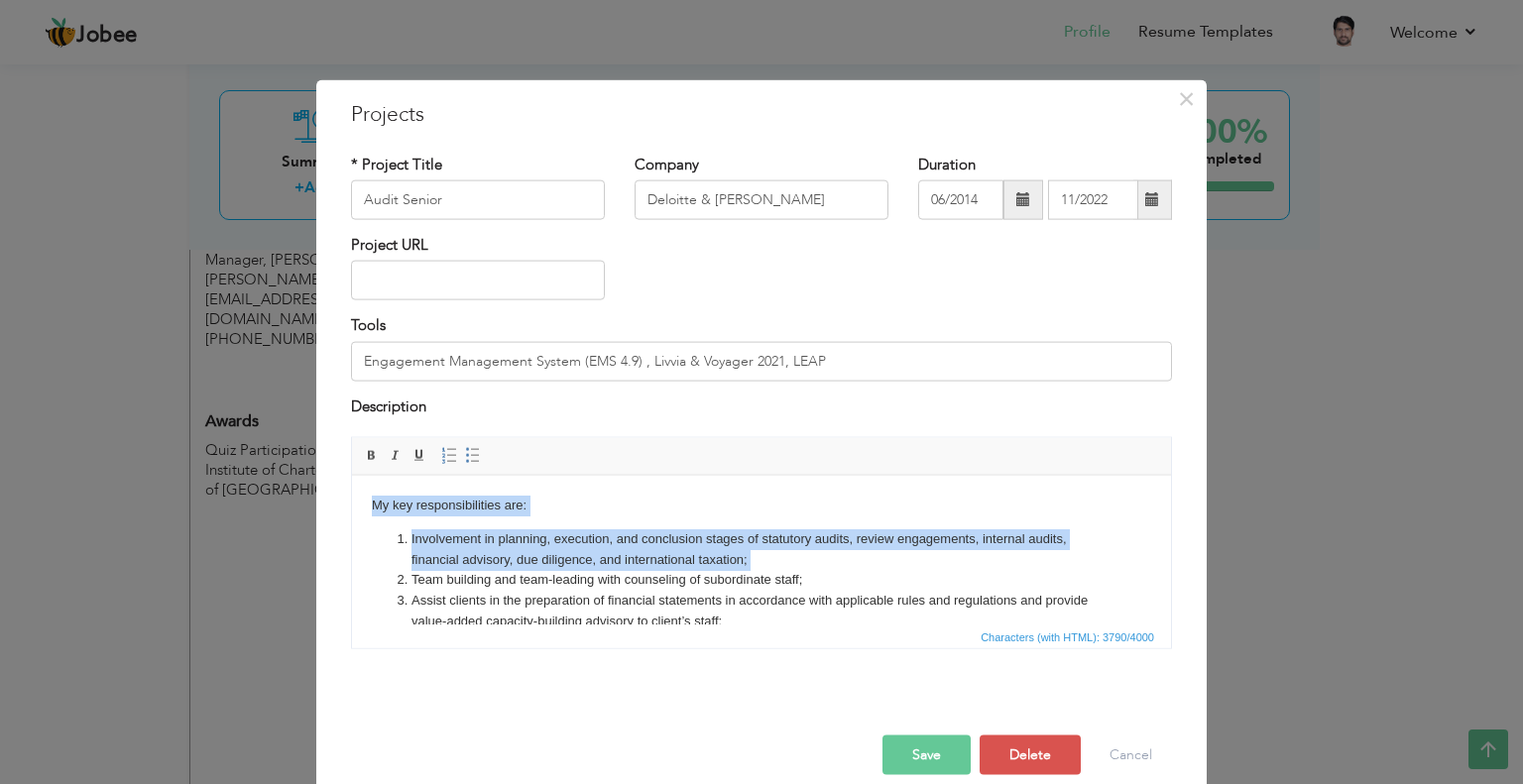 scroll, scrollTop: 46, scrollLeft: 0, axis: vertical 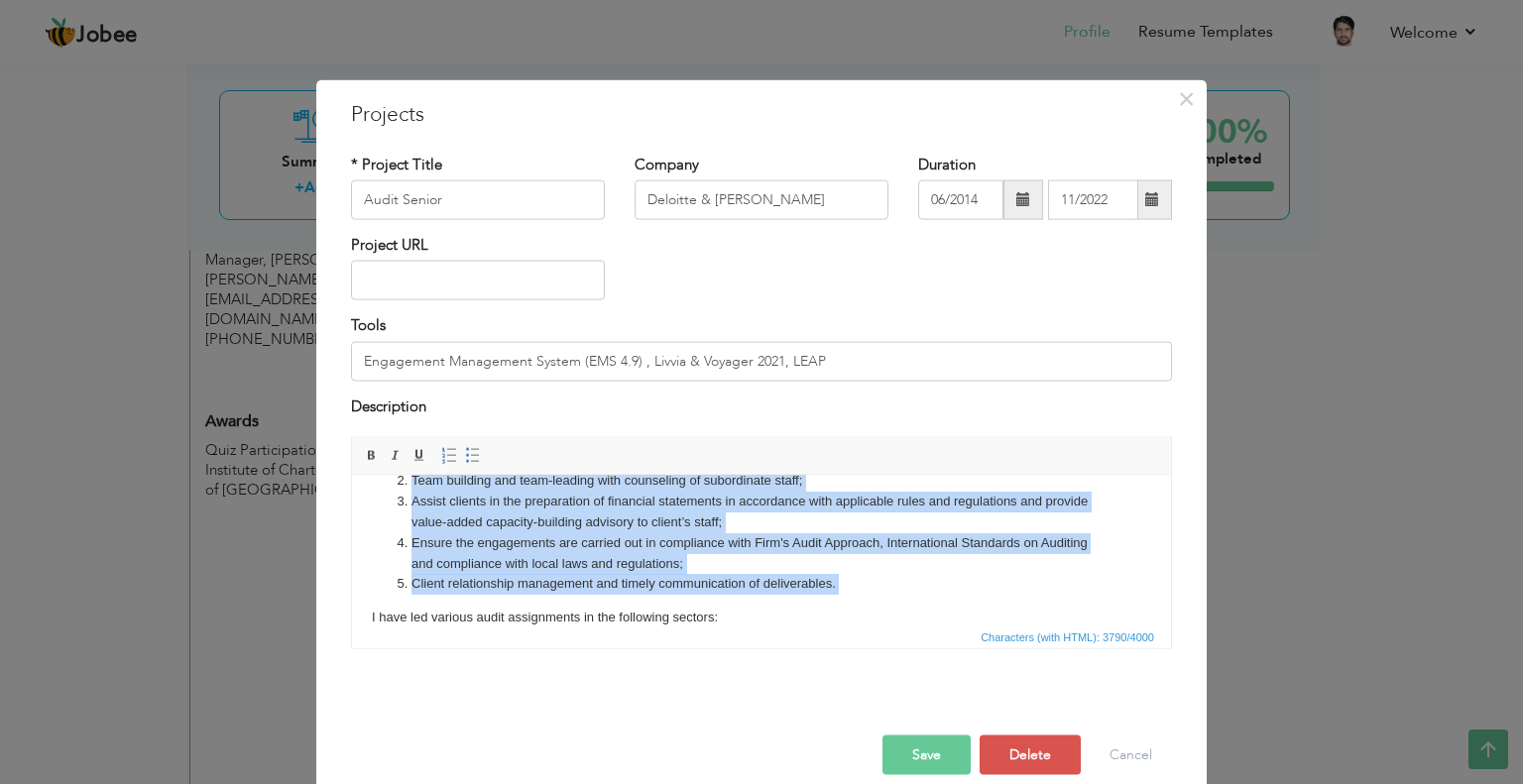 type 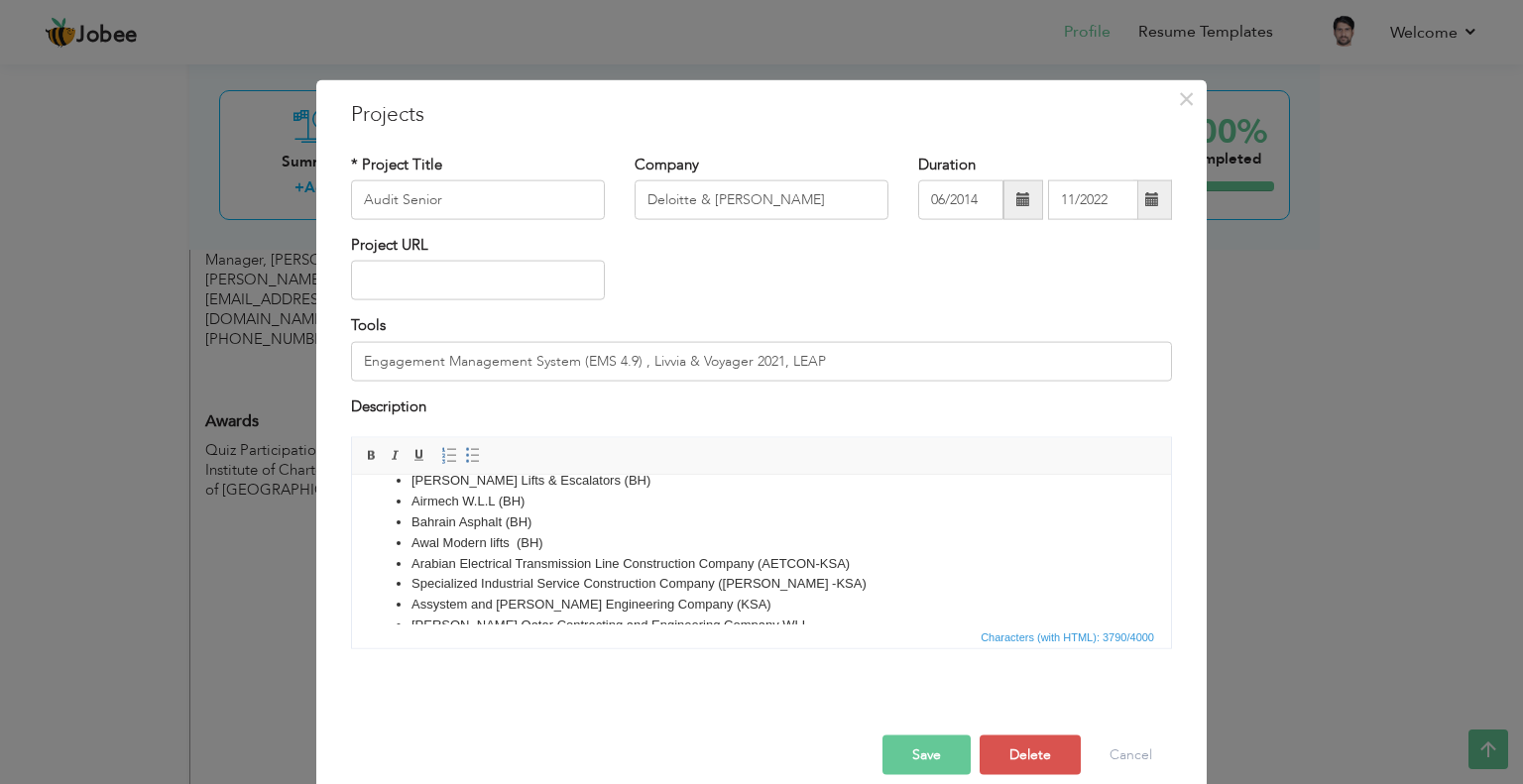 scroll, scrollTop: 0, scrollLeft: 0, axis: both 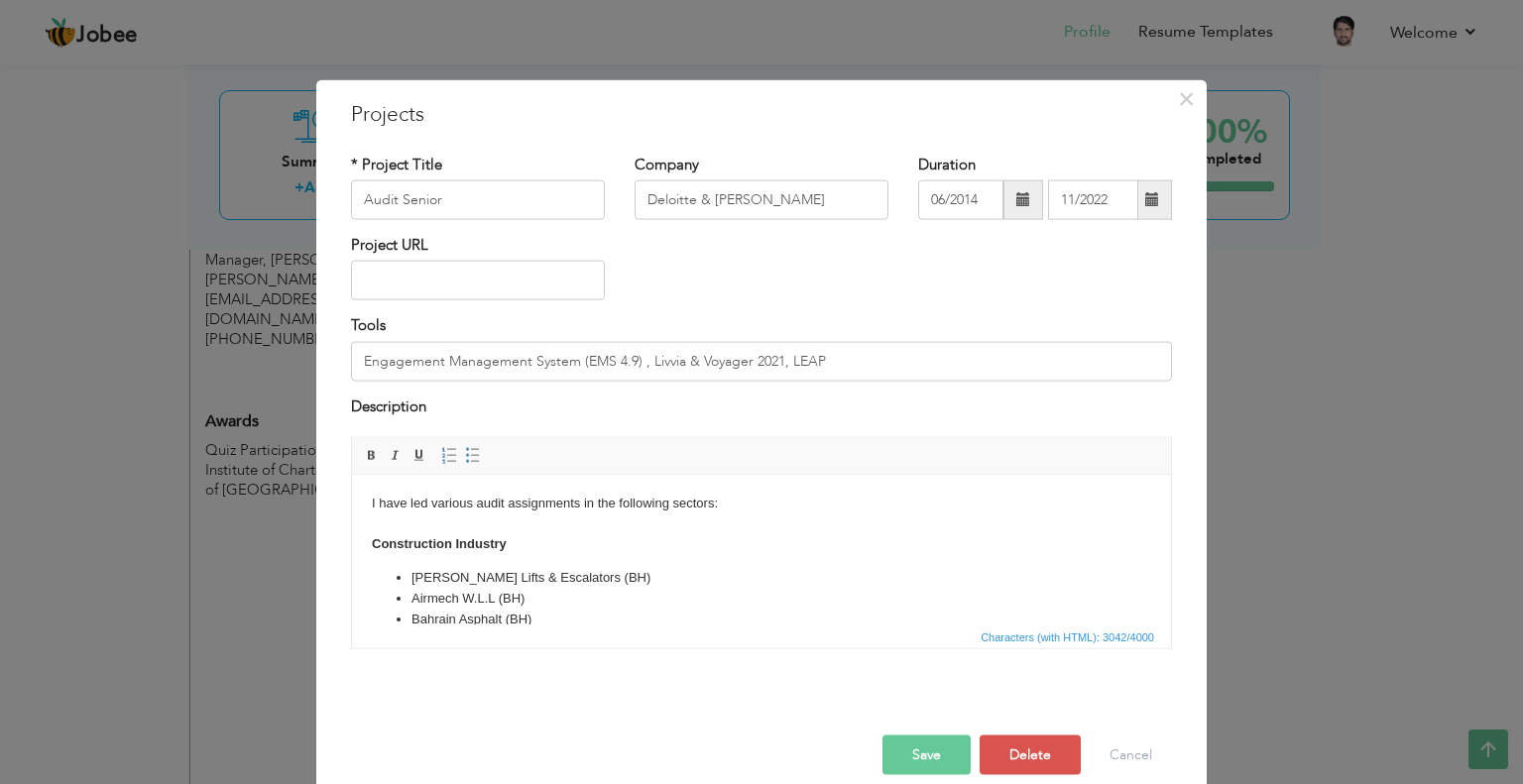 click on "​​​​​​​ I have led various audit assignments in the following sectors: Construction Industry Jalal Schindler Lifts & Escalators (BH) Airmech W.L.L (BH) Bahrain Asphalt (BH) Awal Modern lifts  (BH) Arabian Electrical Transmission Line Construction Company (AETCON-KSA) Specialized Industrial Service Construction Company (SISCO -KSA) Assystem and Ali Al Harbi Engineering Company (KSA) MACE Qatar Contracting and Engineering Company WLL Al Hassan Engineering SOAG (Oman) JLL Group (UAE)   Trading and Service Sector FFA Real Estate (UAE) Awal Stationery (BH) Lulu Hyper store (BH) Arabian Health Care Supply Company (KSA) Olayan Energy Limited (KSA) M.S Alsuwaidi Equipment and Transport Company (KSA) M.S Alsuwaidi Services Company (KSA) M.S Alsuwaidi Single Person Company (Bahrain) Chef Middle East LLC (Oman) NBK Fashion (Qatar) Saker Energy Solution (SES Qatar) Punjab Technical and Vocational Training Authority (TEVTA- PAK)  Daewoo Pakistan Express Bus Service Limited (PAK)   Manufacturing Sector" at bounding box center (762, 1238) 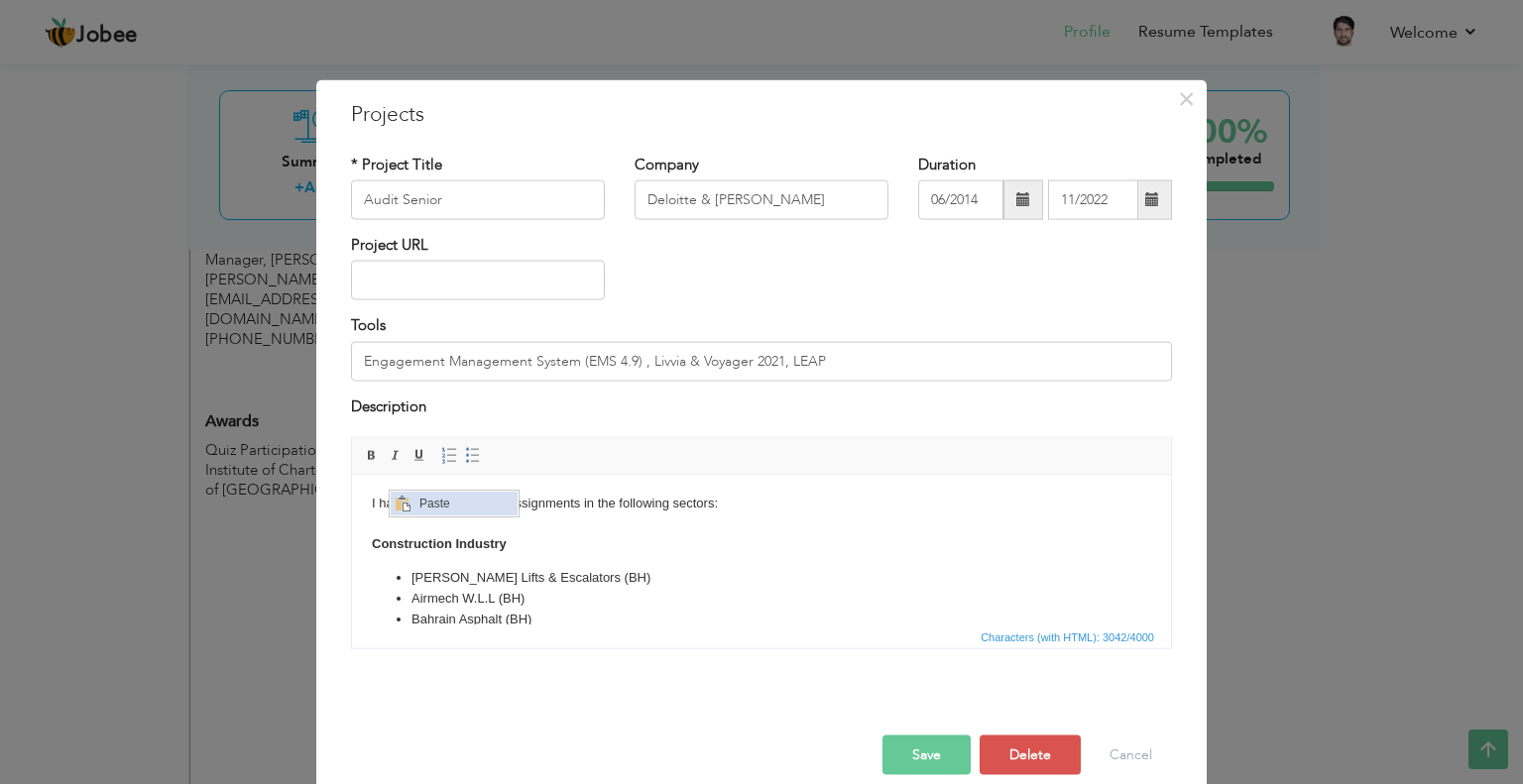 click on "Paste" at bounding box center [466, 504] 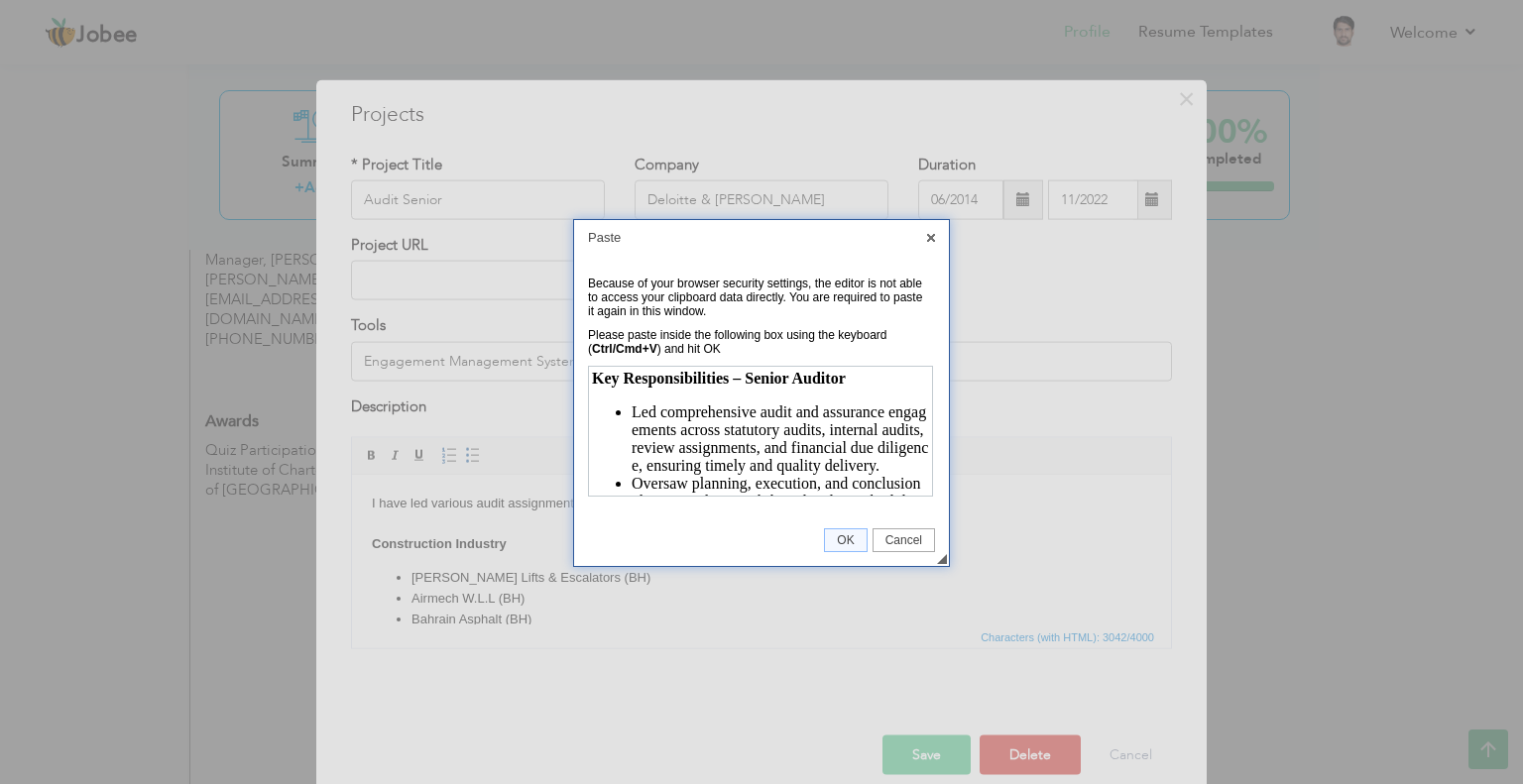 scroll, scrollTop: 0, scrollLeft: 0, axis: both 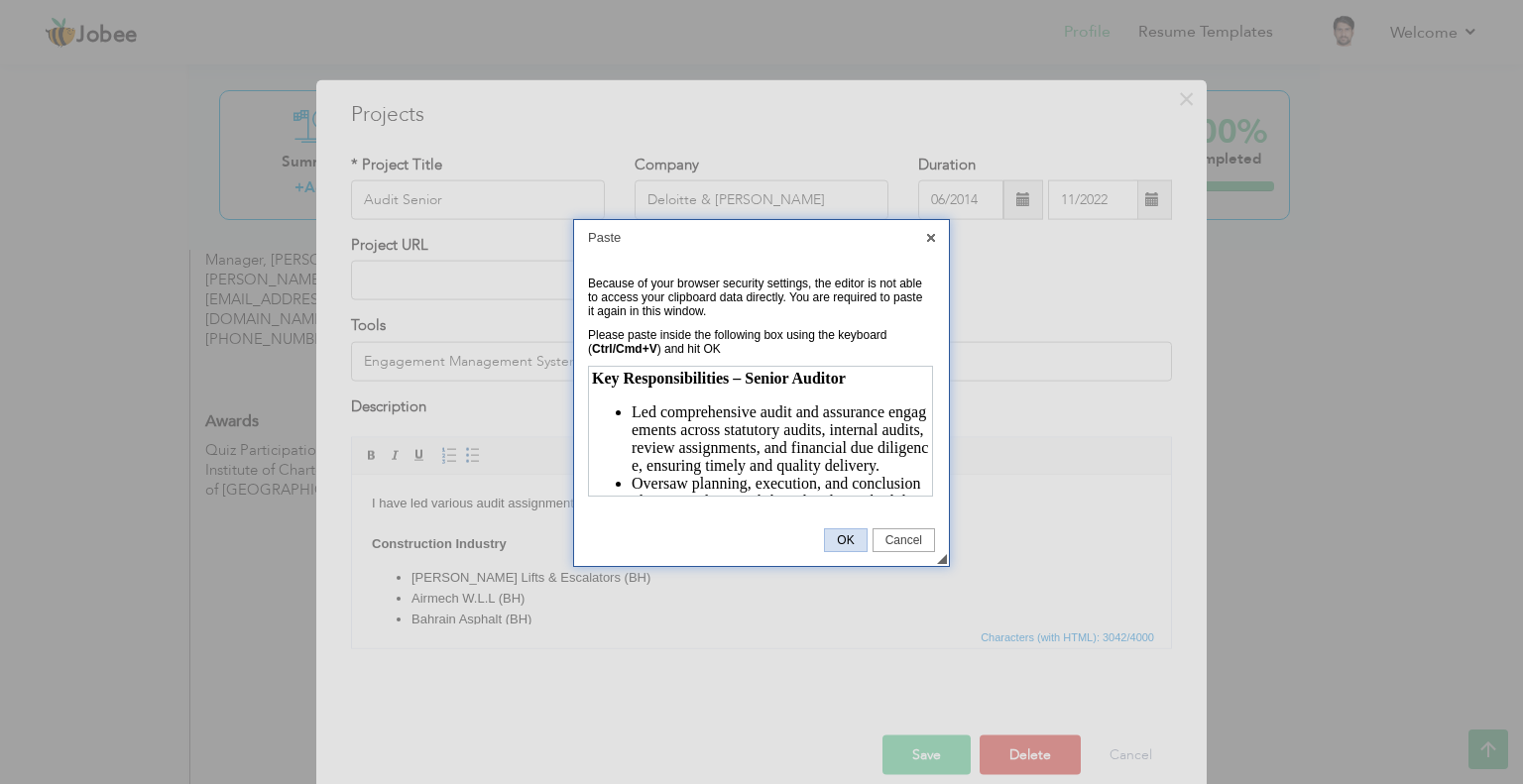 click on "OK" at bounding box center [845, 540] 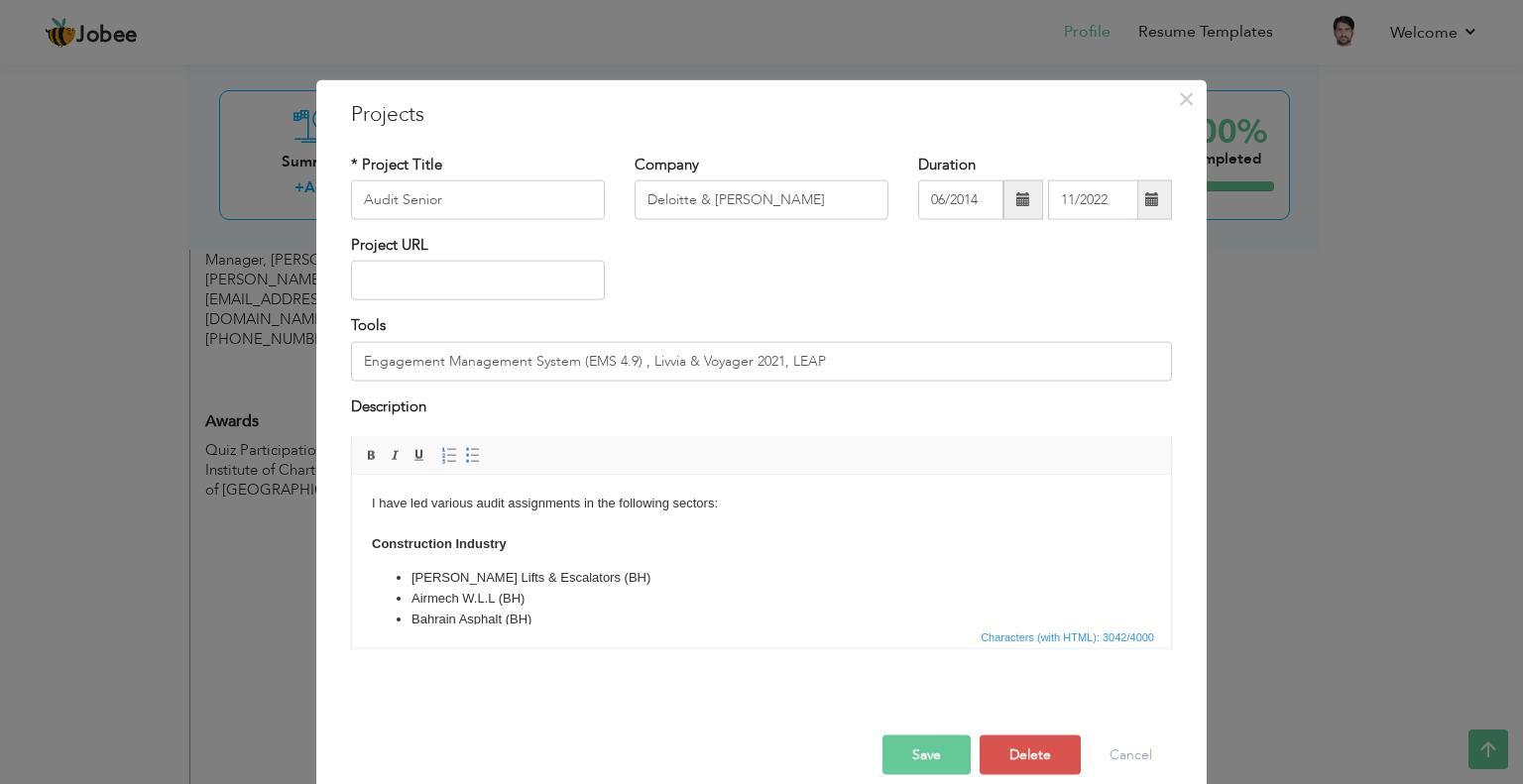 click on "I have led various audit assignments in the following sectors: Construction Industry Jalal Schindler Lifts & Escalators (BH) Airmech W.L.L (BH) Bahrain Asphalt (BH) Awal Modern lifts  (BH) Arabian Electrical Transmission Line Construction Company (AETCON-KSA) Specialized Industrial Service Construction Company (SISCO -KSA) Assystem and Ali Al Harbi Engineering Company (KSA) MACE Qatar Contracting and Engineering Company WLL Al Hassan Engineering SOAG (Oman) JLL Group (UAE)   Trading and Service Sector FFA Real Estate (UAE) Awal Stationery (BH) Lulu Hyper store (BH) Arabian Health Care Supply Company (KSA) Olayan Energy Limited (KSA) M.S Alsuwaidi Equipment and Transport Company (KSA) M.S Alsuwaidi Services Company (KSA) M.S Alsuwaidi Single Person Company (Bahrain) Chef Middle East LLC (Oman) NBK Fashion (Qatar) Saker Energy Solution (SES Qatar) Punjab Technical and Vocational Training Authority (TEVTA- PAK)  Daewoo Pakistan Express Bus Service Limited (PAK) DaewooCab (Private) Limited (PAK)" at bounding box center [762, 1238] 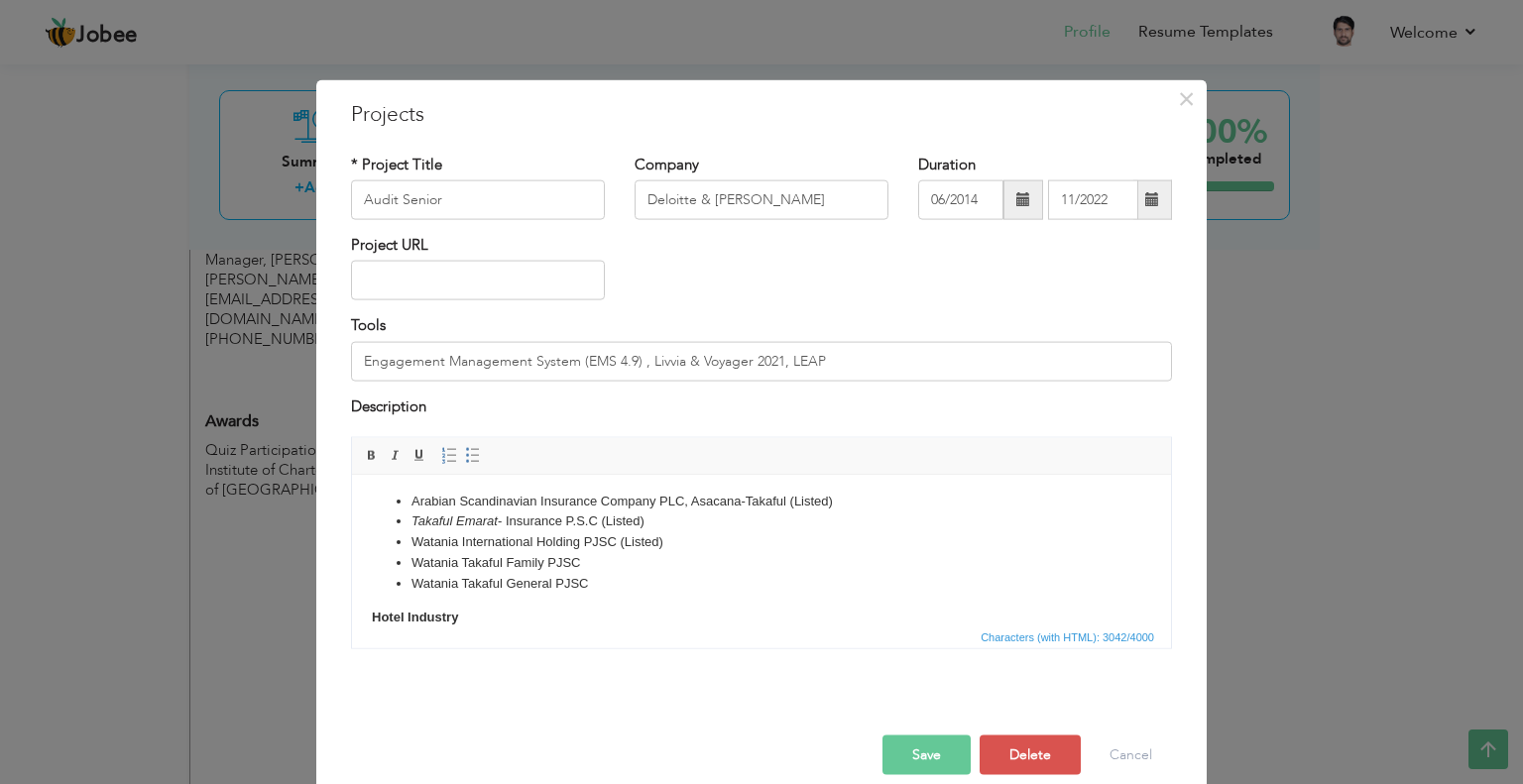 scroll, scrollTop: 1400, scrollLeft: 0, axis: vertical 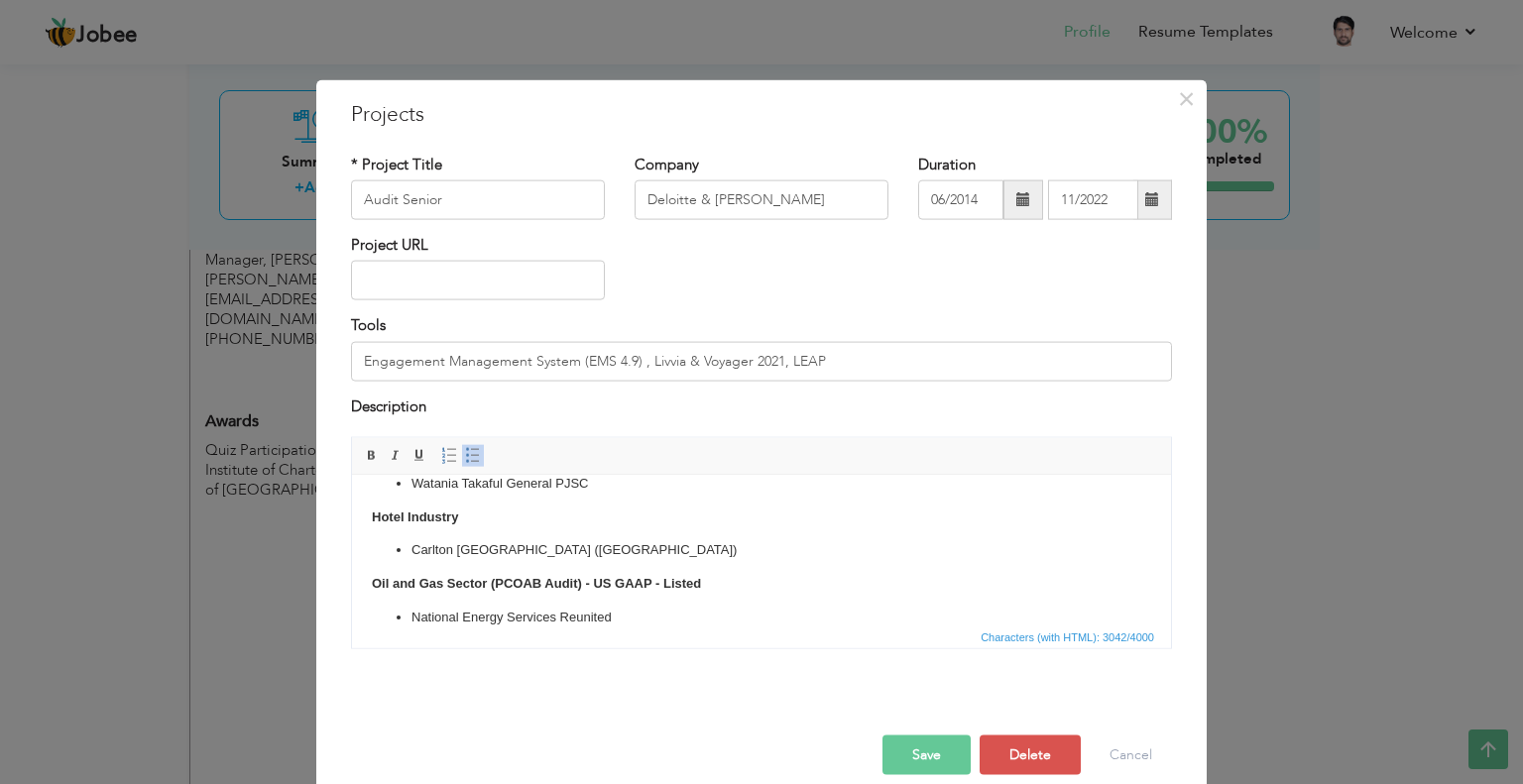 click on "Save" at bounding box center (926, 755) 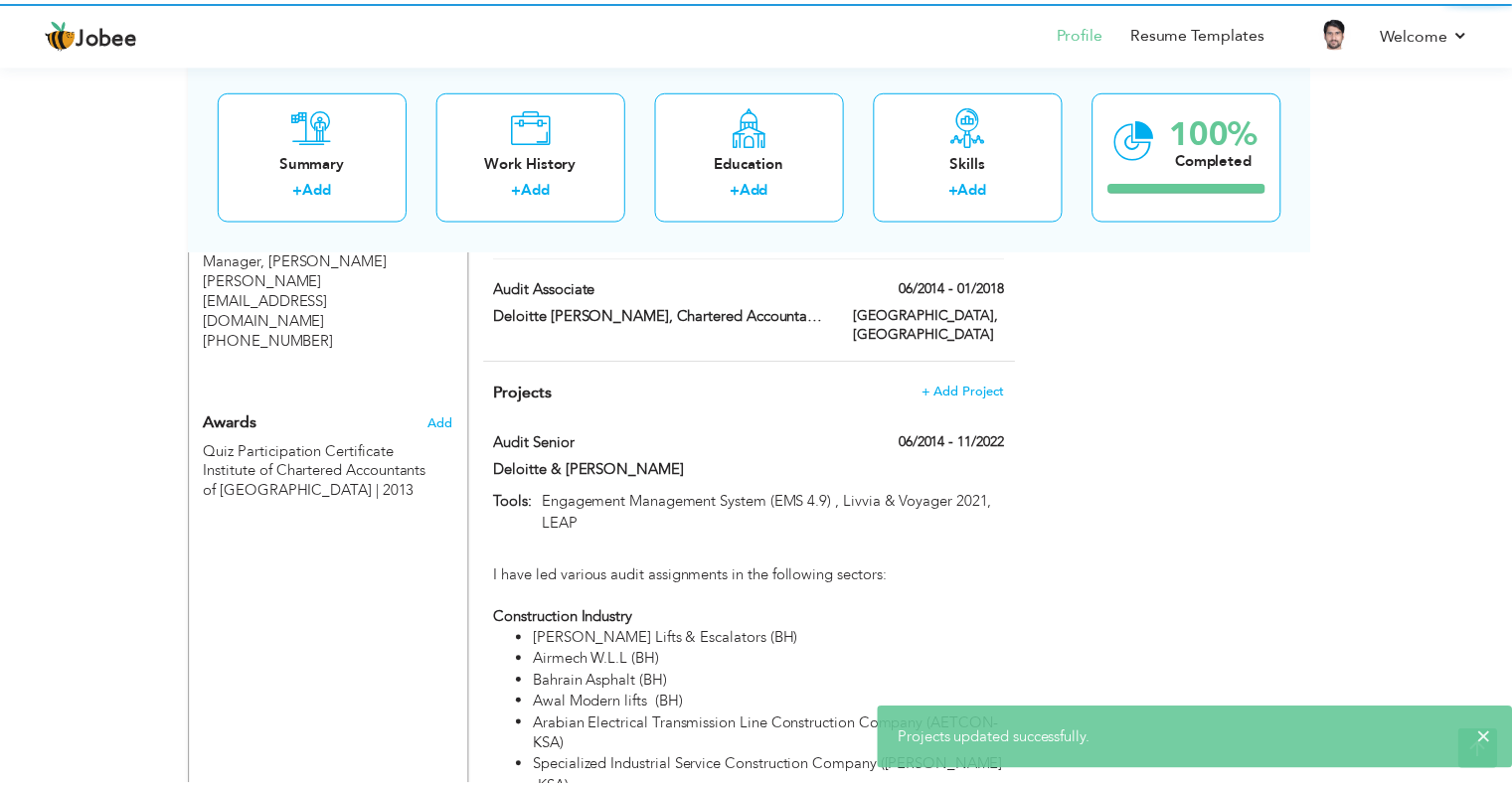 scroll, scrollTop: 0, scrollLeft: 0, axis: both 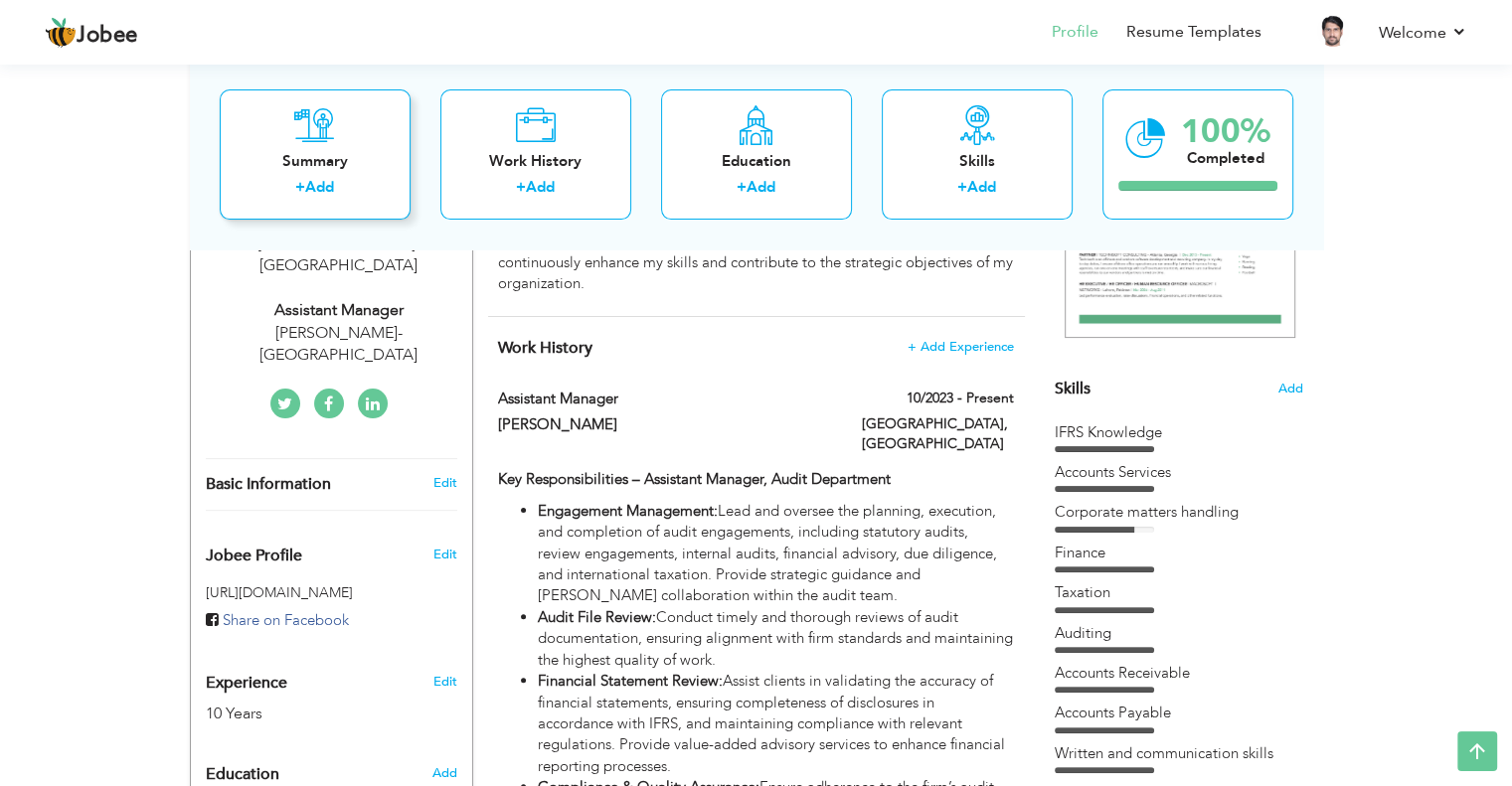 click on "Summary
+  Add" at bounding box center (315, 154) 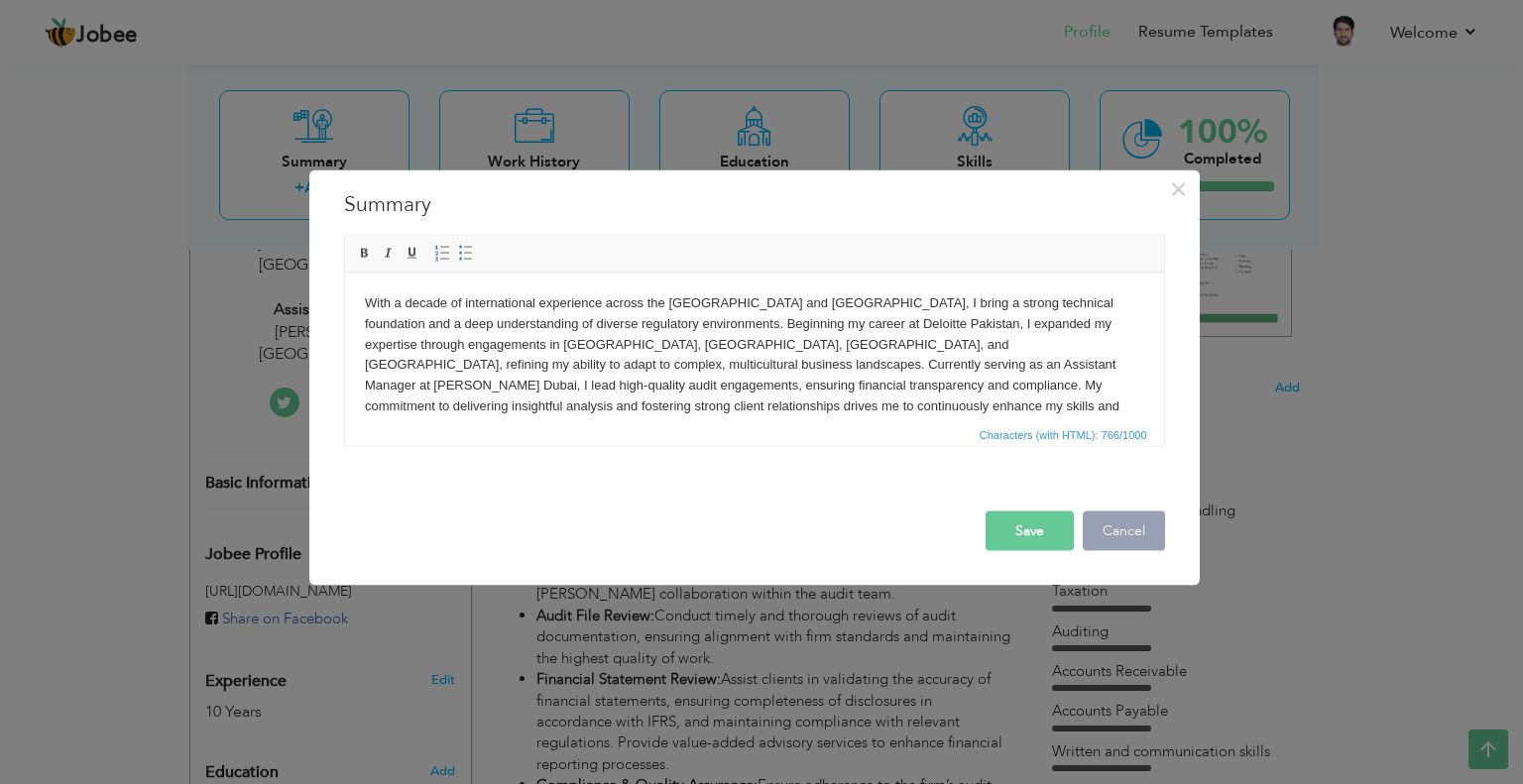 click on "Cancel" at bounding box center (1123, 530) 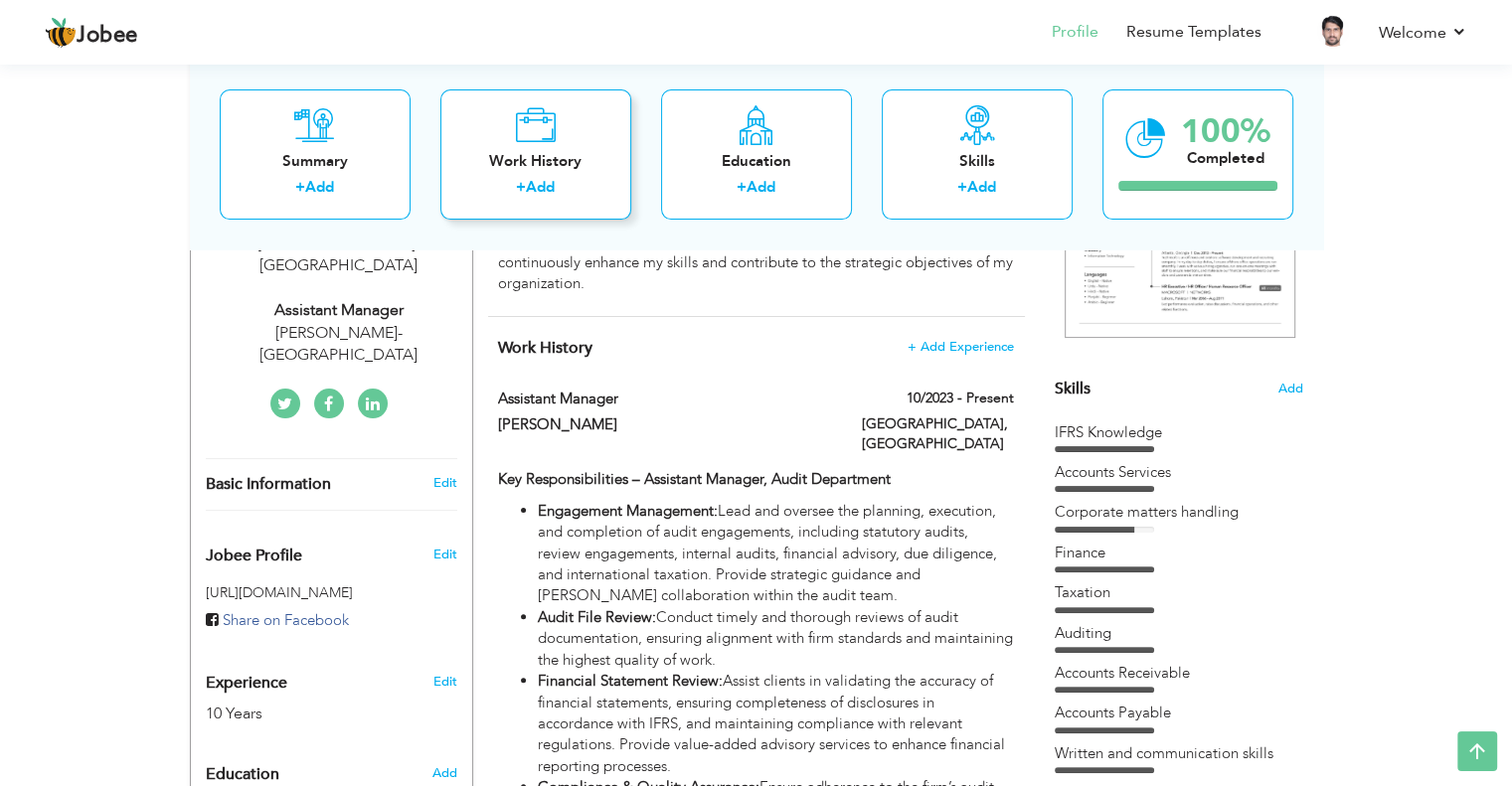 click on "Work History" at bounding box center [536, 161] 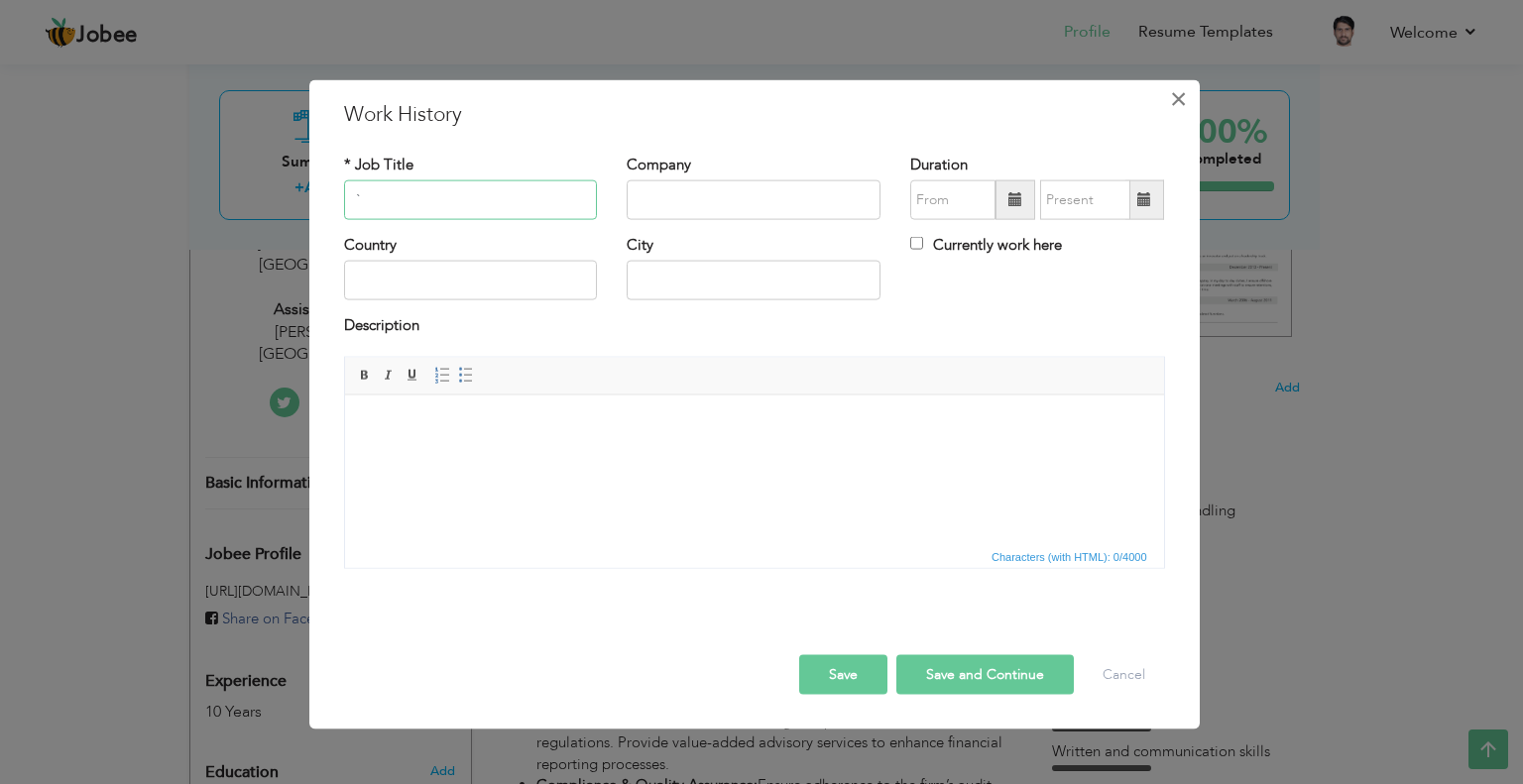 type on "`" 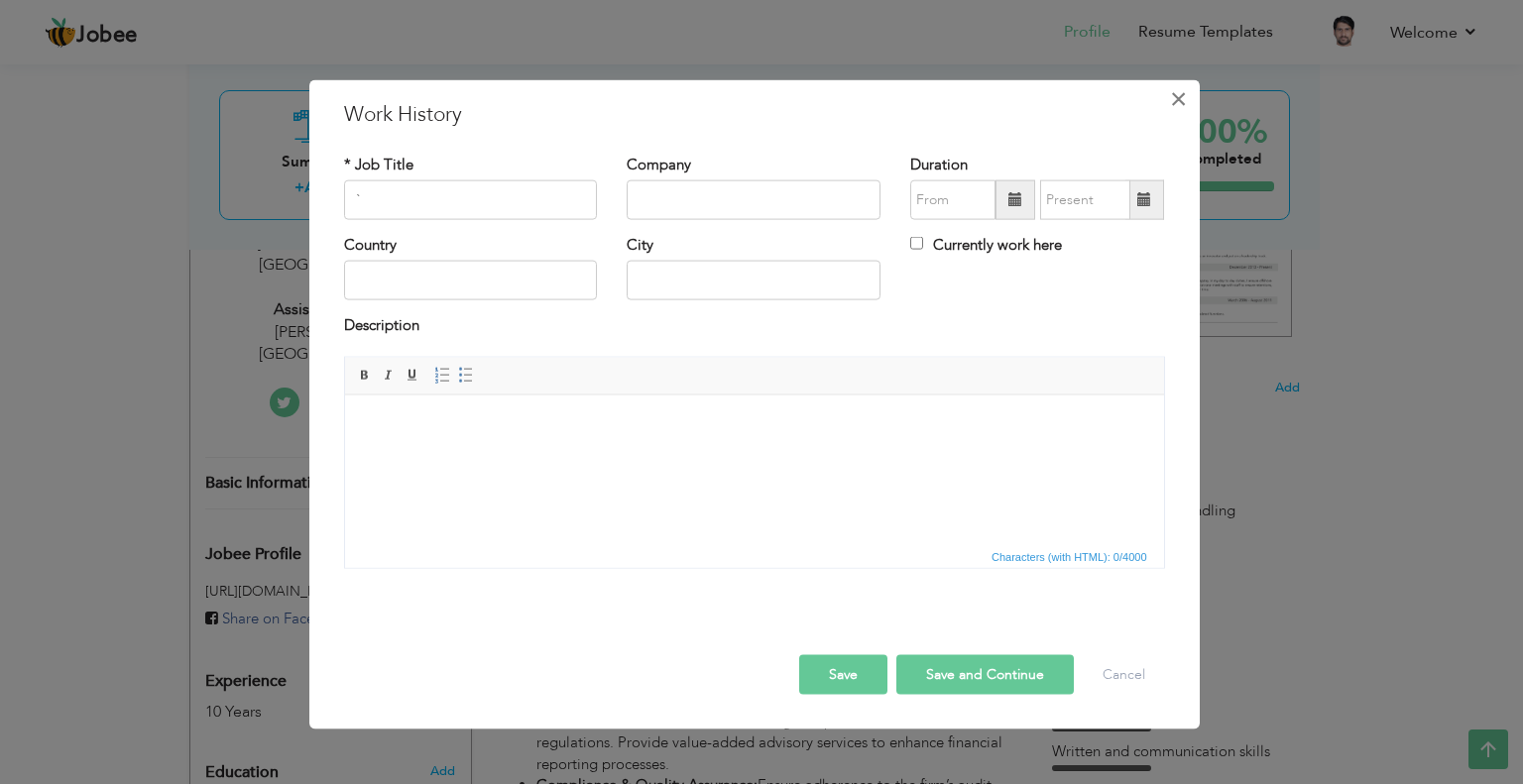 click on "×" at bounding box center (1178, 98) 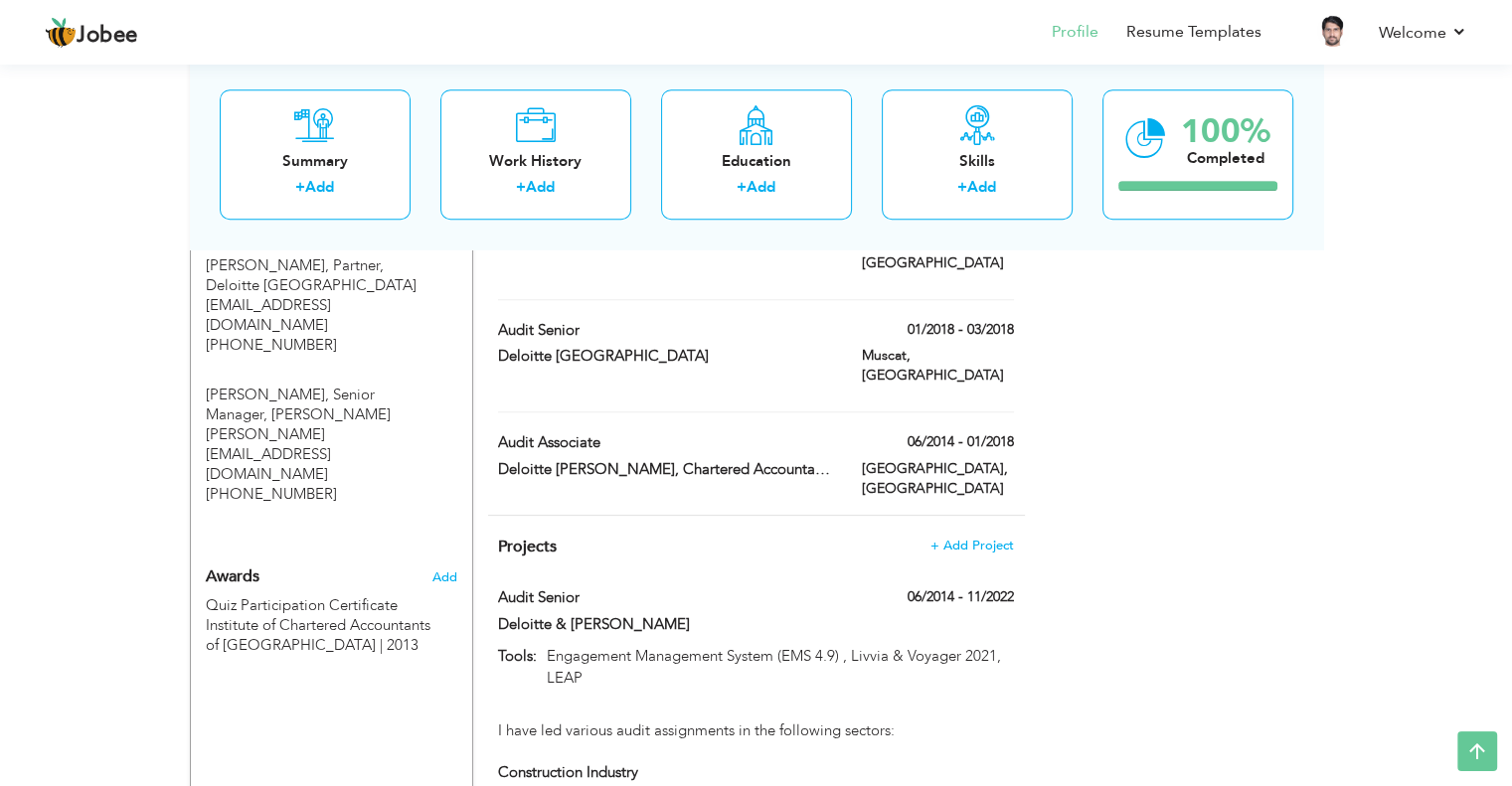 scroll, scrollTop: 1614, scrollLeft: 0, axis: vertical 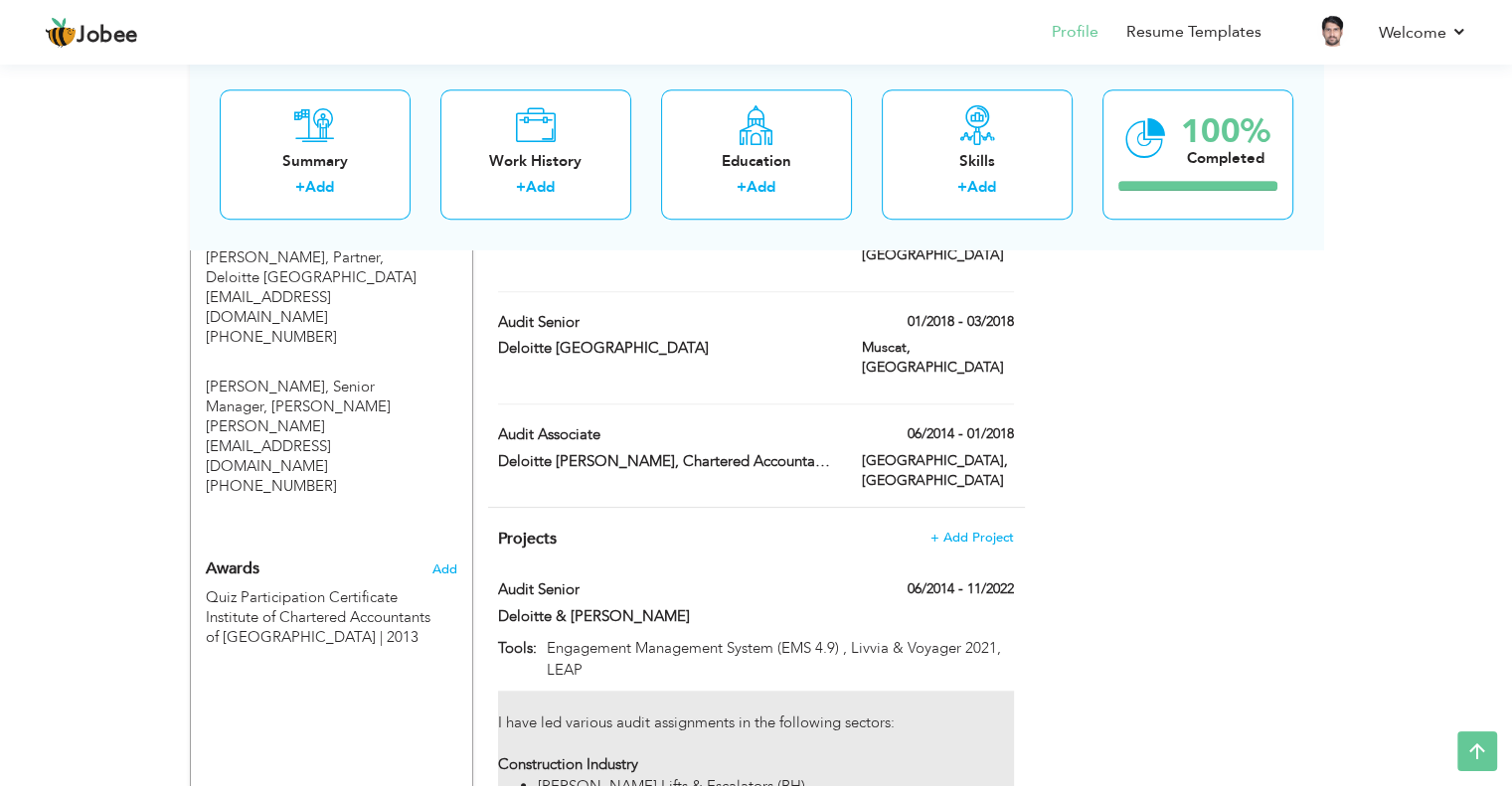 click on "I have led various audit assignments in the following sectors:
Construction Industry
Jalal Schindler Lifts & Escalators (BH)
Airmech W.L.L (BH)
Bahrain Asphalt (BH)
Awal Modern lifts  (BH)
Arabian Electrical Transmission Line Construction Company (AETCON-KSA)
Specialized Industrial Service Construction Company (SISCO -KSA)
Assystem and Ali Al Harbi Engineering Company (KSA)
MACE Qatar Contracting and Engineering Company WLL
Al Hassan Engineering SOAG (Oman)
JLL Group (UAE)
Trading and Service Sector
FFA Real Estate (UAE)
Awal Stationery (BH)
Lulu Hyper store (BH)
Arabian Health Care Supply Company (KSA)
Olayan Energy Limited (KSA)
M.S Alsuwaidi Equipment and Transport Company (KSA)
M.S Alsuwaidi Services Company (KSA)
M.S Alsuwaidi Single Person Company (Bahrain)
Chef Middle East LLC (Oman)
NBK Fashion (Qatar)
Saker Energy Solution (SES Qatar)
Punjab Technical and Vocational Training Authority (TEVTA- PAK)" at bounding box center (756, 1454) 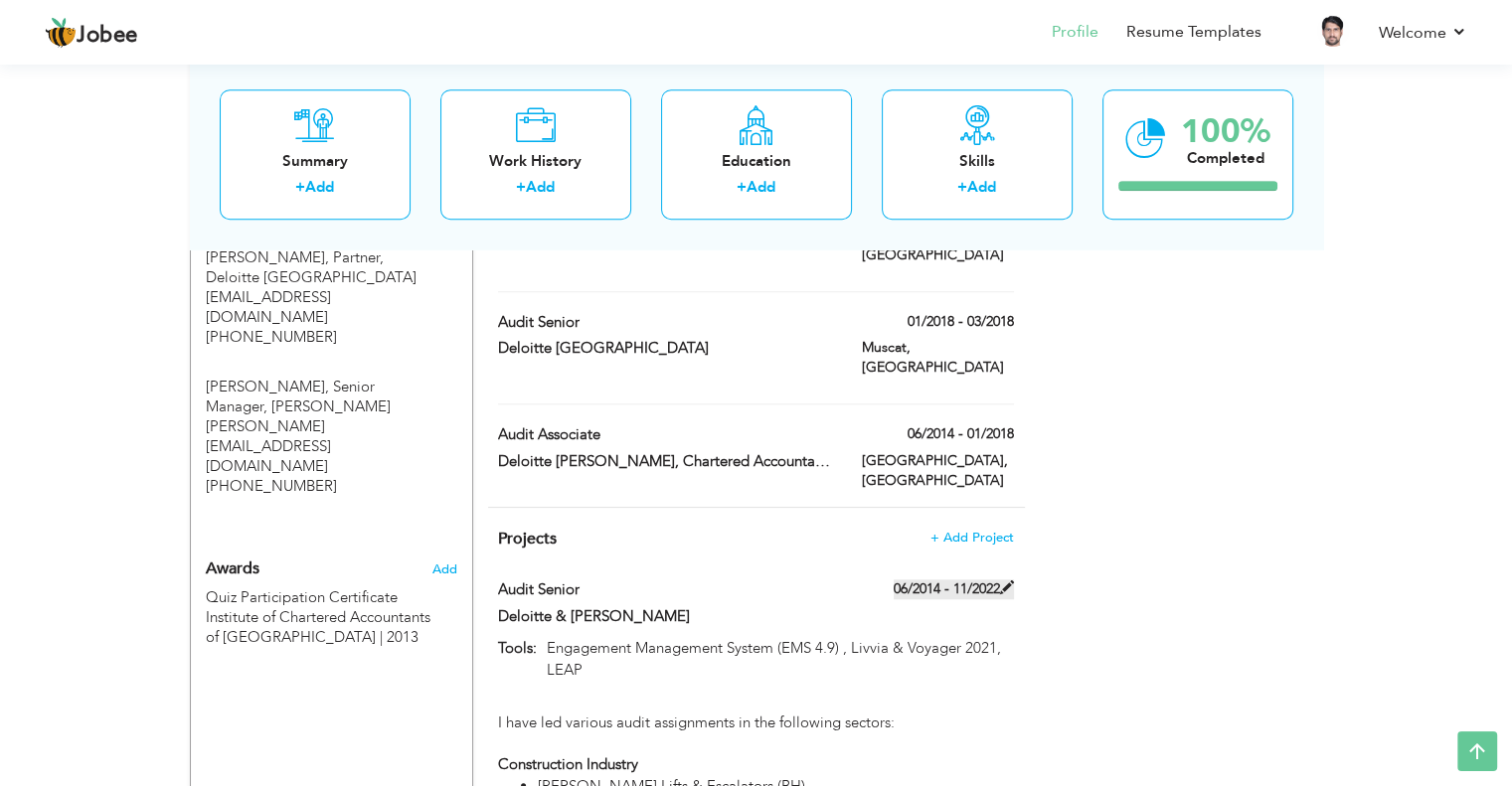 click at bounding box center (1007, 587) 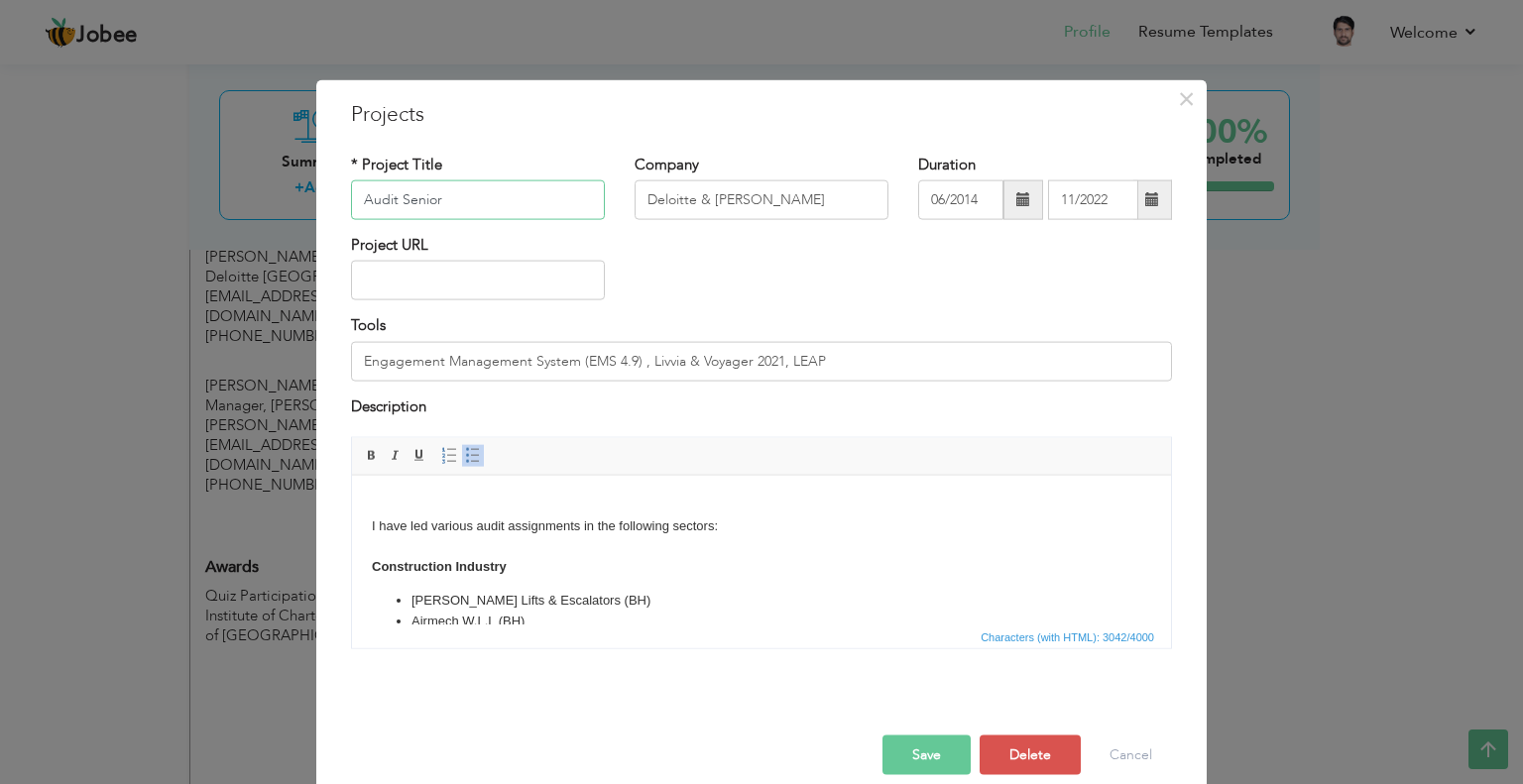 drag, startPoint x: 480, startPoint y: 201, endPoint x: 345, endPoint y: 196, distance: 135.09256 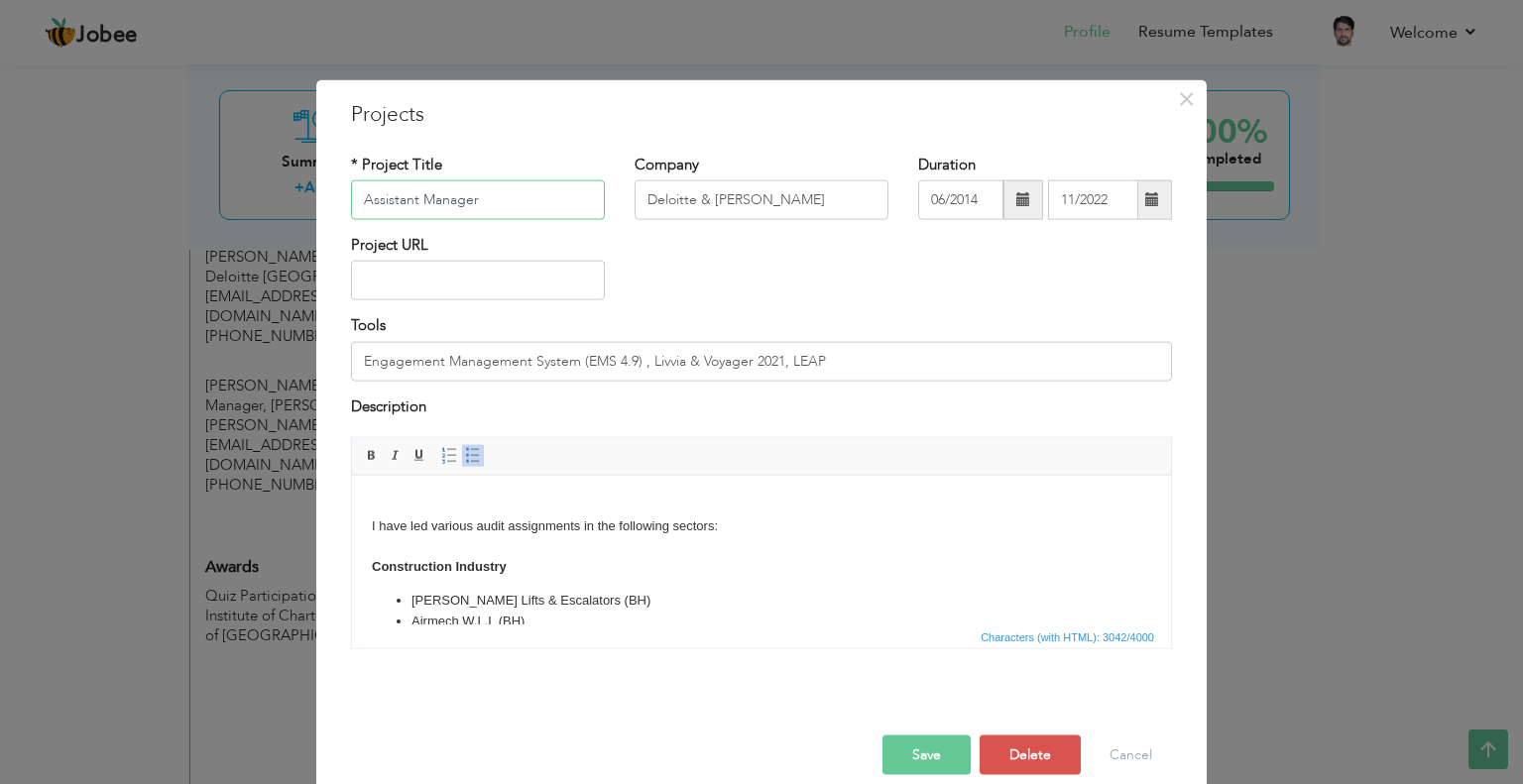 type on "Assistant Manager" 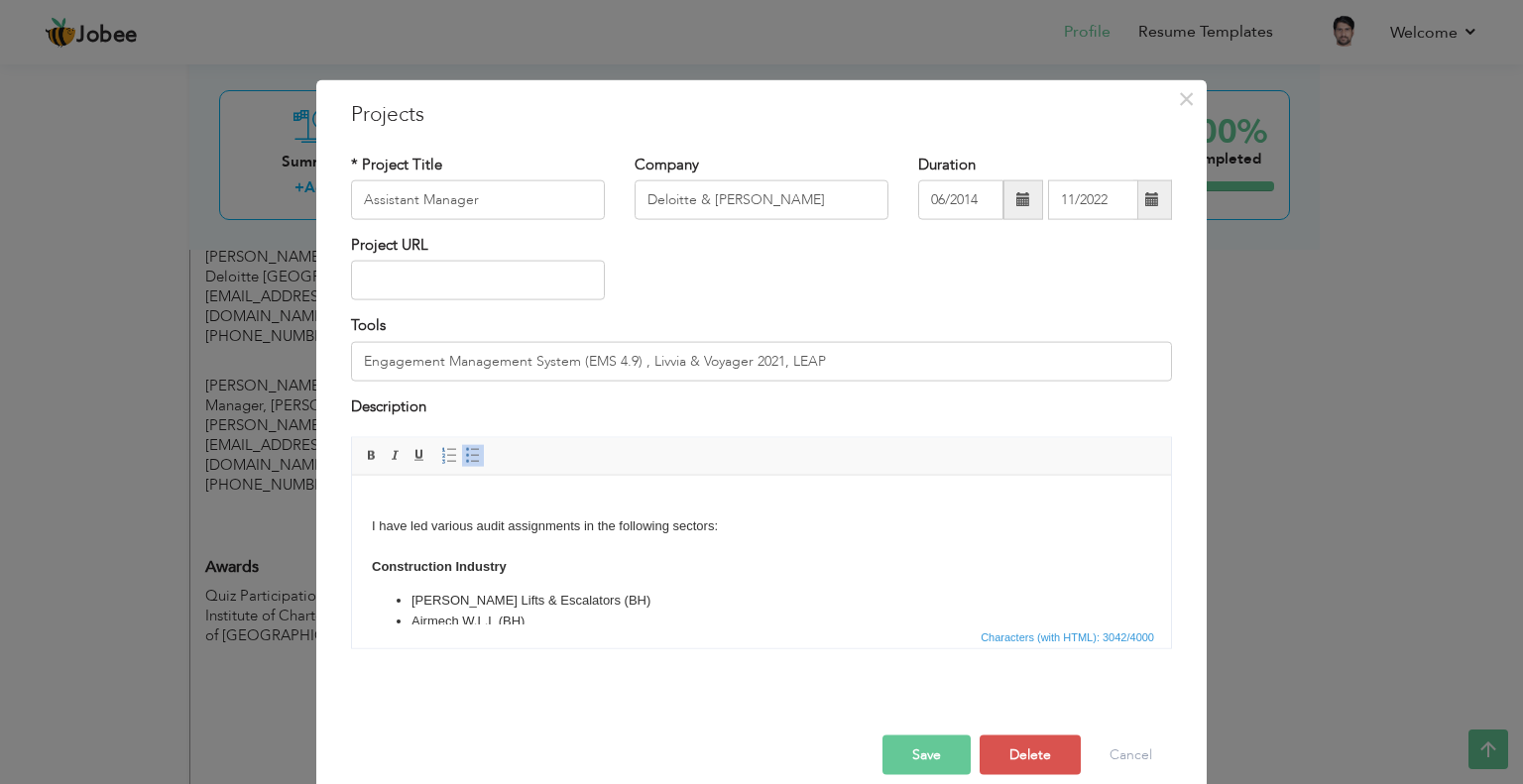 click at bounding box center [1152, 200] 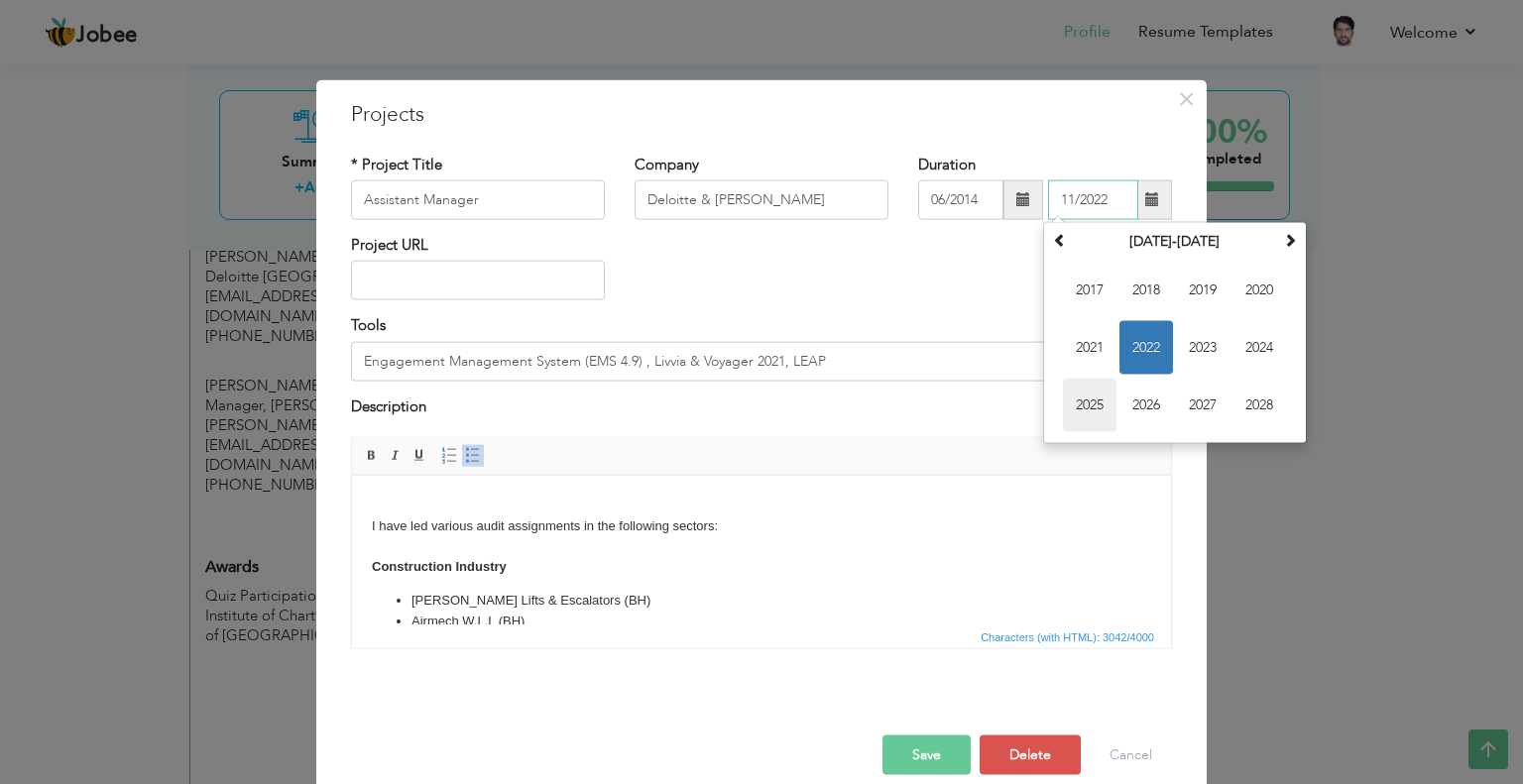 click on "2025" at bounding box center [1090, 405] 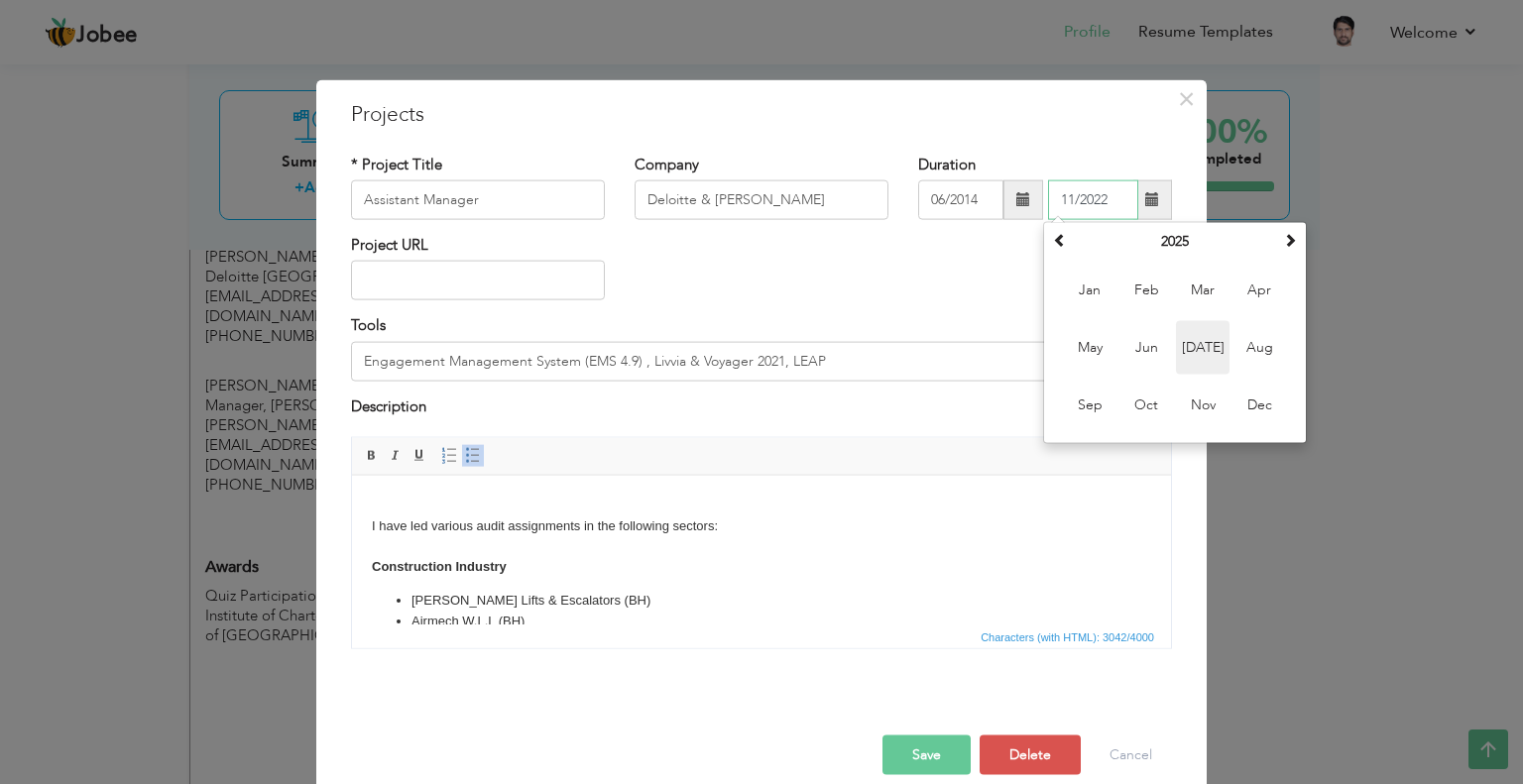 click on "[DATE]" at bounding box center [1203, 348] 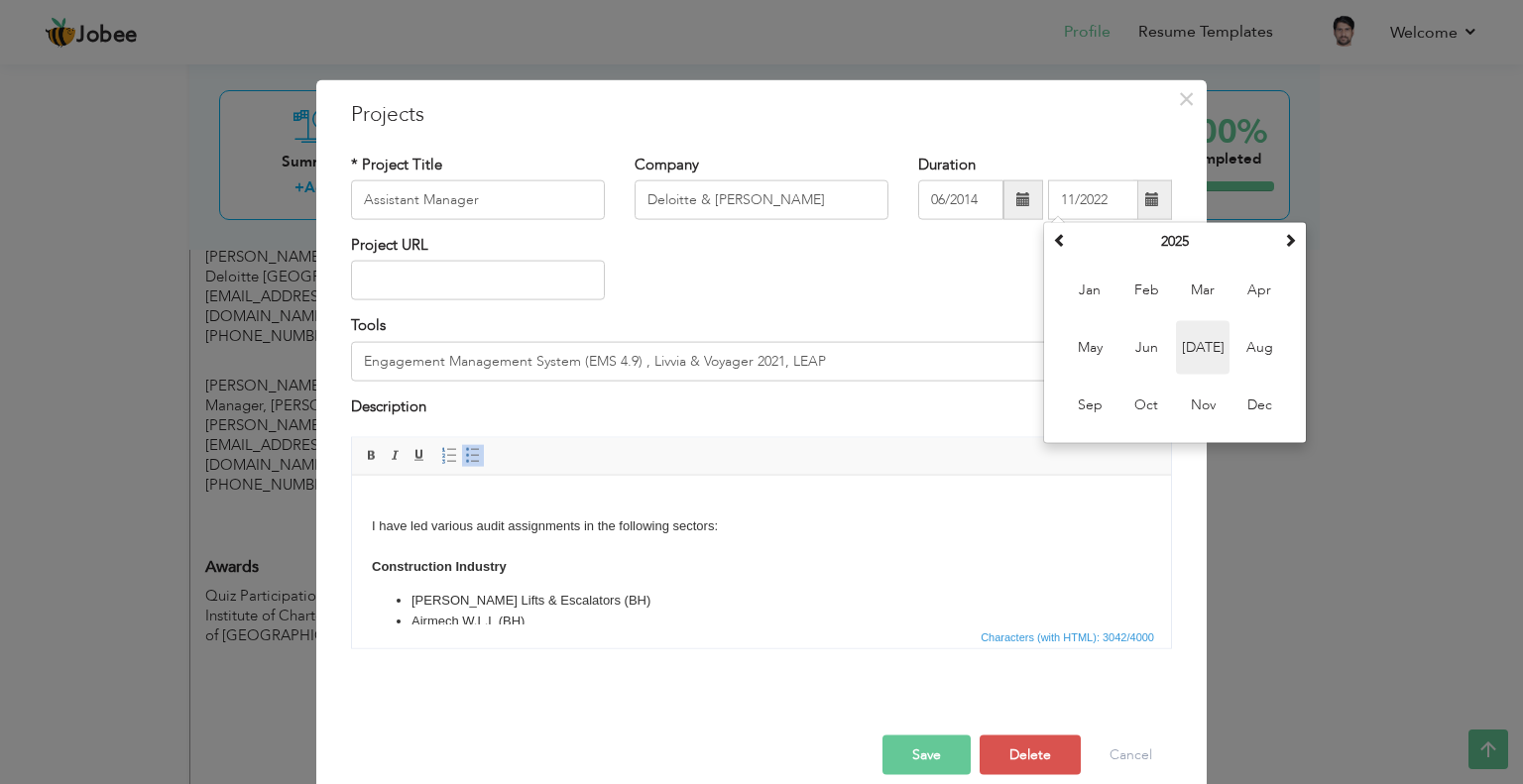 type on "07/2025" 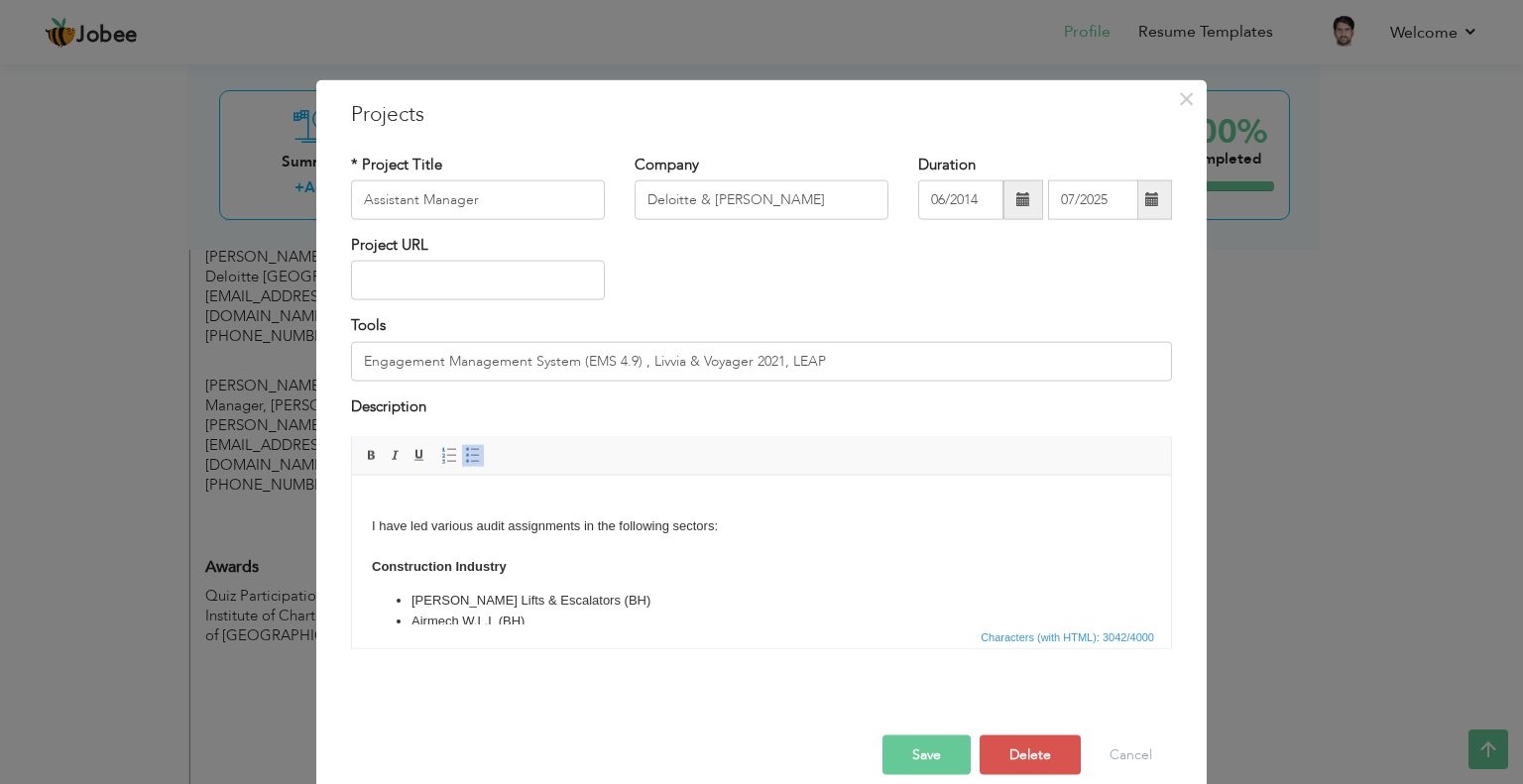 click on "Save" at bounding box center [926, 755] 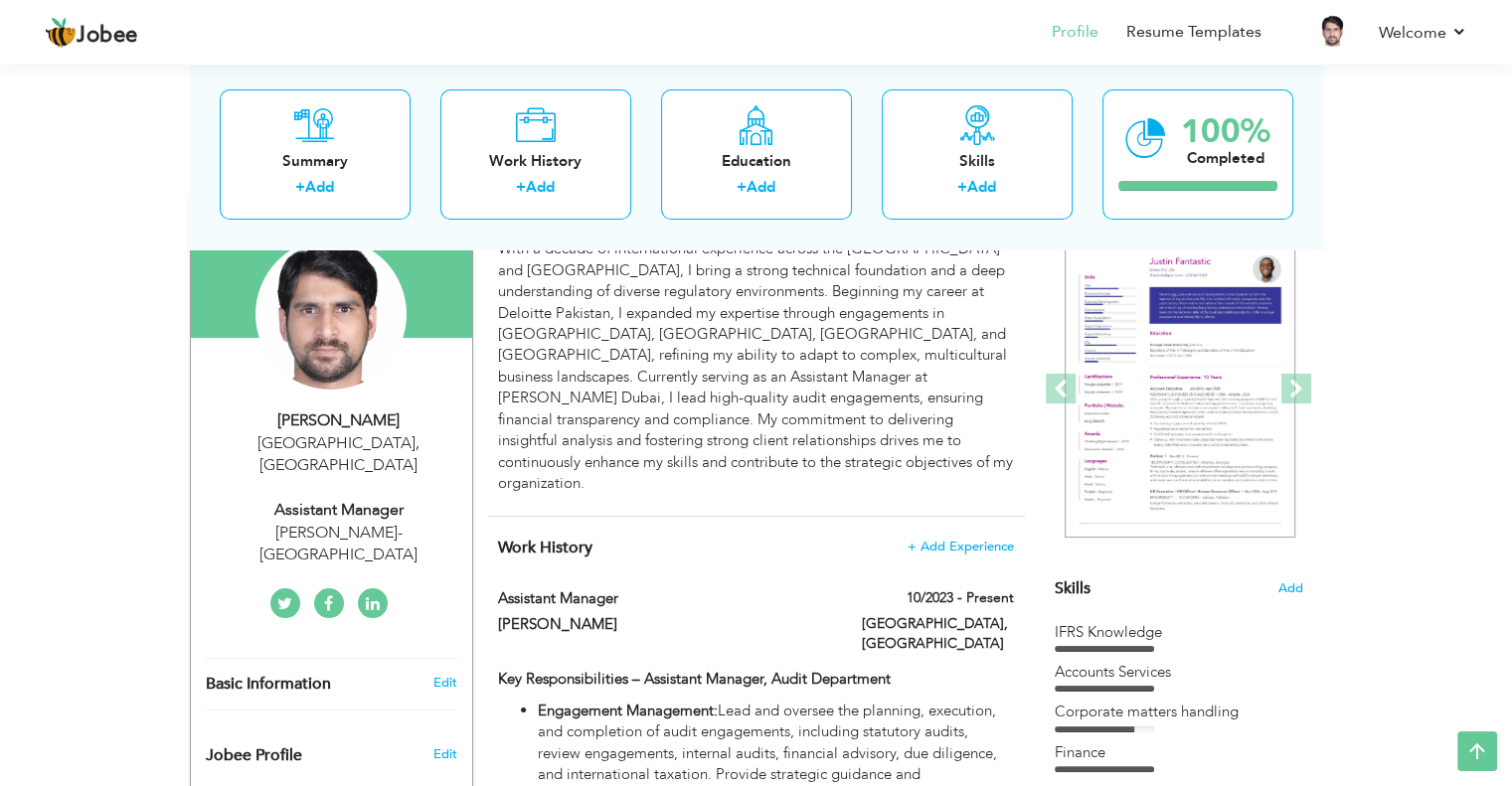 scroll, scrollTop: 72, scrollLeft: 0, axis: vertical 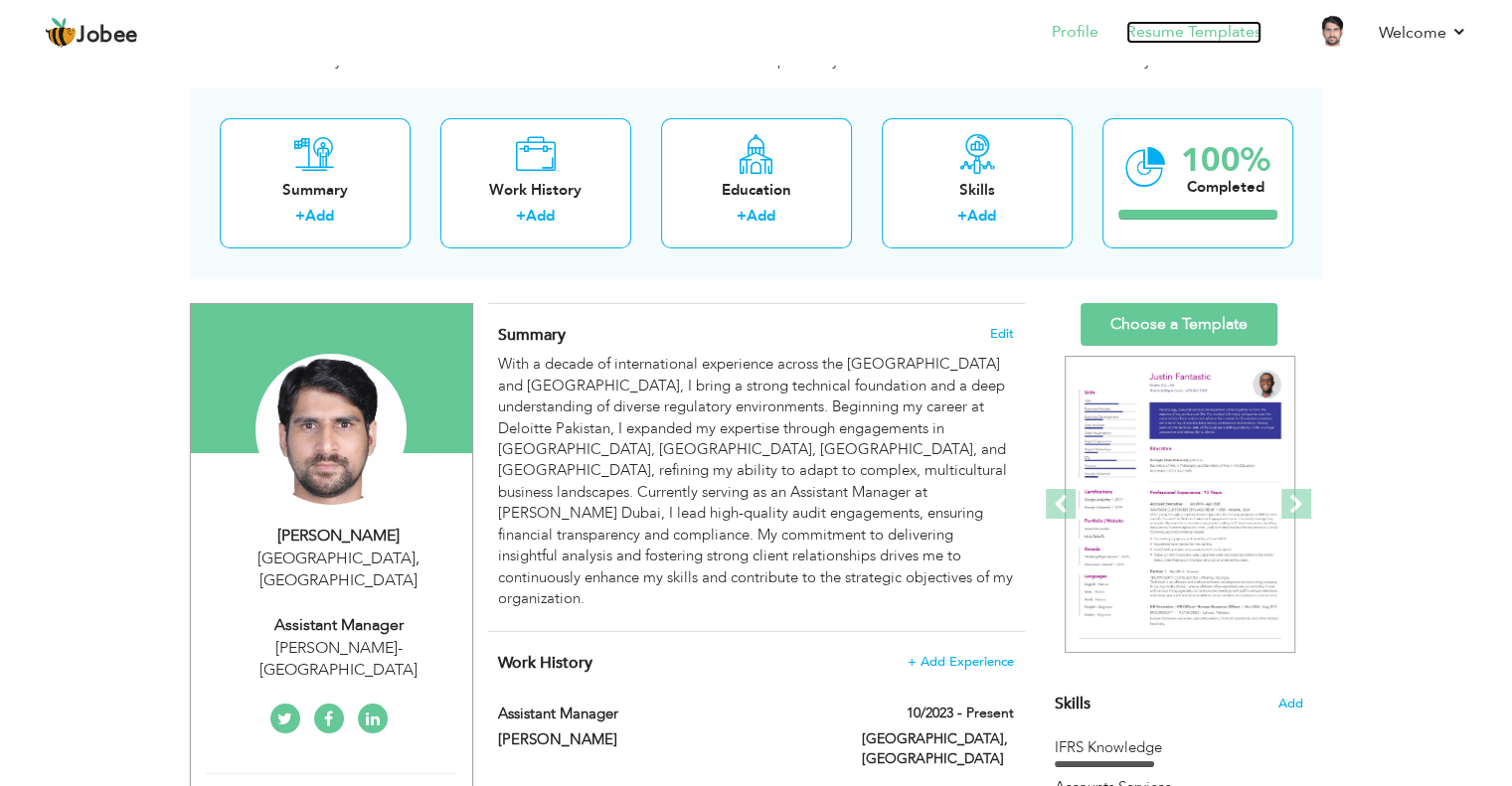 click on "Resume Templates" at bounding box center (1194, 32) 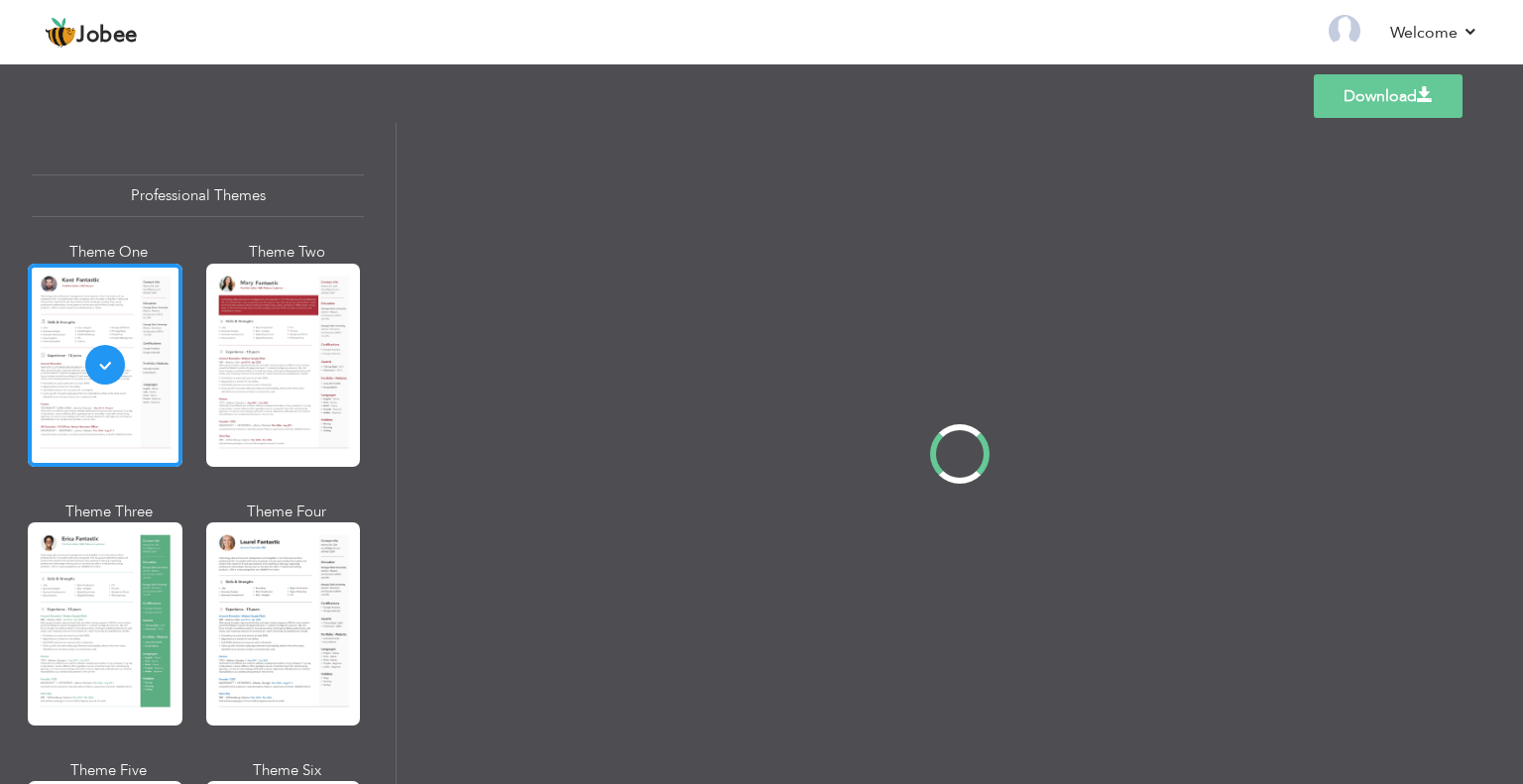 scroll, scrollTop: 0, scrollLeft: 0, axis: both 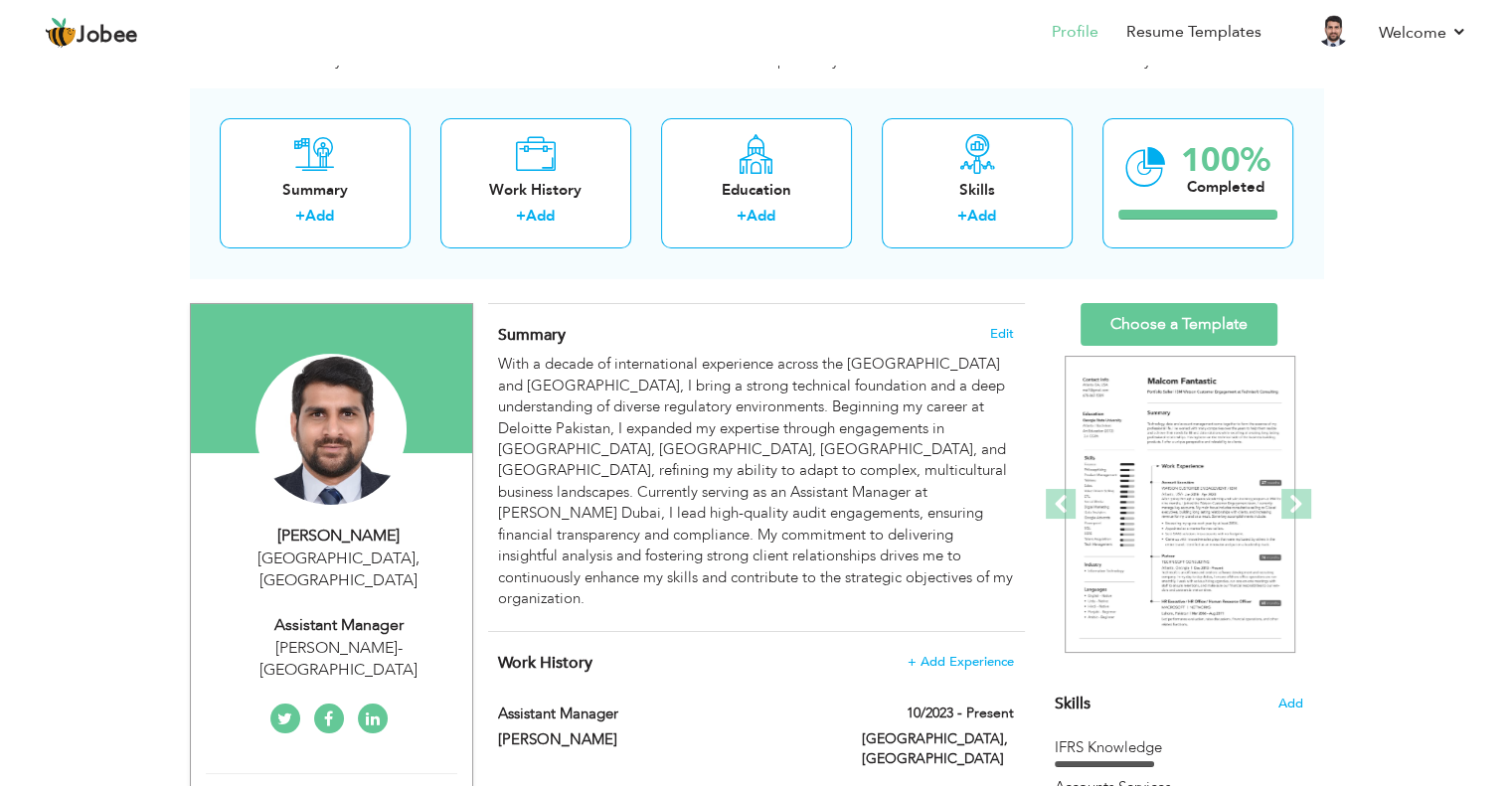 drag, startPoint x: 712, startPoint y: 416, endPoint x: 907, endPoint y: 651, distance: 305.3686 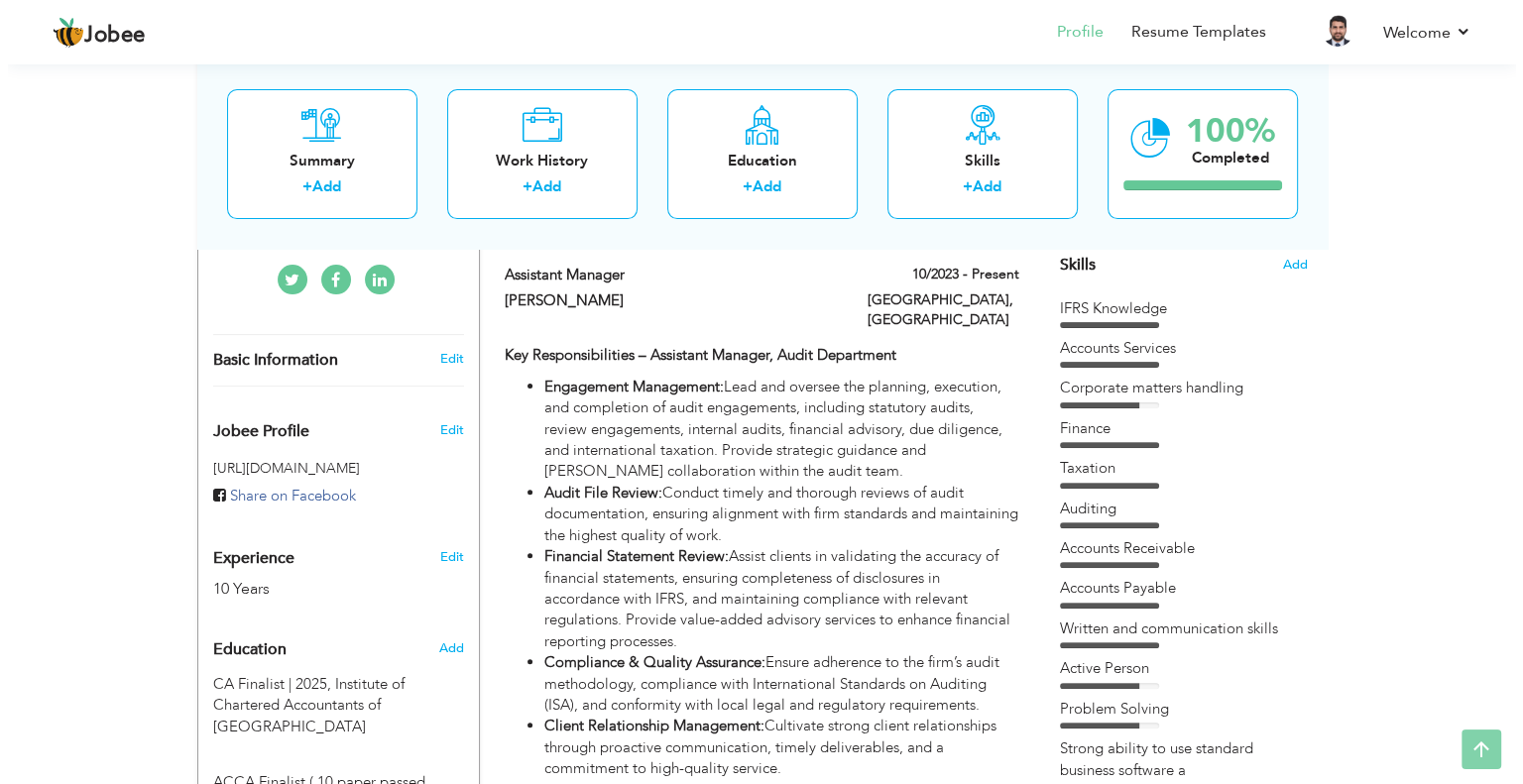 scroll, scrollTop: 512, scrollLeft: 0, axis: vertical 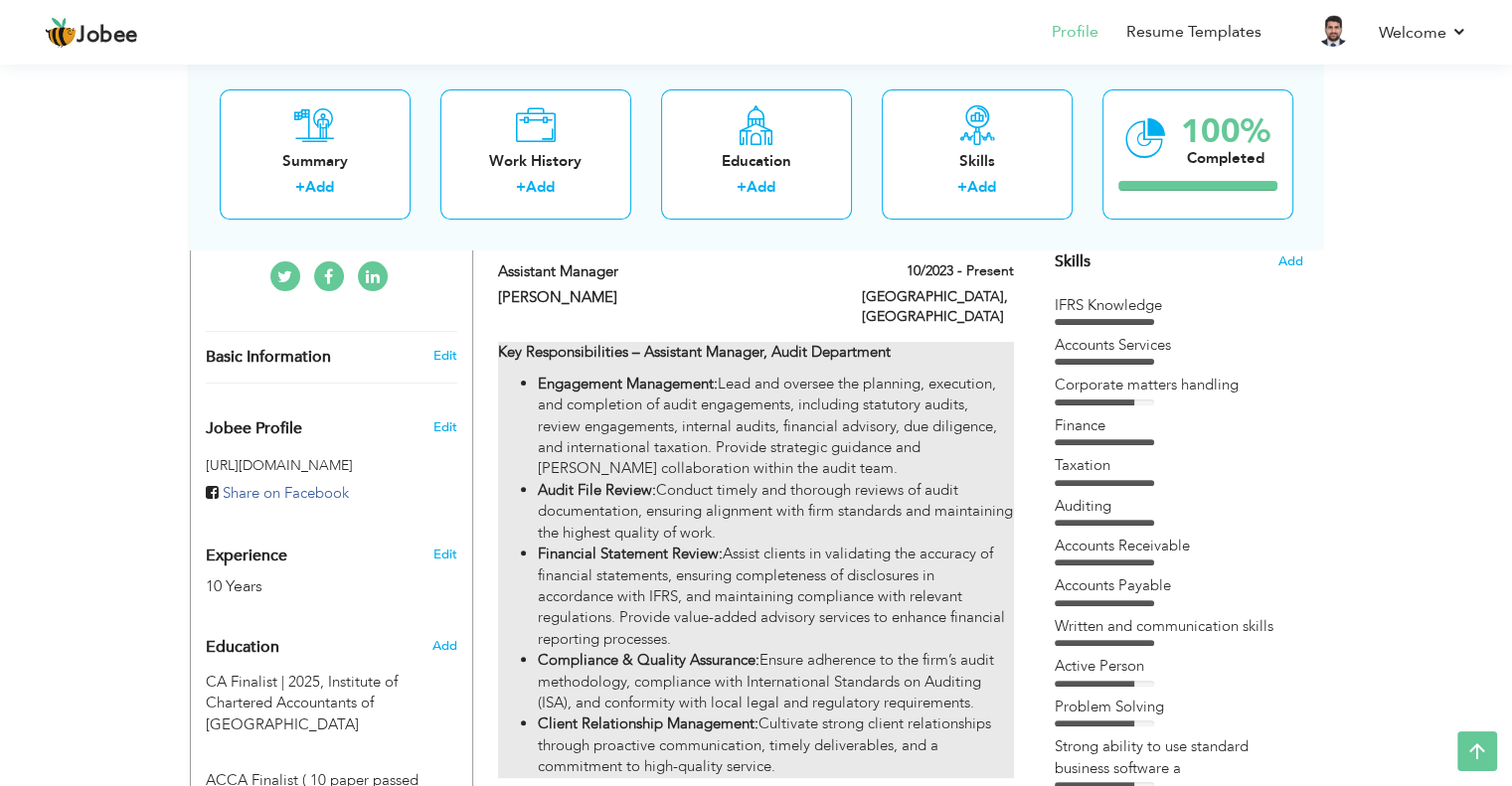 click on "Engagement Management:  Lead and oversee the planning, execution, and completion of audit engagements, including statutory audits, review engagements, internal audits, financial advisory, due diligence, and international taxation. Provide strategic guidance and foster collaboration within the audit team." at bounding box center (775, 426) 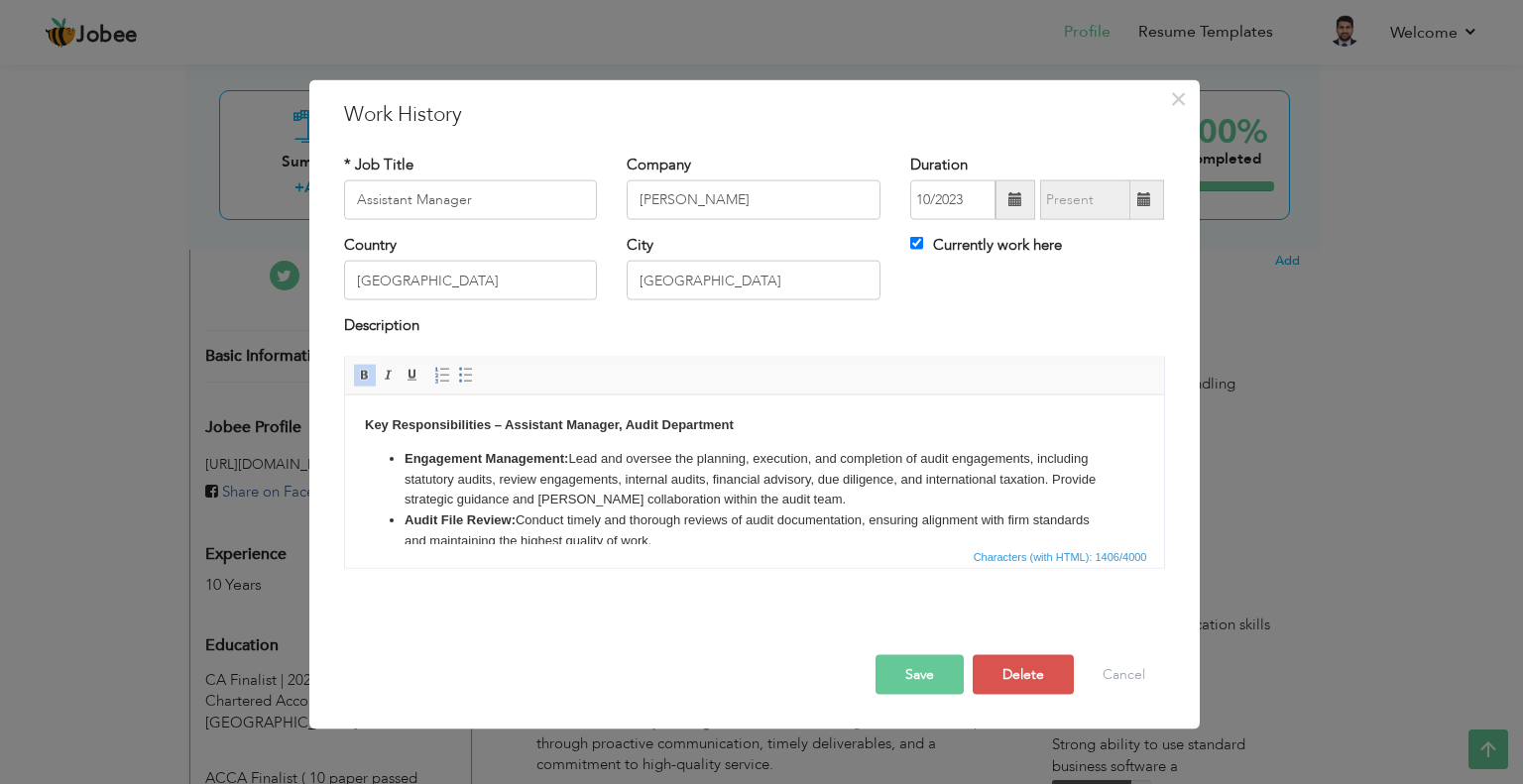 scroll, scrollTop: 170, scrollLeft: 0, axis: vertical 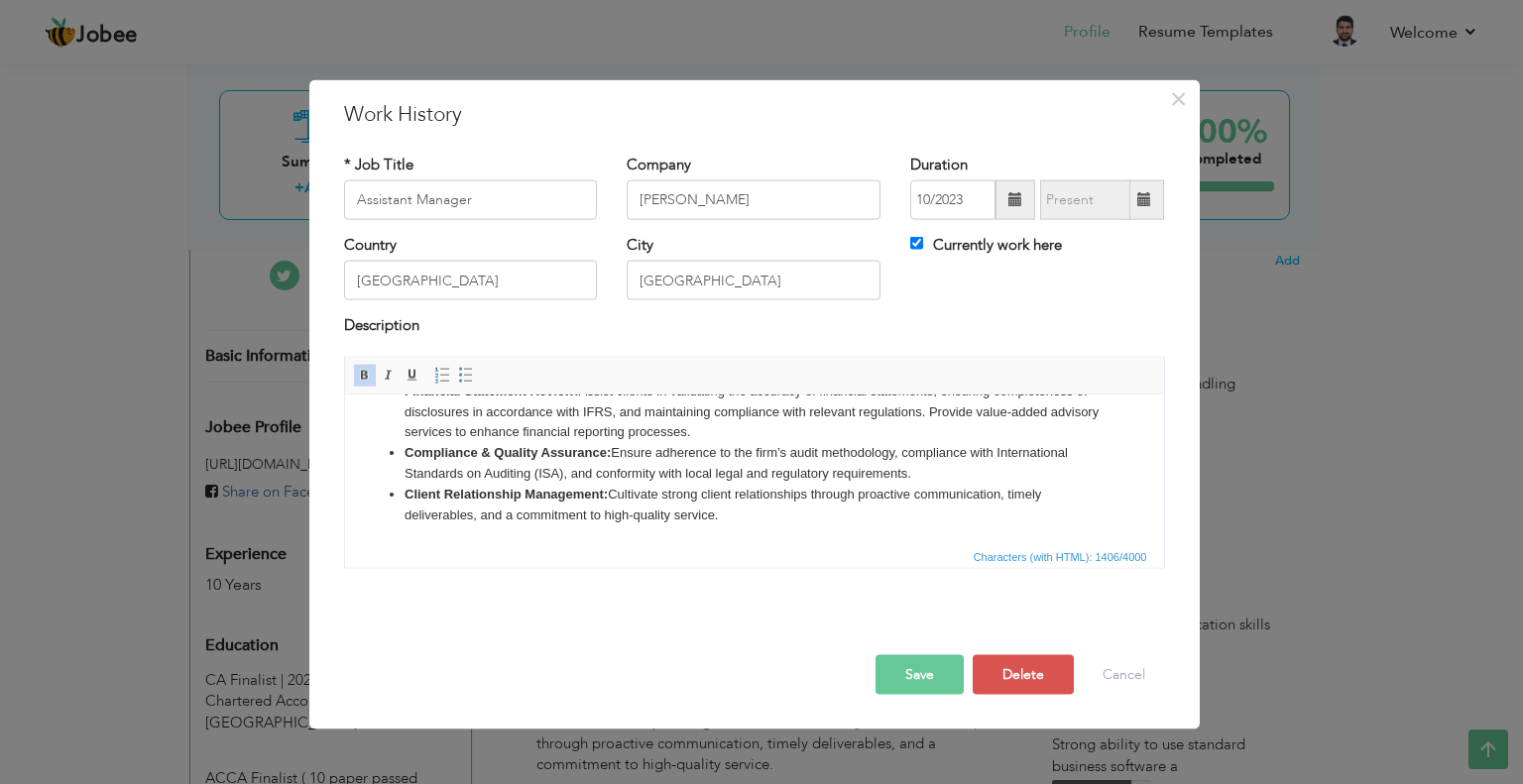 click on "Client Relationship Management:  Cultivate strong client relationships through proactive communication, timely deliverables, and a commitment to high-quality service." at bounding box center [754, 504] 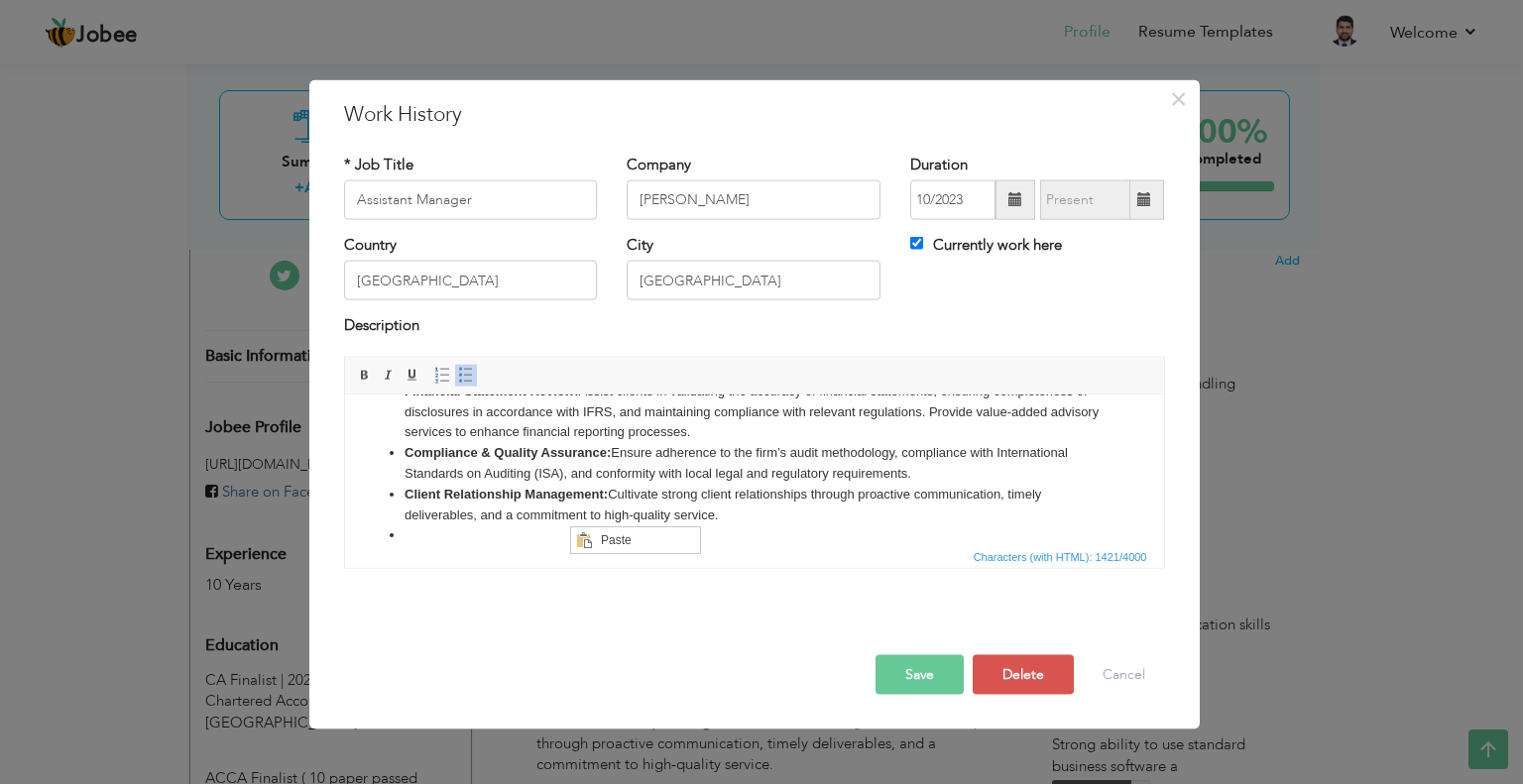 scroll, scrollTop: 0, scrollLeft: 0, axis: both 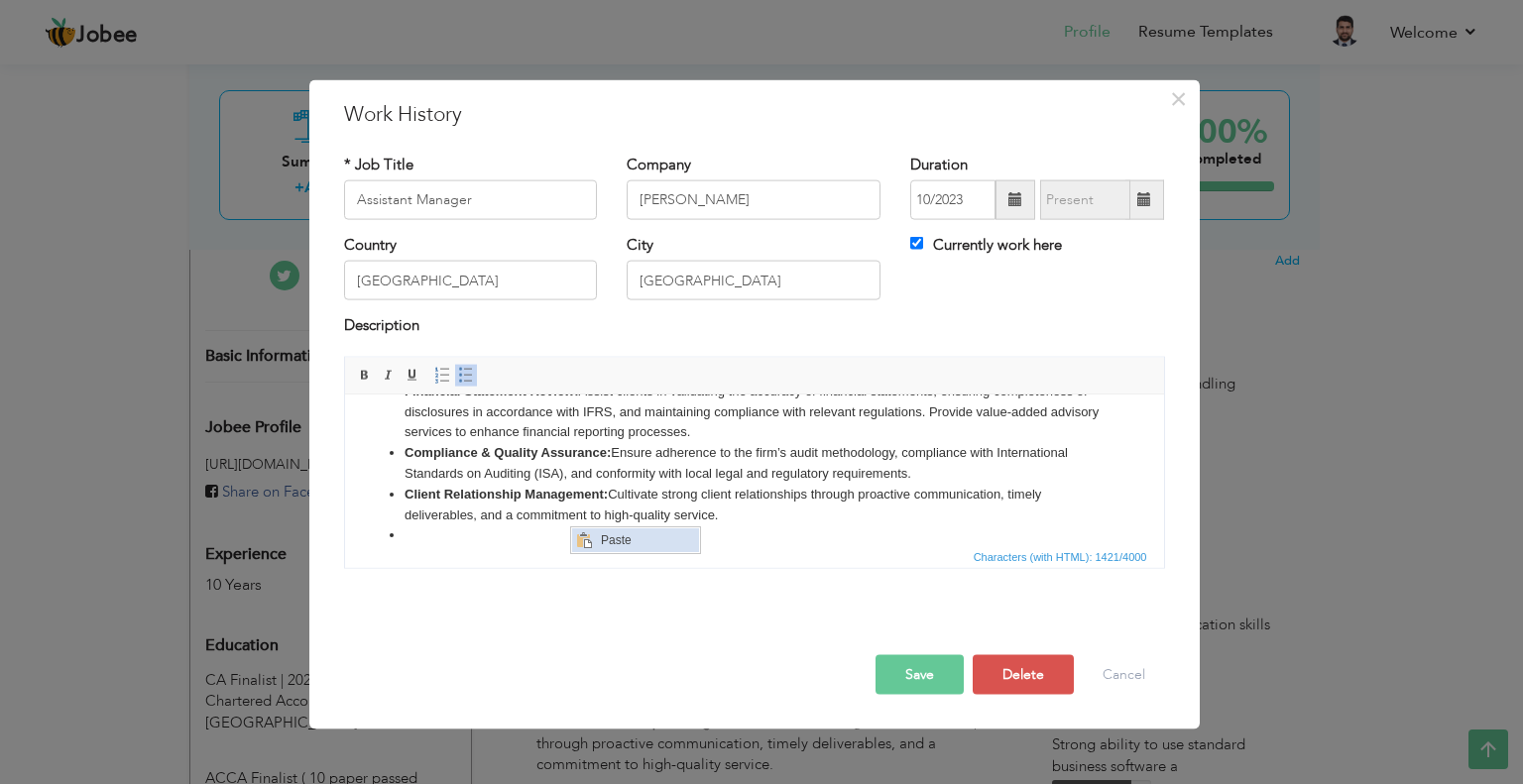 click on "Paste" at bounding box center [647, 540] 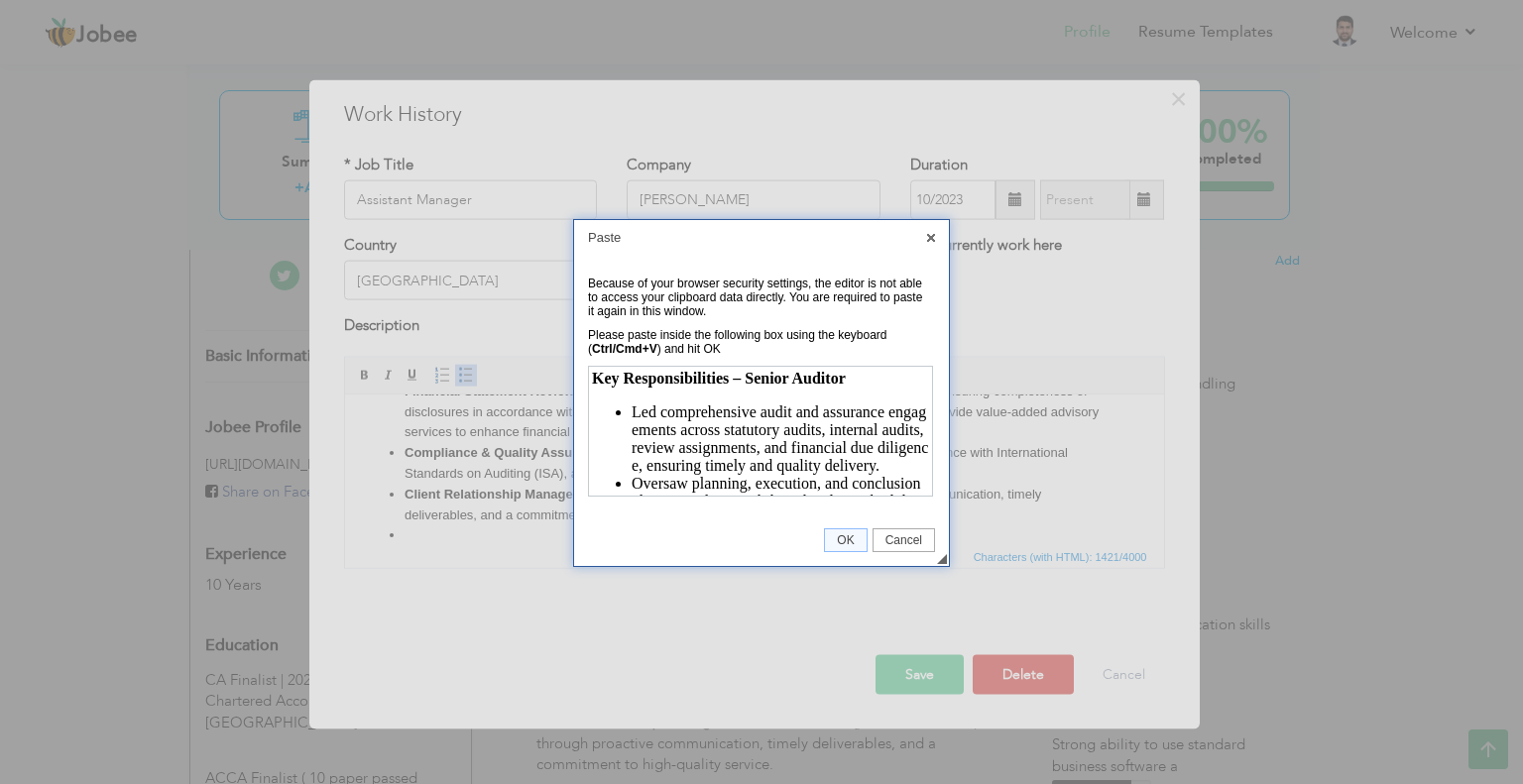 scroll, scrollTop: 0, scrollLeft: 0, axis: both 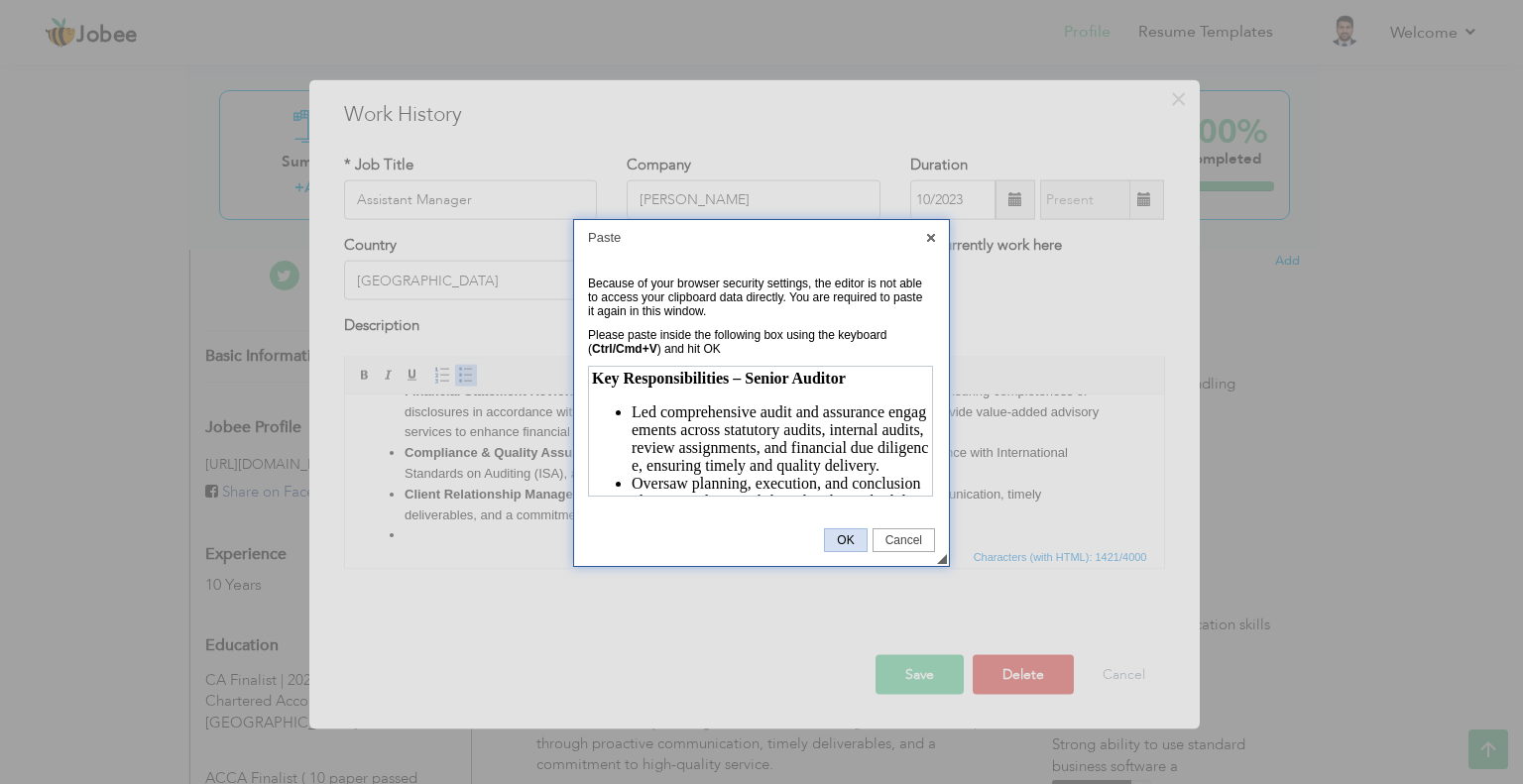click on "OK" at bounding box center [845, 540] 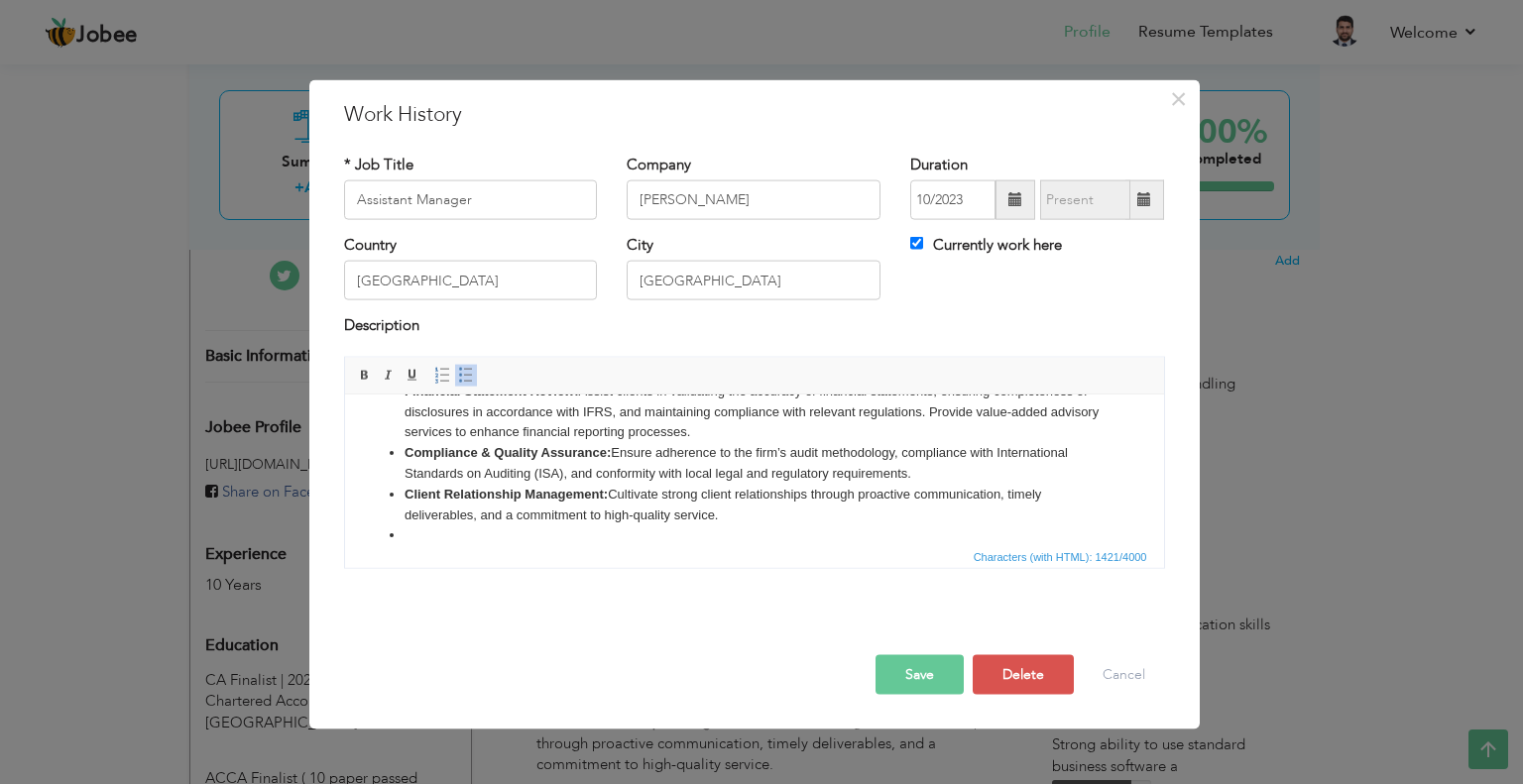 drag, startPoint x: 1508, startPoint y: 877, endPoint x: 1163, endPoint y: 492, distance: 516.9623 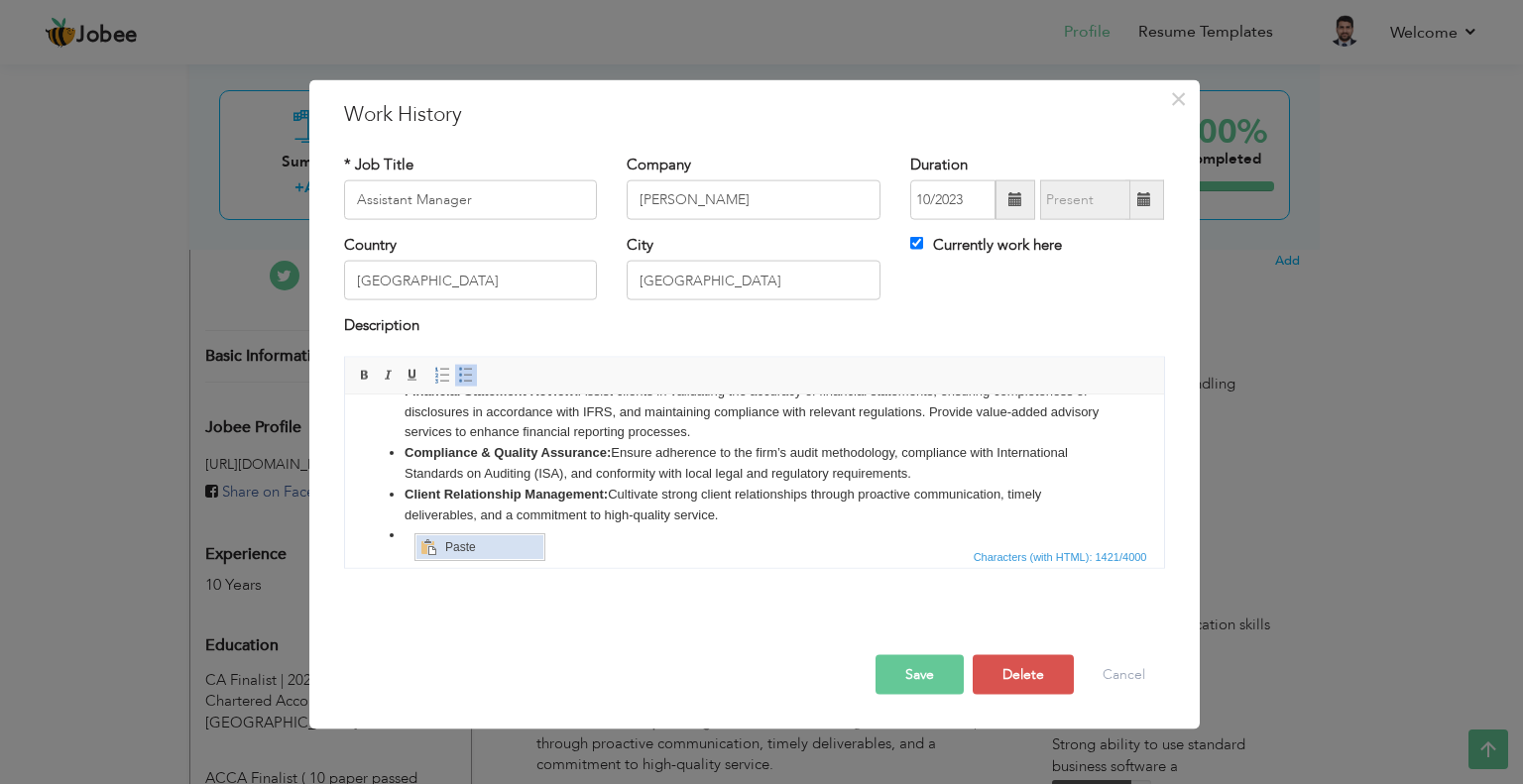 click on "Paste" at bounding box center (492, 547) 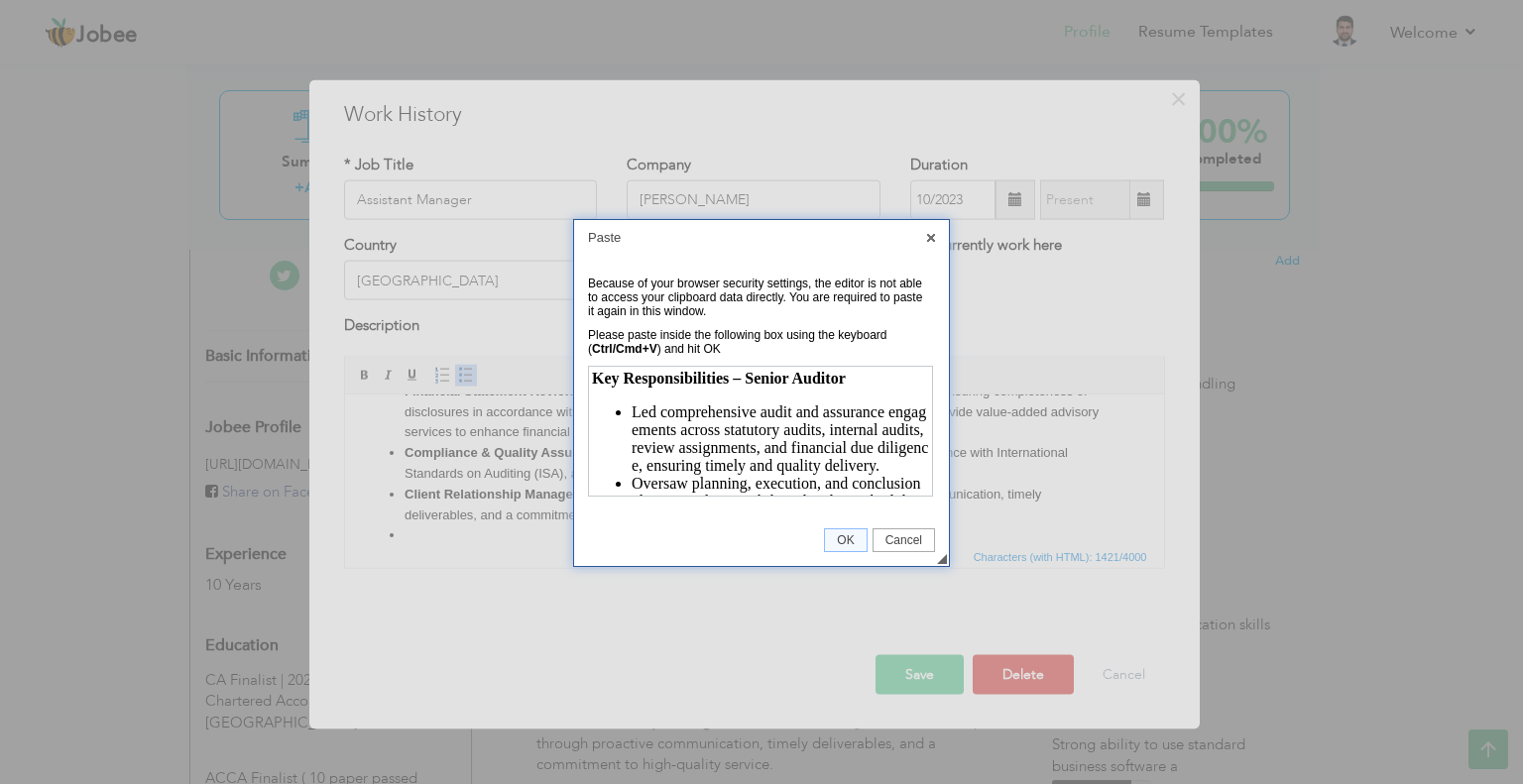scroll, scrollTop: 0, scrollLeft: 0, axis: both 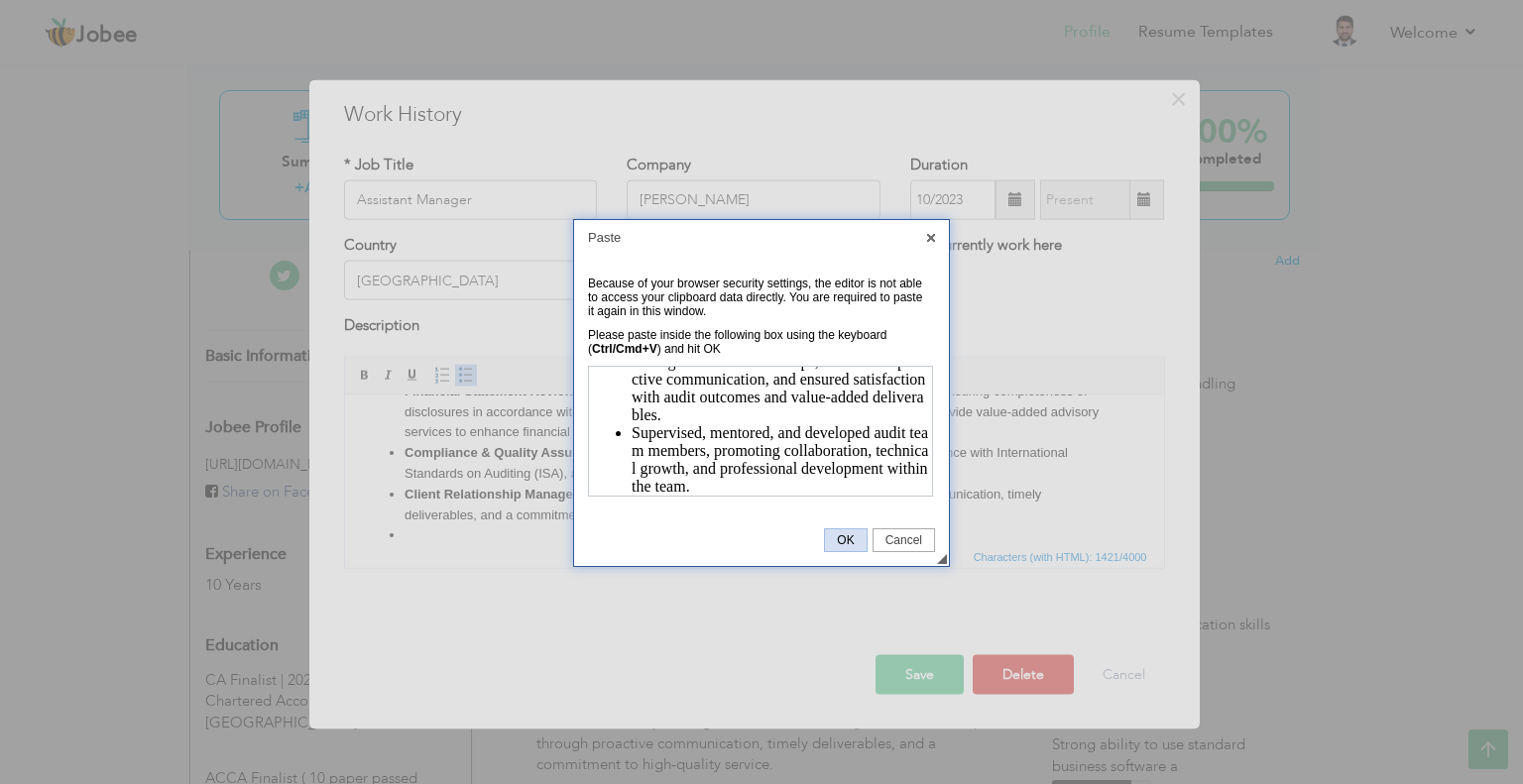 click on "OK" at bounding box center (845, 540) 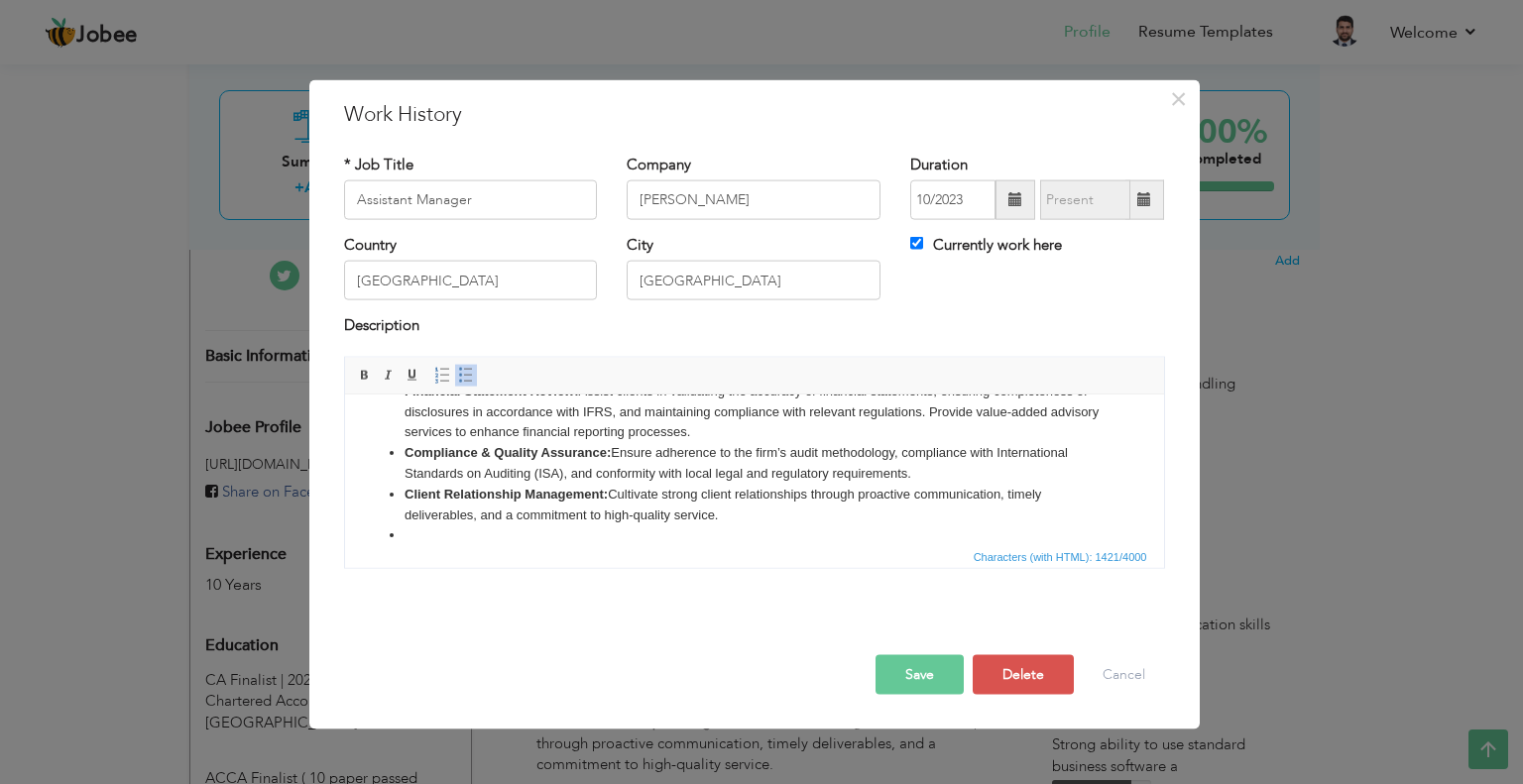 scroll, scrollTop: 552, scrollLeft: 0, axis: vertical 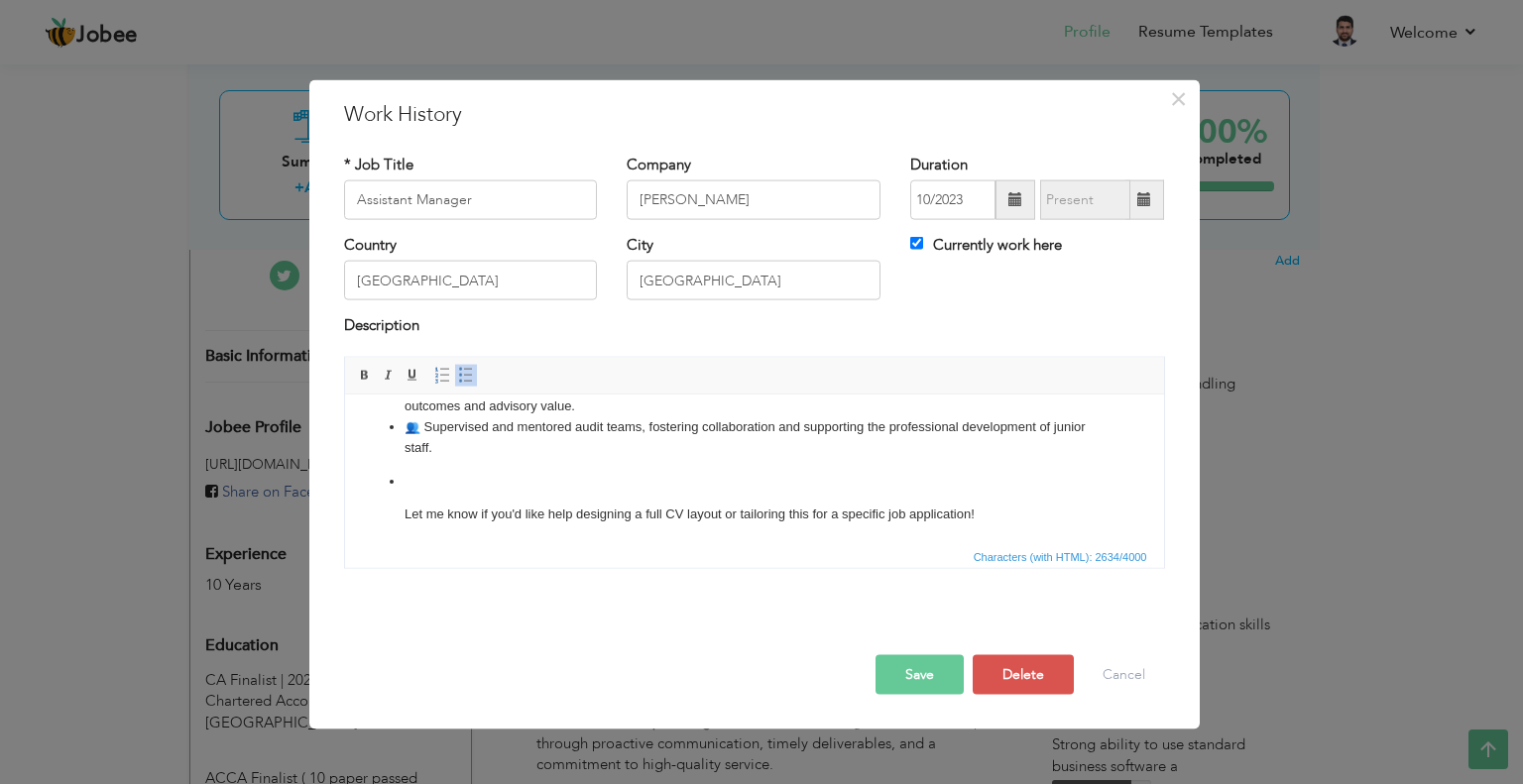 click at bounding box center [754, 481] 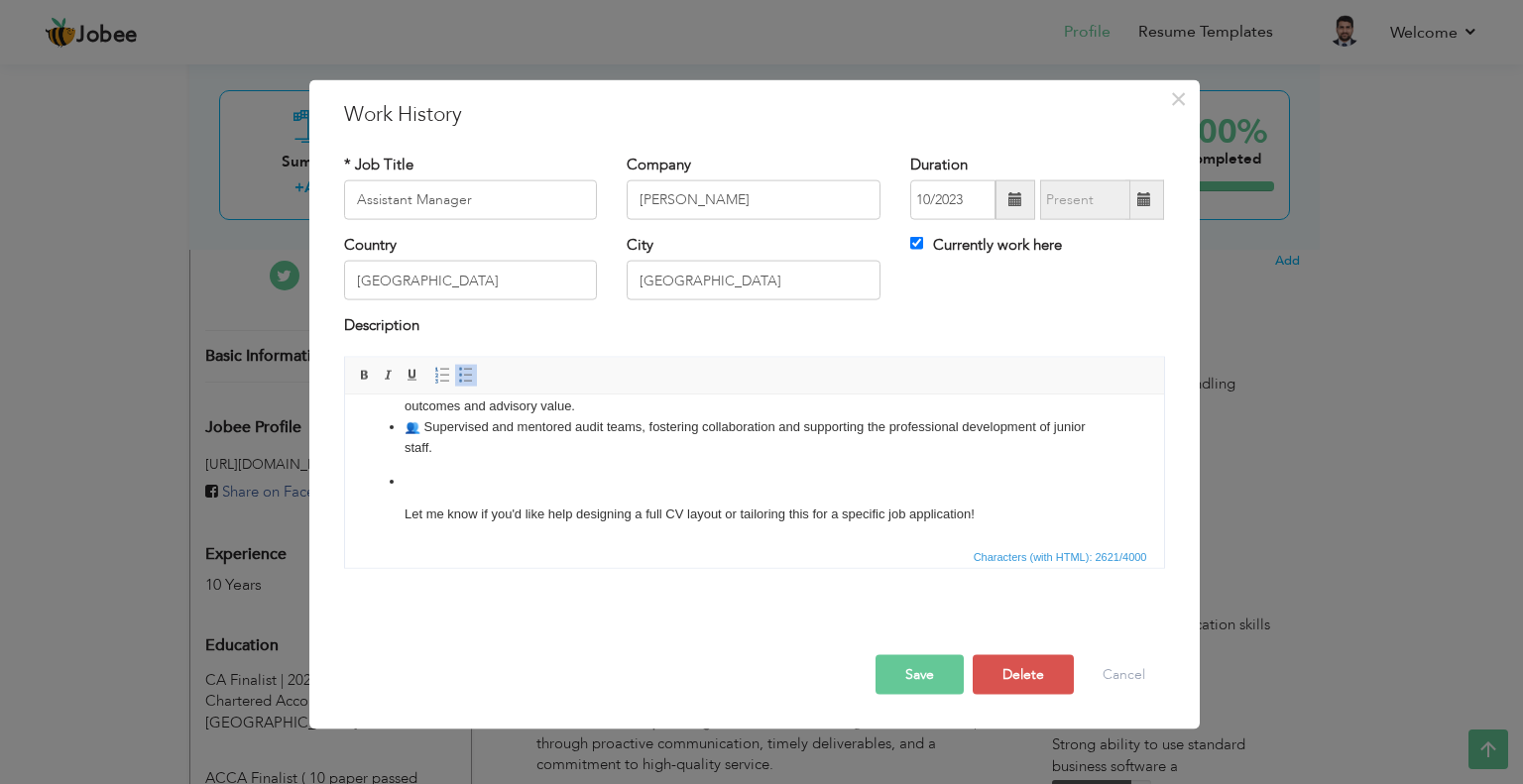 scroll, scrollTop: 519, scrollLeft: 0, axis: vertical 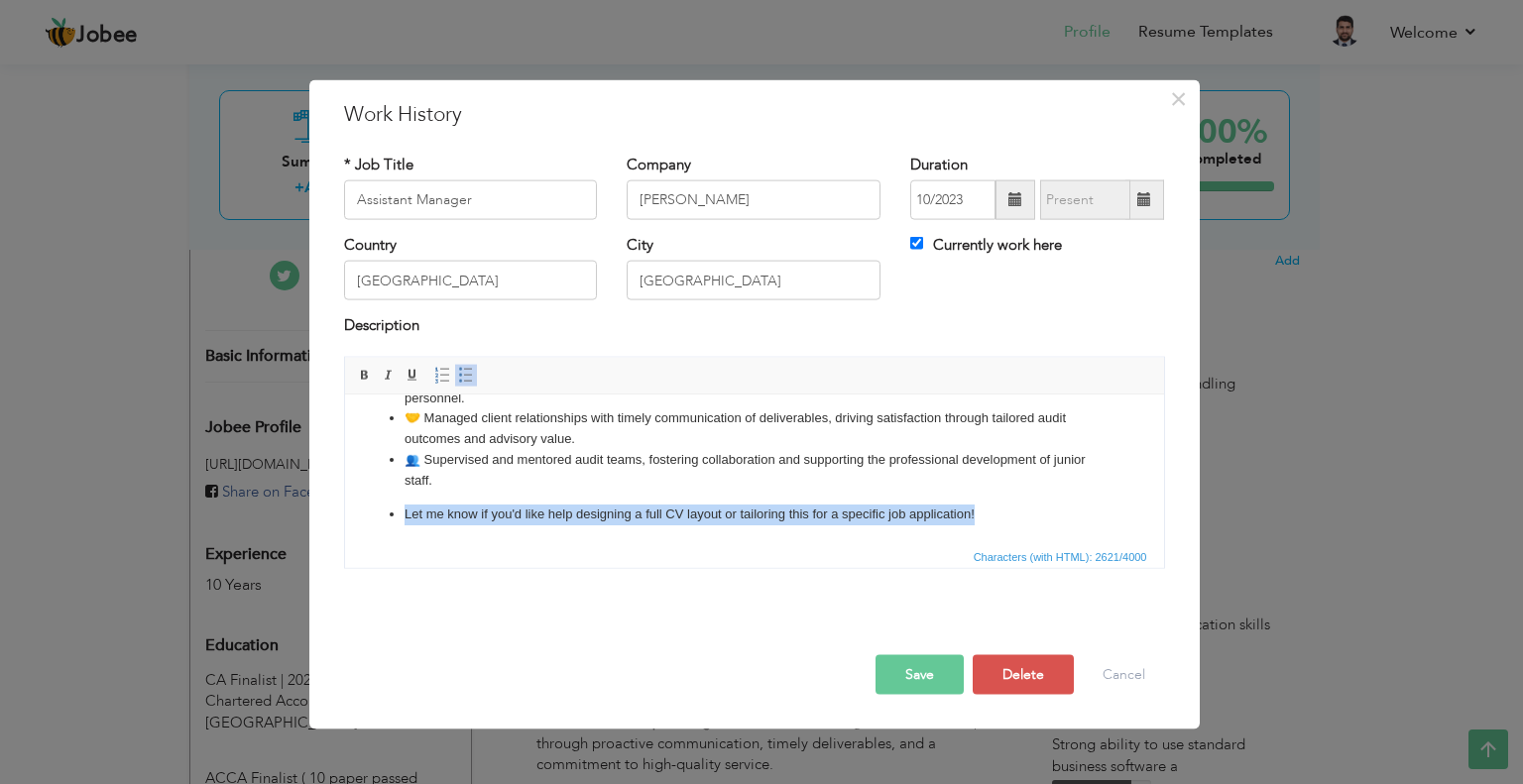 type 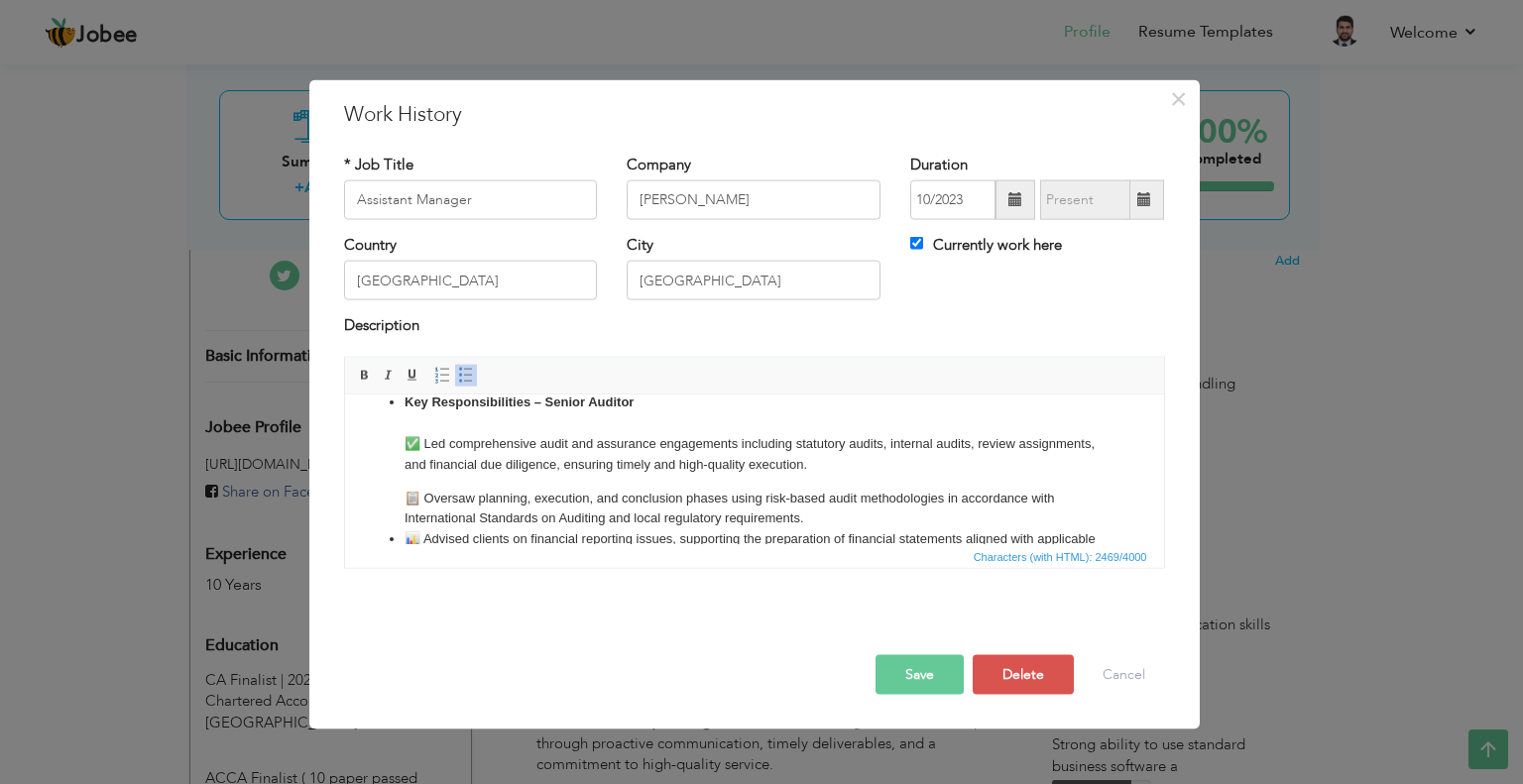 scroll, scrollTop: 318, scrollLeft: 0, axis: vertical 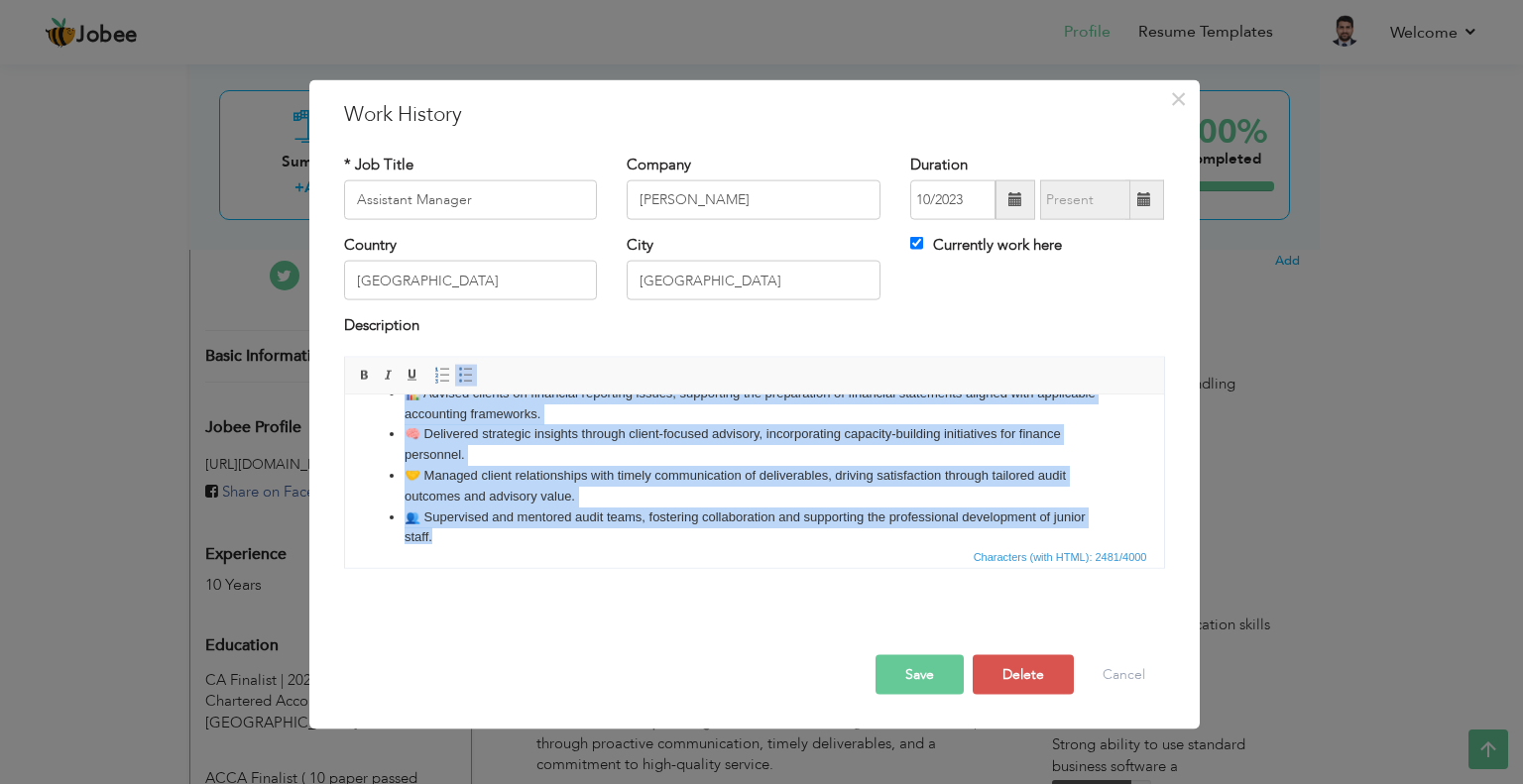 click at bounding box center (466, 375) 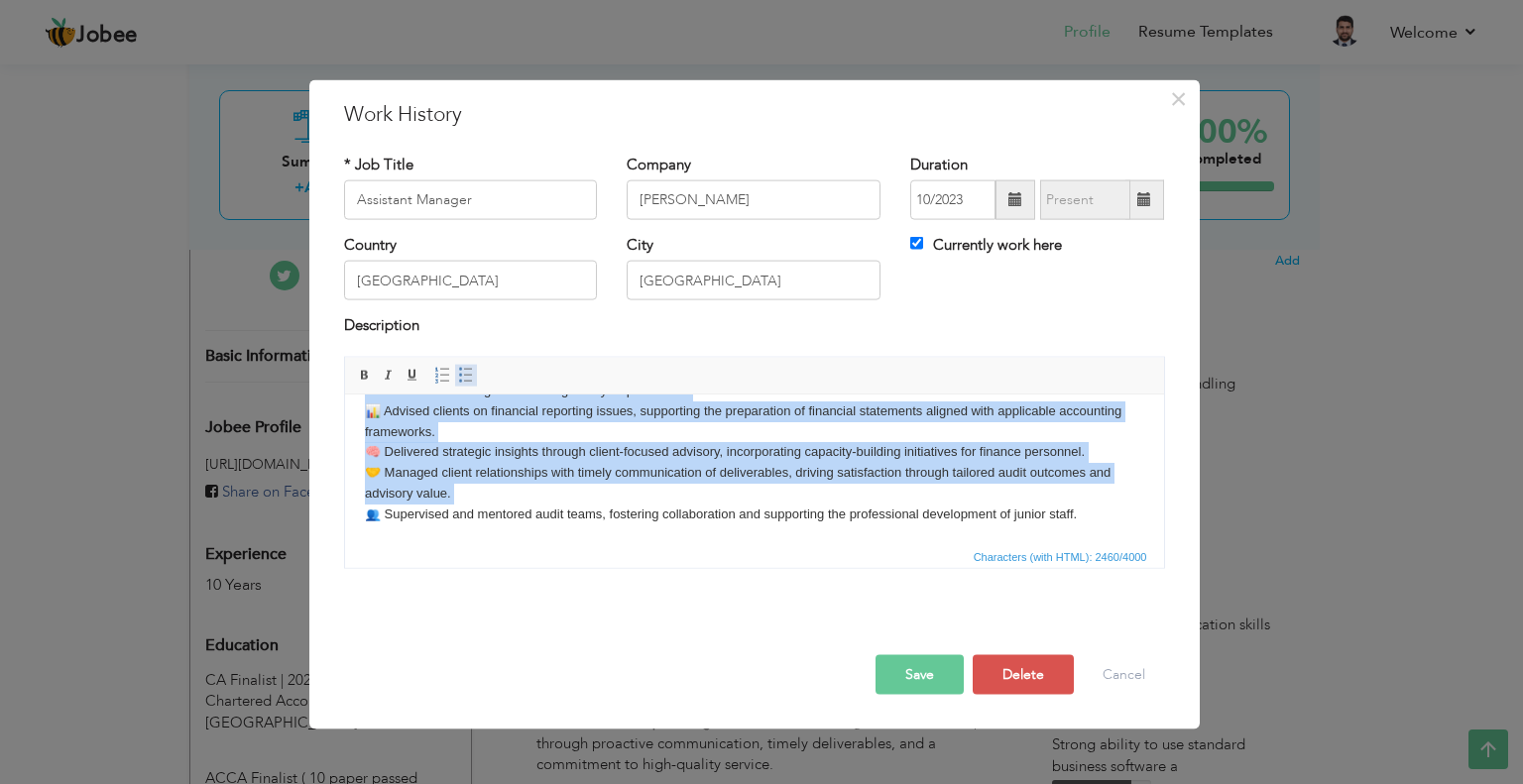 click at bounding box center (466, 375) 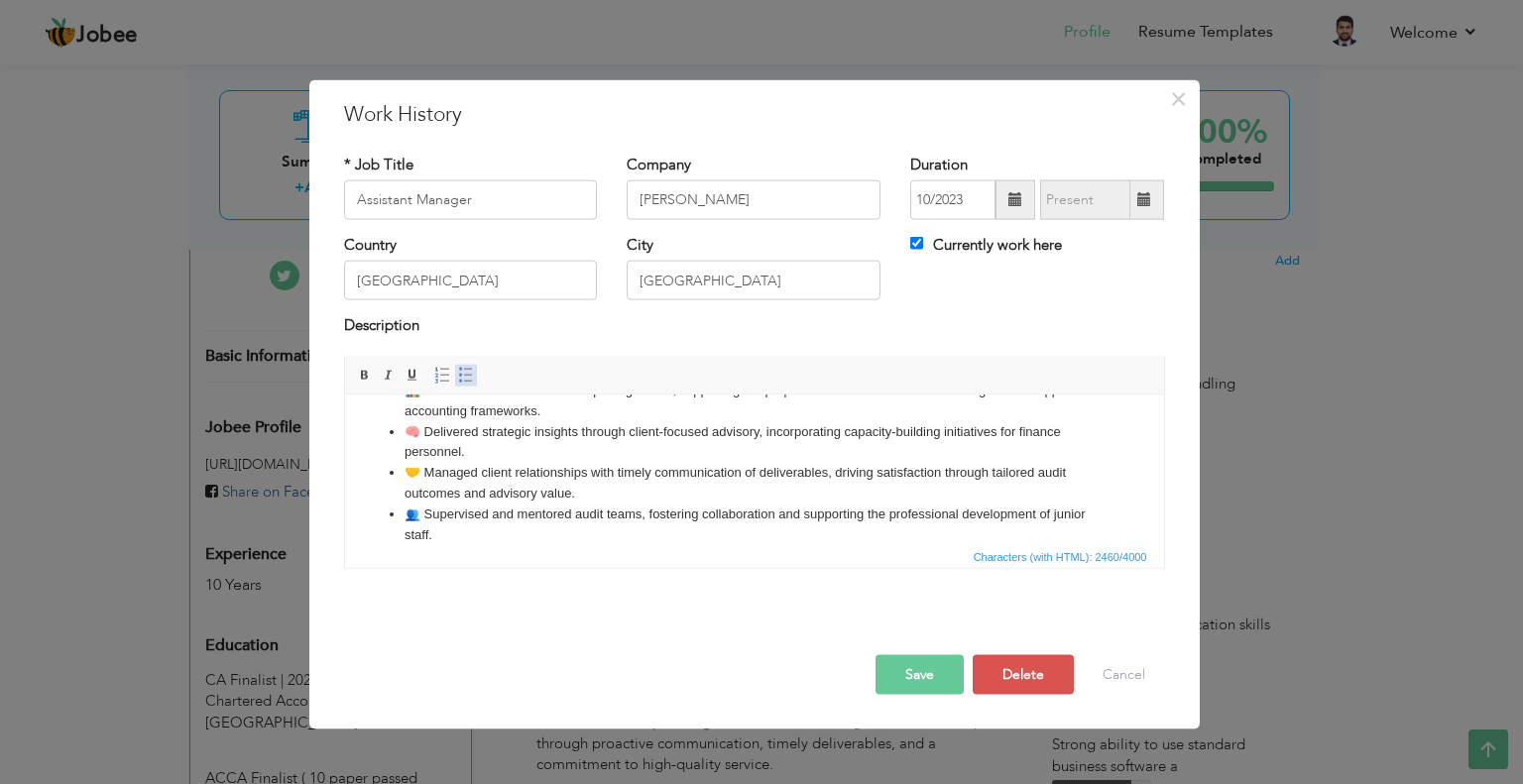 scroll, scrollTop: 504, scrollLeft: 0, axis: vertical 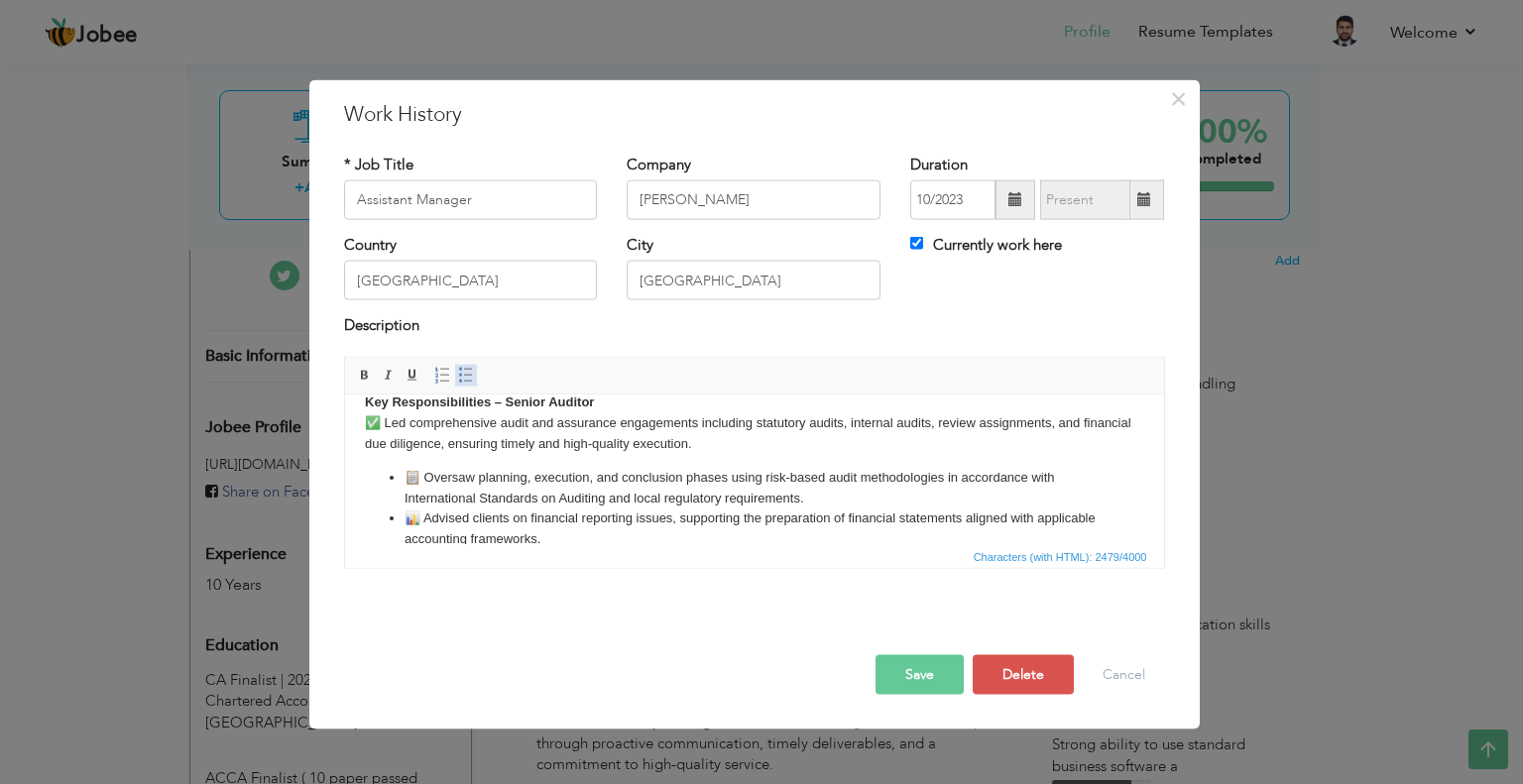click at bounding box center (466, 375) 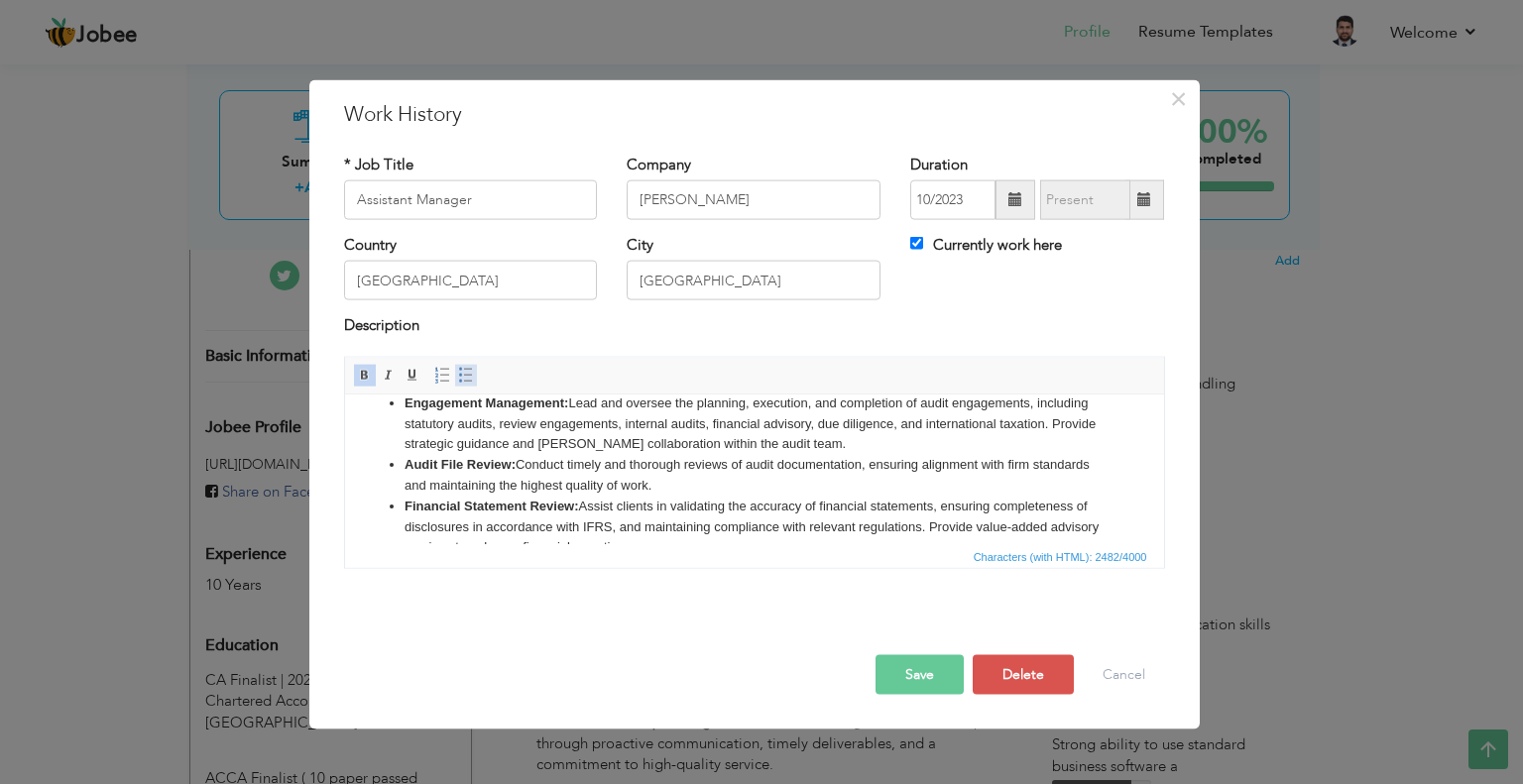 scroll, scrollTop: 23, scrollLeft: 0, axis: vertical 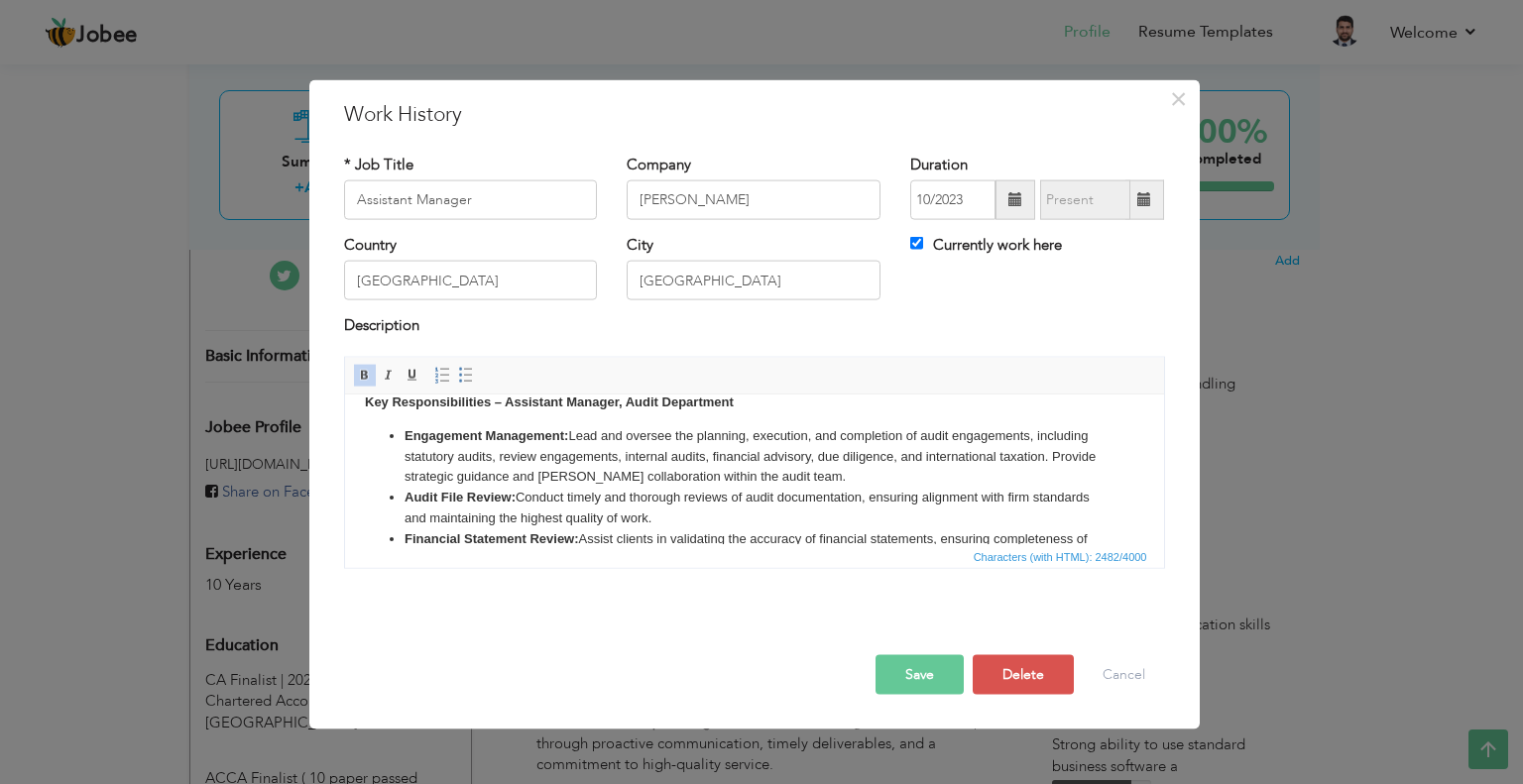 click on "Save" at bounding box center [919, 674] 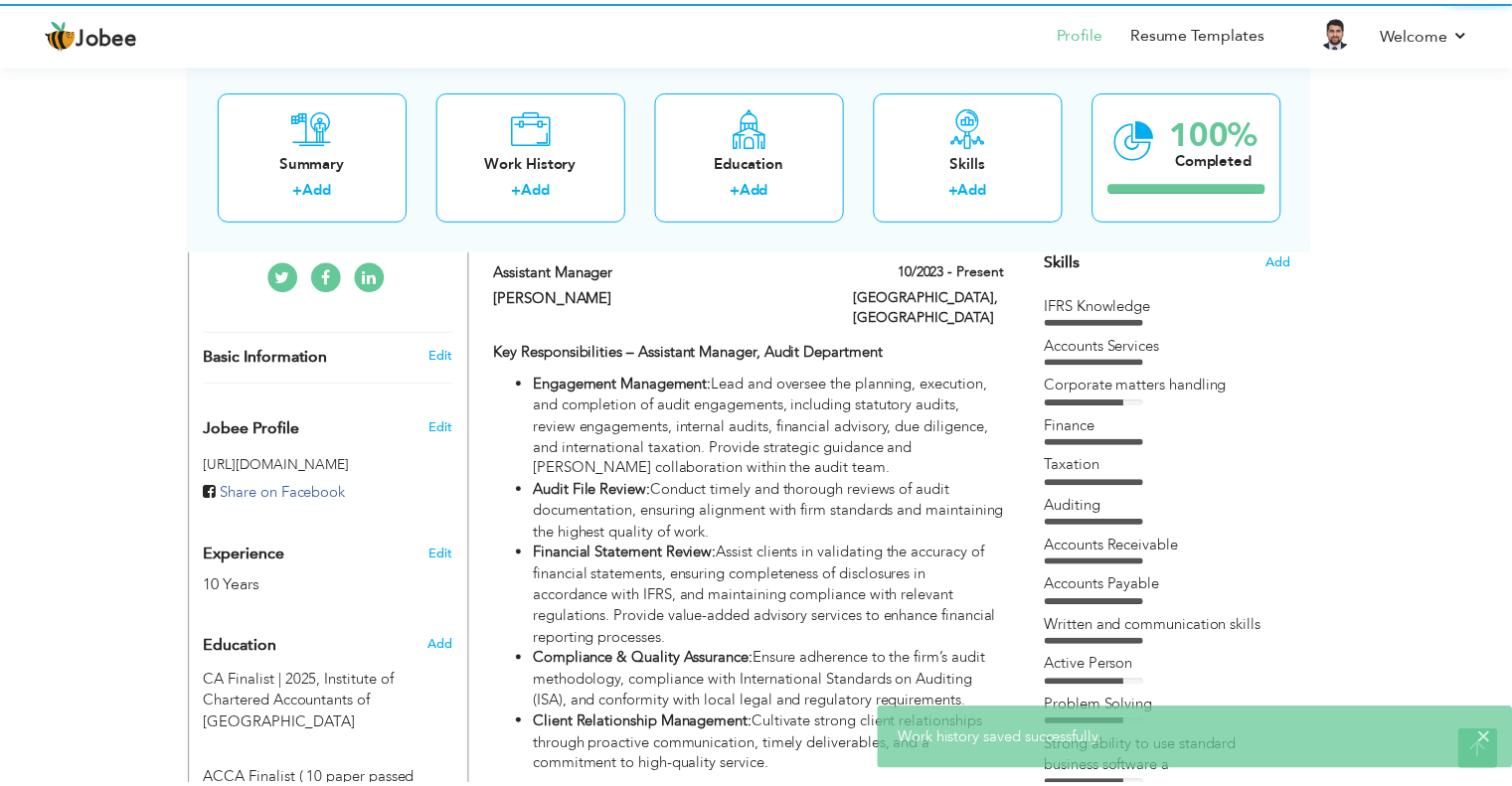 scroll, scrollTop: 0, scrollLeft: 0, axis: both 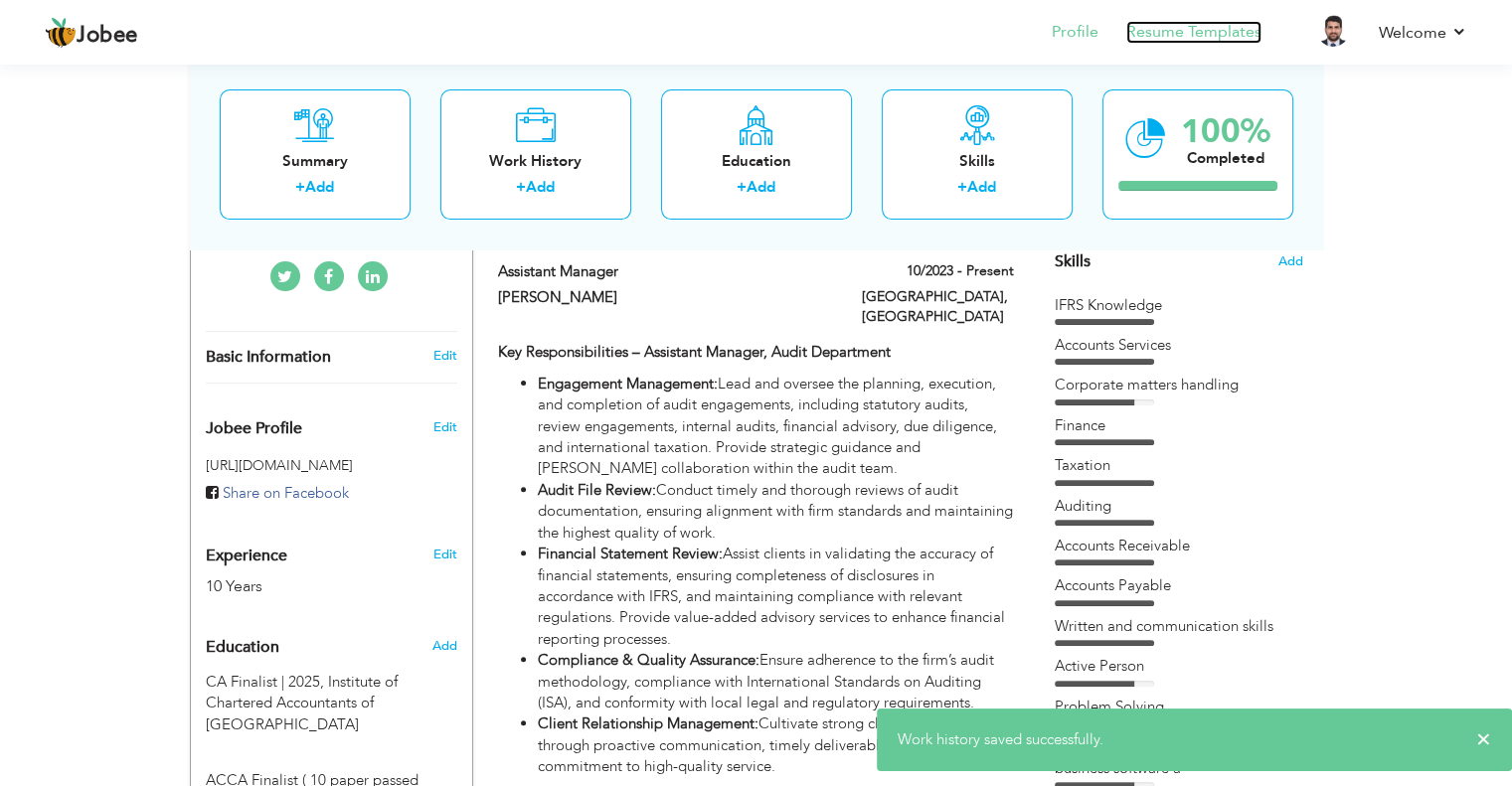 drag, startPoint x: 1169, startPoint y: 20, endPoint x: 1153, endPoint y: 34, distance: 21.260292 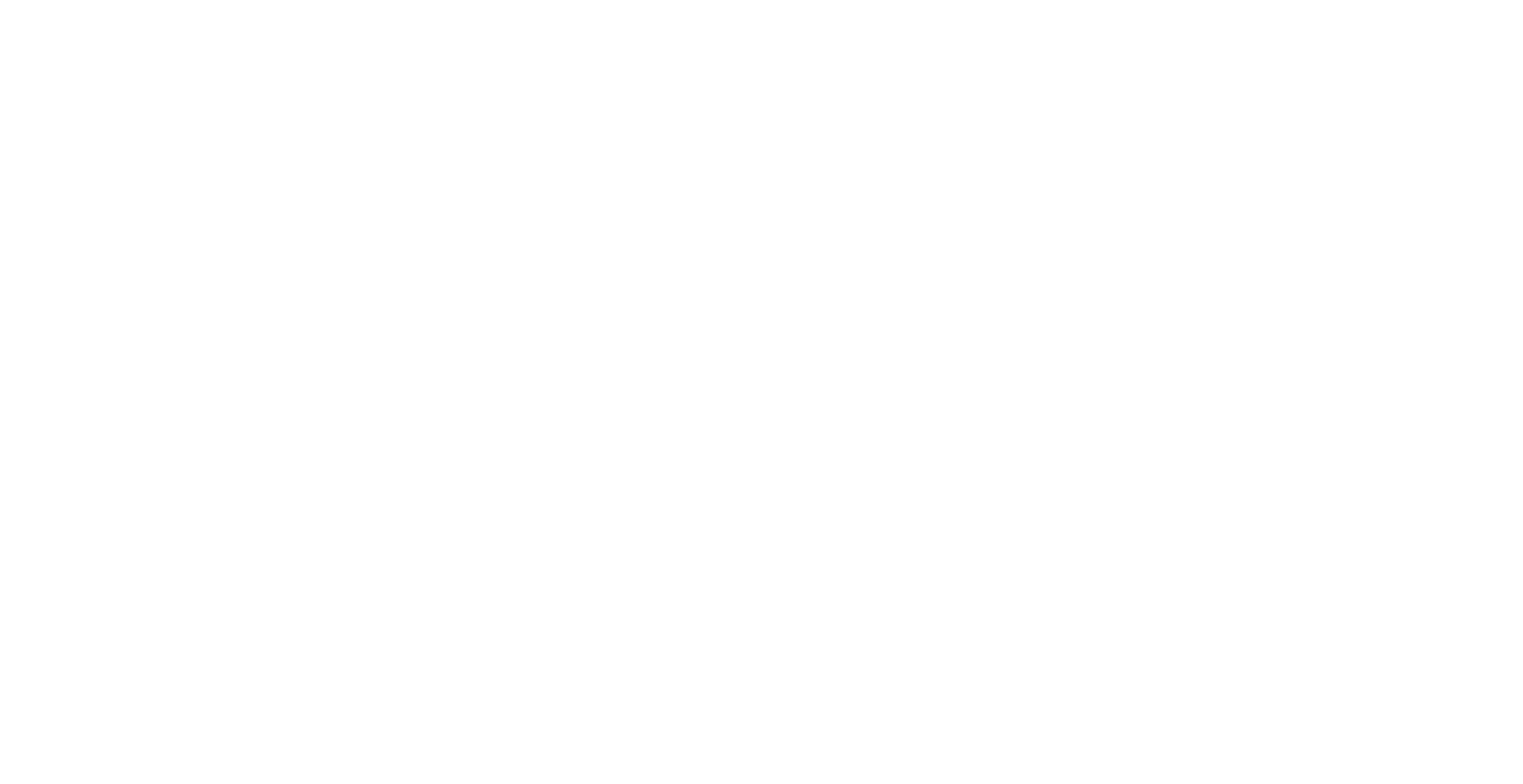 scroll, scrollTop: 0, scrollLeft: 0, axis: both 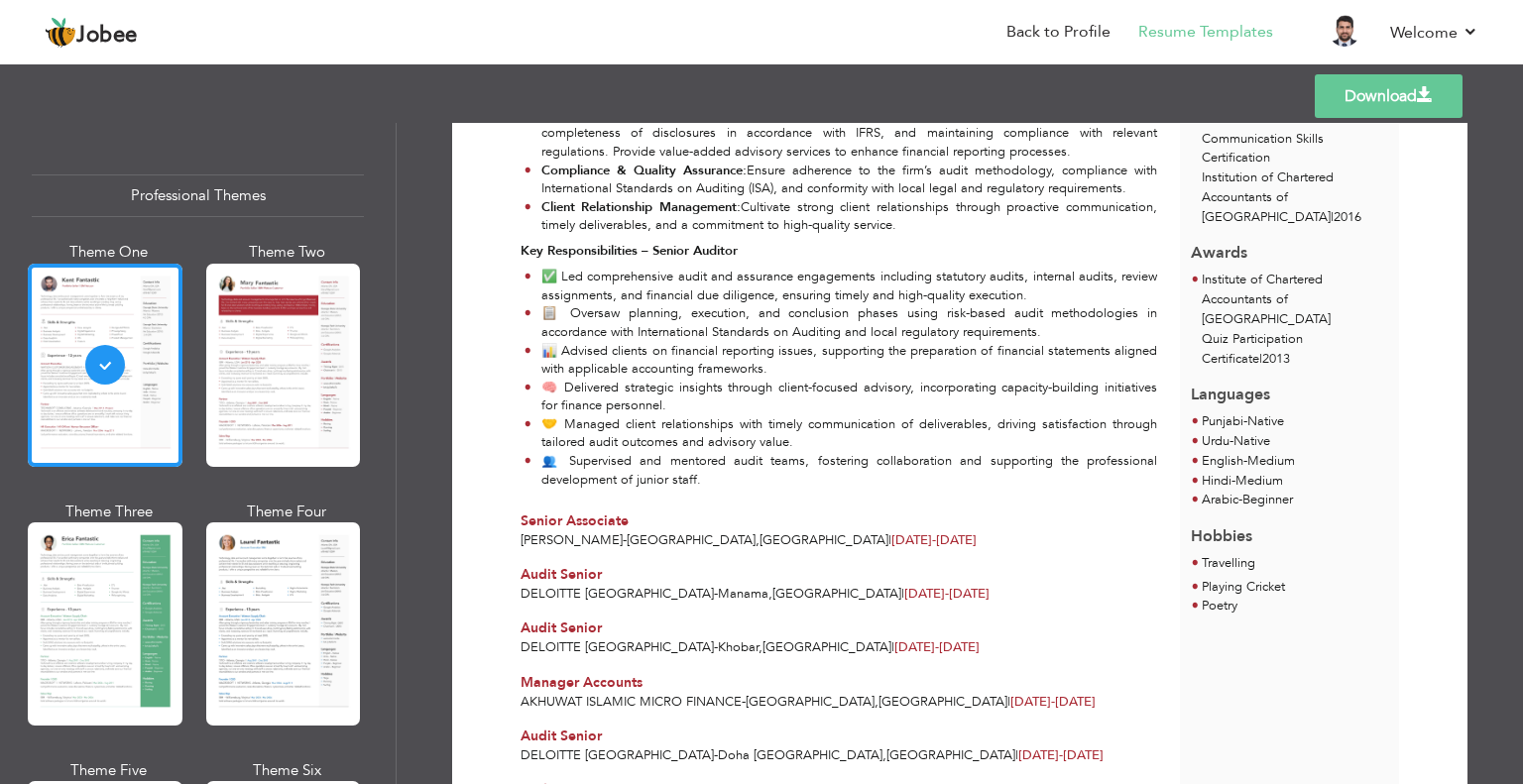 click on "🧠 Delivered strategic insights through client-focused advisory, incorporating capacity-building initiatives for finance personnel." at bounding box center (841, 396) 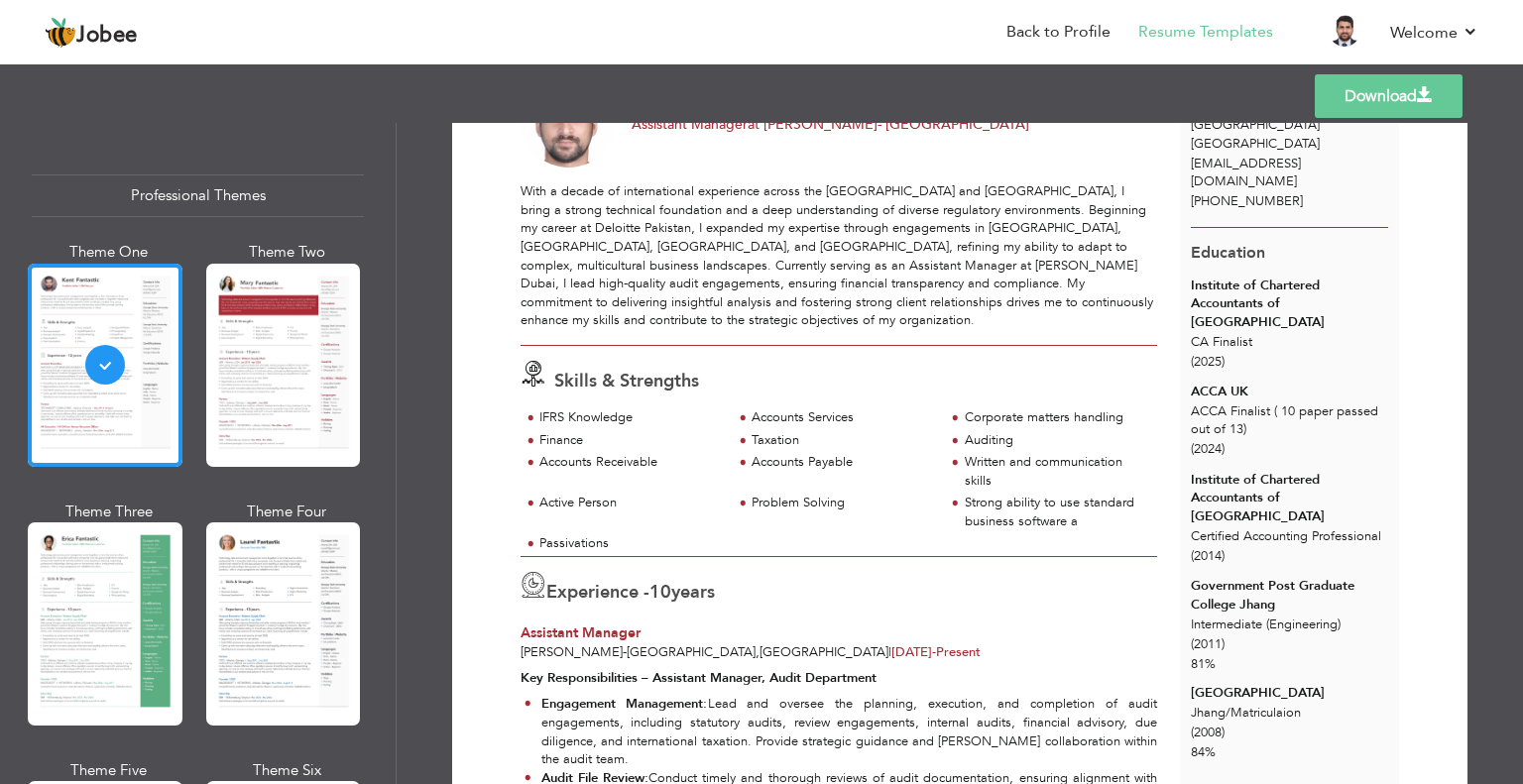 scroll, scrollTop: 0, scrollLeft: 0, axis: both 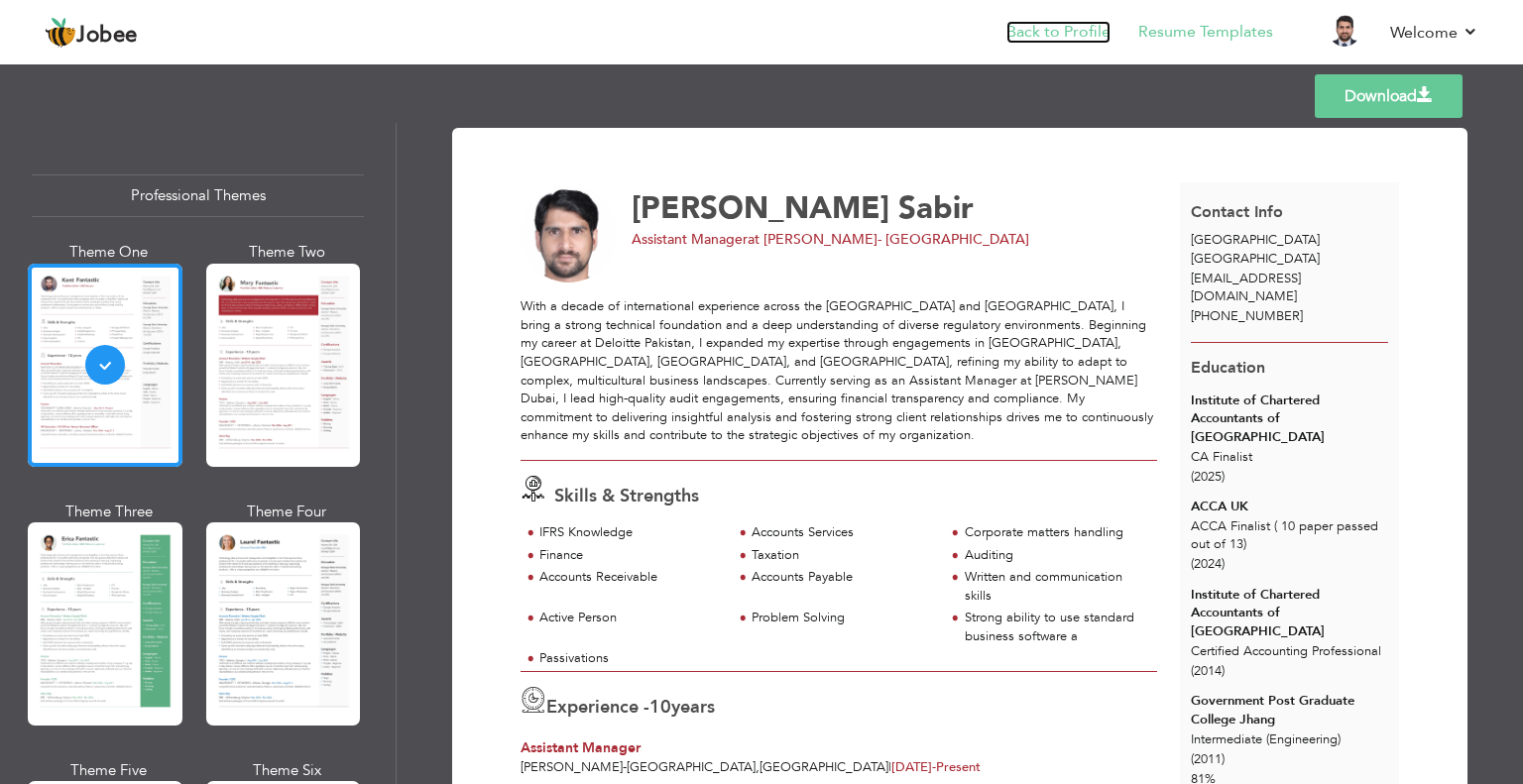click on "Back to Profile" at bounding box center [1058, 32] 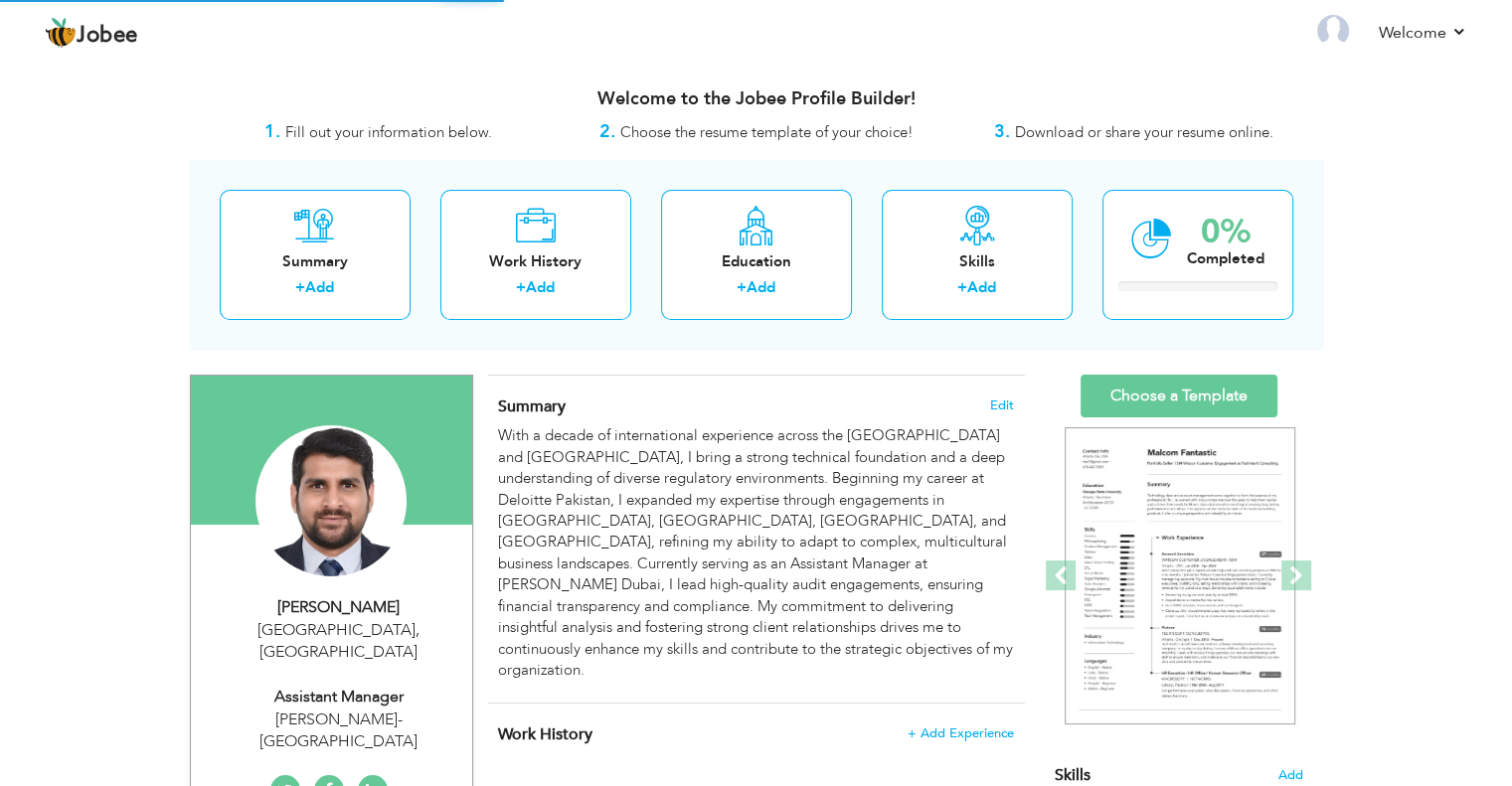 scroll, scrollTop: 0, scrollLeft: 0, axis: both 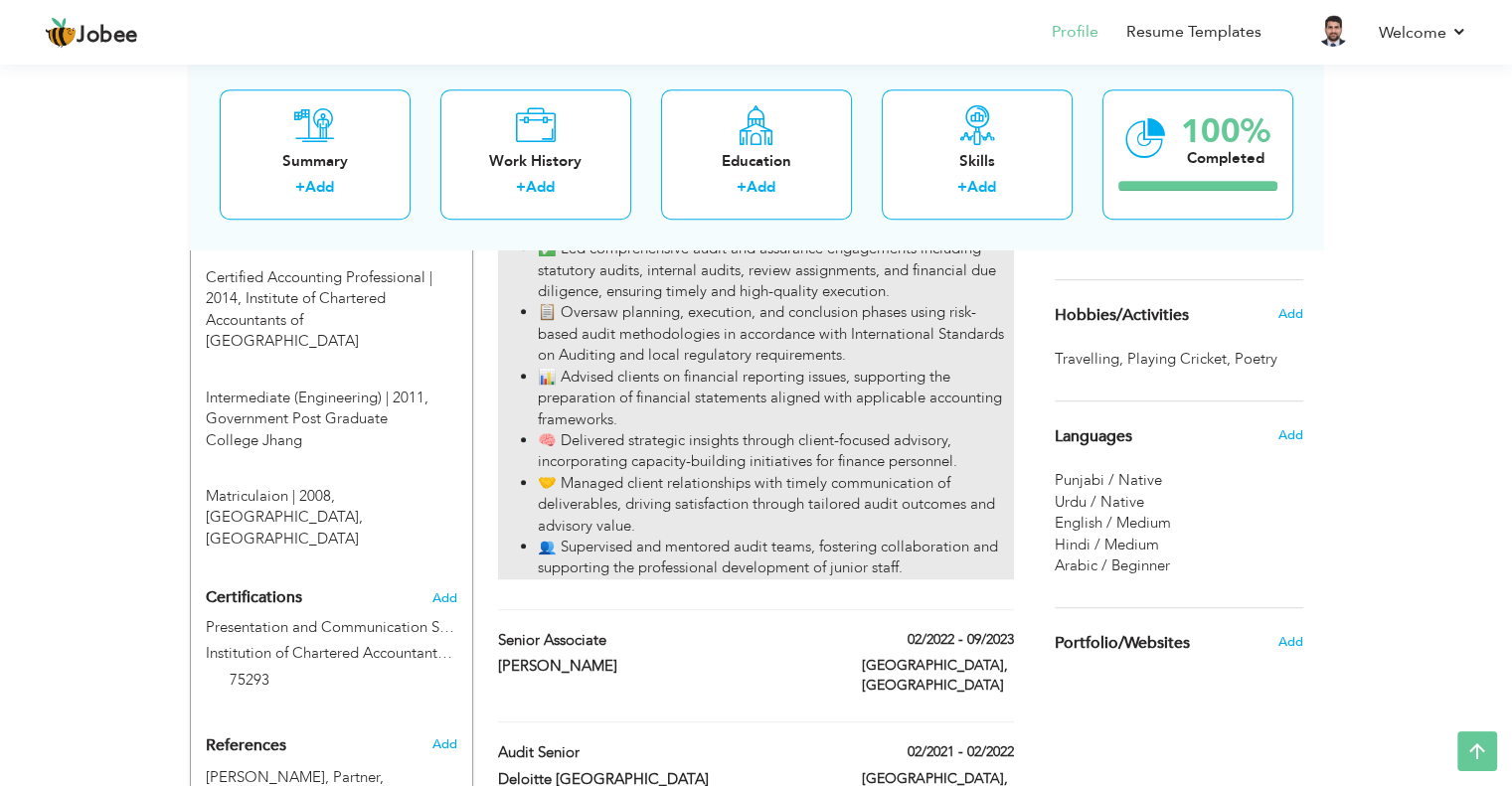 click on "🧠 Delivered strategic insights through client-focused advisory, incorporating capacity-building initiatives for finance personnel." at bounding box center (775, 451) 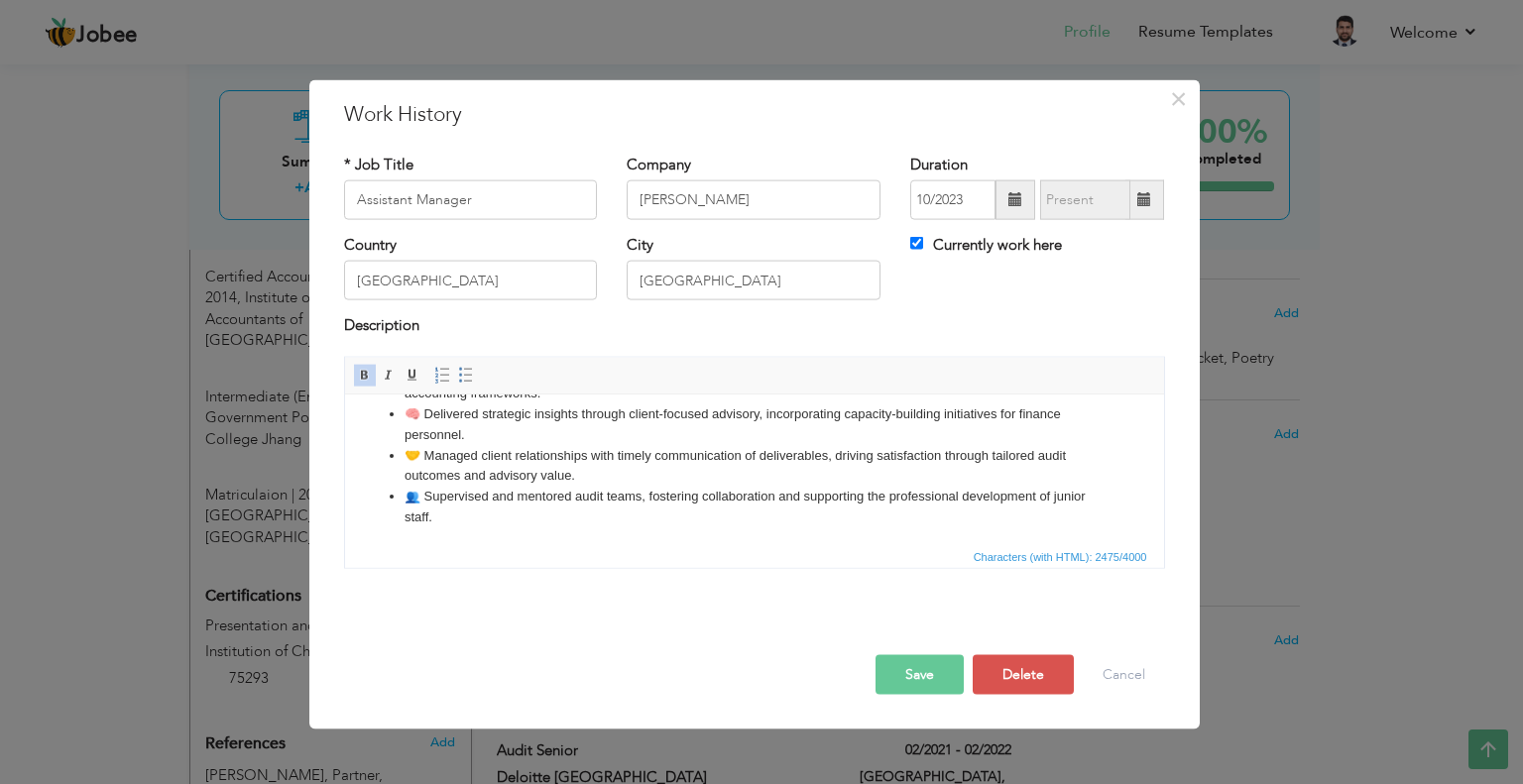 scroll, scrollTop: 465, scrollLeft: 0, axis: vertical 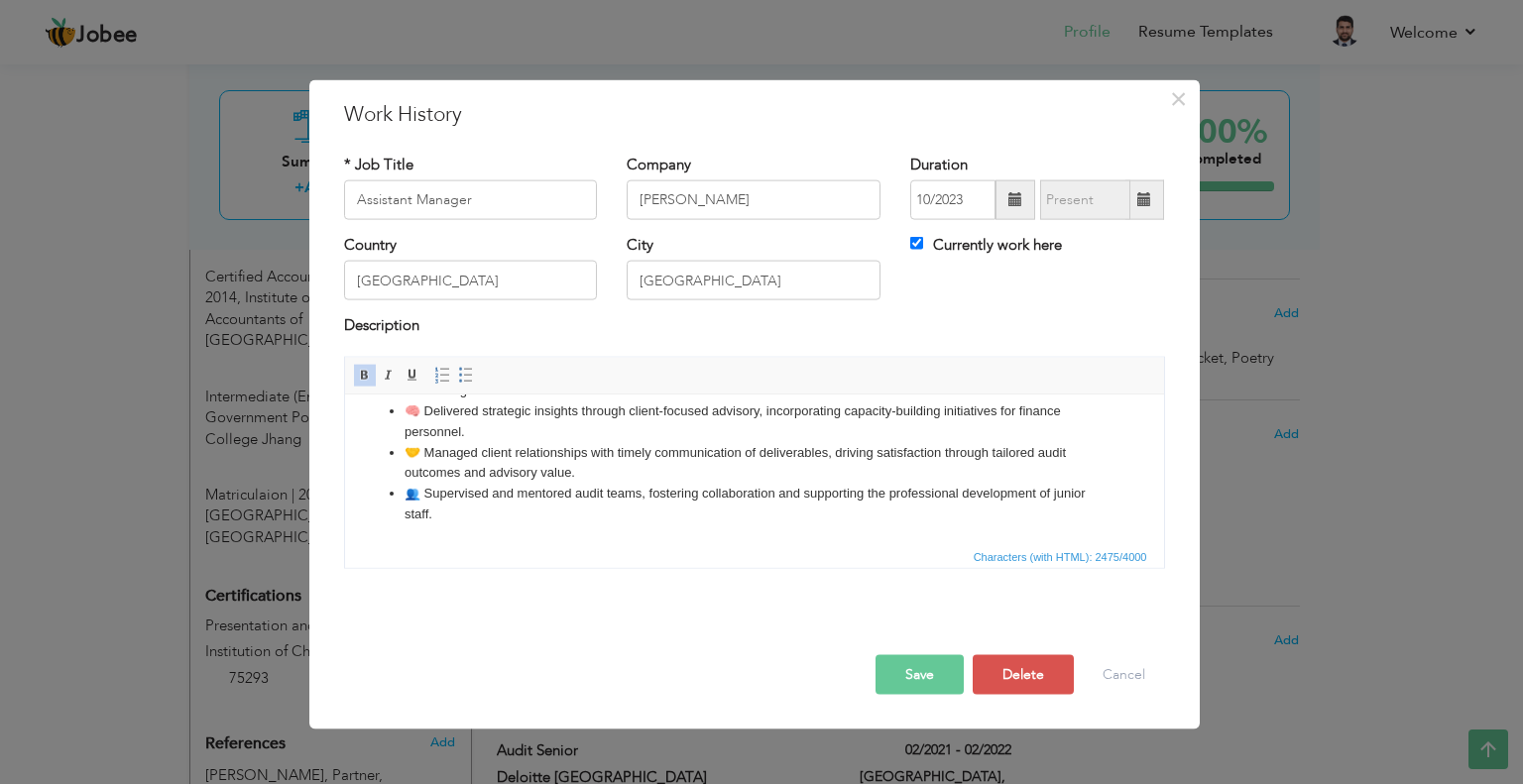 click on "👥 Supervised and mentored audit teams, fostering collaboration and supporting the professional development of junior staff." at bounding box center [754, 504] 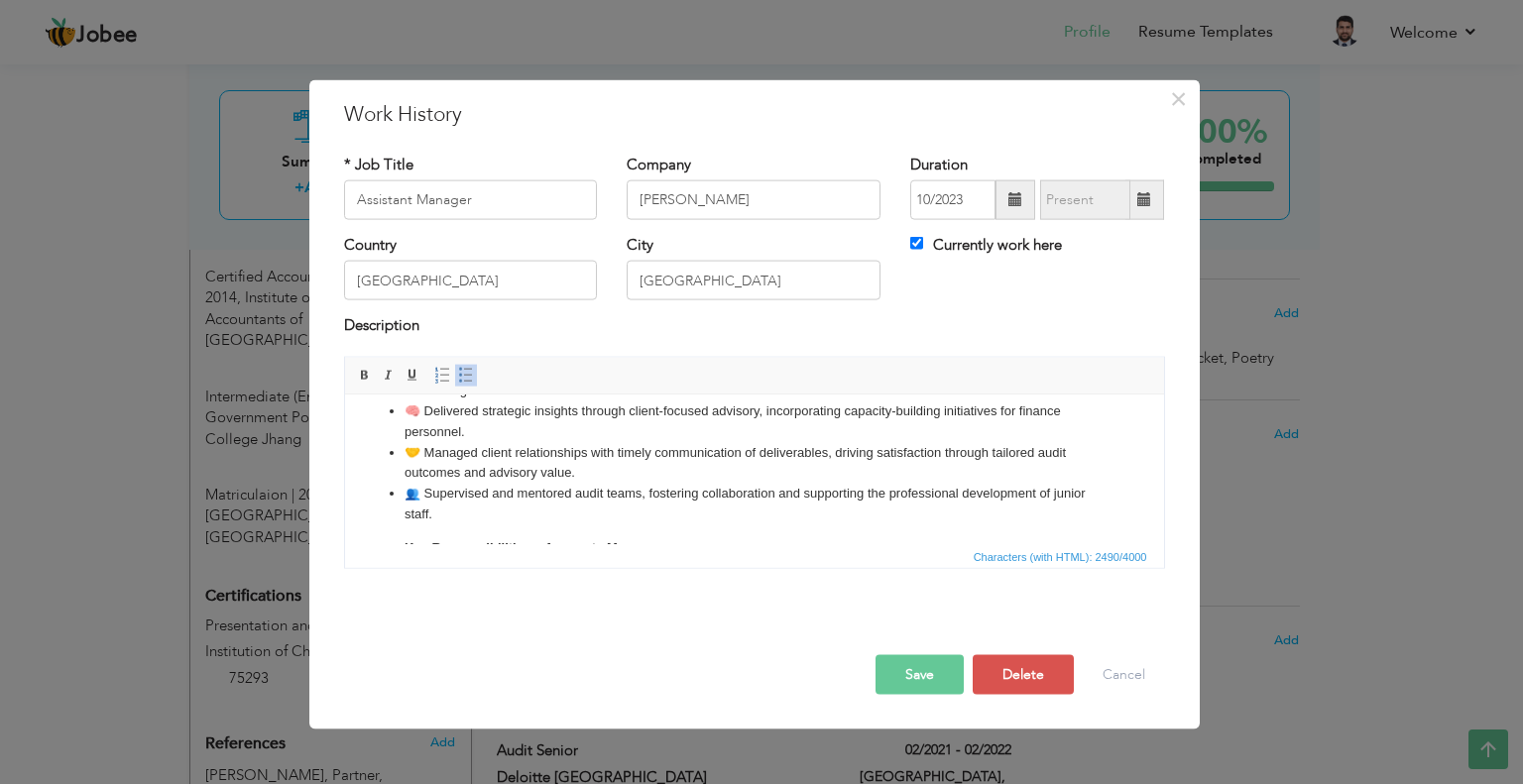 scroll, scrollTop: 674, scrollLeft: 0, axis: vertical 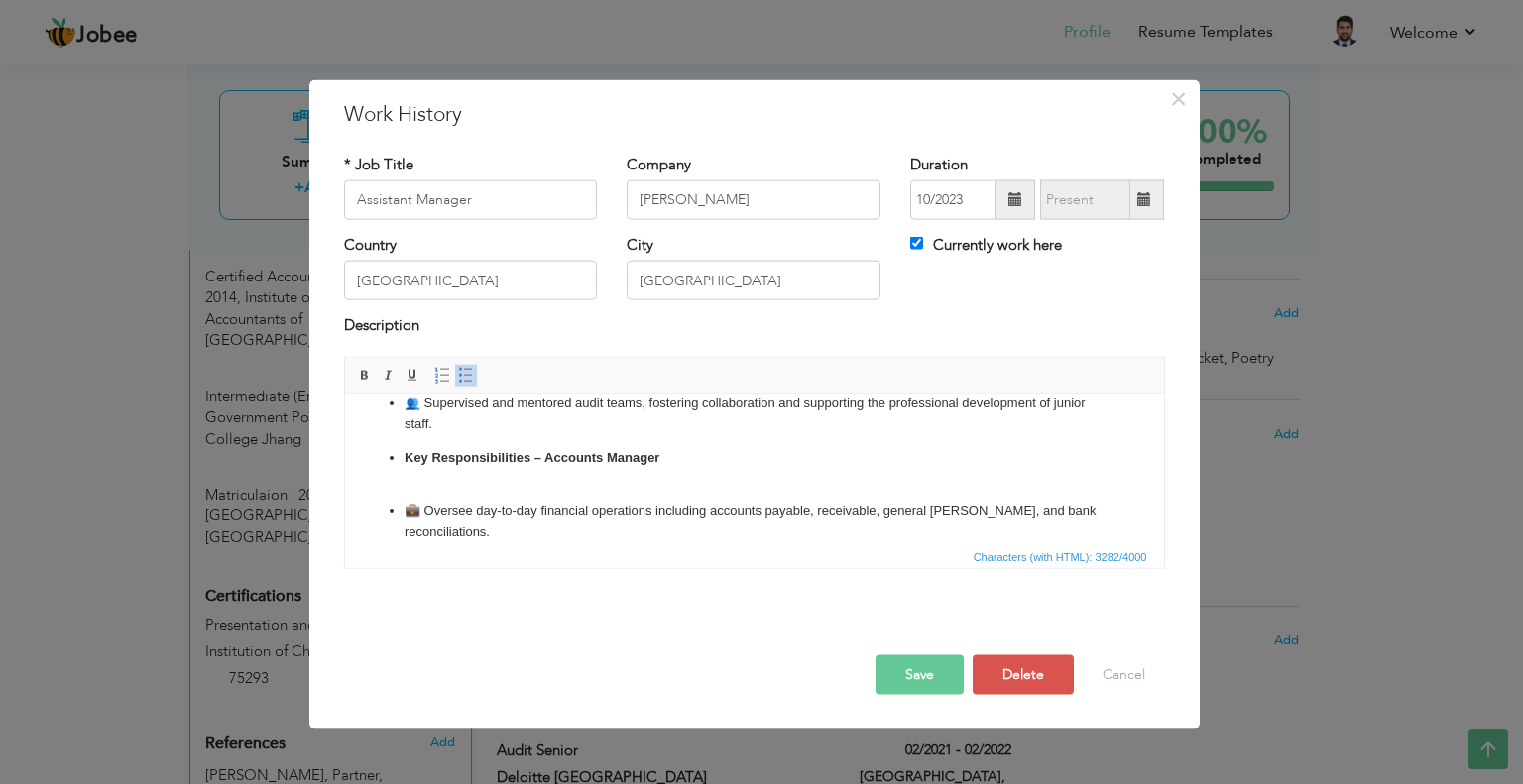click on "Key Responsibilities – Accounts Manager" at bounding box center [530, 456] 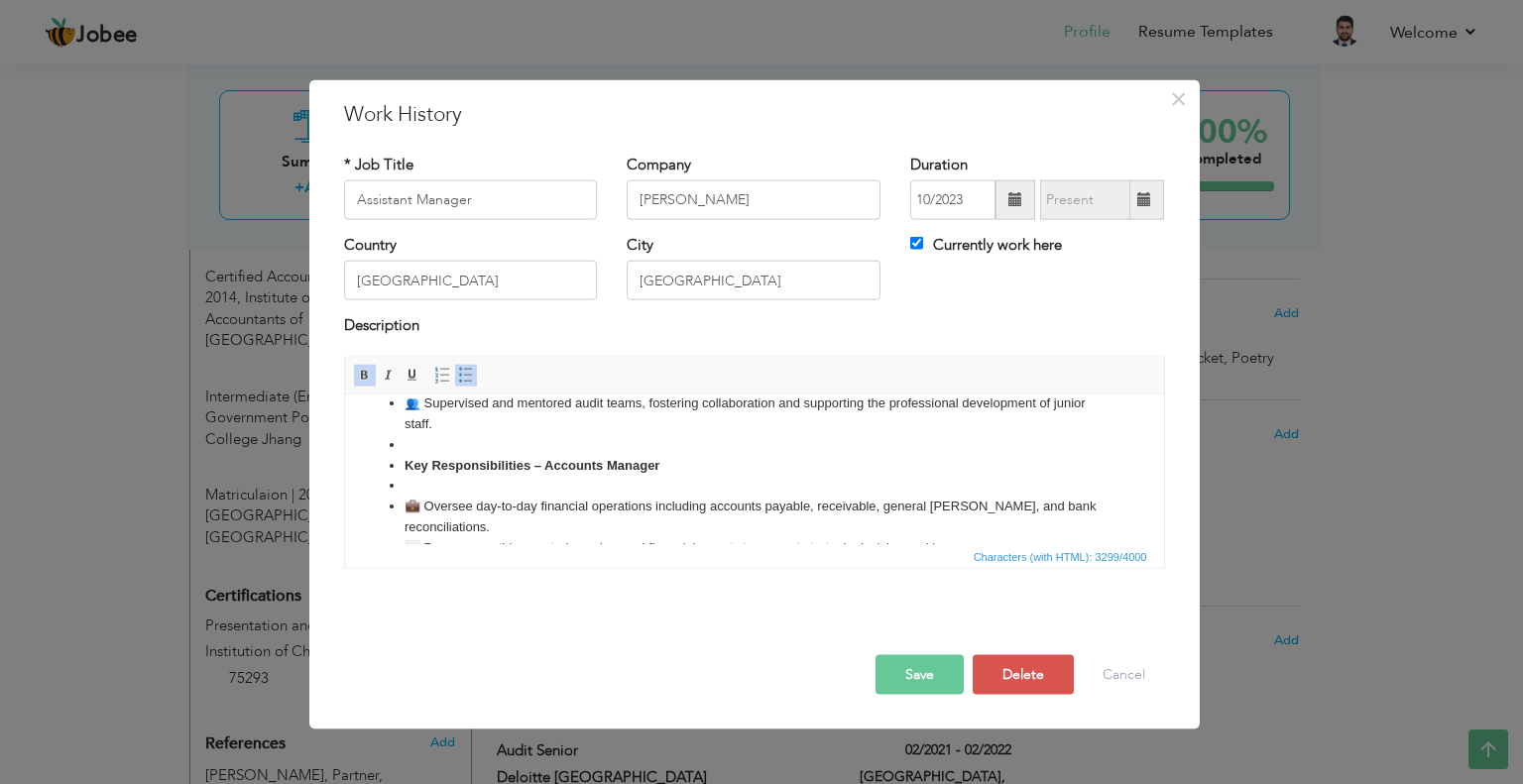 click at bounding box center [466, 375] 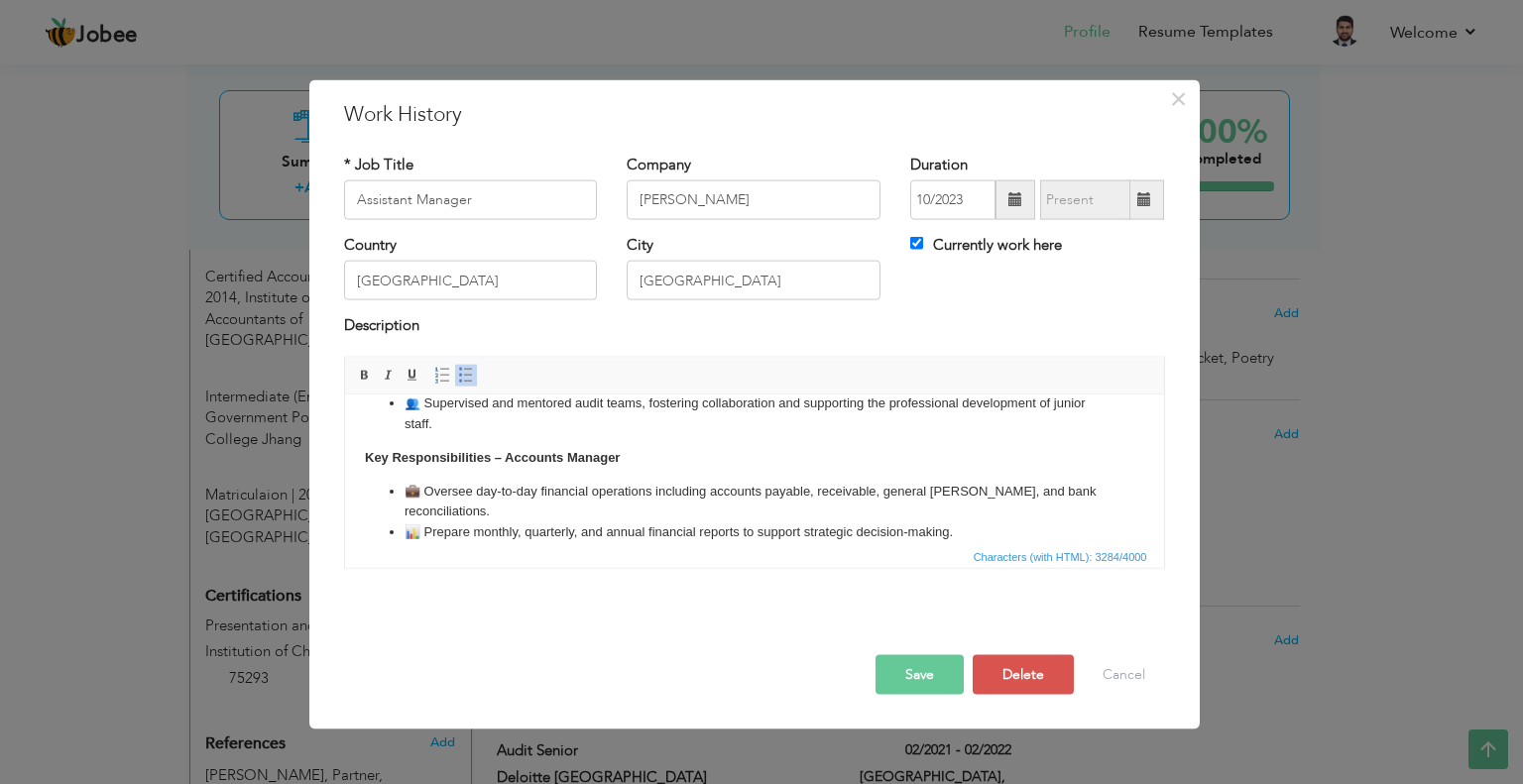 type 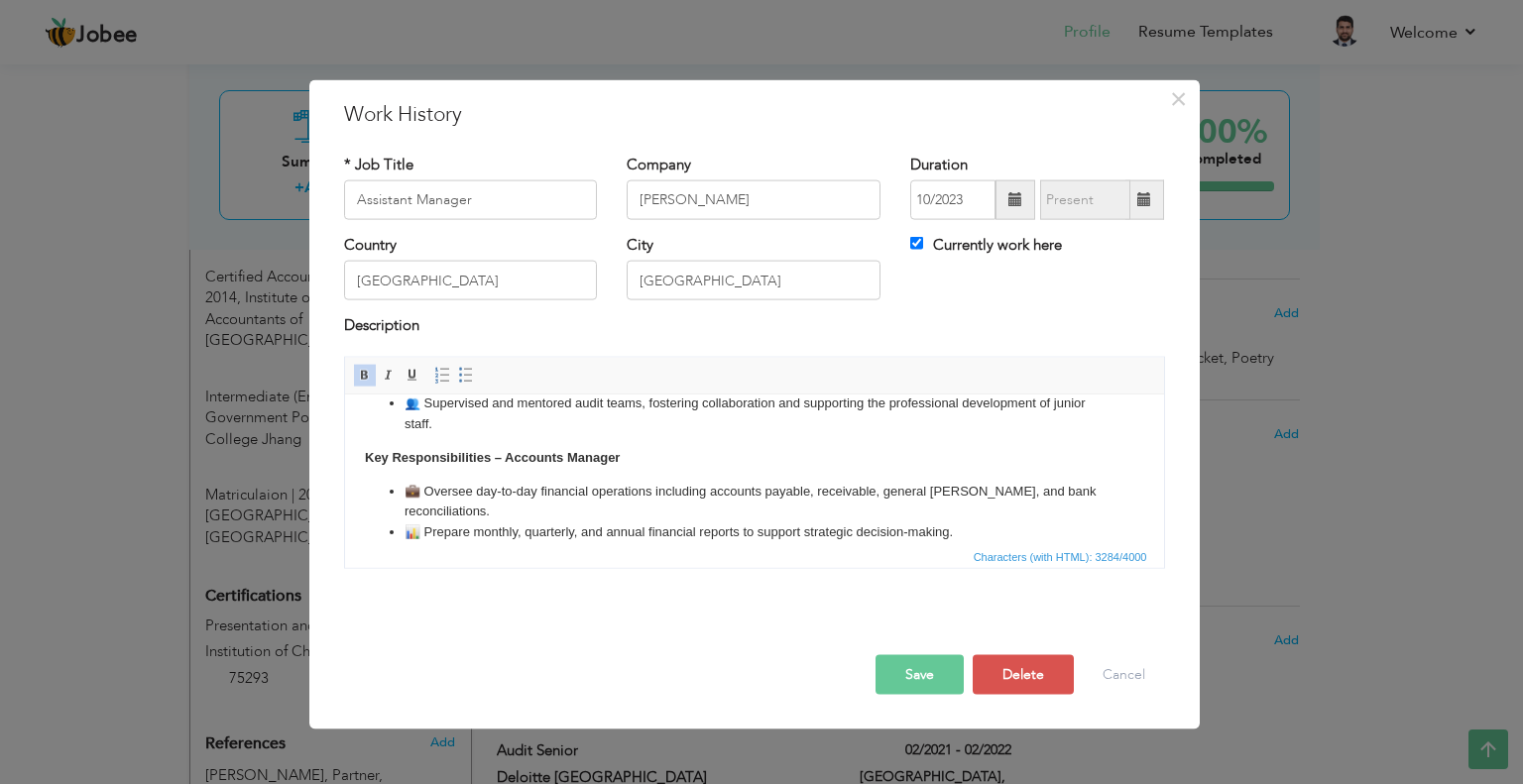 click at bounding box center [755, 633] 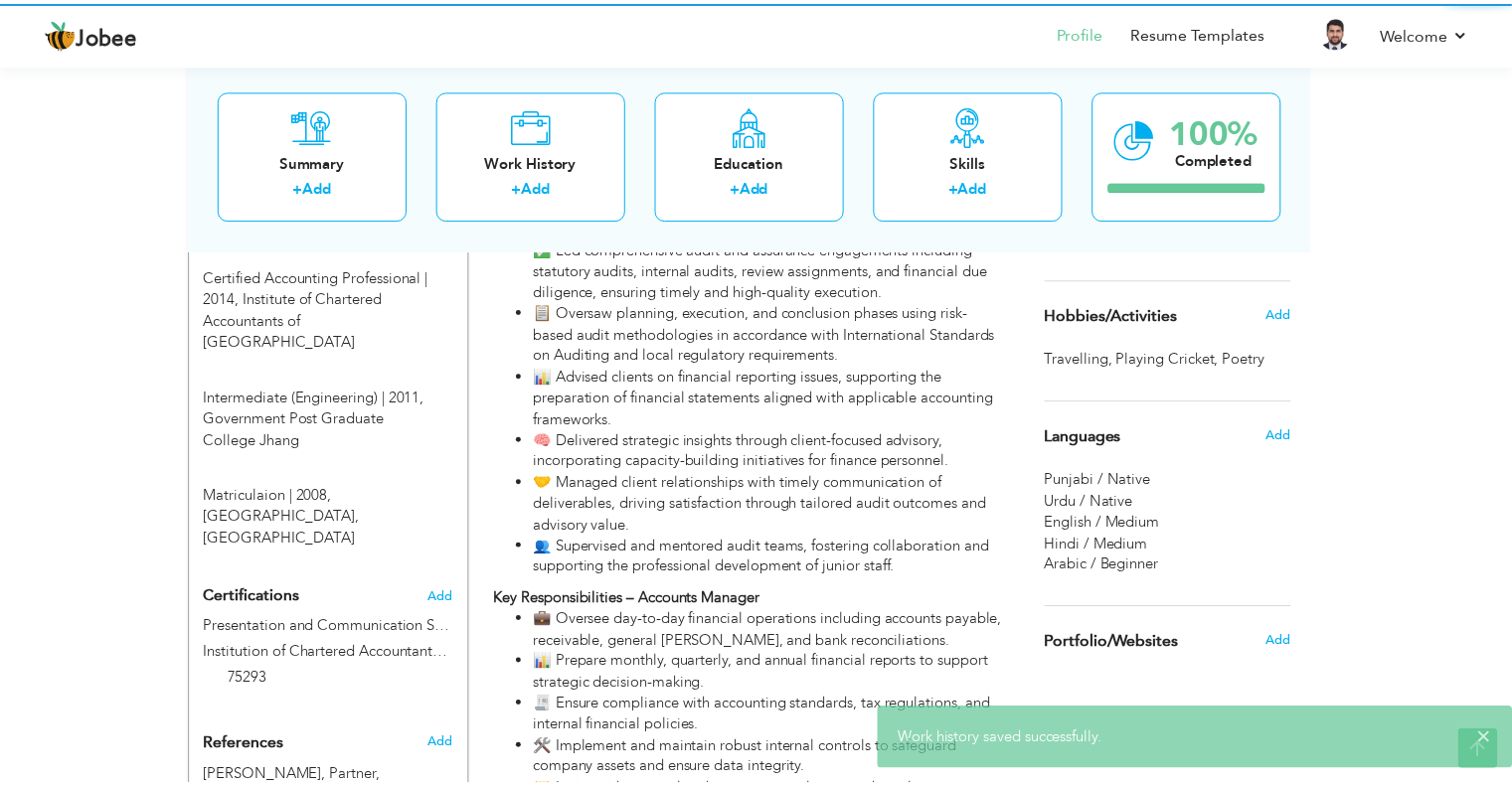 scroll, scrollTop: 0, scrollLeft: 0, axis: both 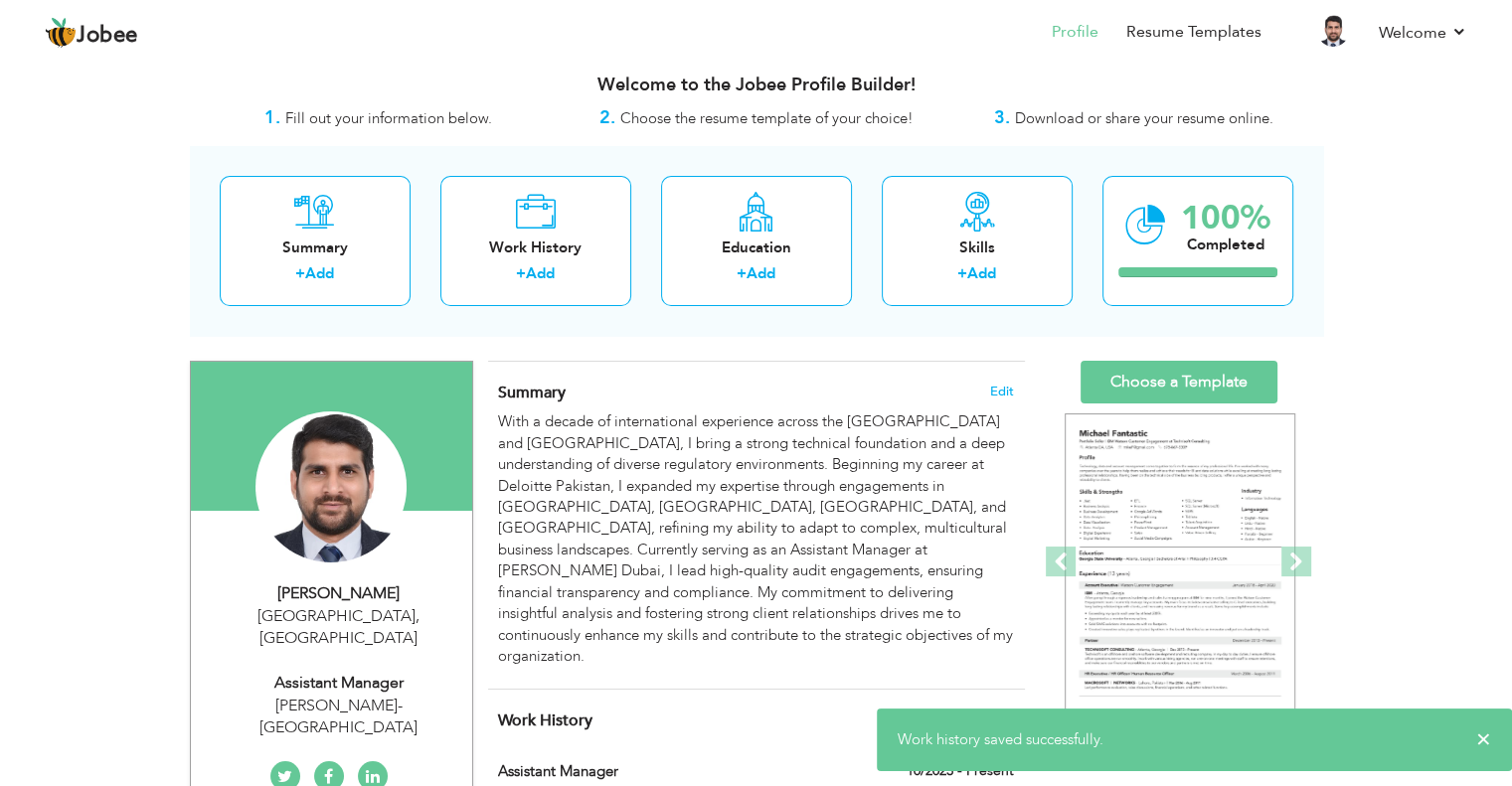 click on "View Resume
Export PDF
Profile
Summary
Public Link
Experience
Education
Awards
Work Histroy
Projects
Certifications
Skills
Preferred Job City" at bounding box center (756, 2299) 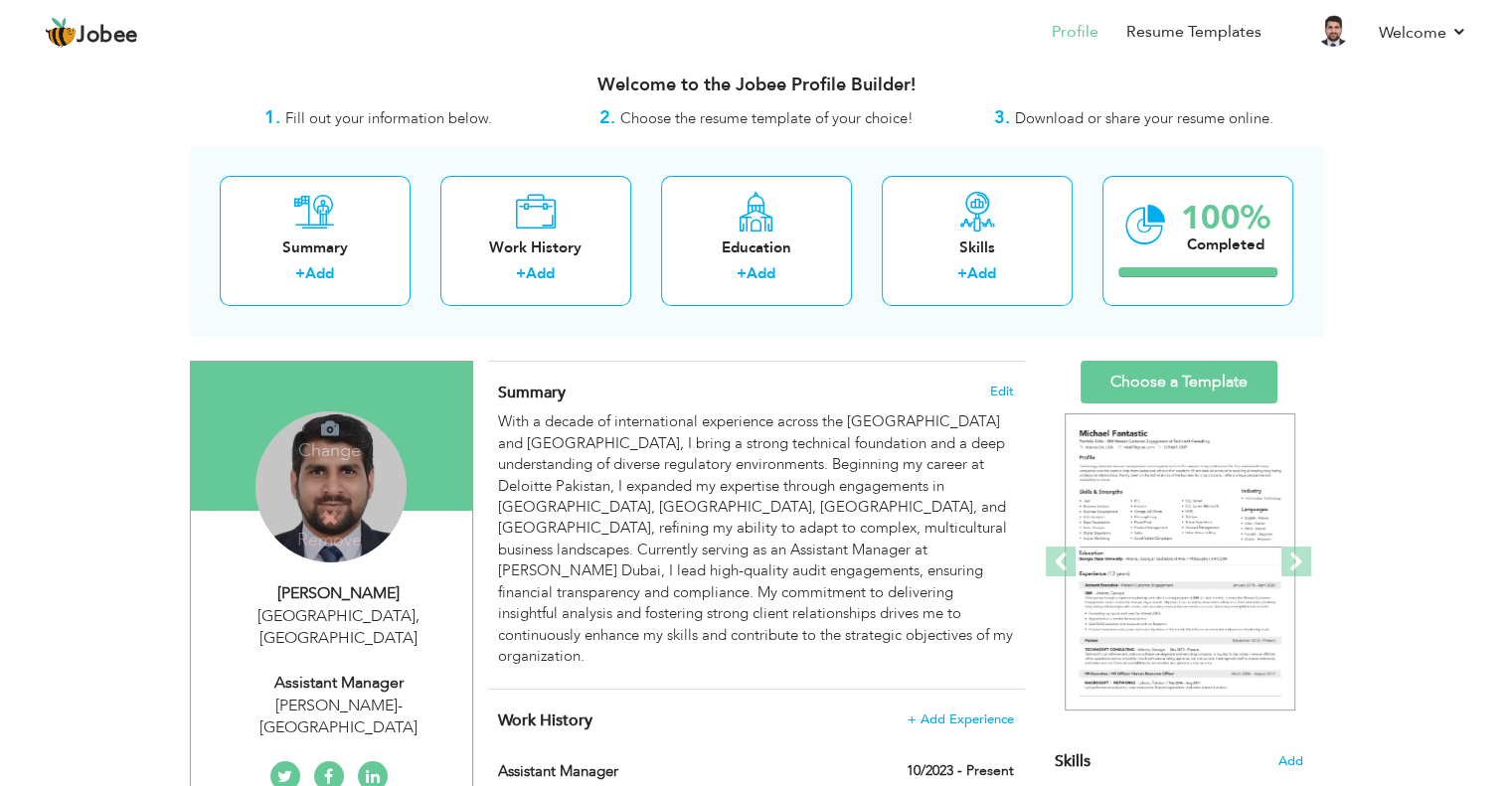 click on "Change
Remove" at bounding box center (331, 487) 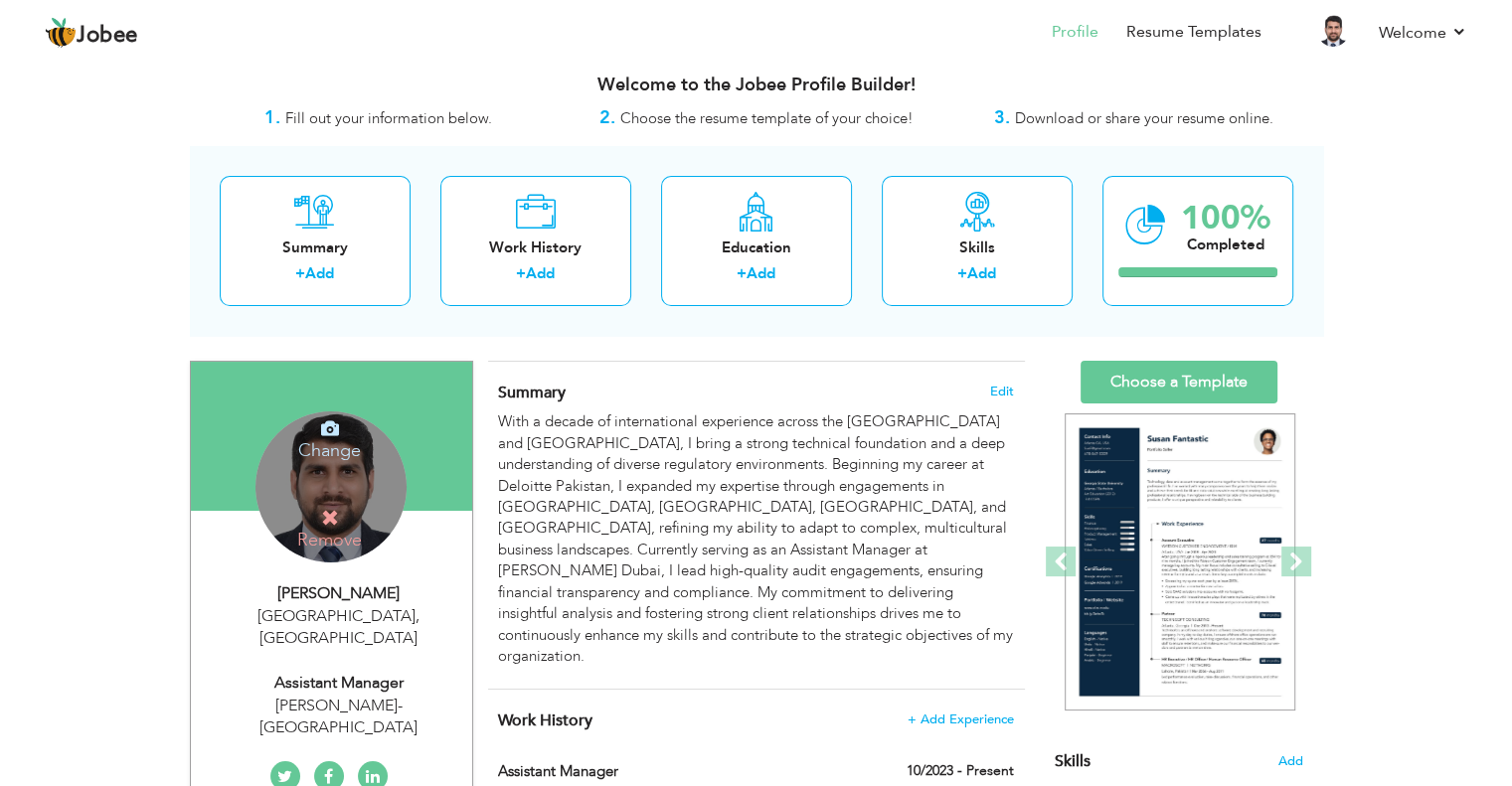 click at bounding box center (330, 428) 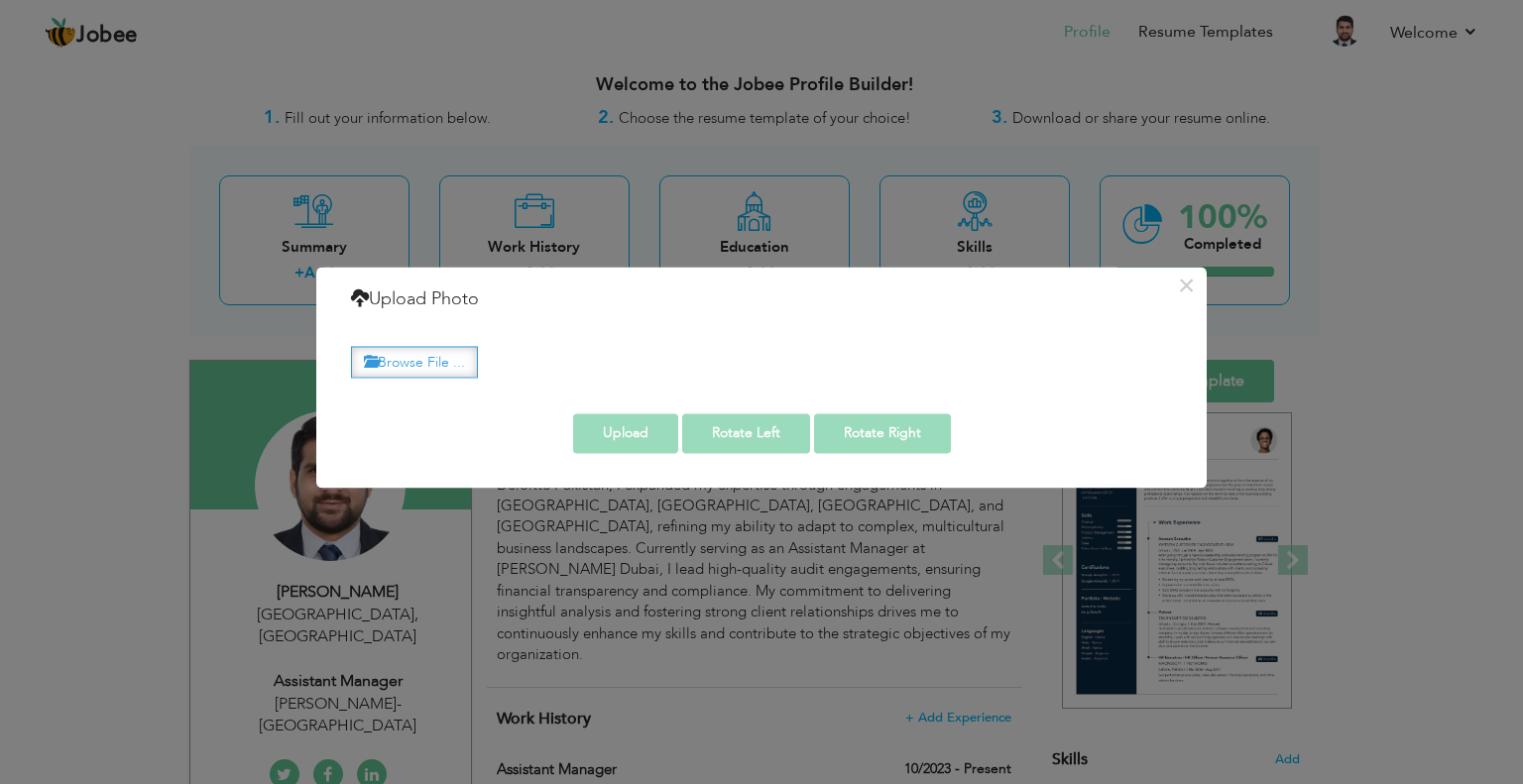 click on "Browse File ..." at bounding box center (414, 362) 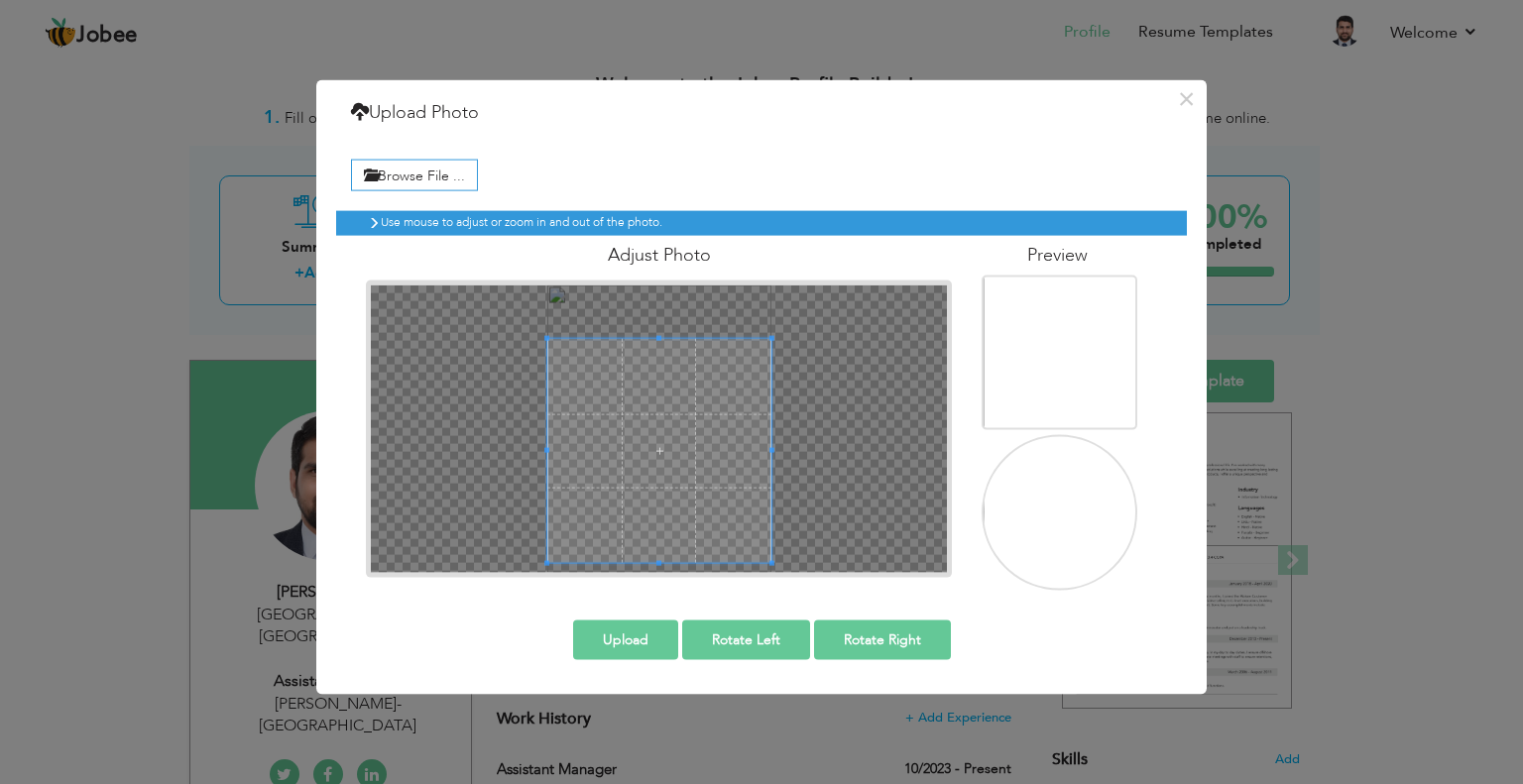 click on "Use mouse to adjust or zoom in and out of the photo.
Adjust Photo" at bounding box center [762, 392] 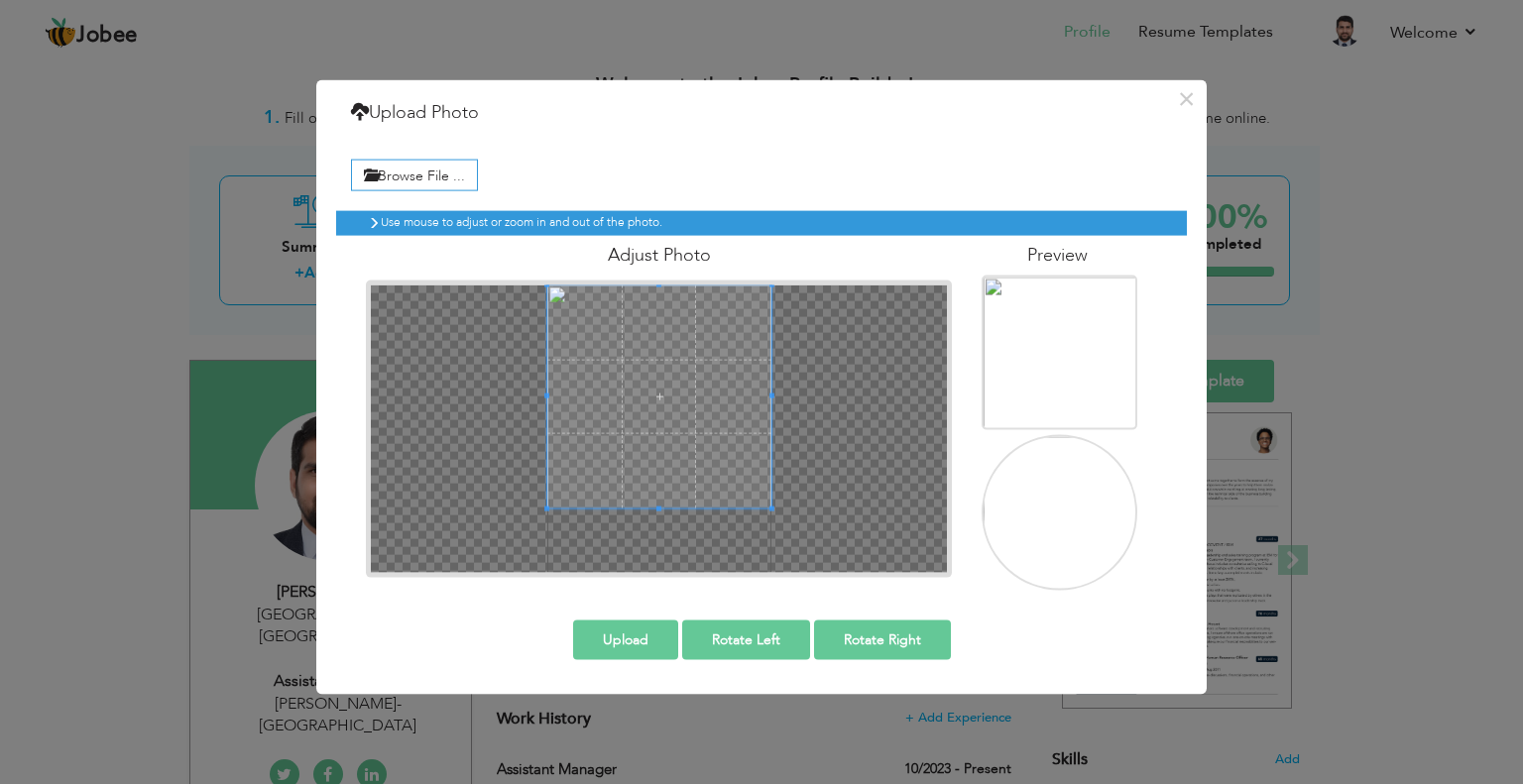 click at bounding box center [658, 395] 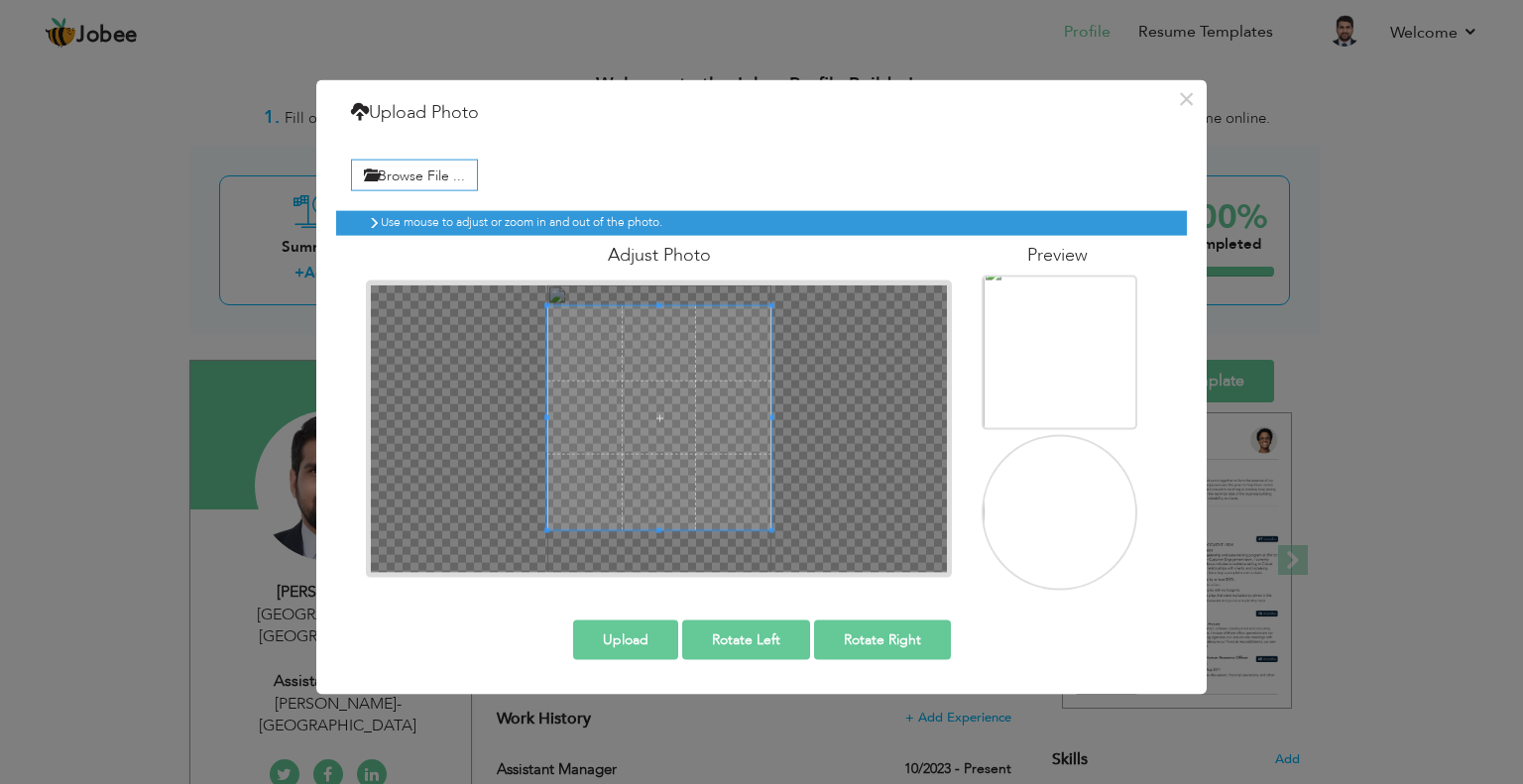 click at bounding box center (658, 417) 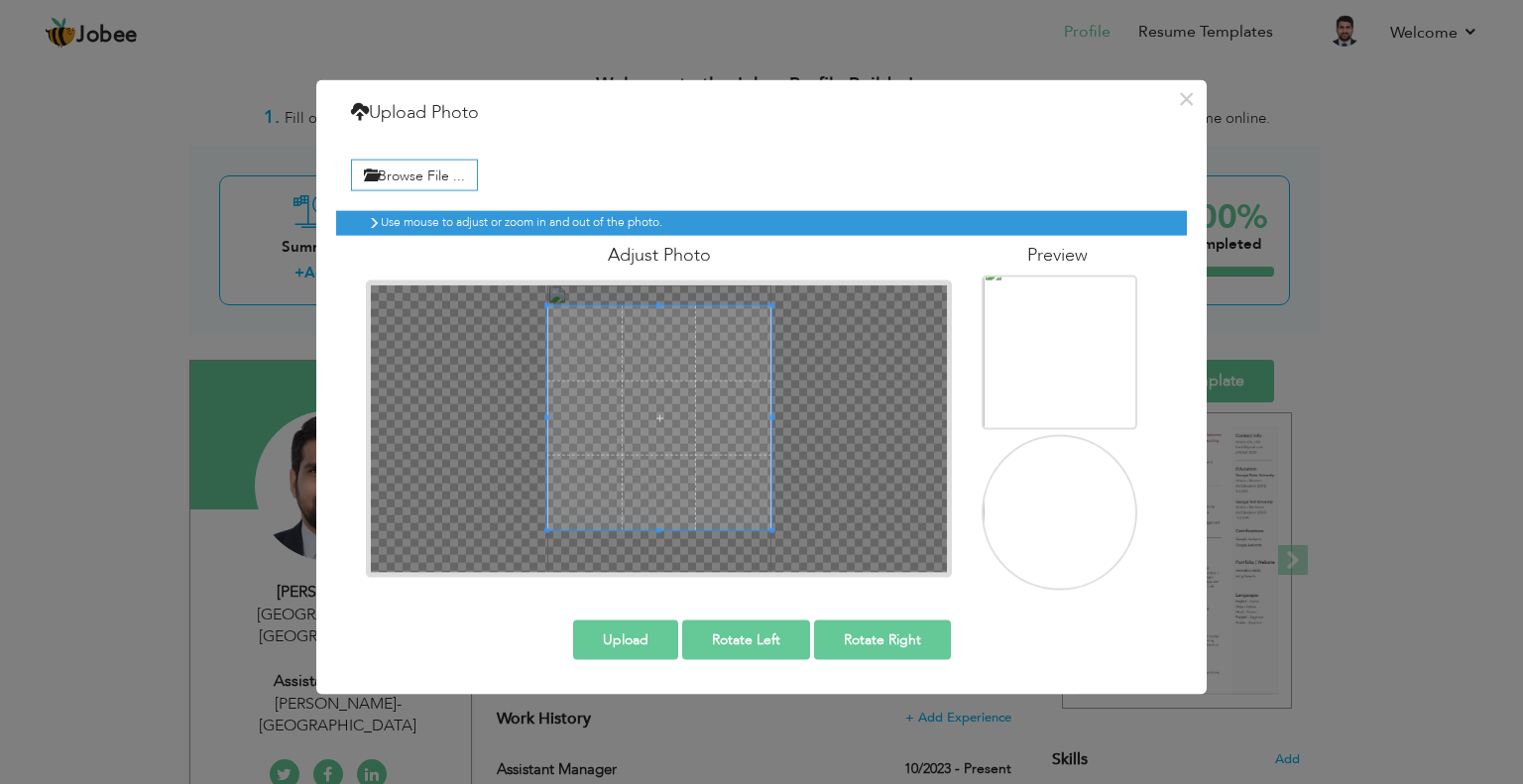 click on "Use mouse to adjust or zoom in and out of the photo.
Adjust Photo" at bounding box center [762, 392] 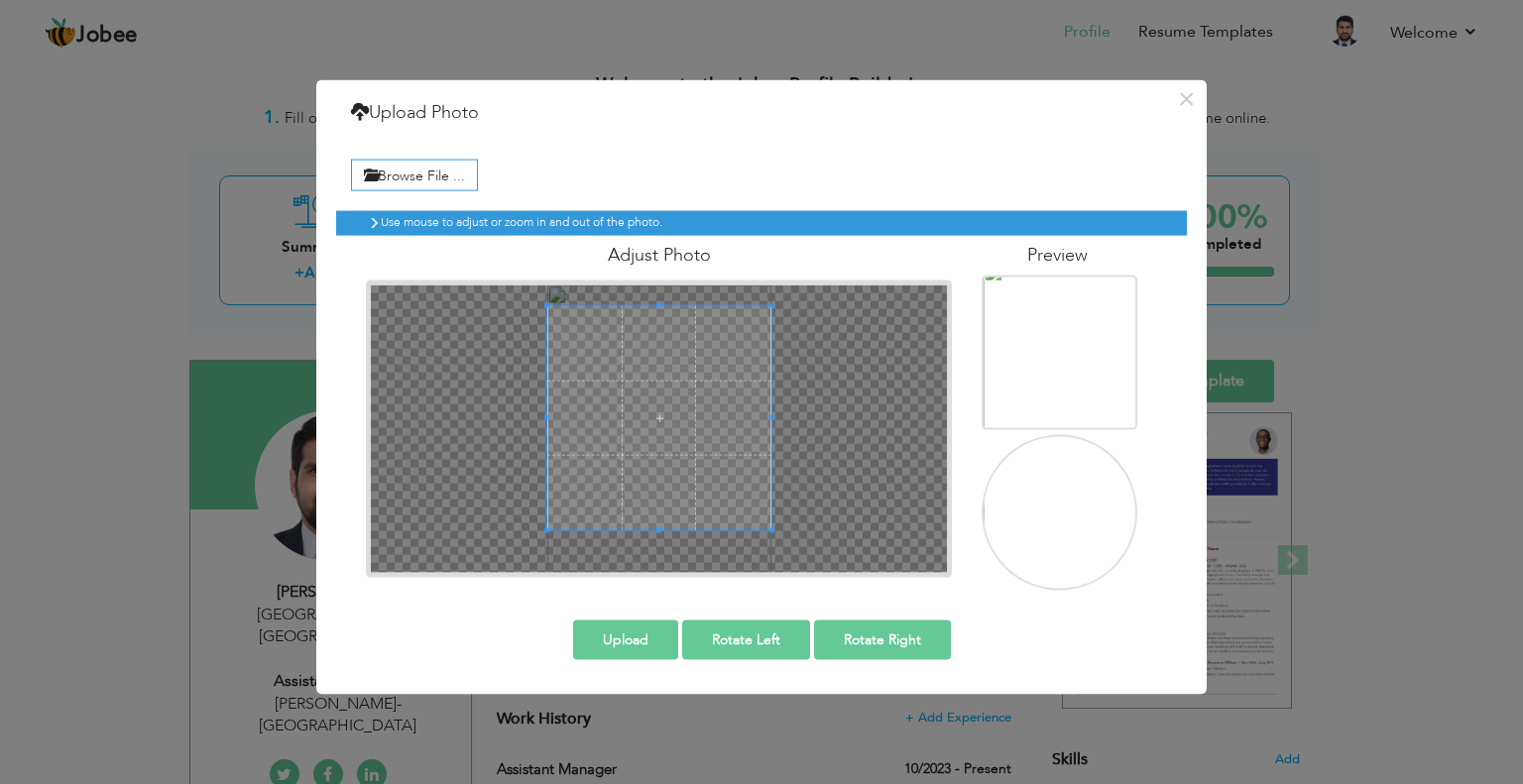 click on "Use mouse to adjust or zoom in and out of the photo.
Adjust Photo" at bounding box center [762, 392] 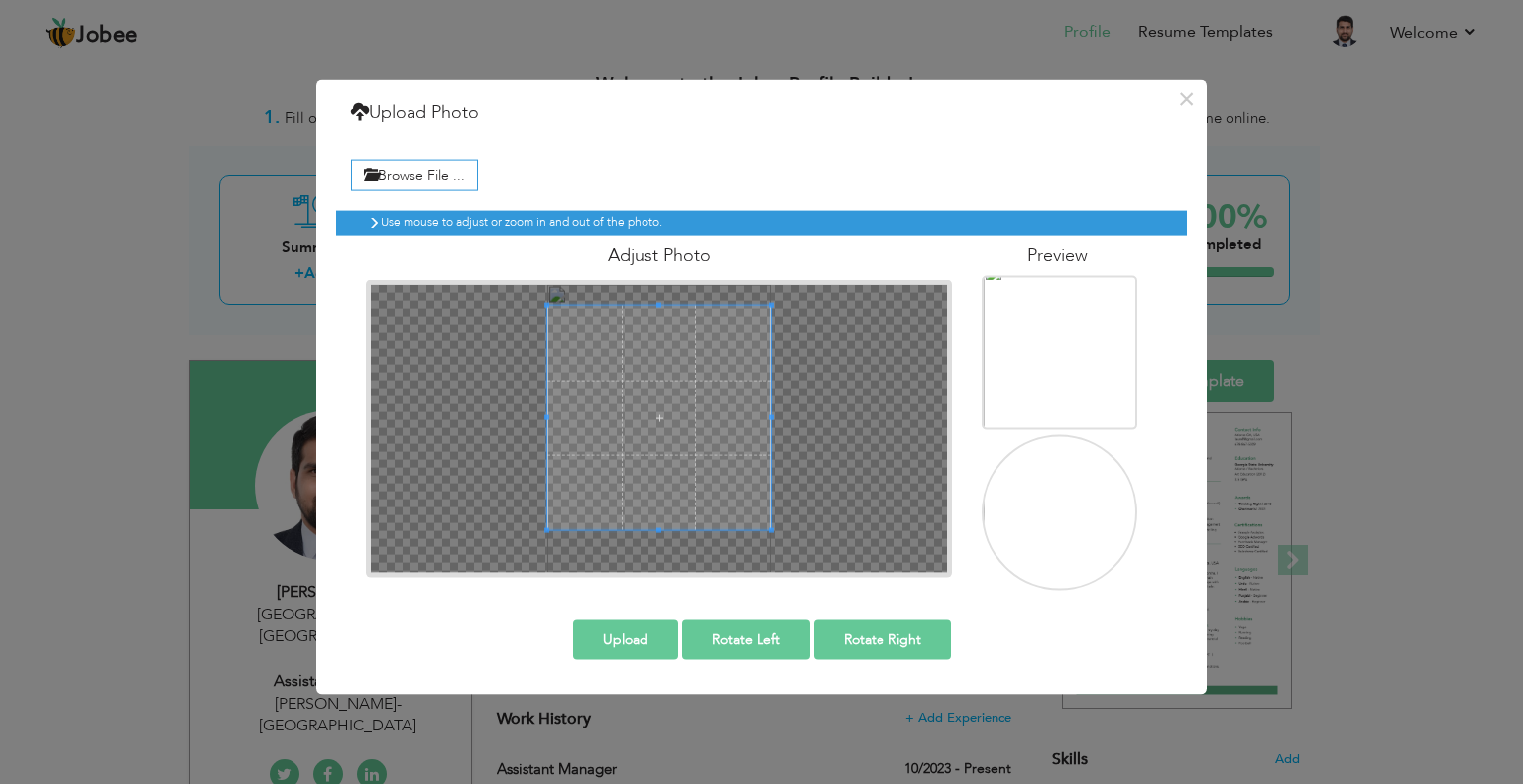 click at bounding box center [658, 428] 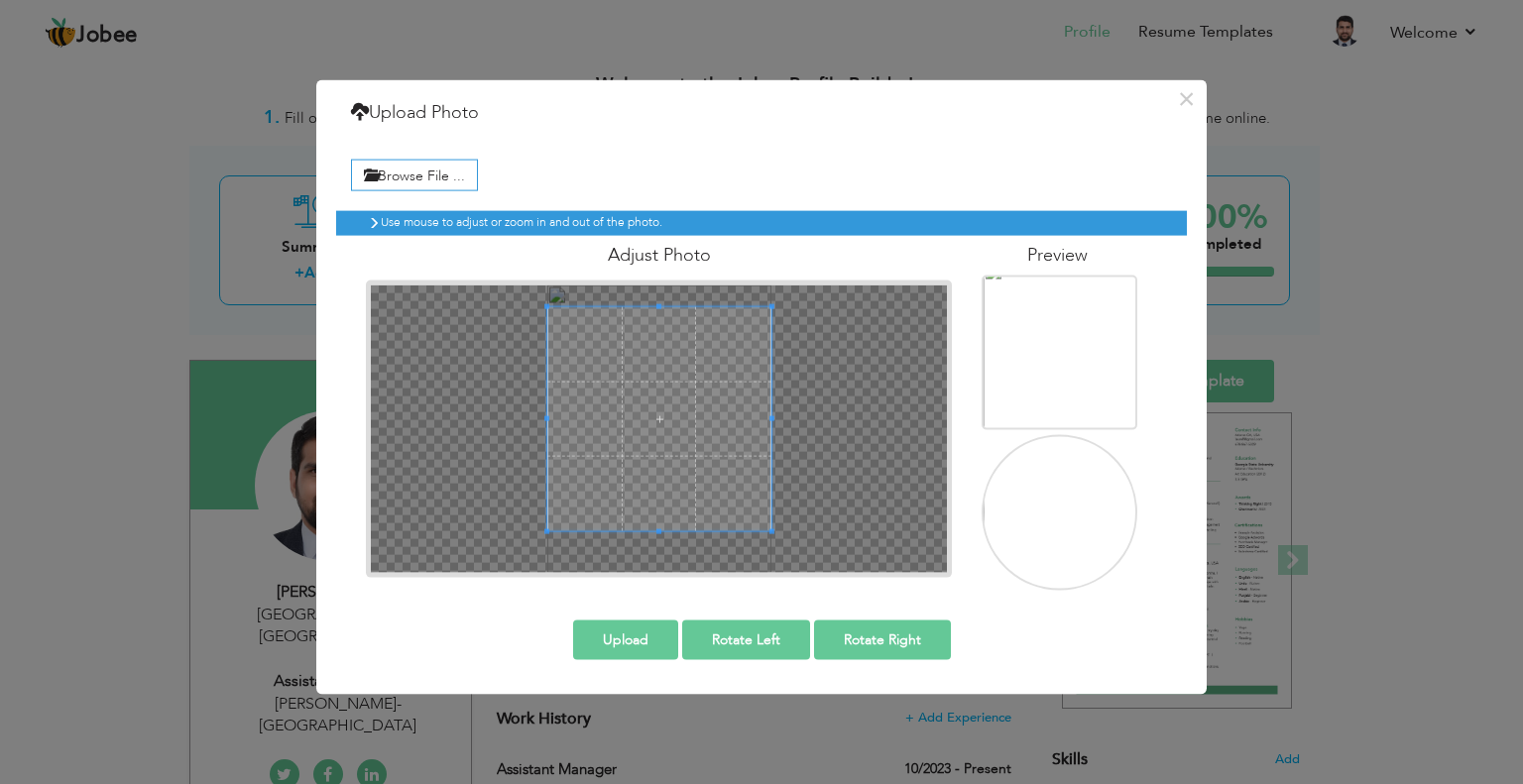 click at bounding box center (659, 419) 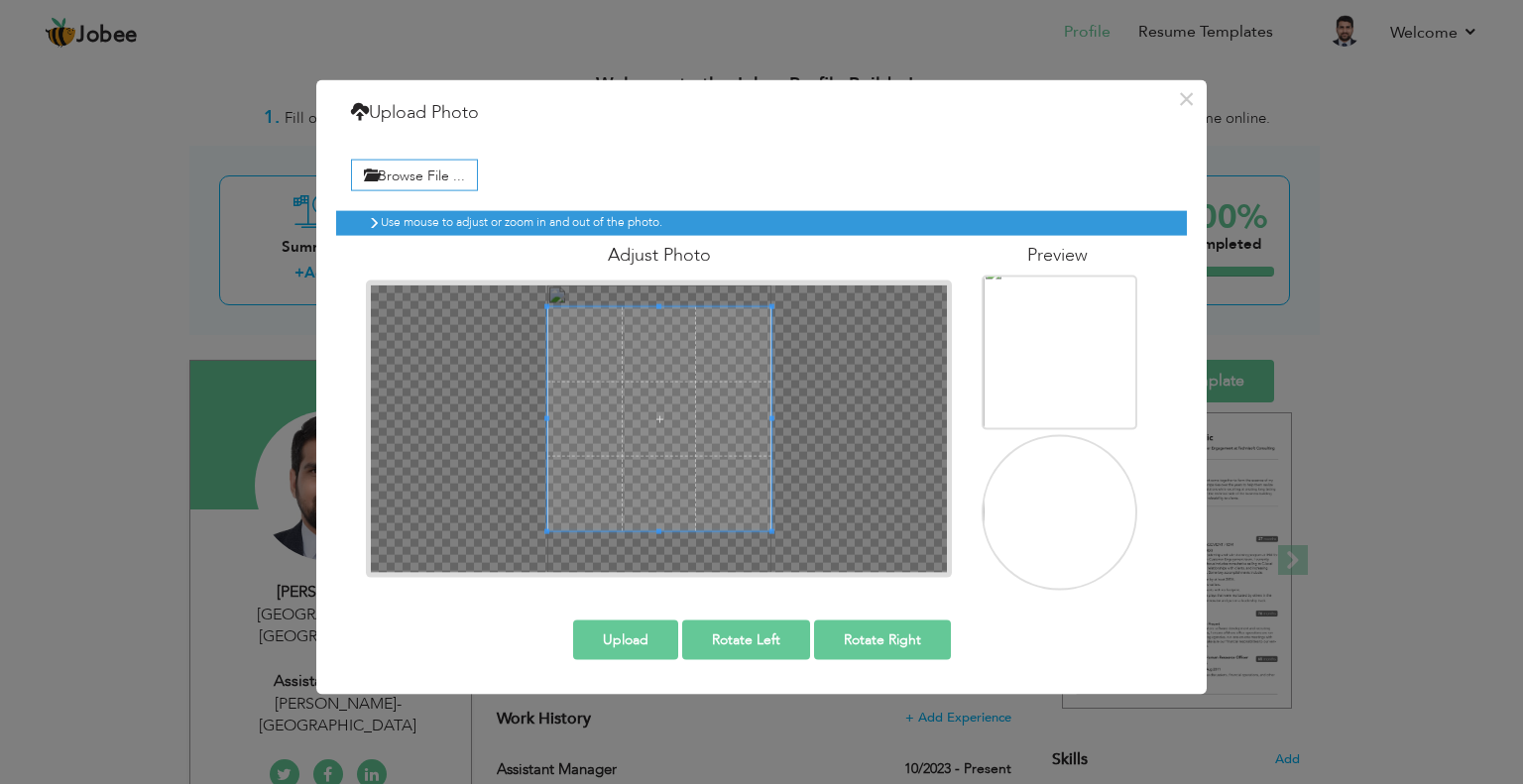 click on "Upload" at bounding box center (626, 640) 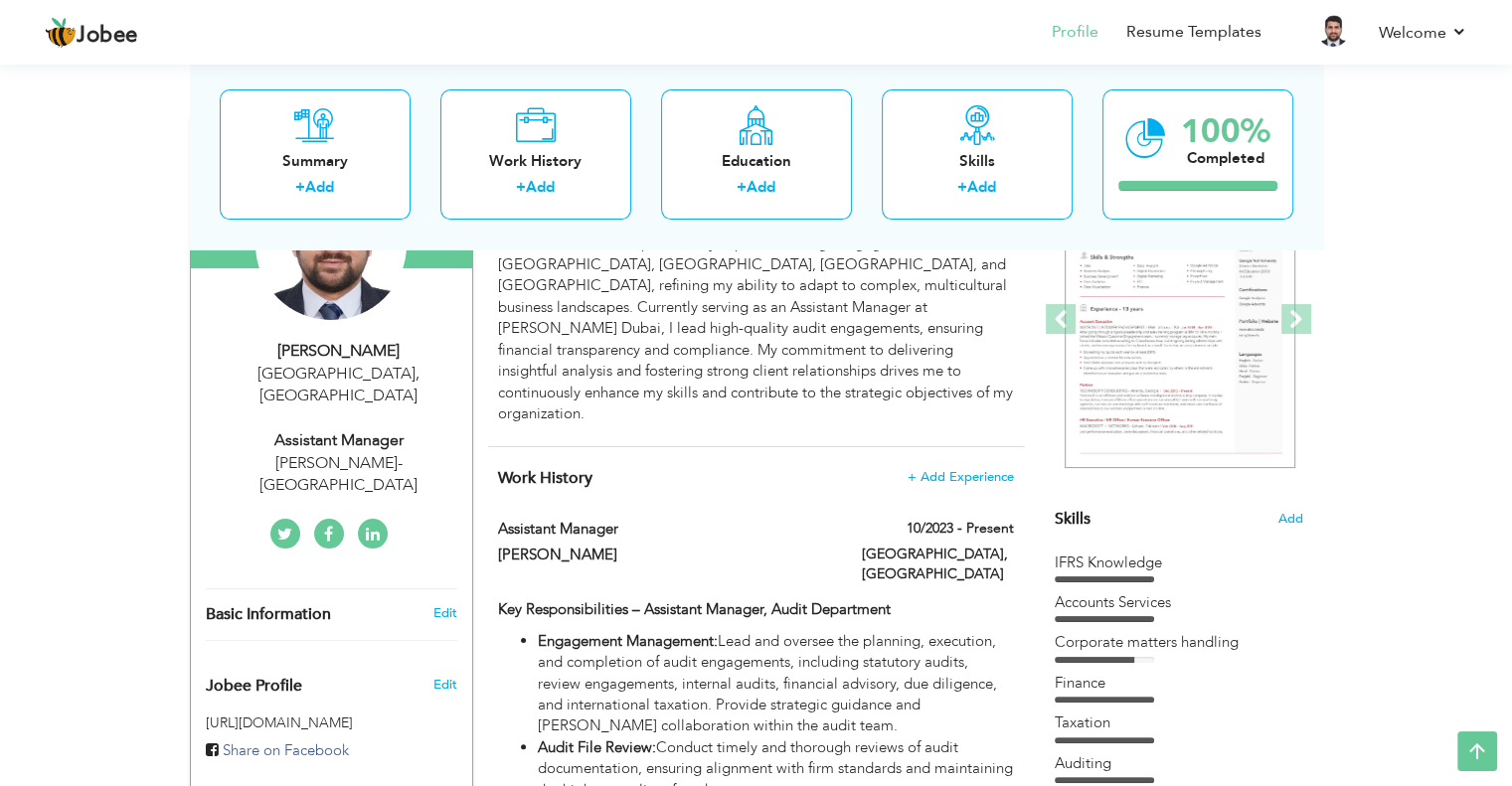 scroll, scrollTop: 177, scrollLeft: 0, axis: vertical 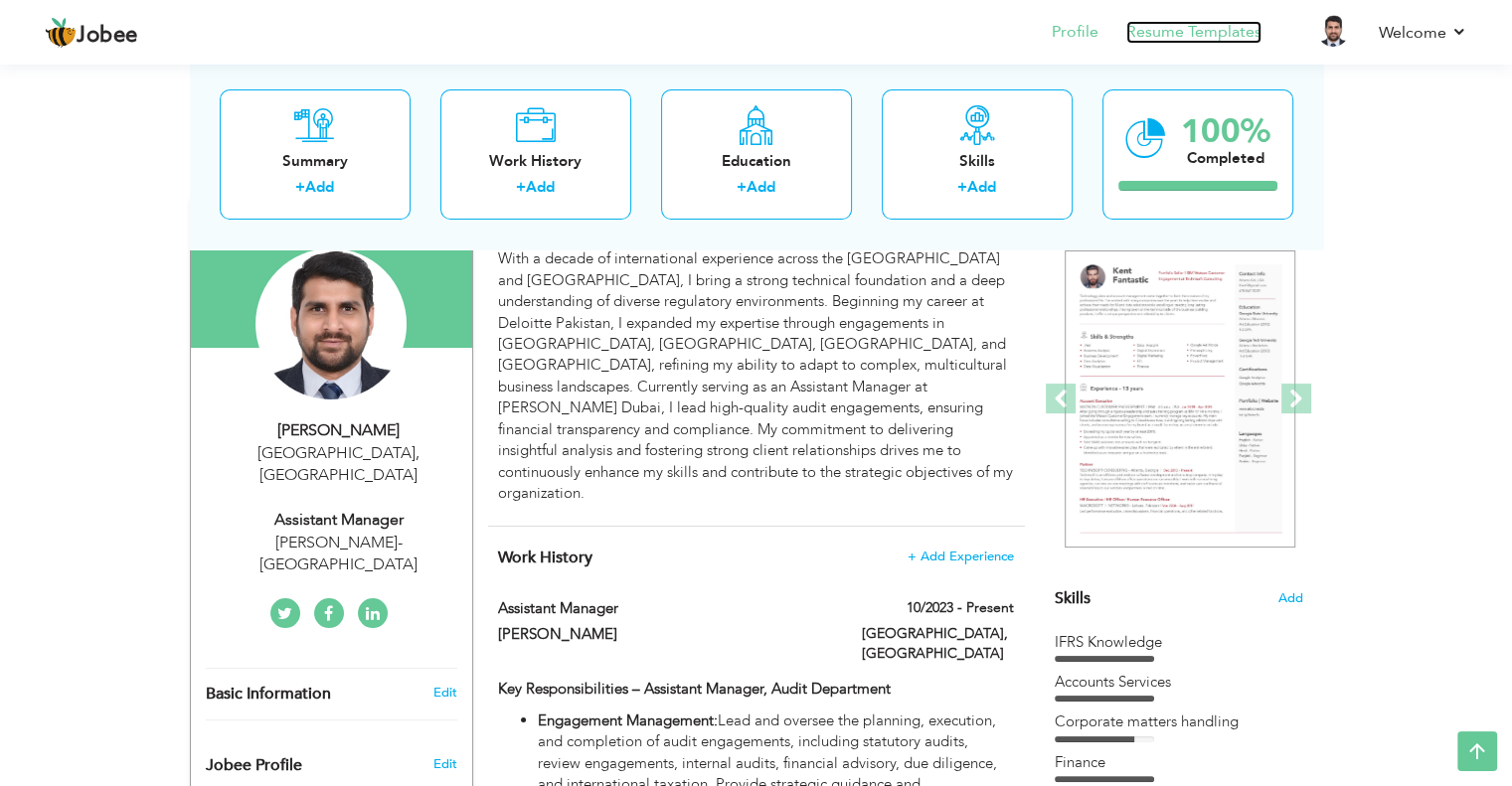 click on "Resume Templates" at bounding box center (1194, 32) 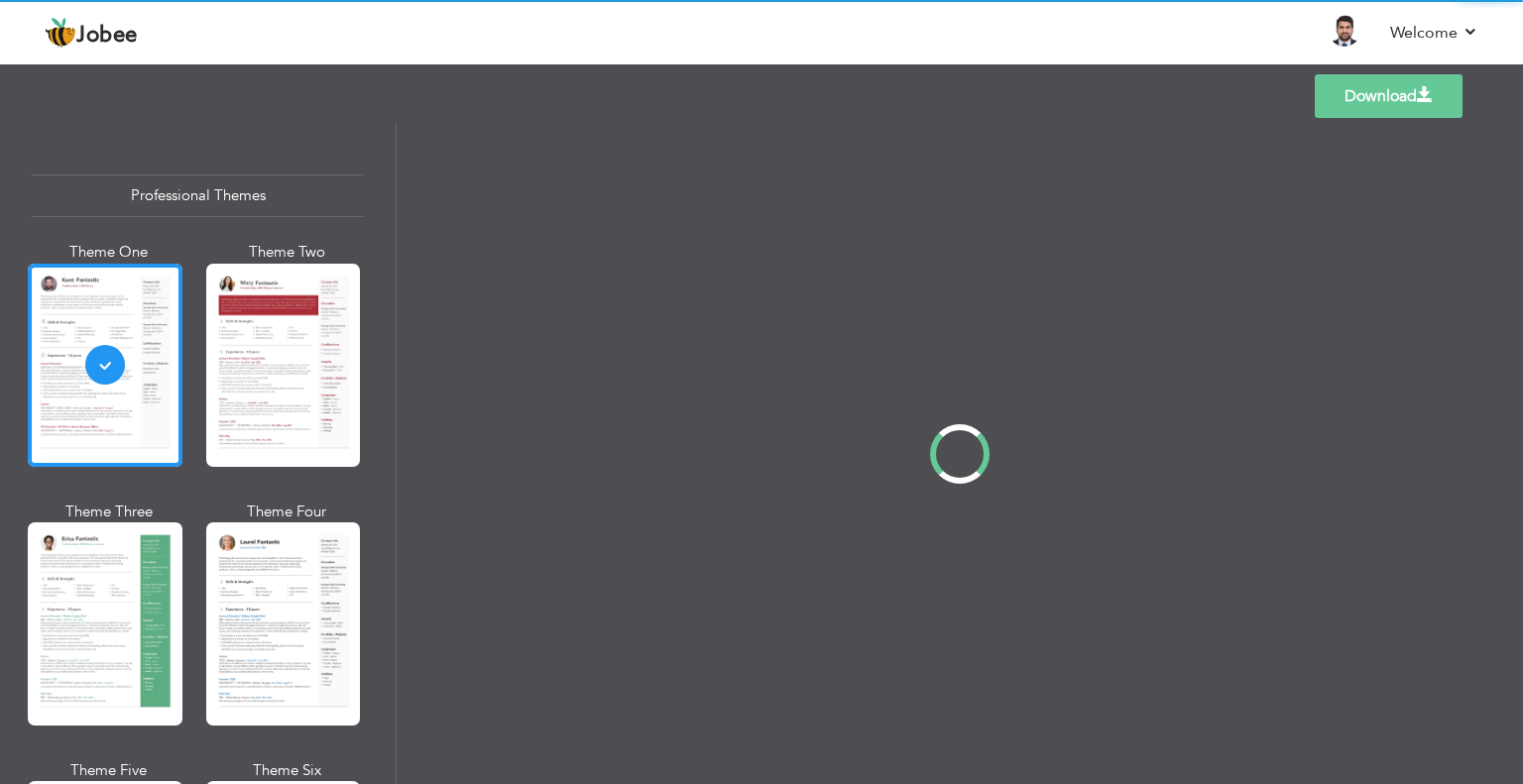 scroll, scrollTop: 0, scrollLeft: 0, axis: both 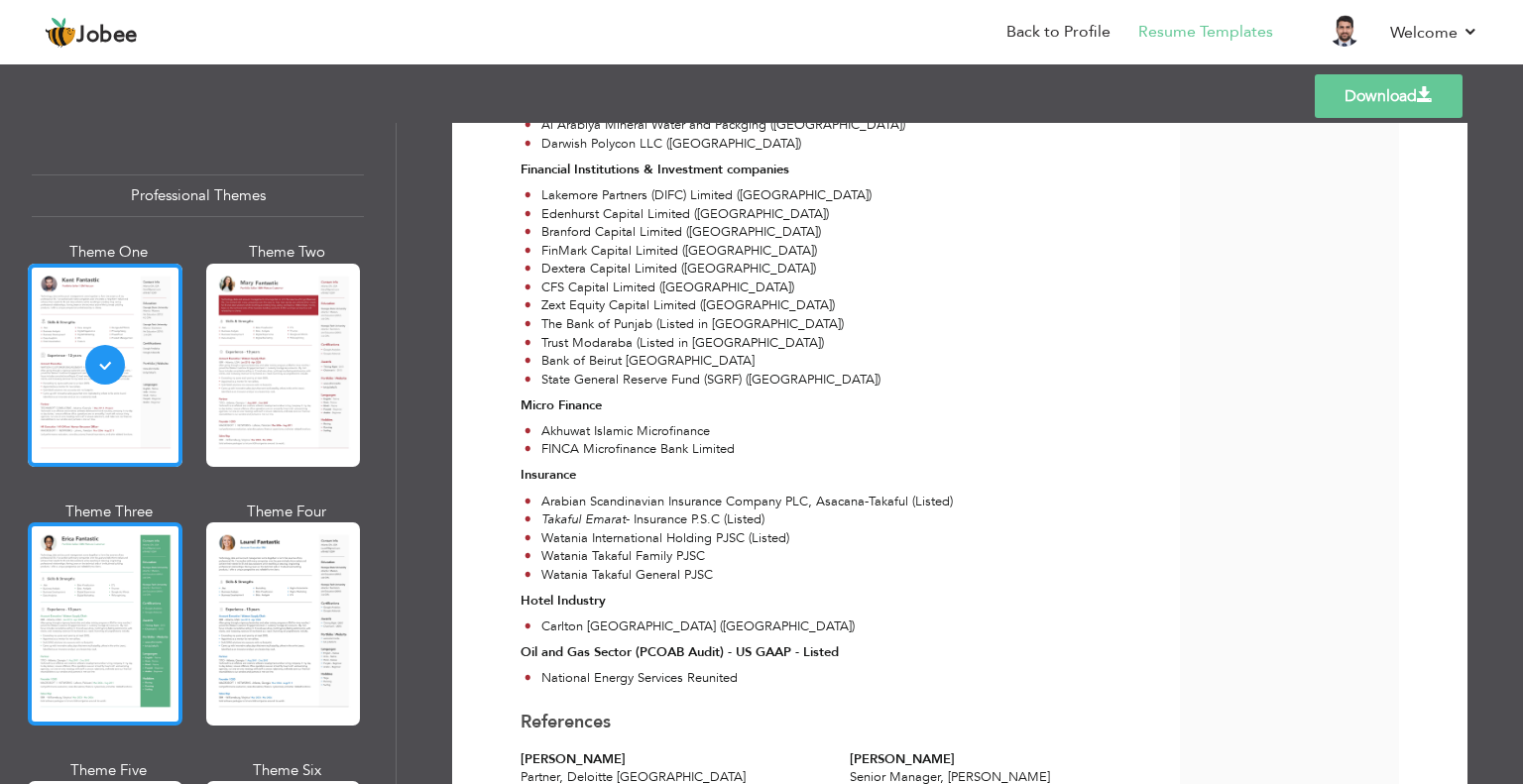 click at bounding box center [105, 623] 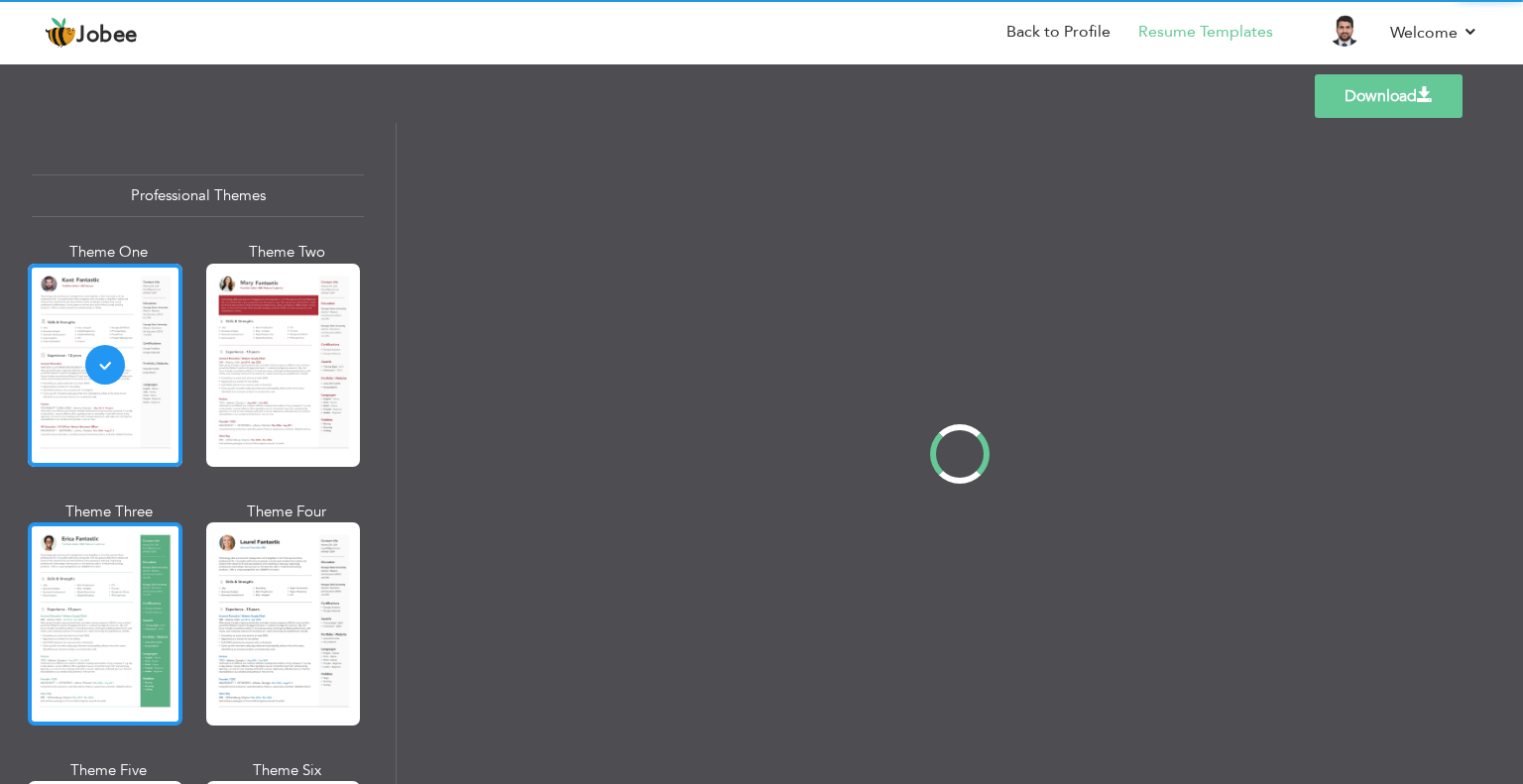 scroll, scrollTop: 0, scrollLeft: 0, axis: both 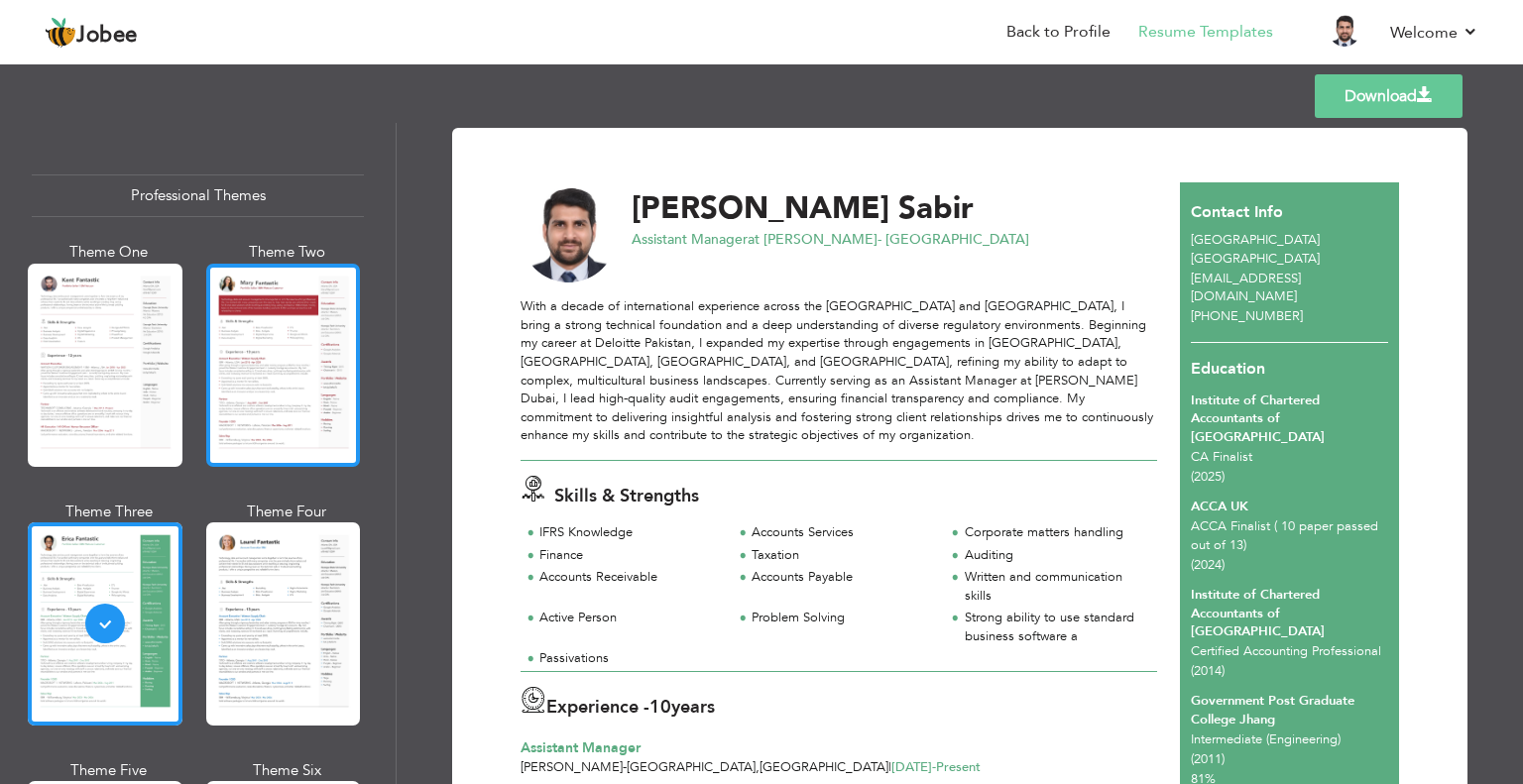 click at bounding box center (284, 365) 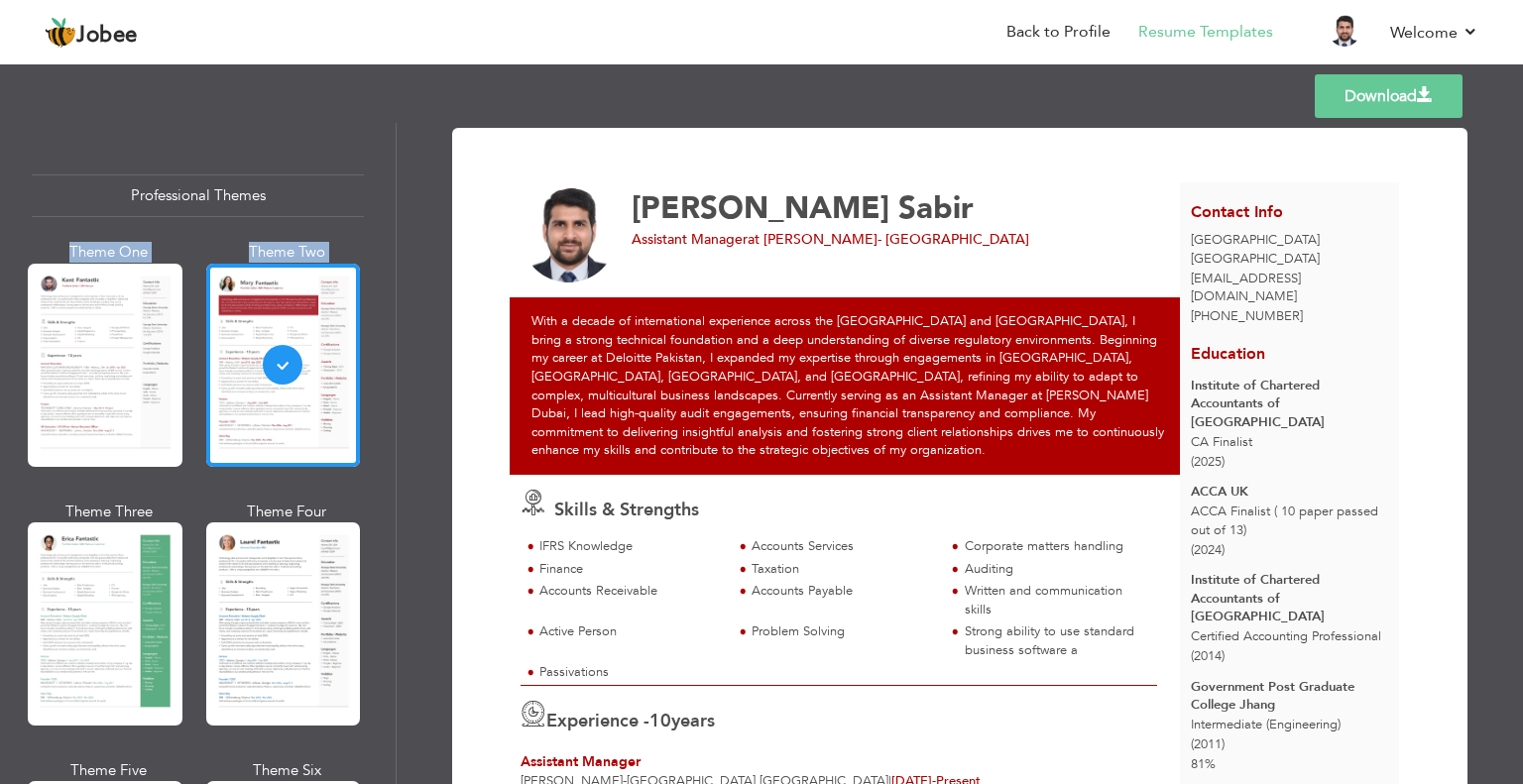 drag, startPoint x: 386, startPoint y: 188, endPoint x: 391, endPoint y: 281, distance: 93.13431 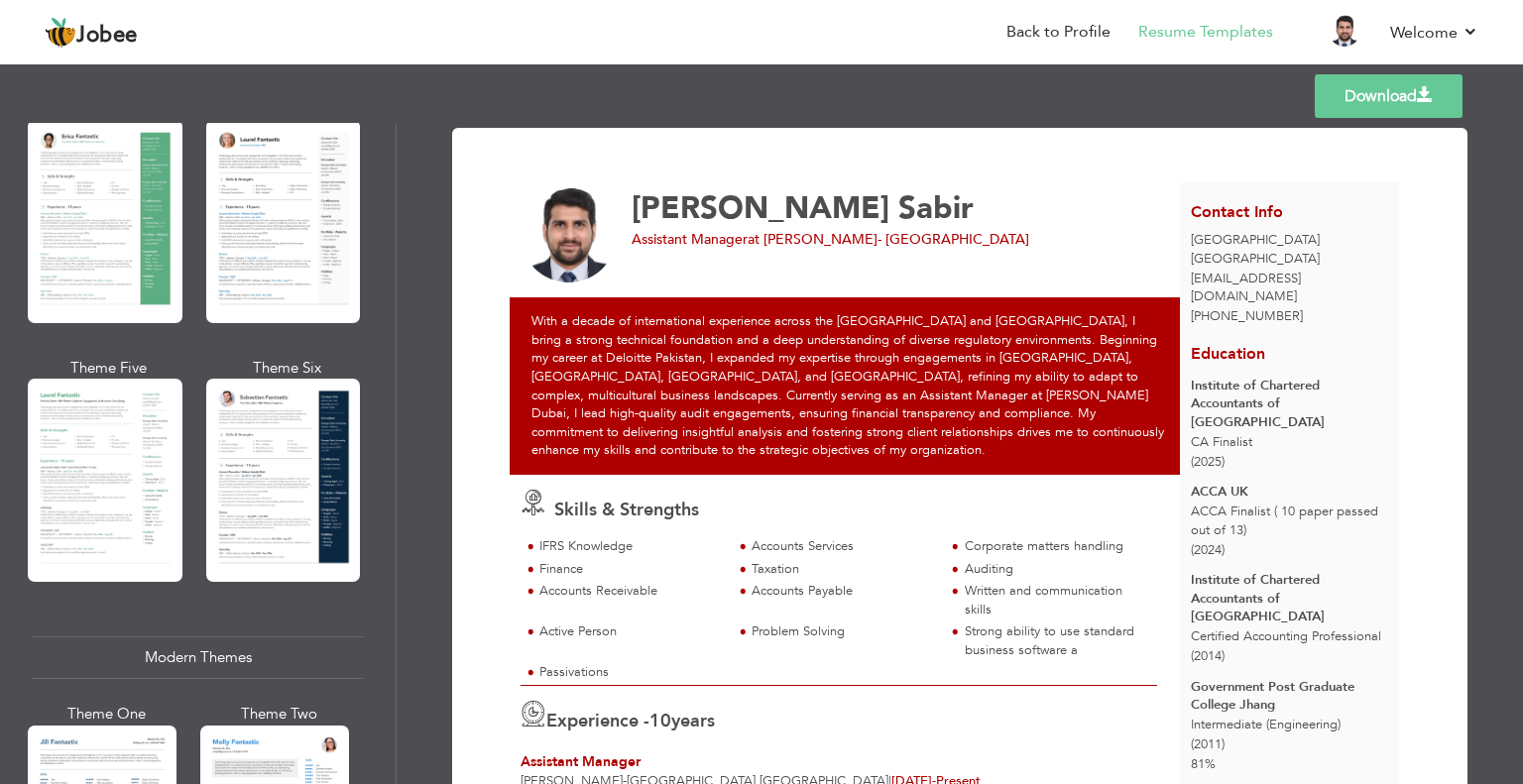 scroll, scrollTop: 440, scrollLeft: 0, axis: vertical 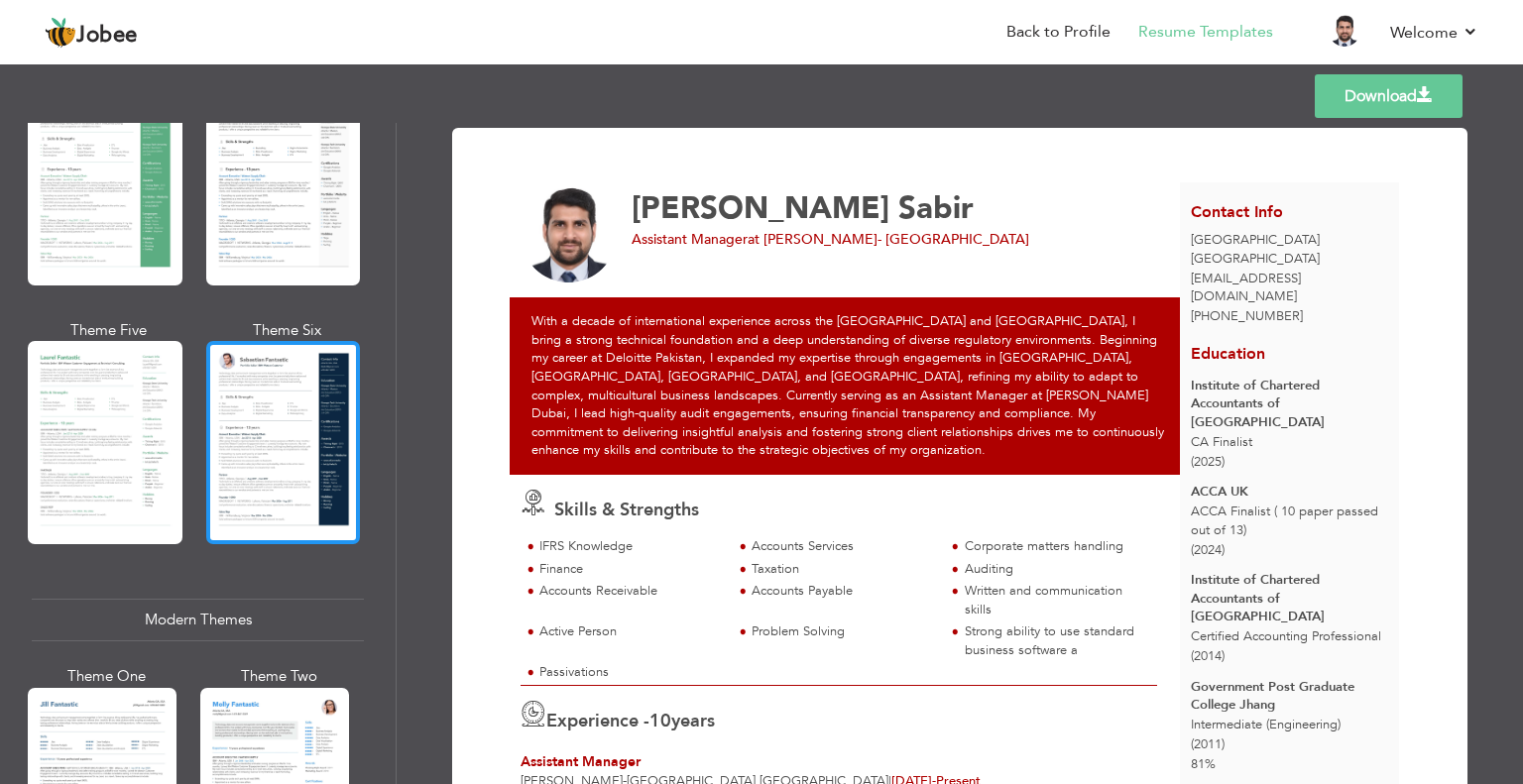 click at bounding box center (284, 442) 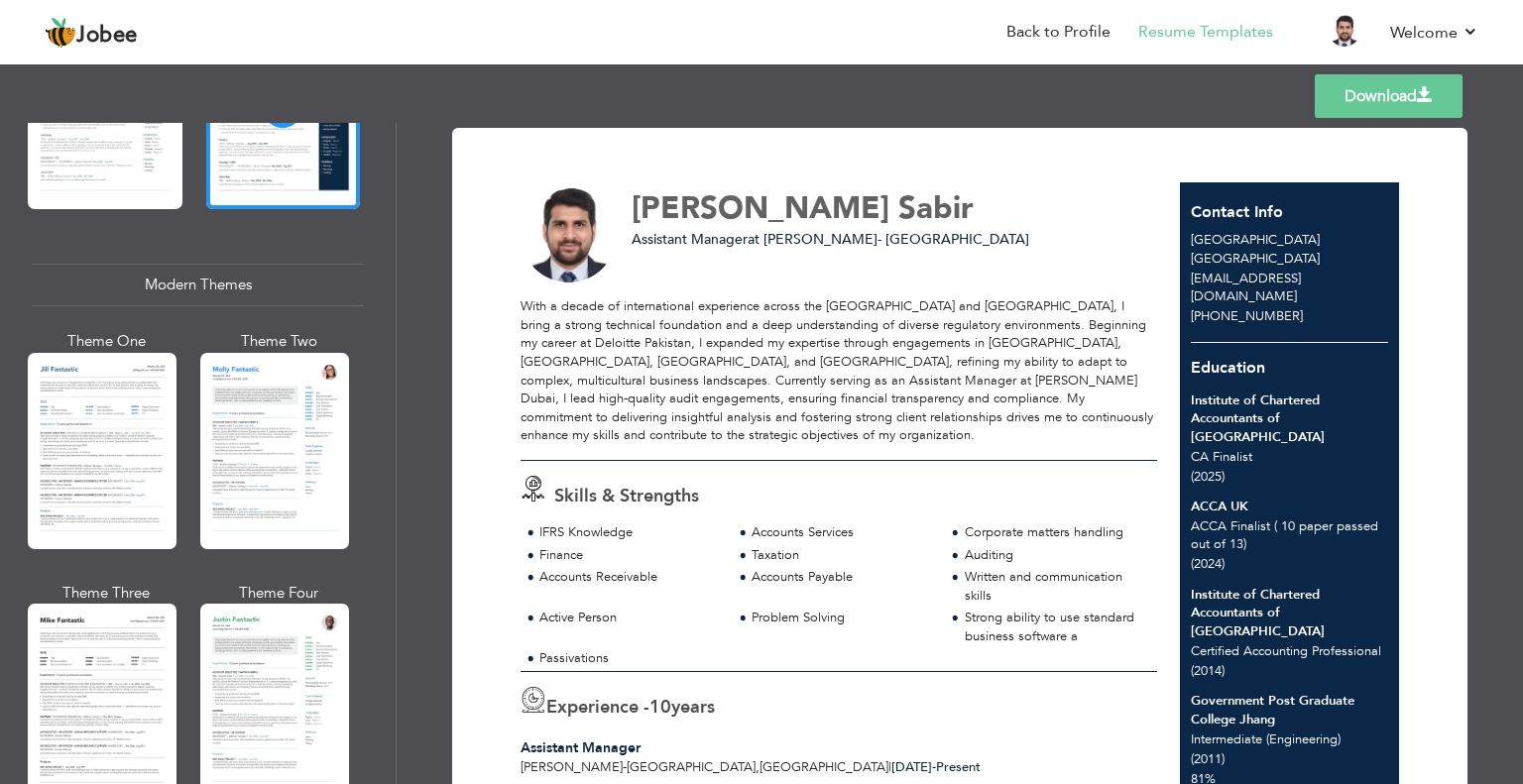 scroll, scrollTop: 785, scrollLeft: 0, axis: vertical 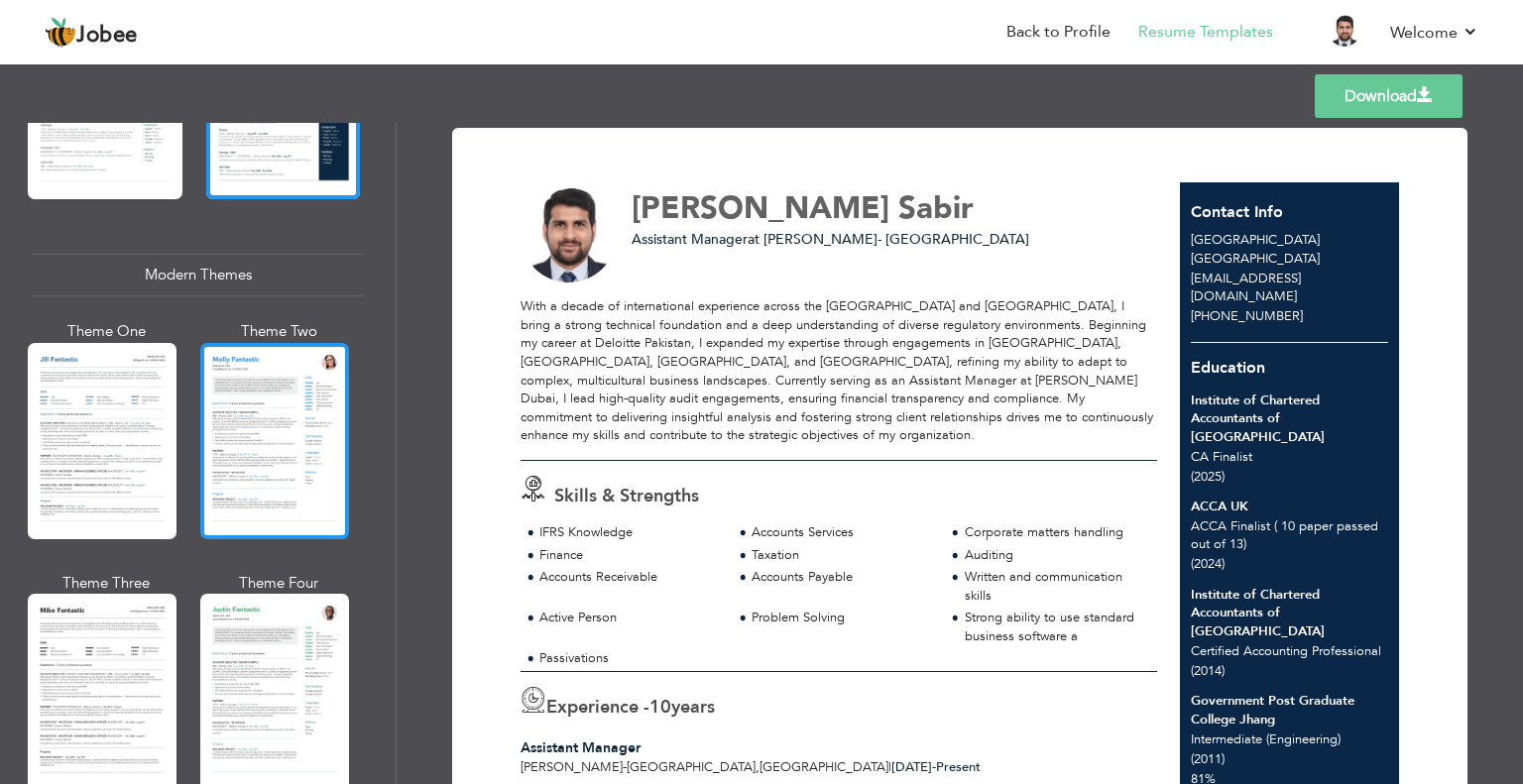 click at bounding box center [275, 441] 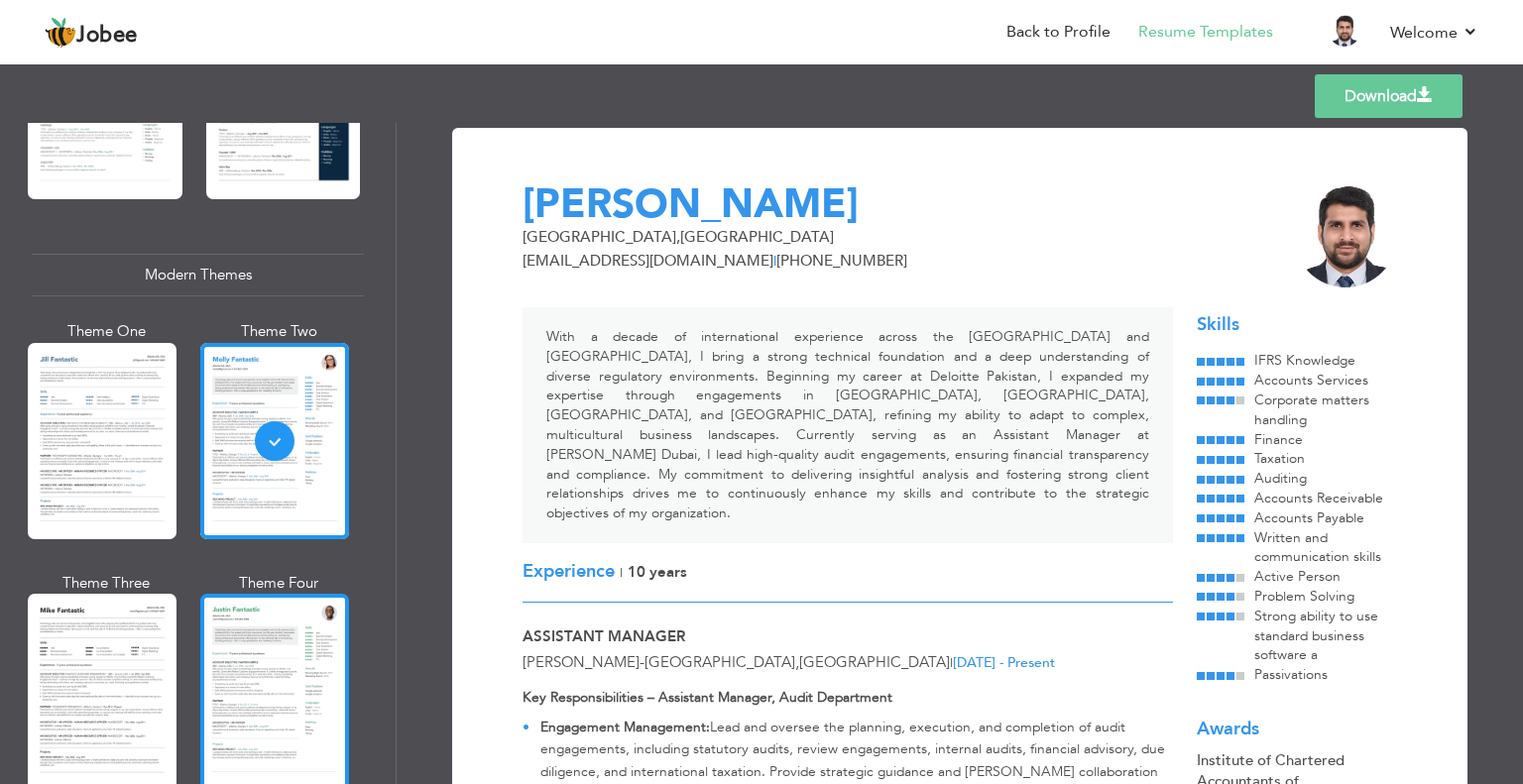 click at bounding box center (275, 692) 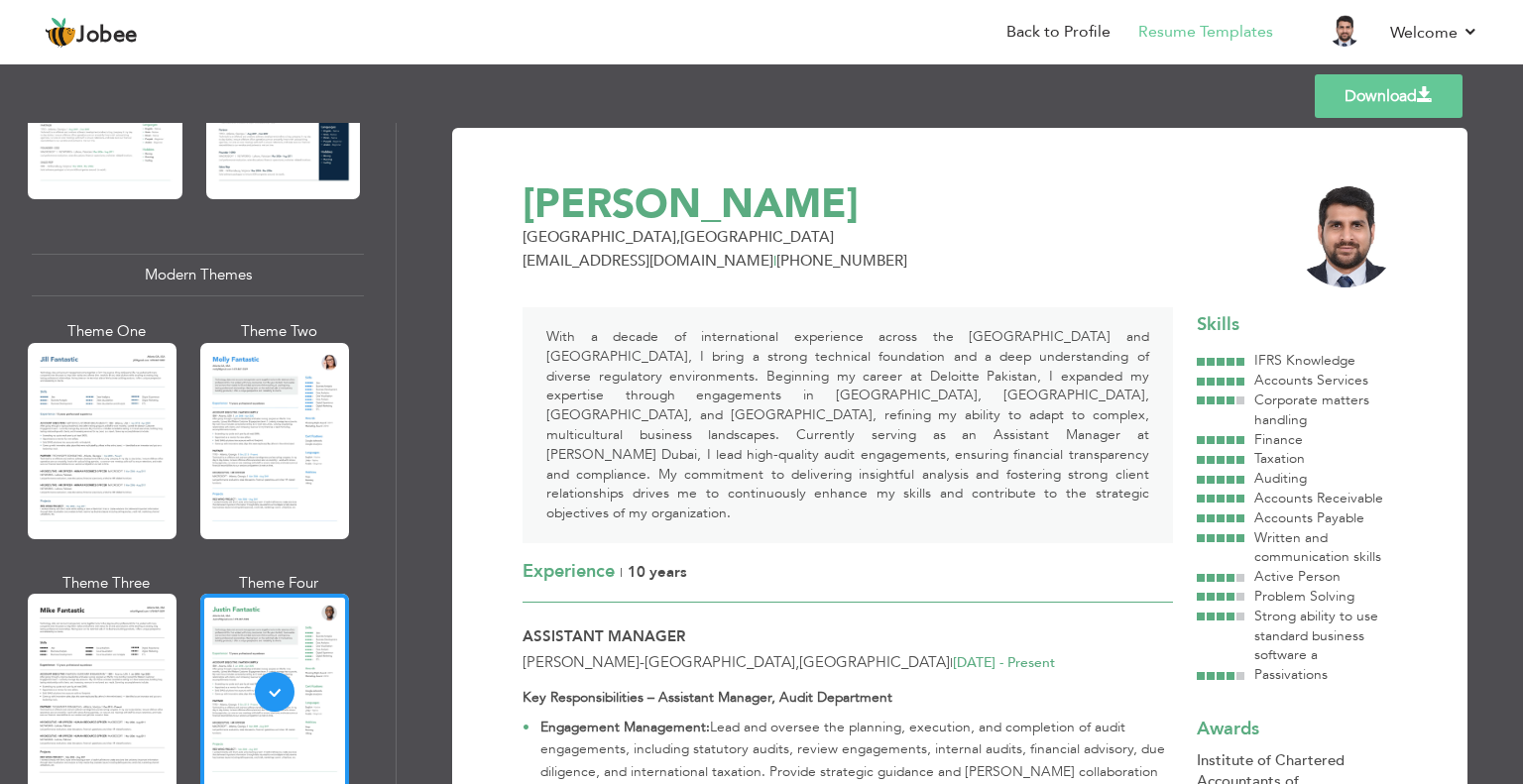 click on "Download
[PERSON_NAME]
[GEOGRAPHIC_DATA] ,   [GEOGRAPHIC_DATA]
[EMAIL_ADDRESS][DOMAIN_NAME]  |  [PHONE_NUMBER]
Experience   |   10 Years
Assistant Manager
[PERSON_NAME]  -  [GEOGRAPHIC_DATA] ,  [GEOGRAPHIC_DATA]   |   [DATE] - Present" at bounding box center (960, 453) 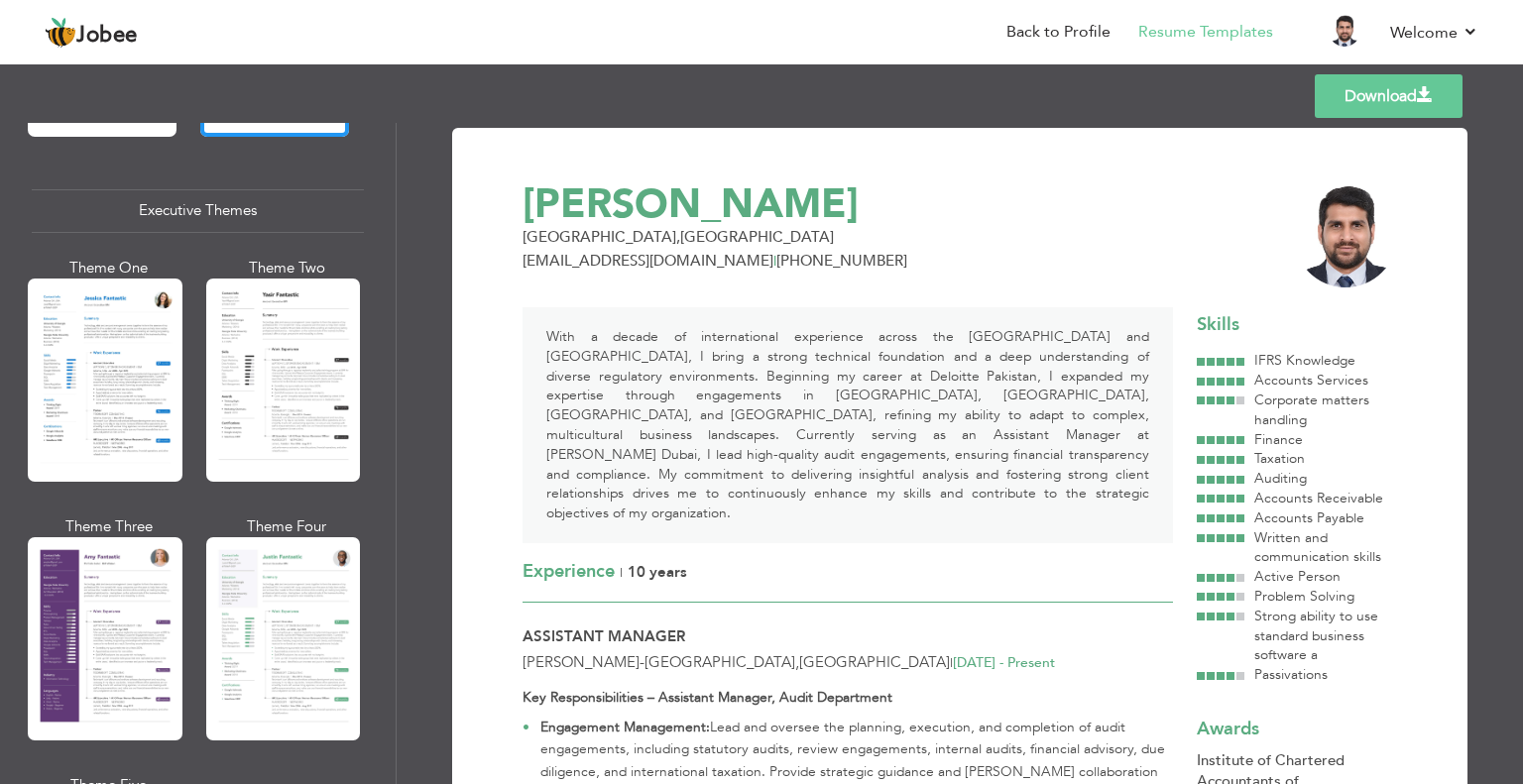 scroll, scrollTop: 1449, scrollLeft: 0, axis: vertical 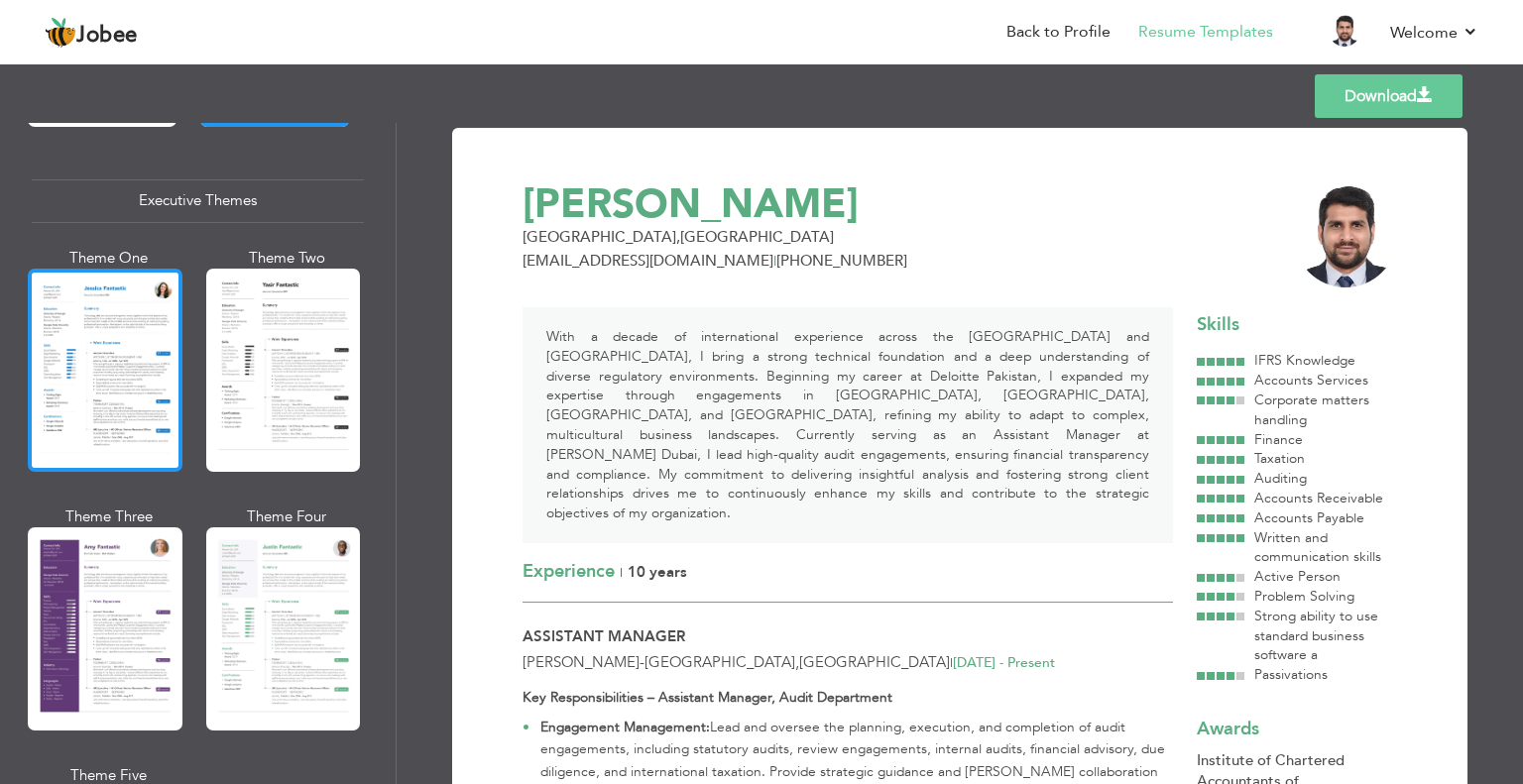 click at bounding box center [105, 370] 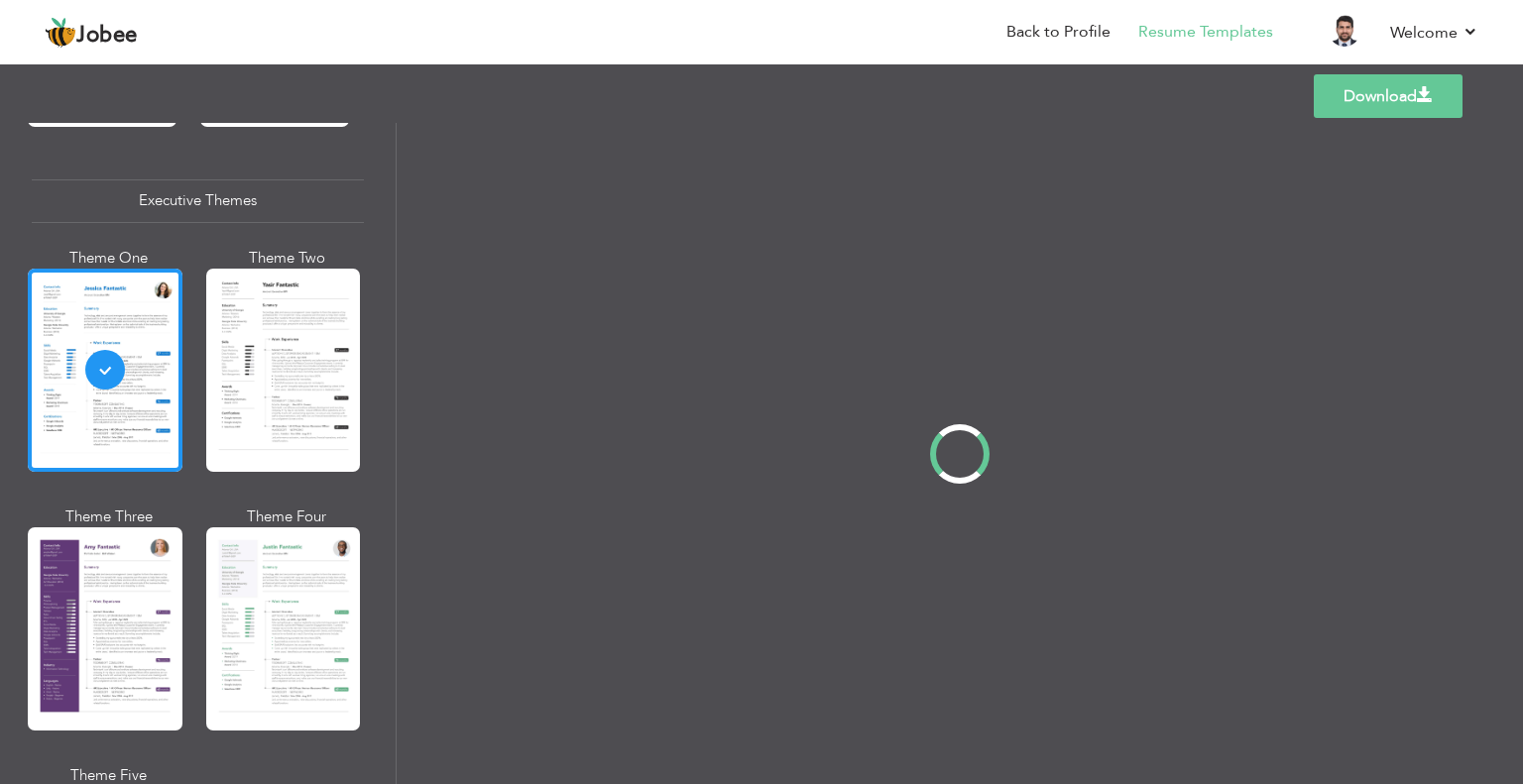 scroll, scrollTop: 1447, scrollLeft: 0, axis: vertical 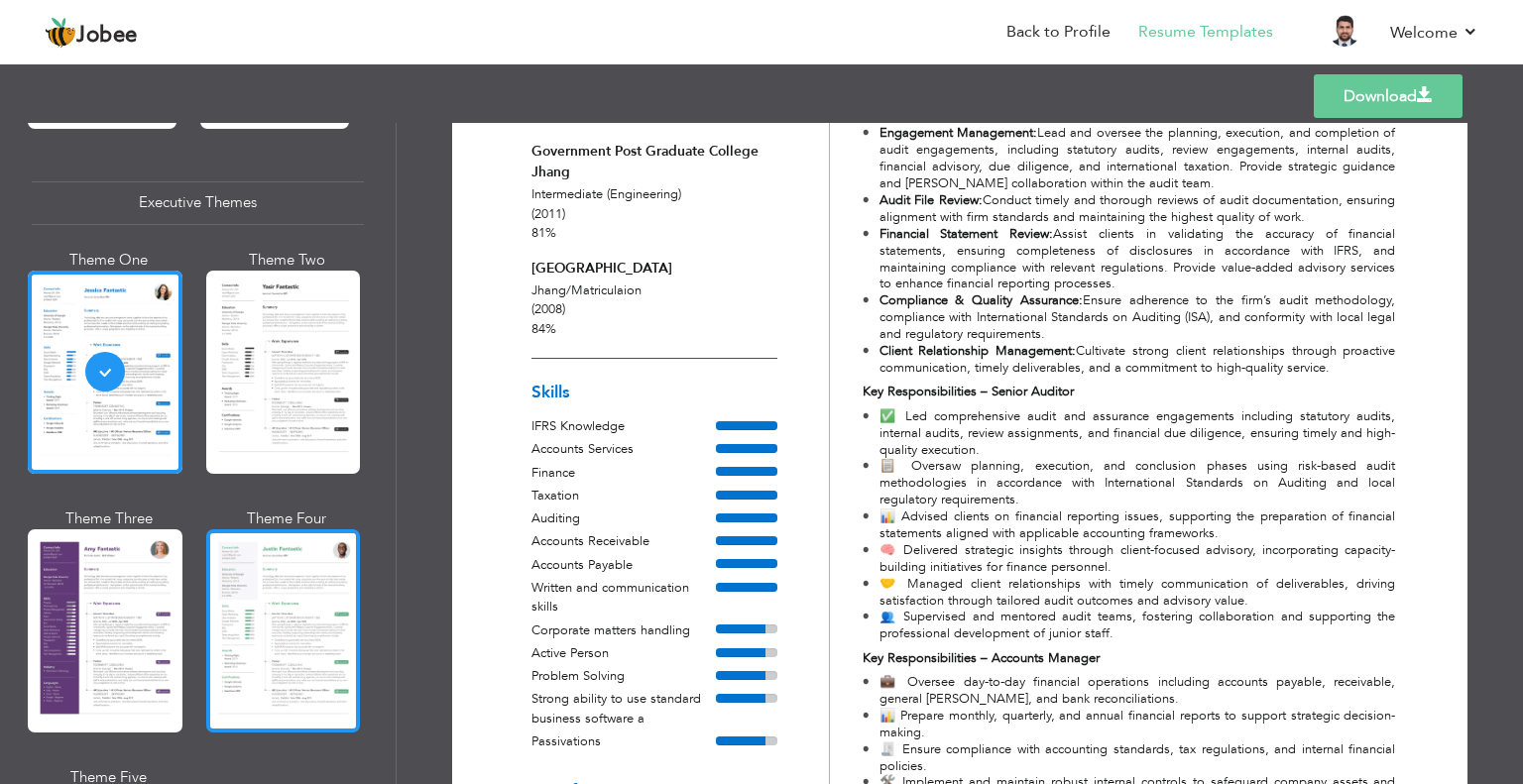 click at bounding box center (284, 630) 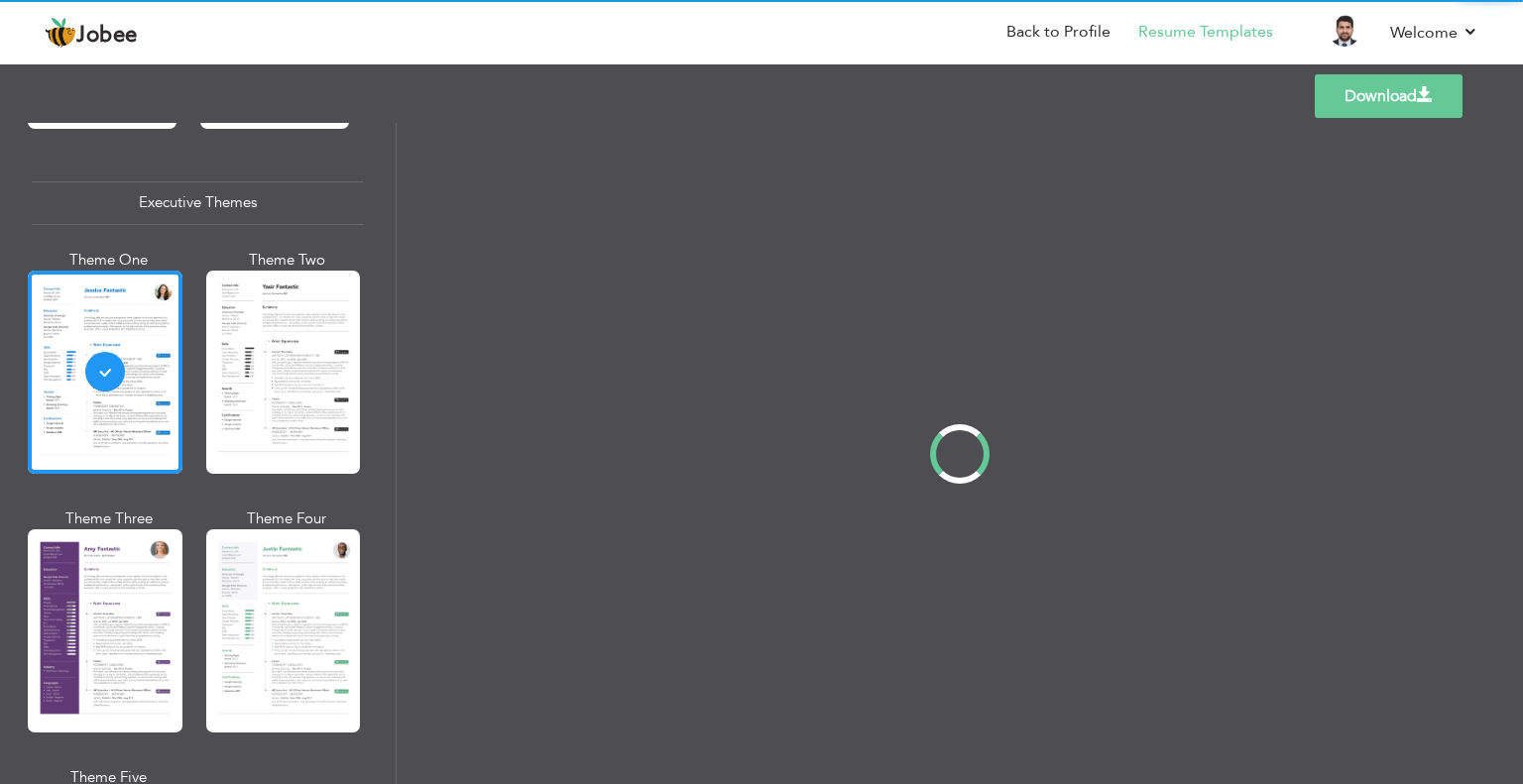 scroll, scrollTop: 1449, scrollLeft: 0, axis: vertical 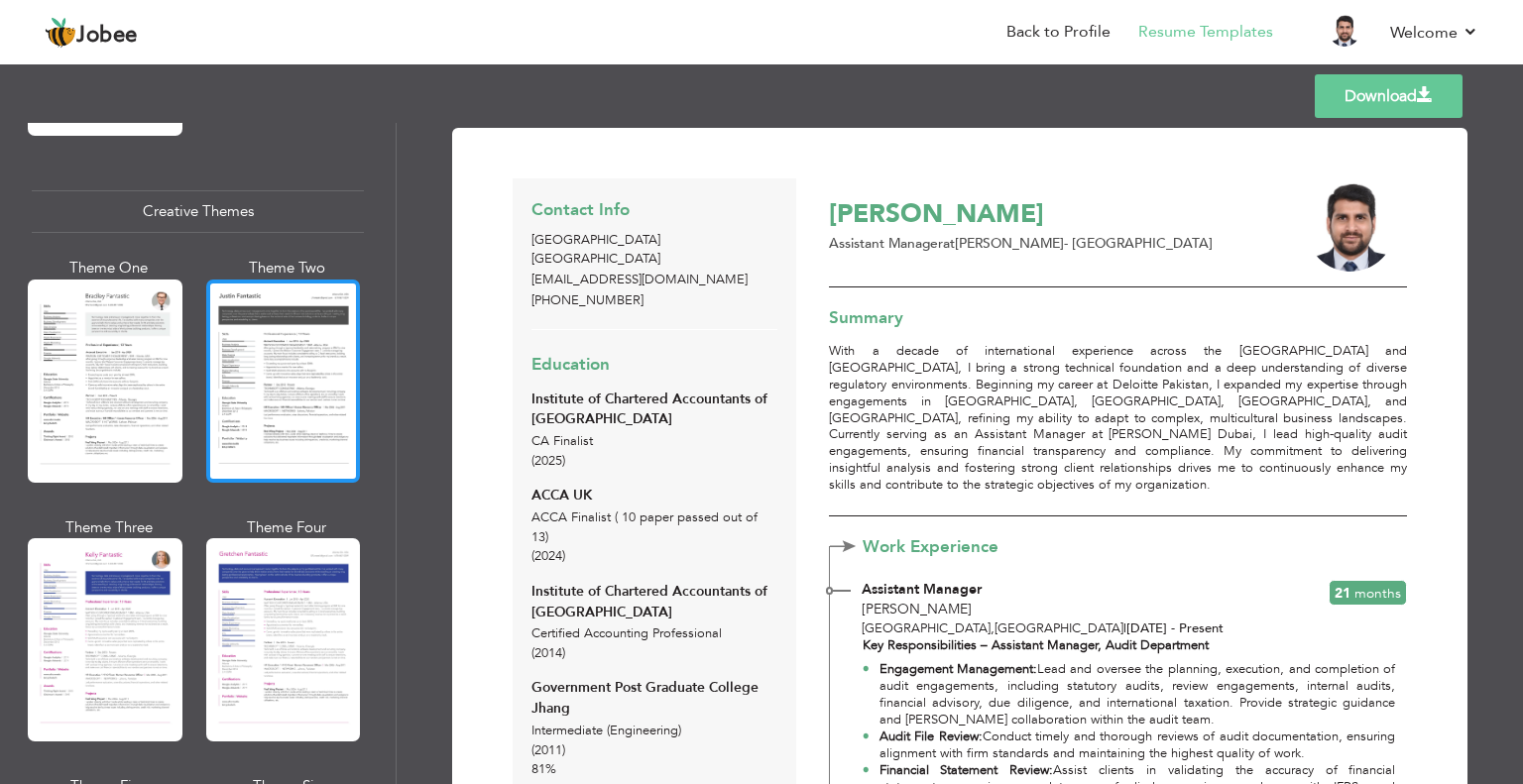 click at bounding box center (284, 381) 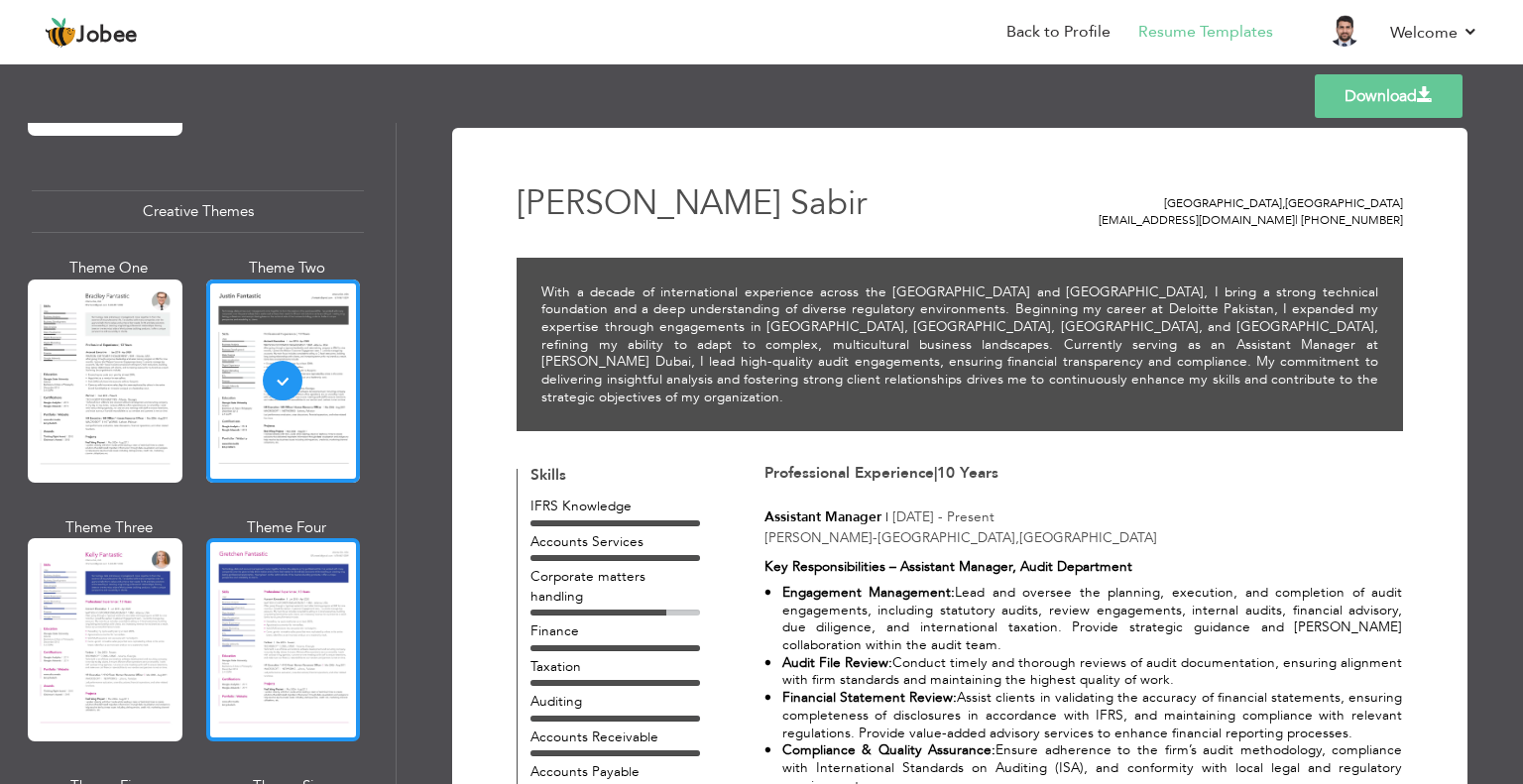 click at bounding box center [284, 639] 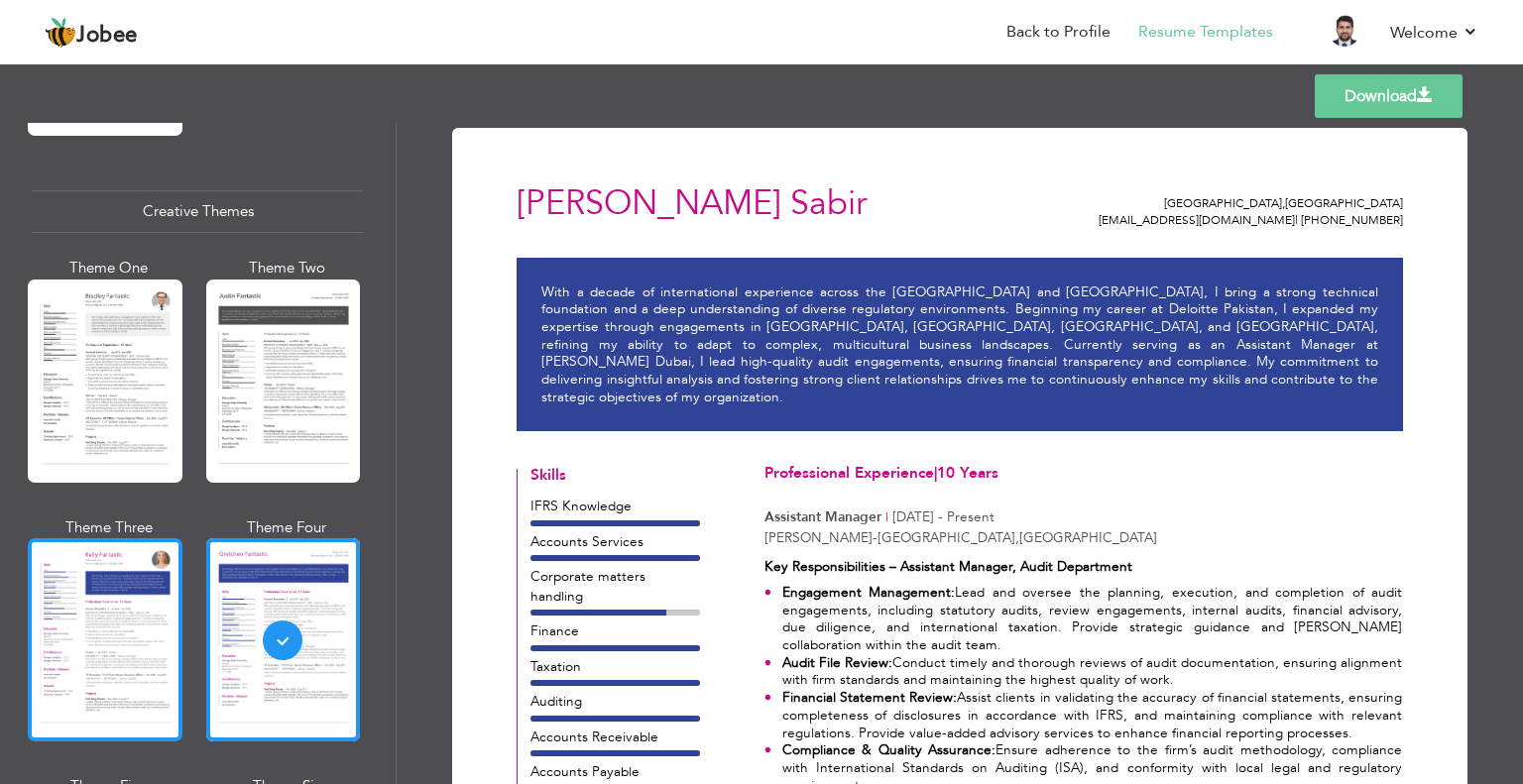 click at bounding box center [105, 639] 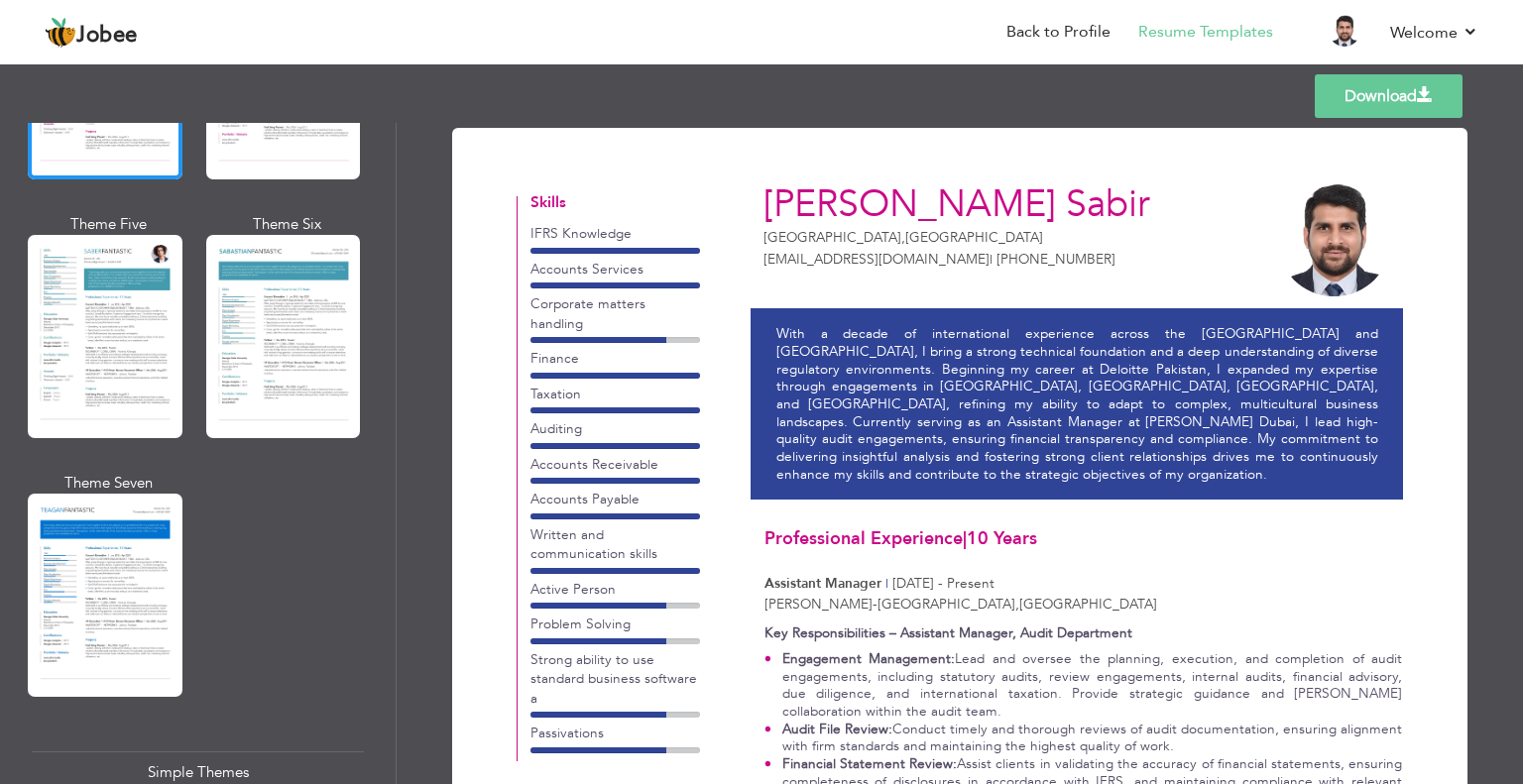 scroll, scrollTop: 2840, scrollLeft: 0, axis: vertical 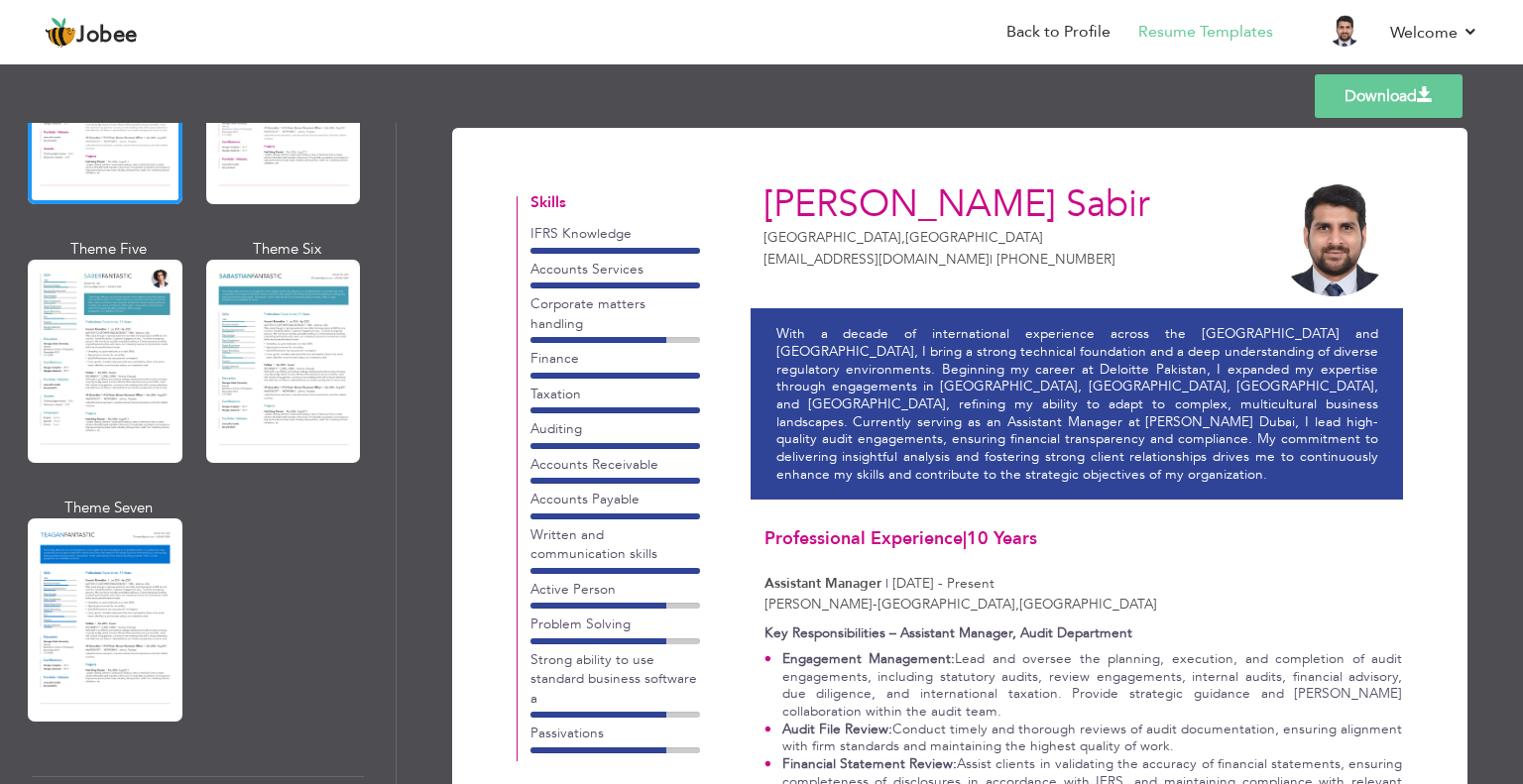 click on "Theme Six" at bounding box center (288, 358) 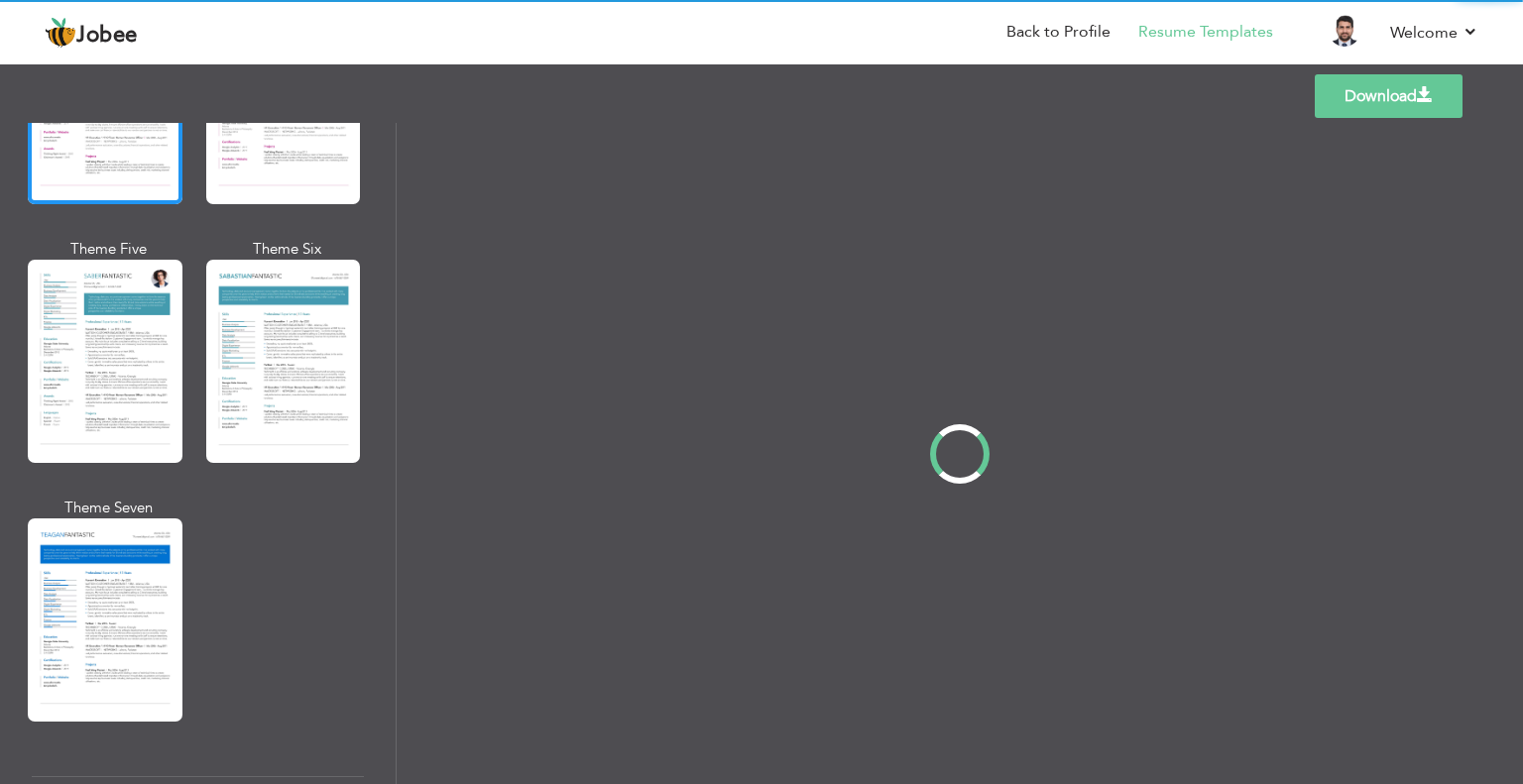click on "Professional Themes
Theme One
Theme Two
Theme Three
Theme Four" at bounding box center [762, 453] 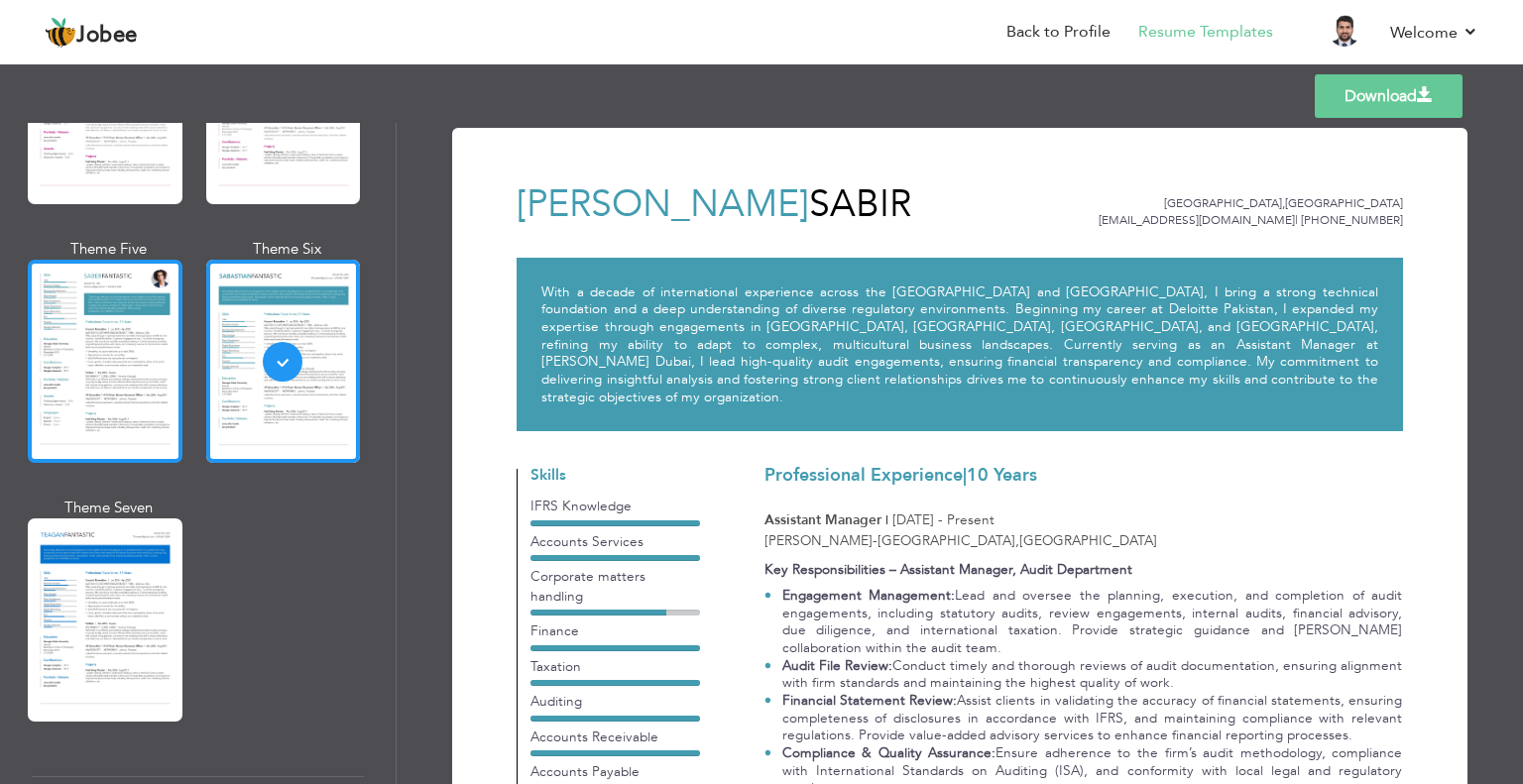 click at bounding box center [105, 361] 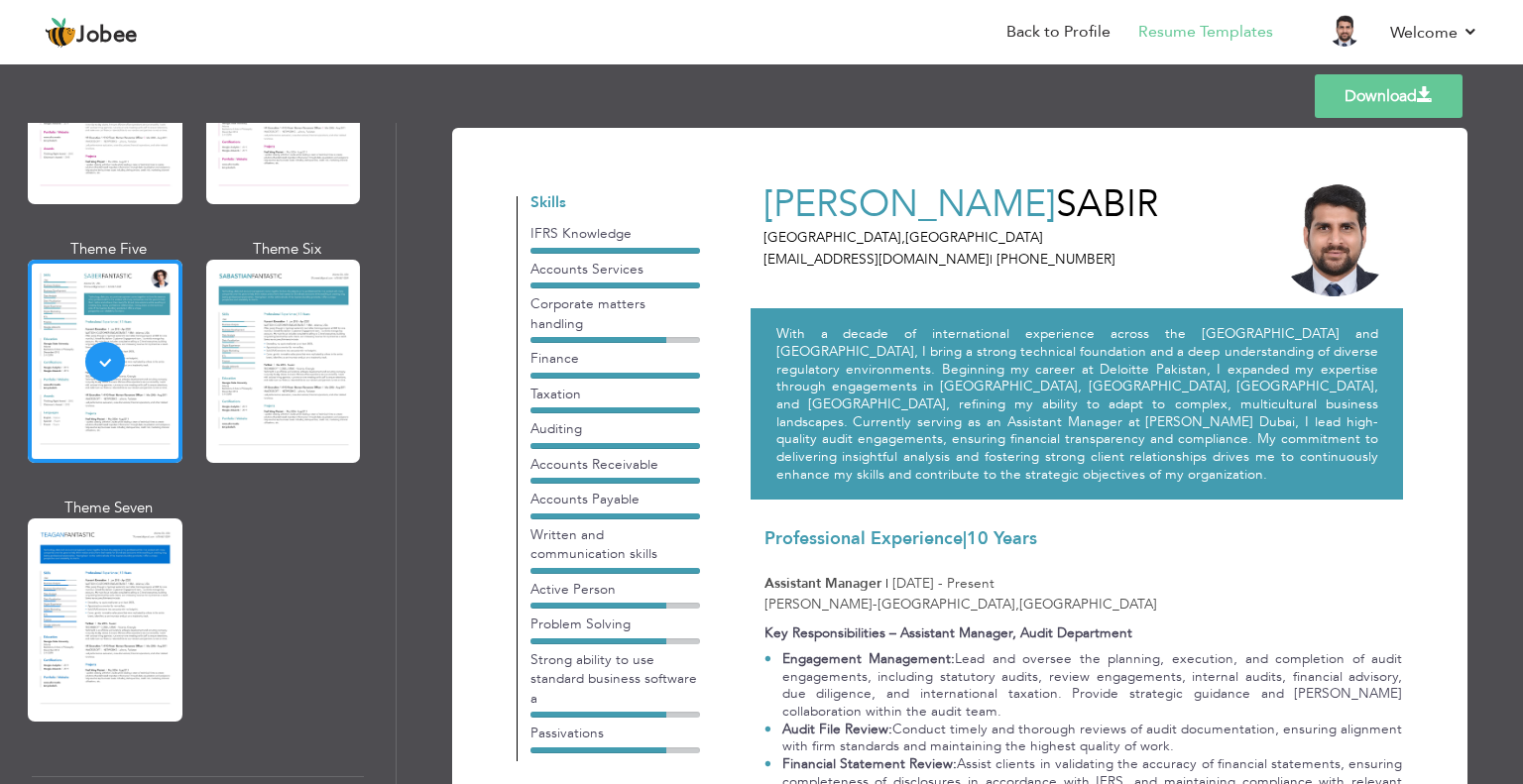 drag, startPoint x: 1514, startPoint y: 221, endPoint x: 1509, endPoint y: 522, distance: 301.0415 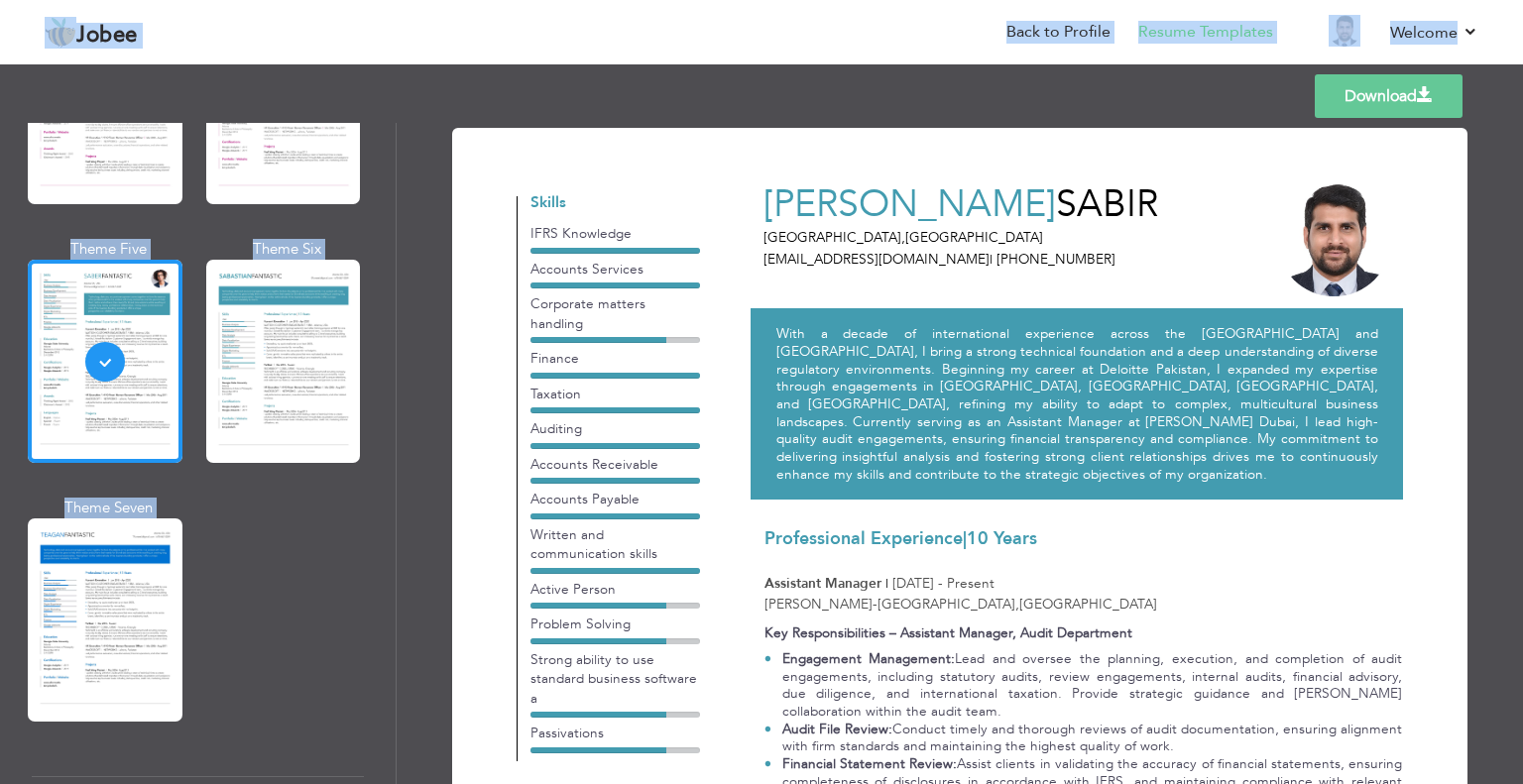drag, startPoint x: 389, startPoint y: 681, endPoint x: 401, endPoint y: 788, distance: 107.67079 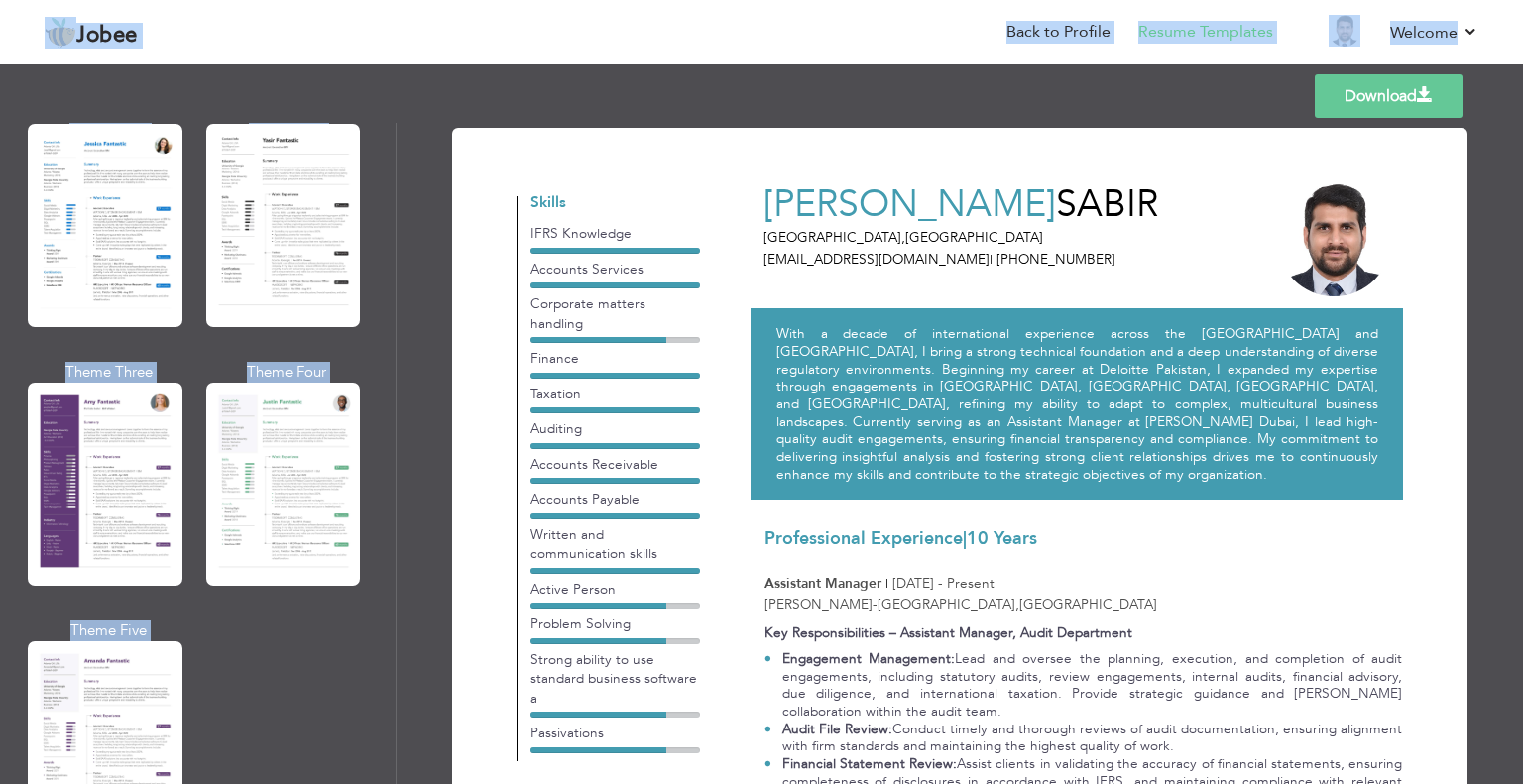 scroll, scrollTop: 1585, scrollLeft: 0, axis: vertical 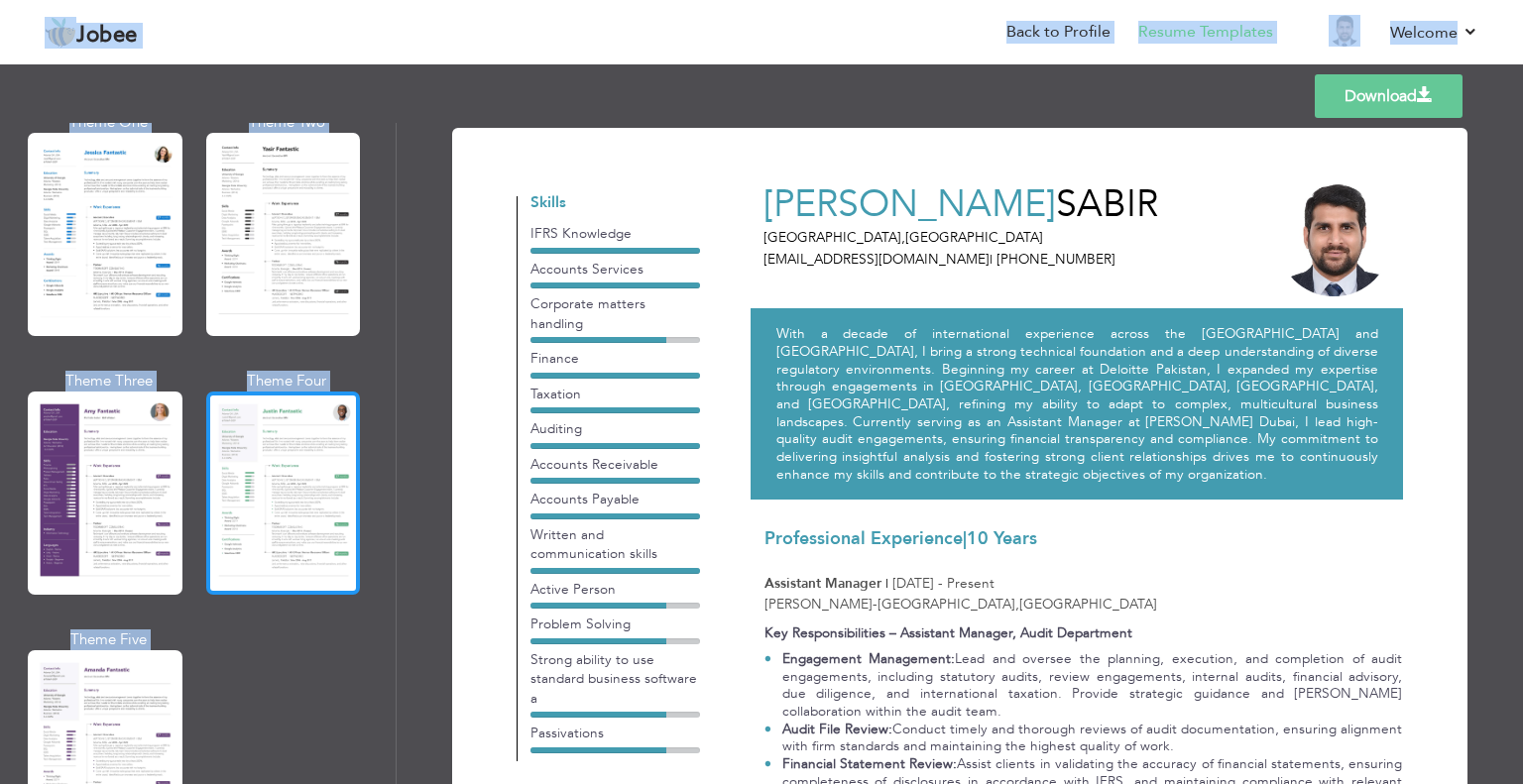 click at bounding box center [284, 493] 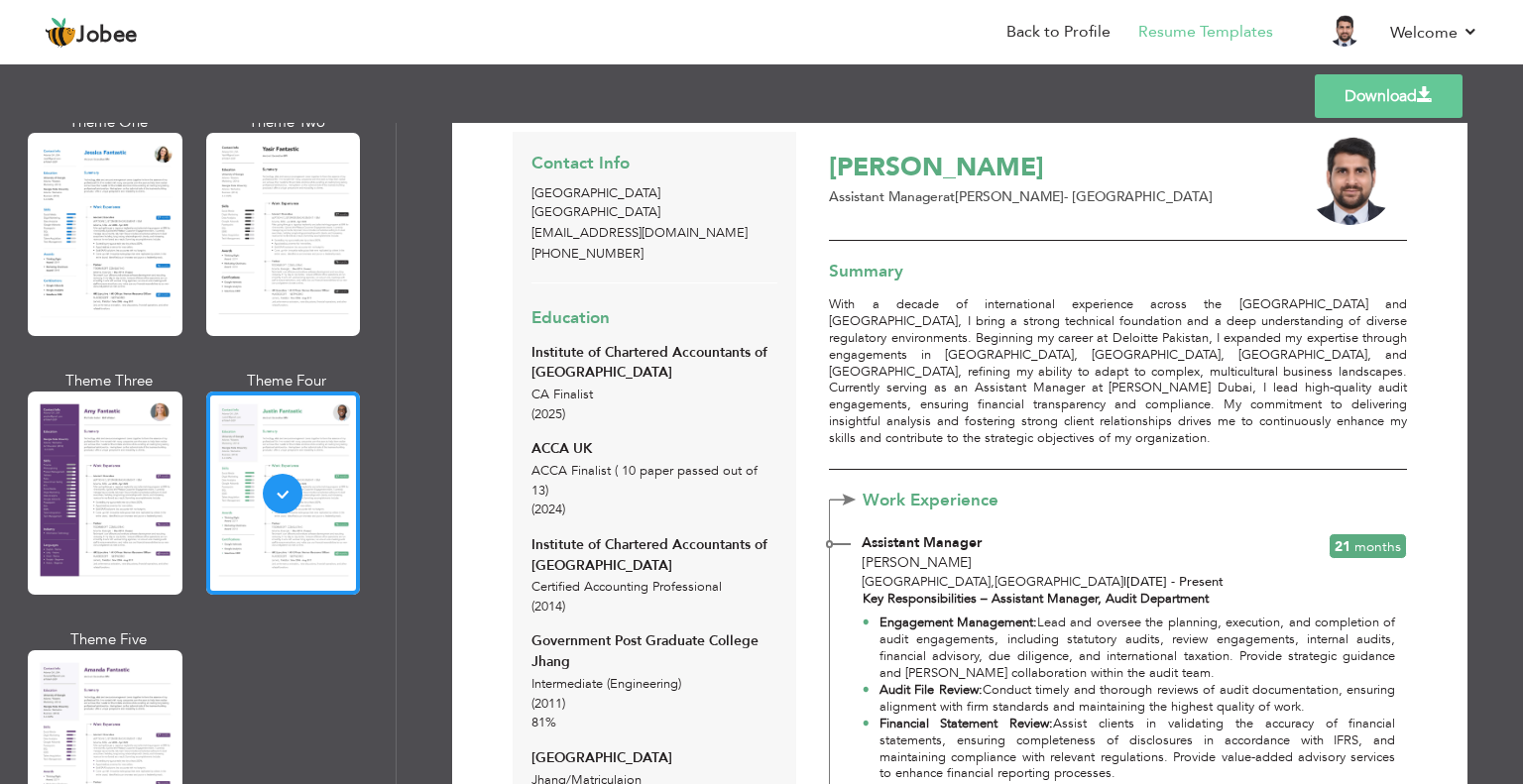 scroll, scrollTop: 0, scrollLeft: 0, axis: both 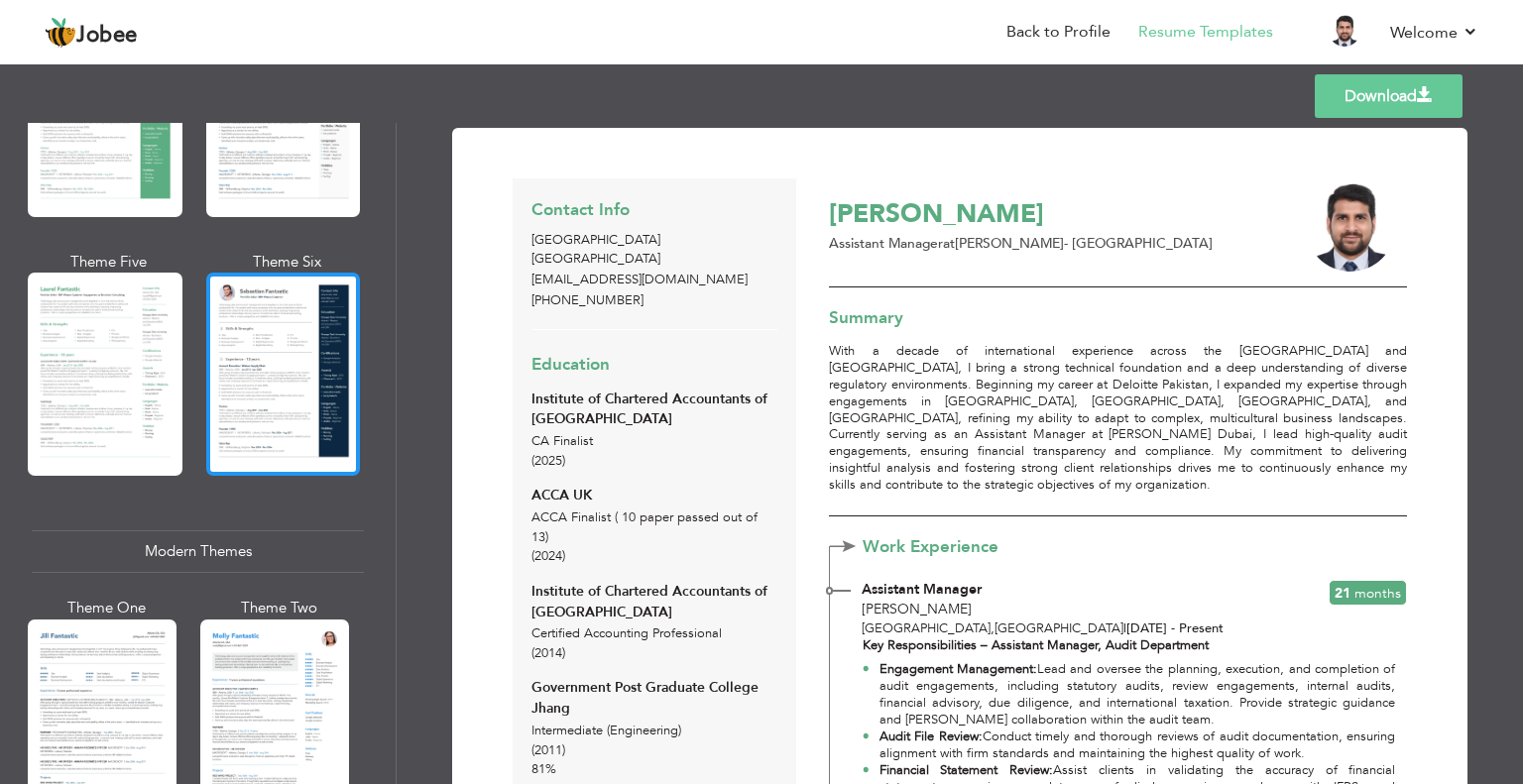 click at bounding box center (284, 374) 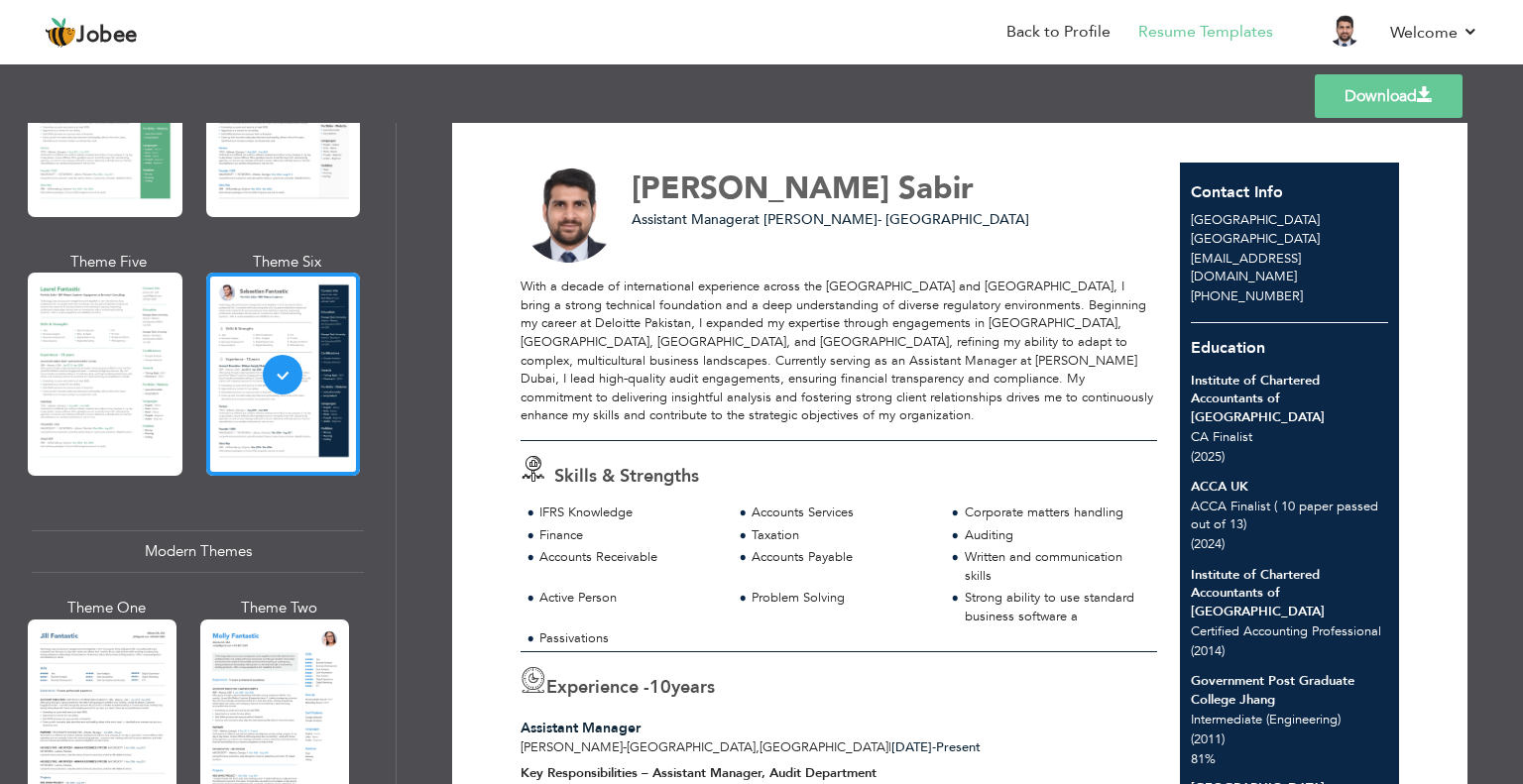 scroll, scrollTop: 8, scrollLeft: 0, axis: vertical 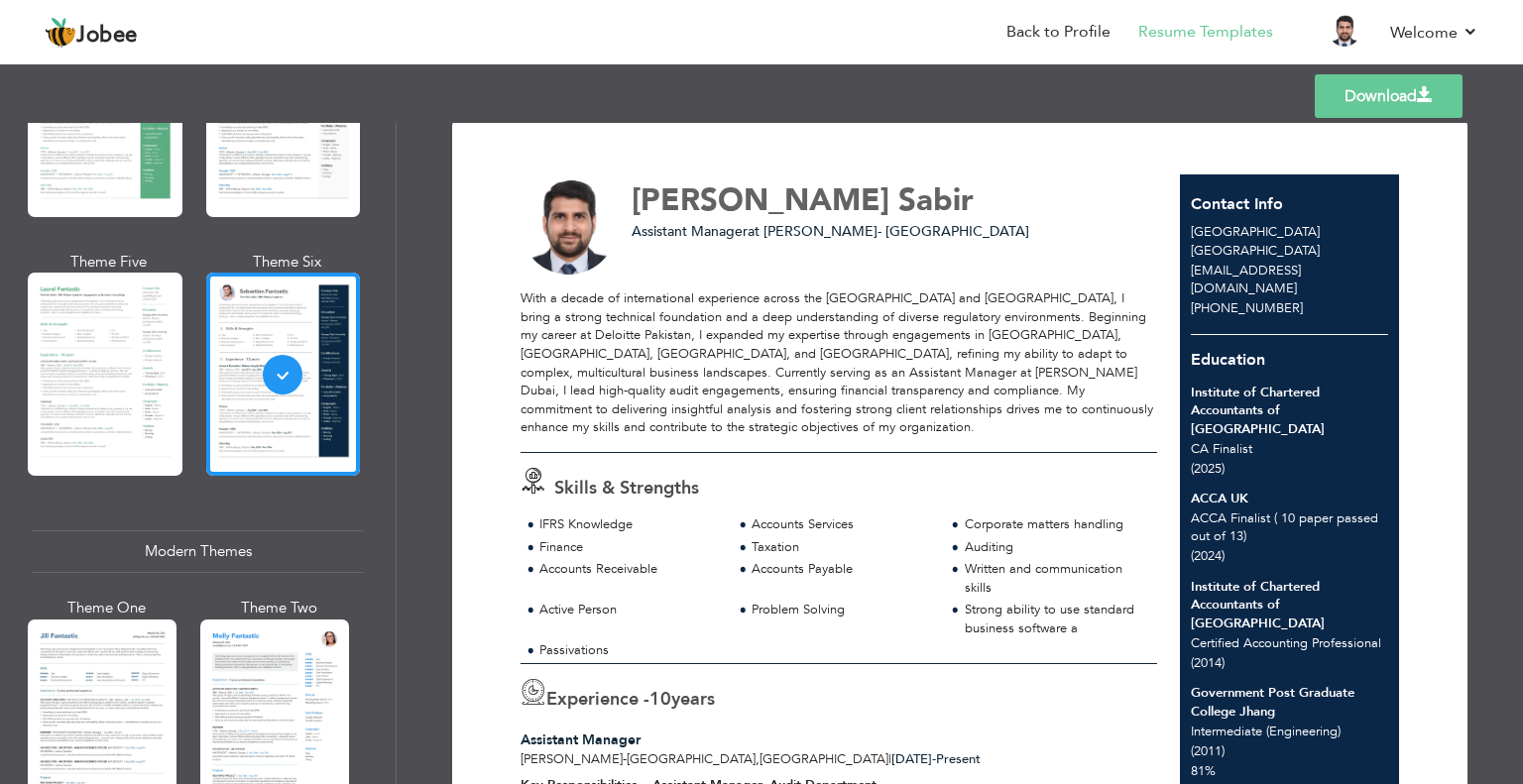 click on "Download" at bounding box center (1388, 96) 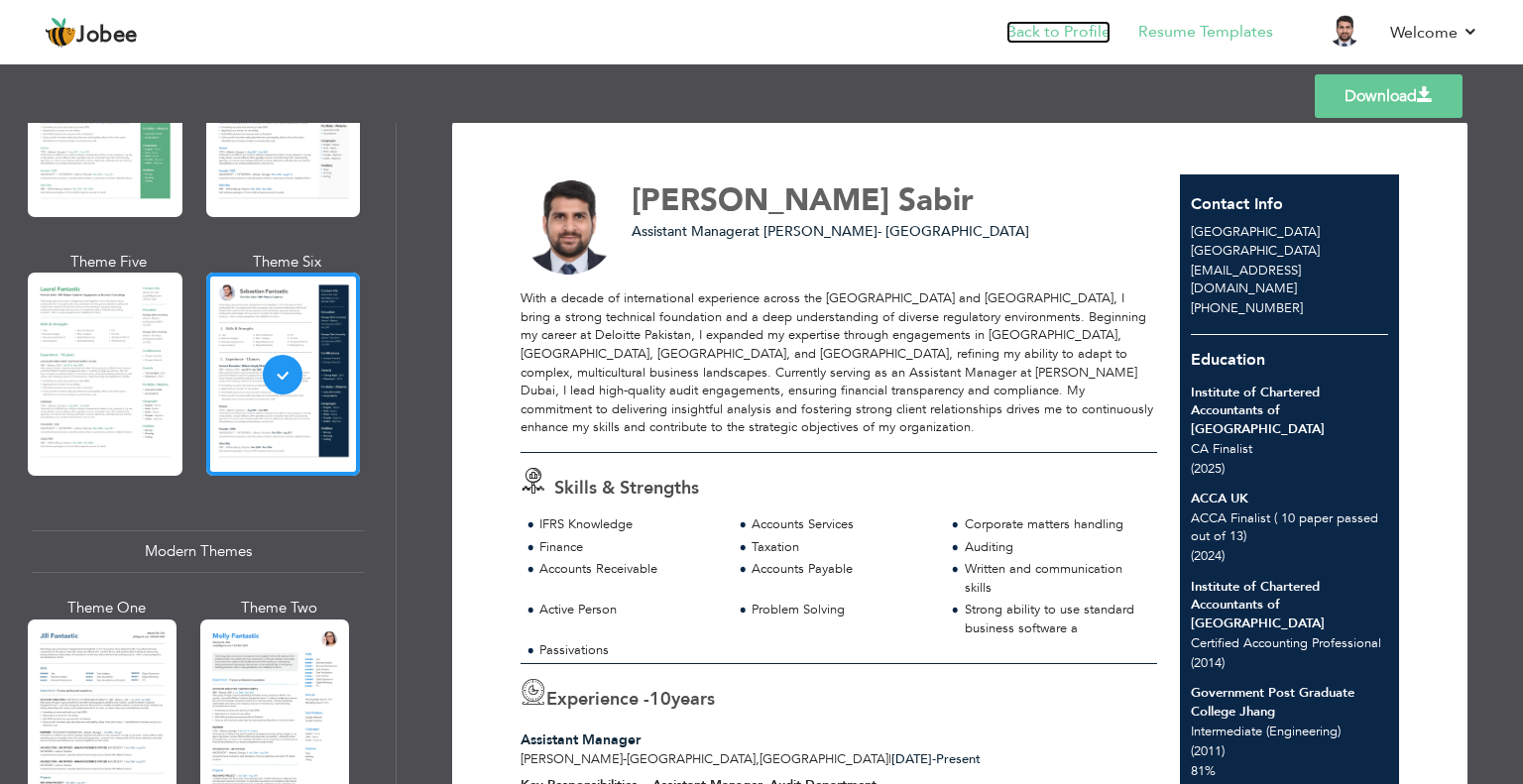 click on "Back to Profile" at bounding box center (1058, 32) 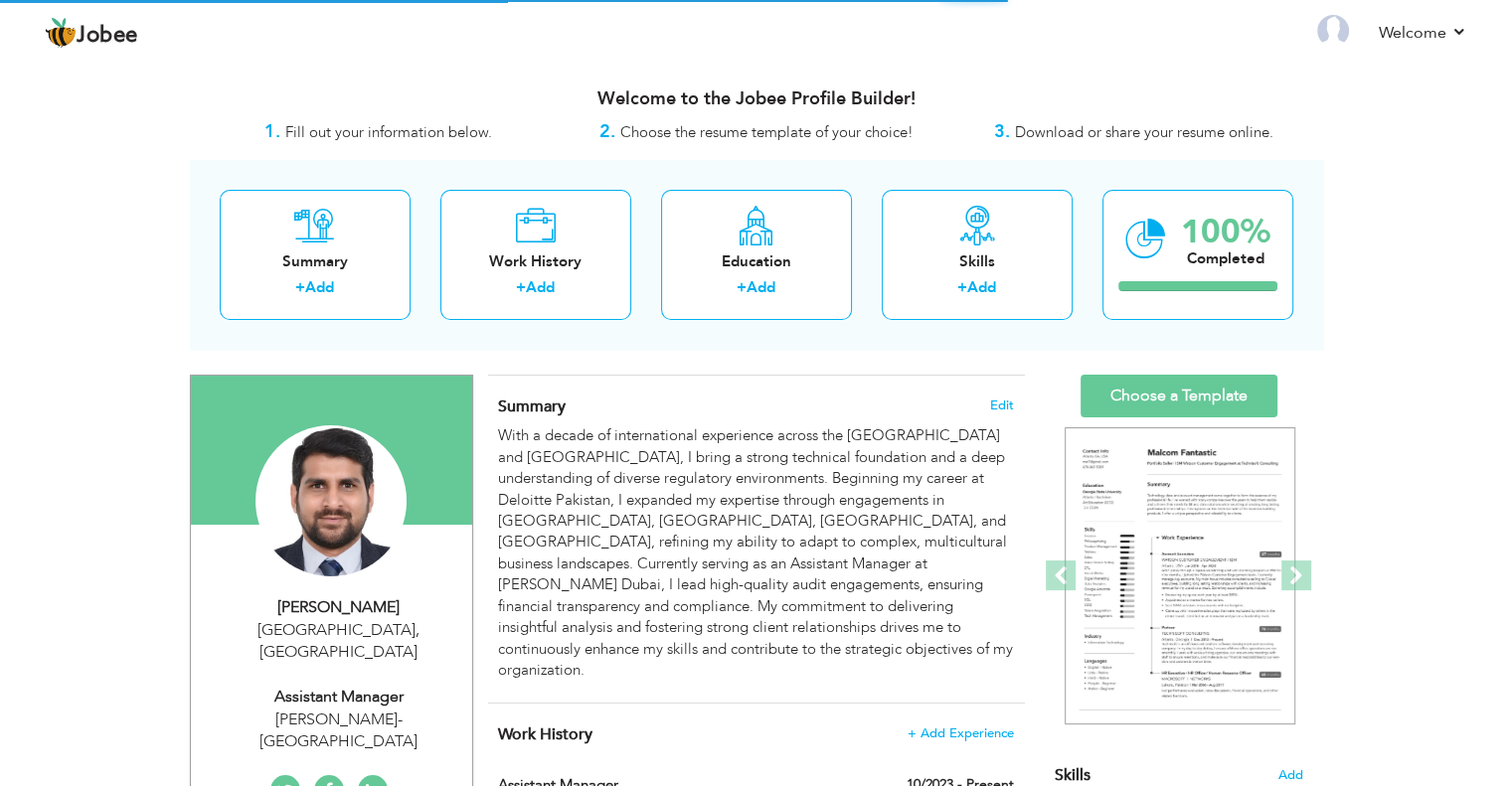 scroll, scrollTop: 0, scrollLeft: 0, axis: both 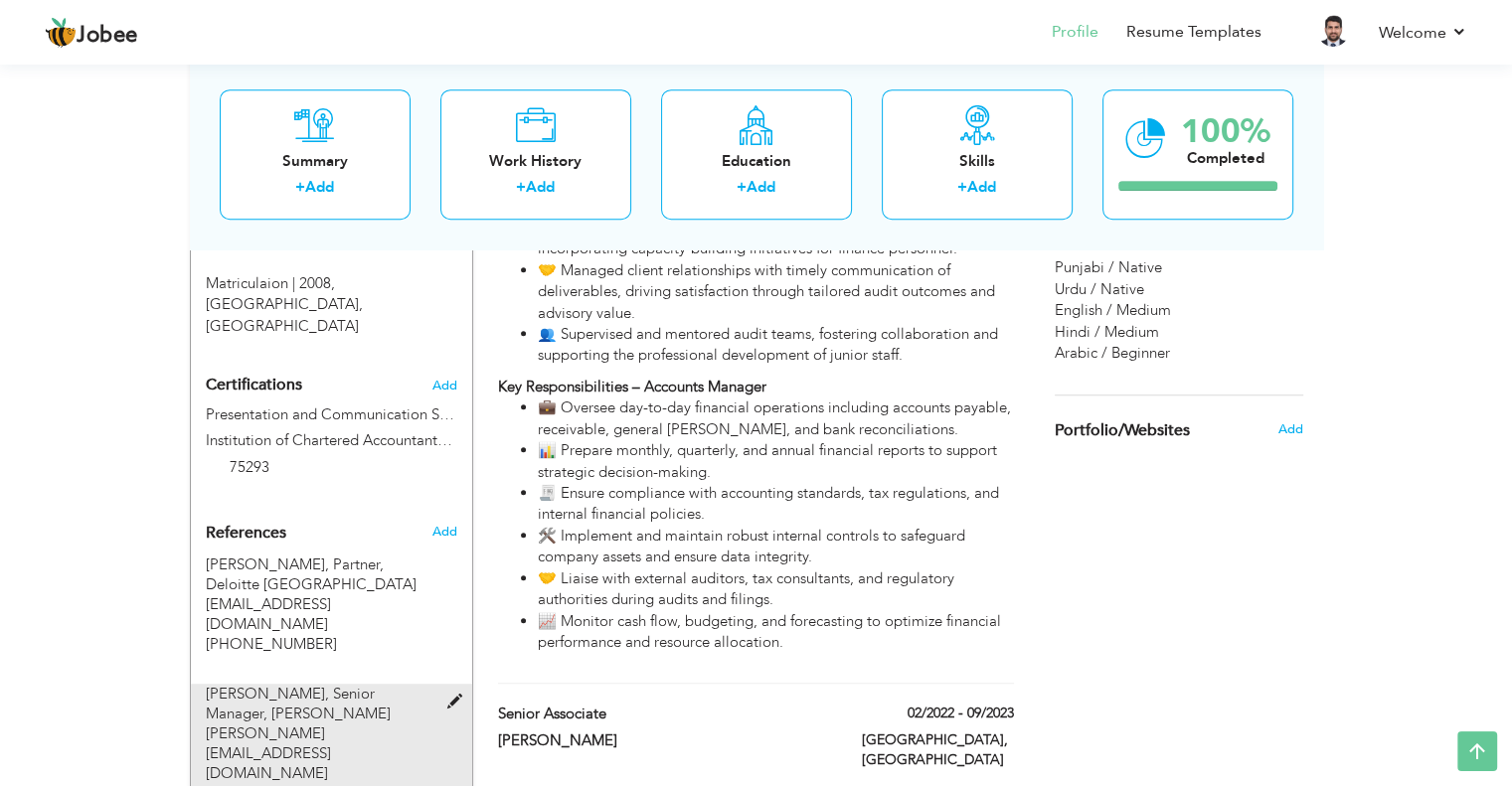 click at bounding box center [458, 702] 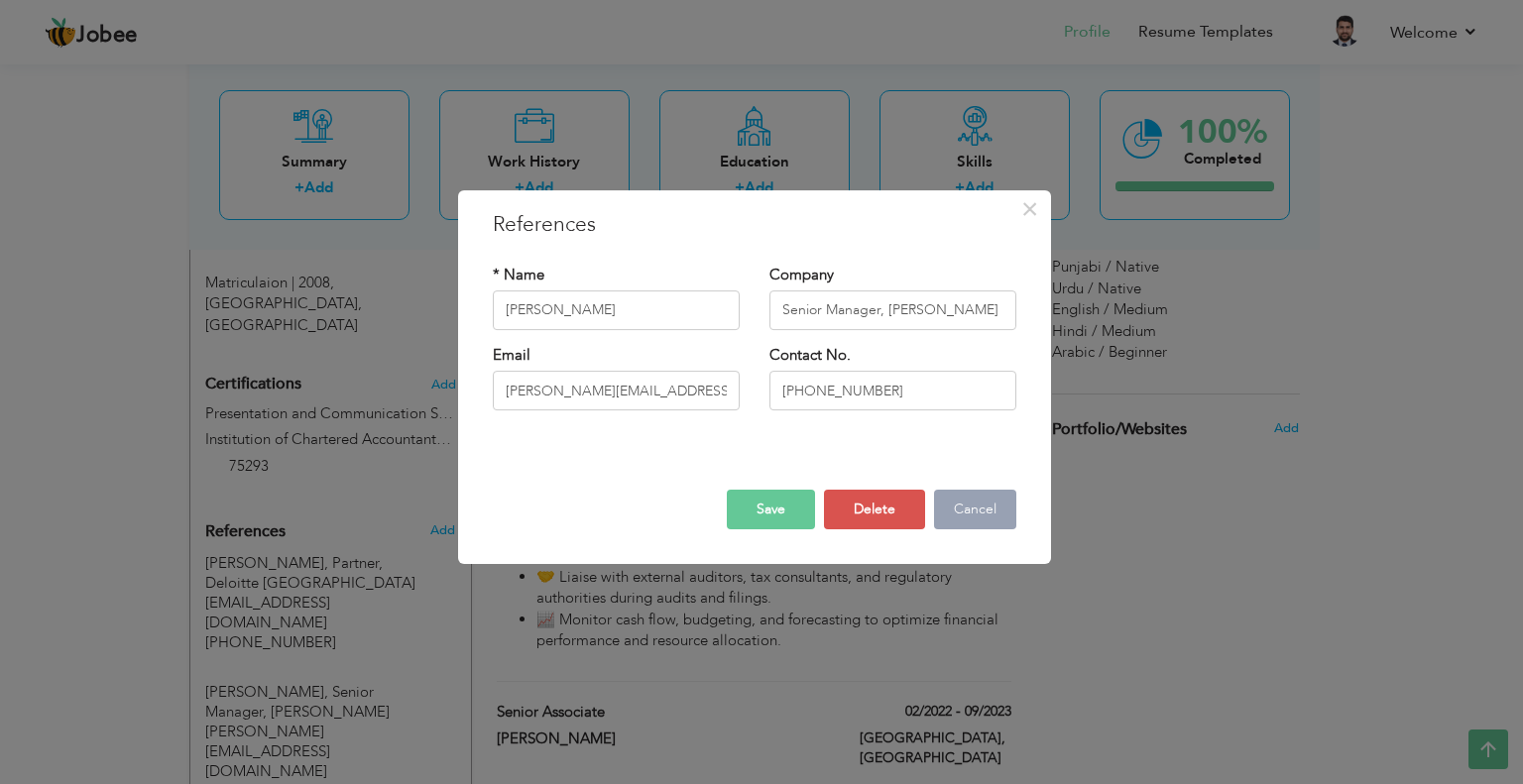 click on "Cancel" at bounding box center [975, 509] 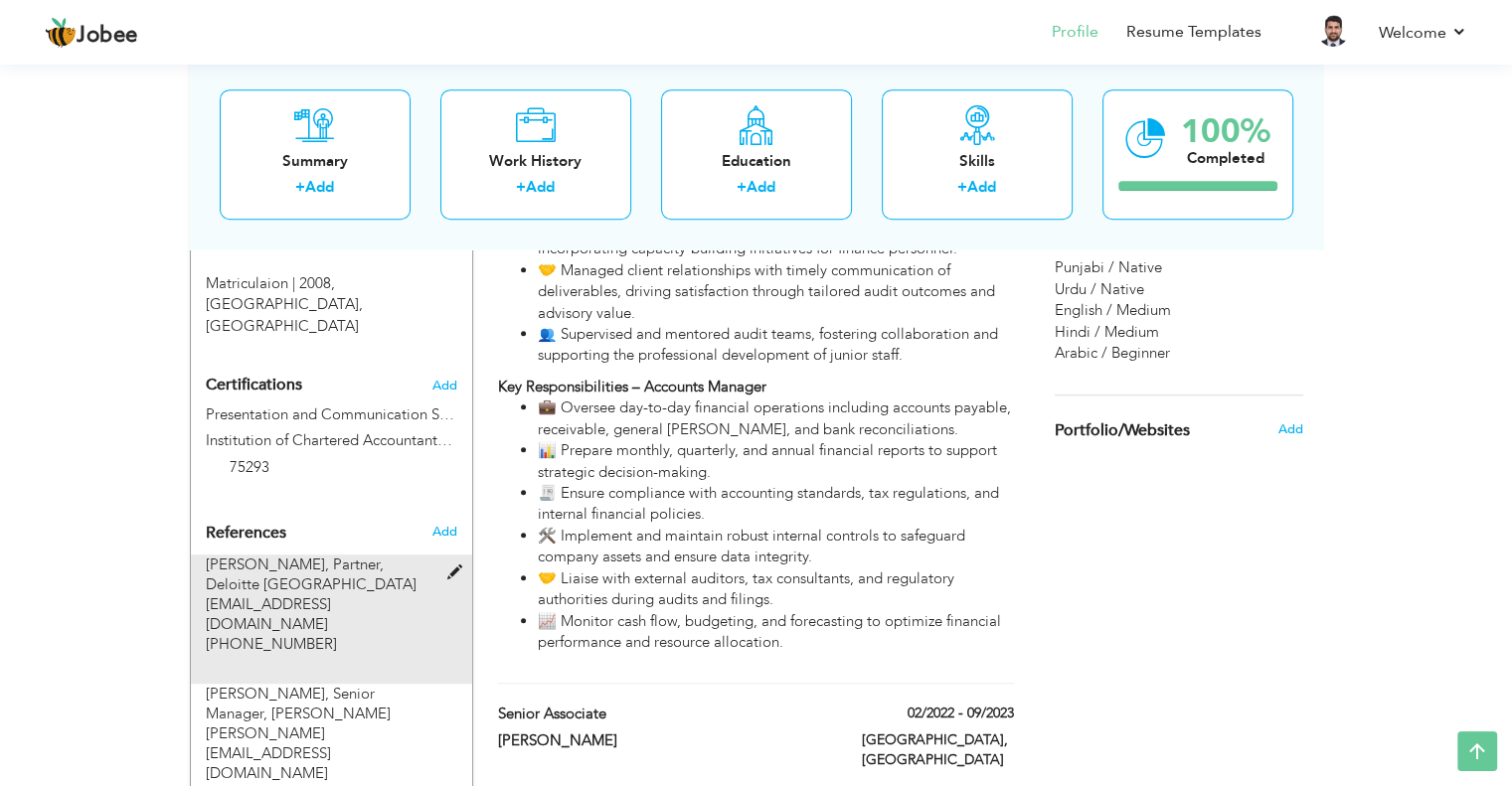 click at bounding box center (458, 572) 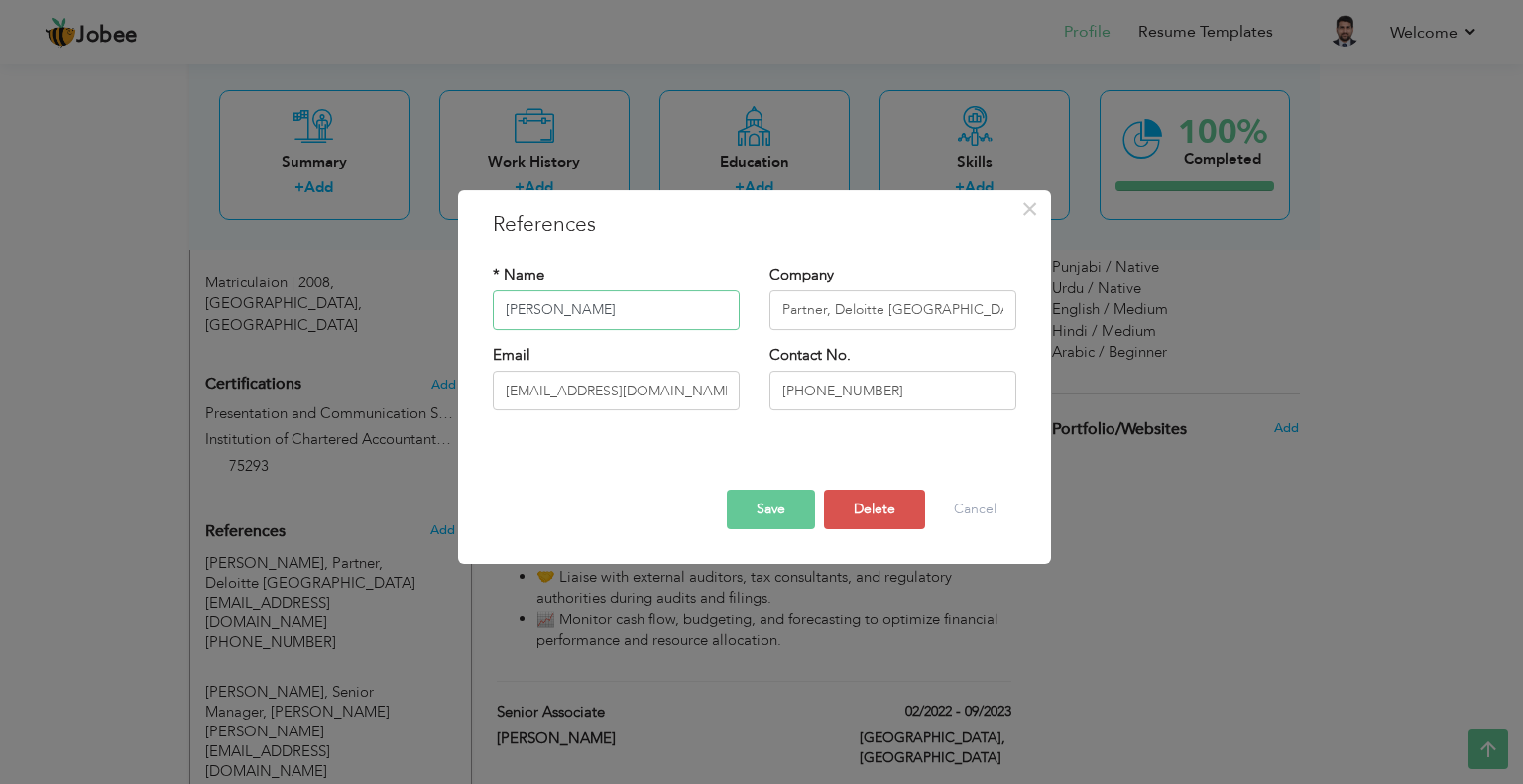 type on "Haris Saigal" 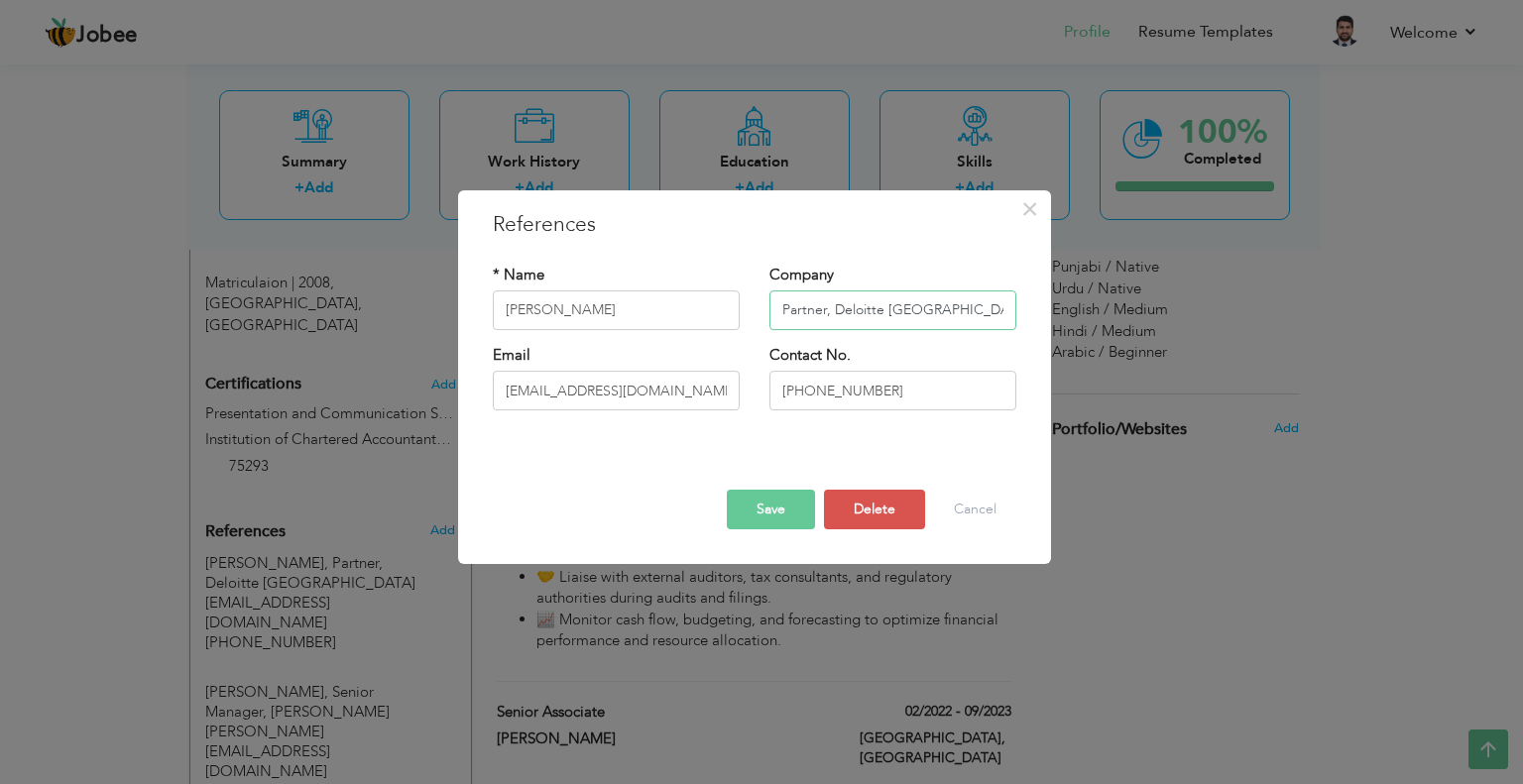 click on "Partner, Deloitte [GEOGRAPHIC_DATA]" at bounding box center (892, 310) 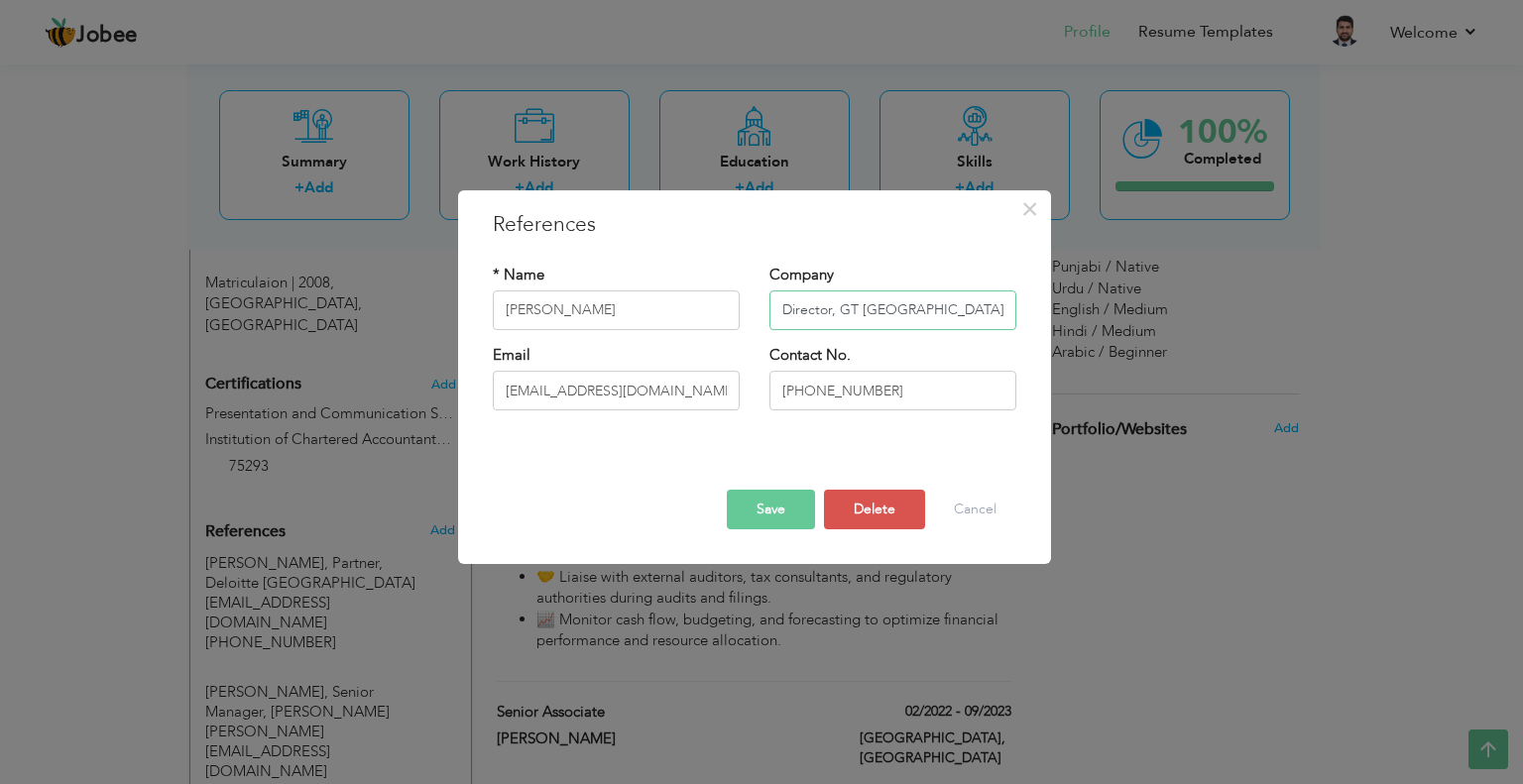 type on "Director, GT [GEOGRAPHIC_DATA]" 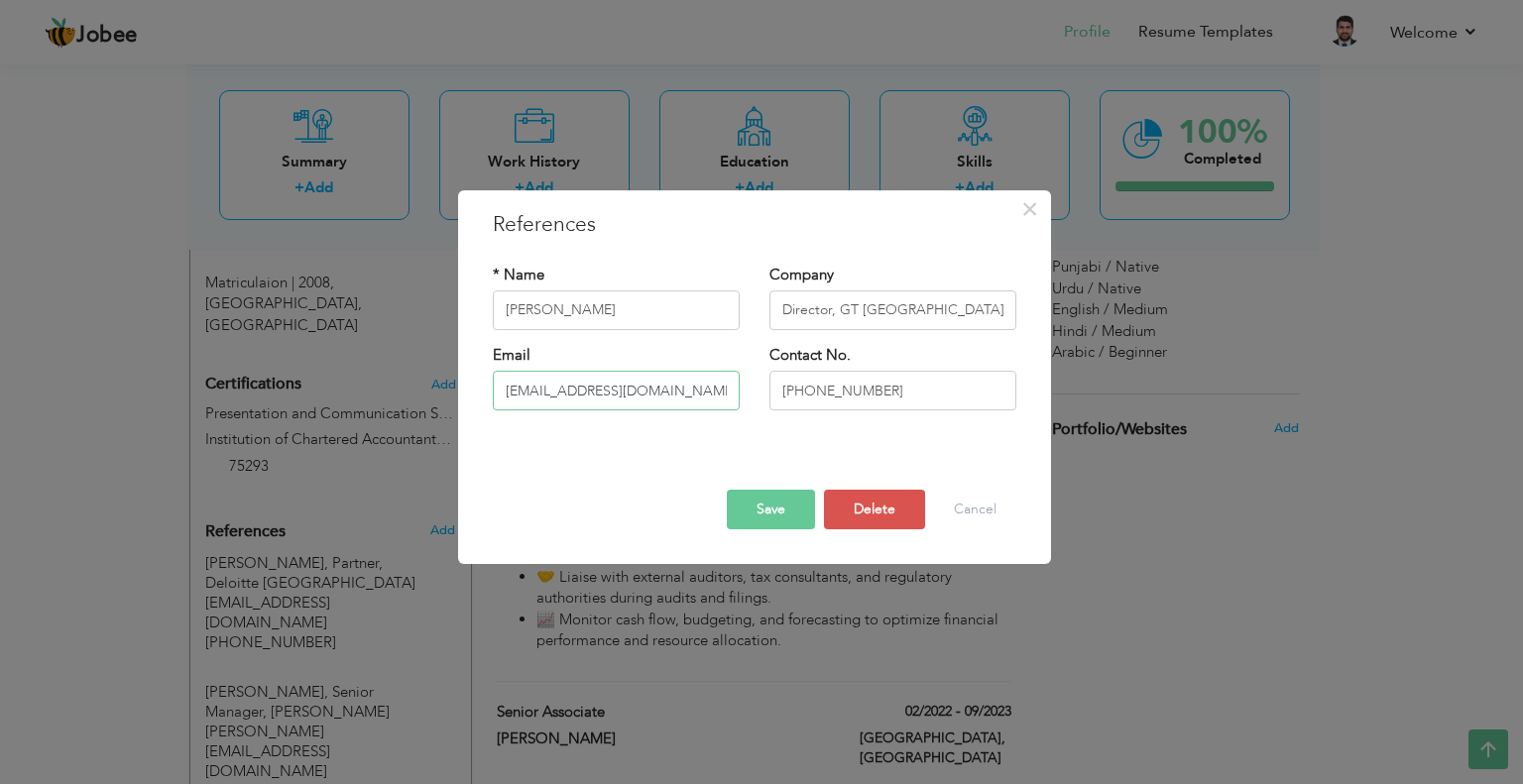 click on "[EMAIL_ADDRESS][DOMAIN_NAME]" at bounding box center (616, 391) 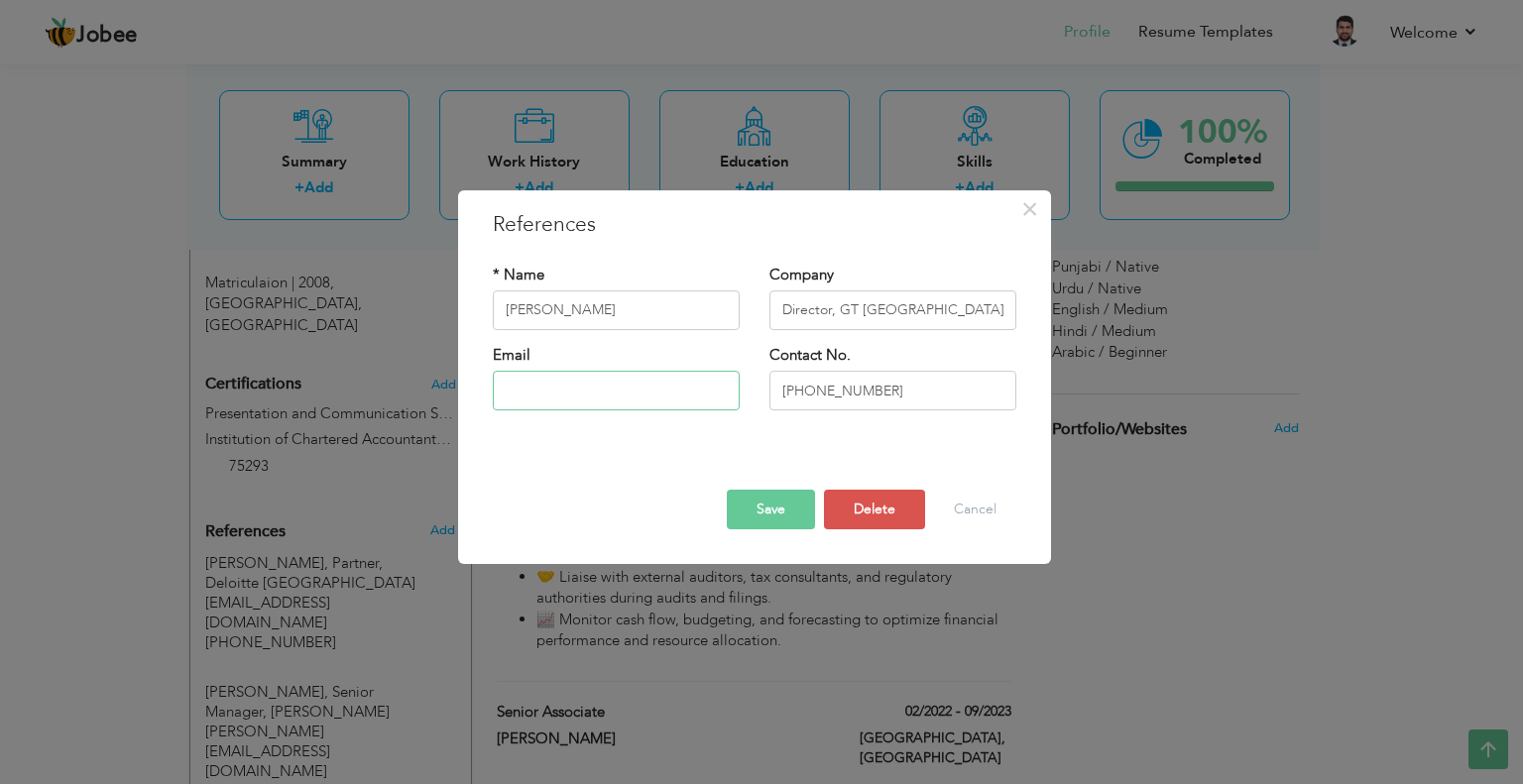 paste on "Haris Saigal - Grant Thornton <haris.saigal@ae.gt.com>" 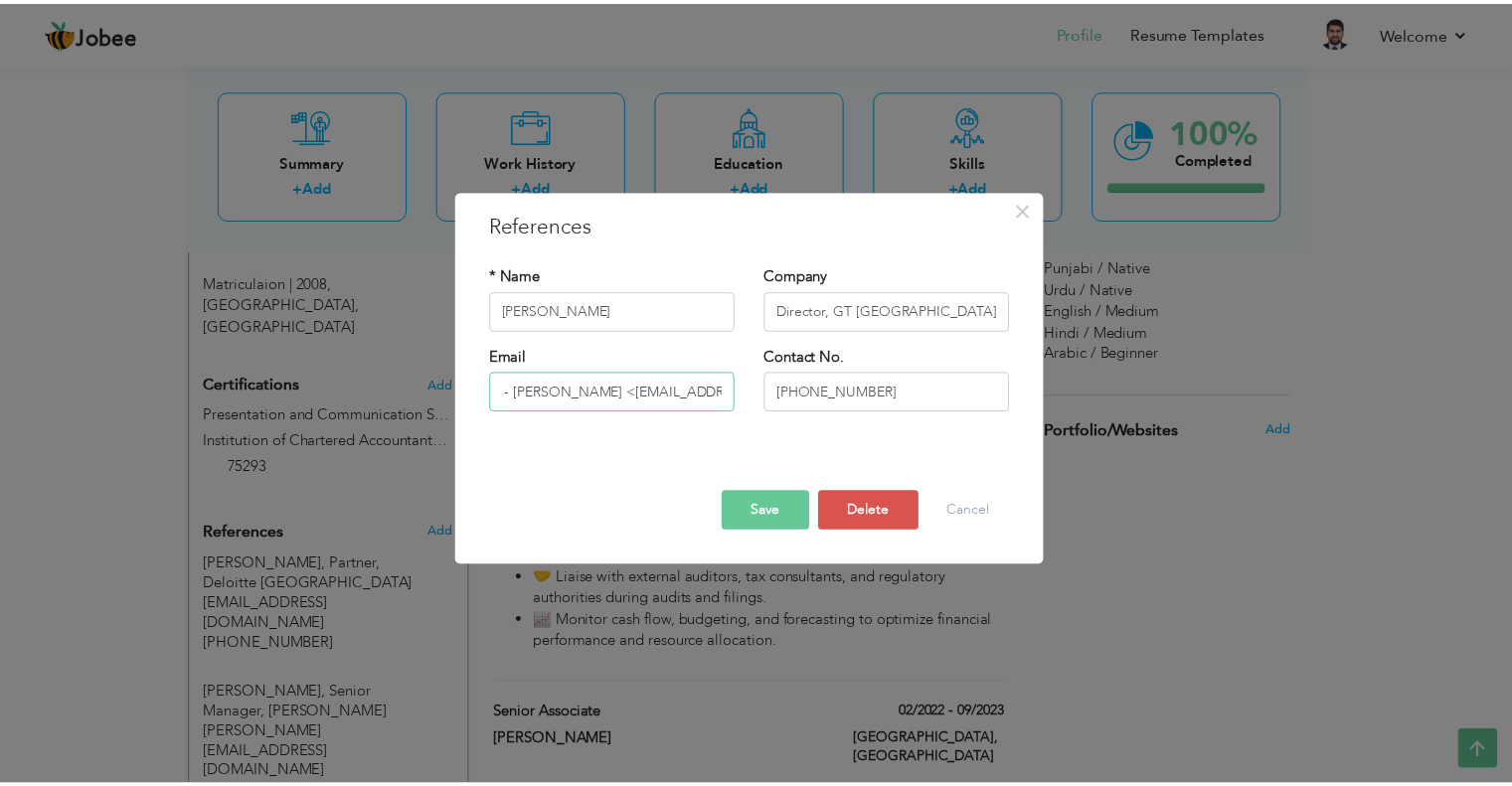 scroll, scrollTop: 0, scrollLeft: 0, axis: both 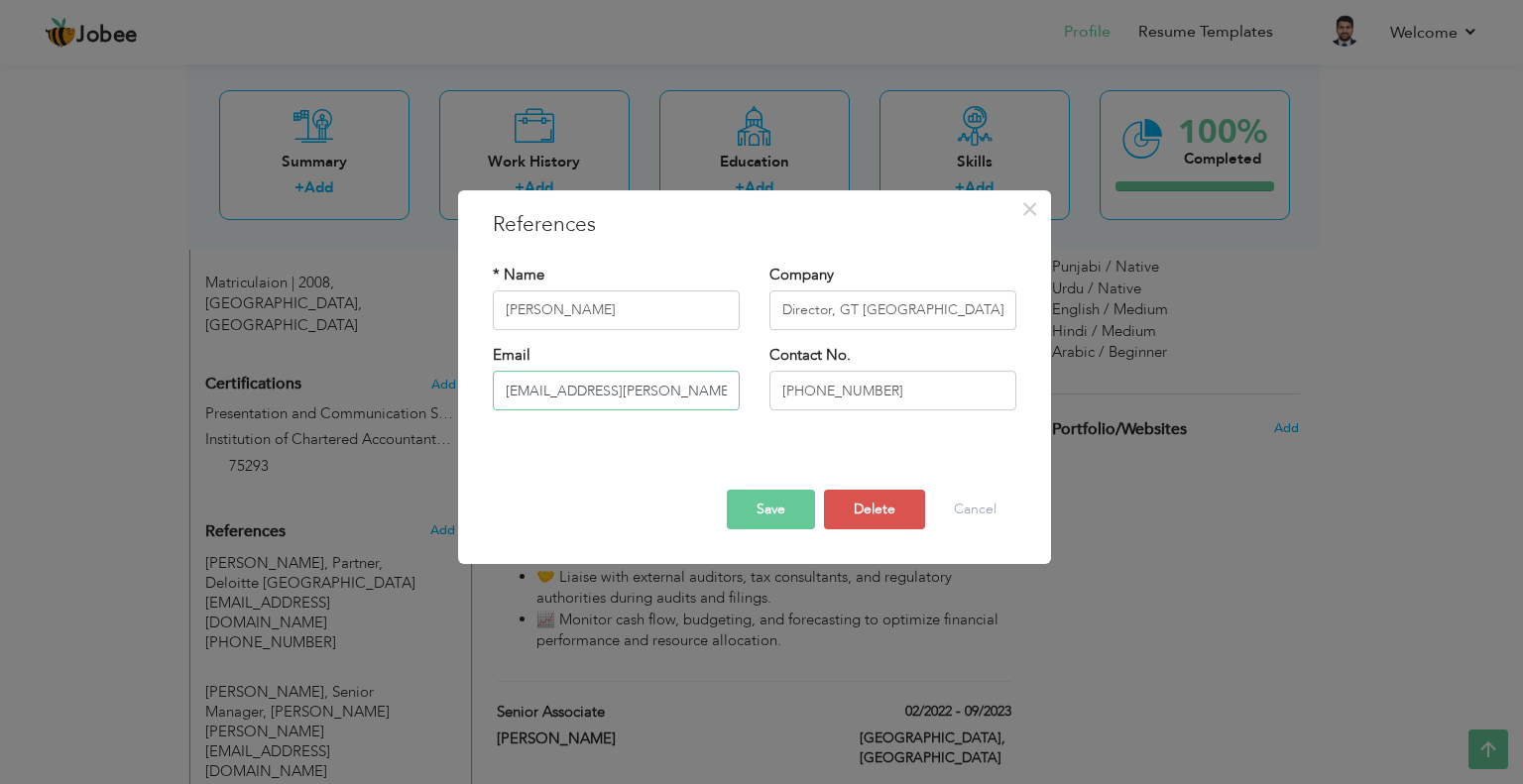 type on "[EMAIL_ADDRESS][PERSON_NAME][DOMAIN_NAME]" 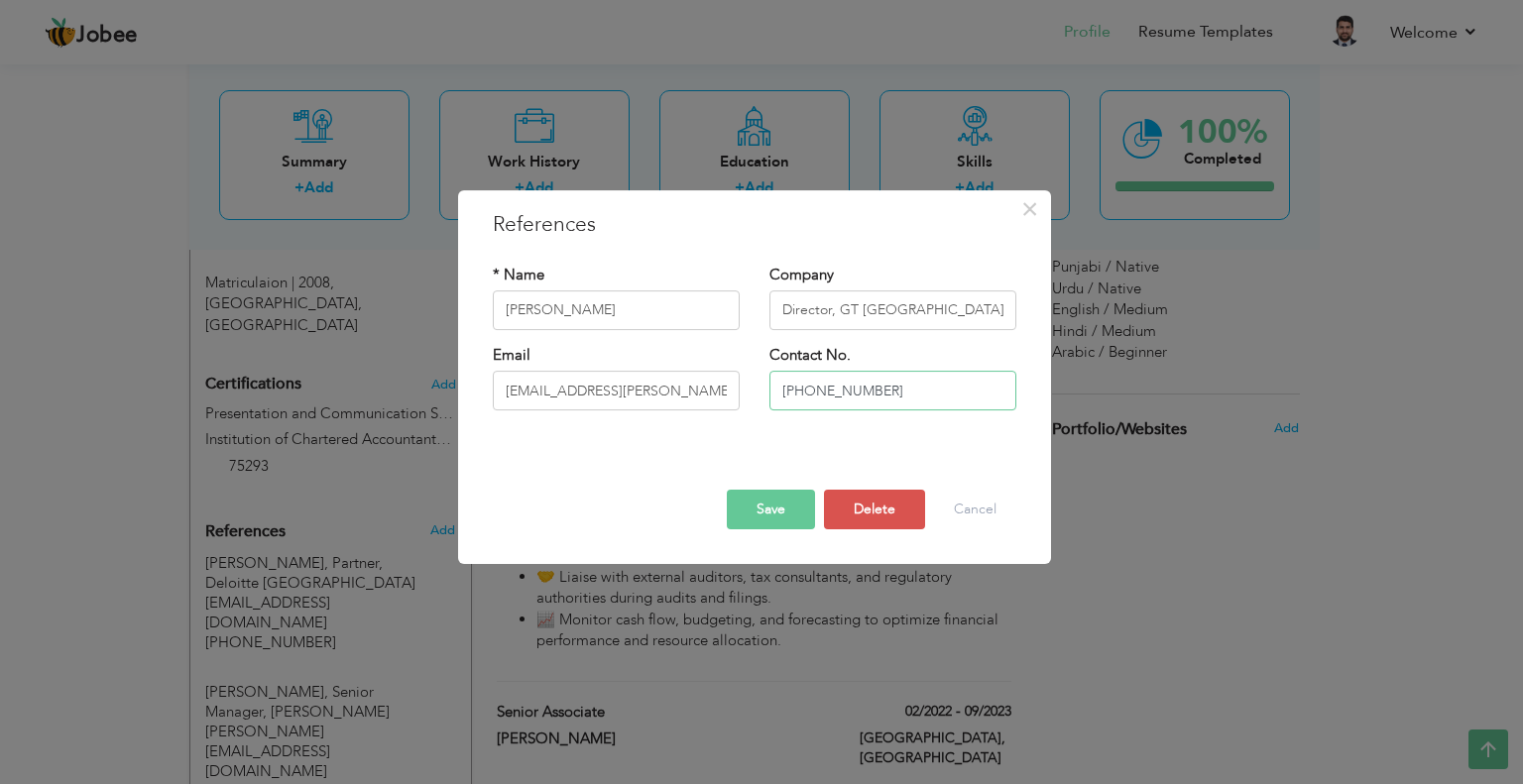 click on "[PHONE_NUMBER]" at bounding box center (892, 391) 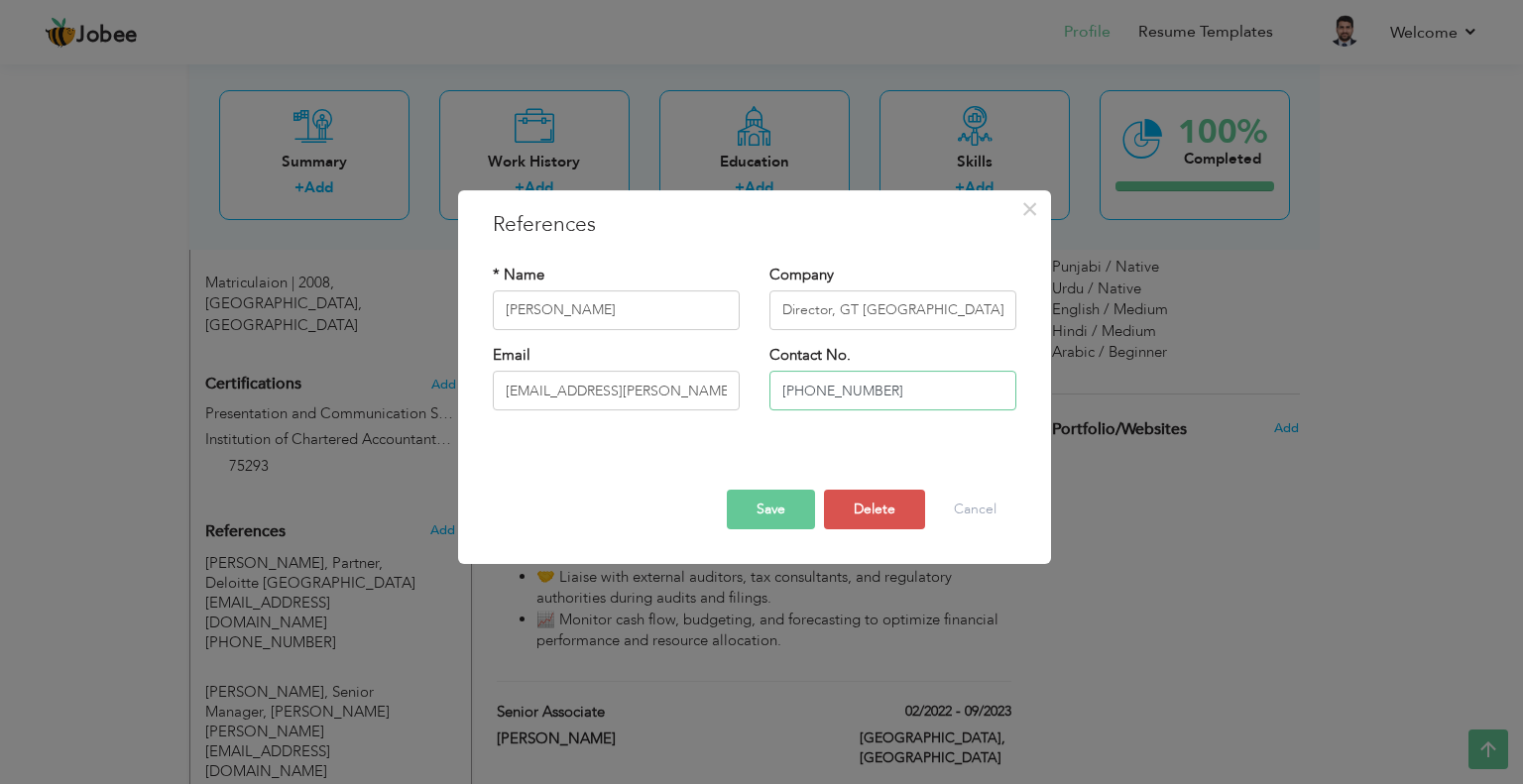 paste on "1 58 535 358" 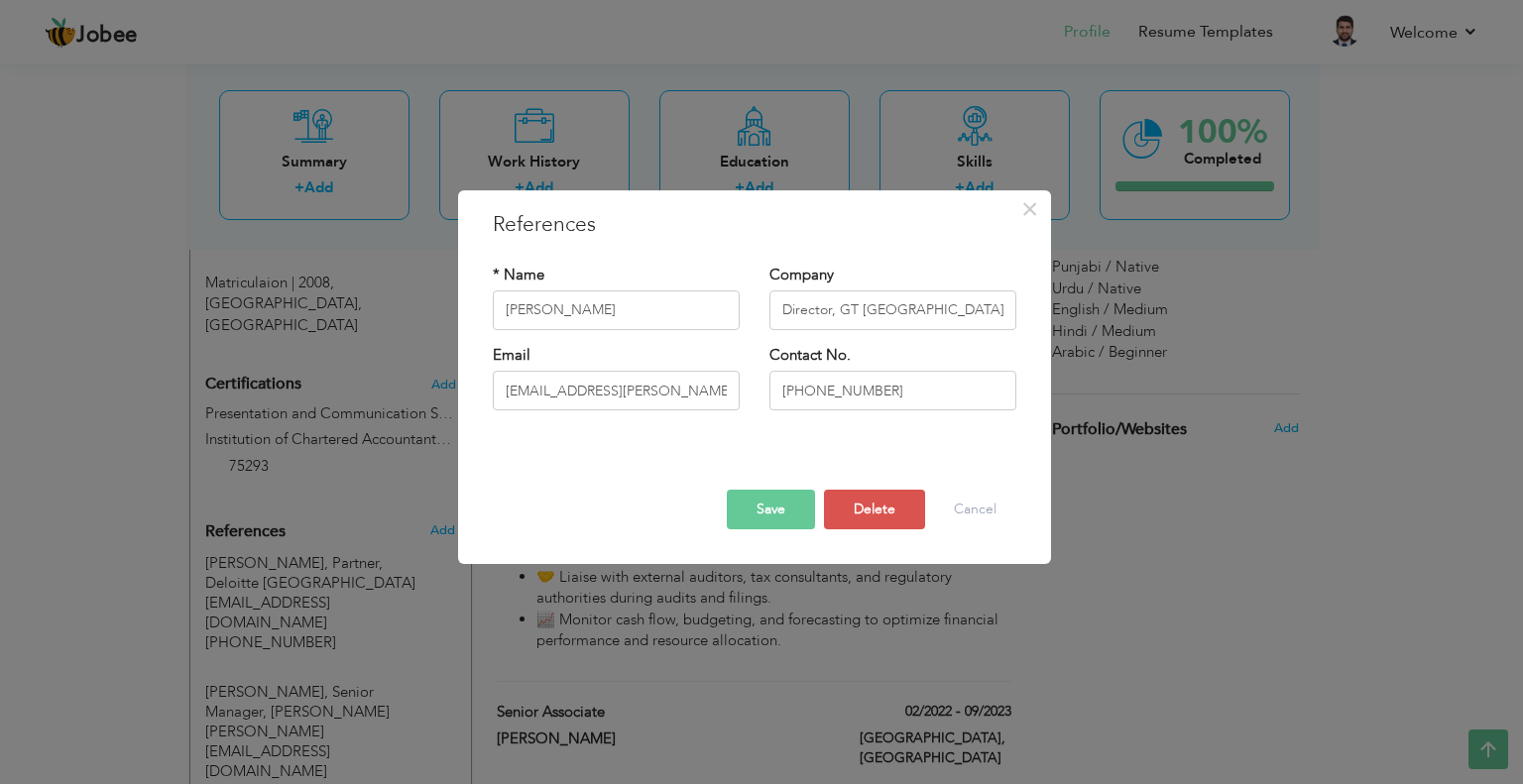 click on "Save" at bounding box center (770, 509) 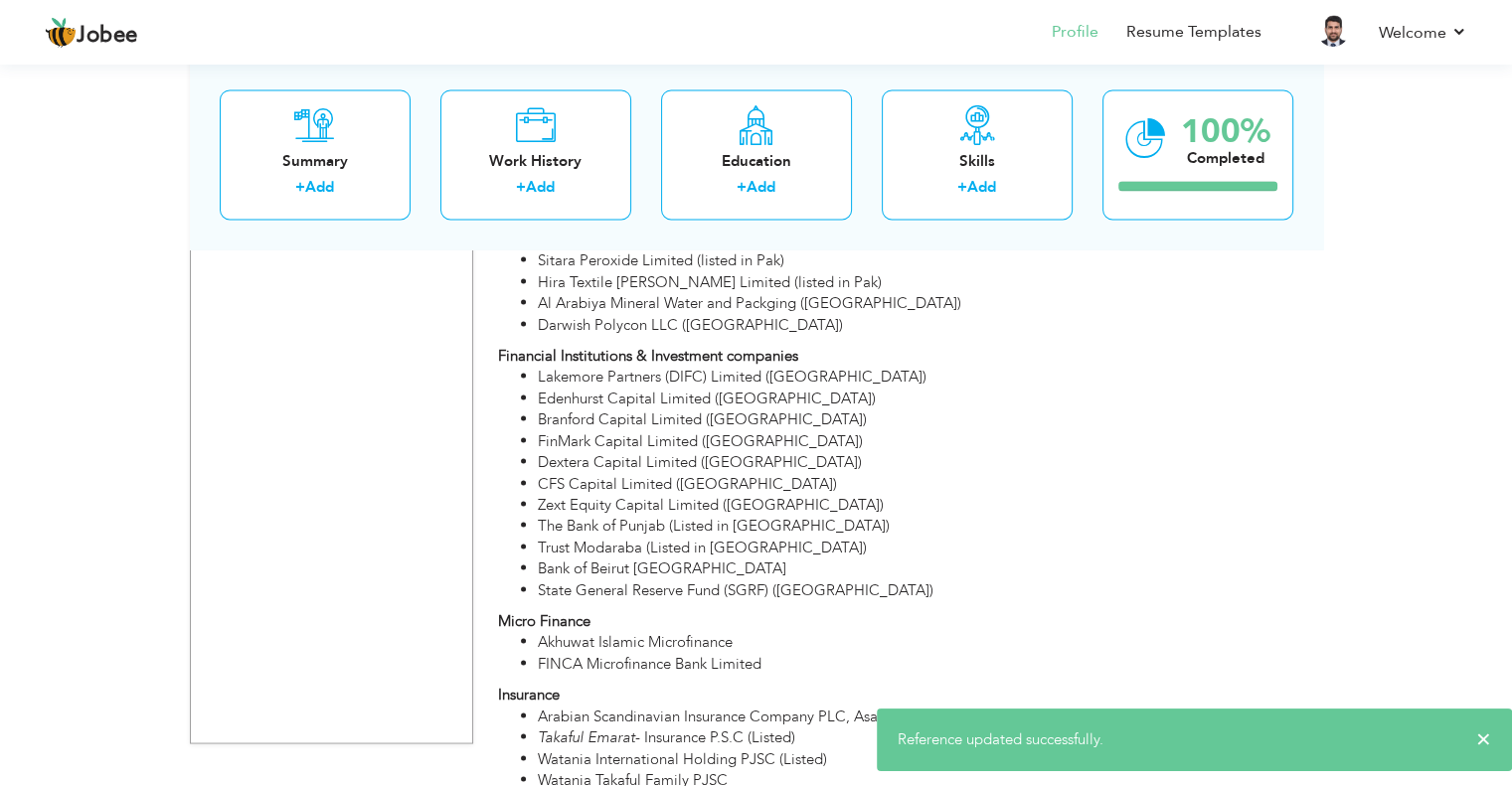 scroll, scrollTop: 3593, scrollLeft: 0, axis: vertical 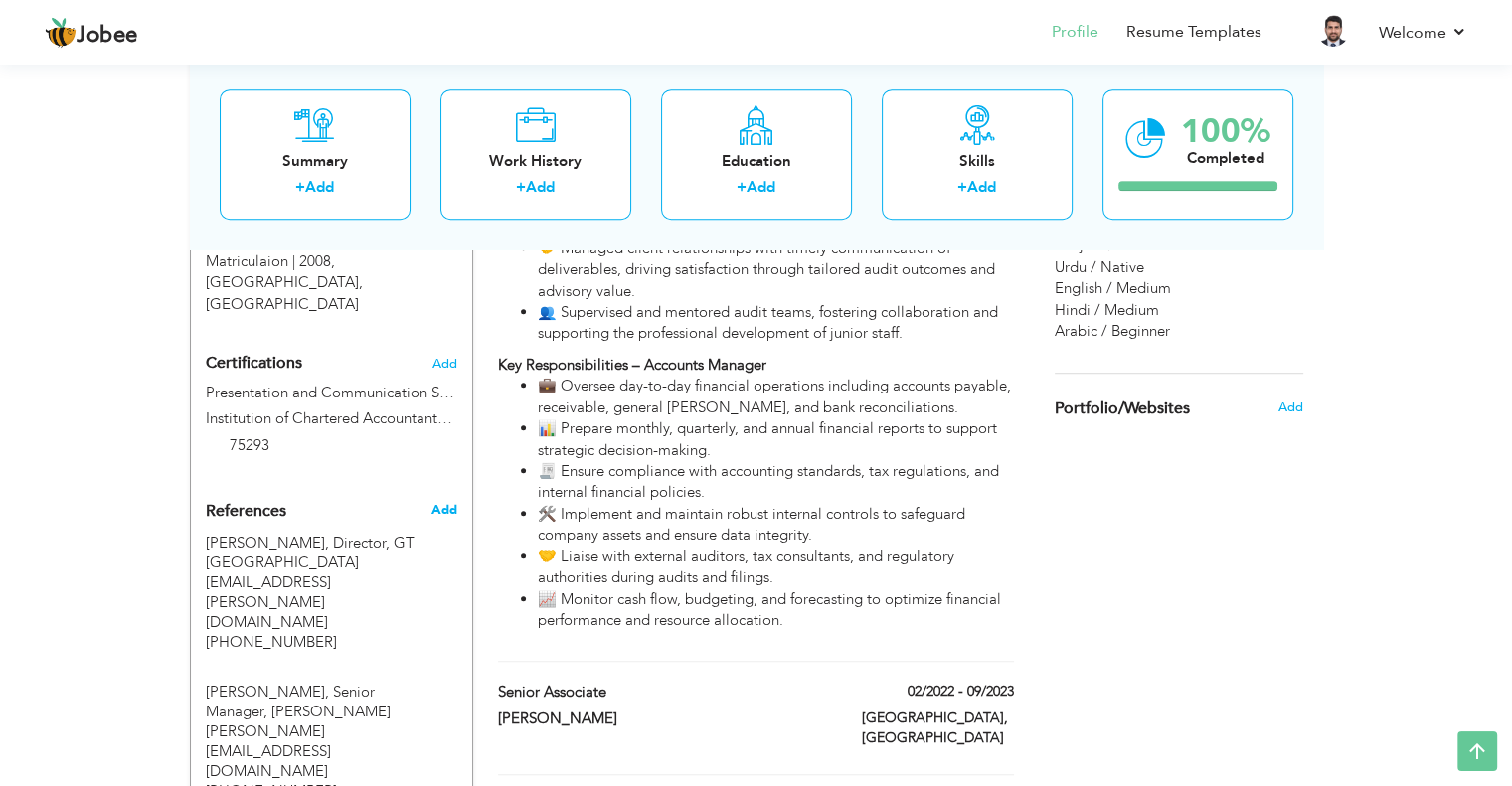 click on "Add" at bounding box center (443, 510) 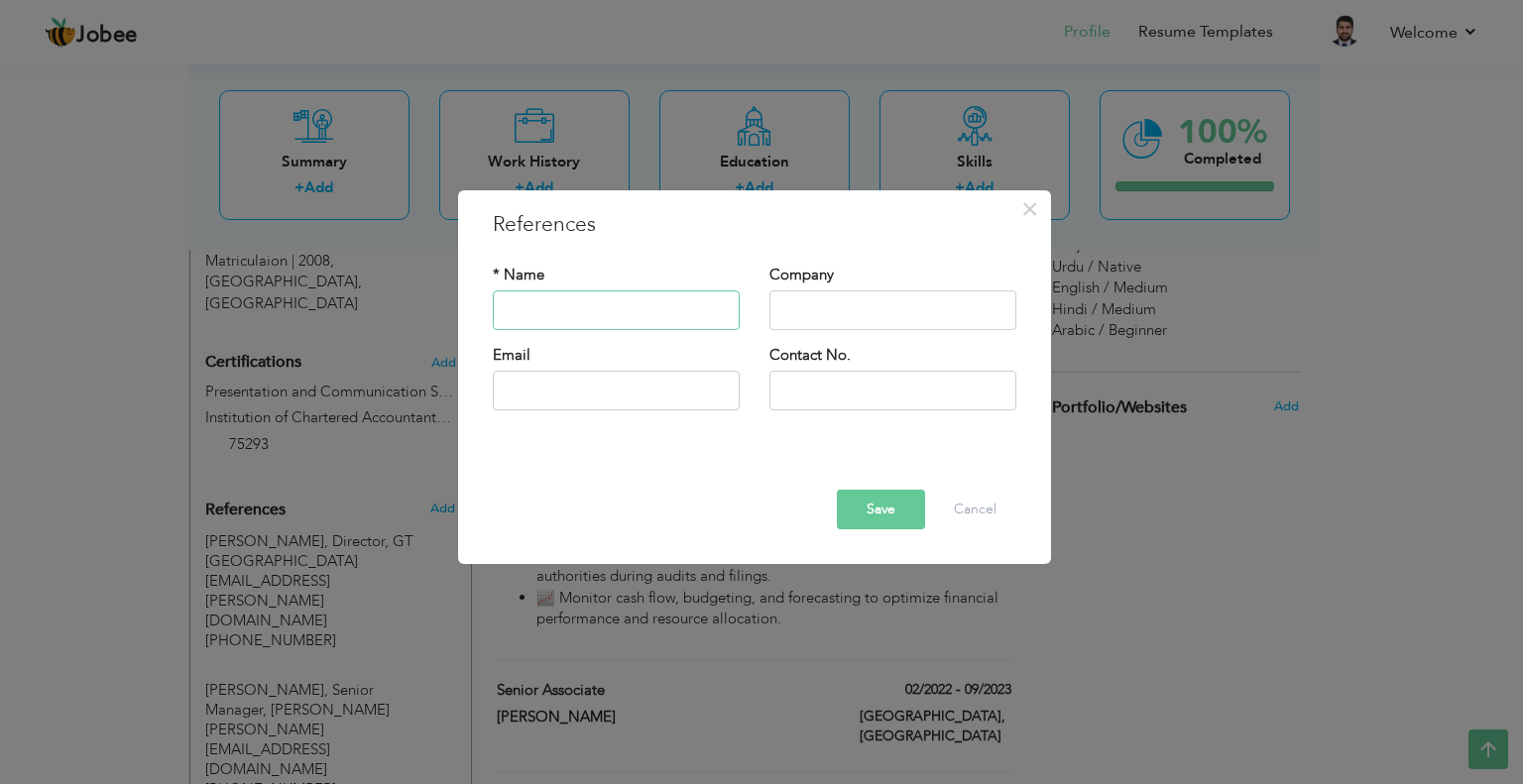 paste on "Paul Manduca" 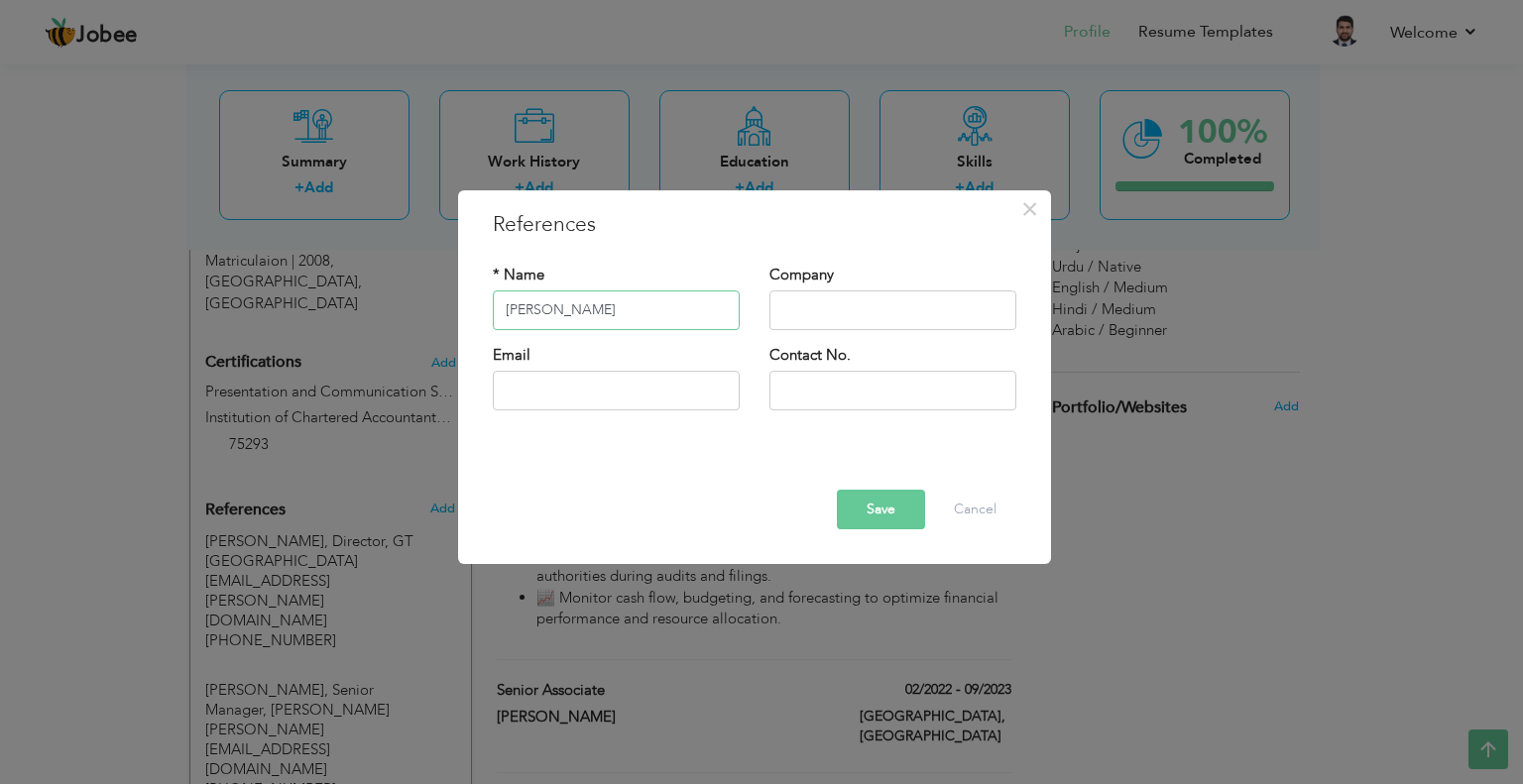 type on "Paul Manduca" 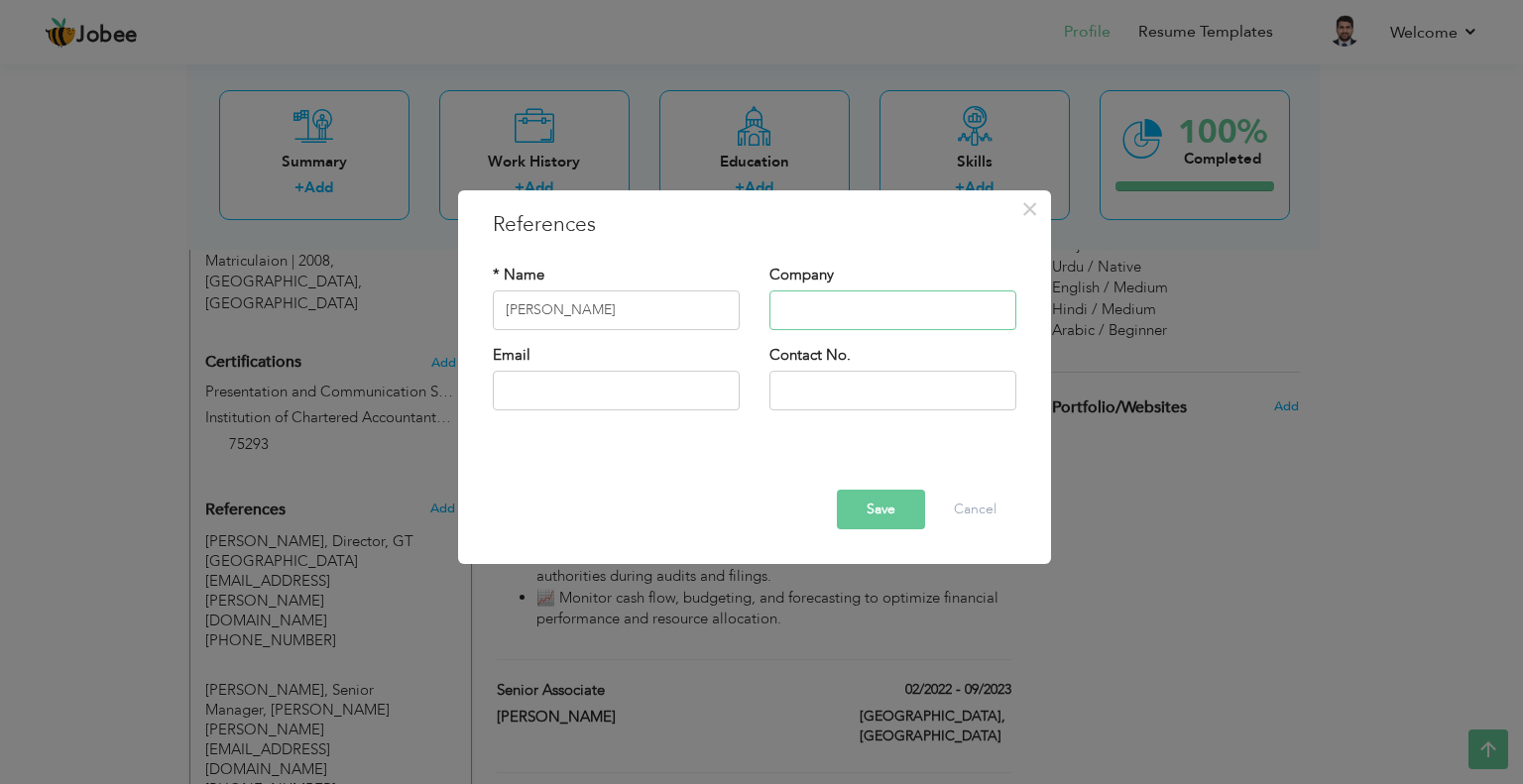 click at bounding box center (892, 310) 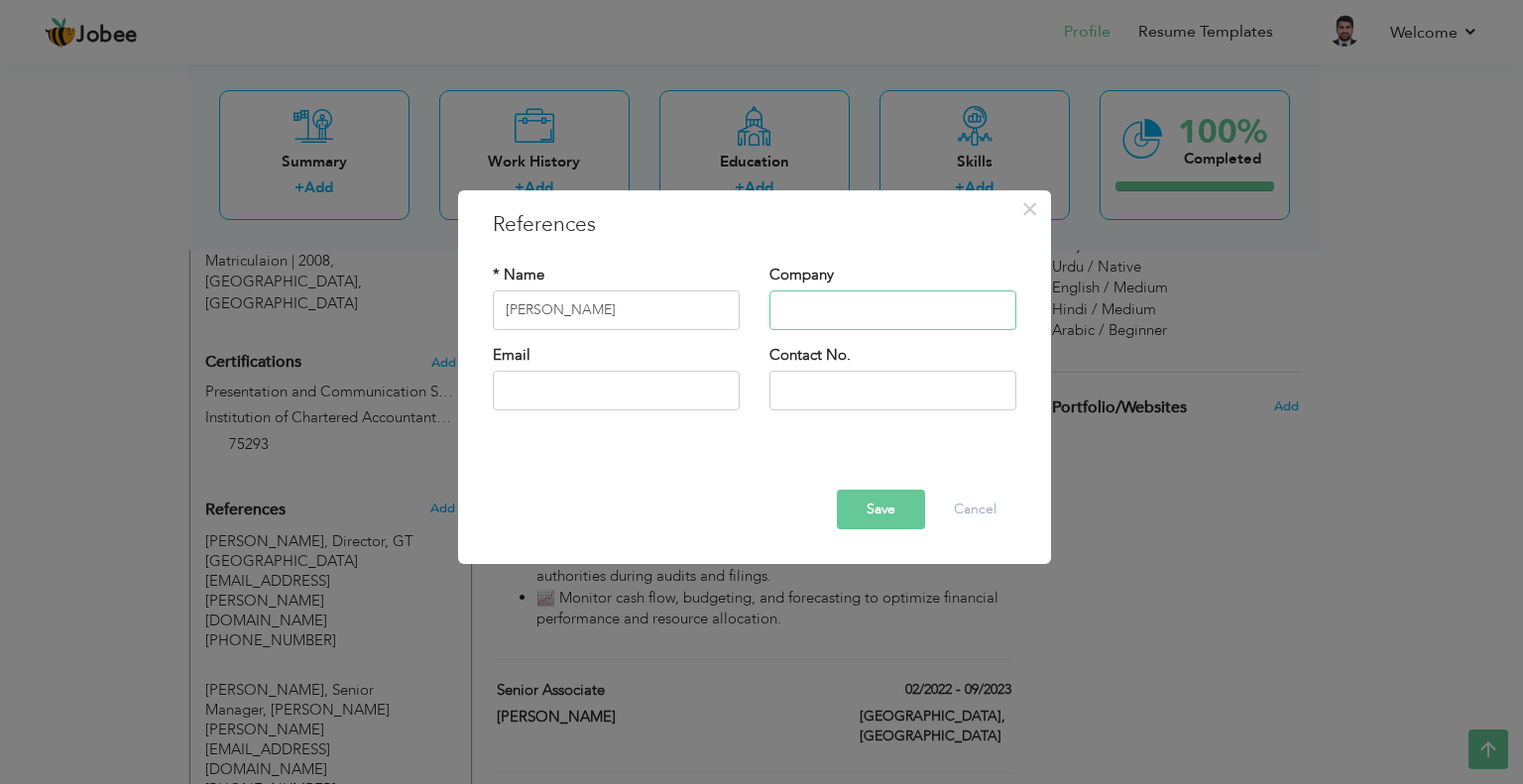 paste on "Partner, Deloitte Bahrain Pamanduca@deloitte" 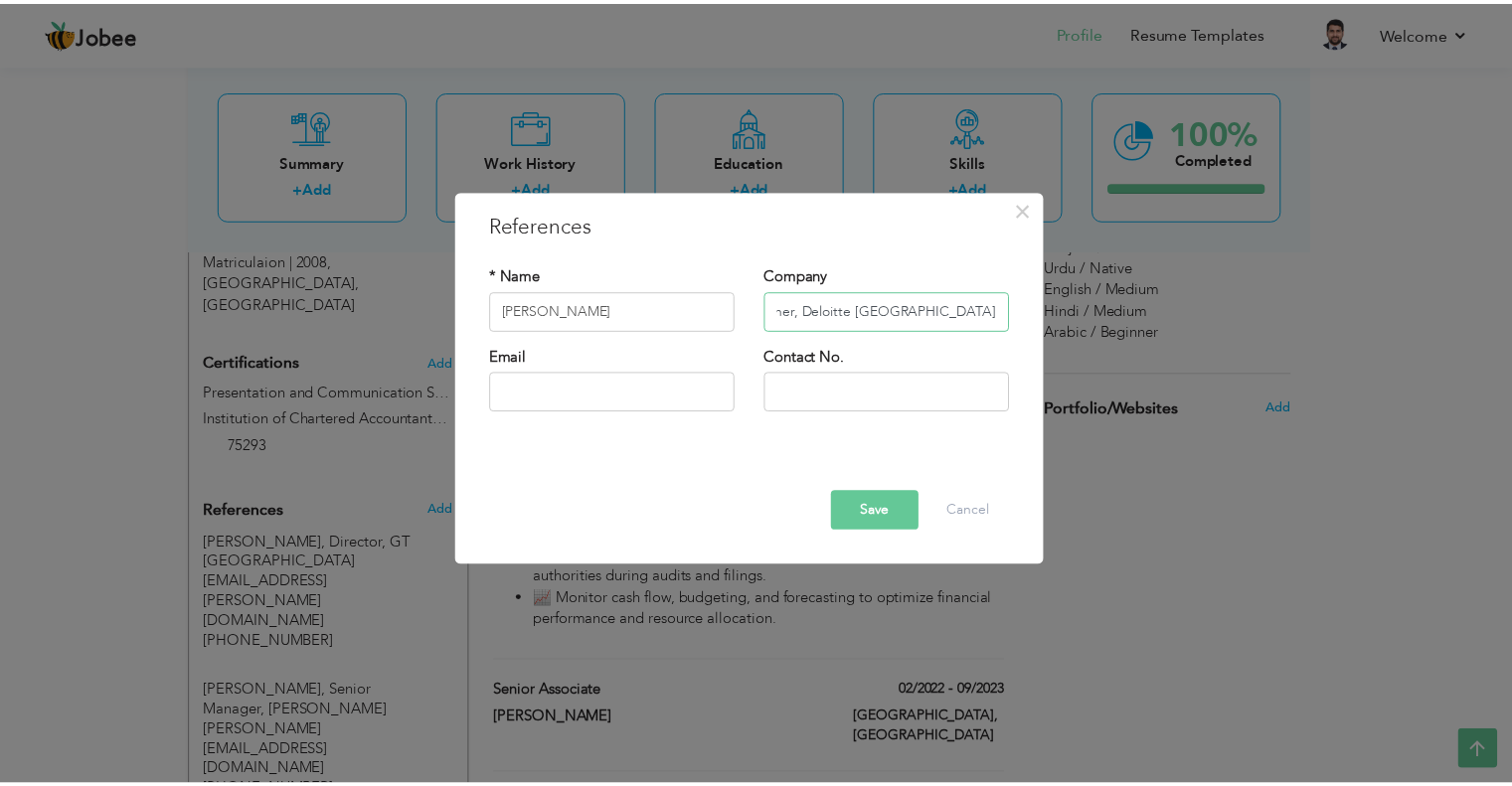 scroll, scrollTop: 0, scrollLeft: 0, axis: both 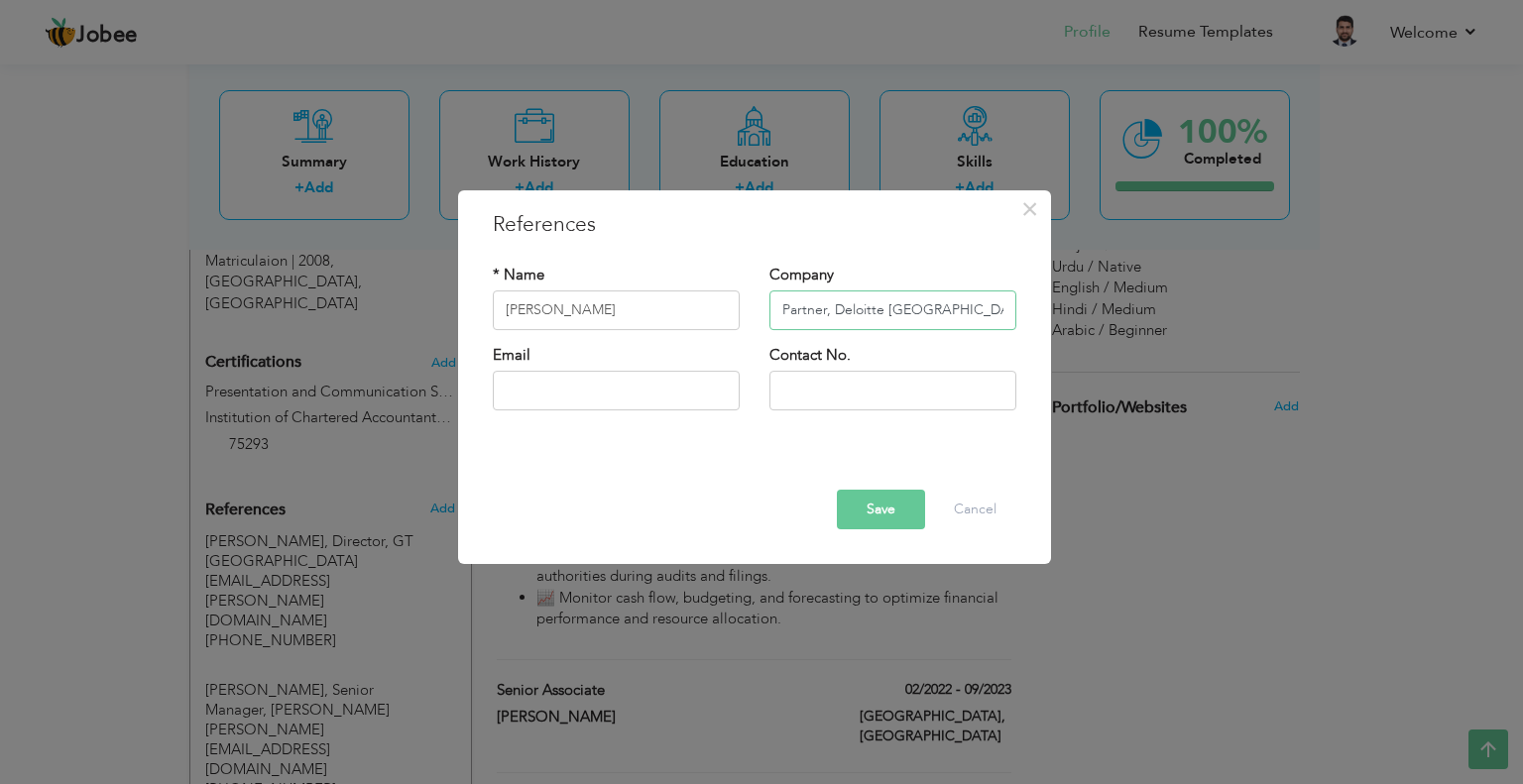 type on "Partner, Deloitte [GEOGRAPHIC_DATA]" 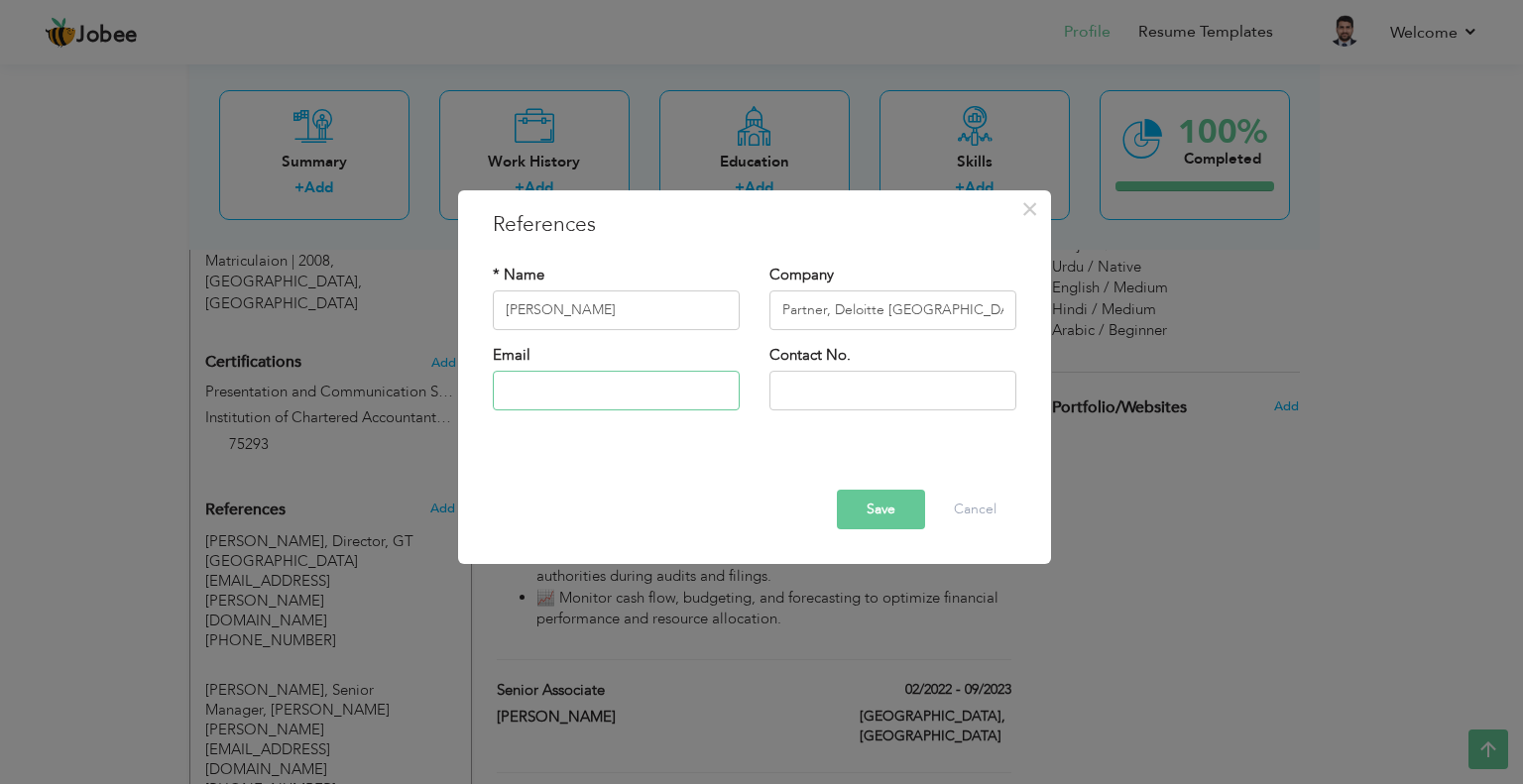 click at bounding box center (616, 391) 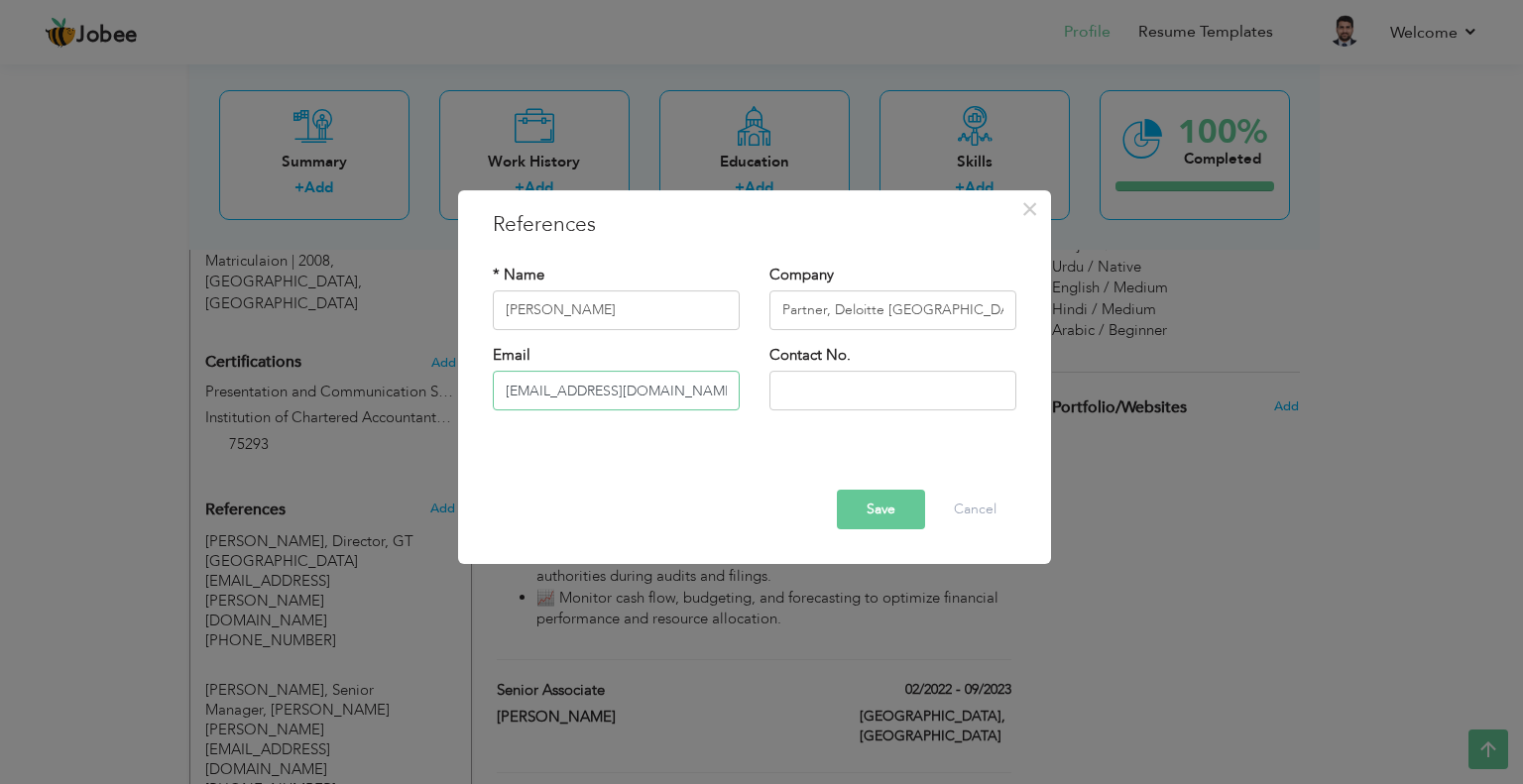 type on "[EMAIL_ADDRESS][DOMAIN_NAME]" 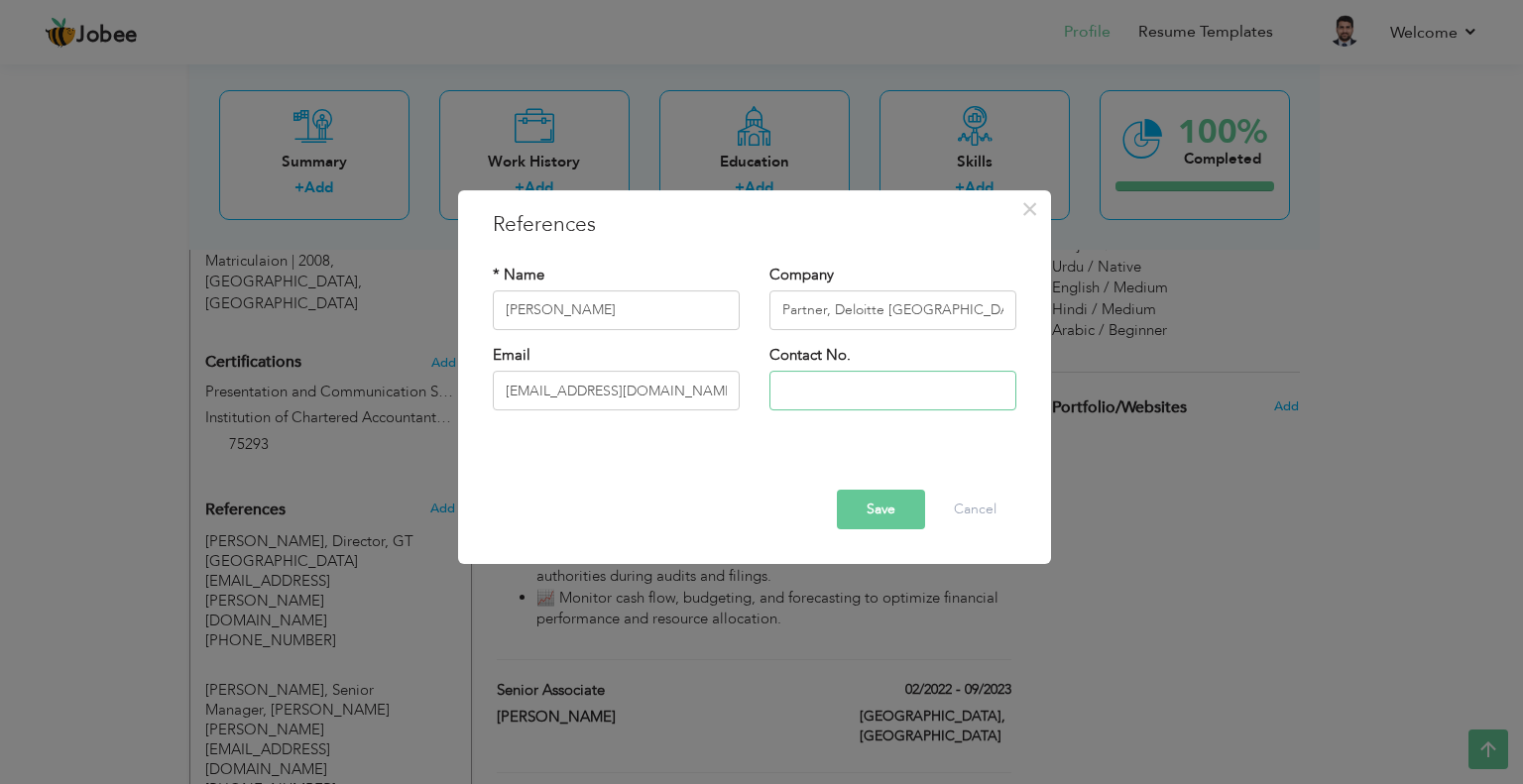 click at bounding box center [892, 391] 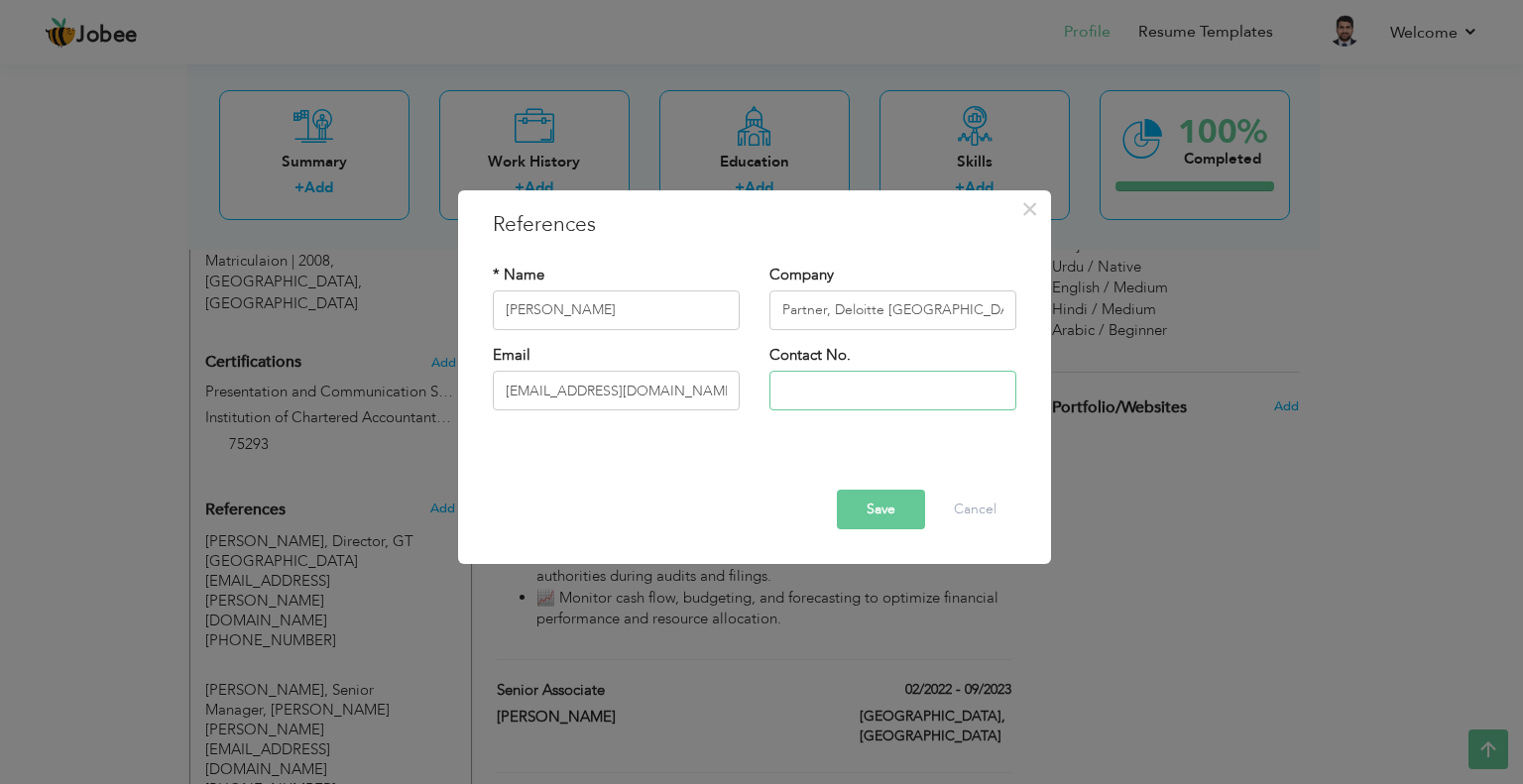 paste on "[PHONE_NUMBER]" 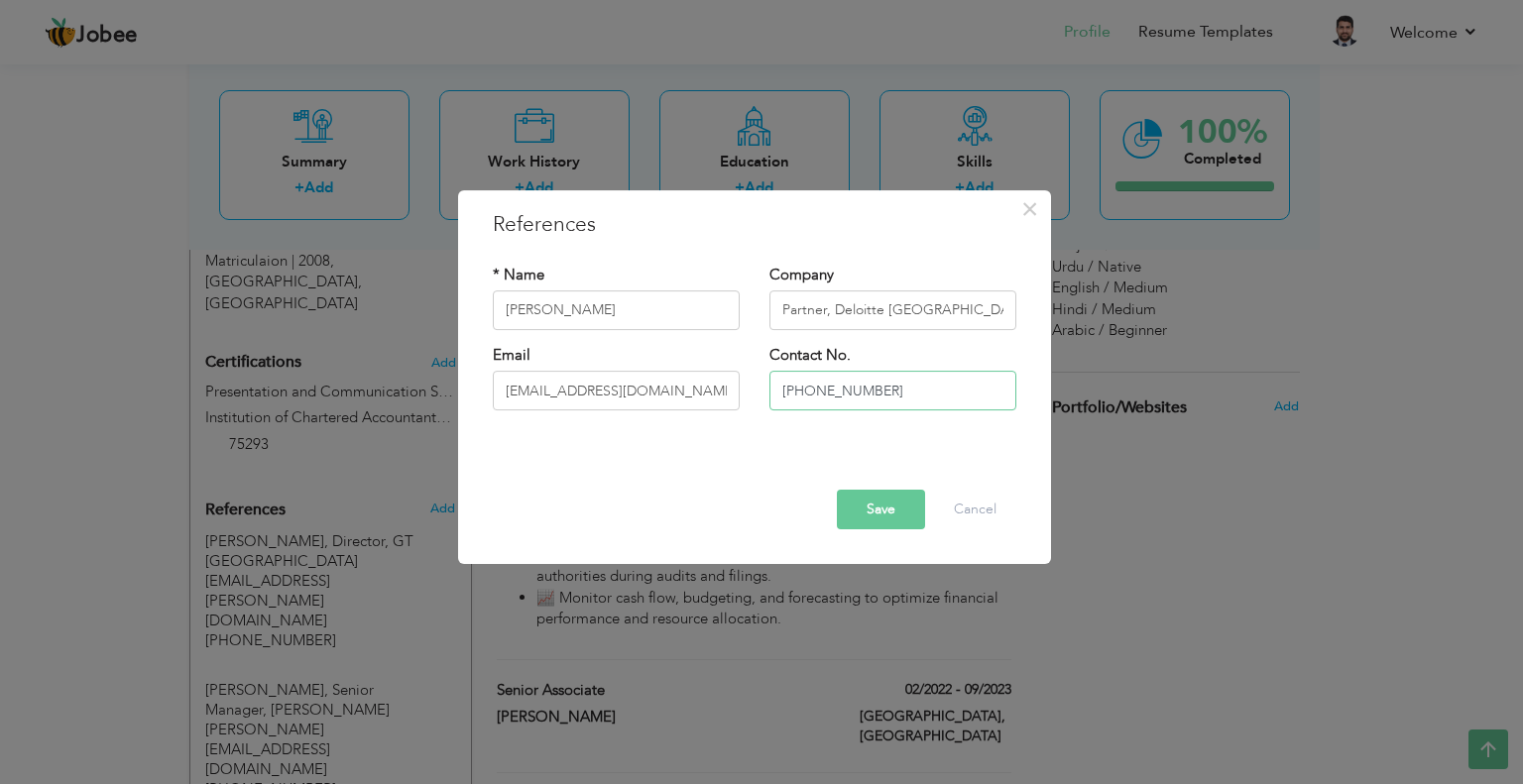 type on "[PHONE_NUMBER]" 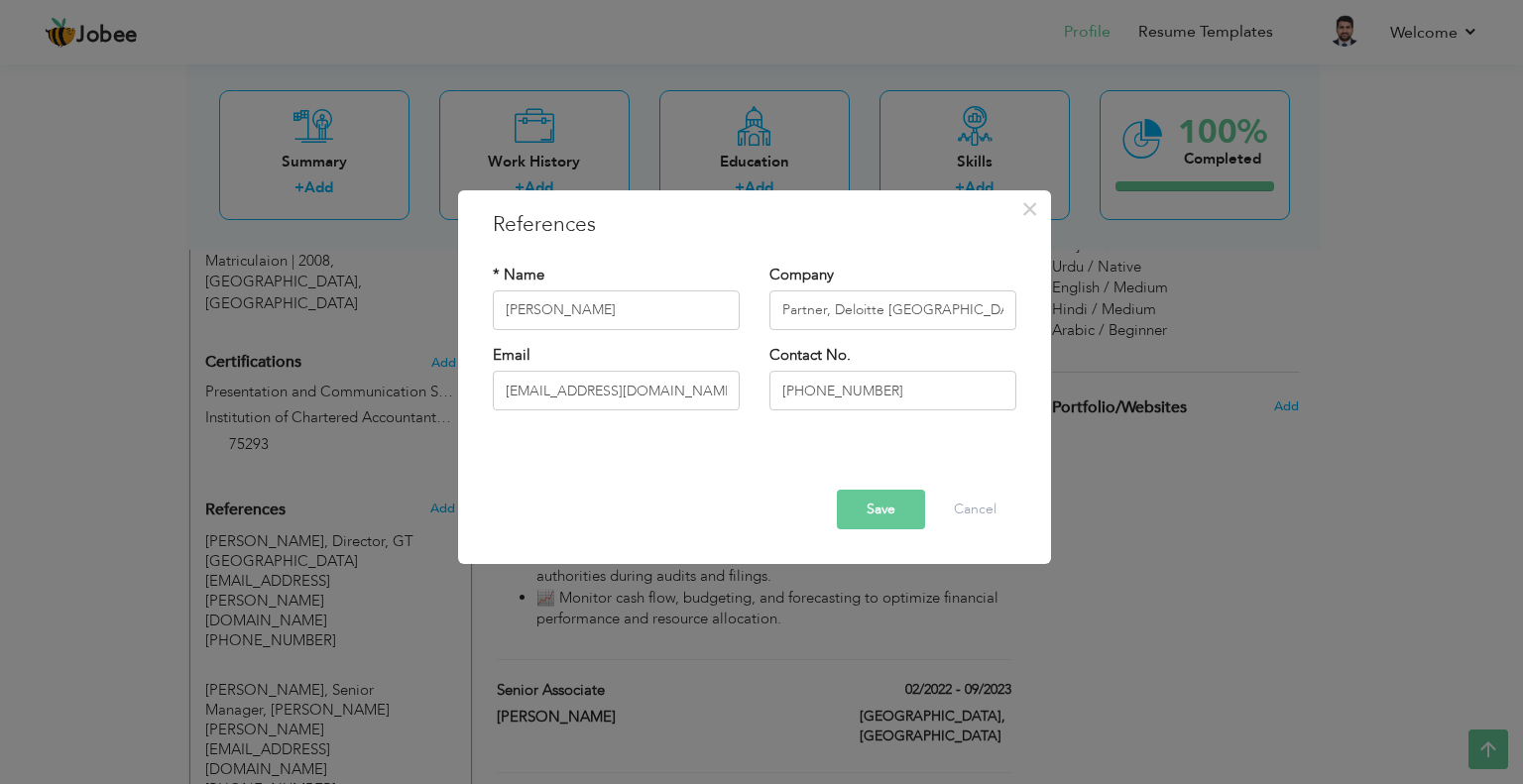 click on "Save" at bounding box center [880, 509] 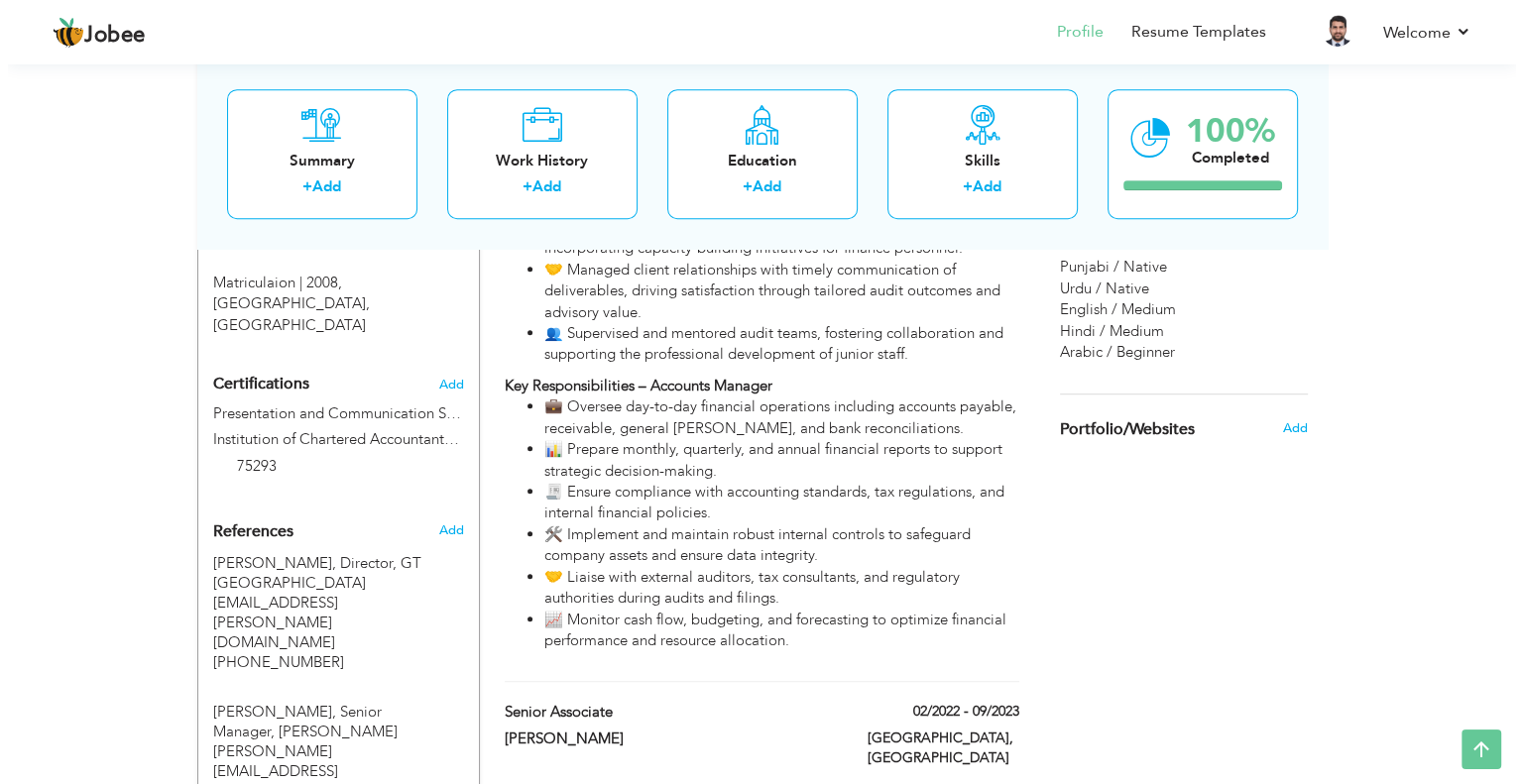 scroll, scrollTop: 1294, scrollLeft: 0, axis: vertical 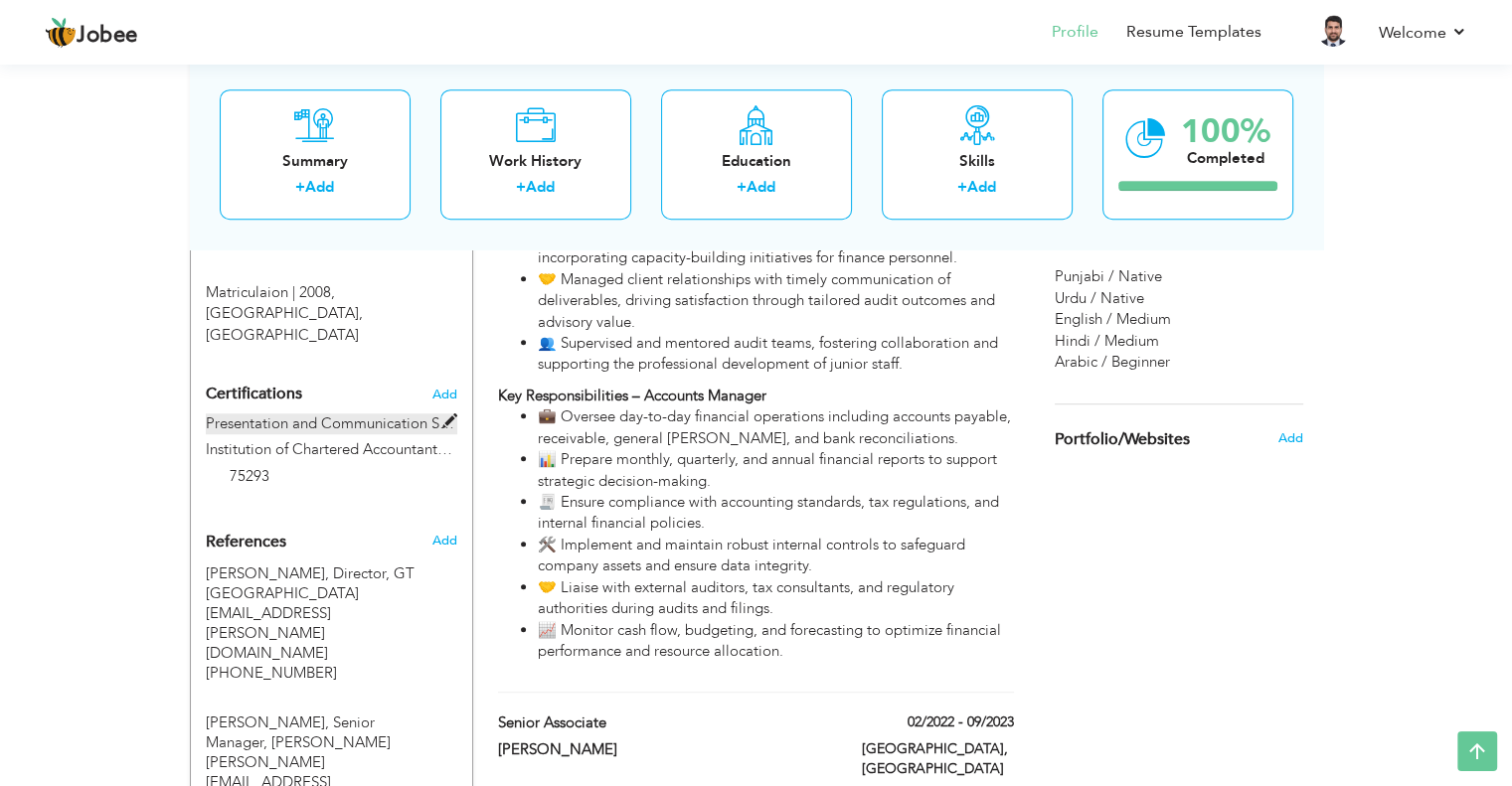 click at bounding box center [449, 421] 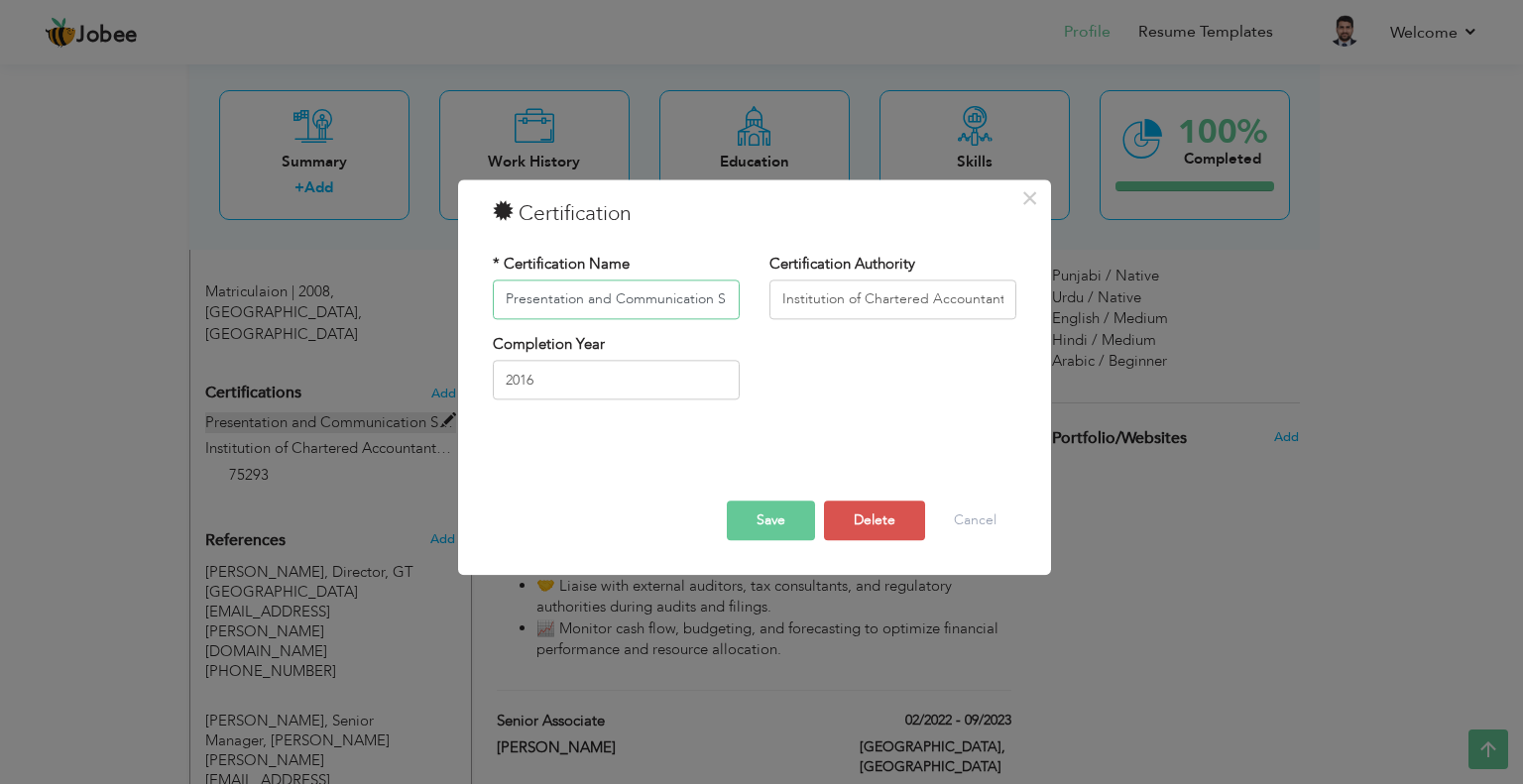 scroll, scrollTop: 0, scrollLeft: 96, axis: horizontal 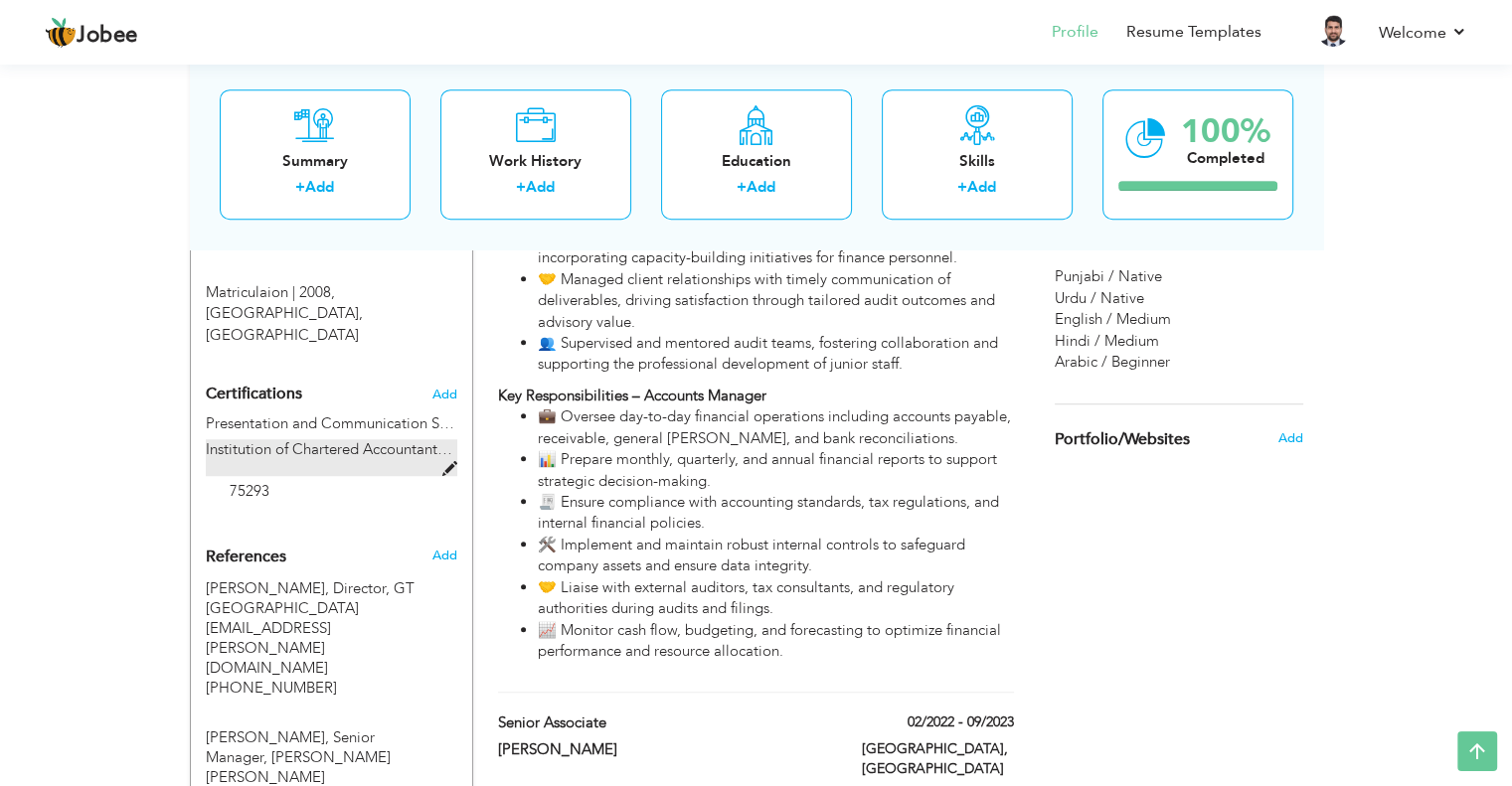 click at bounding box center (449, 469) 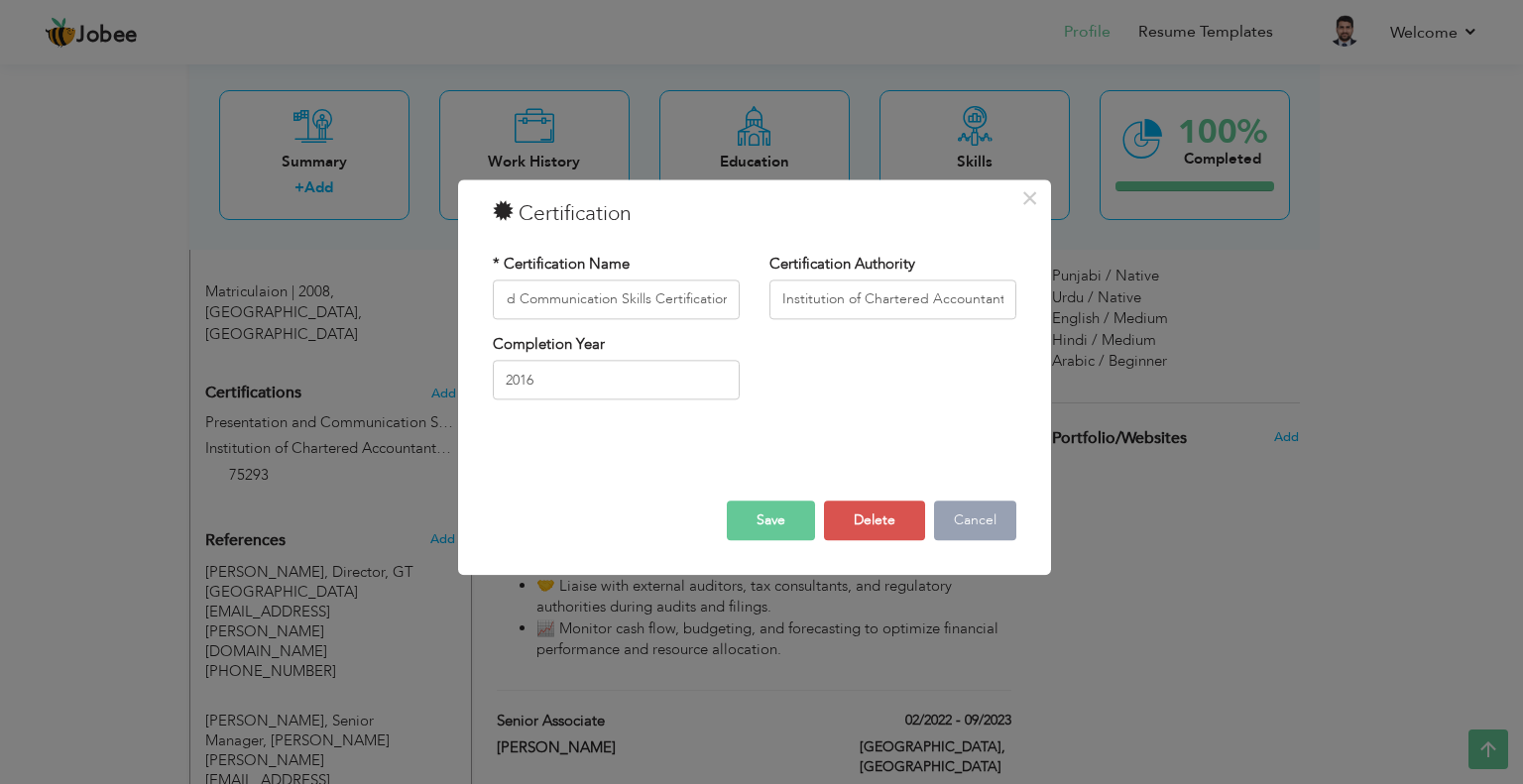 click on "Cancel" at bounding box center (975, 520) 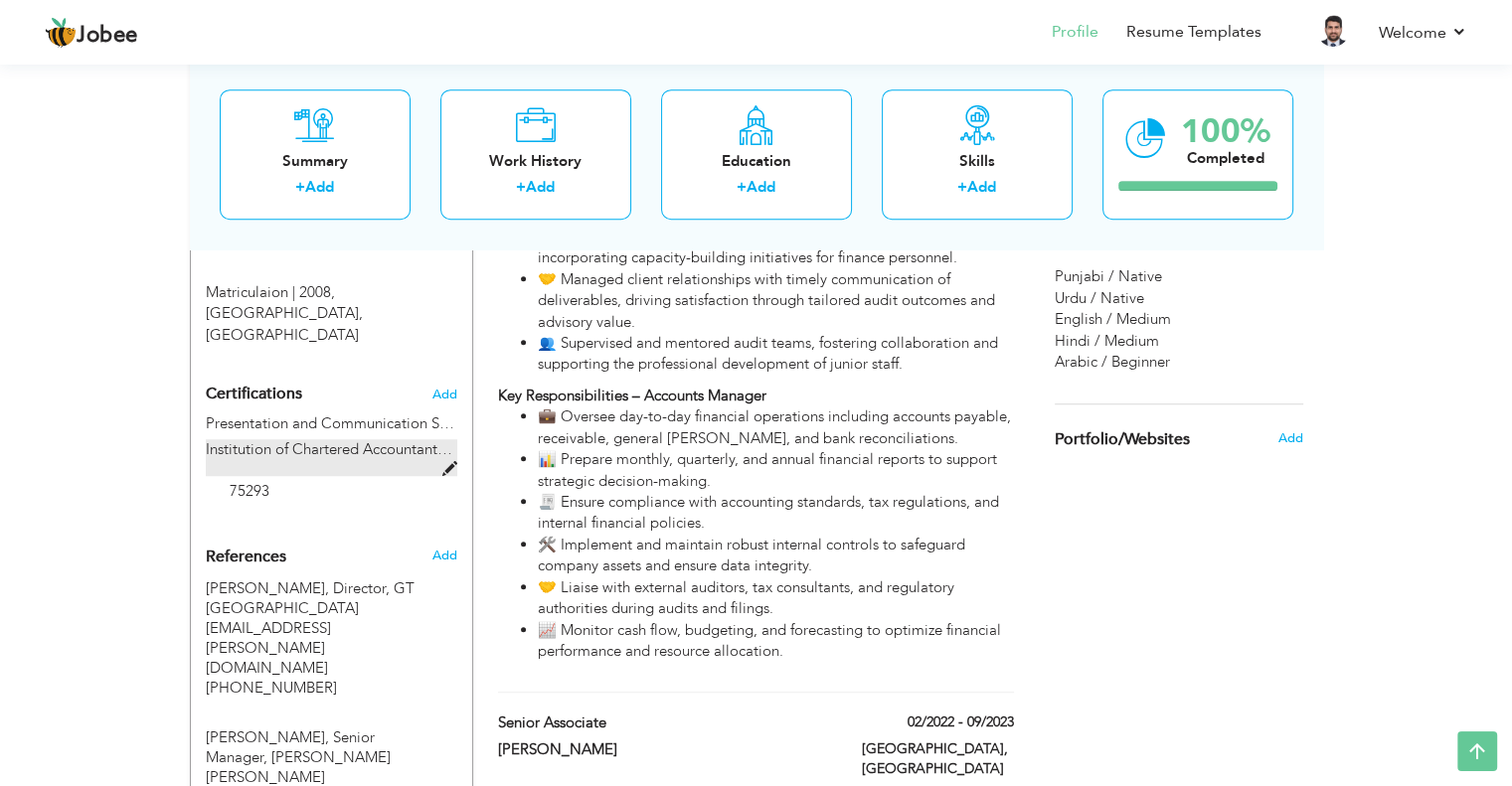 click on "Institution of Chartered Accountants of Pakistan  |  2016" at bounding box center [331, 457] 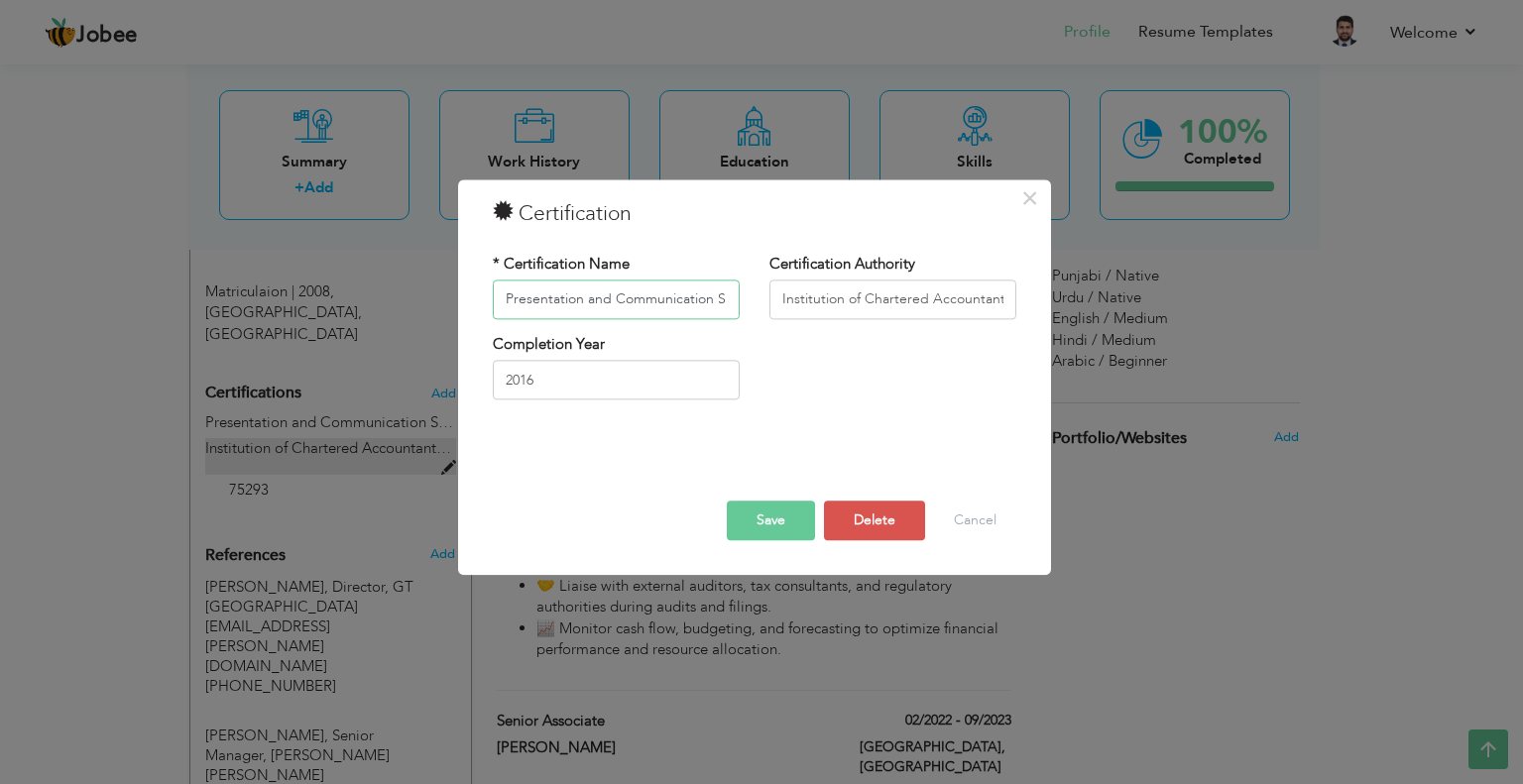 scroll, scrollTop: 0, scrollLeft: 96, axis: horizontal 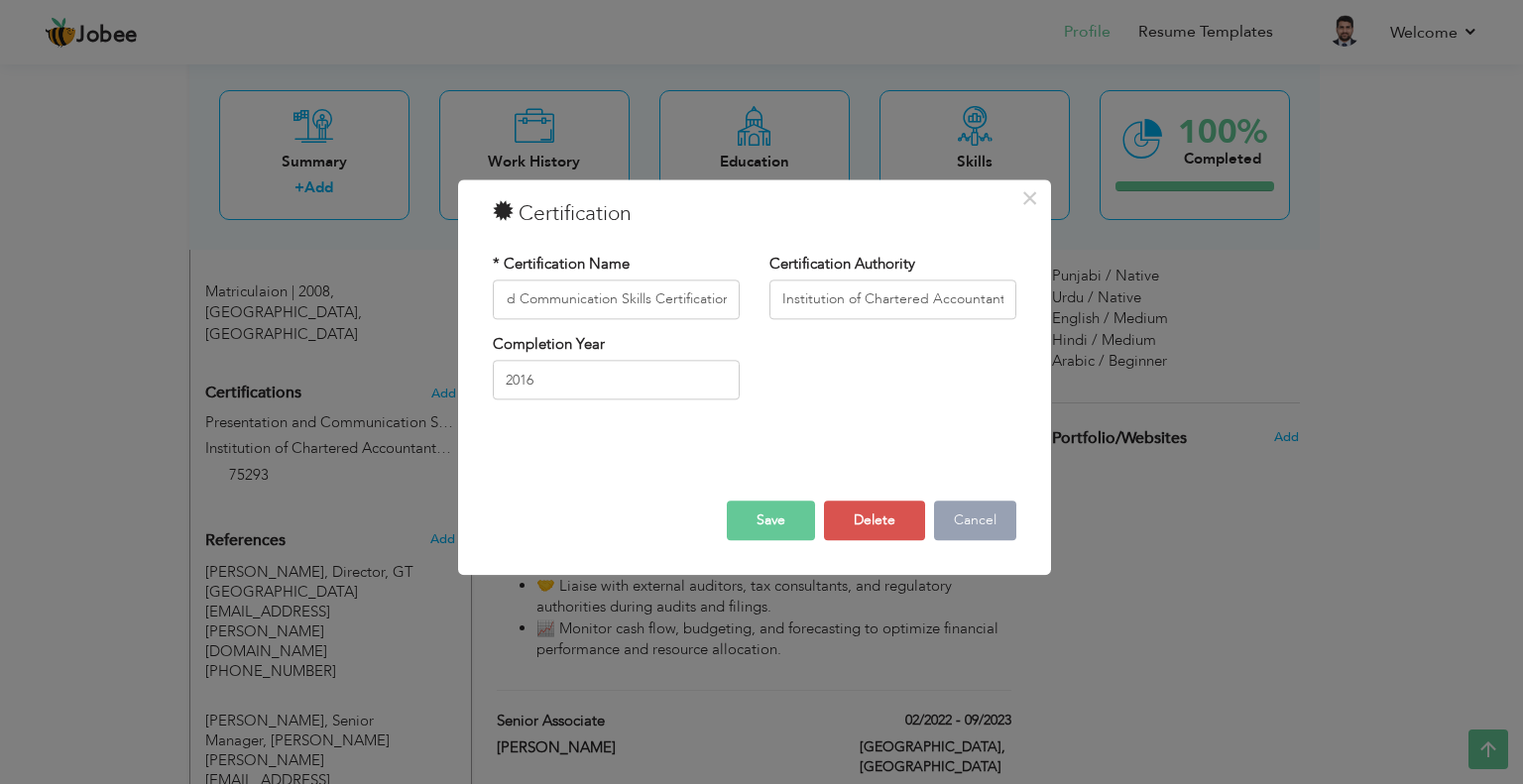 click on "Cancel" at bounding box center (975, 520) 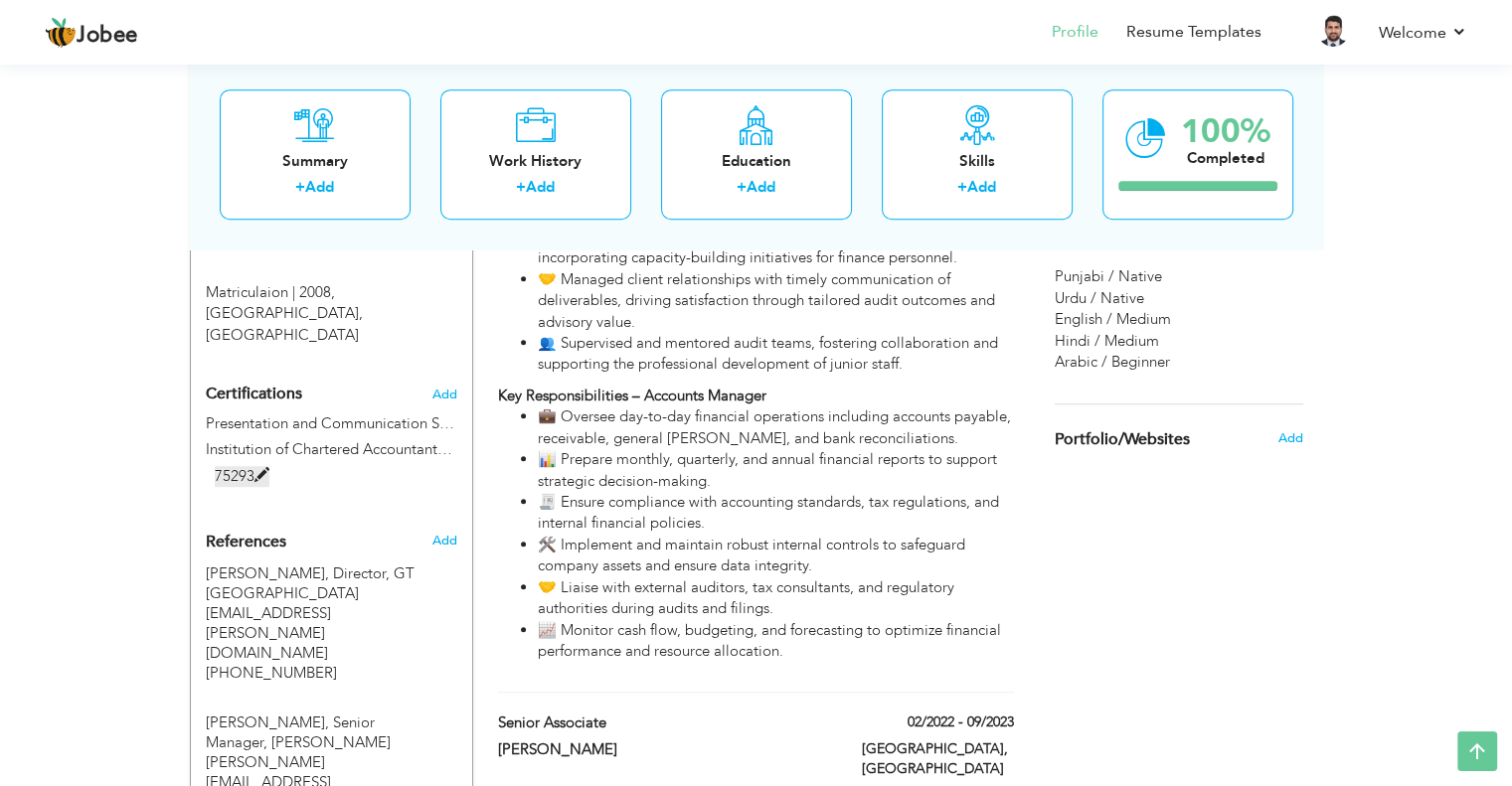 click at bounding box center (261, 475) 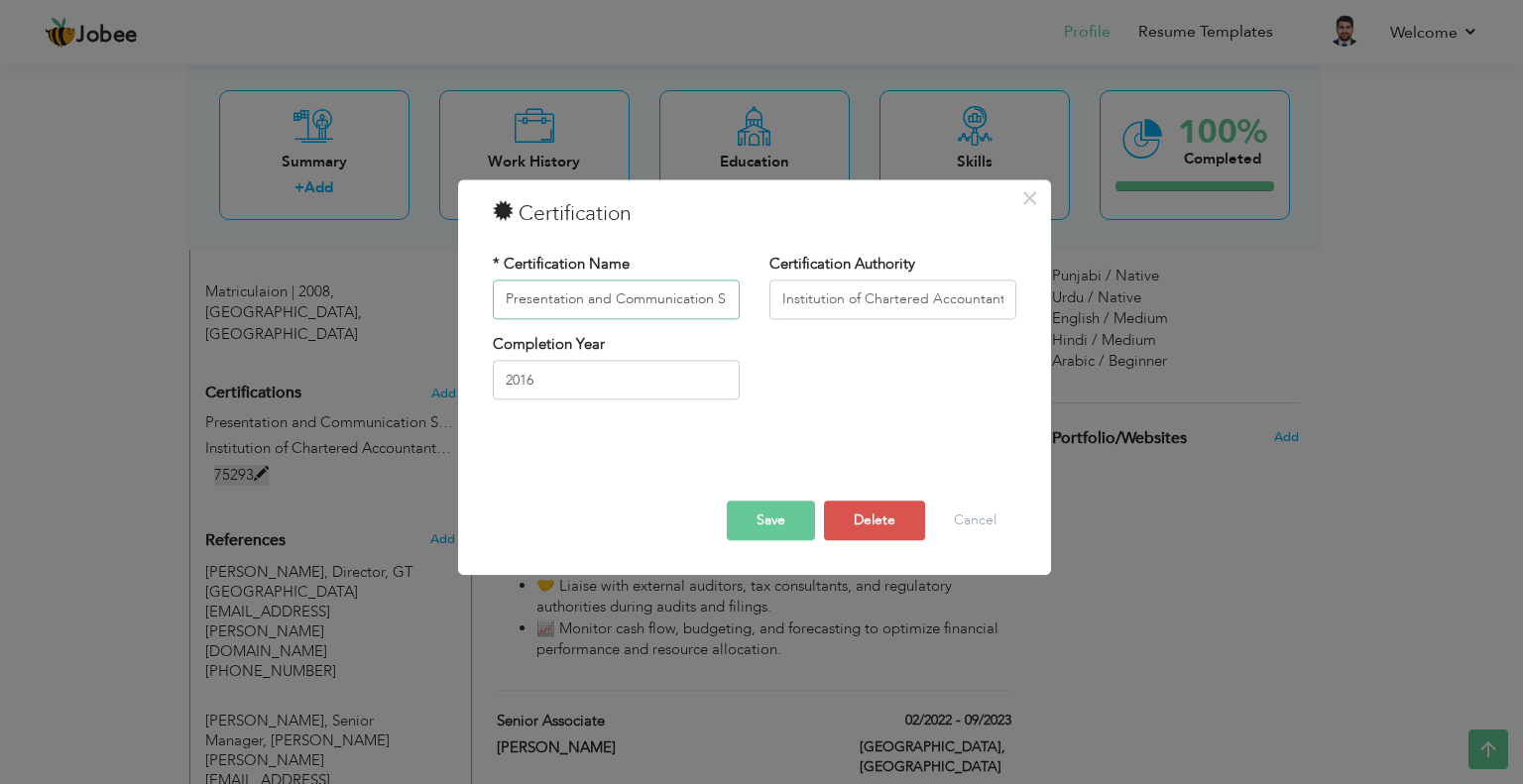 scroll, scrollTop: 0, scrollLeft: 96, axis: horizontal 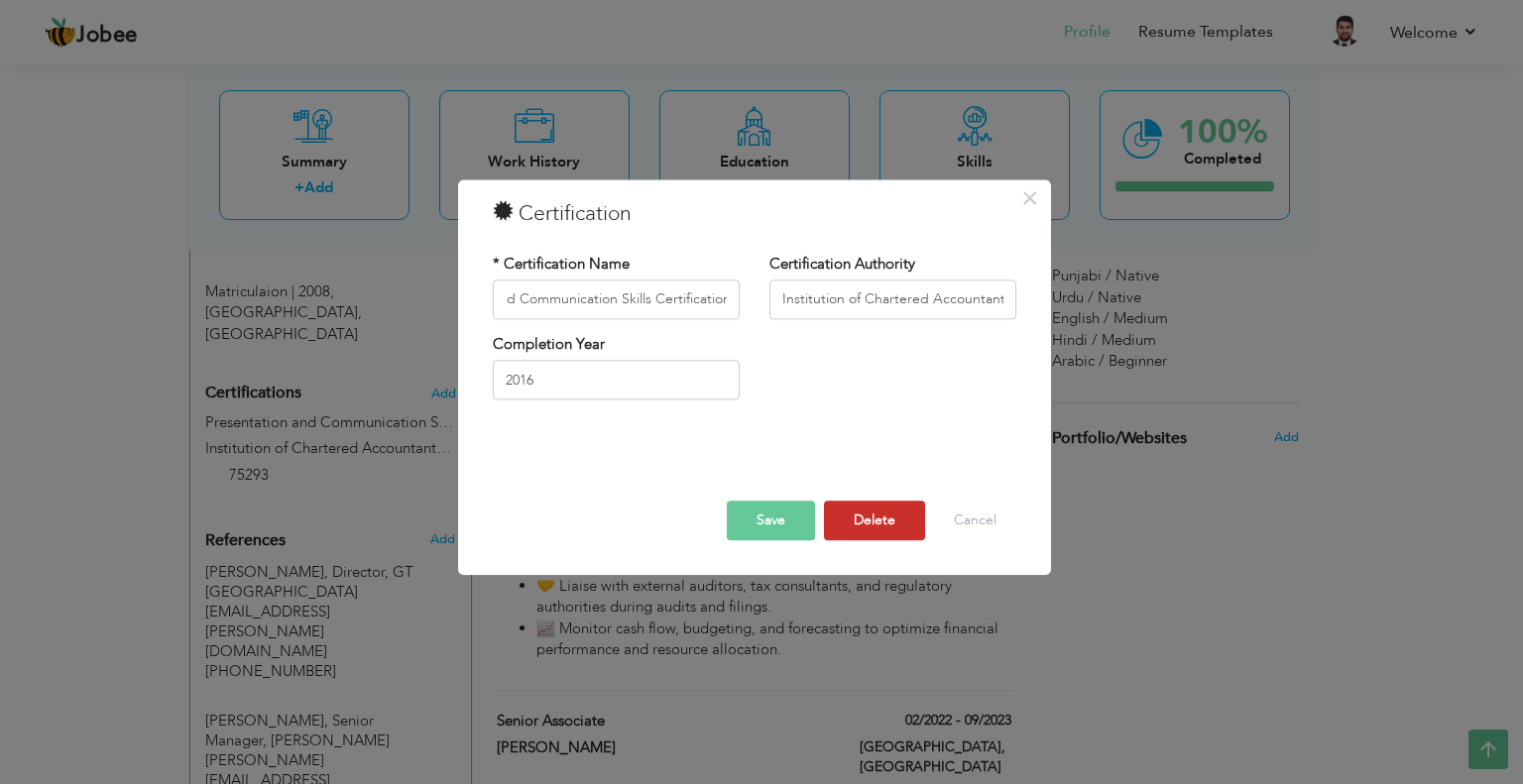 click on "Delete" at bounding box center (875, 520) 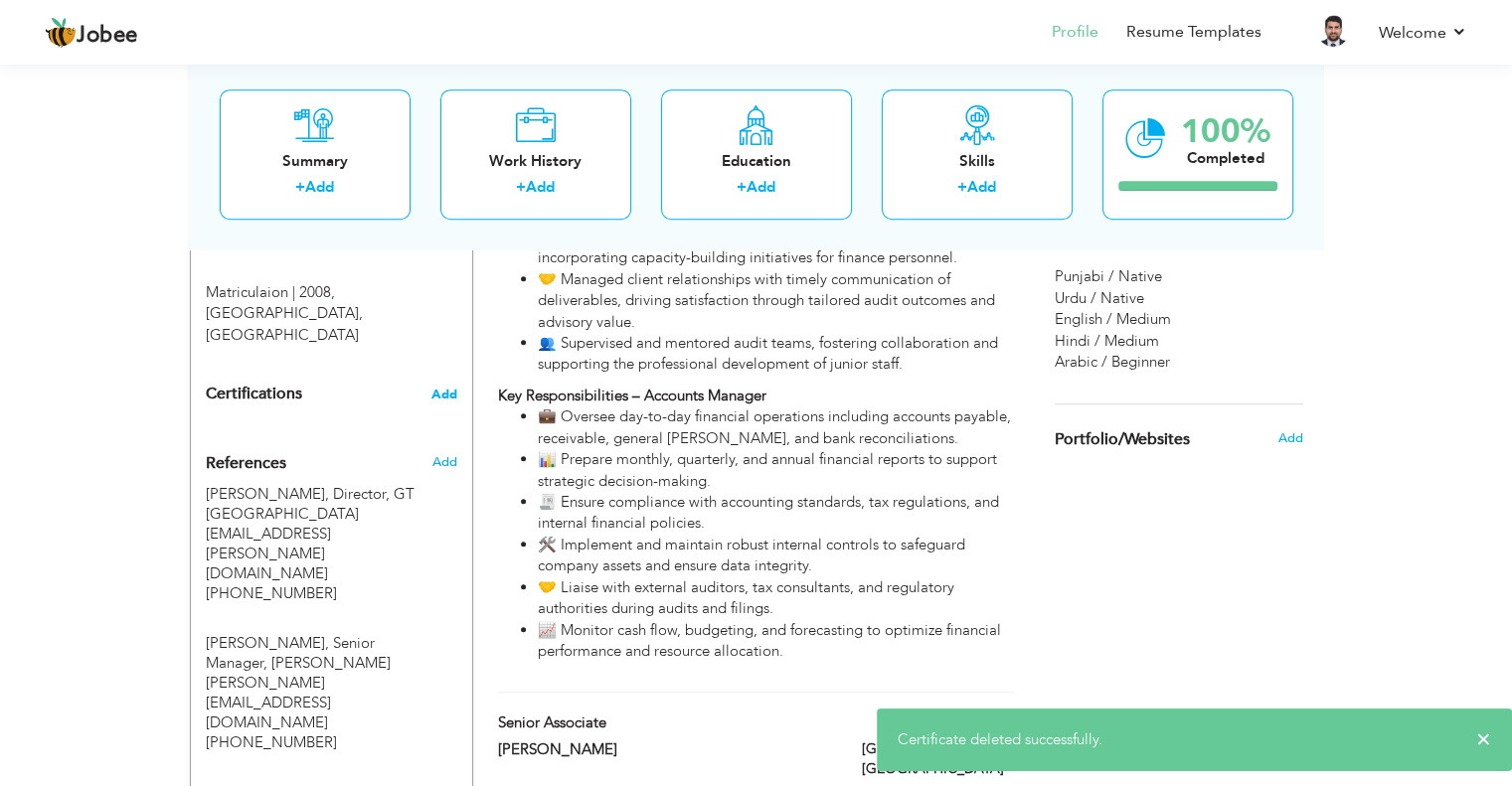 click on "Add" at bounding box center (444, 394) 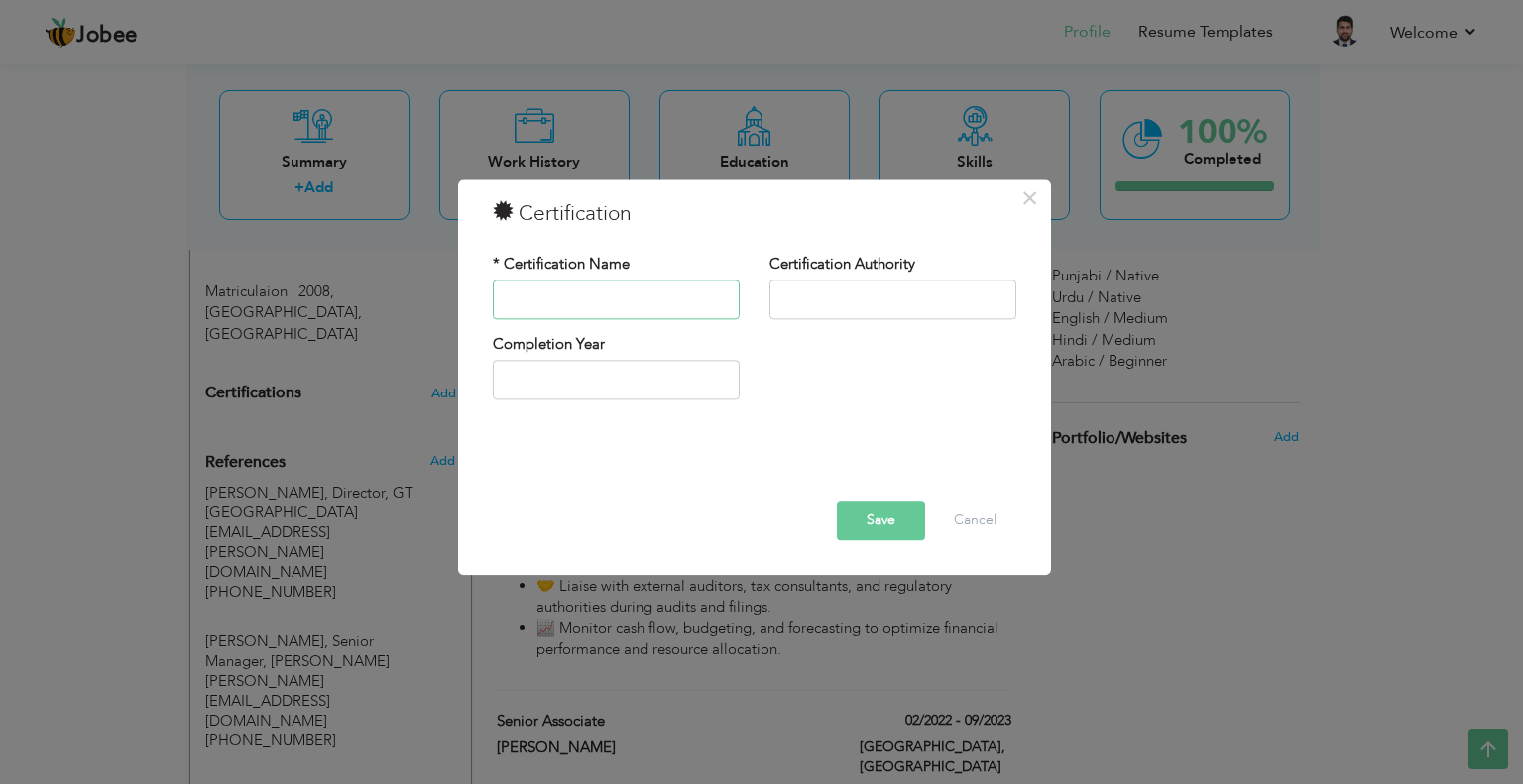 paste on "Presentation and Communication Skills Certification Institution of Chartered" 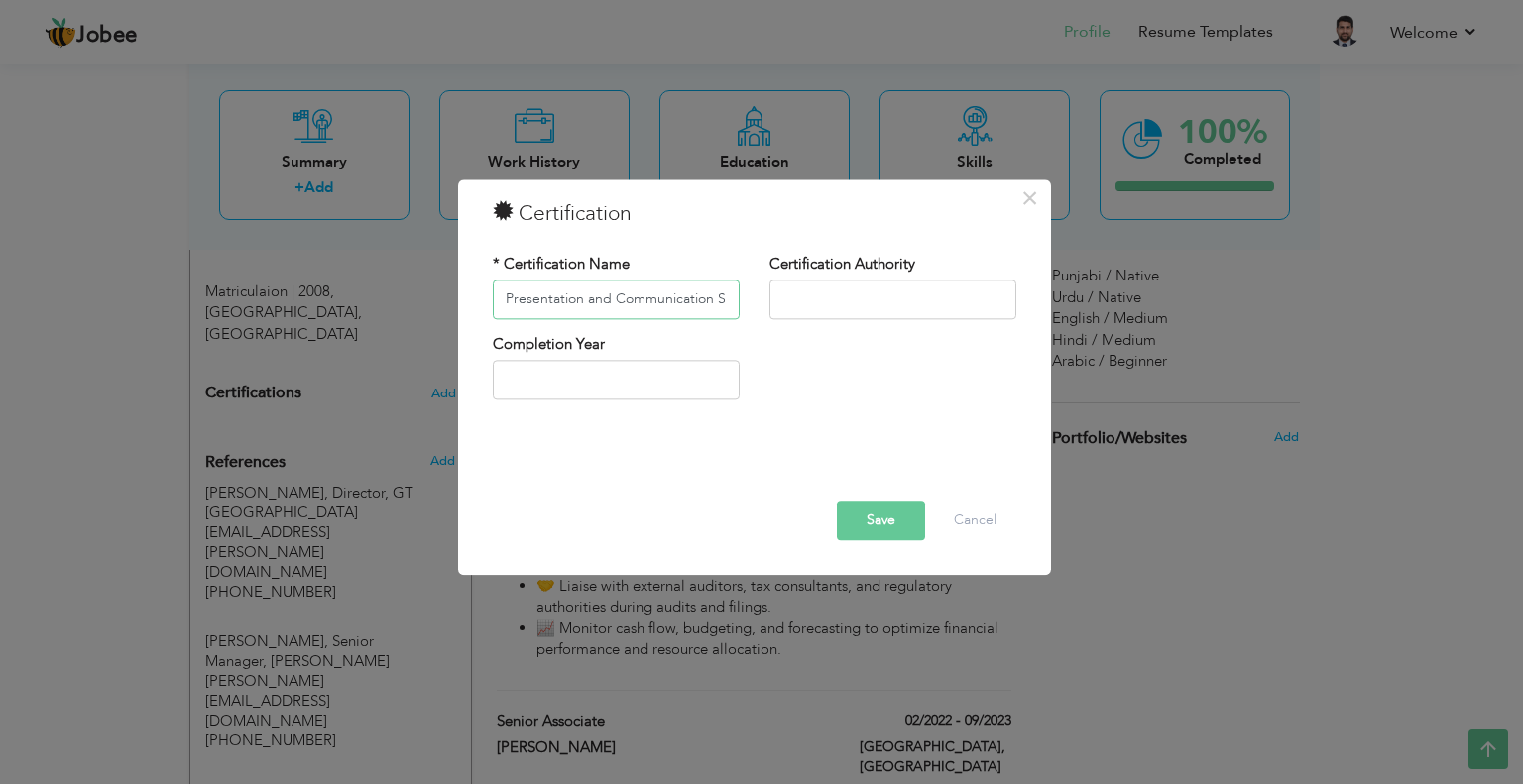 scroll, scrollTop: 0, scrollLeft: 243, axis: horizontal 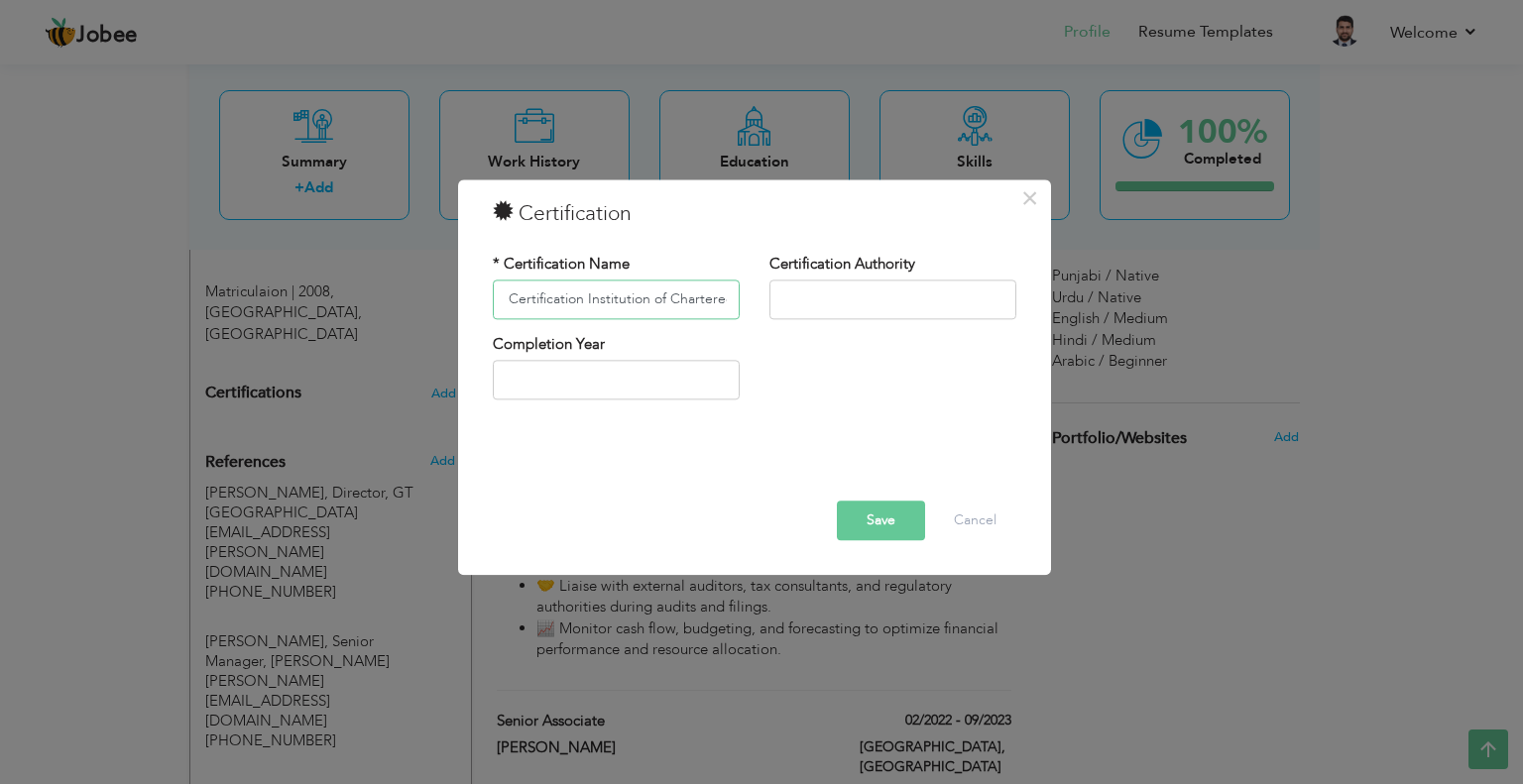 type on "Presentation and Communication Skills Certification Institution of Chartered" 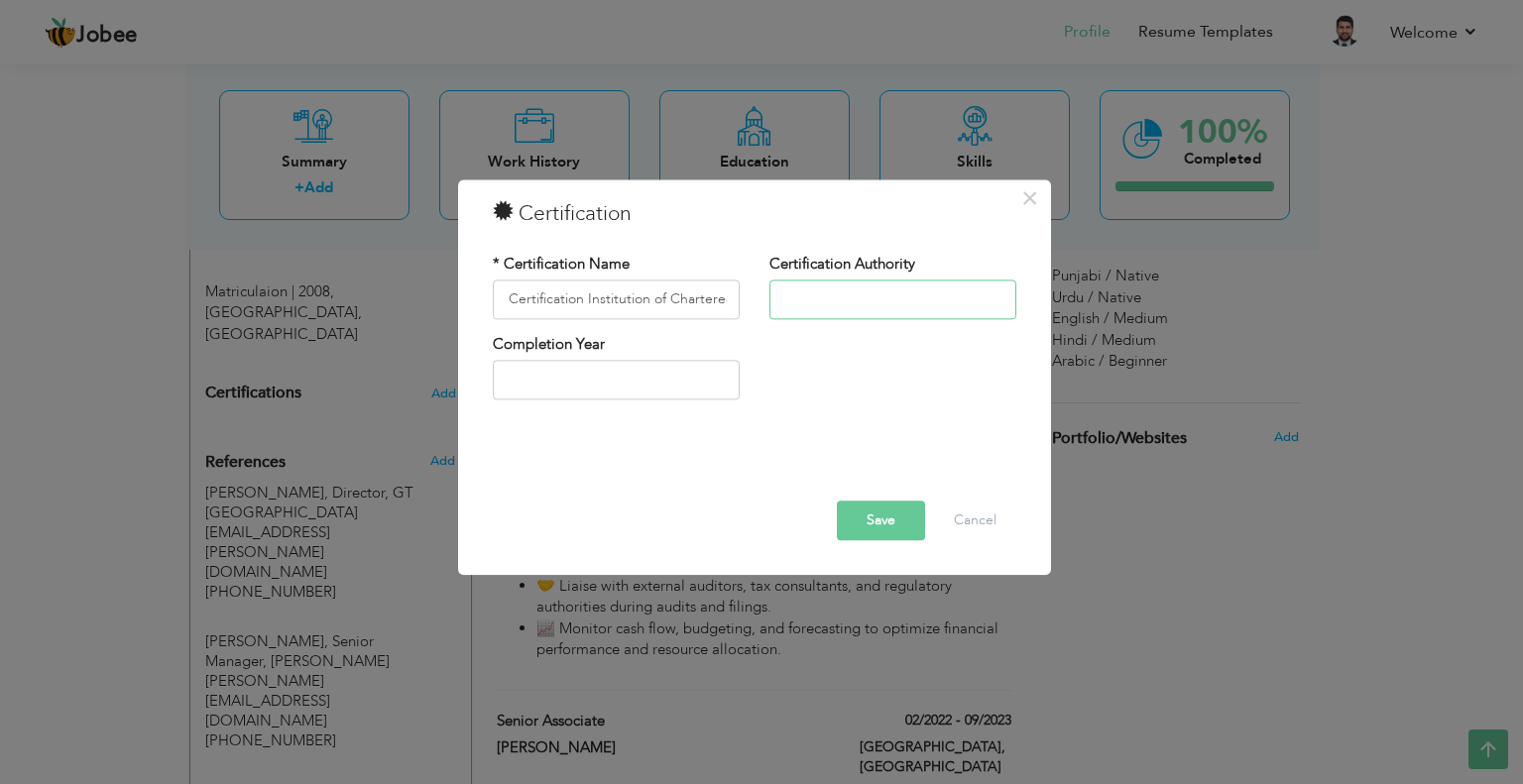 click at bounding box center [892, 299] 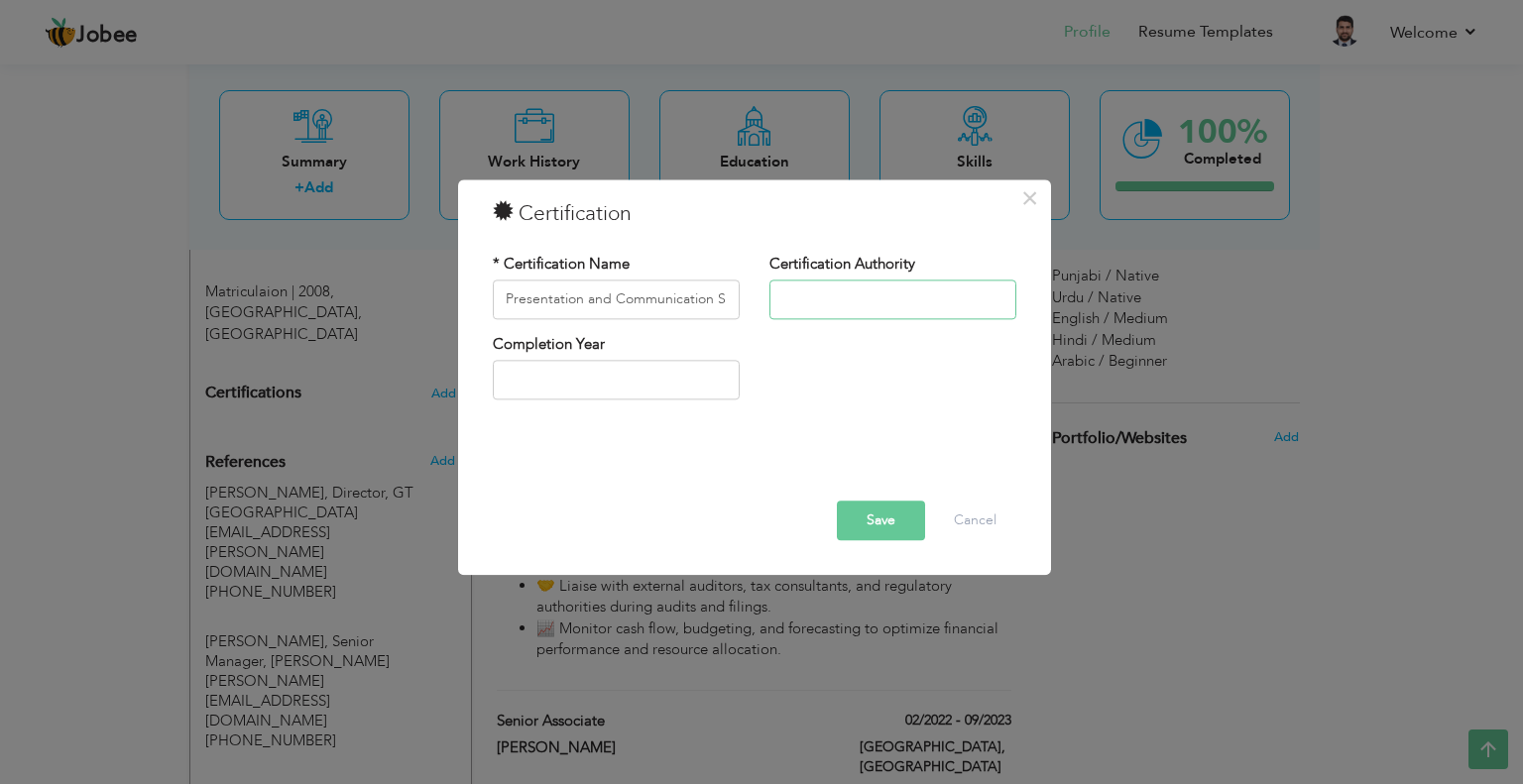 paste on "Institution of Chartered Accountants of [GEOGRAPHIC_DATA]" 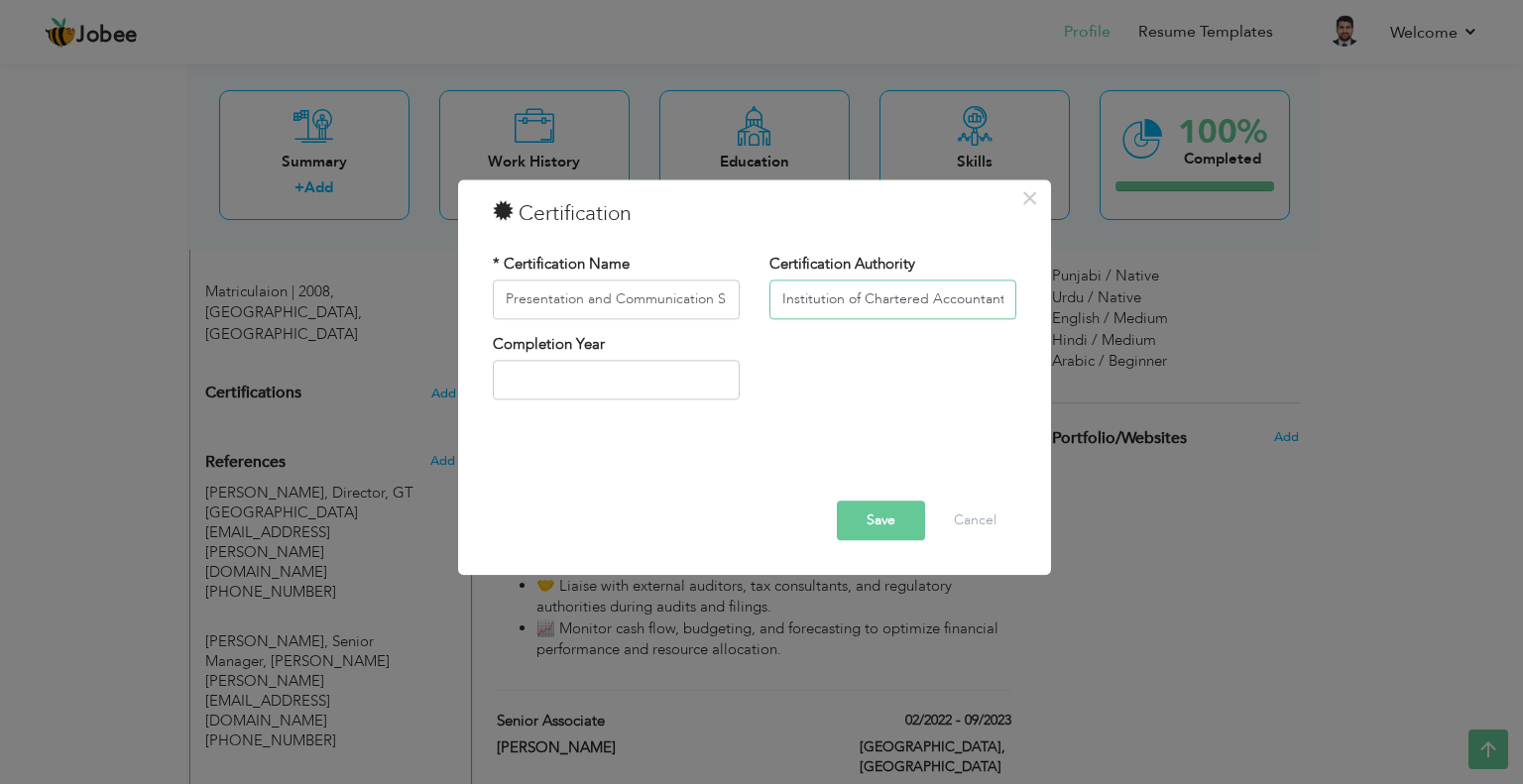 scroll, scrollTop: 0, scrollLeft: 71, axis: horizontal 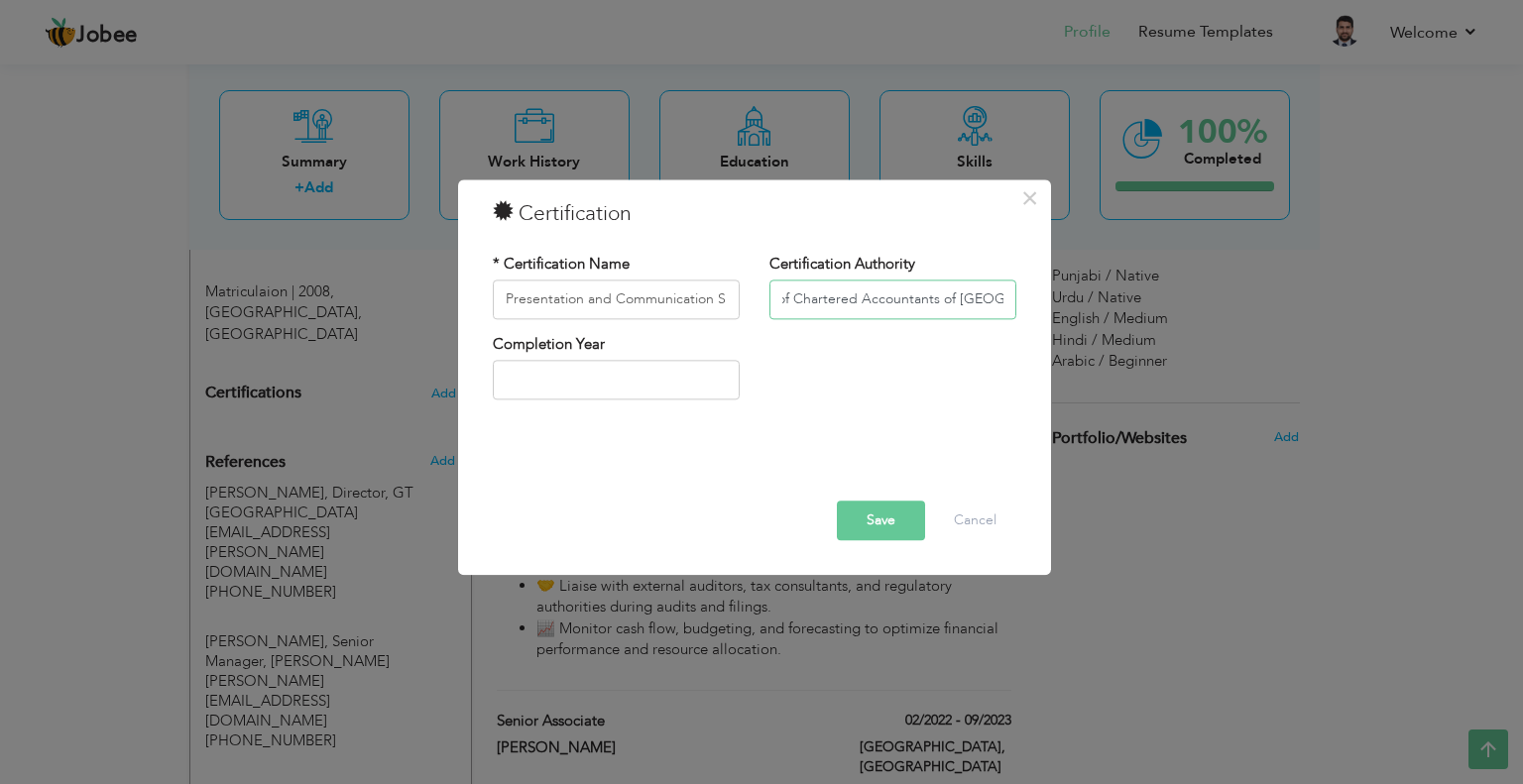 type on "Institution of Chartered Accountants of [GEOGRAPHIC_DATA]" 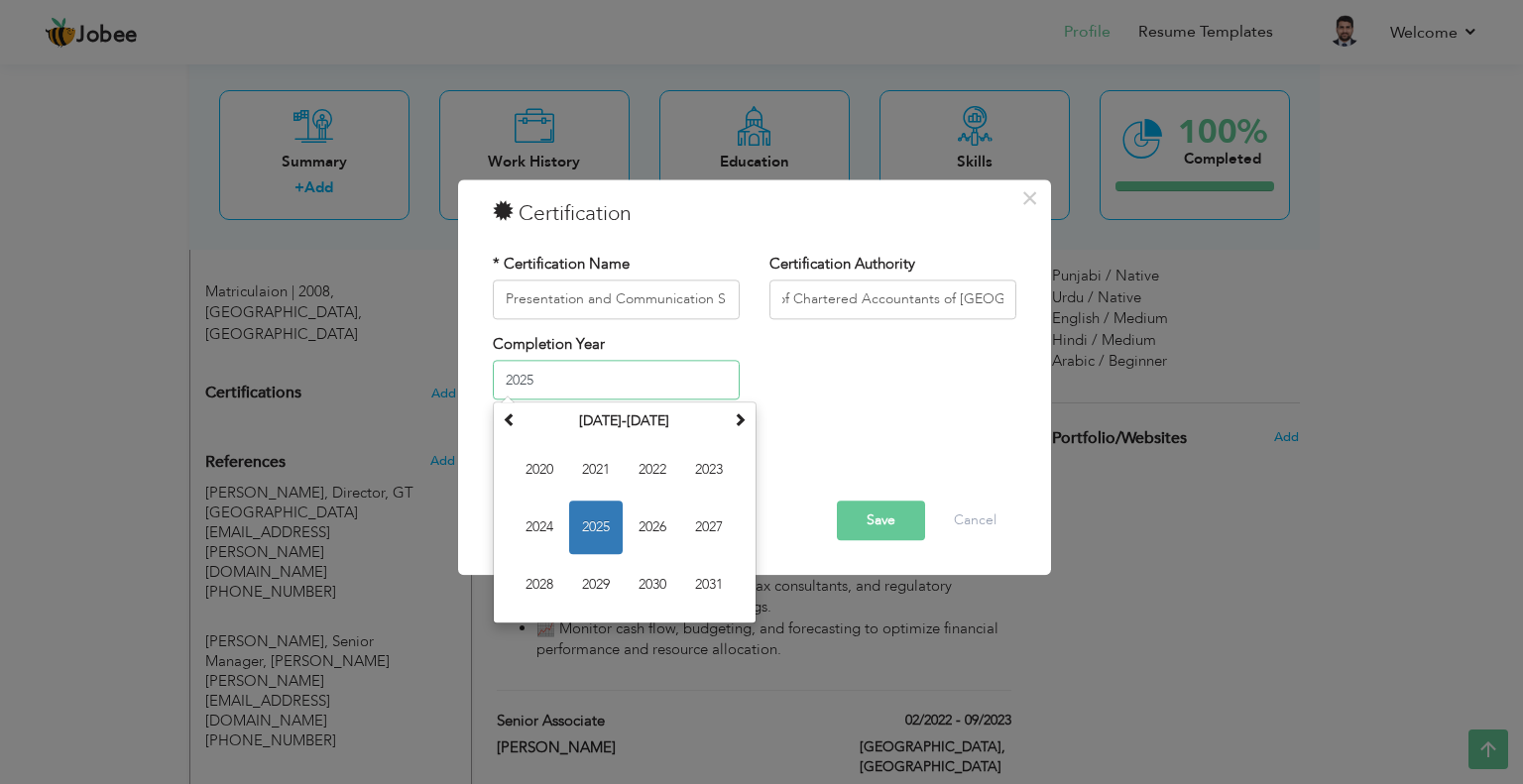 click on "2025" at bounding box center (616, 381) 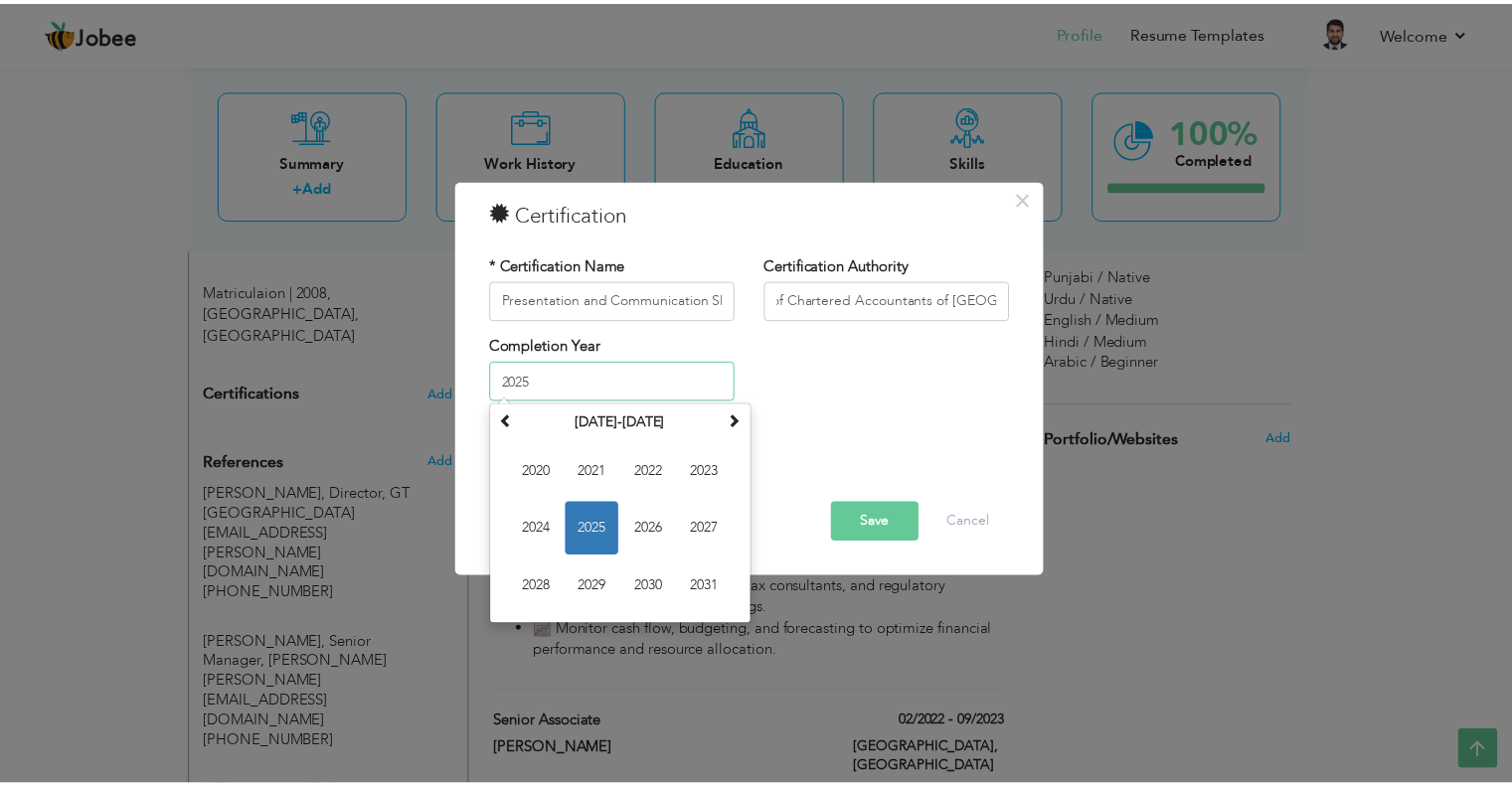 scroll, scrollTop: 0, scrollLeft: 0, axis: both 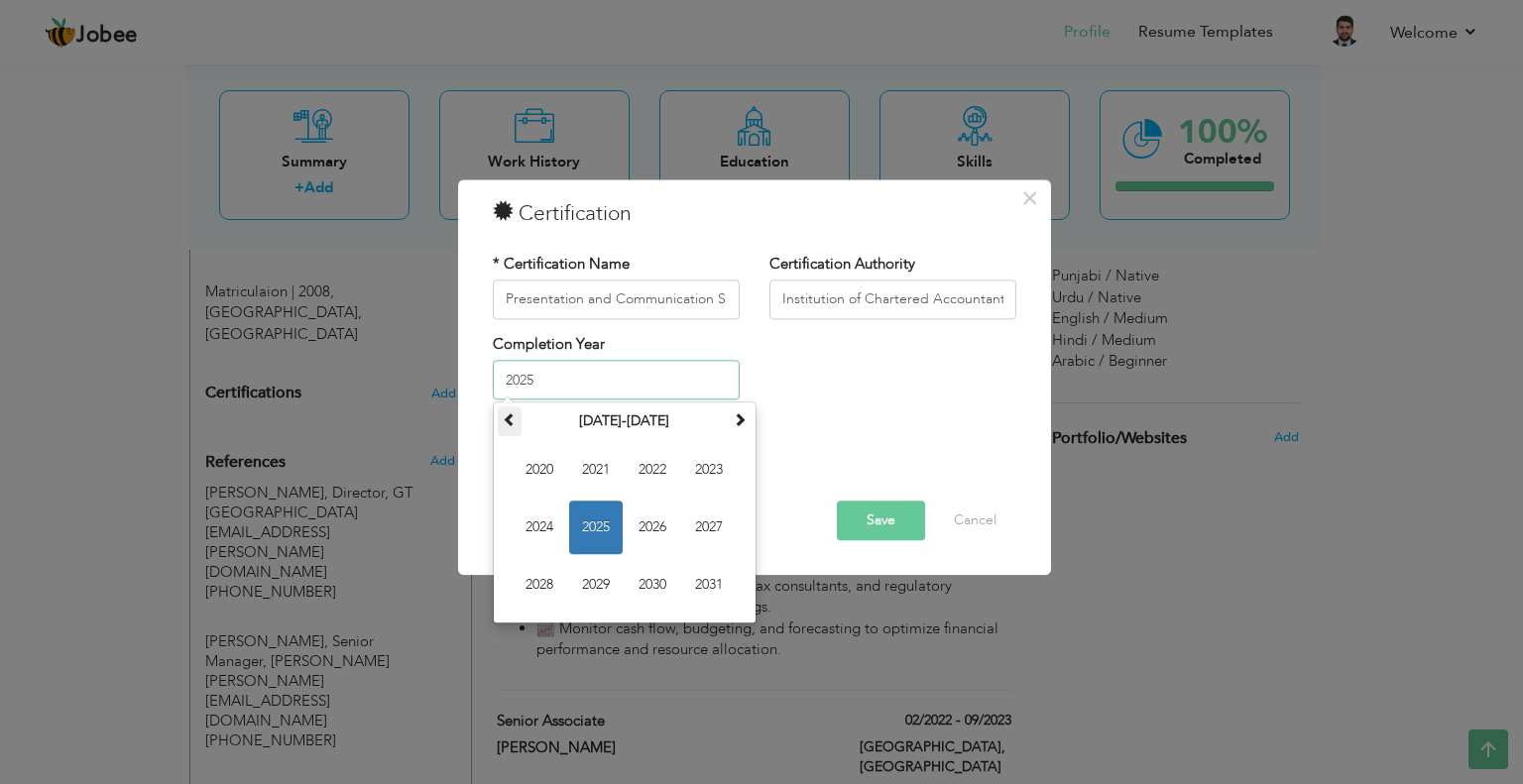 click at bounding box center (510, 422) 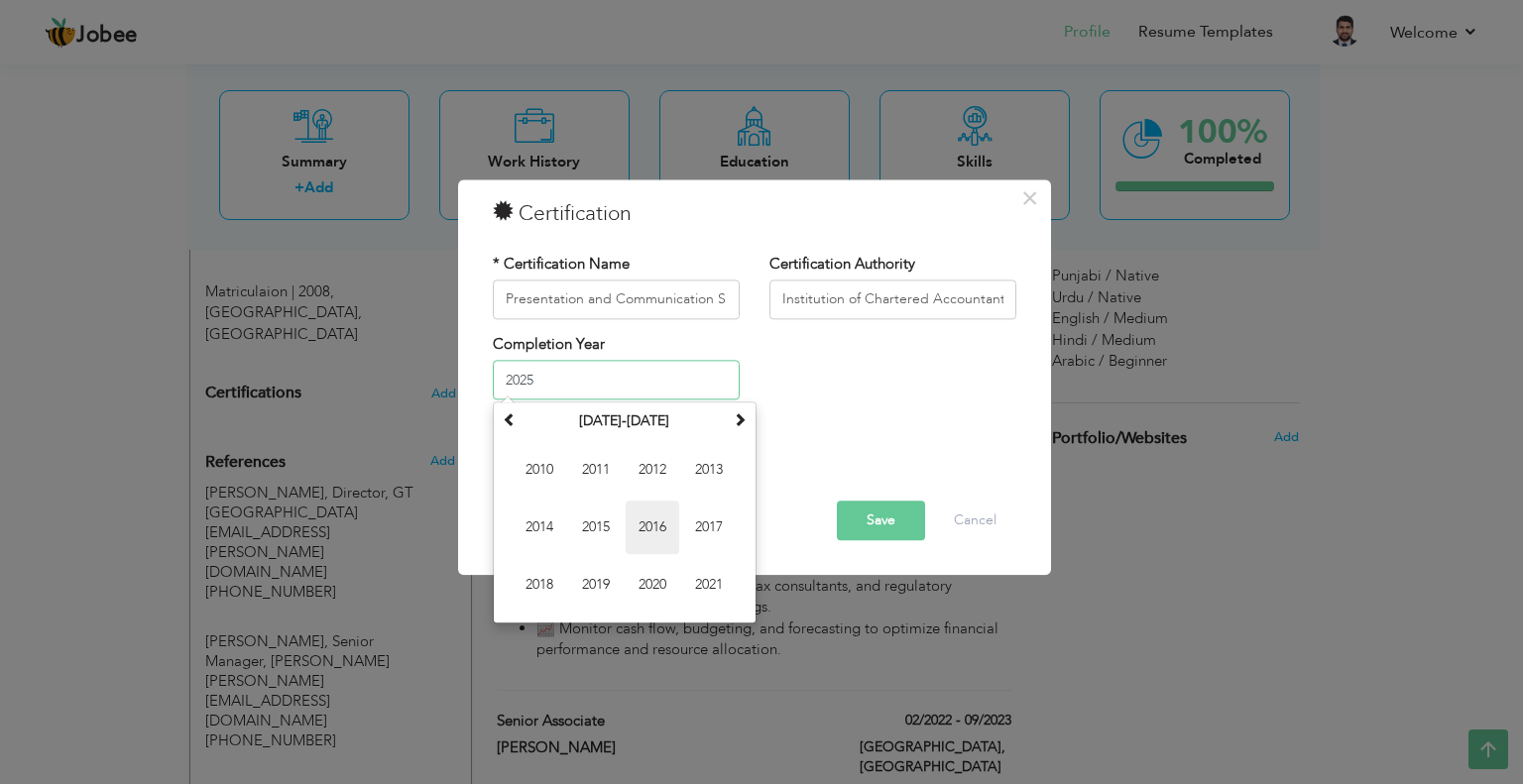 drag, startPoint x: 519, startPoint y: 428, endPoint x: 664, endPoint y: 516, distance: 169.61427 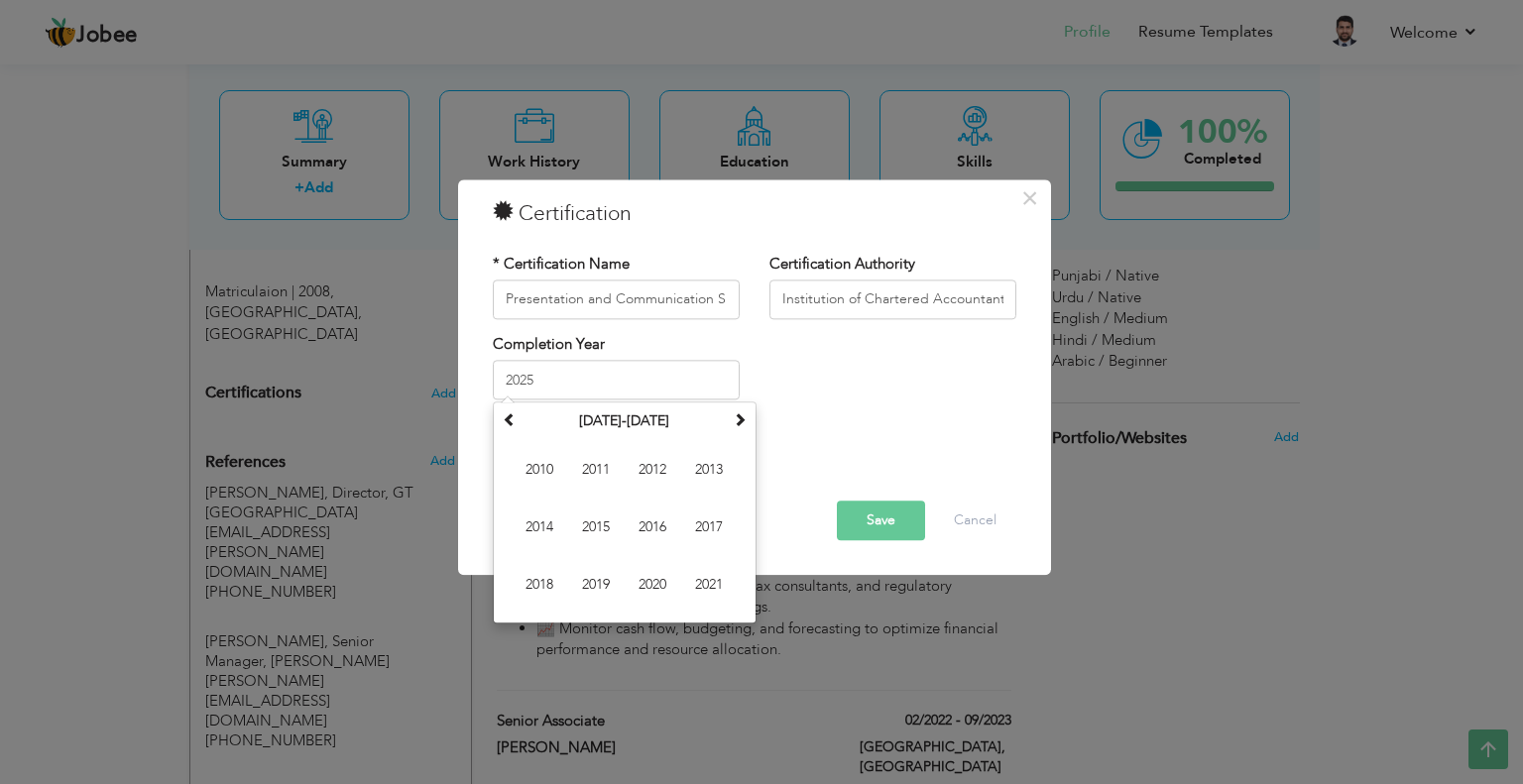 type on "2016" 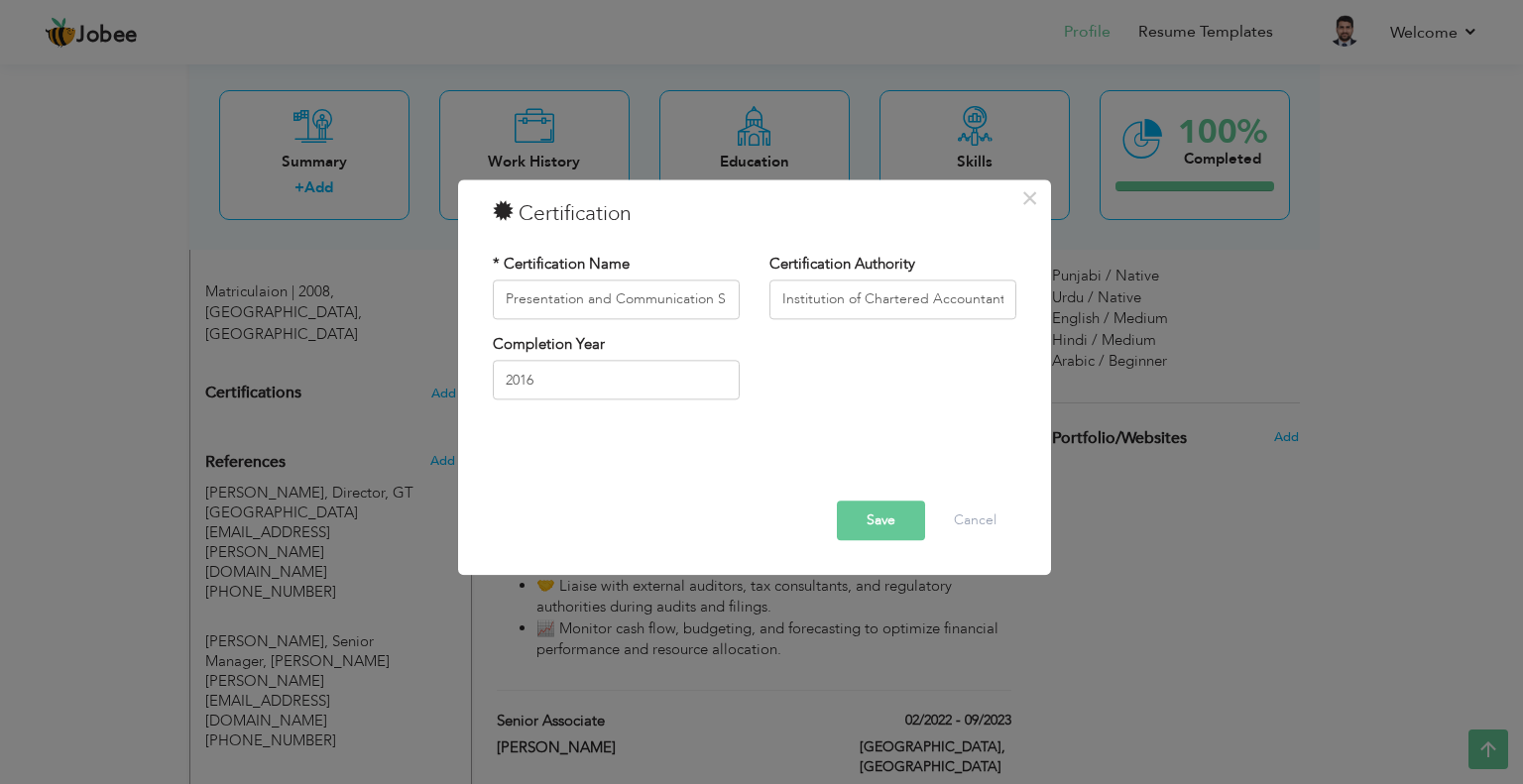 click on "Save" at bounding box center (880, 520) 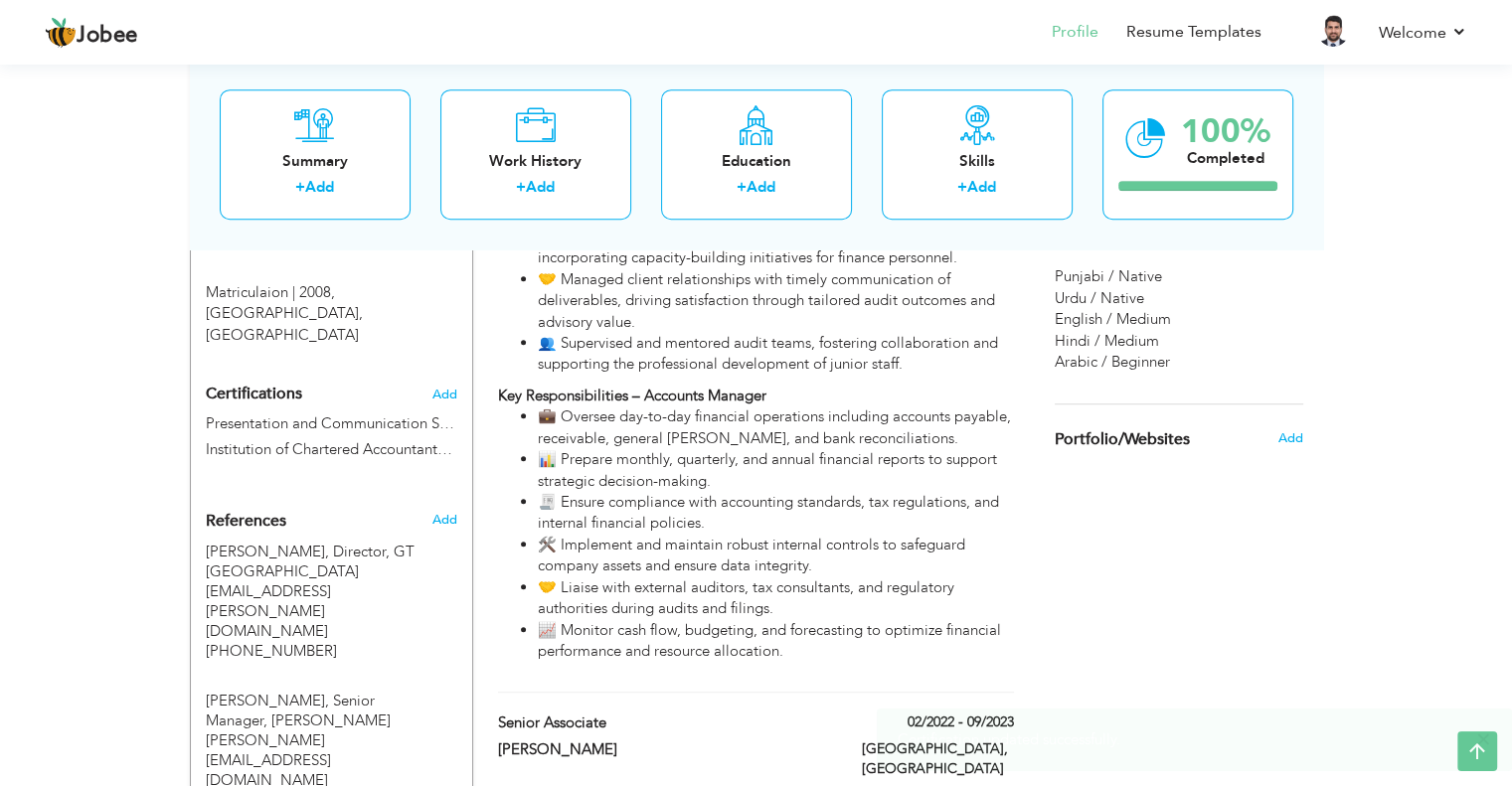 click on "×" at bounding box center (1483, 739) 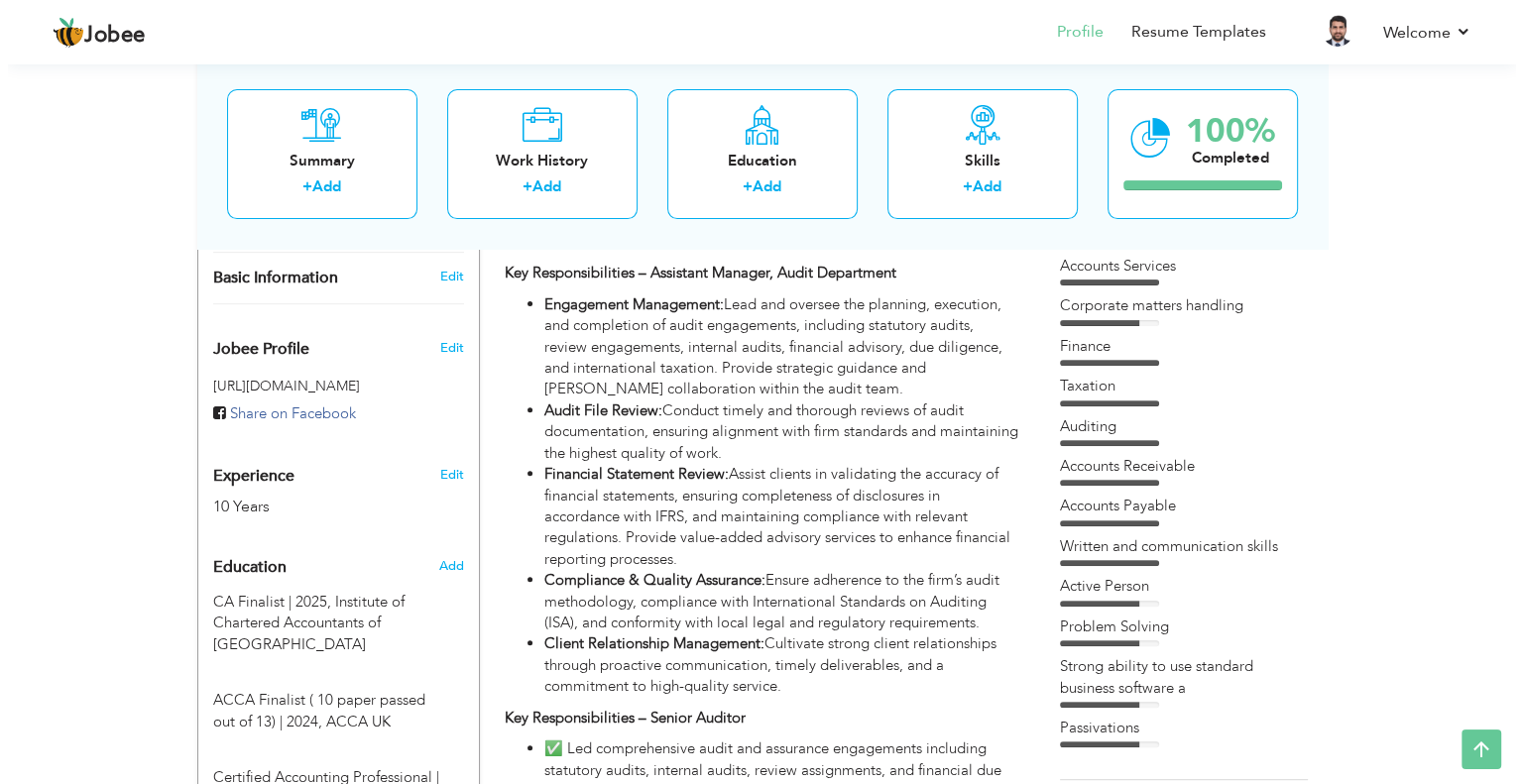 scroll, scrollTop: 573, scrollLeft: 0, axis: vertical 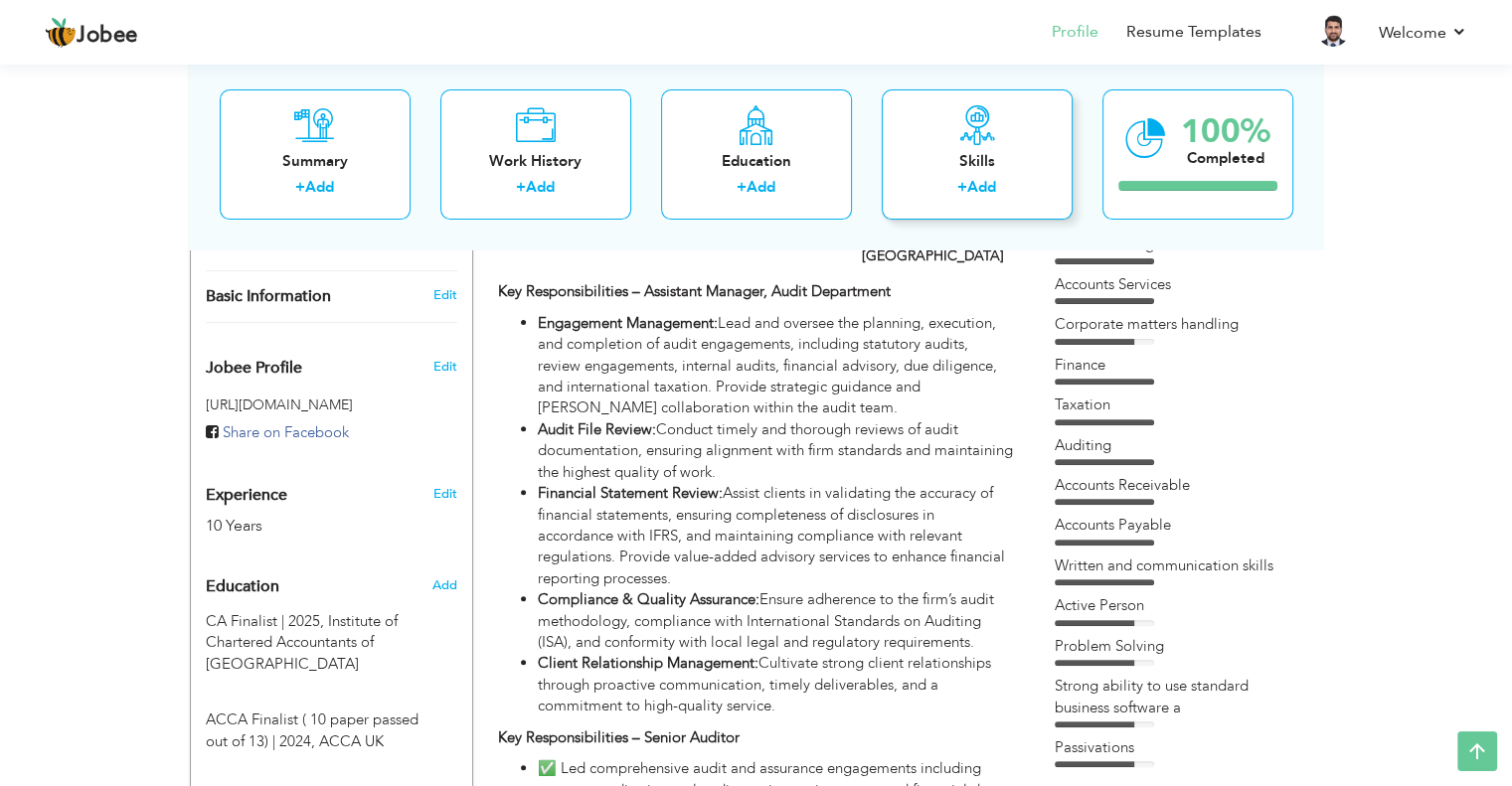 click on "+  Add" at bounding box center [977, 191] 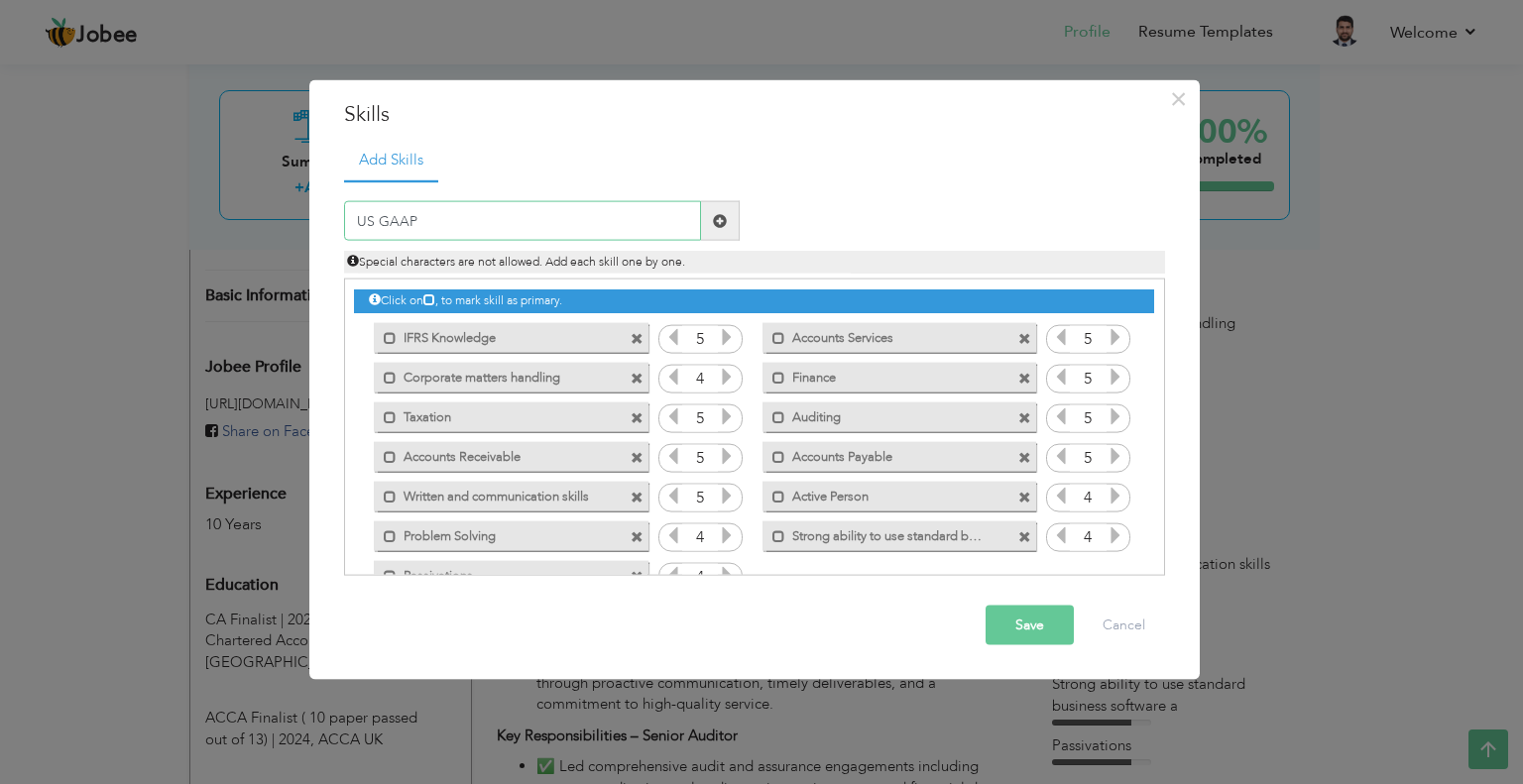 type on "US GAAP" 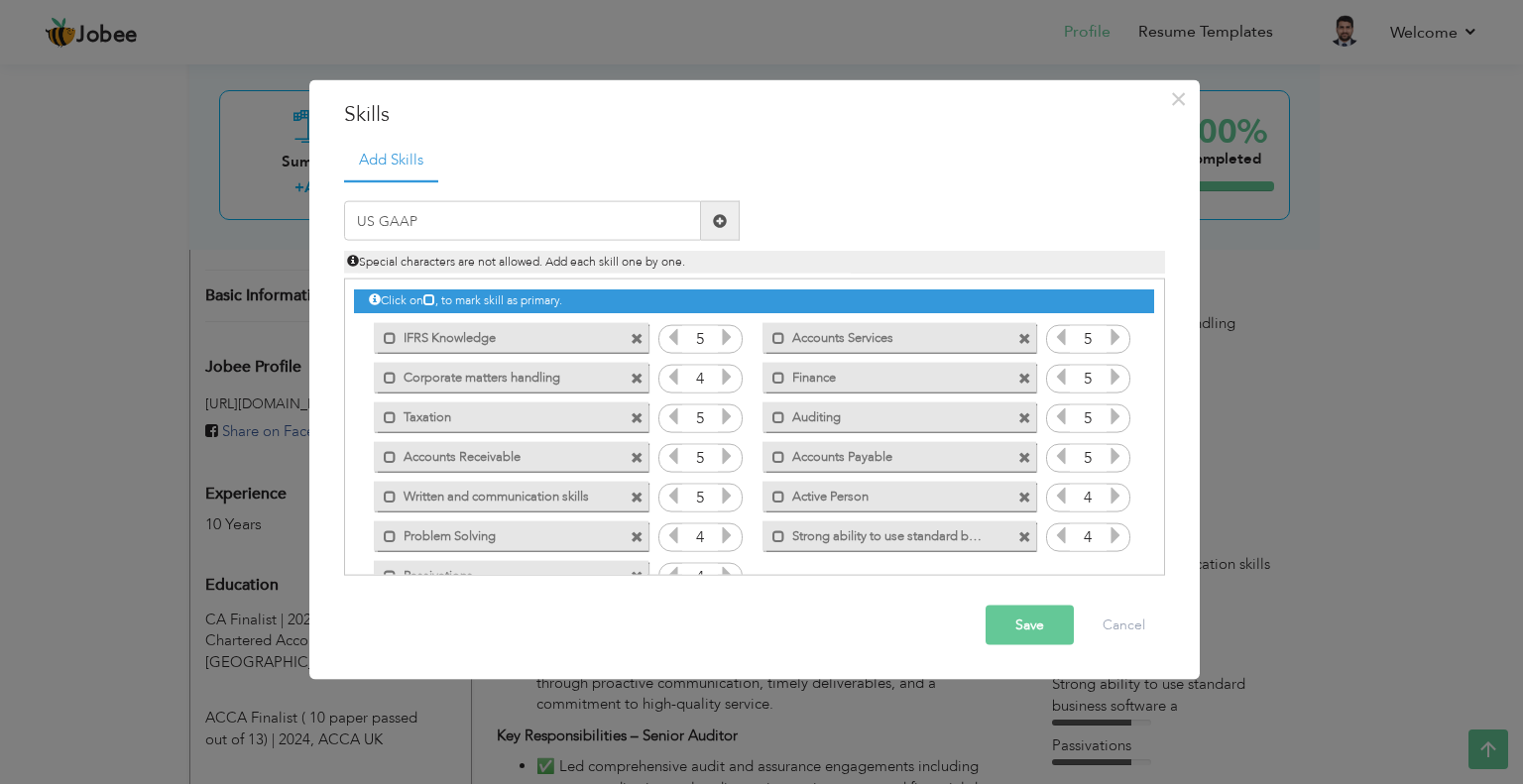 click at bounding box center [720, 220] 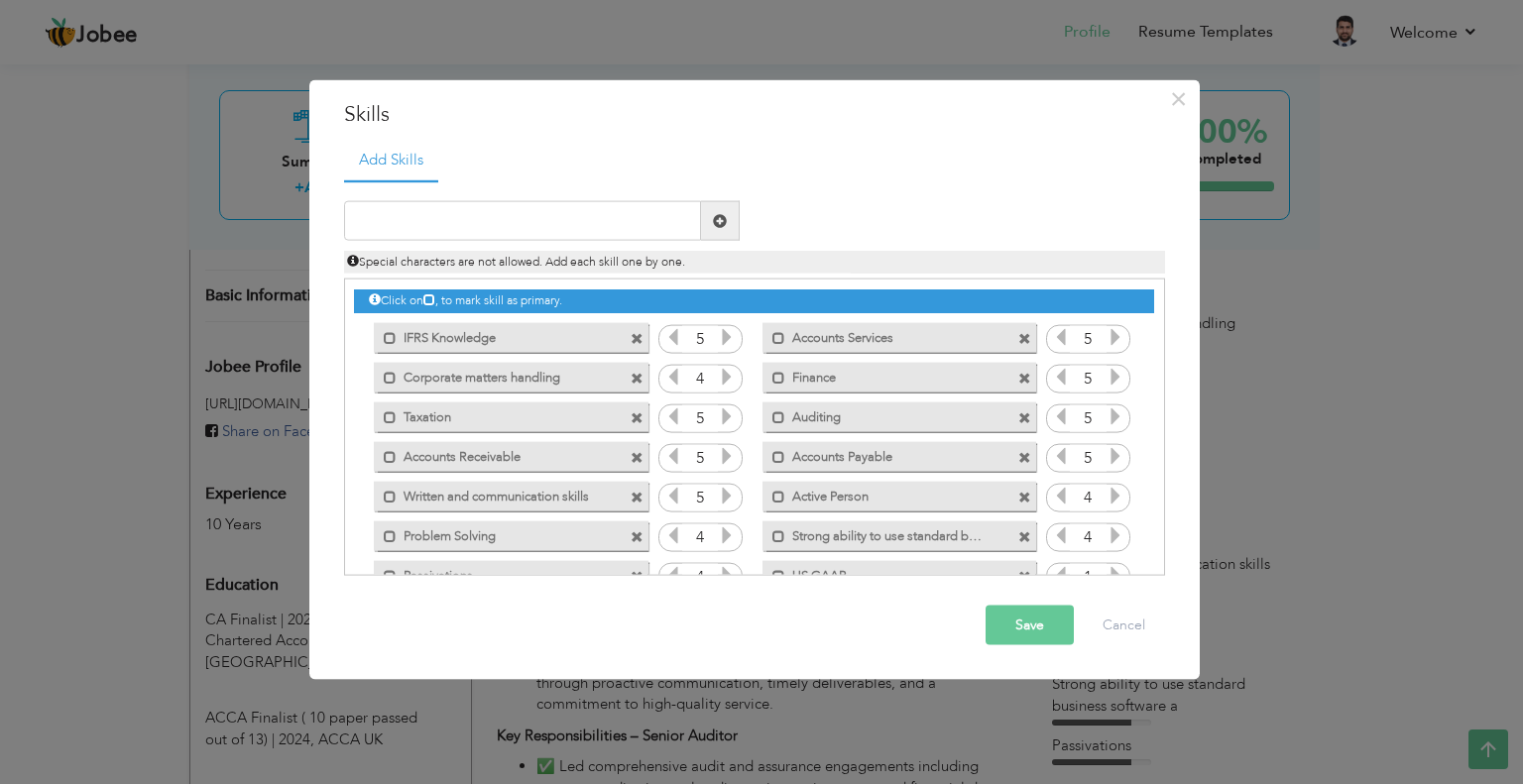 scroll, scrollTop: 44, scrollLeft: 0, axis: vertical 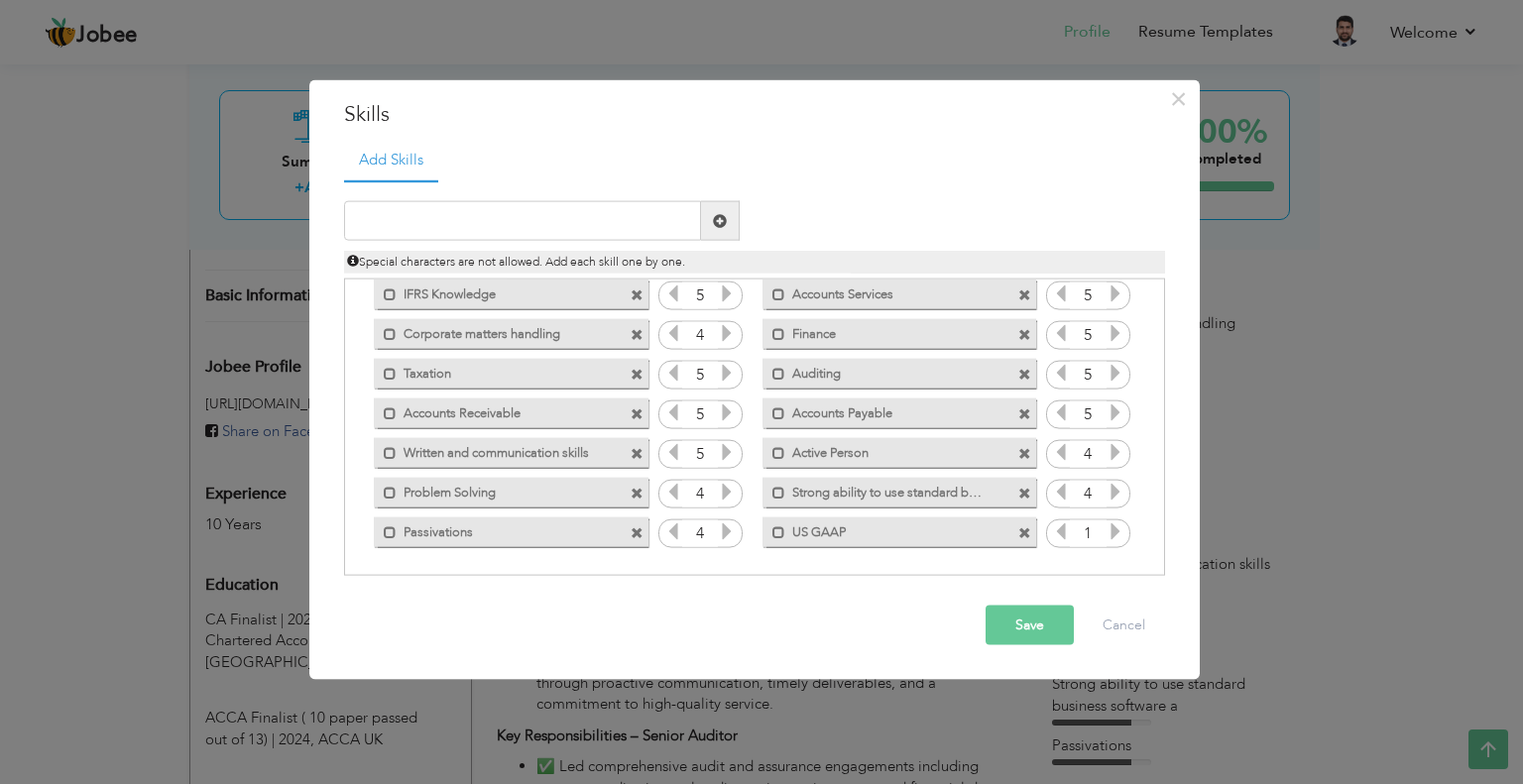 click at bounding box center (1115, 531) 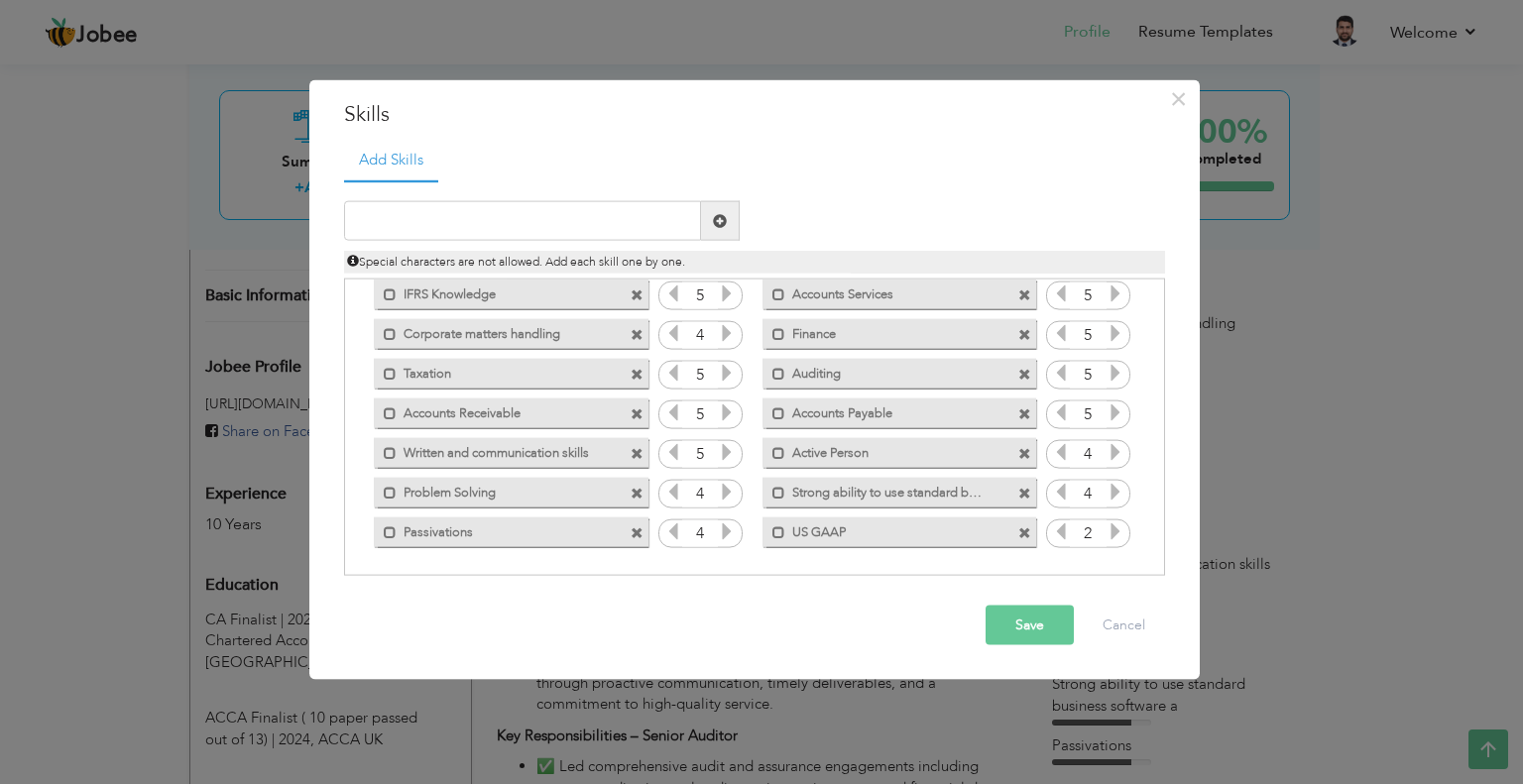 click at bounding box center (1115, 531) 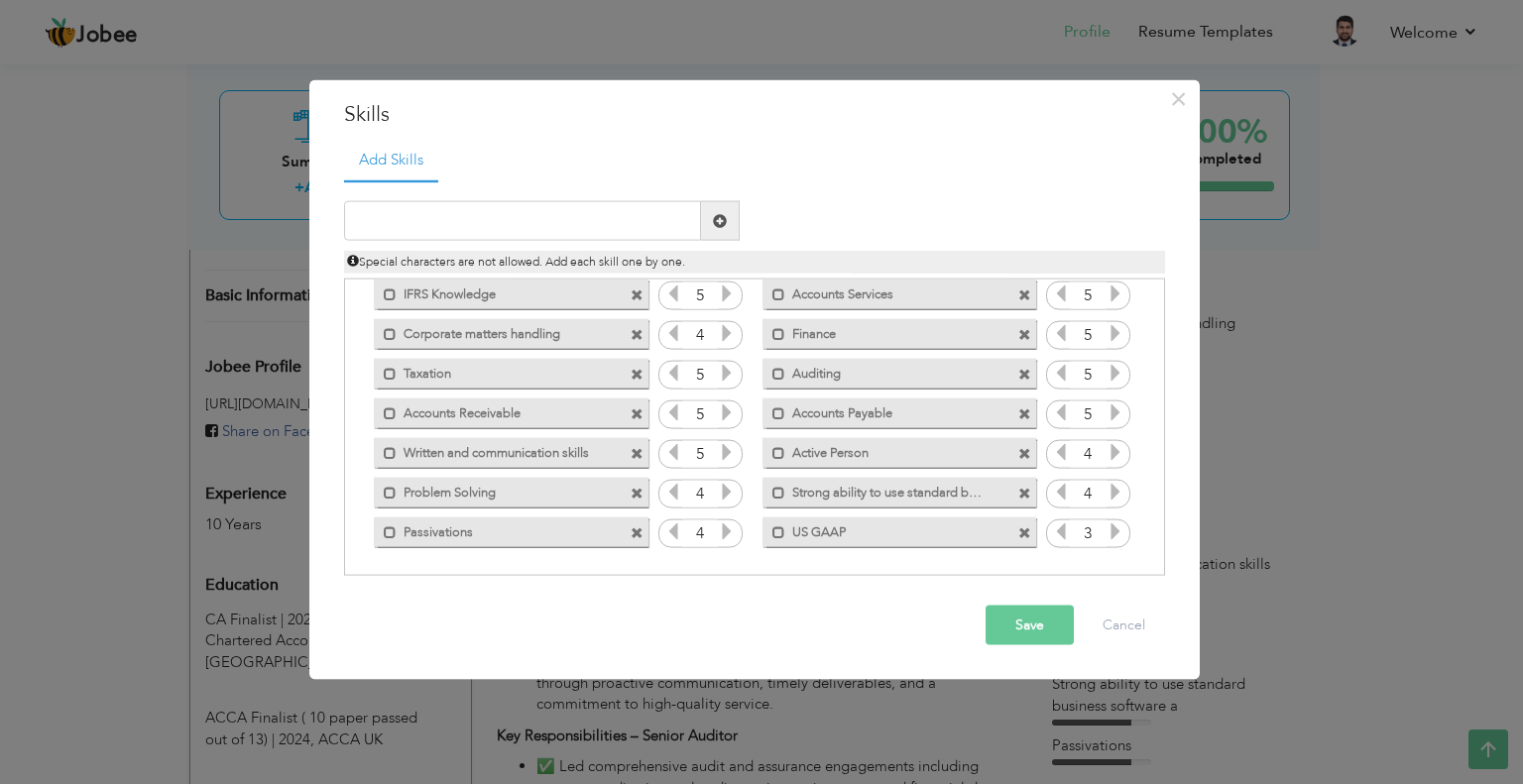 click at bounding box center [1115, 531] 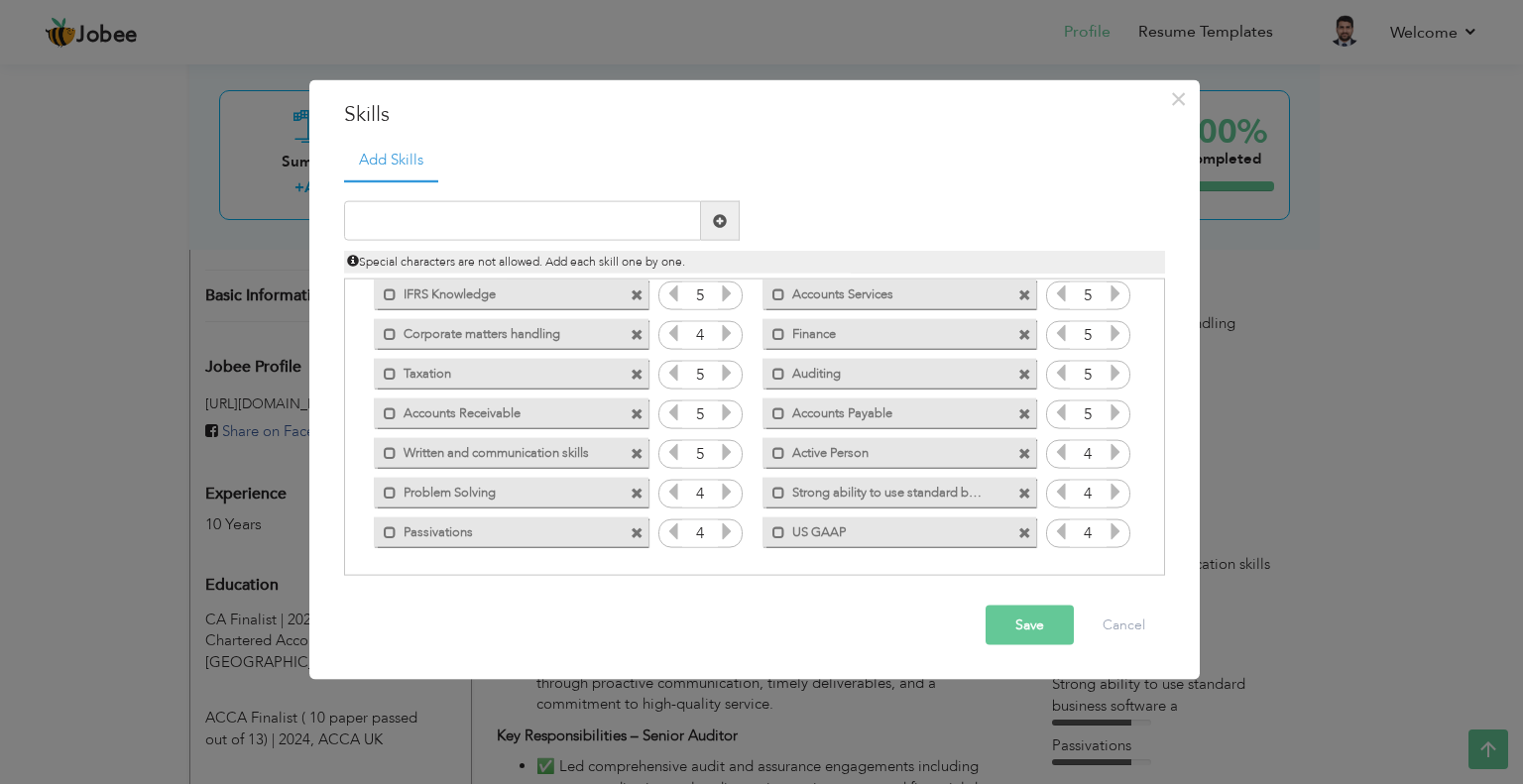 click on "Save" at bounding box center [1029, 625] 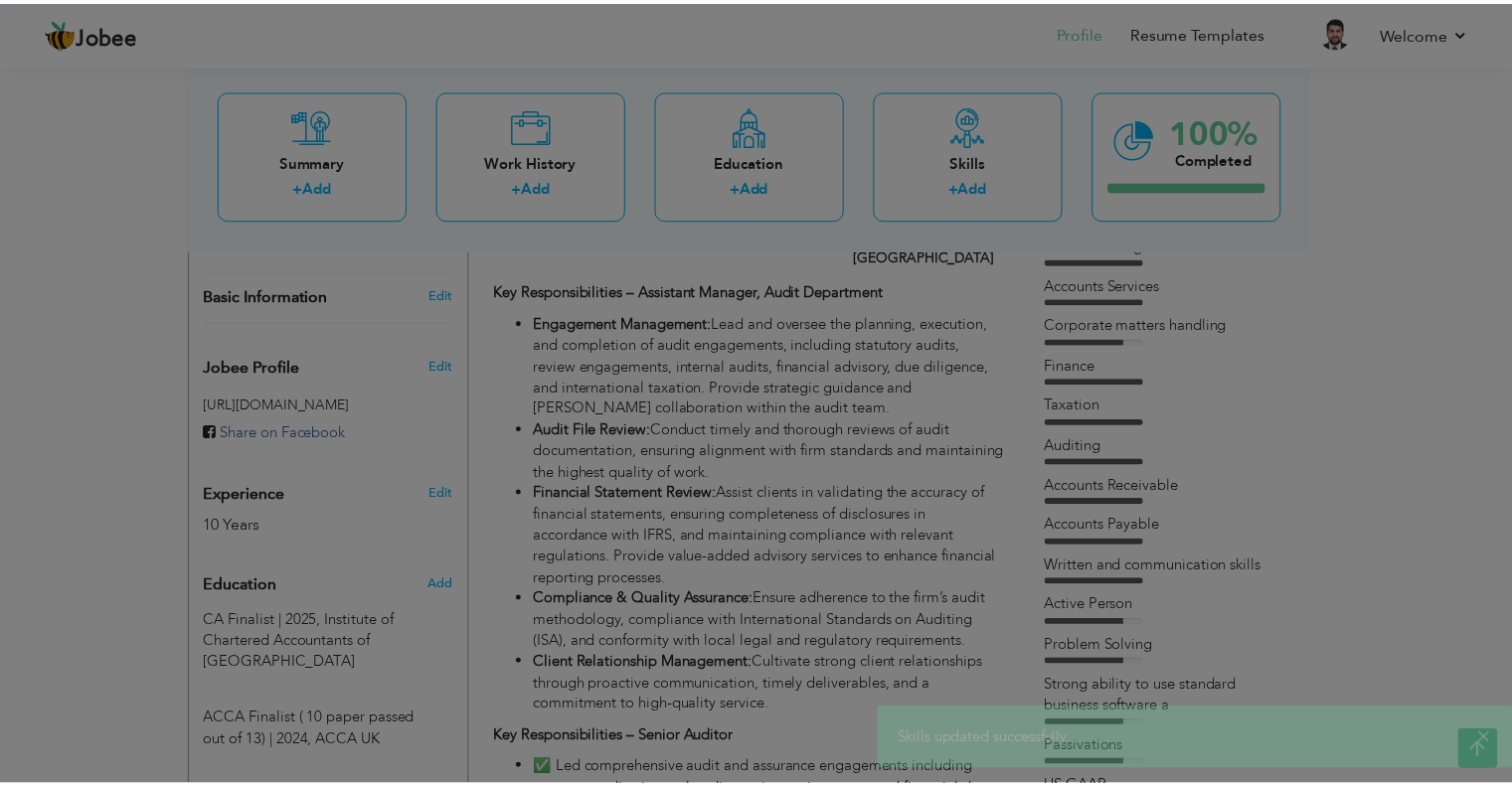 scroll, scrollTop: 0, scrollLeft: 0, axis: both 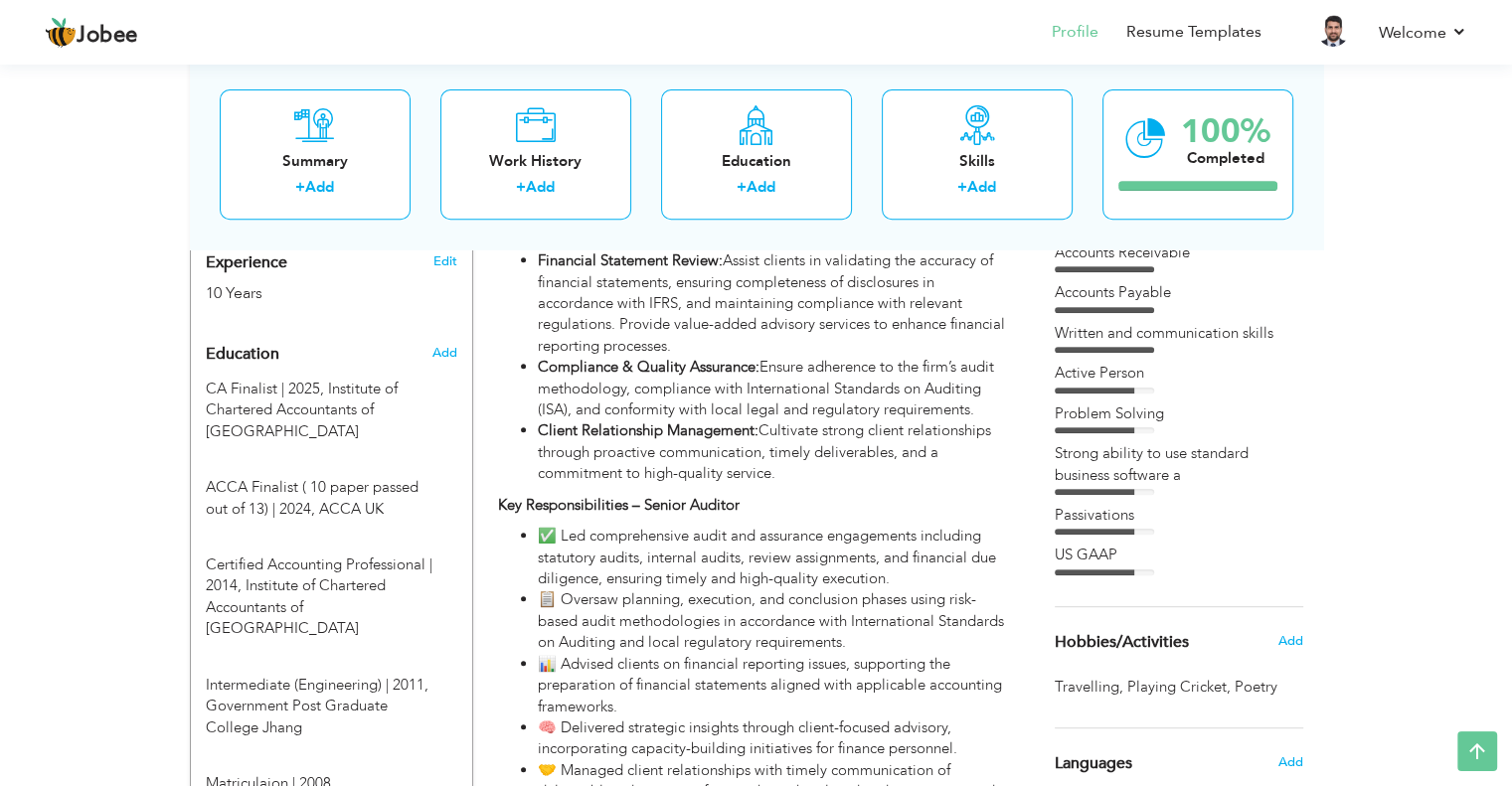 click on "View Resume
Export PDF
Profile
Summary
Public Link
Experience
Education
Awards
Work Histroy
Projects
Certifications
Skills
Preferred Job City" at bounding box center (756, 1506) 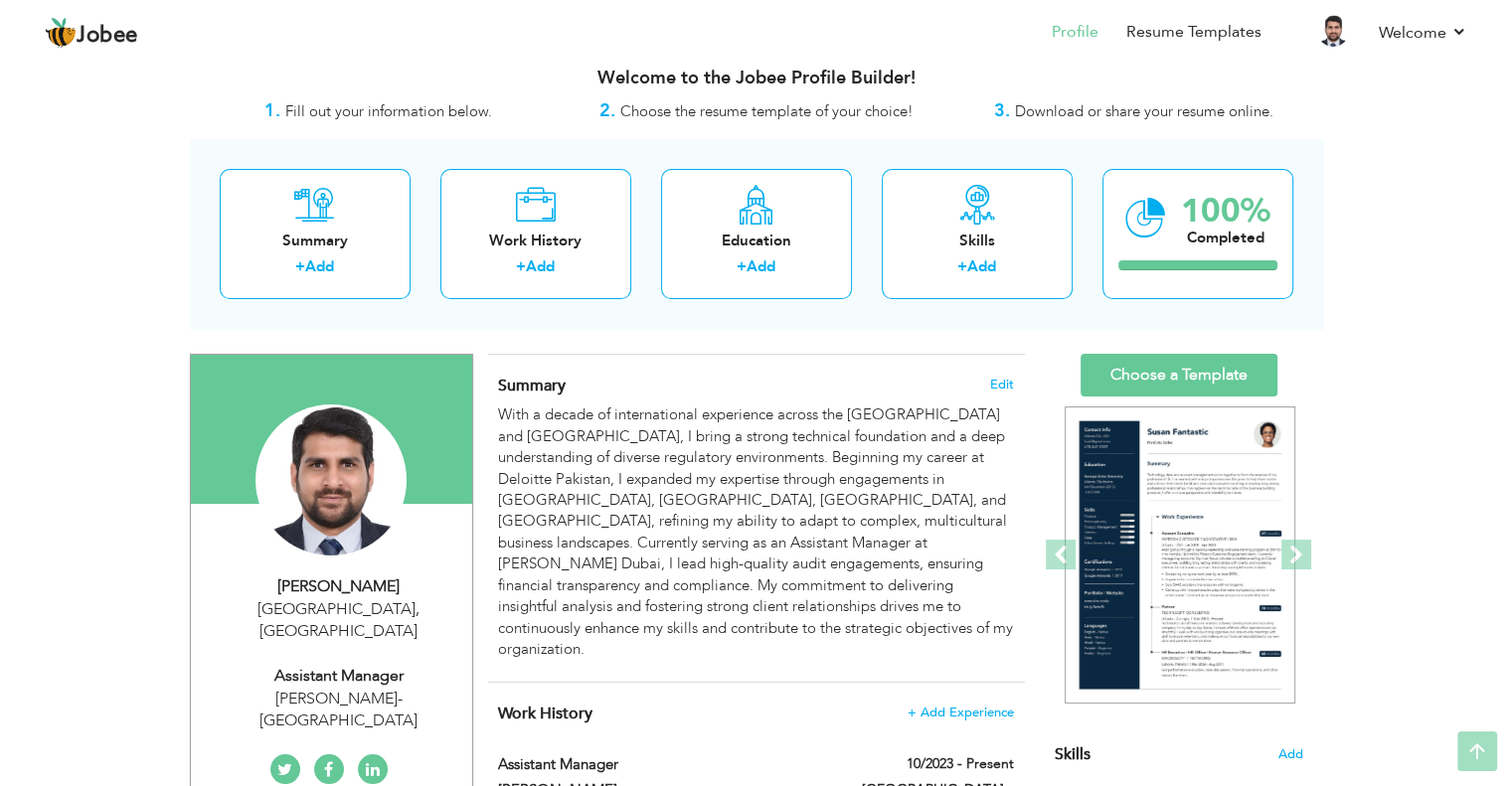 scroll, scrollTop: 0, scrollLeft: 0, axis: both 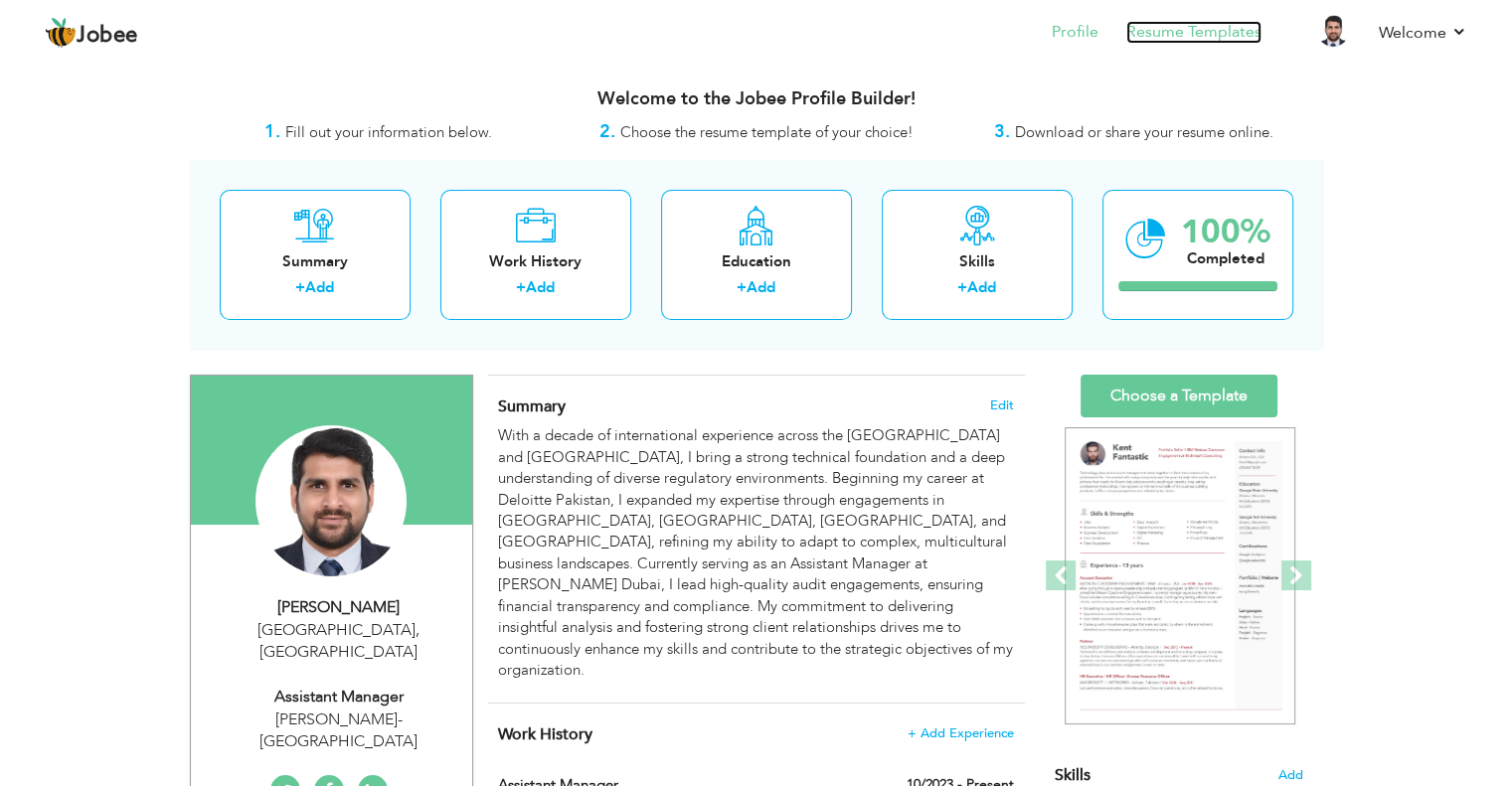 click on "Resume Templates" at bounding box center [1194, 32] 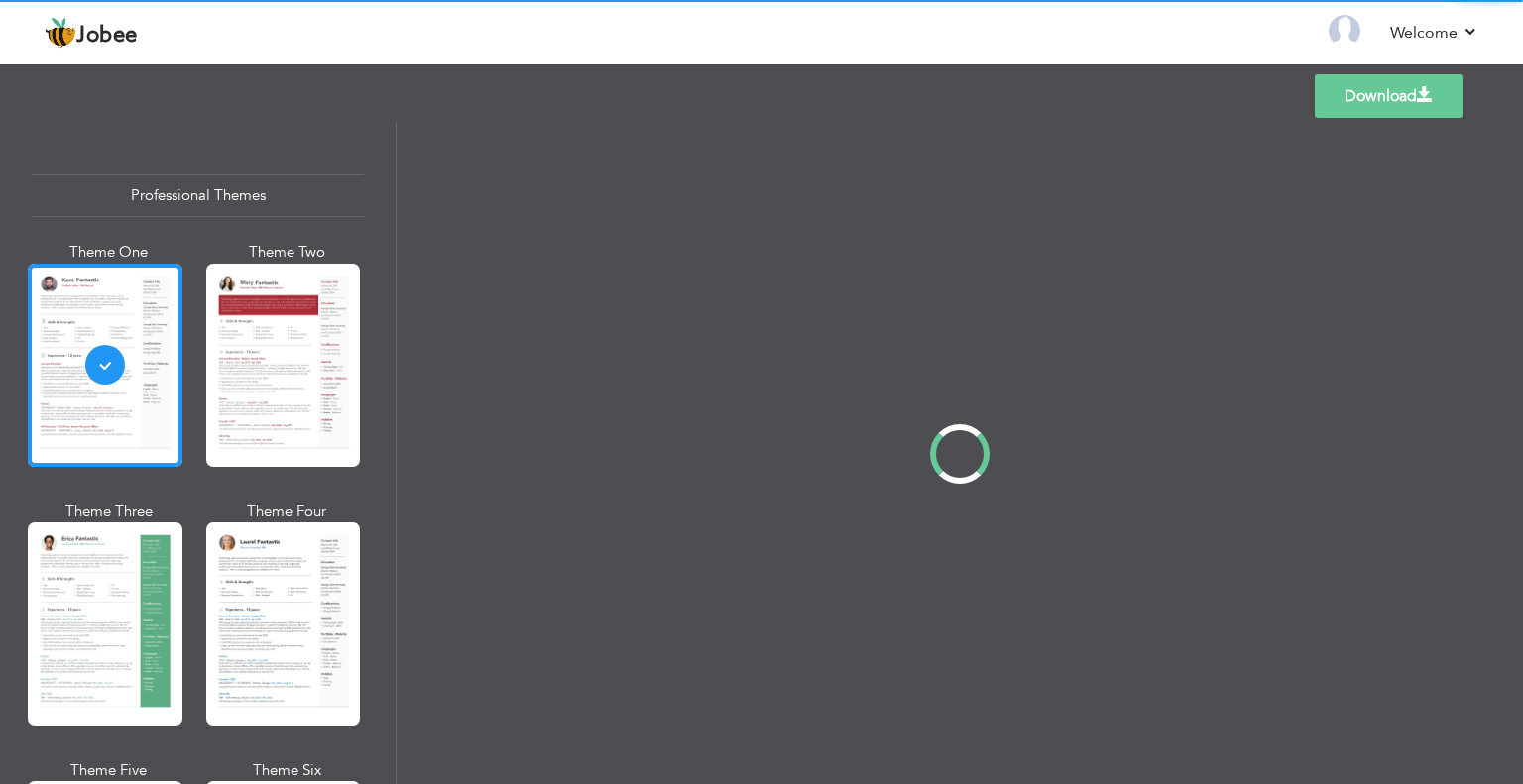 scroll, scrollTop: 0, scrollLeft: 0, axis: both 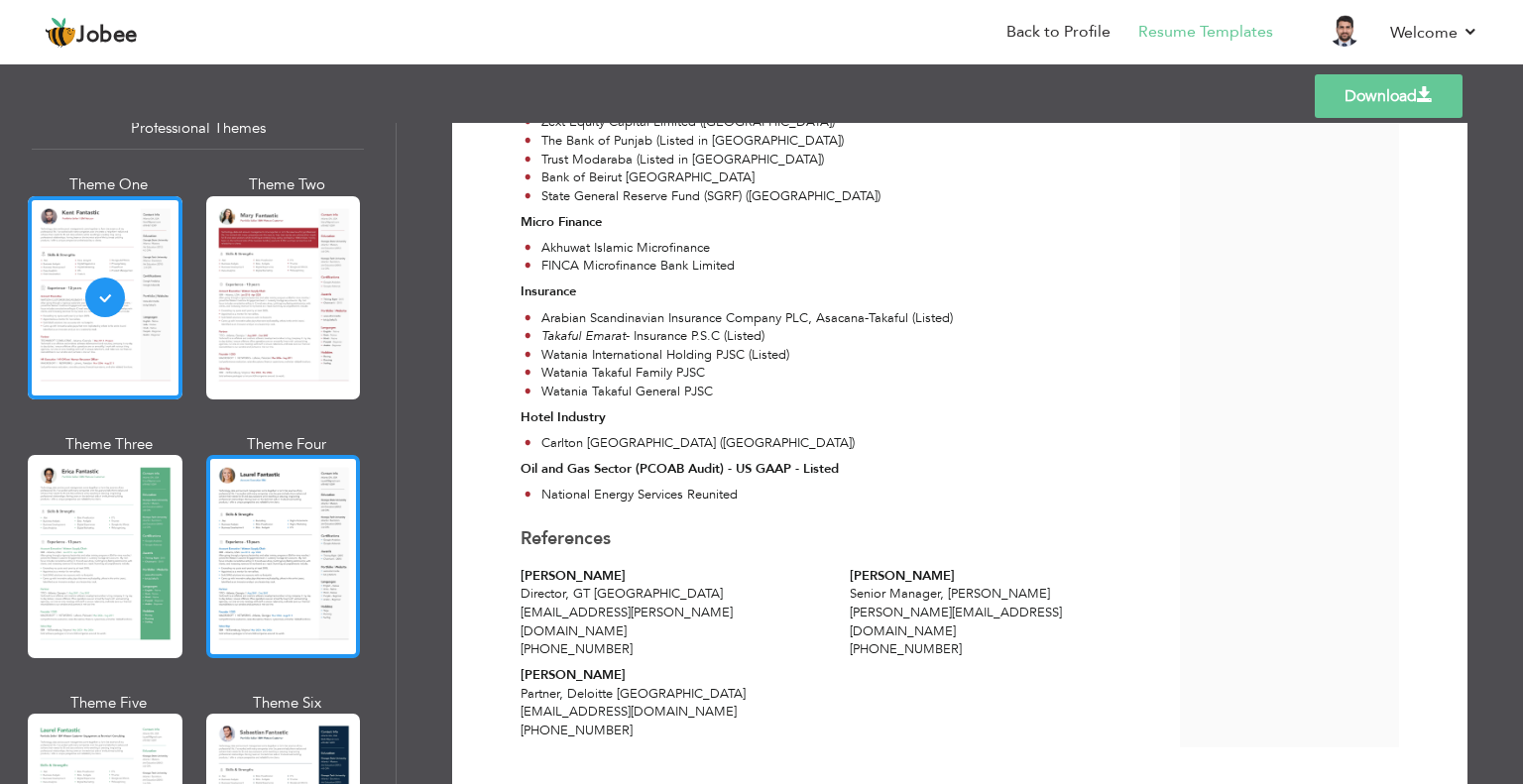 click at bounding box center [284, 556] 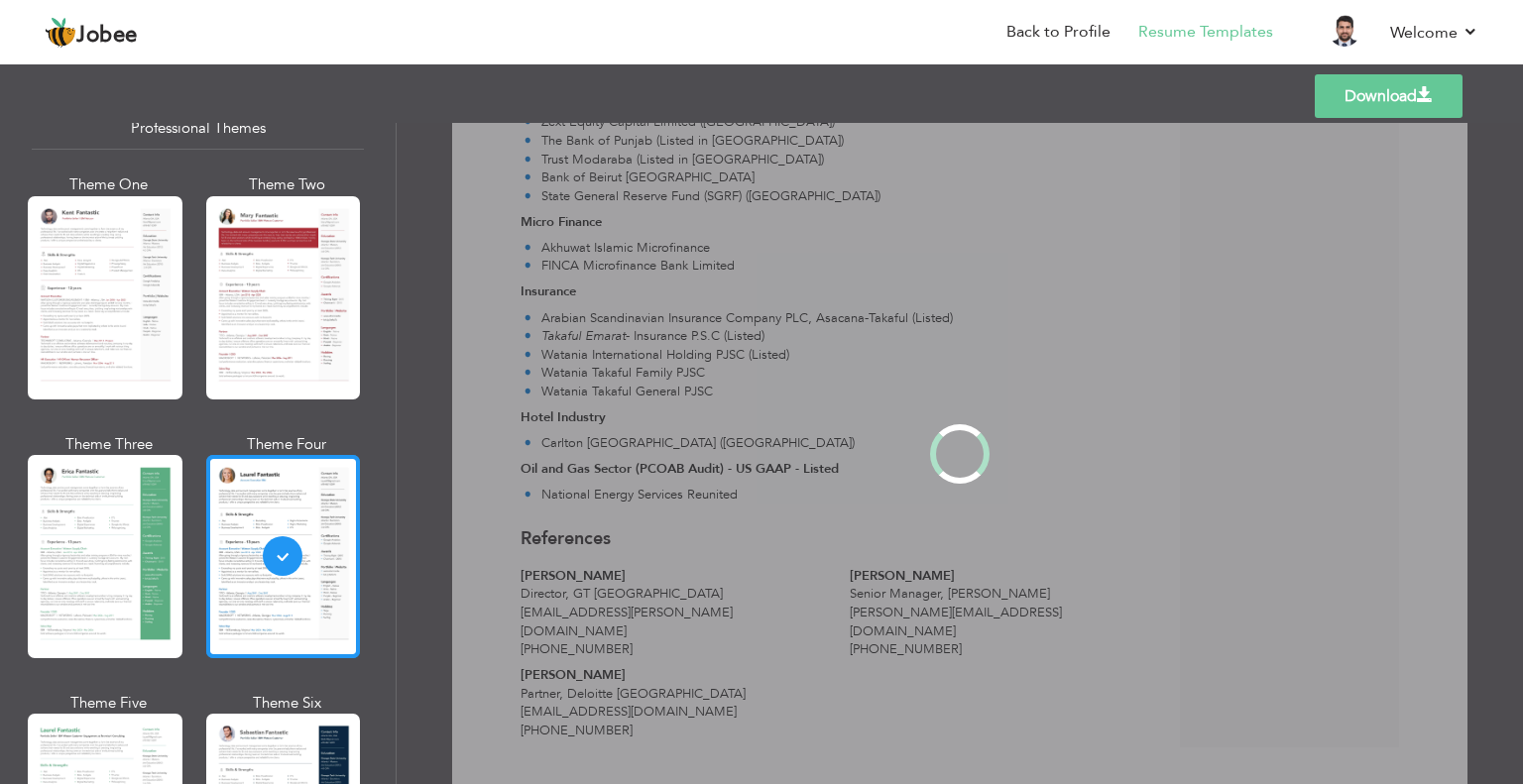 scroll, scrollTop: 0, scrollLeft: 0, axis: both 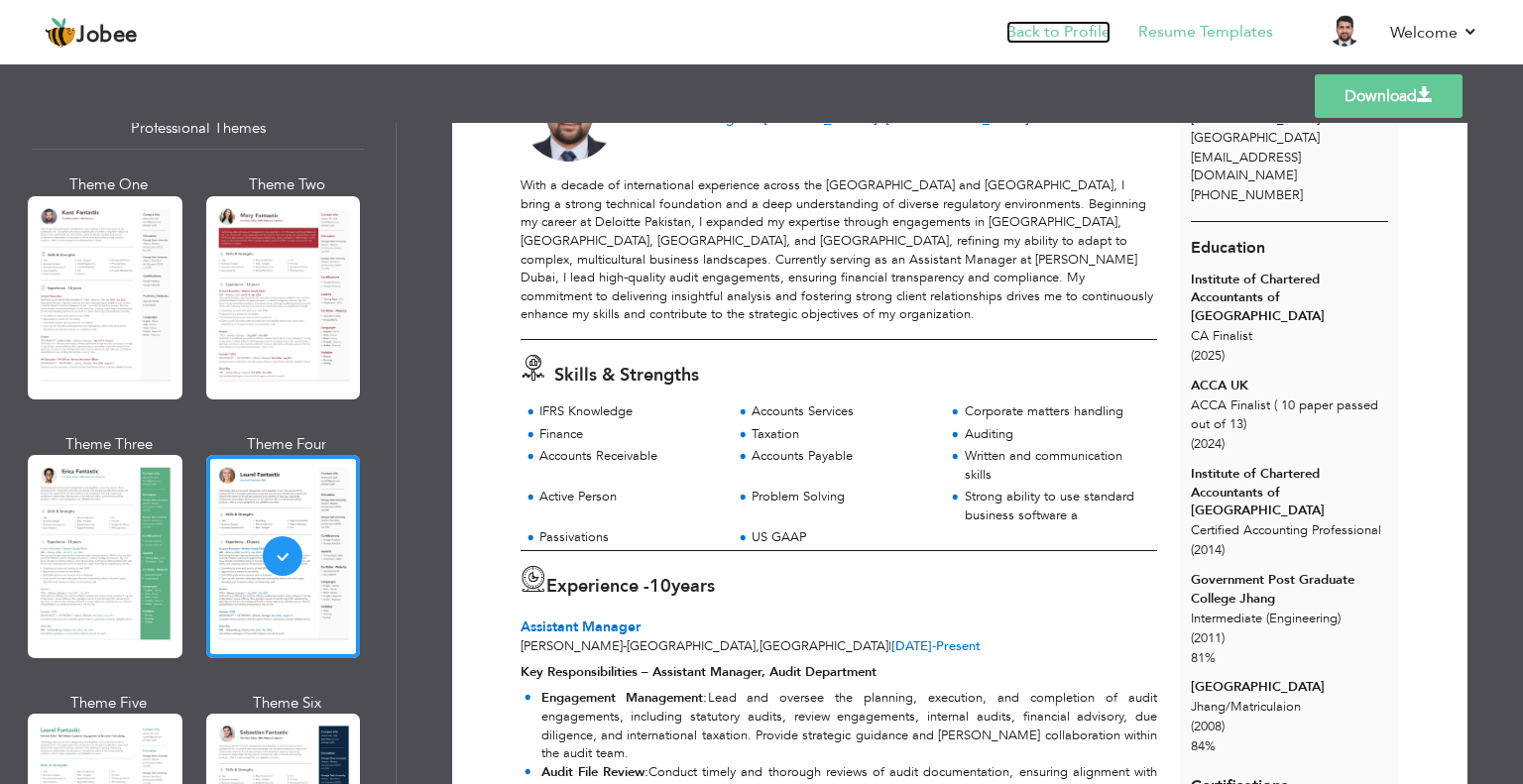 click on "Back to Profile" at bounding box center (1058, 32) 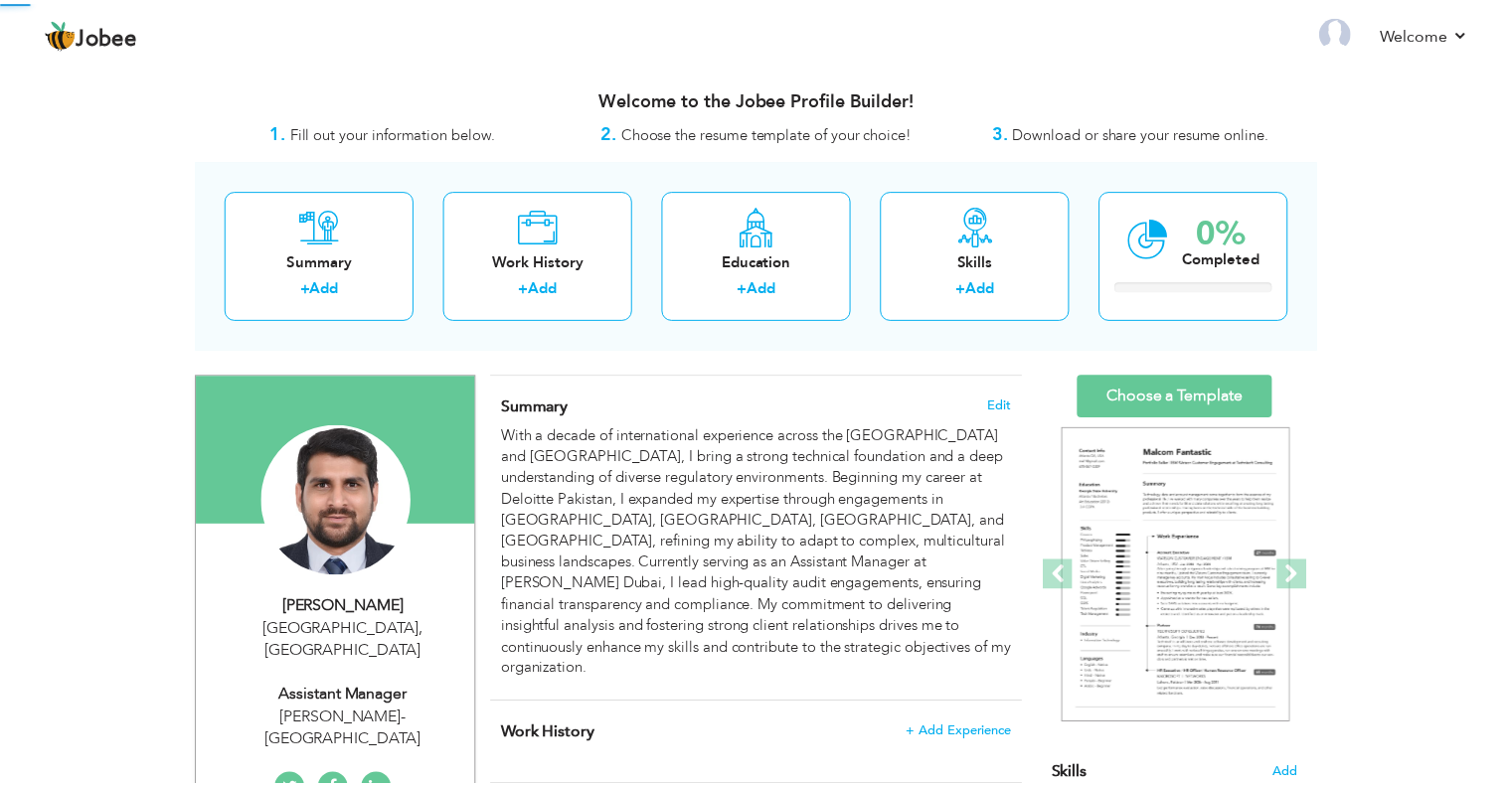 scroll, scrollTop: 0, scrollLeft: 0, axis: both 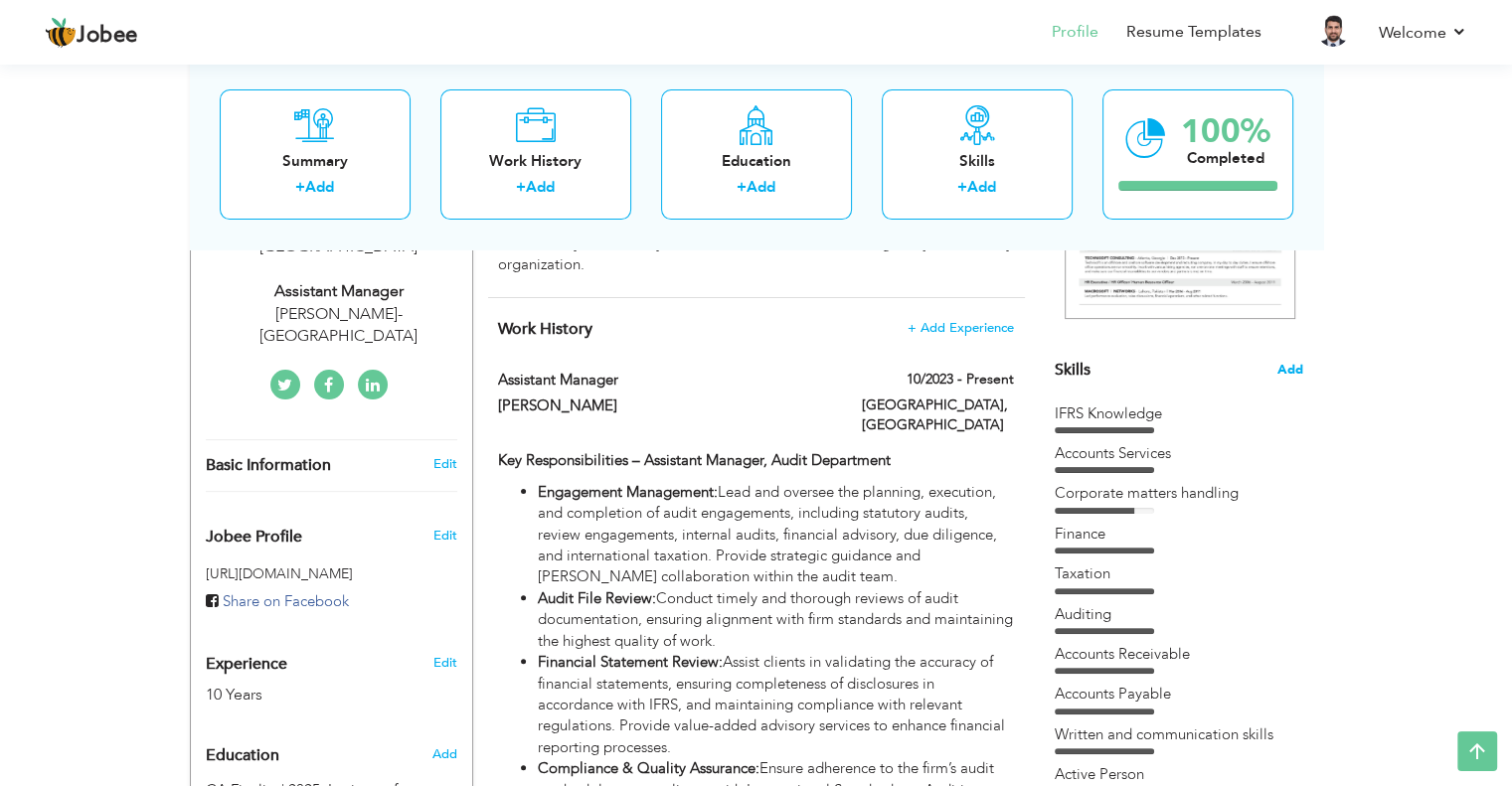 click on "Add" at bounding box center [1290, 370] 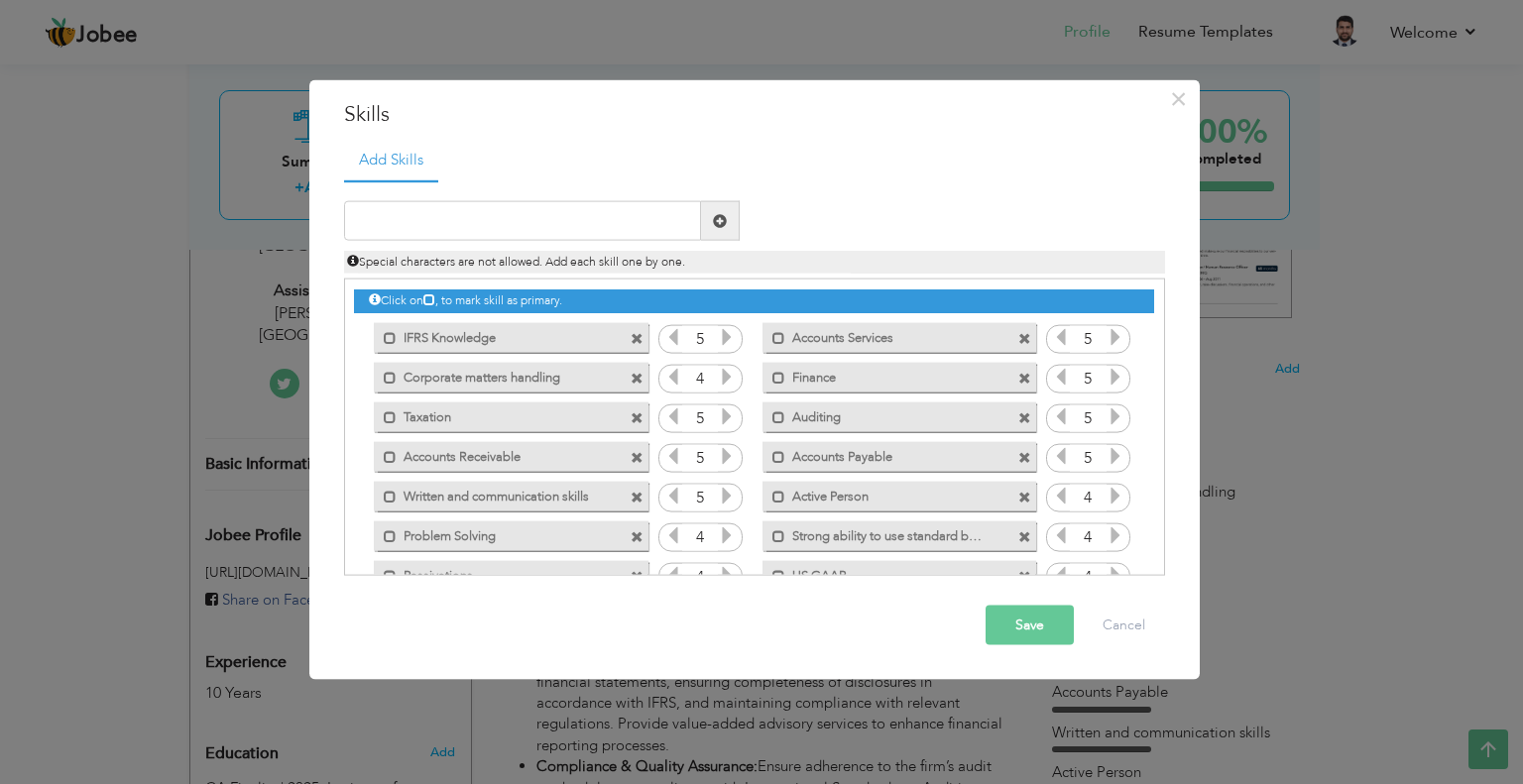 click at bounding box center [1024, 497] 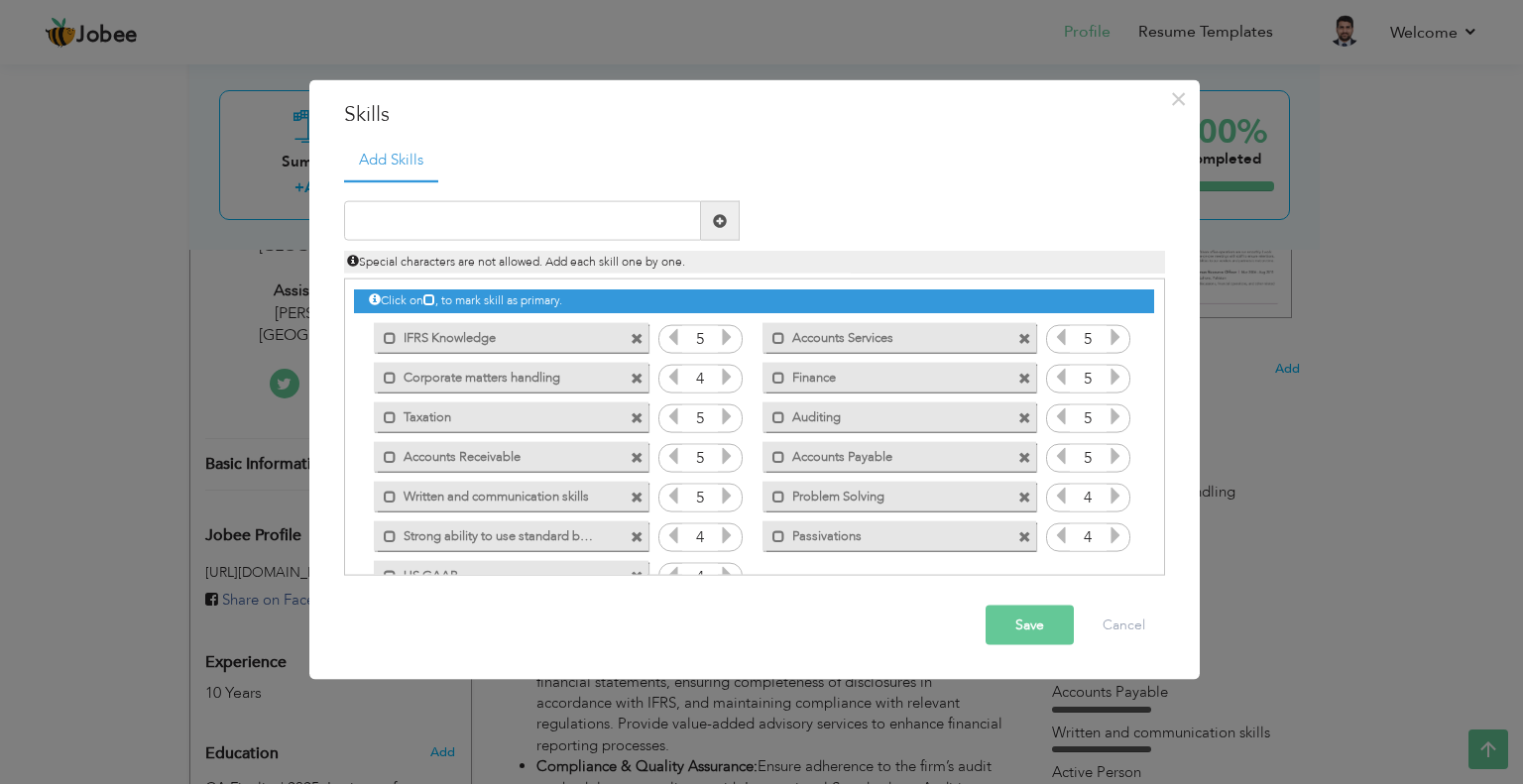 drag, startPoint x: 1165, startPoint y: 467, endPoint x: 1163, endPoint y: 537, distance: 70.02857 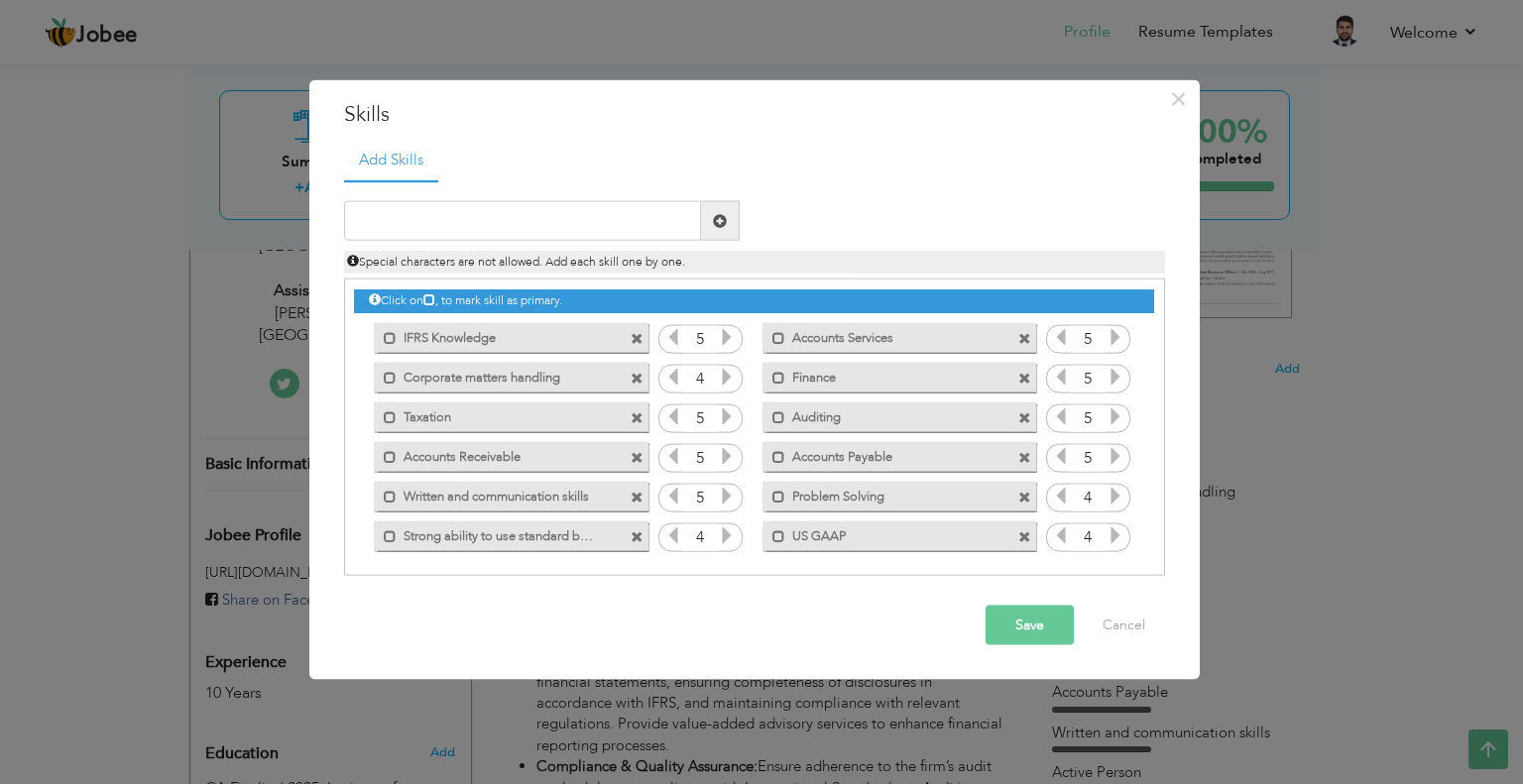 scroll, scrollTop: 4, scrollLeft: 0, axis: vertical 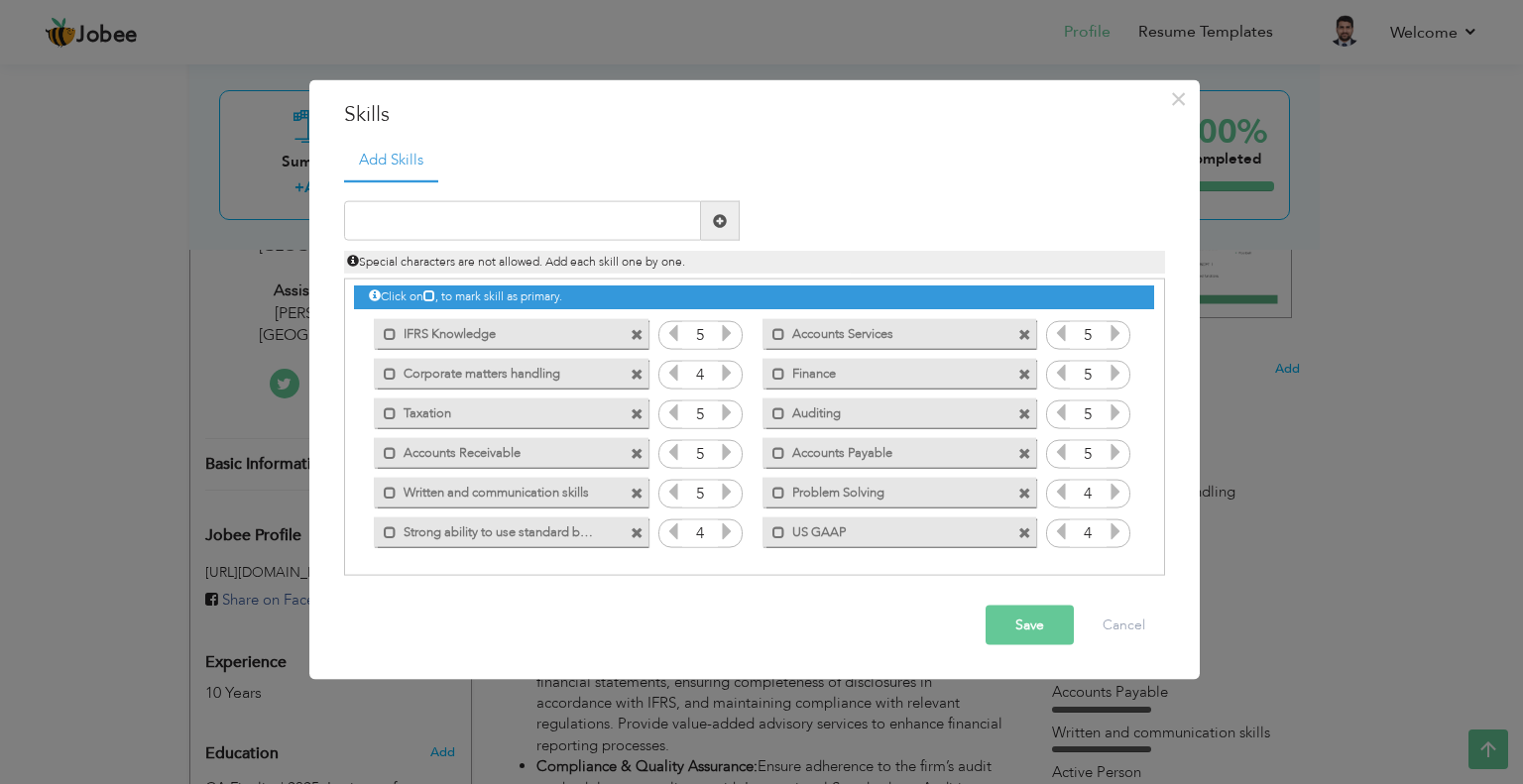 click at bounding box center (640, 526) 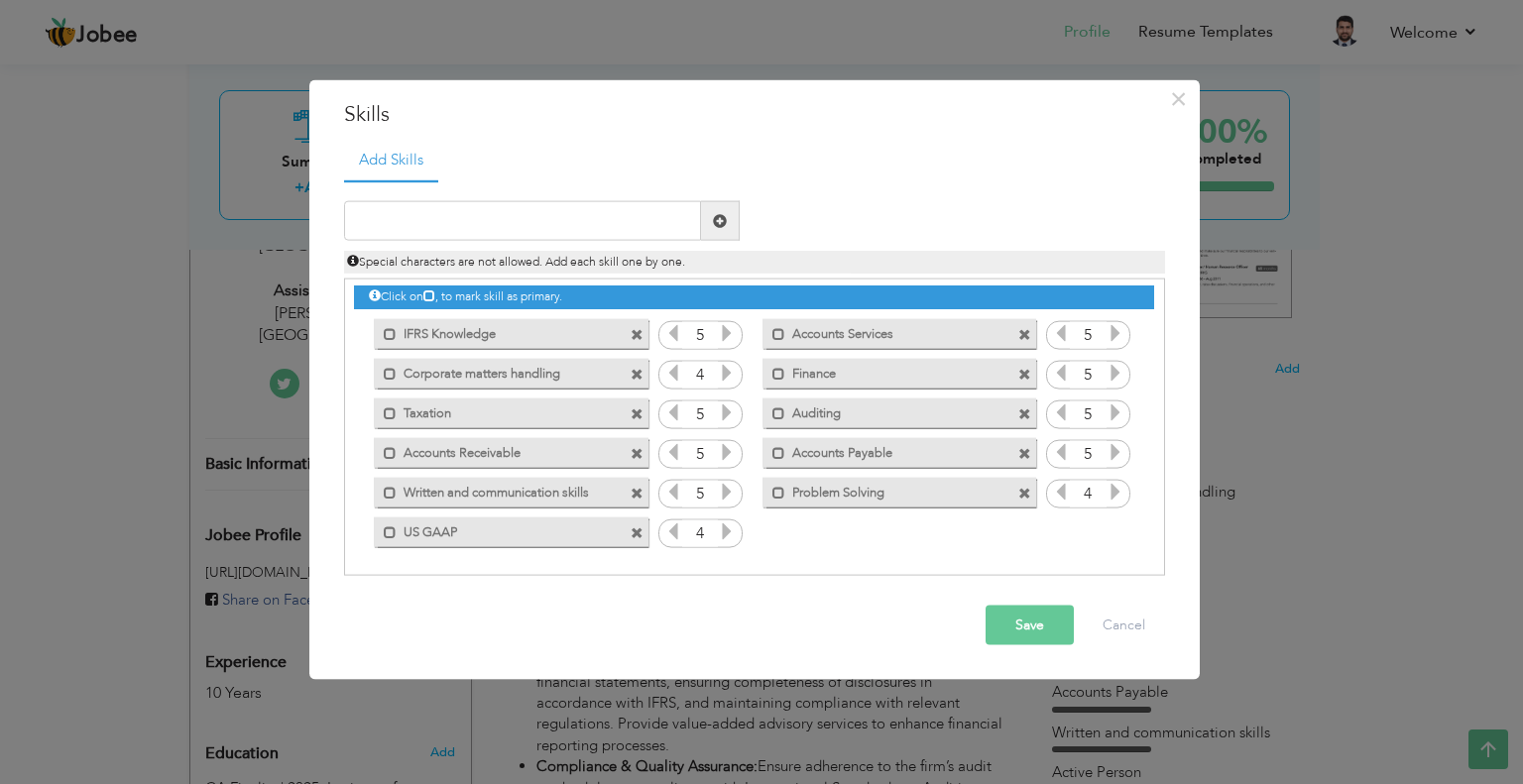 click on "Save" at bounding box center [1029, 625] 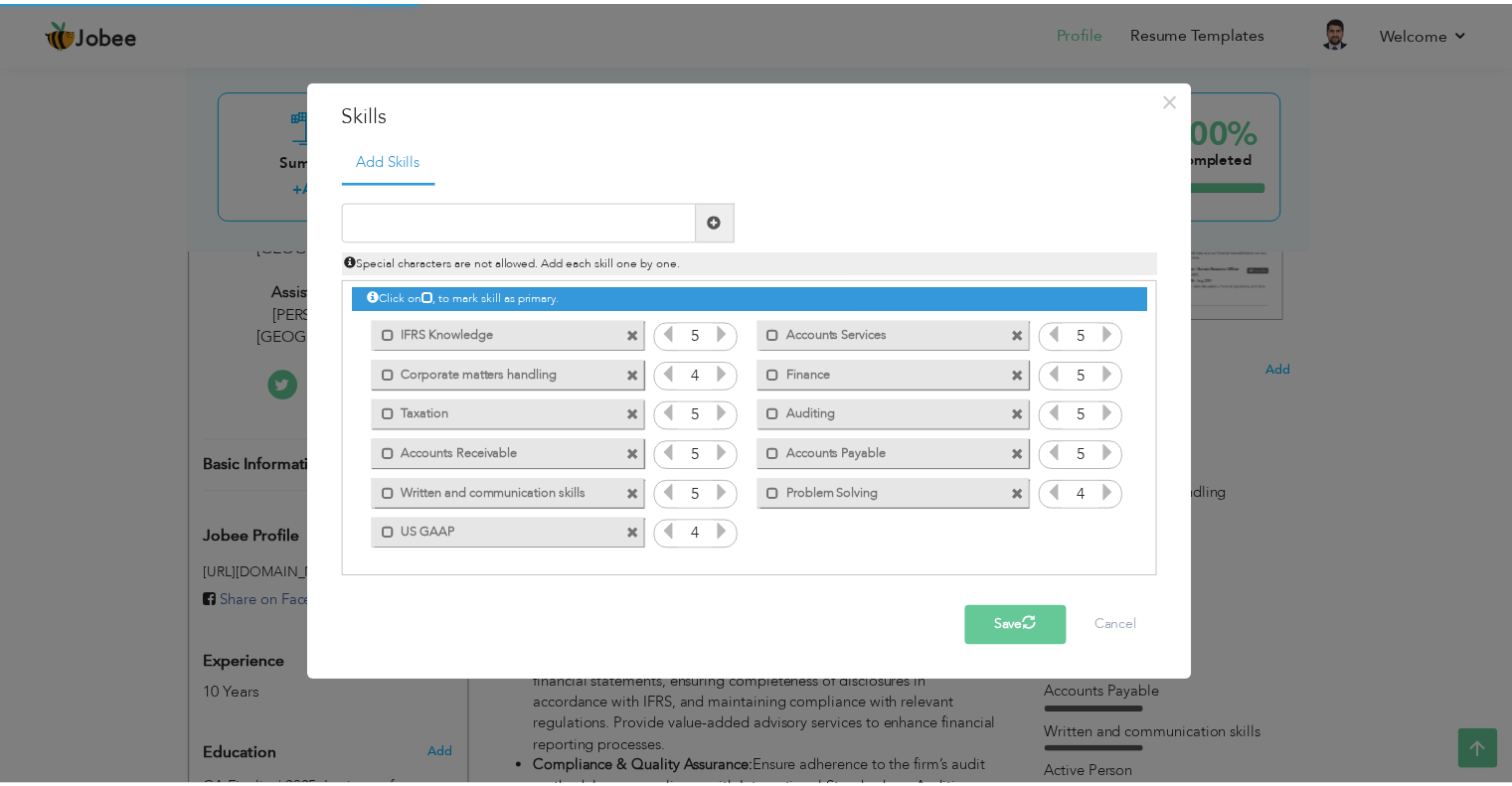 scroll, scrollTop: 0, scrollLeft: 0, axis: both 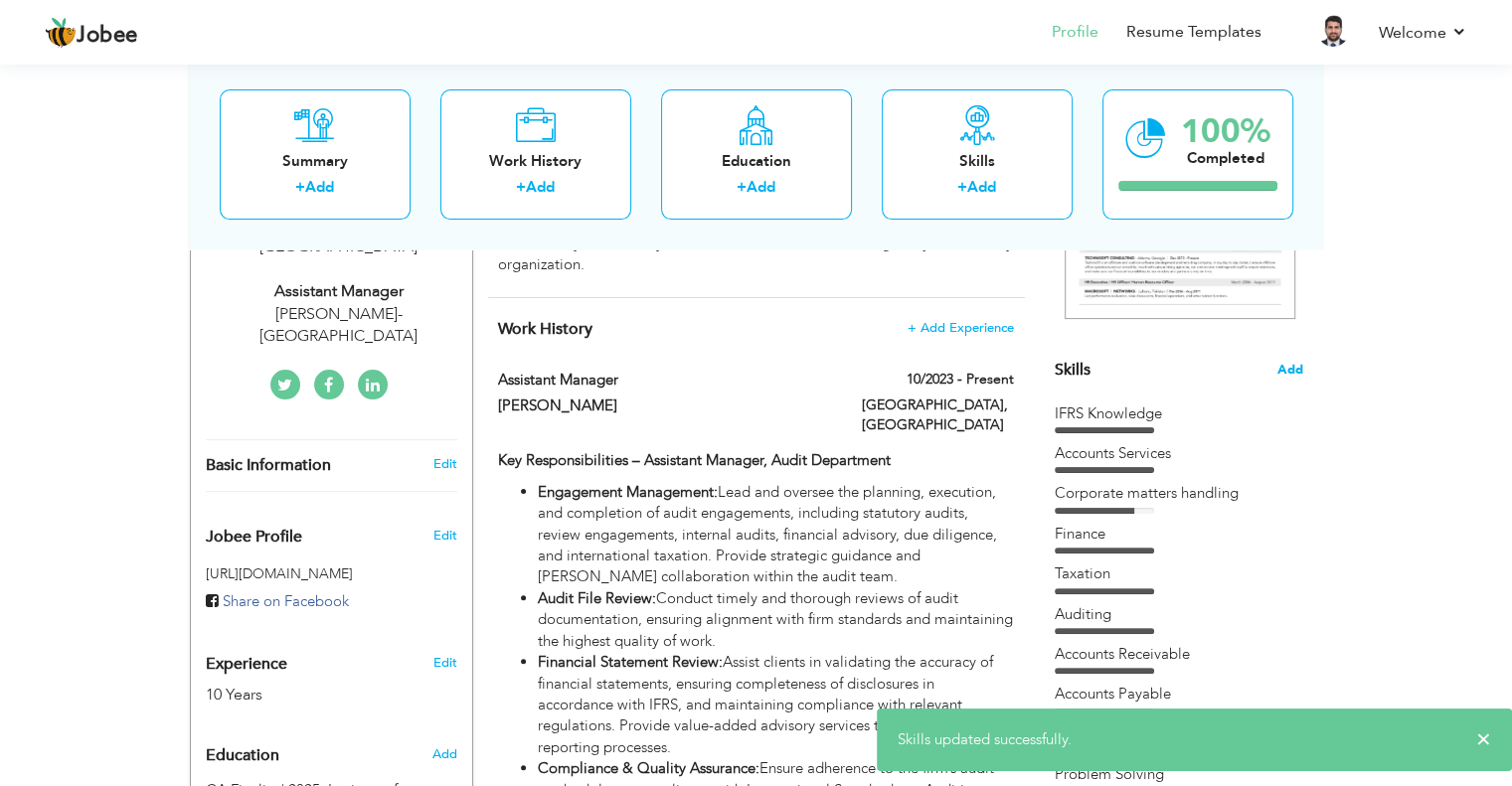 click on "Add" at bounding box center [1290, 370] 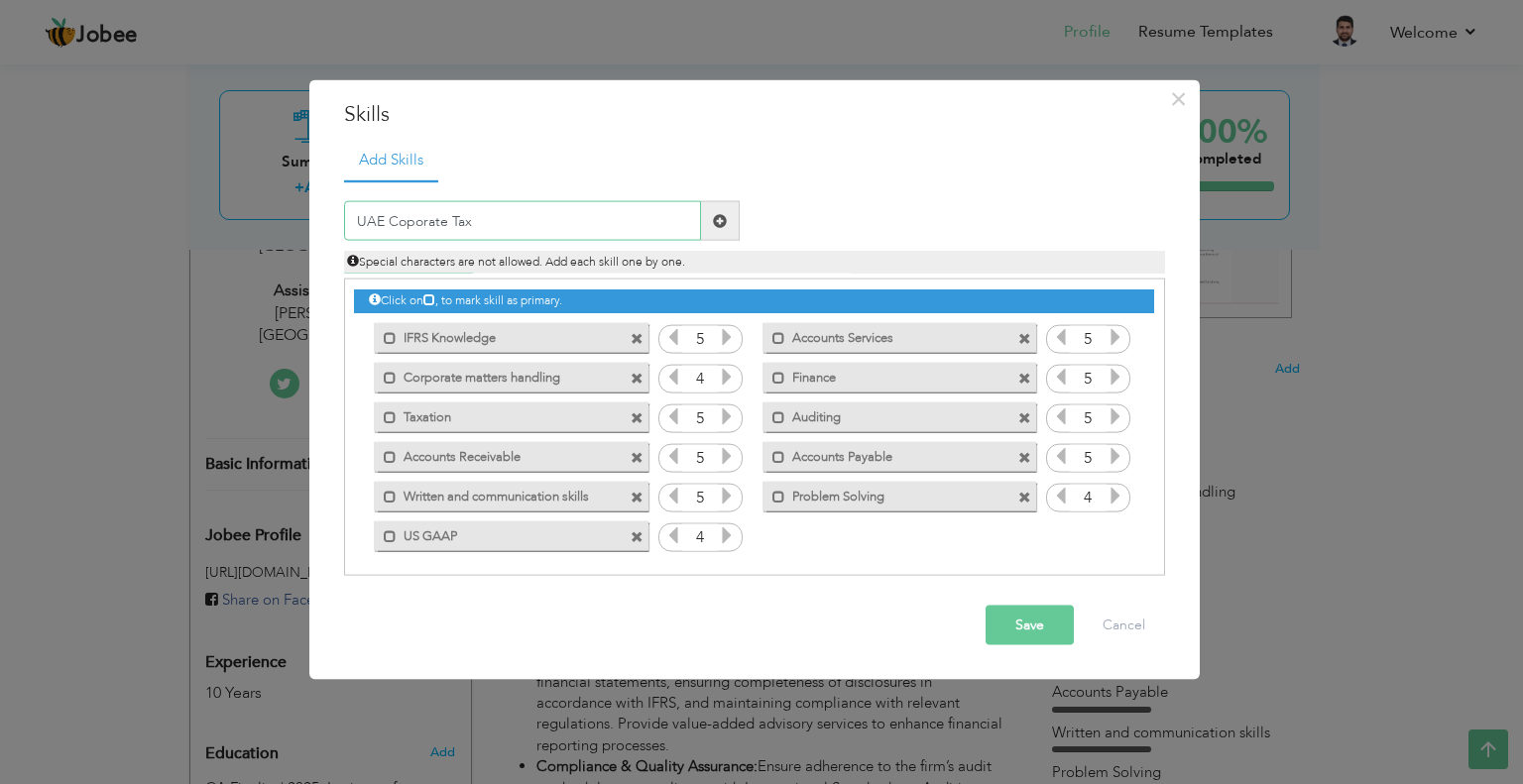 type on "UAE Coporate Tax" 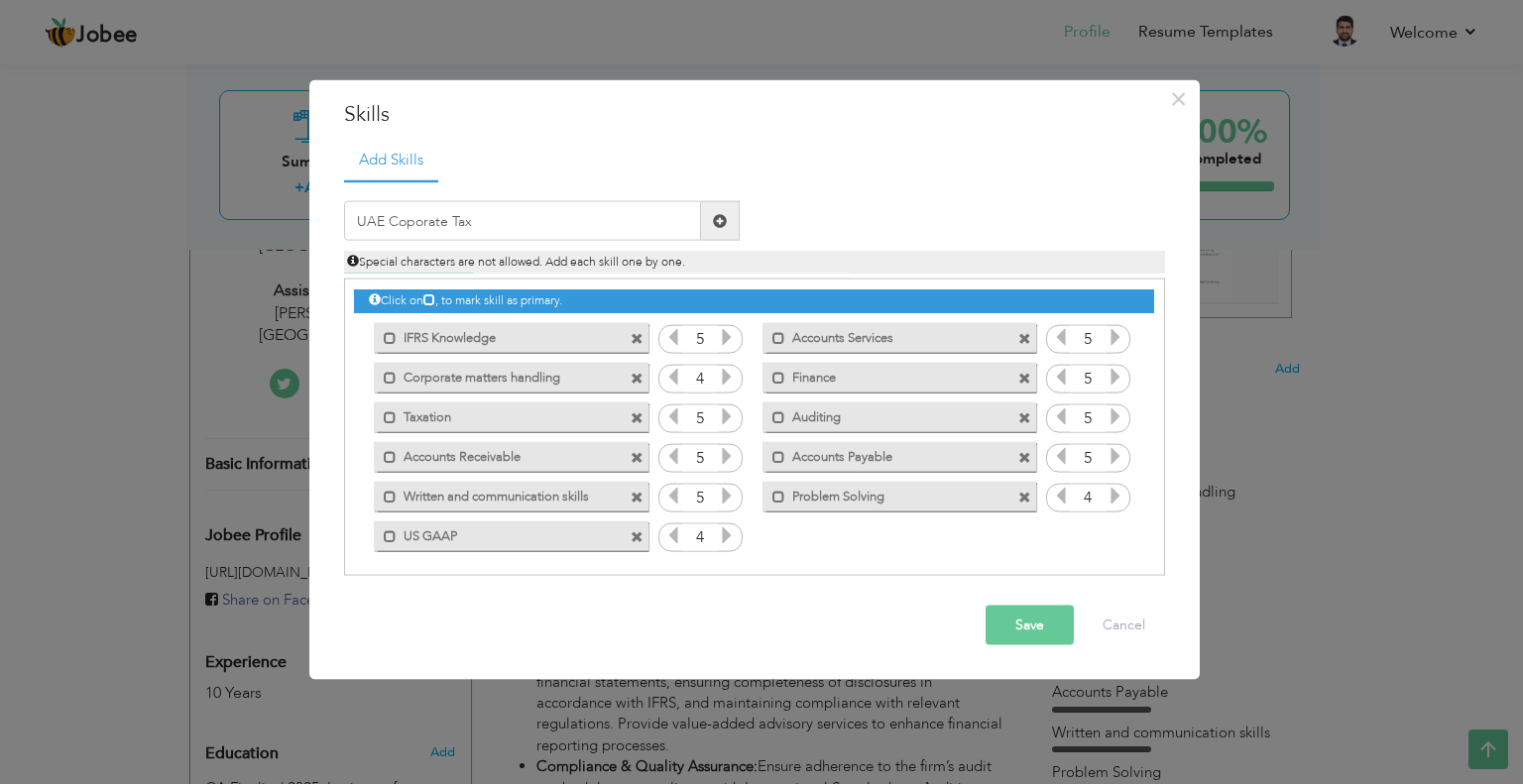click at bounding box center (720, 220) 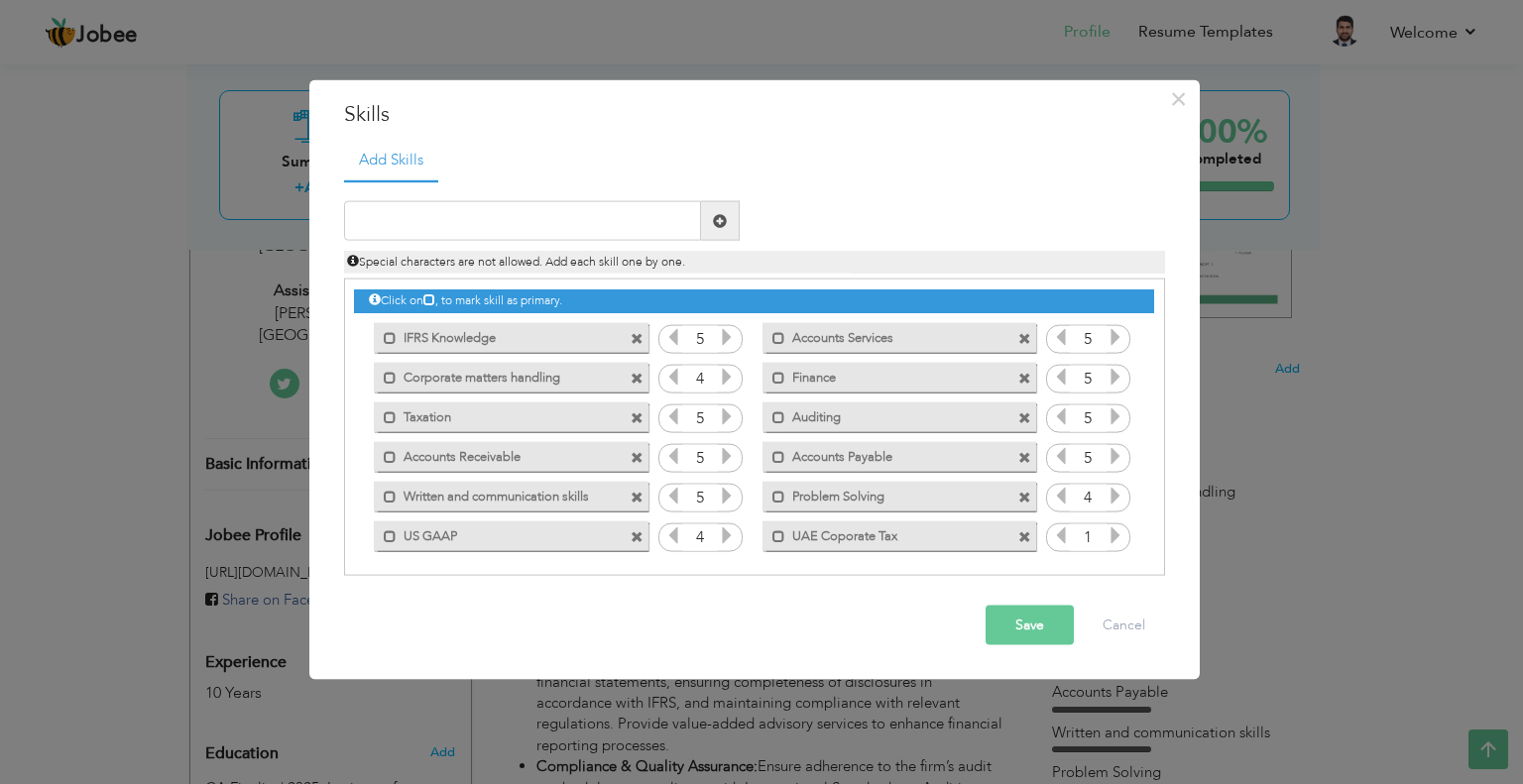 click at bounding box center (1115, 535) 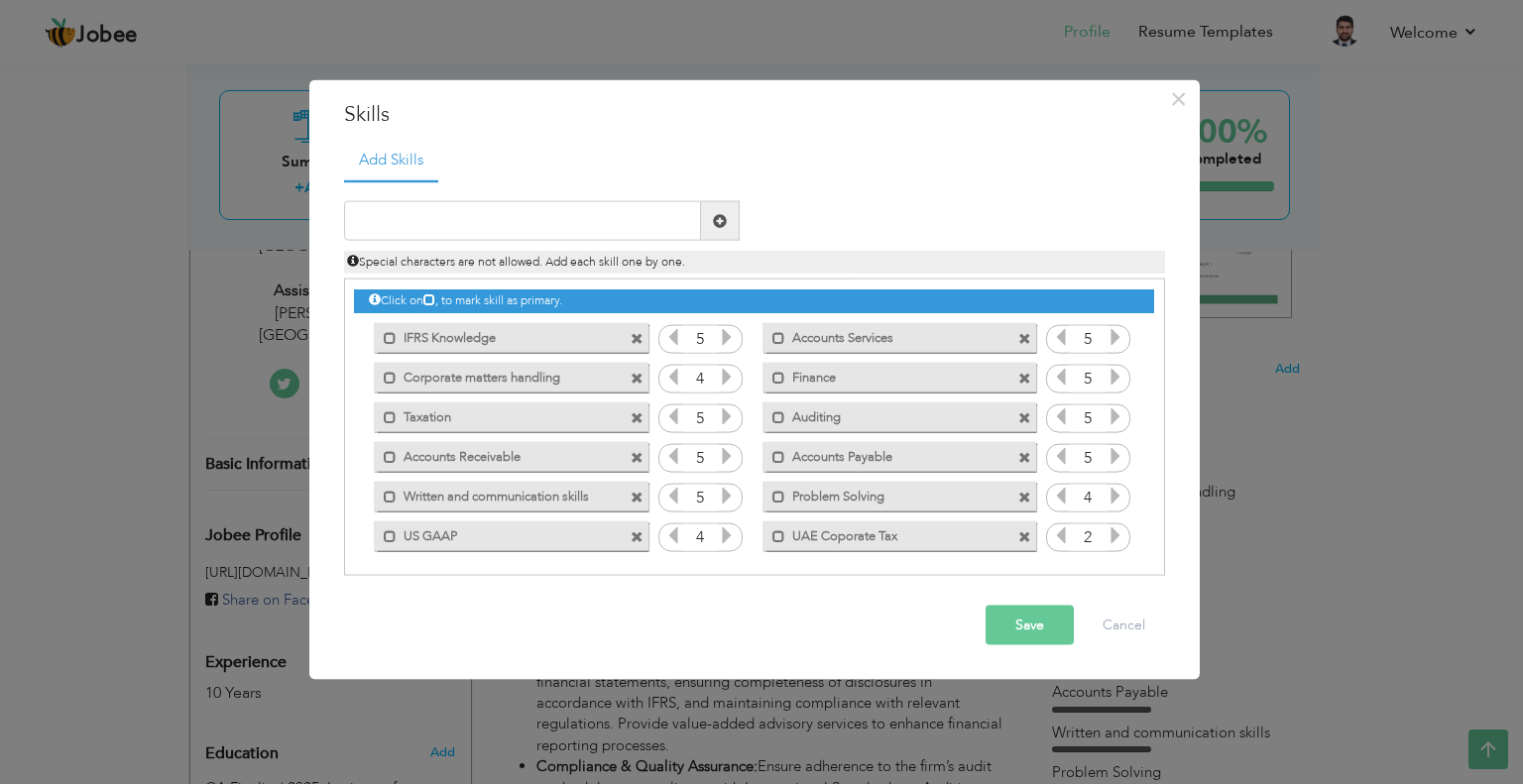 click at bounding box center [1115, 535] 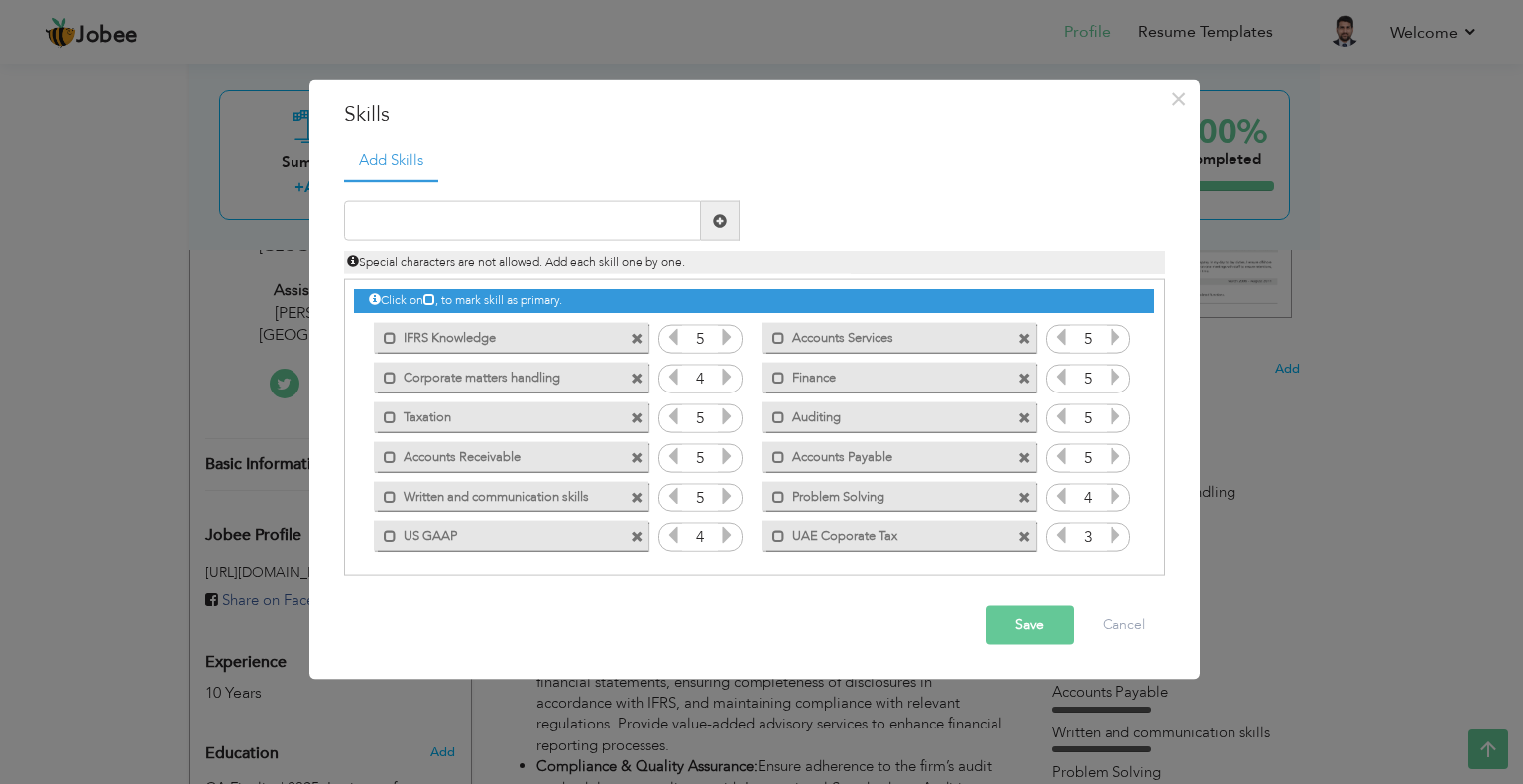 click on "Save" at bounding box center [1029, 625] 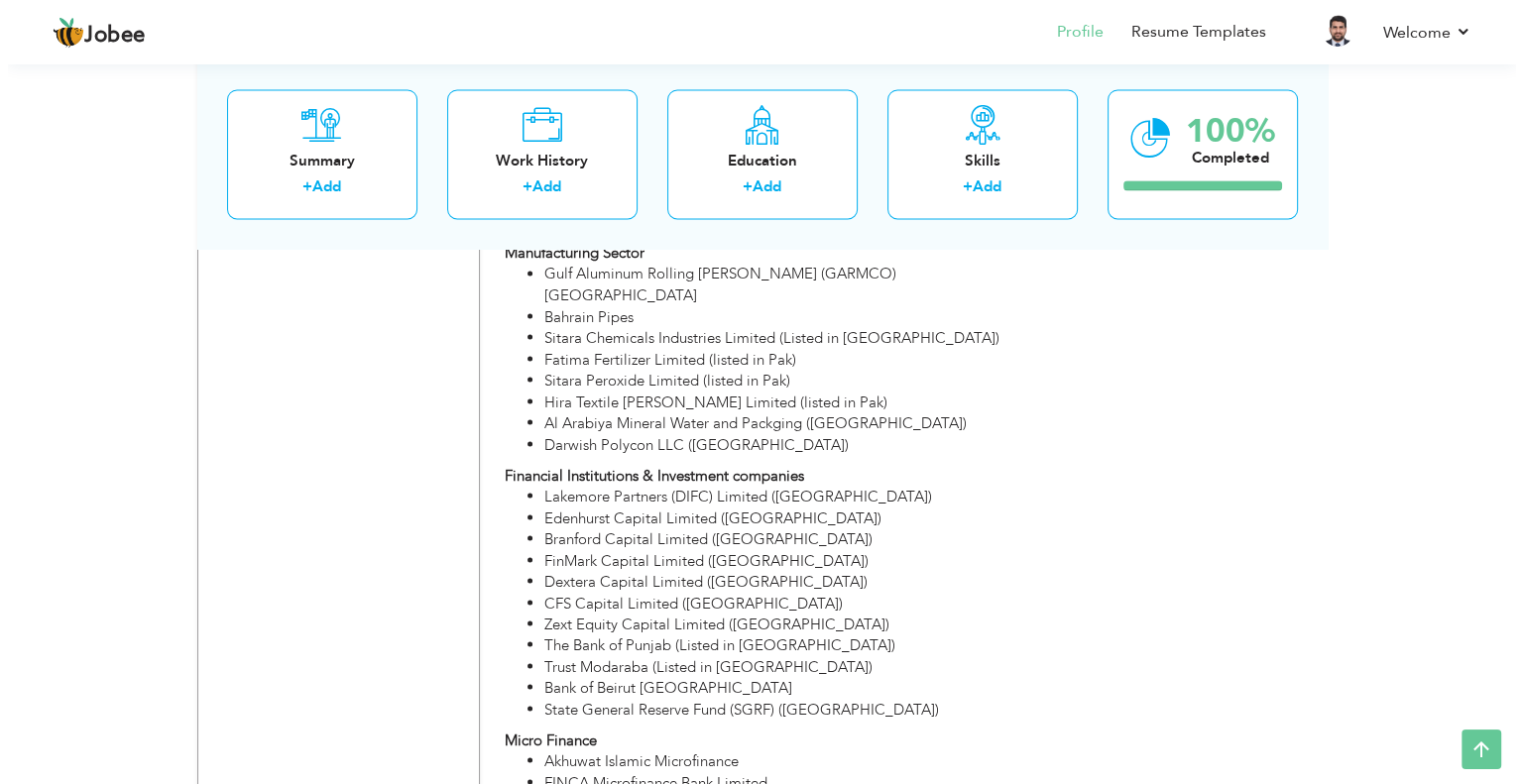 scroll, scrollTop: 3584, scrollLeft: 0, axis: vertical 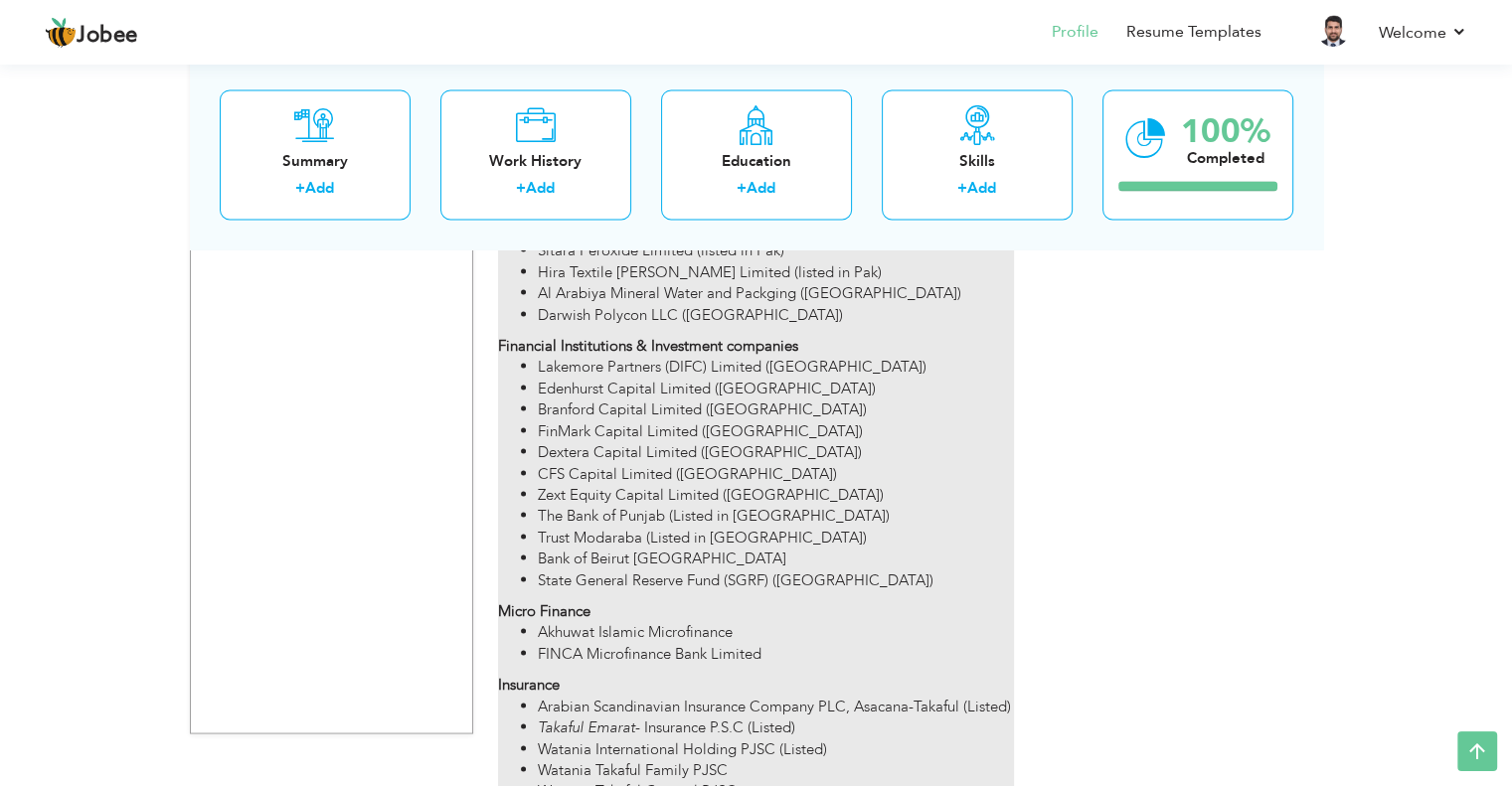 click on "Watania Takaful General PJSC" at bounding box center [775, 790] 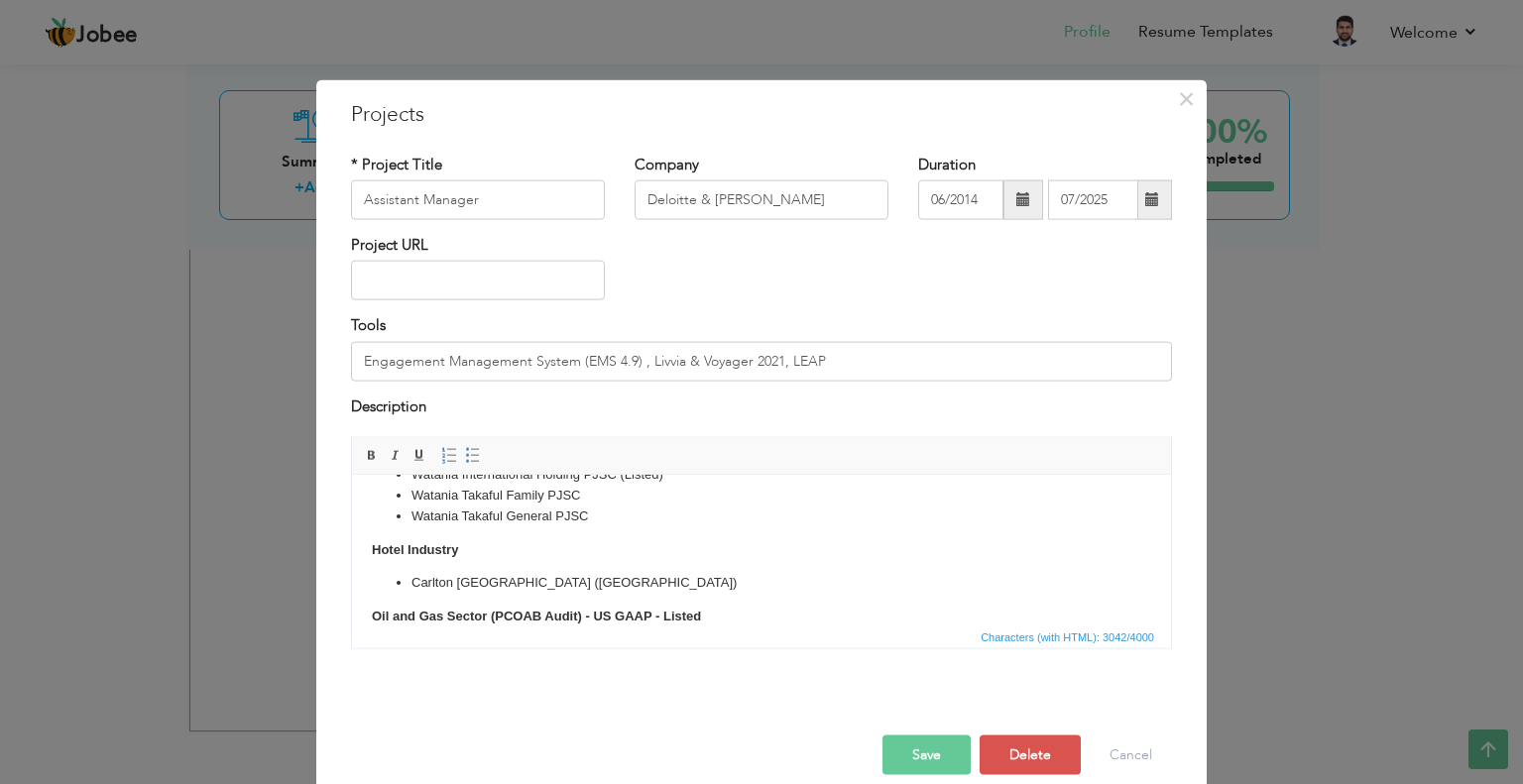 scroll, scrollTop: 1423, scrollLeft: 0, axis: vertical 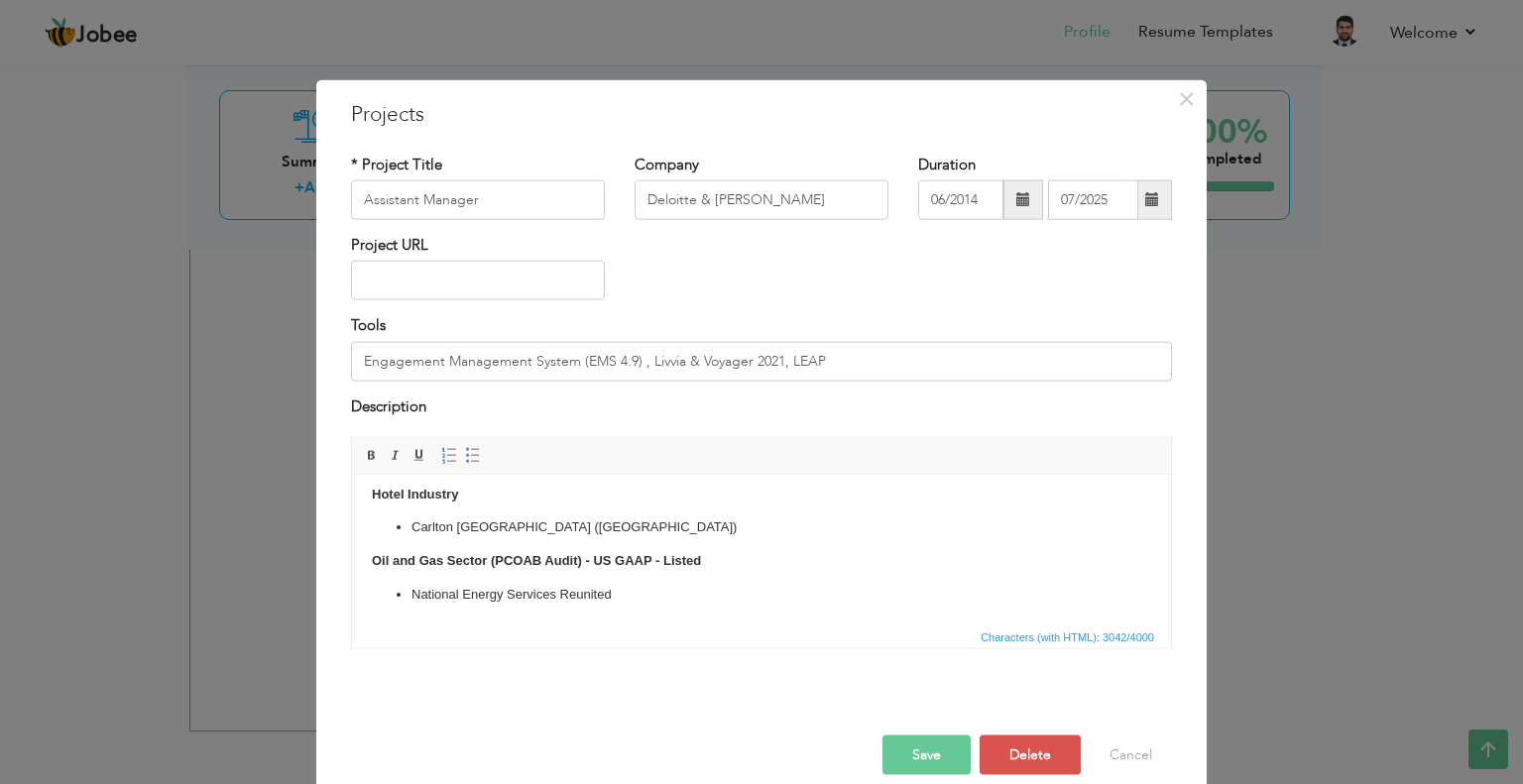 click on "National Energy Services Reunited" at bounding box center [762, 594] 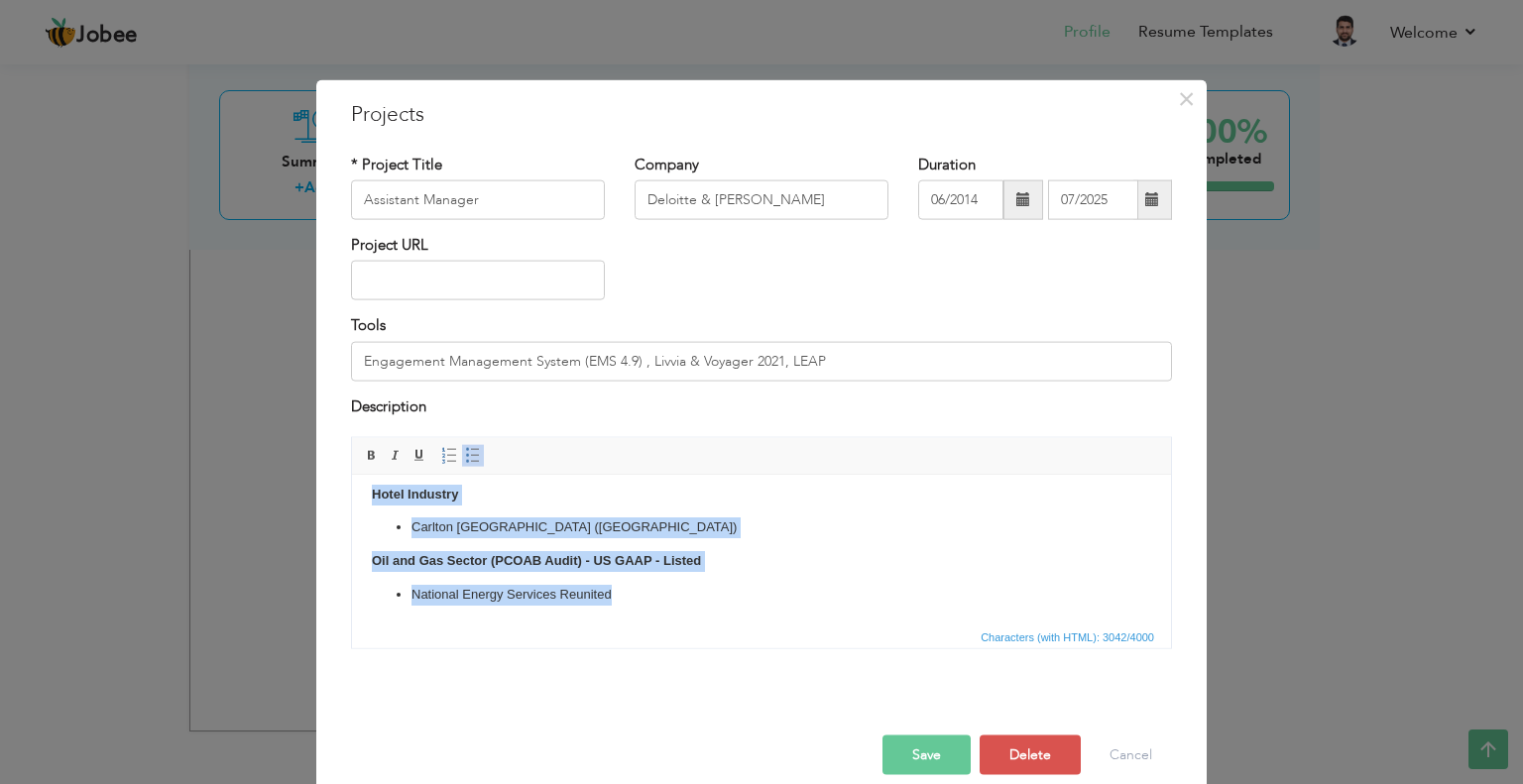 scroll, scrollTop: 1318, scrollLeft: 0, axis: vertical 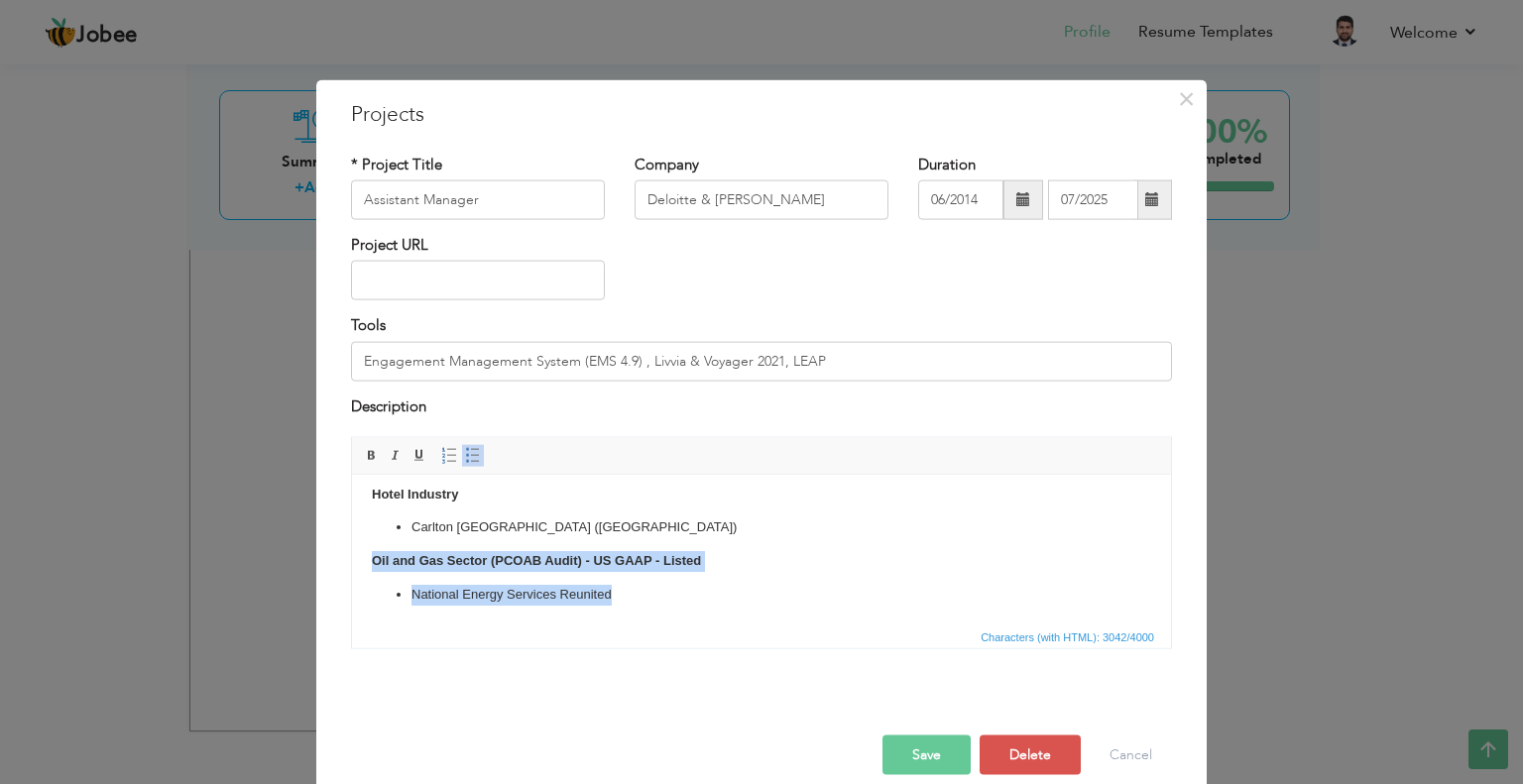 drag, startPoint x: 610, startPoint y: 616, endPoint x: 357, endPoint y: 564, distance: 258.2886 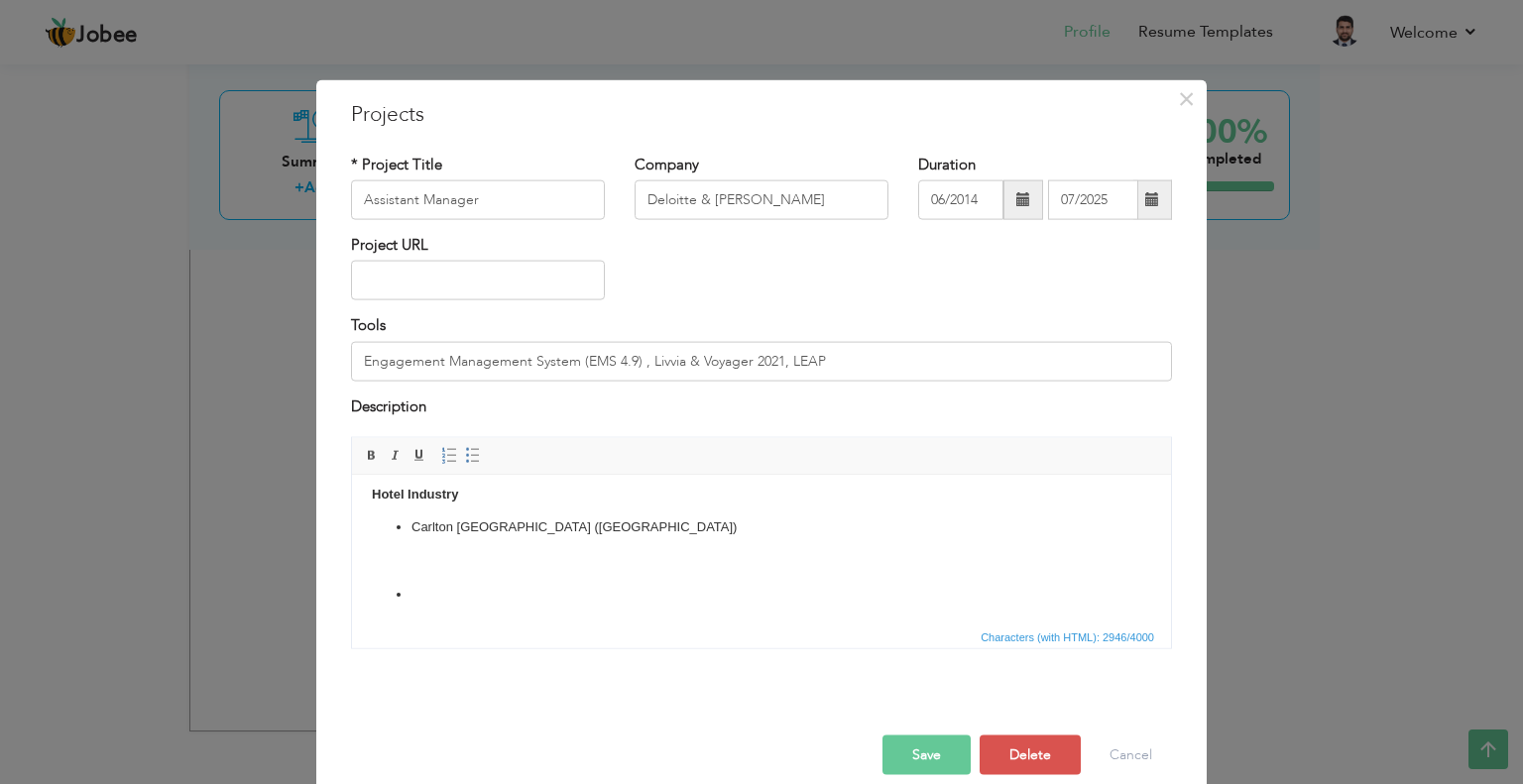 scroll, scrollTop: 0, scrollLeft: 0, axis: both 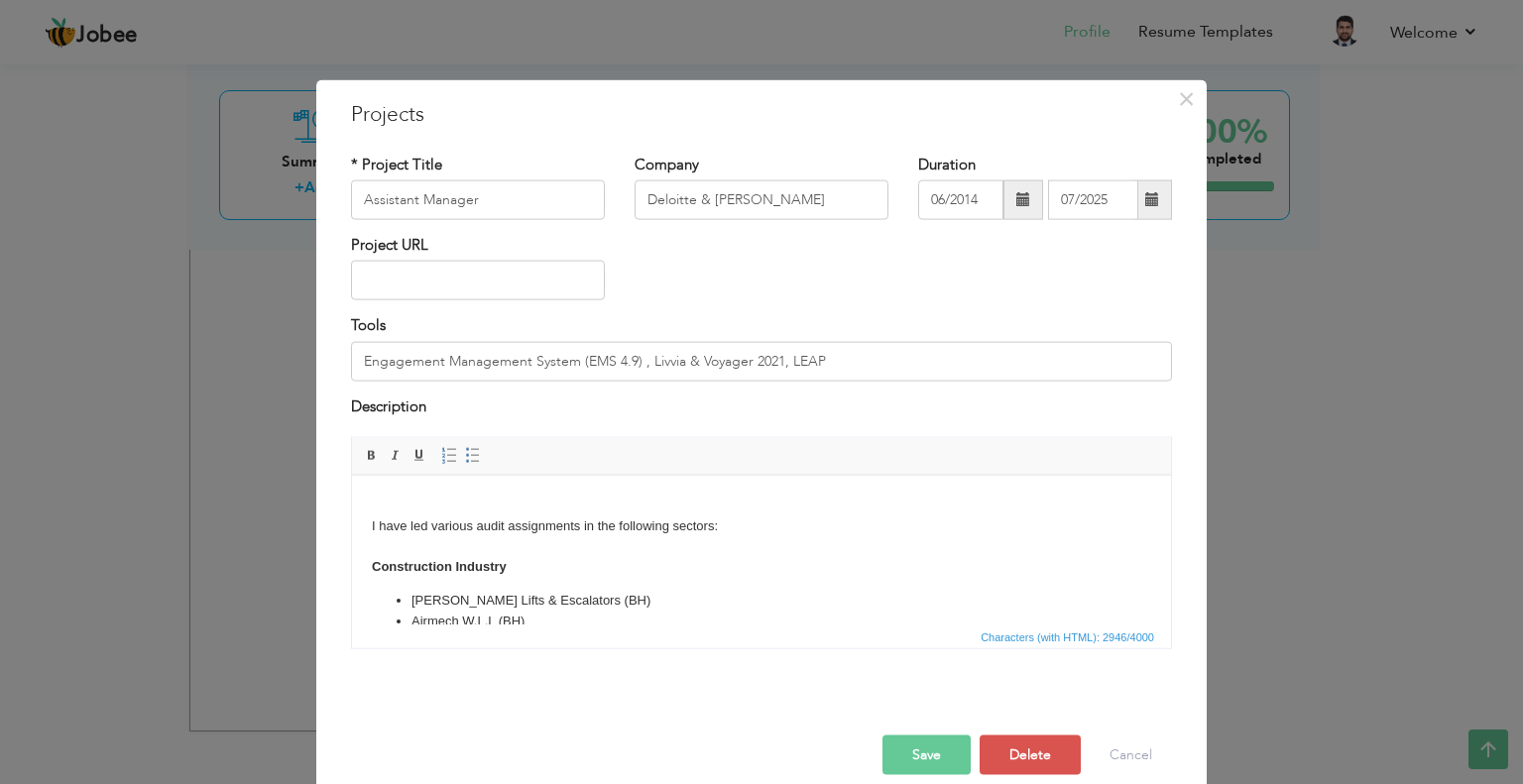 drag, startPoint x: 1166, startPoint y: 594, endPoint x: 1502, endPoint y: 939, distance: 481.58177 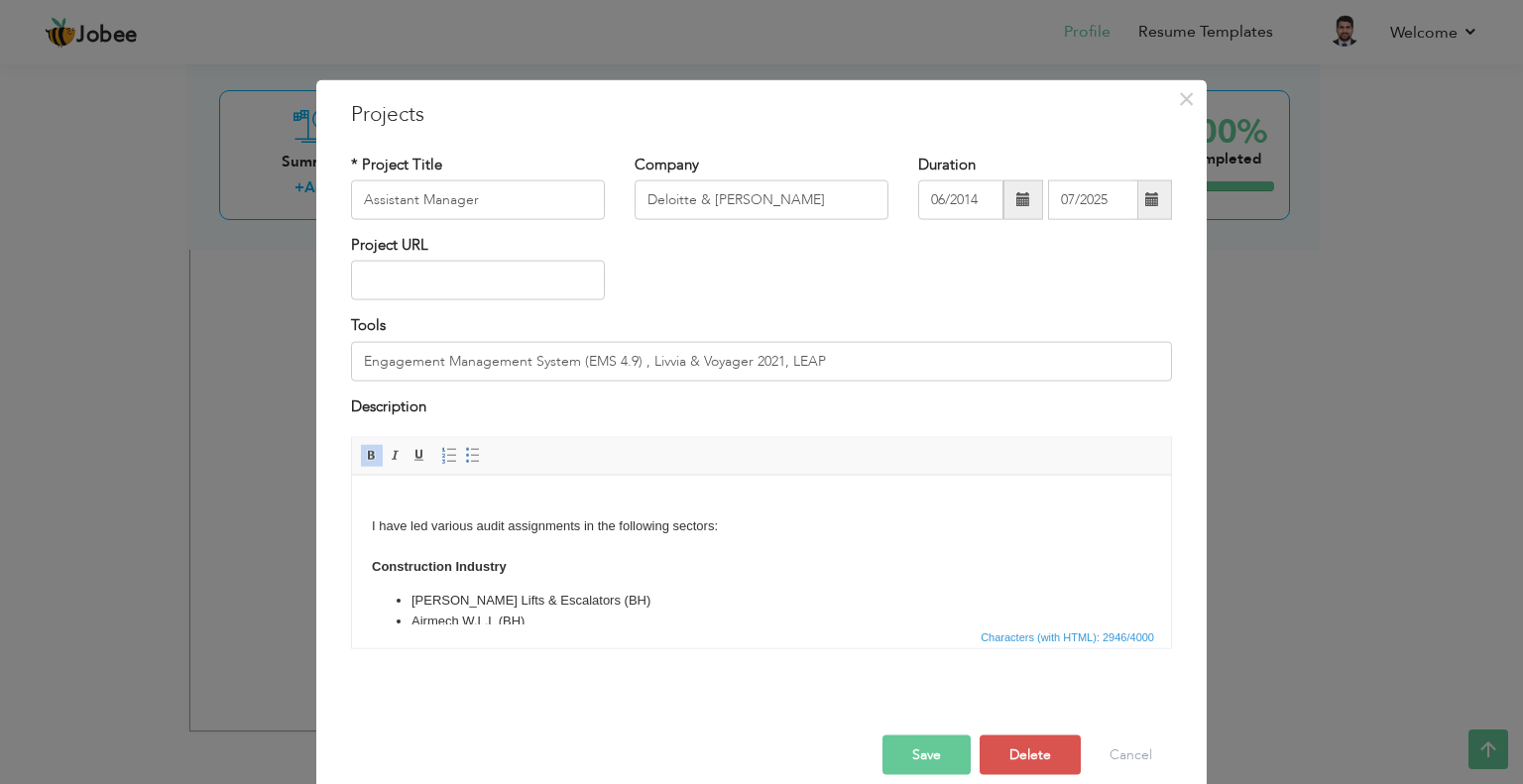 click on "I have led various audit assignments in the following sectors: Construction Industry Jalal Schindler Lifts & Escalators (BH) Airmech W.L.L (BH) Bahrain Asphalt (BH) Awal Modern lifts  (BH) Arabian Electrical Transmission Line Construction Company (AETCON-KSA) Specialized Industrial Service Construction Company (SISCO -KSA) Assystem and Ali Al Harbi Engineering Company (KSA) MACE Qatar Contracting and Engineering Company WLL Al Hassan Engineering SOAG (Oman) JLL Group (UAE)   Trading and Service Sector FFA Real Estate (UAE) Awal Stationery (BH) Lulu Hyper store (BH) Arabian Health Care Supply Company (KSA) Olayan Energy Limited (KSA) M.S Alsuwaidi Equipment and Transport Company (KSA) M.S Alsuwaidi Services Company (KSA) M.S Alsuwaidi Single Person Company (Bahrain) Chef Middle East LLC (Oman) NBK Fashion (Qatar) Saker Energy Solution (SES Qatar) Punjab Technical and Vocational Training Authority (TEVTA- PAK)  Daewoo Pakistan Express Bus Service Limited (PAK) DaewooCab (Private) Limited (PAK)" at bounding box center (762, 1244) 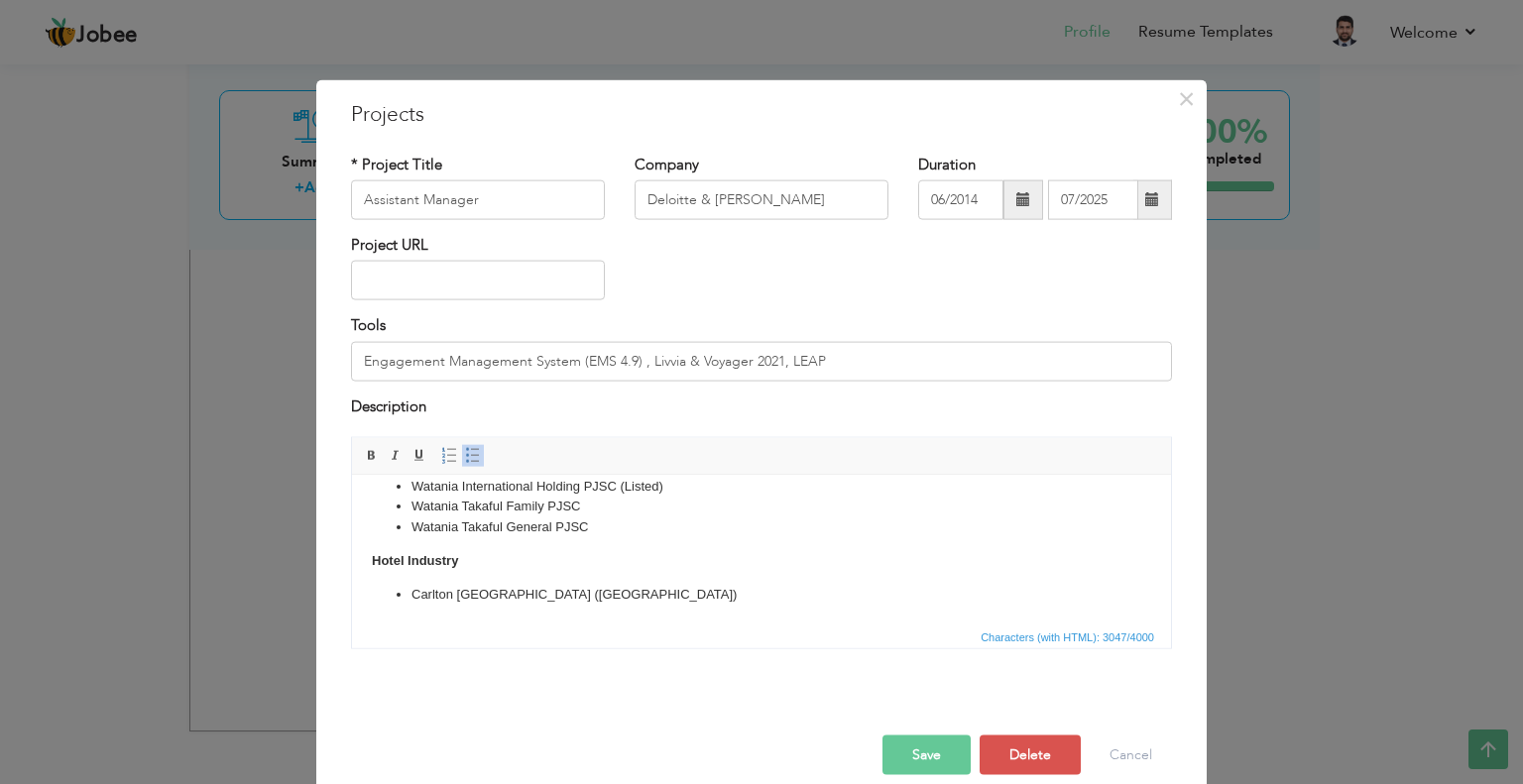 scroll, scrollTop: 1427, scrollLeft: 0, axis: vertical 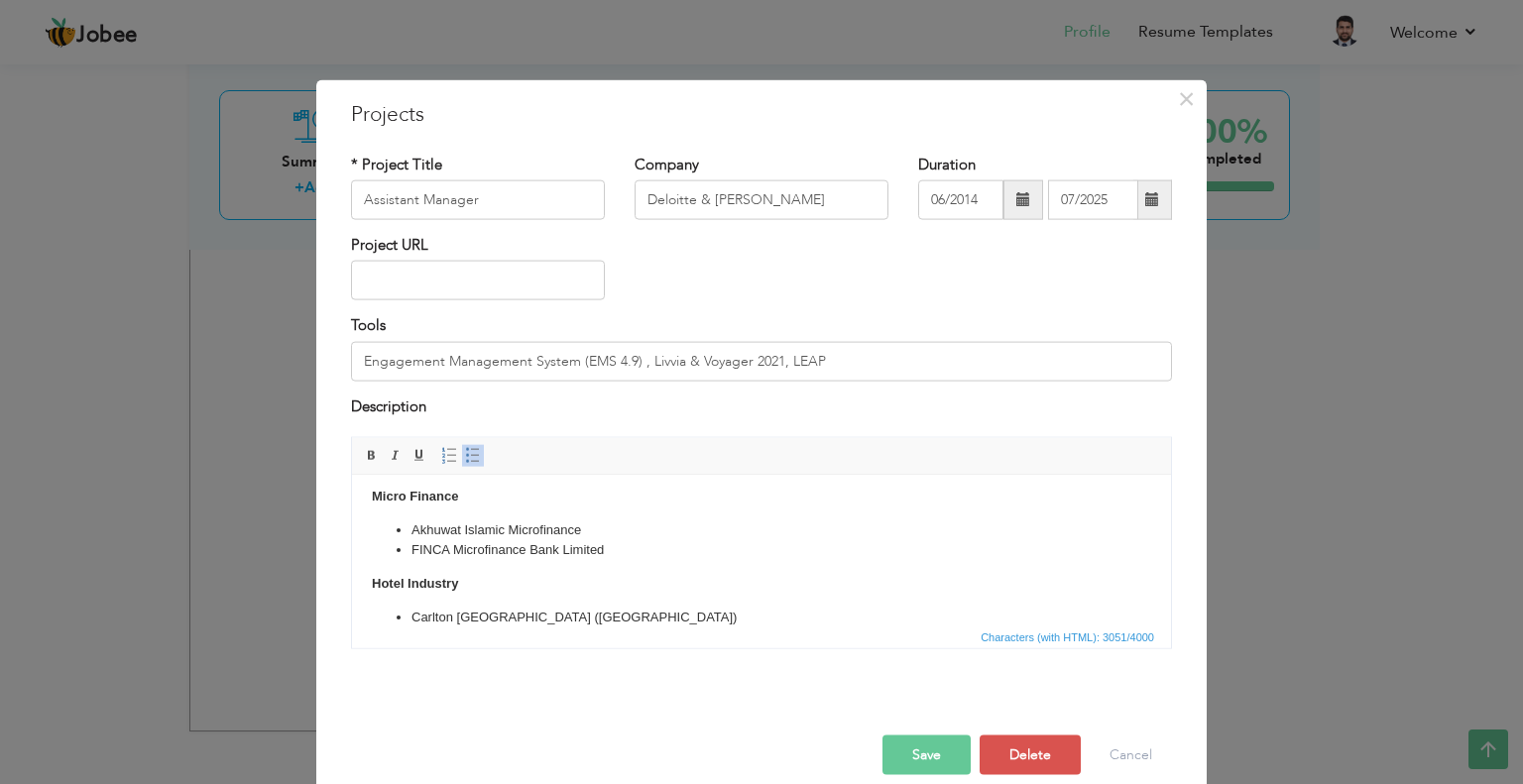 click on "Save" at bounding box center [926, 755] 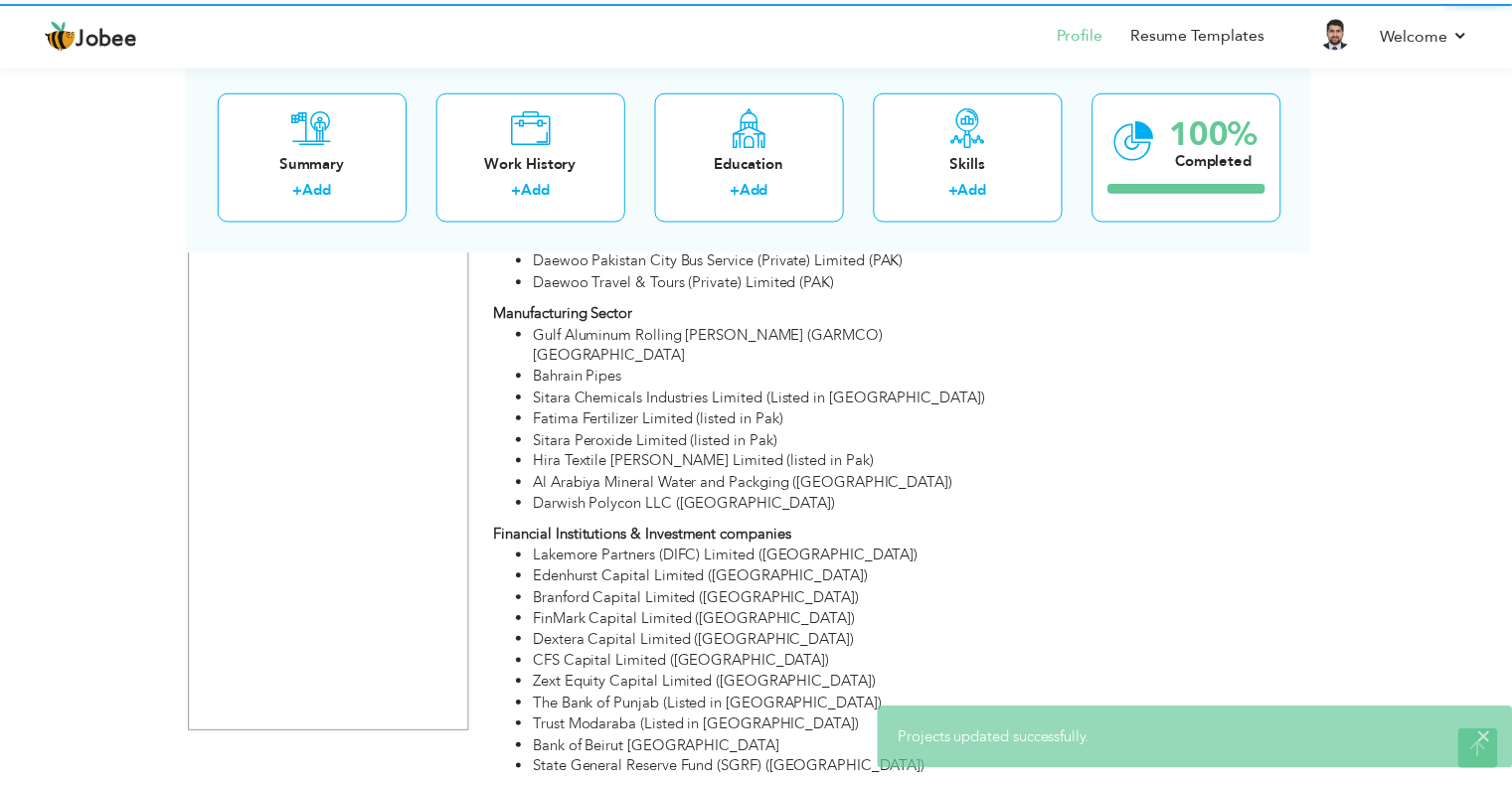 scroll, scrollTop: 0, scrollLeft: 0, axis: both 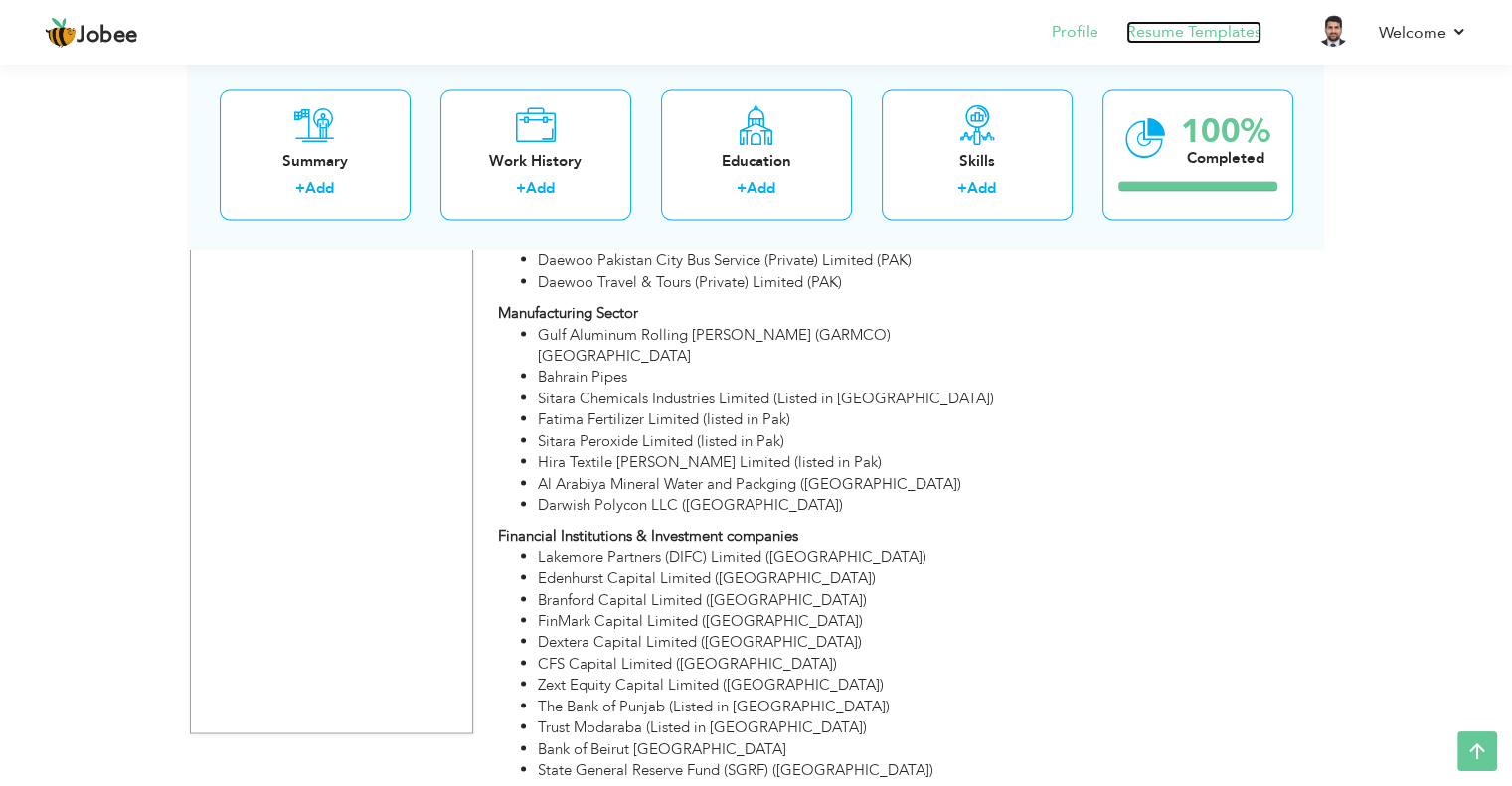 click on "Resume Templates" at bounding box center (1194, 32) 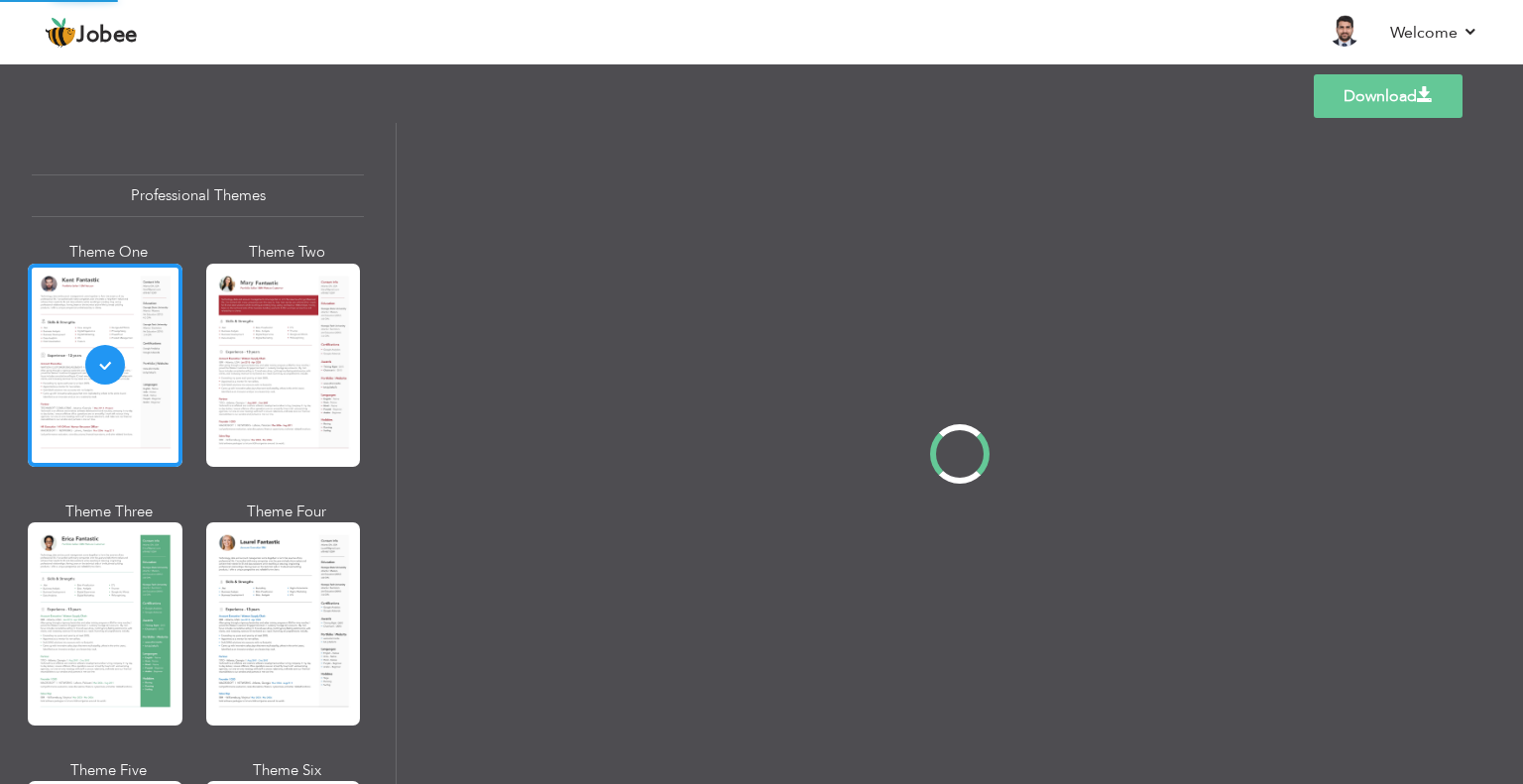scroll, scrollTop: 0, scrollLeft: 0, axis: both 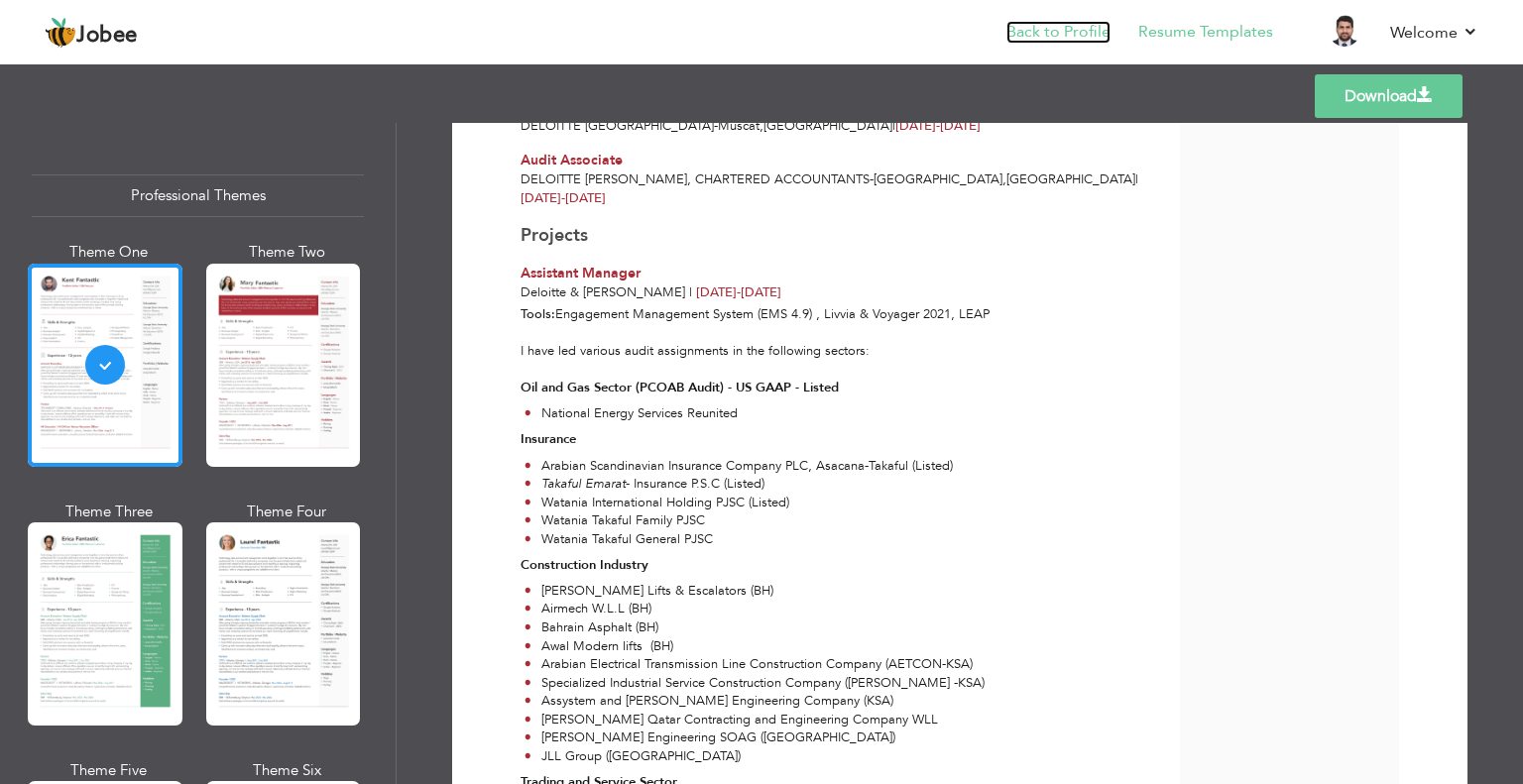 click on "Back to Profile" at bounding box center (1058, 32) 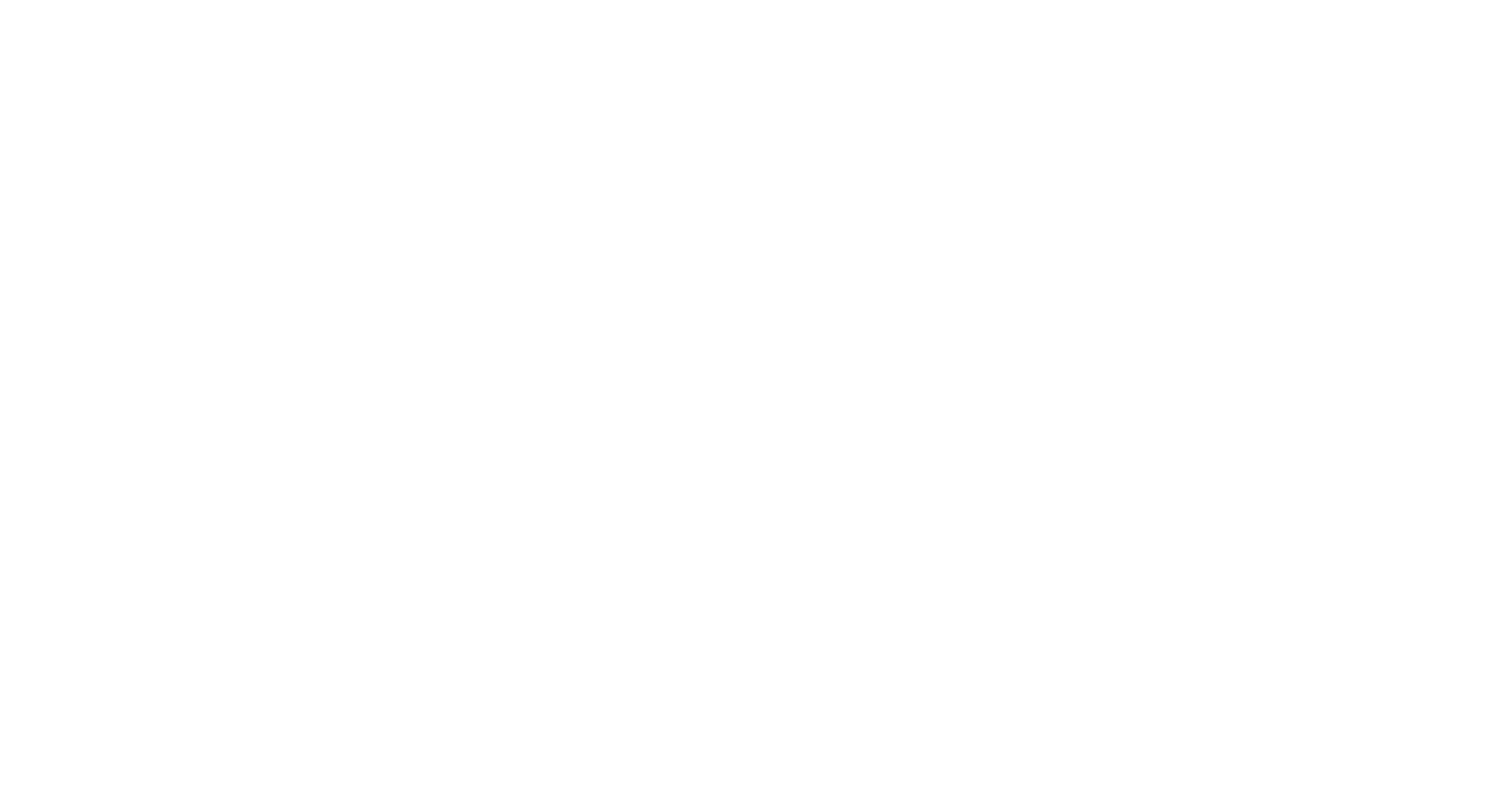 scroll, scrollTop: 0, scrollLeft: 0, axis: both 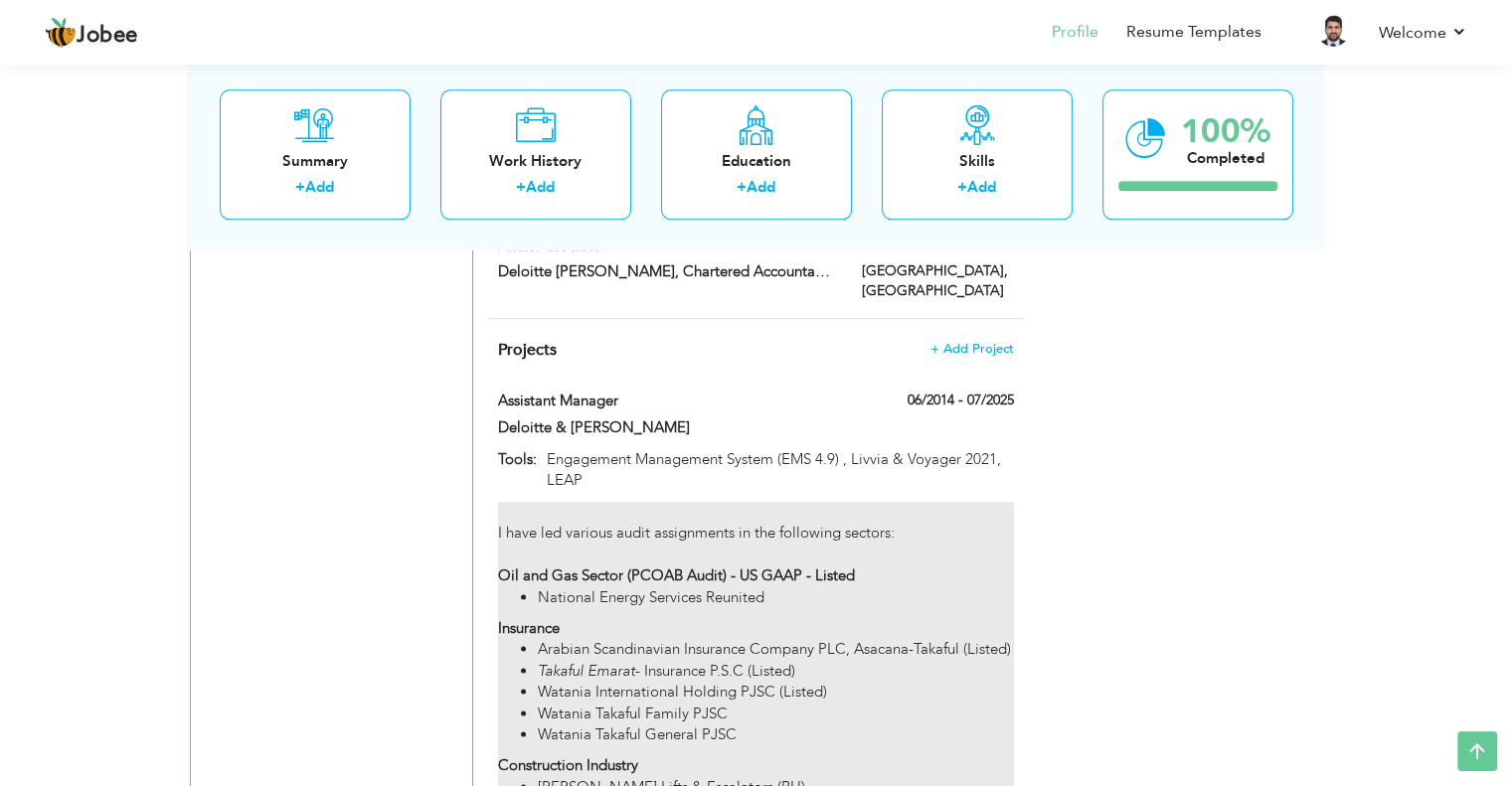 click on "Takaful Emarat  - Insurance P.S.C (Listed)" at bounding box center (775, 671) 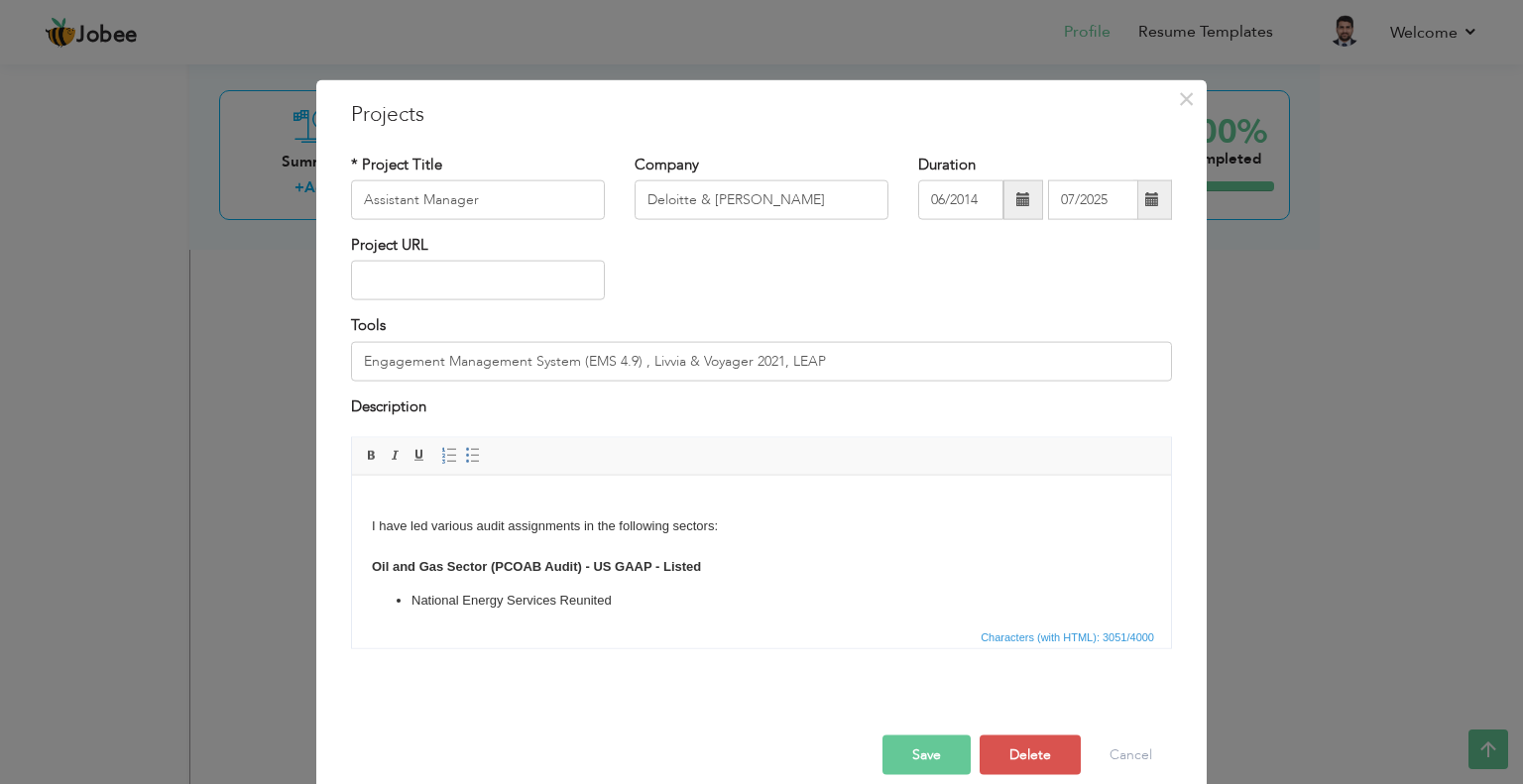click on "I have led various audit assignments in the following sectors: Oil and Gas Sector (PCOAB Audit) - US GAAP - Listed National Energy Services Reunited   Insurance Arabian Scandinavian Insurance Company PLC, Asacana-Takaful (Listed) Takaful Emarat  - Insurance P.S.C (Listed) Watania International Holding PJSC (Listed) Watania Takaful Family PJSC  Watania Takaful General PJSC    Construction Industry [PERSON_NAME] Lifts & Escalators (BH) Airmech W.L.L (BH) Bahrain Asphalt (BH) Awal Modern lifts  (BH) Arabian Electrical Transmission Line Construction Company (AETCON-KSA) Specialized Industrial Service Construction Company ([PERSON_NAME] -KSA) Assystem and Ali Al Harbi Engineering Company (KSA) [PERSON_NAME] [GEOGRAPHIC_DATA] Contracting and Engineering Company WLL [PERSON_NAME] Engineering SOAG ([GEOGRAPHIC_DATA]) JLL Group ([GEOGRAPHIC_DATA])   Trading and Service Sector FFA Real Estate ([GEOGRAPHIC_DATA]) Awal Stationery (BH) Lulu Hyper store (BH) Arabian Health Care Supply Company (KSA) Olayan Energy Limited (KSA) [PERSON_NAME] Equipment and Transport Company (KSA)" at bounding box center (762, 1261) 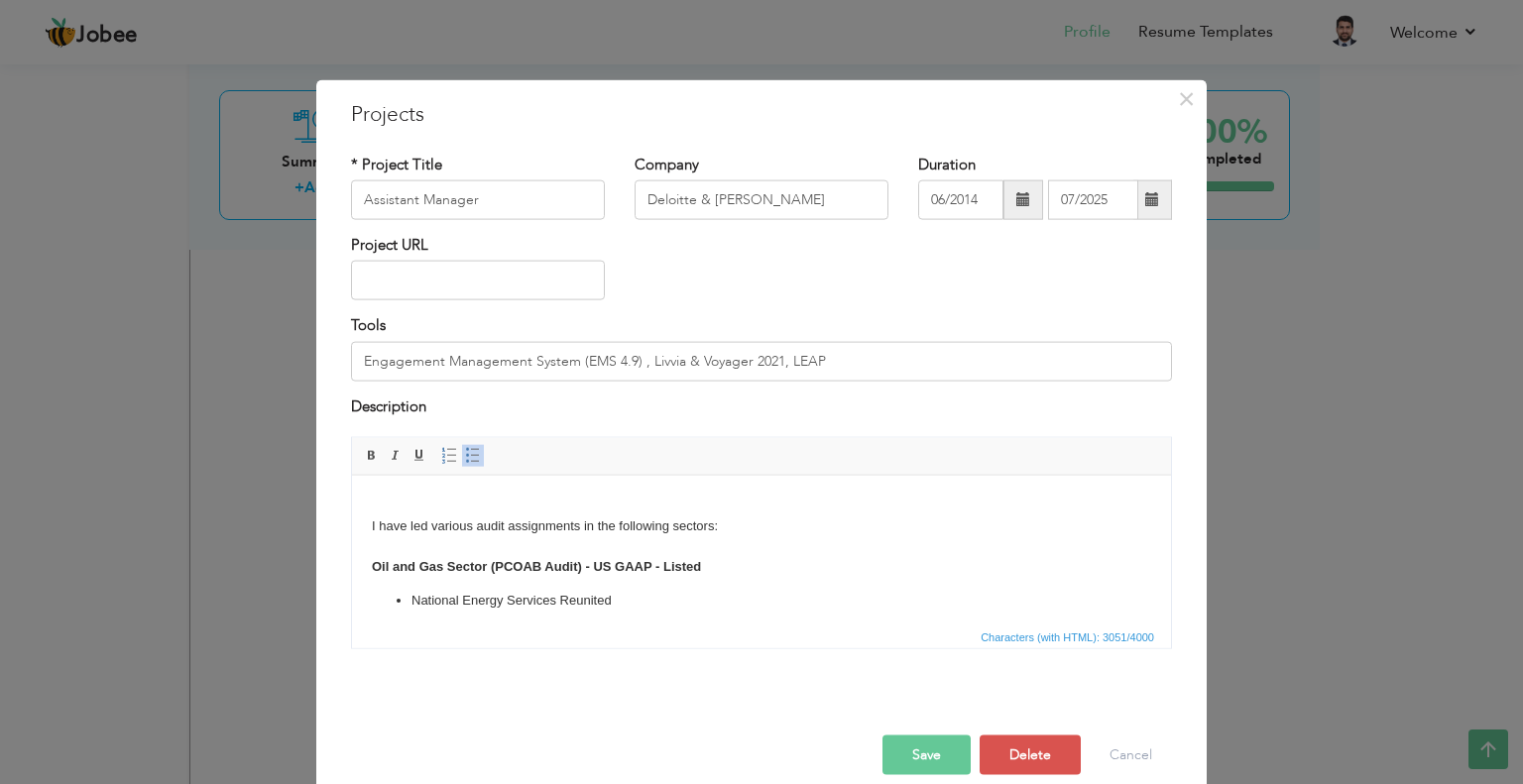 click on "I have led various audit assignments in the following sectors: Oil and Gas Sector (PCOAB Audit) - US GAAP - Listed National Energy Services Reunited   Insurance Arabian Scandinavian Insurance Company PLC, Asacana-Takaful (Listed) Takaful Emarat  - Insurance P.S.C (Listed) Watania International Holding PJSC (Listed) Watania Takaful Family PJSC  Watania Takaful General PJSC    Construction Industry [PERSON_NAME] Lifts & Escalators (BH) Airmech W.L.L (BH) Bahrain Asphalt (BH) Awal Modern lifts  (BH) Arabian Electrical Transmission Line Construction Company (AETCON-KSA) Specialized Industrial Service Construction Company ([PERSON_NAME] -KSA) Assystem and Ali Al Harbi Engineering Company (KSA) [PERSON_NAME] [GEOGRAPHIC_DATA] Contracting and Engineering Company WLL [PERSON_NAME] Engineering SOAG ([GEOGRAPHIC_DATA]) JLL Group ([GEOGRAPHIC_DATA])   Trading and Service Sector FFA Real Estate ([GEOGRAPHIC_DATA]) Awal Stationery (BH) Lulu Hyper store (BH) Arabian Health Care Supply Company (KSA) Olayan Energy Limited (KSA) [PERSON_NAME] Equipment and Transport Company (KSA)" at bounding box center [762, 1261] 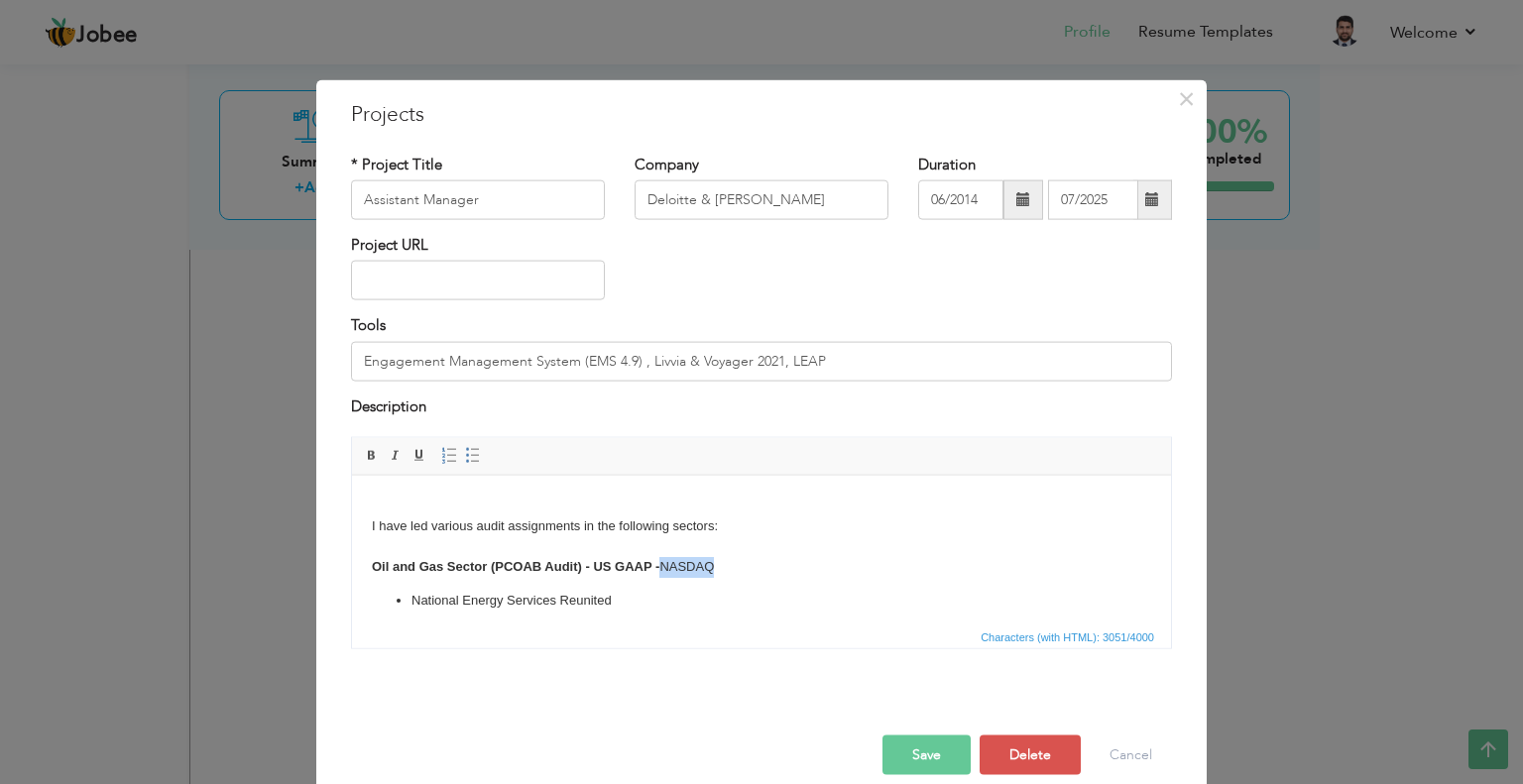type 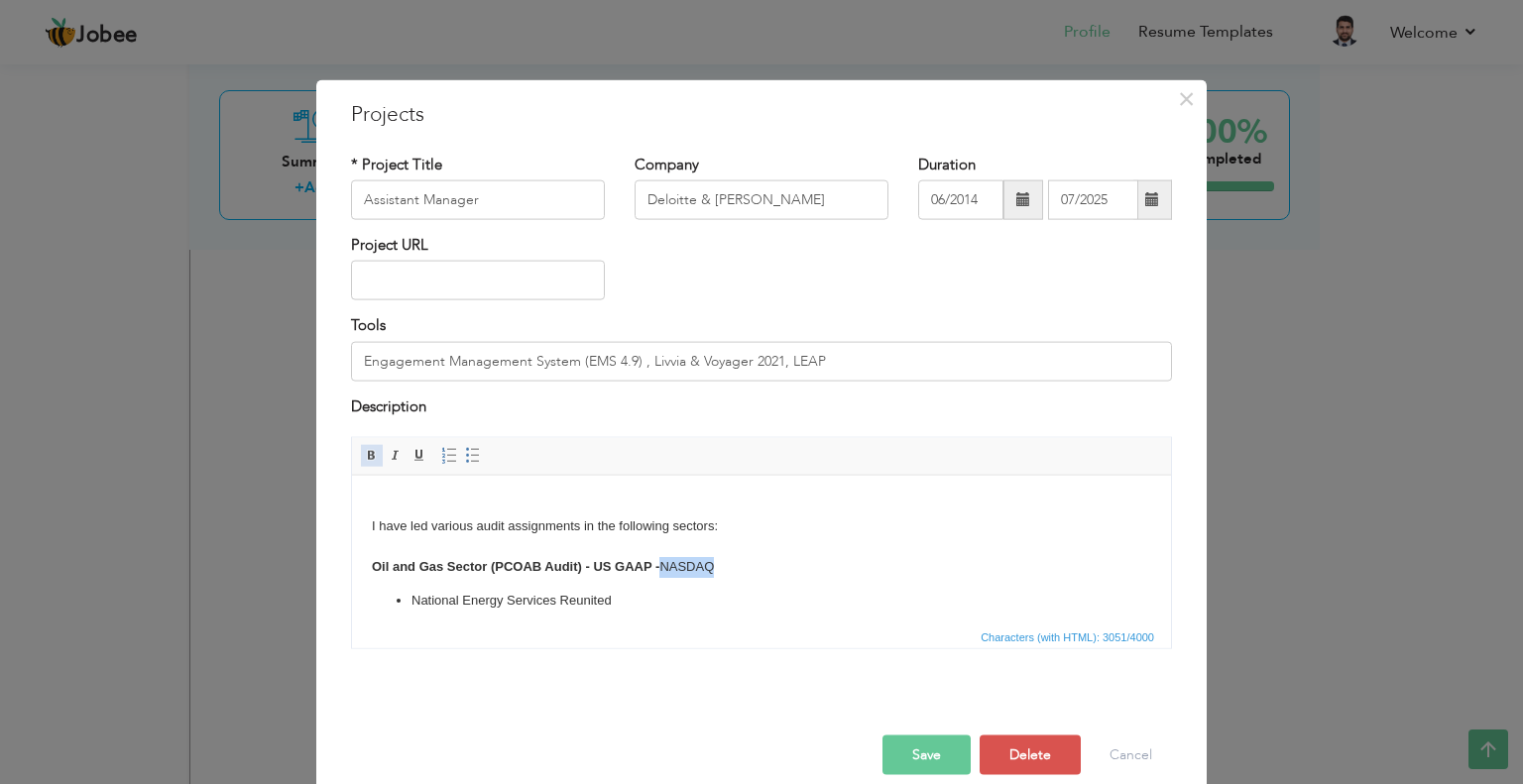 click at bounding box center (372, 456) 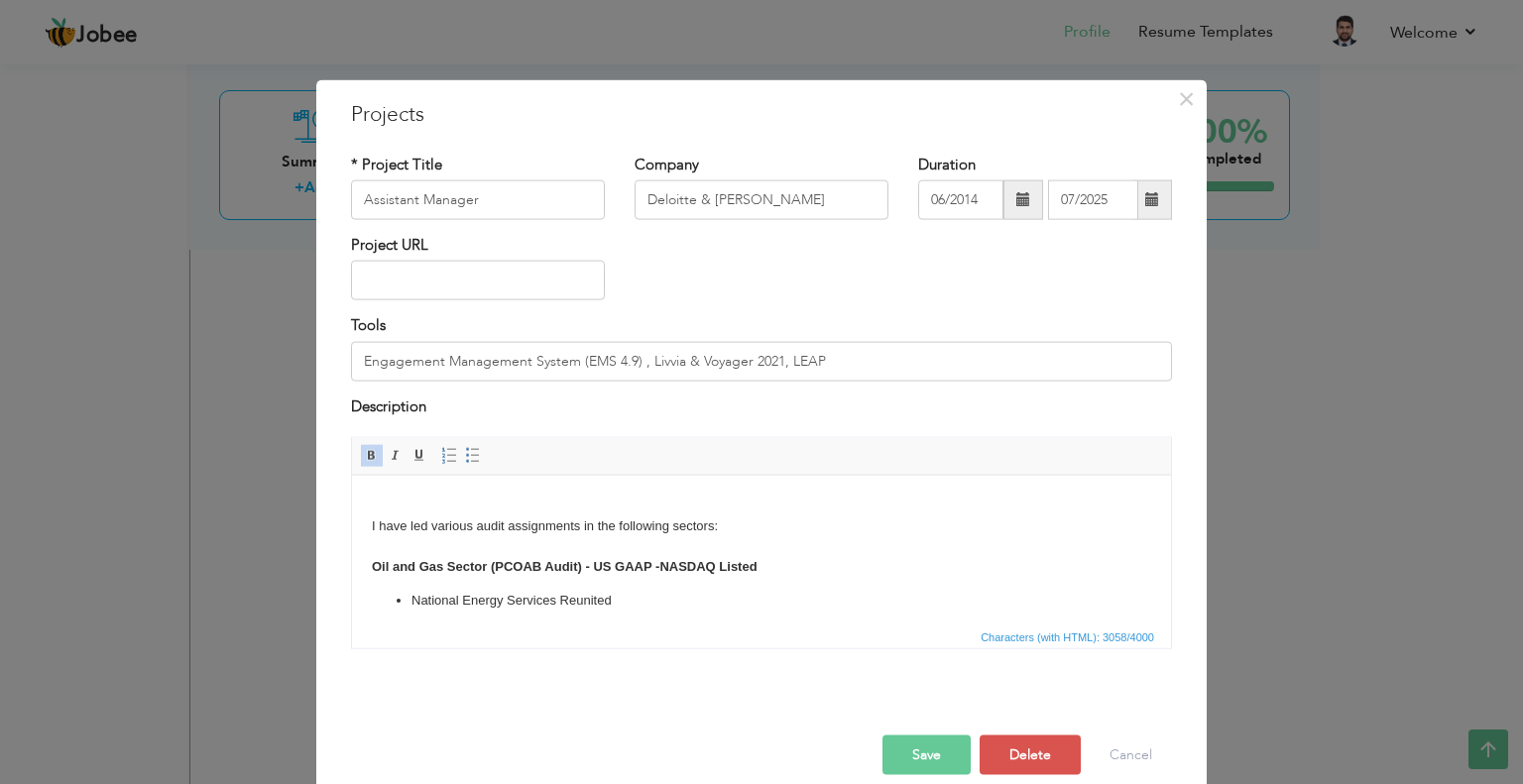 click on "Save" at bounding box center (926, 755) 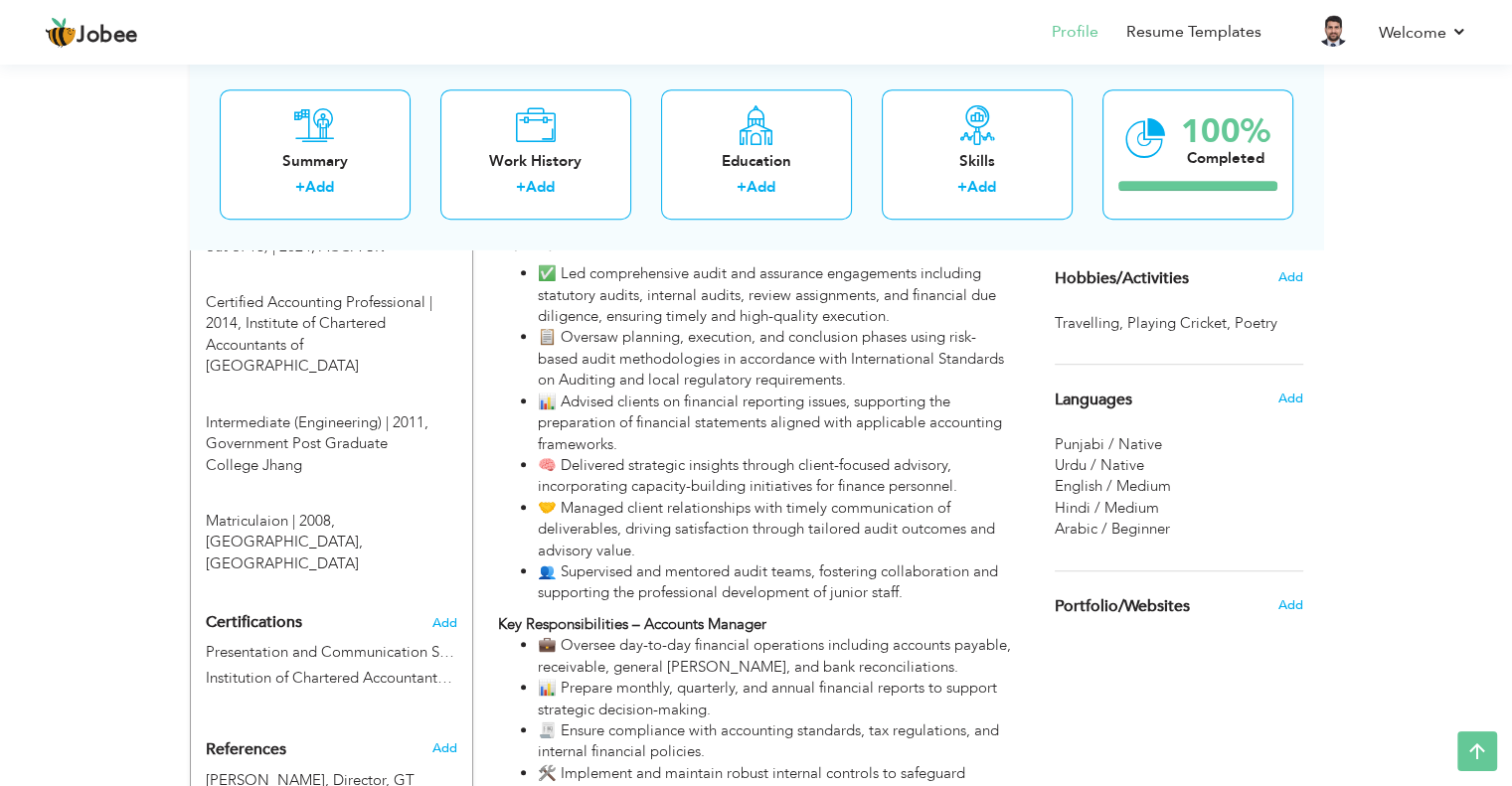 scroll, scrollTop: 1046, scrollLeft: 0, axis: vertical 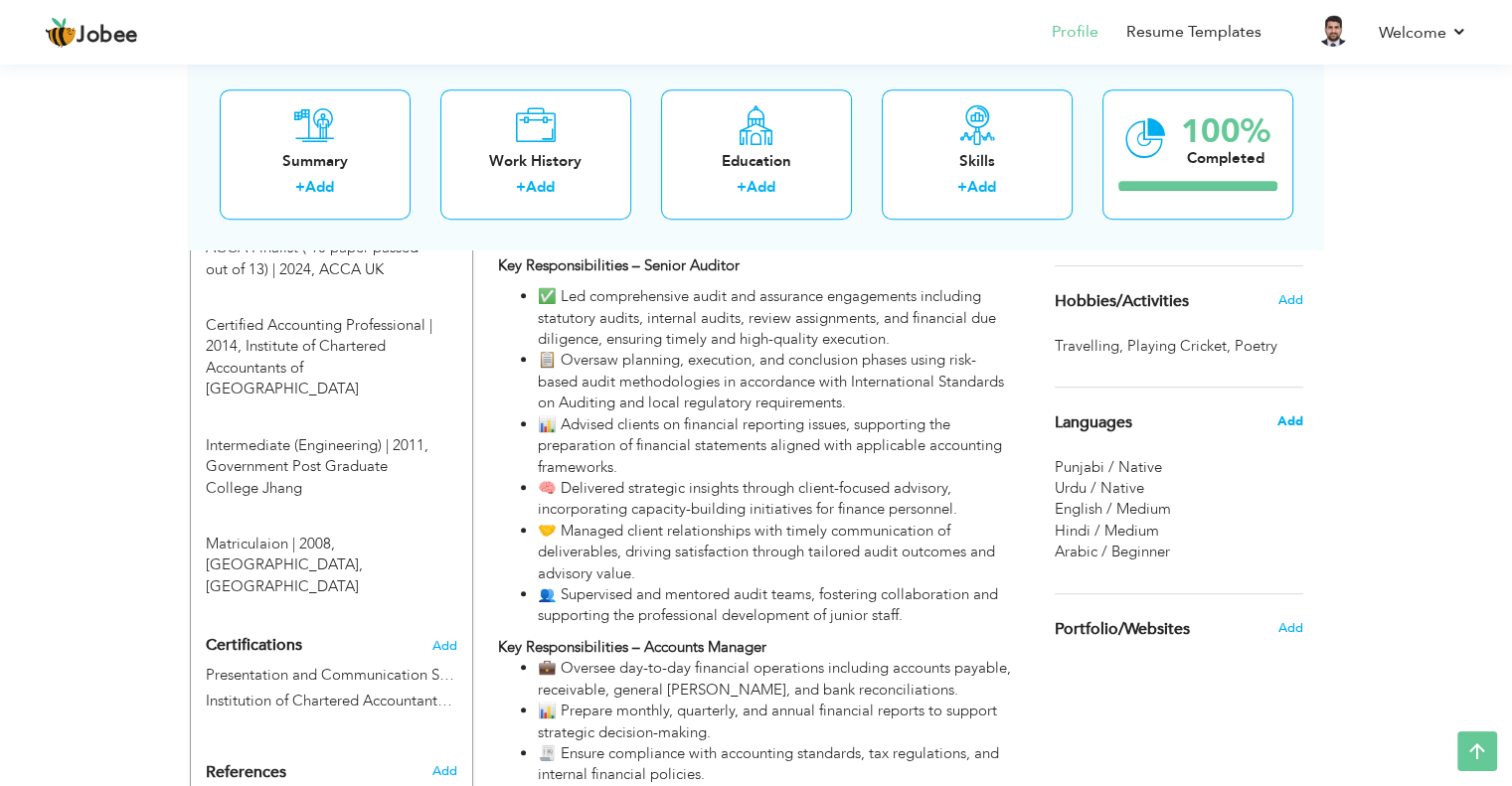 click on "Add" at bounding box center (1289, 421) 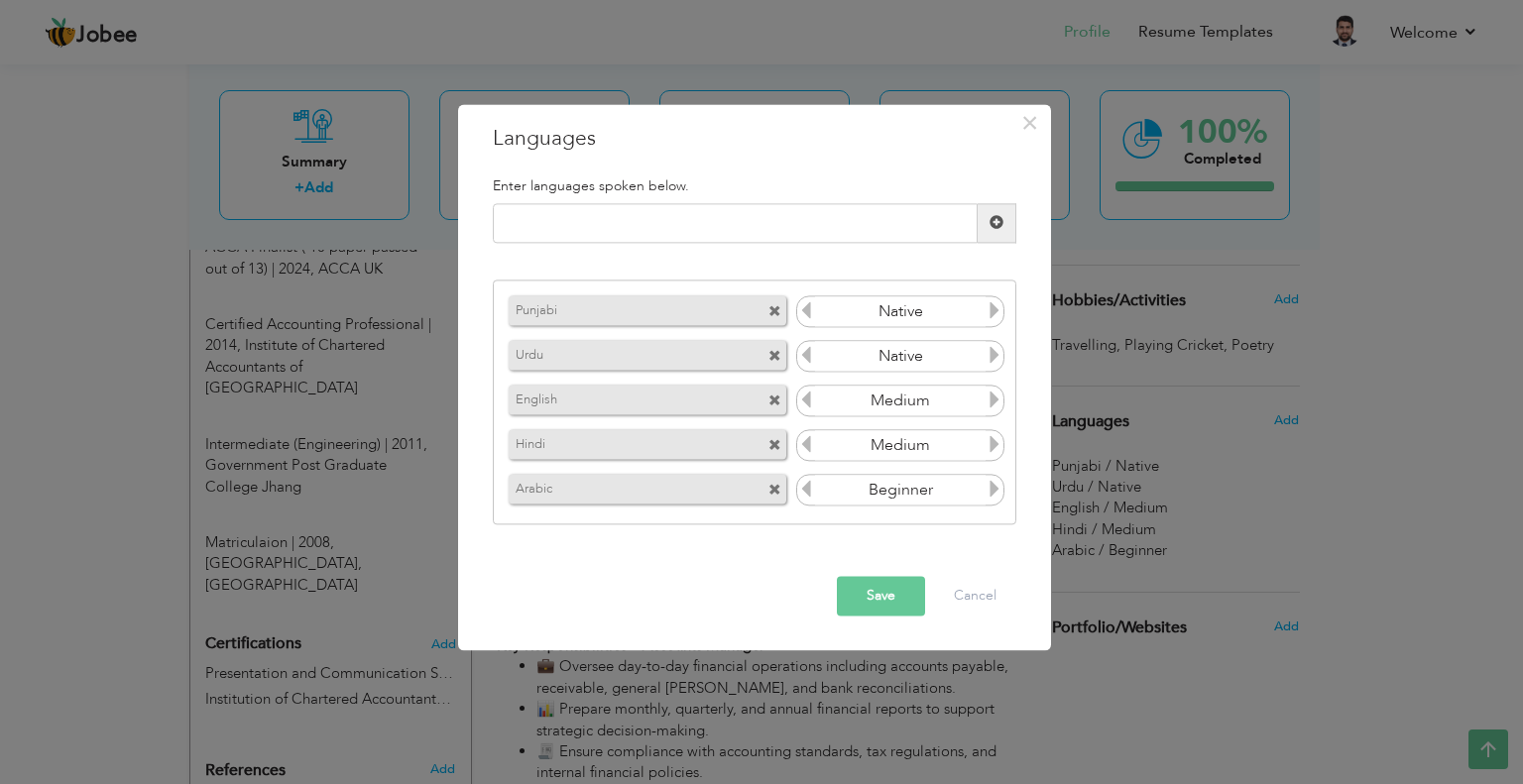 drag, startPoint x: 694, startPoint y: 395, endPoint x: 694, endPoint y: 292, distance: 103 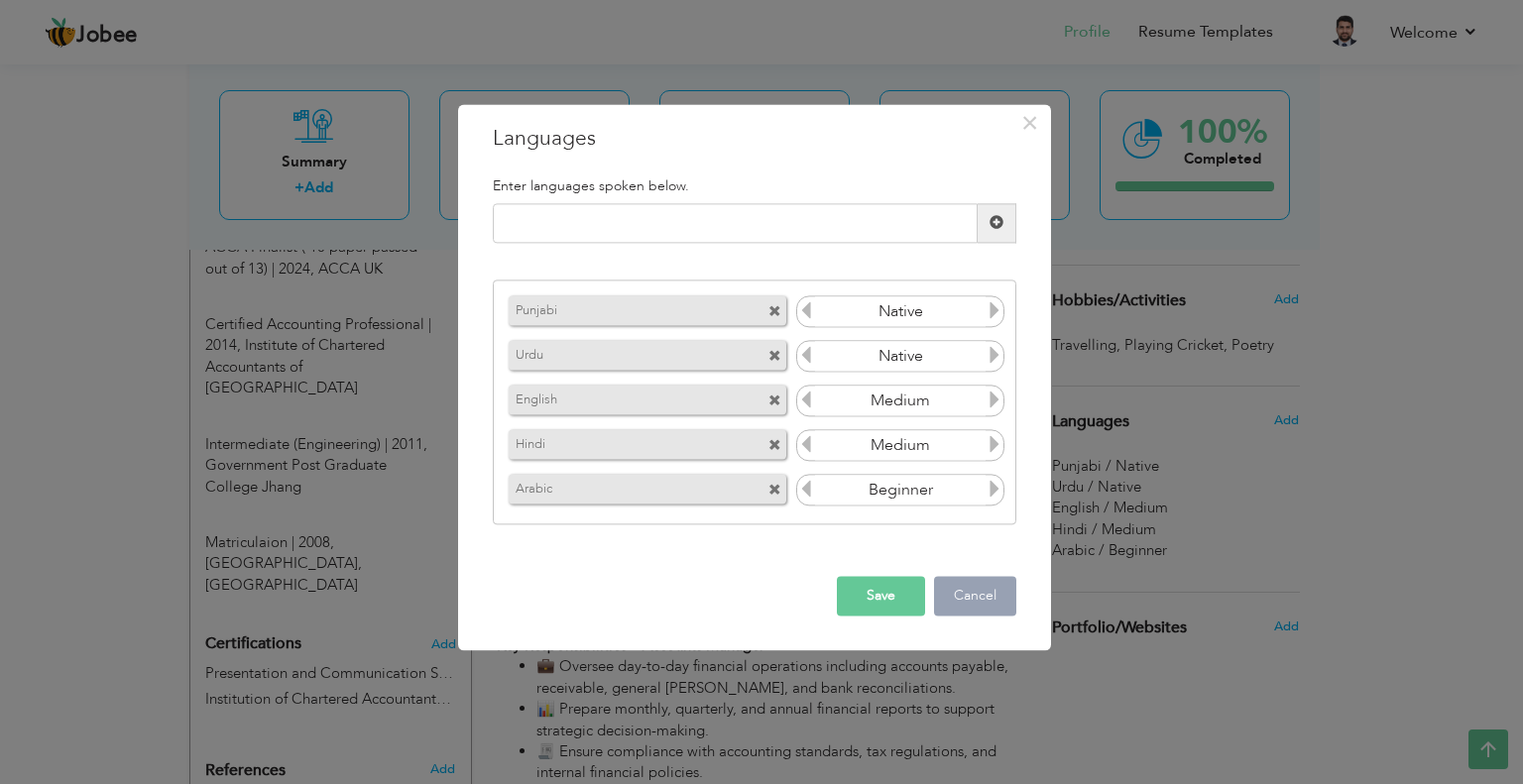 click on "Cancel" at bounding box center (975, 596) 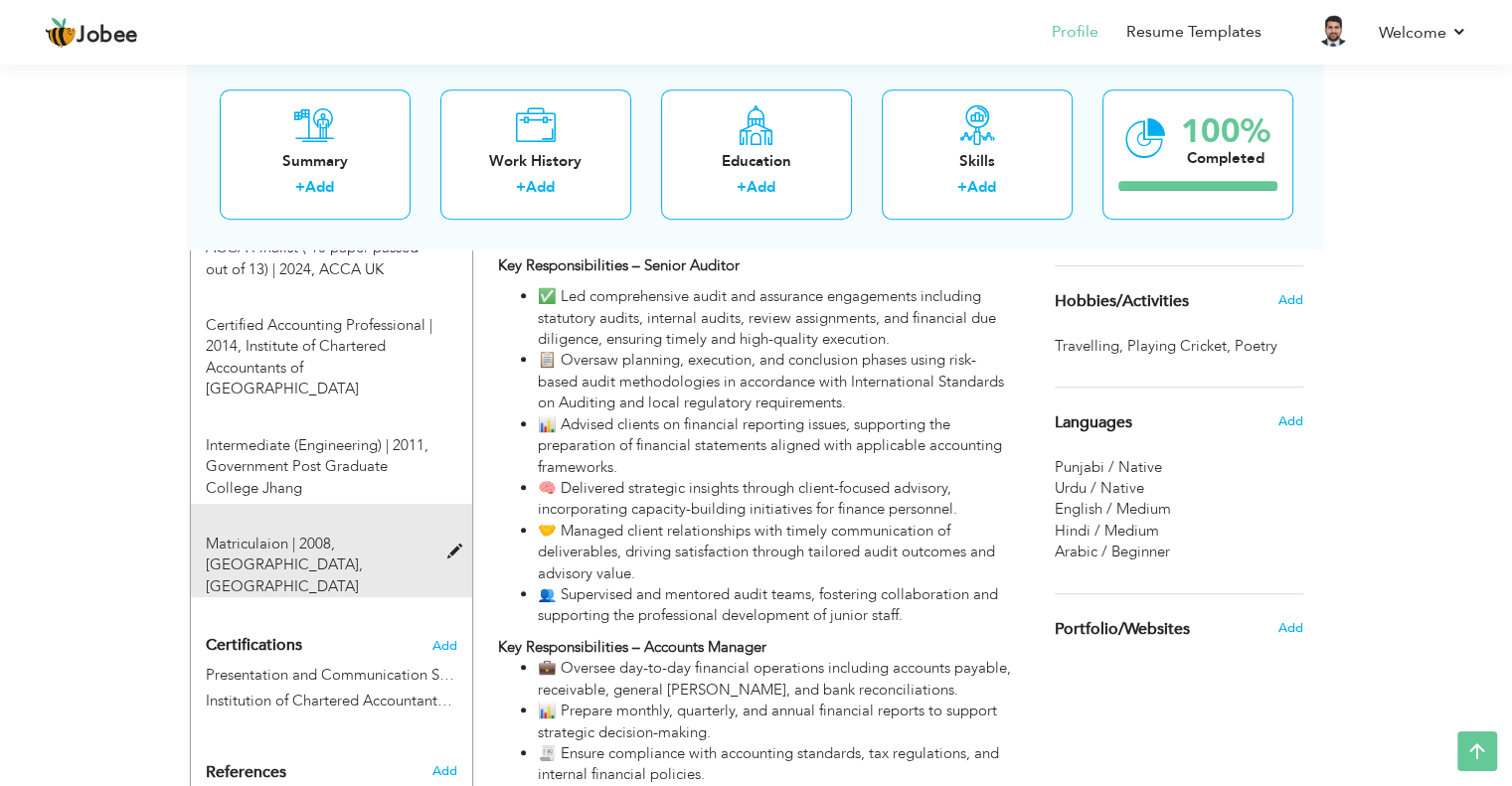 click at bounding box center (458, 551) 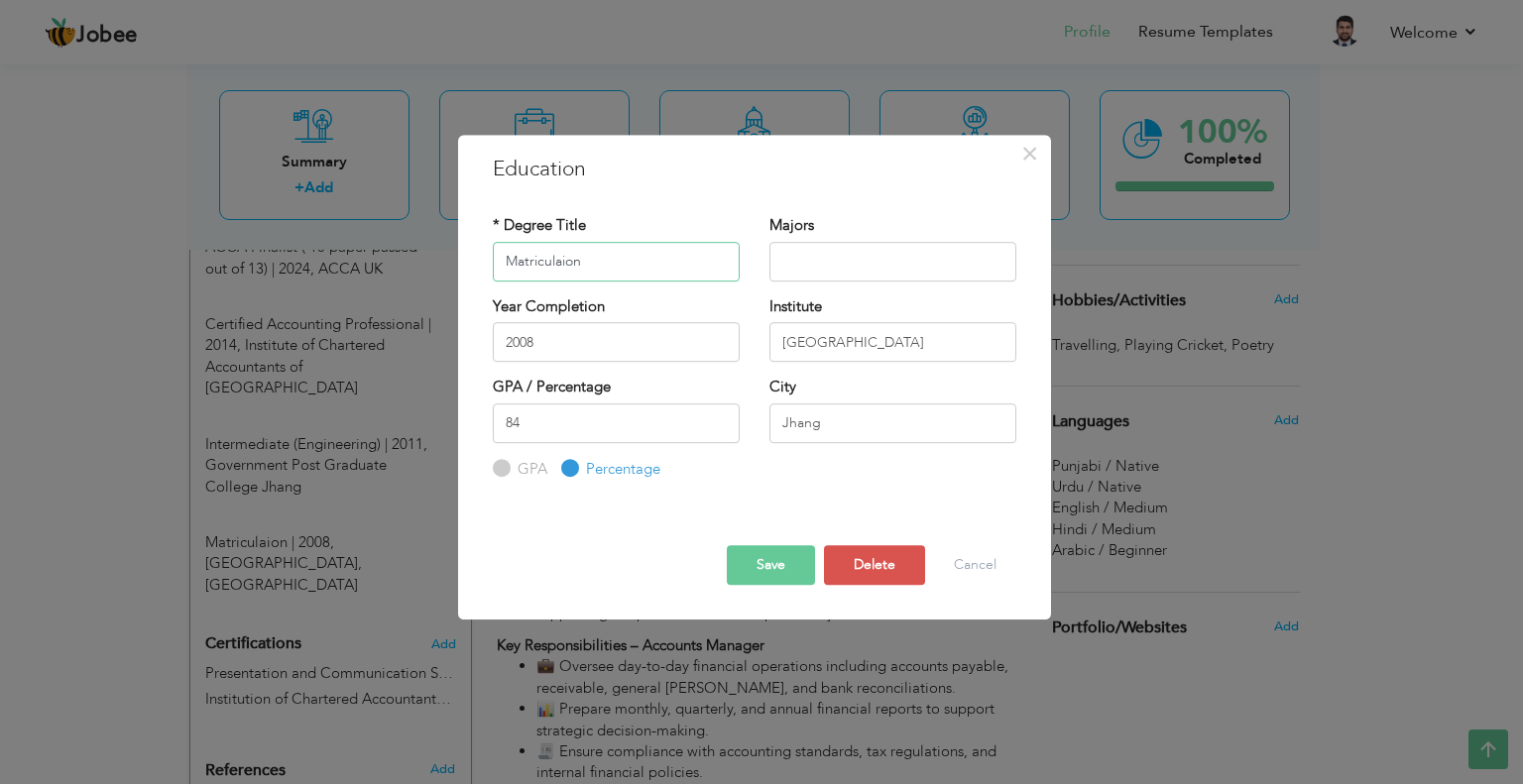 drag, startPoint x: 606, startPoint y: 268, endPoint x: 470, endPoint y: 274, distance: 136.13229 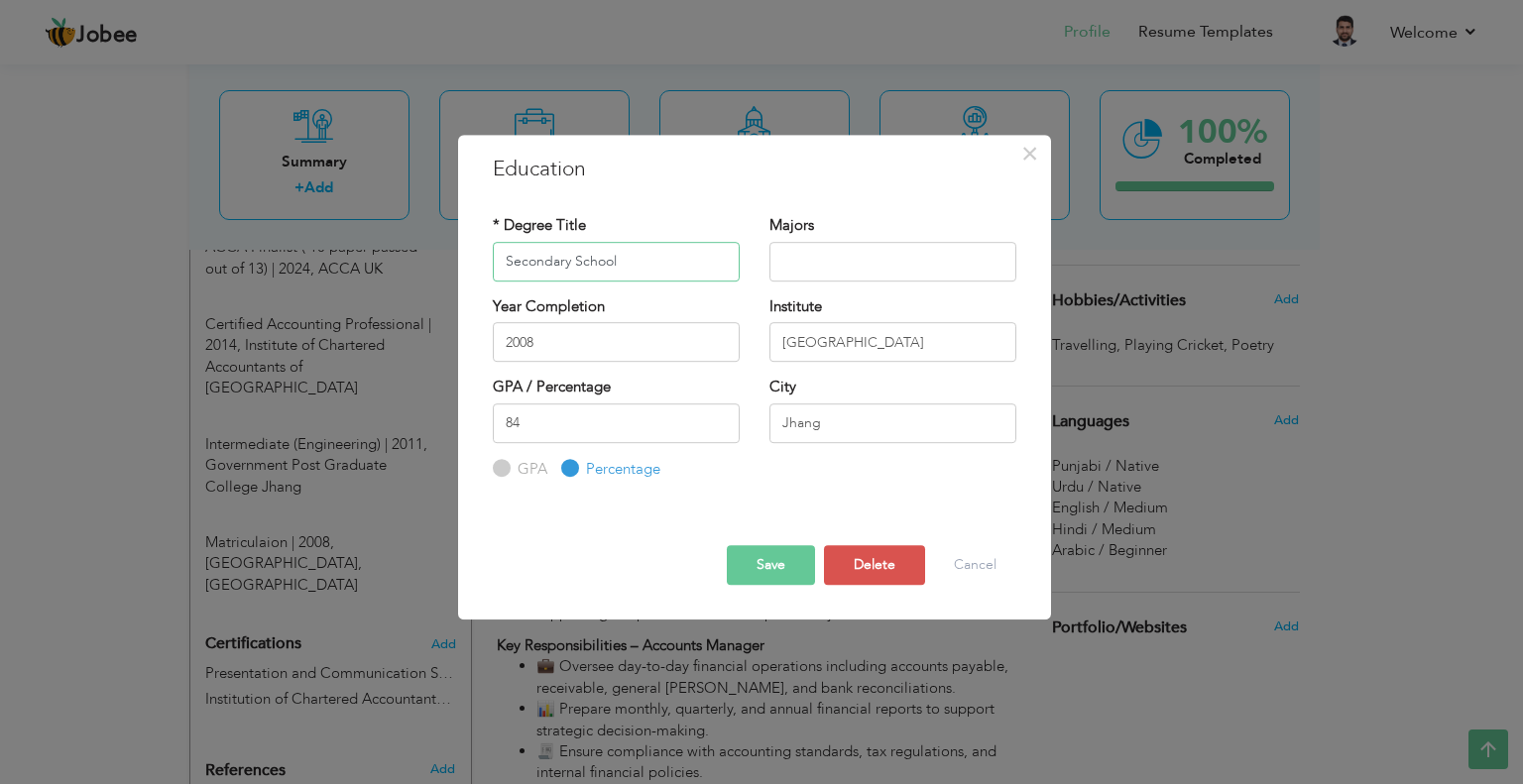 type on "Secondary School" 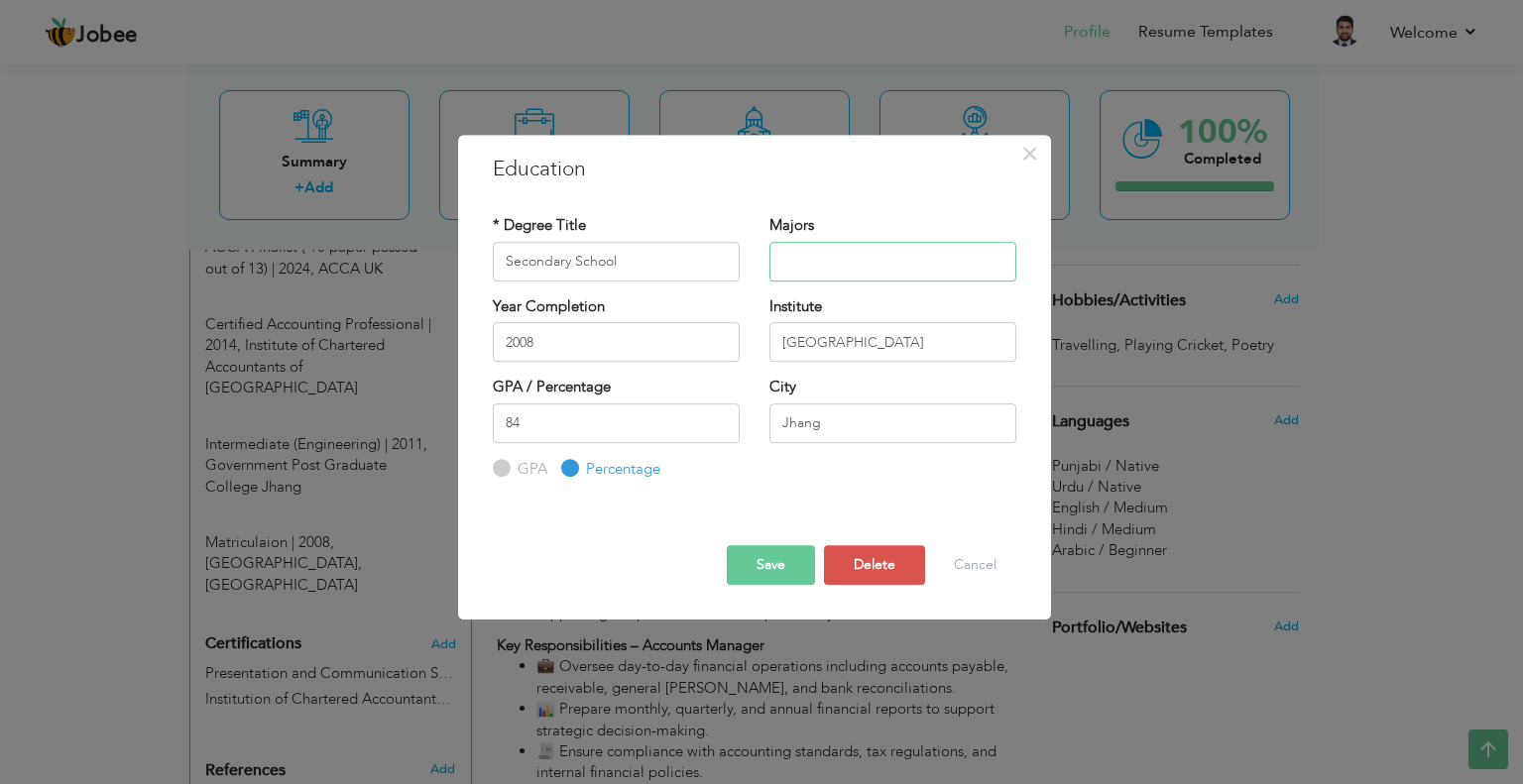 click at bounding box center (892, 262) 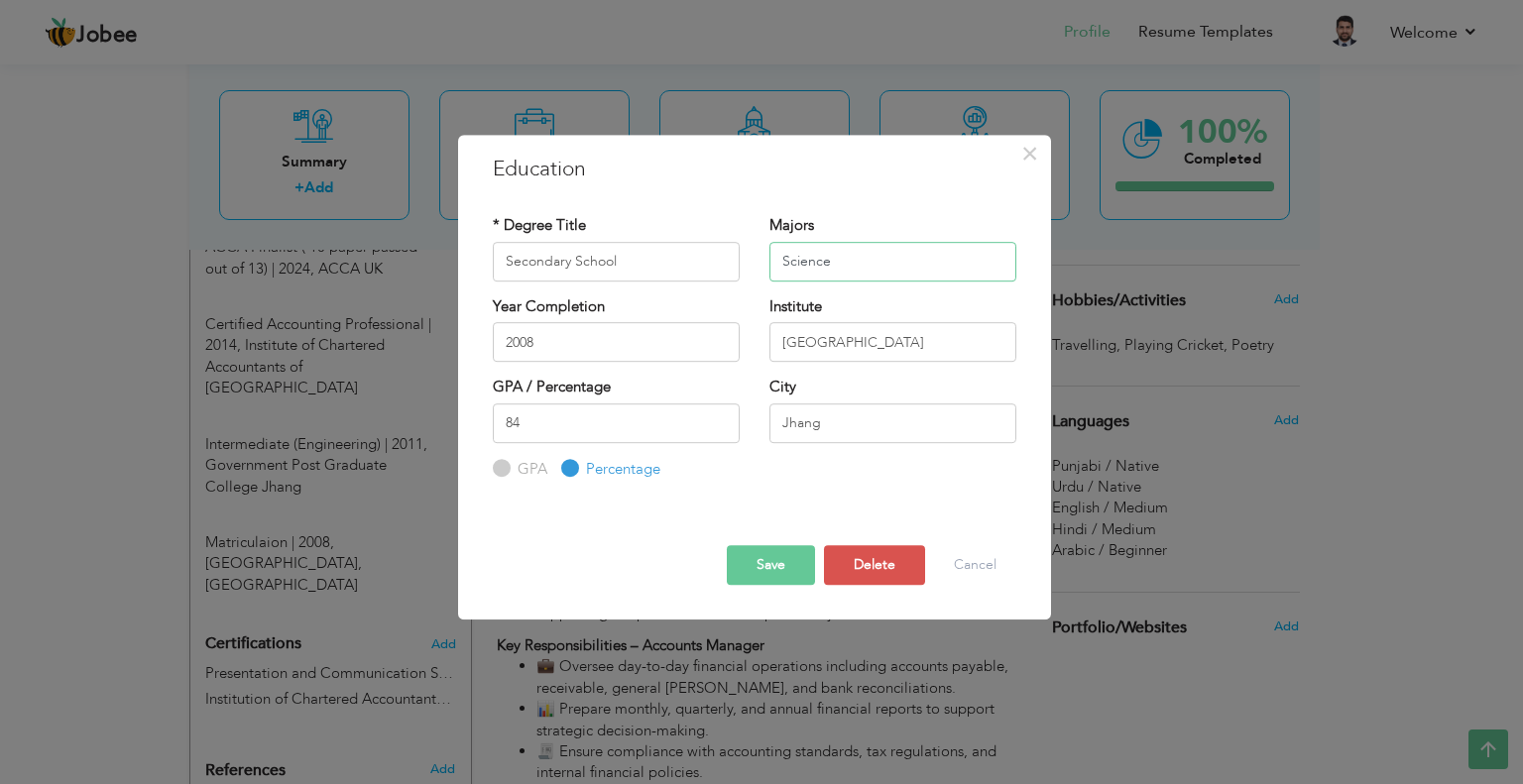 type on "Science" 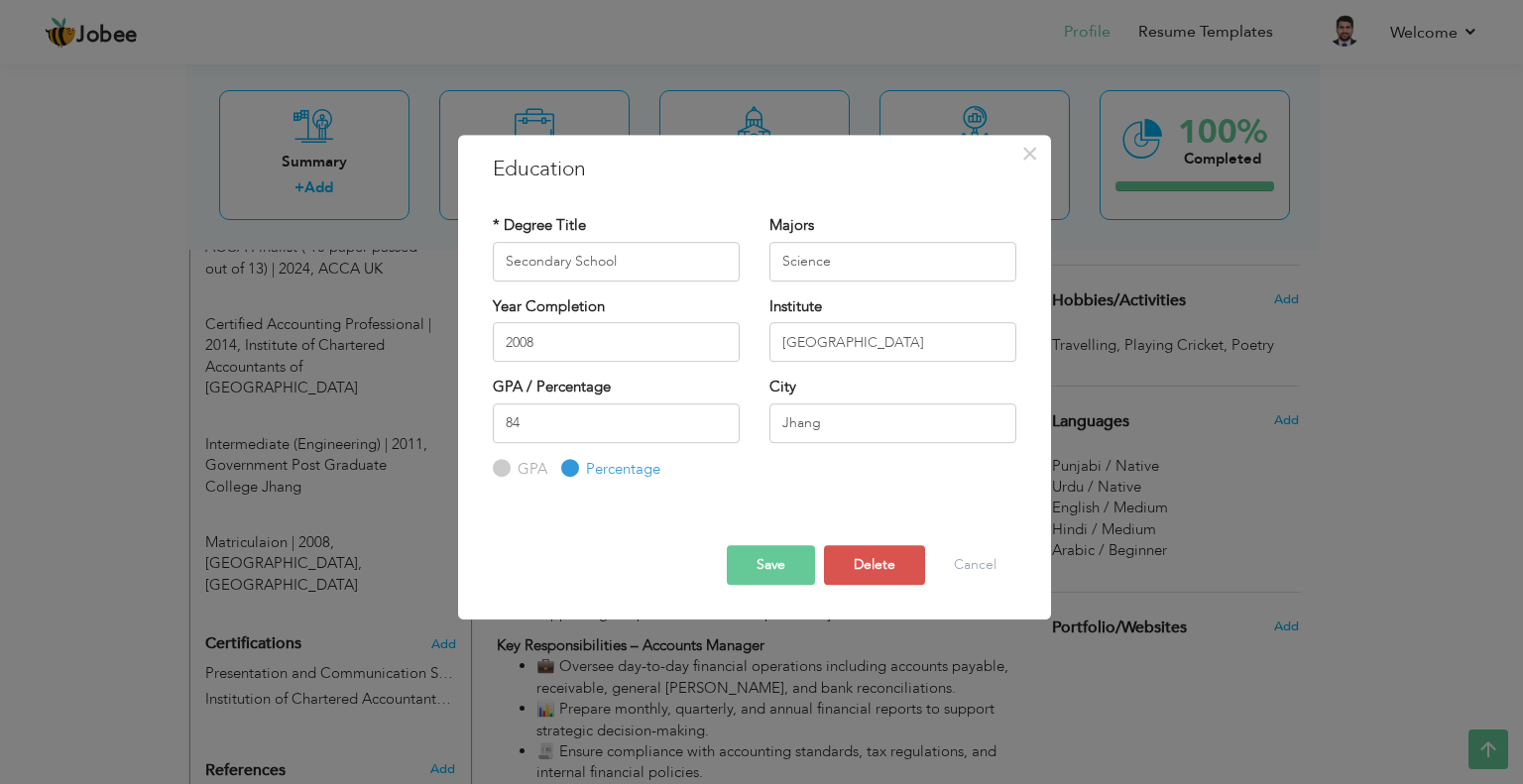 click on "Save" at bounding box center [770, 565] 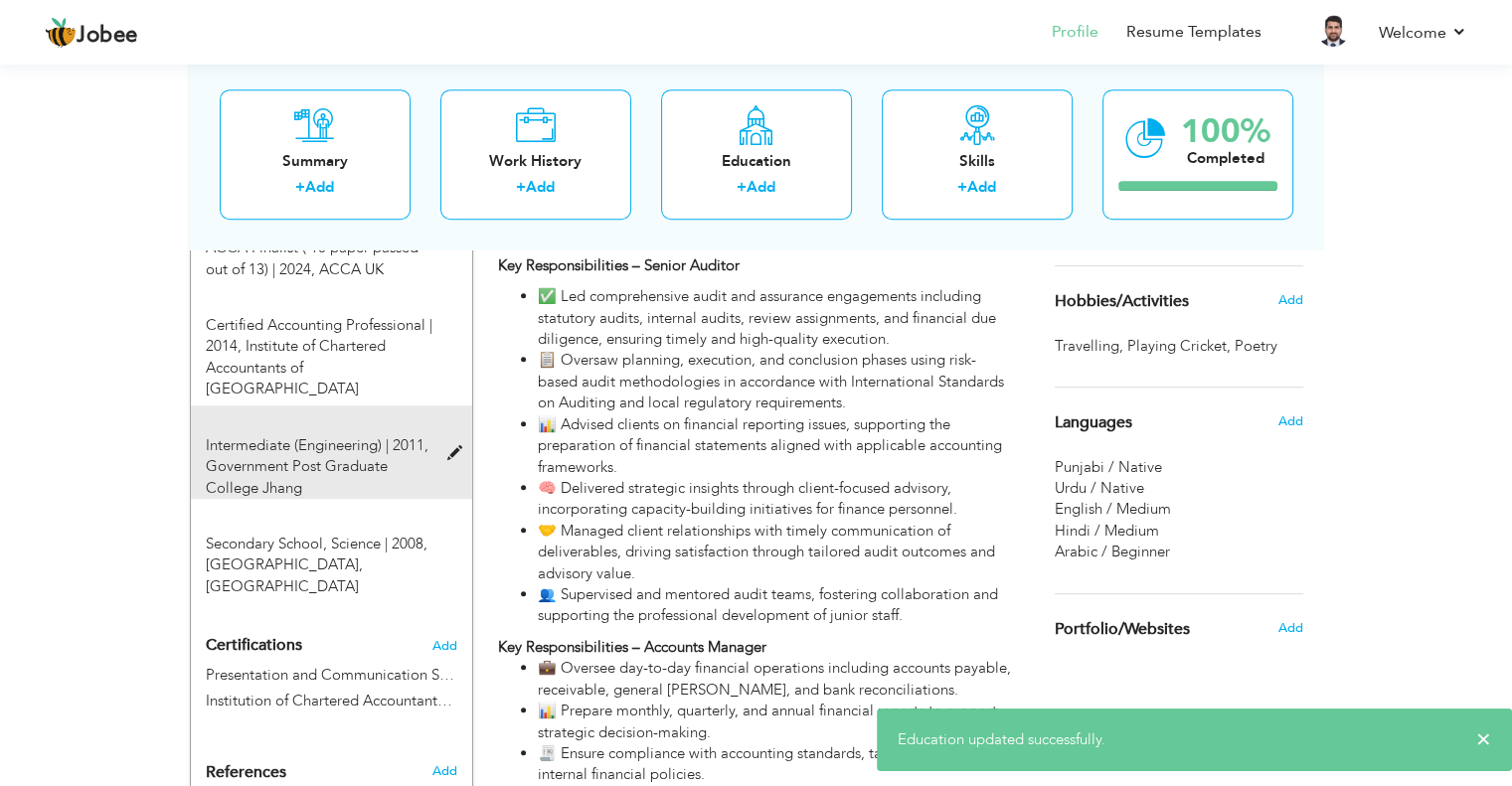click at bounding box center [458, 453] 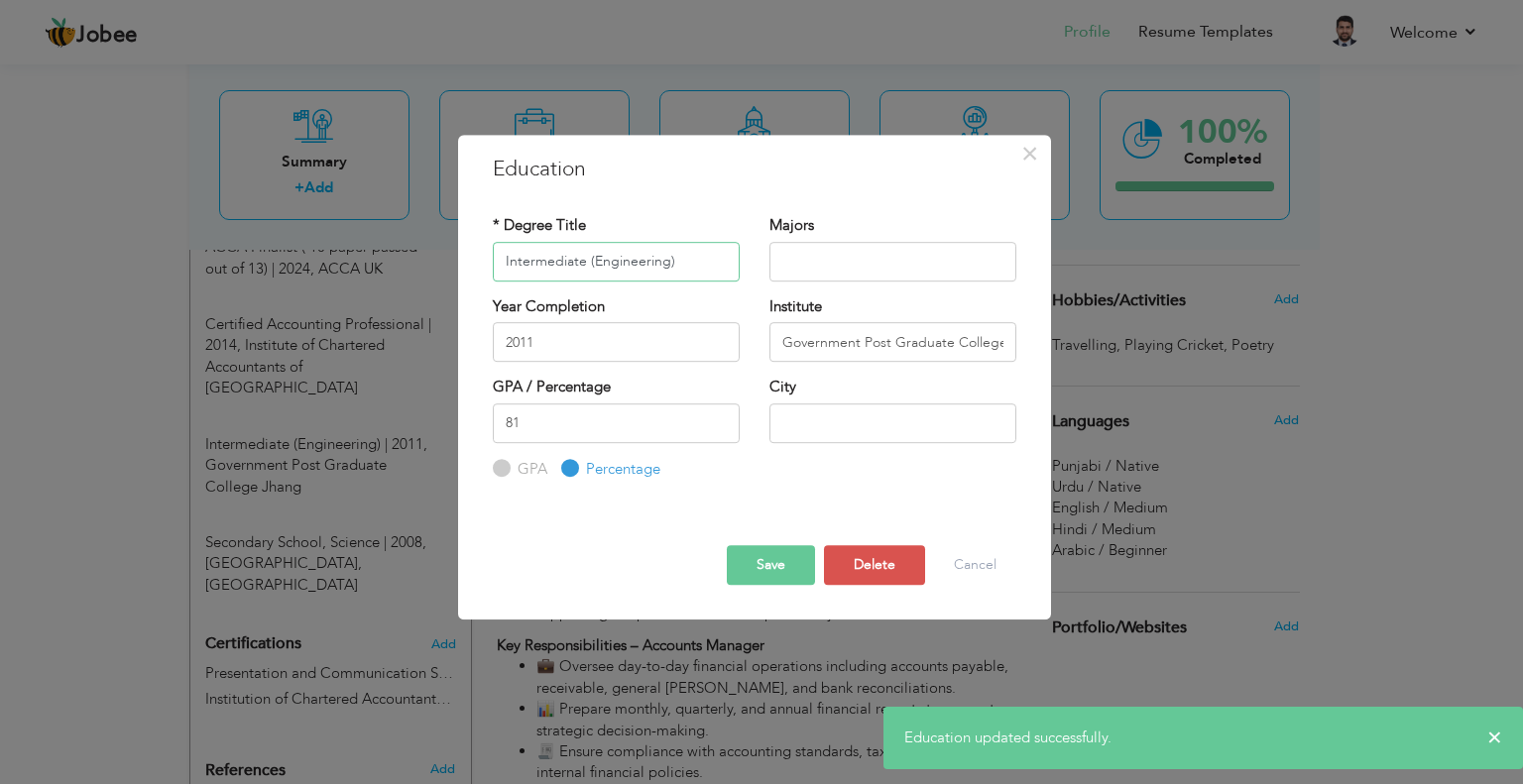 drag, startPoint x: 682, startPoint y: 261, endPoint x: 467, endPoint y: 262, distance: 215.0023 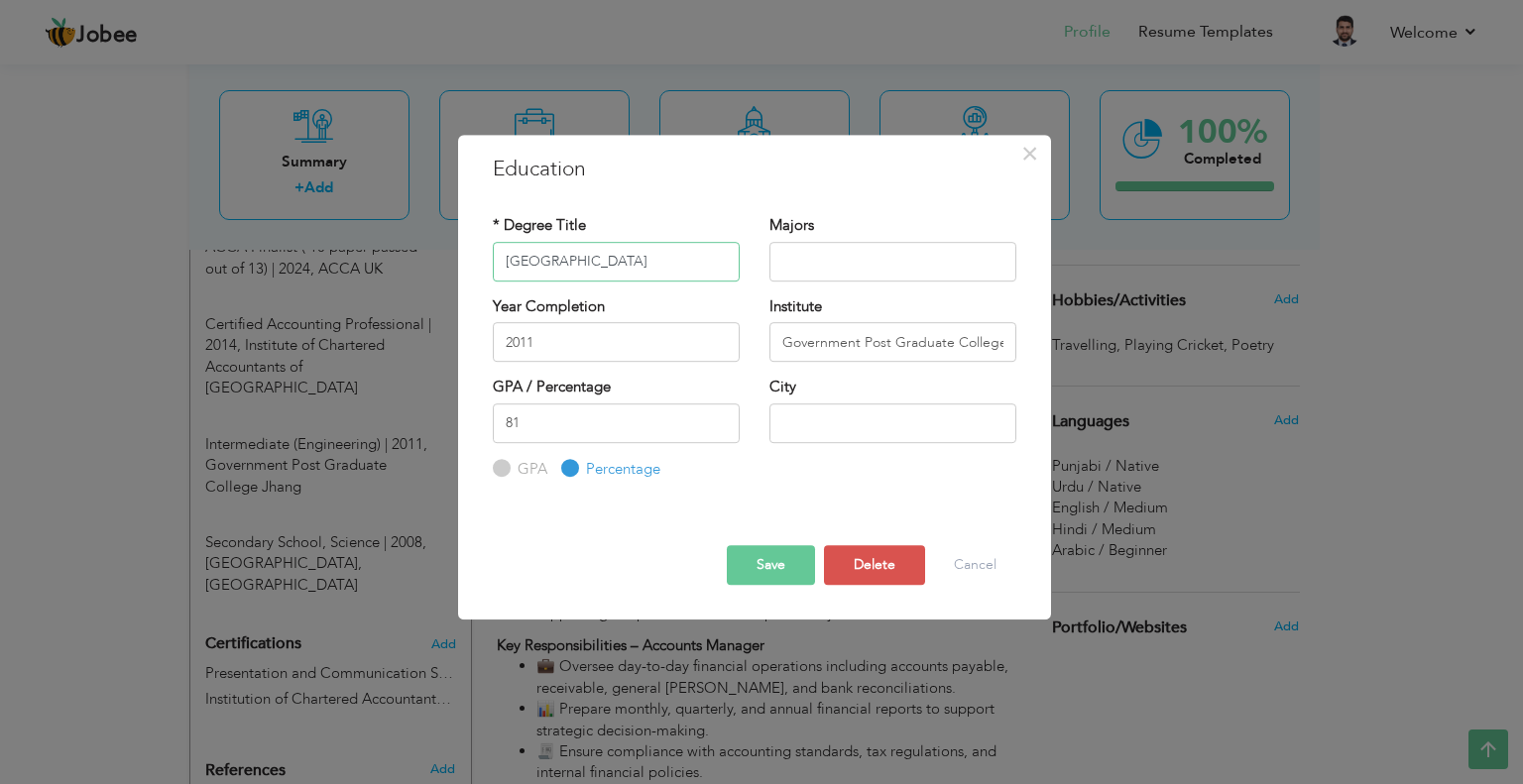 type on "[GEOGRAPHIC_DATA]" 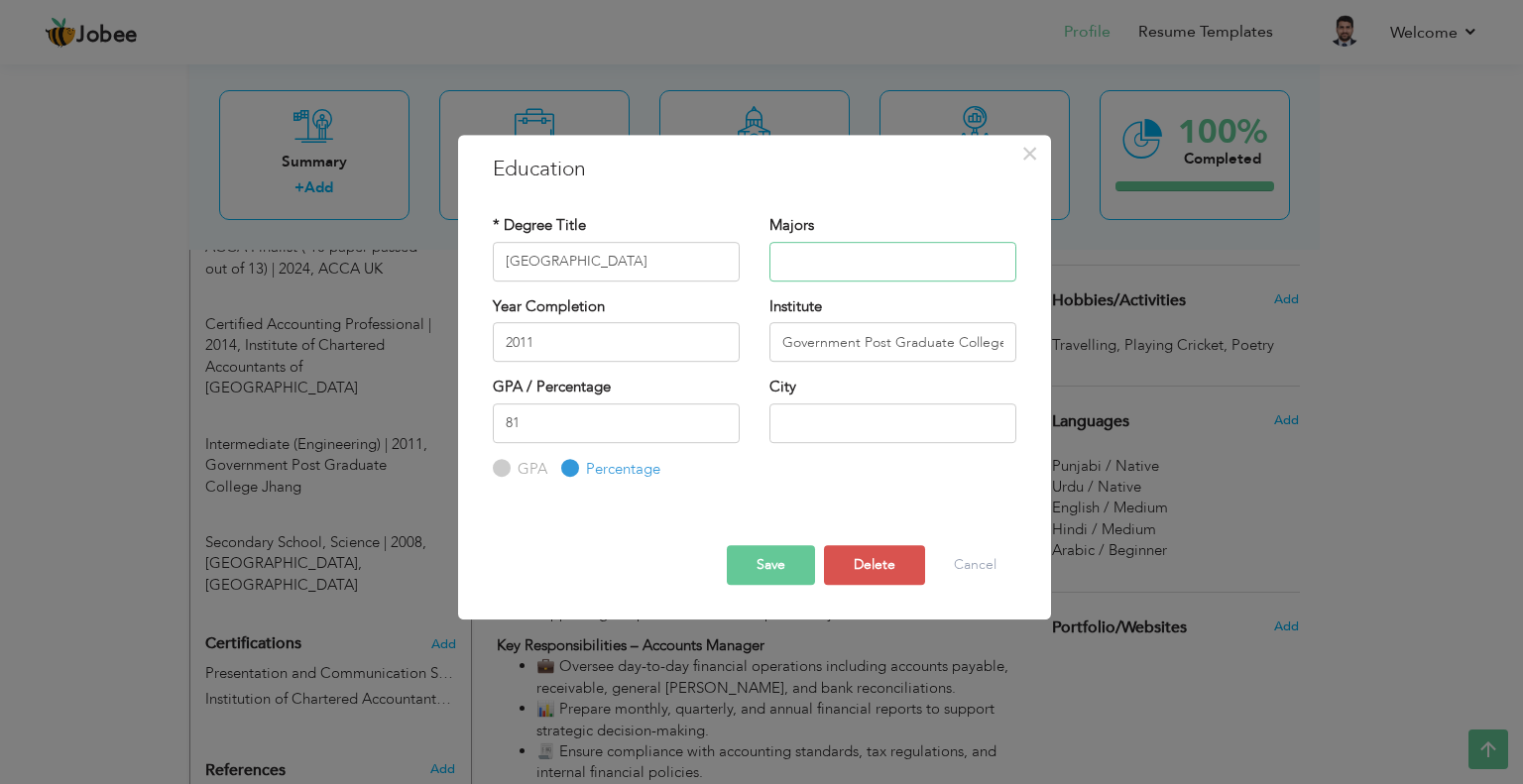 click at bounding box center (892, 262) 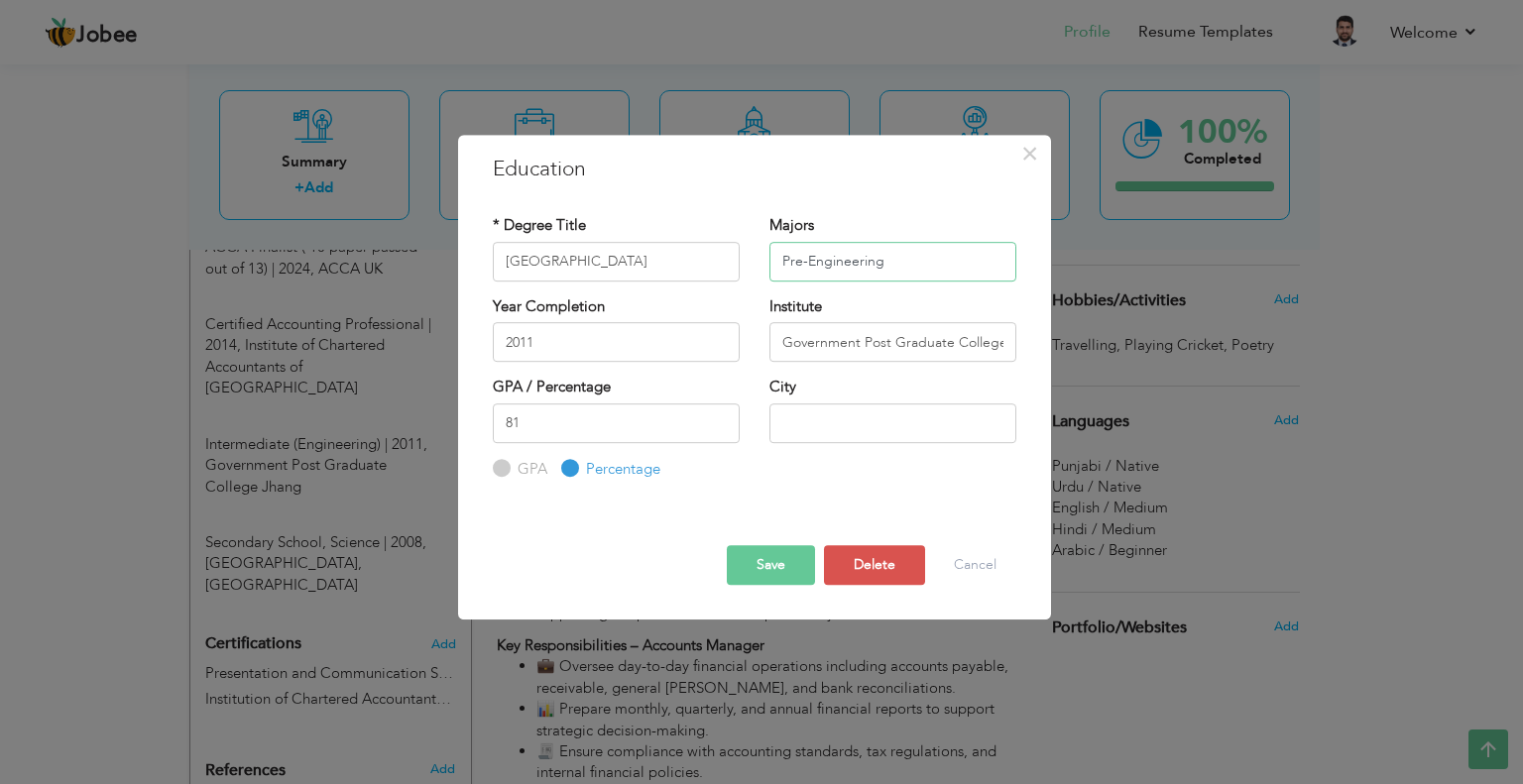type on "Pre-Engineering" 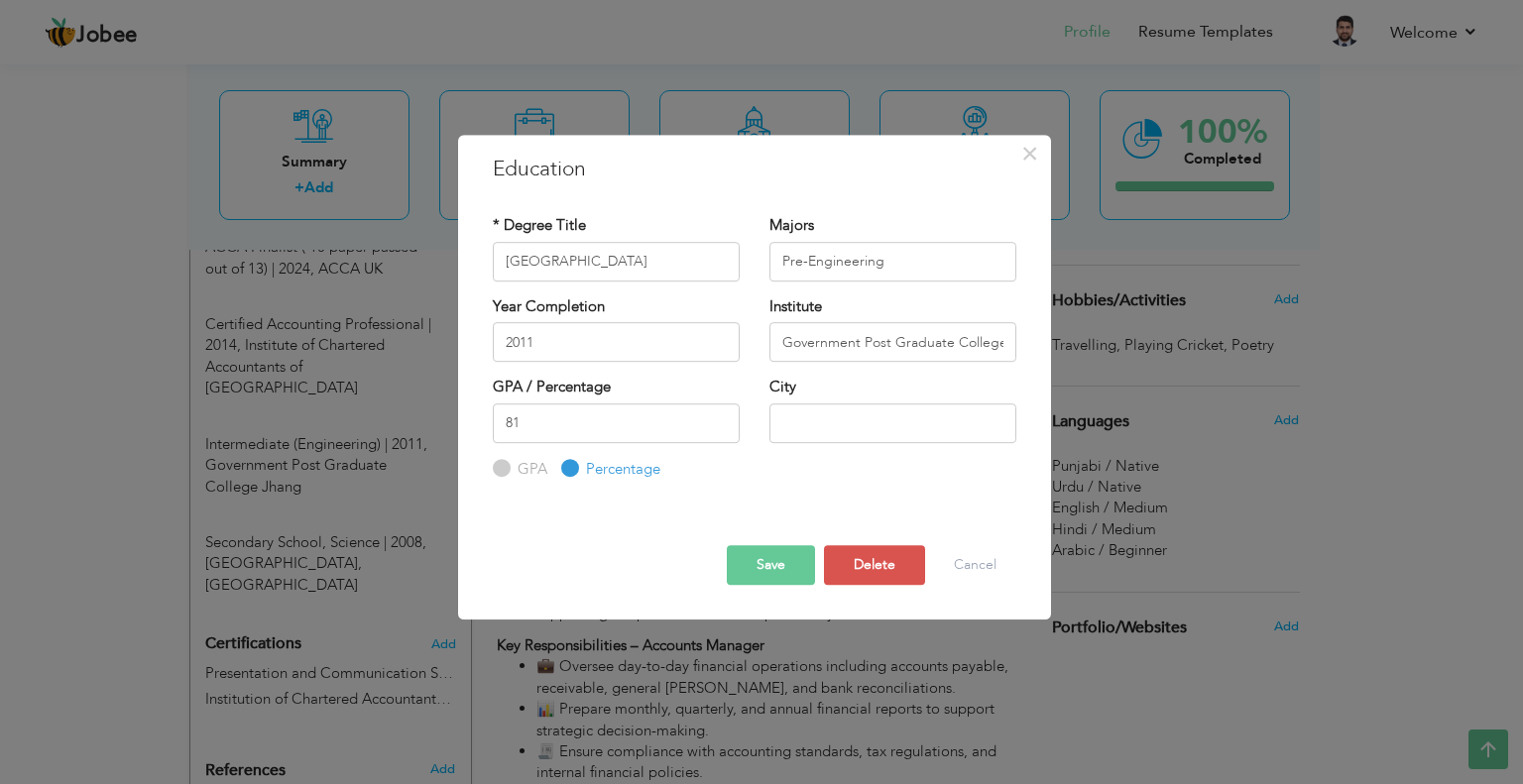 click on "Save" at bounding box center [770, 565] 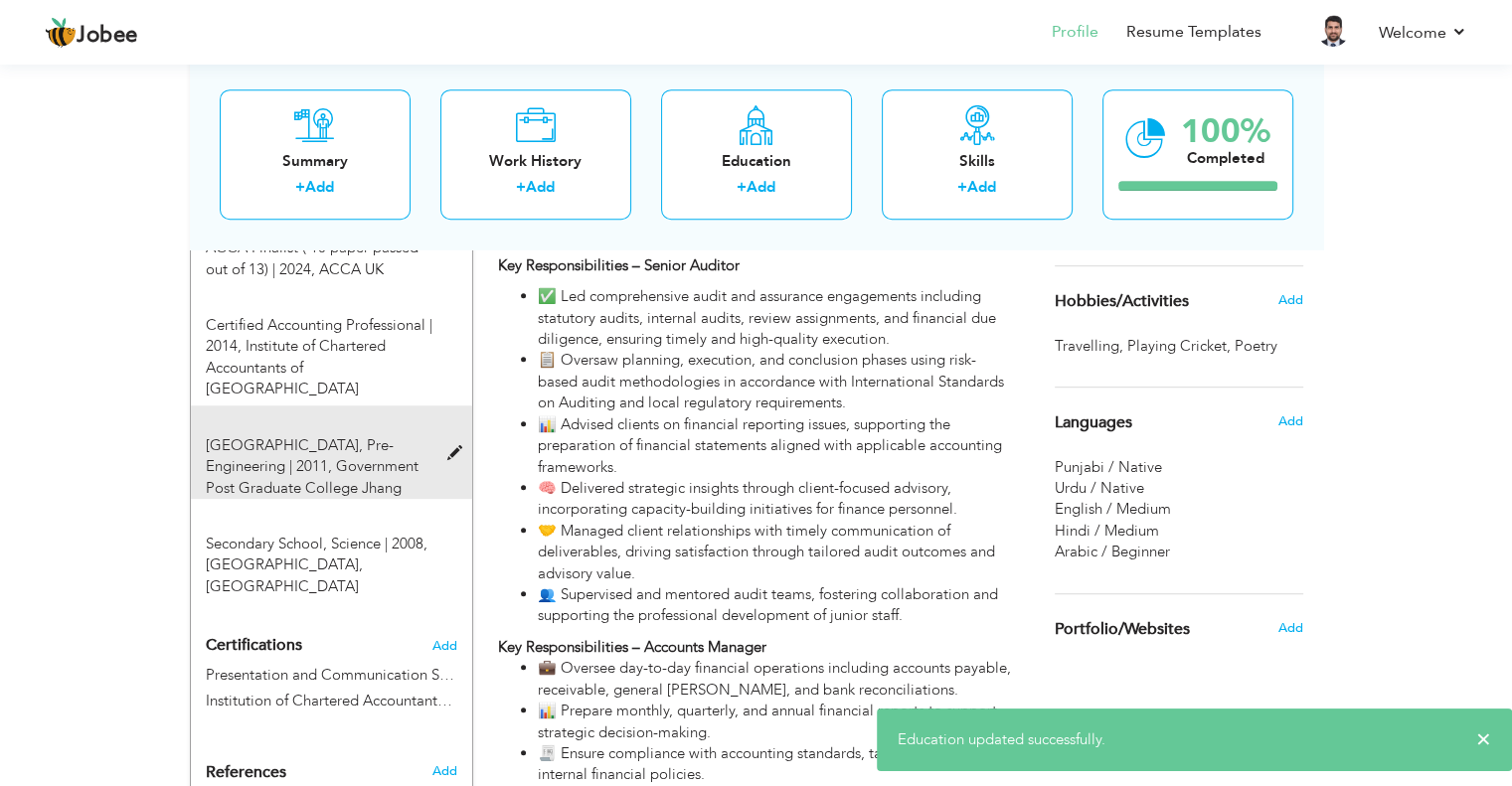 click on "Government Post Graduate College Jhang" at bounding box center [312, 476] 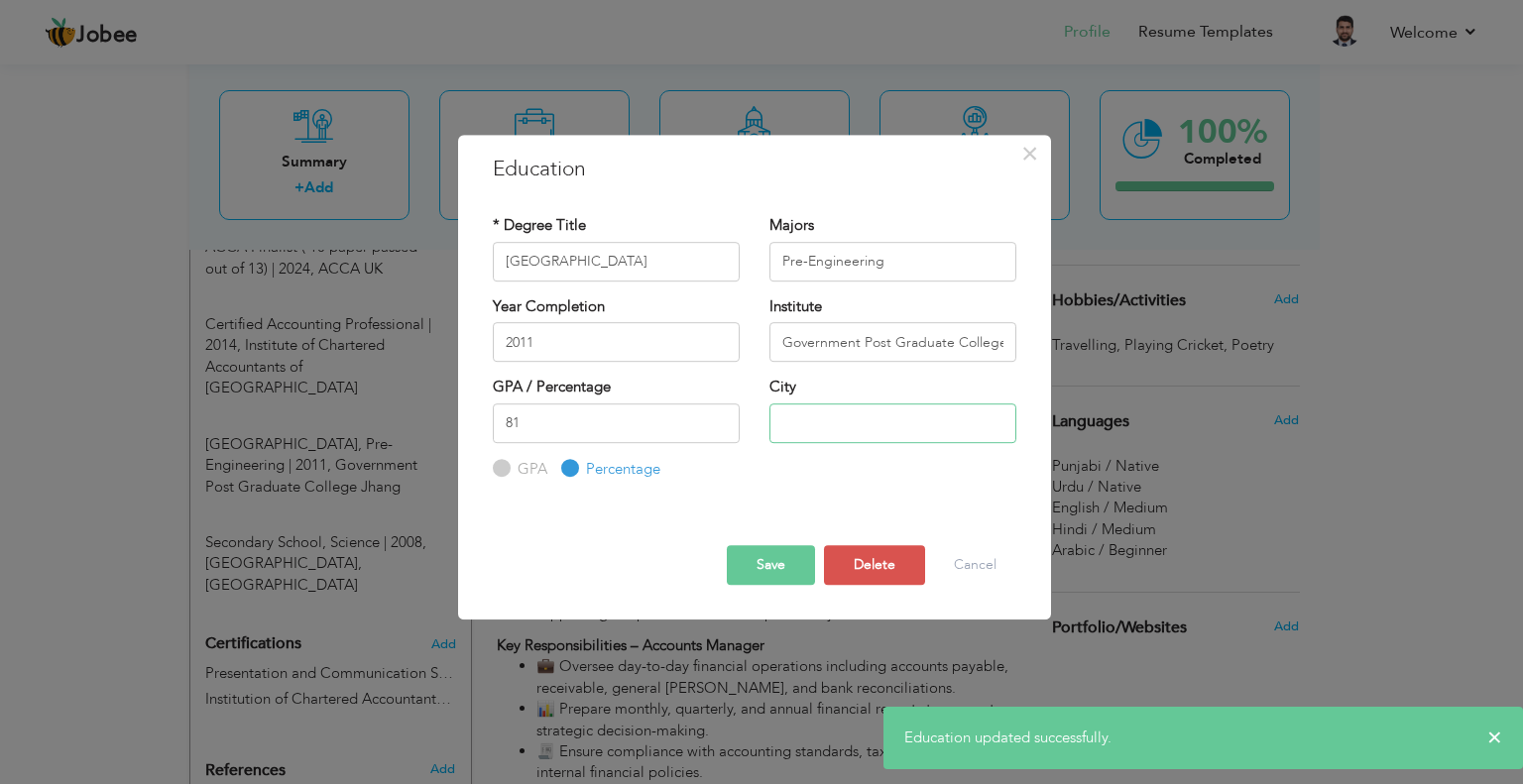 click at bounding box center (892, 423) 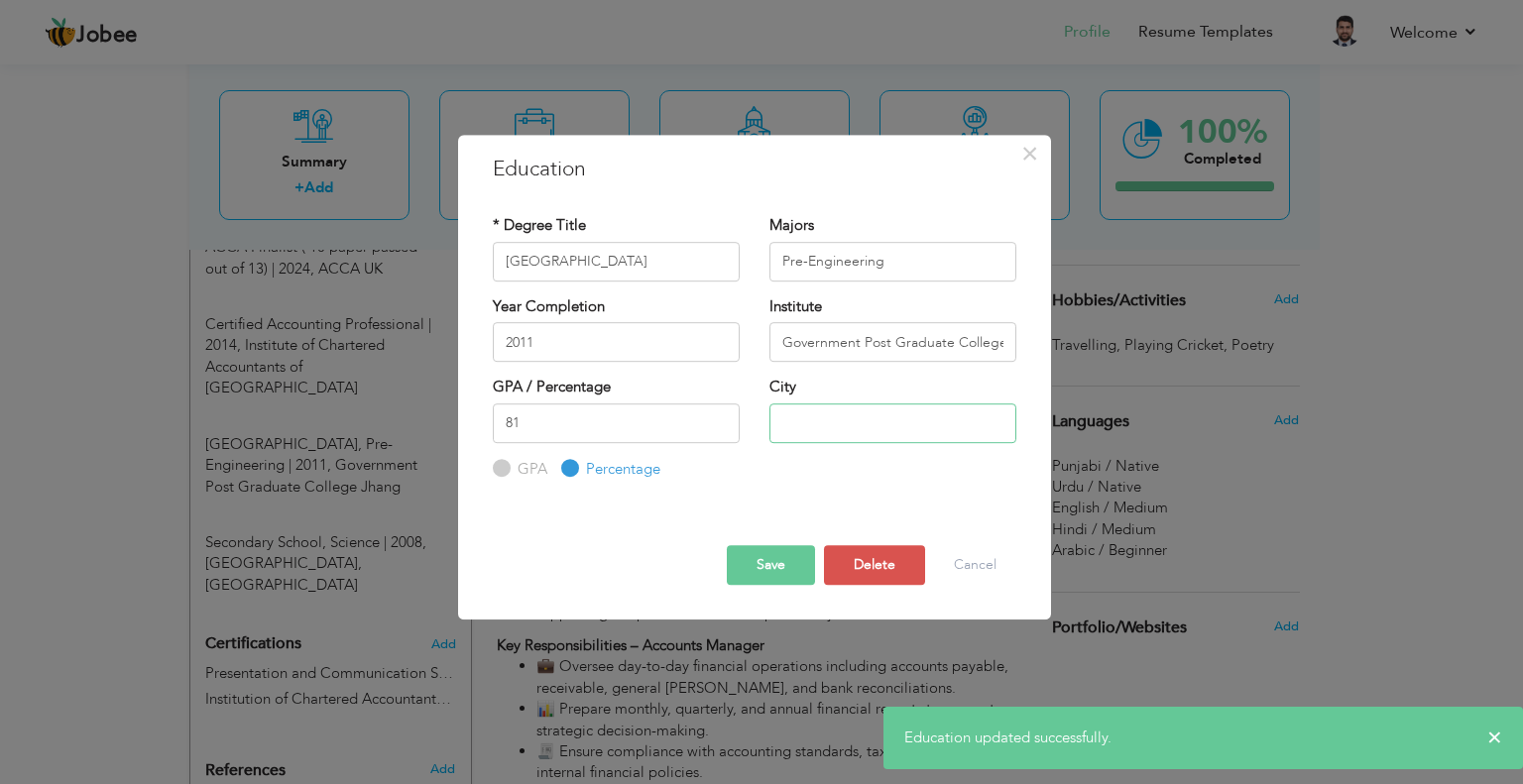 type on "Jhang" 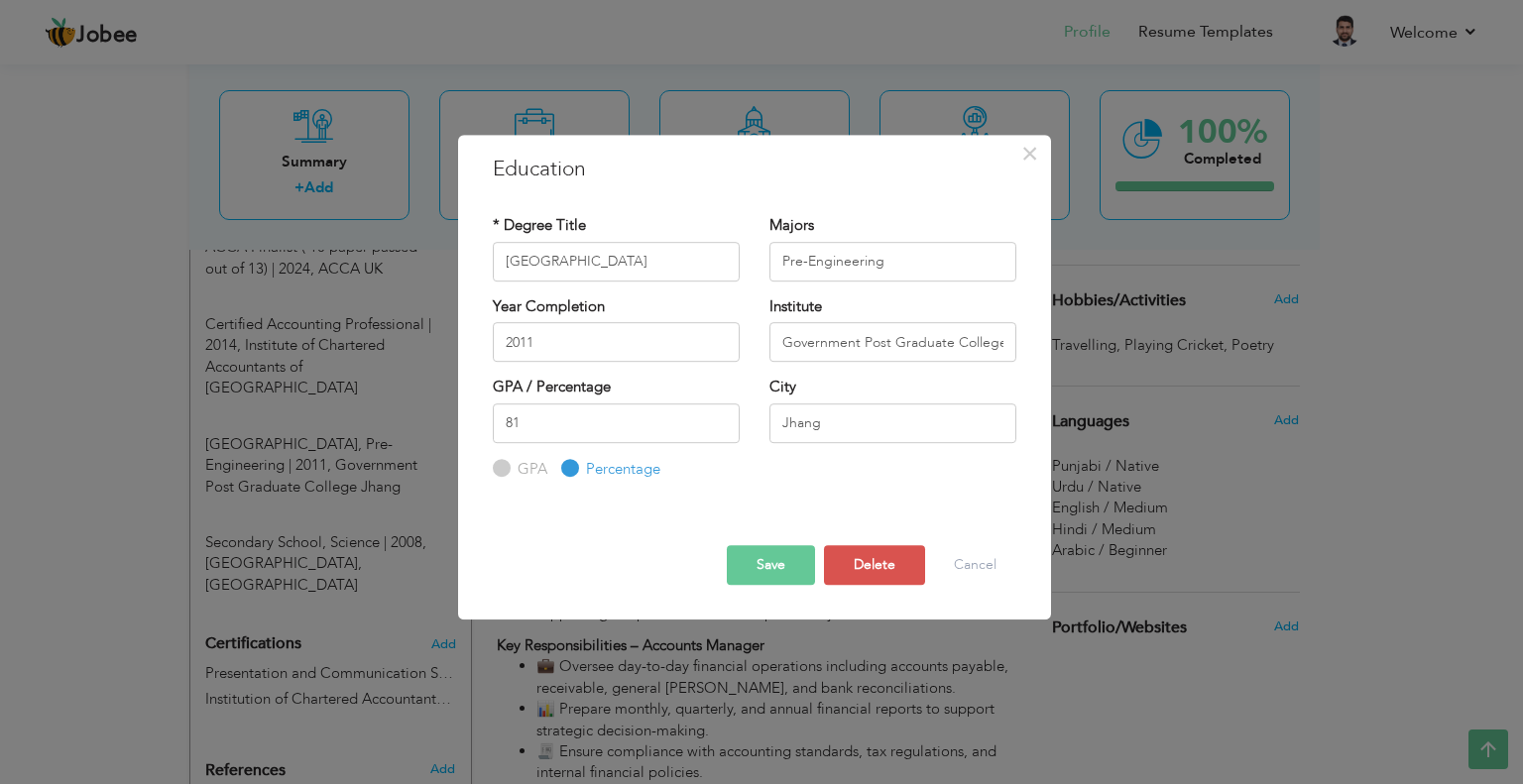 click on "Save" at bounding box center [770, 565] 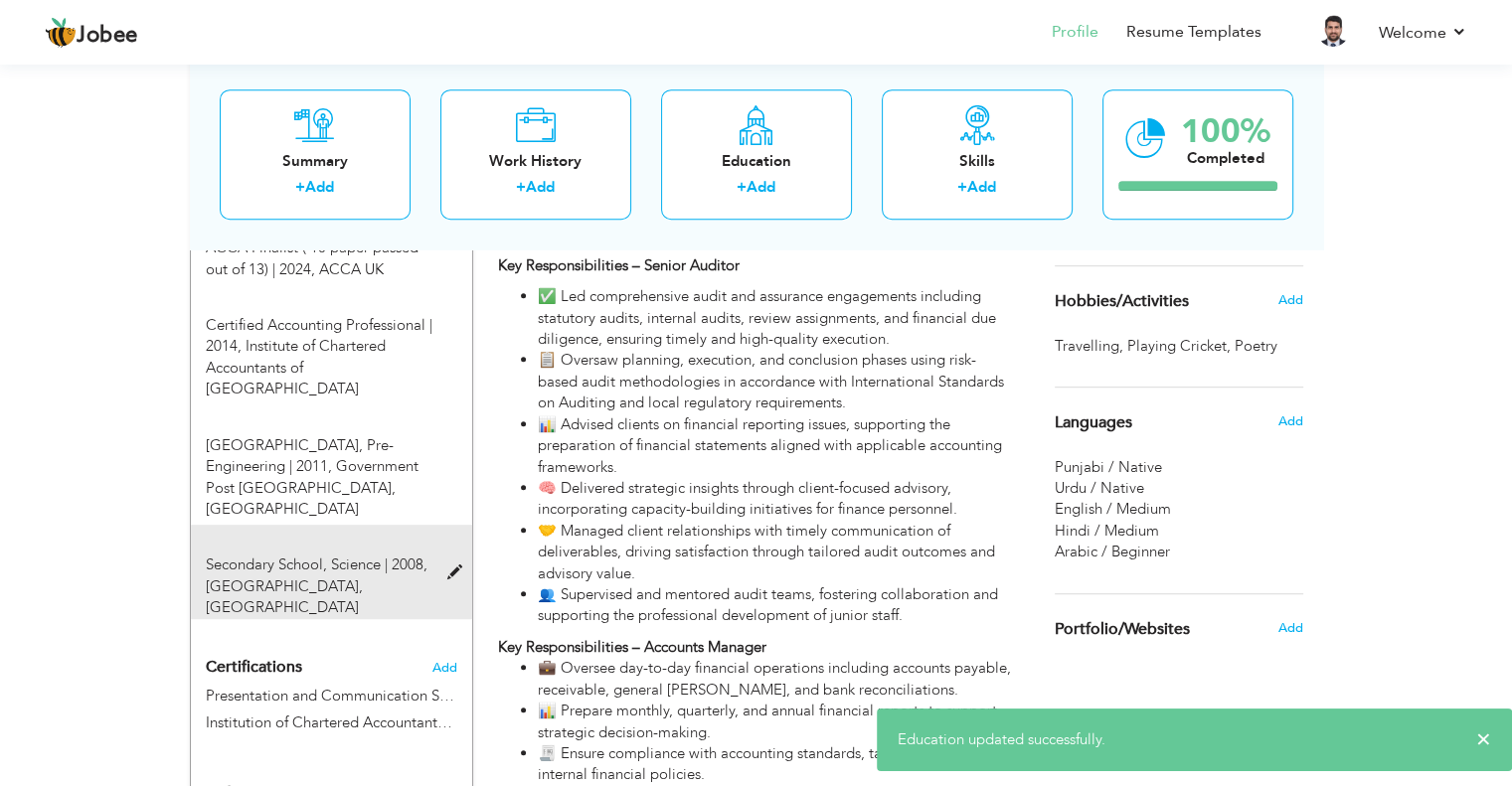 click on "Secondary School,  Science  |  2008," at bounding box center [316, 564] 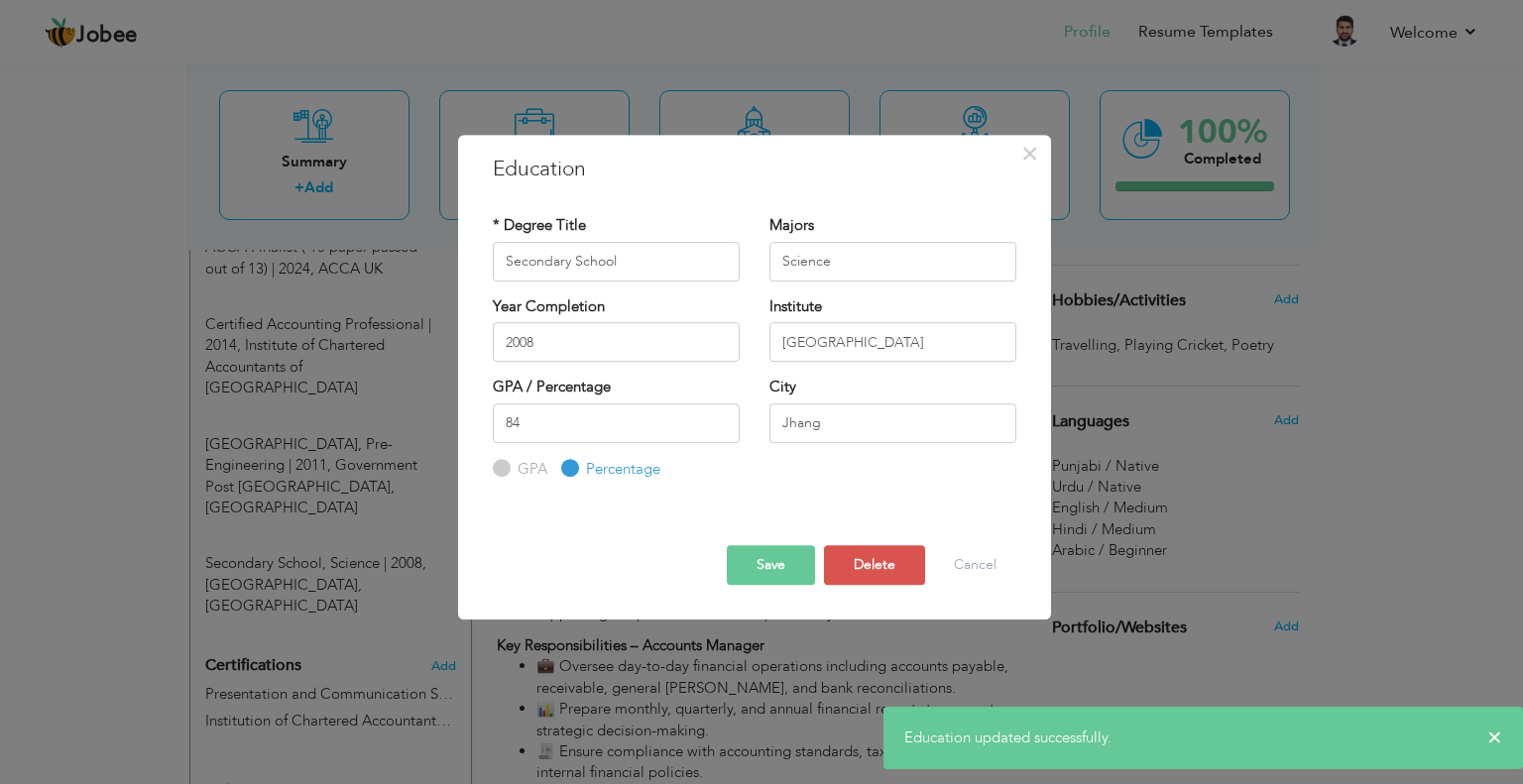 click on "Save" at bounding box center (770, 565) 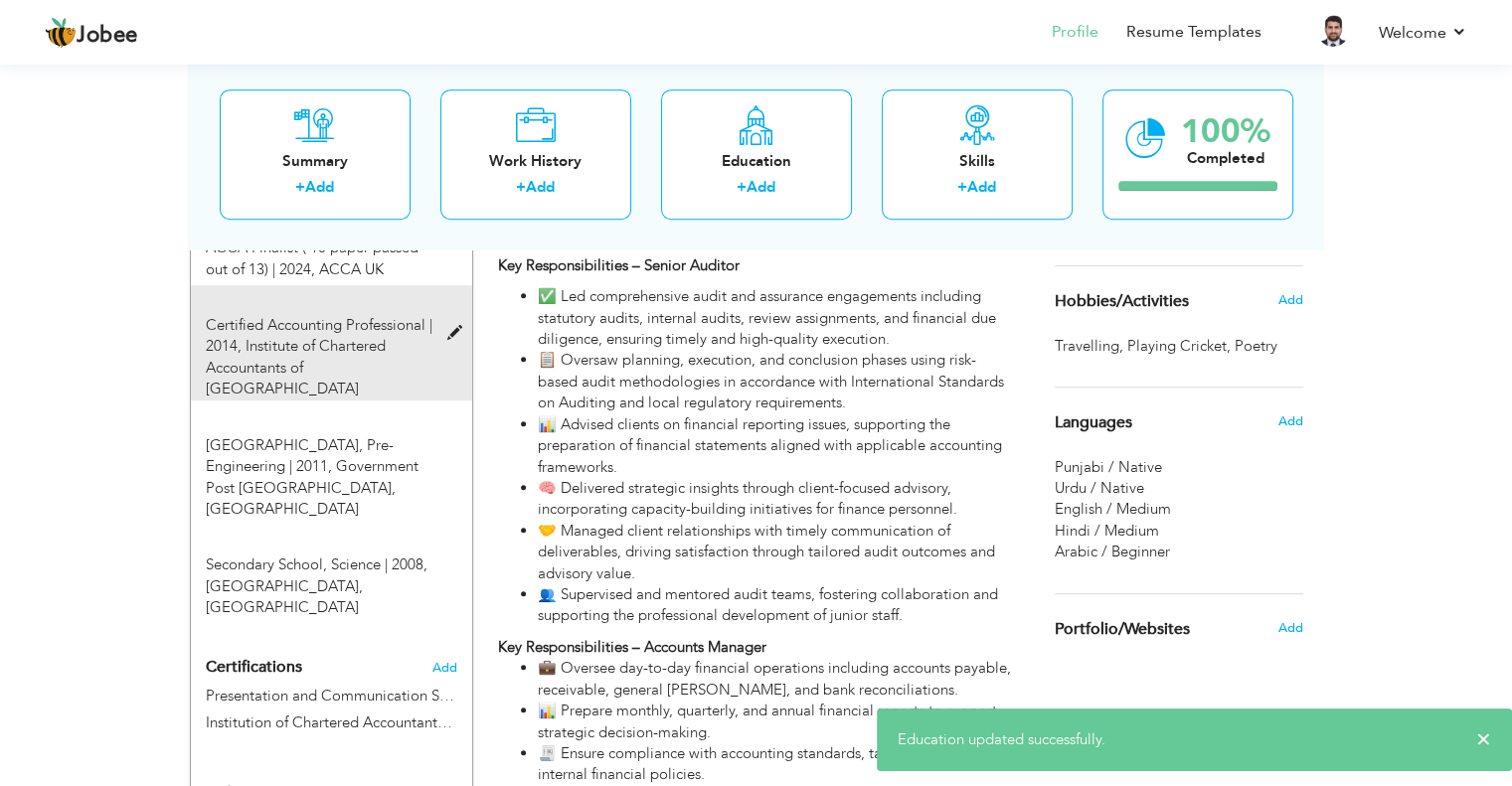 click on "Certified Accounting Professional   |  2014," at bounding box center (319, 335) 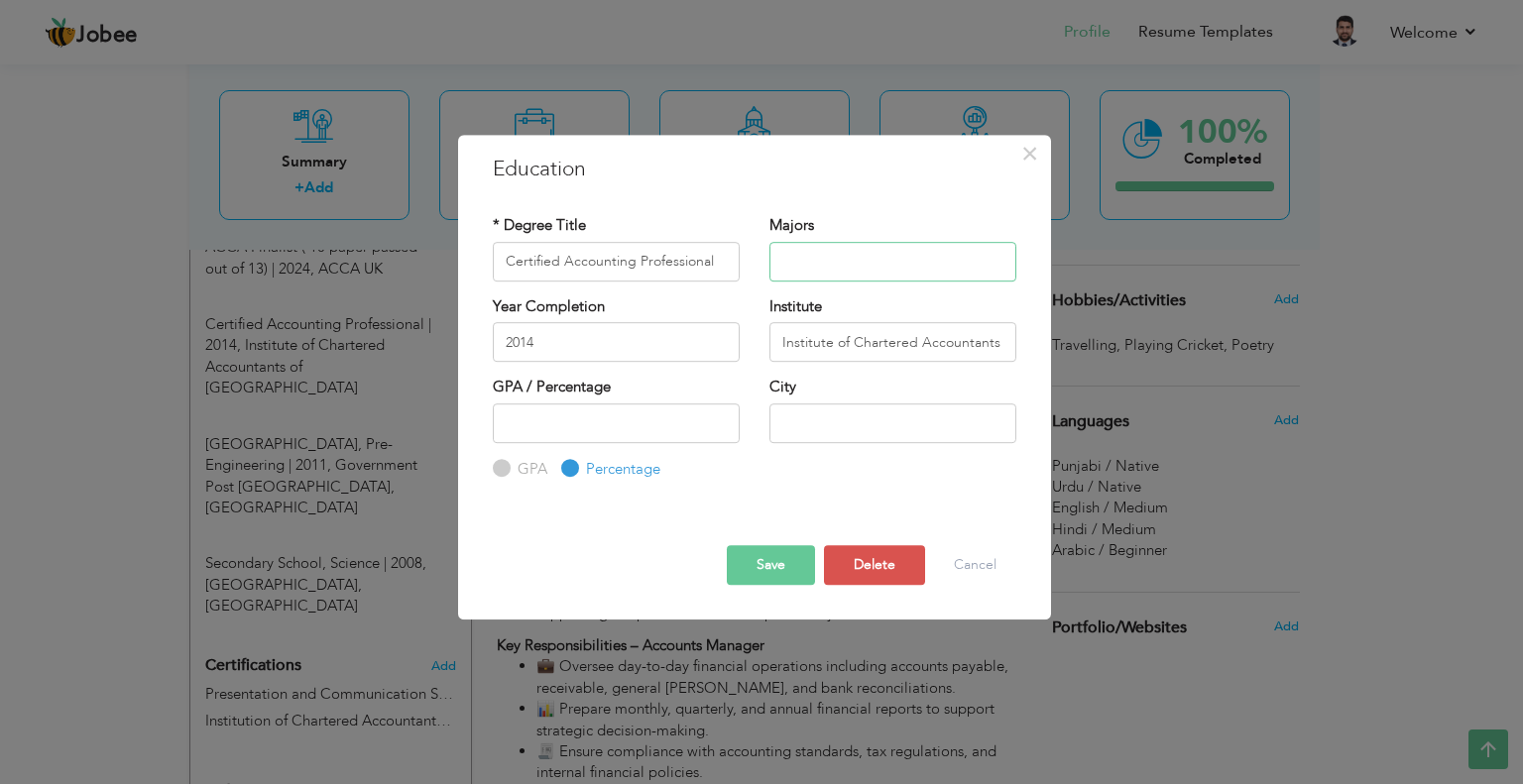 click at bounding box center [892, 262] 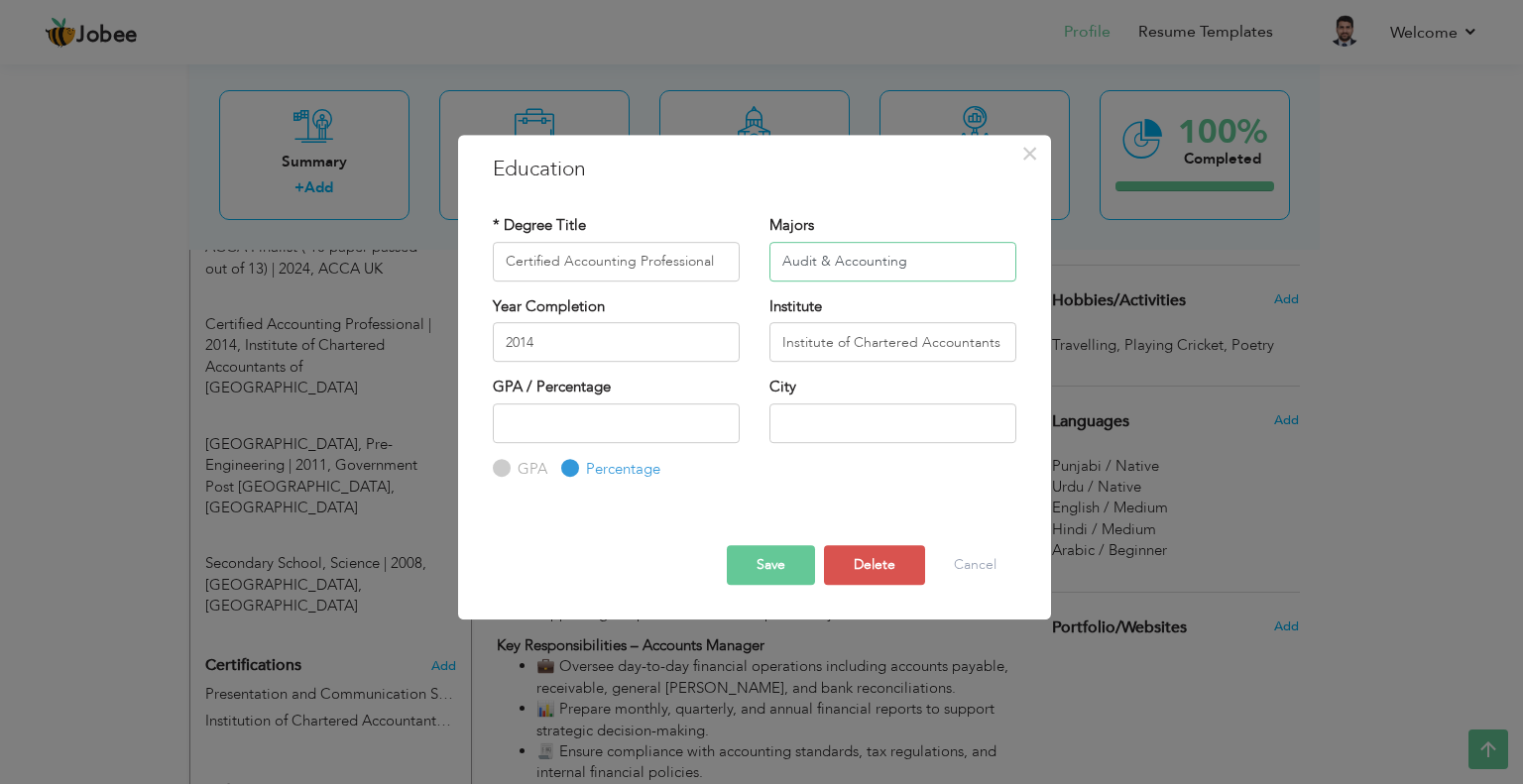 type on "Audit & Accounting" 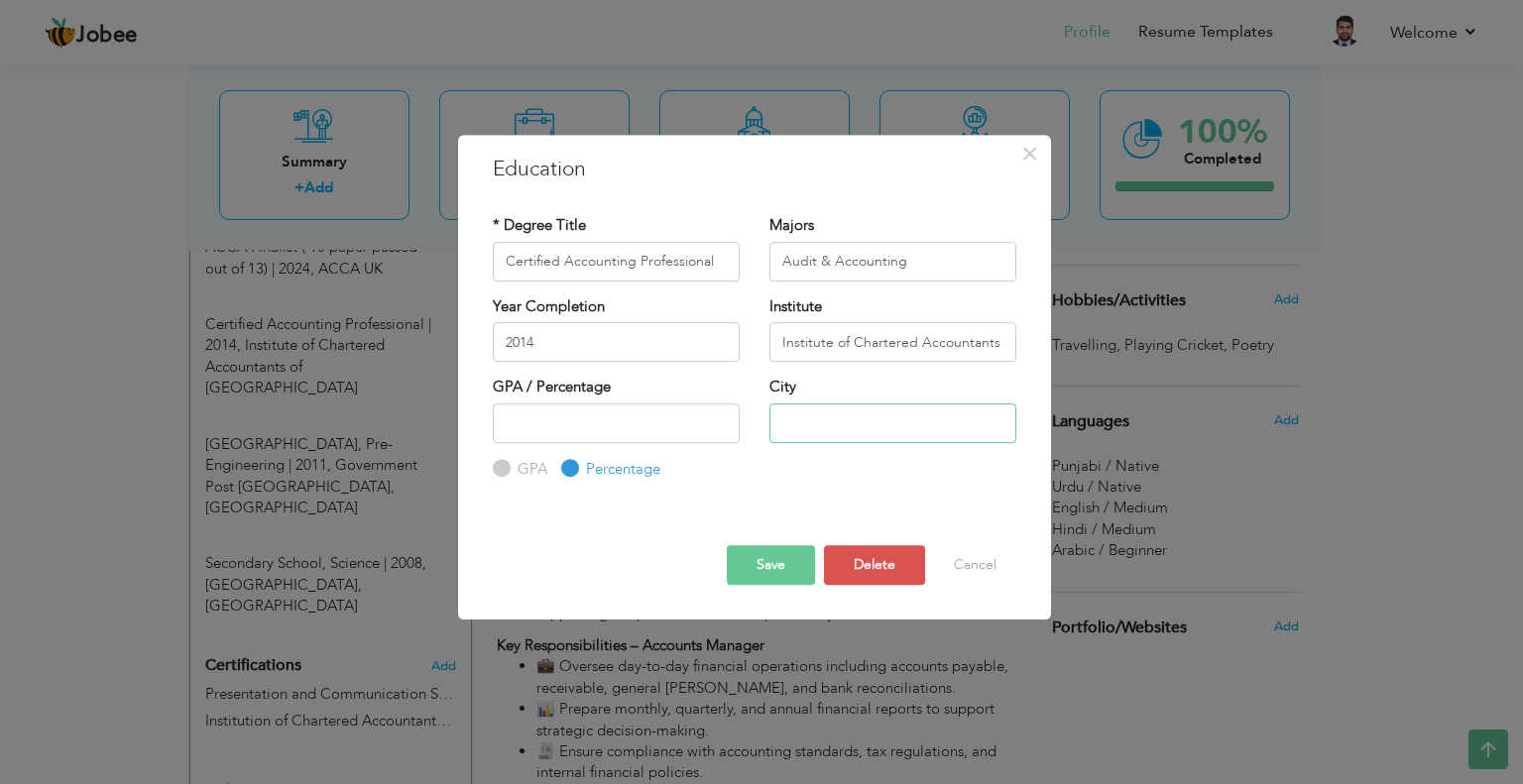 click at bounding box center [892, 423] 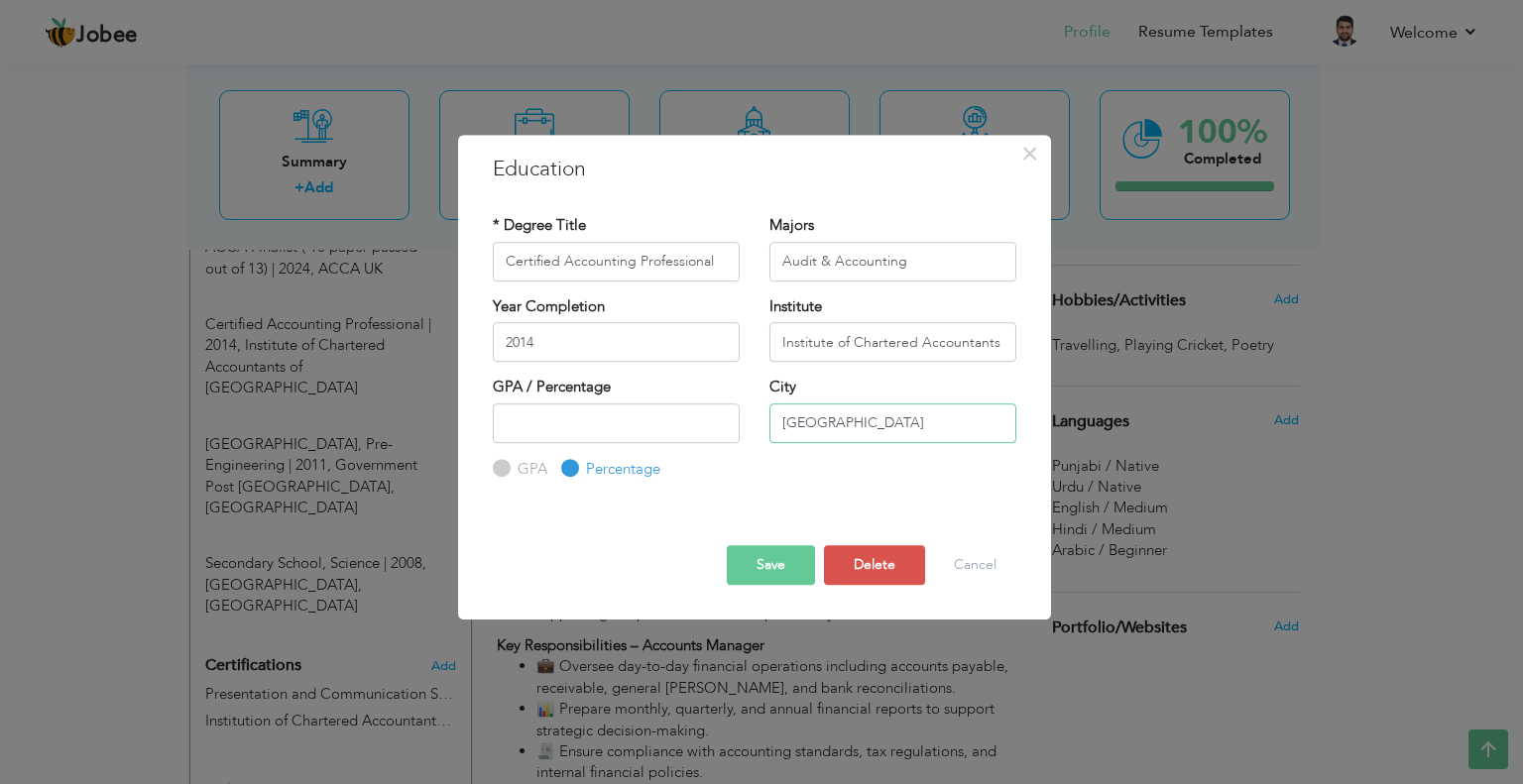 type on "[GEOGRAPHIC_DATA]" 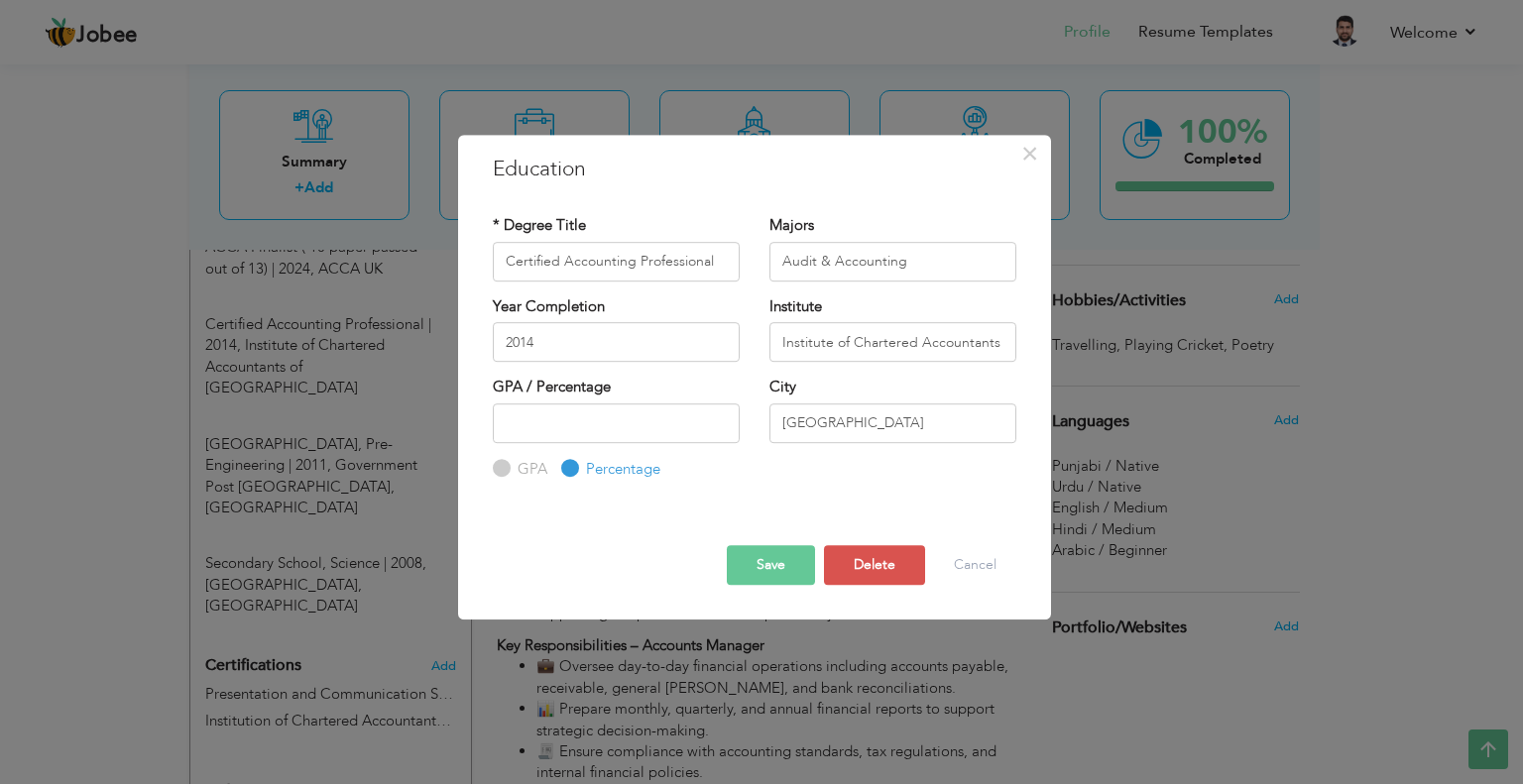 click on "Save" at bounding box center (770, 565) 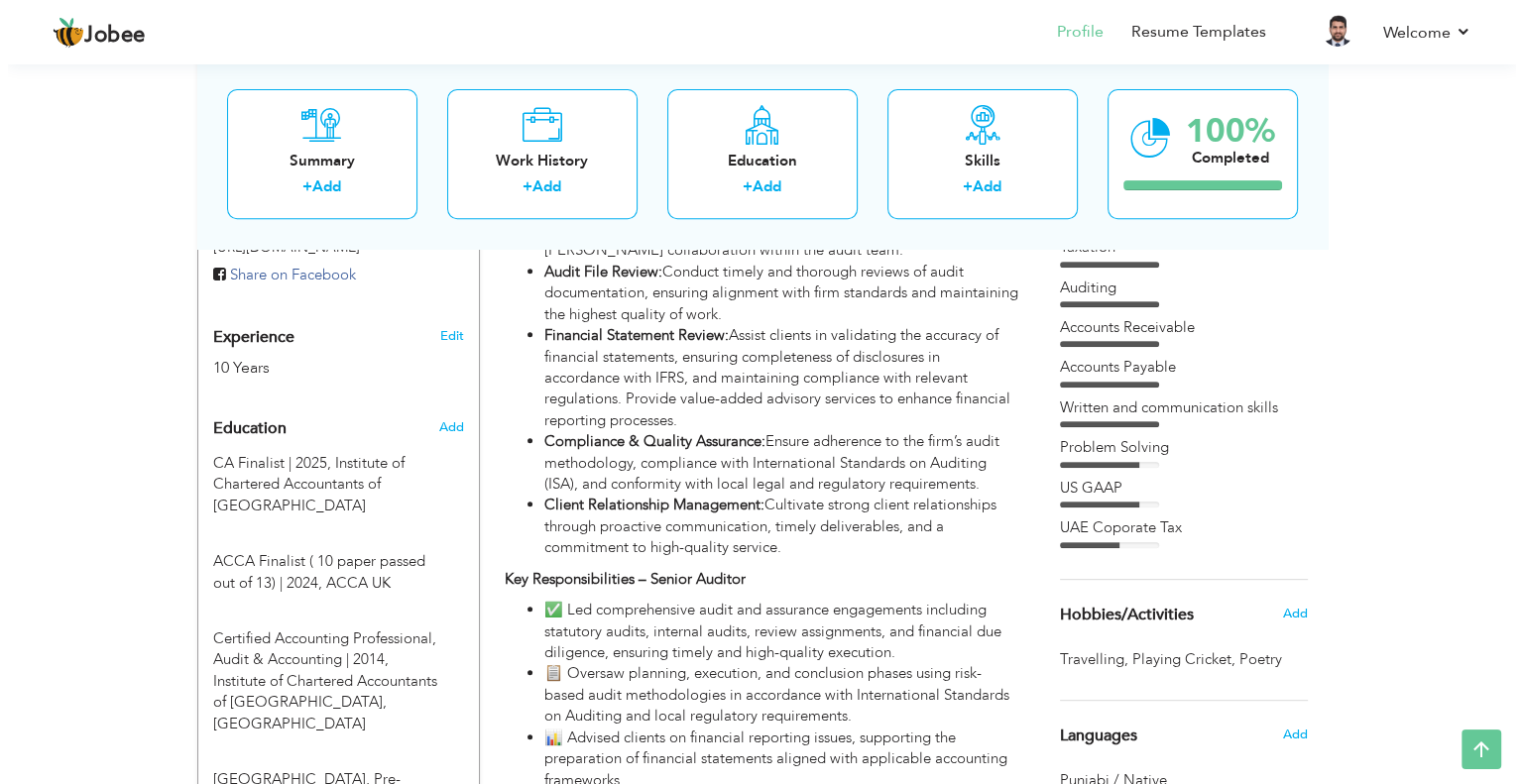 scroll, scrollTop: 726, scrollLeft: 0, axis: vertical 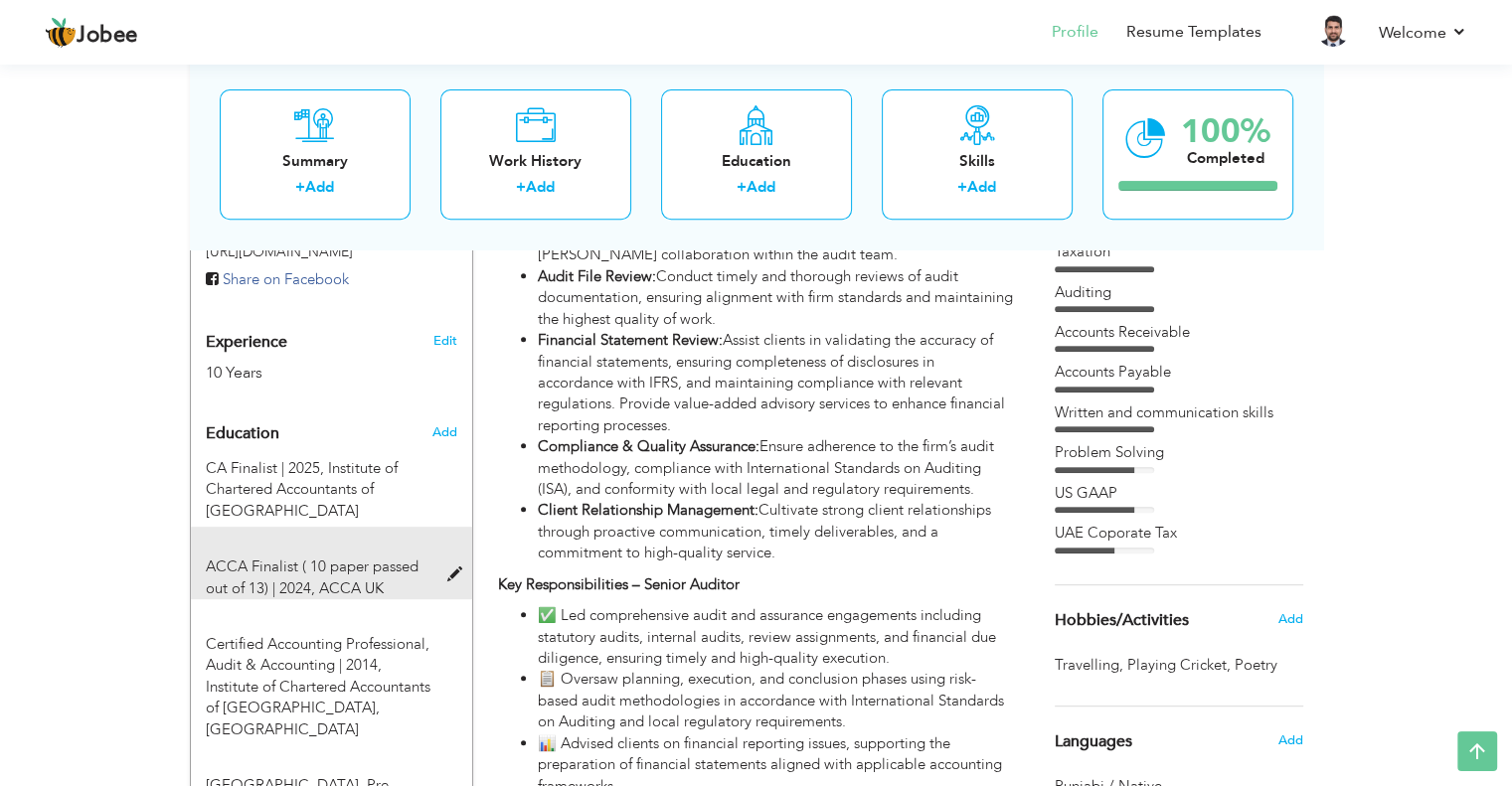 click on "ACCA Finalist ( 10 paper passed out of 13)   |  2024," at bounding box center [312, 576] 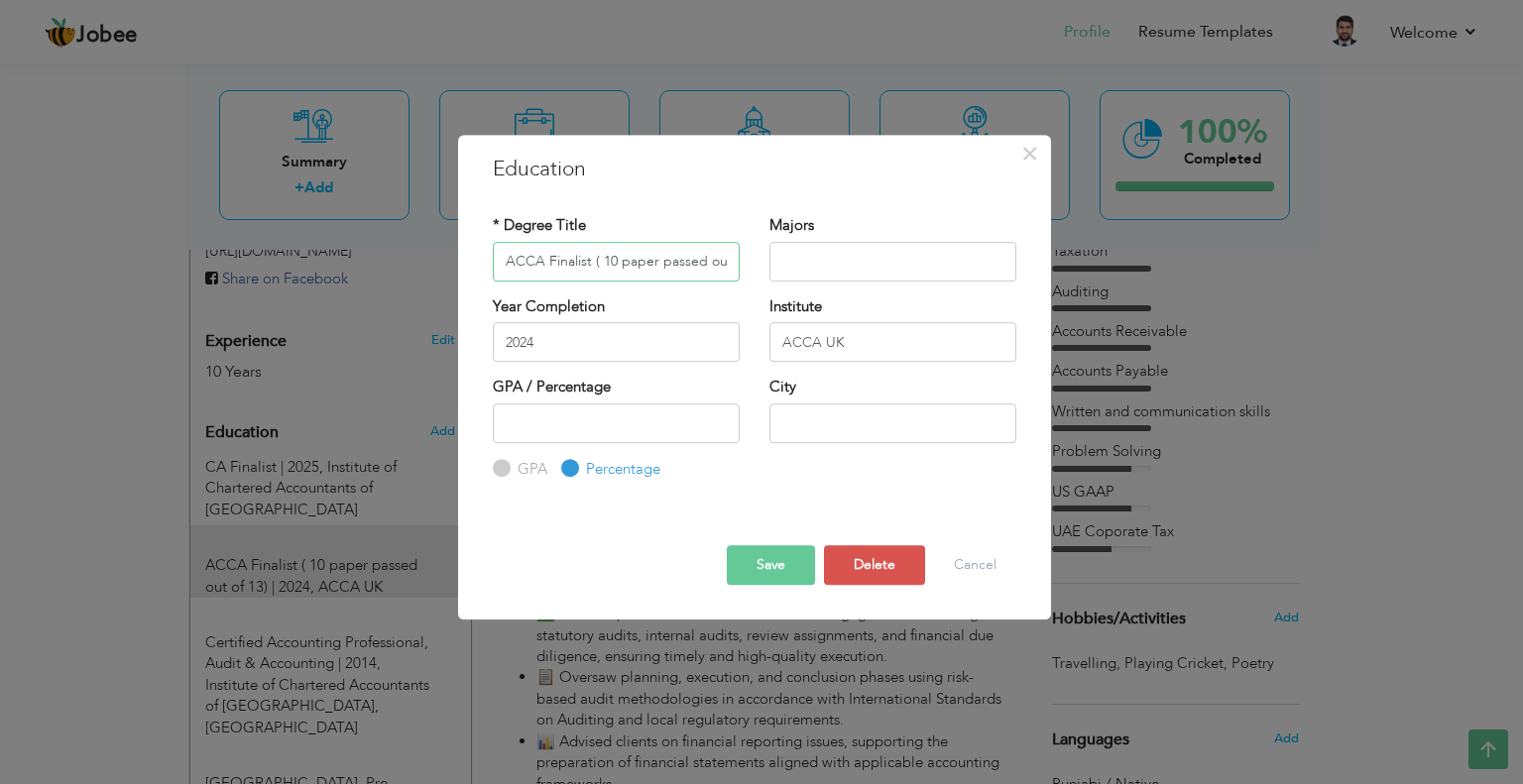 scroll, scrollTop: 0, scrollLeft: 38, axis: horizontal 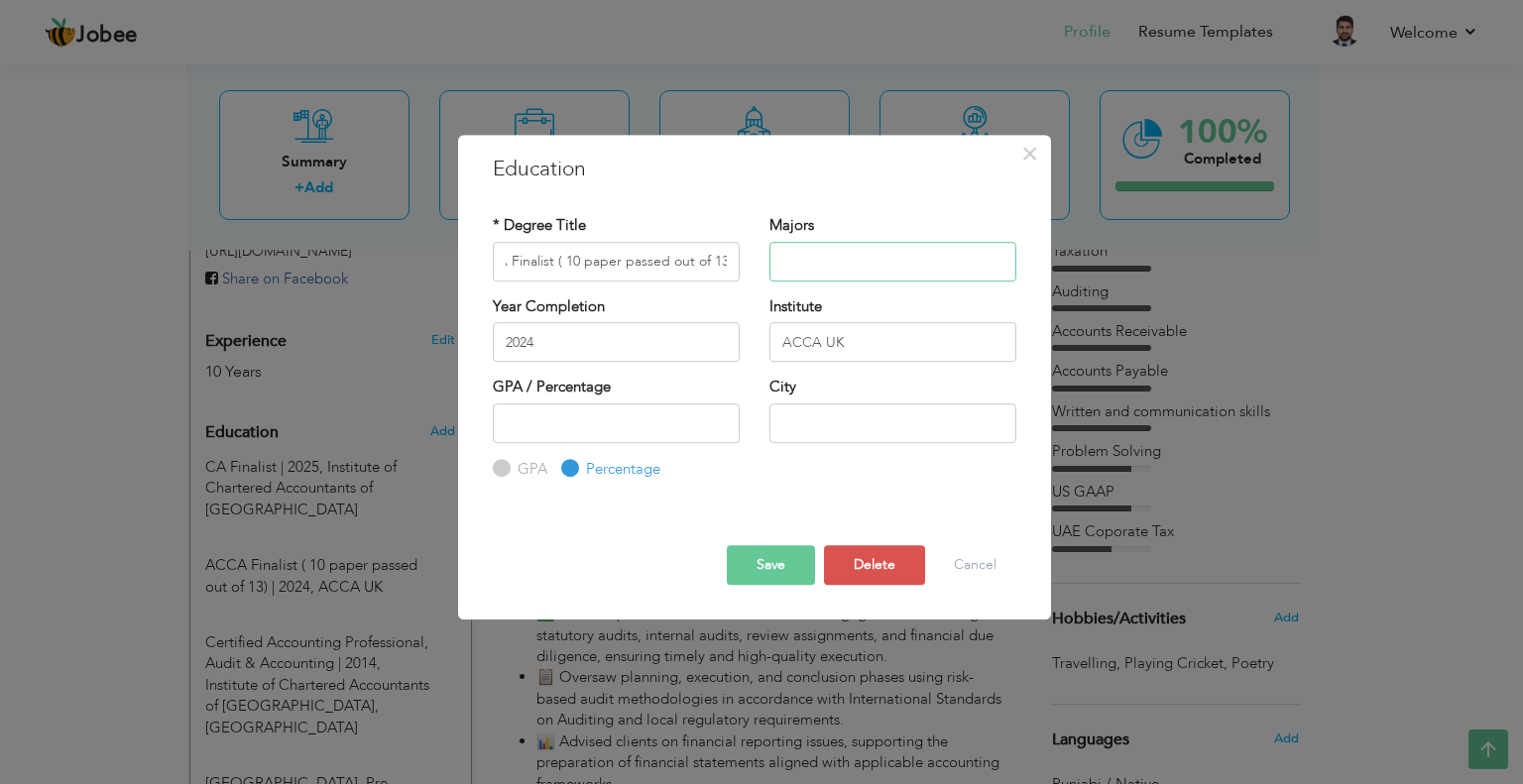 click at bounding box center [892, 262] 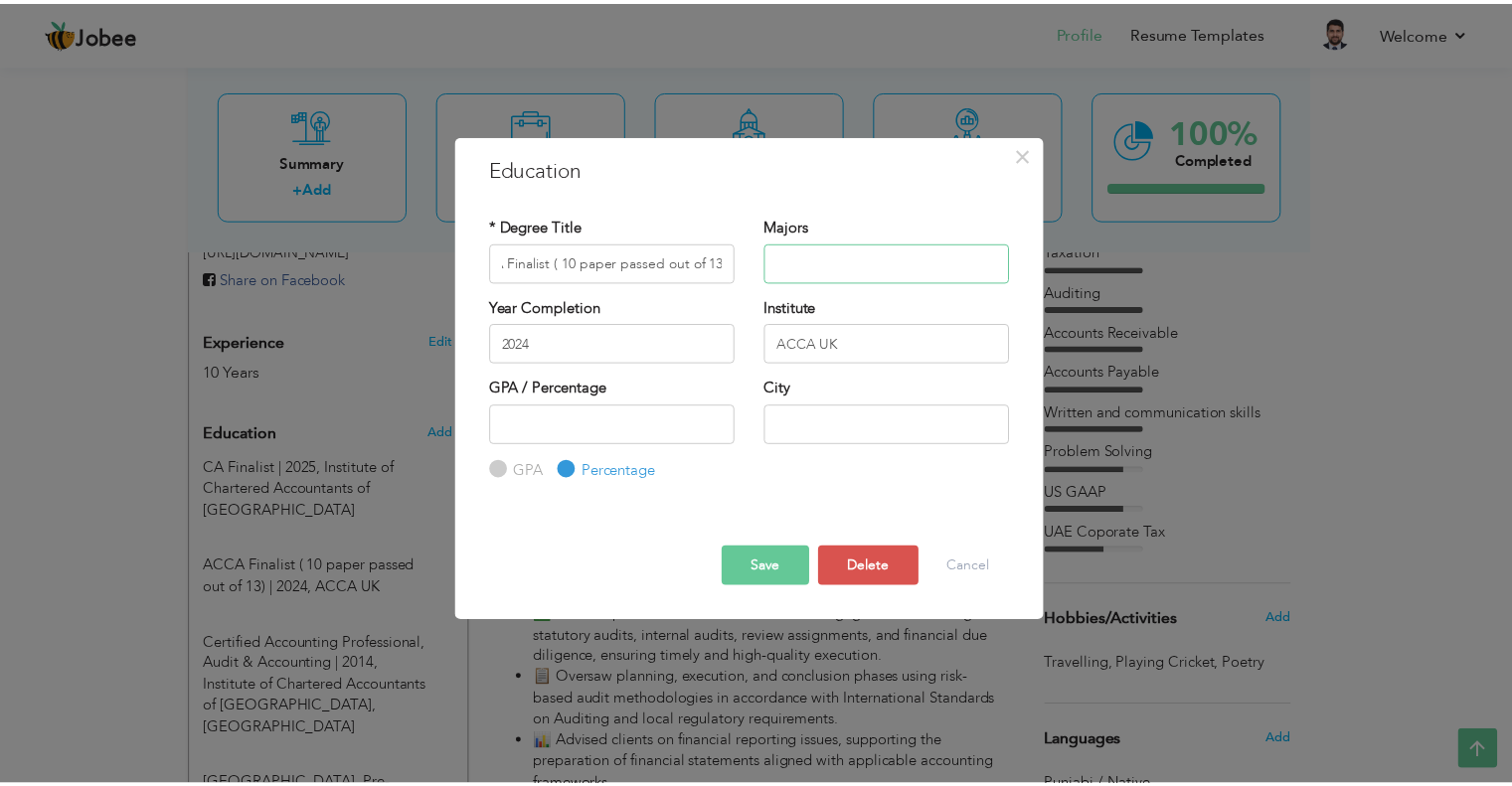 scroll, scrollTop: 0, scrollLeft: 0, axis: both 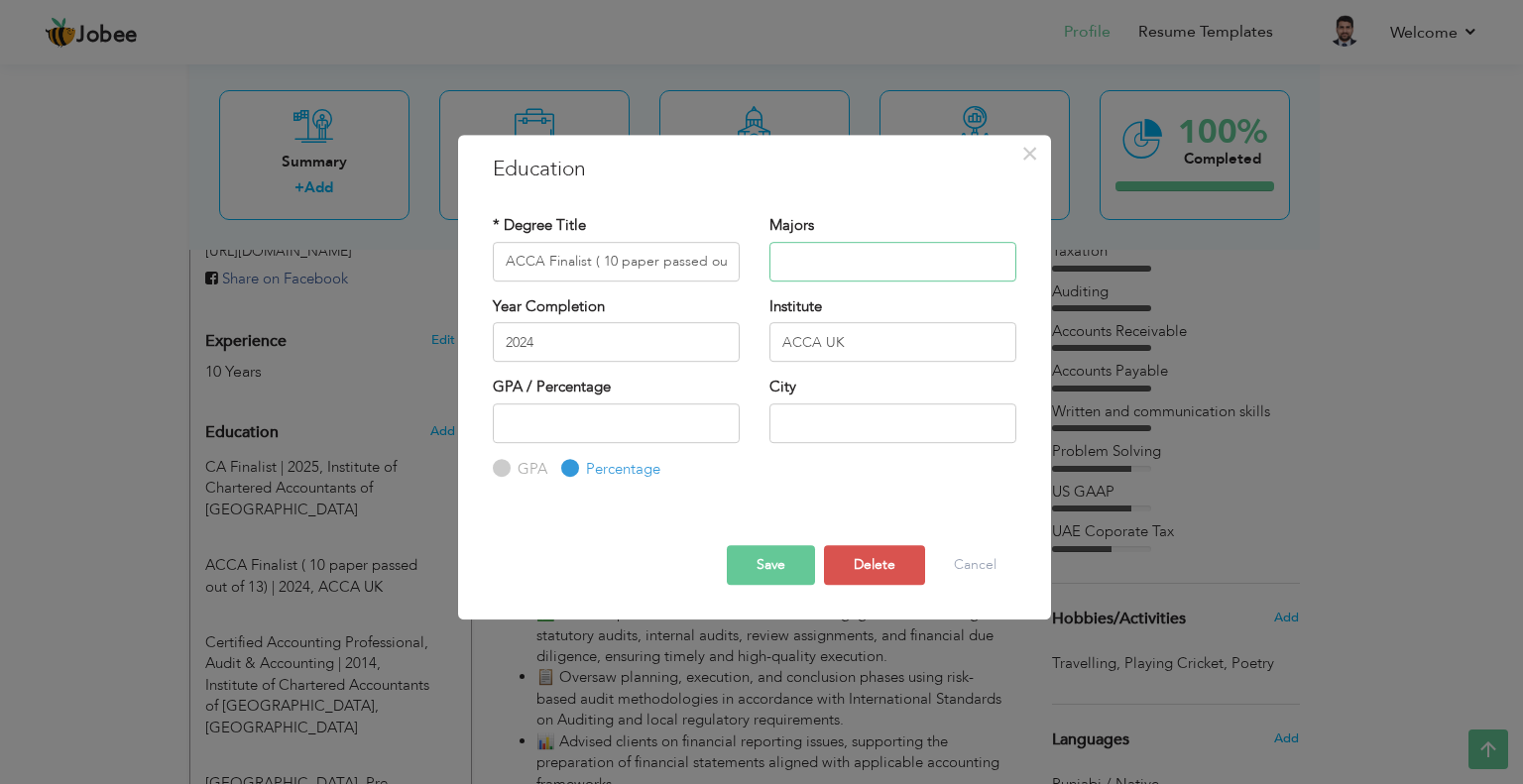 type on "Audit & Accounting" 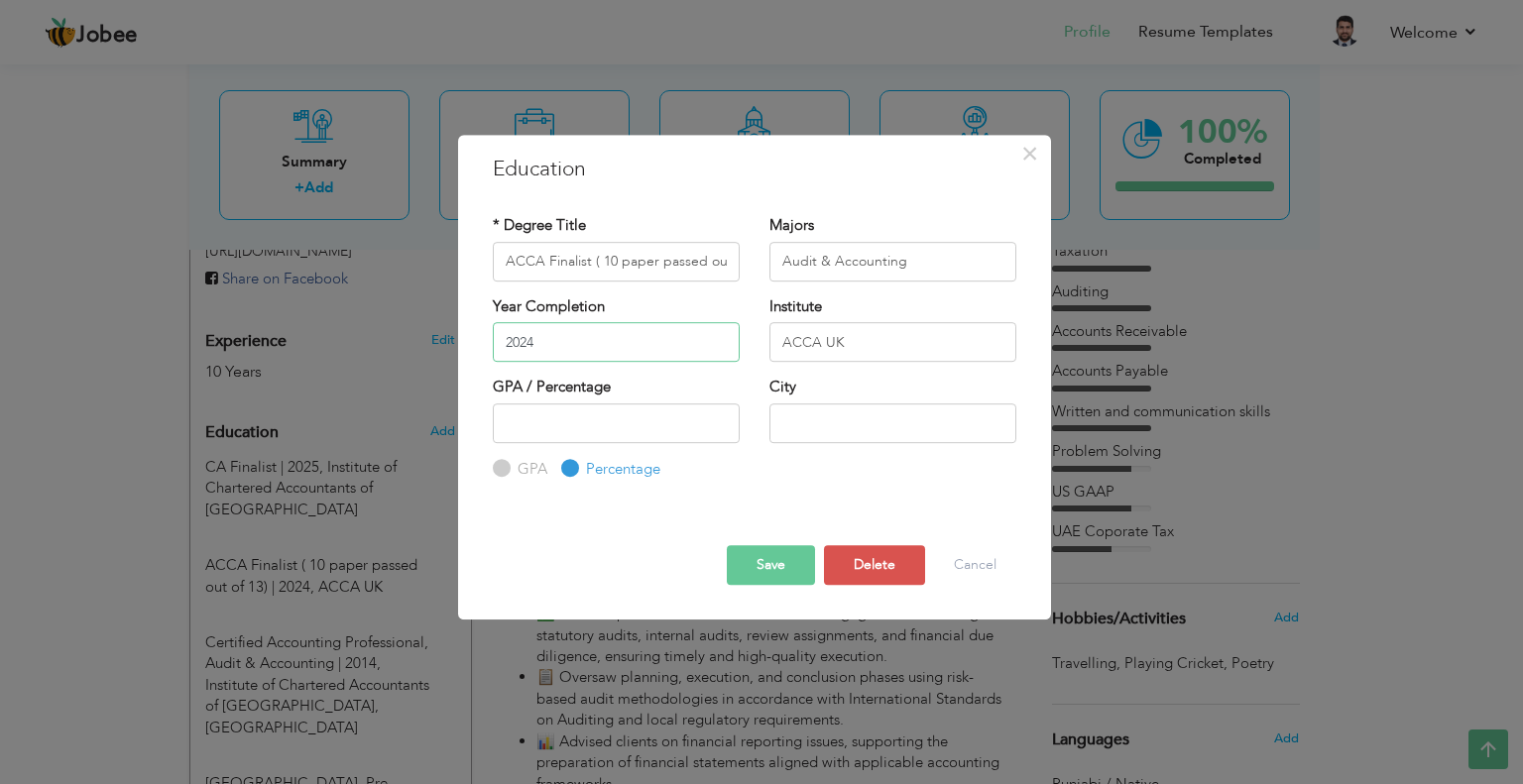 click on "2024" at bounding box center [616, 342] 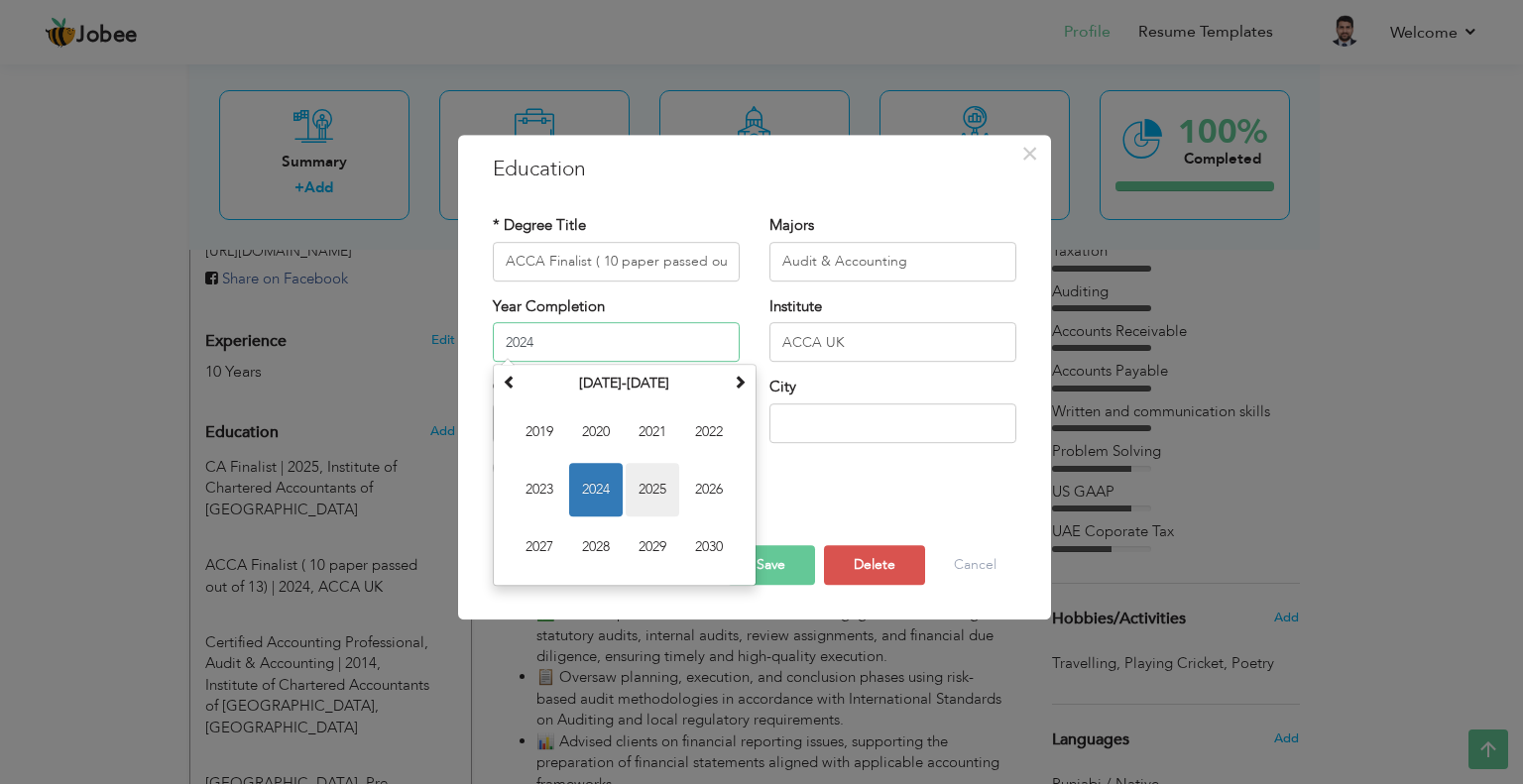 click on "2025" at bounding box center [652, 490] 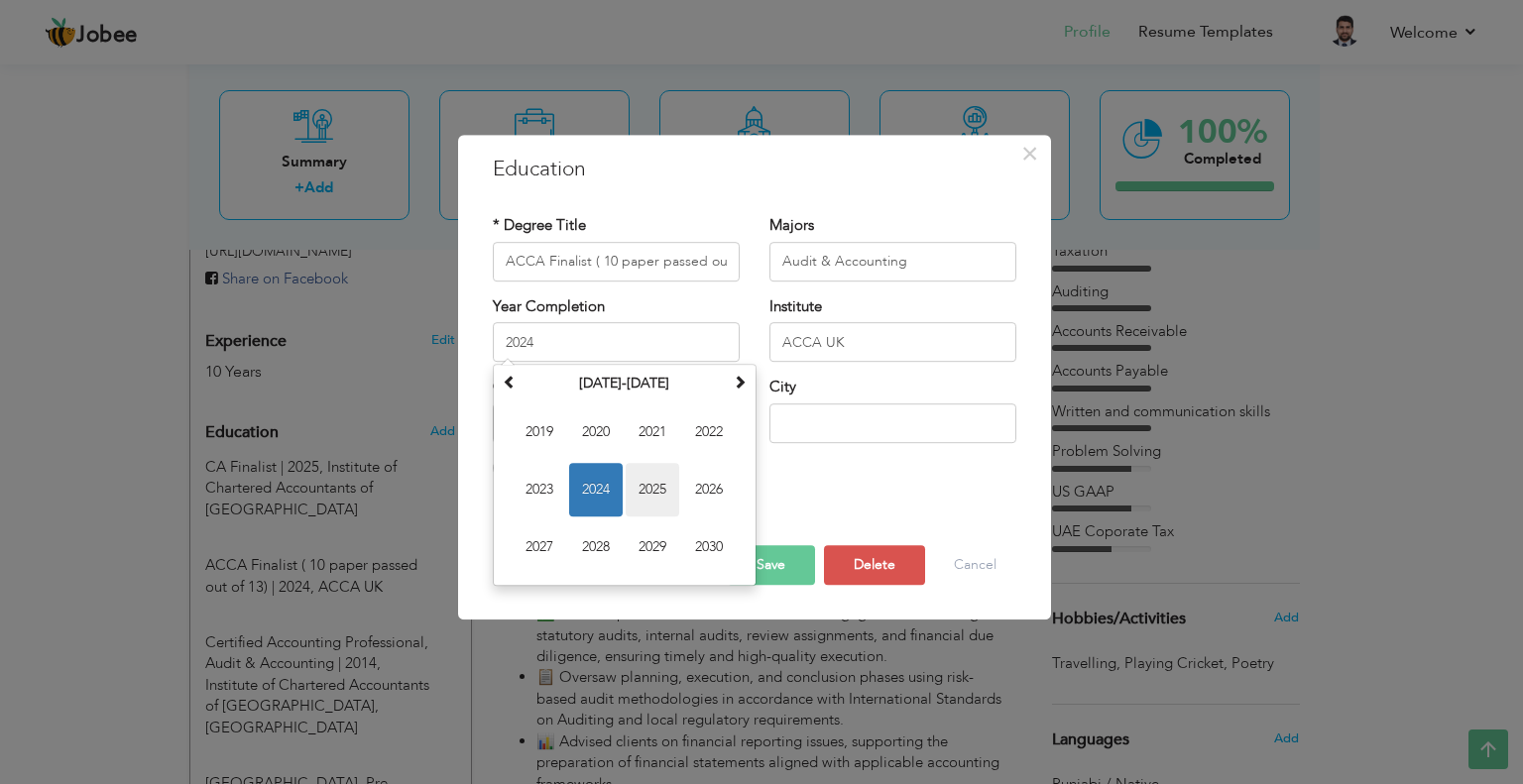 type on "2025" 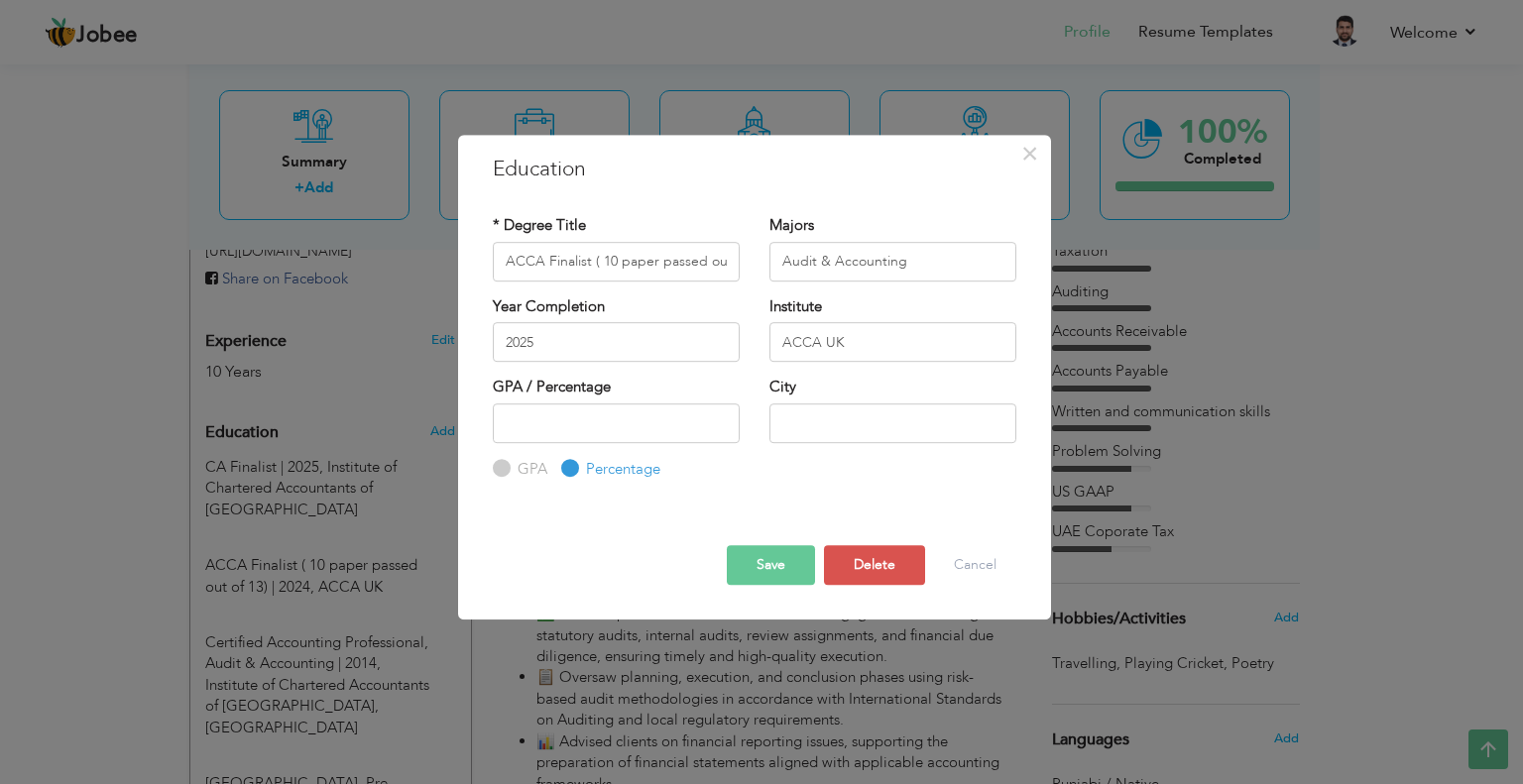 click on "Save" at bounding box center (770, 565) 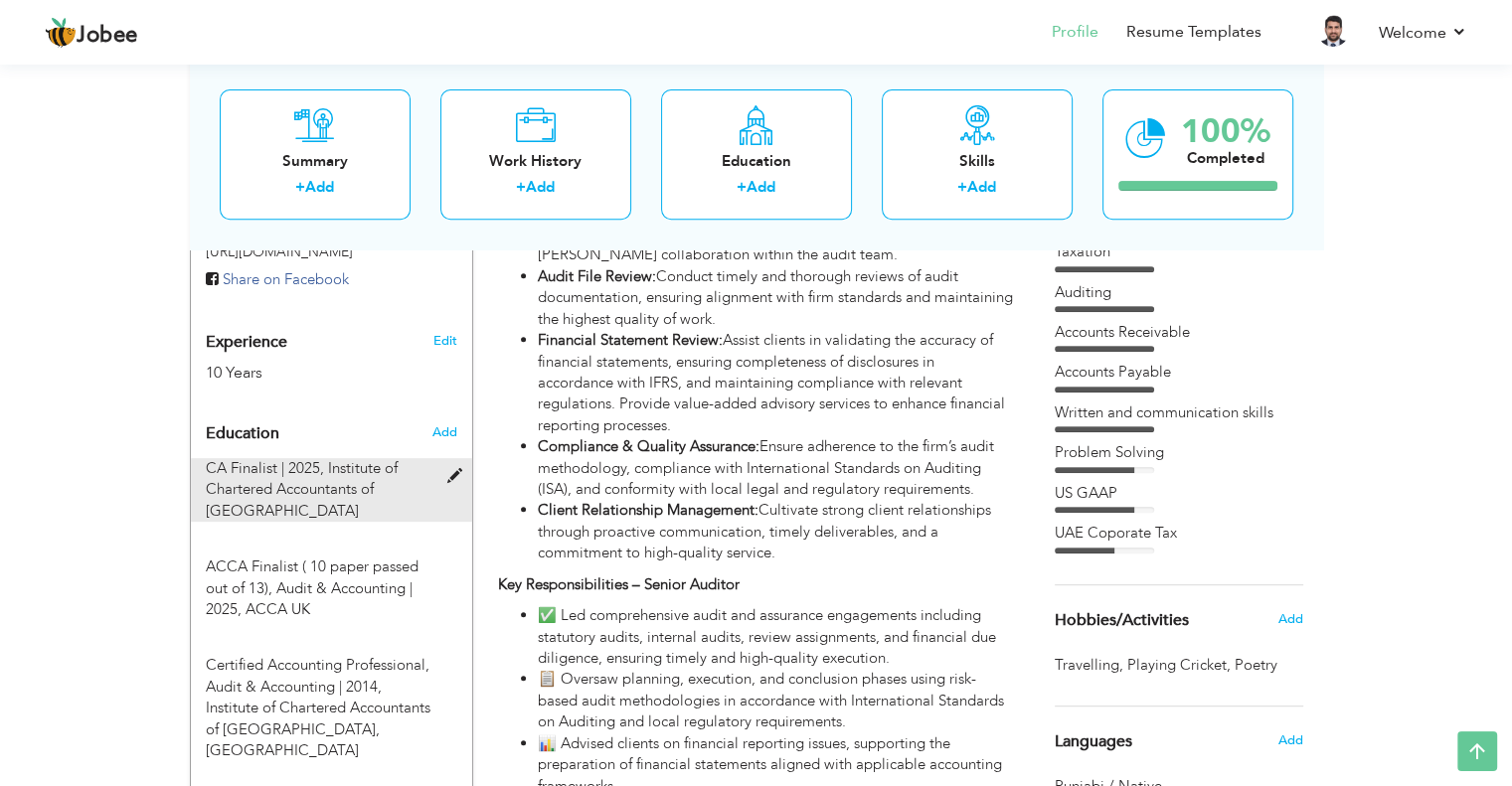 click on "CA Finalist   |  2025,
Institute of Chartered Accountants of Pakistan" at bounding box center [319, 490] 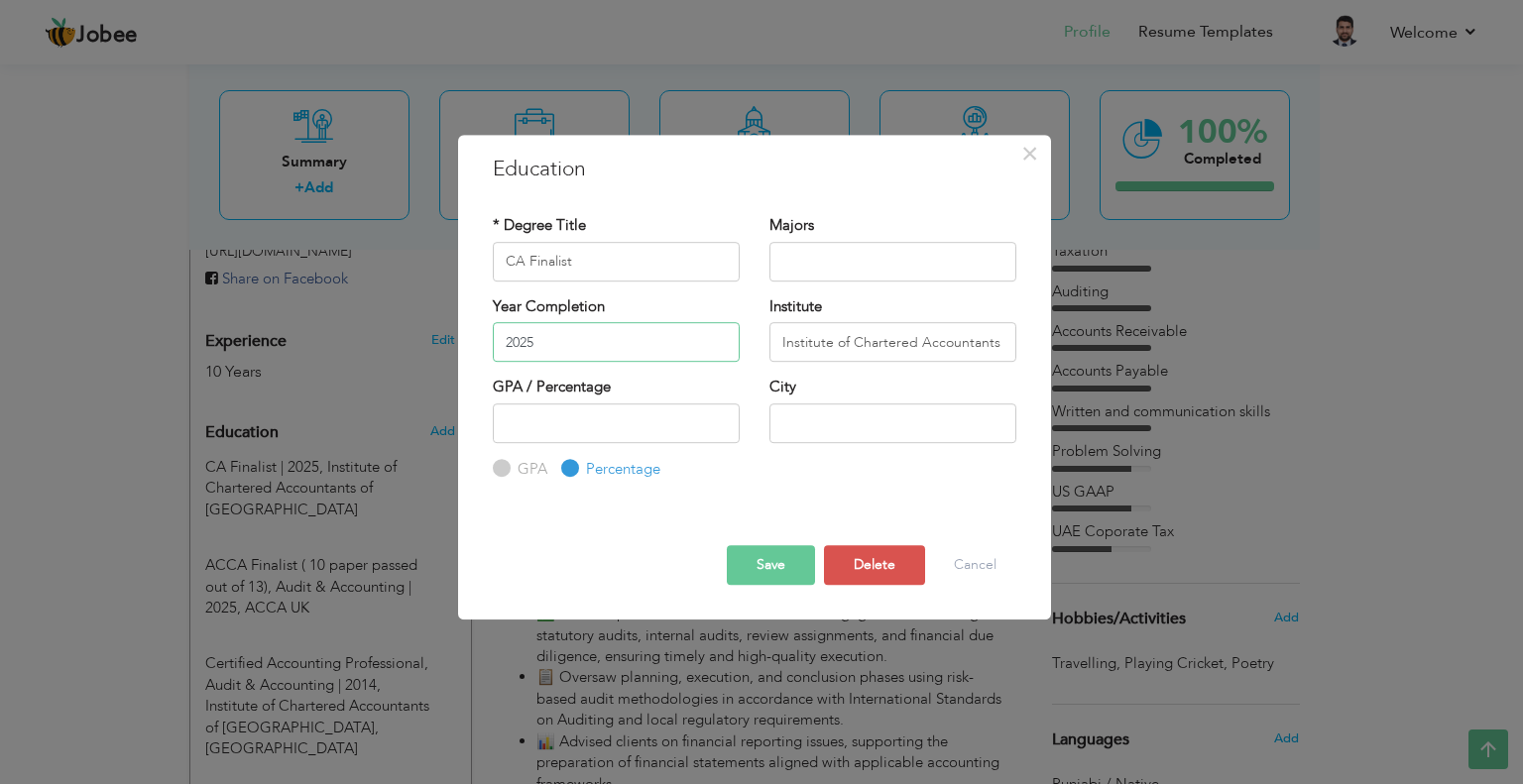 click on "2025" at bounding box center (616, 342) 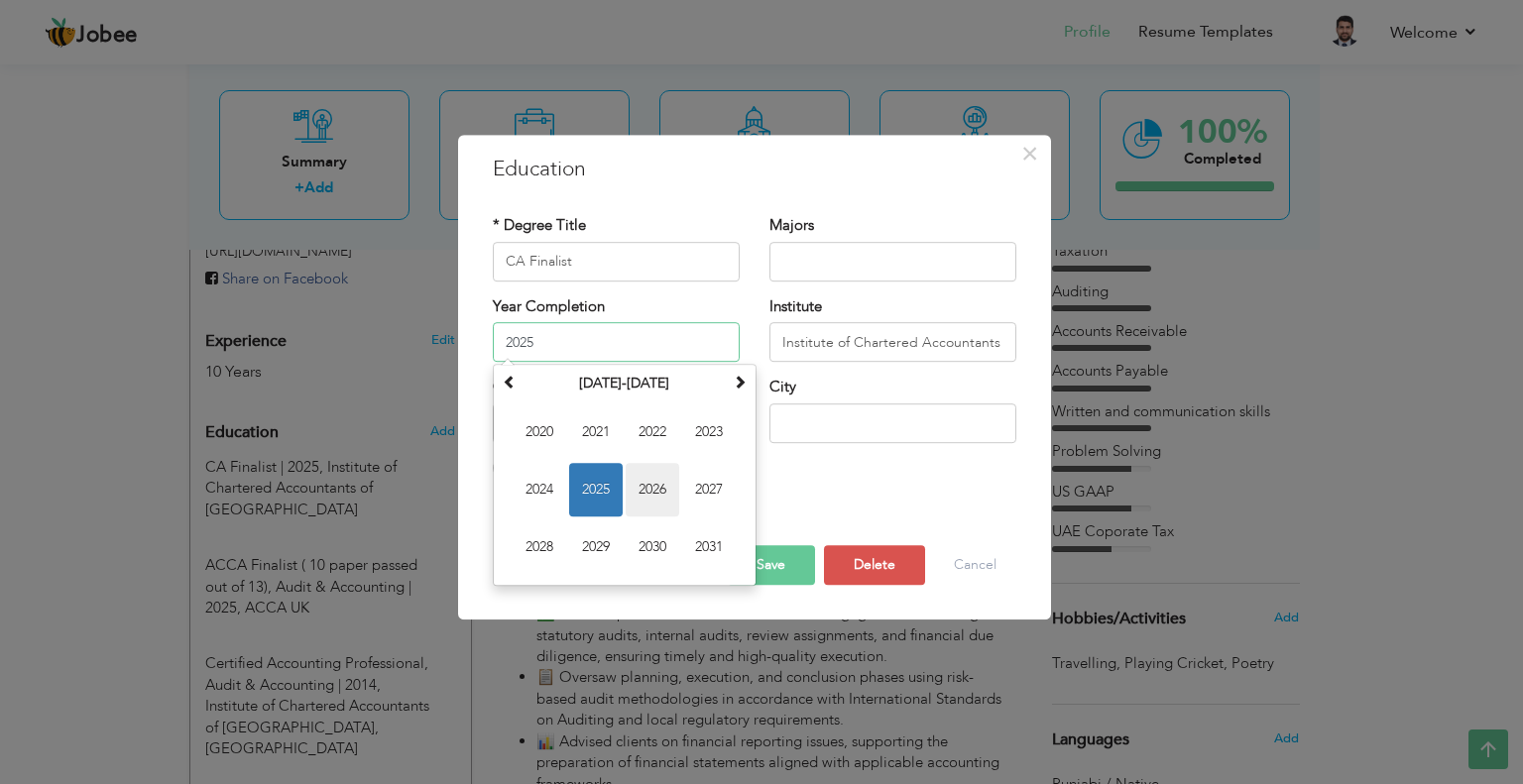 click on "2026" at bounding box center (652, 490) 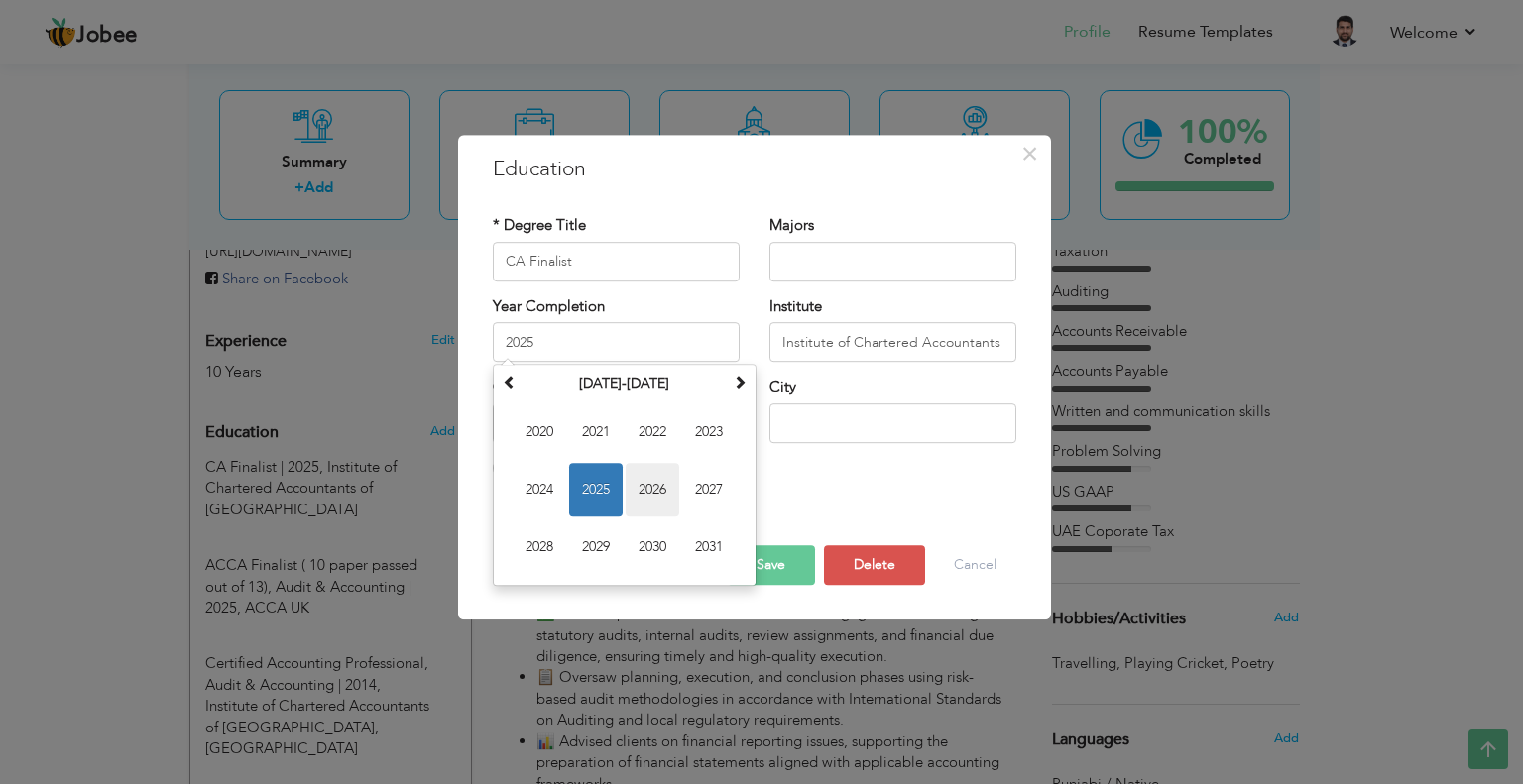 type on "2026" 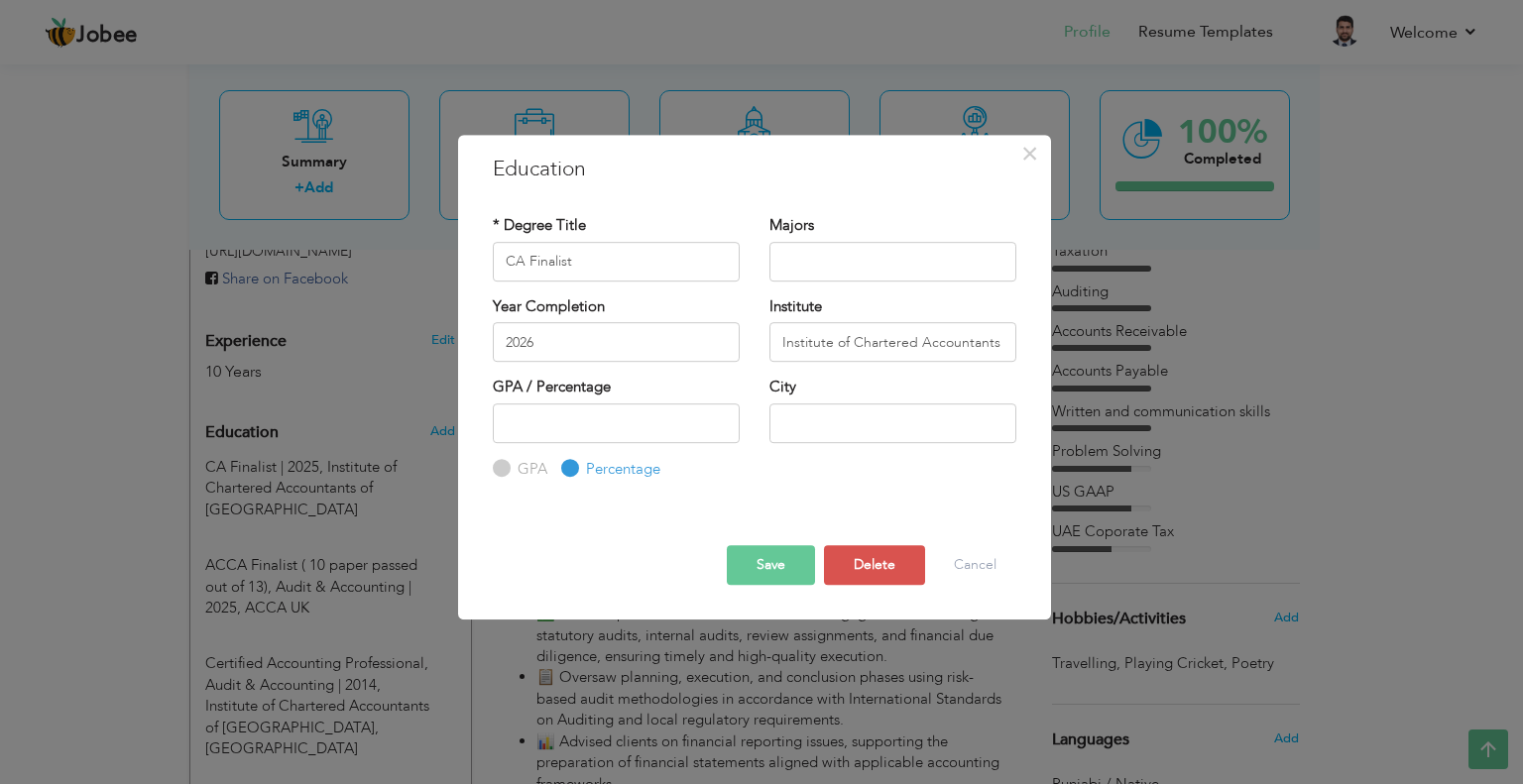 click on "Save" at bounding box center [770, 565] 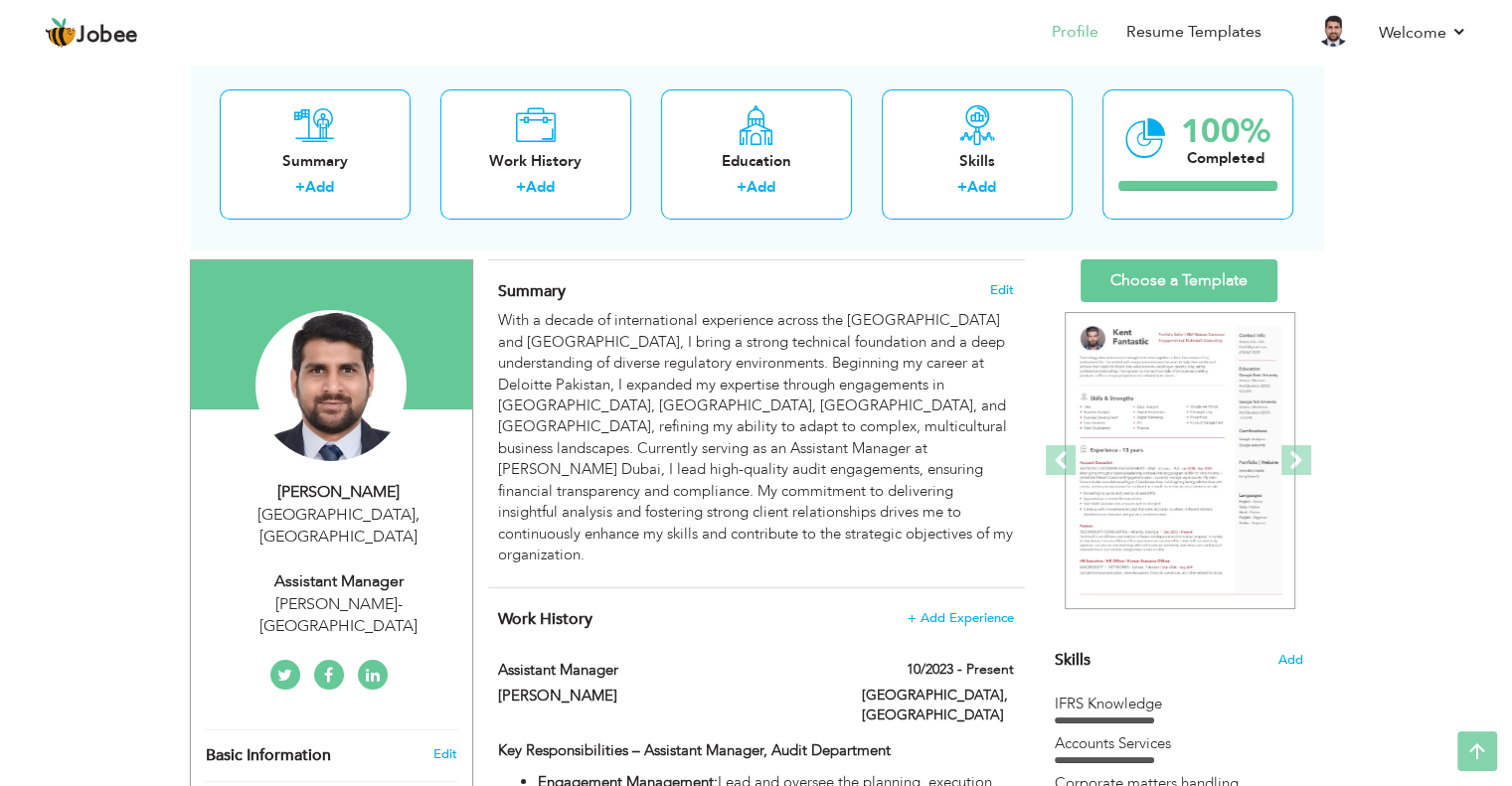 scroll, scrollTop: 79, scrollLeft: 0, axis: vertical 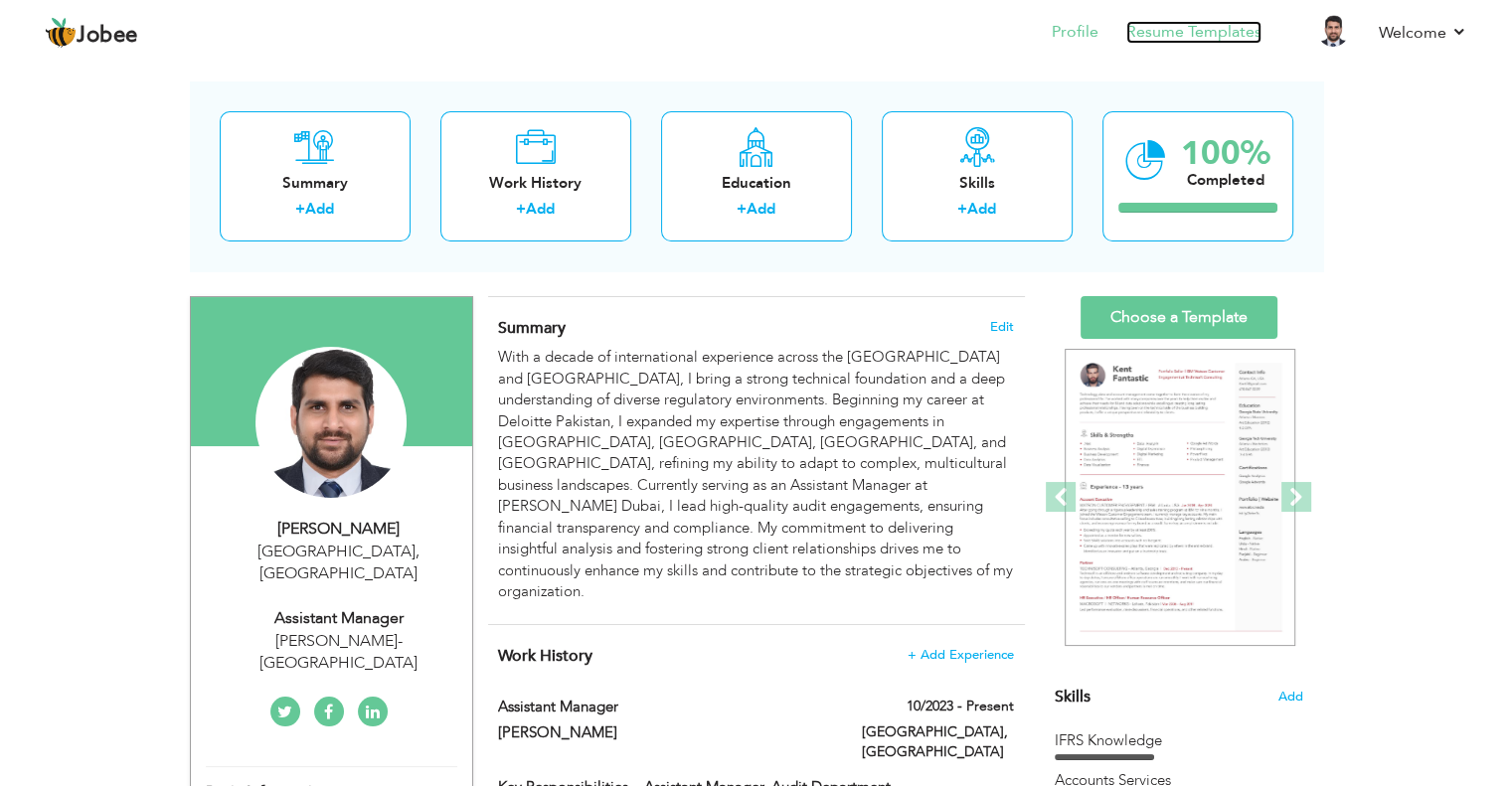 click on "Resume Templates" at bounding box center [1194, 32] 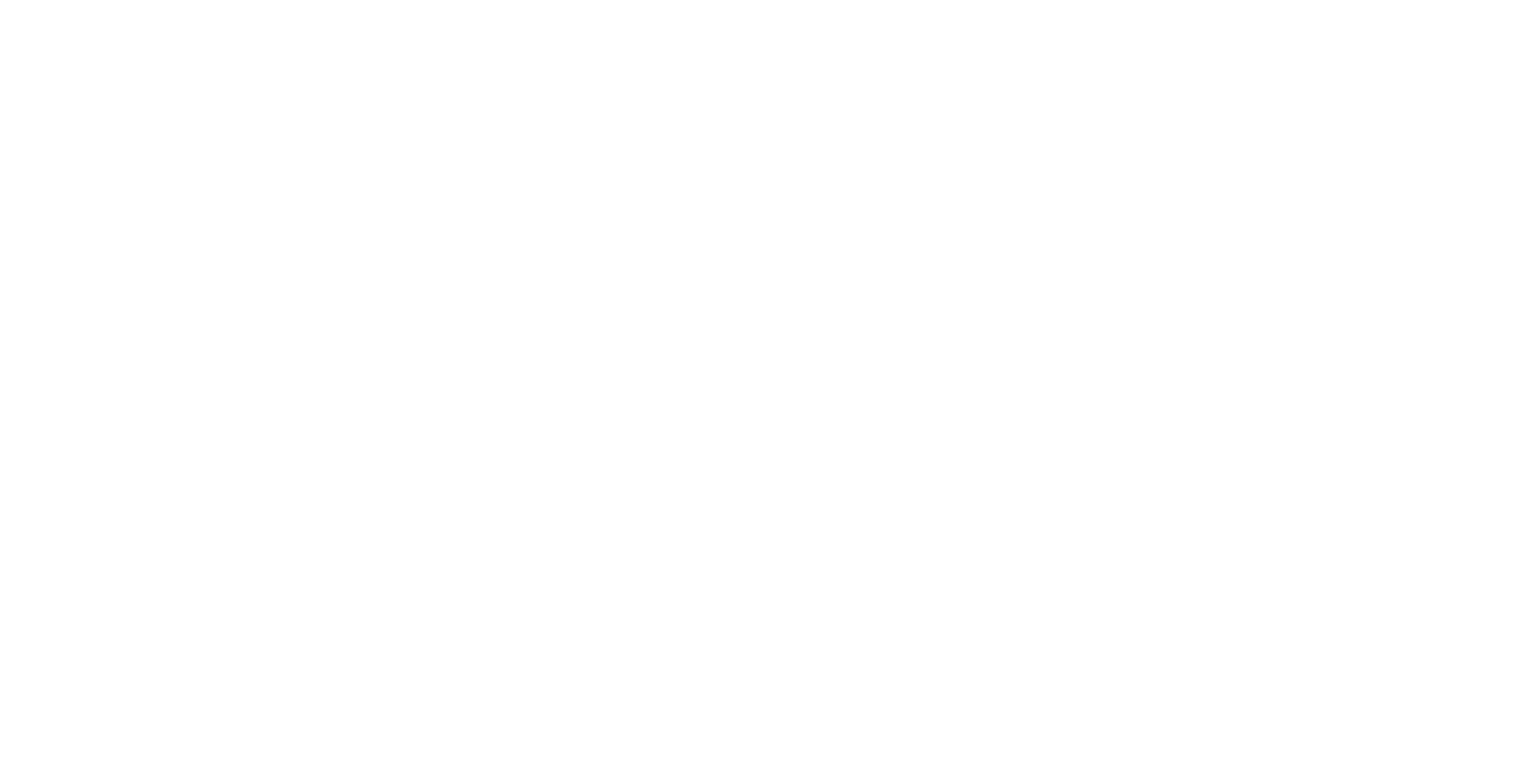 scroll, scrollTop: 0, scrollLeft: 0, axis: both 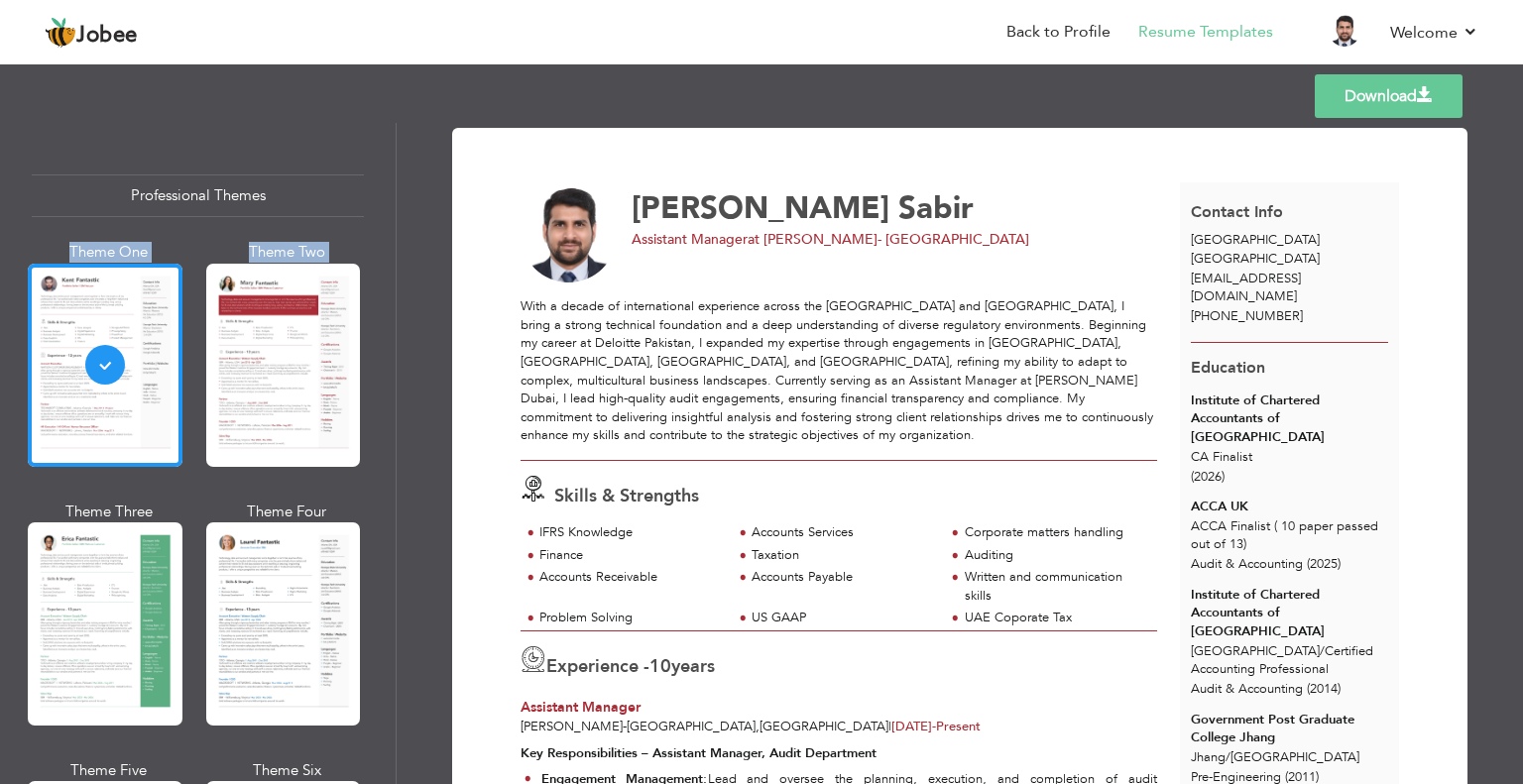 drag, startPoint x: 387, startPoint y: 221, endPoint x: 385, endPoint y: 275, distance: 54.037024 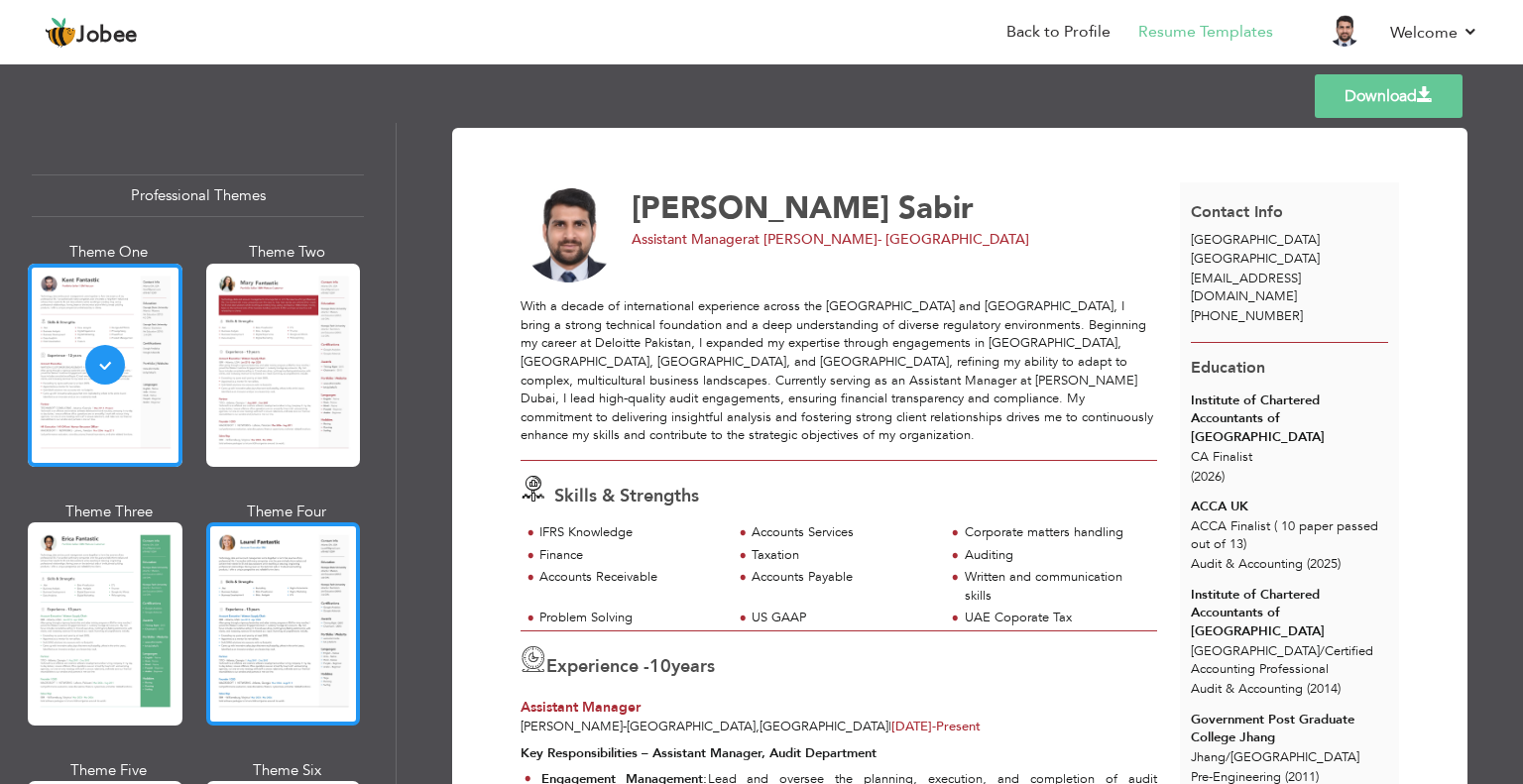 click at bounding box center (284, 623) 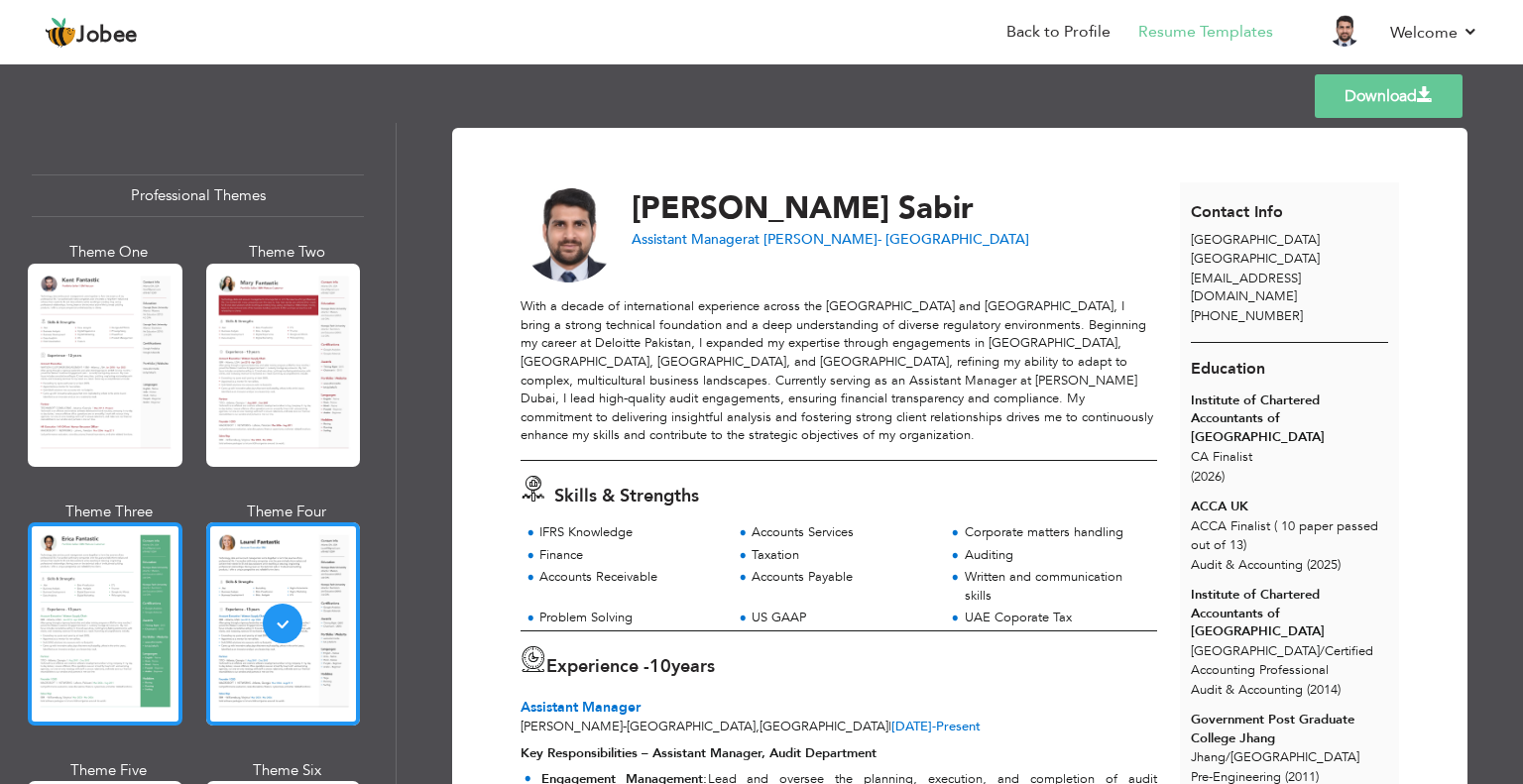 click at bounding box center (105, 623) 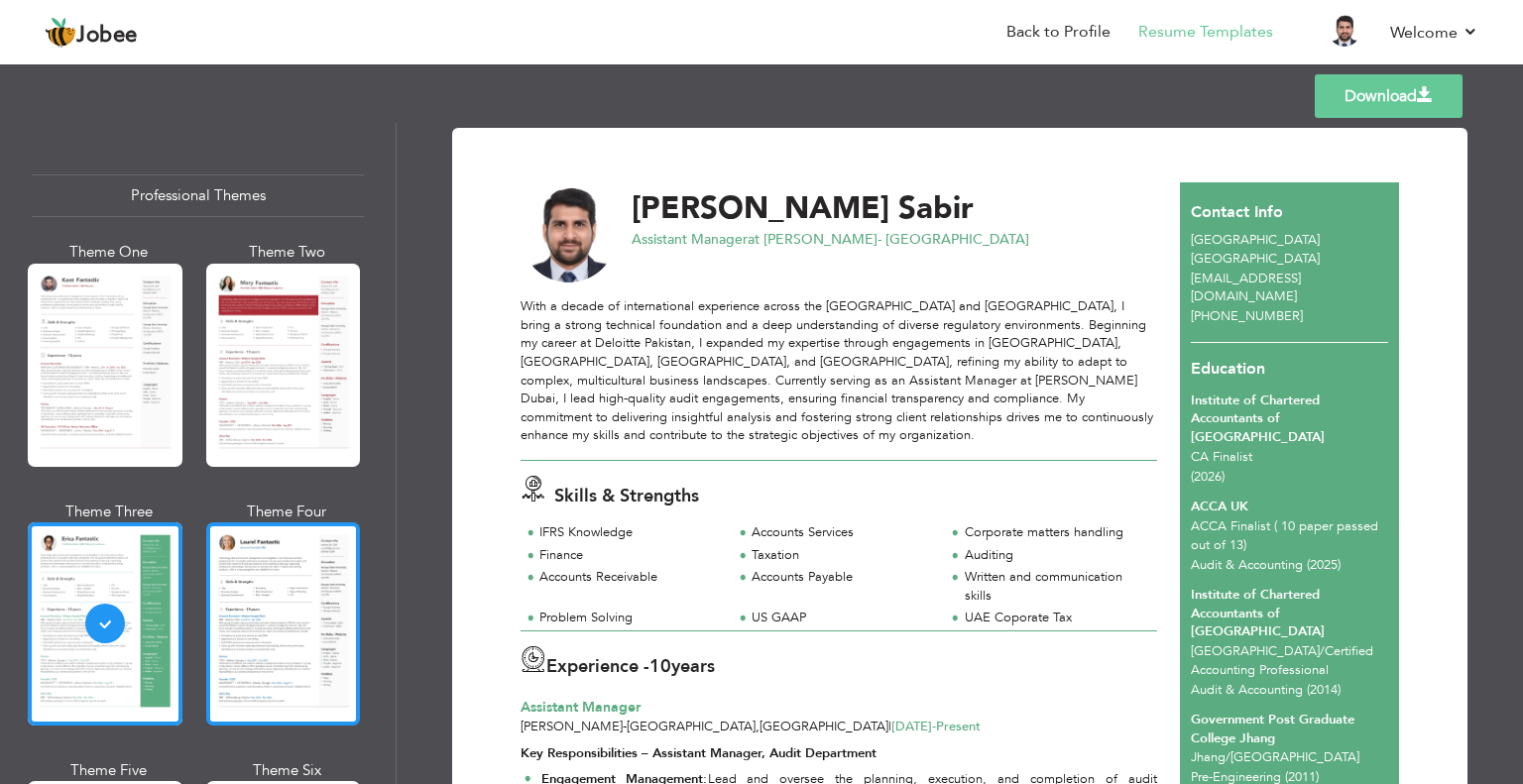 click at bounding box center [284, 623] 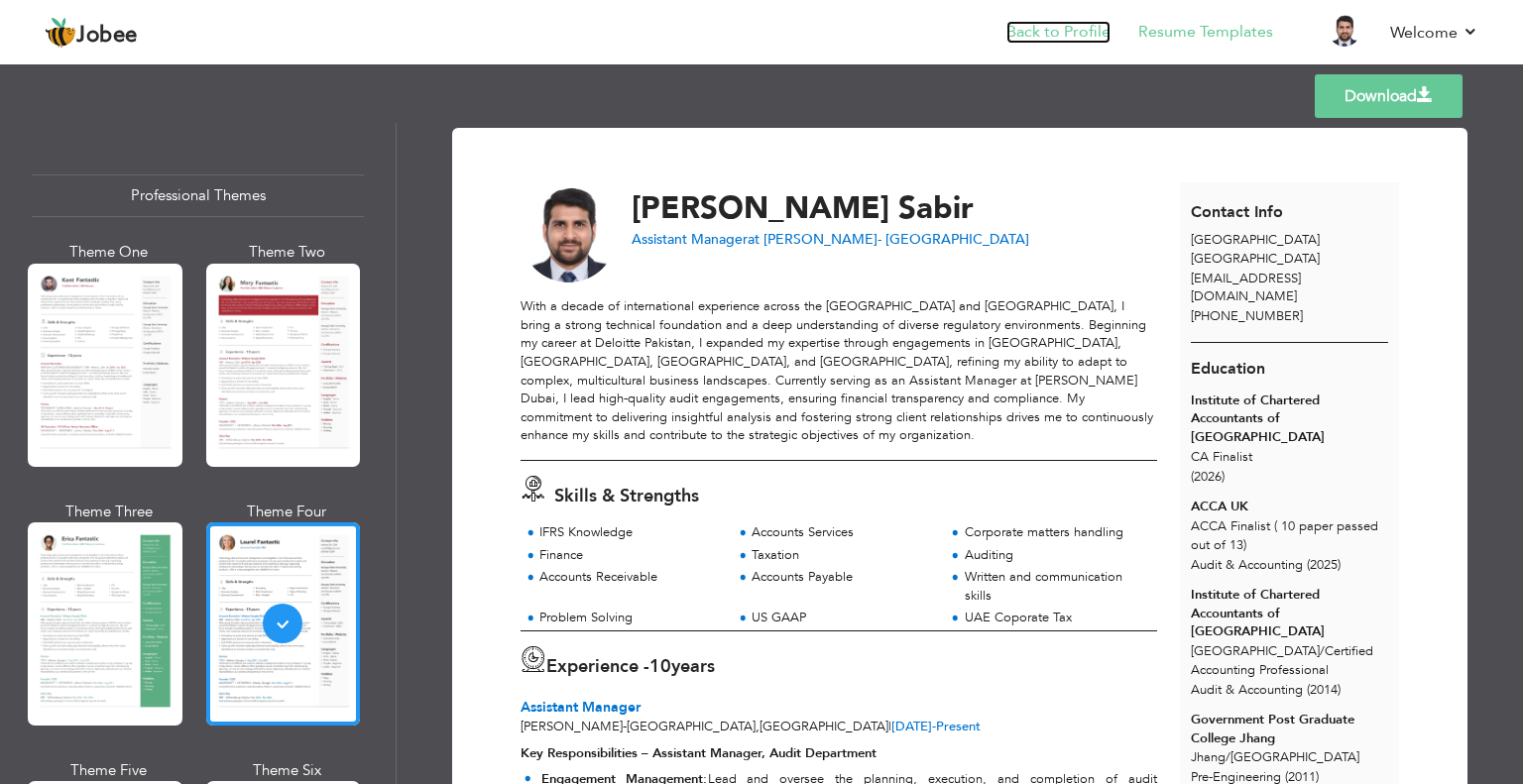 click on "Back to Profile" at bounding box center [1058, 32] 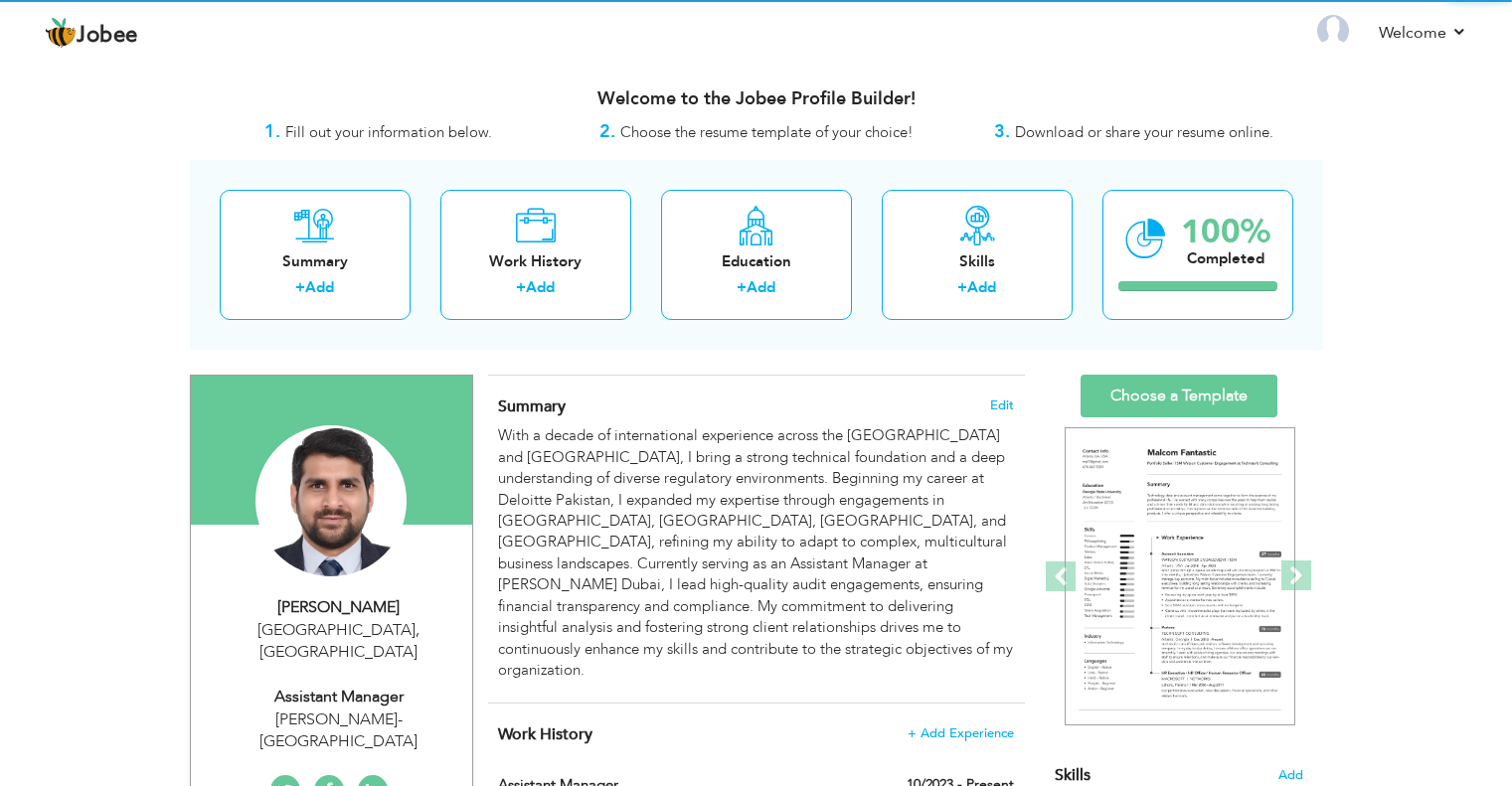 scroll, scrollTop: 0, scrollLeft: 0, axis: both 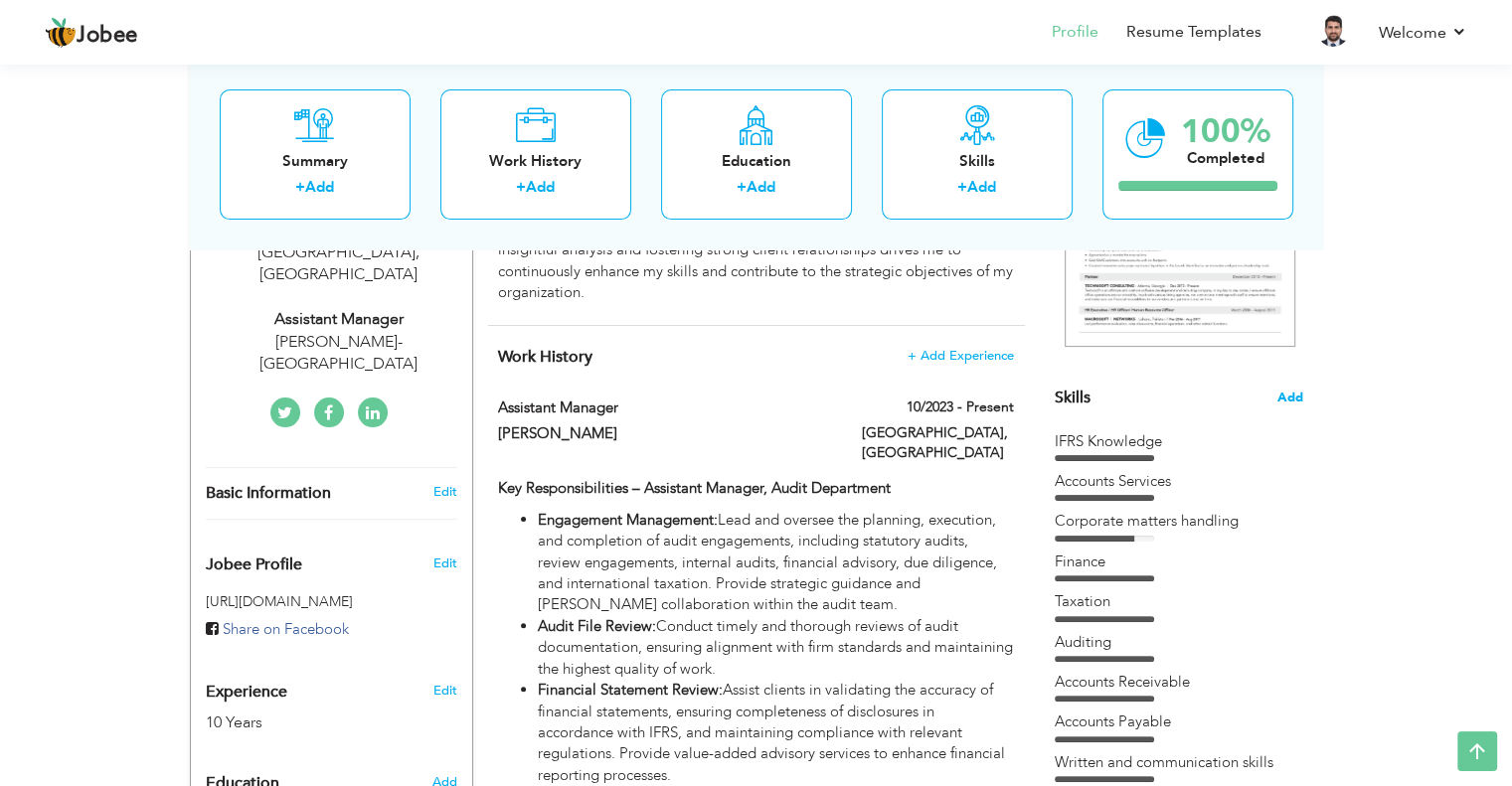 click on "Add" at bounding box center [1290, 397] 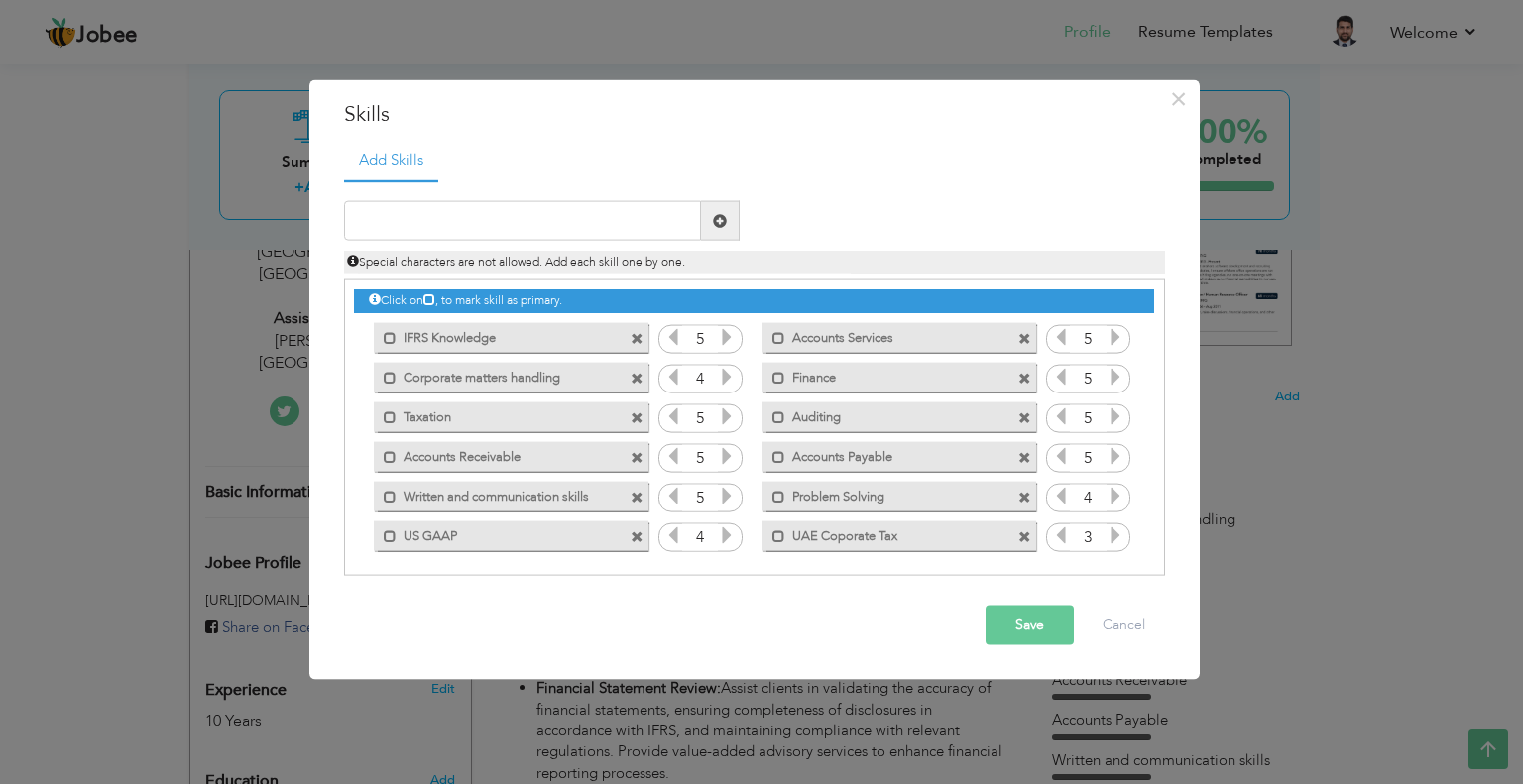 click at bounding box center (640, 491) 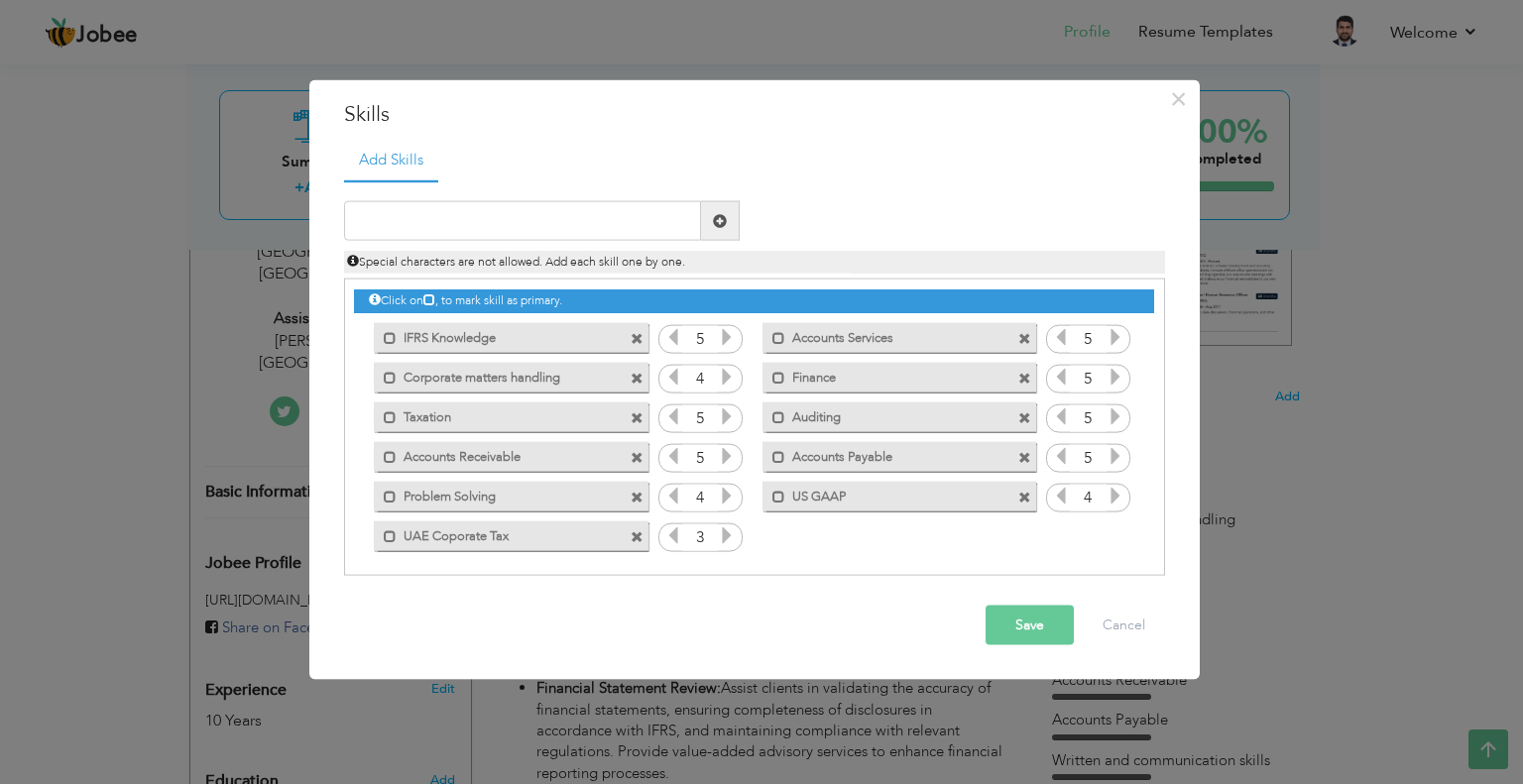 click at bounding box center (637, 497) 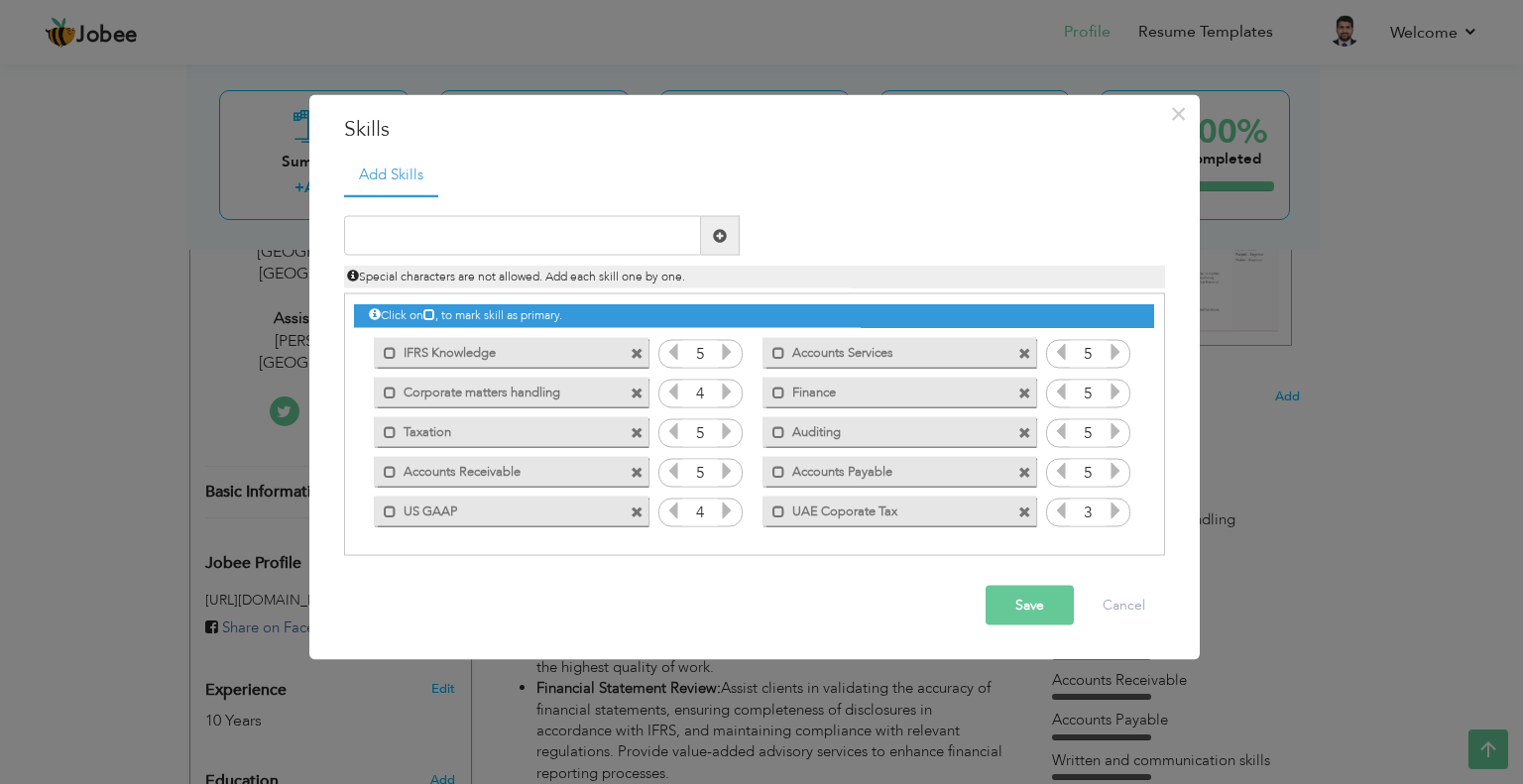 click at bounding box center [1024, 392] 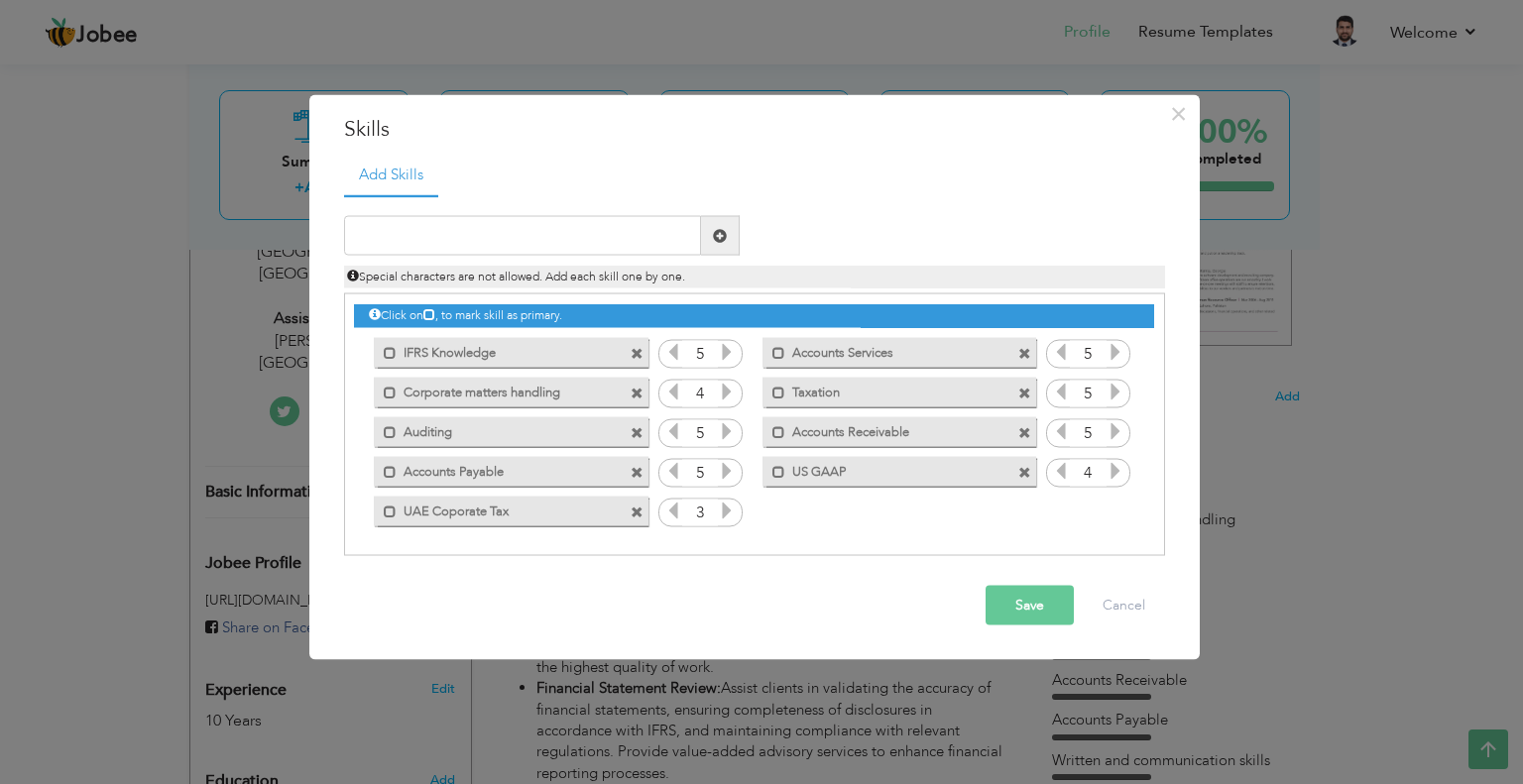 click at bounding box center (1024, 432) 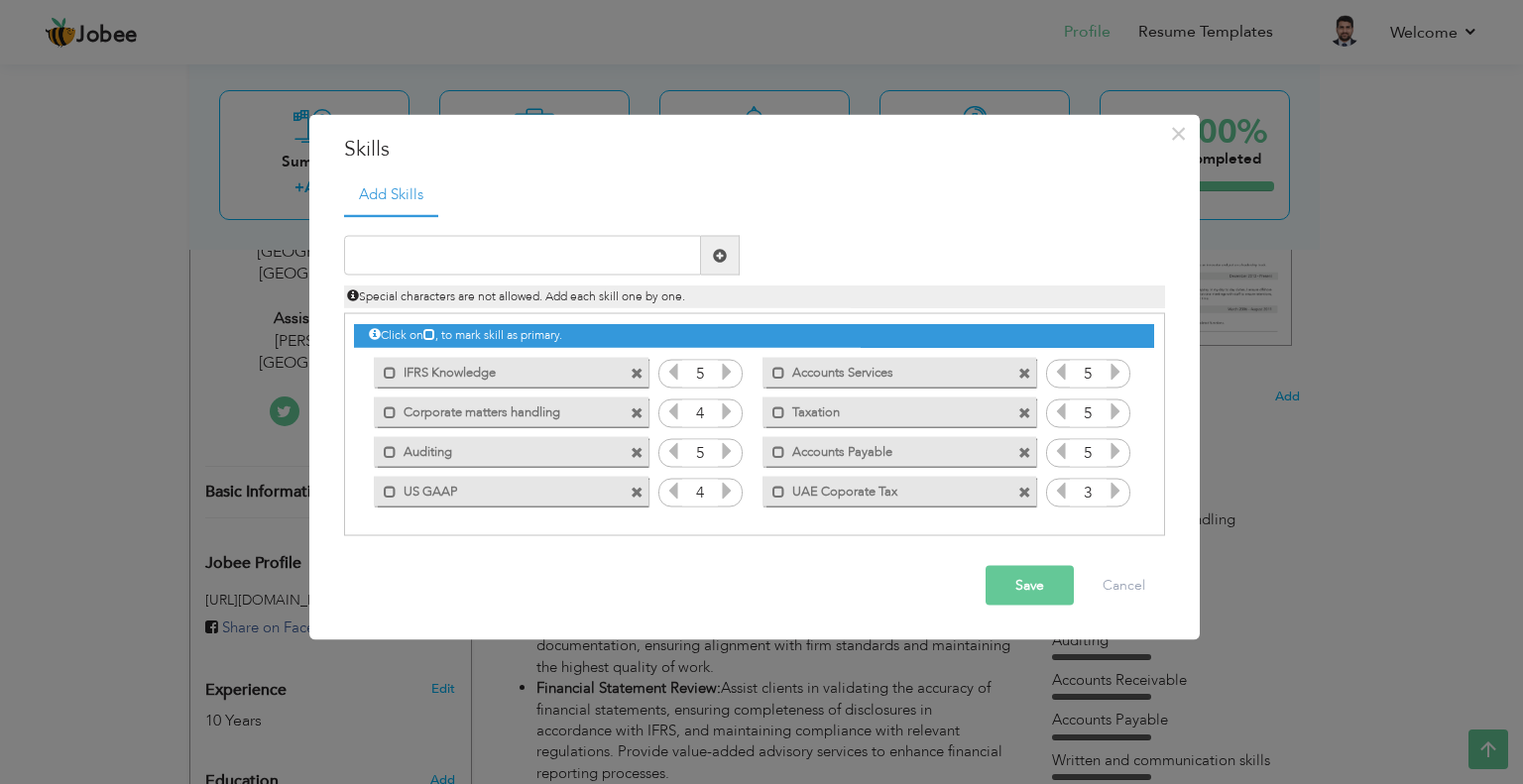 click on "×
Skills
Add Skills
Duplicate entry Mark as primary skill. 5 5 4" at bounding box center (762, 392) 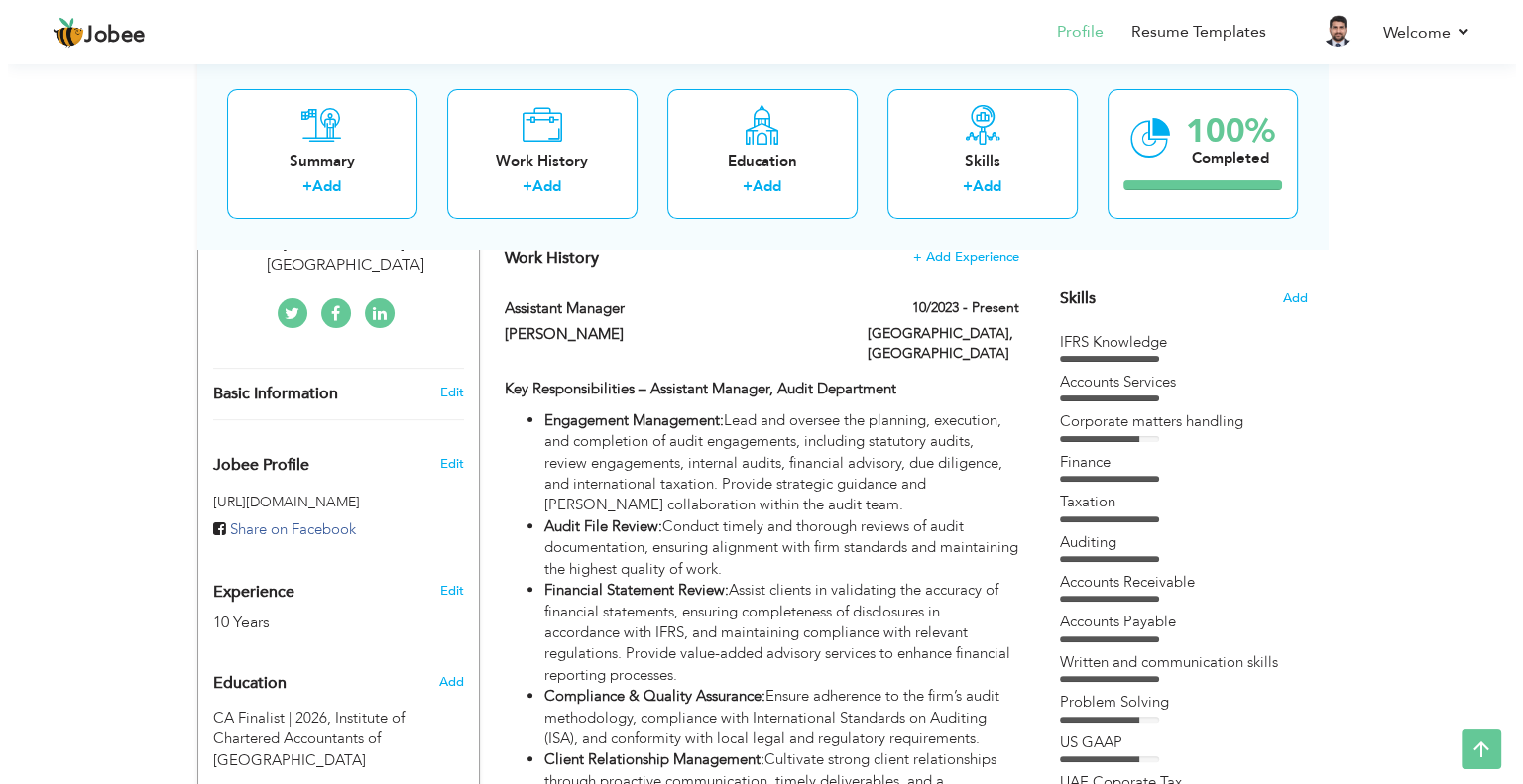 scroll, scrollTop: 465, scrollLeft: 0, axis: vertical 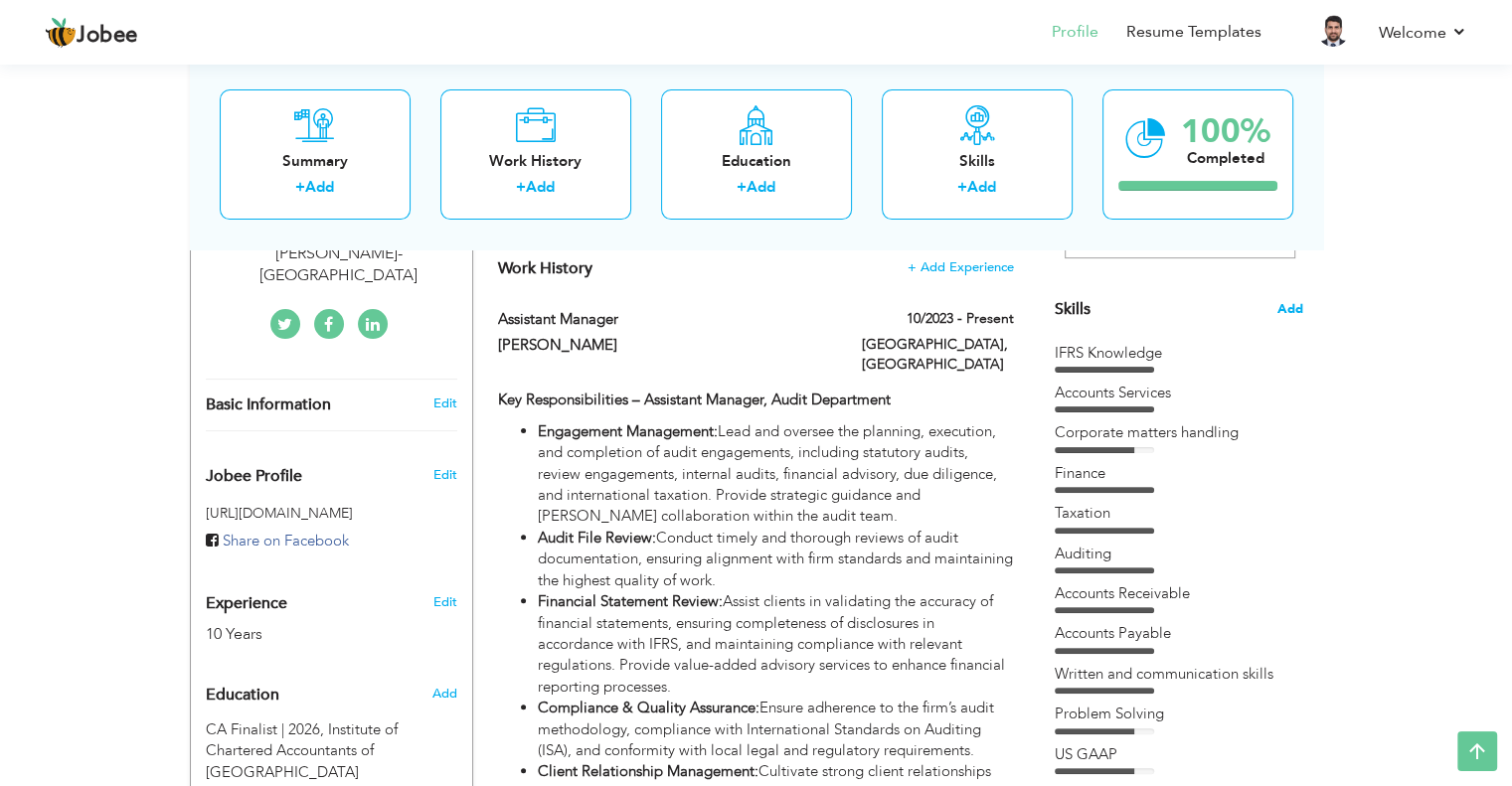 click on "Add" at bounding box center (1290, 309) 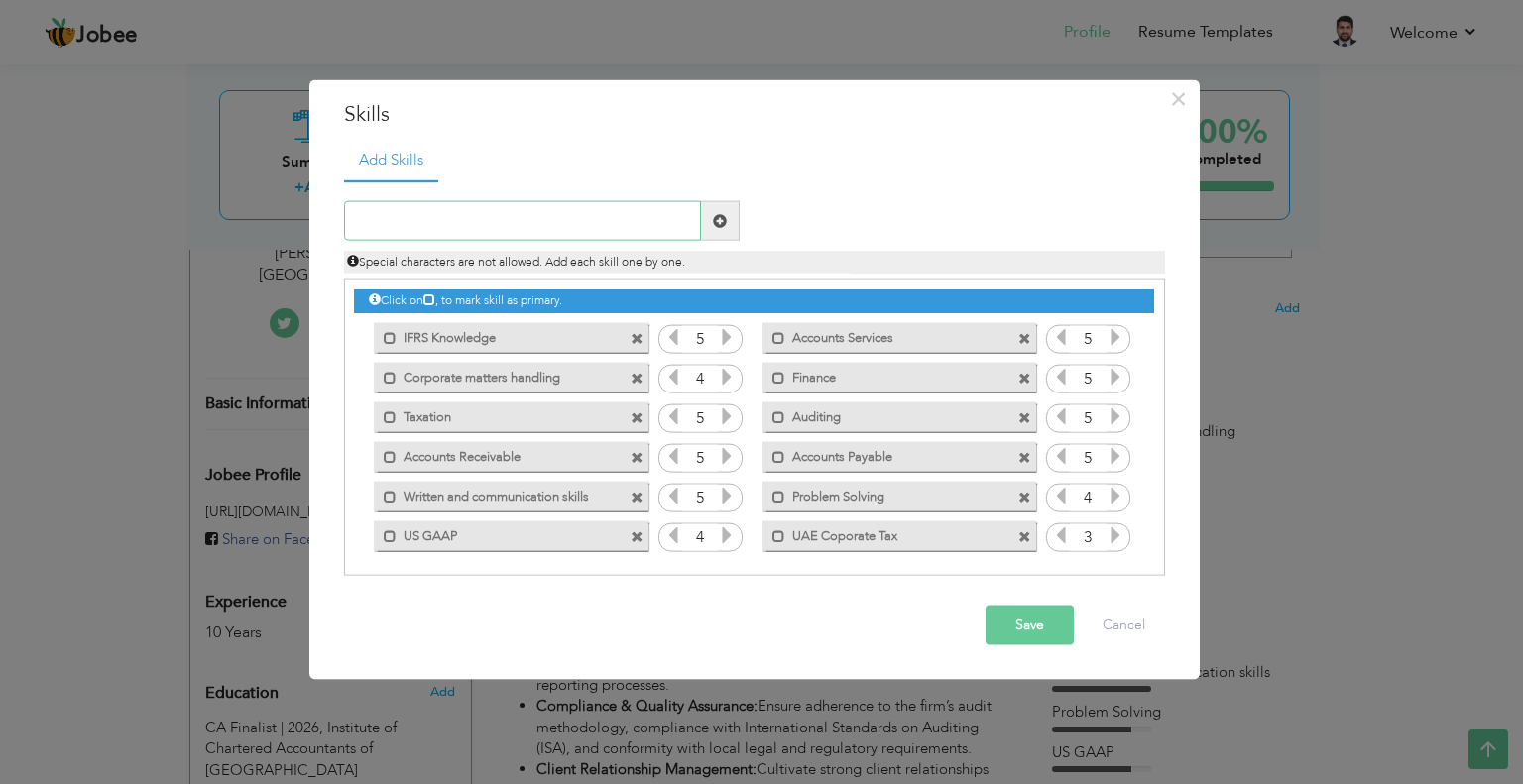 paste on "- Risk Assessment & Management" 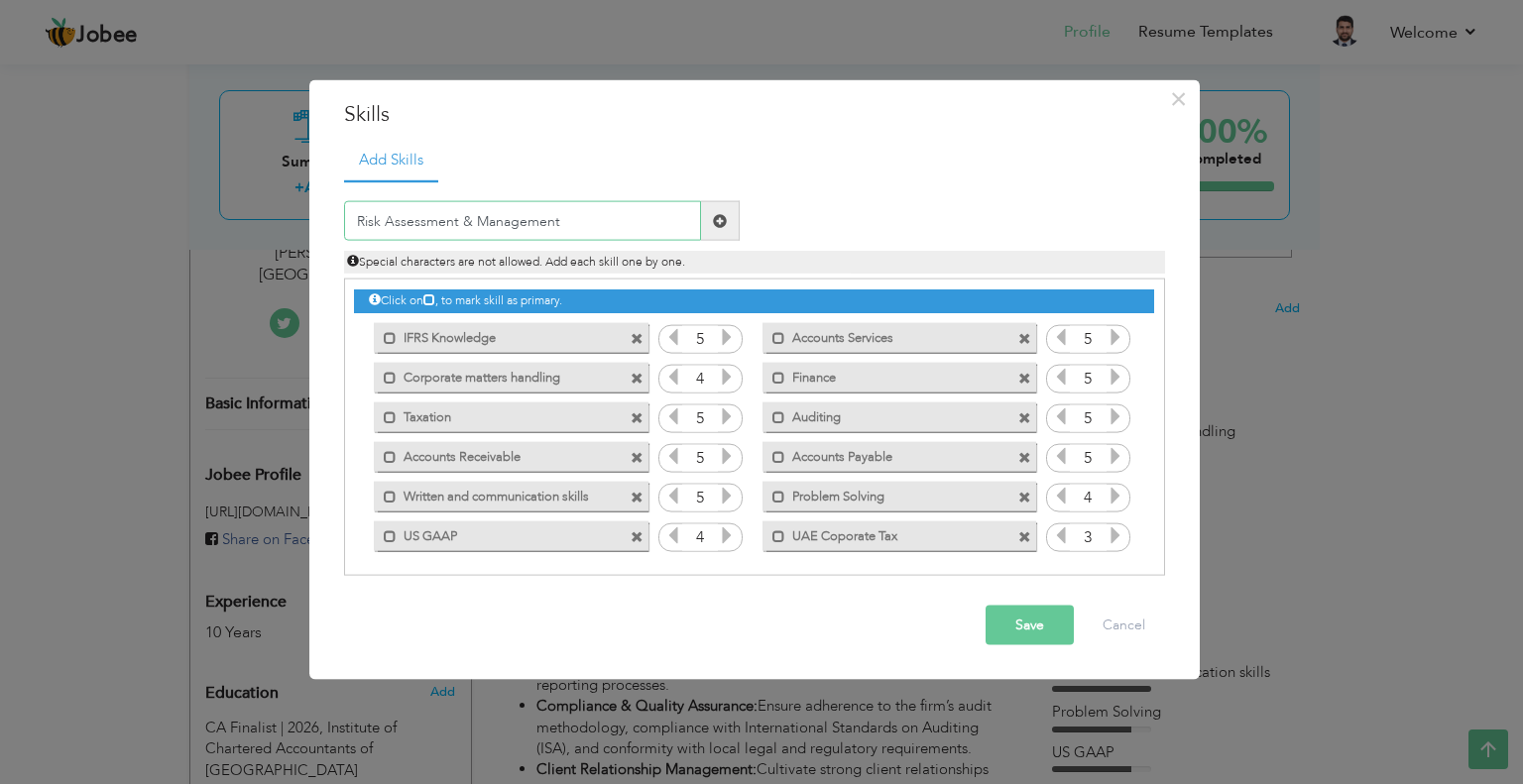 type on "Risk Assessment & Management" 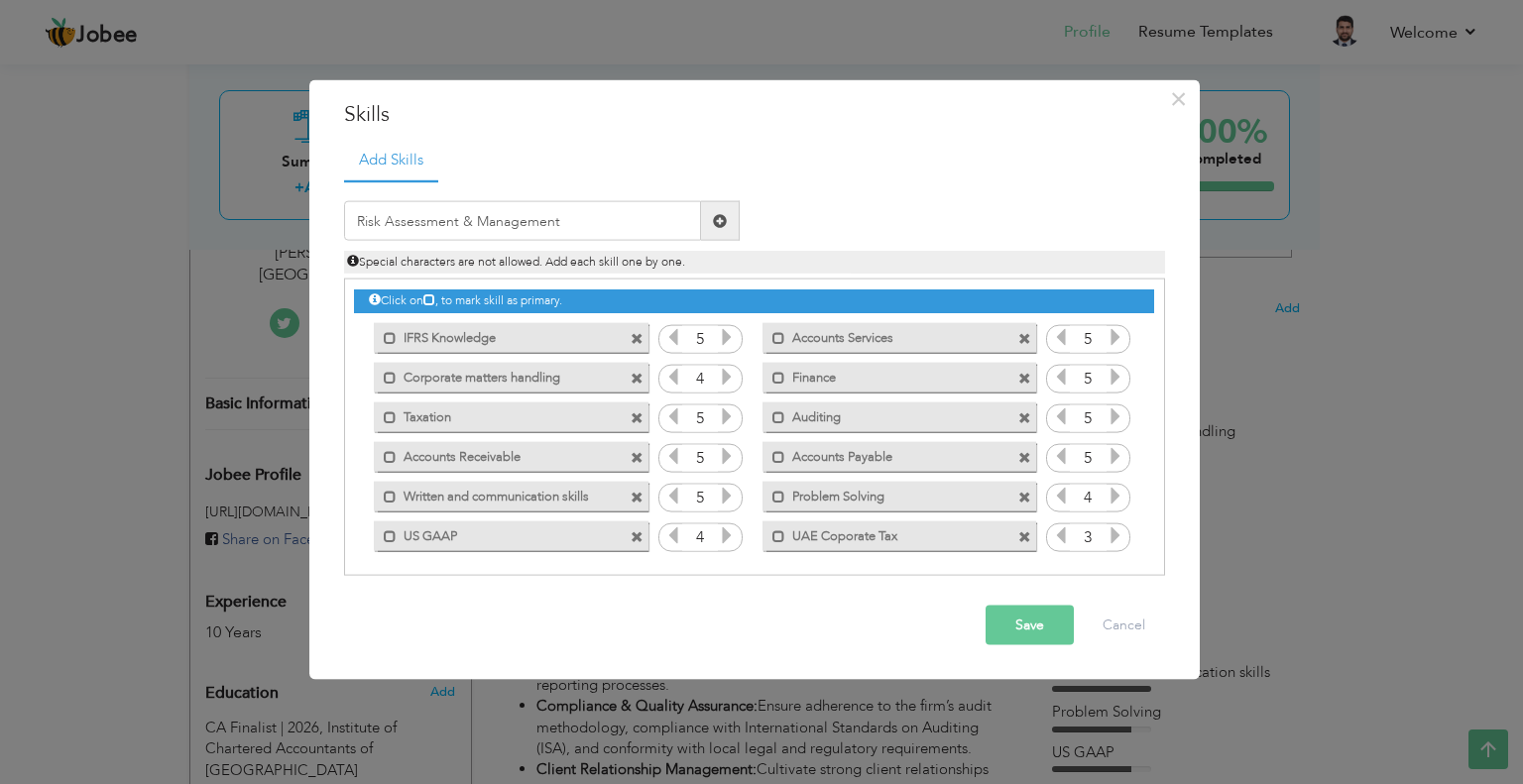 click at bounding box center (720, 221) 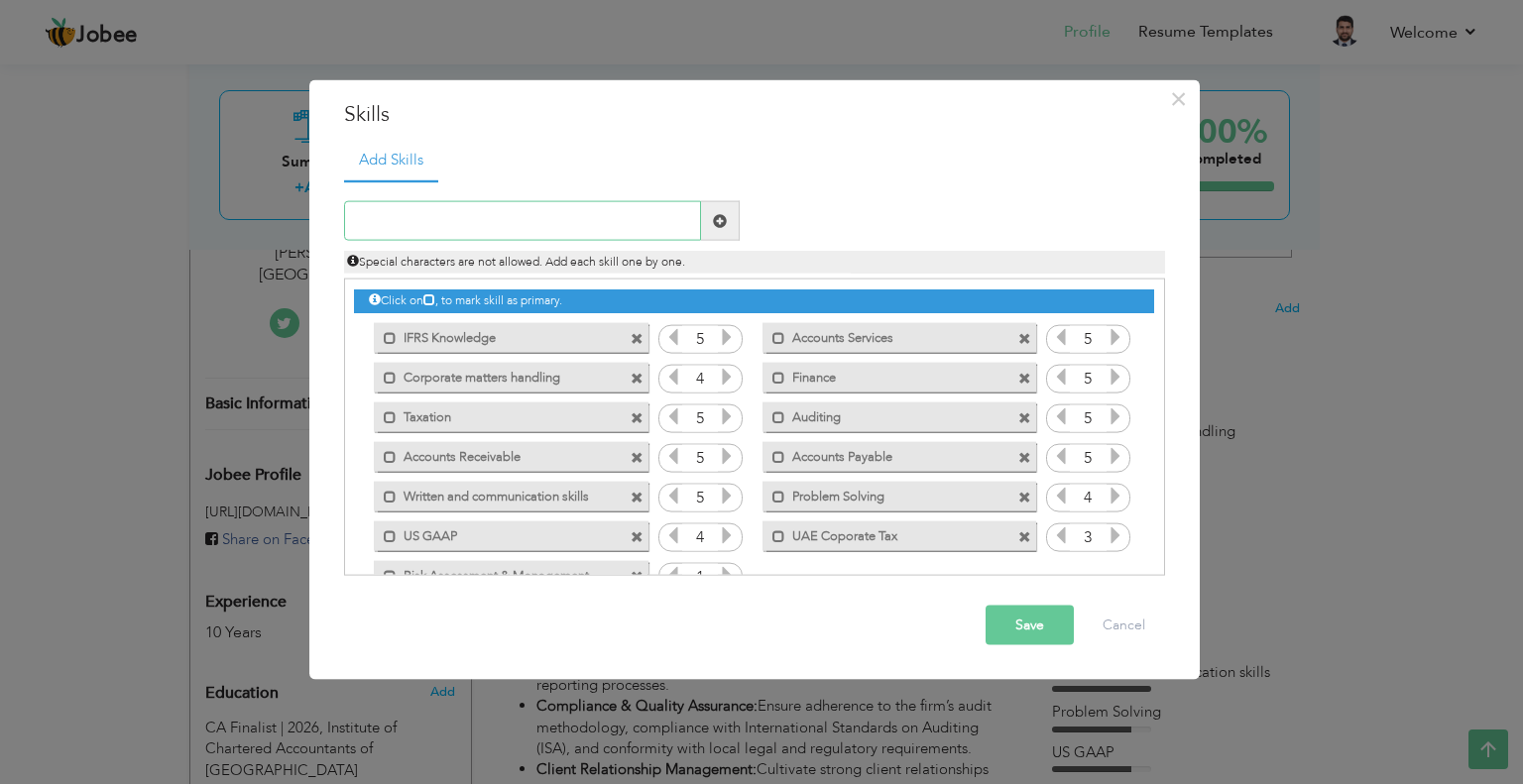 click at bounding box center (523, 221) 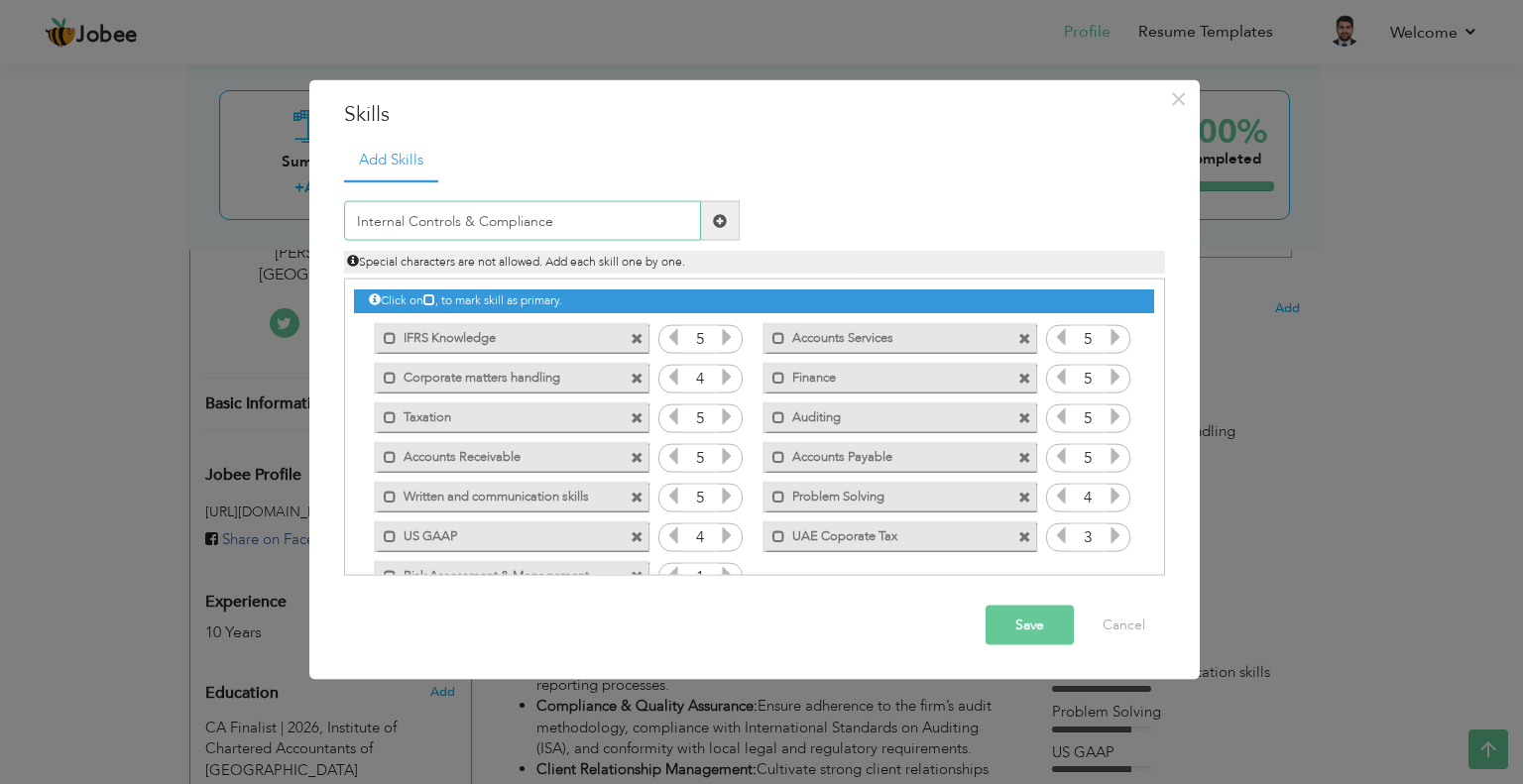type on "Internal Controls & Compliance" 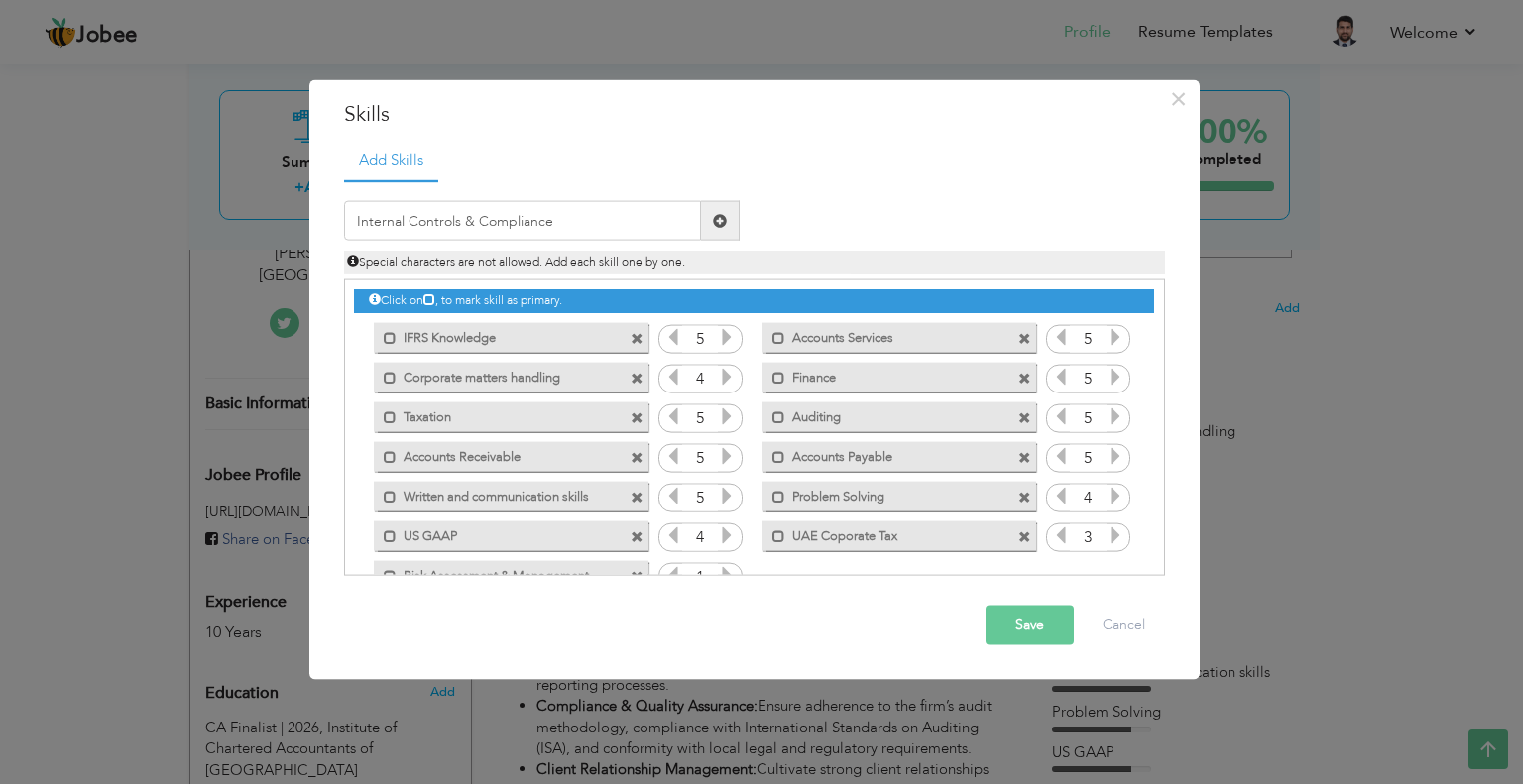 click at bounding box center [720, 220] 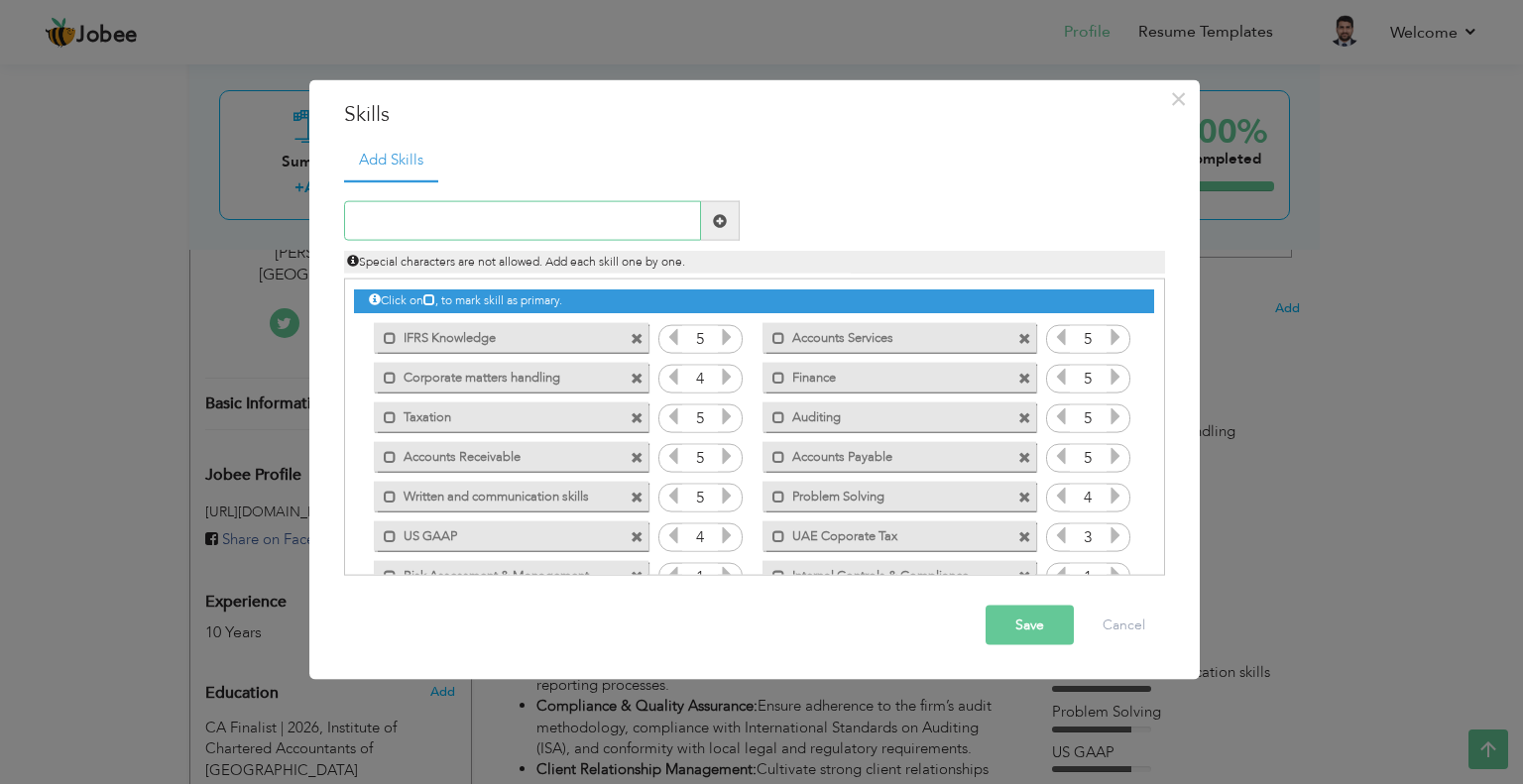 click at bounding box center (523, 221) 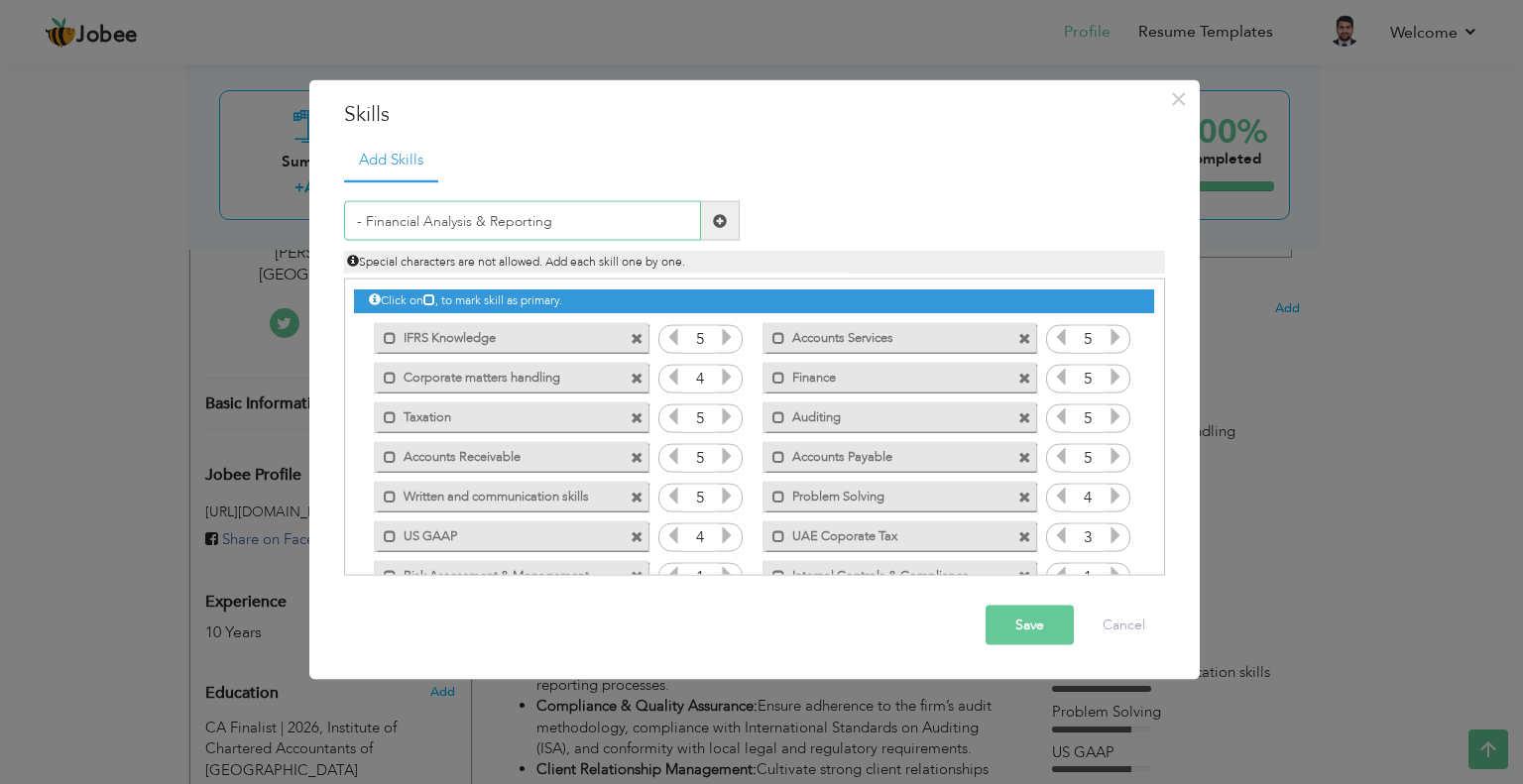 drag, startPoint x: 366, startPoint y: 221, endPoint x: 270, endPoint y: 235, distance: 97.015463 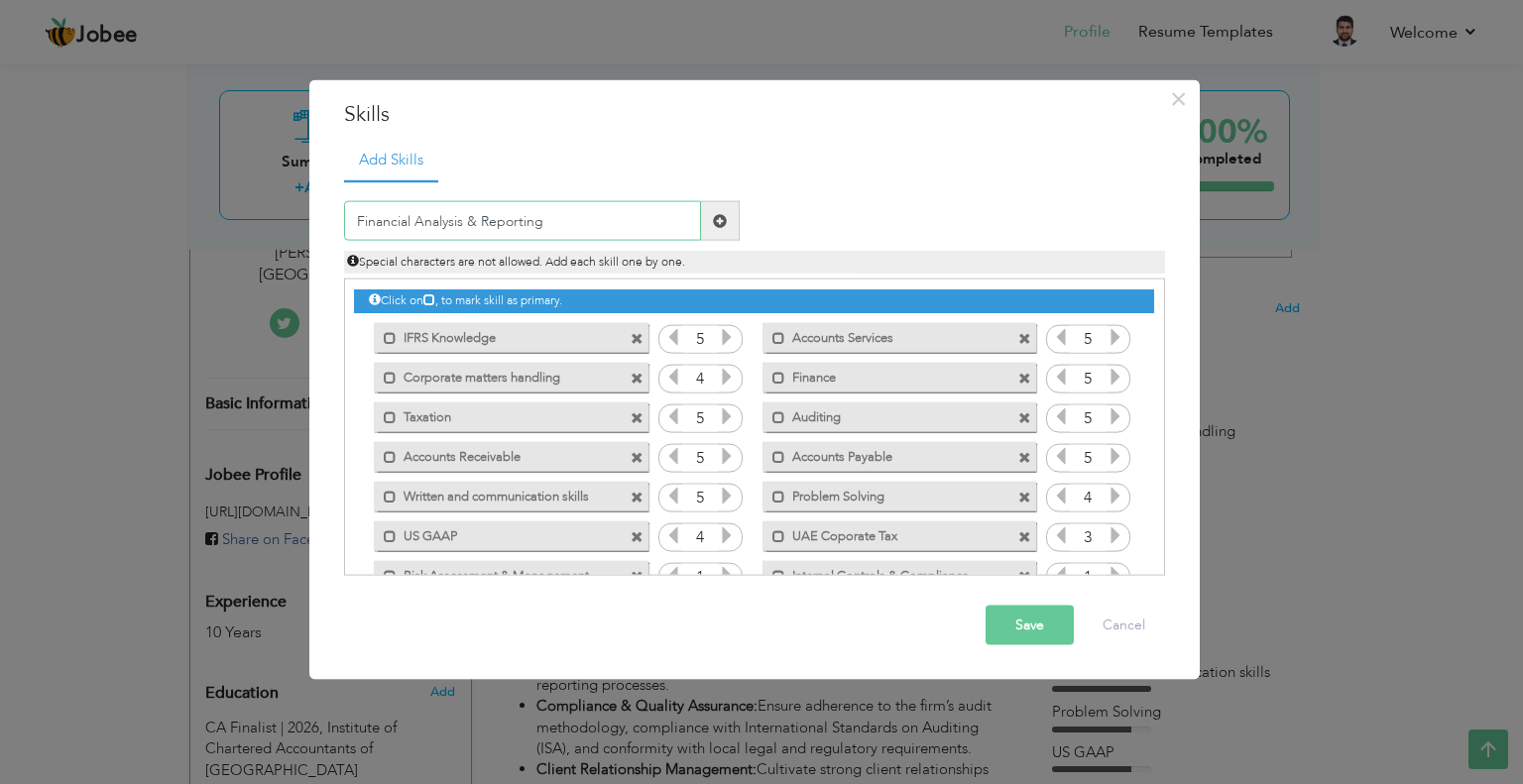 type on "Financial Analysis & Reporting" 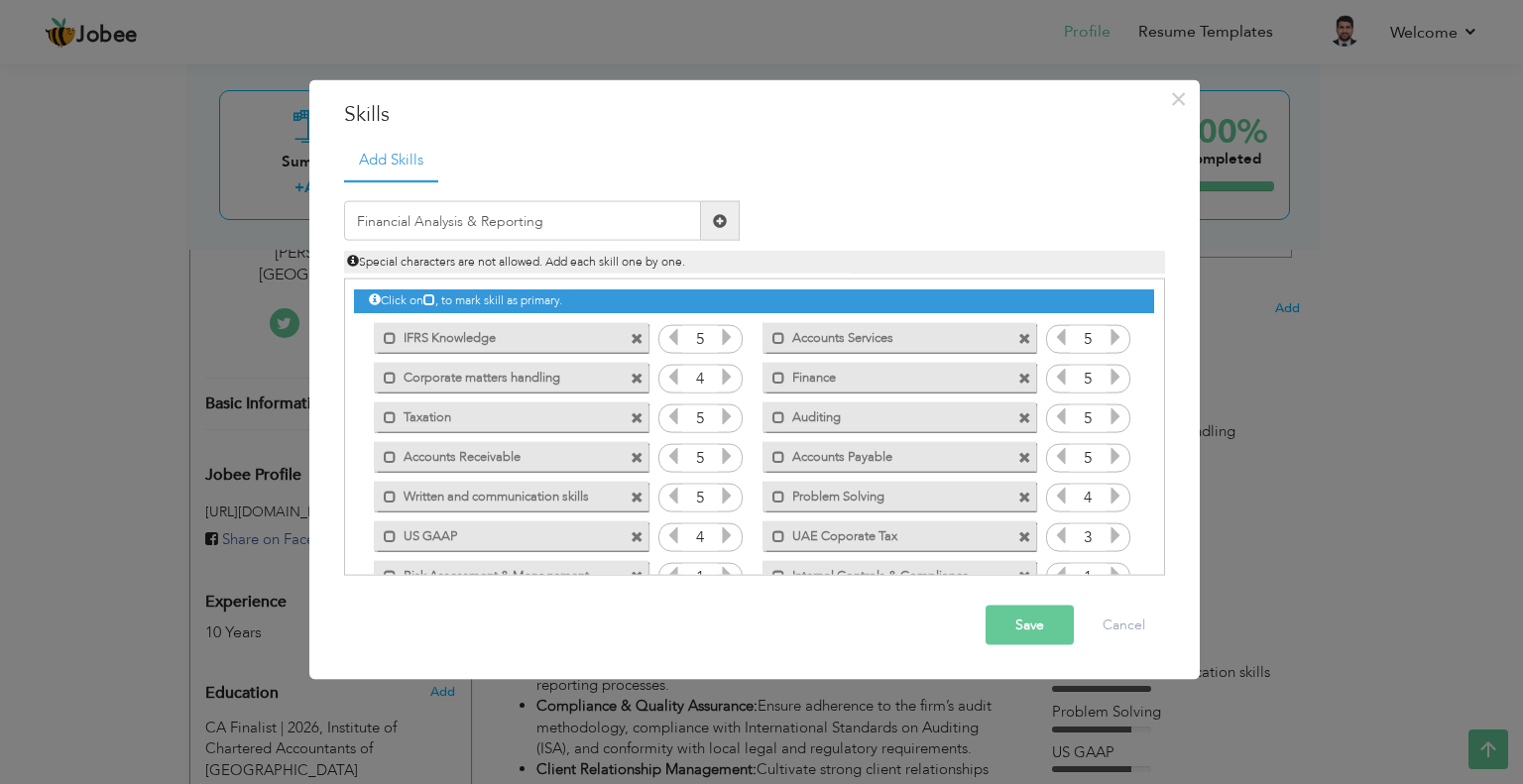 click at bounding box center (720, 220) 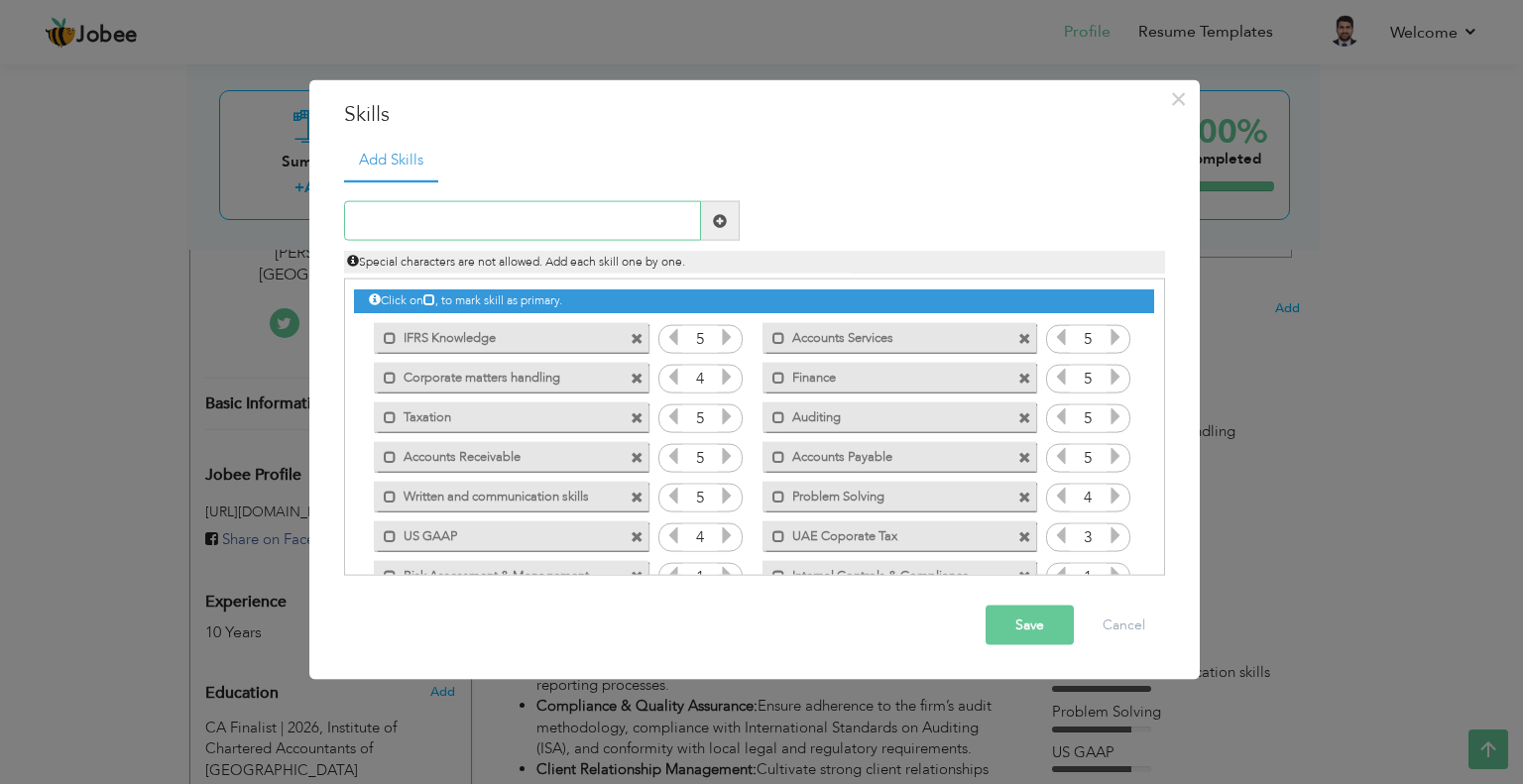 paste on "- Audit Planning & Execution" 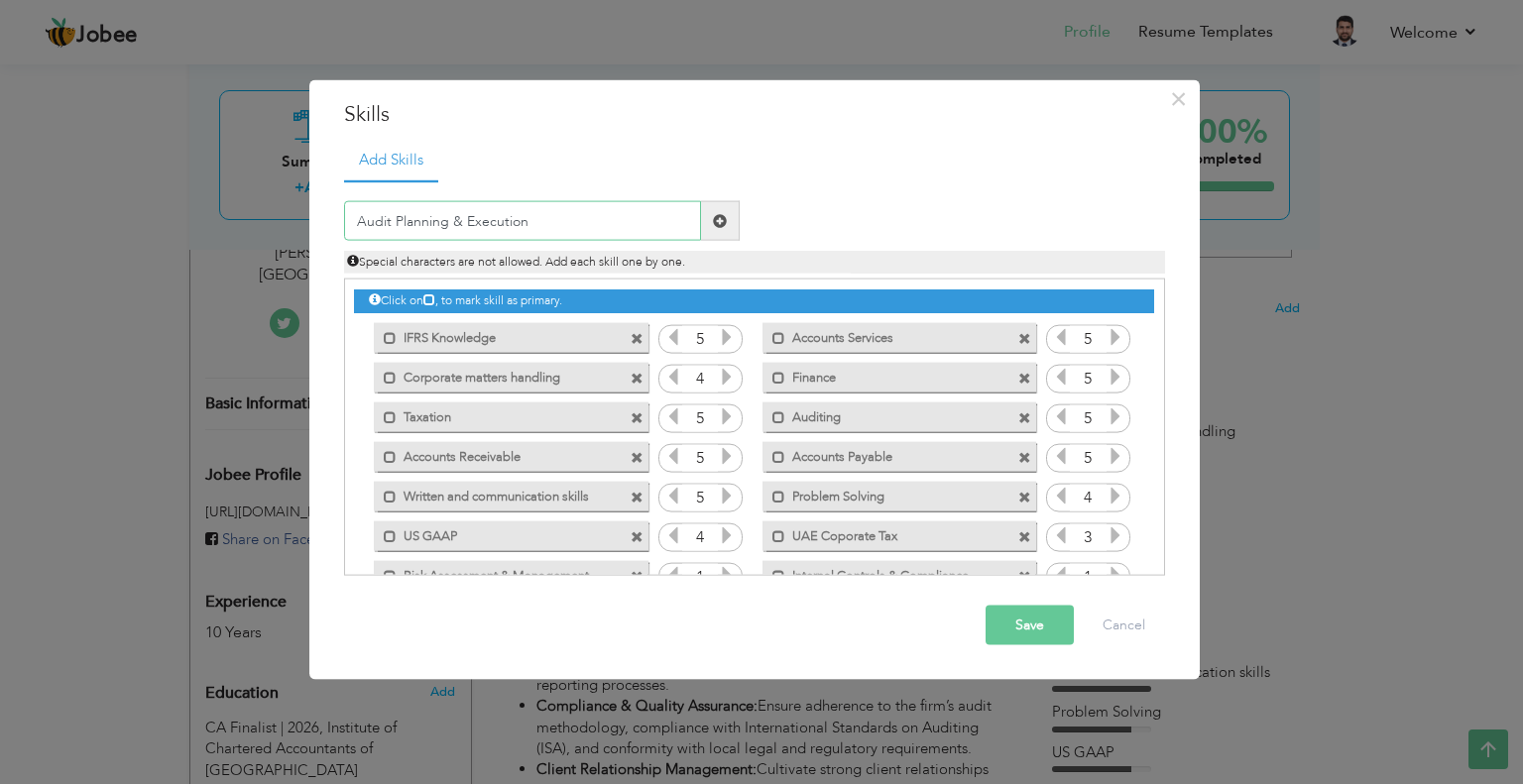 type on "Audit Planning & Execution" 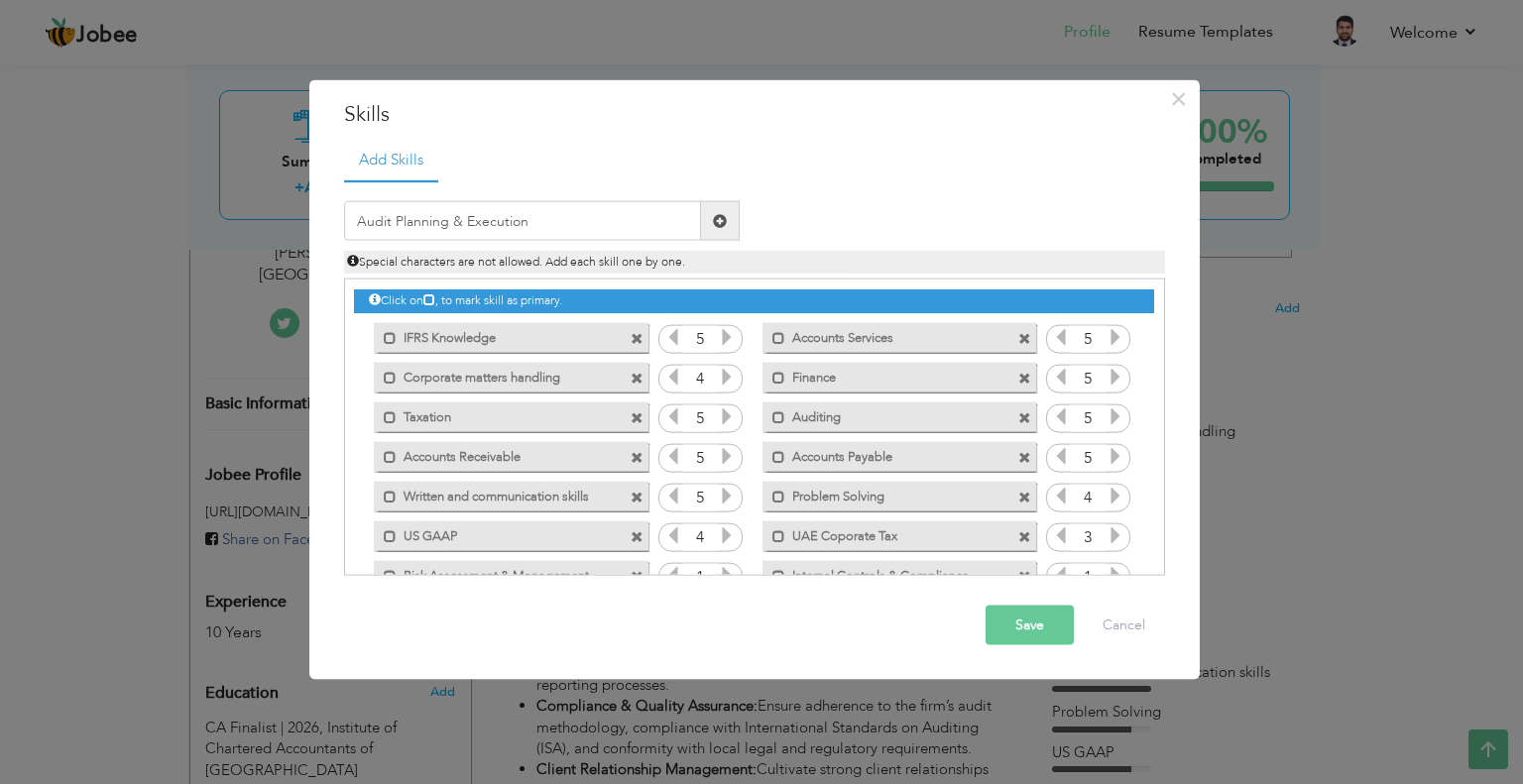 click at bounding box center (720, 220) 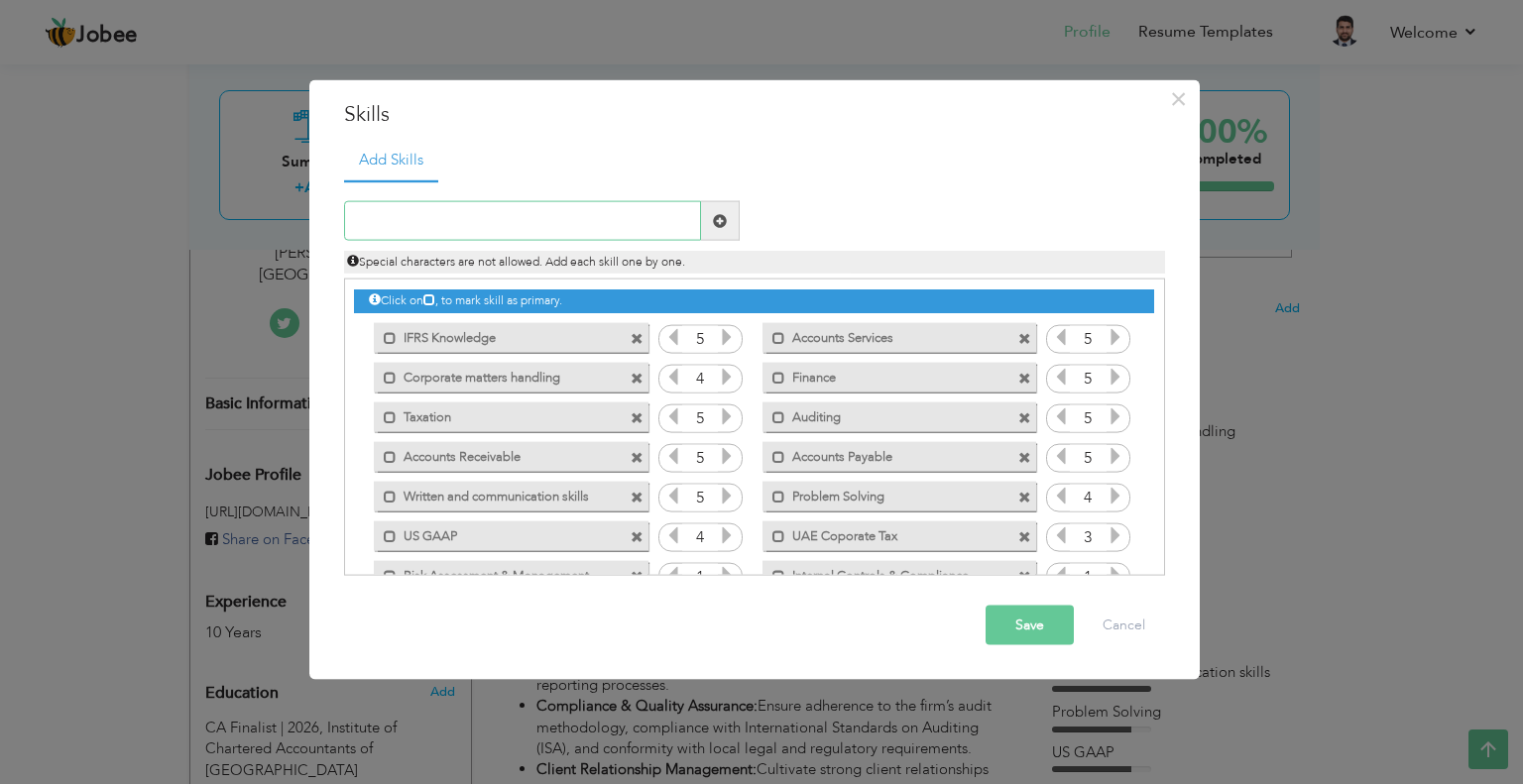 paste on "Project Management" 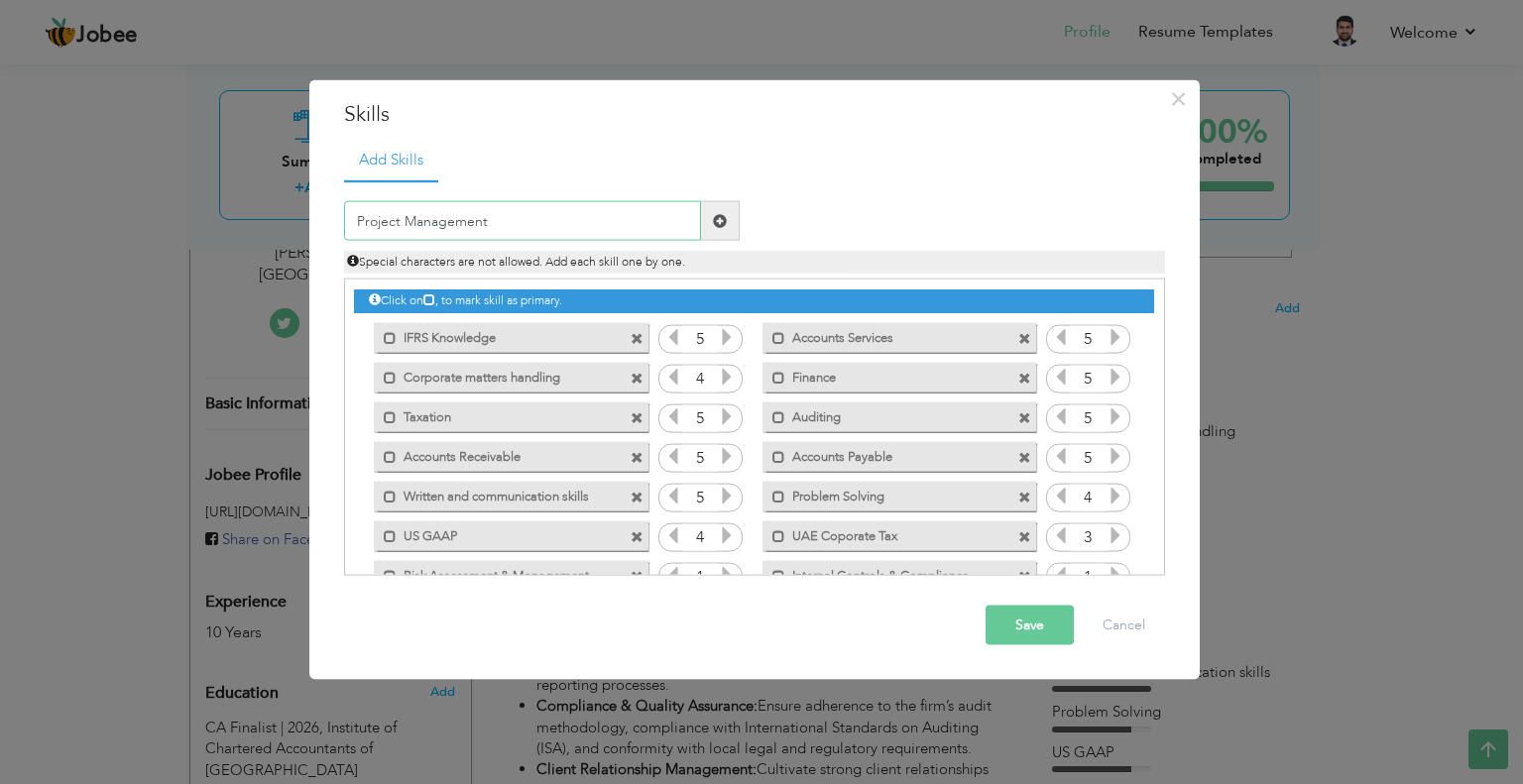 type on "Project Management" 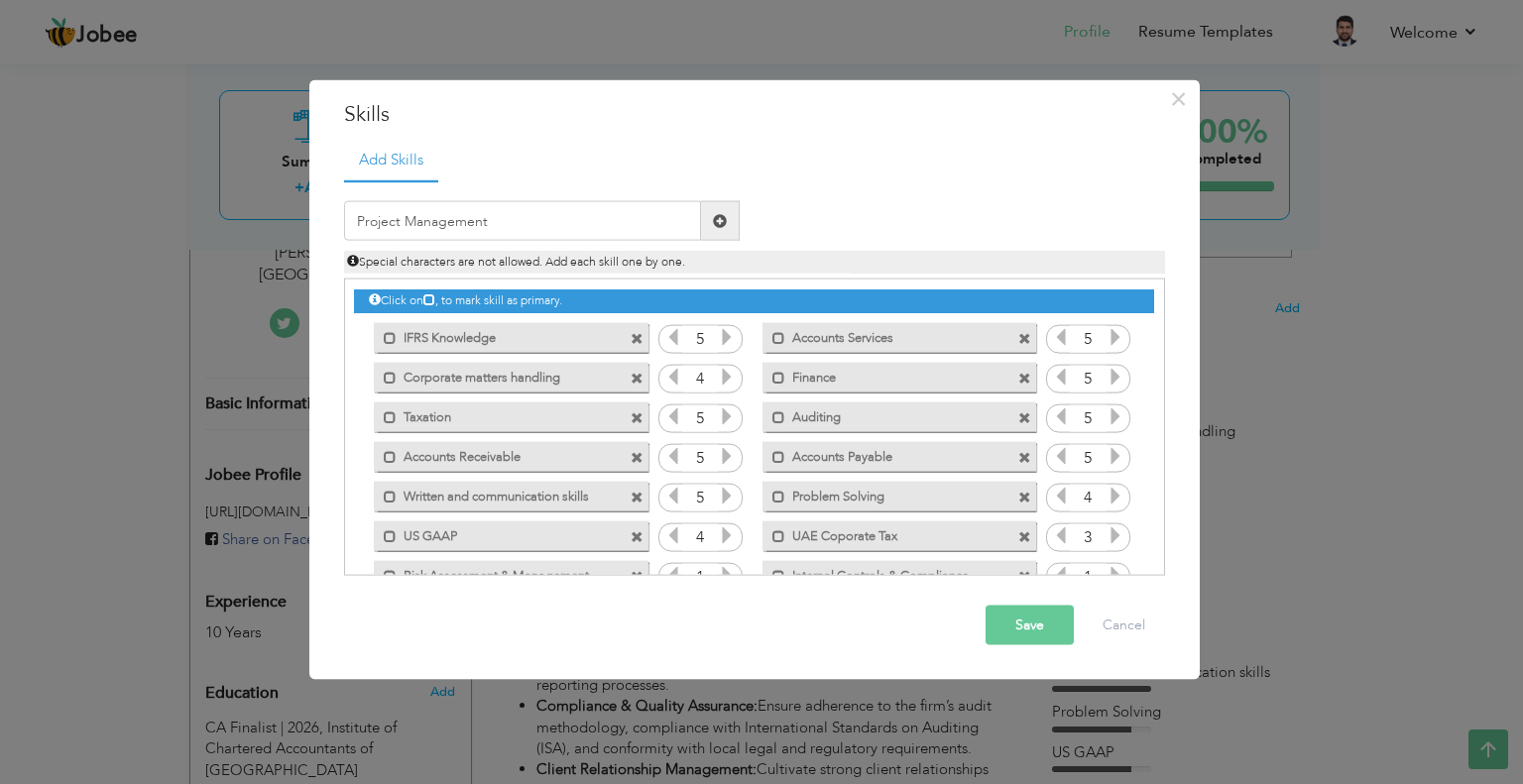 click at bounding box center (720, 220) 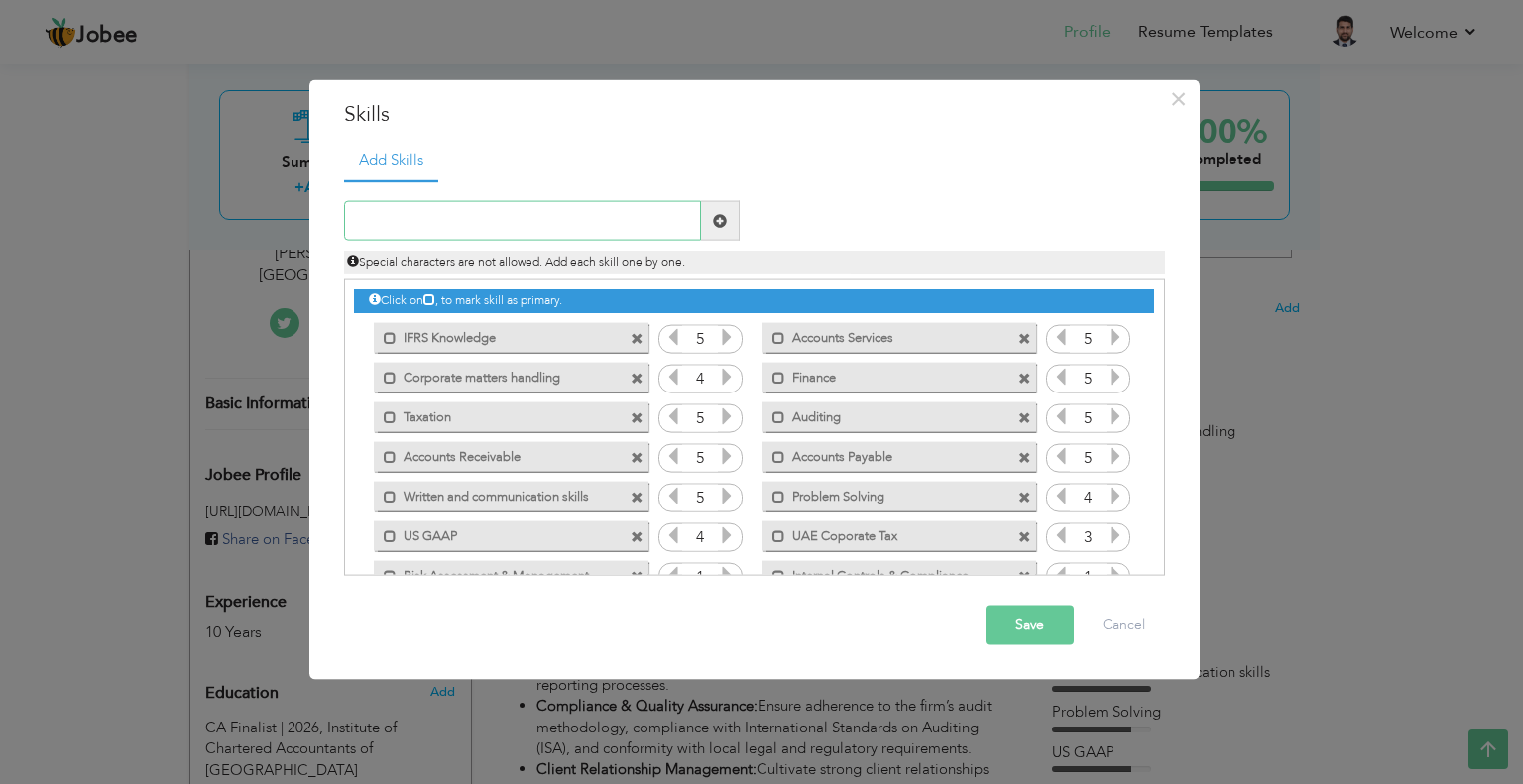 click at bounding box center [523, 221] 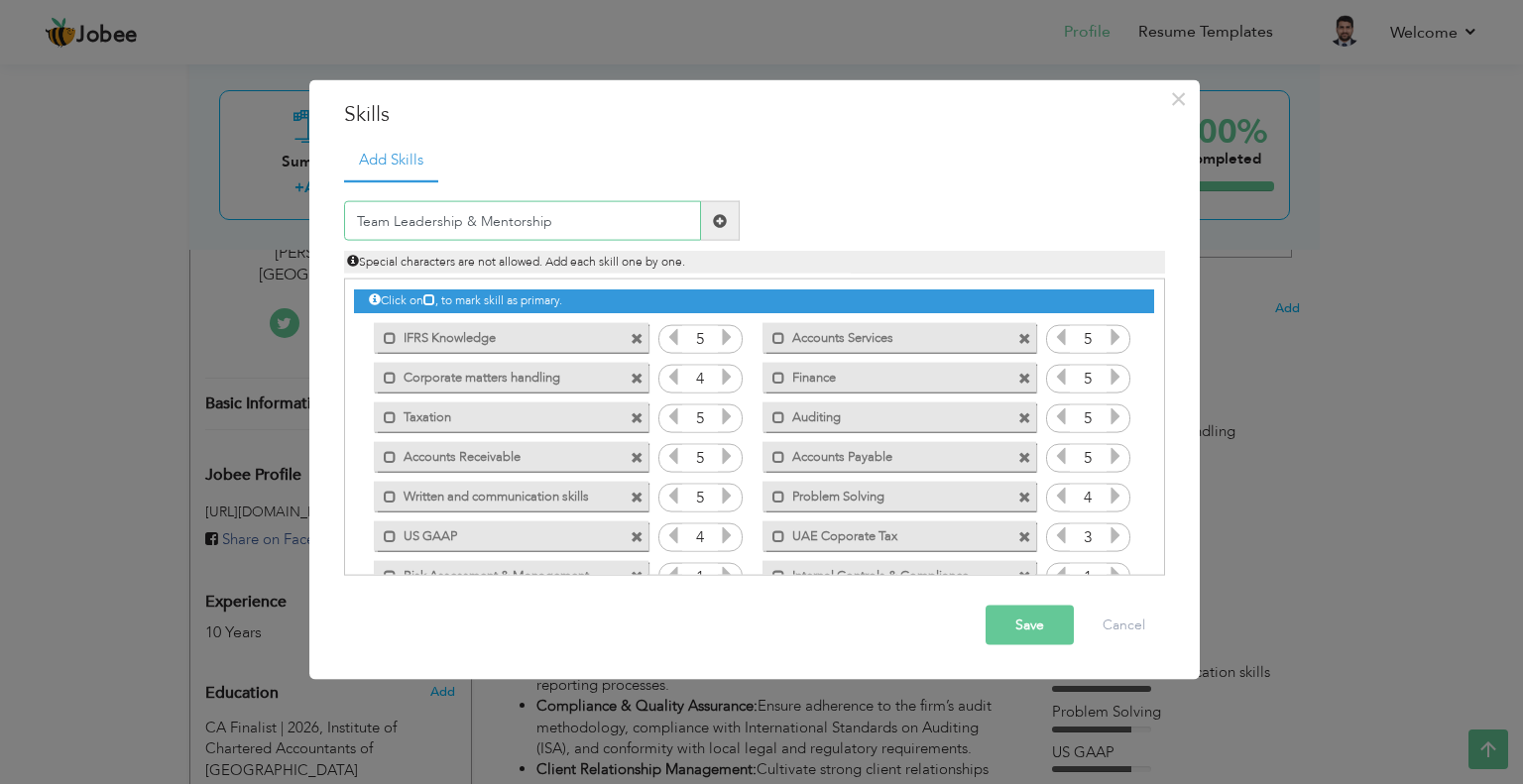 type on "Team Leadership & Mentorship" 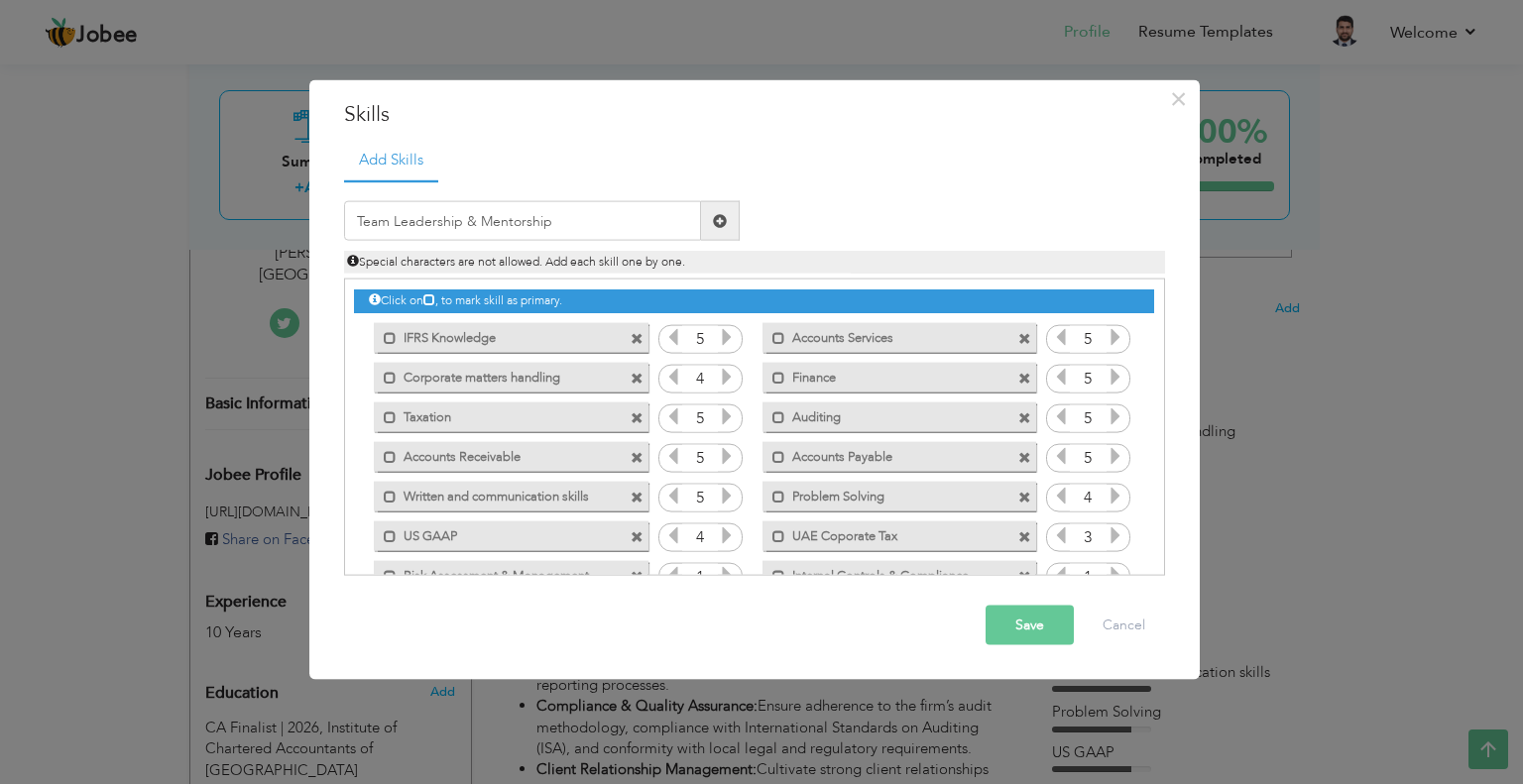 click at bounding box center [720, 220] 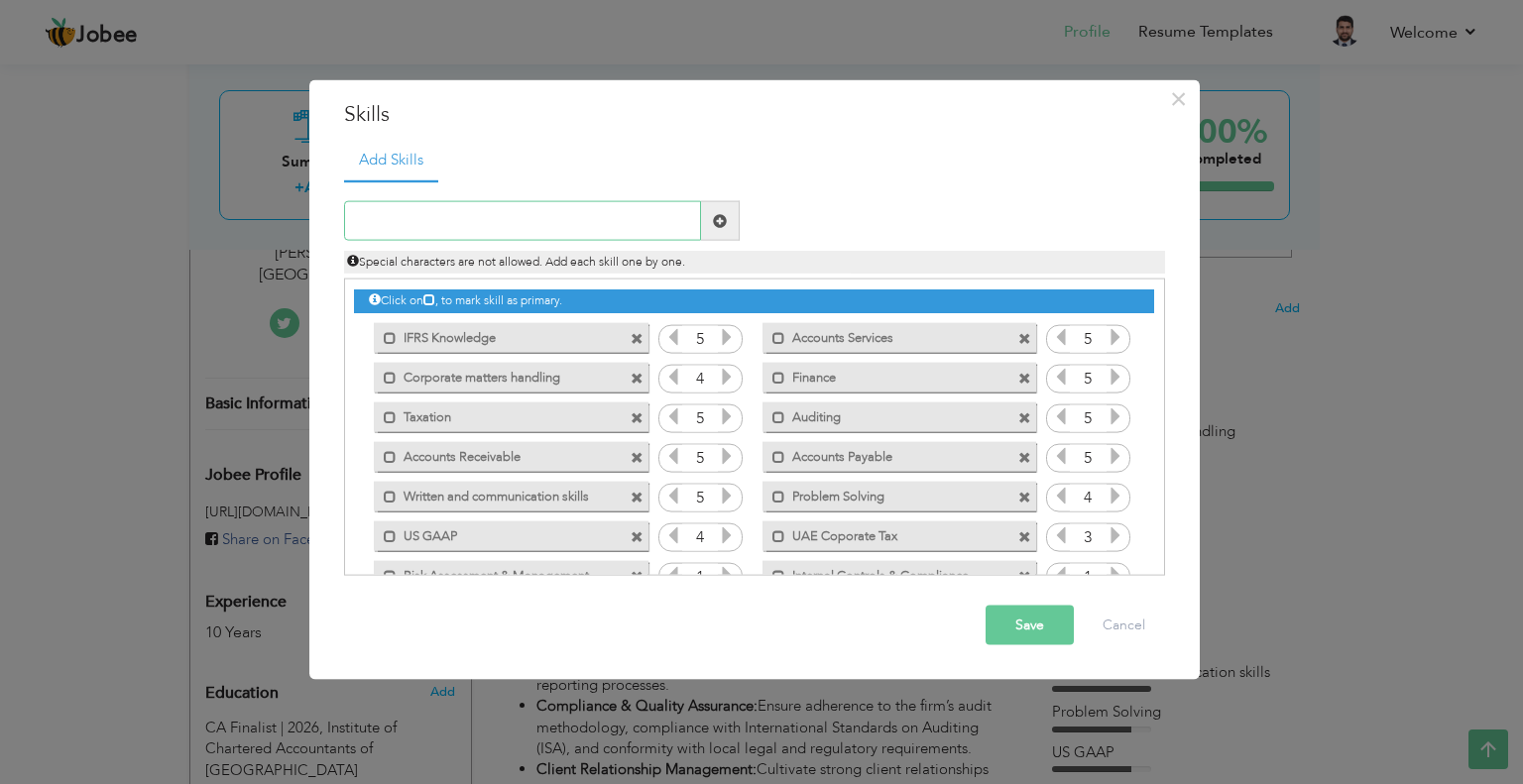click at bounding box center (523, 221) 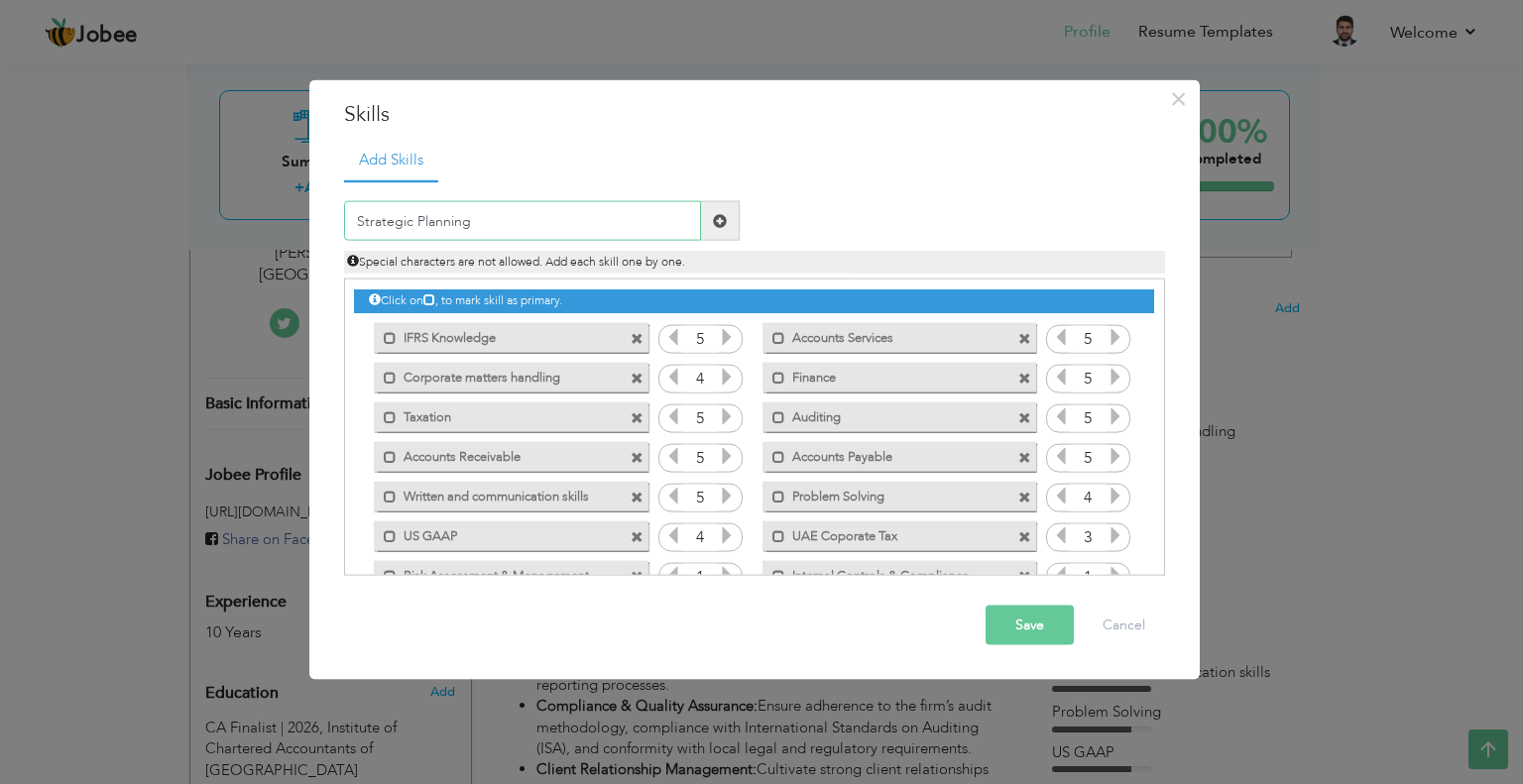 type on "Strategic Planning" 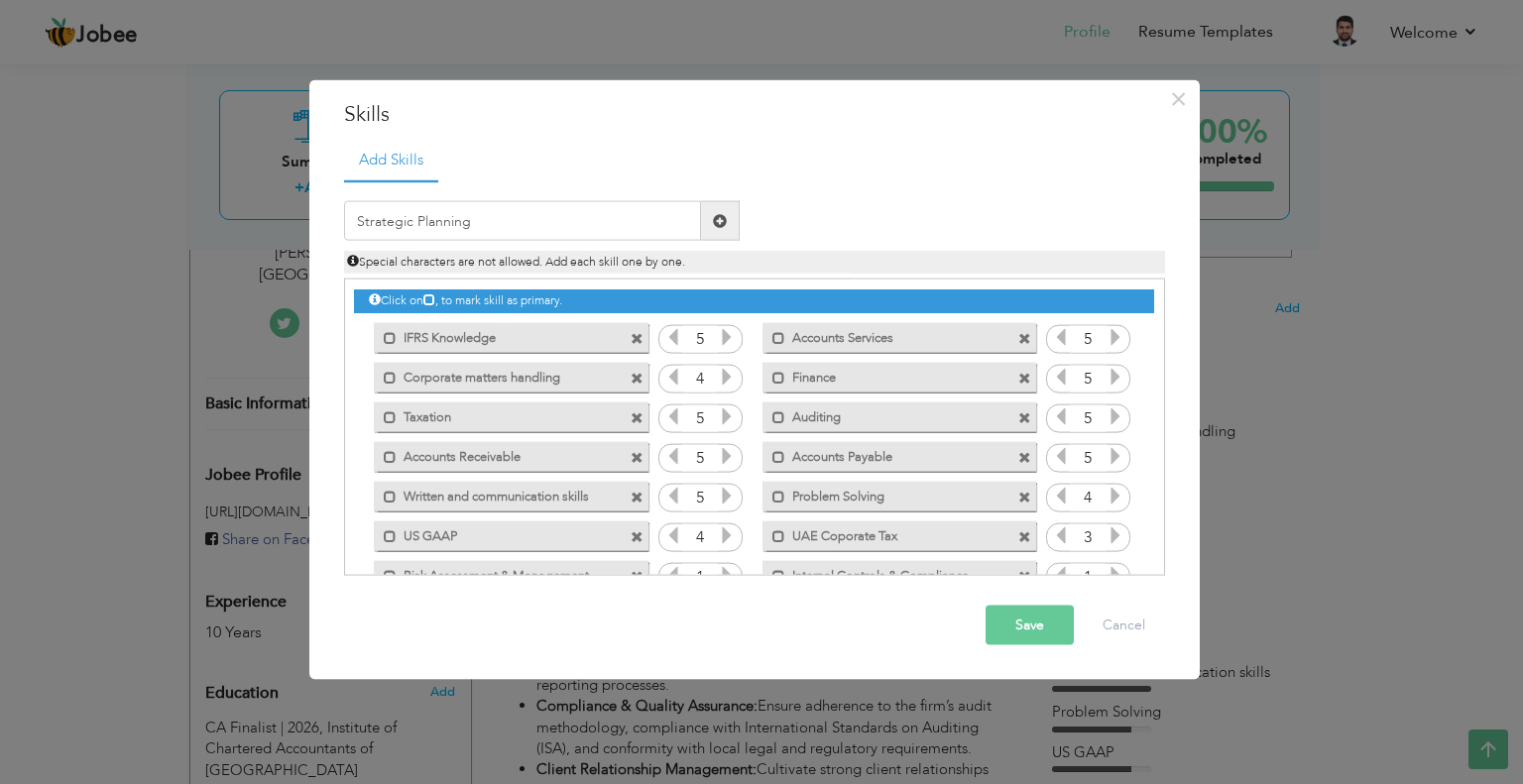 click at bounding box center [720, 220] 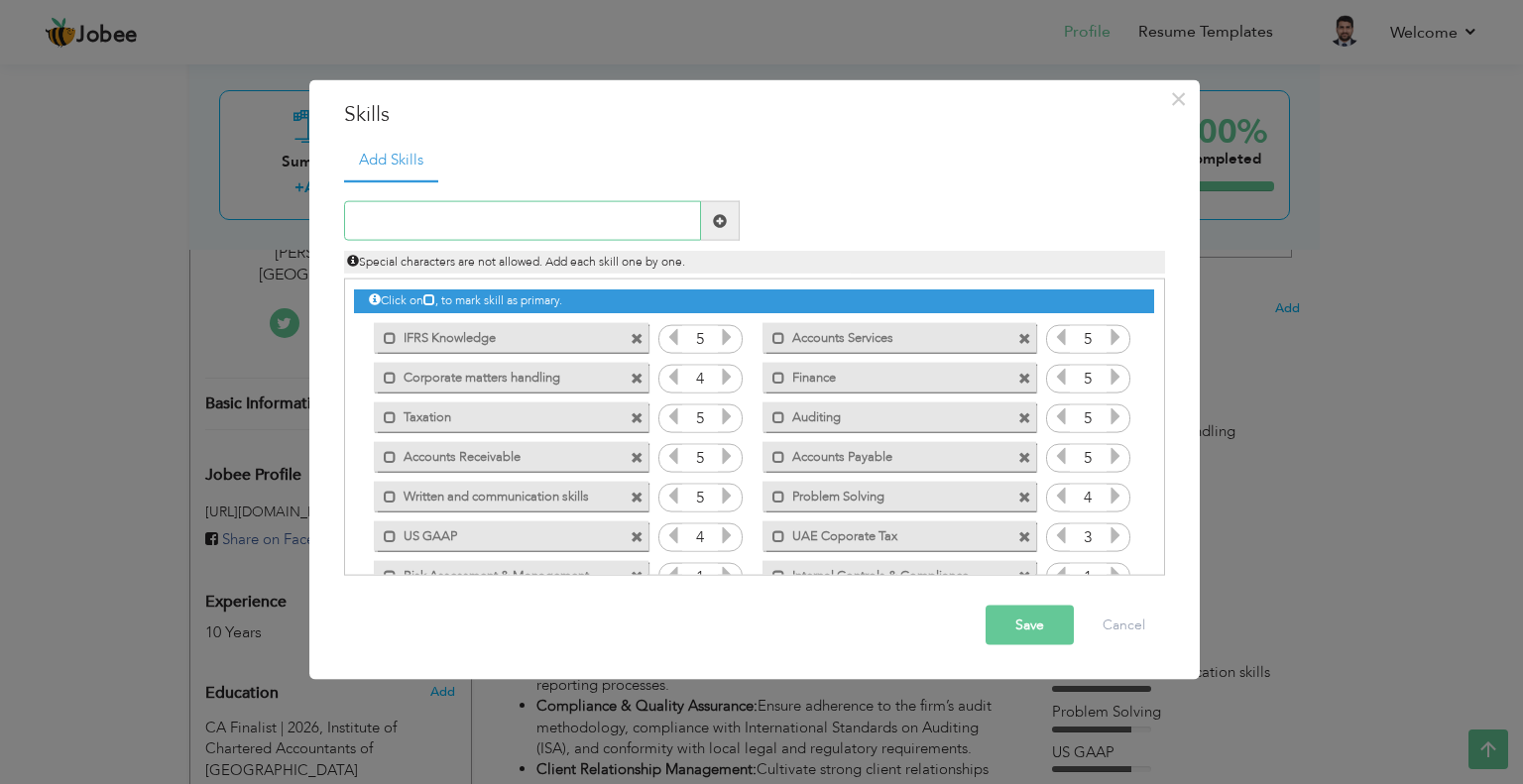 click at bounding box center [523, 221] 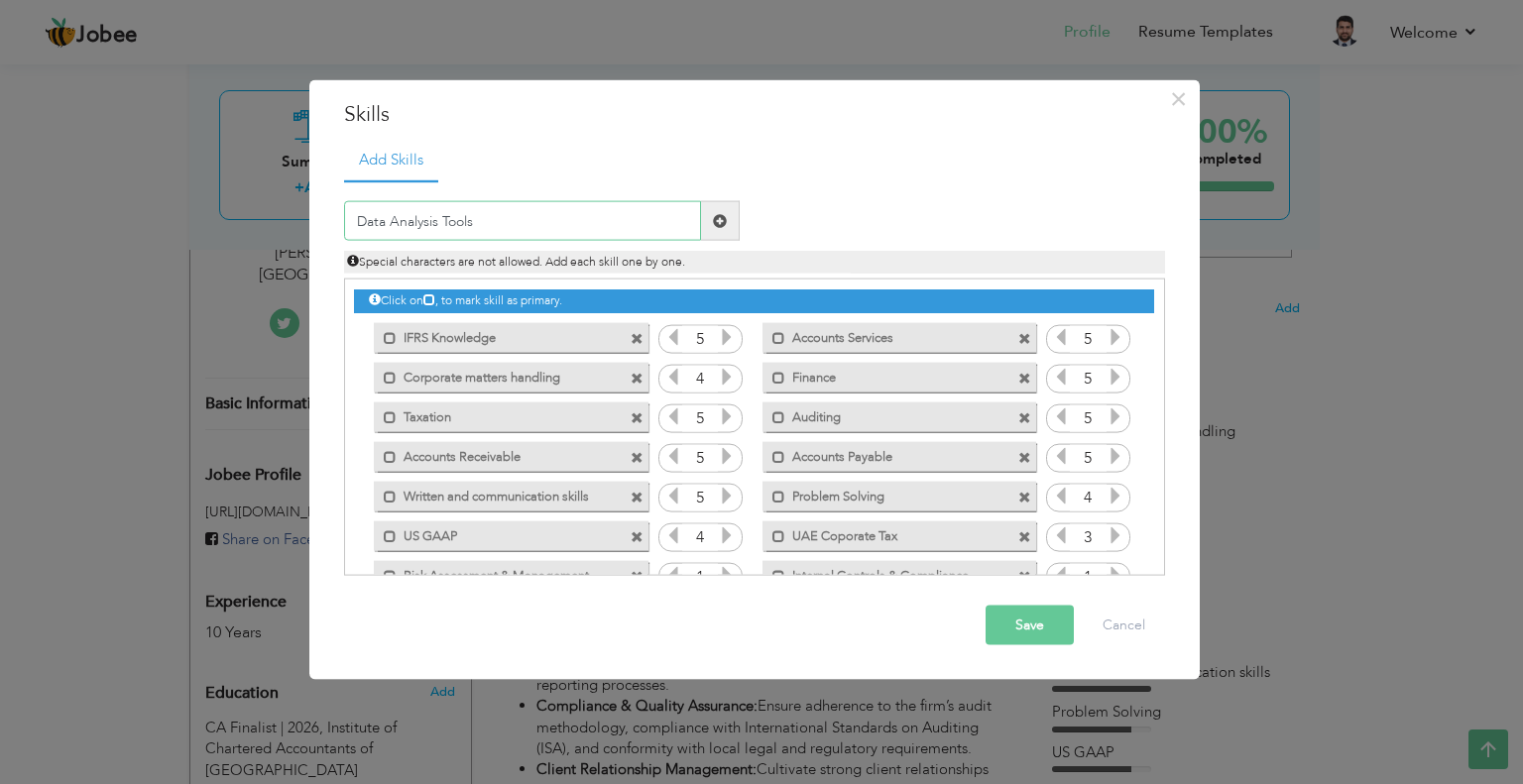 type on "Data Analysis Tools" 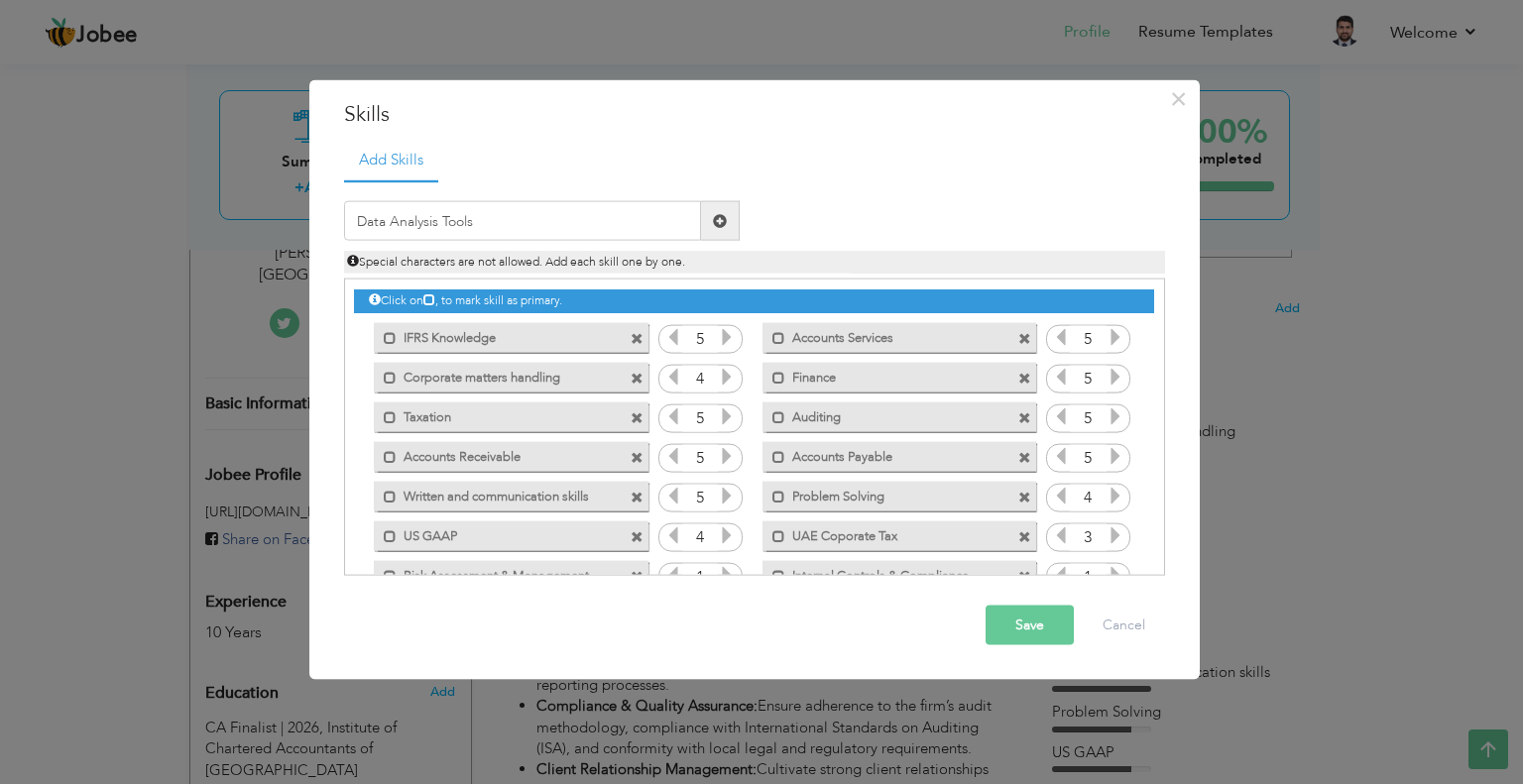 click at bounding box center (720, 220) 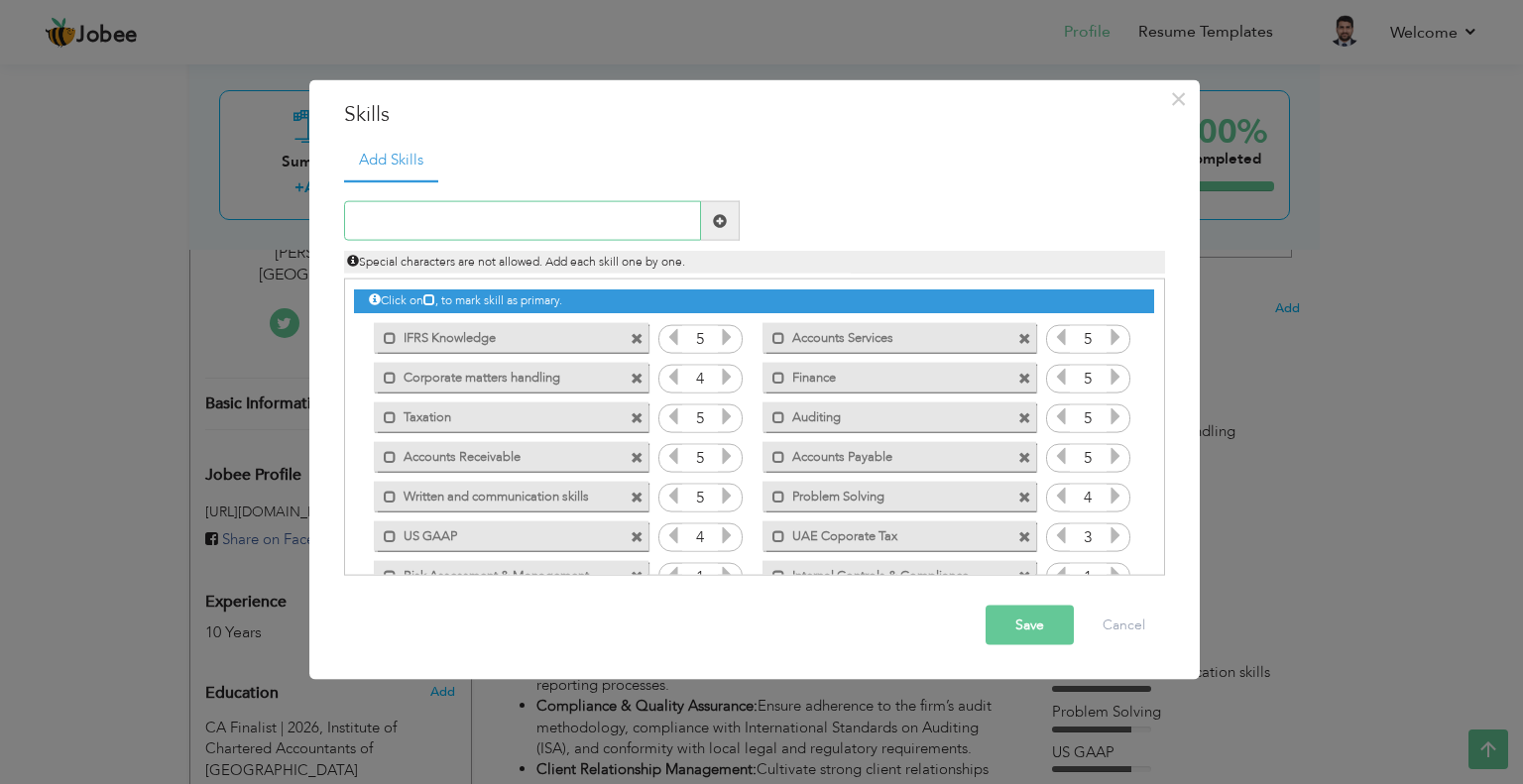 click at bounding box center (523, 221) 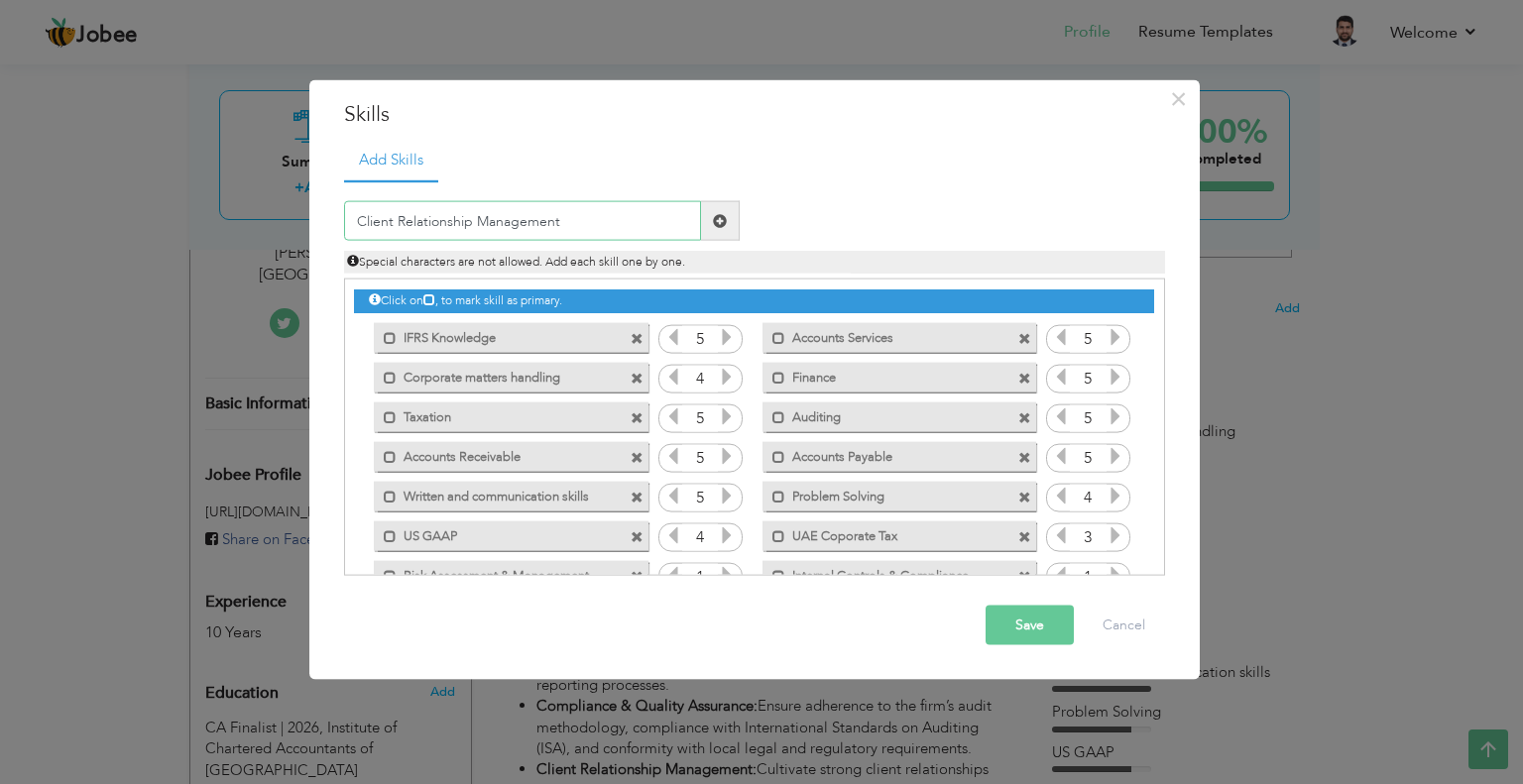 type on "Client Relationship Management" 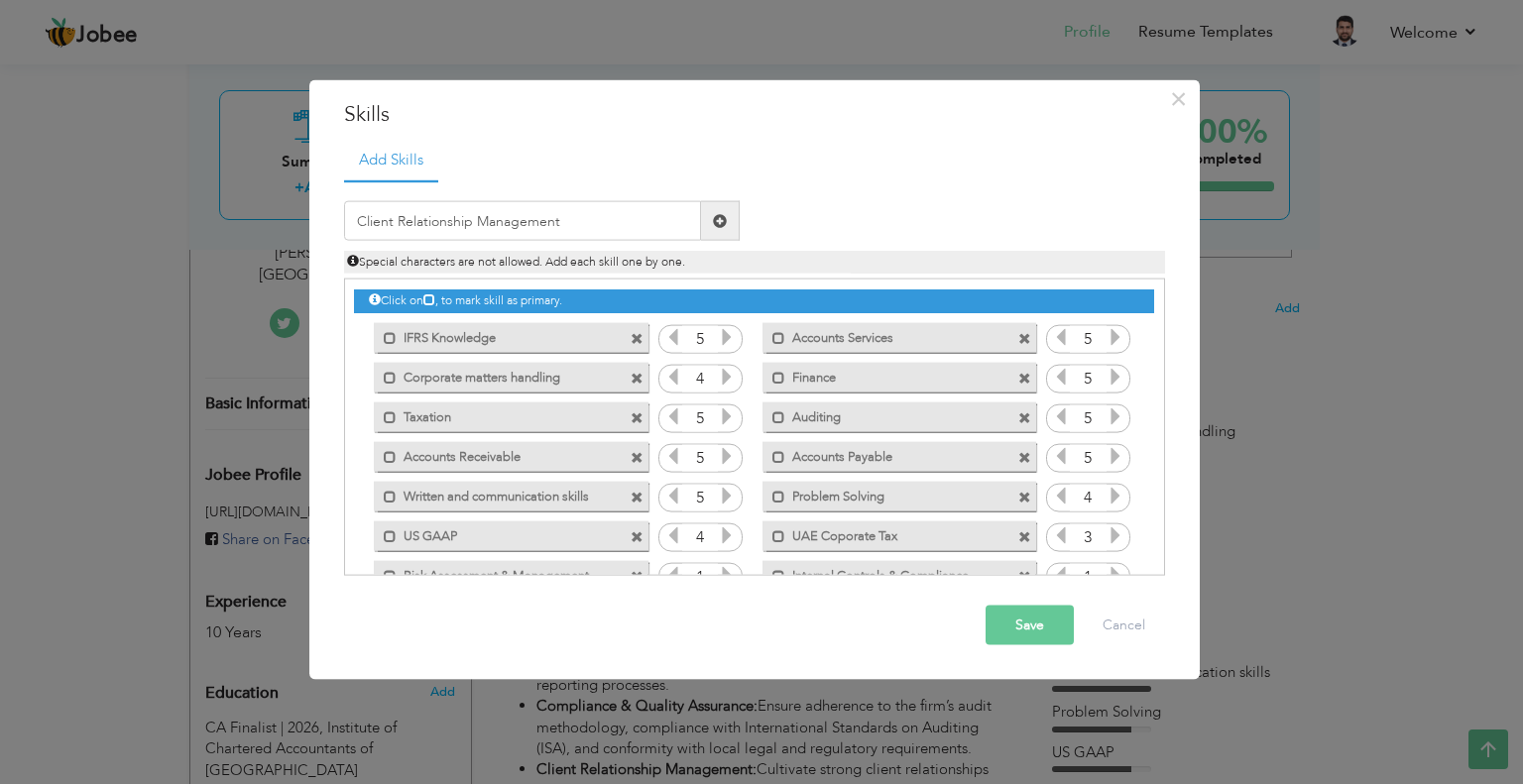 click at bounding box center [720, 221] 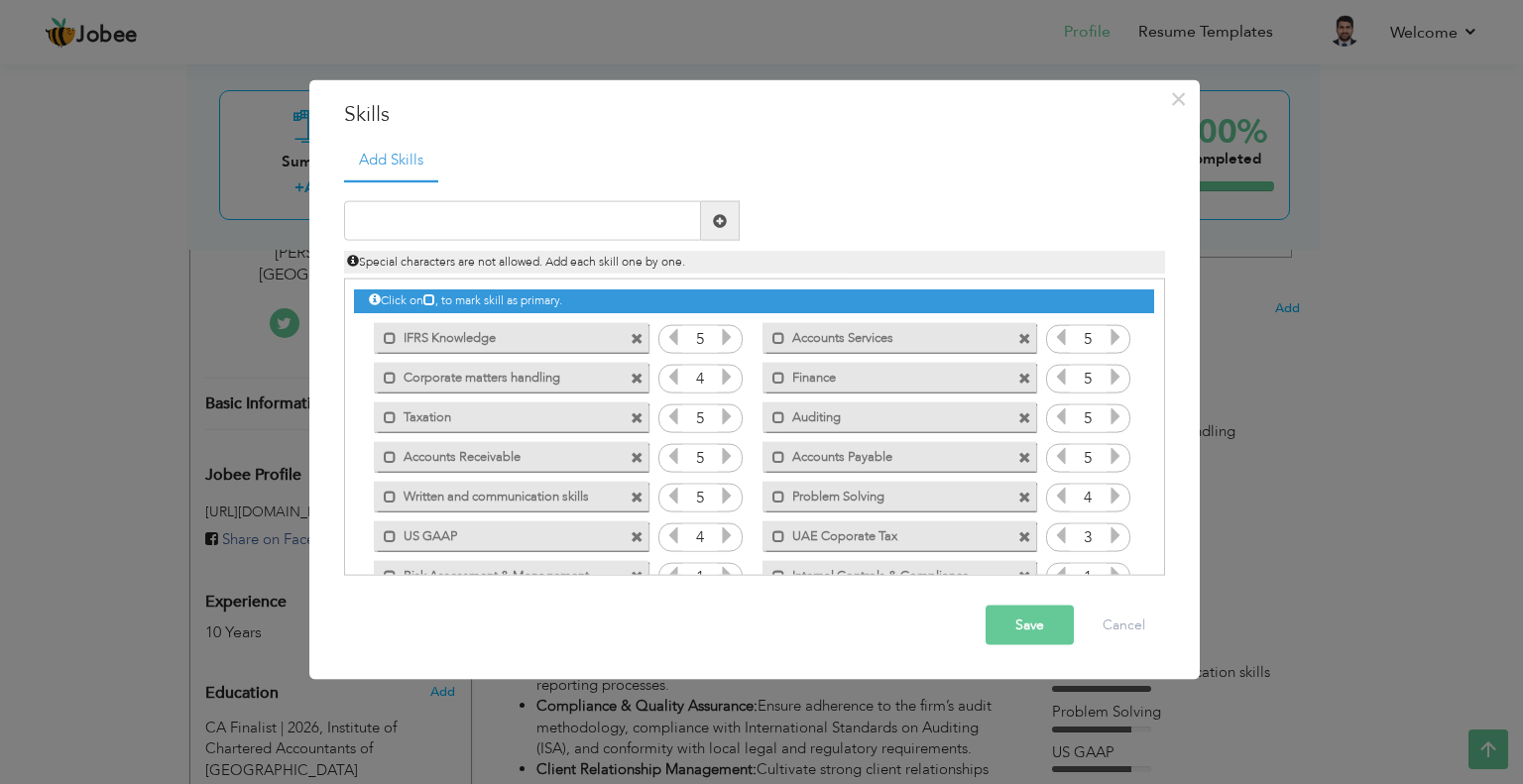 click at bounding box center [637, 417] 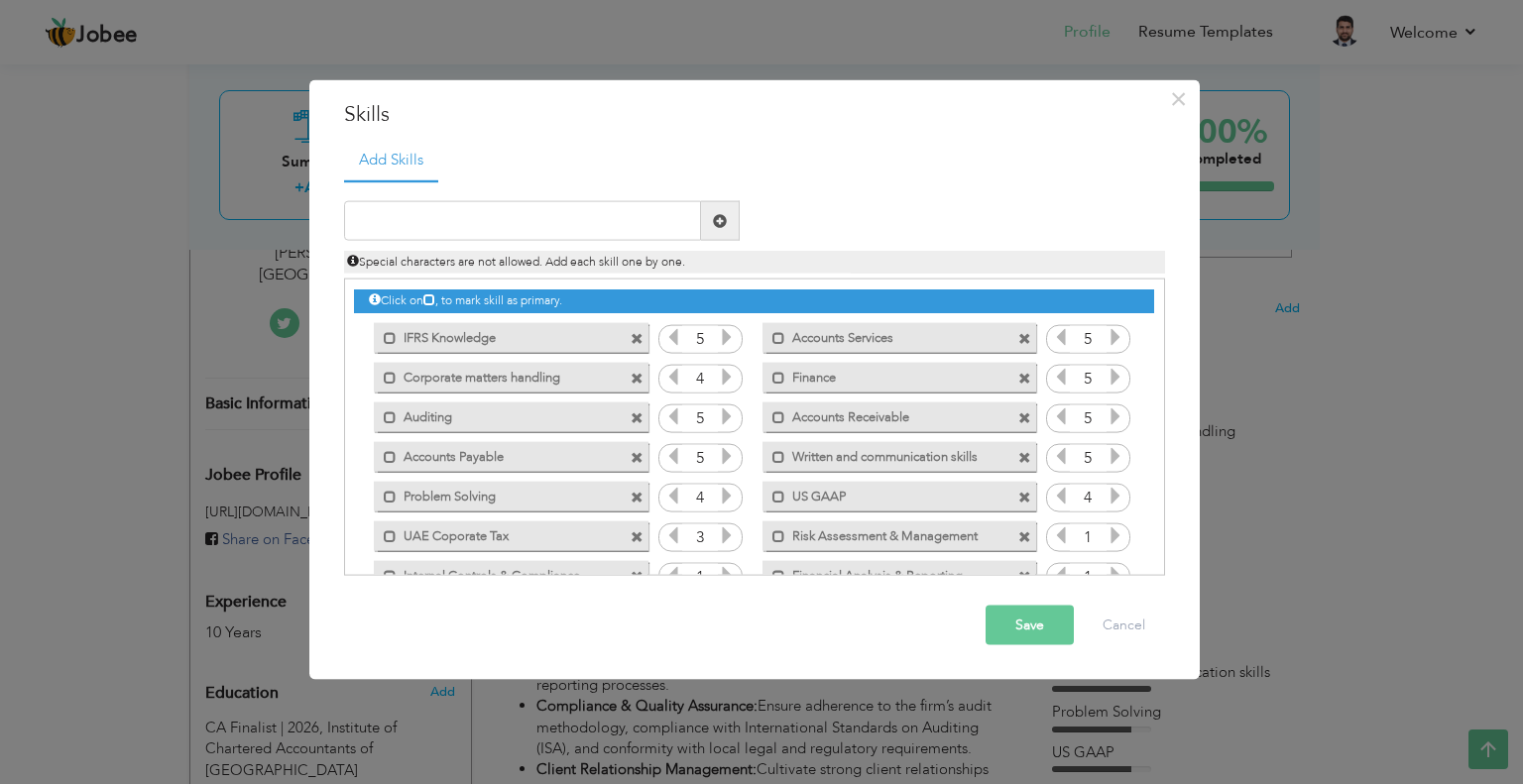 click at bounding box center [637, 417] 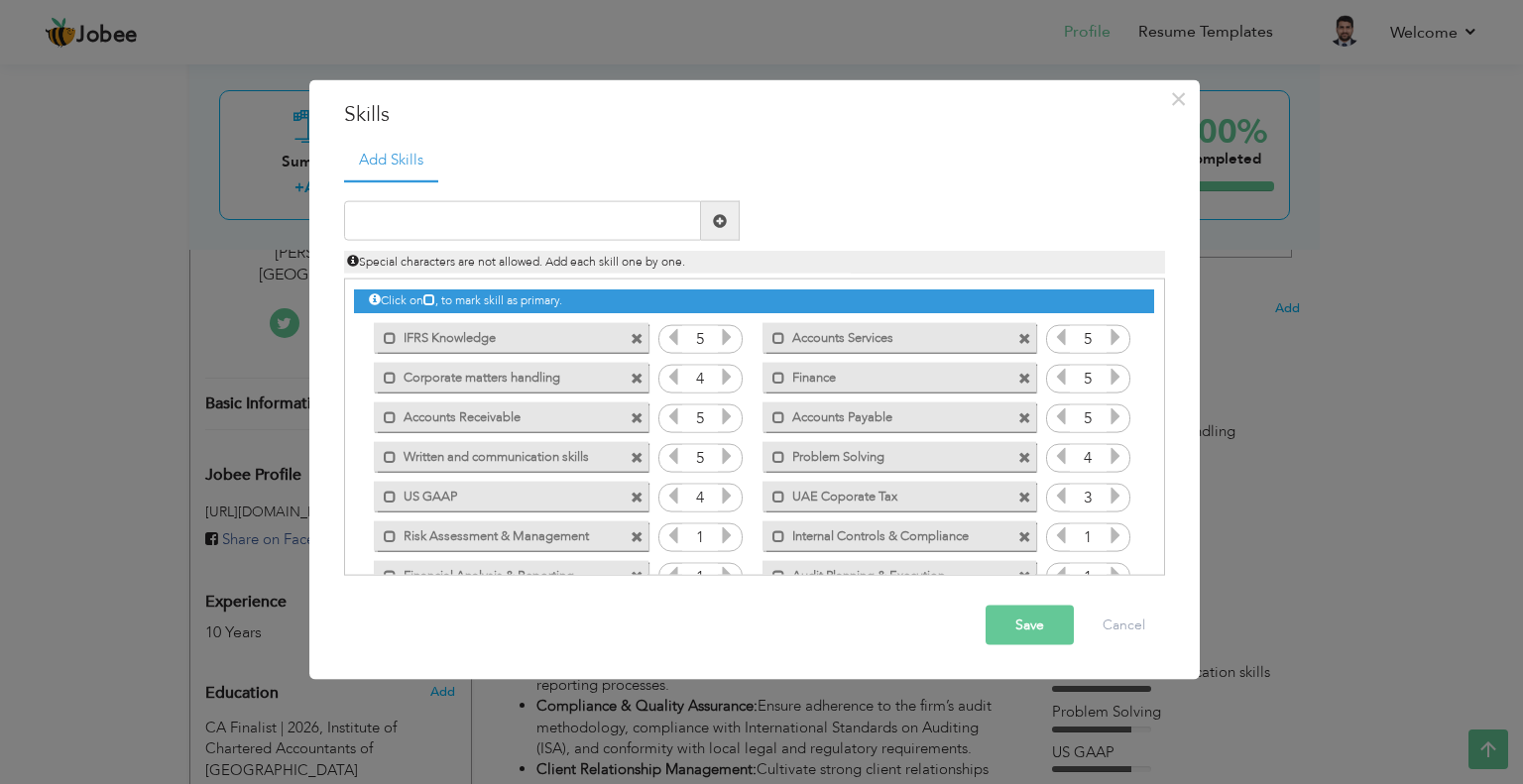 click at bounding box center [637, 417] 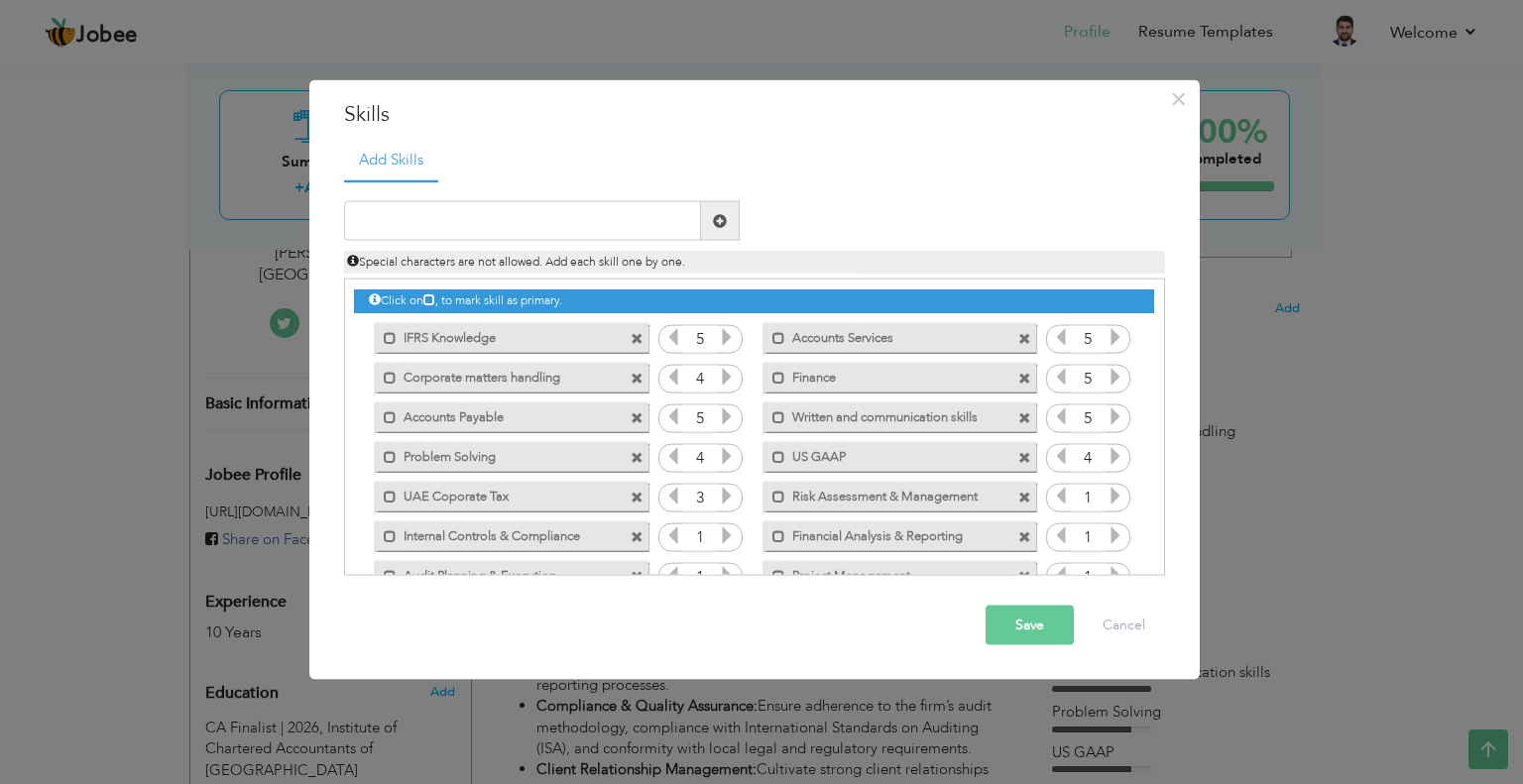 click at bounding box center [637, 417] 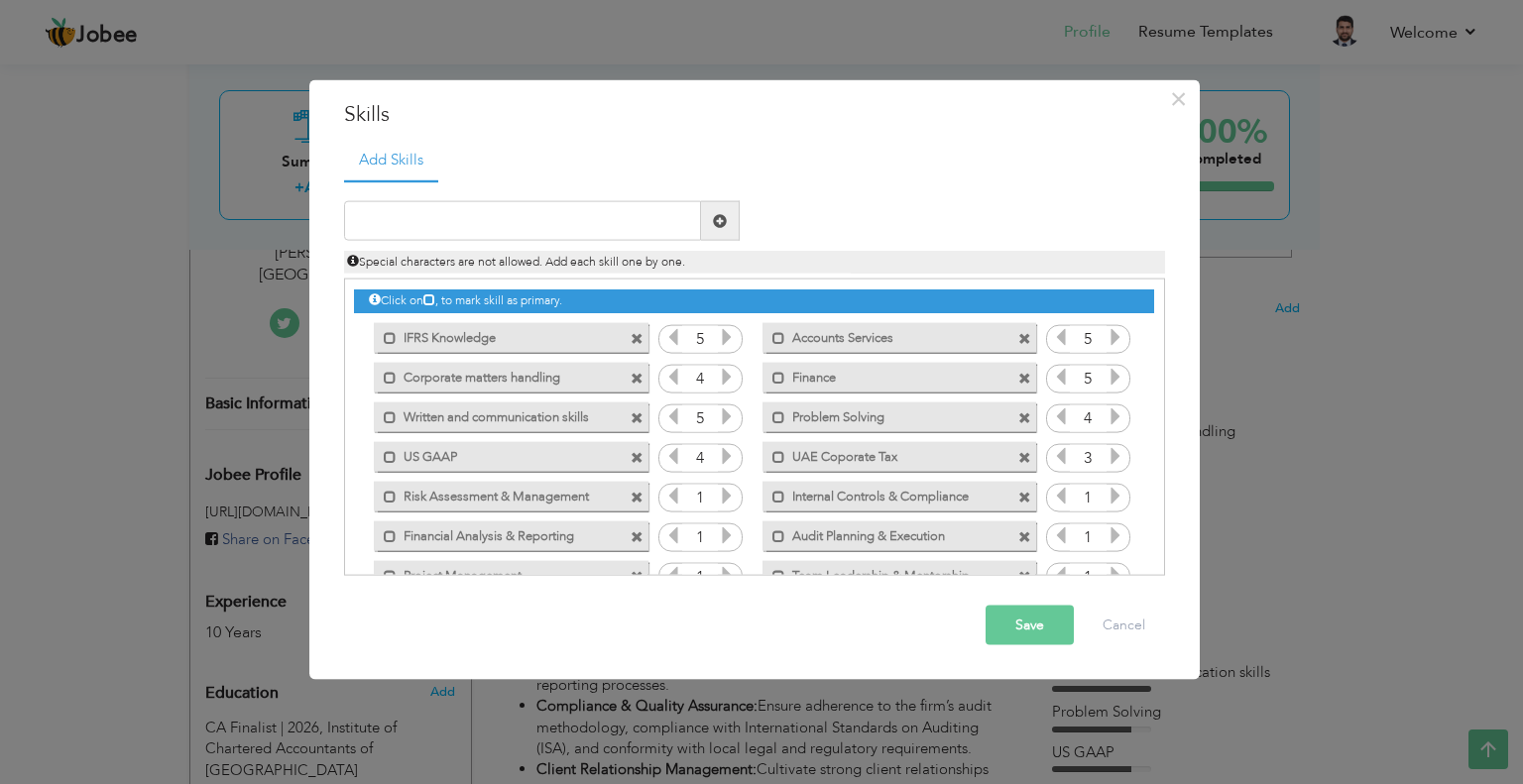 click at bounding box center (637, 417) 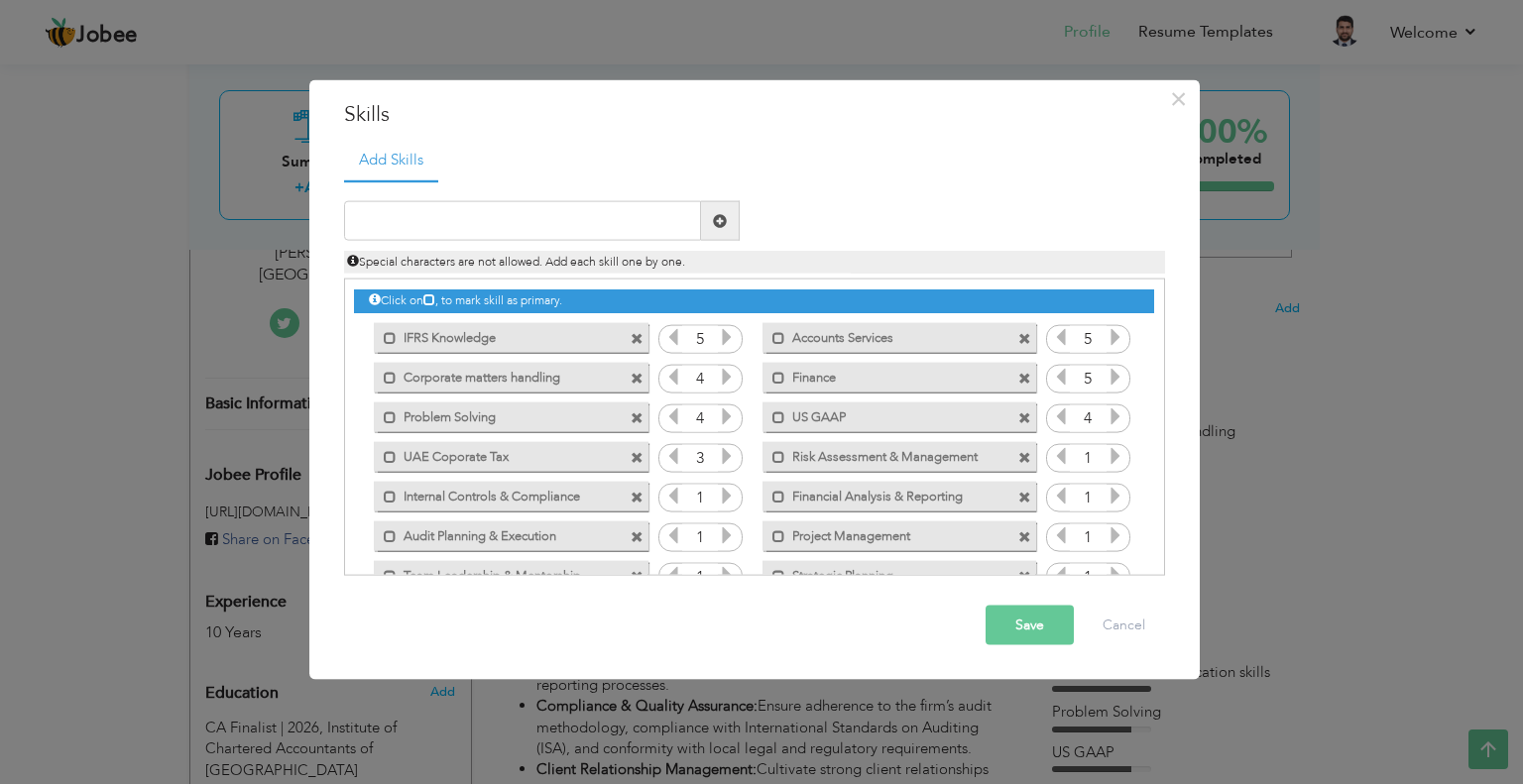 click at bounding box center (637, 417) 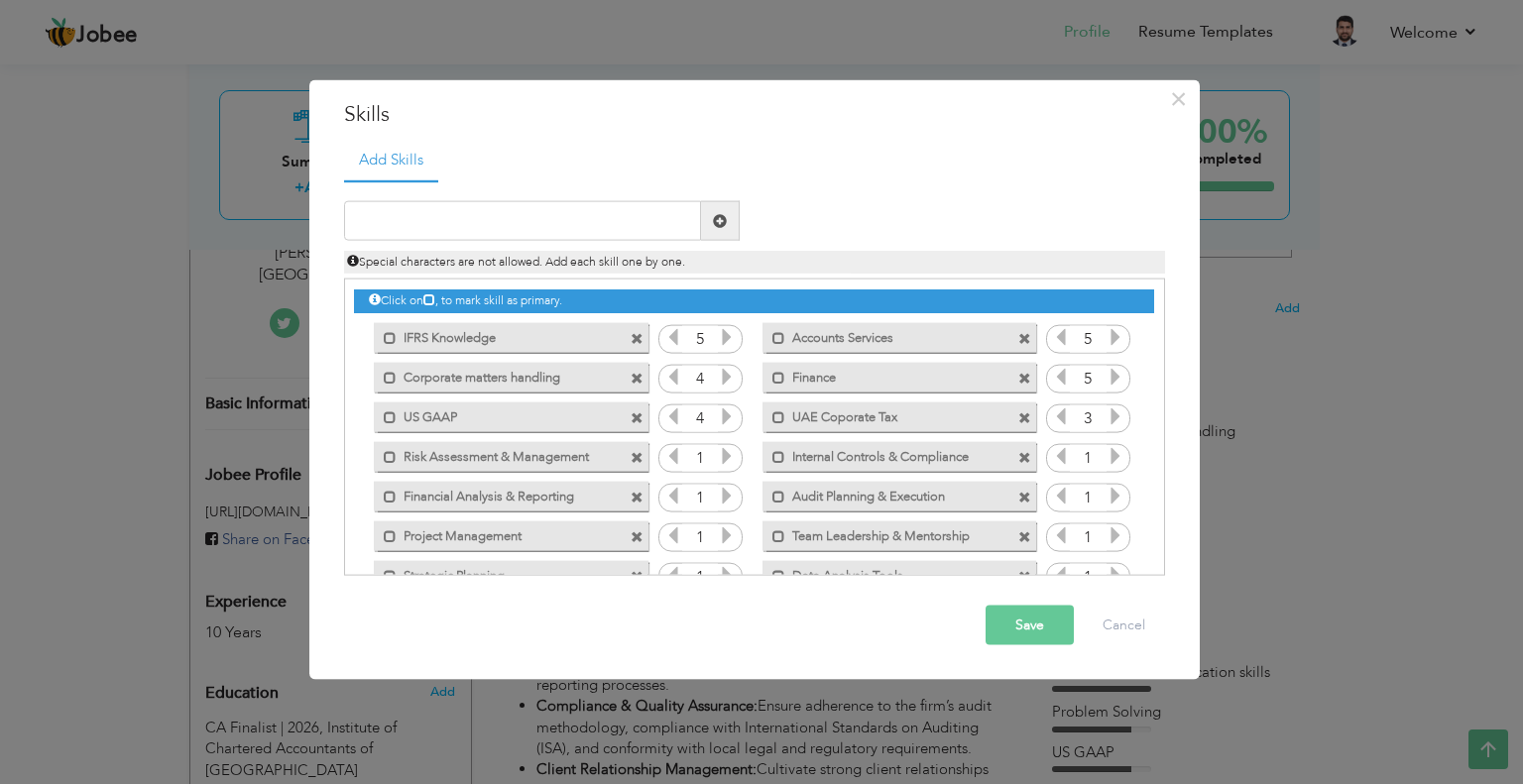 click at bounding box center (1024, 378) 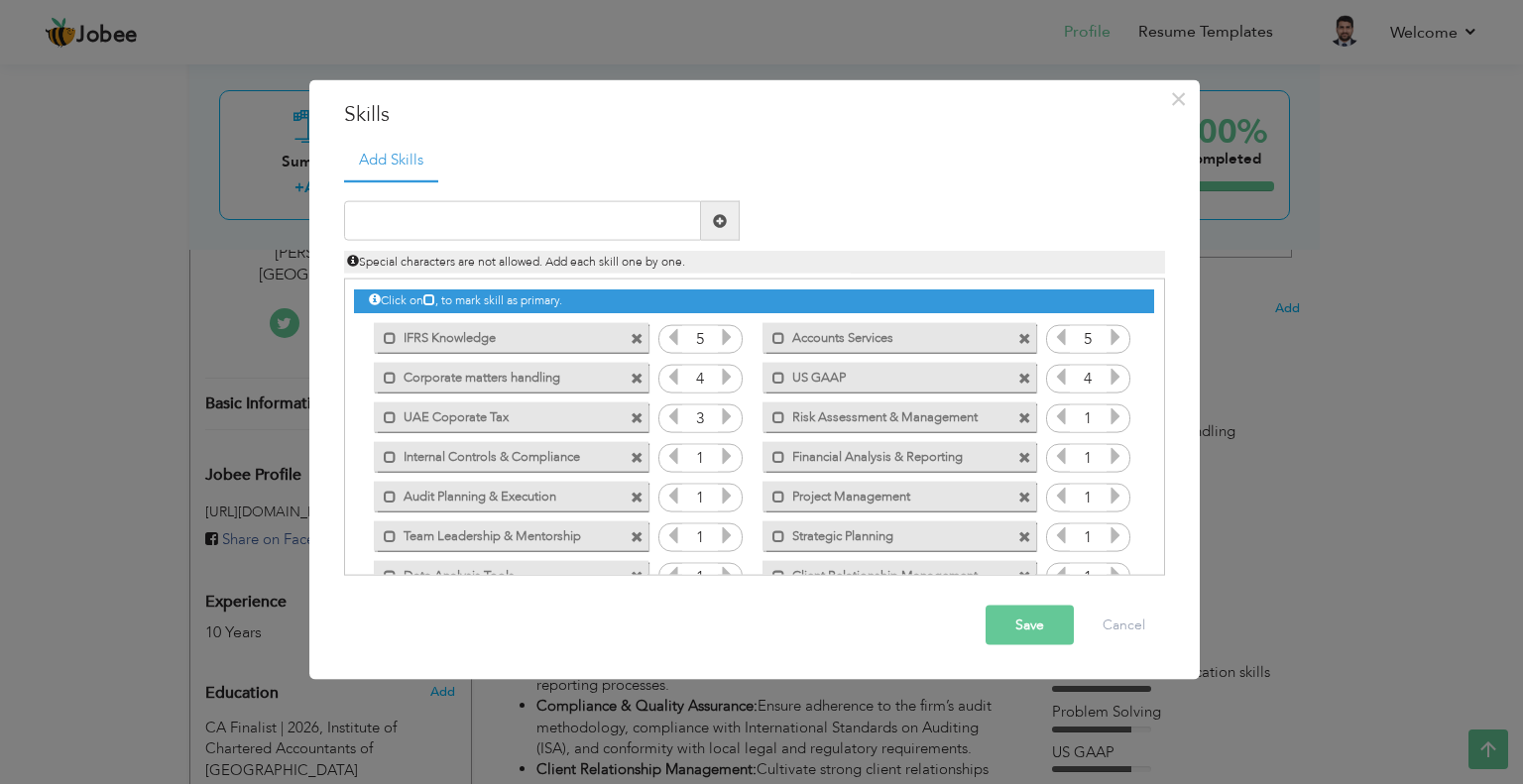 click at bounding box center (1027, 332) 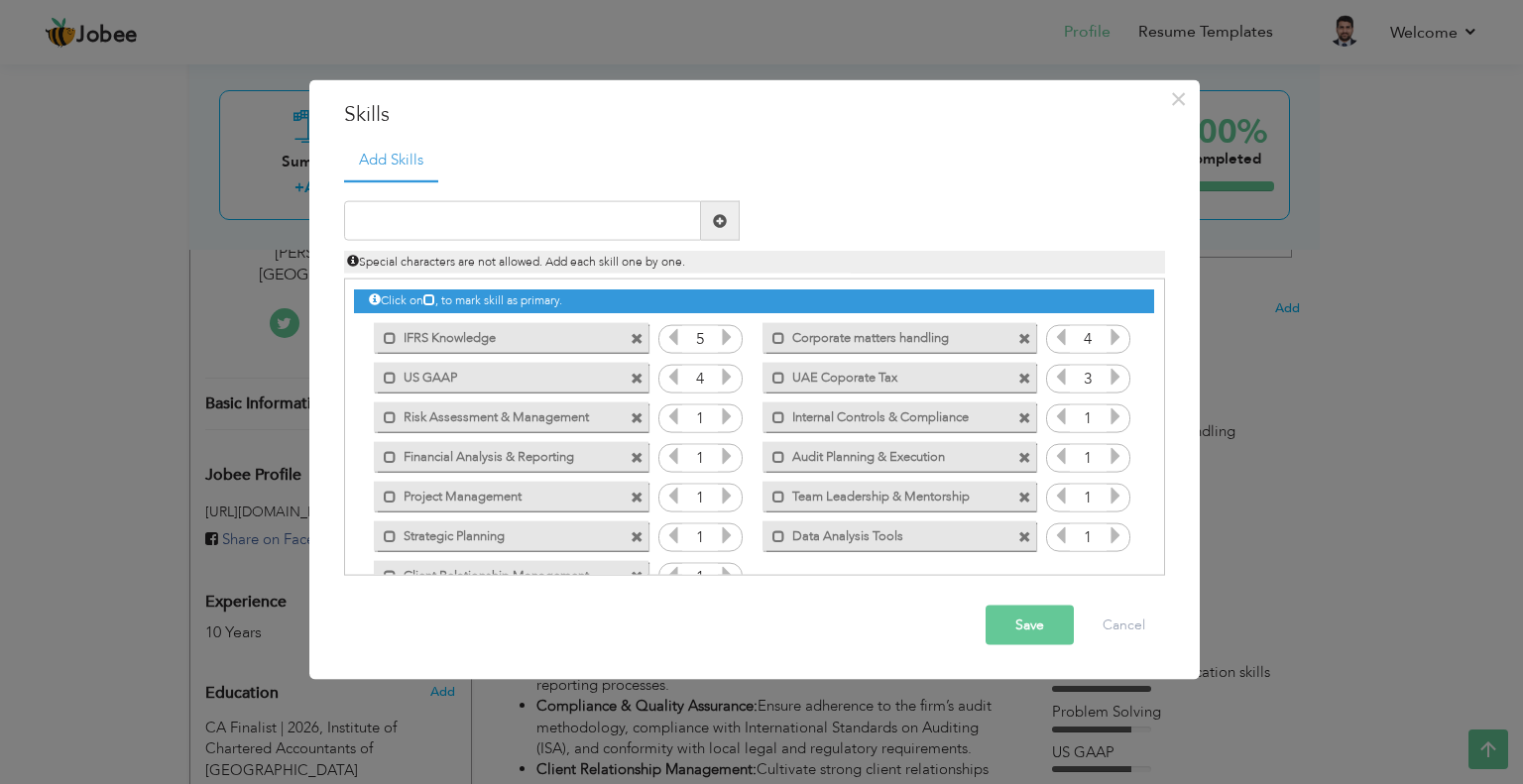 click at bounding box center (727, 416) 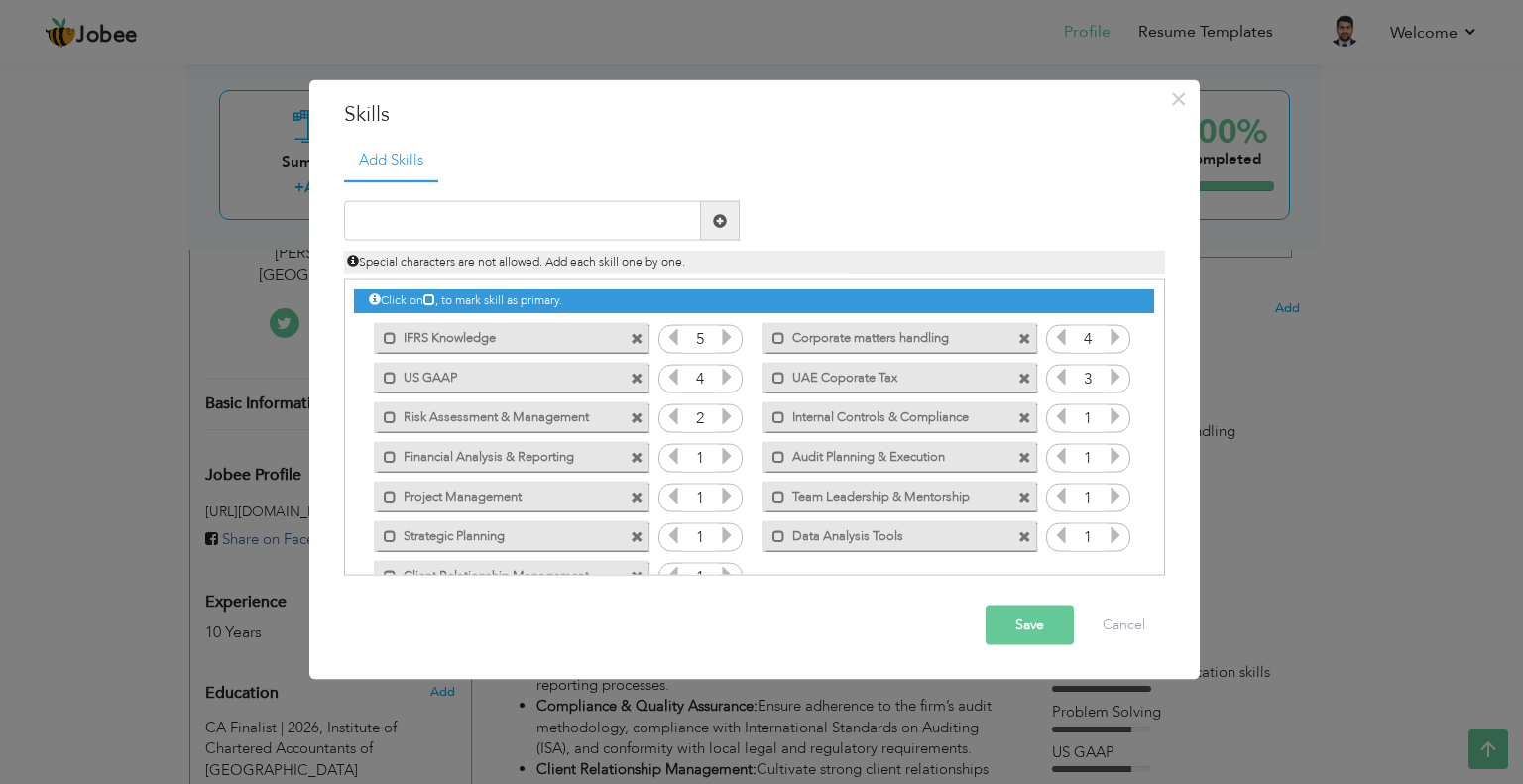 click at bounding box center [727, 416] 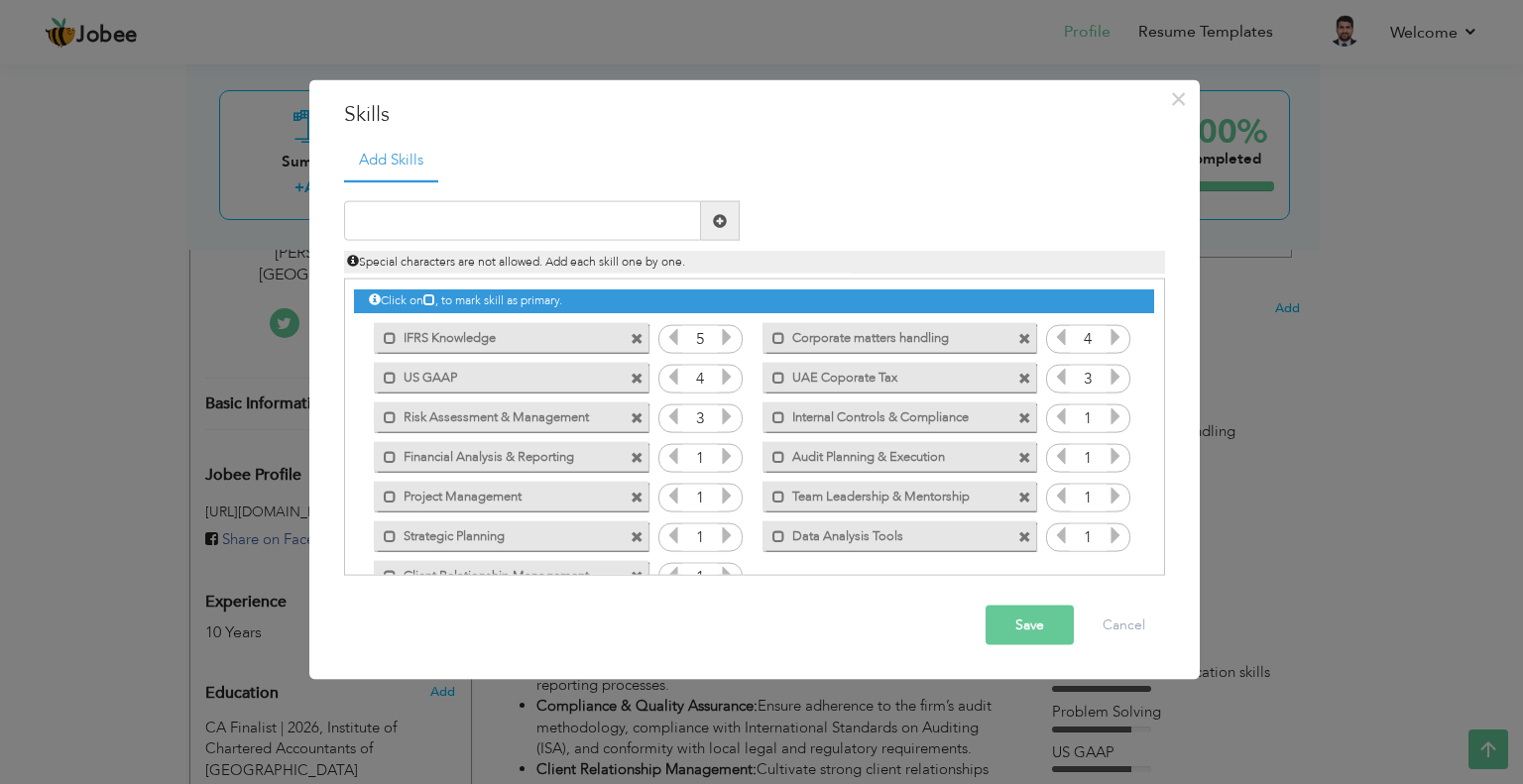 click at bounding box center [727, 416] 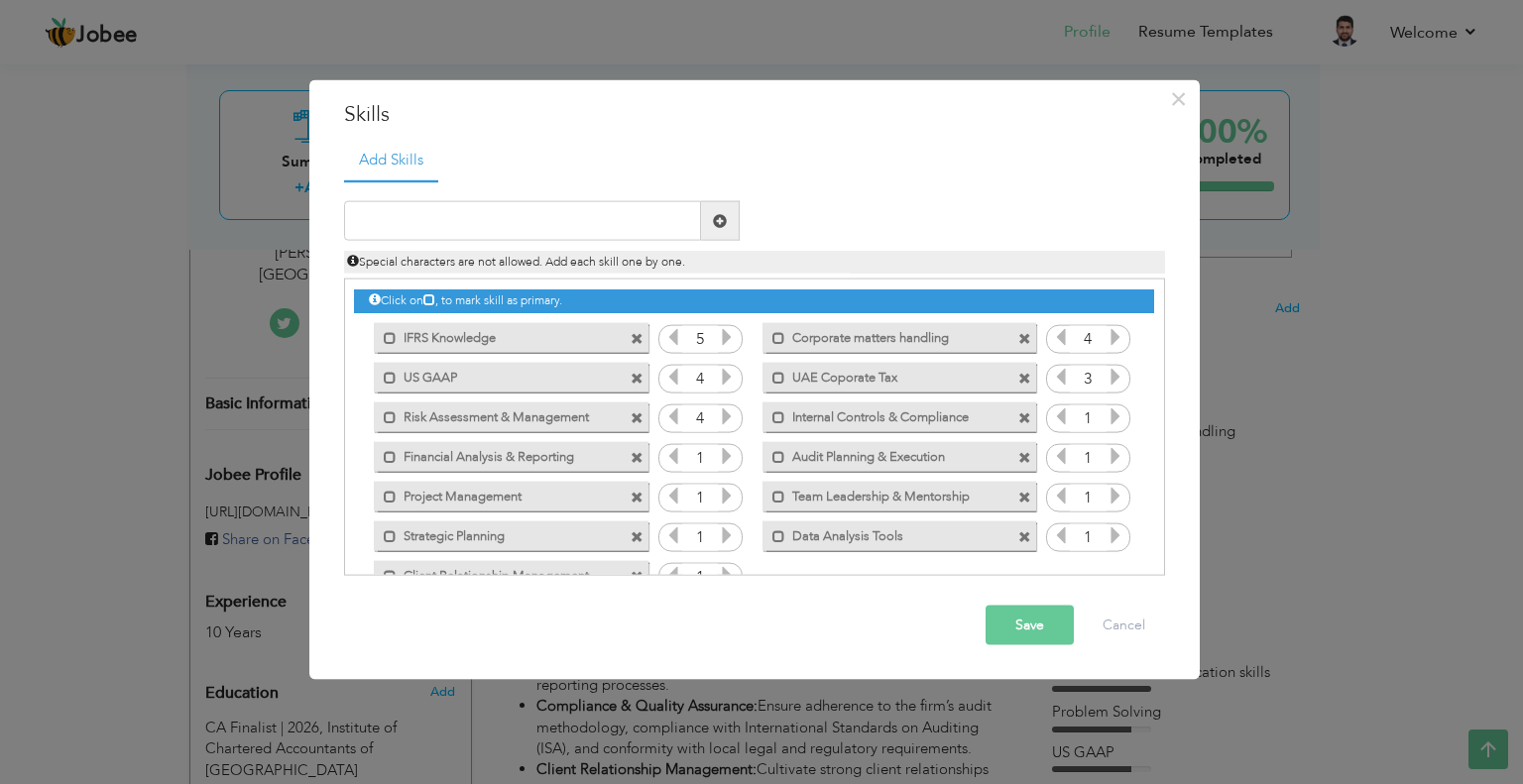 click at bounding box center (1115, 416) 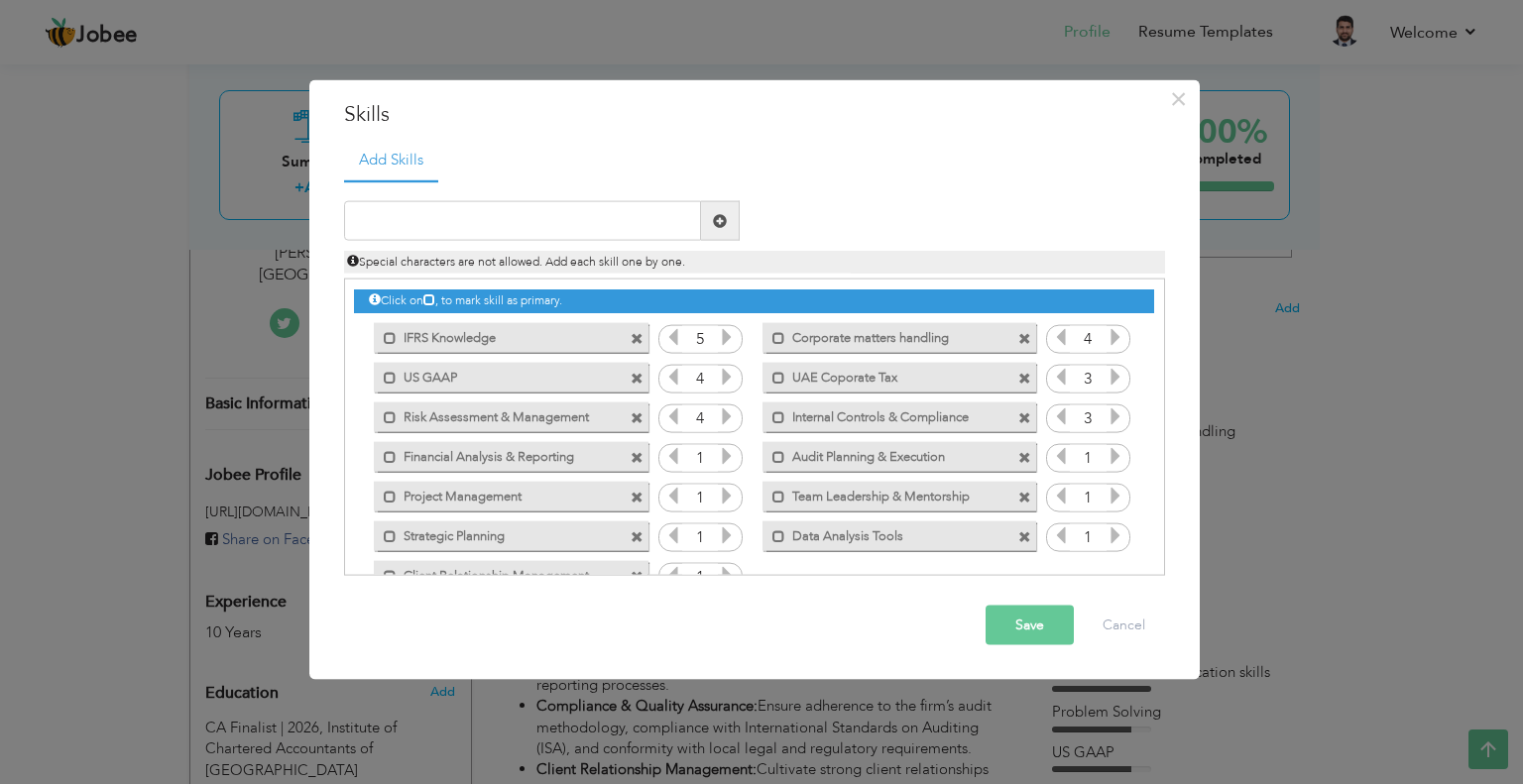 click at bounding box center (1115, 416) 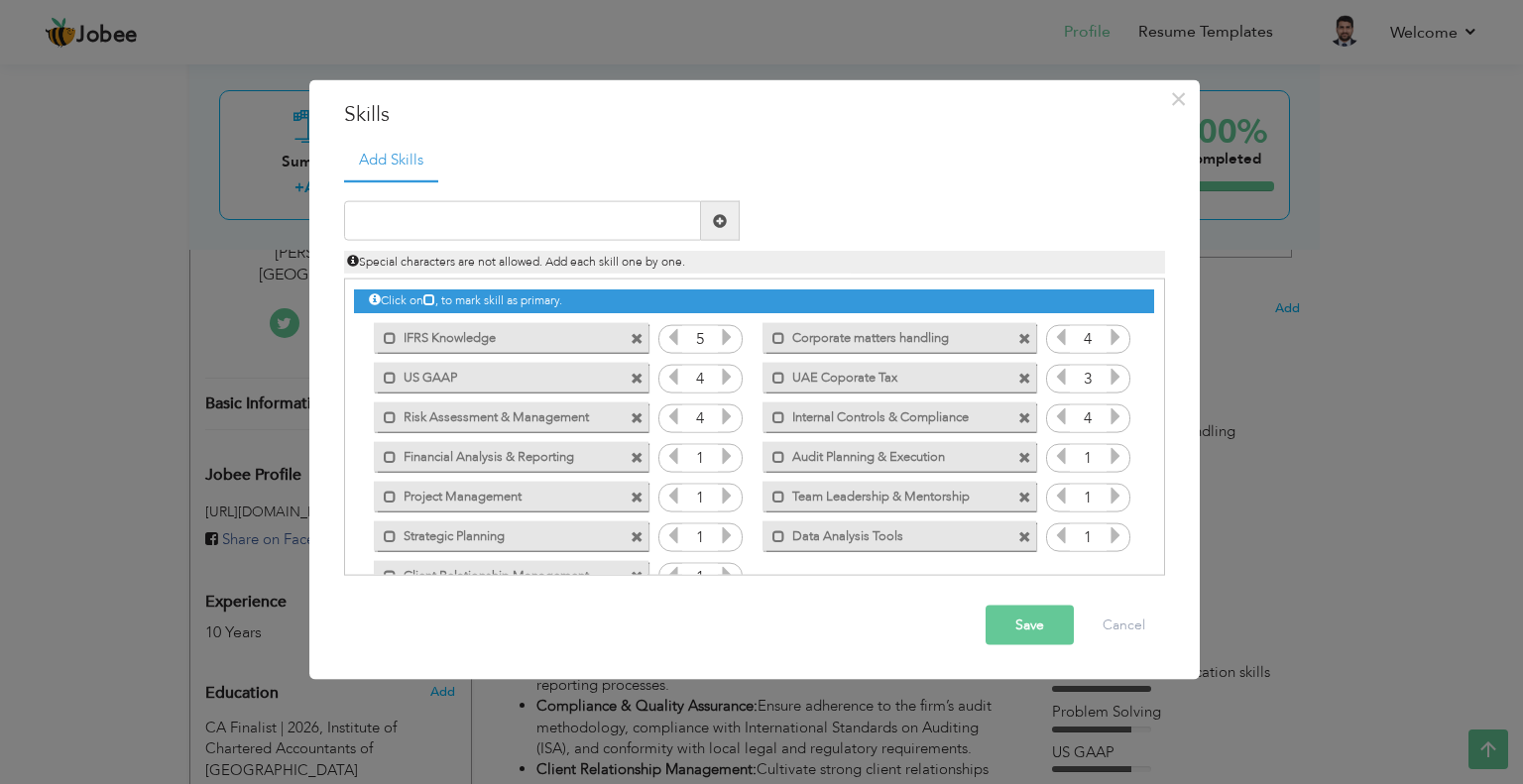 click at bounding box center [1115, 456] 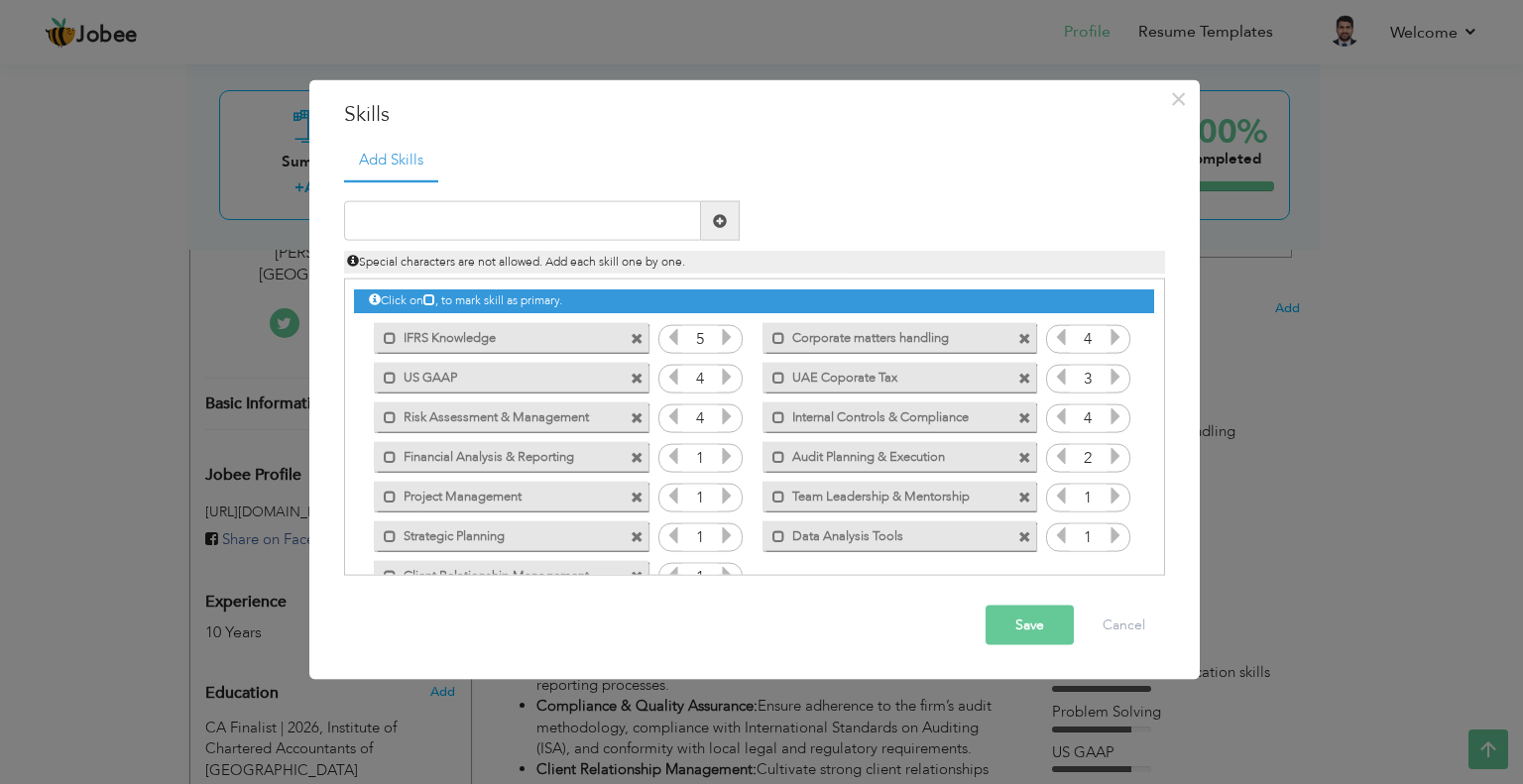 click at bounding box center (1115, 456) 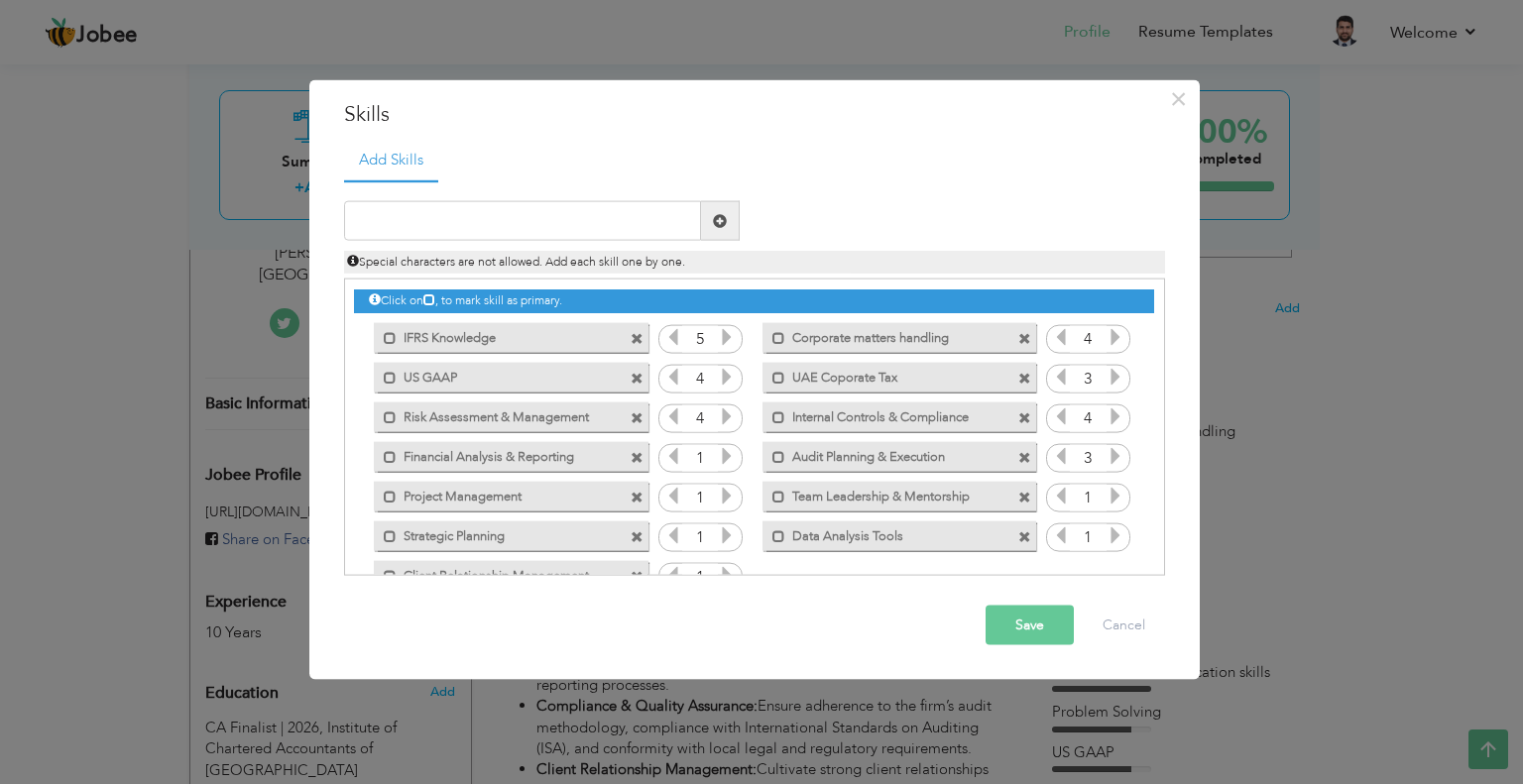 click at bounding box center (1115, 456) 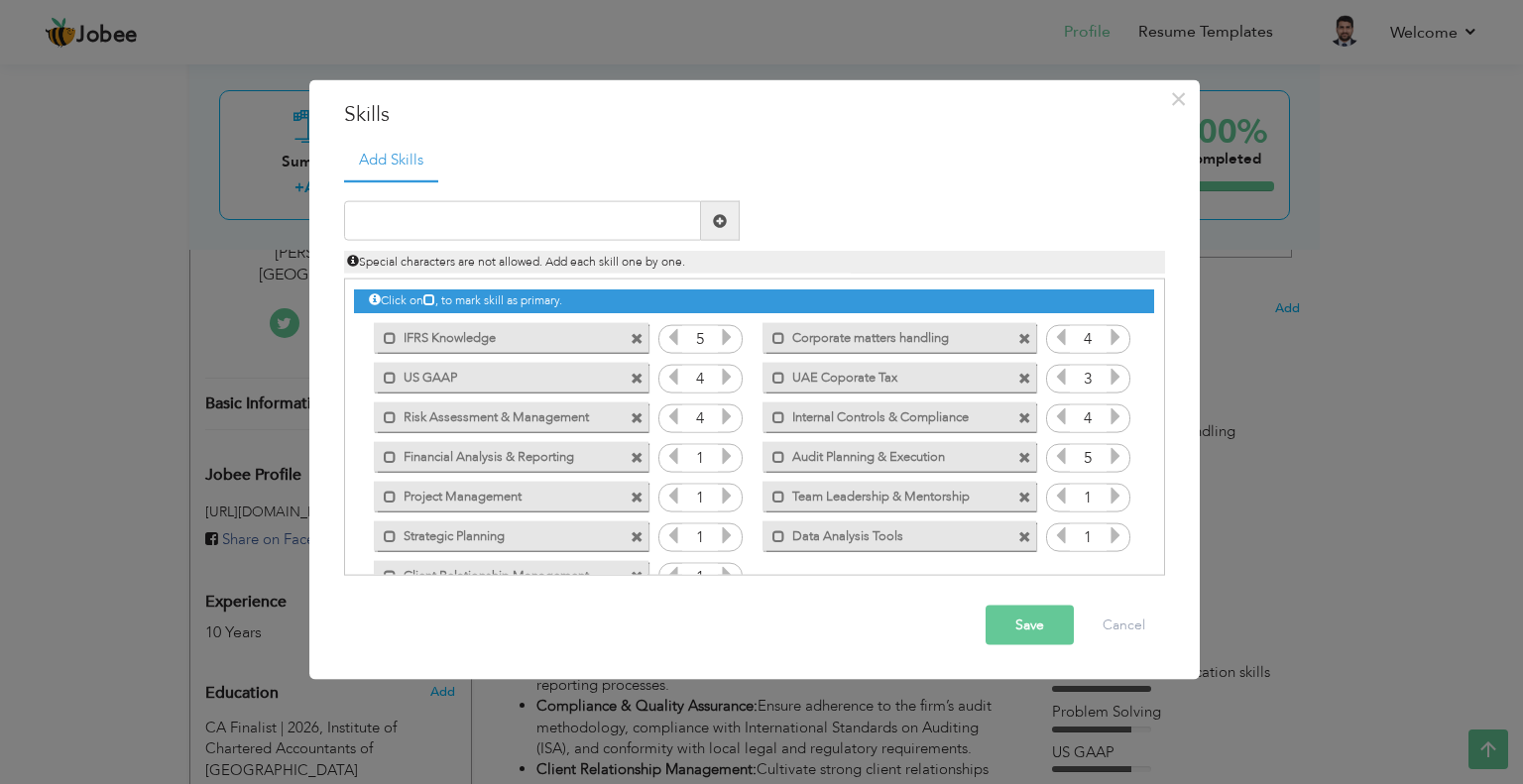 click on "1" at bounding box center [1088, 498] 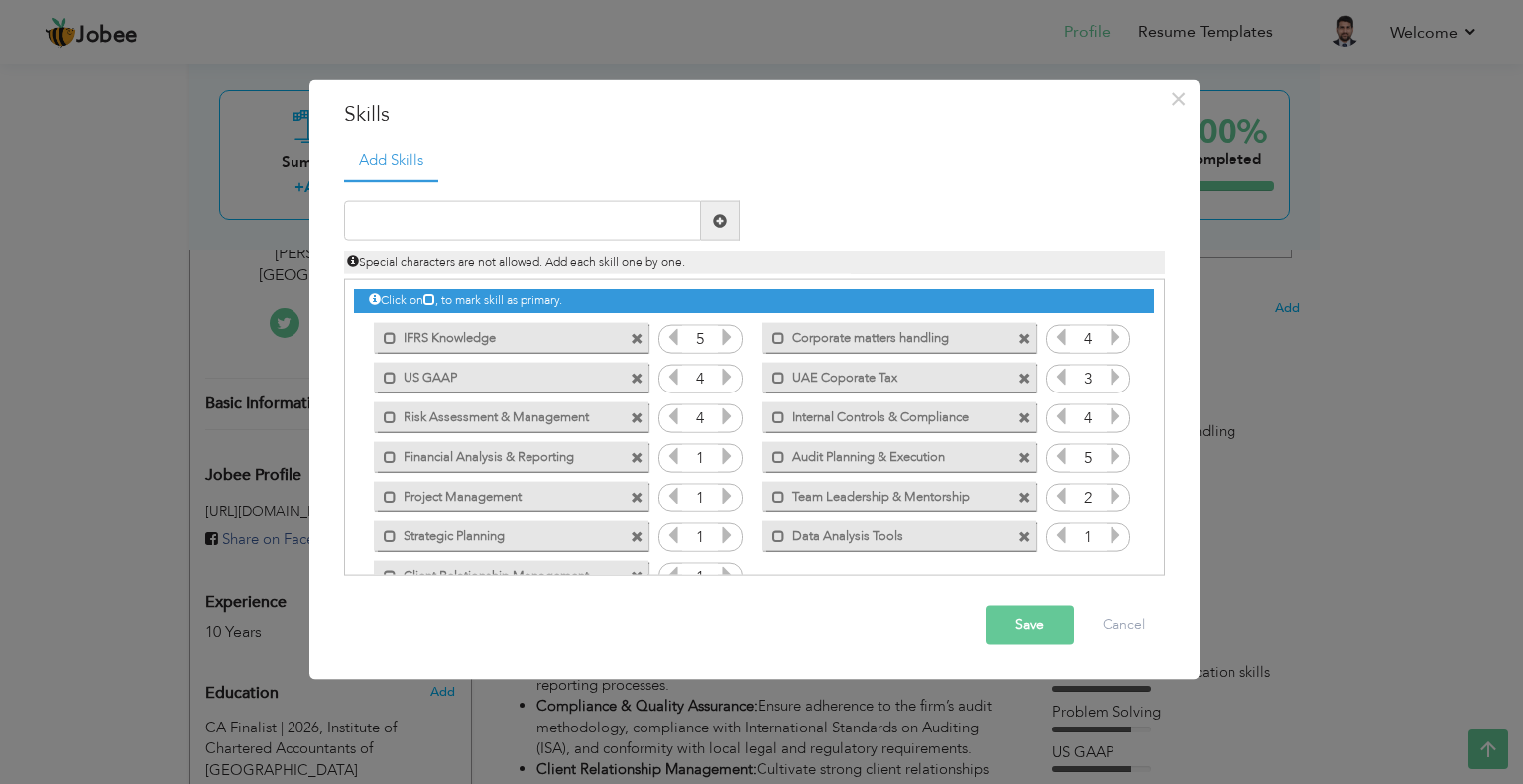 click at bounding box center [1115, 496] 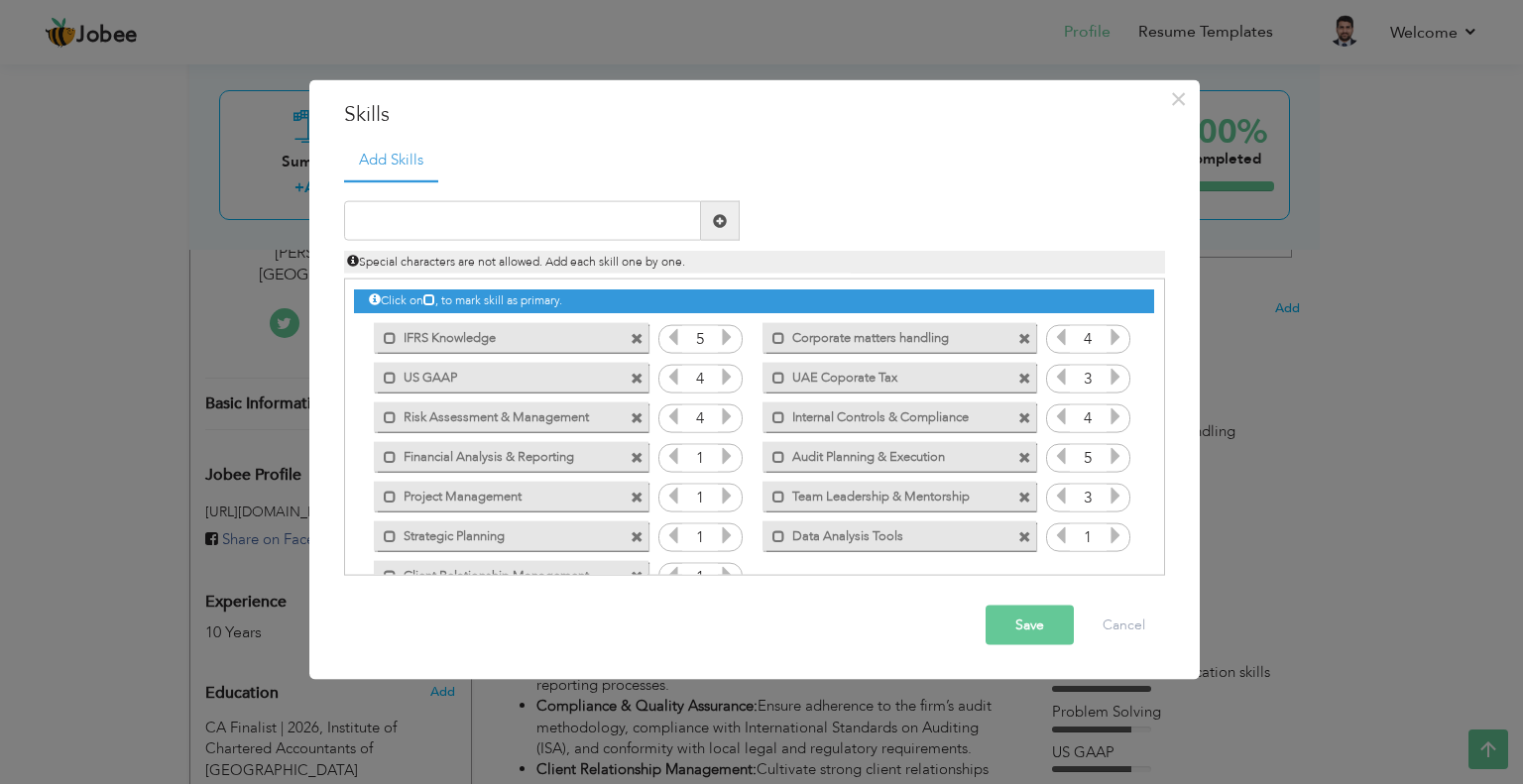 click at bounding box center [1115, 496] 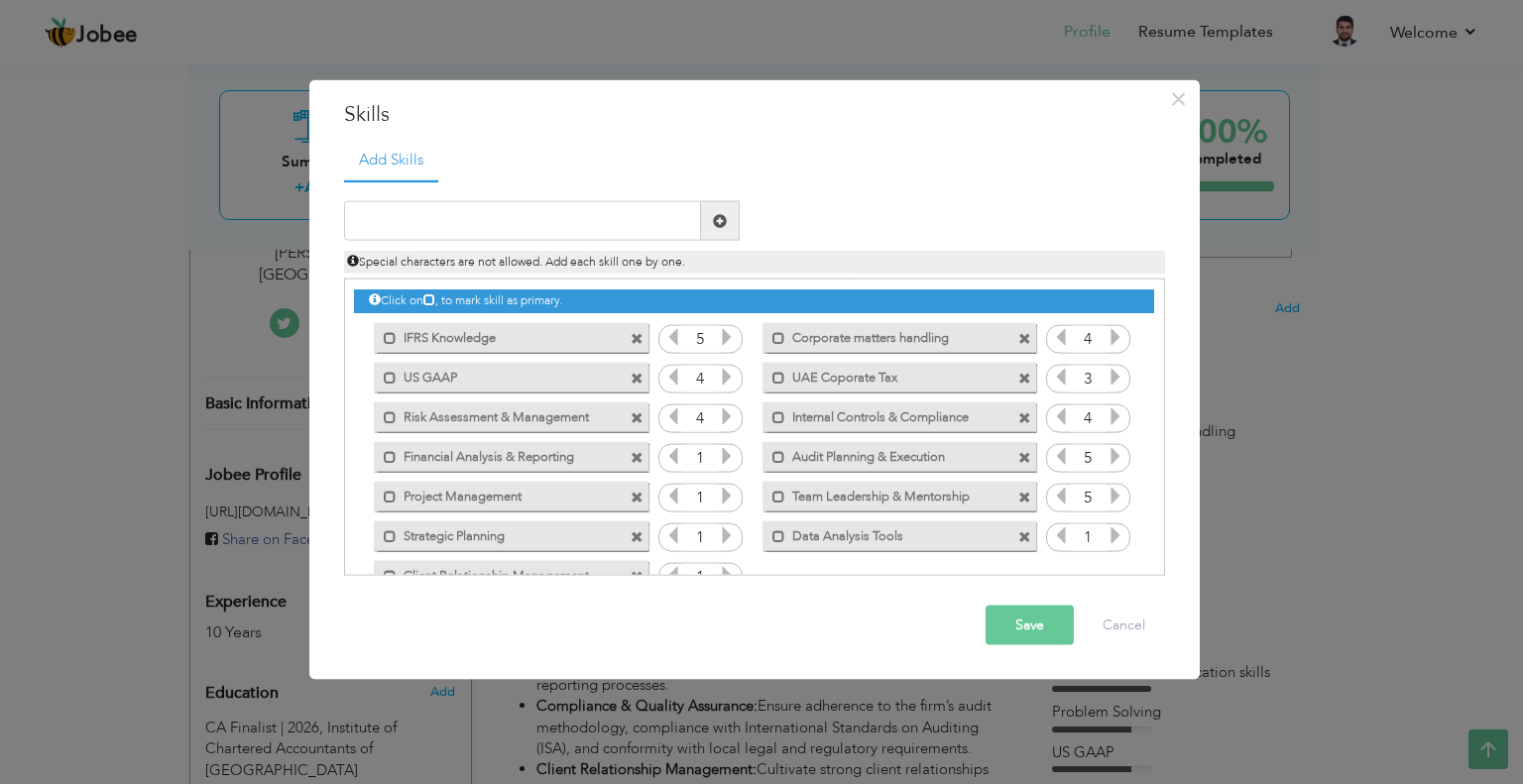 click at bounding box center [1115, 535] 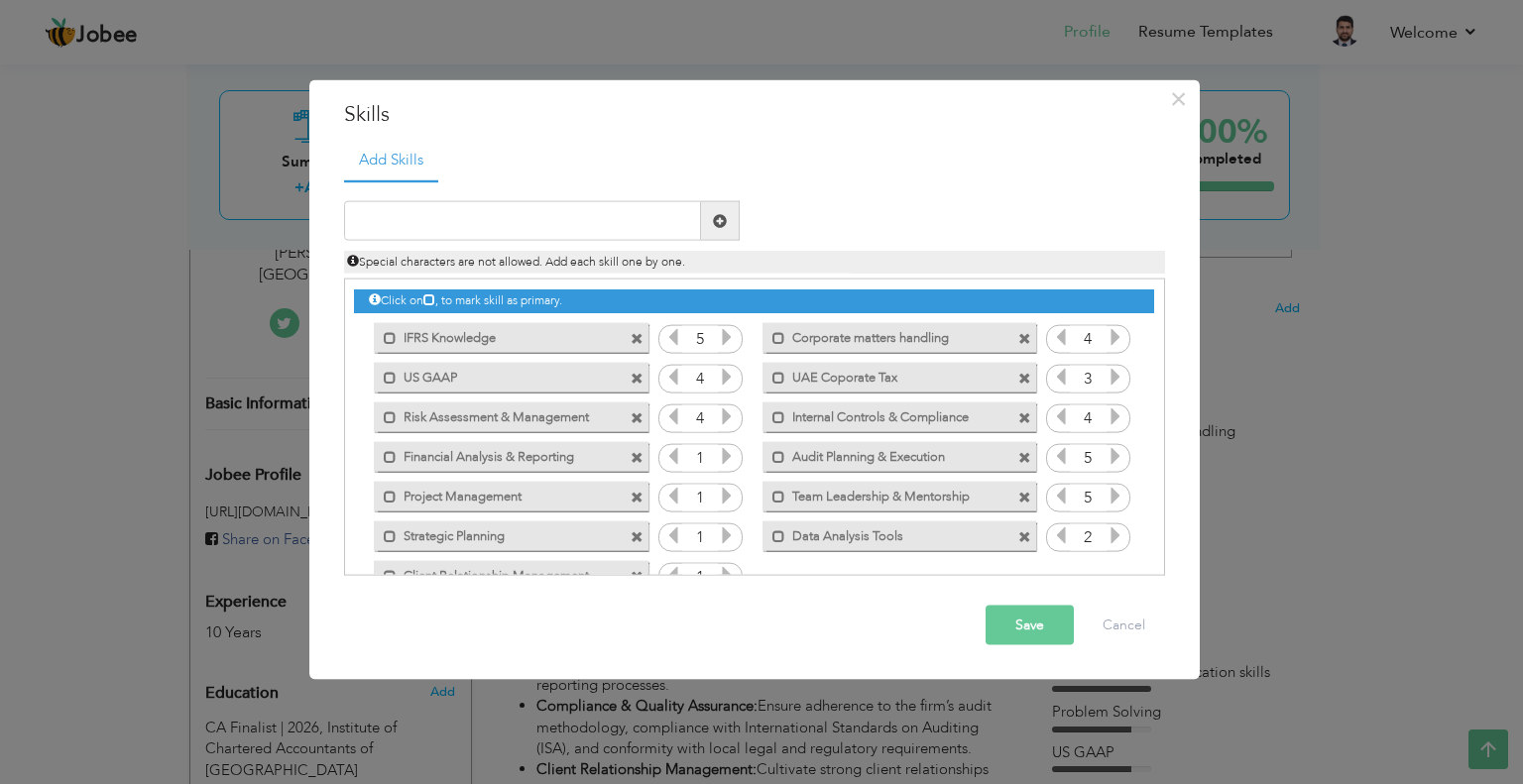 click at bounding box center (1115, 535) 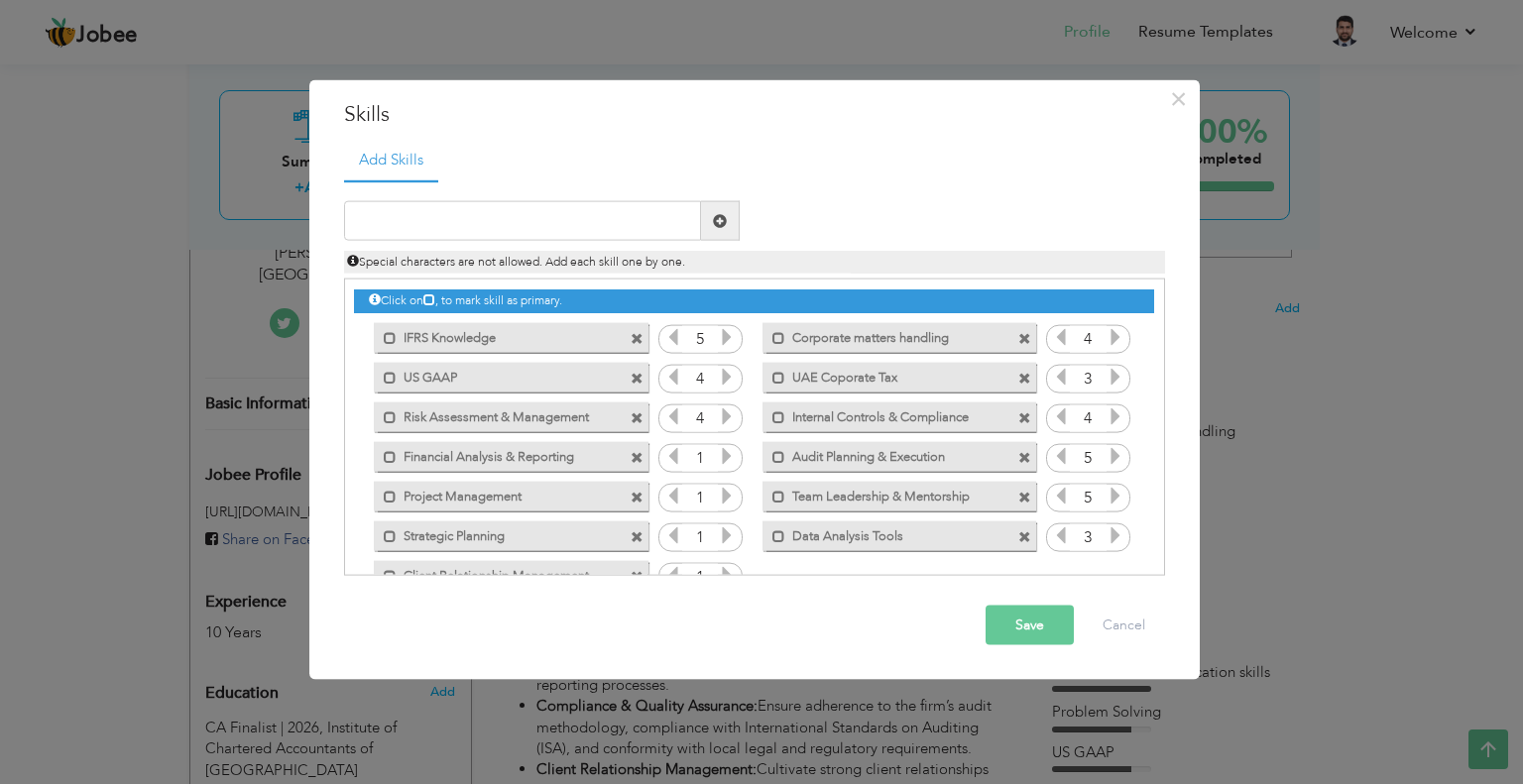 click at bounding box center [1115, 535] 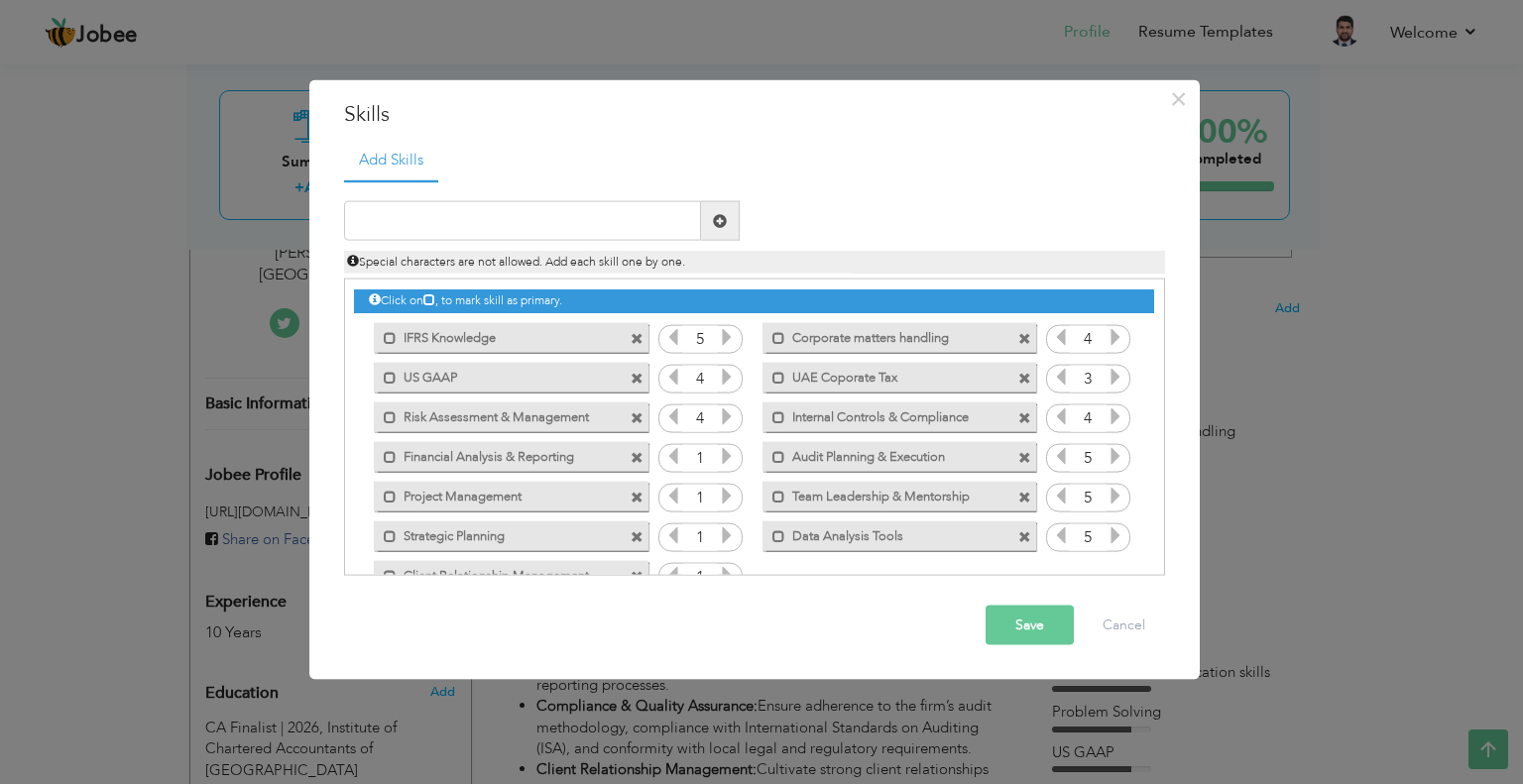 click at bounding box center [1061, 535] 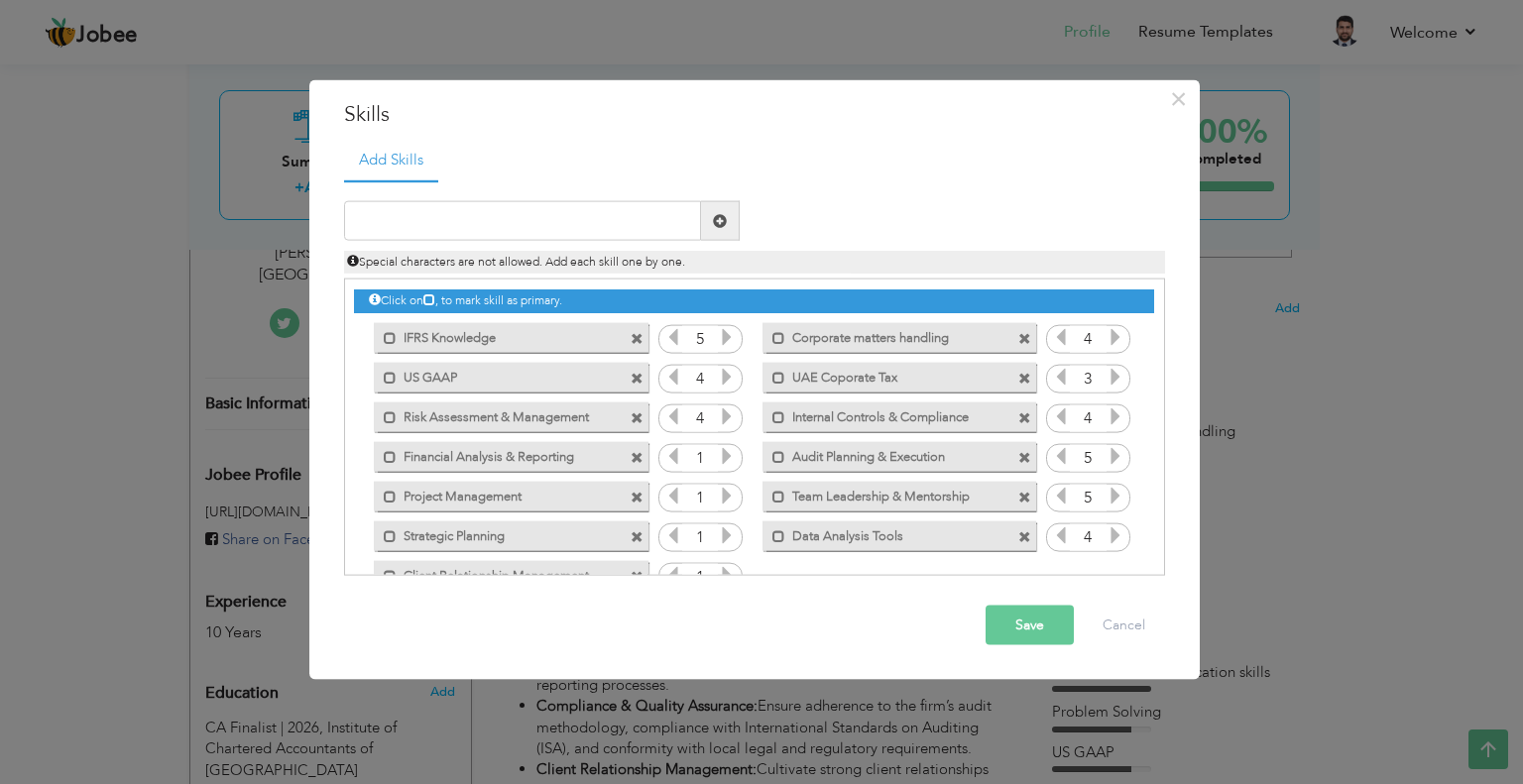 click at bounding box center (727, 535) 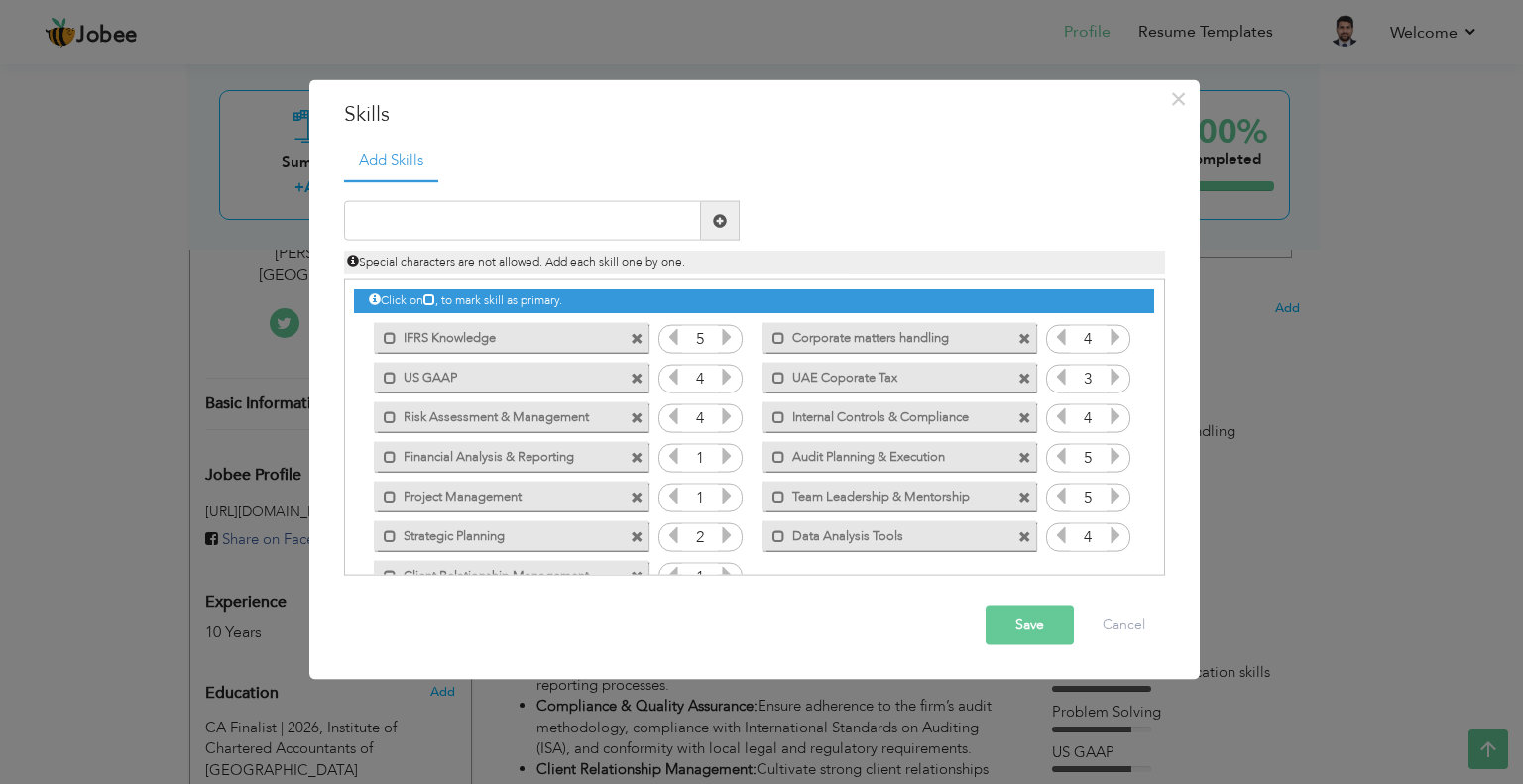click at bounding box center [727, 535] 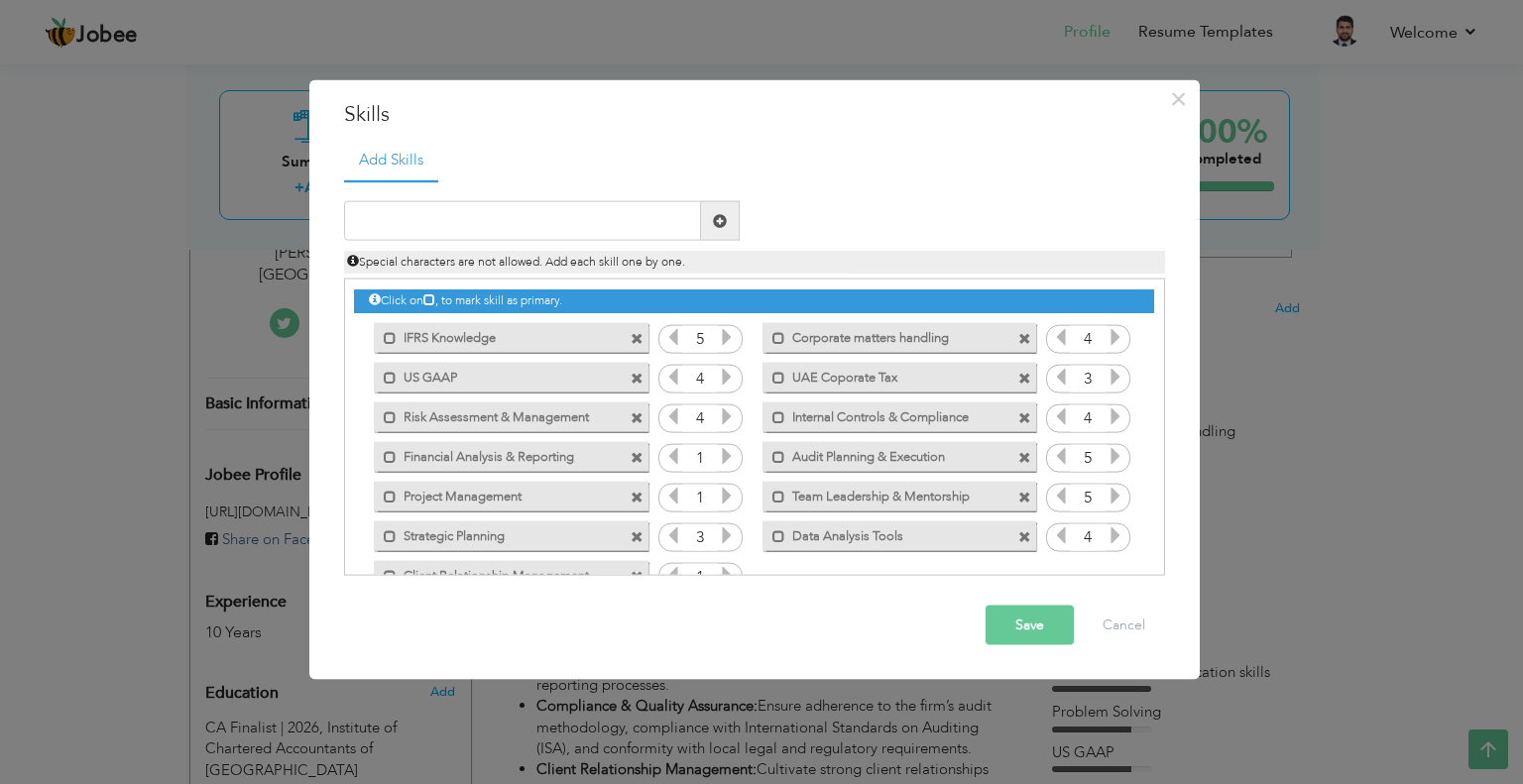 click at bounding box center [727, 535] 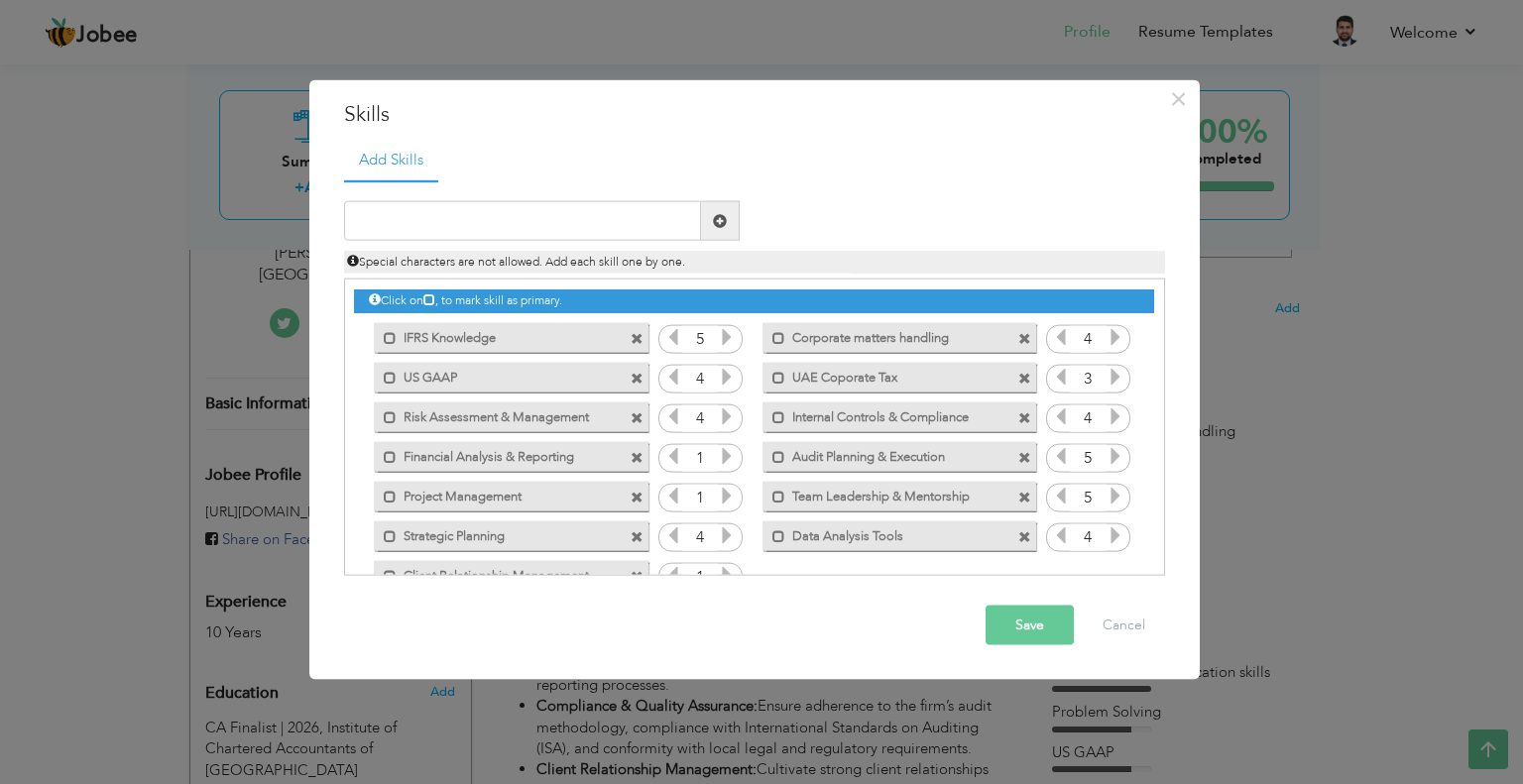 click at bounding box center (727, 496) 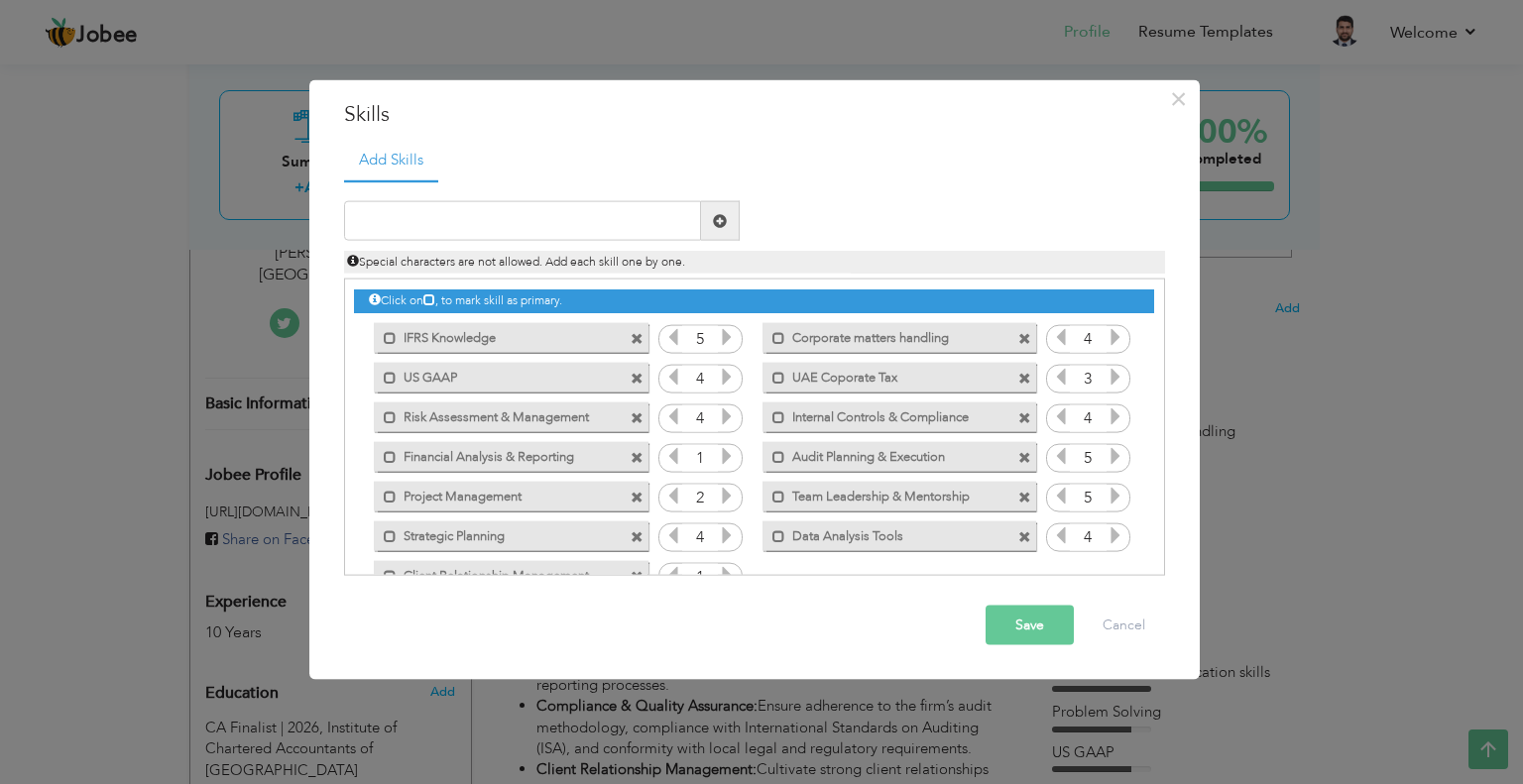 click at bounding box center (727, 496) 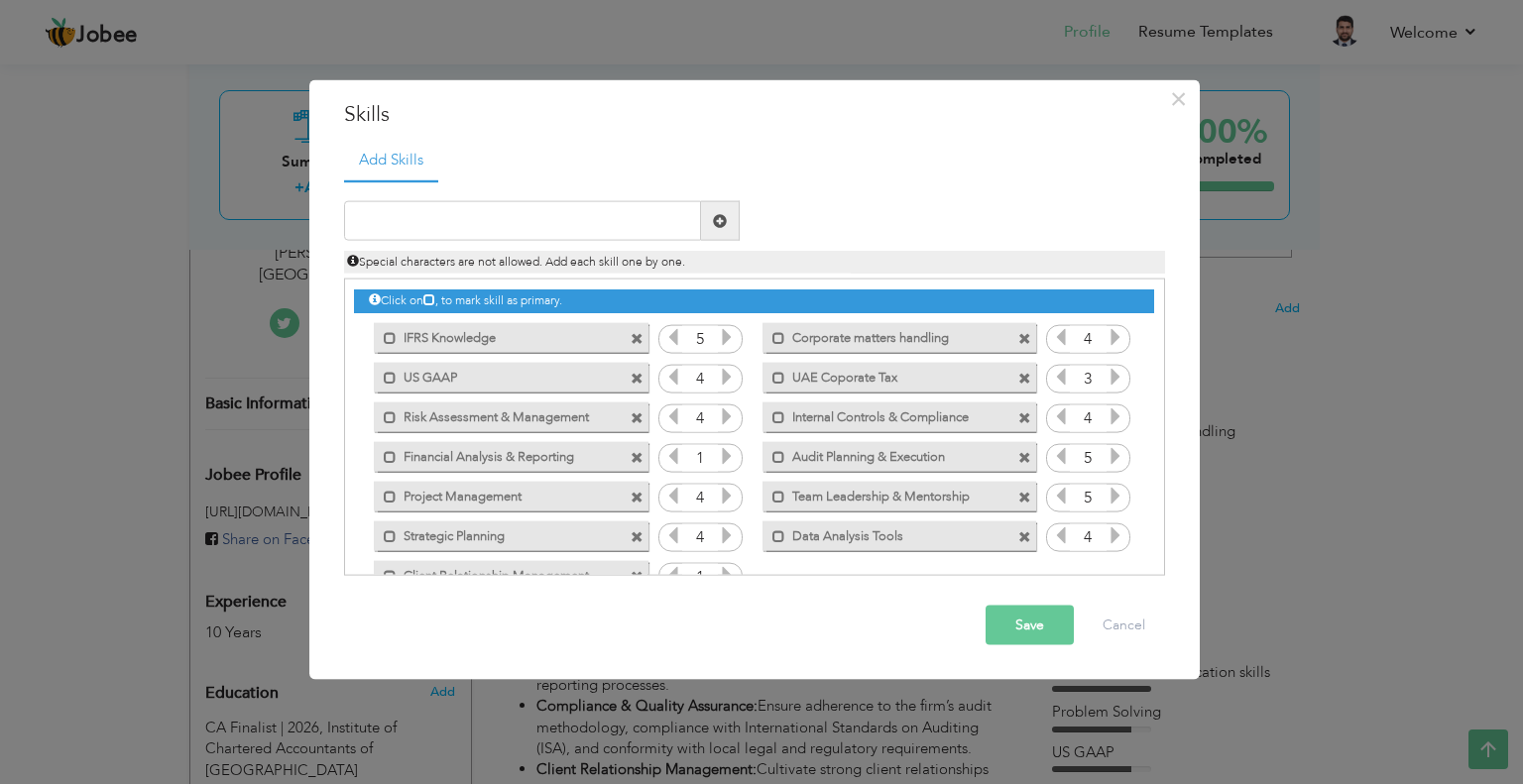 click at bounding box center (727, 496) 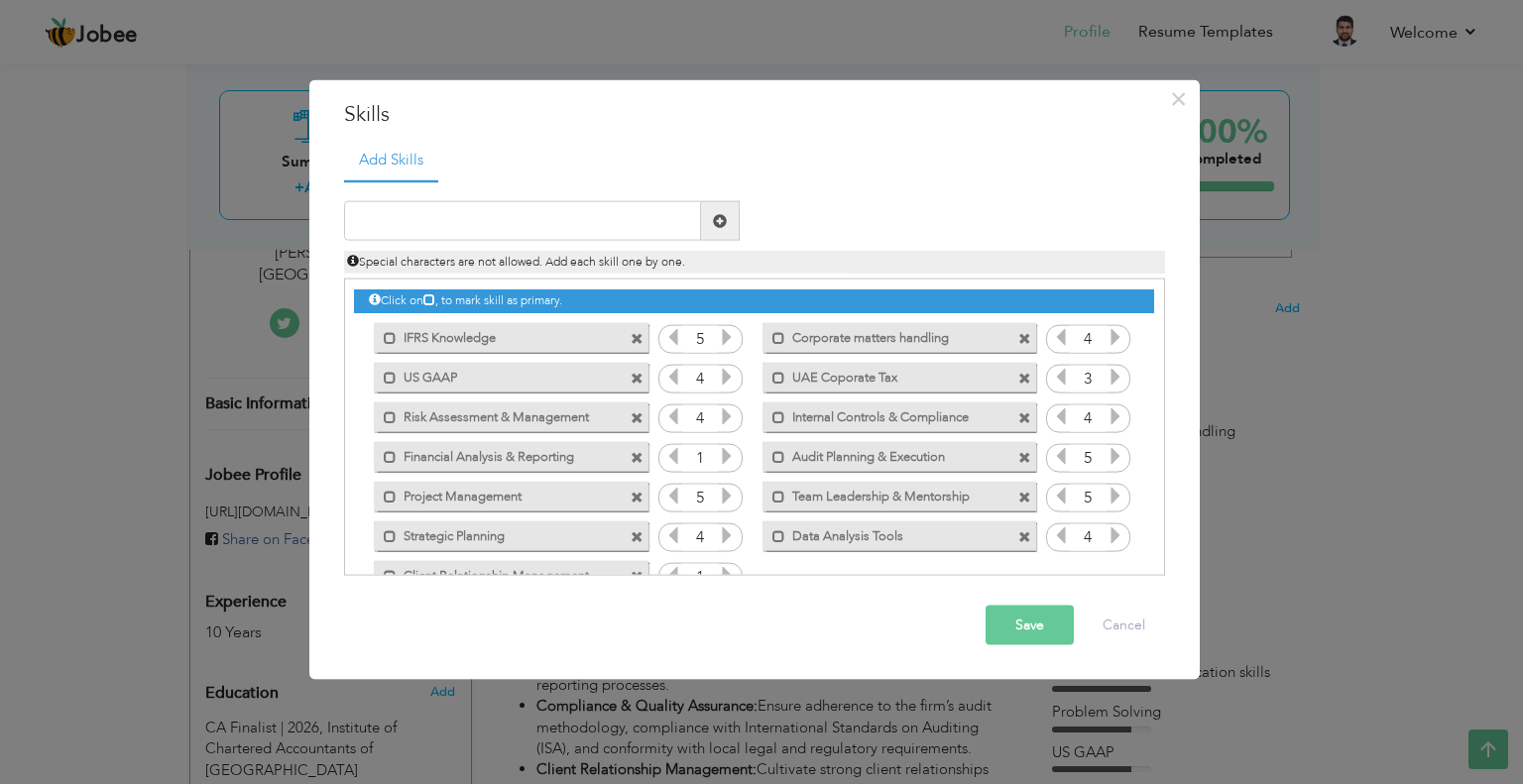 click at bounding box center (727, 456) 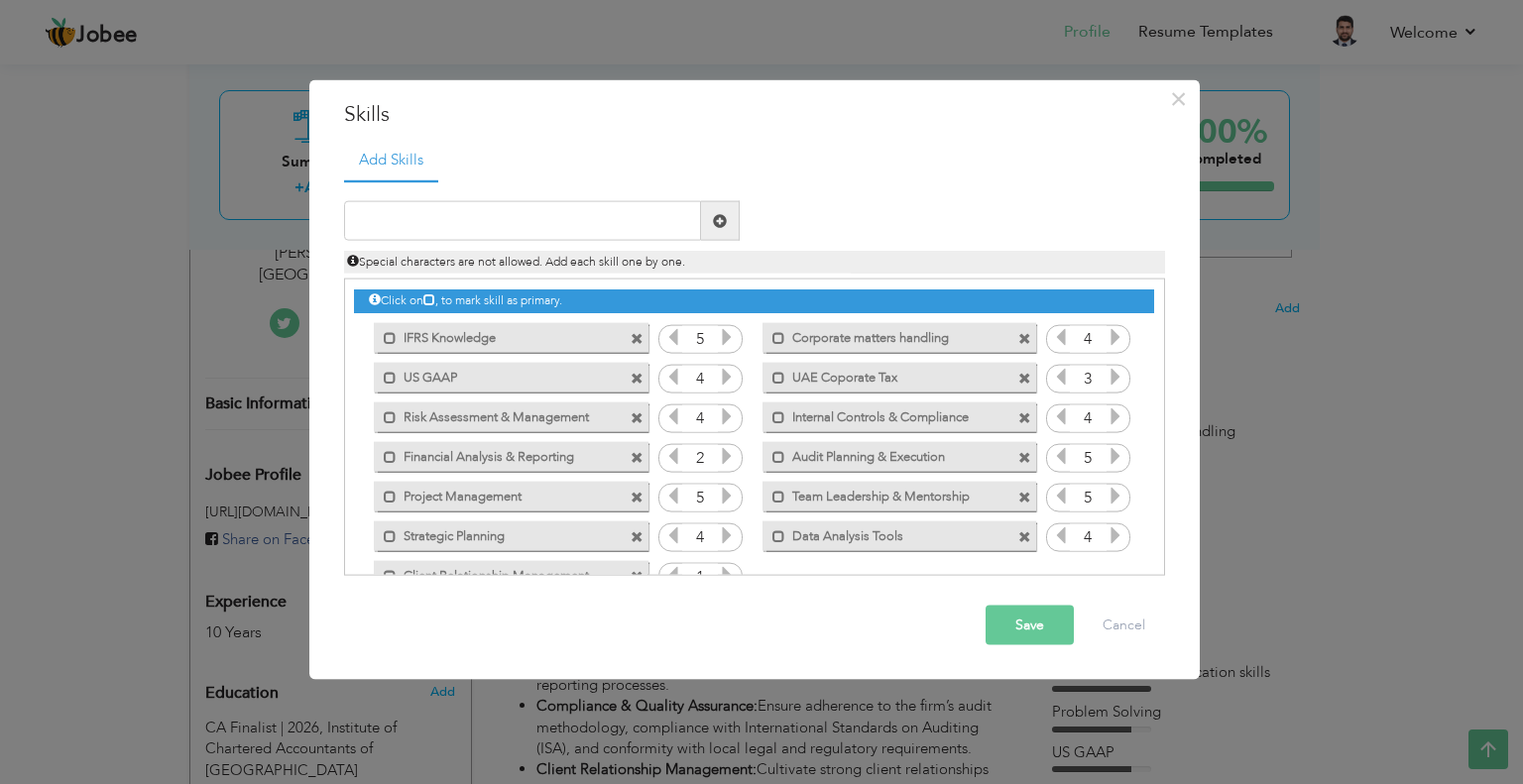 click at bounding box center (727, 456) 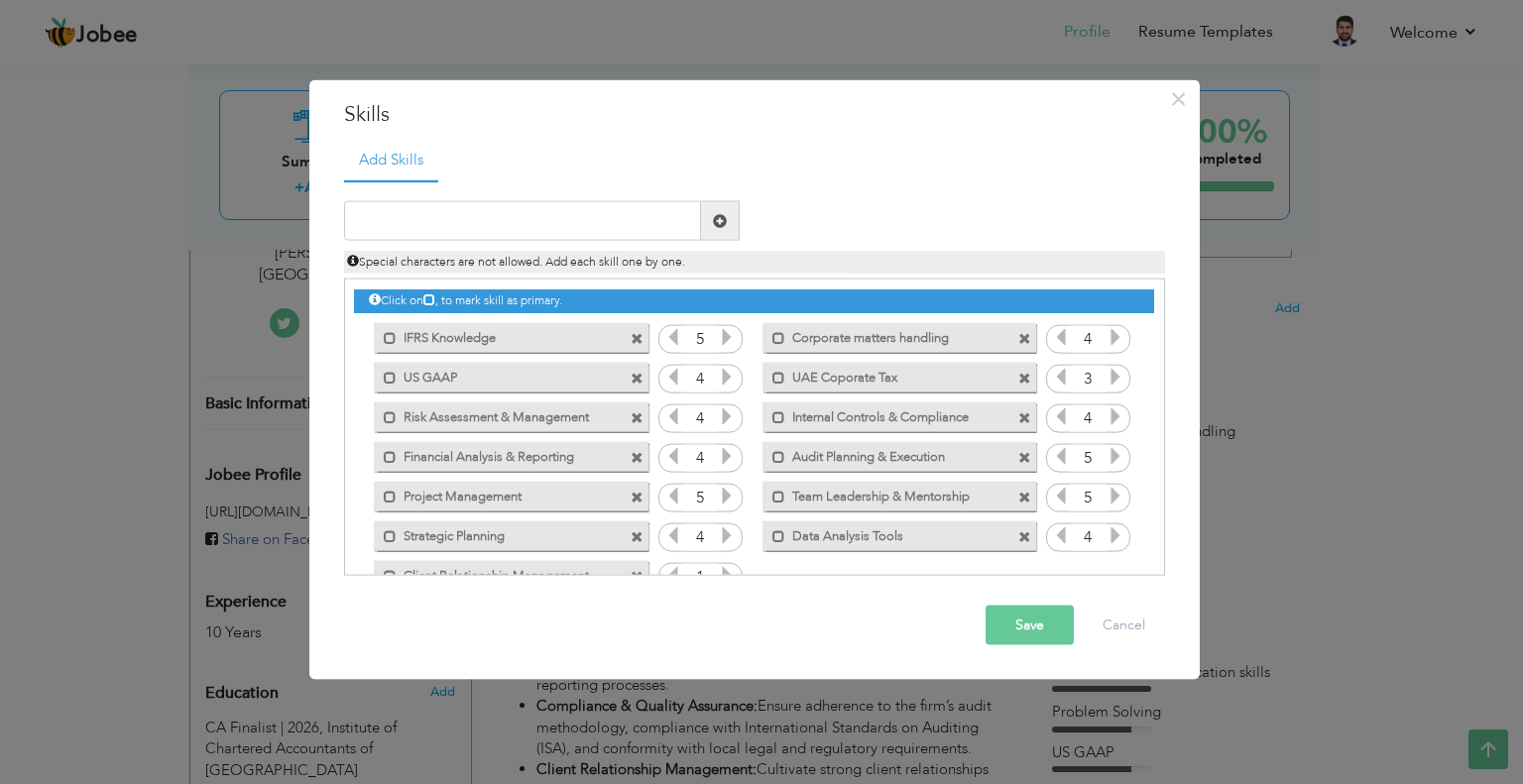 click at bounding box center (727, 456) 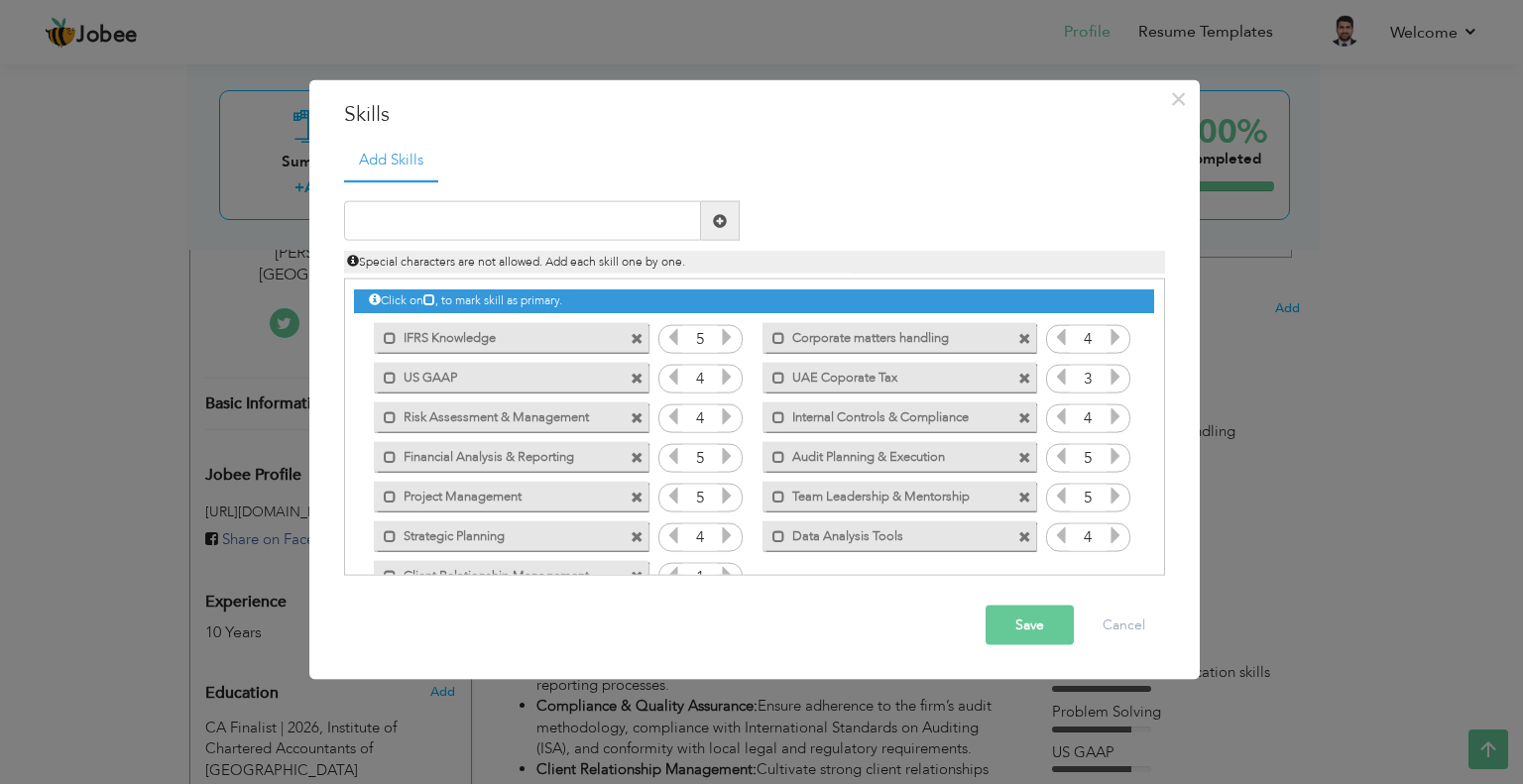 click at bounding box center (727, 575) 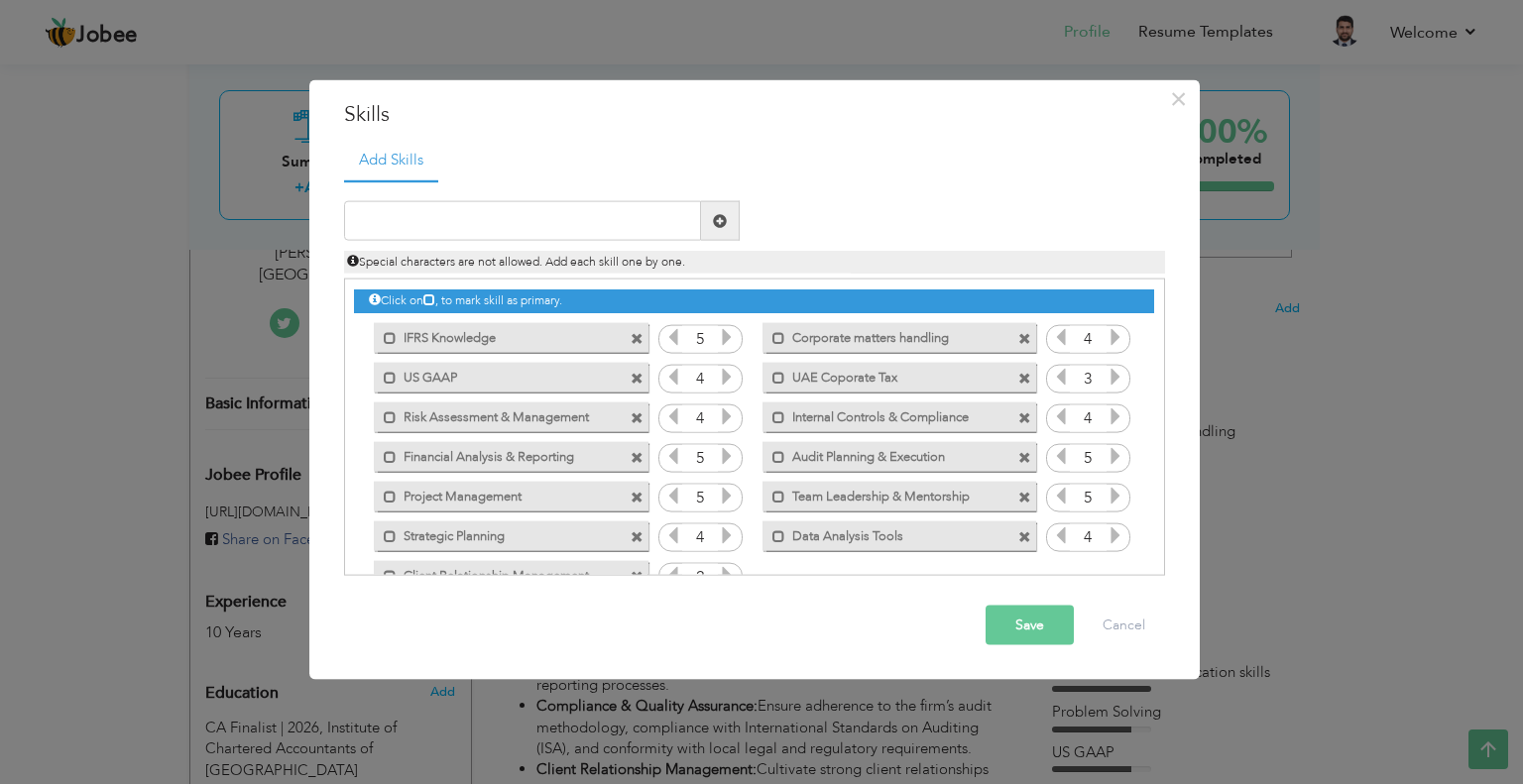 click at bounding box center [727, 575] 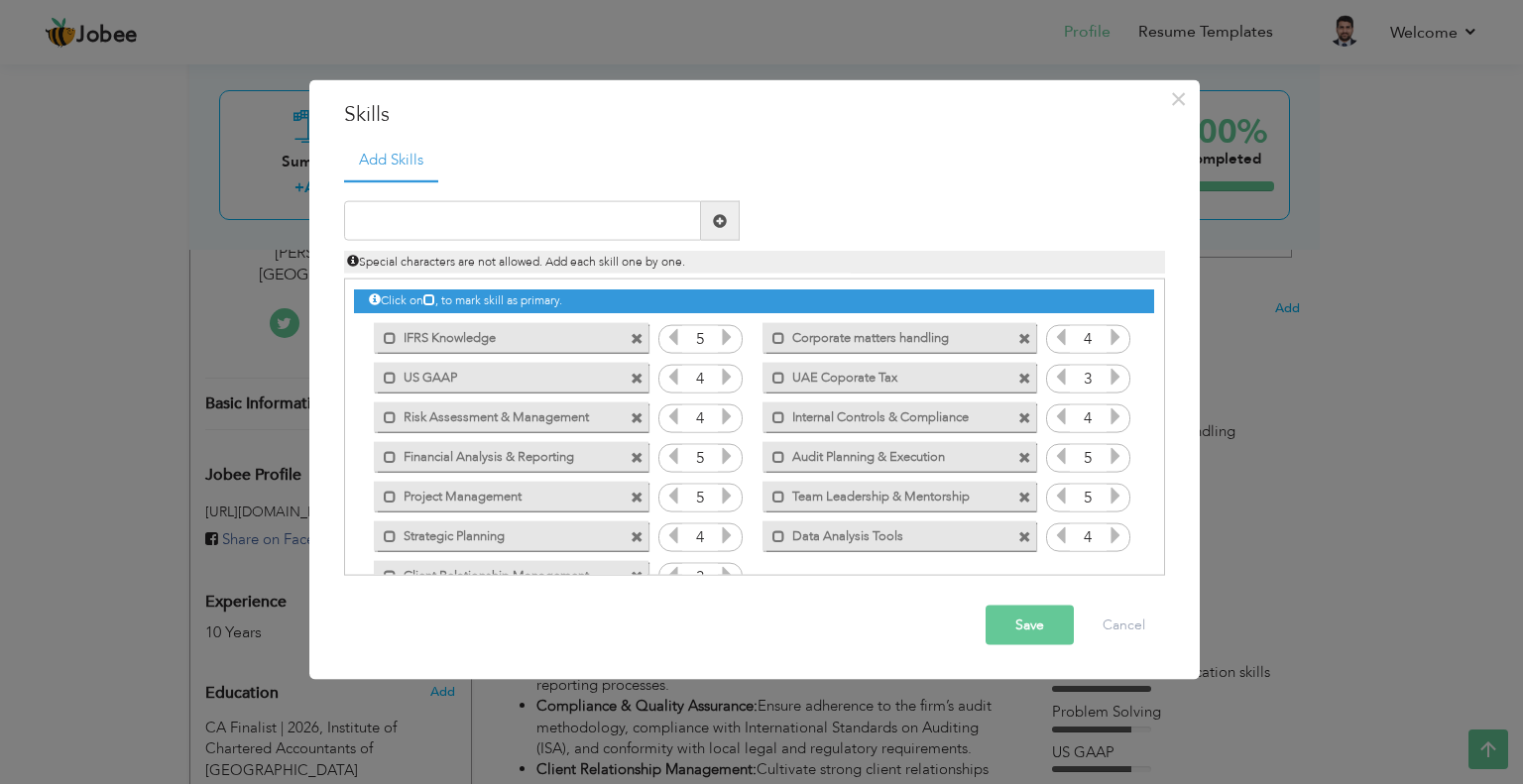 click at bounding box center (727, 575) 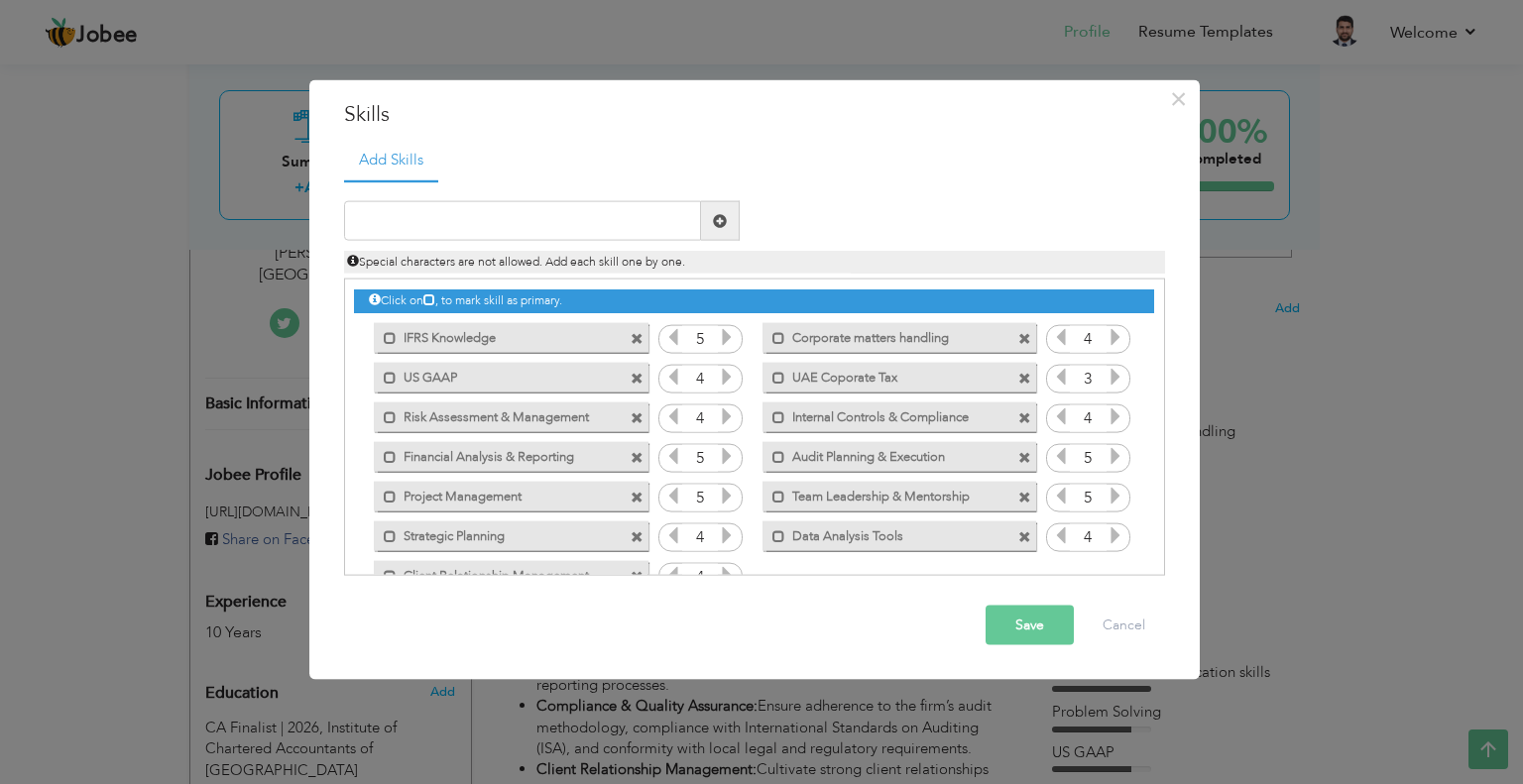 click at bounding box center (727, 575) 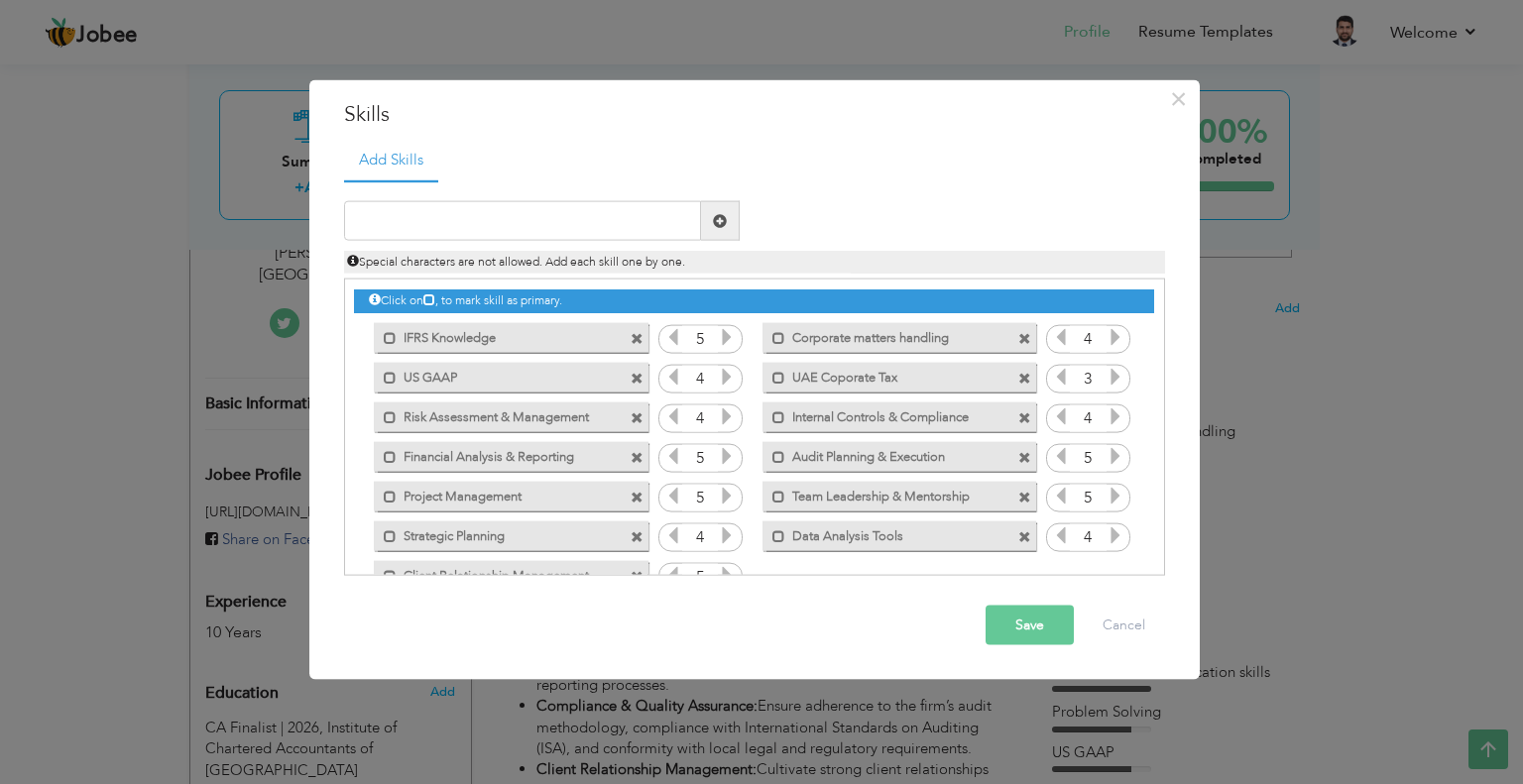 click at bounding box center (673, 575) 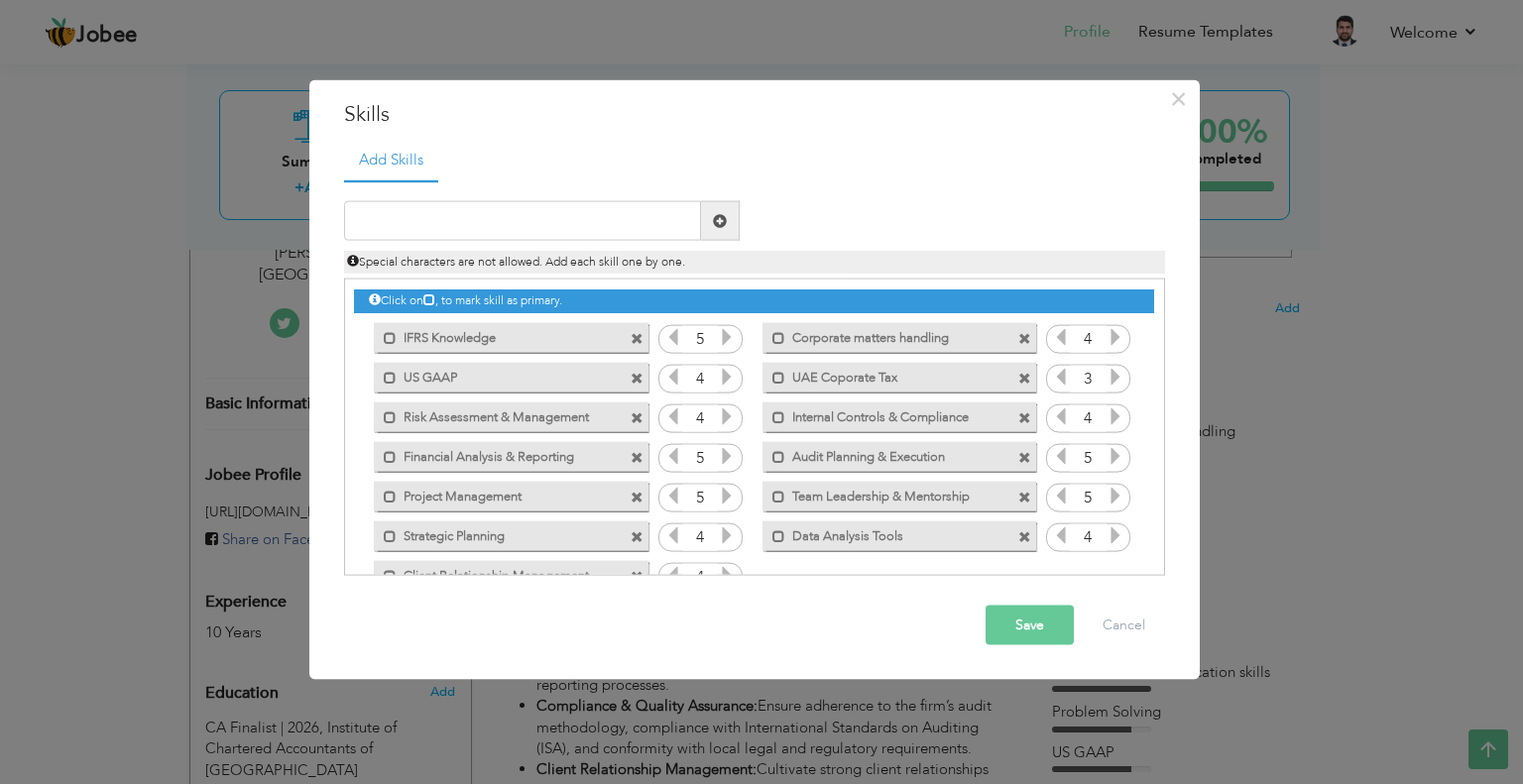 click at bounding box center [727, 575] 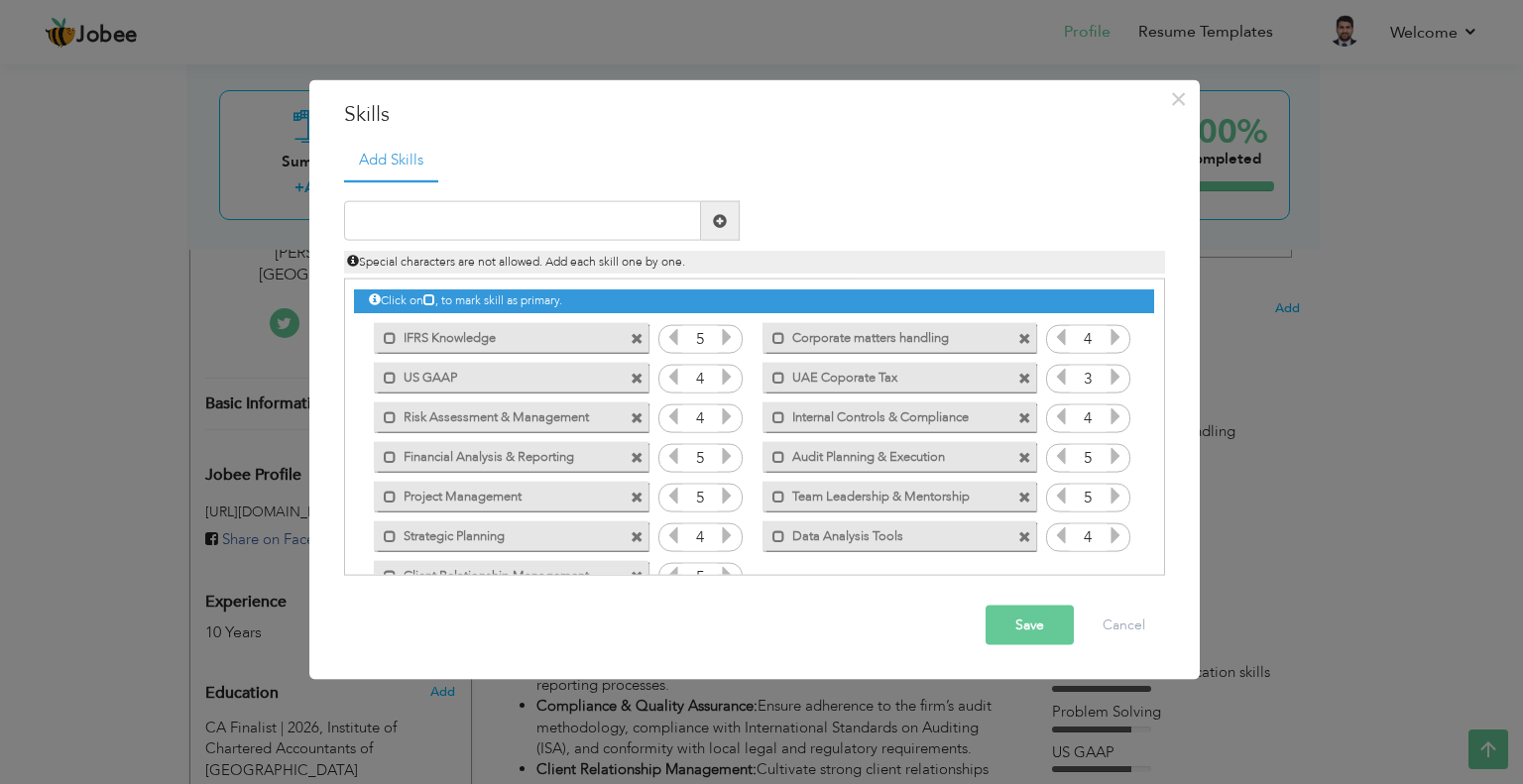 scroll, scrollTop: 44, scrollLeft: 0, axis: vertical 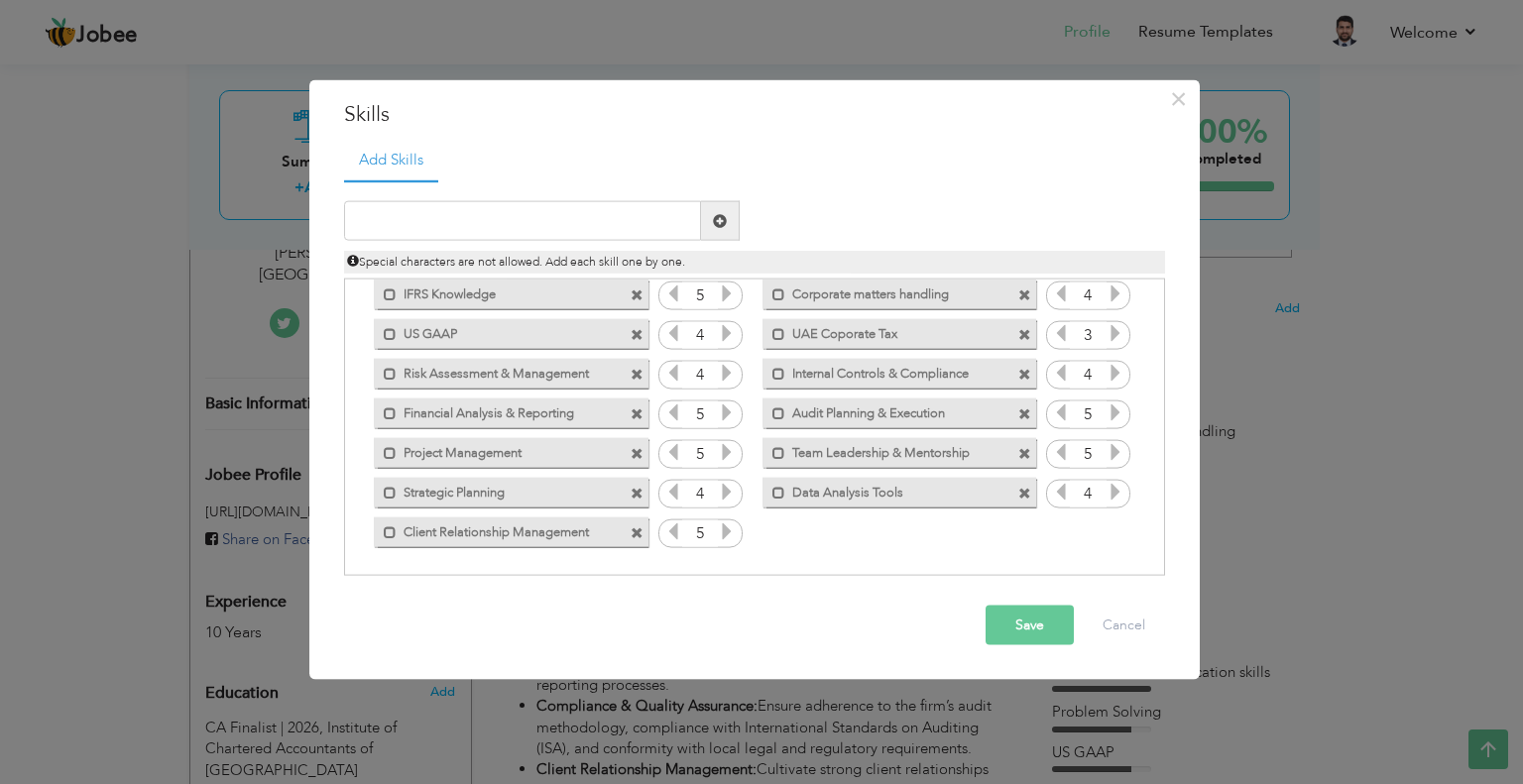 click on "Save" at bounding box center [1029, 625] 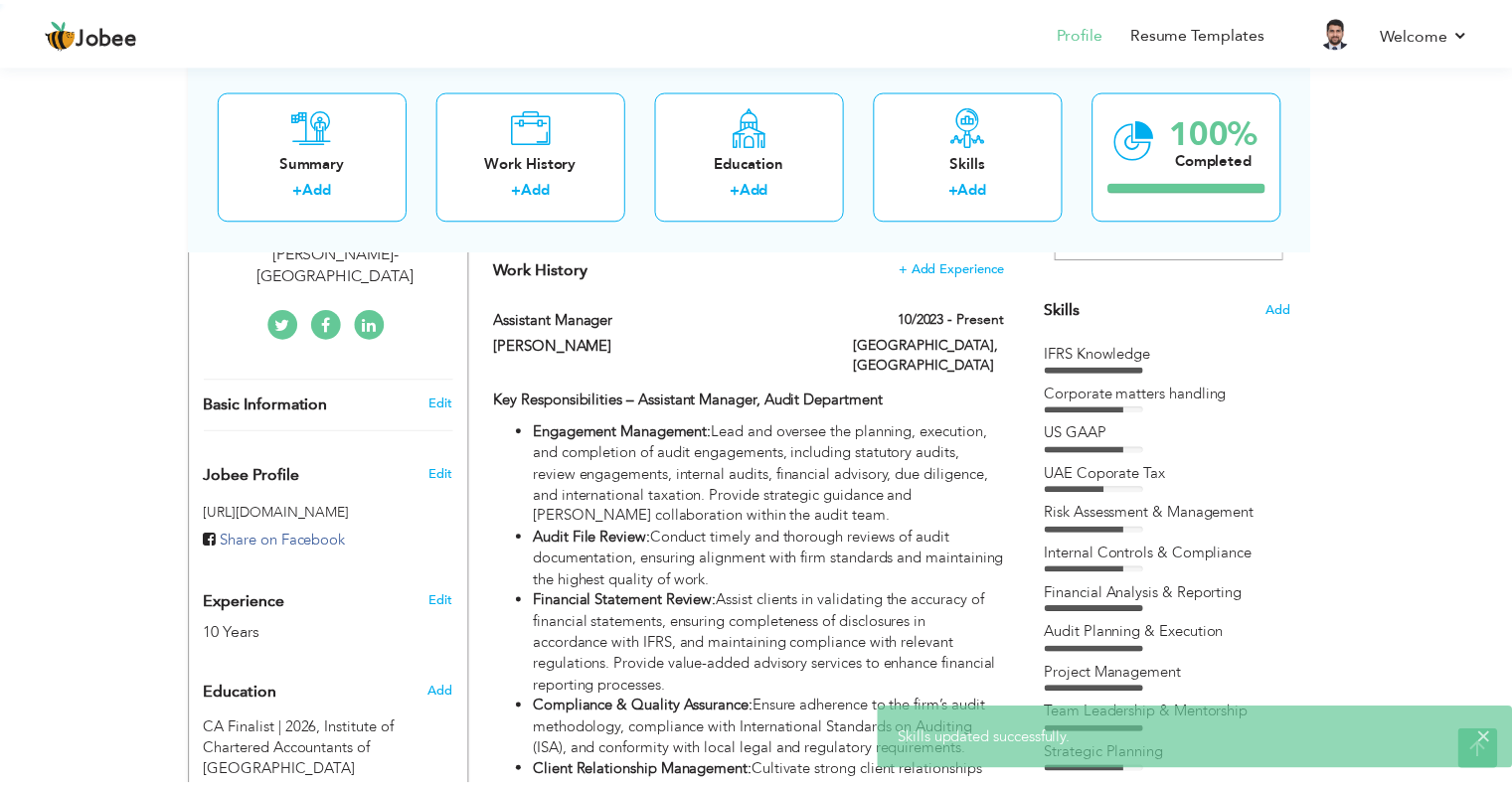 scroll, scrollTop: 0, scrollLeft: 0, axis: both 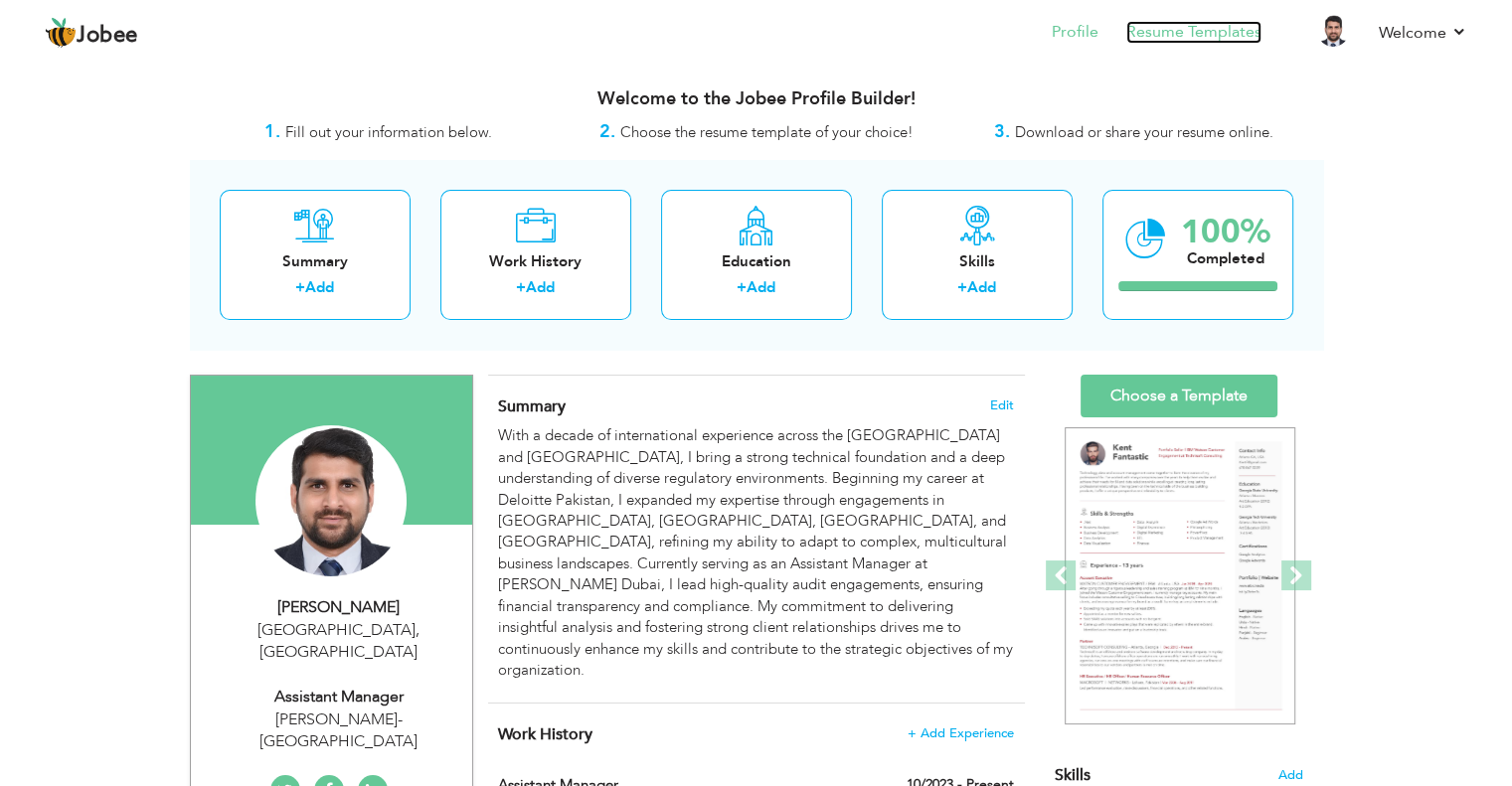 click on "Resume Templates" at bounding box center [1194, 32] 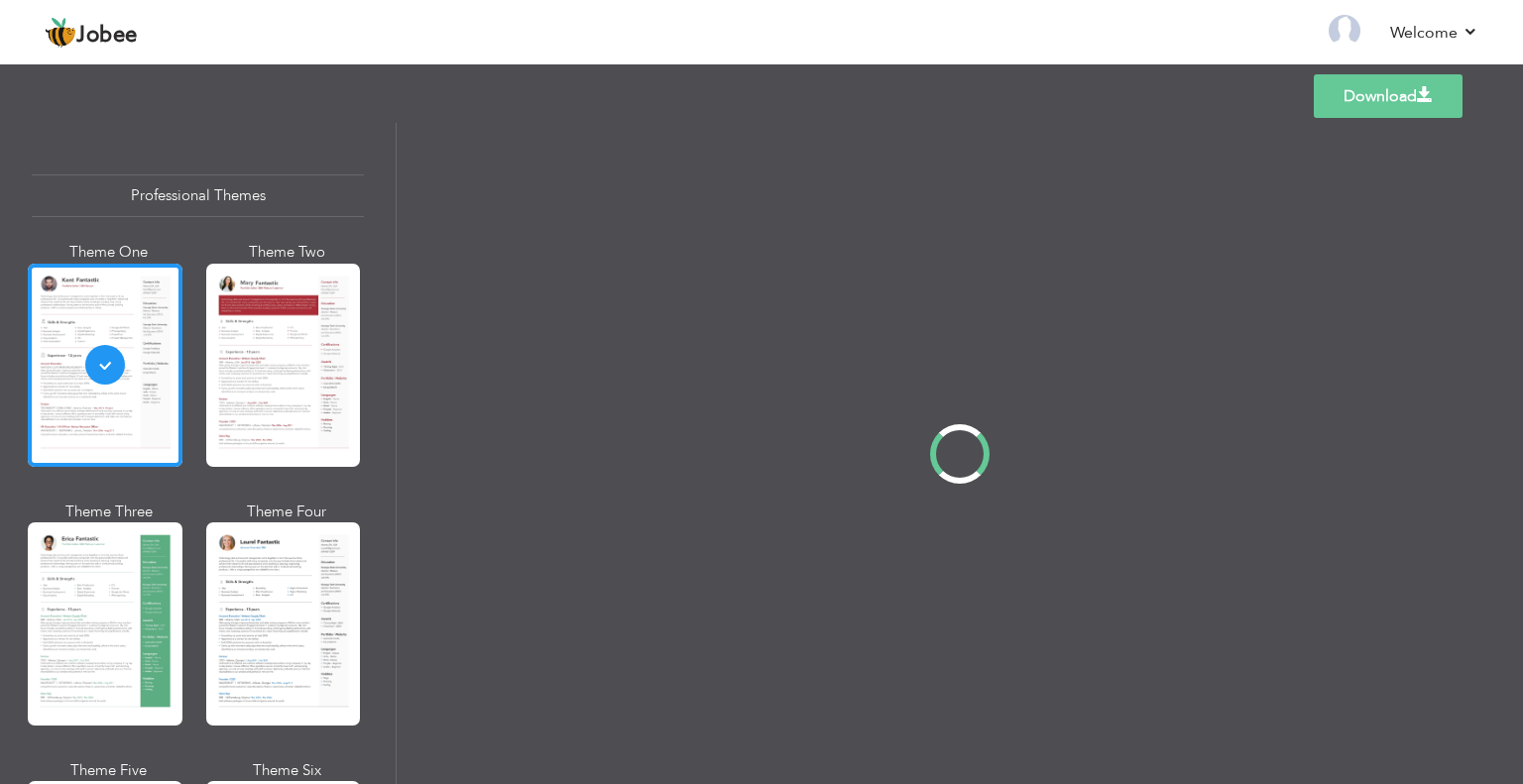 scroll, scrollTop: 0, scrollLeft: 0, axis: both 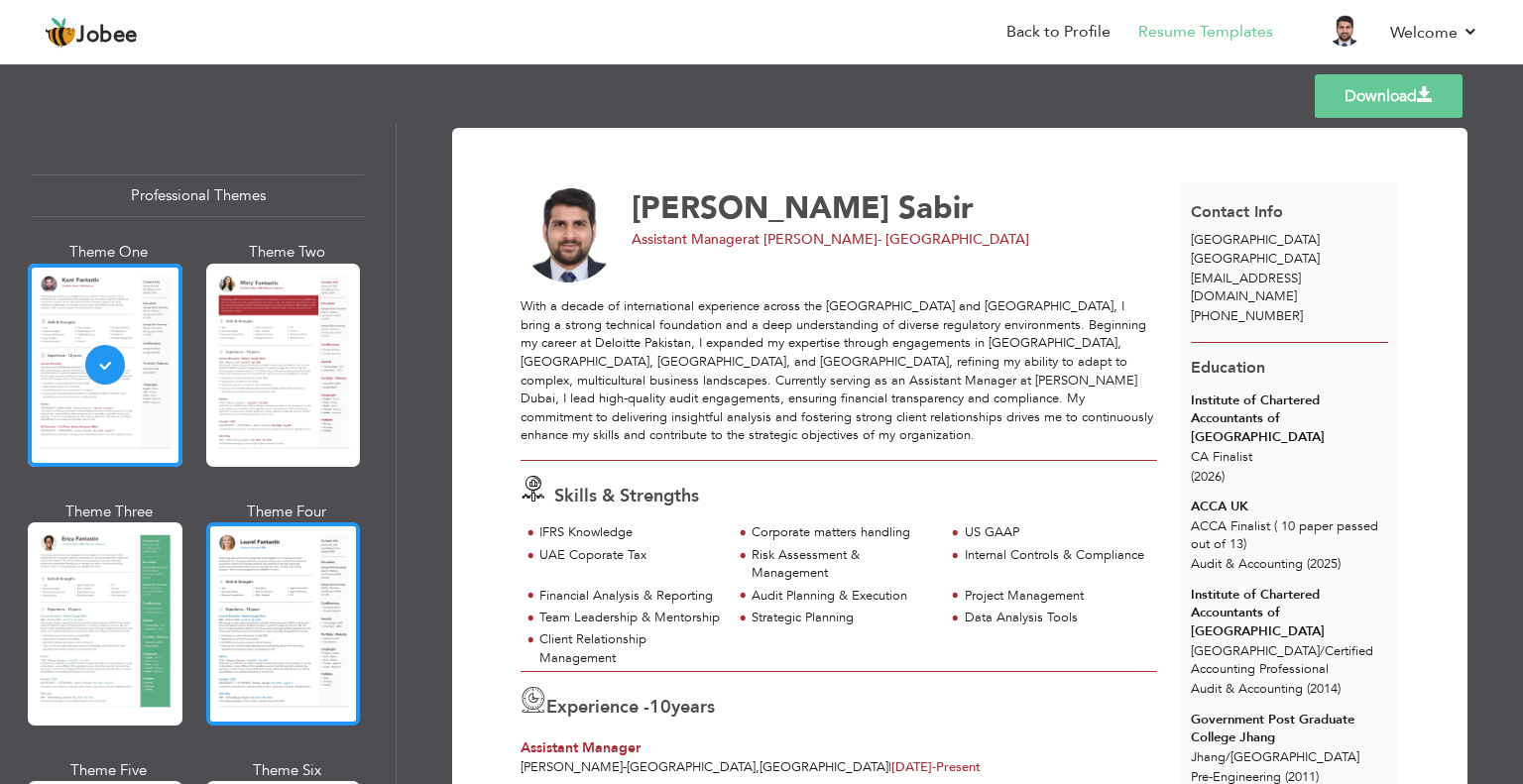 click at bounding box center (284, 623) 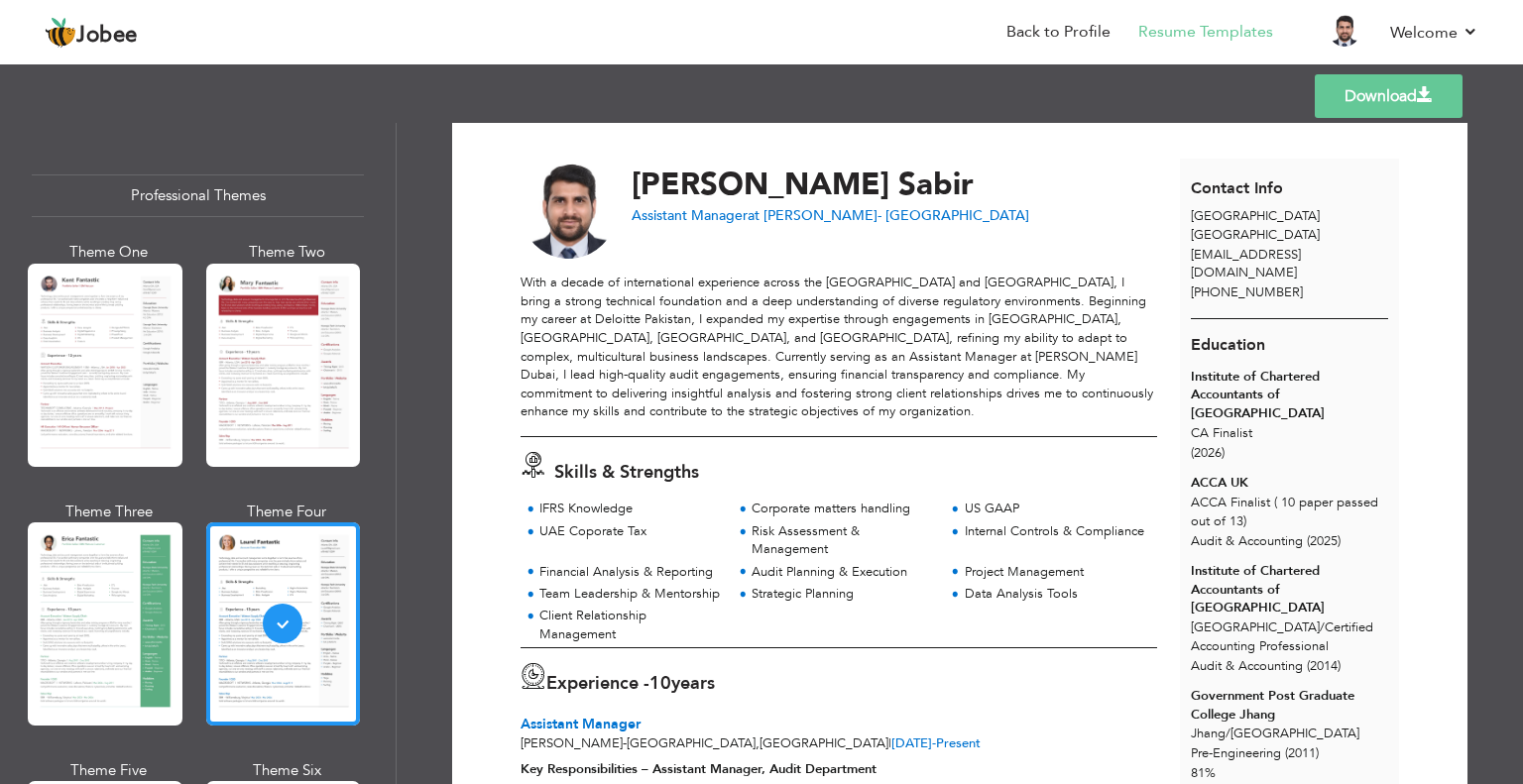 scroll, scrollTop: 0, scrollLeft: 0, axis: both 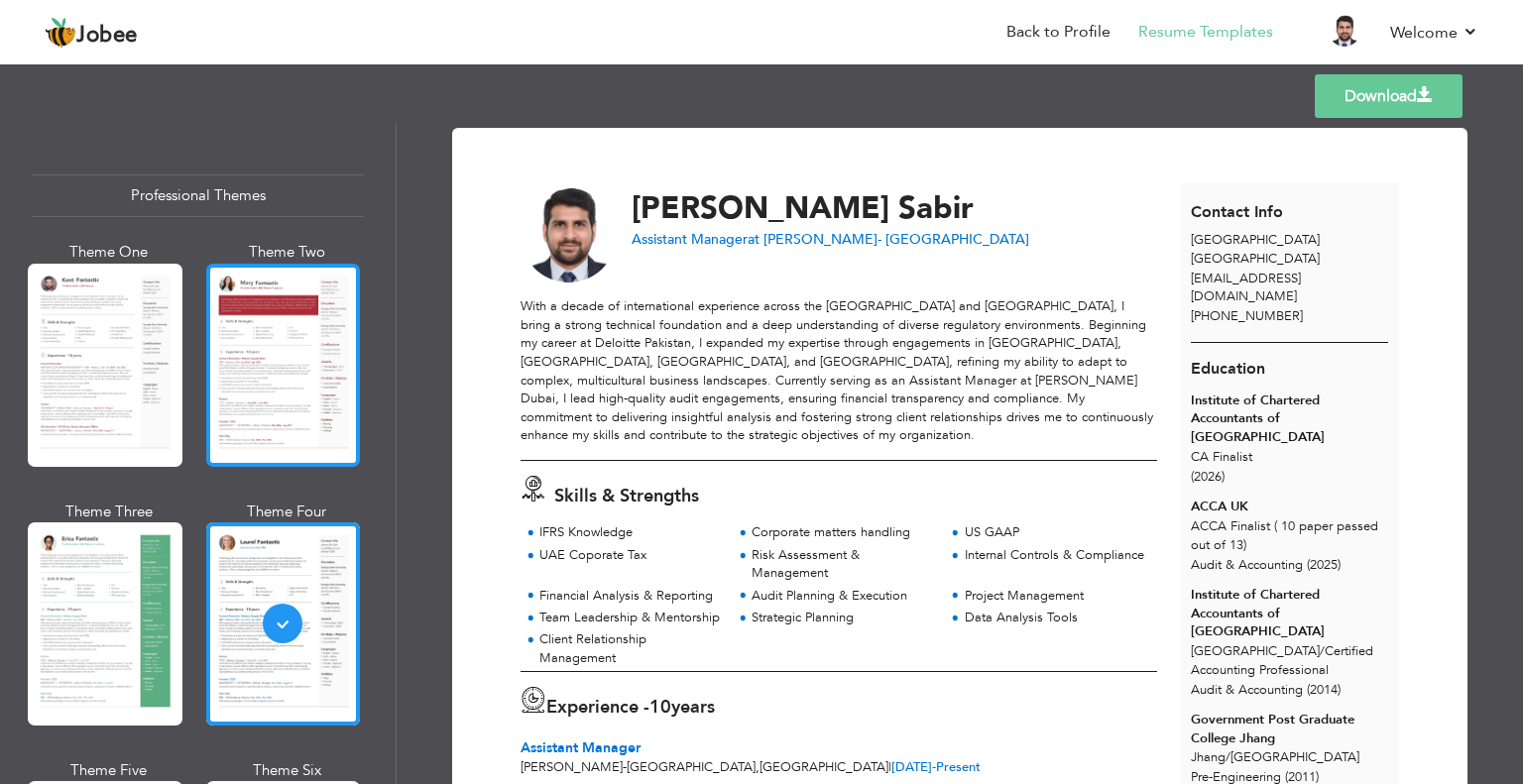 click at bounding box center (284, 365) 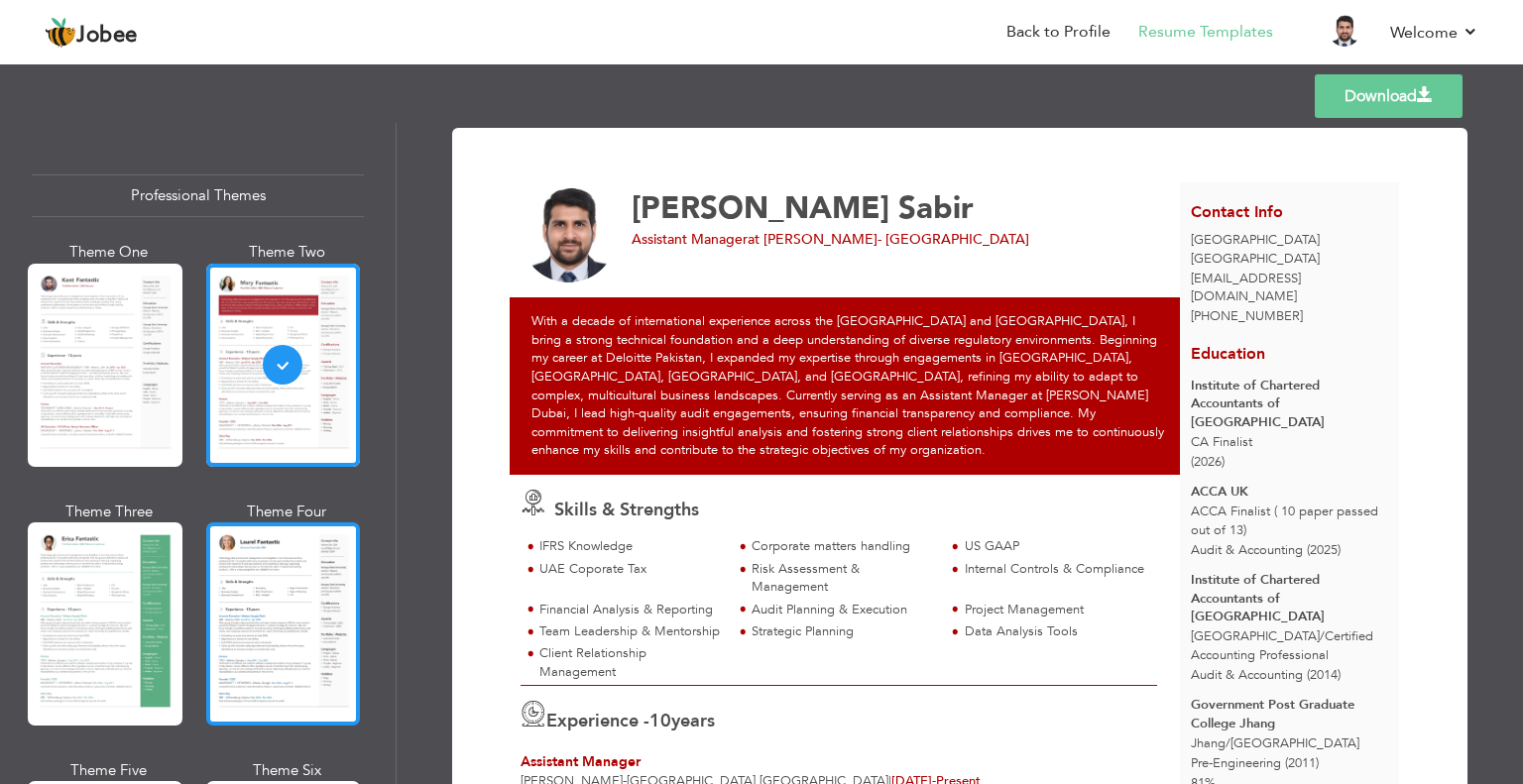 click at bounding box center [284, 623] 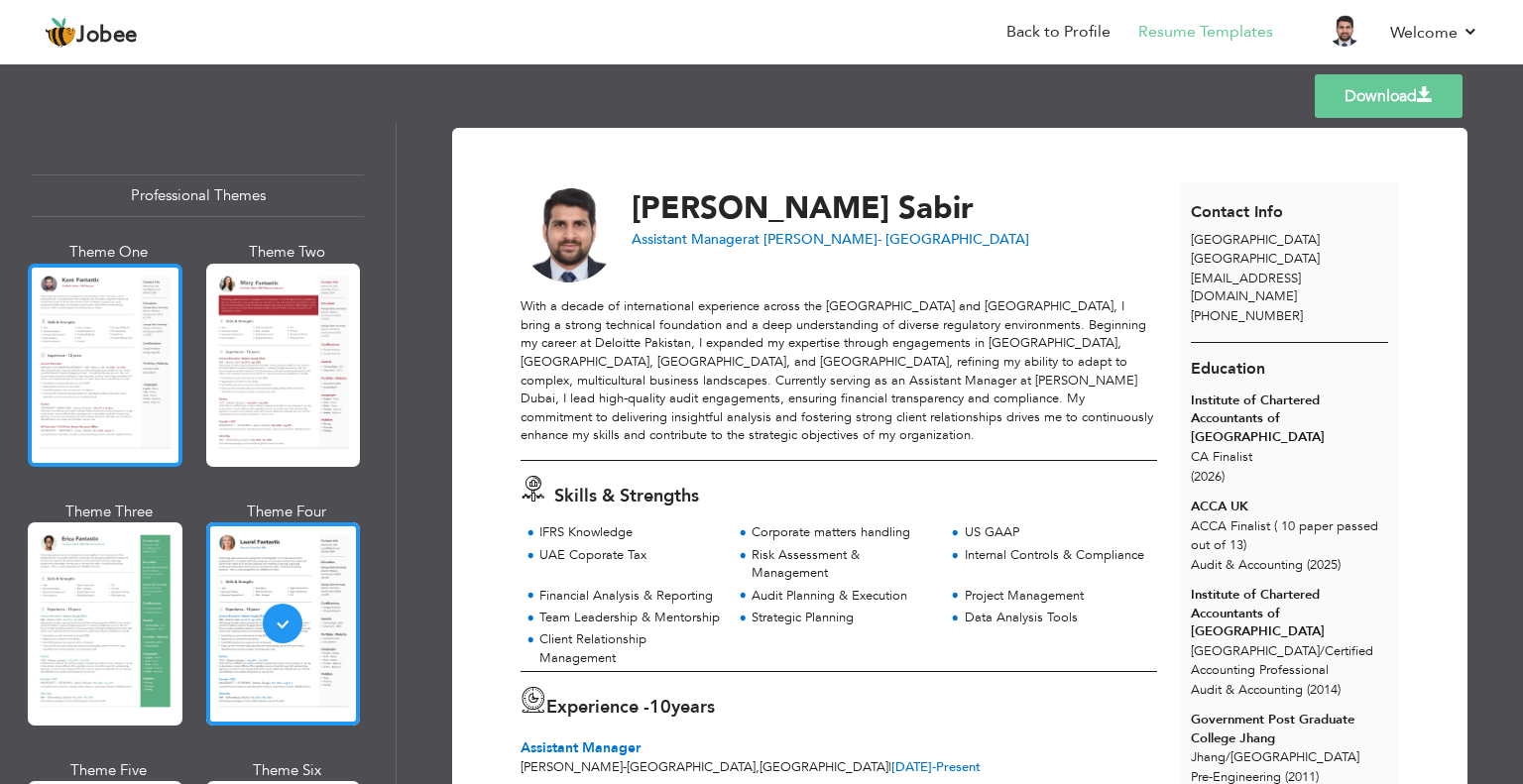 click at bounding box center (105, 365) 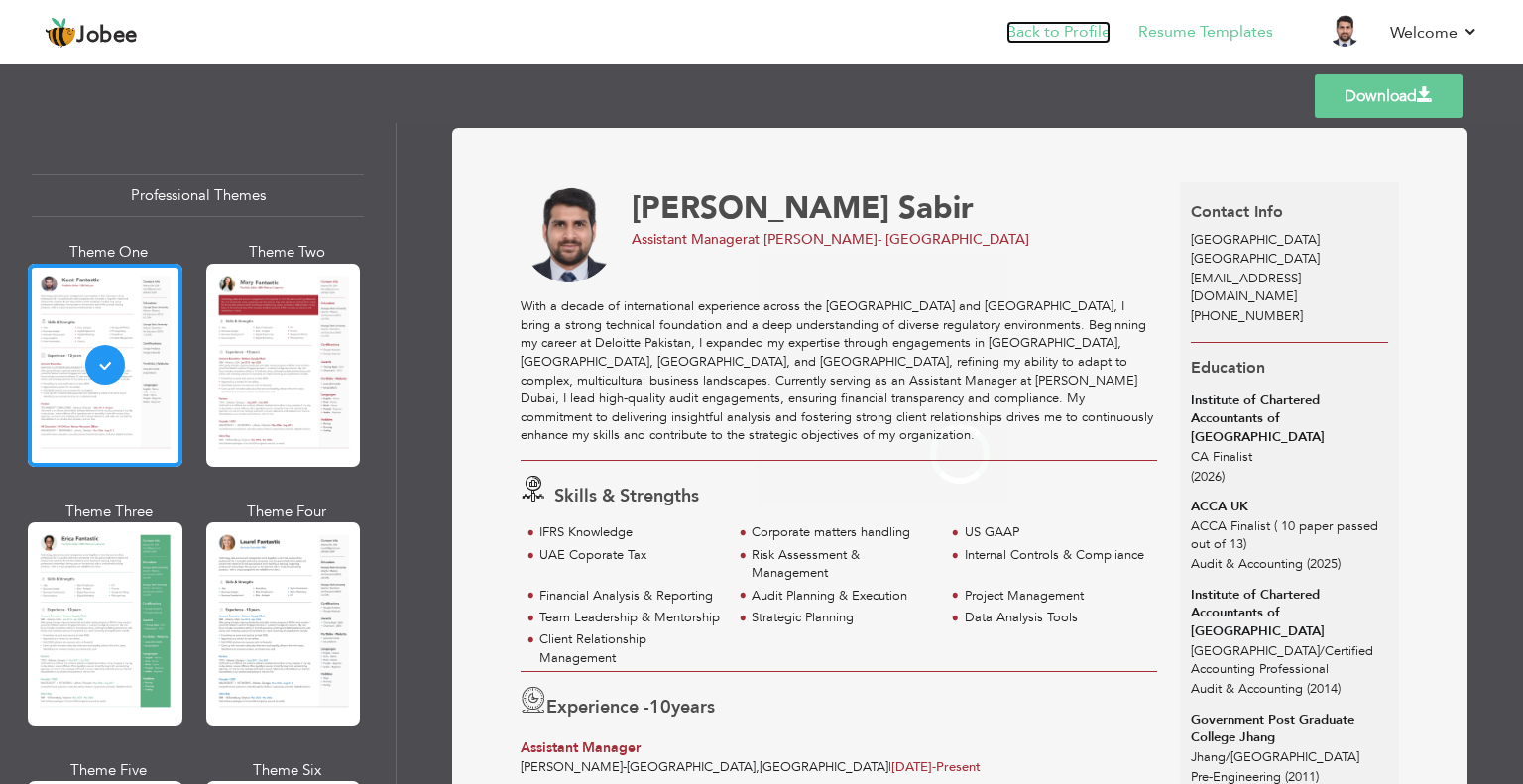 click on "Back to Profile" at bounding box center (1058, 32) 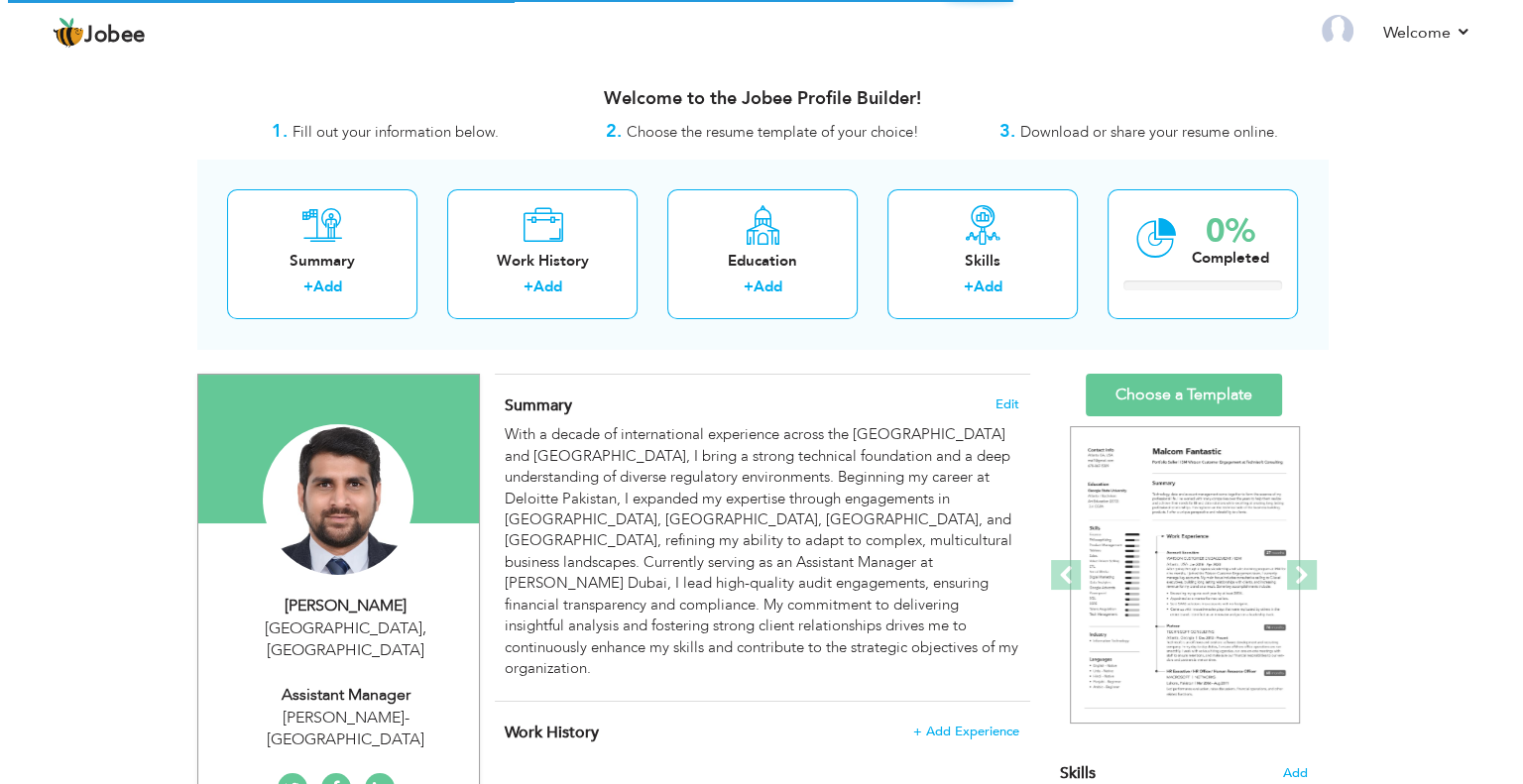 scroll, scrollTop: 0, scrollLeft: 0, axis: both 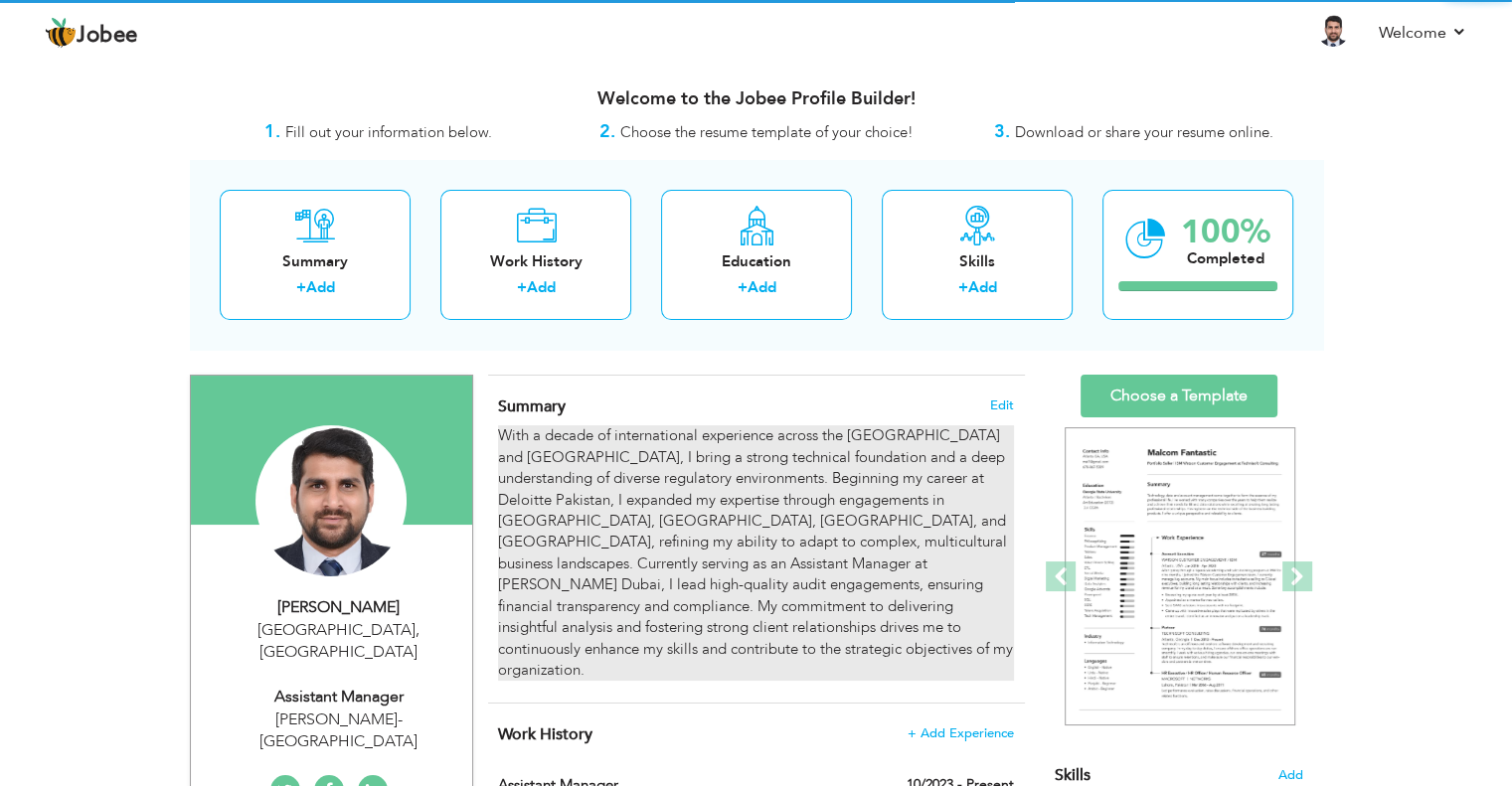 click on "With a decade of international experience across the [GEOGRAPHIC_DATA] and [GEOGRAPHIC_DATA], I bring a strong technical foundation and a deep understanding of diverse regulatory environments. Beginning my career at Deloitte Pakistan, I expanded my expertise through engagements in [GEOGRAPHIC_DATA], [GEOGRAPHIC_DATA], [GEOGRAPHIC_DATA], and [GEOGRAPHIC_DATA], refining my ability to adapt to complex, multicultural business landscapes. Currently serving as an Assistant Manager at [PERSON_NAME] Dubai, I lead high-quality audit engagements, ensuring financial transparency and compliance. My commitment to delivering insightful analysis and fostering strong client relationships drives me to continuously enhance my skills and contribute to the strategic objectives of my organization." at bounding box center (756, 552) 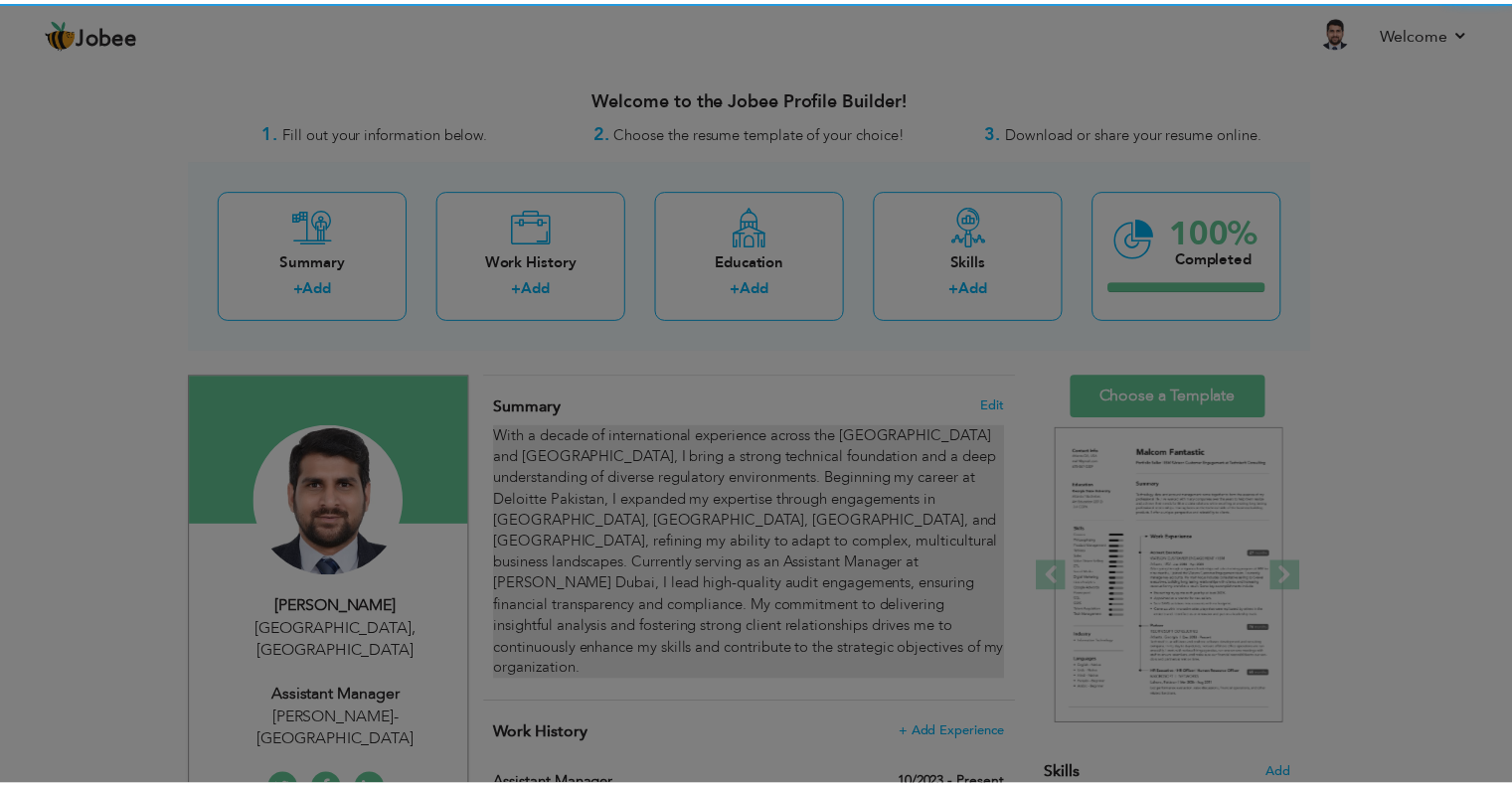scroll, scrollTop: 0, scrollLeft: 0, axis: both 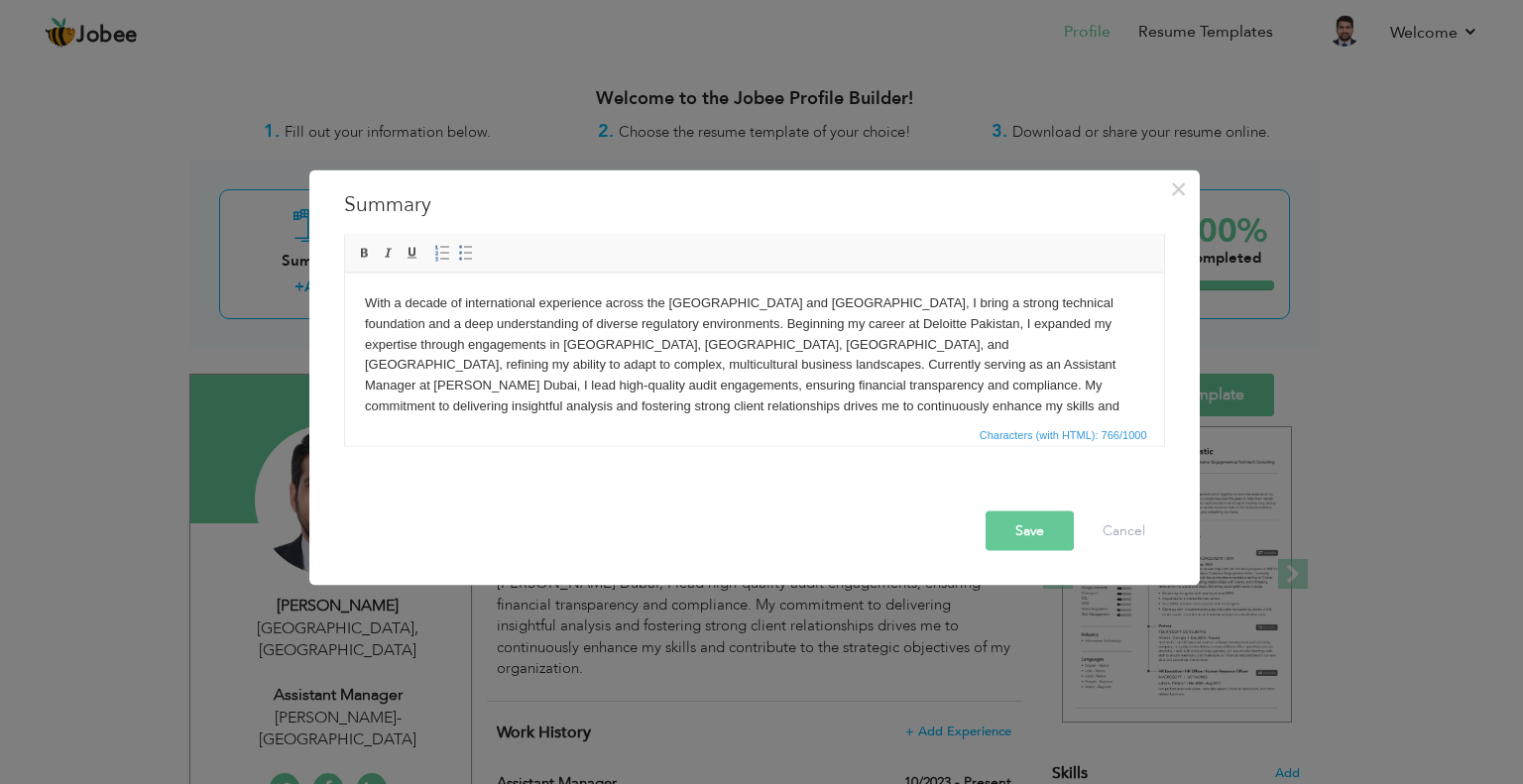 click on "With a decade of international experience across the [GEOGRAPHIC_DATA] and [GEOGRAPHIC_DATA], I bring a strong technical foundation and a deep understanding of diverse regulatory environments. Beginning my career at Deloitte Pakistan, I expanded my expertise through engagements in [GEOGRAPHIC_DATA], [GEOGRAPHIC_DATA], [GEOGRAPHIC_DATA], and [GEOGRAPHIC_DATA], refining my ability to adapt to complex, multicultural business landscapes. Currently serving as an Assistant Manager at [PERSON_NAME] Dubai, I lead high-quality audit engagements, ensuring financial transparency and compliance. My commitment to delivering insightful analysis and fostering strong client relationships drives me to continuously enhance my skills and contribute to the strategic objectives of my organization." at bounding box center [754, 365] 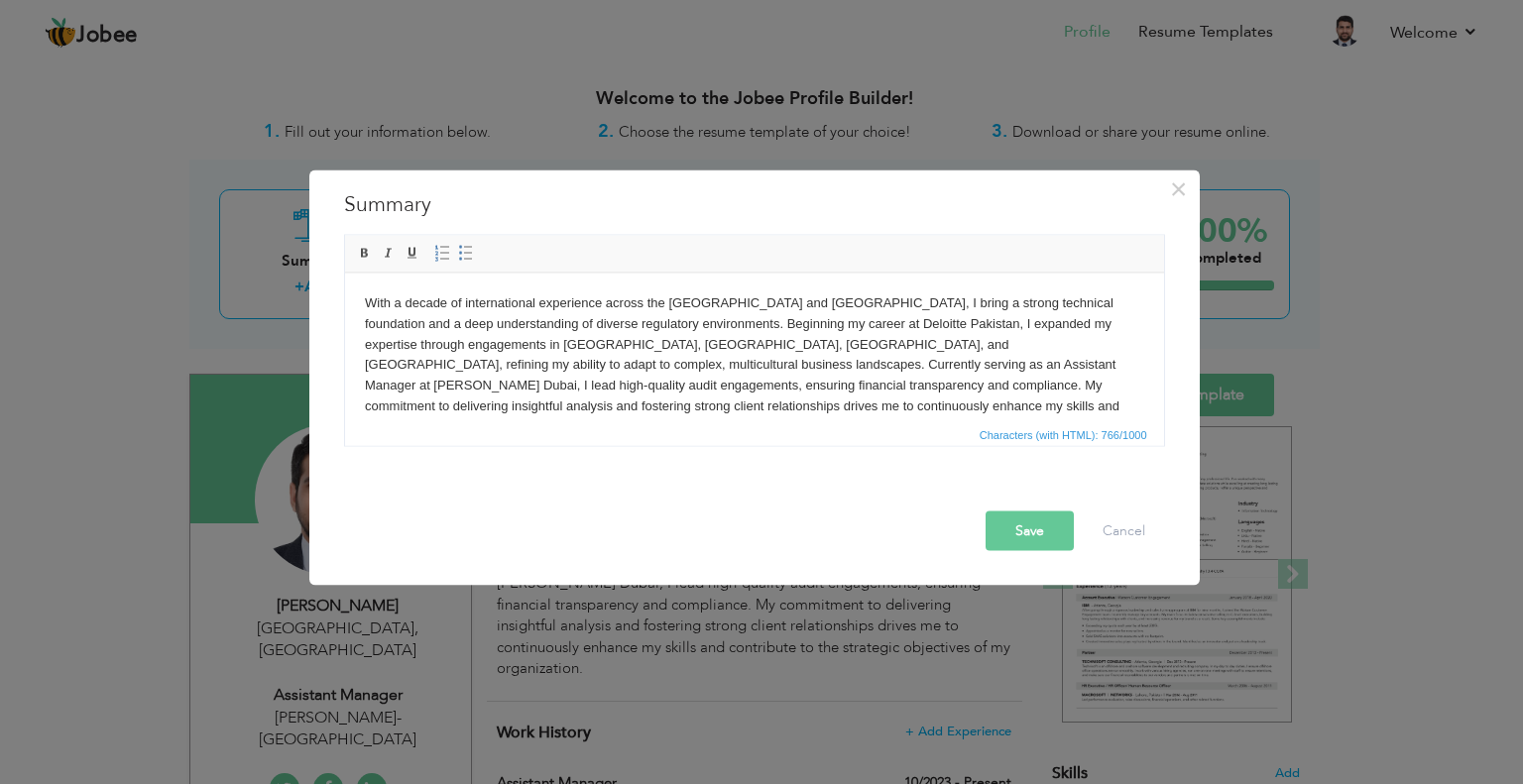 click on "With a decade of international experience across the [GEOGRAPHIC_DATA] and [GEOGRAPHIC_DATA], I bring a strong technical foundation and a deep understanding of diverse regulatory environments. Beginning my career at Deloitte Pakistan, I expanded my expertise through engagements in [GEOGRAPHIC_DATA], [GEOGRAPHIC_DATA], [GEOGRAPHIC_DATA], and [GEOGRAPHIC_DATA], refining my ability to adapt to complex, multicultural business landscapes. Currently serving as an Assistant Manager at [PERSON_NAME] Dubai, I lead high-quality audit engagements, ensuring financial transparency and compliance. My commitment to delivering insightful analysis and fostering strong client relationships drives me to continuously enhance my skills and contribute to the strategic objectives of my organization." at bounding box center [754, 365] 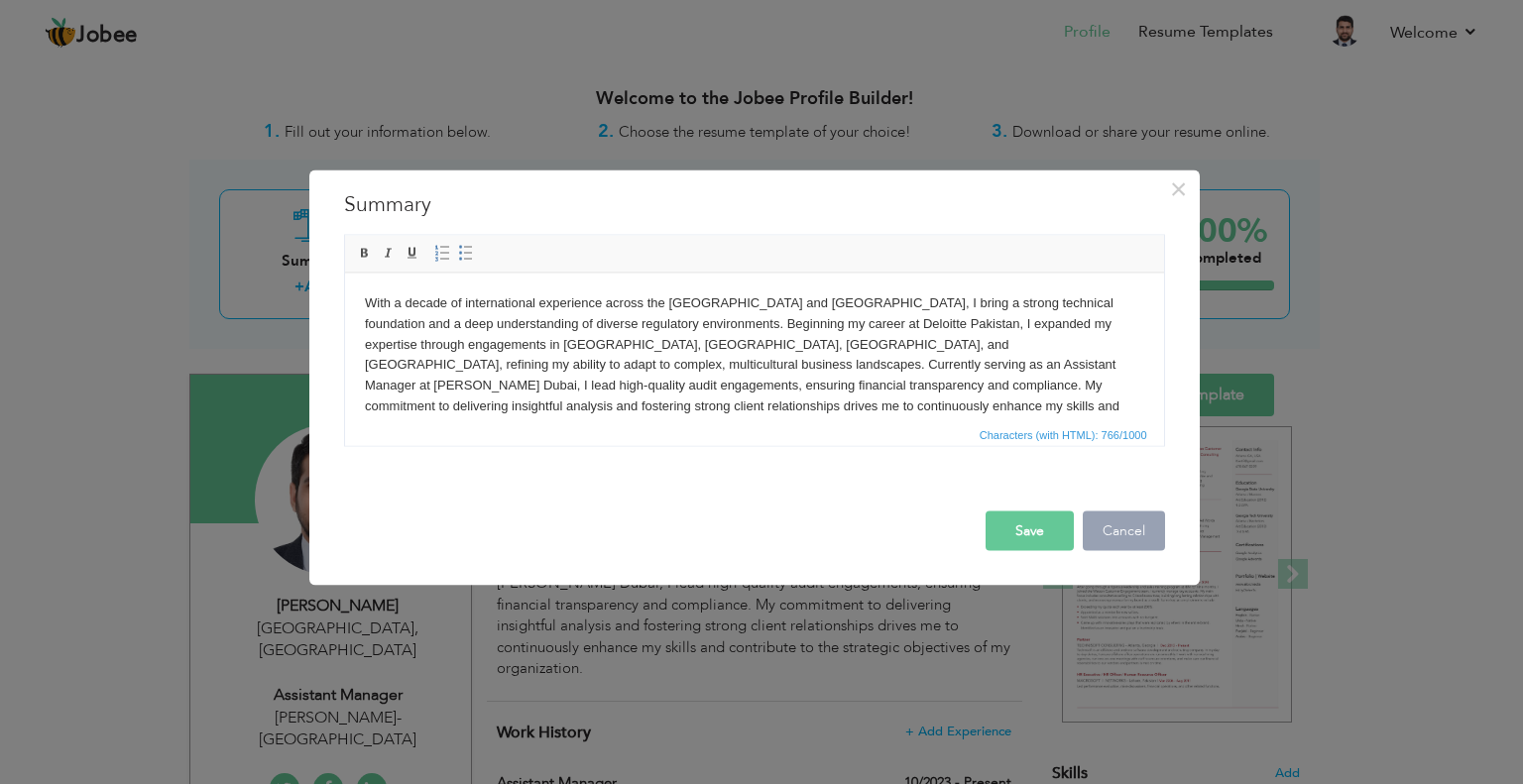click on "Cancel" at bounding box center (1123, 530) 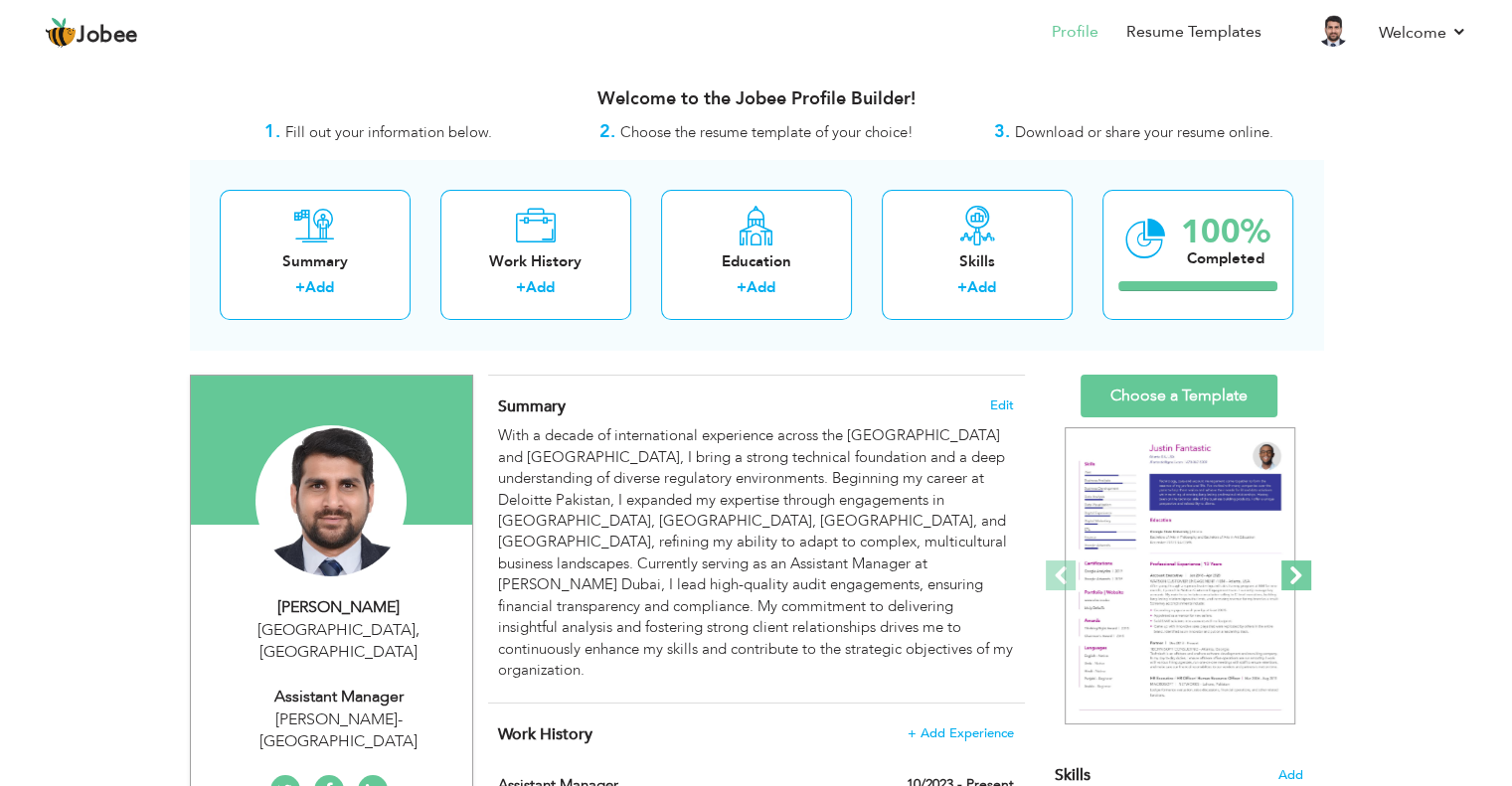 click at bounding box center [1296, 575] 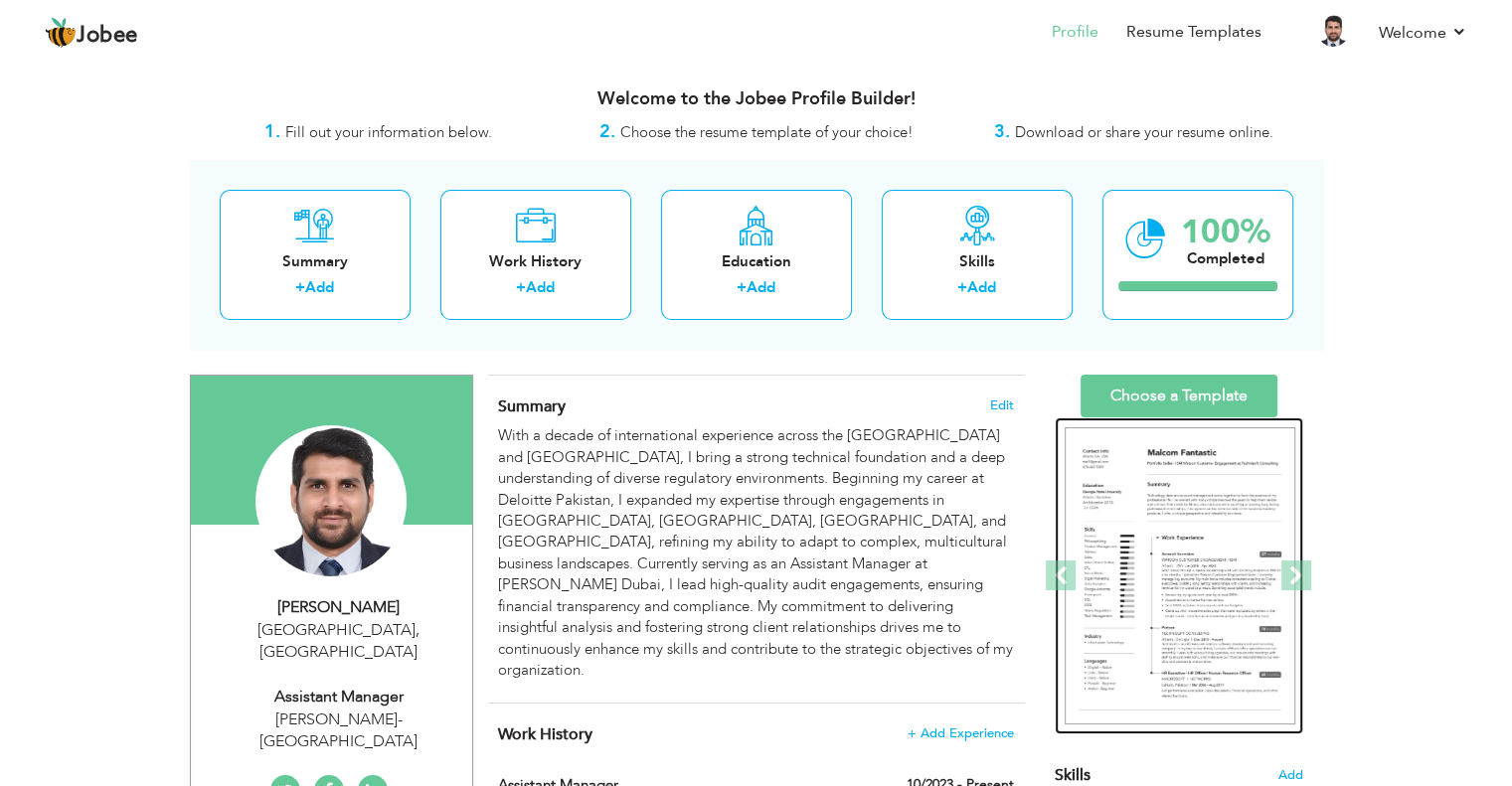 click at bounding box center (1180, 576) 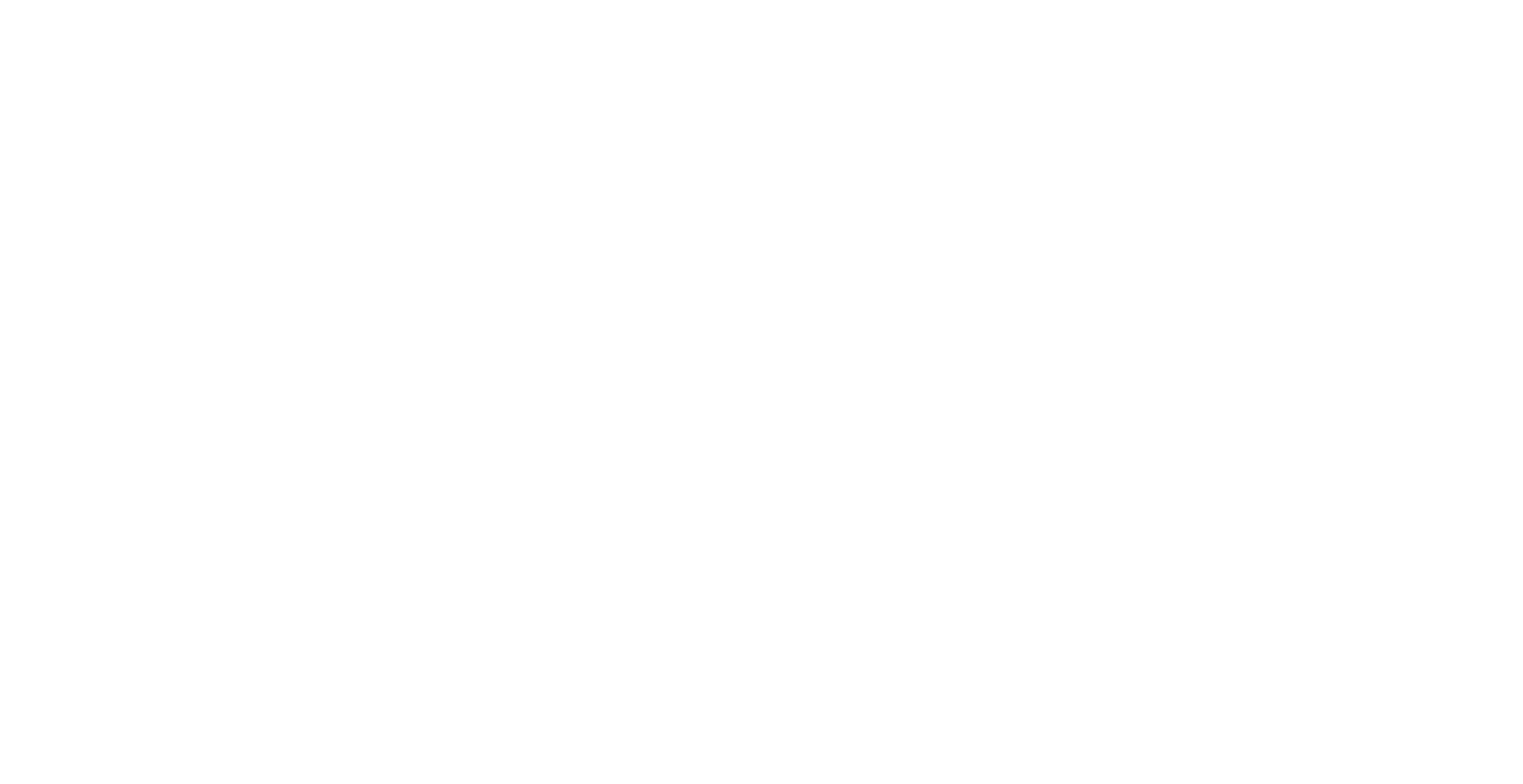 scroll, scrollTop: 0, scrollLeft: 0, axis: both 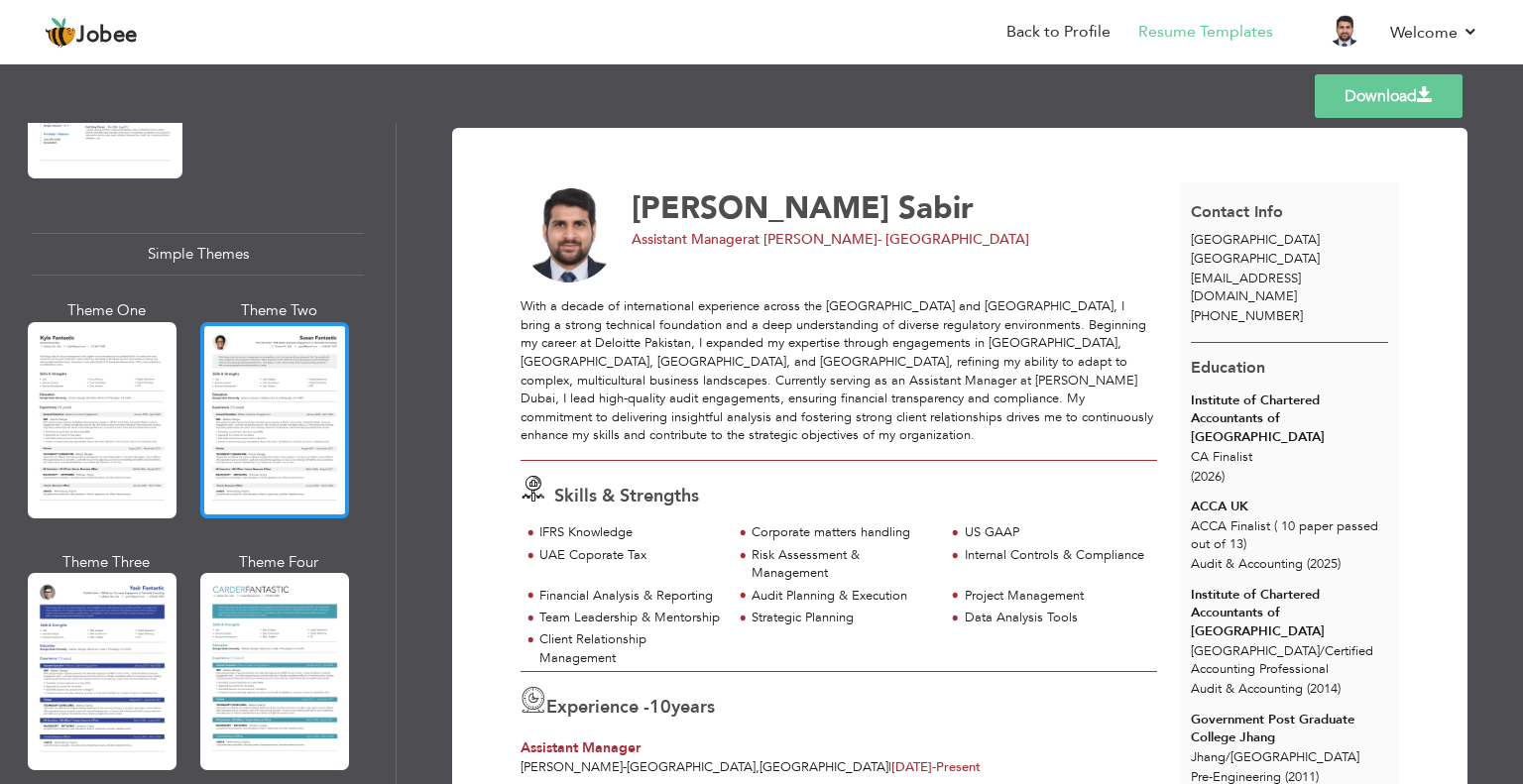 click at bounding box center [275, 420] 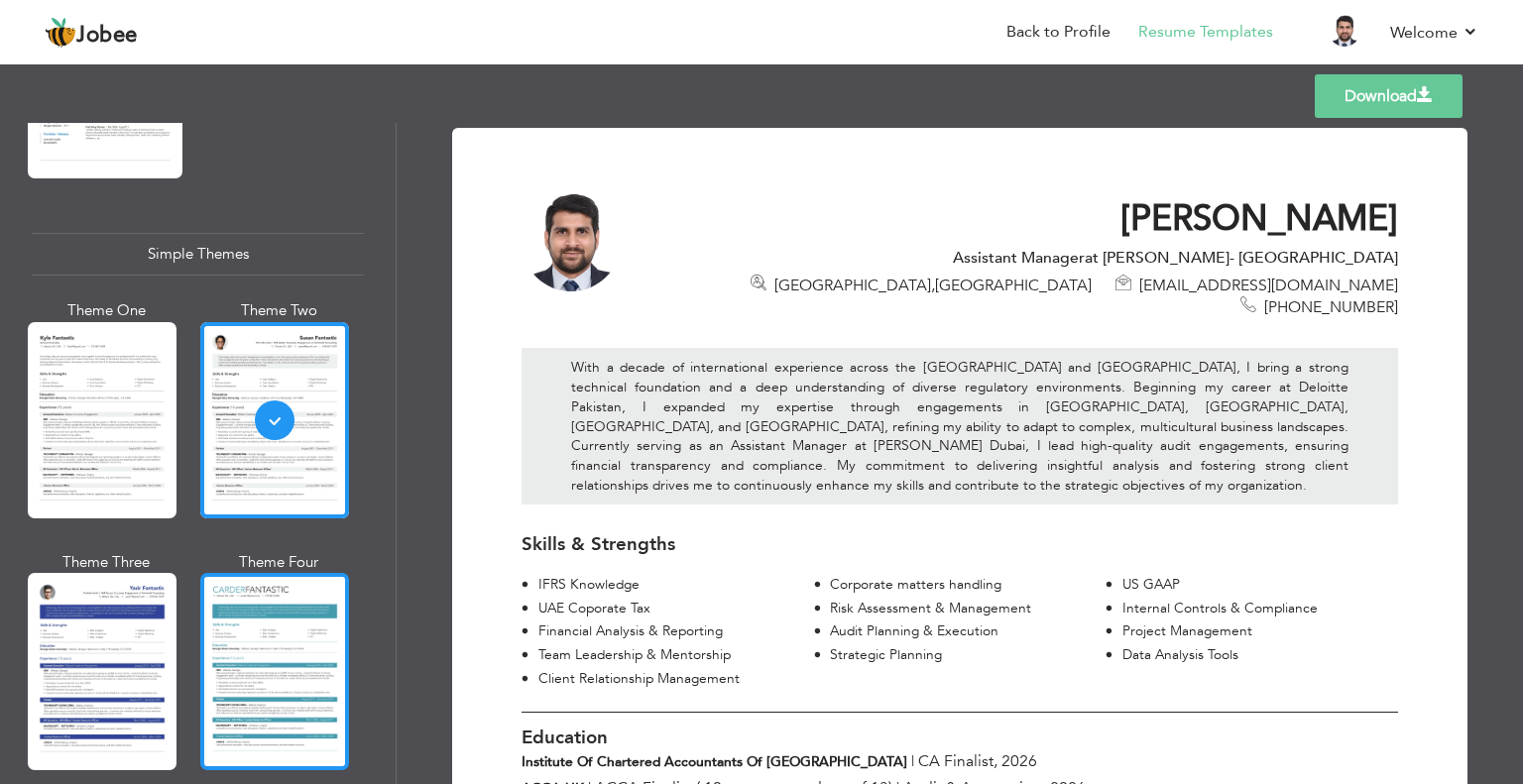 click at bounding box center [275, 671] 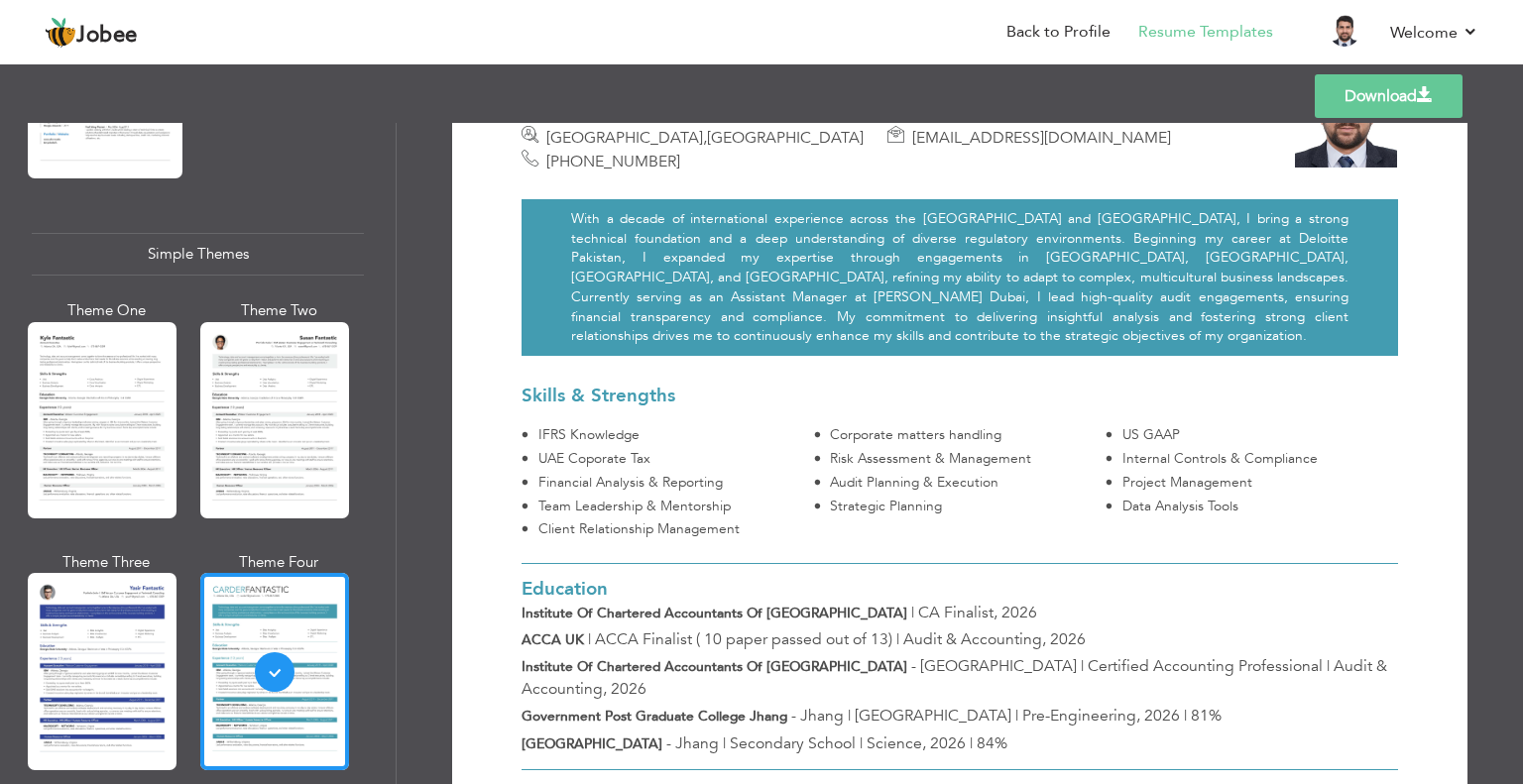 scroll, scrollTop: 0, scrollLeft: 0, axis: both 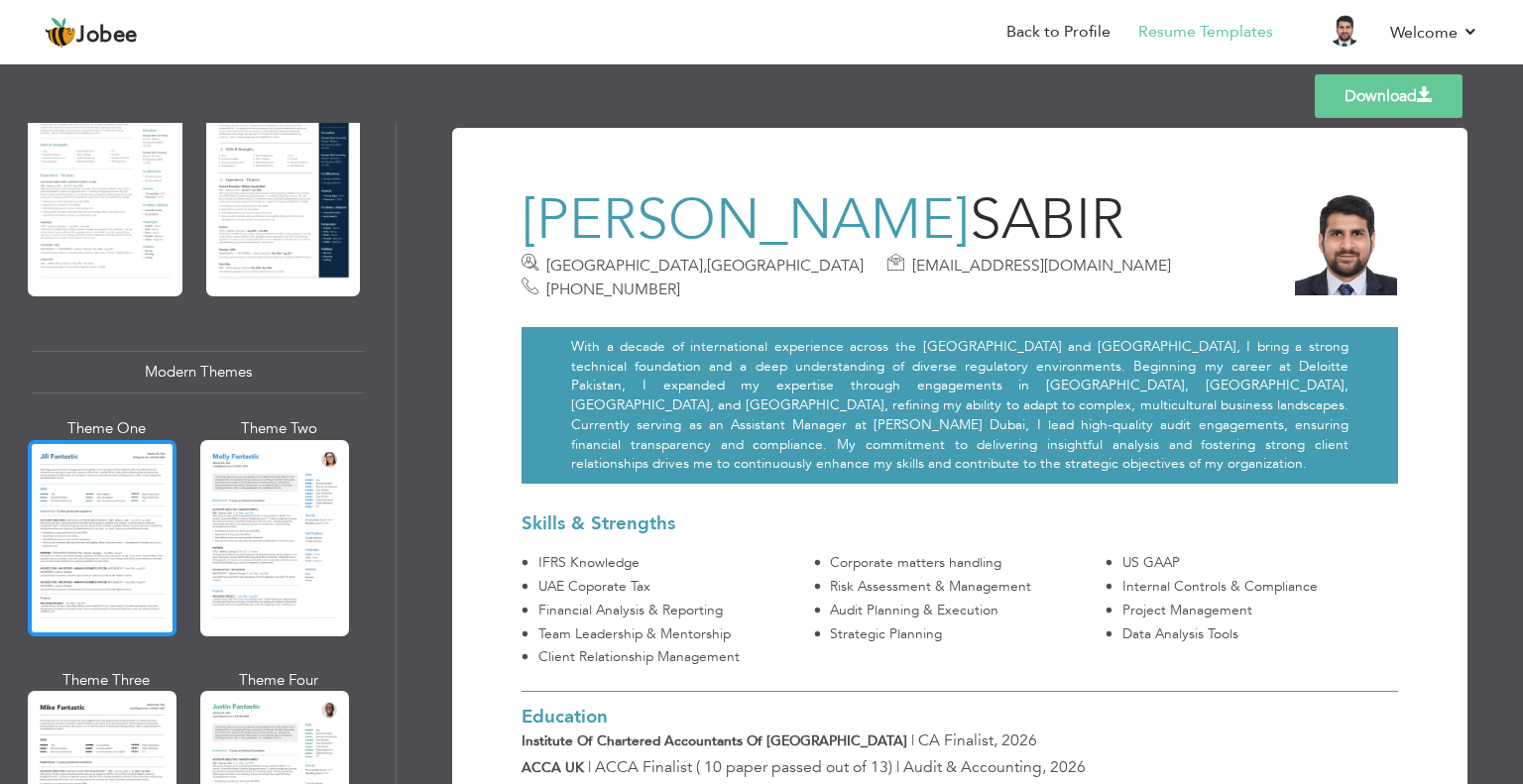 click at bounding box center (102, 538) 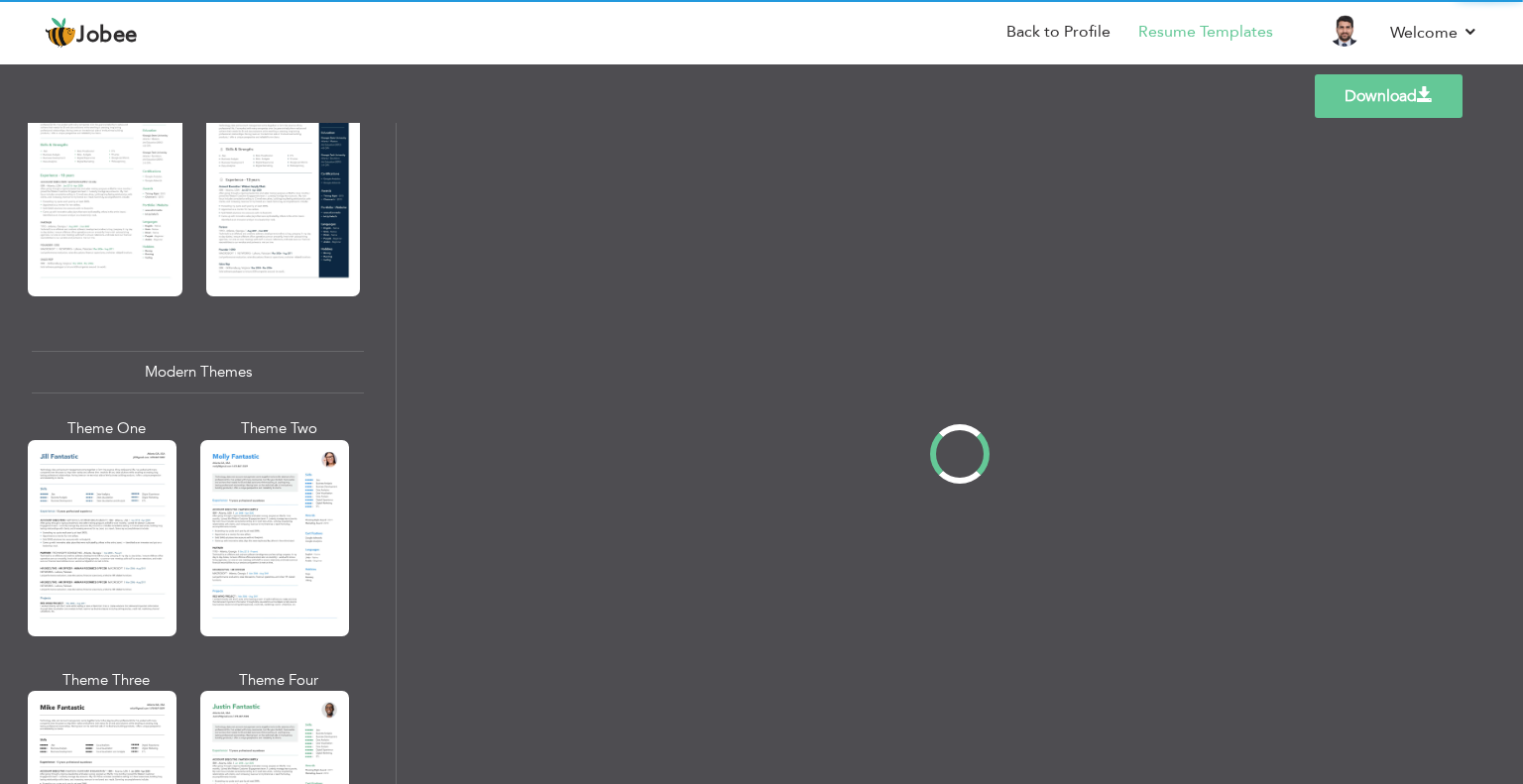 click on "Professional Themes
Theme One
Theme Two
Theme Three
Theme Four" at bounding box center (762, 453) 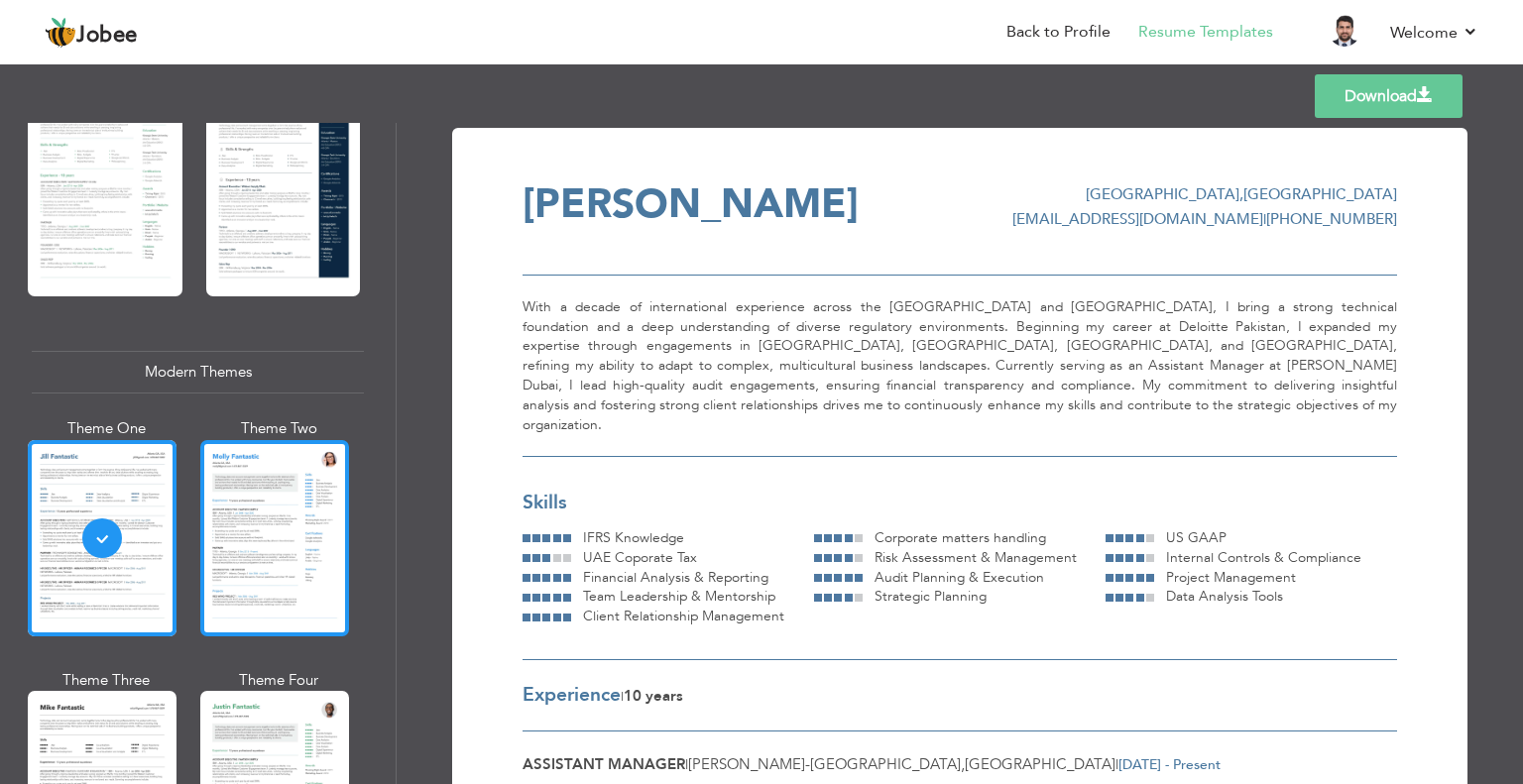 click at bounding box center (275, 538) 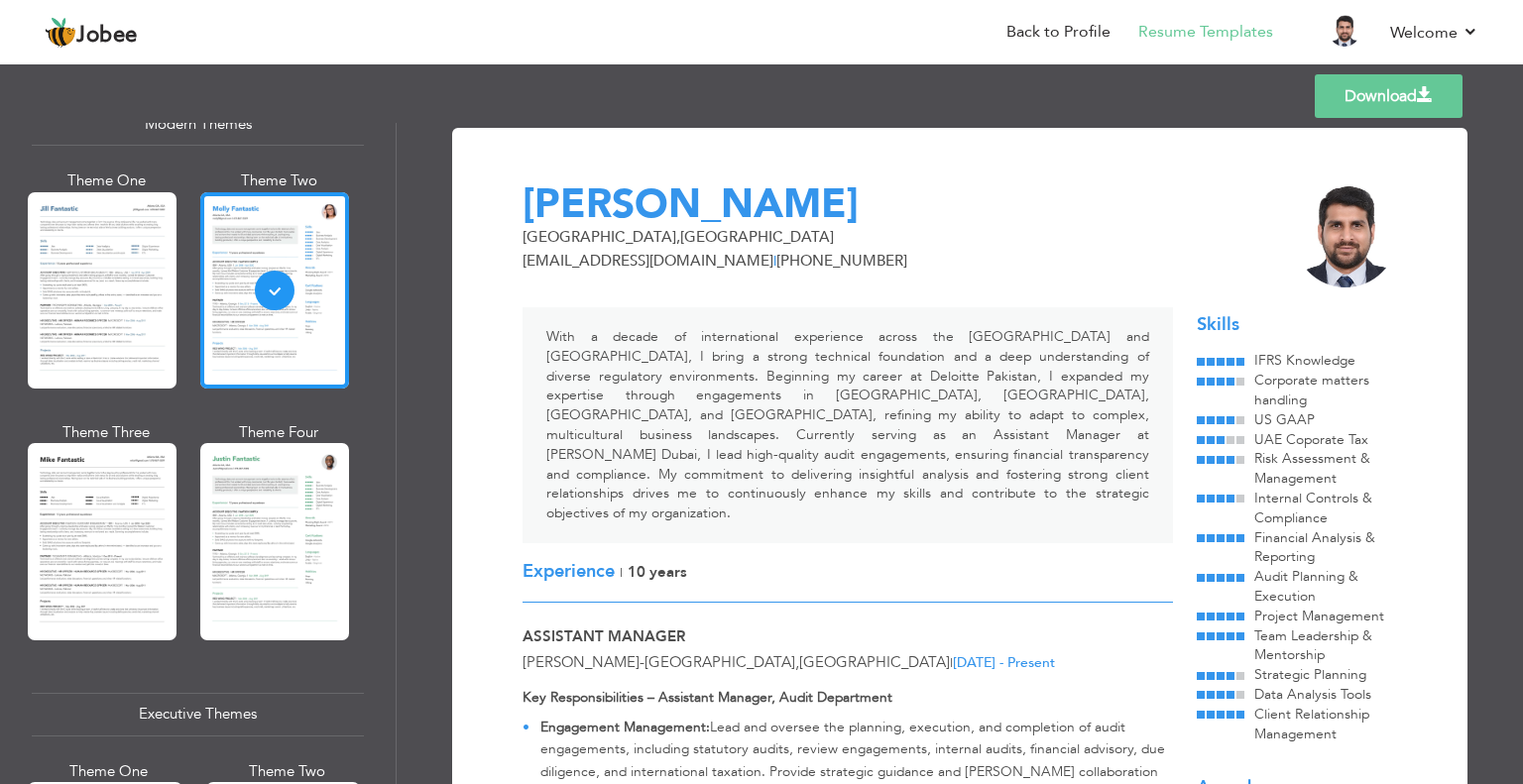 scroll, scrollTop: 930, scrollLeft: 0, axis: vertical 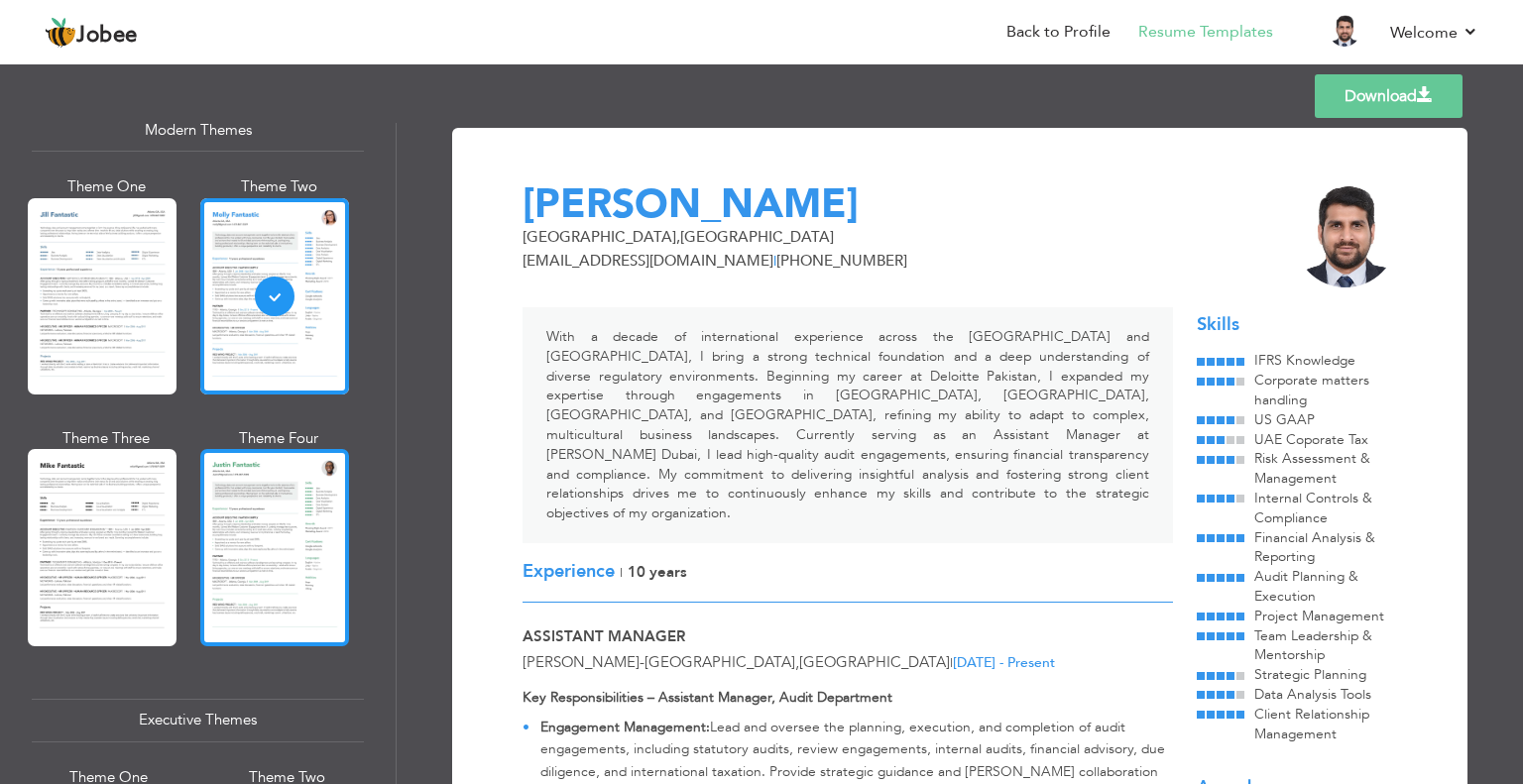 click at bounding box center [275, 547] 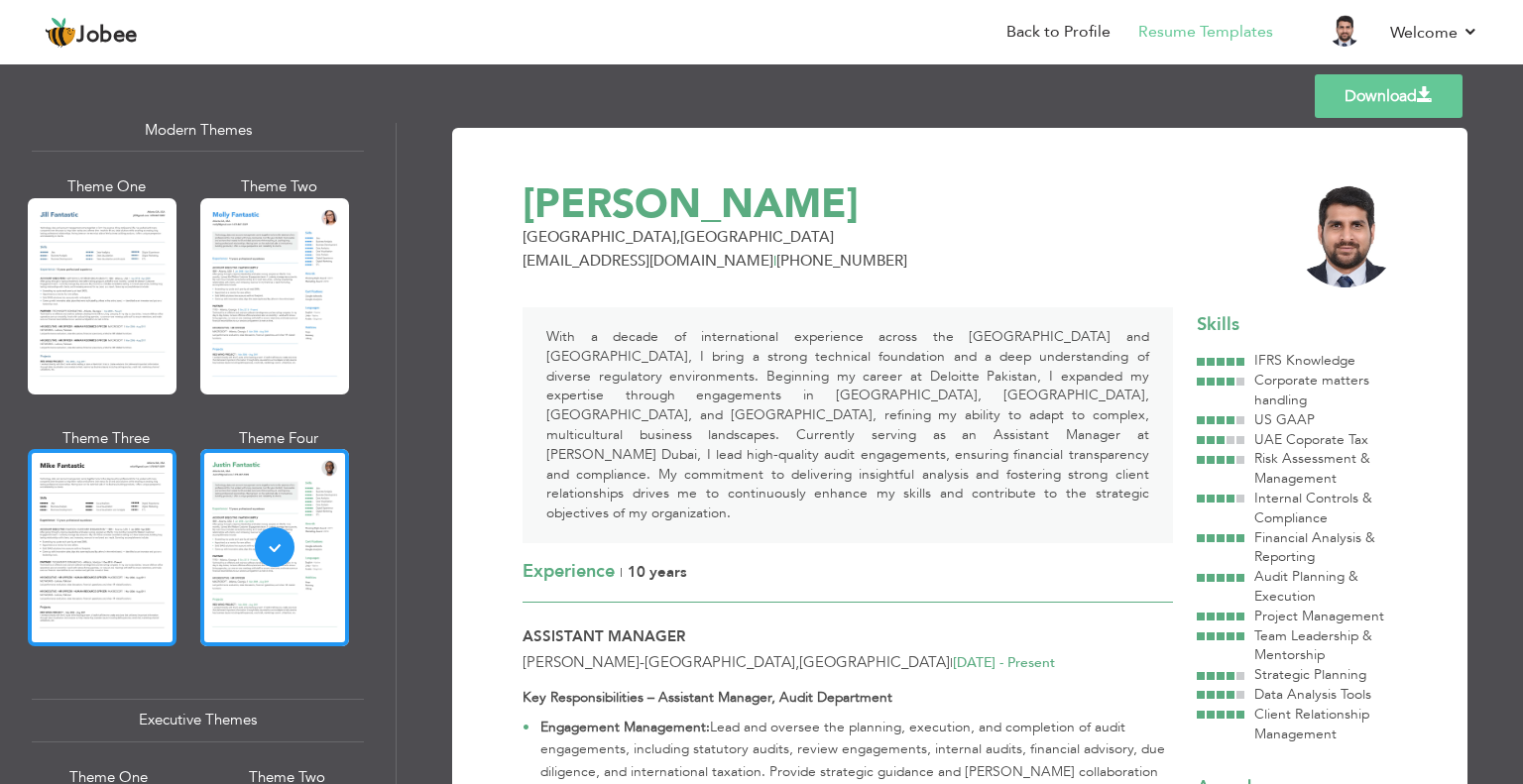 click at bounding box center [102, 547] 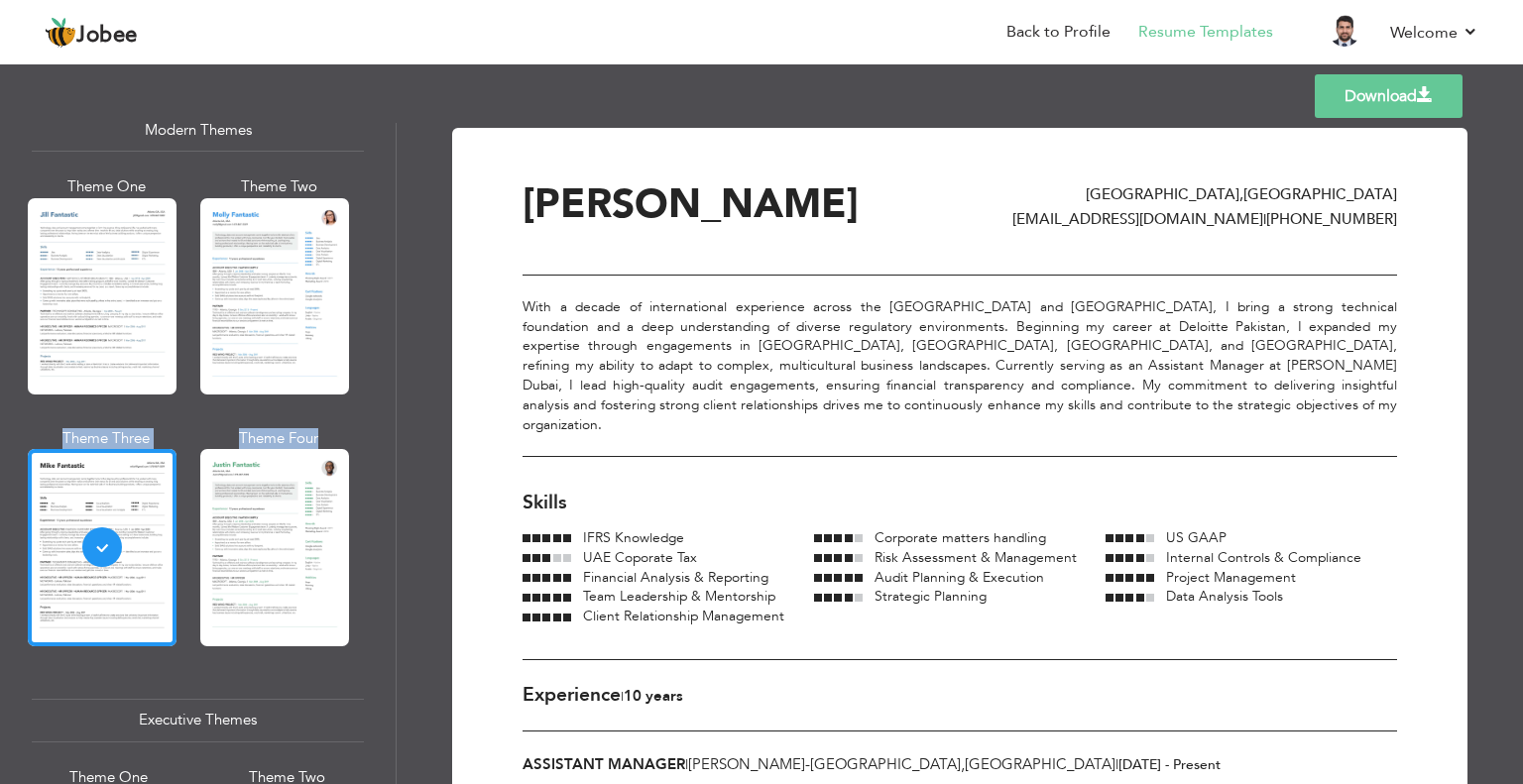 drag, startPoint x: 389, startPoint y: 342, endPoint x: 382, endPoint y: 419, distance: 77.31753 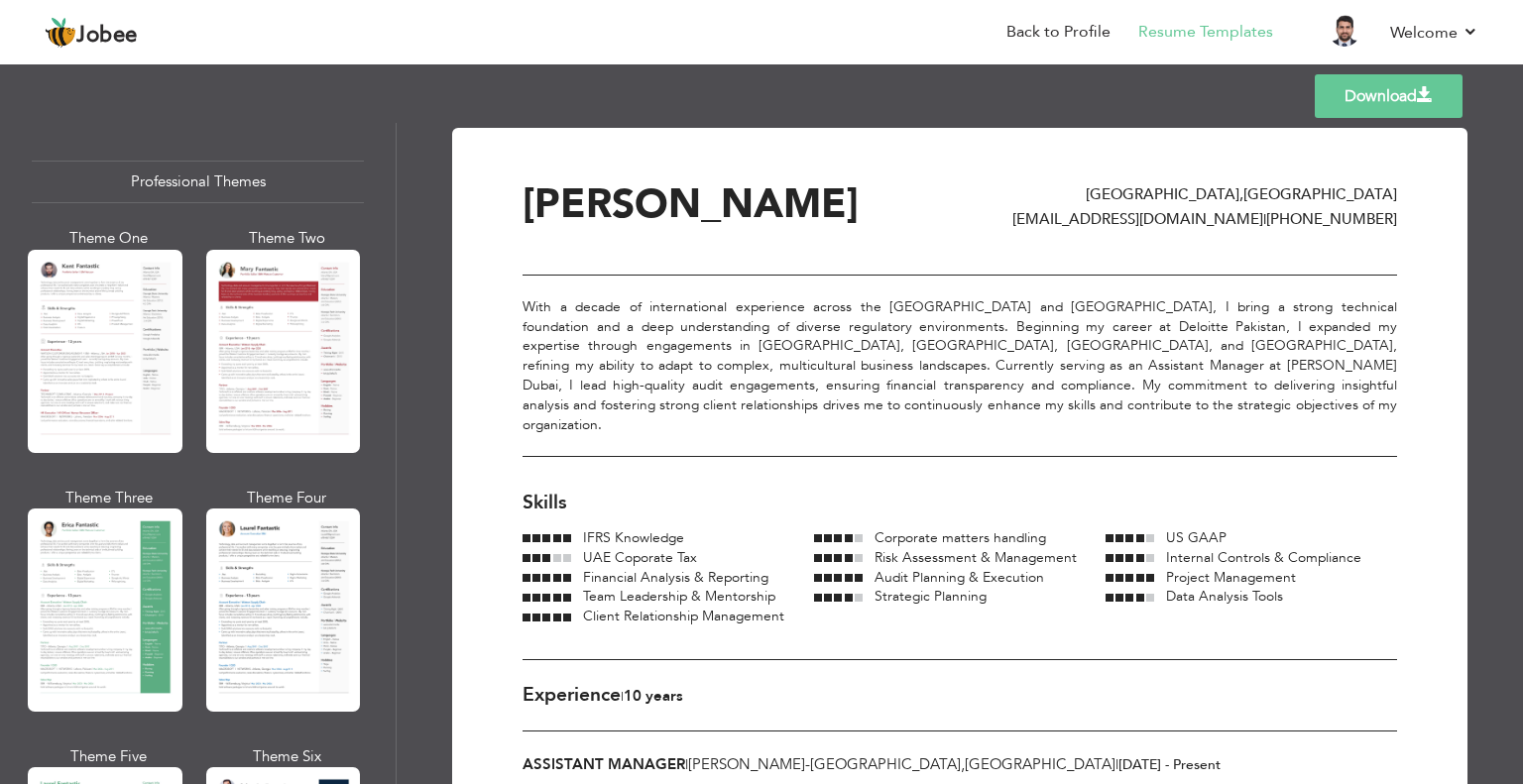 scroll, scrollTop: 0, scrollLeft: 0, axis: both 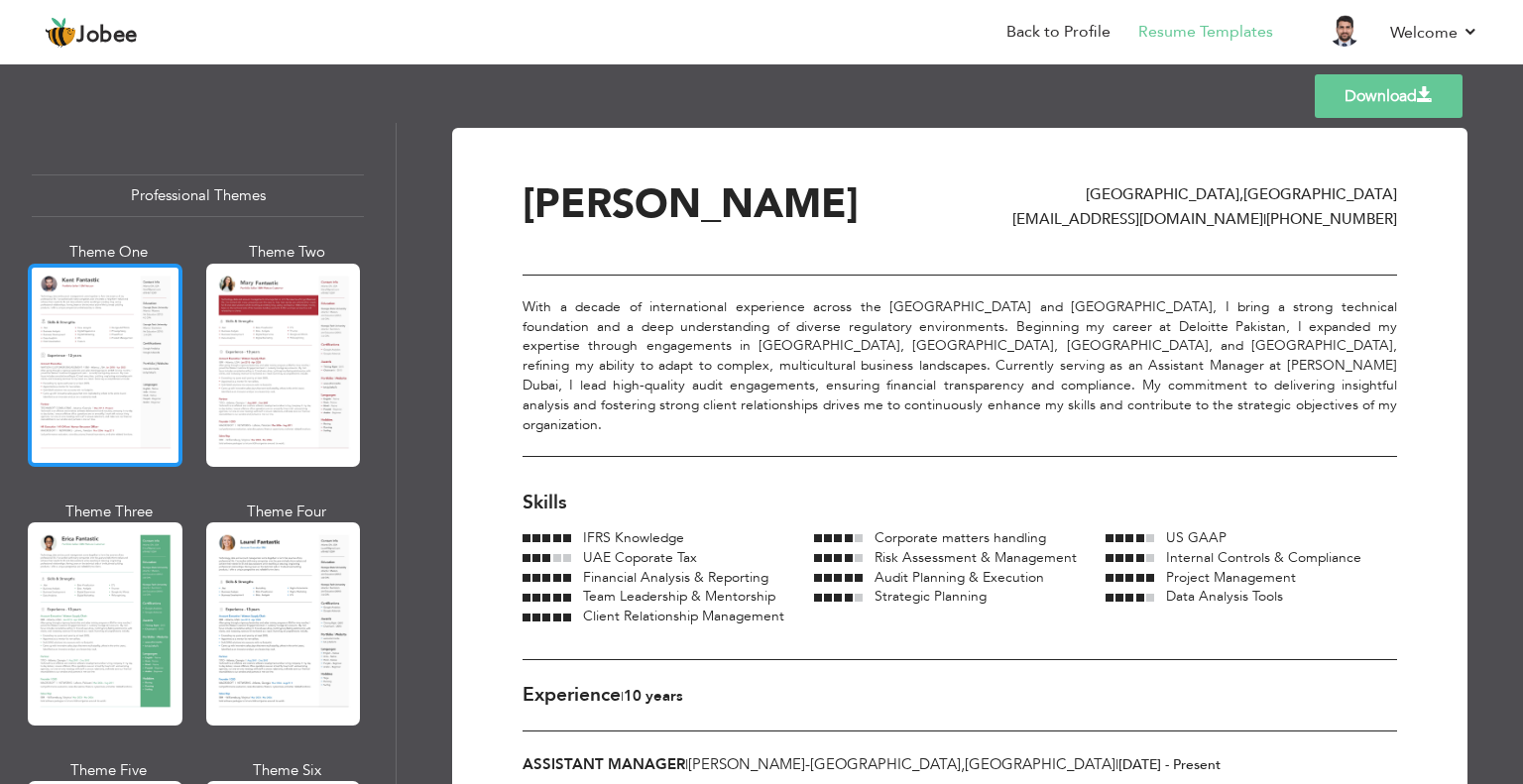 click at bounding box center (105, 365) 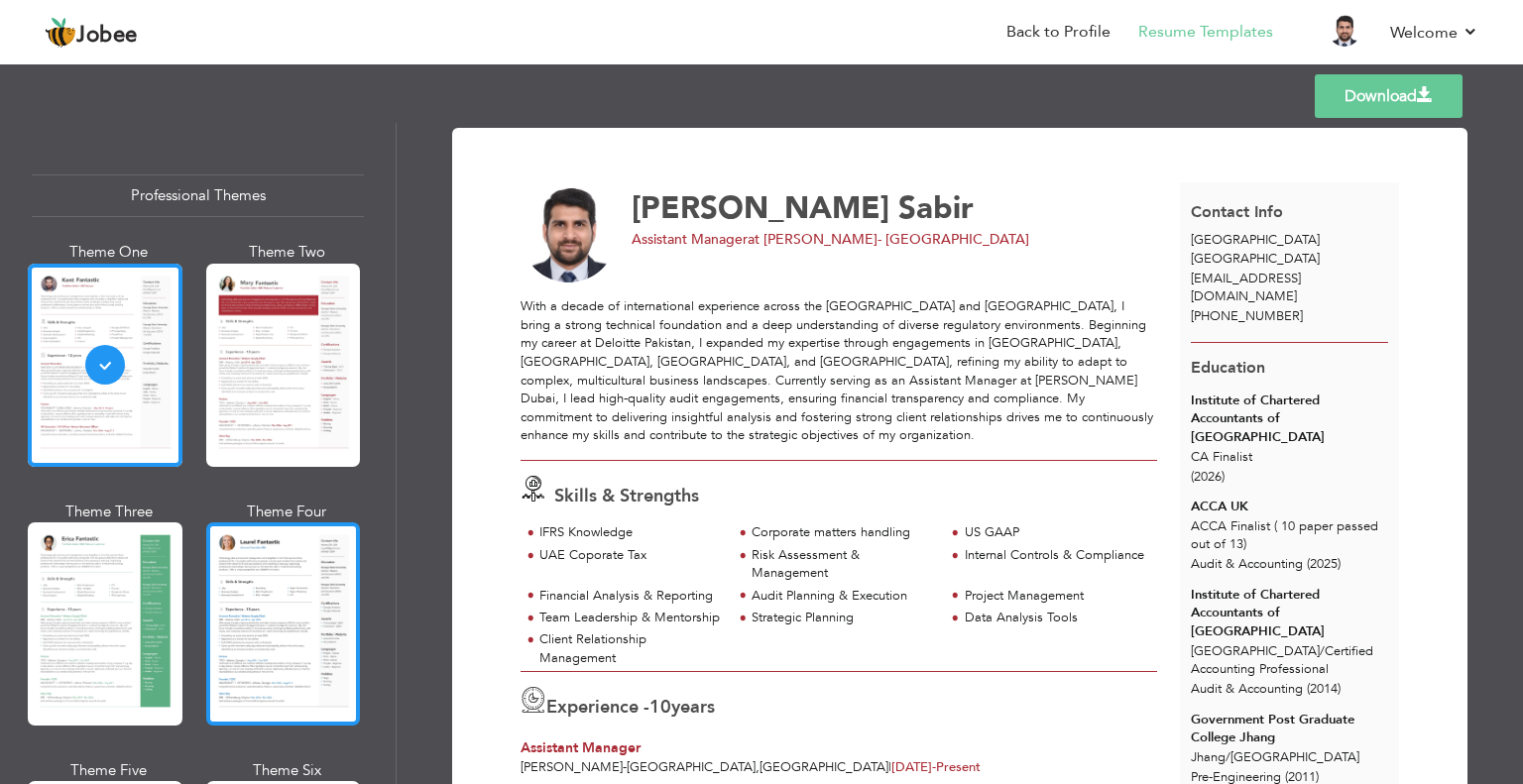 click at bounding box center (284, 623) 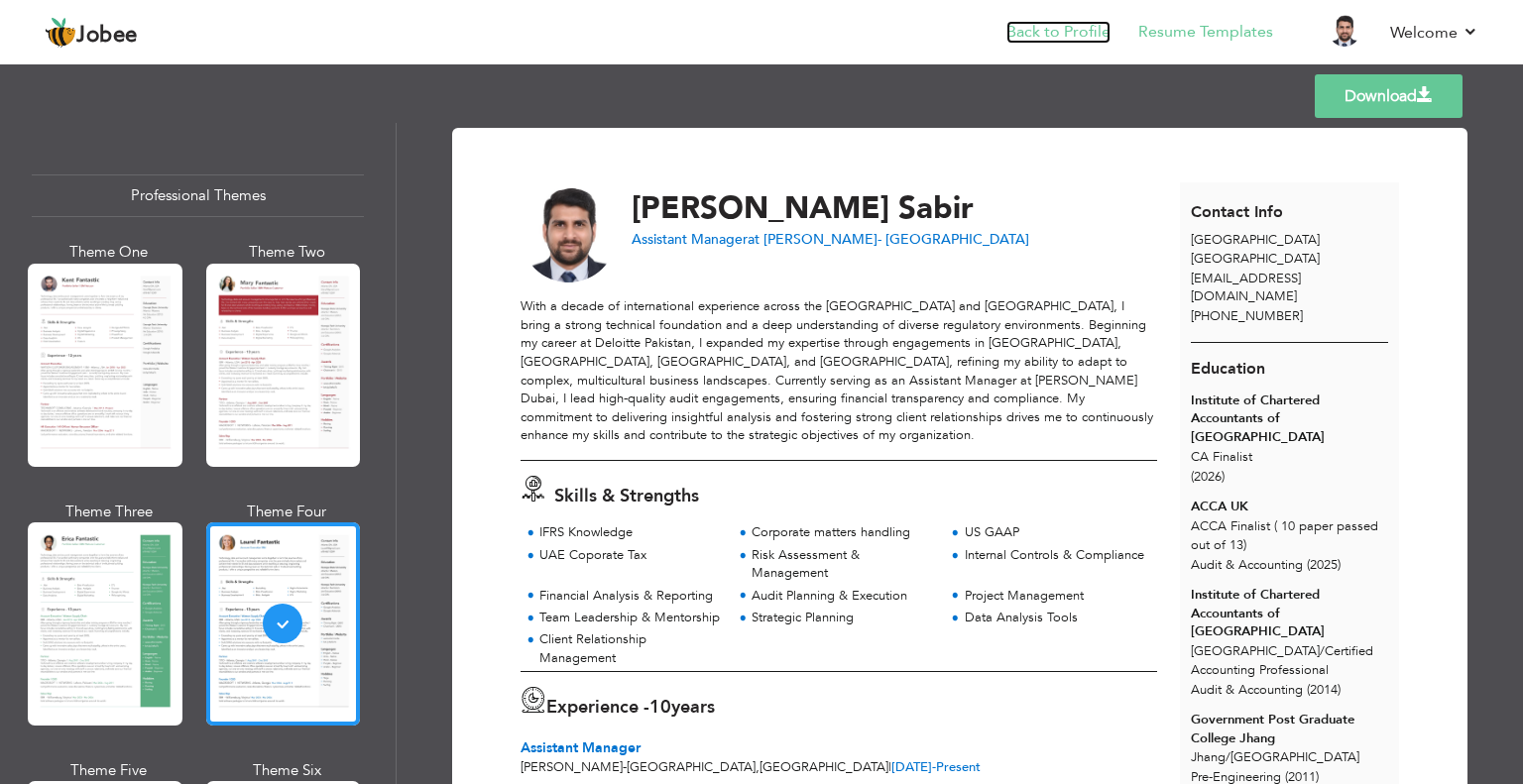 click on "Back to Profile" at bounding box center (1058, 32) 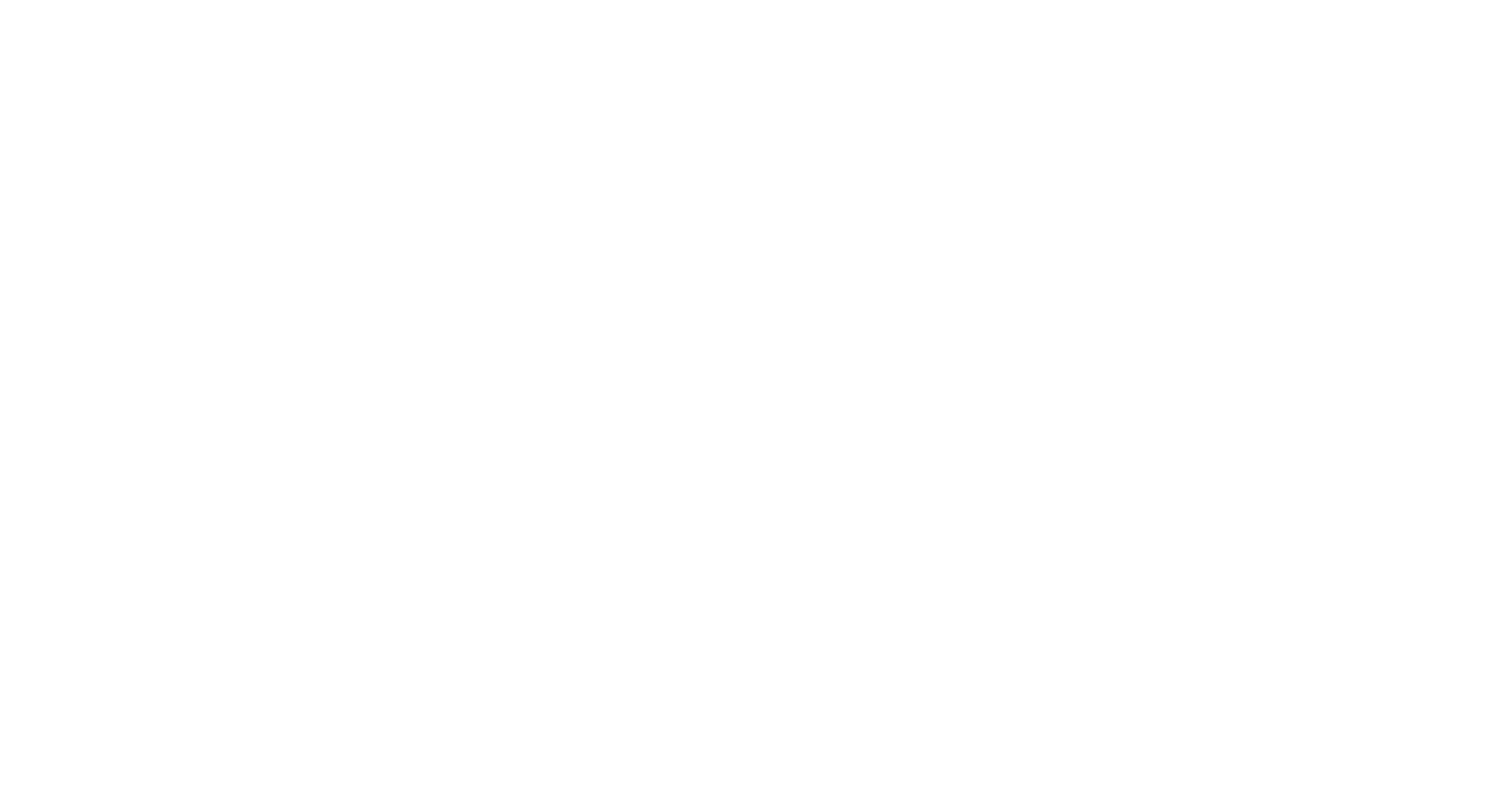 scroll, scrollTop: 0, scrollLeft: 0, axis: both 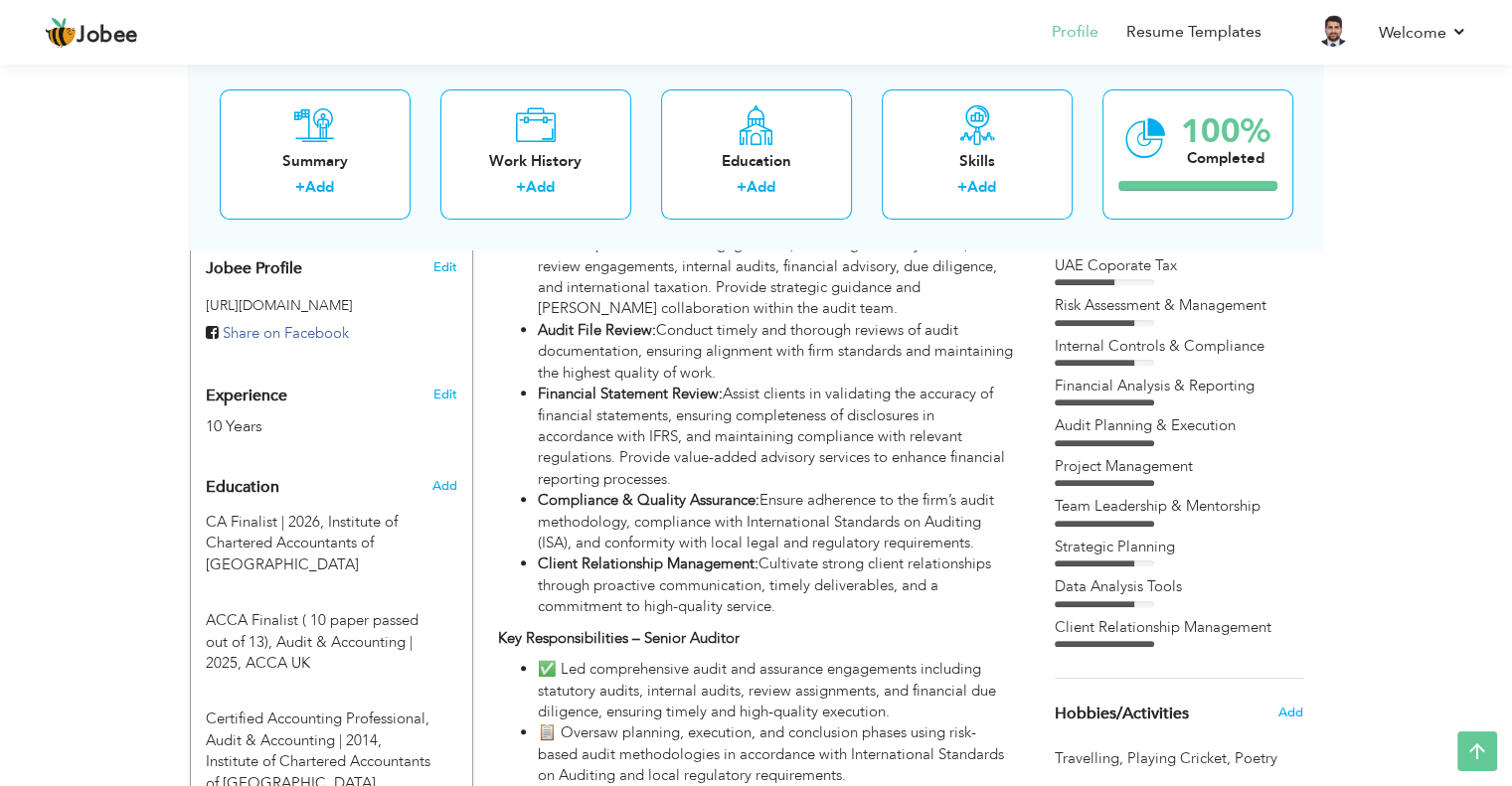 click on "Audit Planning & Execution" at bounding box center [1179, 425] 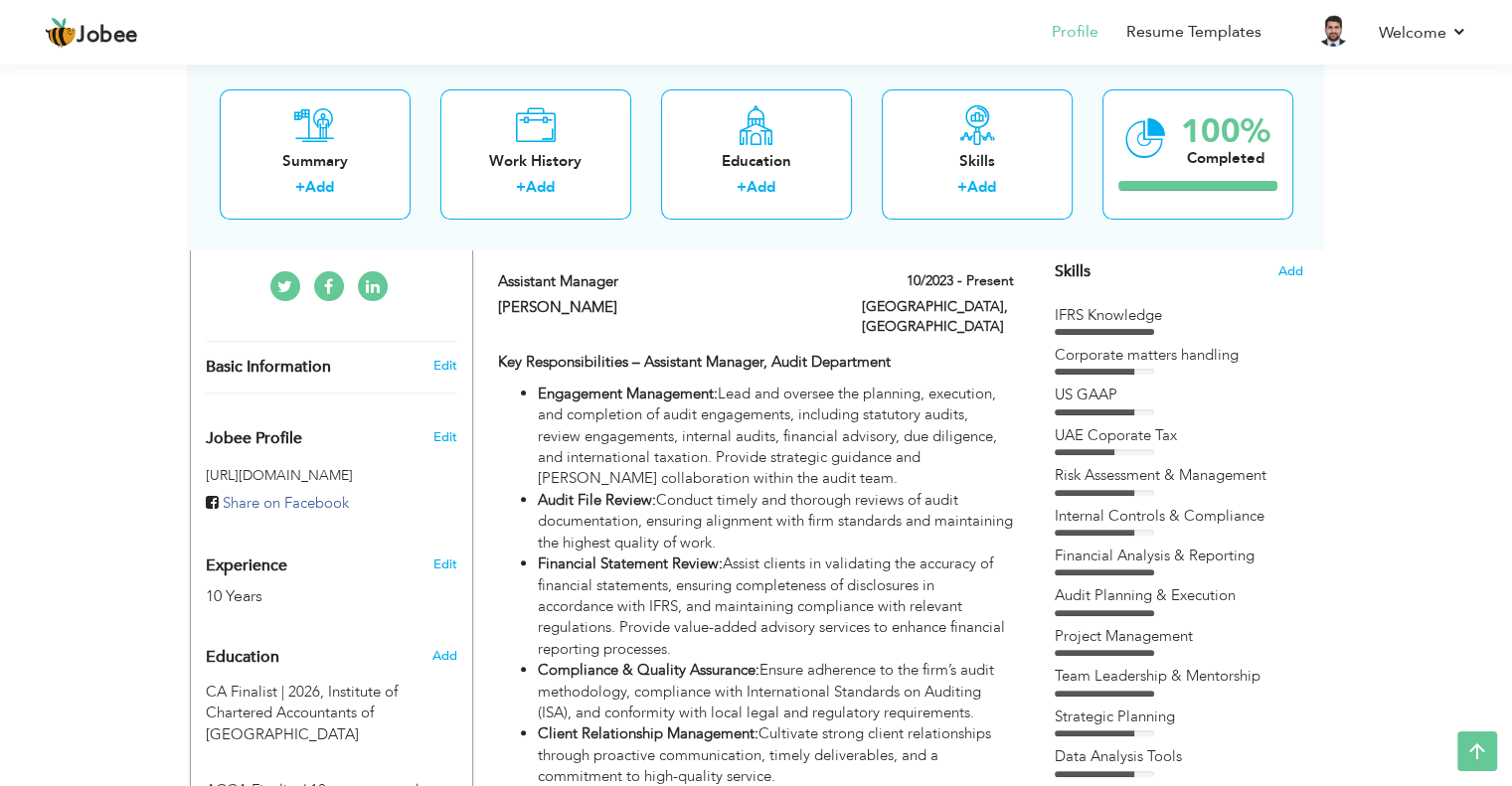 scroll, scrollTop: 420, scrollLeft: 0, axis: vertical 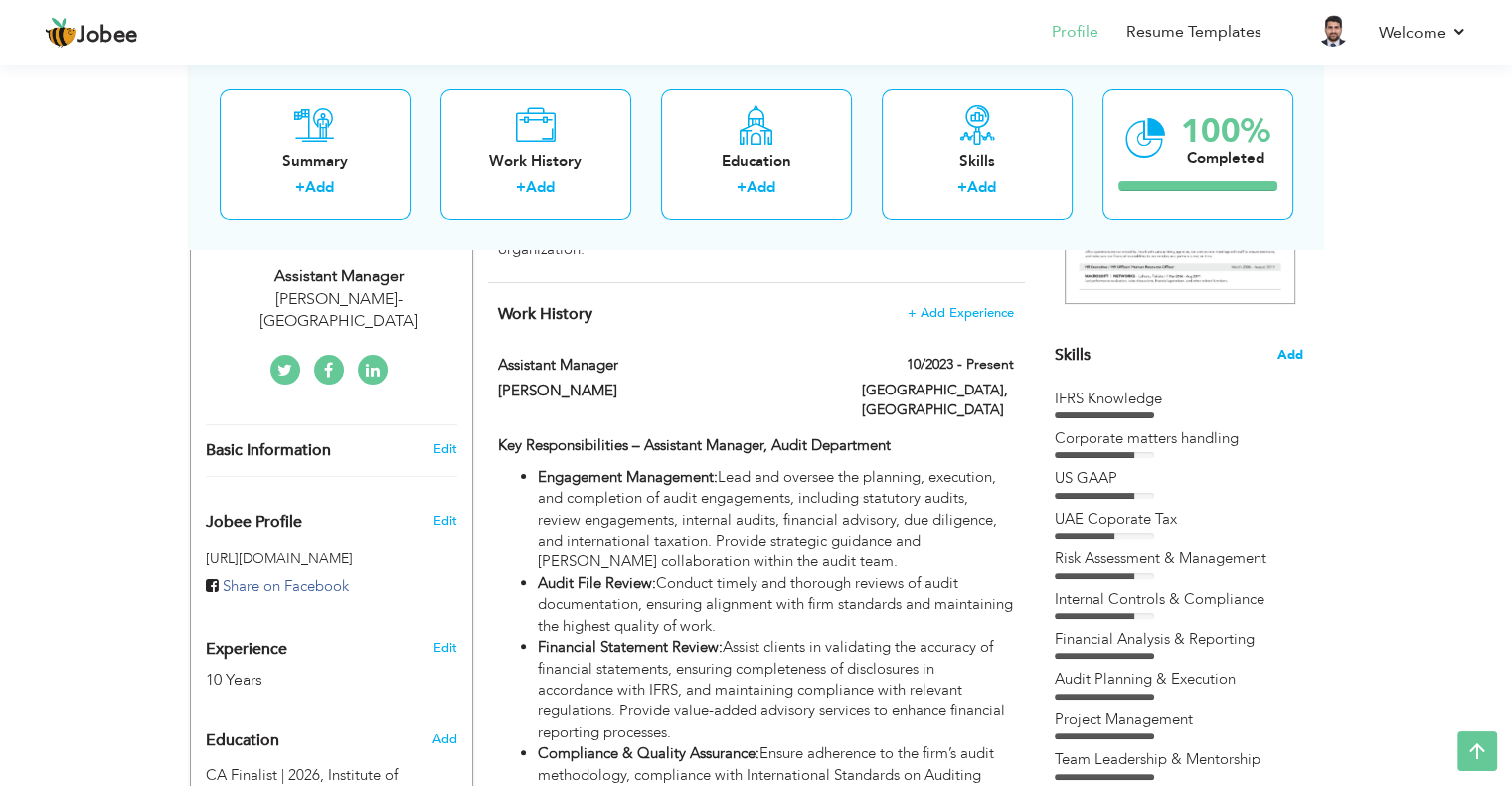 click on "Add" at bounding box center (1290, 355) 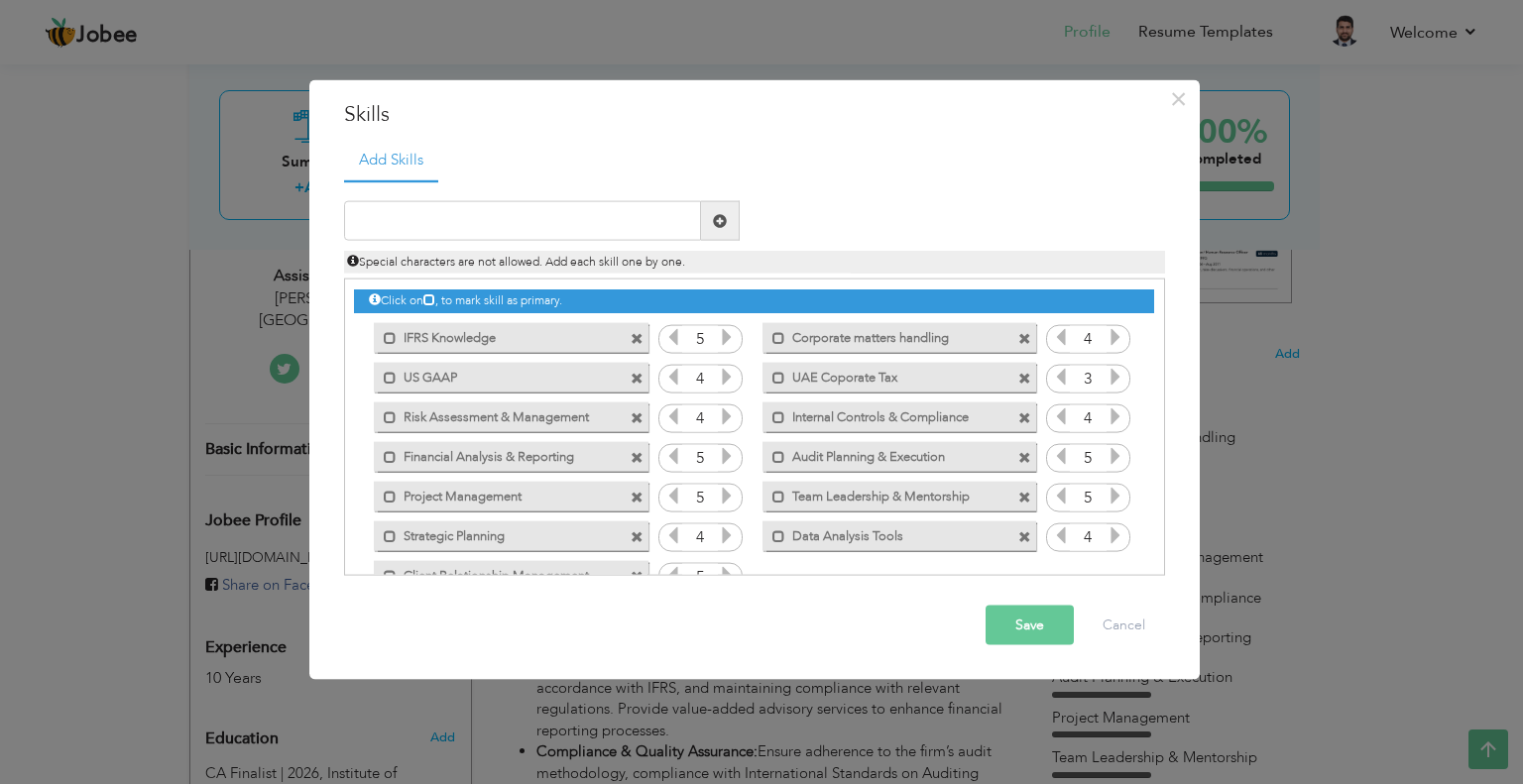 drag, startPoint x: 607, startPoint y: 417, endPoint x: 618, endPoint y: 421, distance: 11.7046999 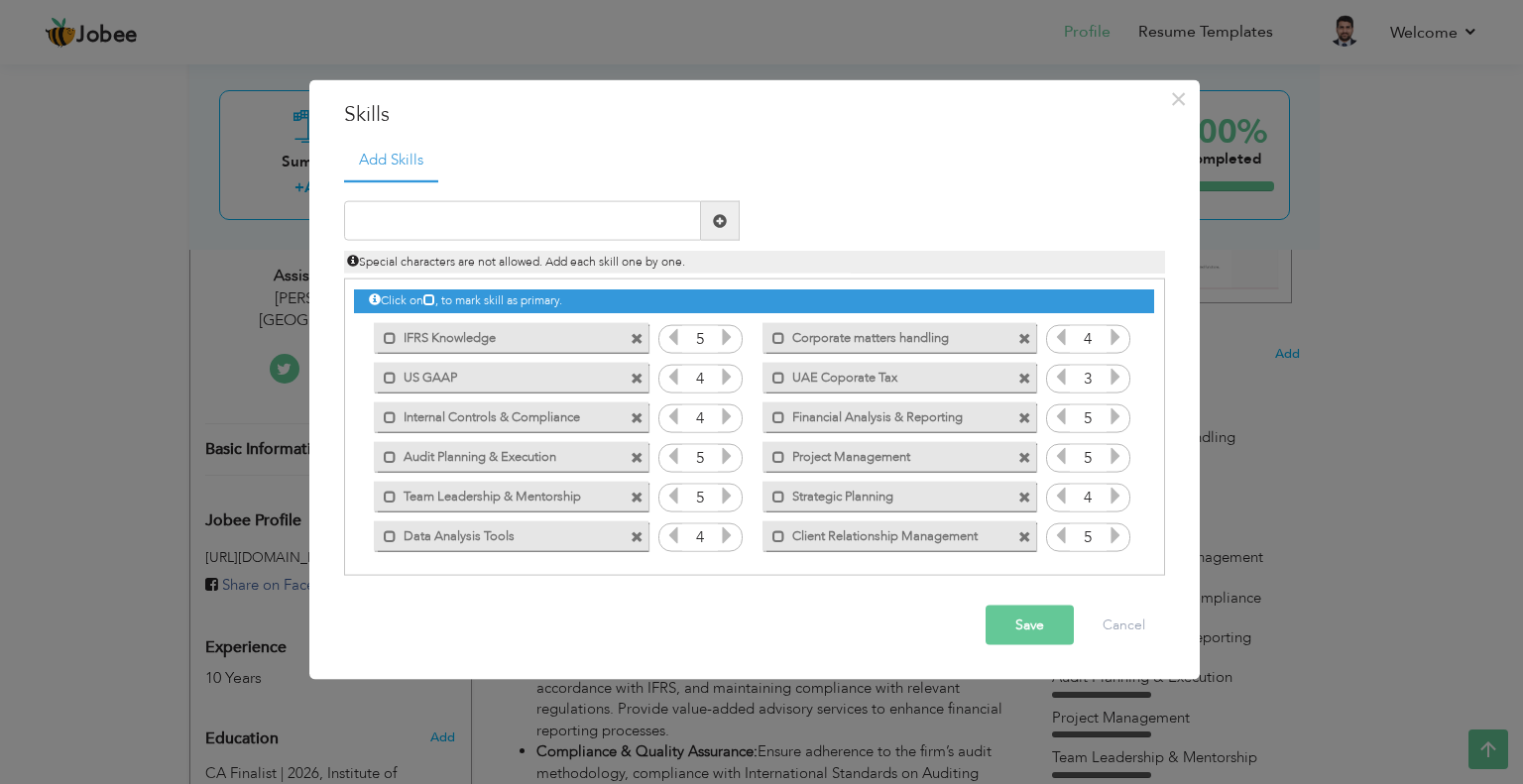 click on "Save" at bounding box center (1029, 625) 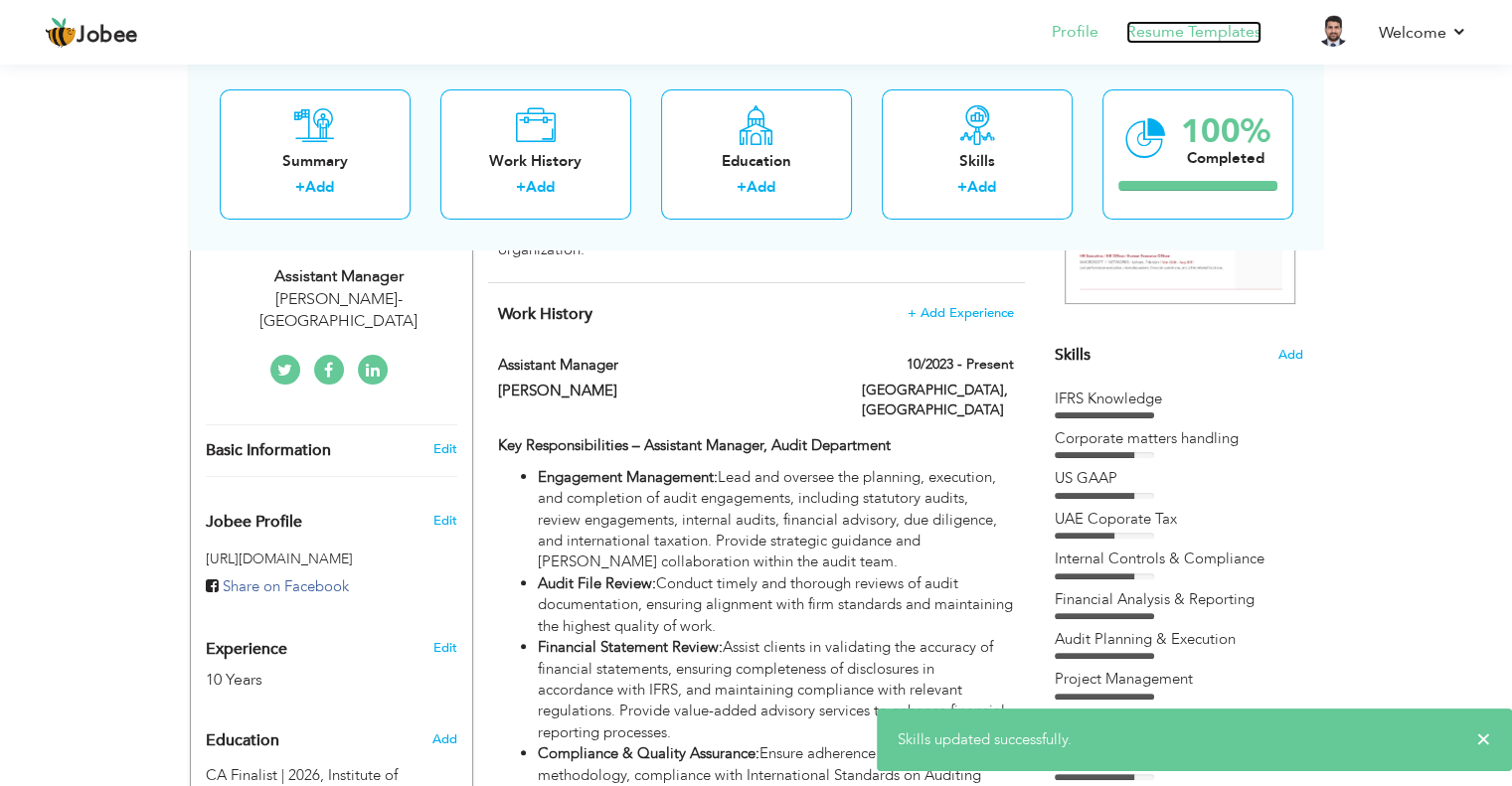 click on "Resume Templates" at bounding box center [1194, 32] 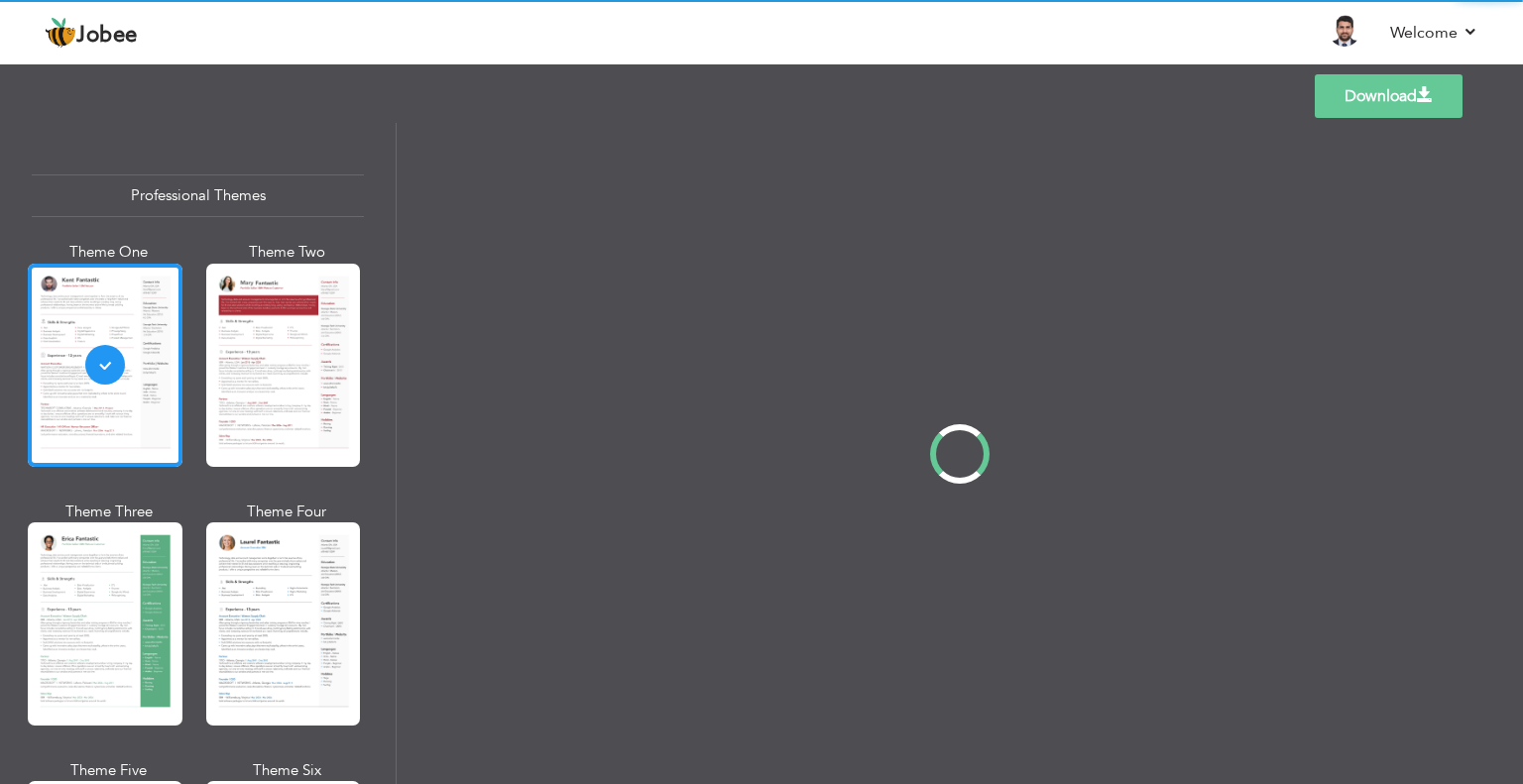 scroll, scrollTop: 0, scrollLeft: 0, axis: both 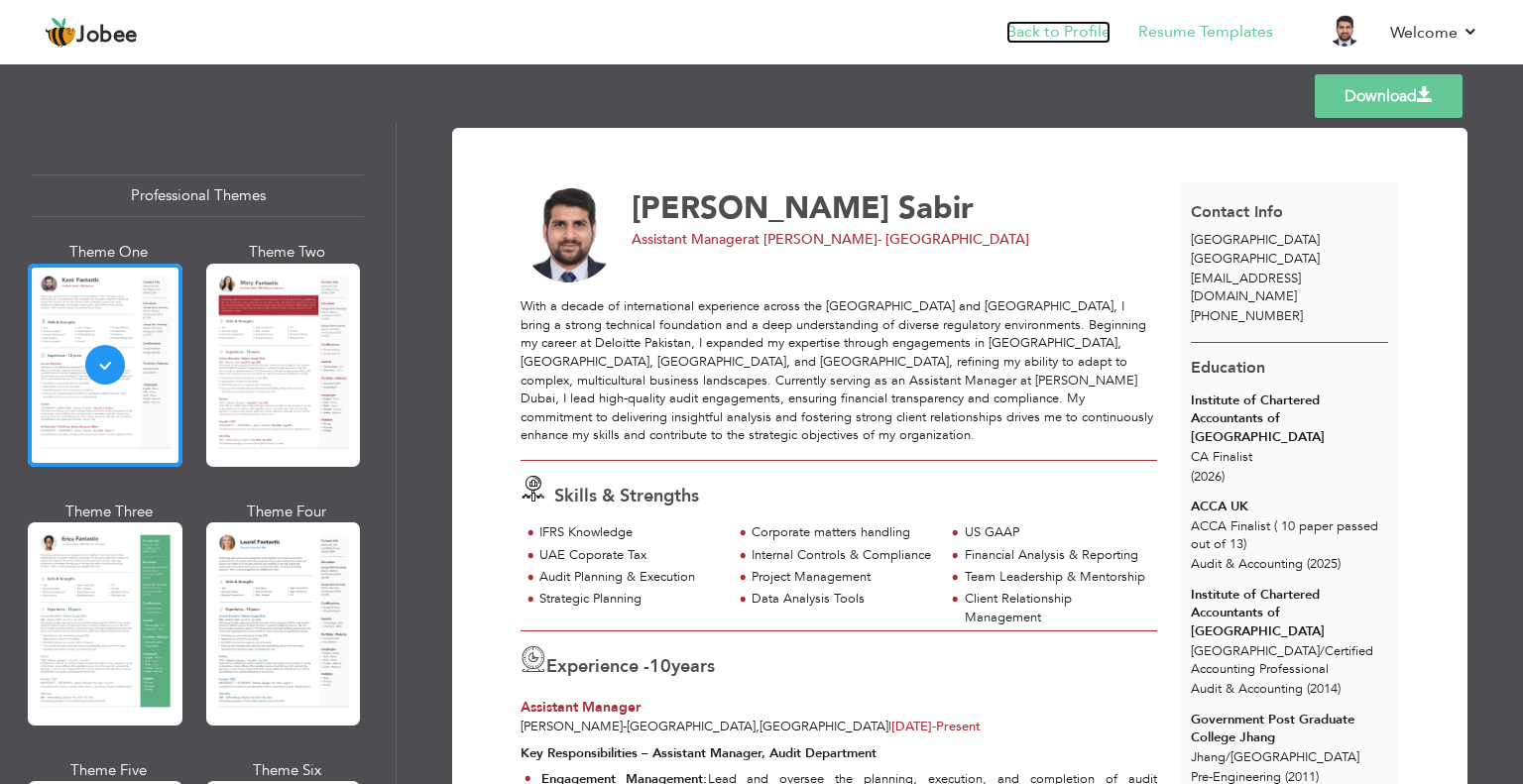 click on "Back to Profile" at bounding box center (1058, 32) 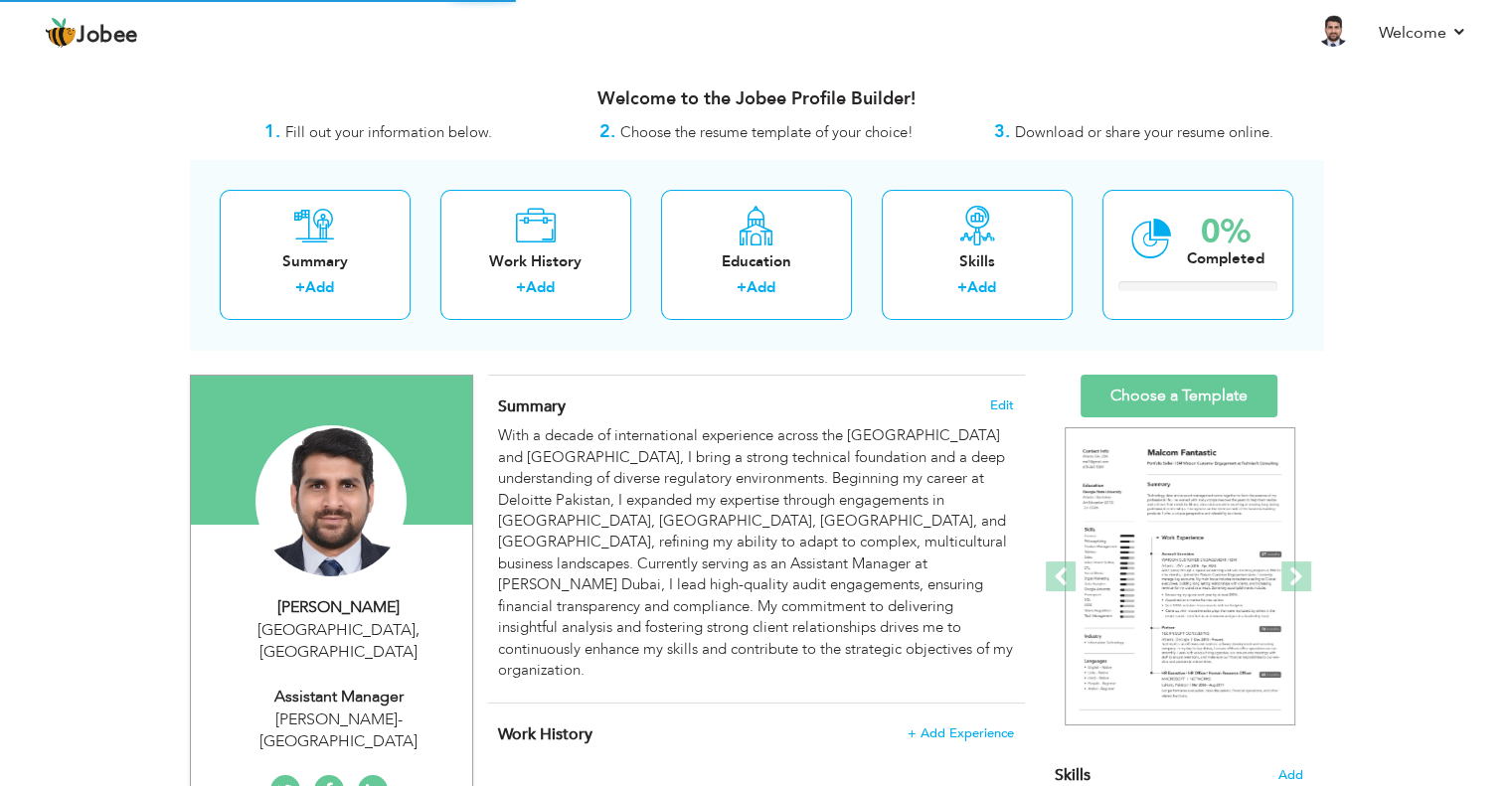 scroll, scrollTop: 0, scrollLeft: 0, axis: both 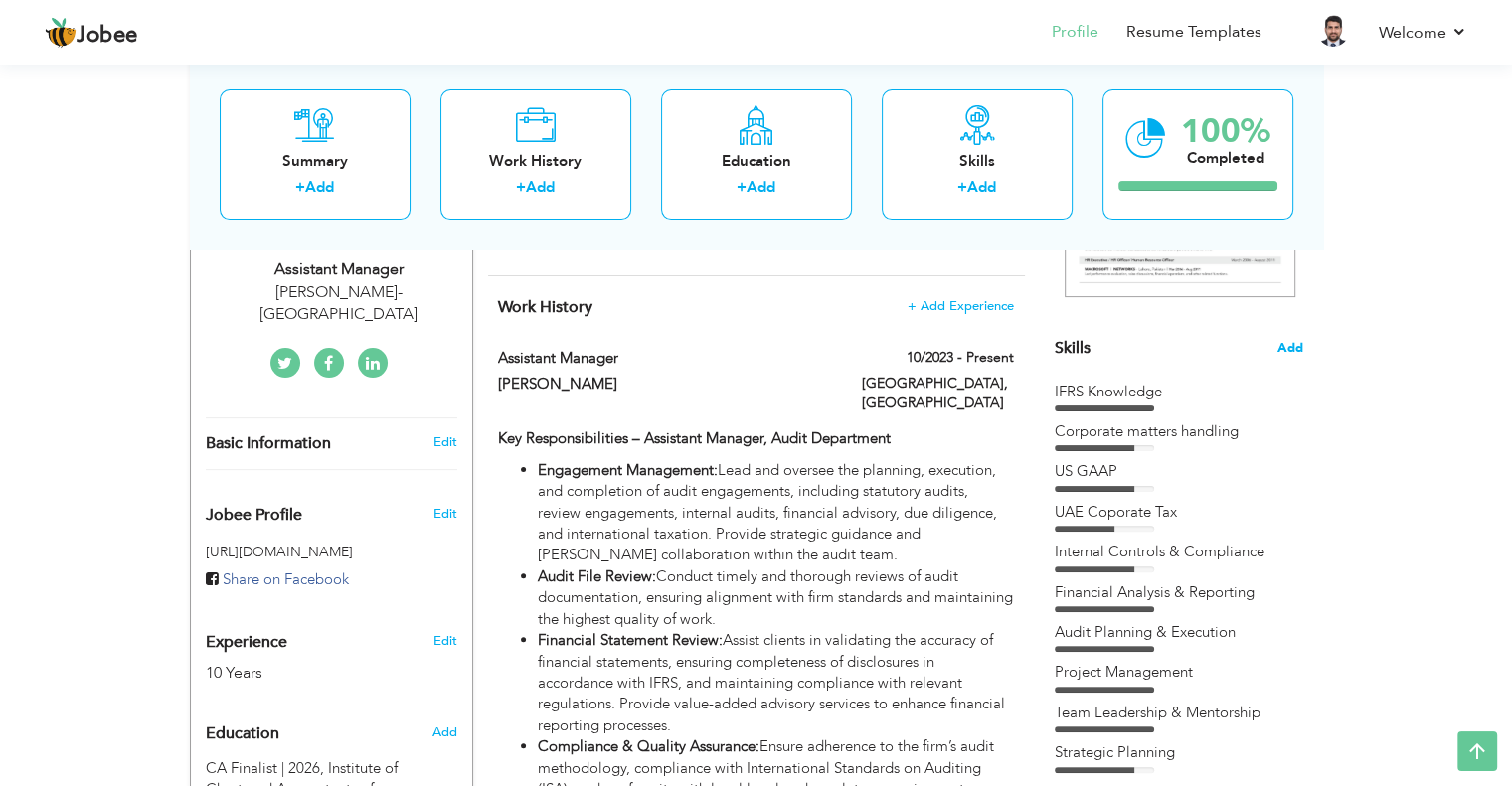 click on "Add" at bounding box center [1290, 348] 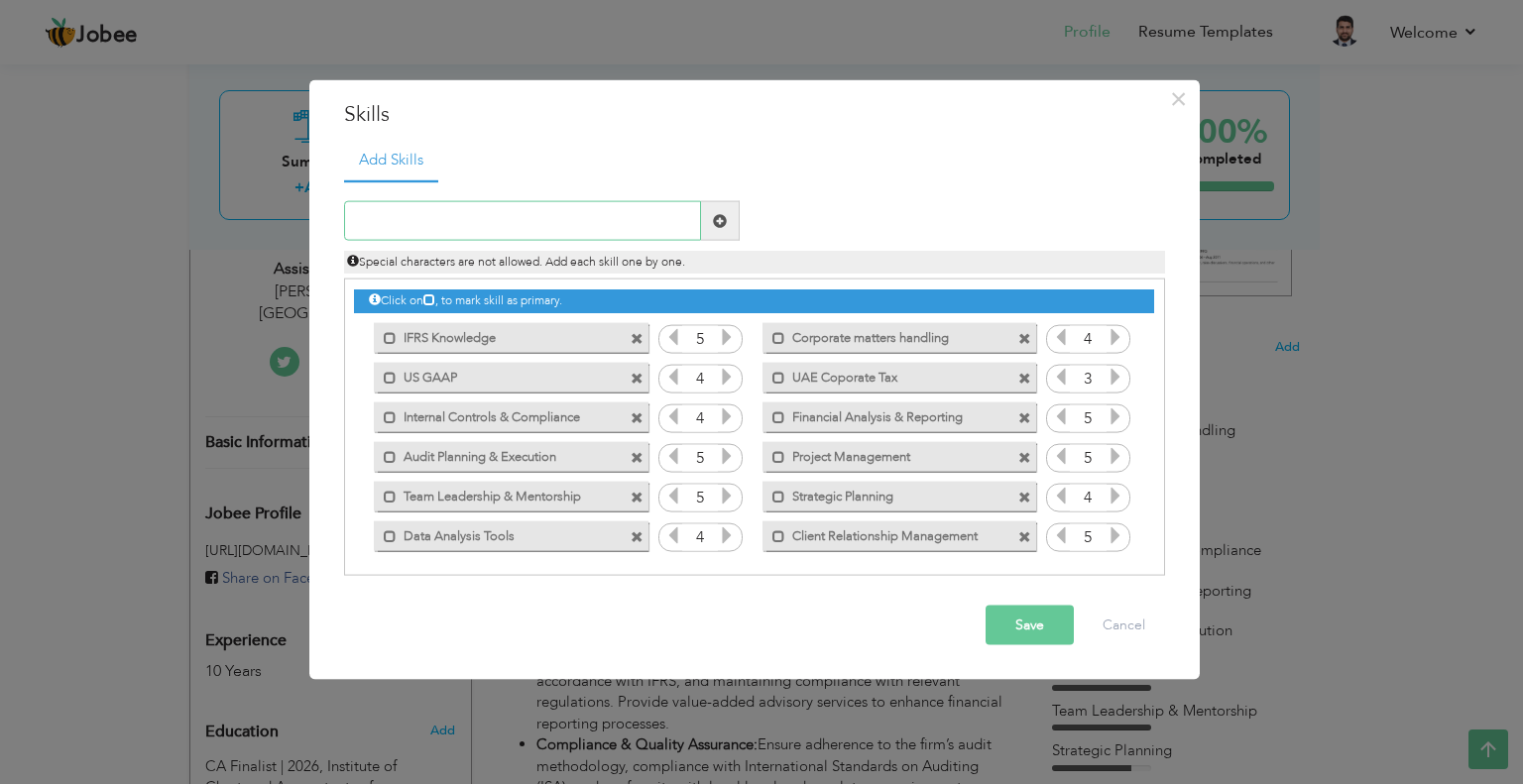 paste on "Client Relationship Management" 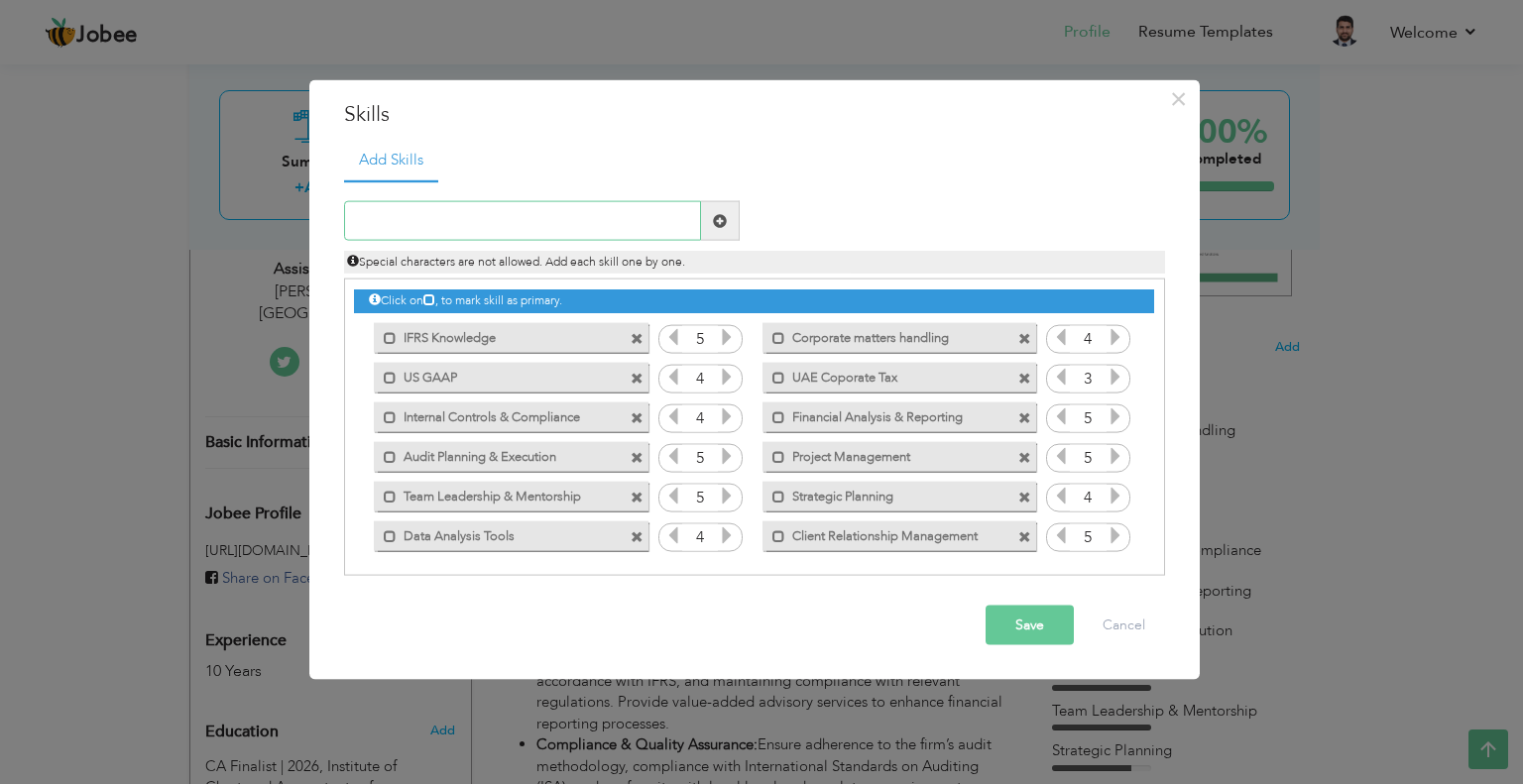 paste on "- Risk Assessment & Management" 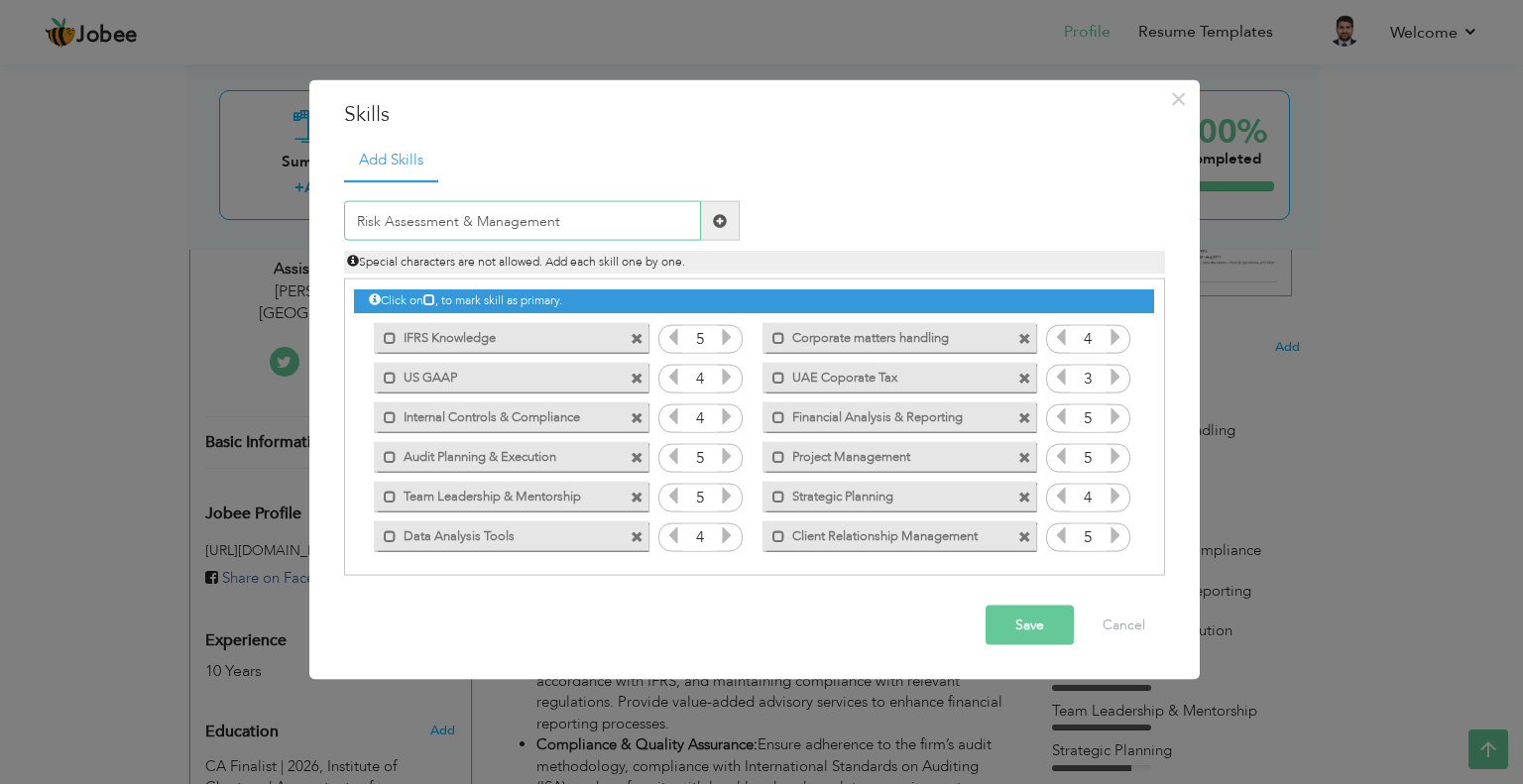 type on "Risk Assessment & Management" 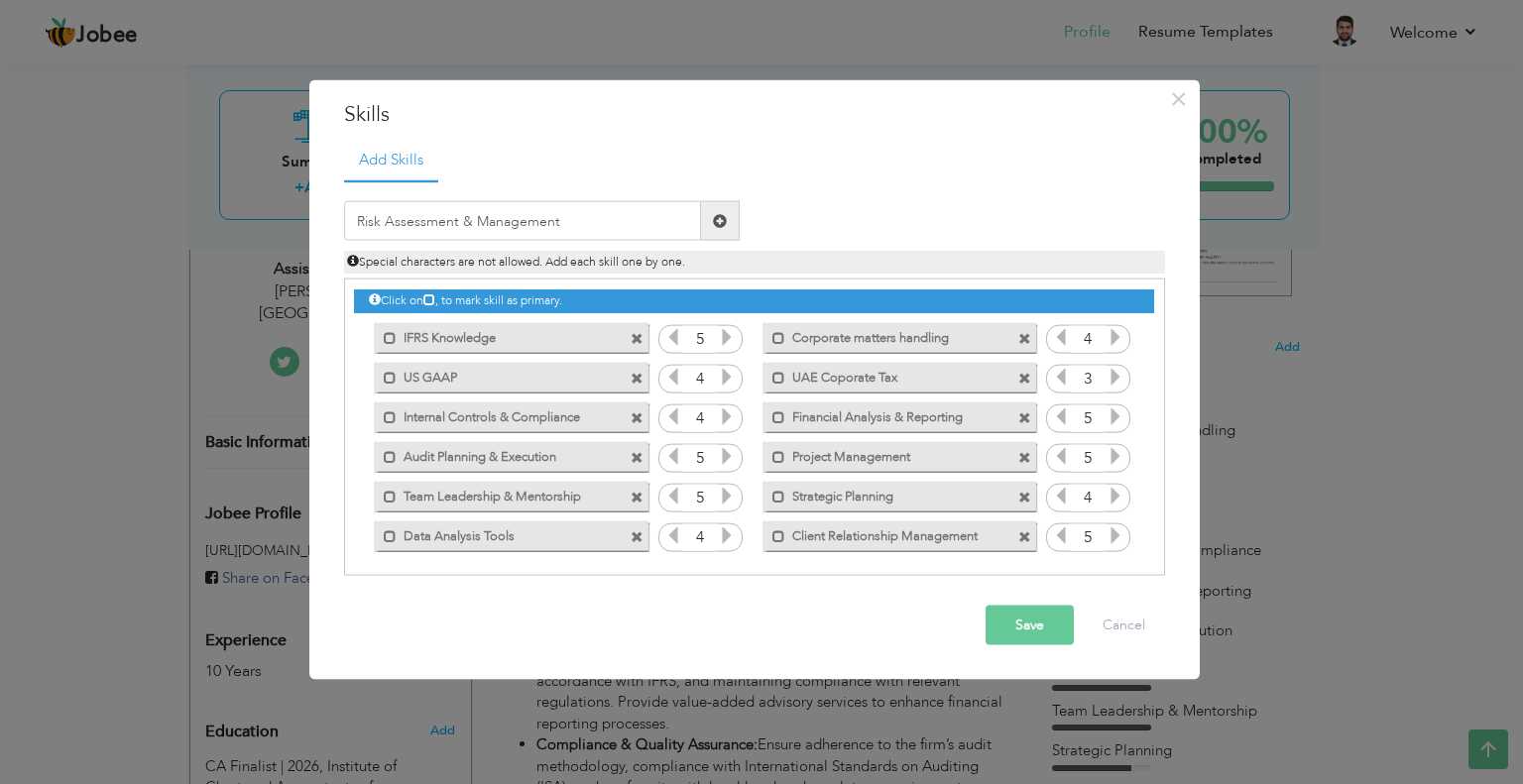 click at bounding box center [720, 221] 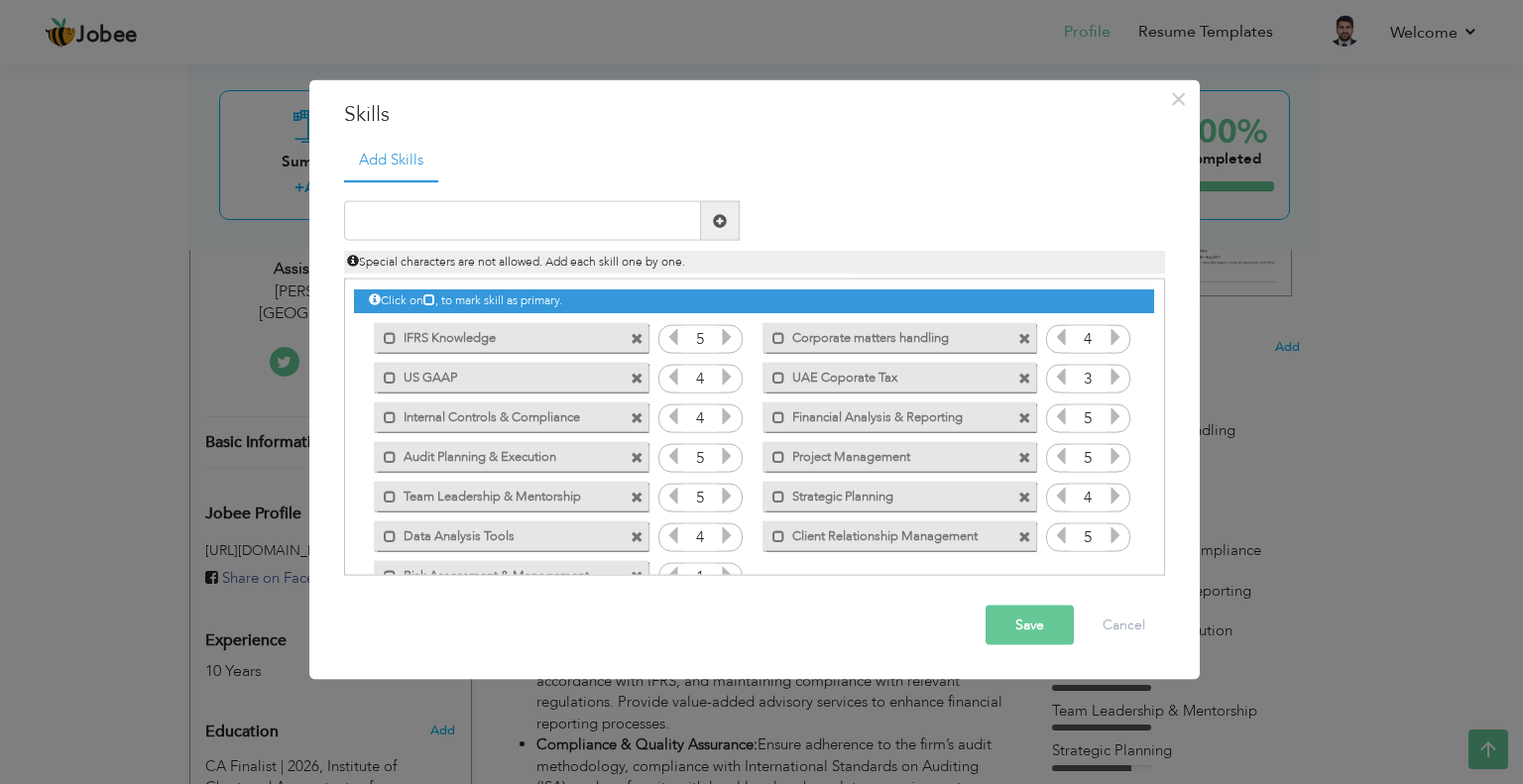 scroll, scrollTop: 44, scrollLeft: 0, axis: vertical 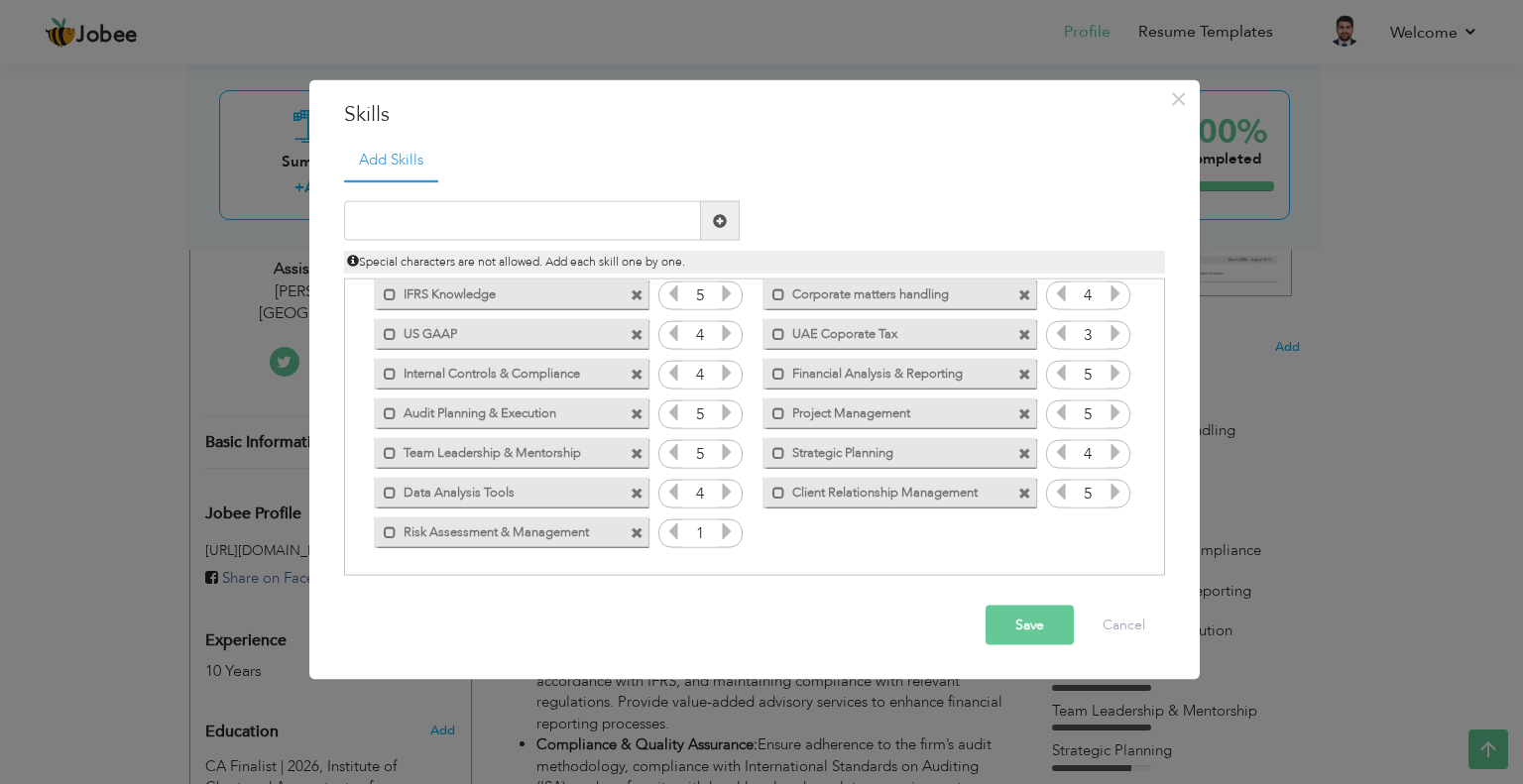 click at bounding box center (727, 531) 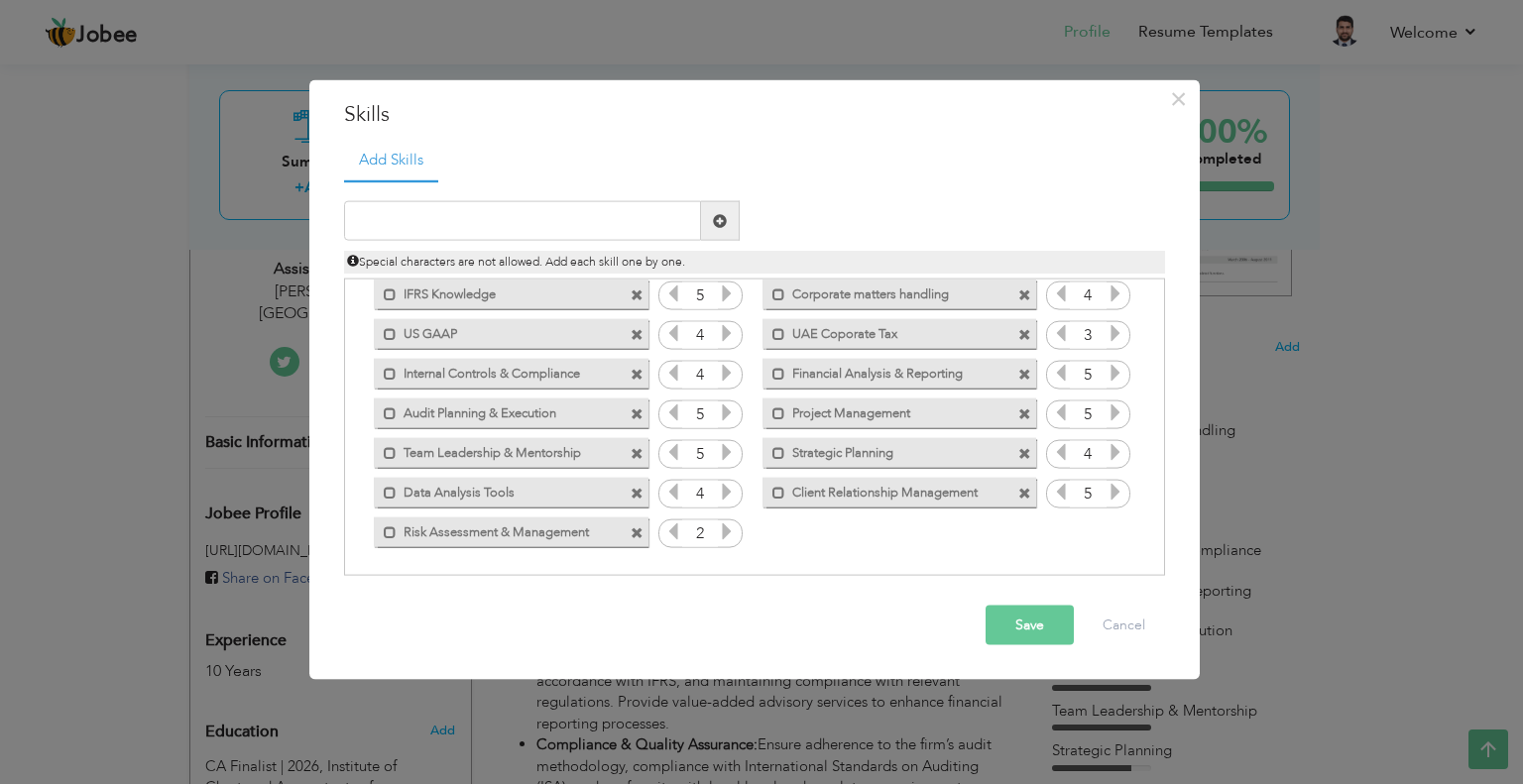 click at bounding box center [727, 531] 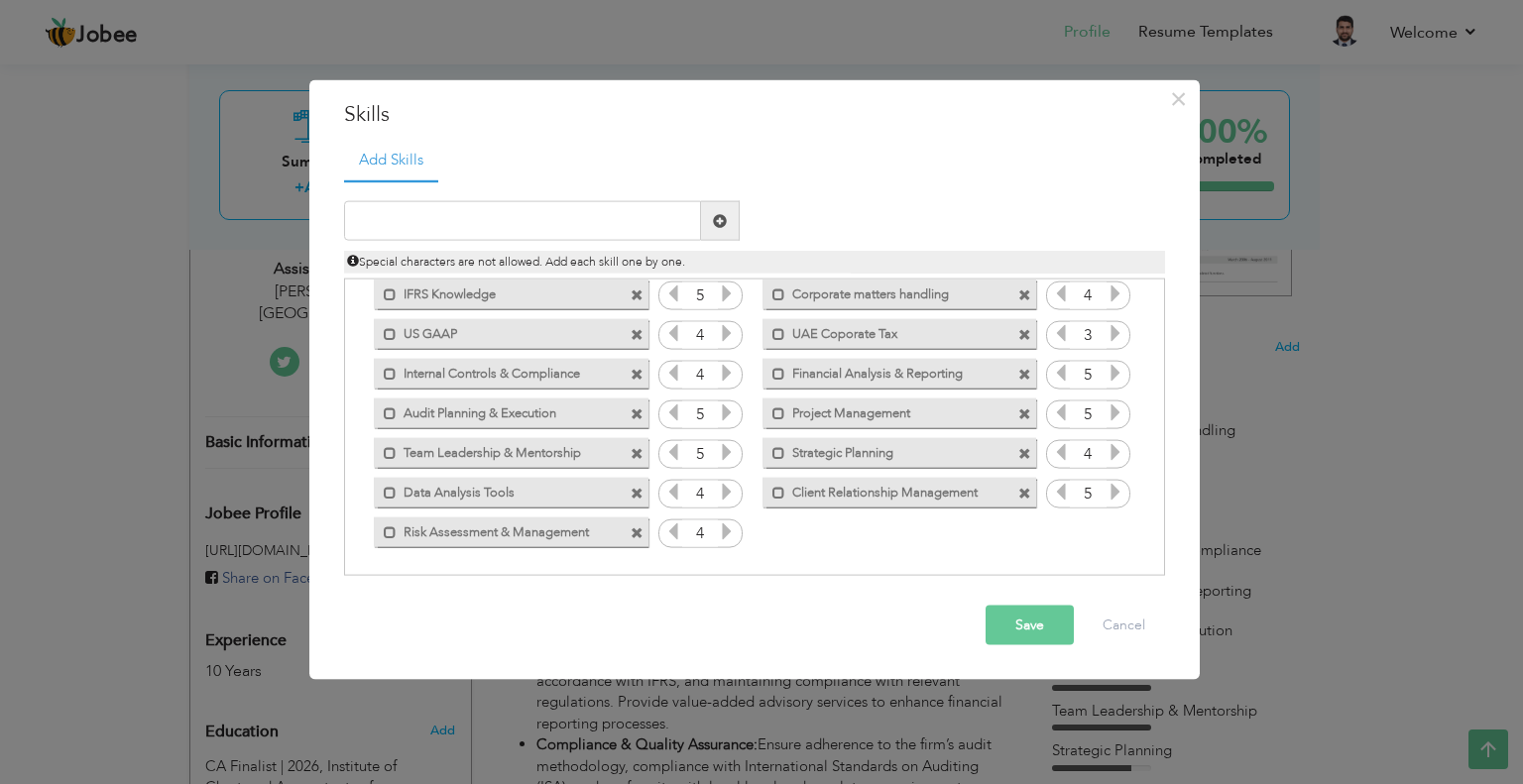 click on "Save" at bounding box center [1029, 625] 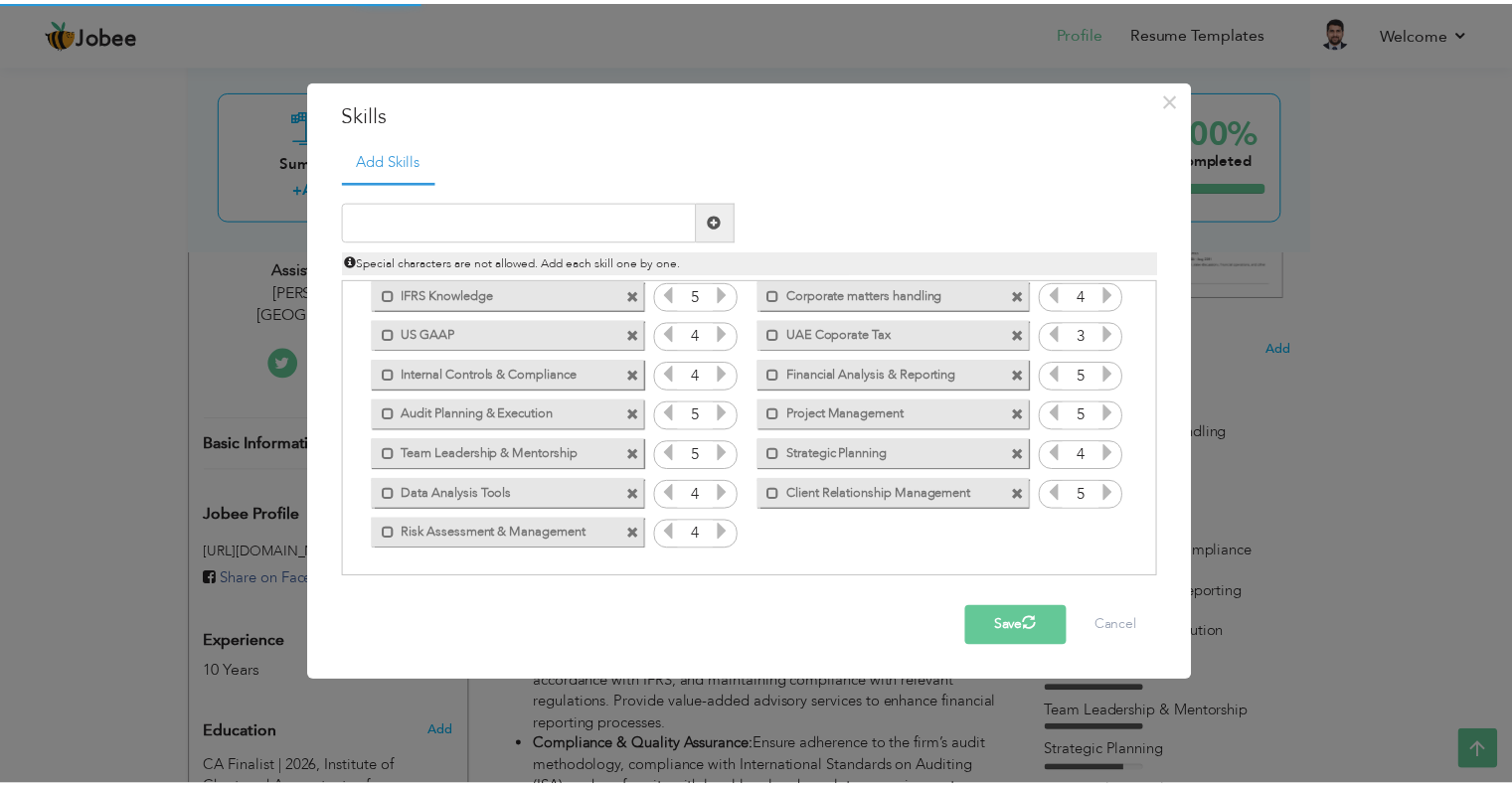 scroll, scrollTop: 0, scrollLeft: 0, axis: both 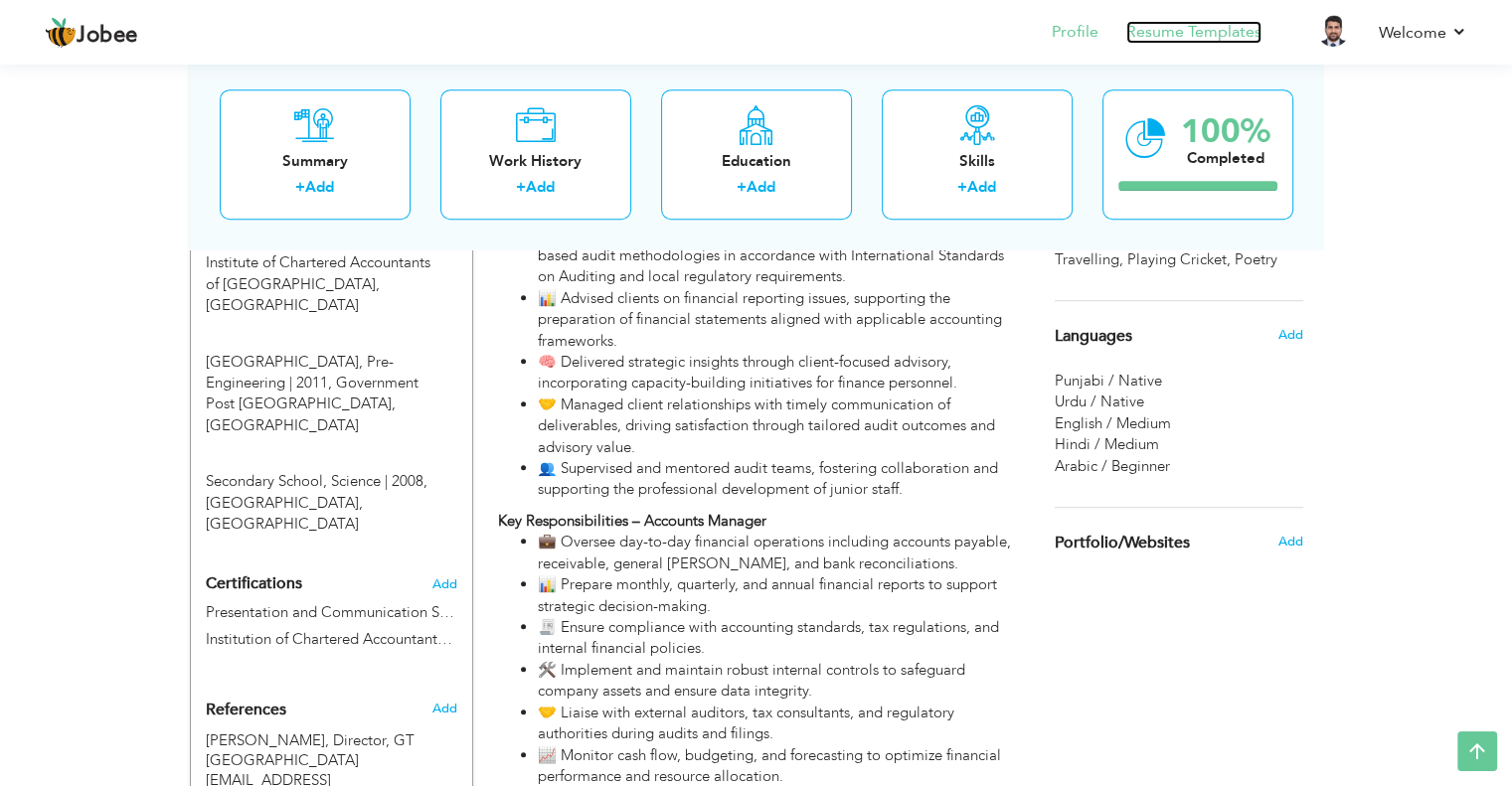 click on "Resume Templates" at bounding box center [1194, 32] 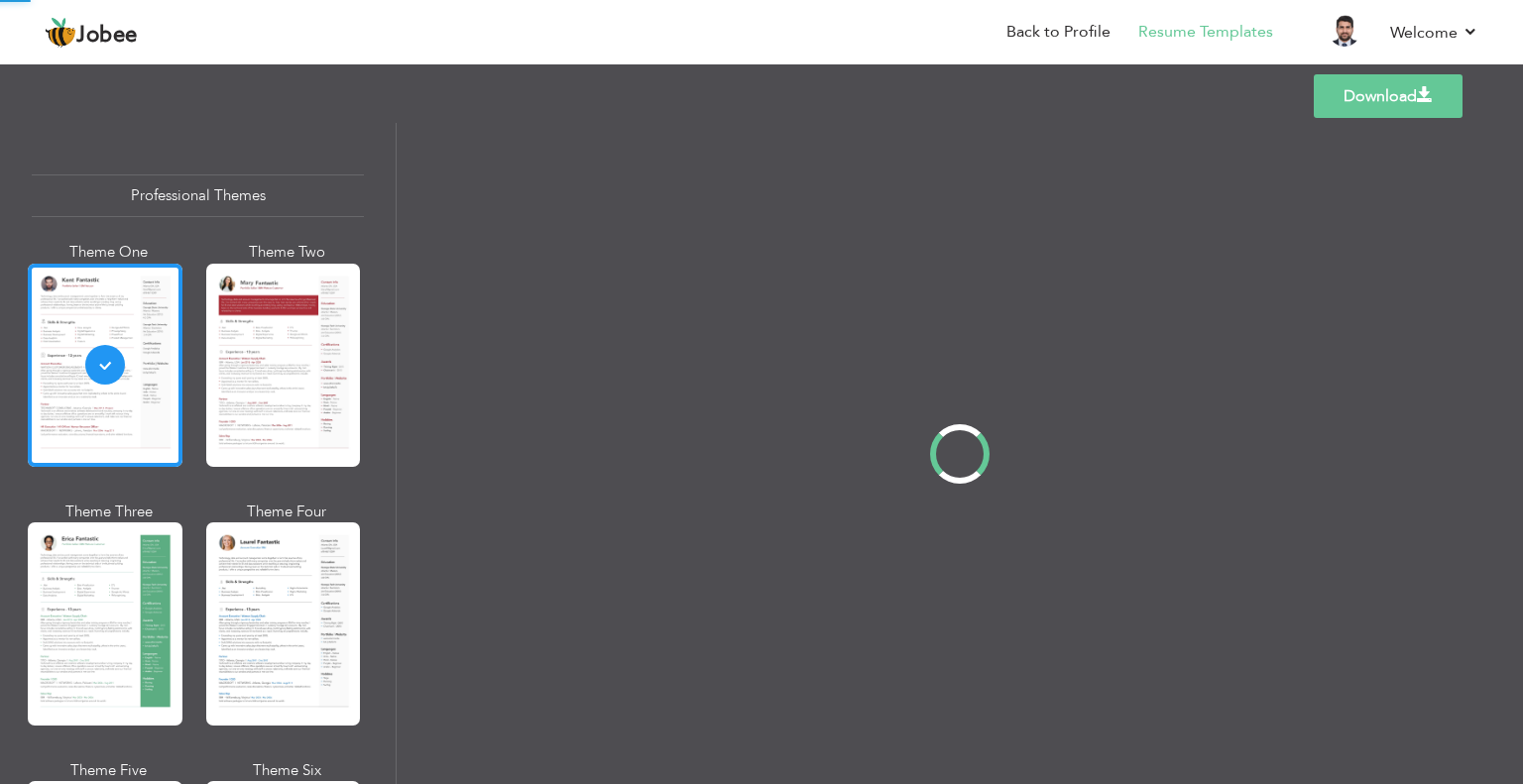 scroll, scrollTop: 0, scrollLeft: 0, axis: both 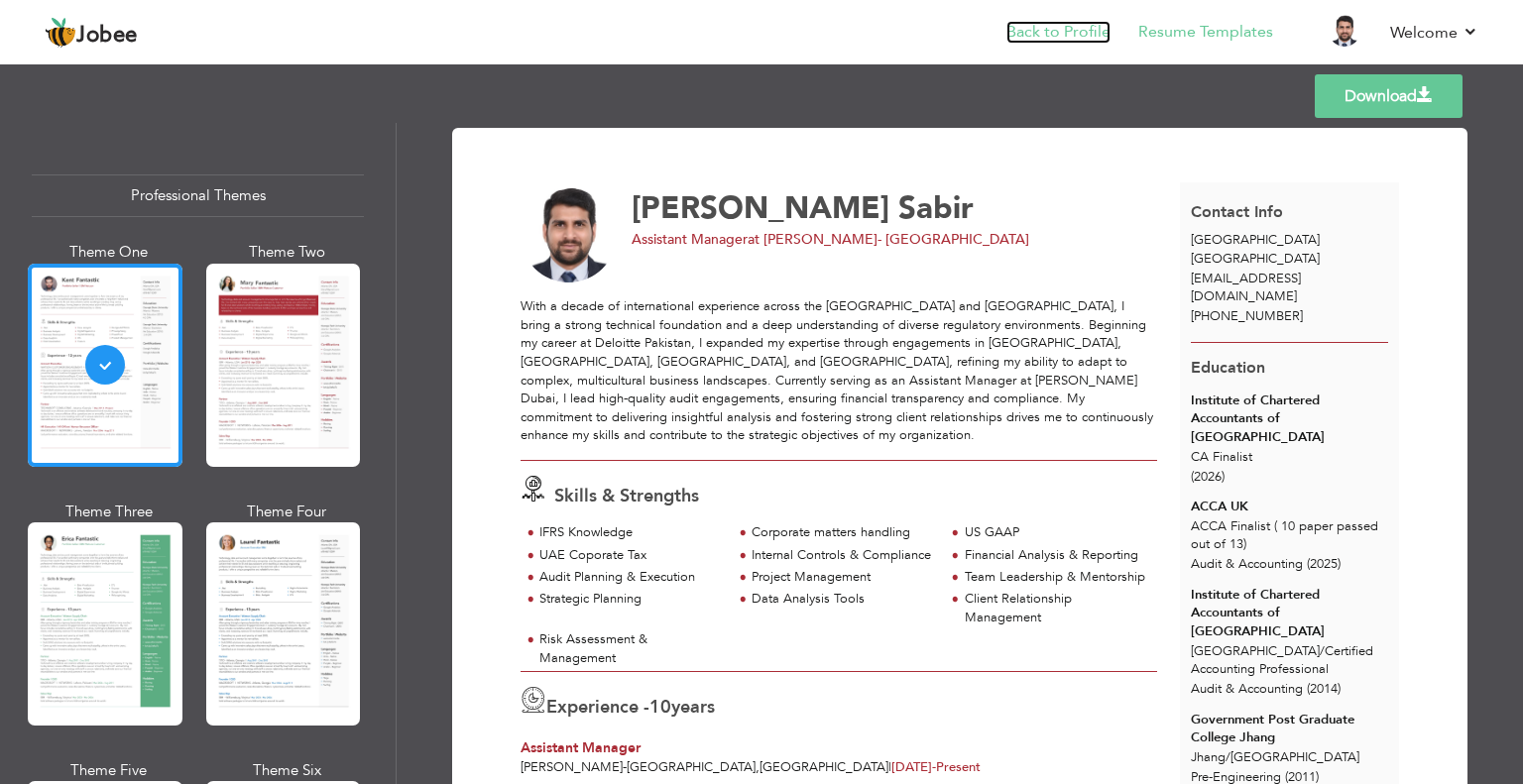 click on "Back to Profile" at bounding box center [1058, 32] 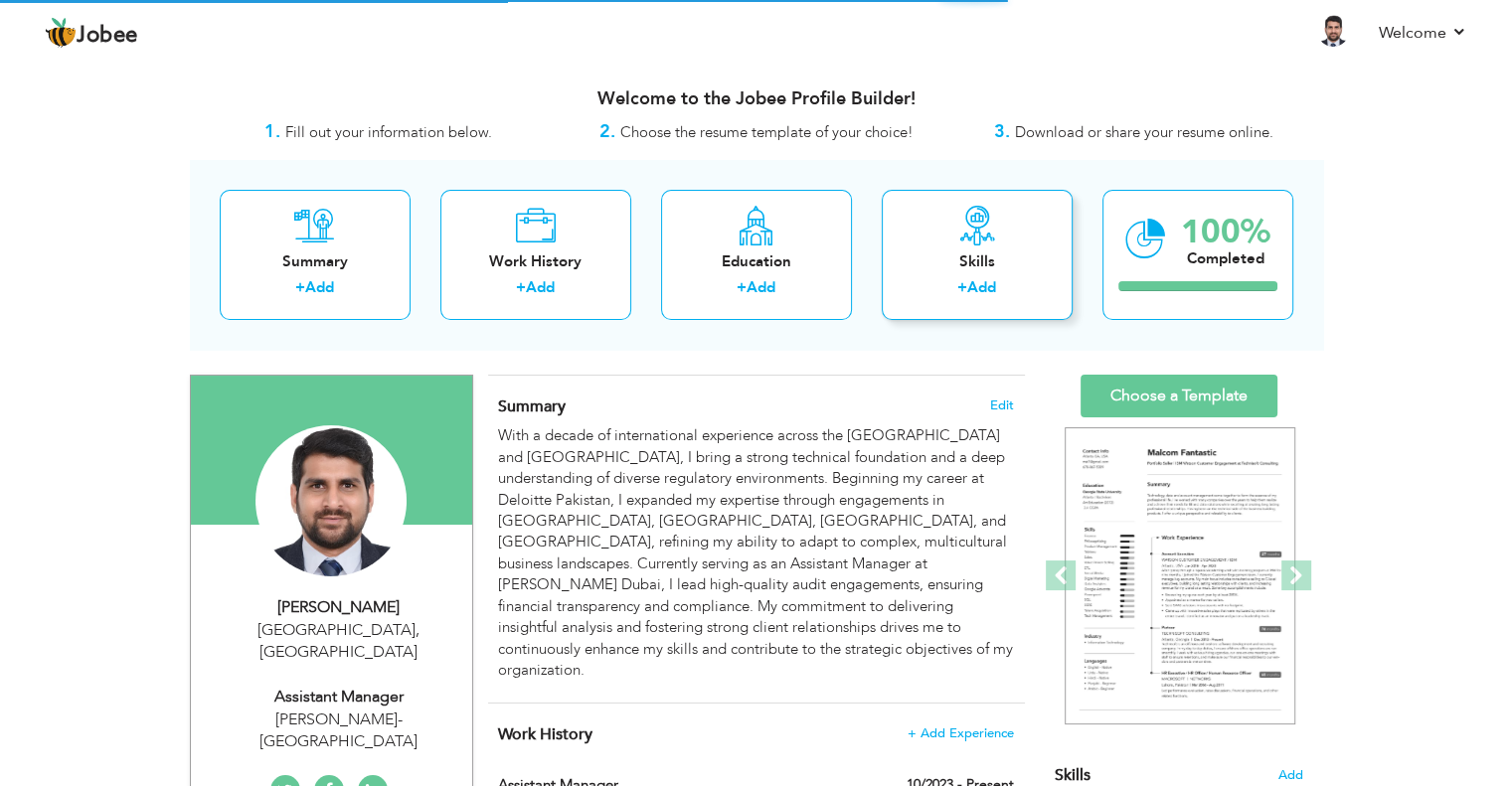 scroll, scrollTop: 0, scrollLeft: 0, axis: both 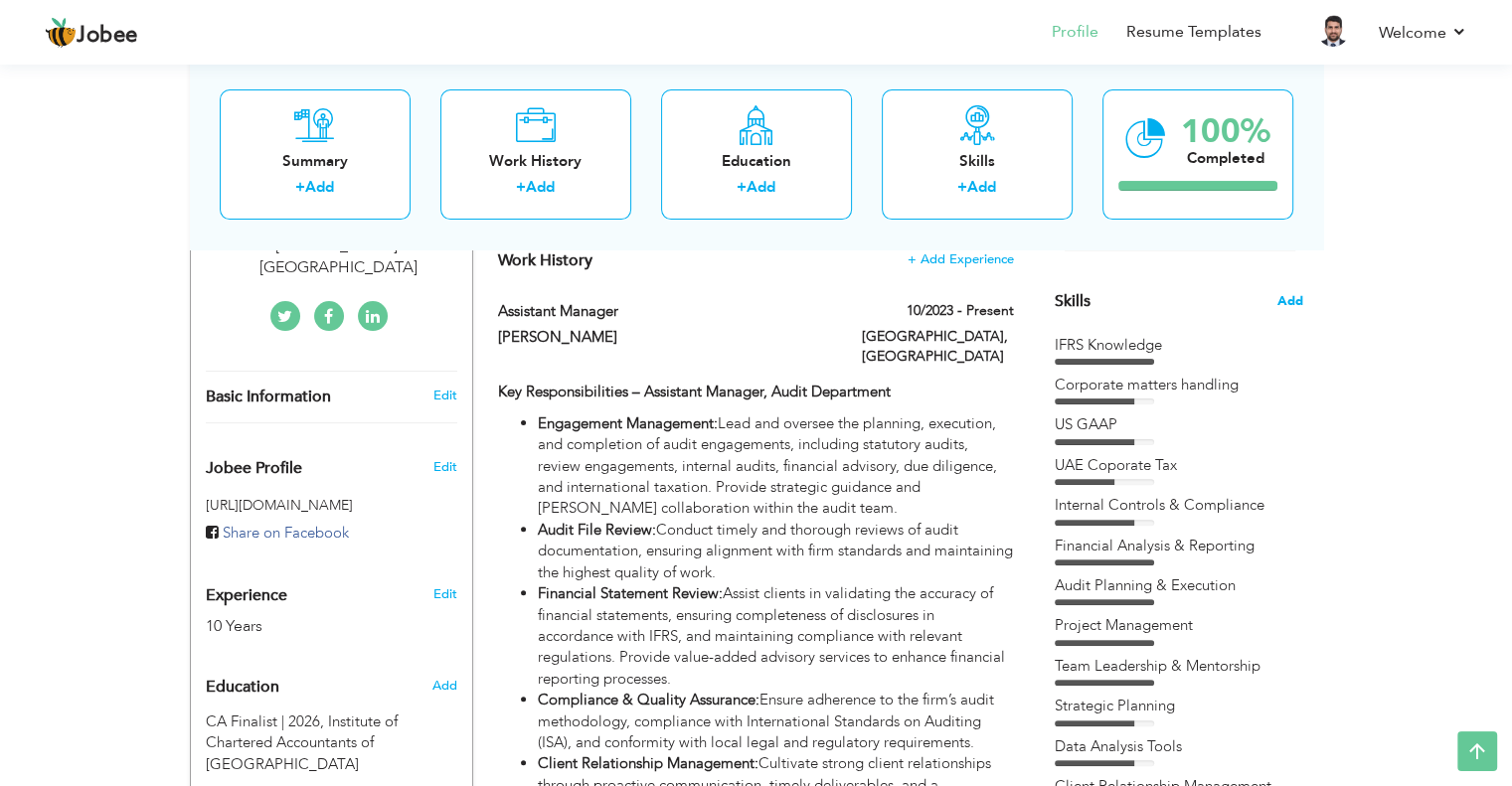 click on "Add" at bounding box center (1290, 301) 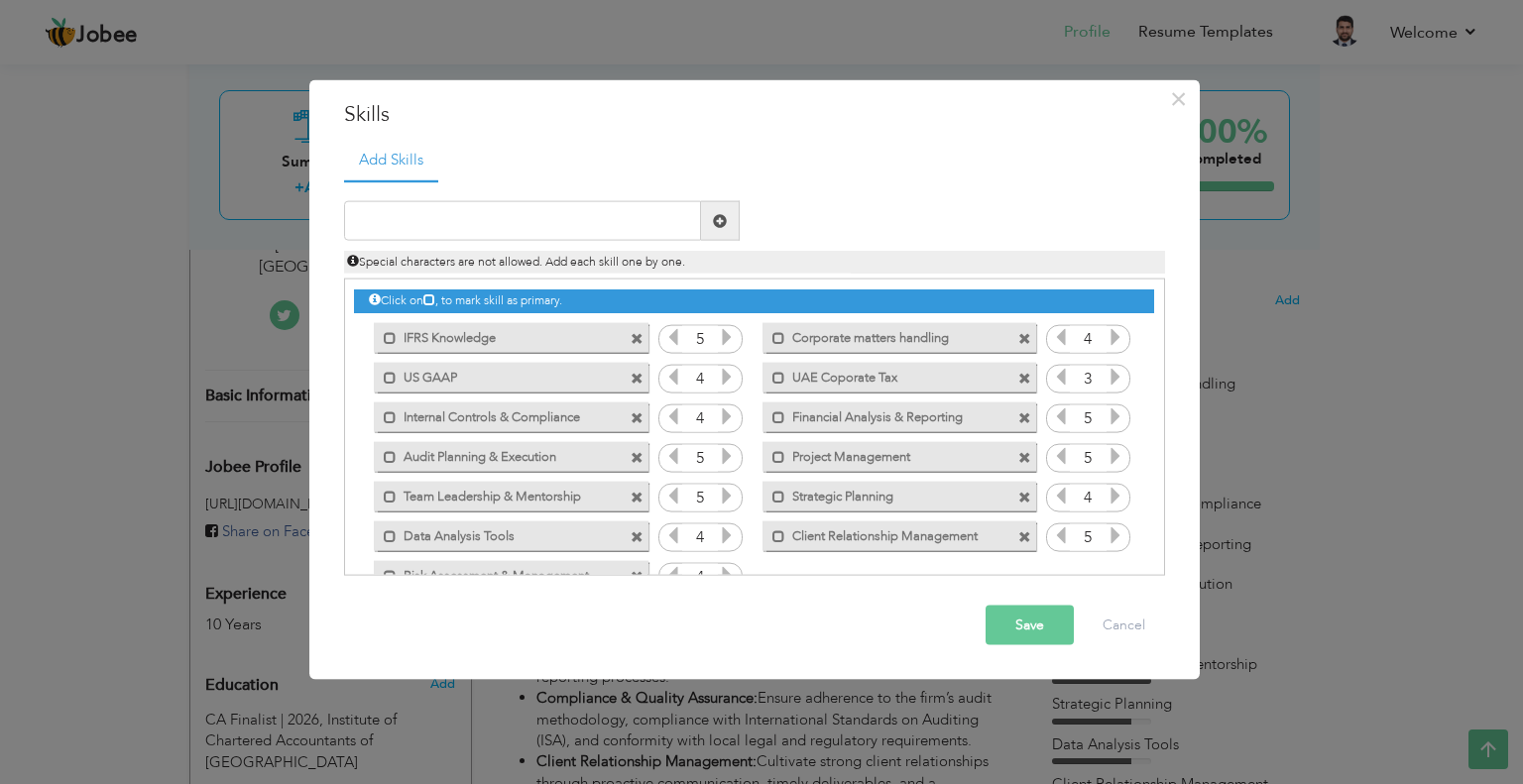 scroll, scrollTop: 44, scrollLeft: 0, axis: vertical 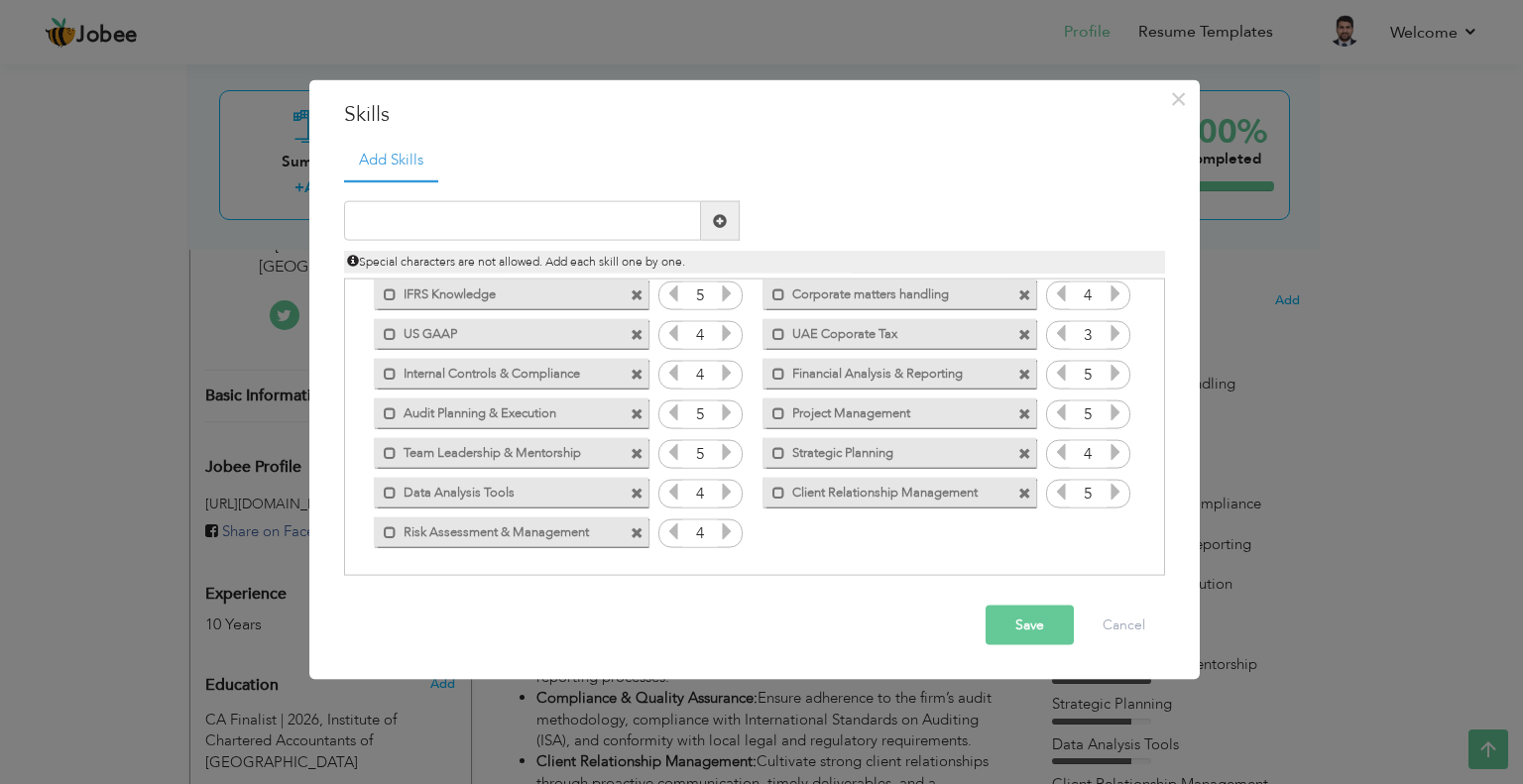 click at bounding box center [1024, 493] 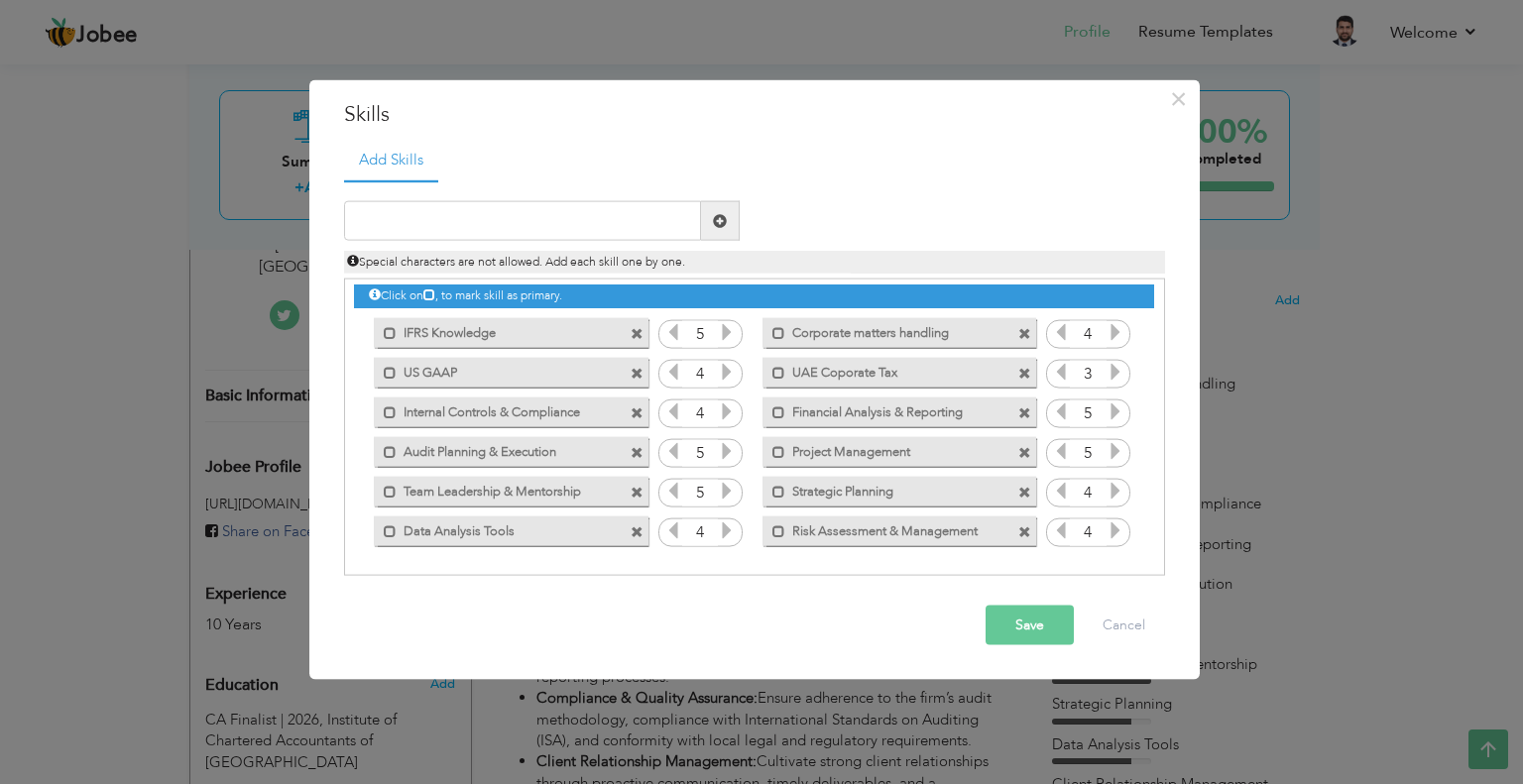 scroll, scrollTop: 4, scrollLeft: 0, axis: vertical 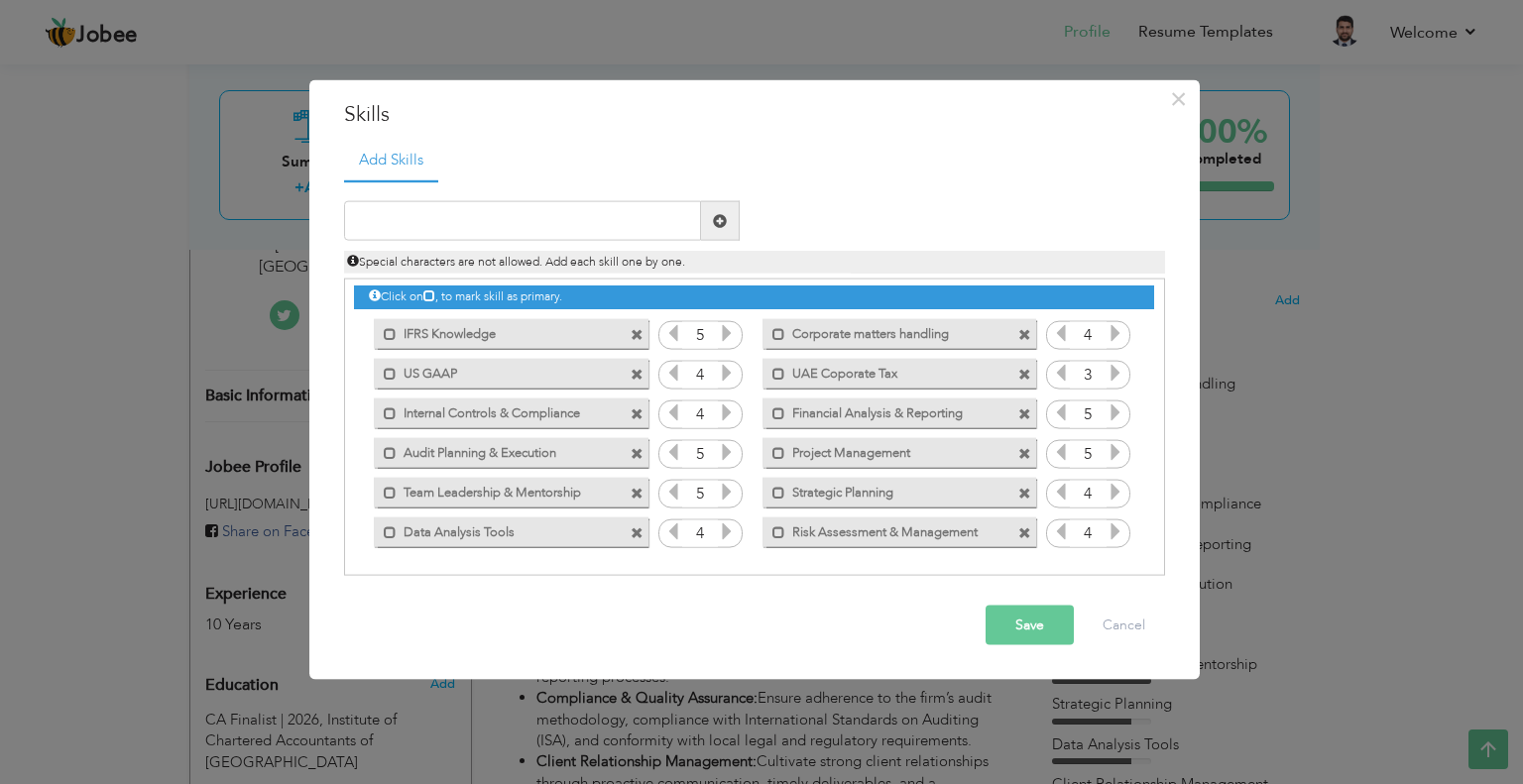 click on "Save" at bounding box center (1029, 625) 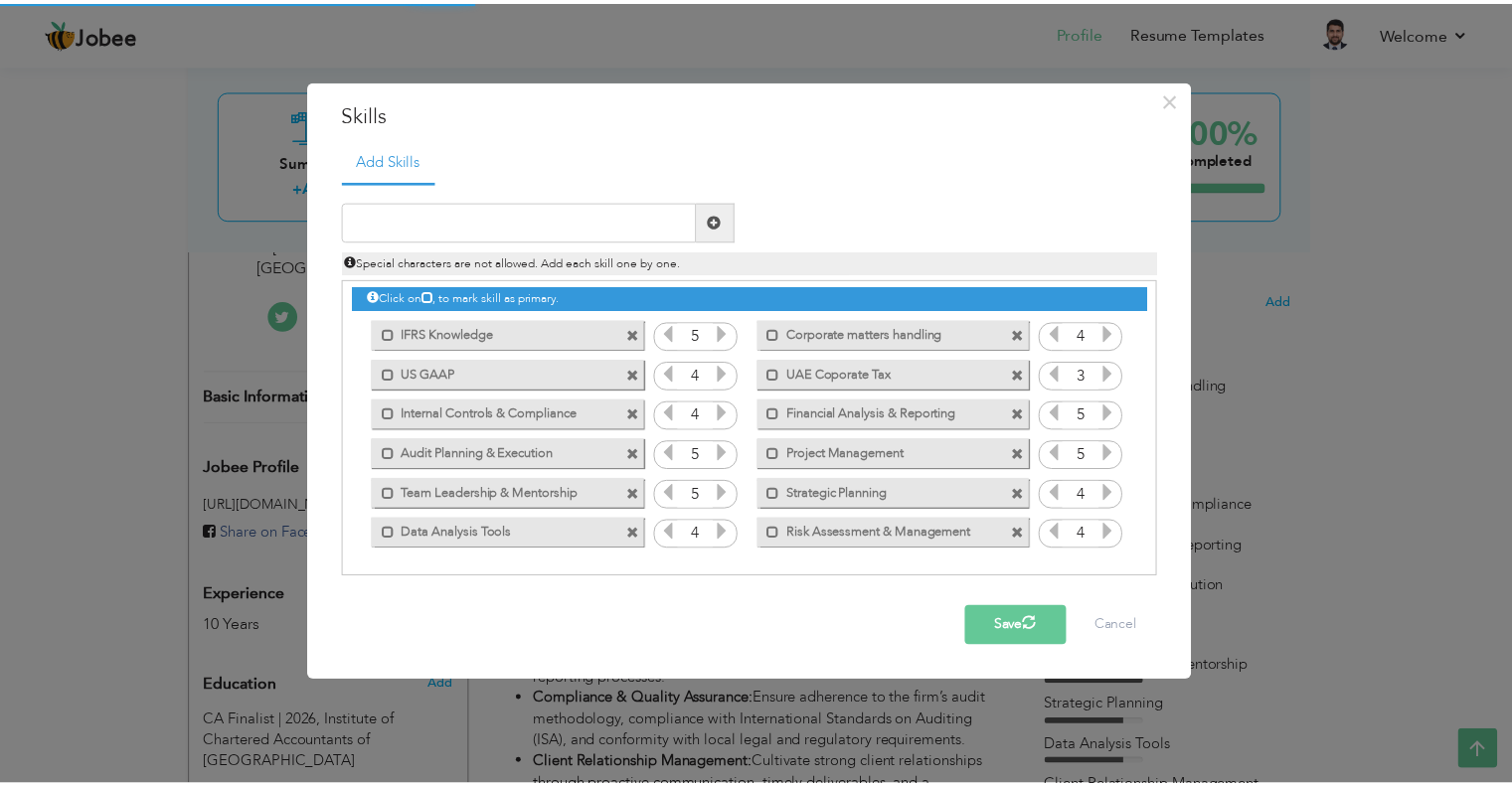 scroll, scrollTop: 0, scrollLeft: 0, axis: both 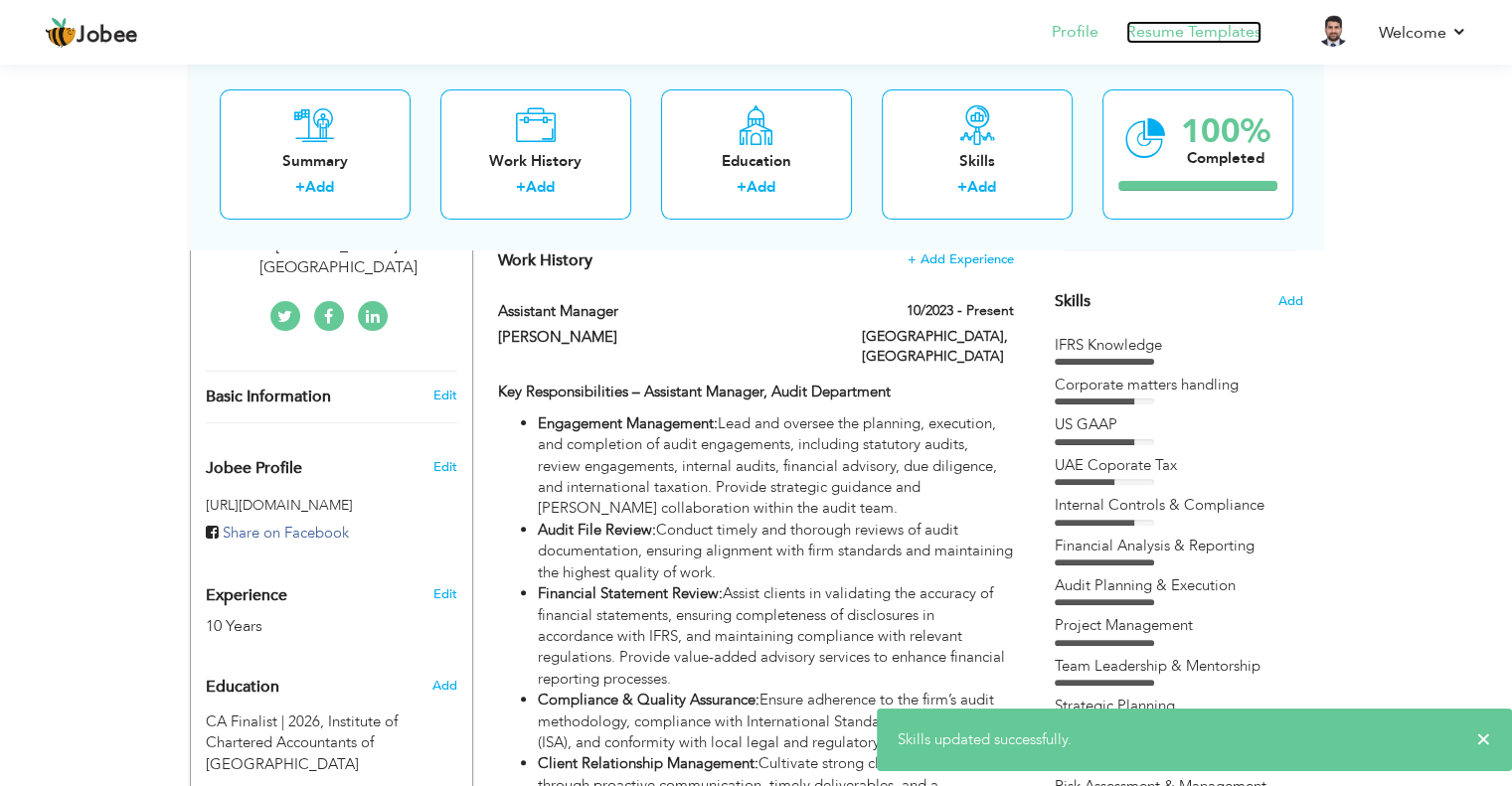 click on "Resume Templates" at bounding box center [1194, 32] 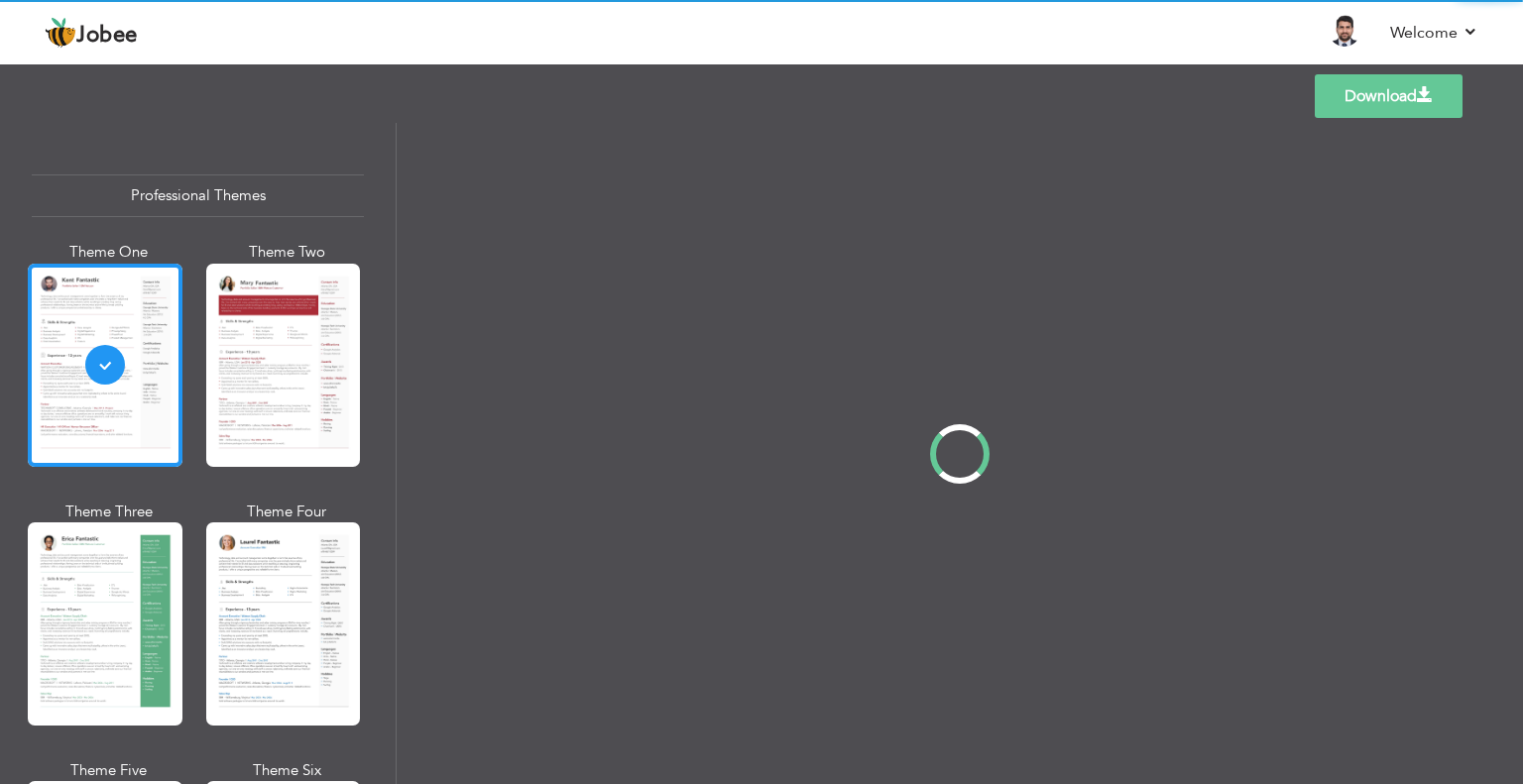 scroll, scrollTop: 0, scrollLeft: 0, axis: both 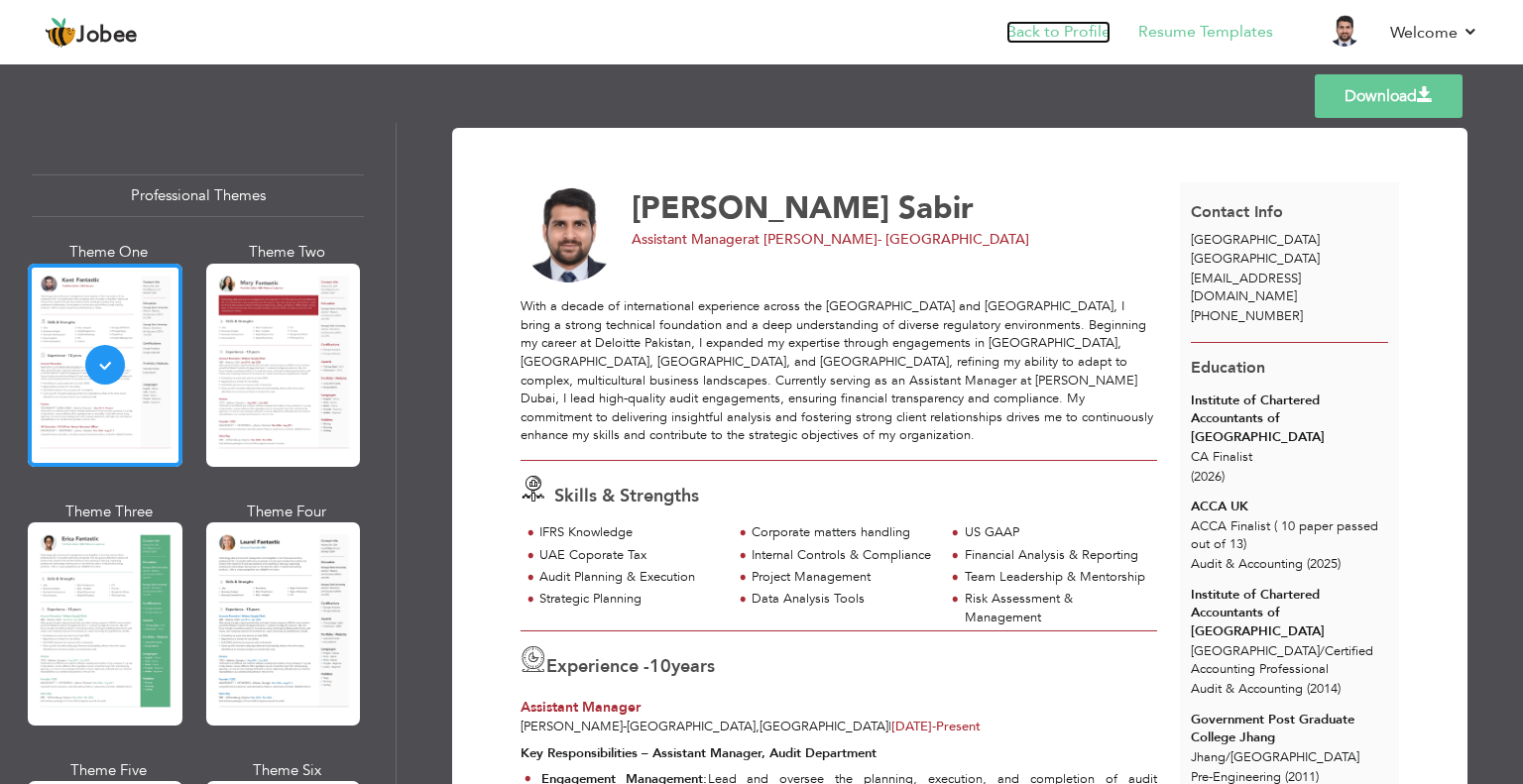 click on "Back to Profile" at bounding box center [1058, 32] 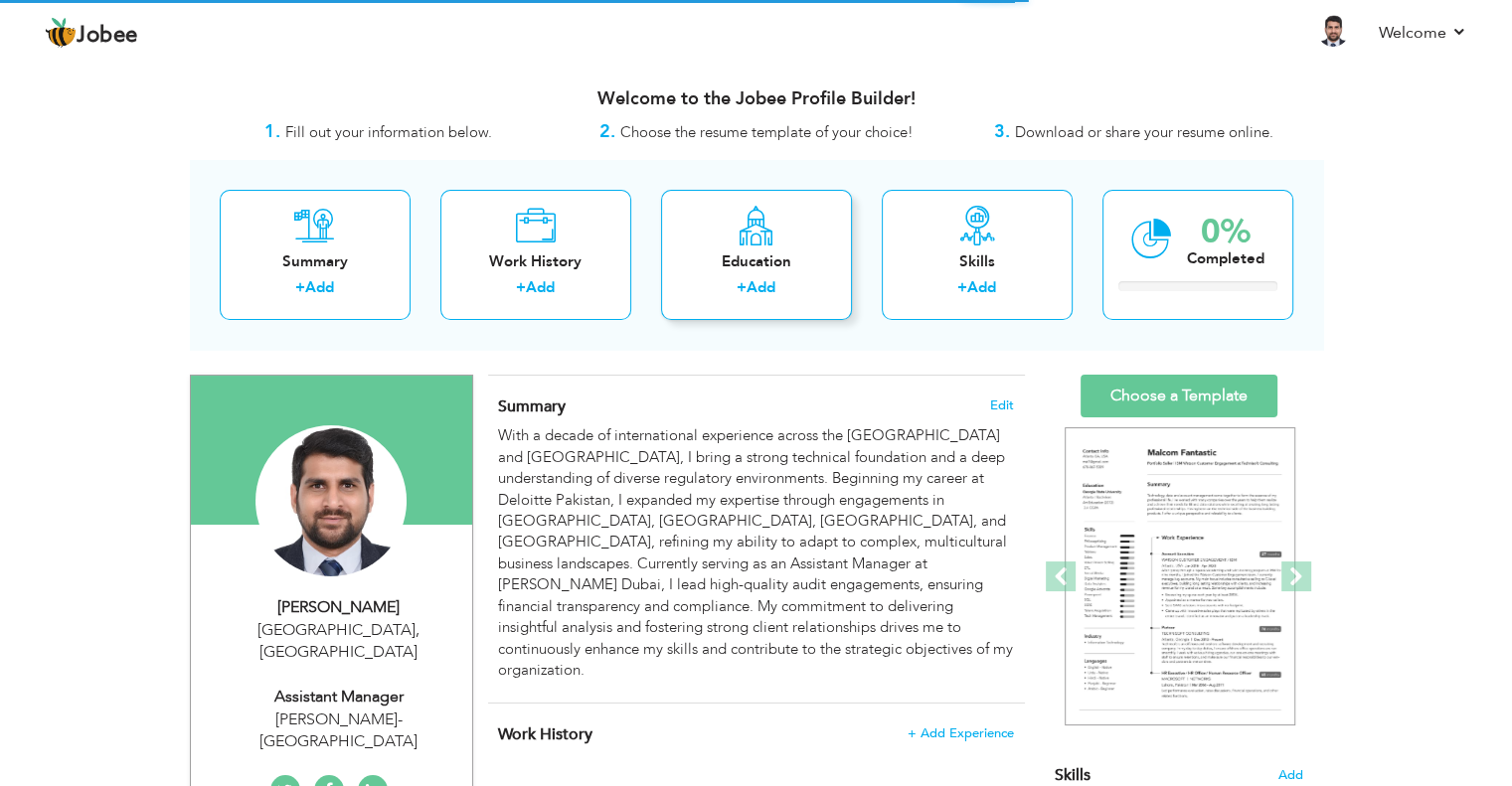scroll, scrollTop: 0, scrollLeft: 0, axis: both 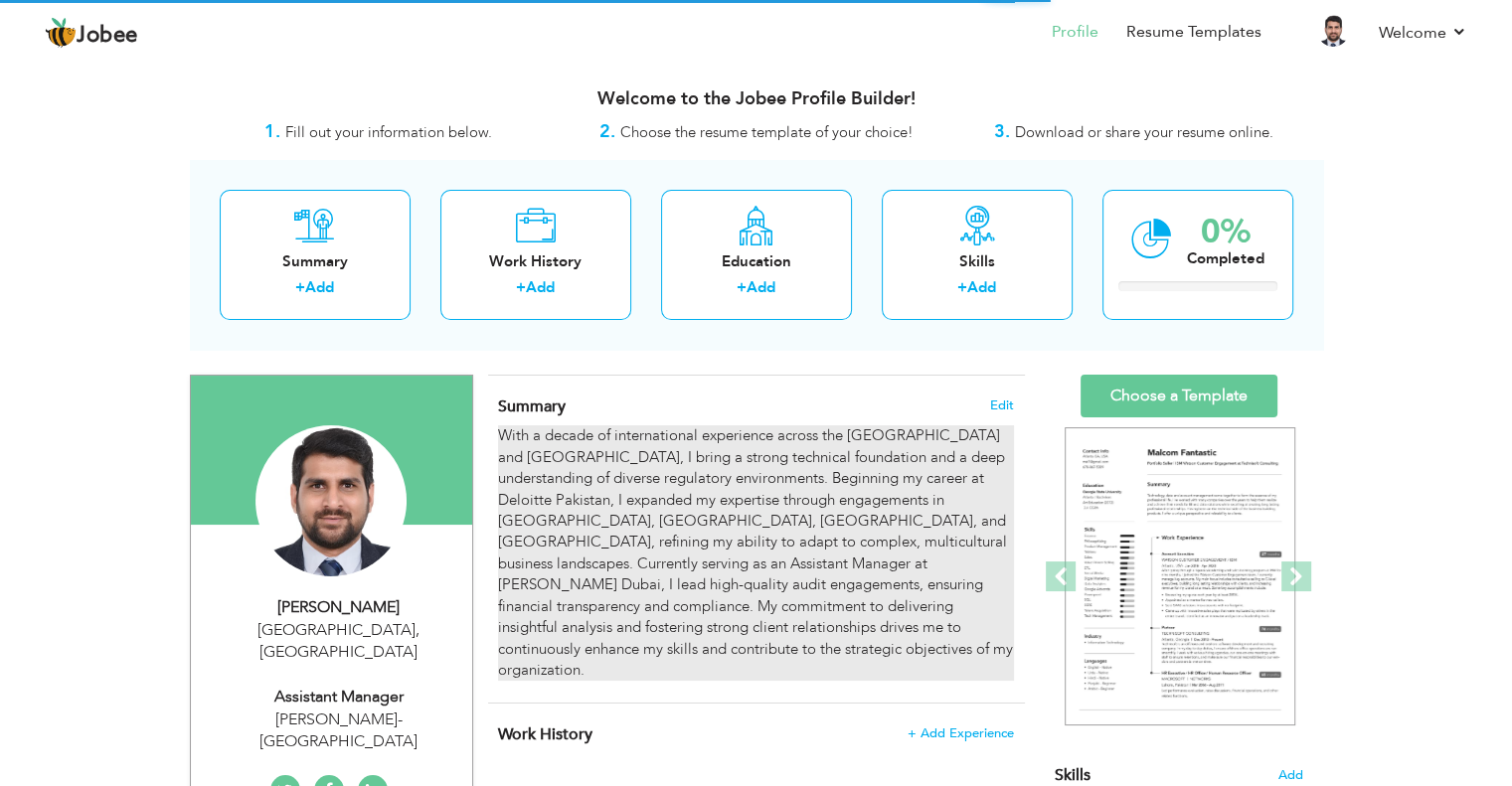 click on "With a decade of international experience across the Middle East and South Asia, I bring a strong technical foundation and a deep understanding of diverse regulatory environments. Beginning my career at Deloitte Pakistan, I expanded my expertise through engagements in Oman, Qatar, KSA, and Bahrain, refining my ability to adapt to complex, multicultural business landscapes. Currently serving as an Assistant Manager at Grant Thornton Dubai, I lead high-quality audit engagements, ensuring financial transparency and compliance. My commitment to delivering insightful analysis and fostering strong client relationships drives me to continuously enhance my skills and contribute to the strategic objectives of my organization." at bounding box center (756, 552) 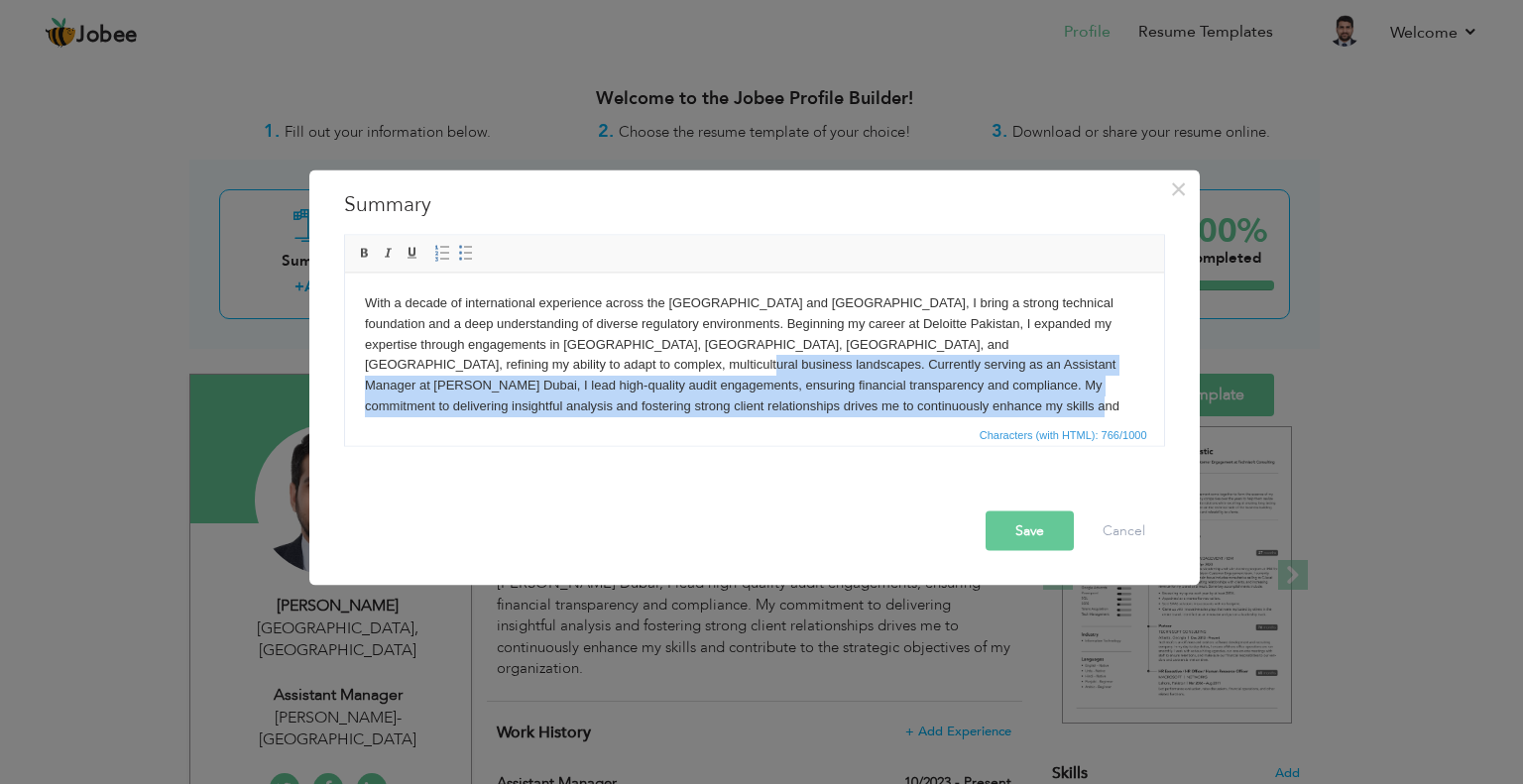 scroll, scrollTop: 0, scrollLeft: 0, axis: both 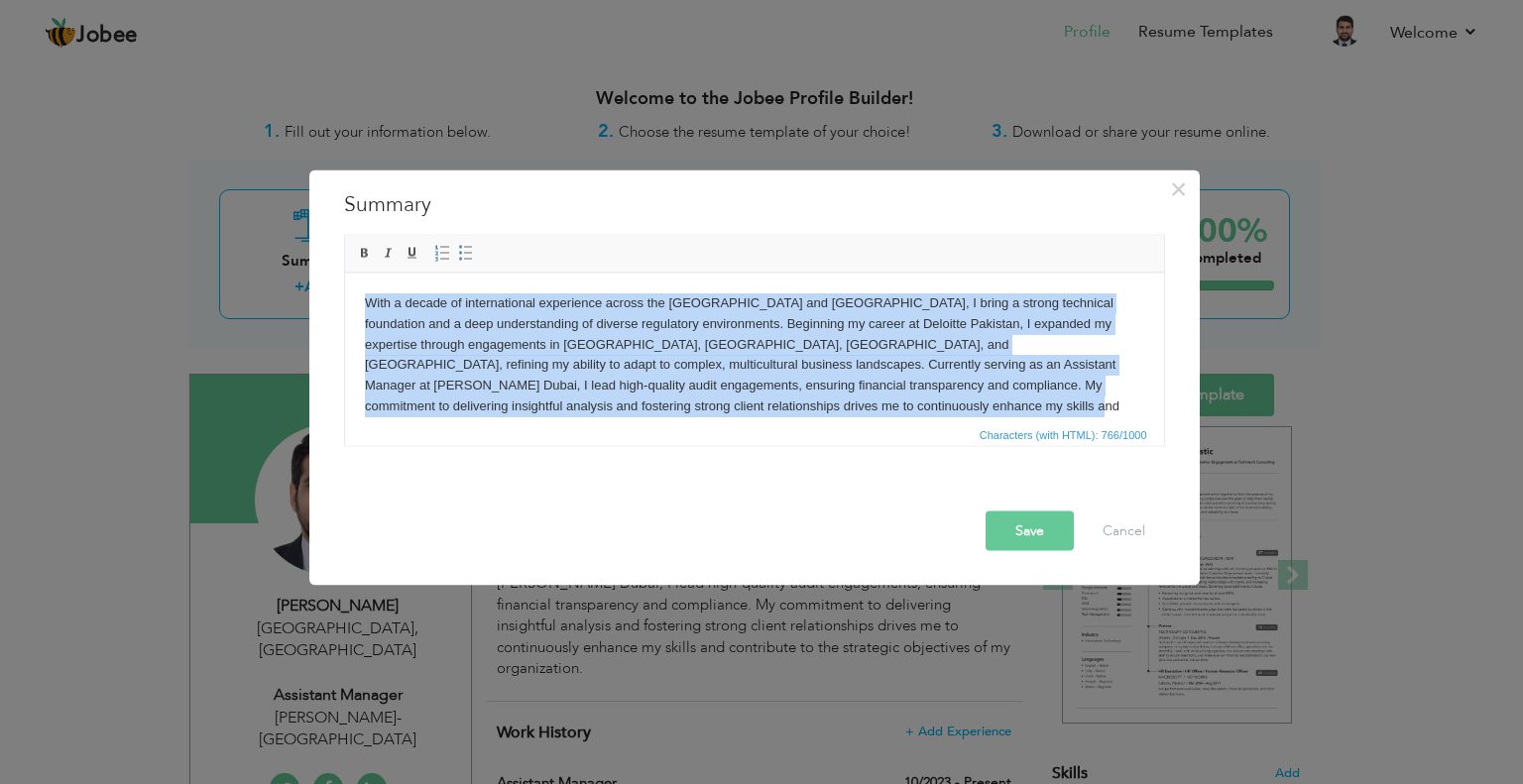 drag, startPoint x: 841, startPoint y: 401, endPoint x: 287, endPoint y: 307, distance: 561.918 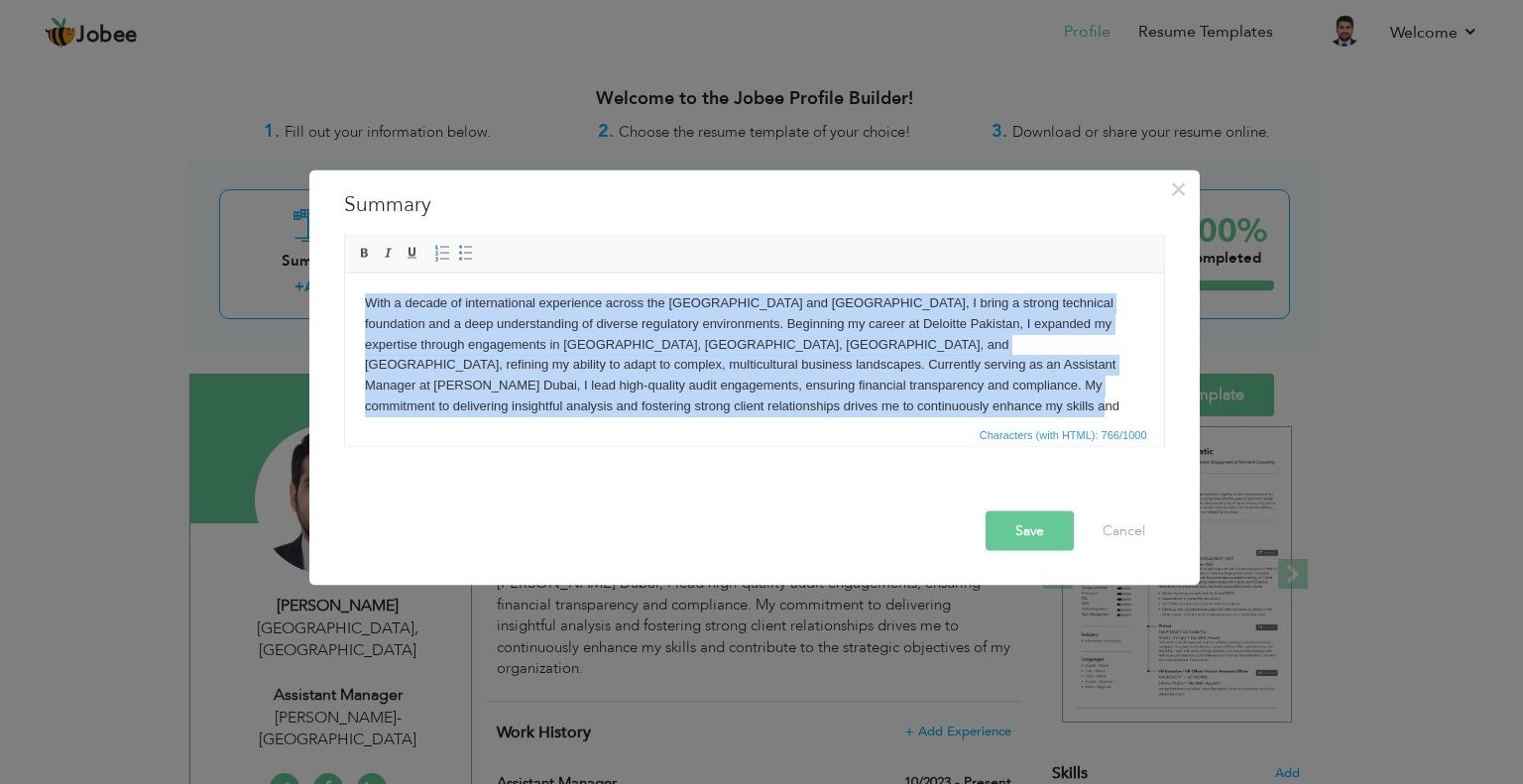 paste 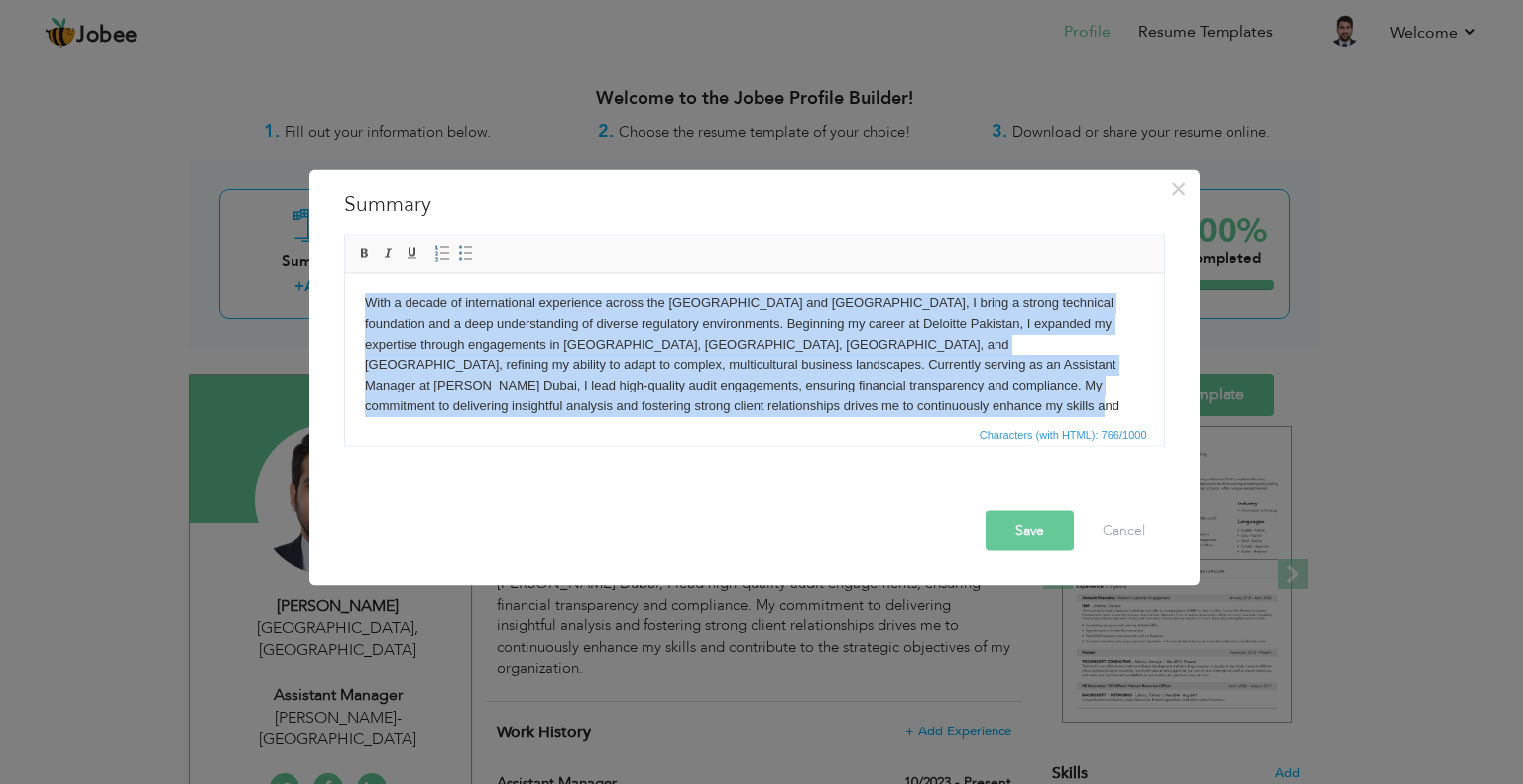 click on "With a decade of international experience across the Middle East and South Asia, I bring a strong technical foundation and a deep understanding of diverse regulatory environments. Beginning my career at Deloitte Pakistan, I expanded my expertise through engagements in Oman, Qatar, KSA, and Bahrain, refining my ability to adapt to complex, multicultural business landscapes. Currently serving as an Assistant Manager at Grant Thornton Dubai, I lead high-quality audit engagements, ensuring financial transparency and compliance. My commitment to delivering insightful analysis and fostering strong client relationships drives me to continuously enhance my skills and contribute to the strategic objectives of my organization." at bounding box center (754, 365) 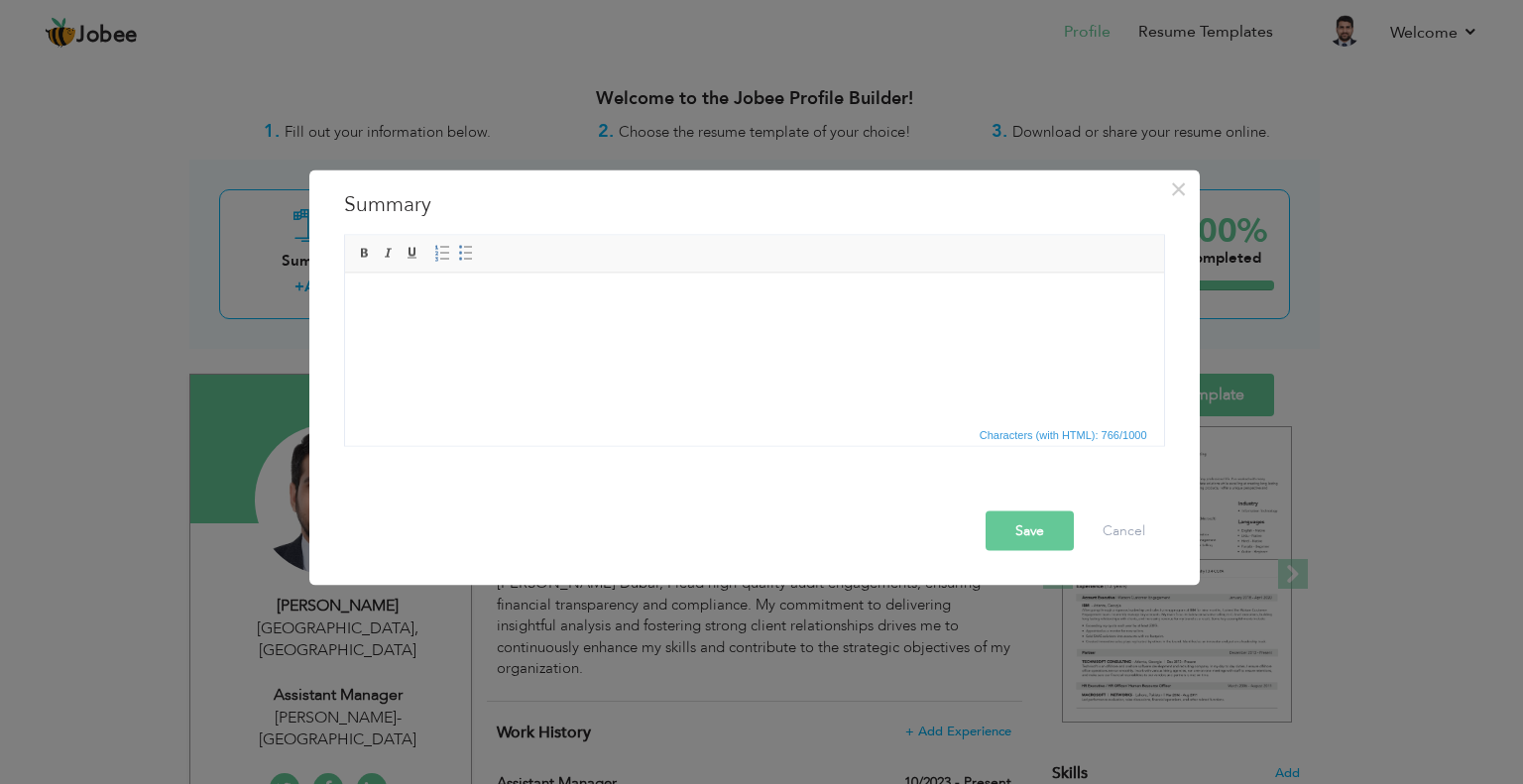 scroll, scrollTop: 0, scrollLeft: 0, axis: both 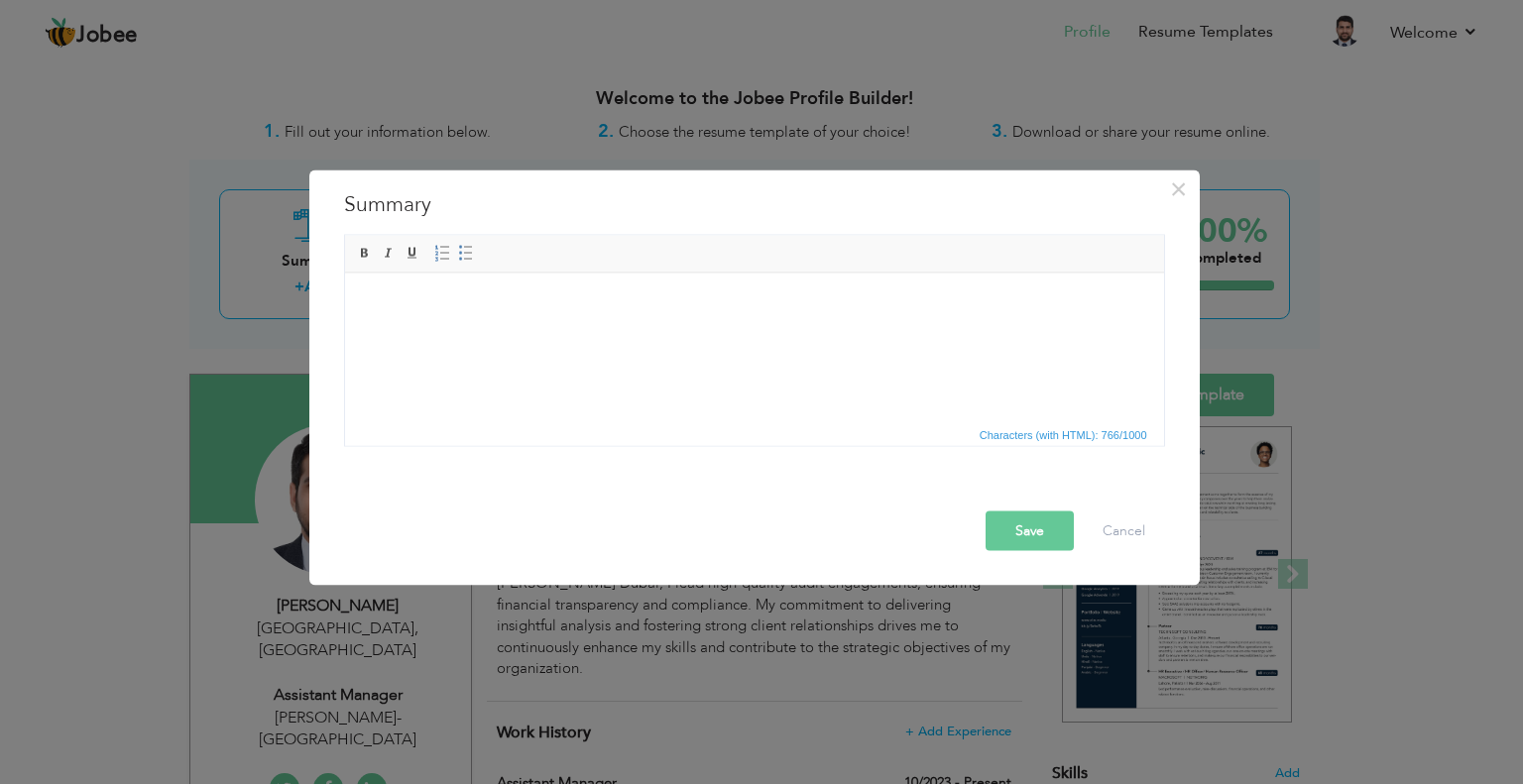 drag, startPoint x: 447, startPoint y: 291, endPoint x: 397, endPoint y: 328, distance: 62.201286 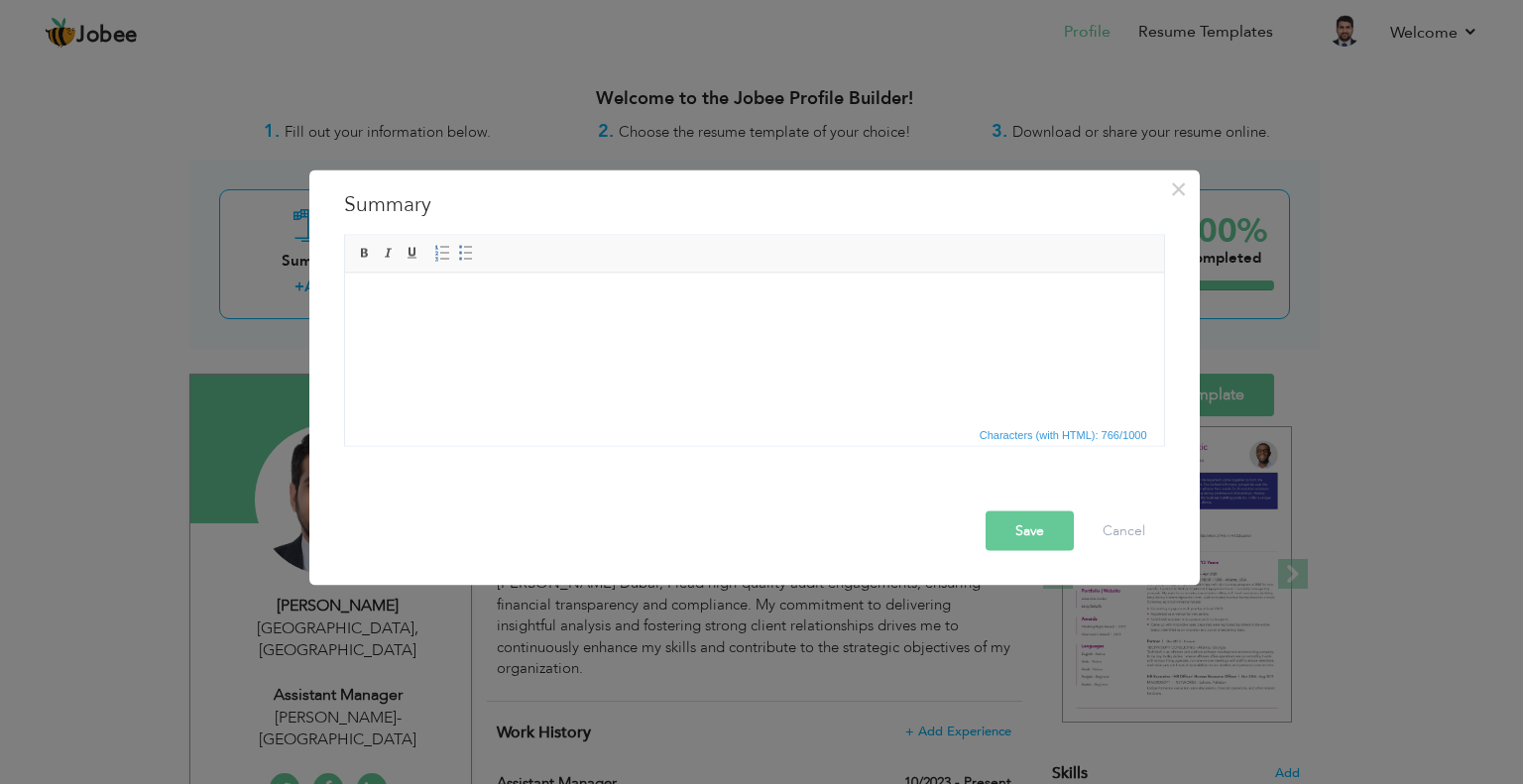 drag, startPoint x: 367, startPoint y: 319, endPoint x: 368, endPoint y: 286, distance: 33.01515 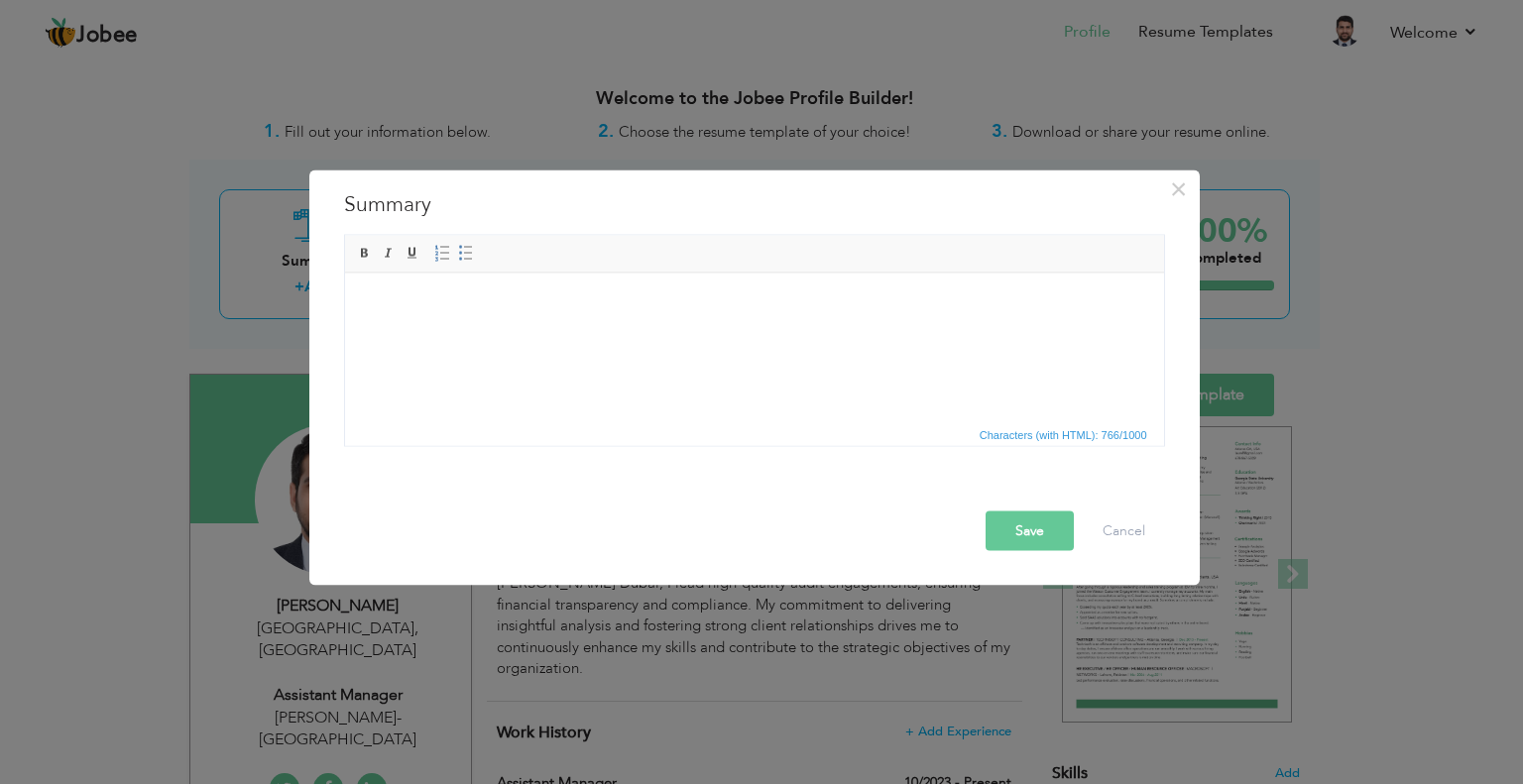 click at bounding box center [754, 302] 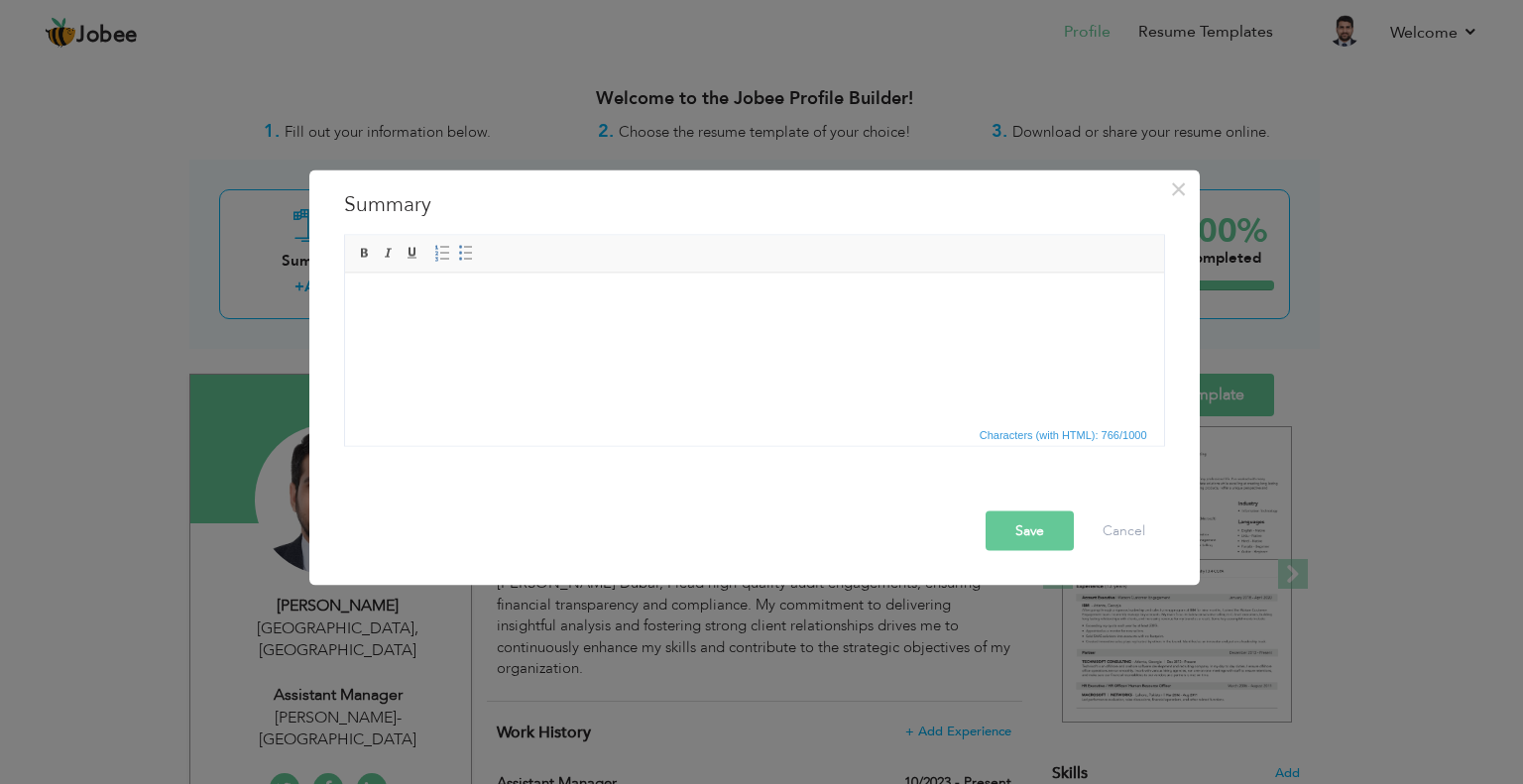click at bounding box center (754, 302) 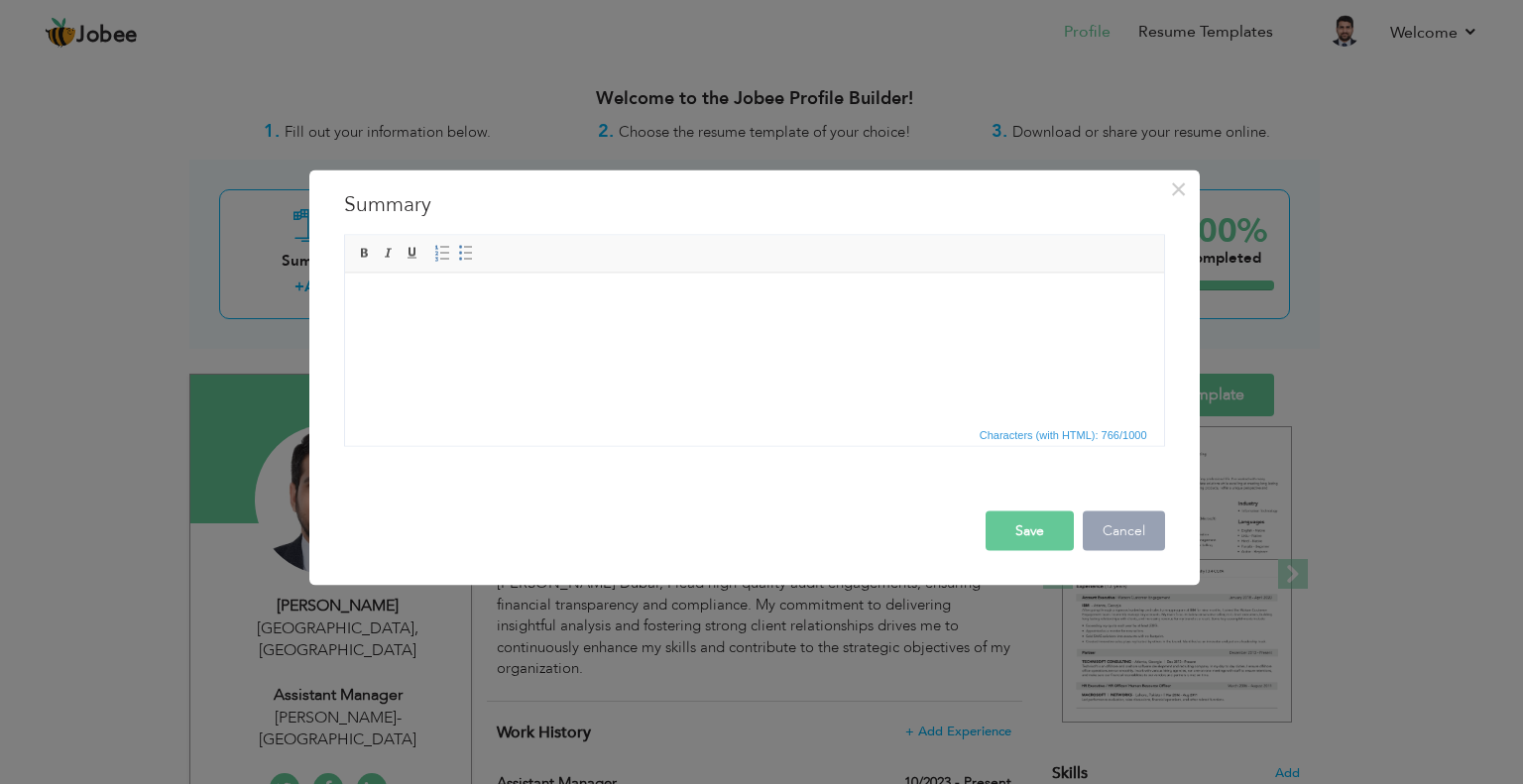 click on "Cancel" at bounding box center [1123, 530] 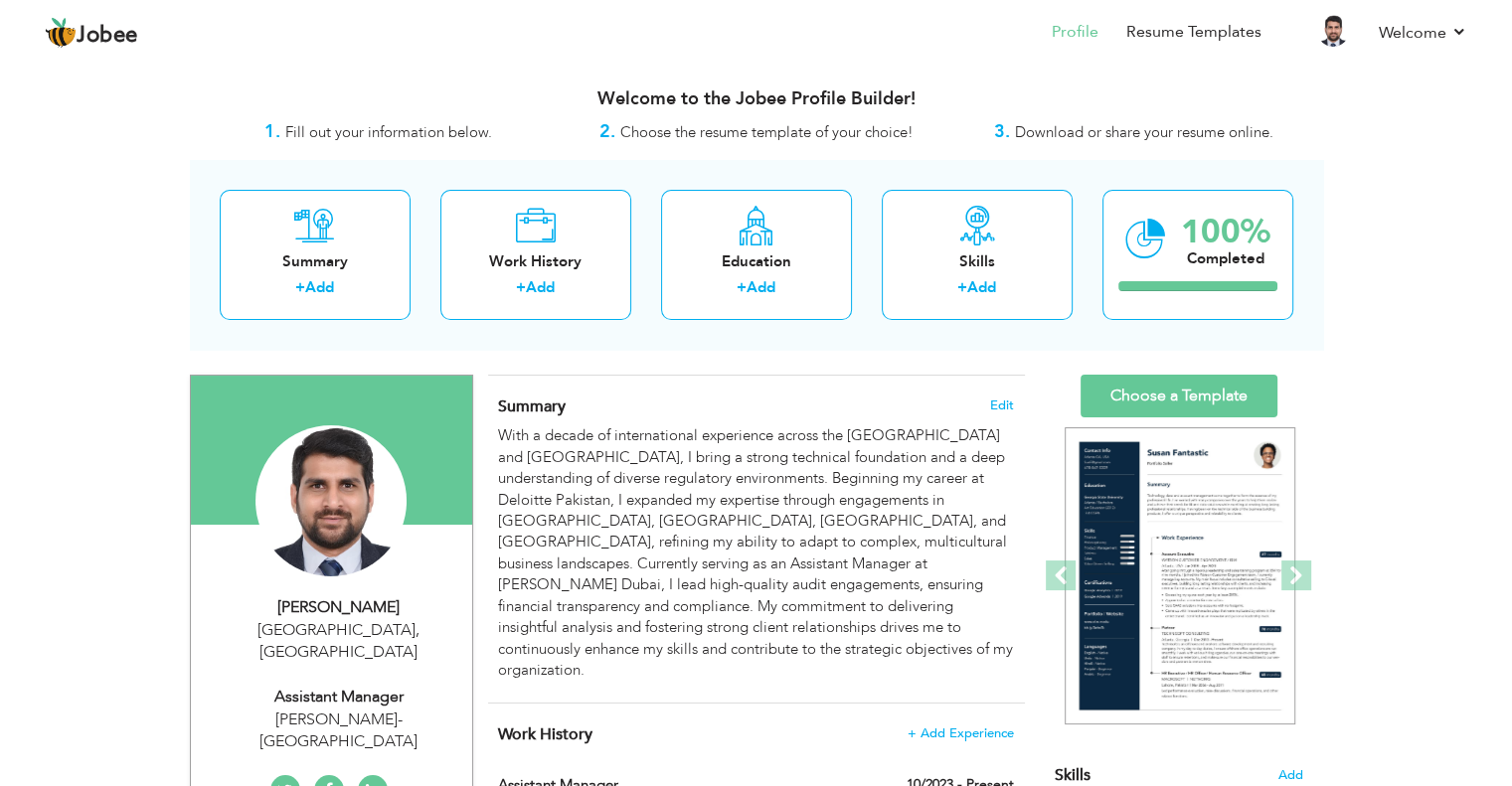 click on "Summary
Edit" at bounding box center (756, 406) 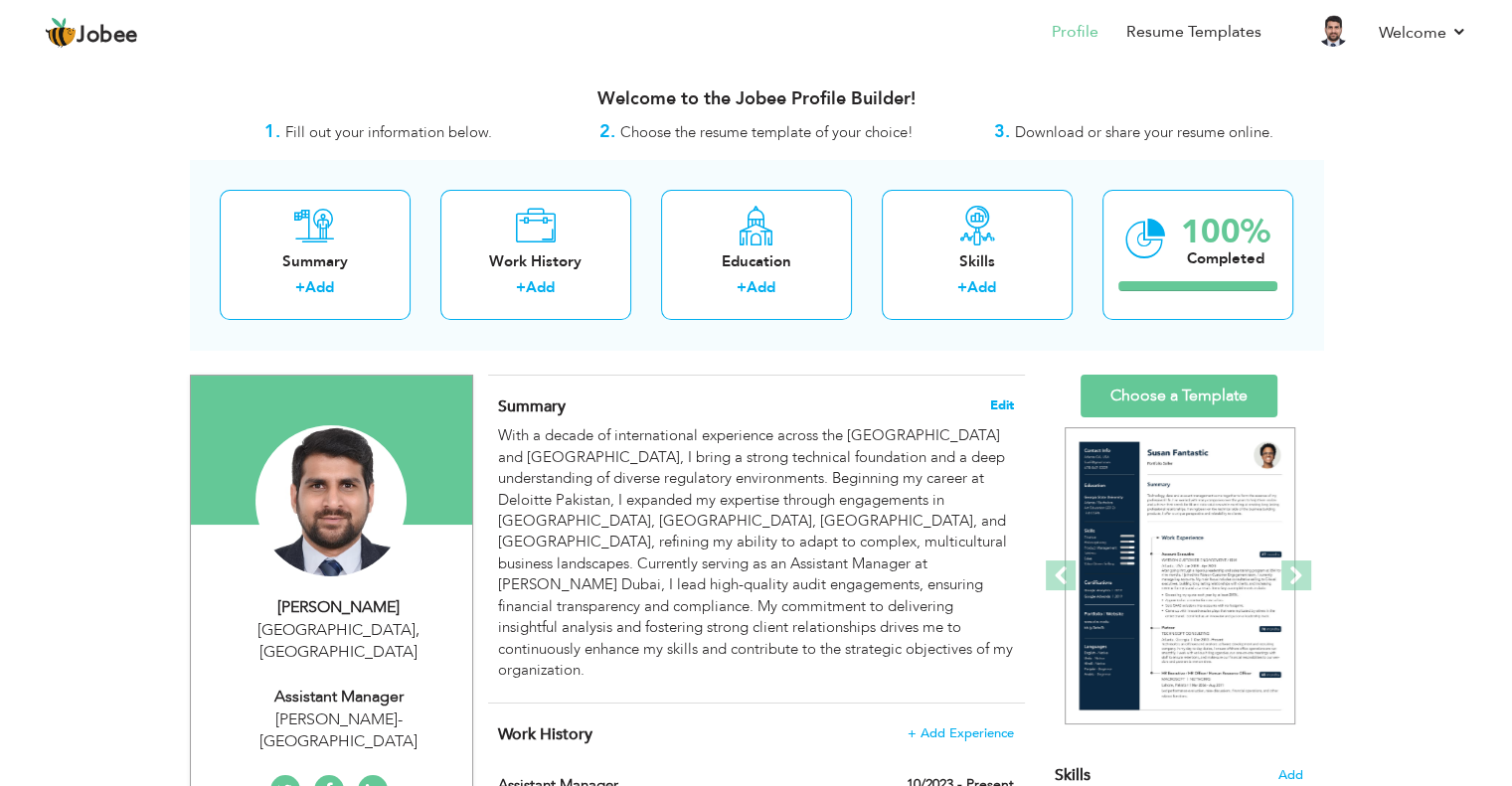 click on "Edit" at bounding box center [1002, 405] 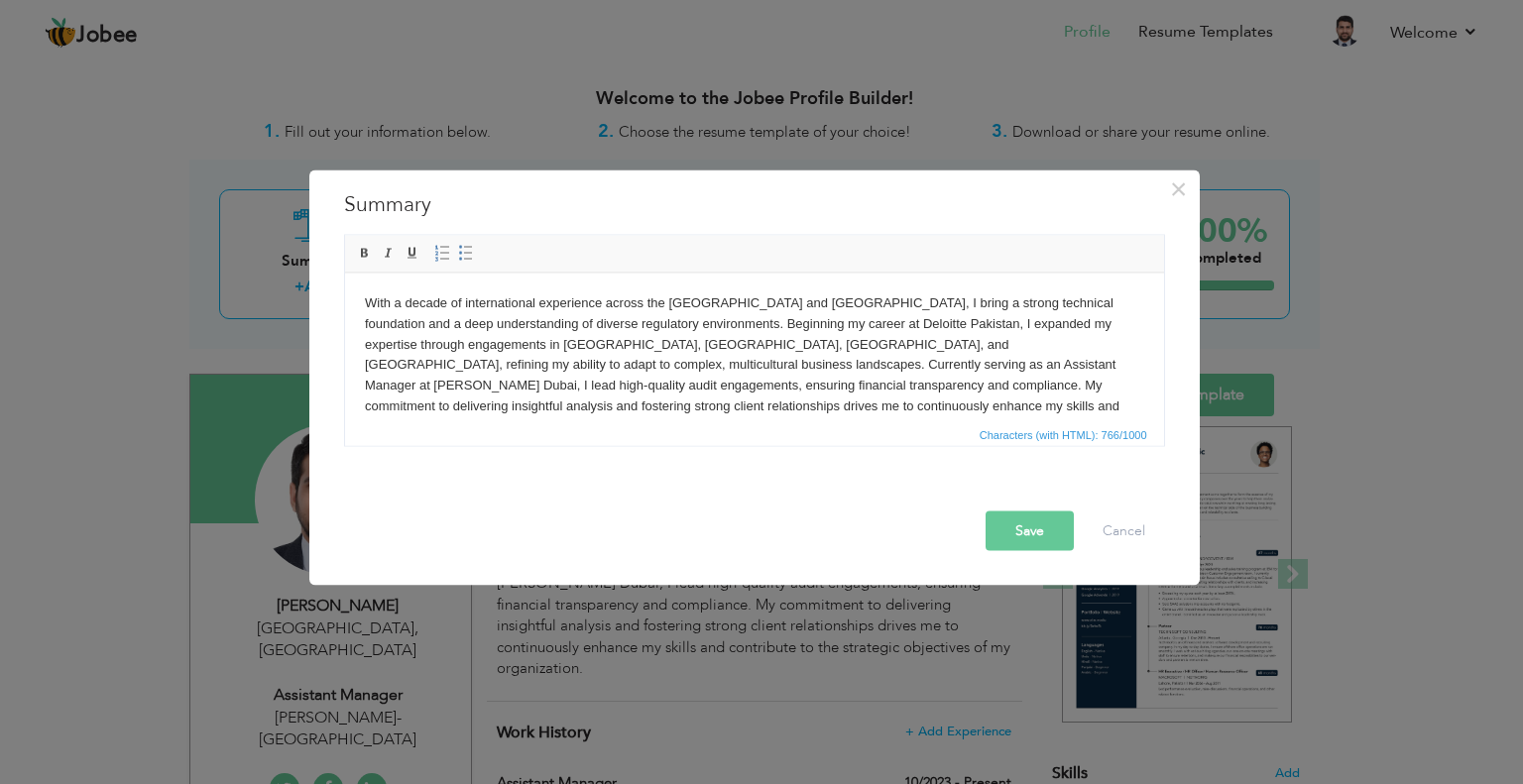 click on "With a decade of international experience across the Middle East and South Asia, I bring a strong technical foundation and a deep understanding of diverse regulatory environments. Beginning my career at Deloitte Pakistan, I expanded my expertise through engagements in Oman, Qatar, KSA, and Bahrain, refining my ability to adapt to complex, multicultural business landscapes. Currently serving as an Assistant Manager at Grant Thornton Dubai, I lead high-quality audit engagements, ensuring financial transparency and compliance. My commitment to delivering insightful analysis and fostering strong client relationships drives me to continuously enhance my skills and contribute to the strategic objectives of my organization." at bounding box center [754, 365] 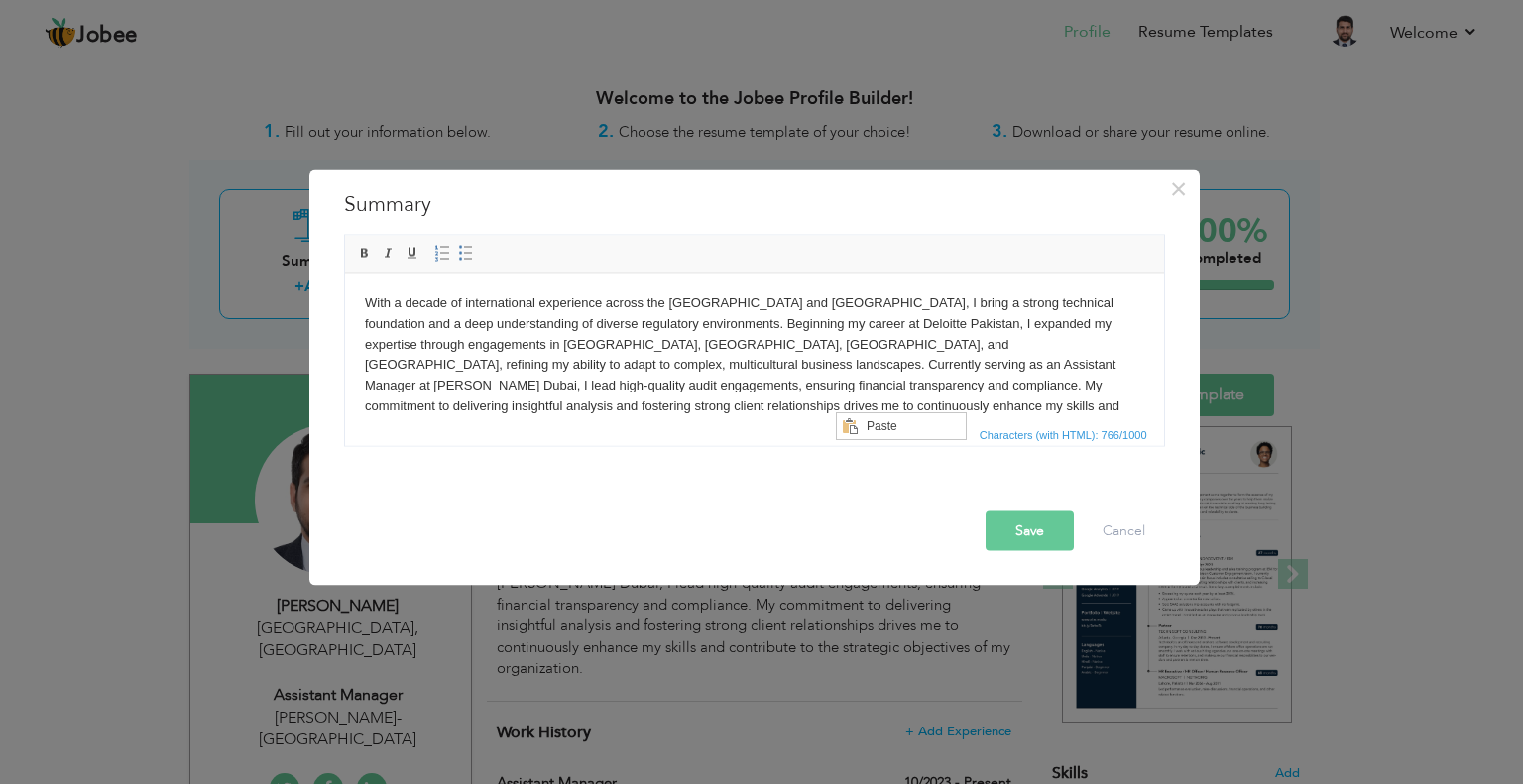 scroll, scrollTop: 0, scrollLeft: 0, axis: both 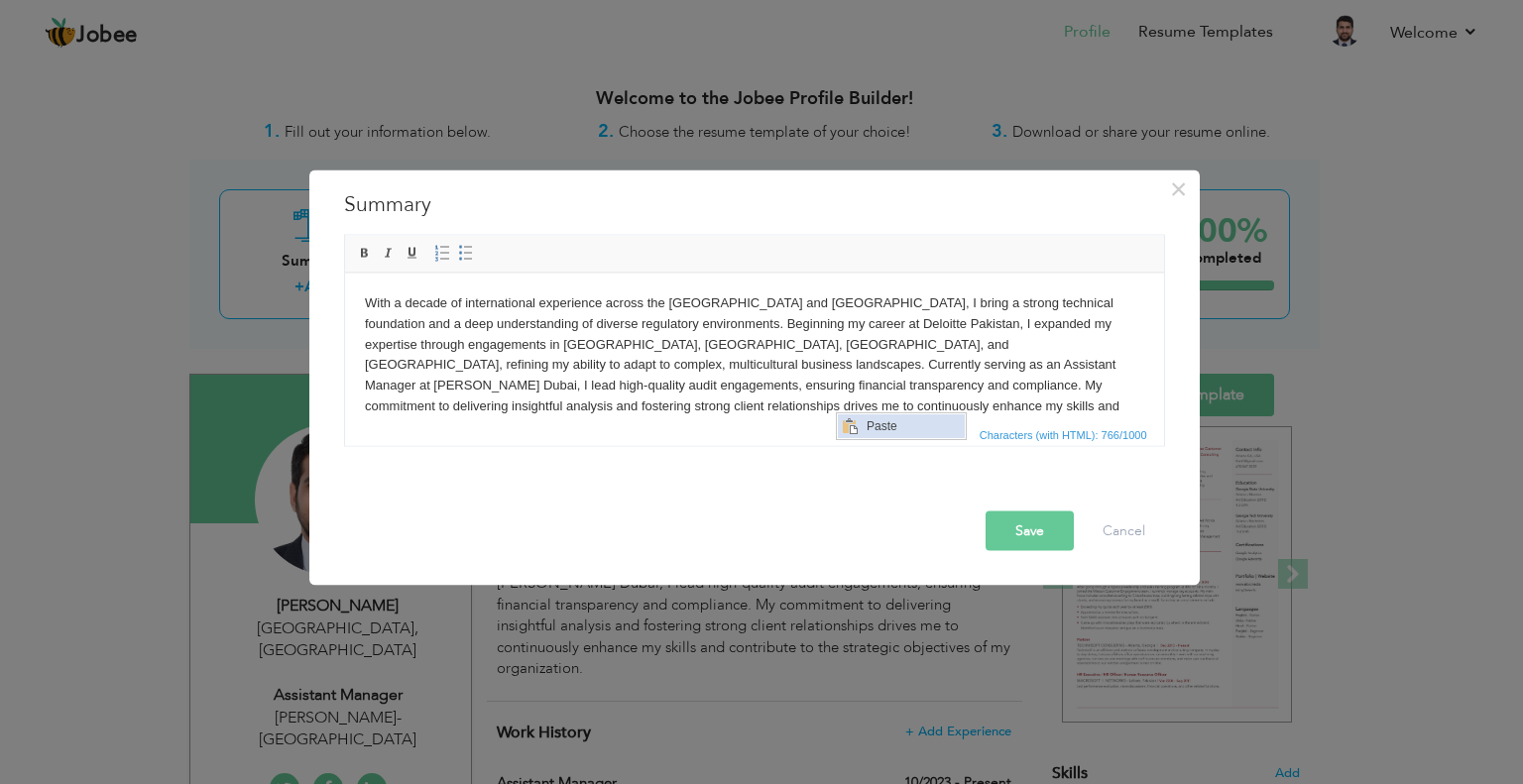 click at bounding box center [850, 425] 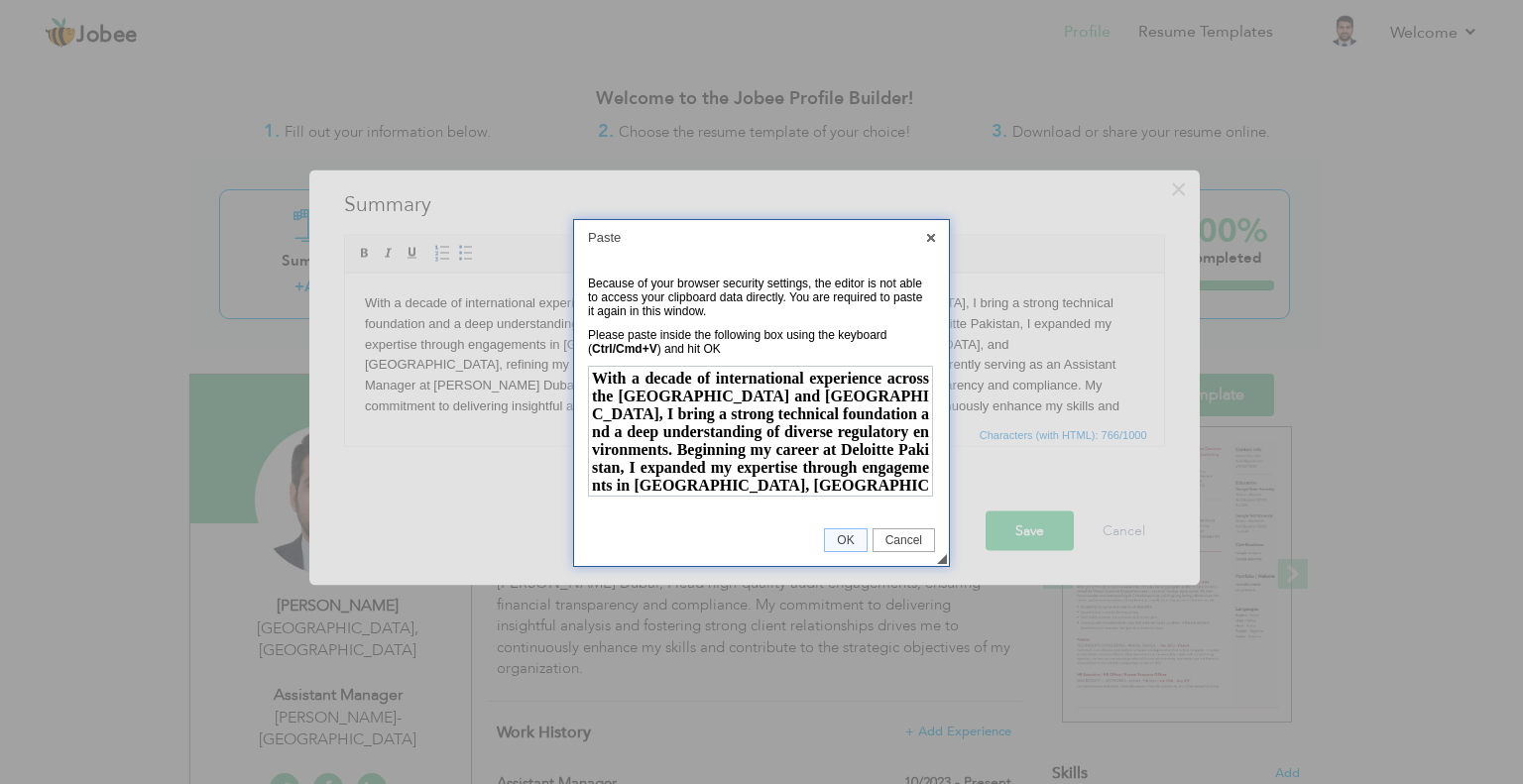 scroll, scrollTop: 0, scrollLeft: 0, axis: both 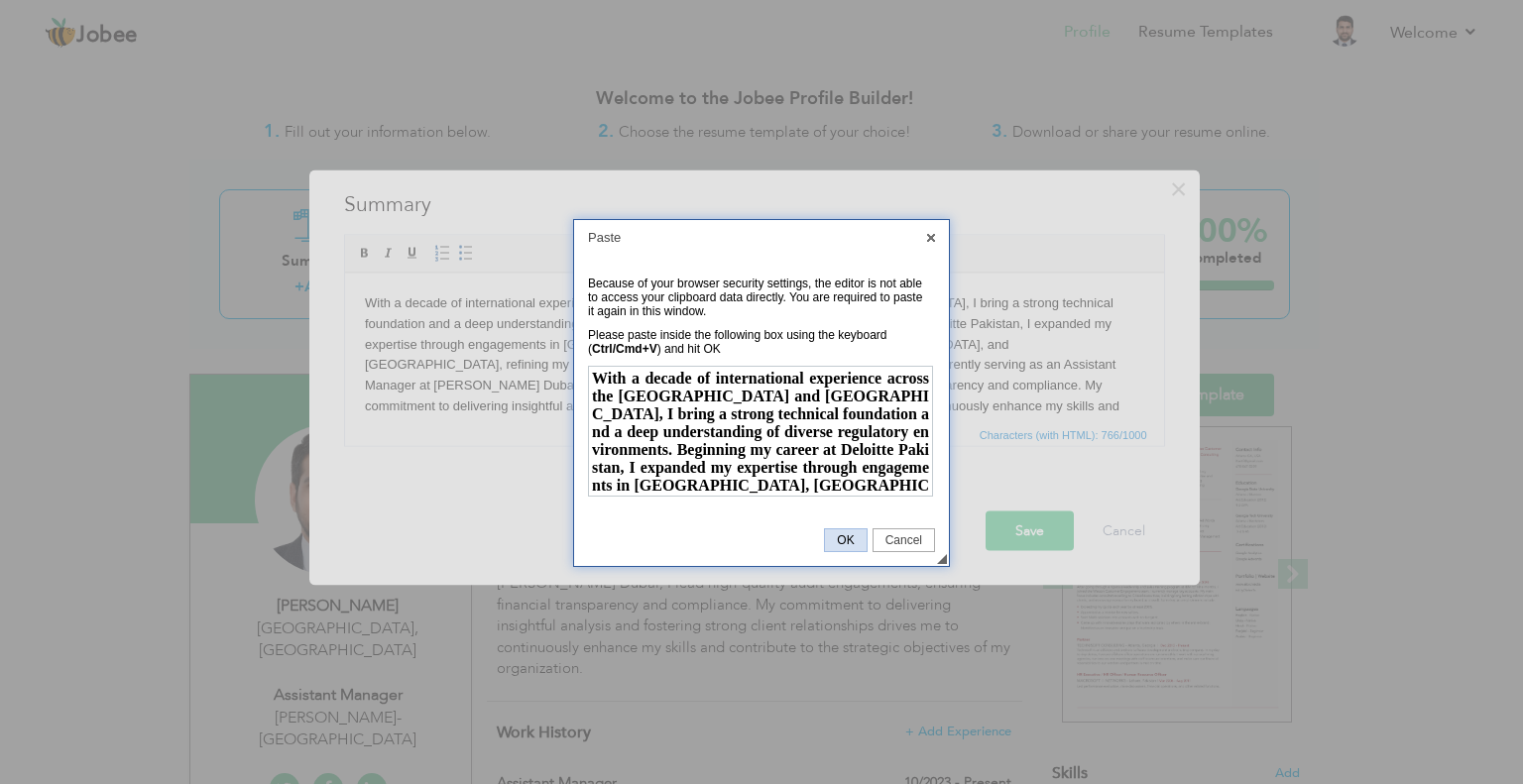 click on "OK" at bounding box center (845, 540) 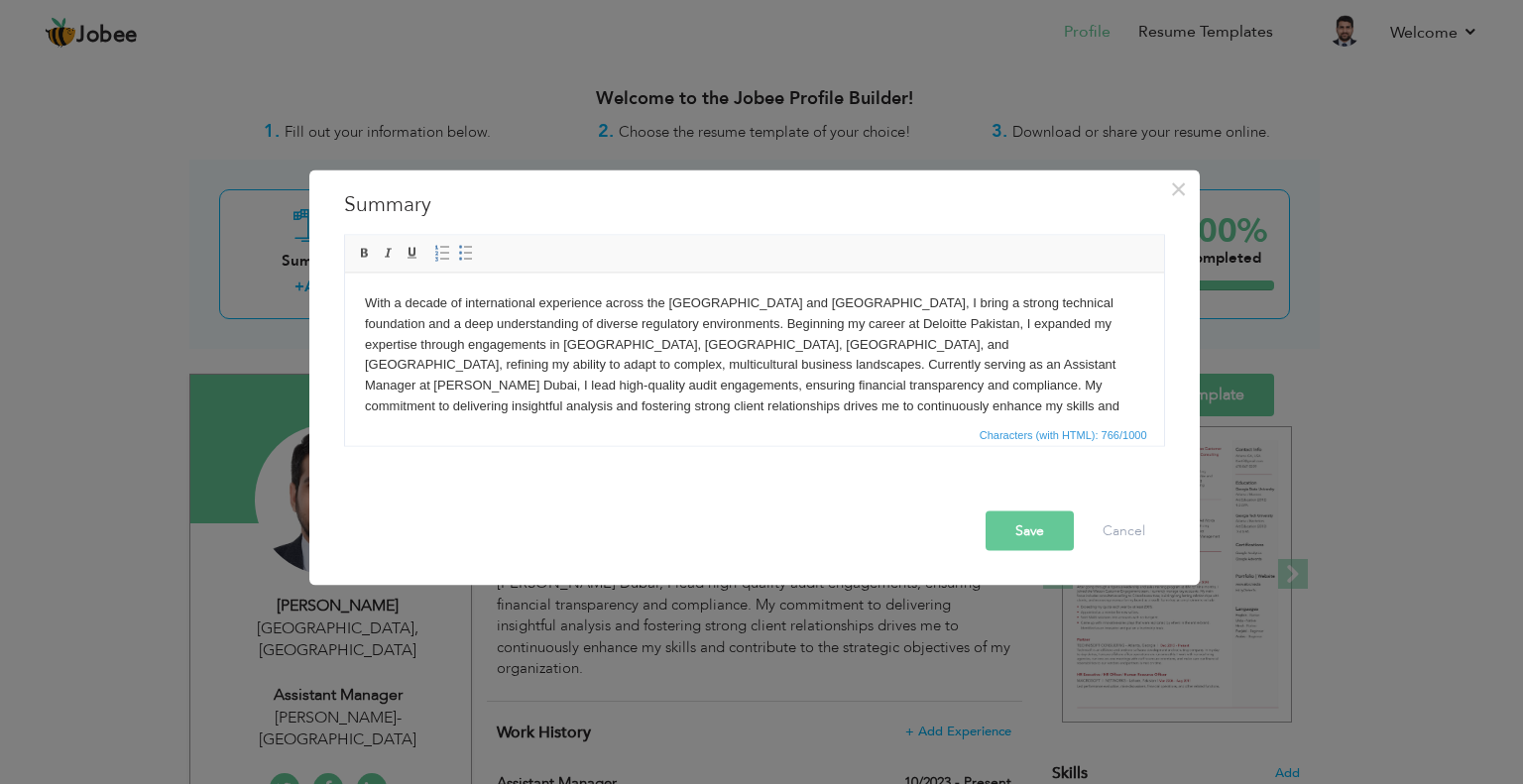 scroll, scrollTop: 0, scrollLeft: 0, axis: both 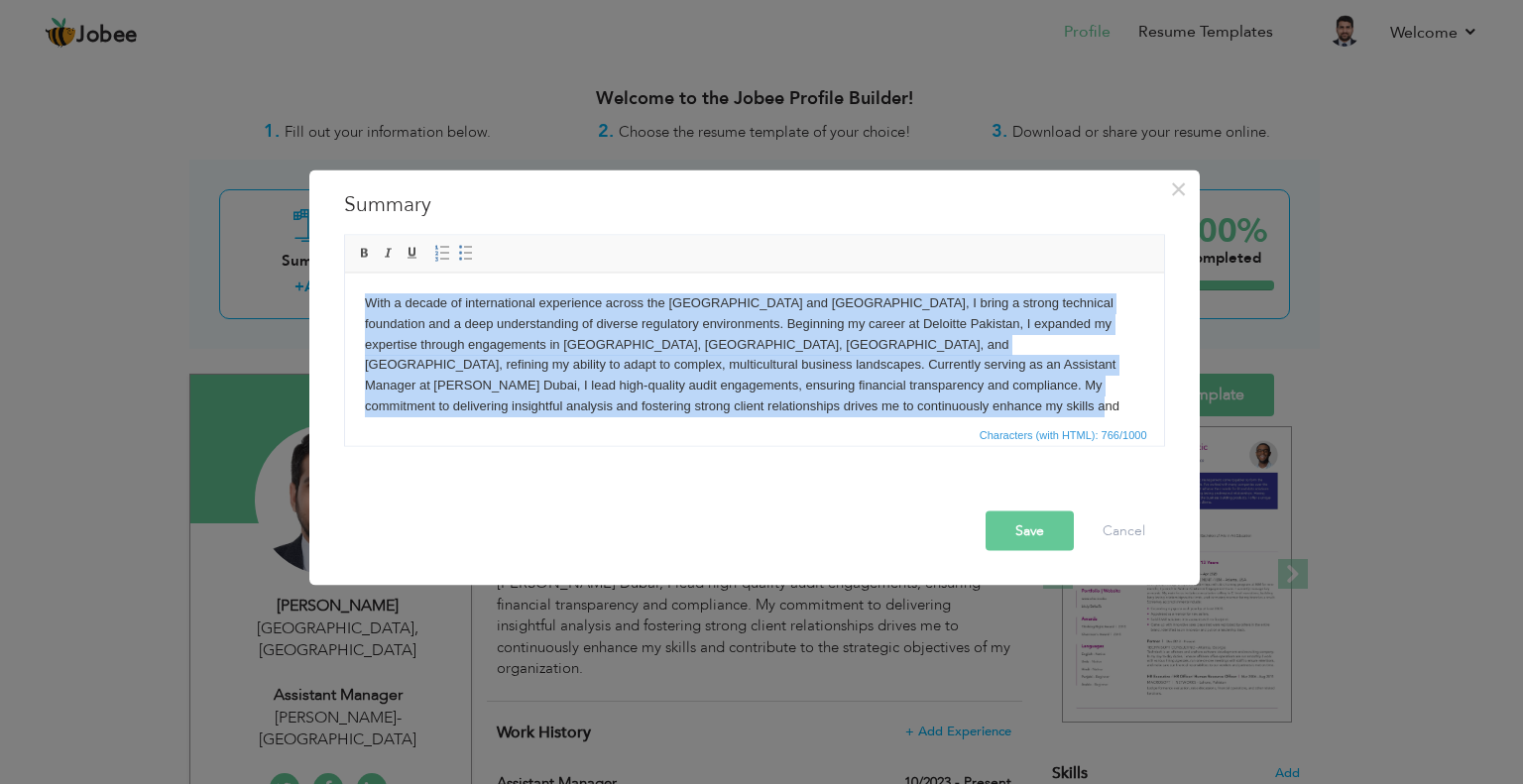 drag, startPoint x: 817, startPoint y: 408, endPoint x: 293, endPoint y: 273, distance: 541.1109 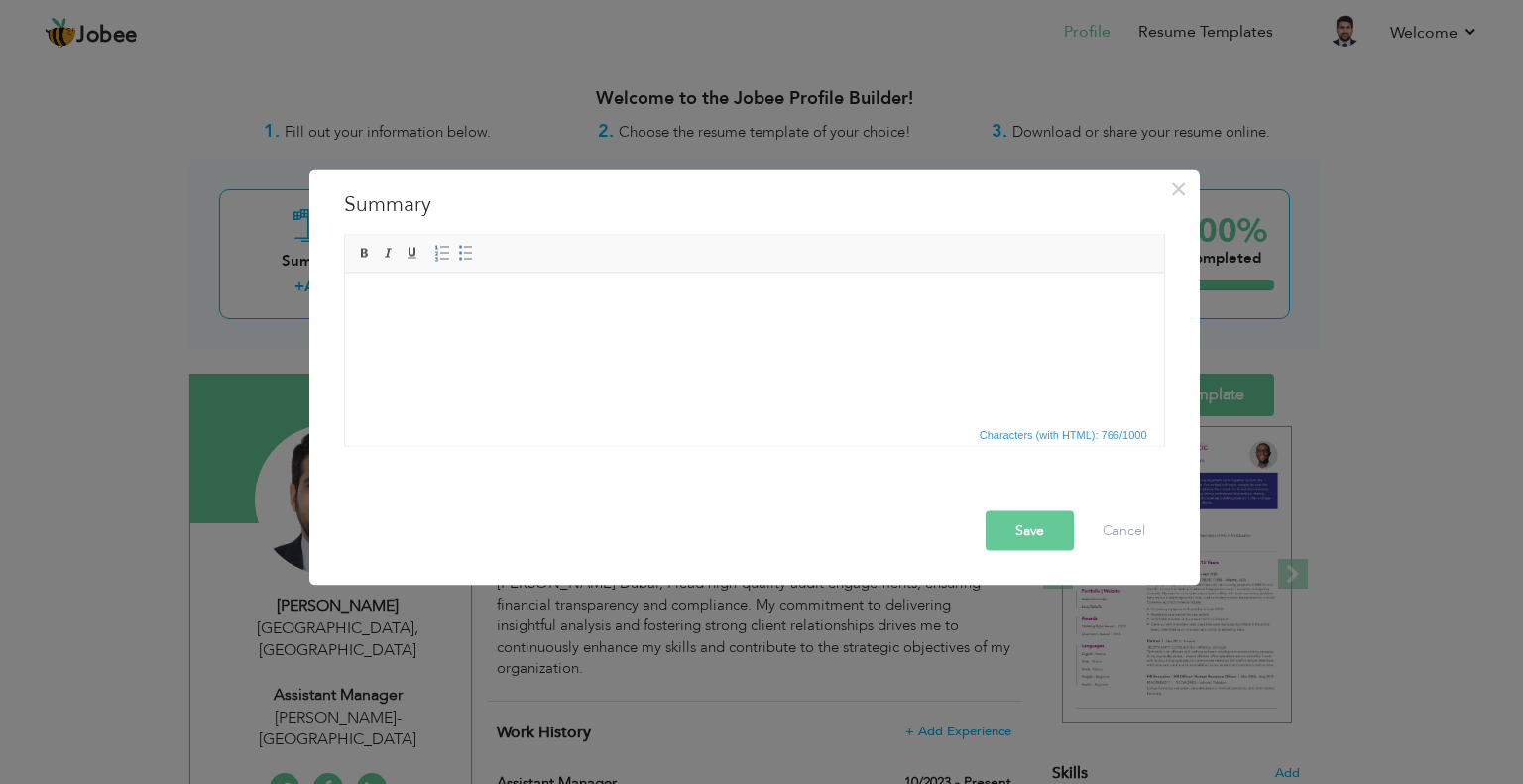 click at bounding box center (754, 302) 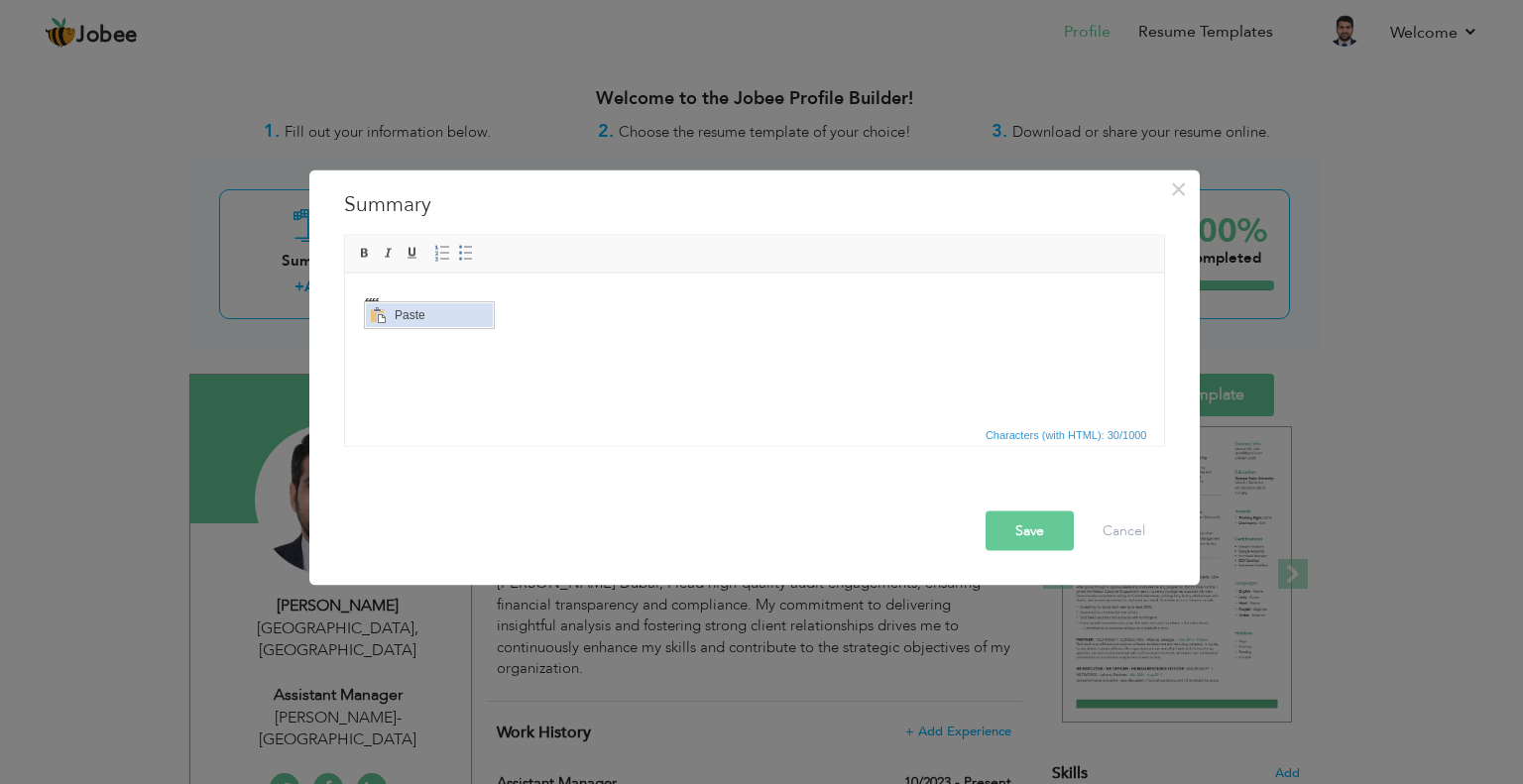 click on "Paste" at bounding box center [441, 314] 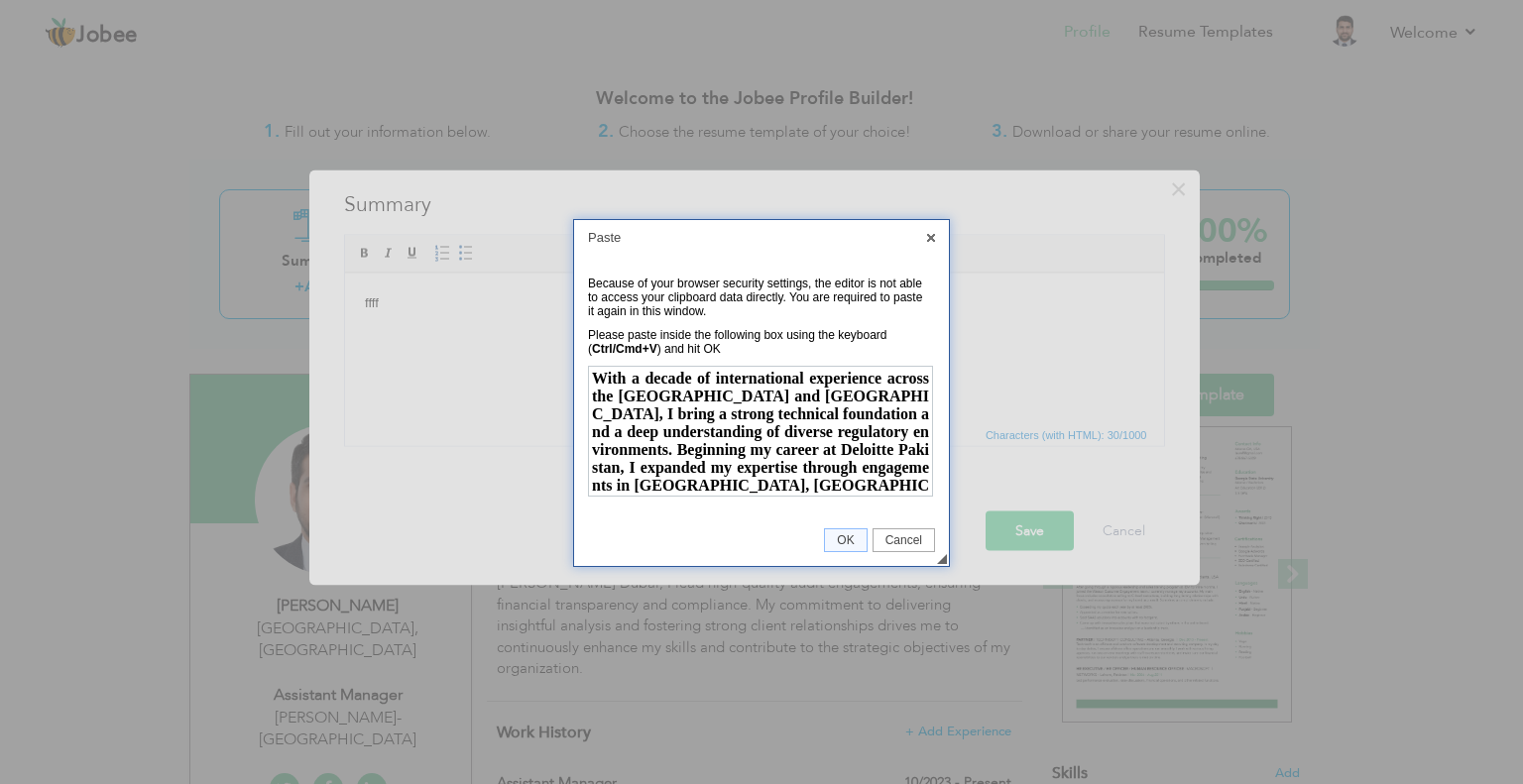 scroll, scrollTop: 0, scrollLeft: 0, axis: both 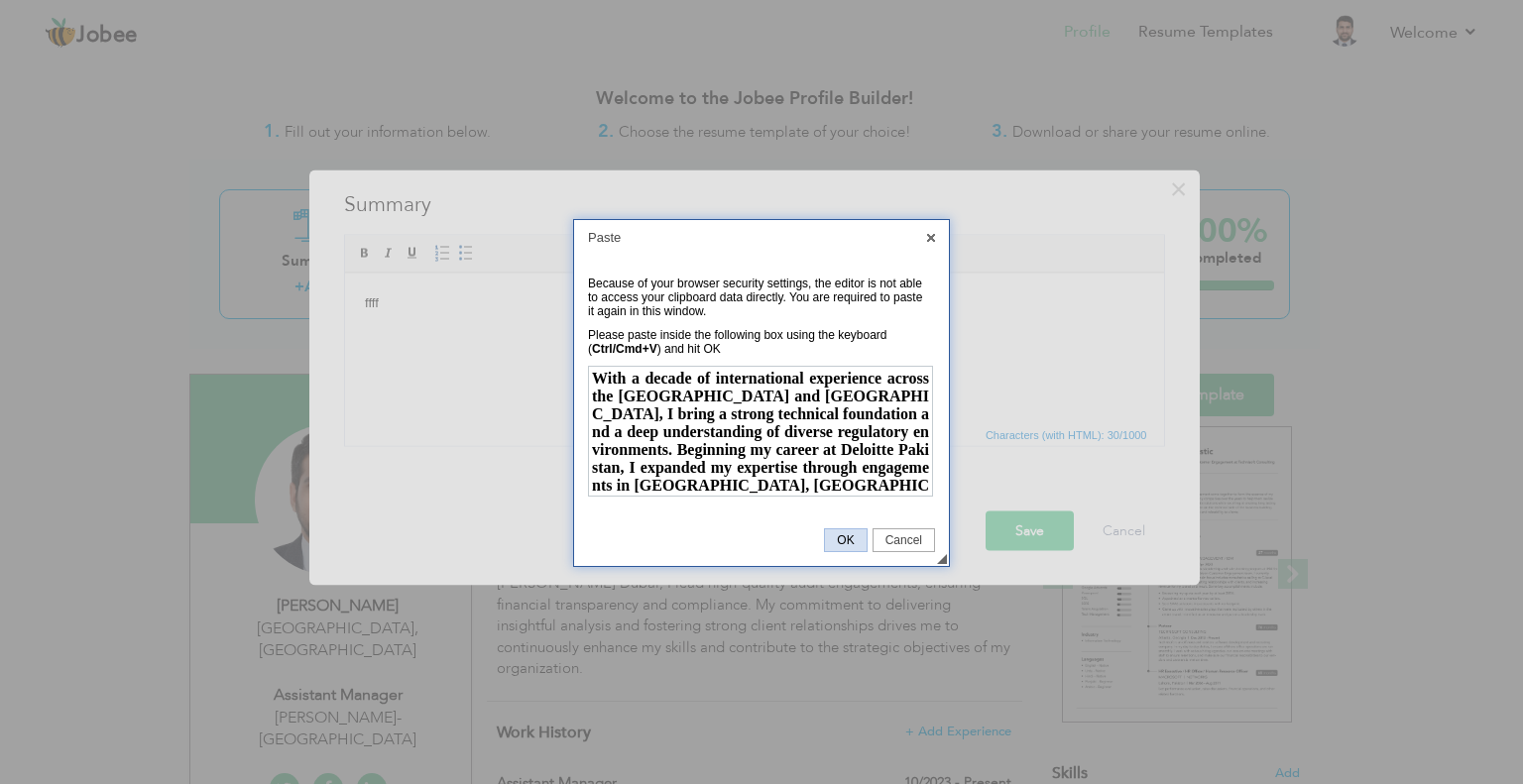 click on "OK" at bounding box center [845, 540] 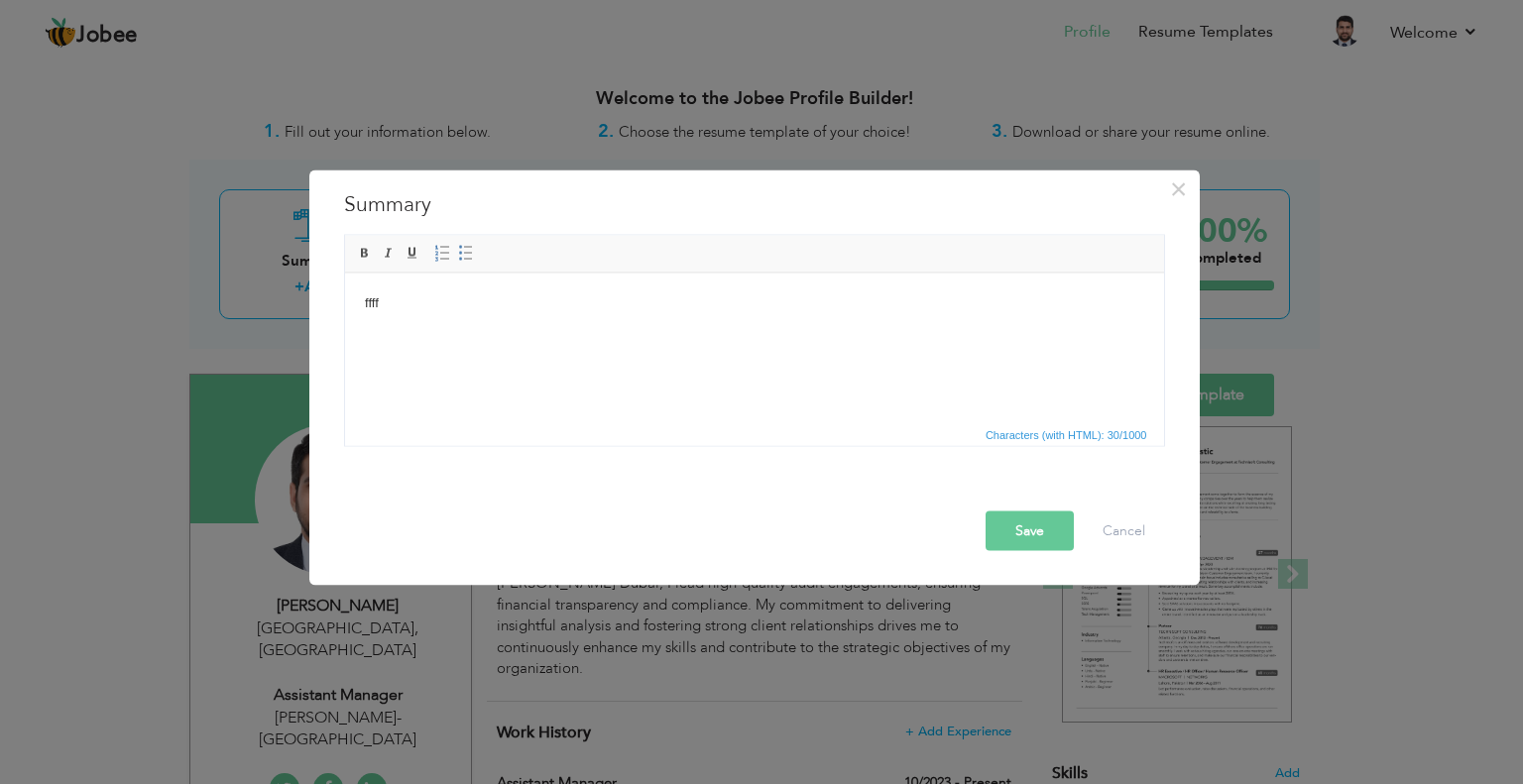 click on "ffff" at bounding box center (754, 302) 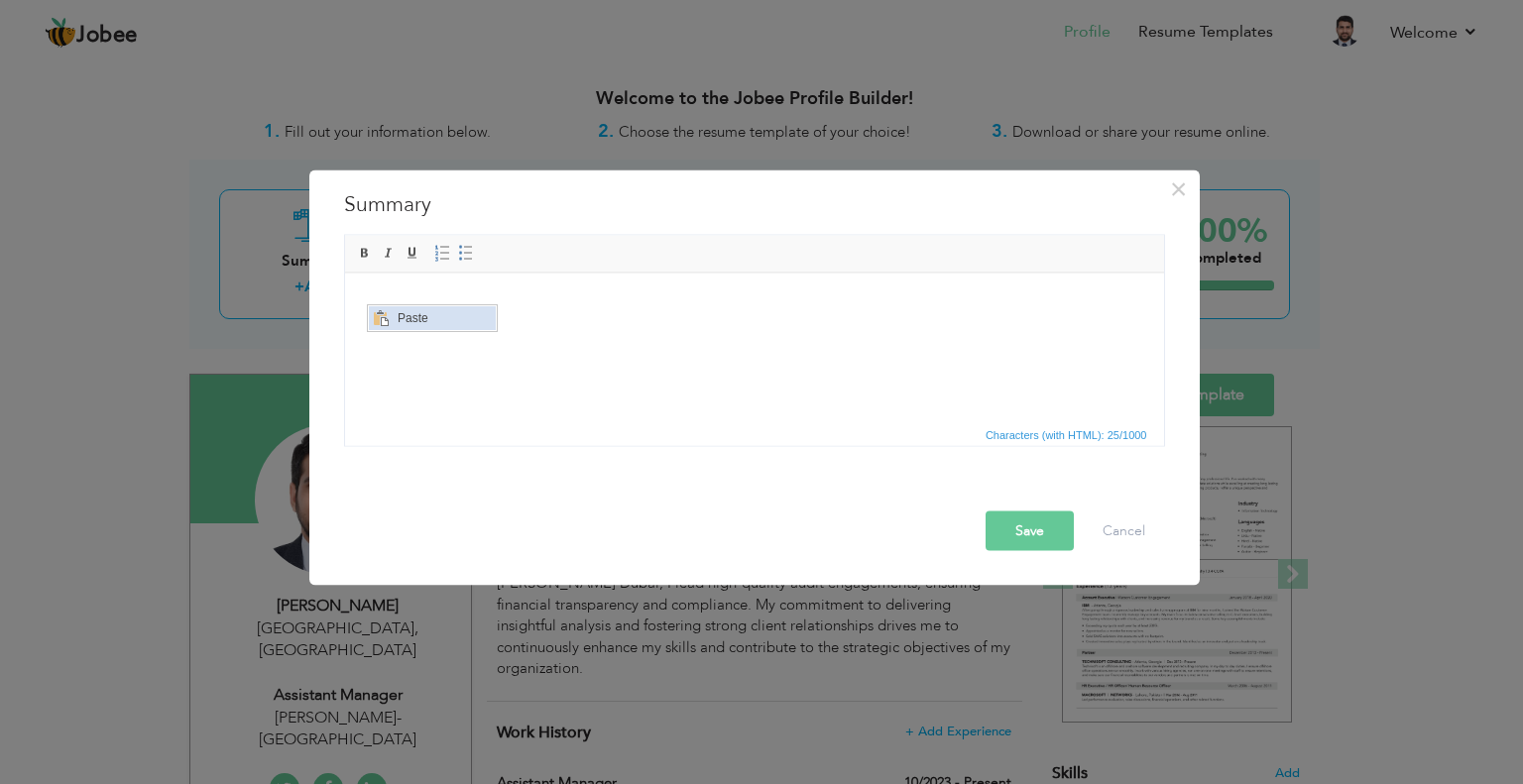 click at bounding box center (381, 317) 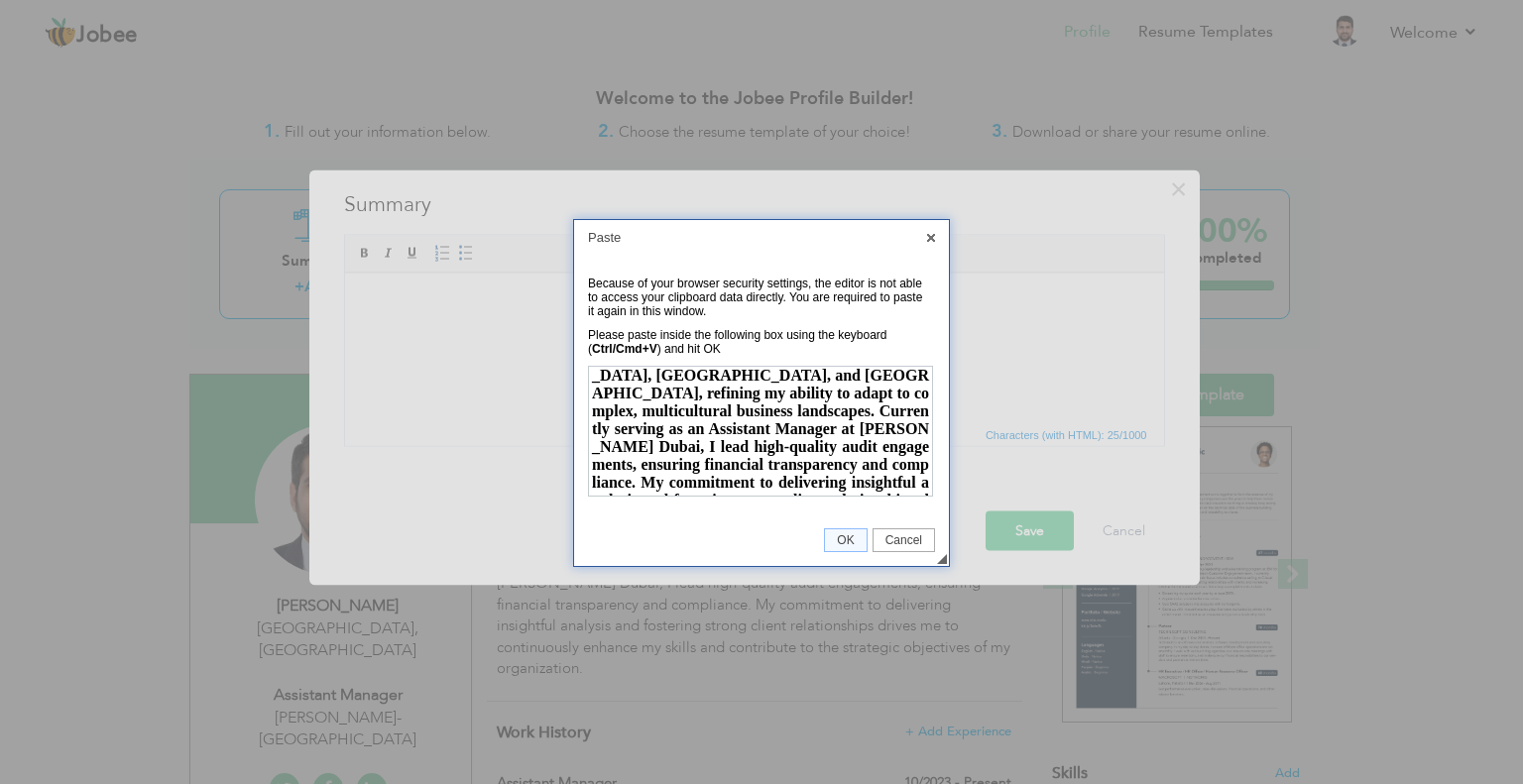 scroll, scrollTop: 165, scrollLeft: 0, axis: vertical 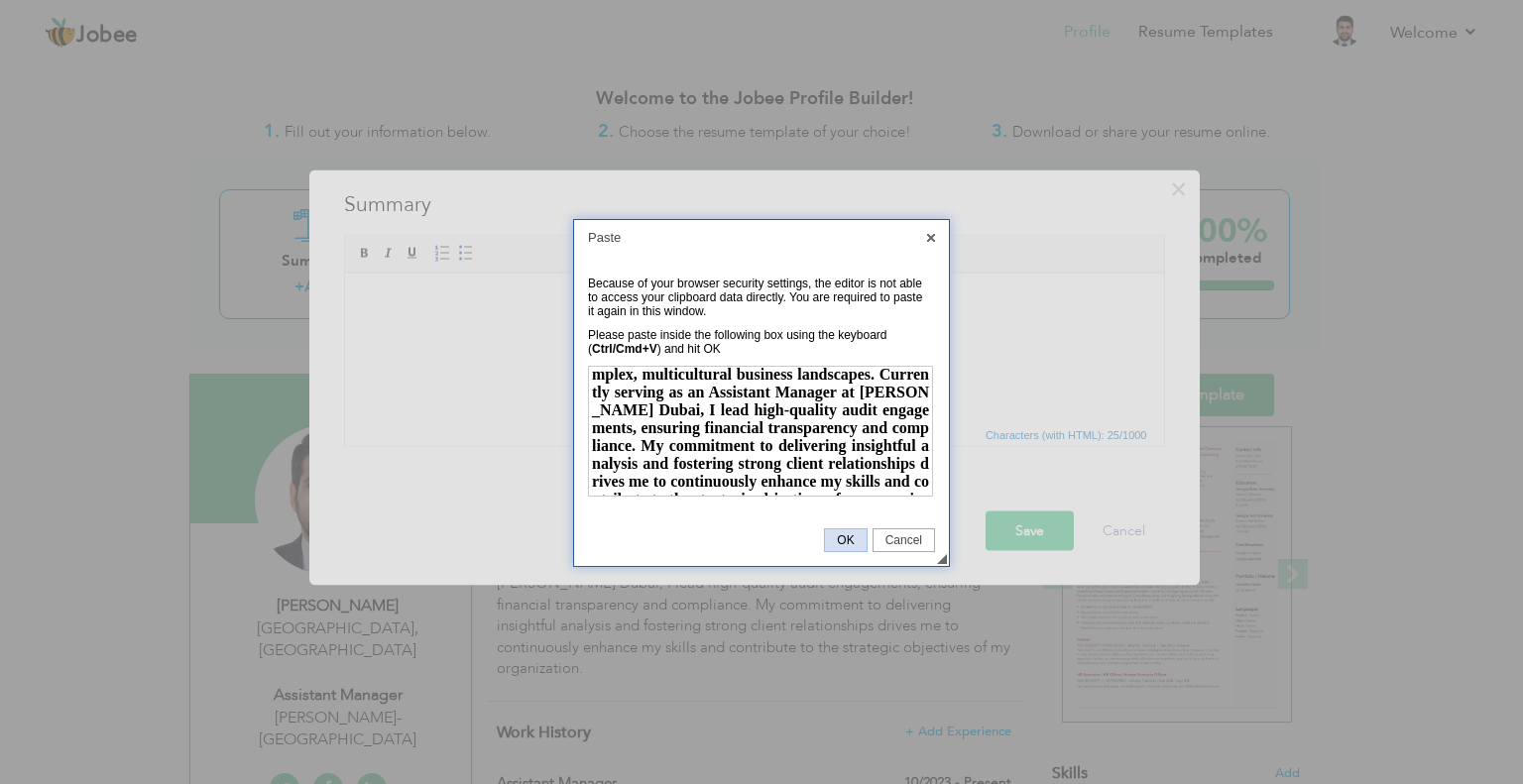 click on "OK" at bounding box center [845, 540] 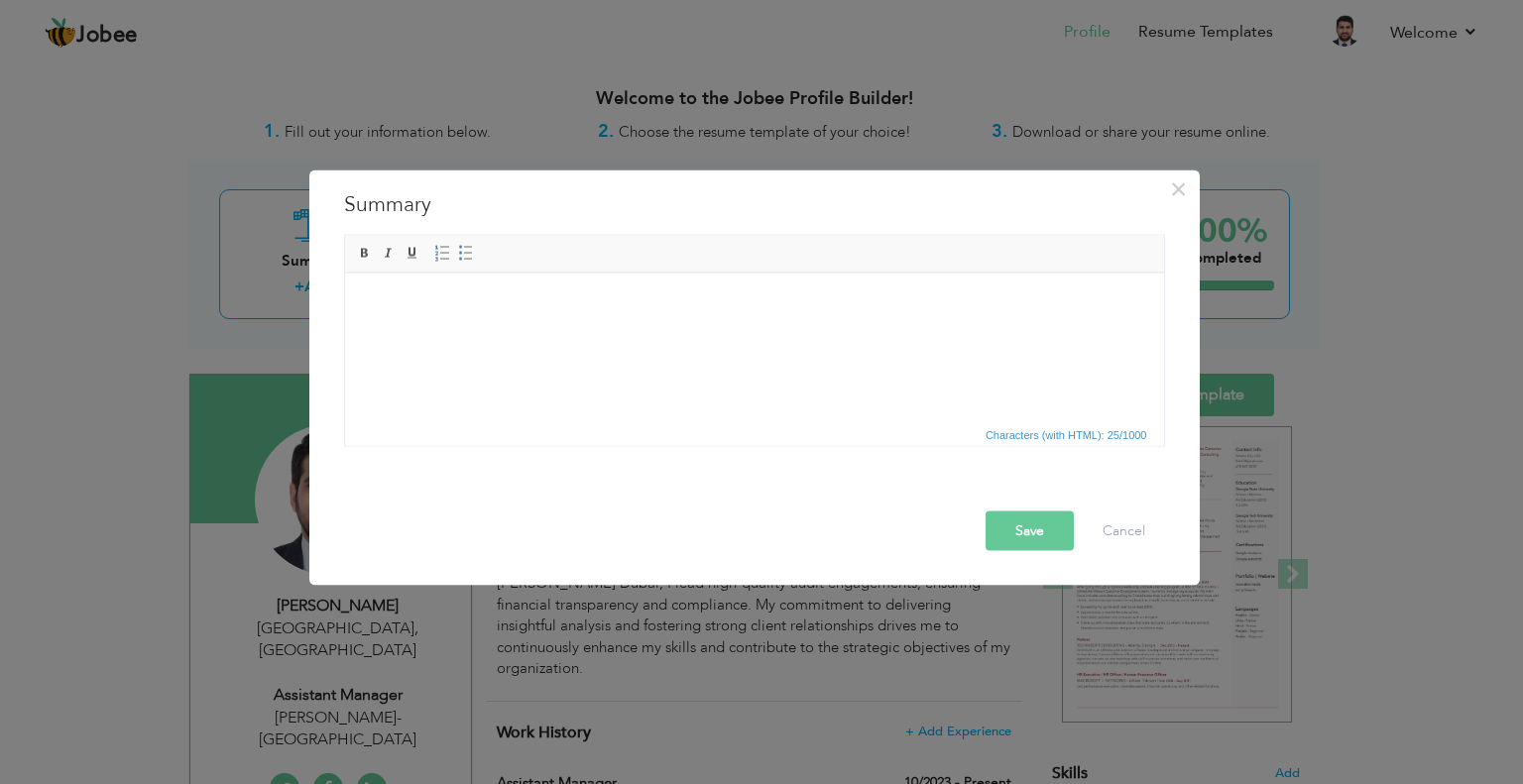 click on "Save" at bounding box center (1029, 530) 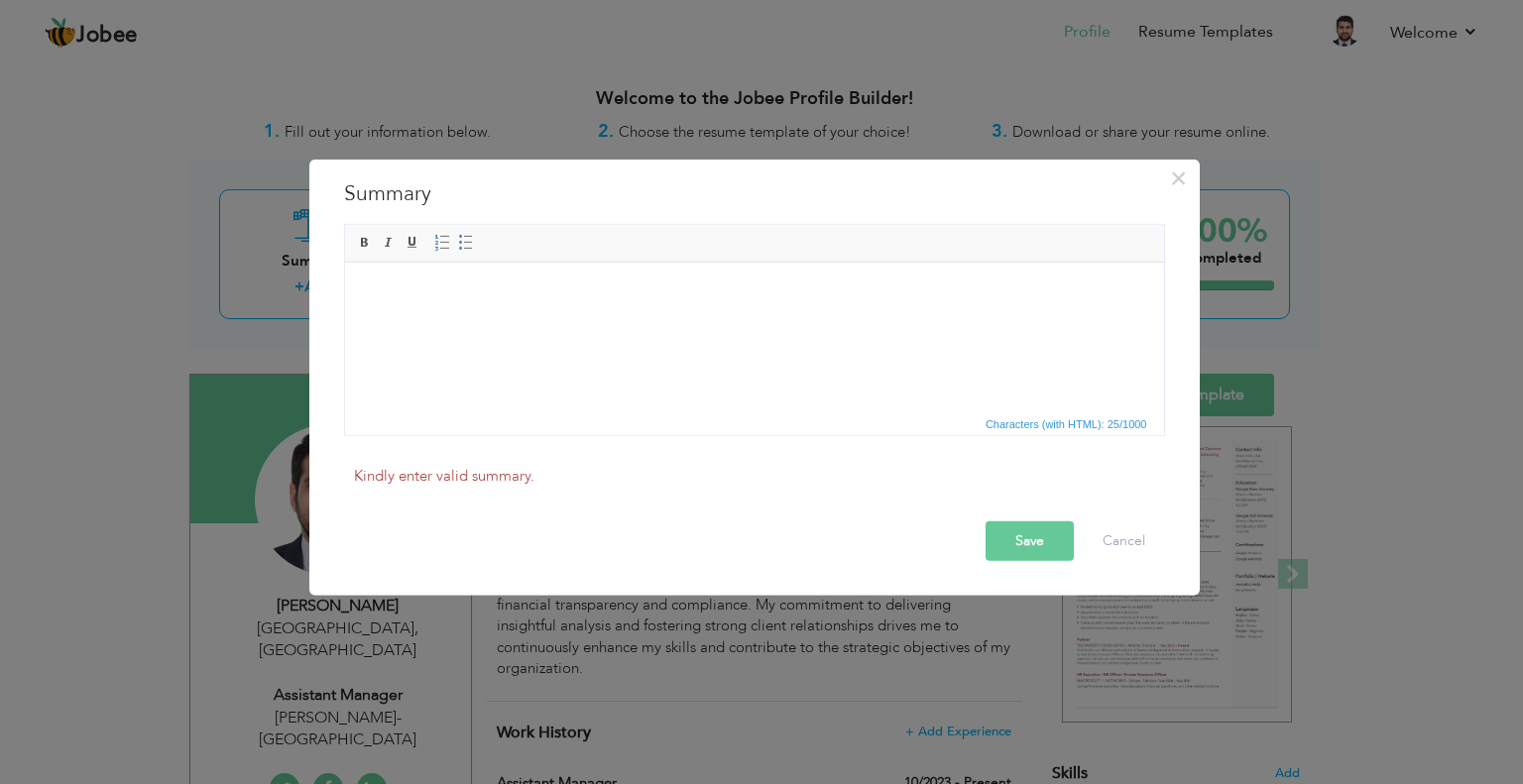 click at bounding box center [754, 291] 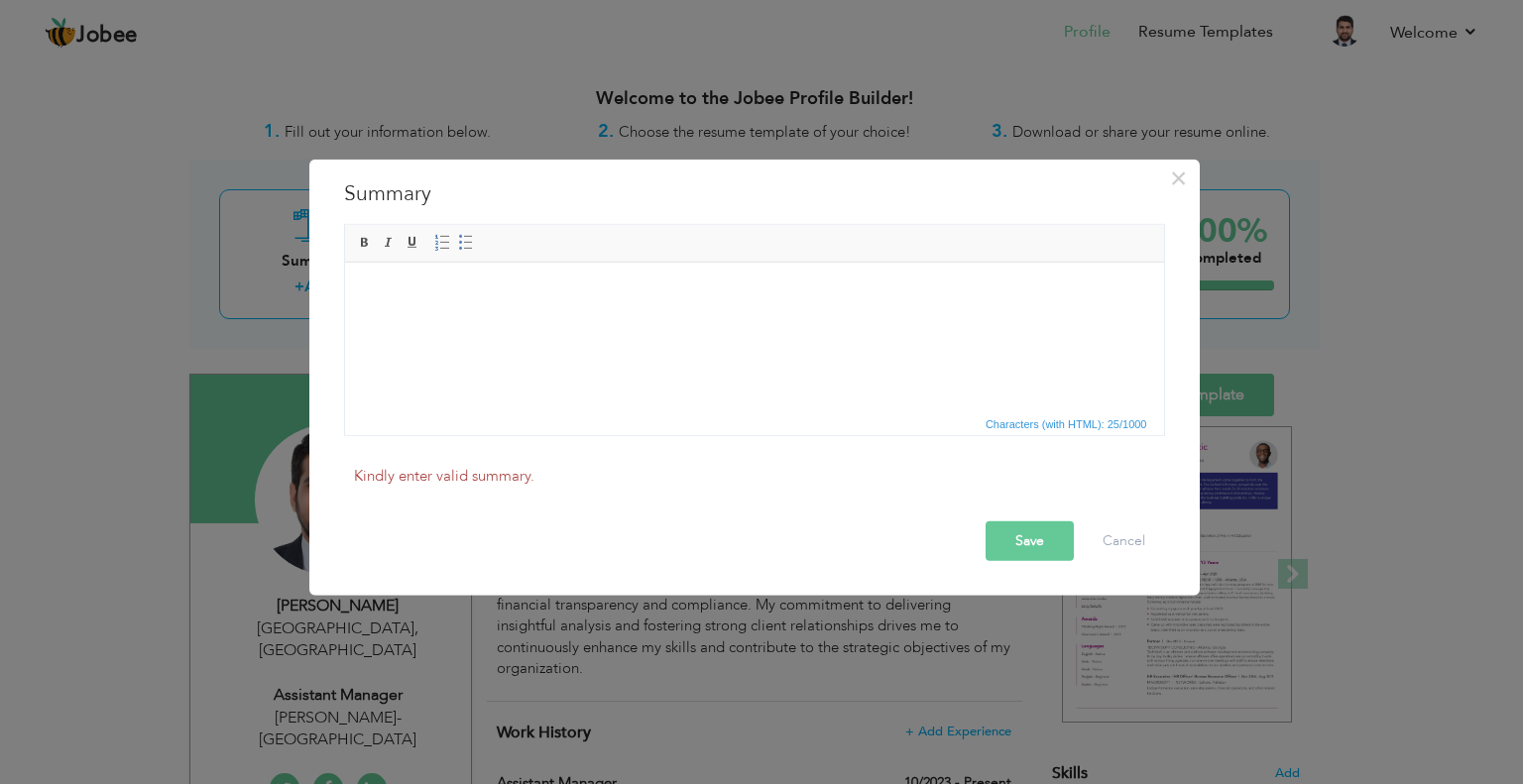 click at bounding box center [754, 291] 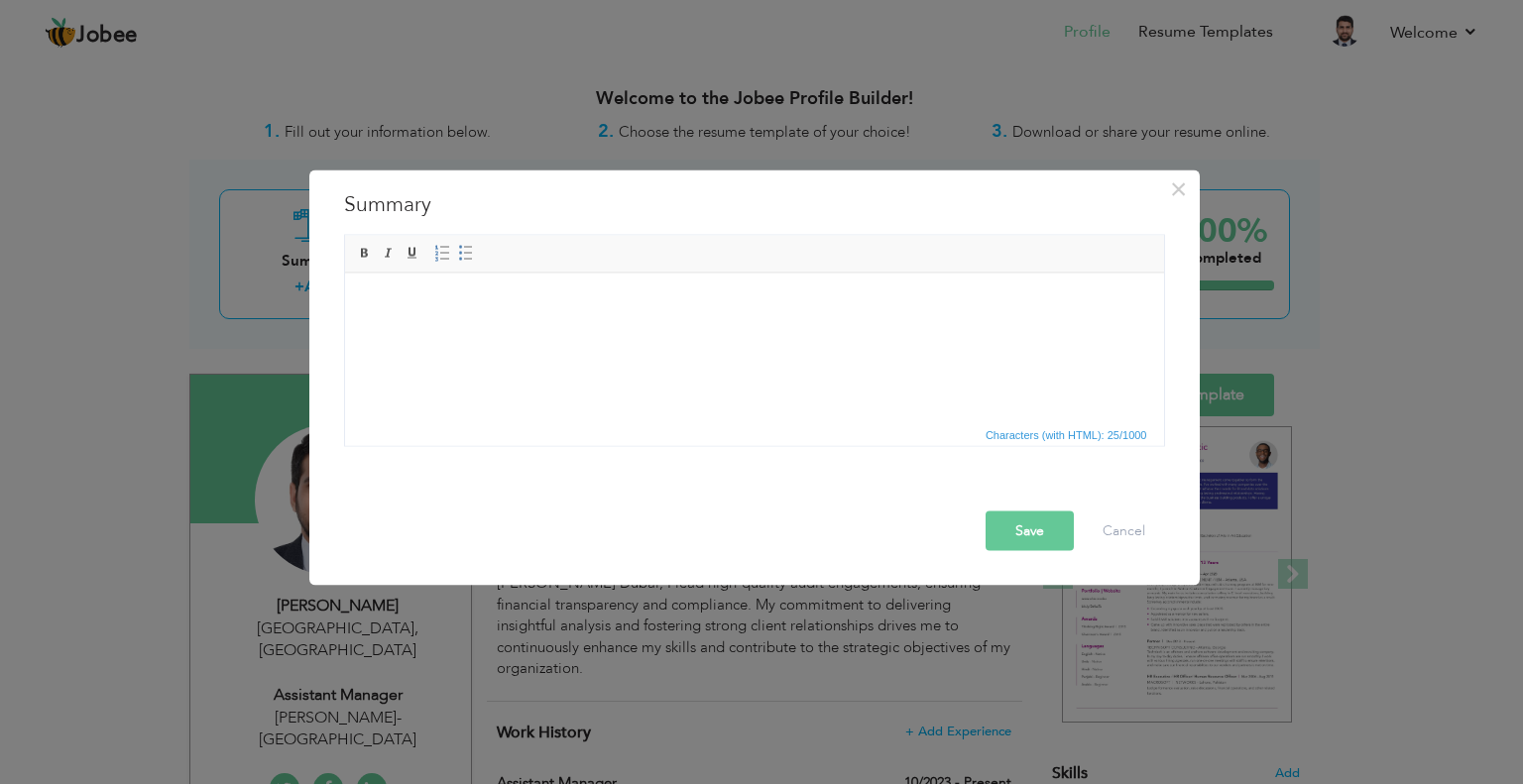 click at bounding box center (754, 302) 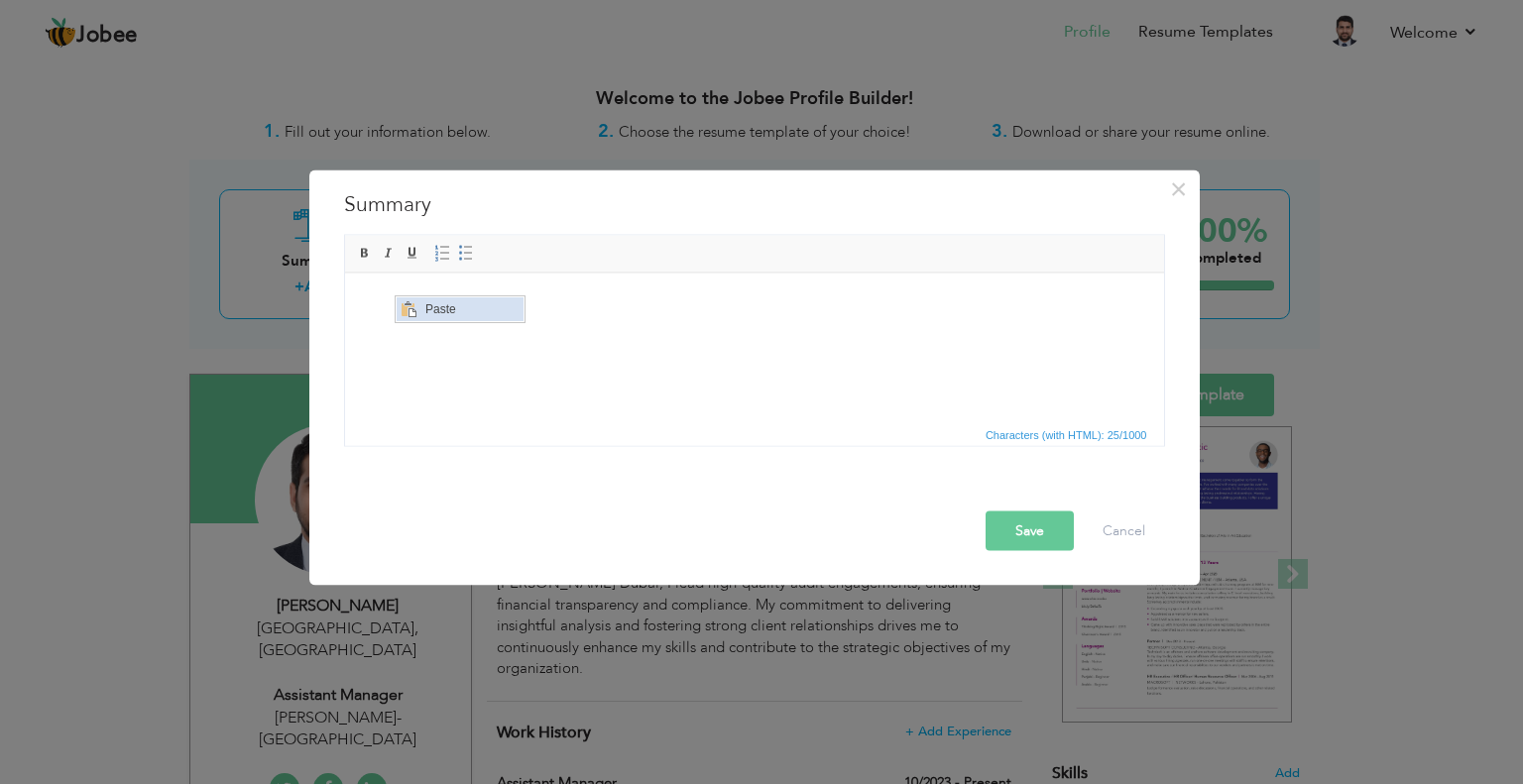 click on "Paste" at bounding box center (472, 308) 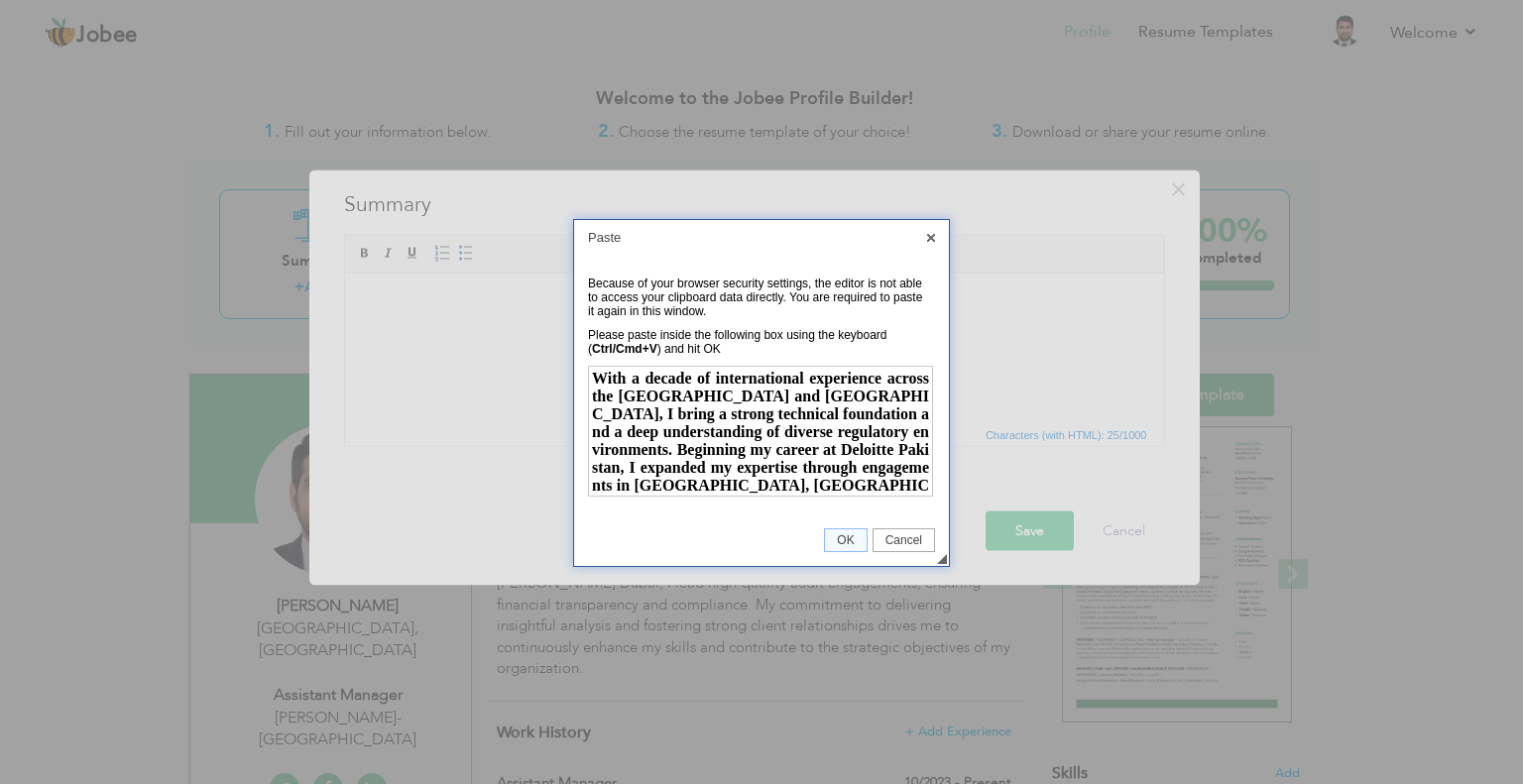 scroll, scrollTop: 166, scrollLeft: 0, axis: vertical 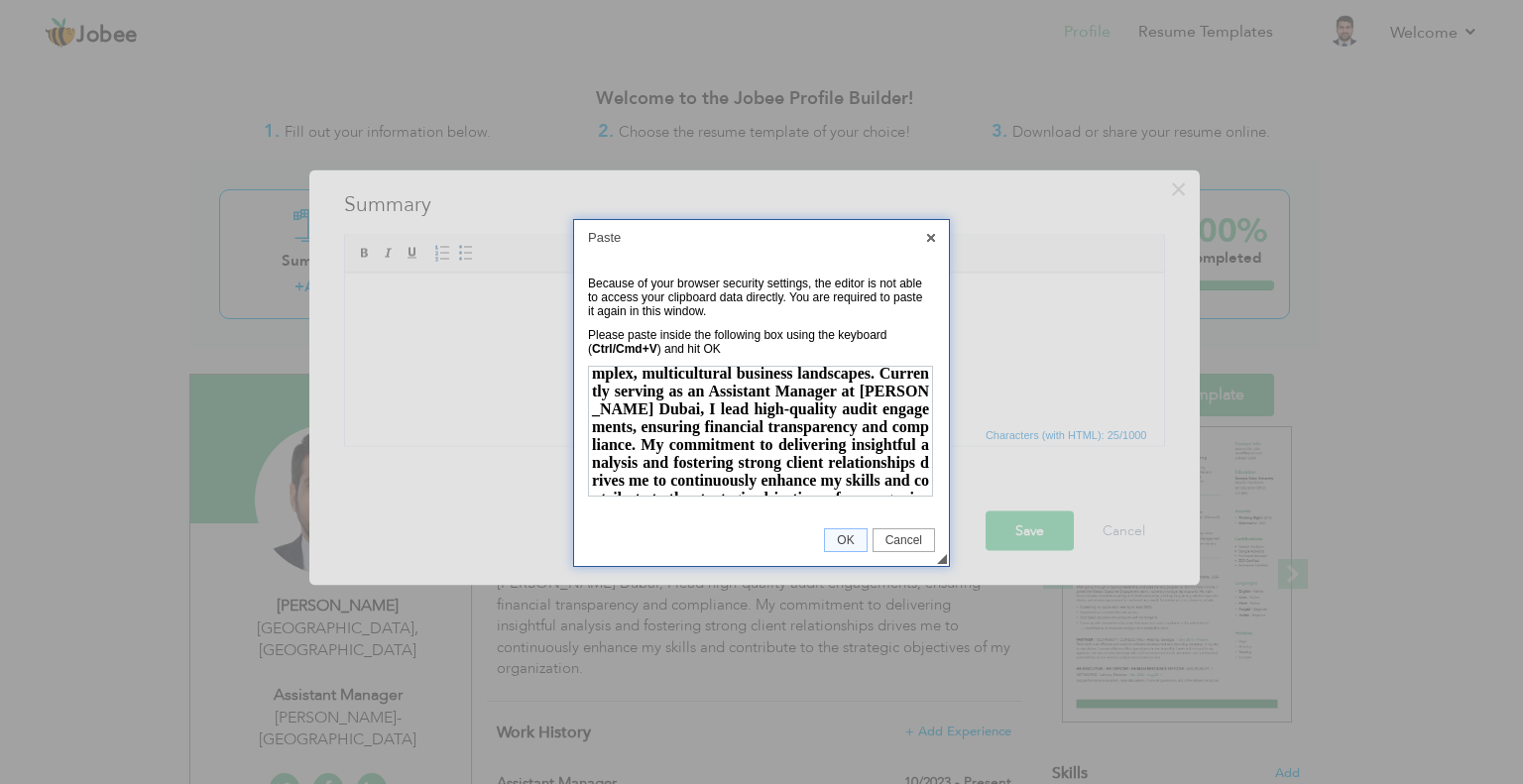 drag, startPoint x: 919, startPoint y: 396, endPoint x: 1504, endPoint y: 867, distance: 751.04327 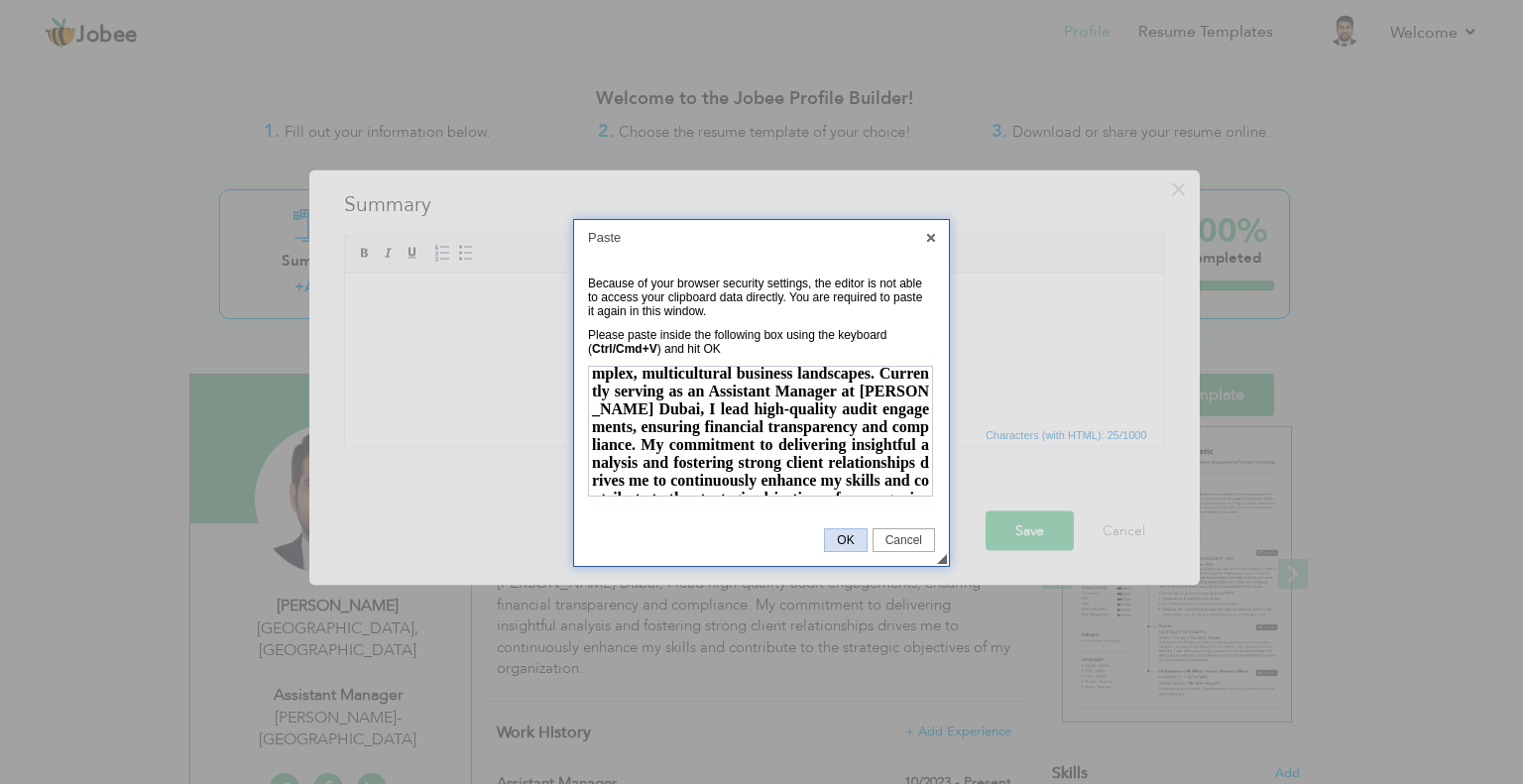 click on "OK" at bounding box center [845, 540] 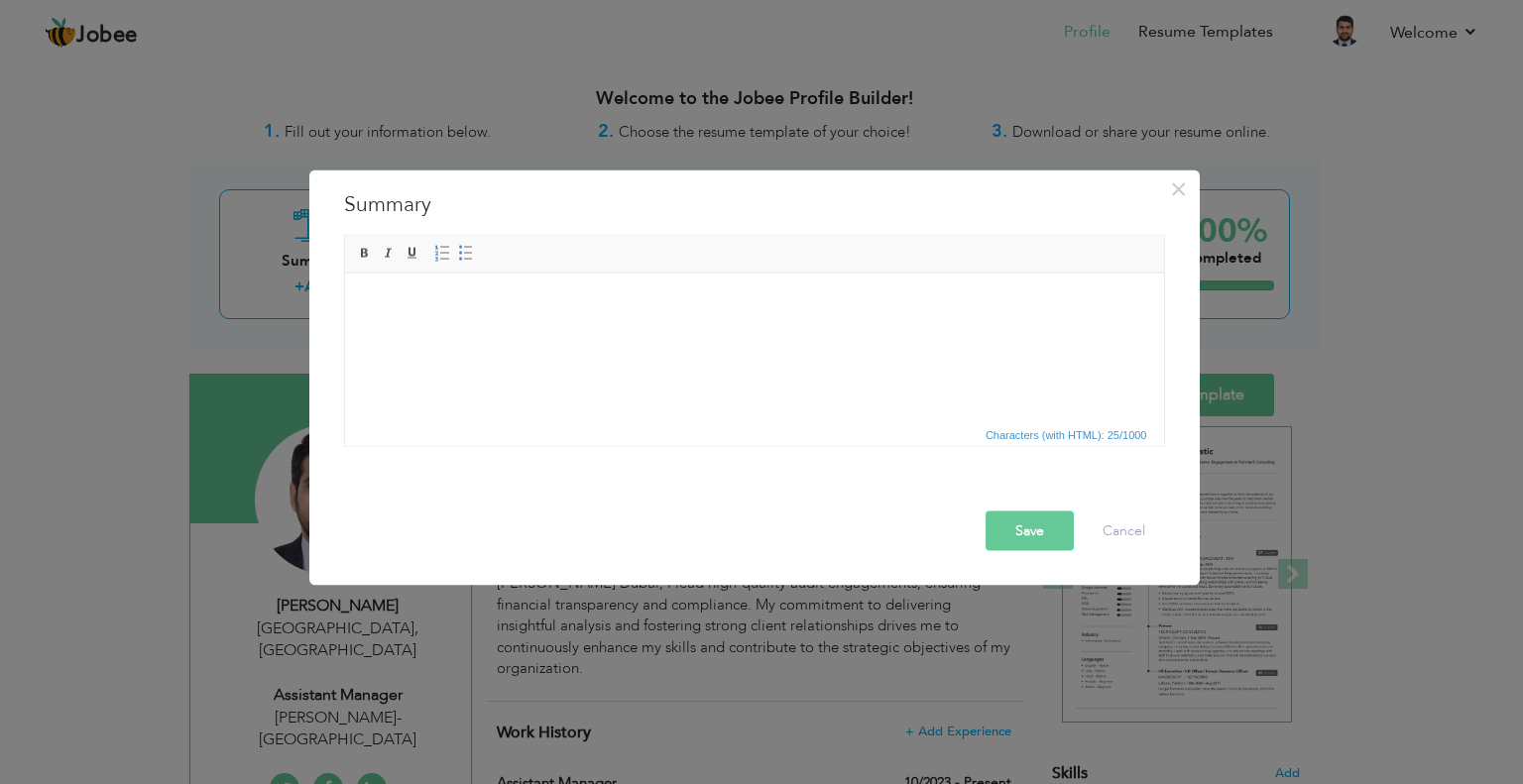click on "Save" at bounding box center (1029, 530) 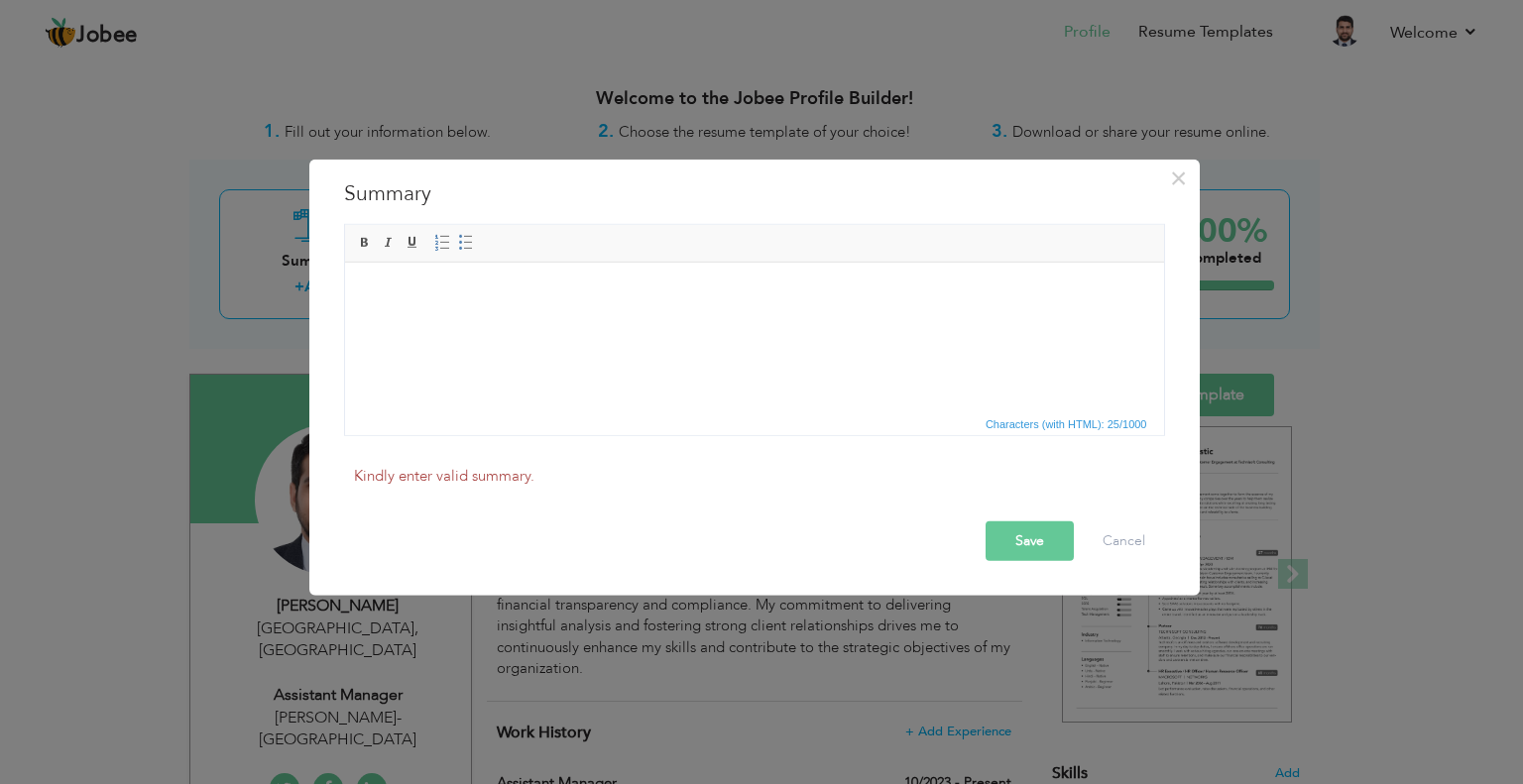 click on "Save" at bounding box center (1029, 541) 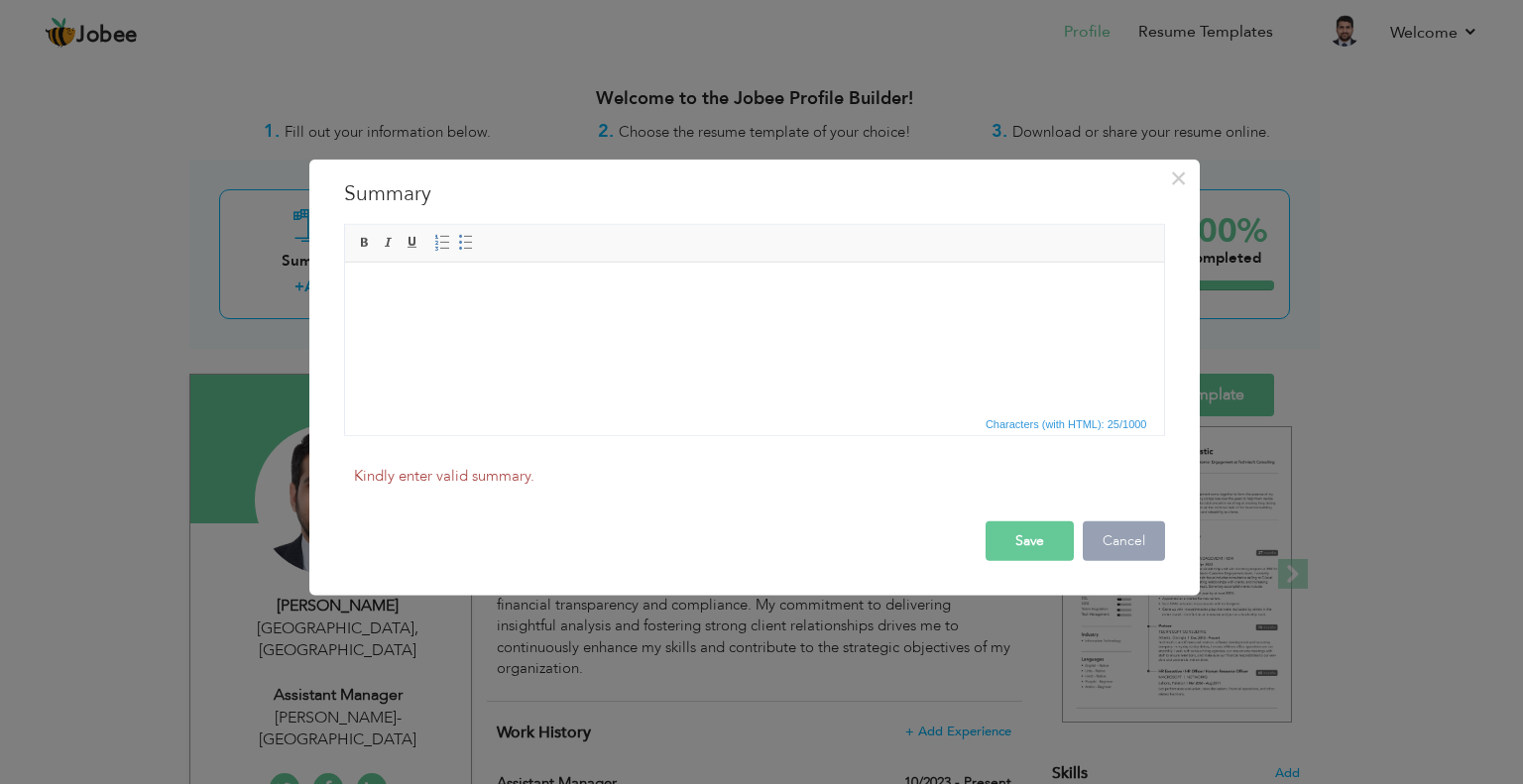 click on "Cancel" at bounding box center [1123, 541] 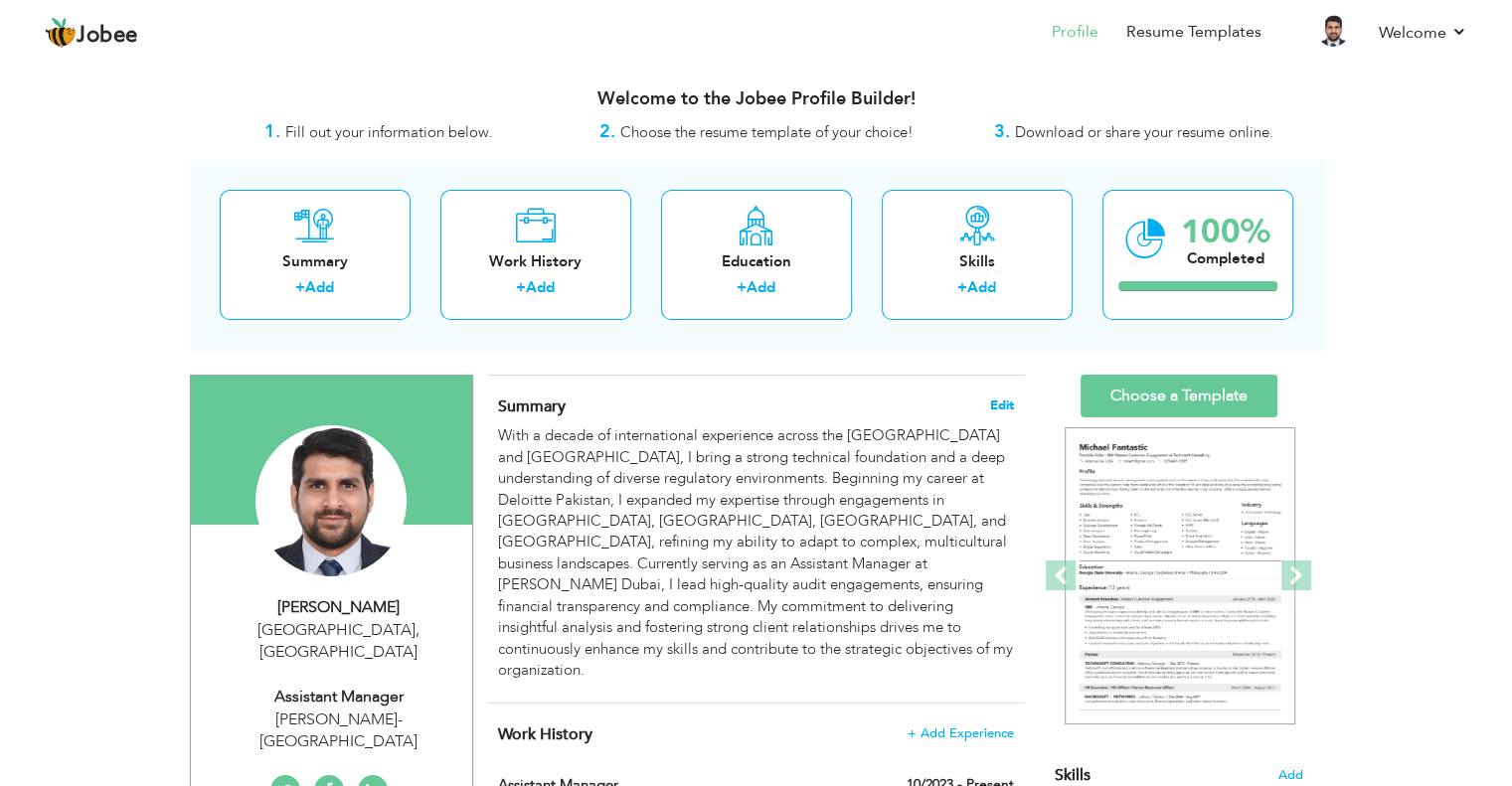 click on "Edit" at bounding box center (1002, 405) 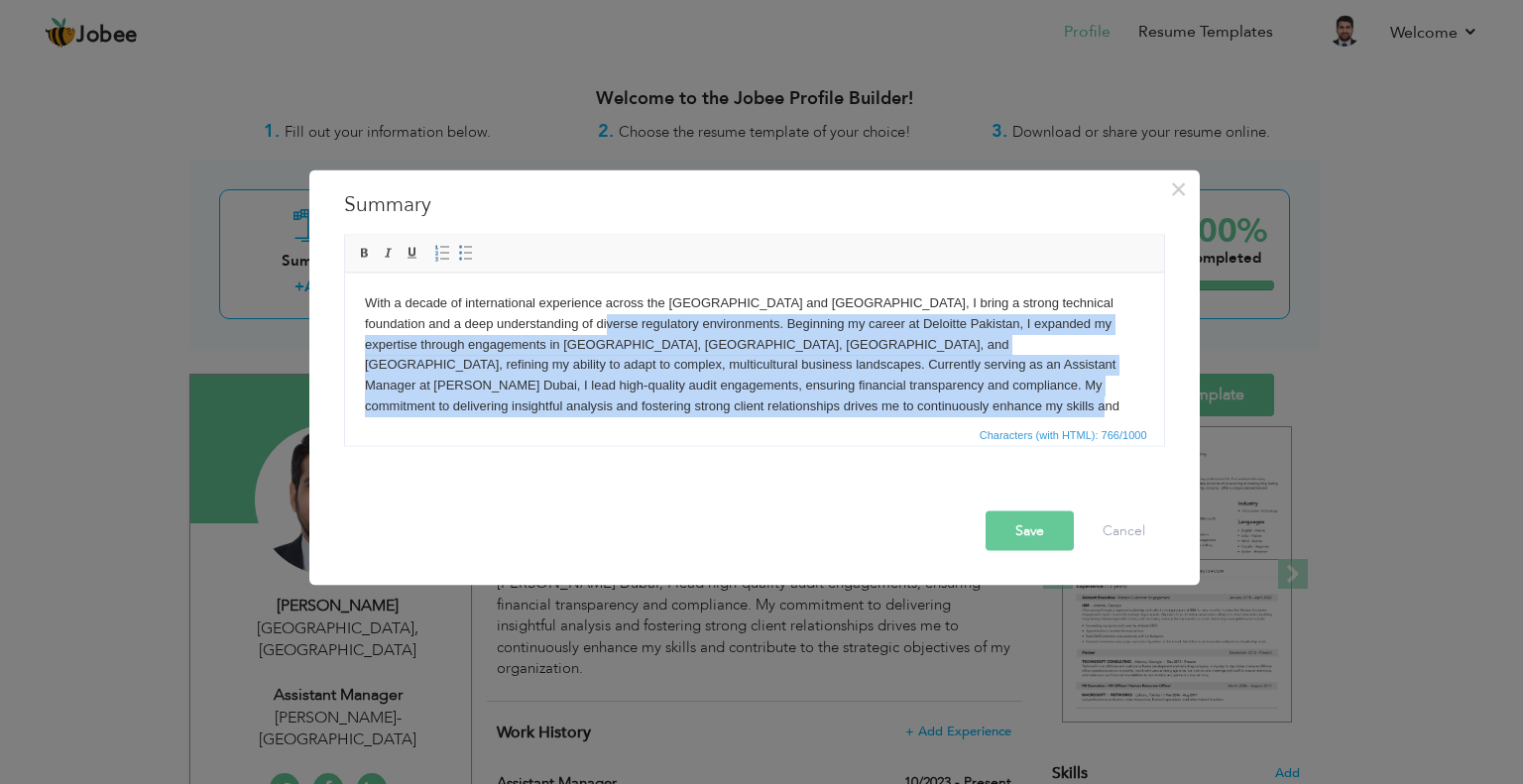 drag, startPoint x: 876, startPoint y: 408, endPoint x: 550, endPoint y: 320, distance: 337.66848 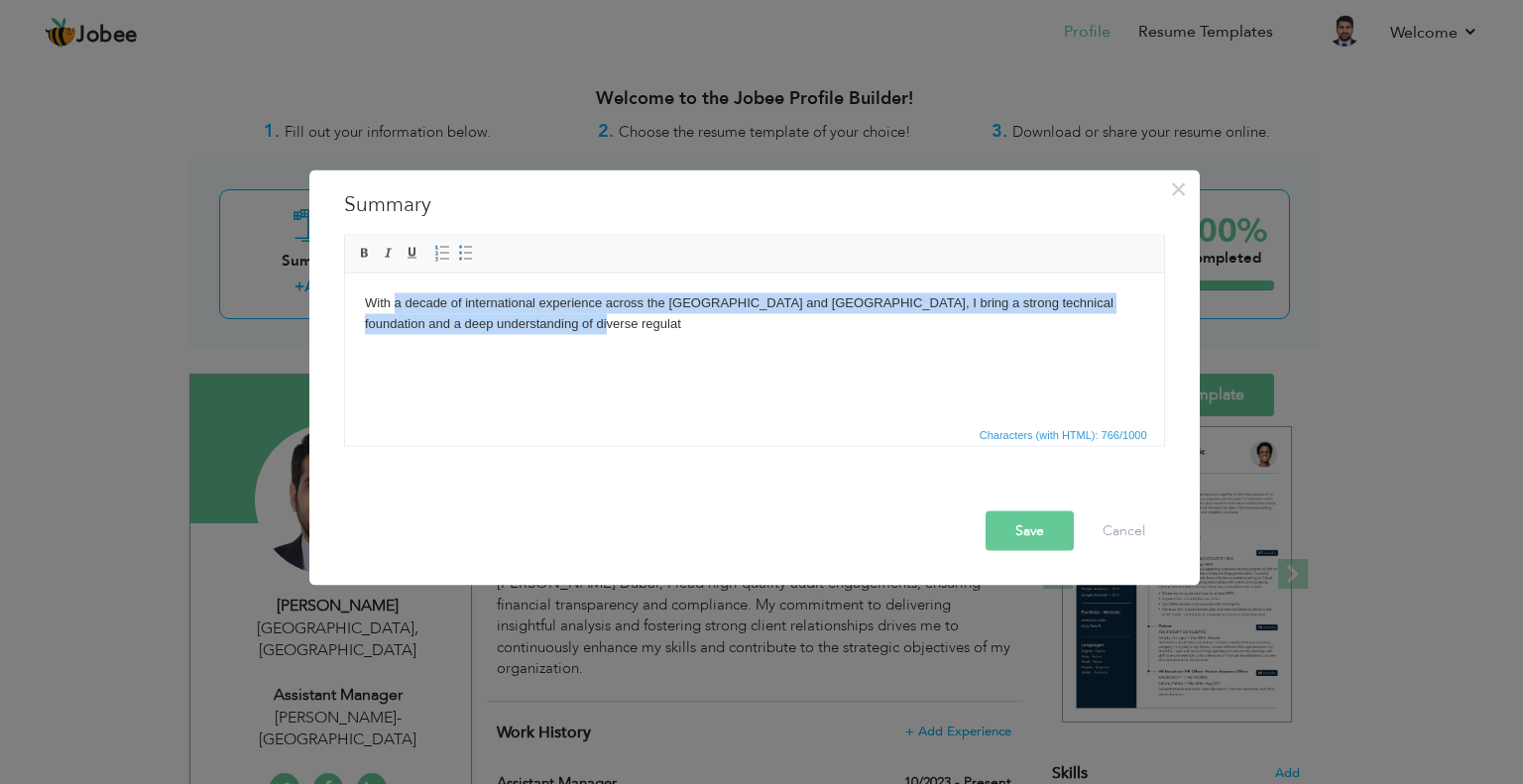 drag, startPoint x: 550, startPoint y: 320, endPoint x: 393, endPoint y: 299, distance: 158.3982 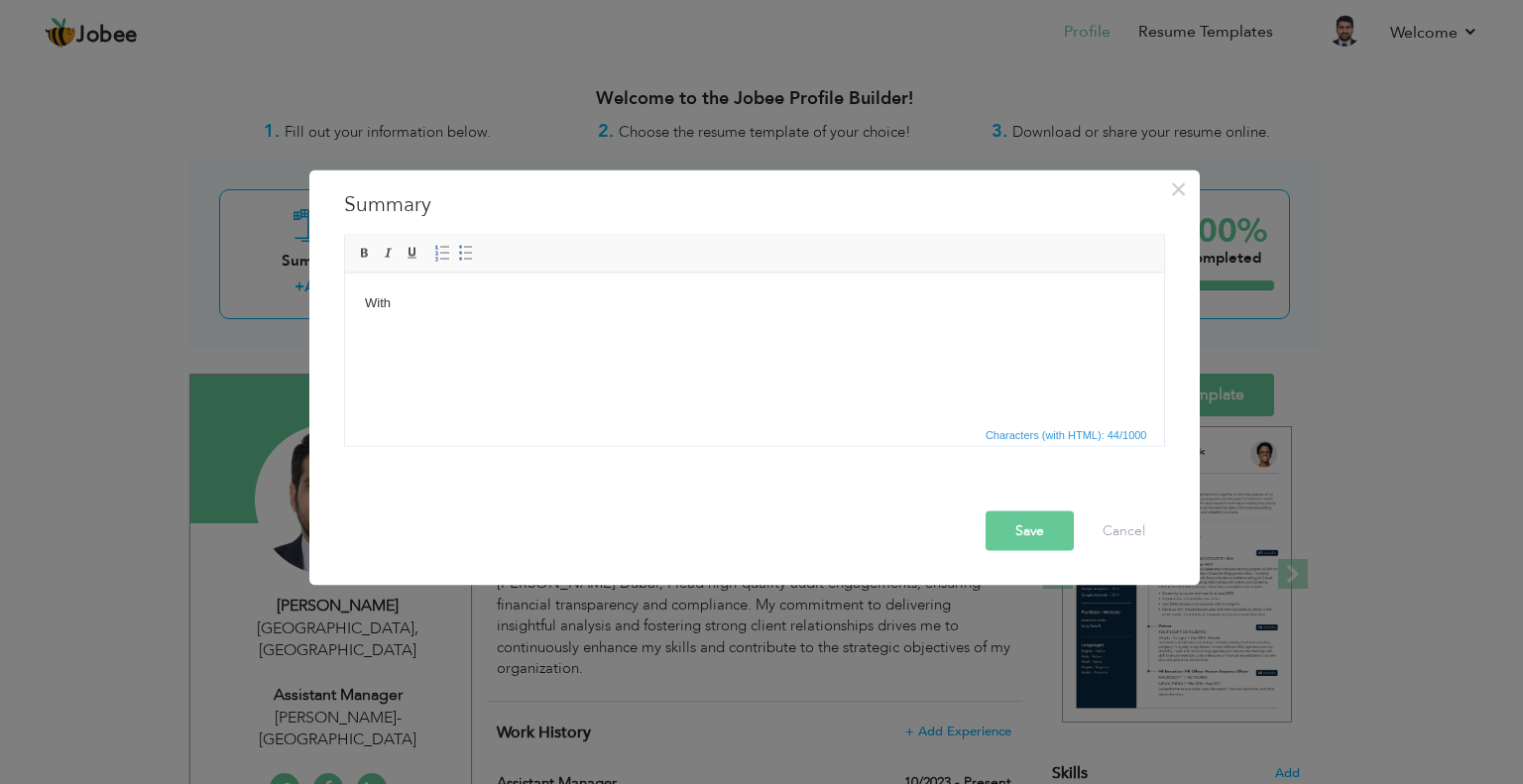 click on "Save" at bounding box center (1029, 530) 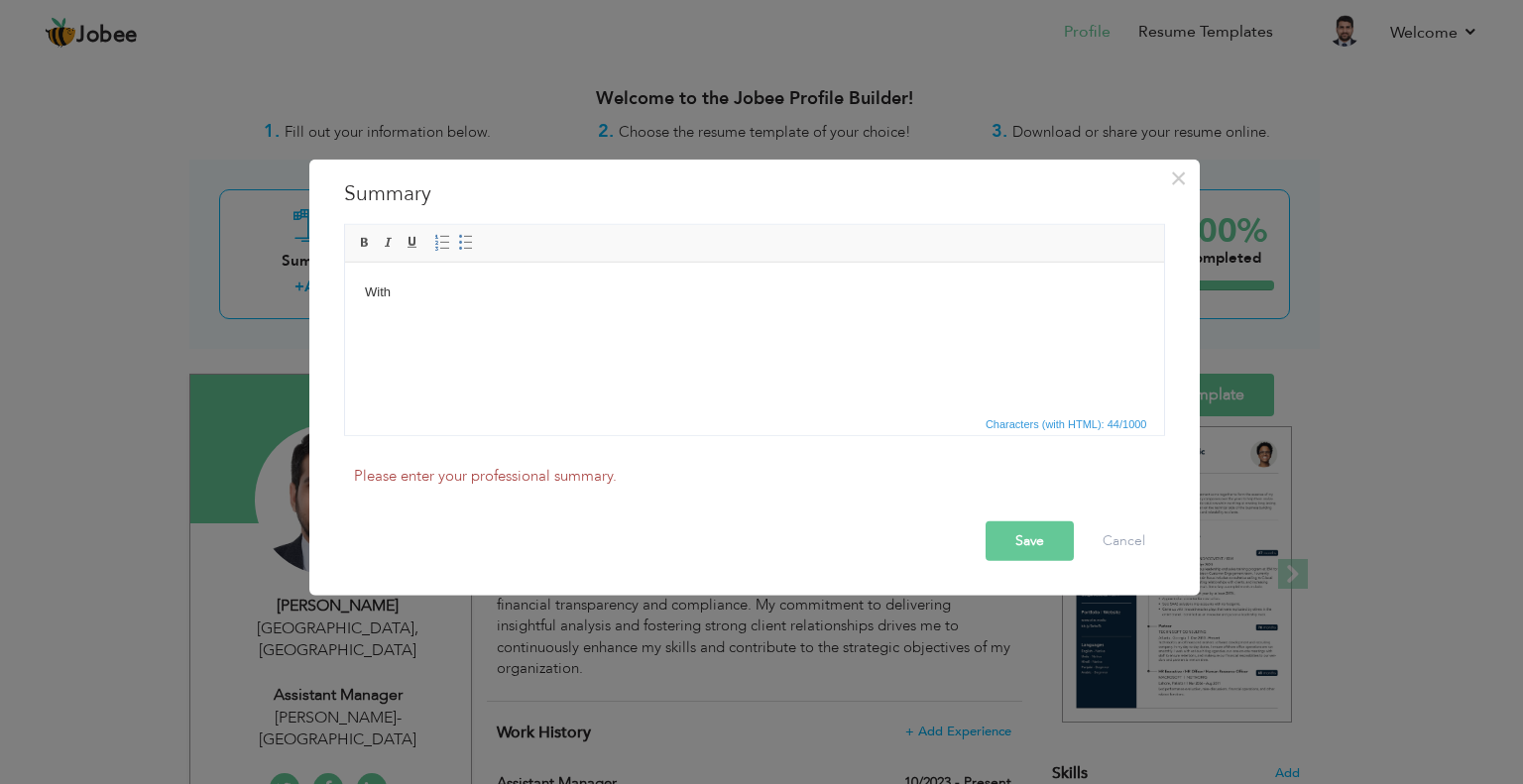 click on "Save" at bounding box center [1029, 541] 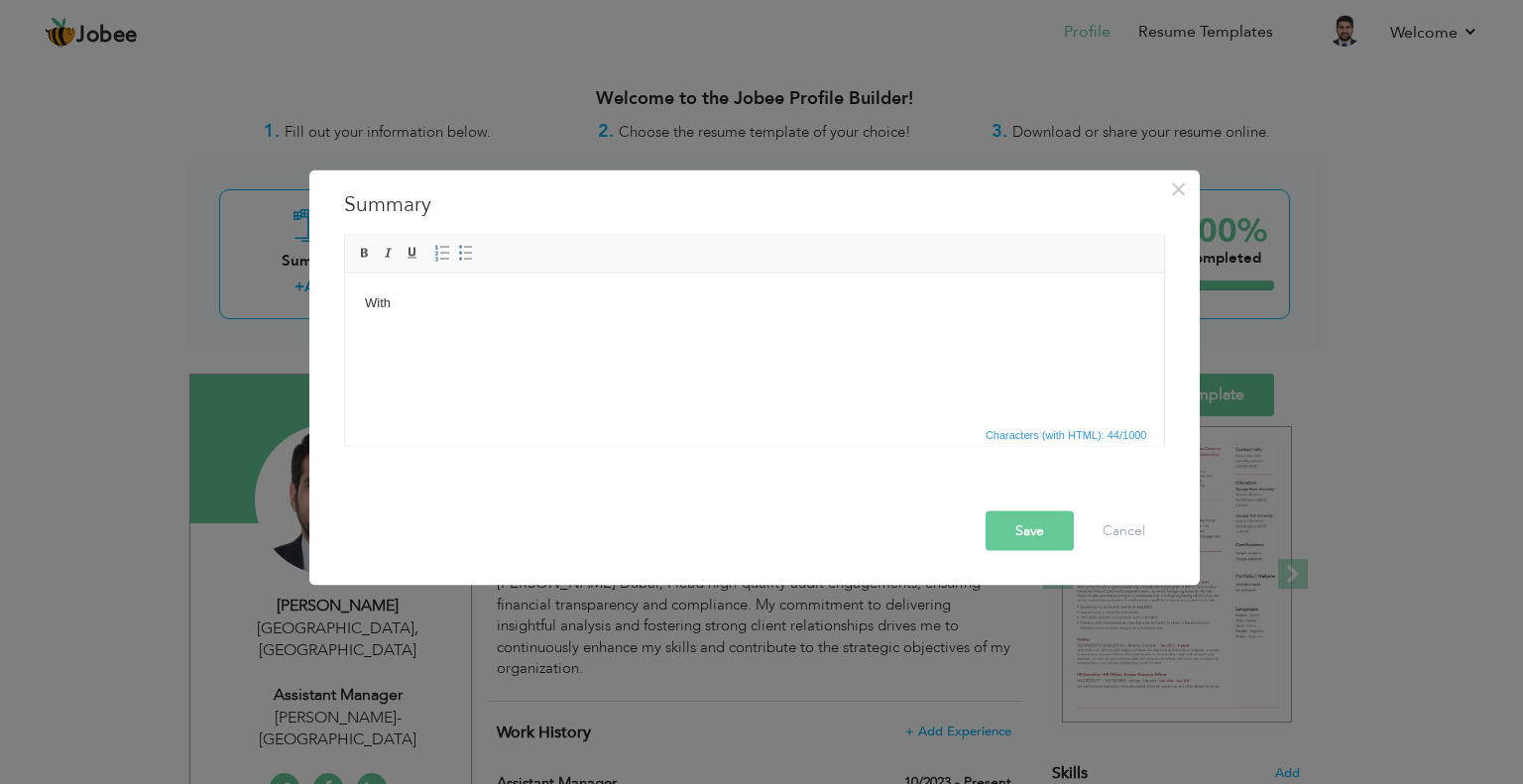 click on "With" at bounding box center (754, 302) 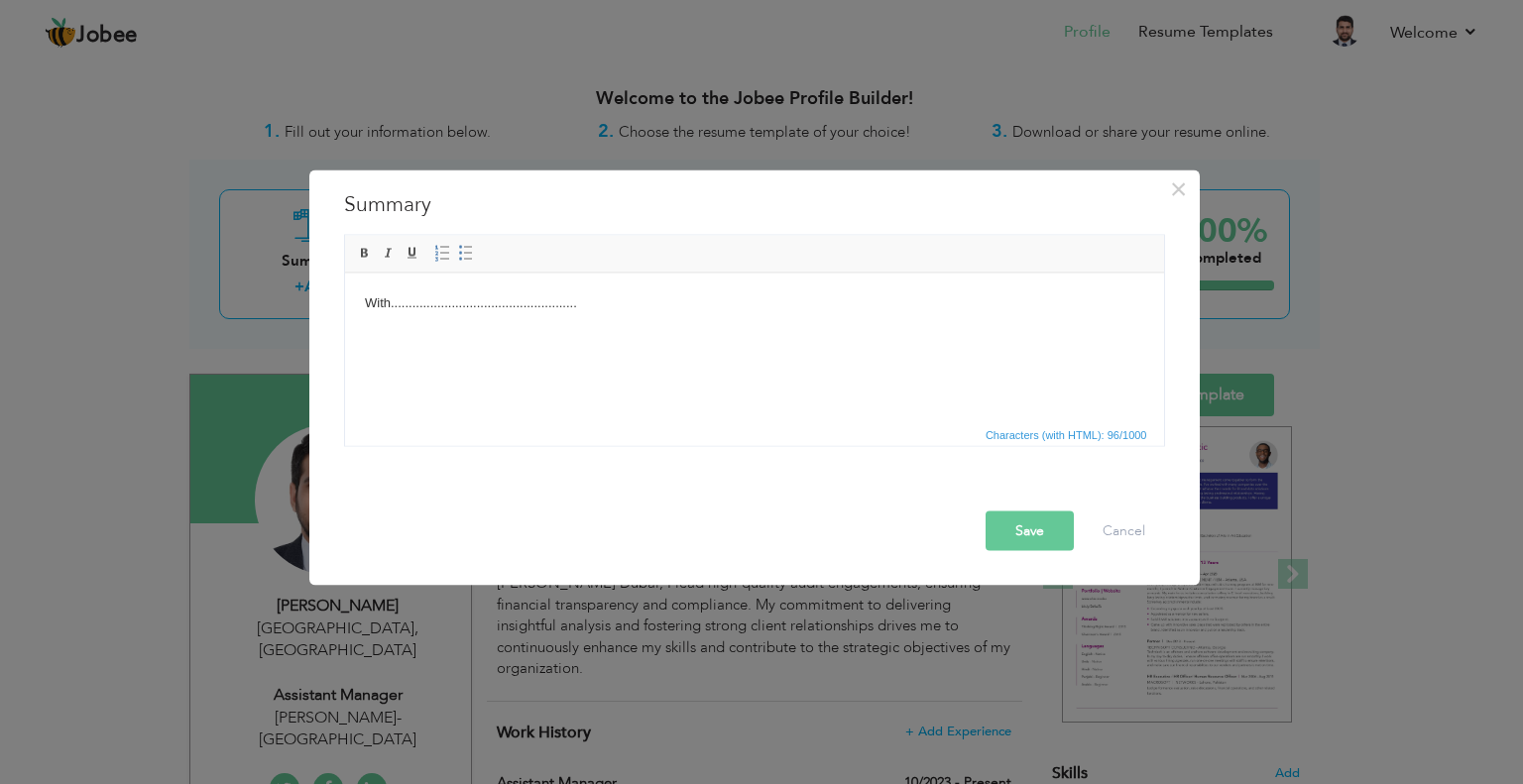 click on "Save" at bounding box center (1029, 530) 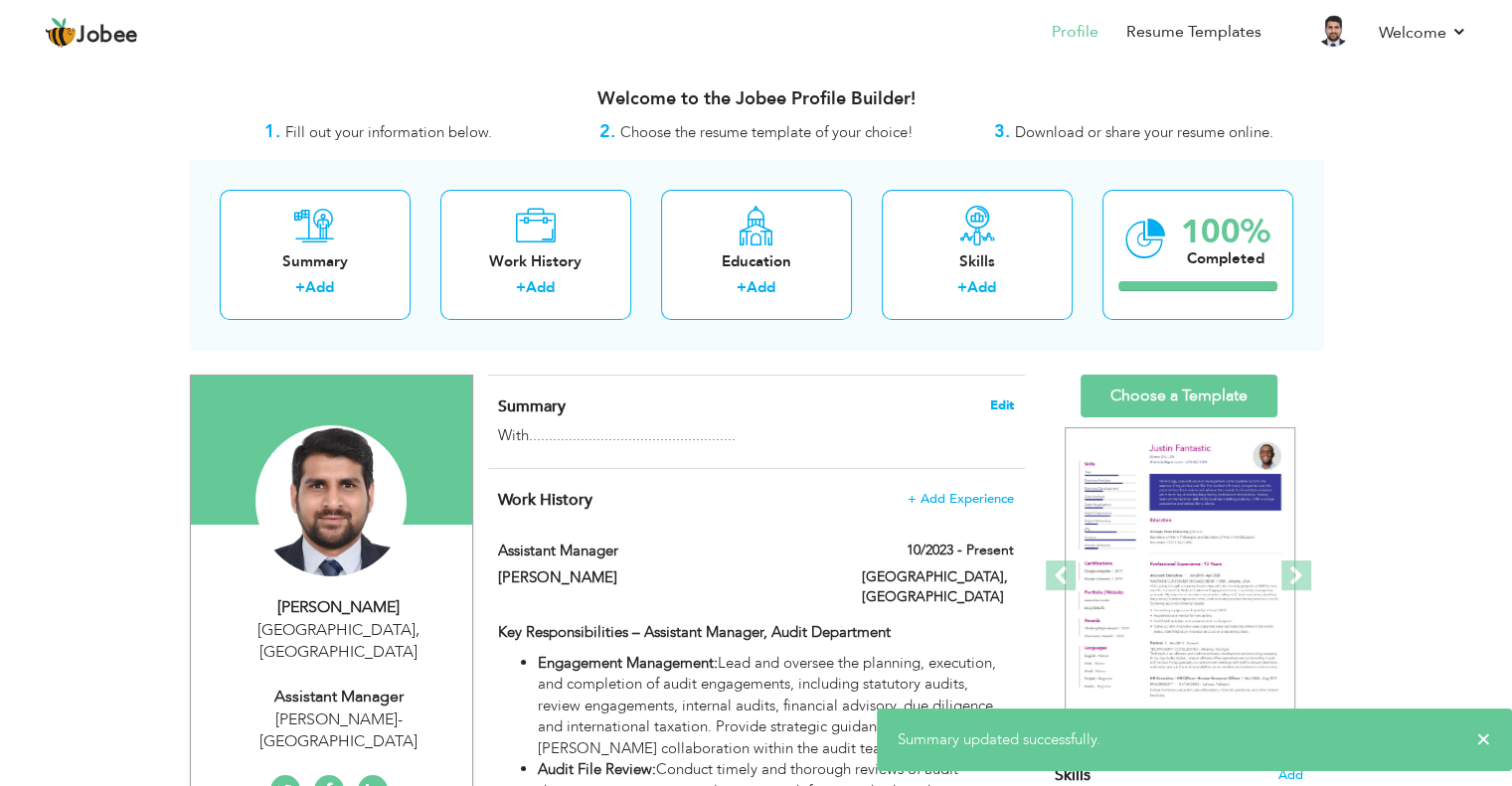 click on "Edit" at bounding box center [1002, 405] 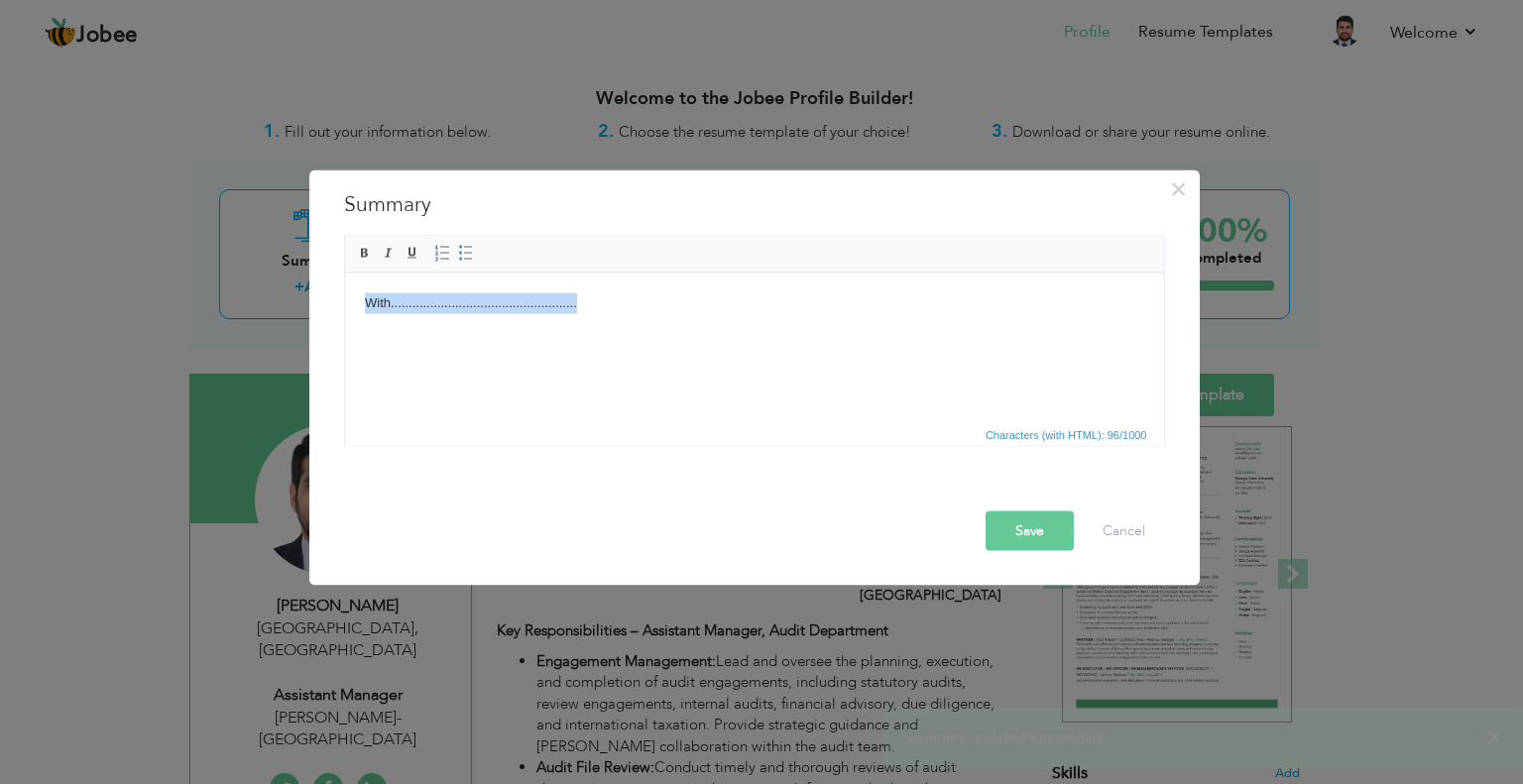 drag, startPoint x: 635, startPoint y: 308, endPoint x: 355, endPoint y: 284, distance: 281.02669 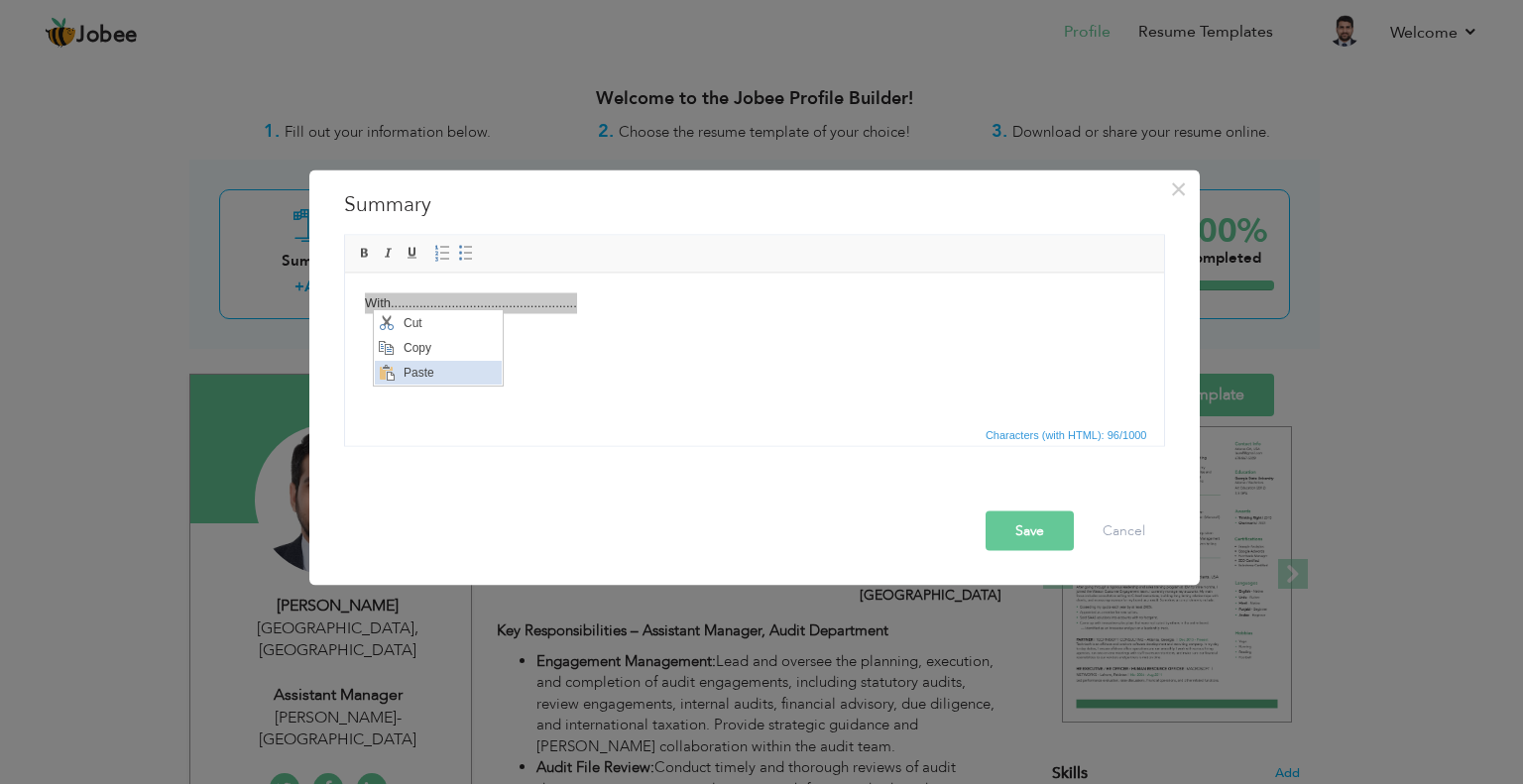 click on "Paste" at bounding box center (450, 372) 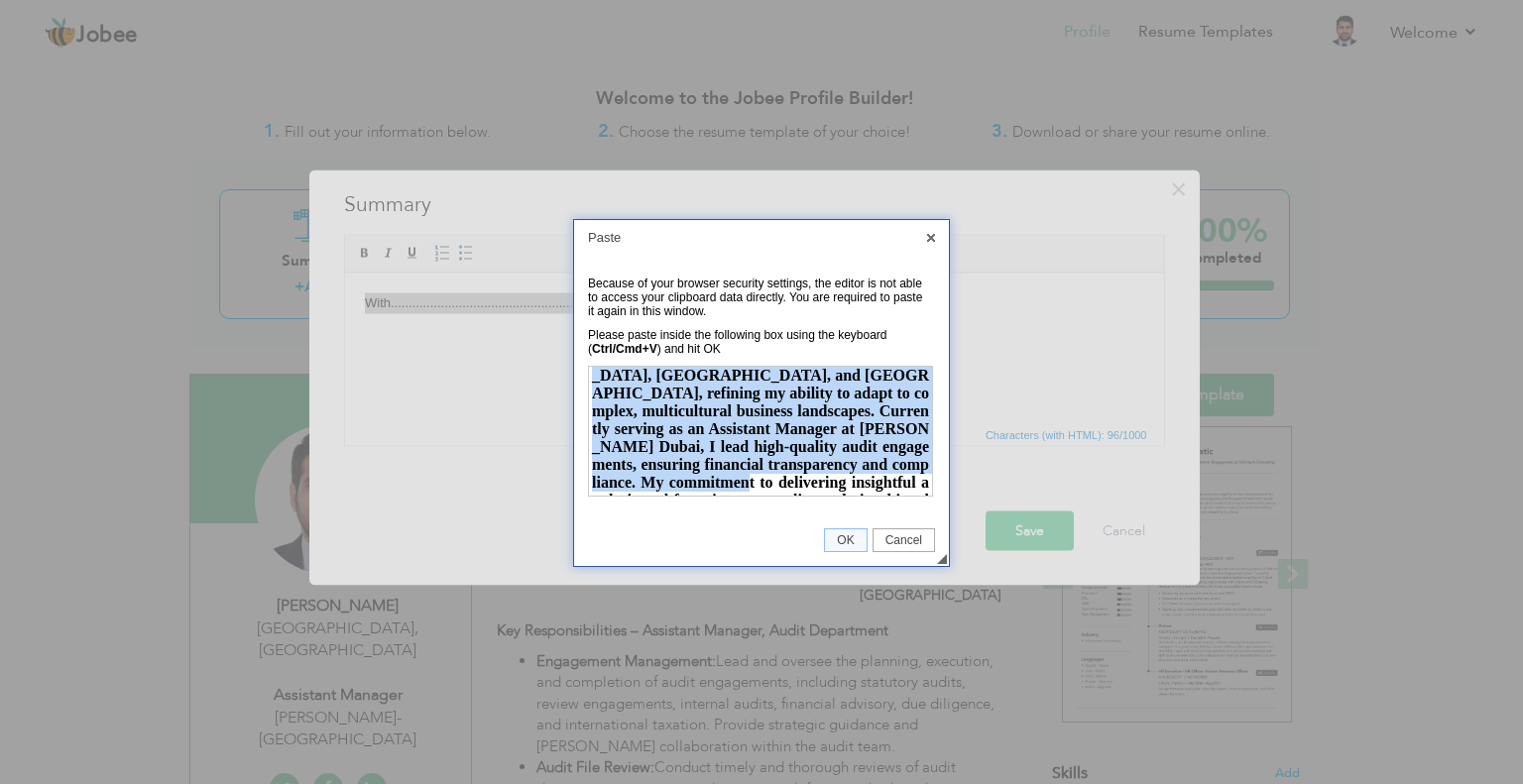 scroll, scrollTop: 165, scrollLeft: 0, axis: vertical 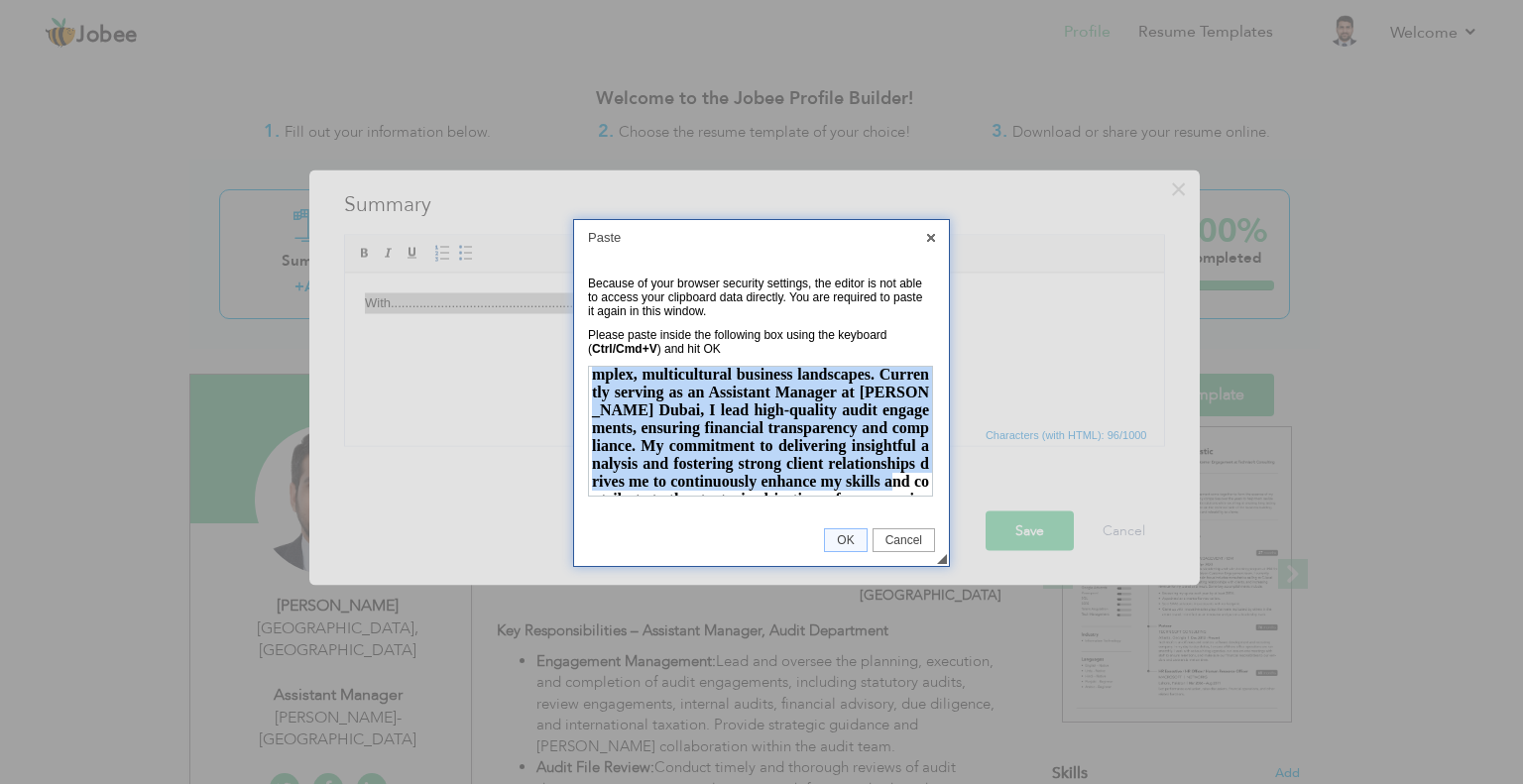 type 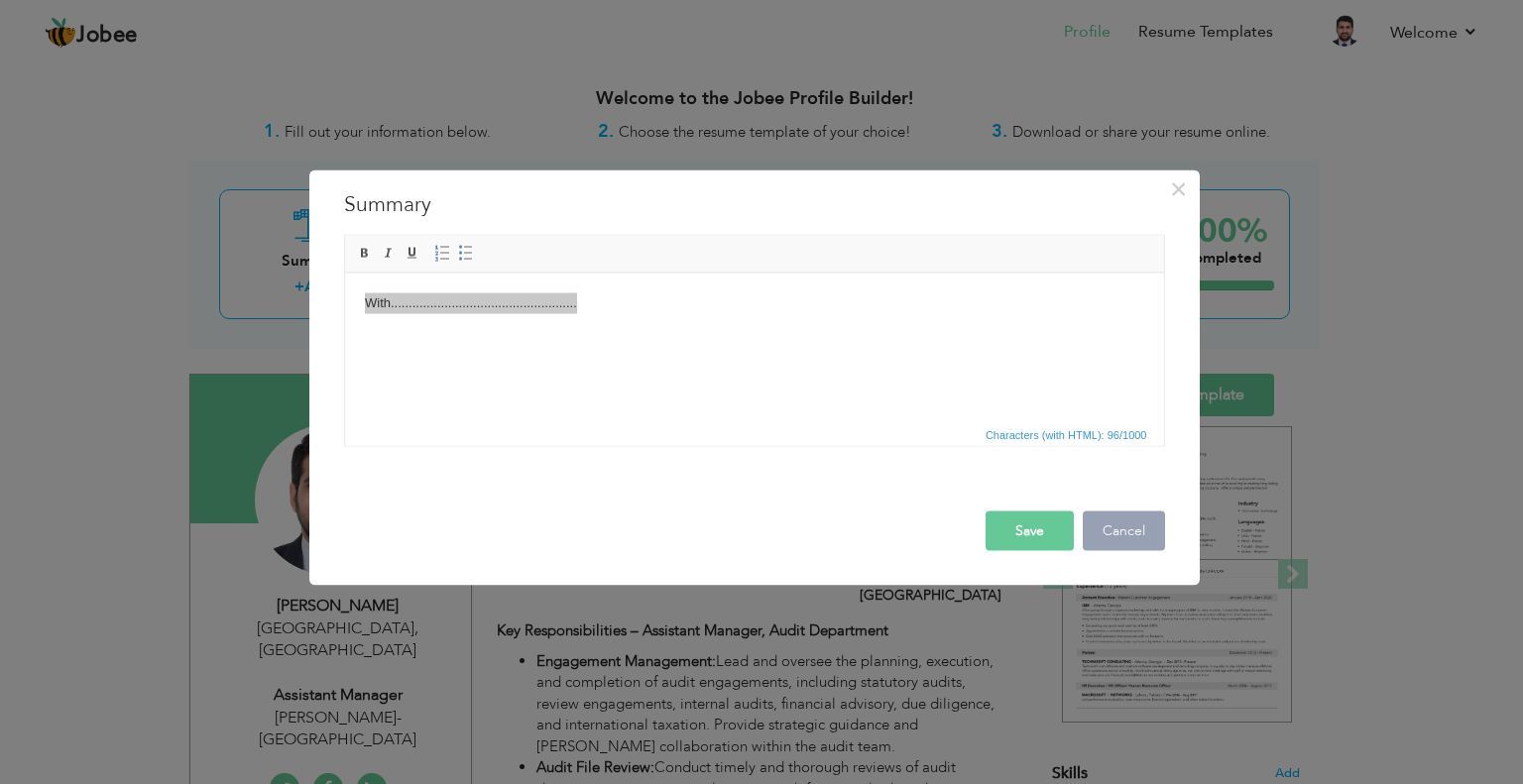 click on "Cancel" at bounding box center [1123, 530] 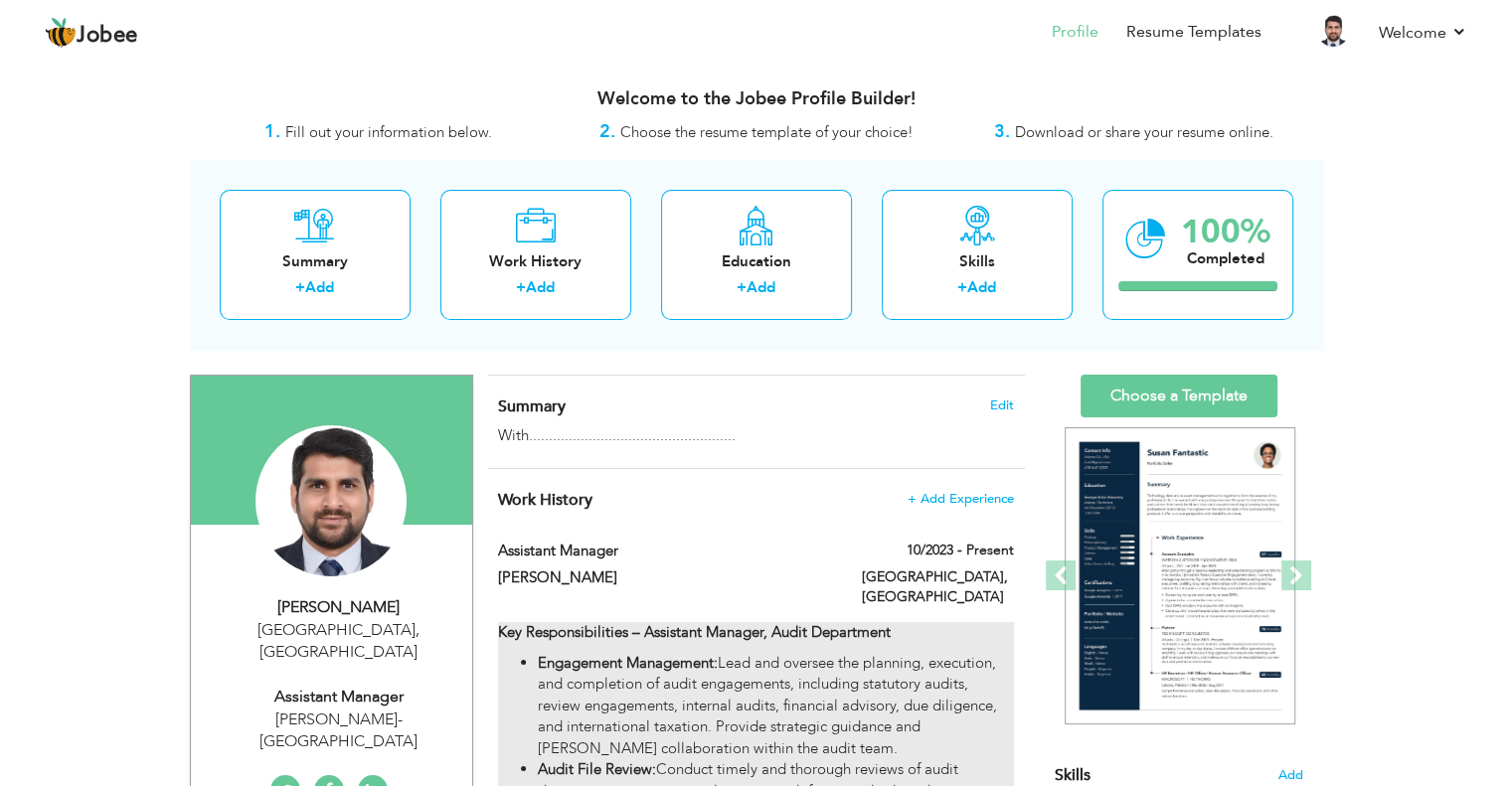 drag, startPoint x: 741, startPoint y: 670, endPoint x: 643, endPoint y: 652, distance: 99.63935 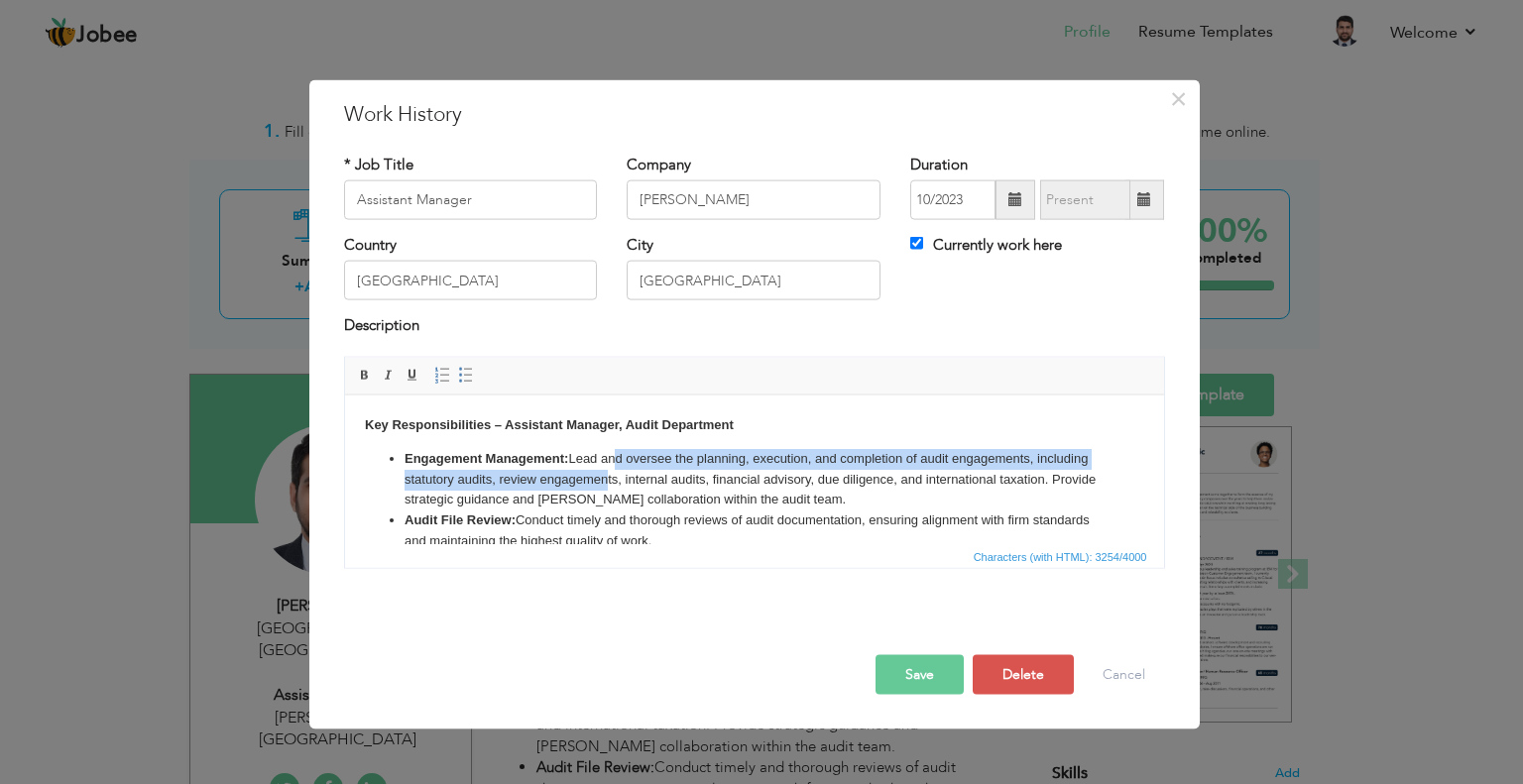 drag, startPoint x: 656, startPoint y: 470, endPoint x: 614, endPoint y: 457, distance: 43.965896 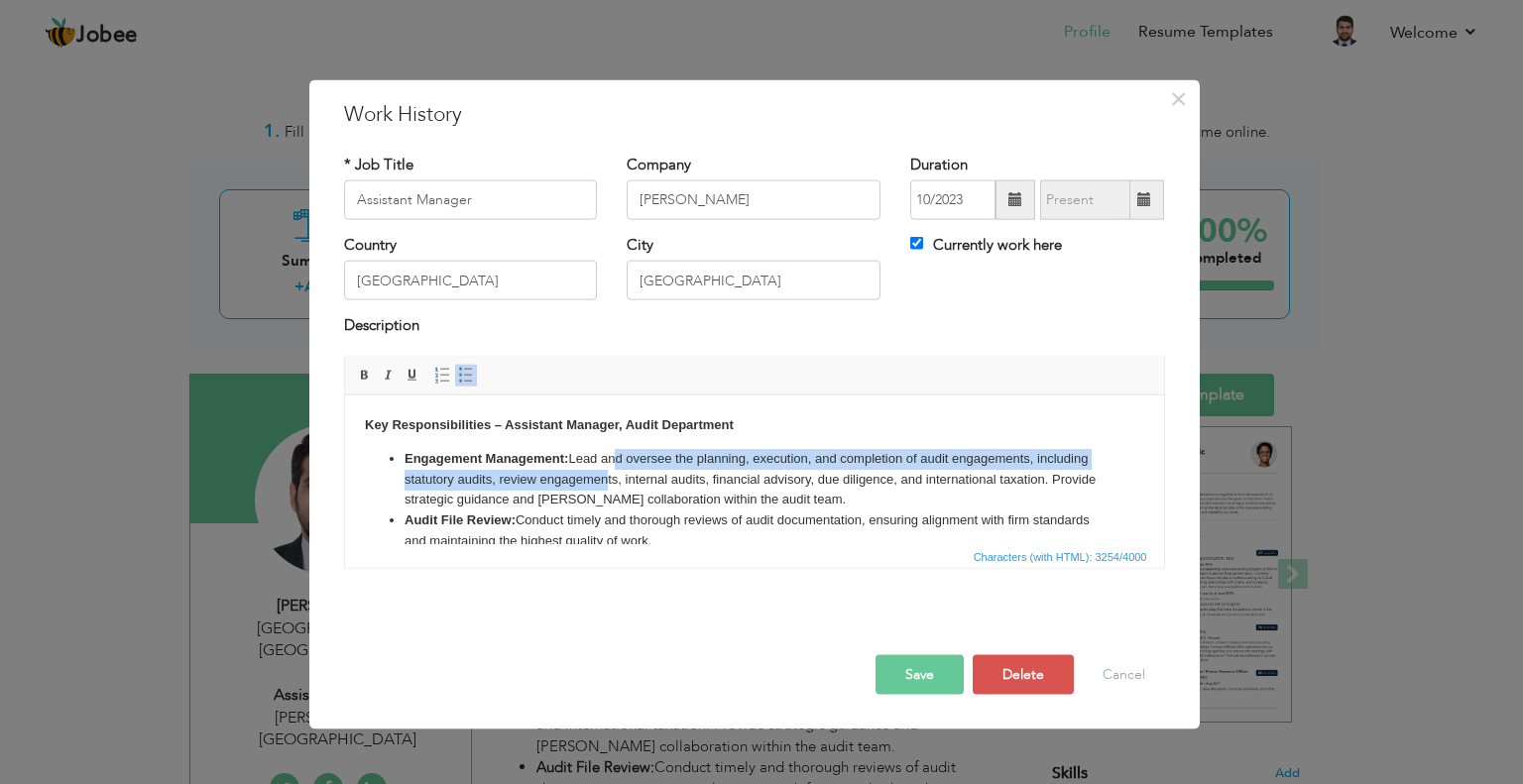 copy on "nd oversee the planning, execution, and completion of audit engagements, including statutory audits, review engageme" 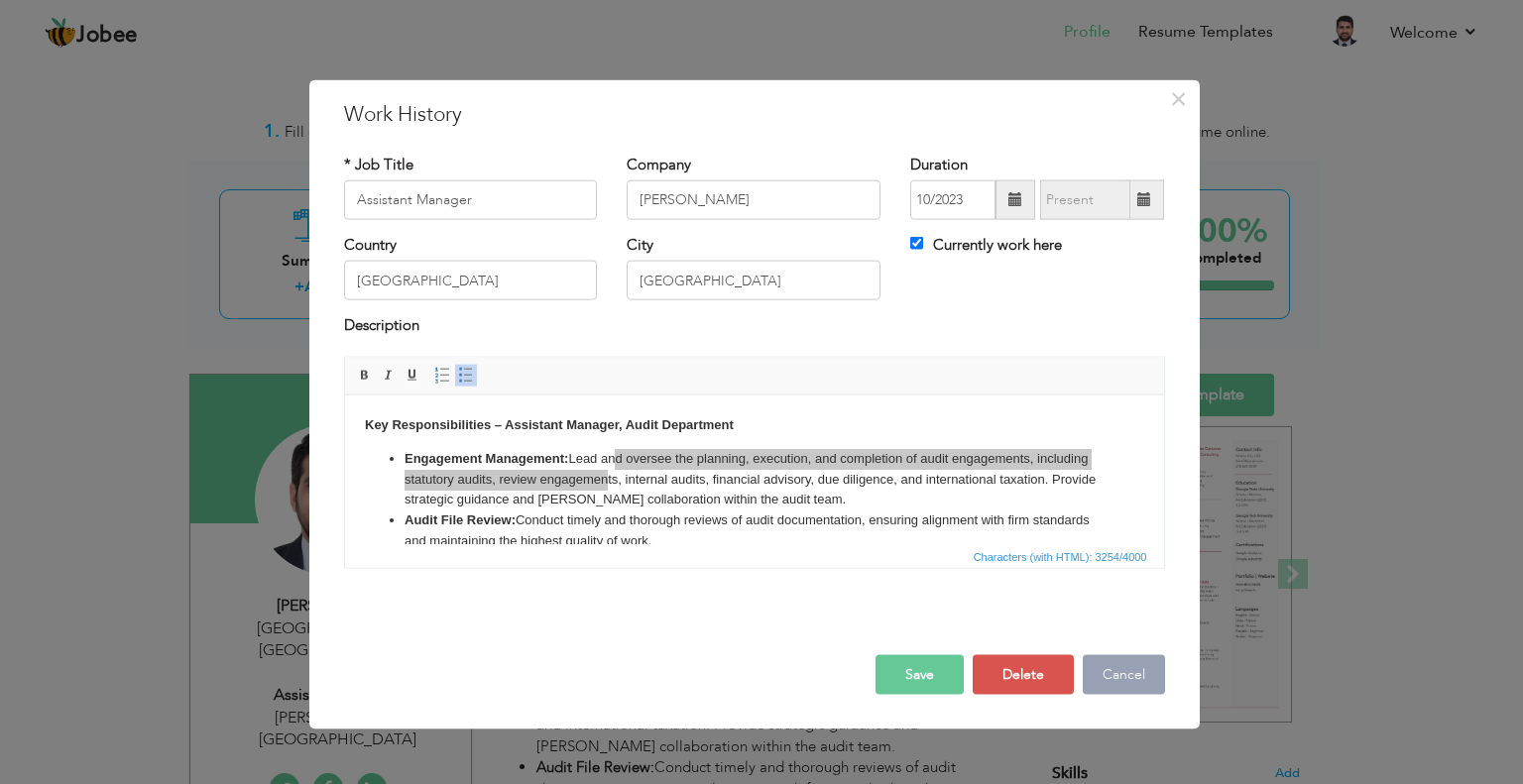 click on "Cancel" at bounding box center [1123, 674] 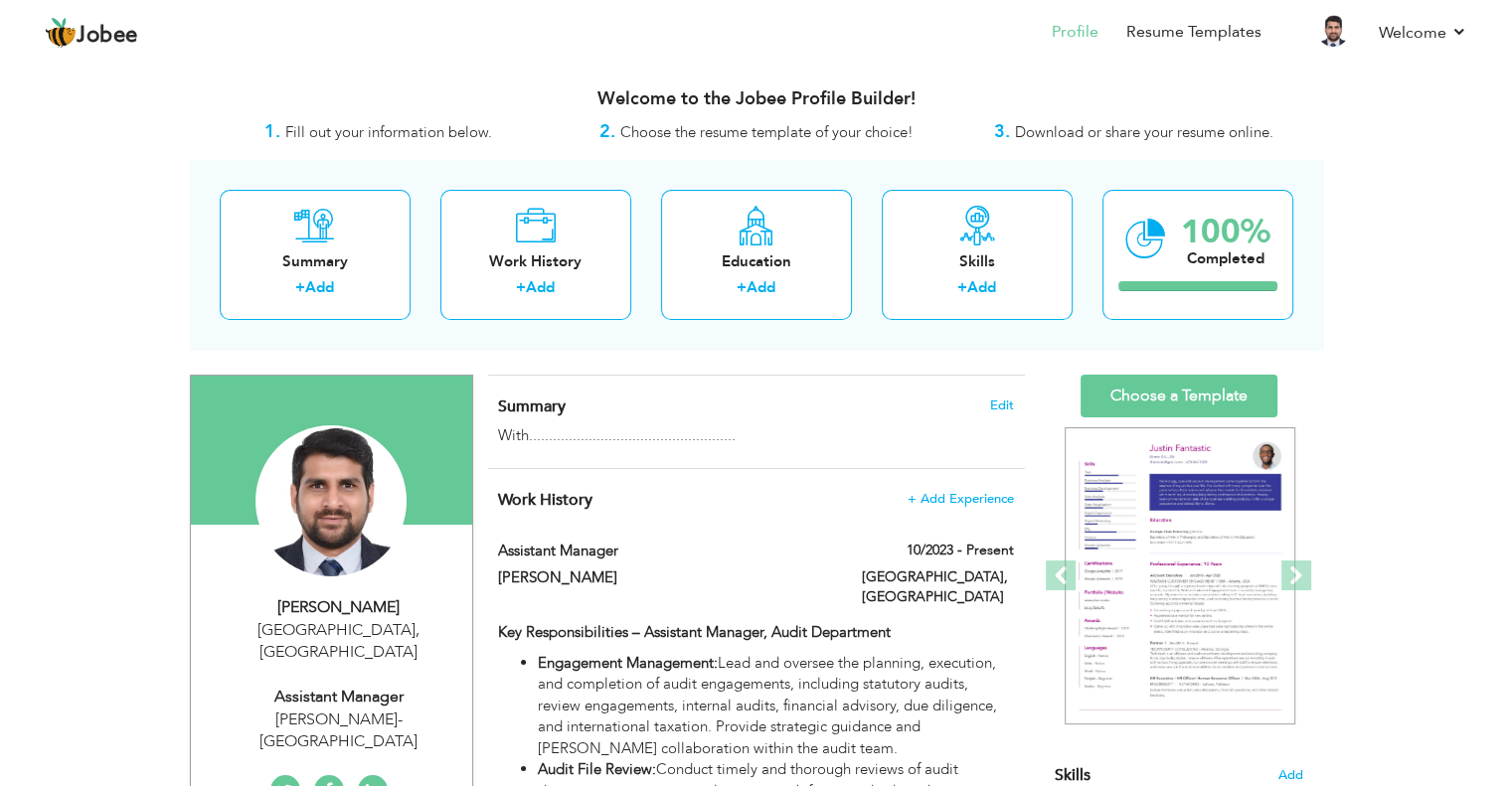 click on "Summary
Edit" at bounding box center (756, 406) 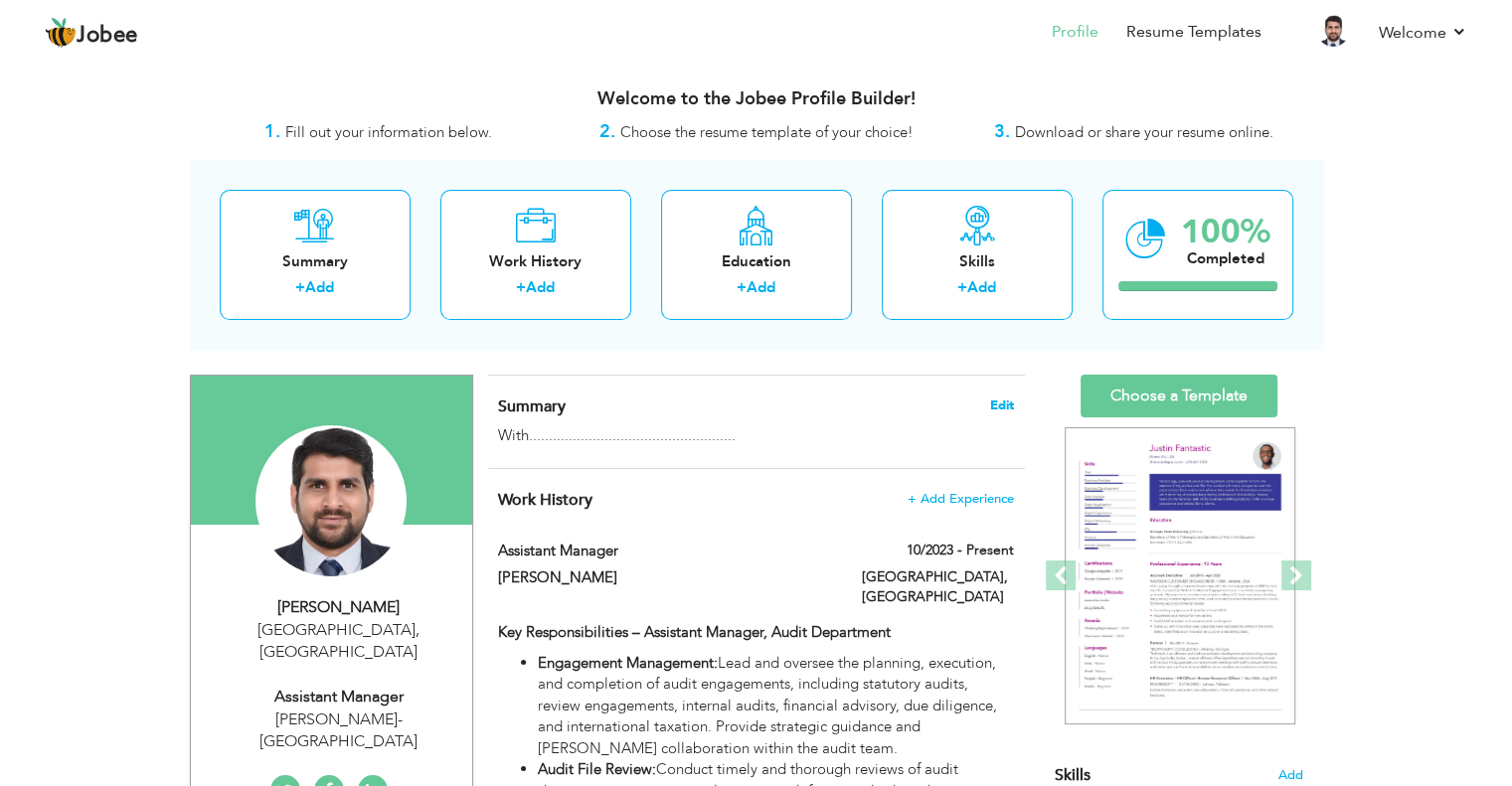 click on "Edit" at bounding box center (1002, 405) 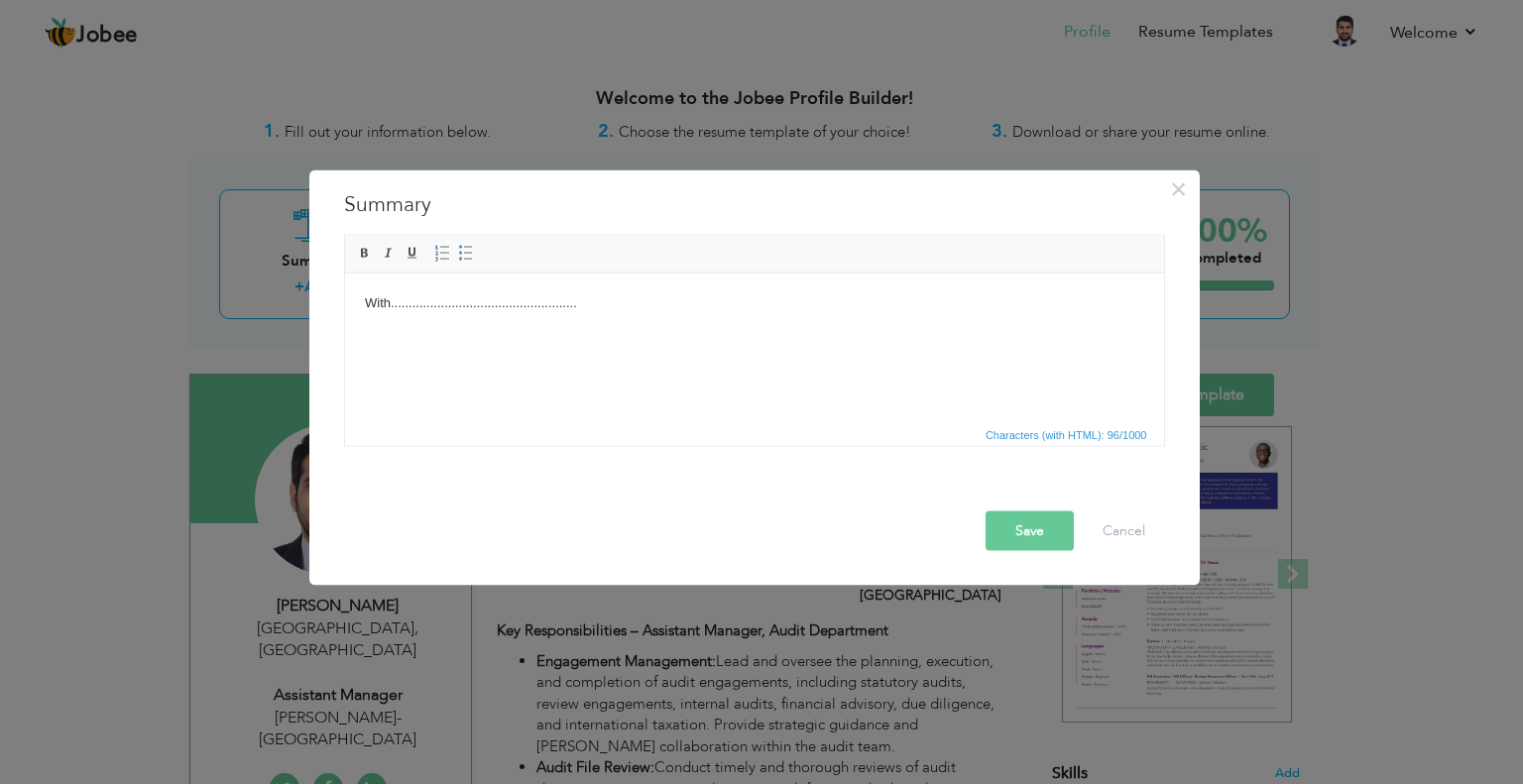 click on "With...................................................." at bounding box center (754, 302) 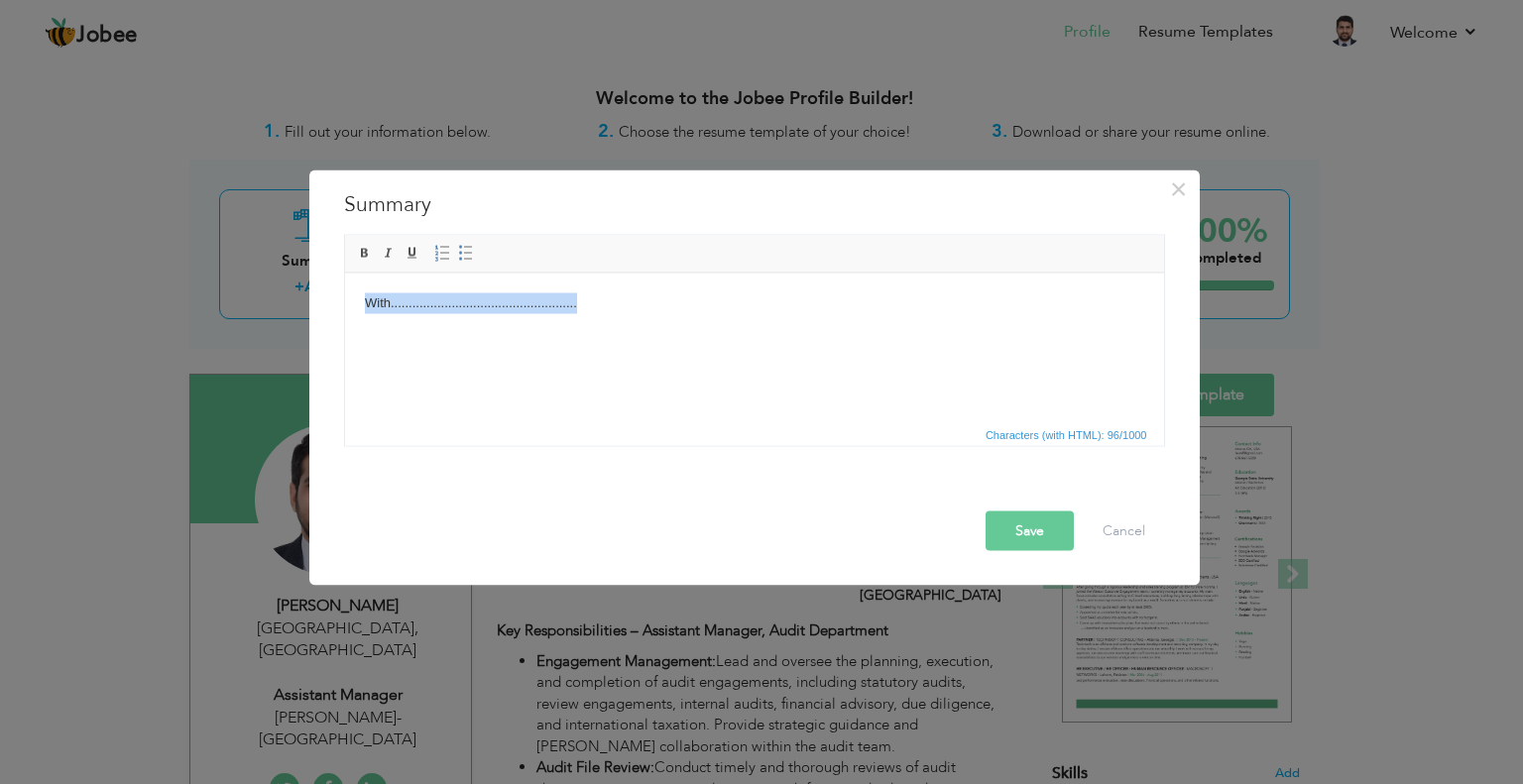 type 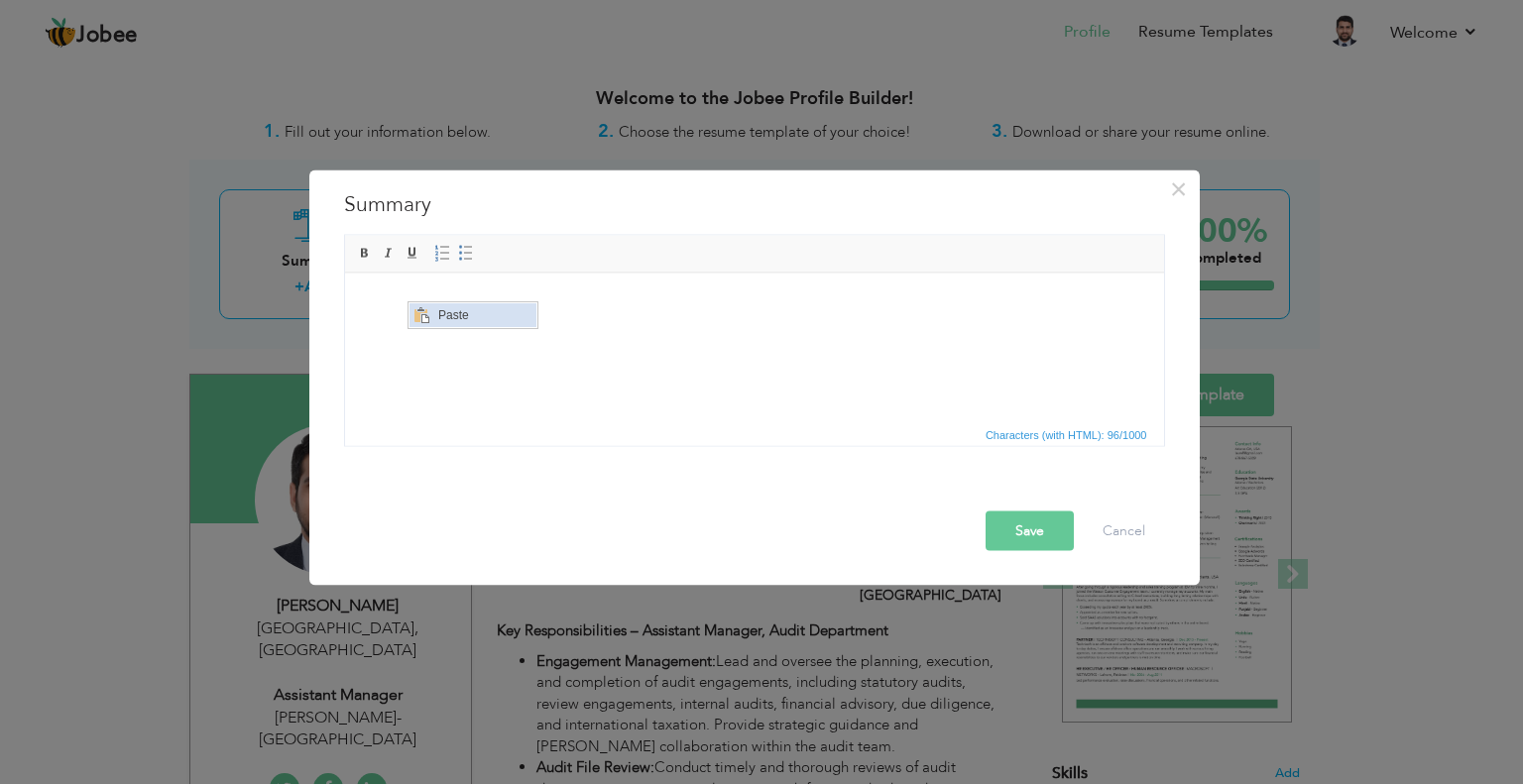 click on "Paste" at bounding box center (485, 314) 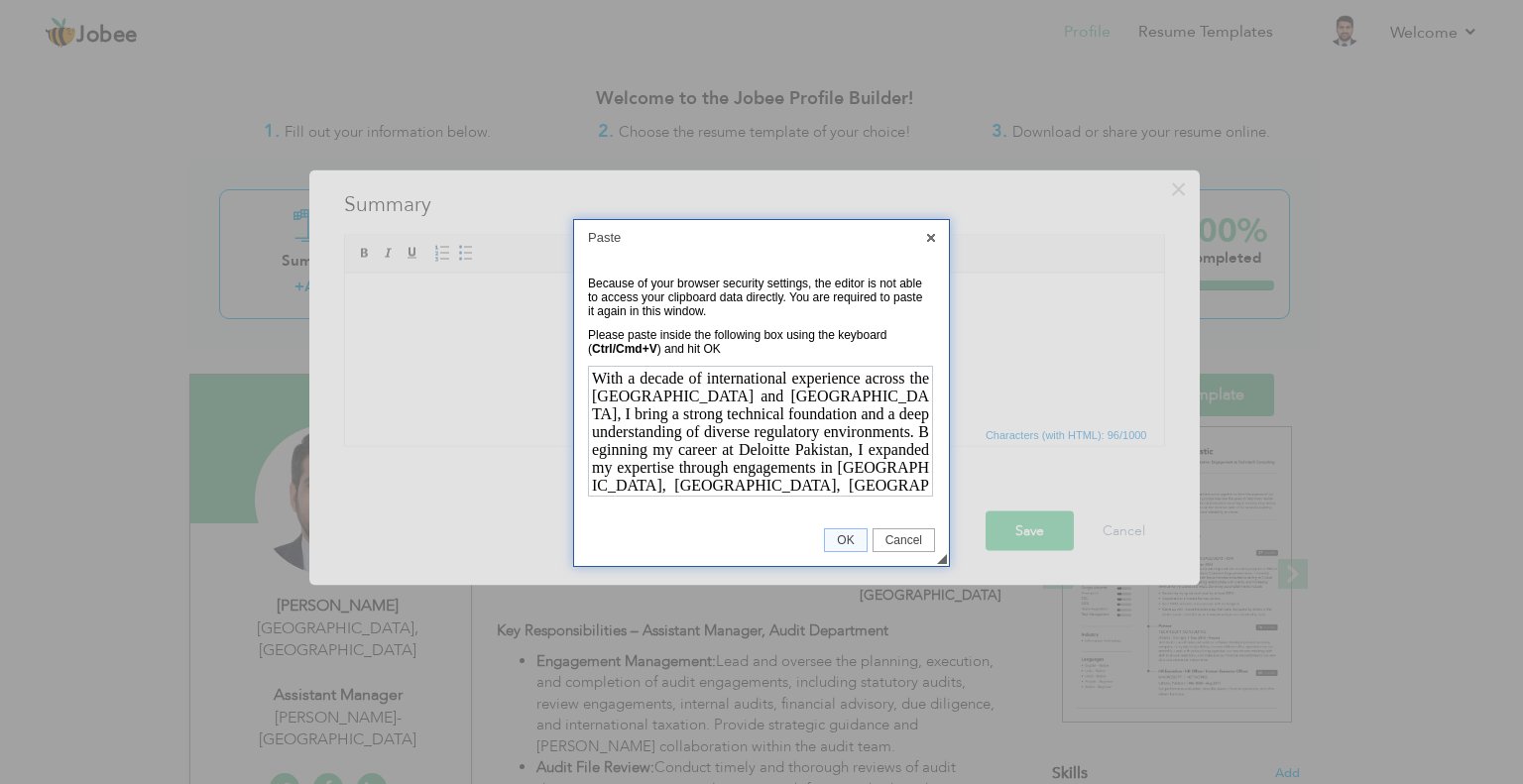 scroll, scrollTop: 0, scrollLeft: 0, axis: both 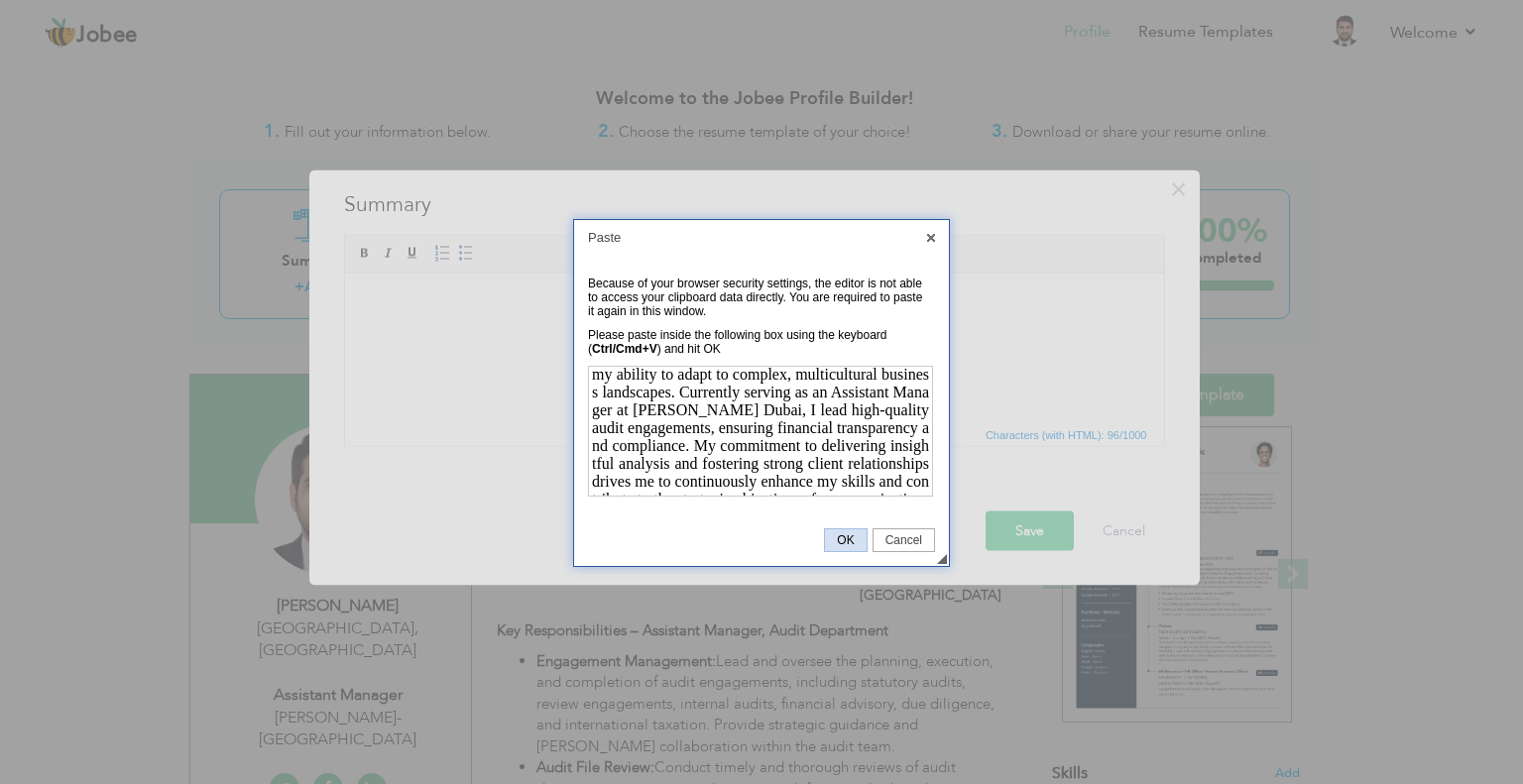 click on "OK" at bounding box center [845, 540] 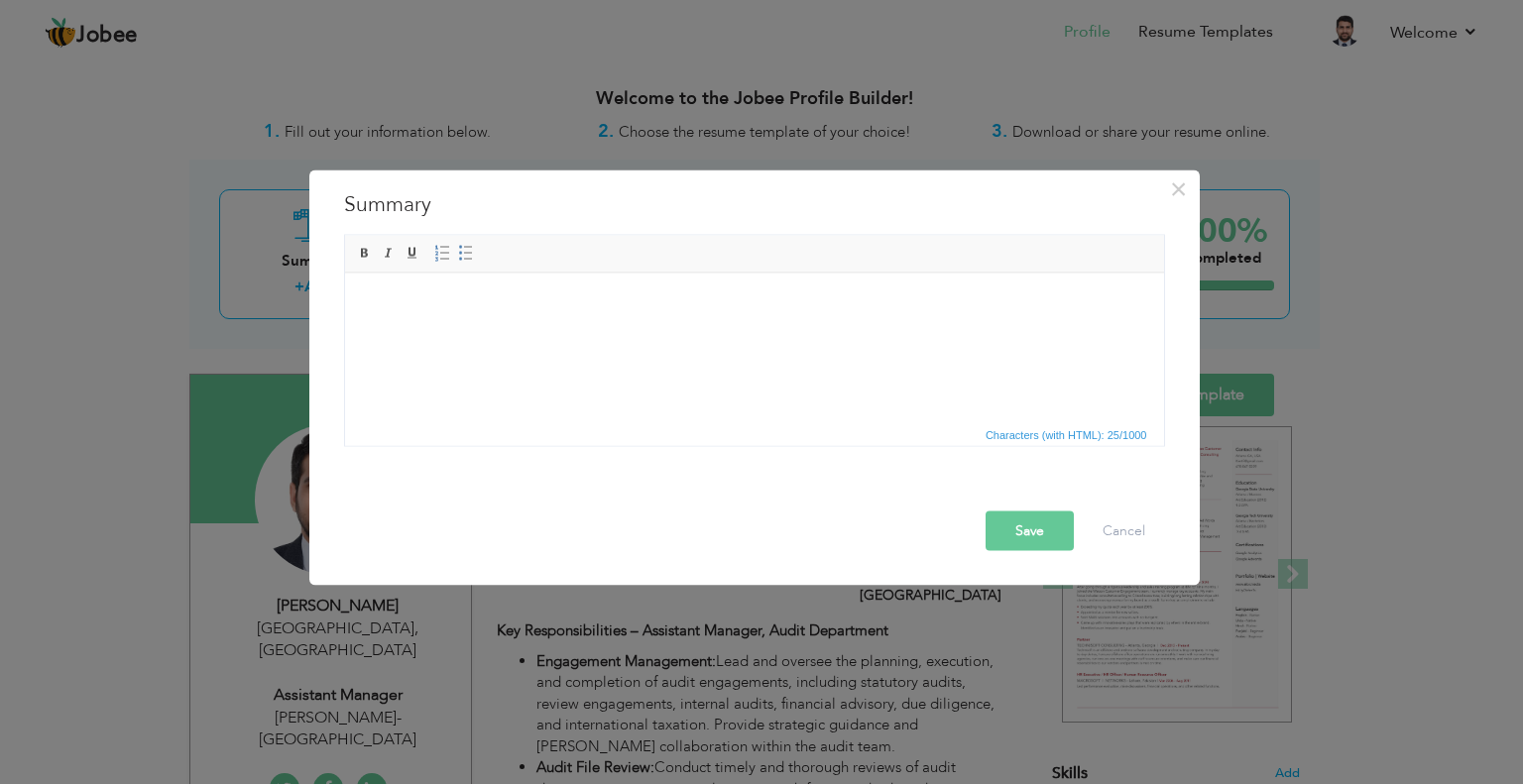 click at bounding box center (754, 302) 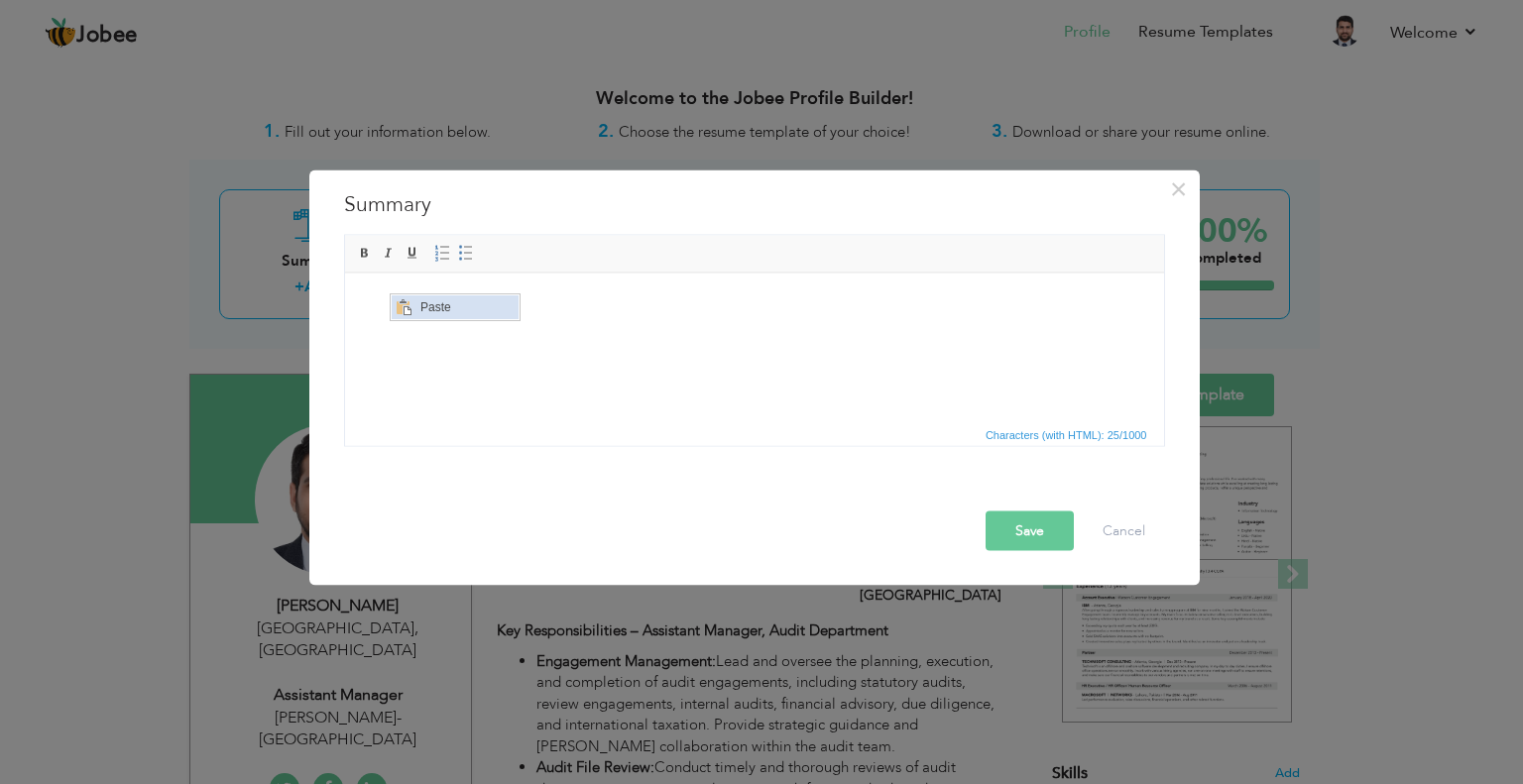 click on "Paste" at bounding box center [467, 306] 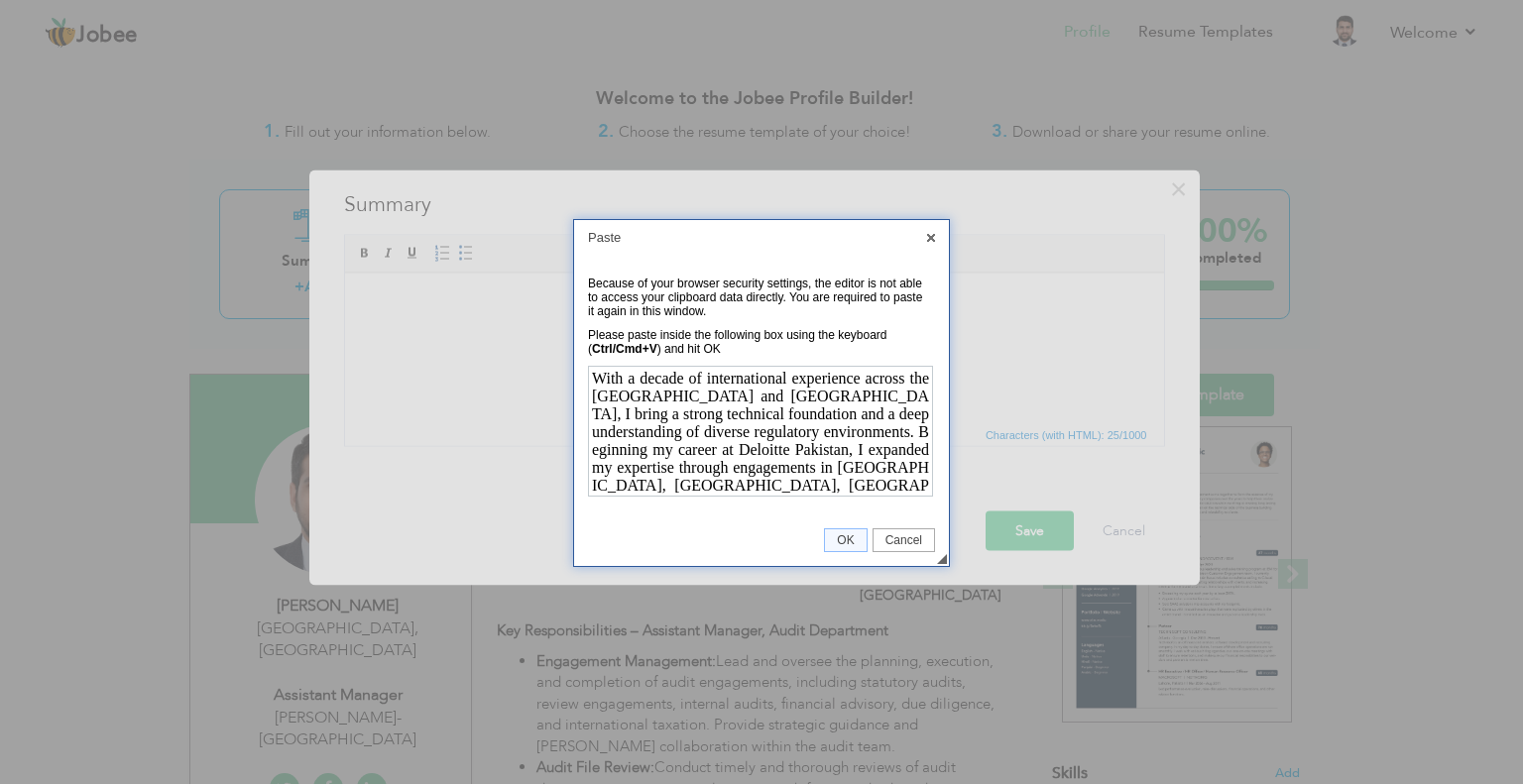 scroll, scrollTop: 0, scrollLeft: 0, axis: both 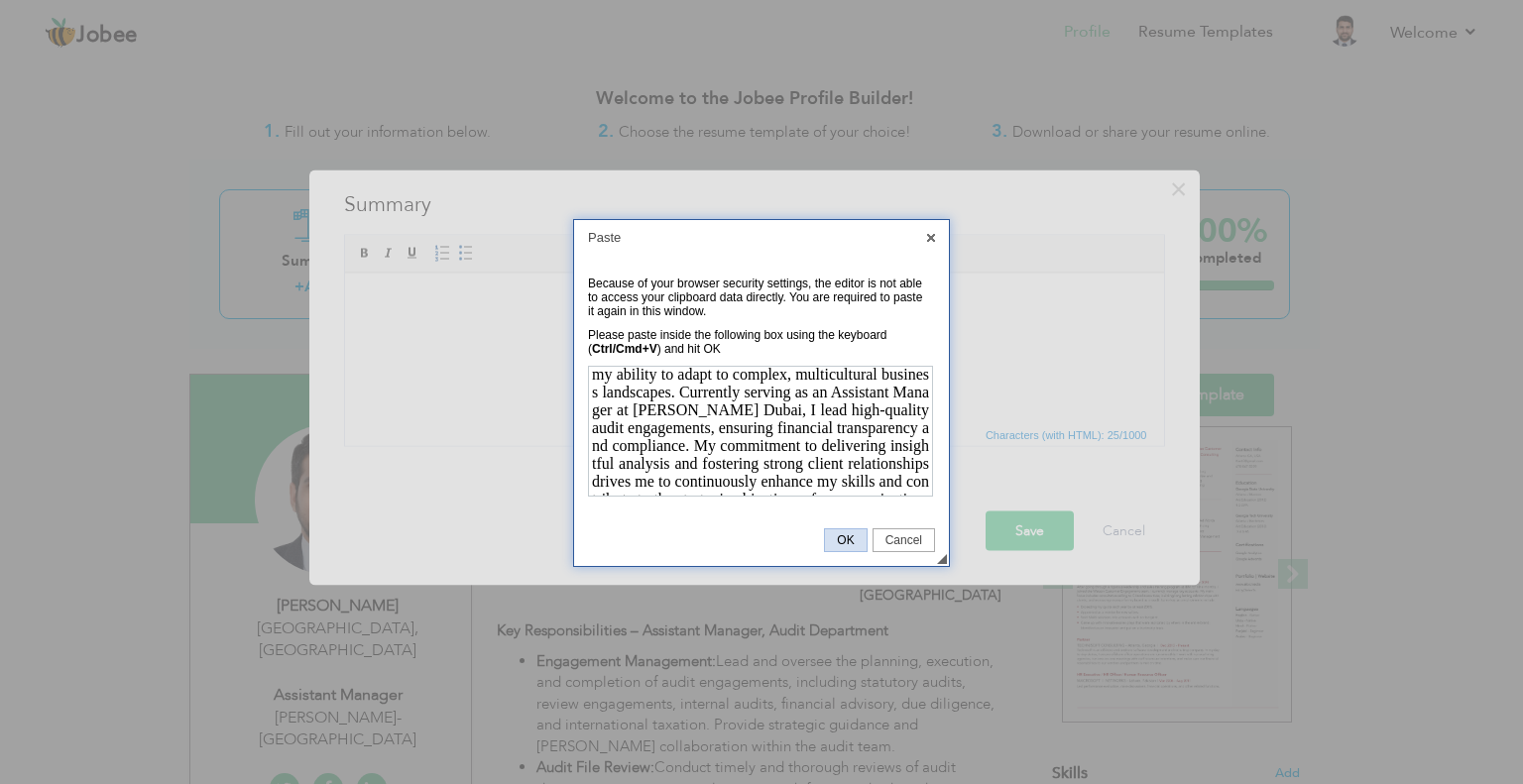 click on "OK" at bounding box center (845, 540) 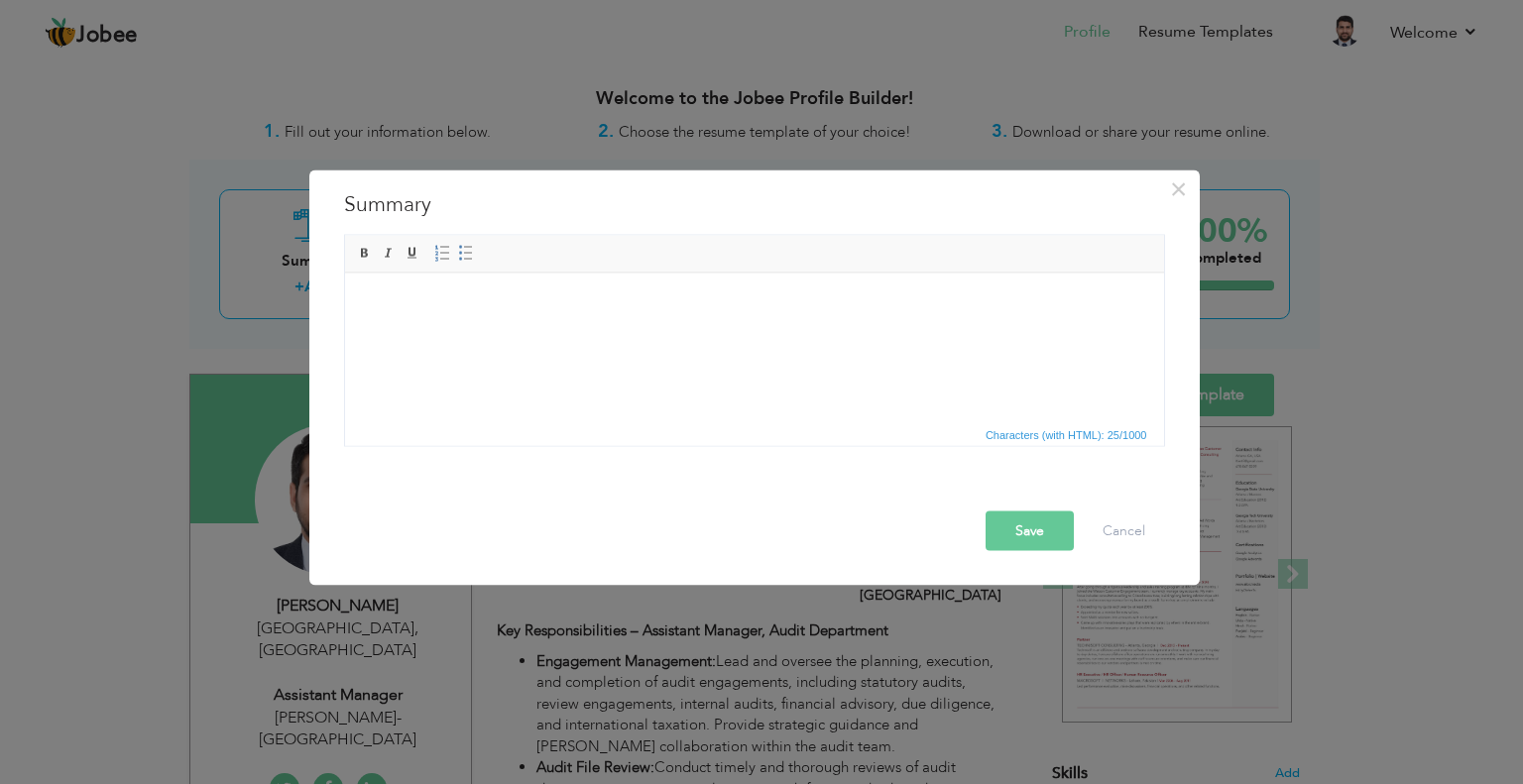 click at bounding box center [754, 302] 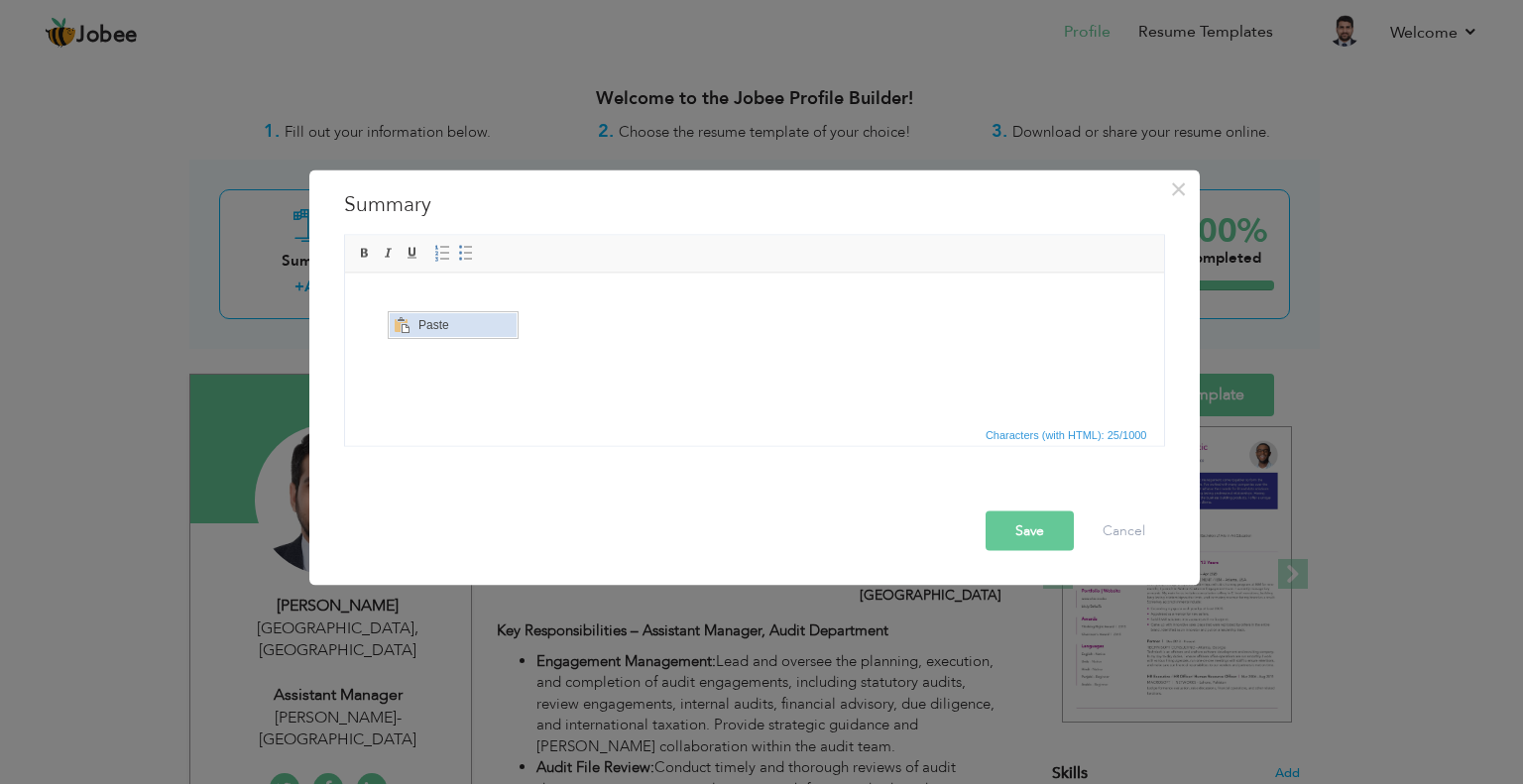 click on "Paste" at bounding box center (465, 324) 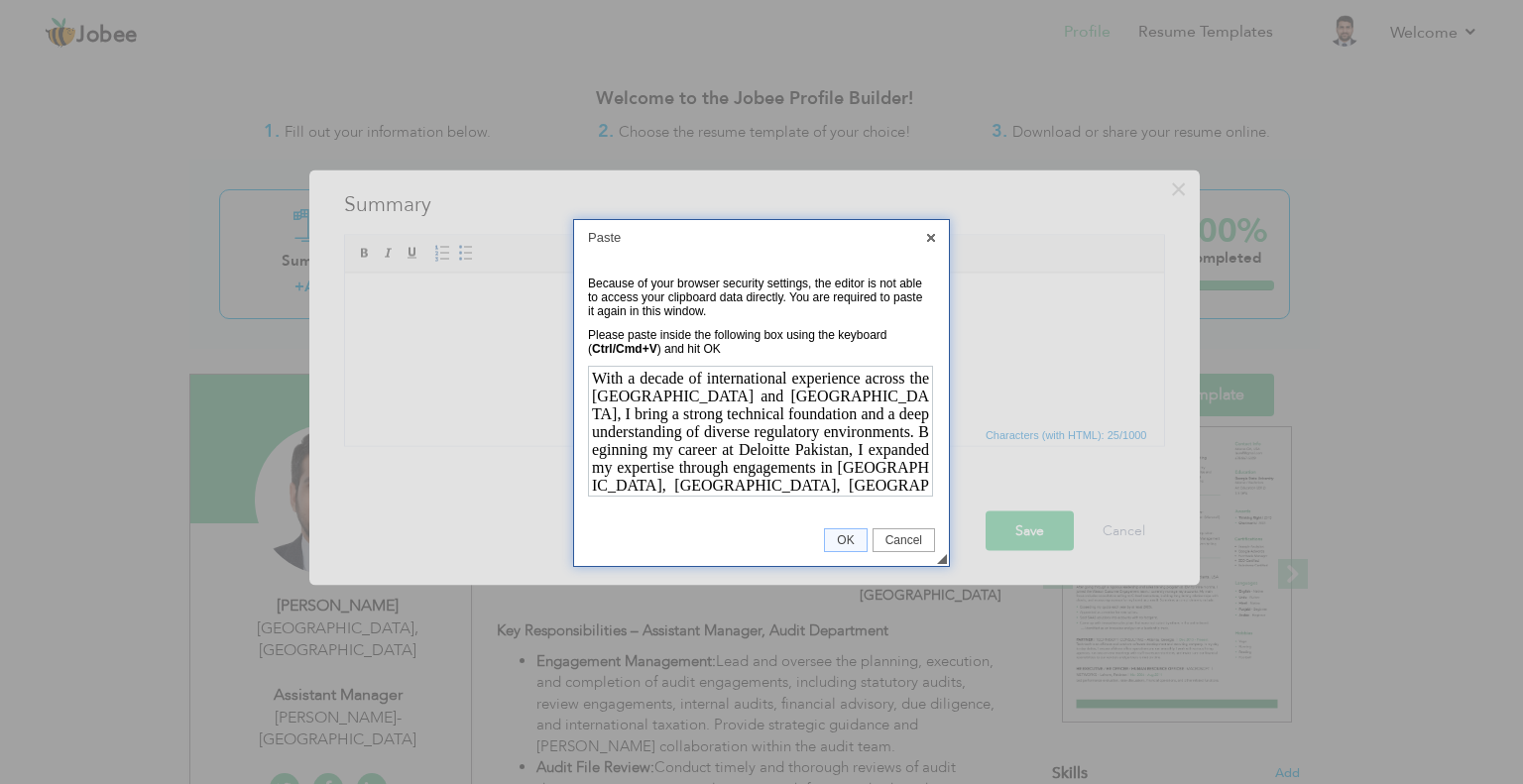scroll, scrollTop: 0, scrollLeft: 0, axis: both 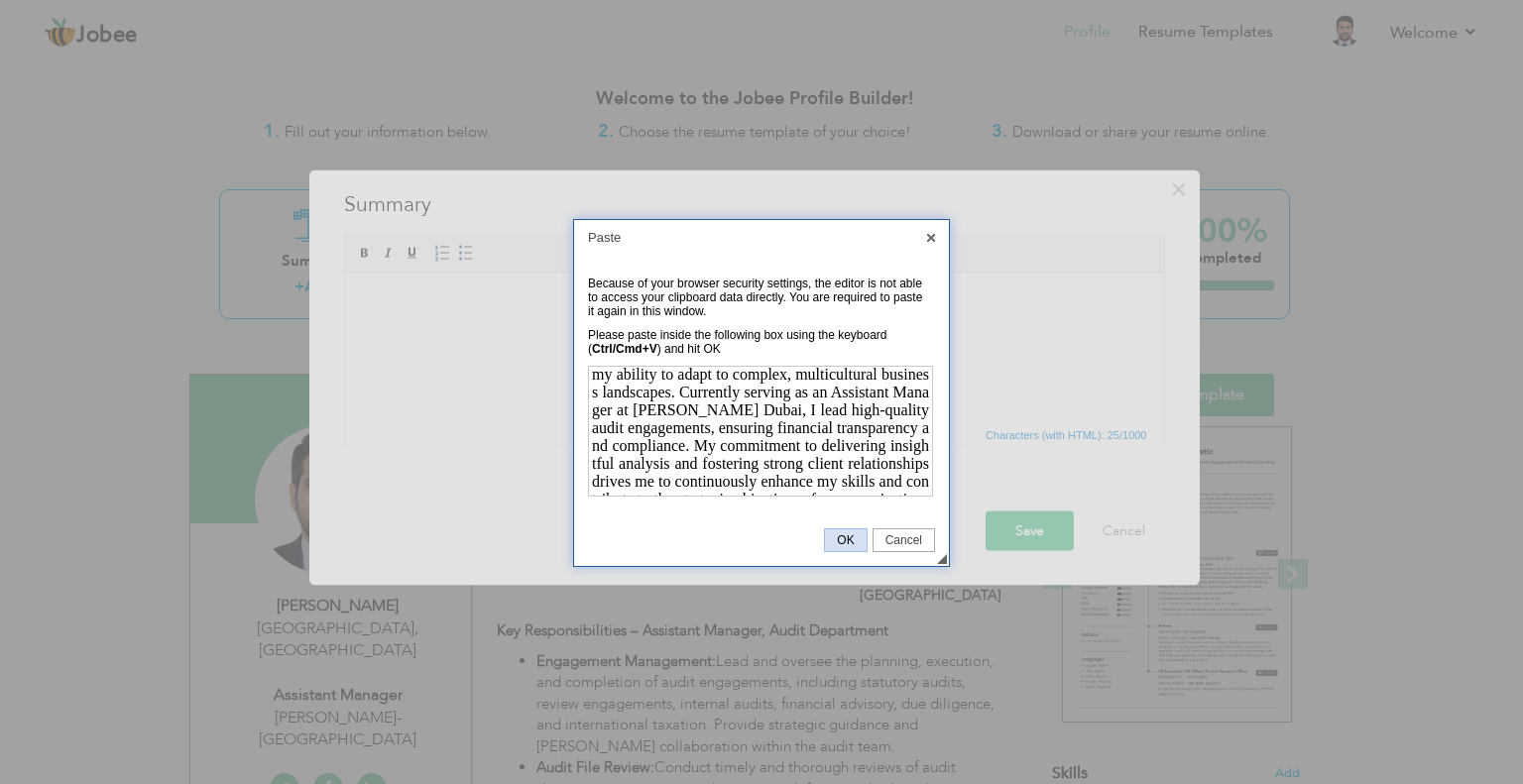 click on "OK" at bounding box center (845, 540) 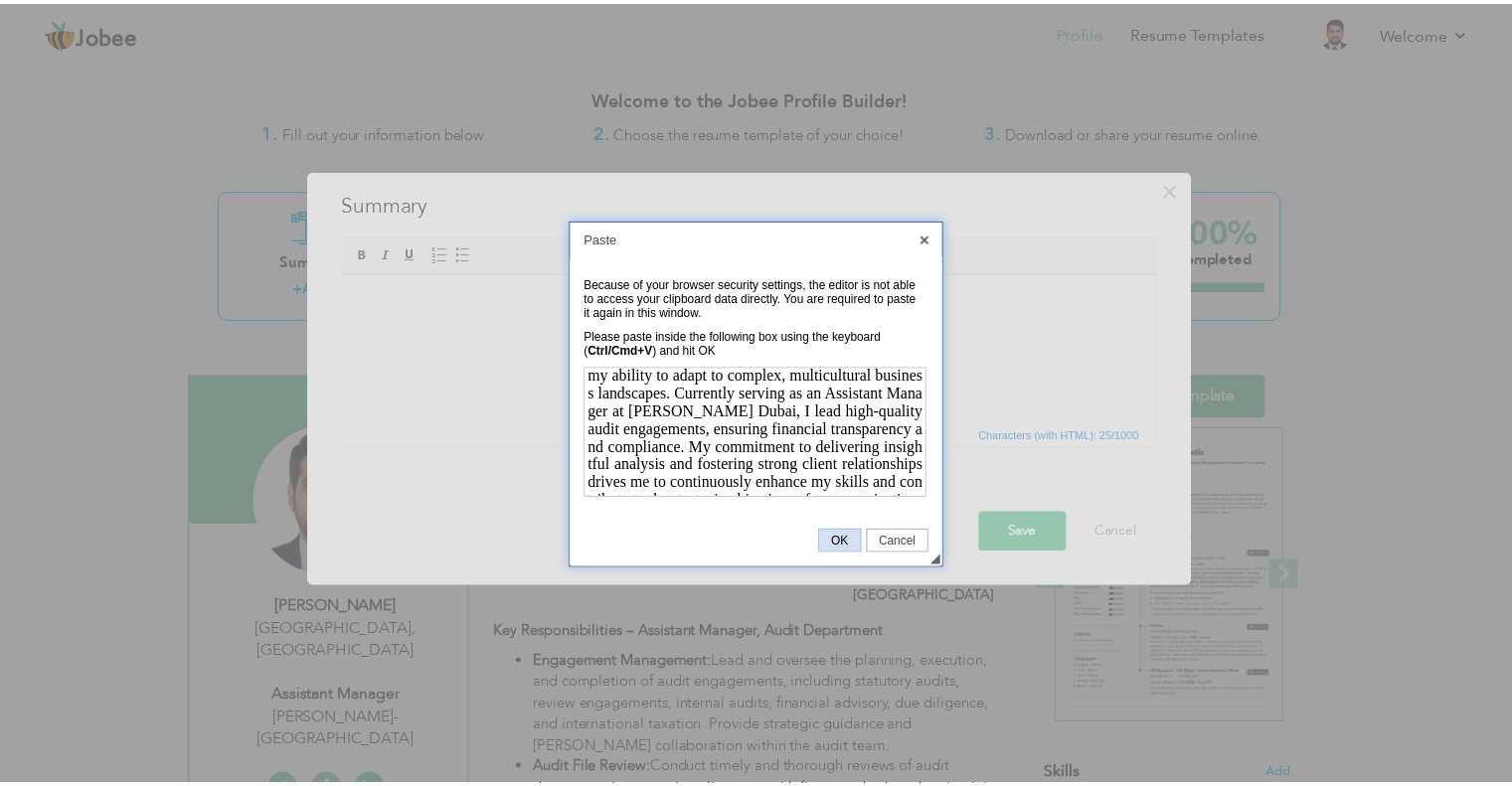 scroll, scrollTop: 0, scrollLeft: 0, axis: both 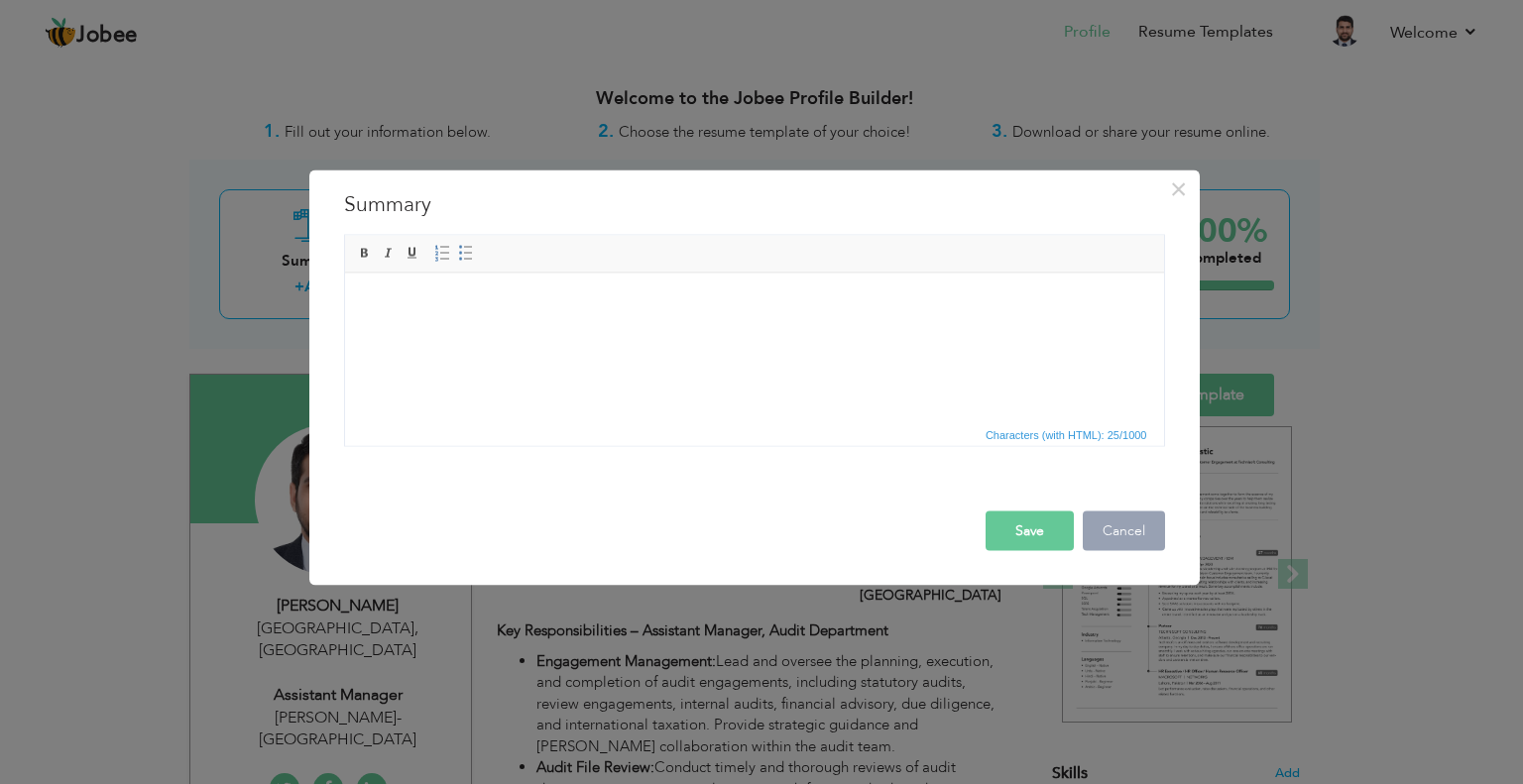 click on "Cancel" at bounding box center [1123, 530] 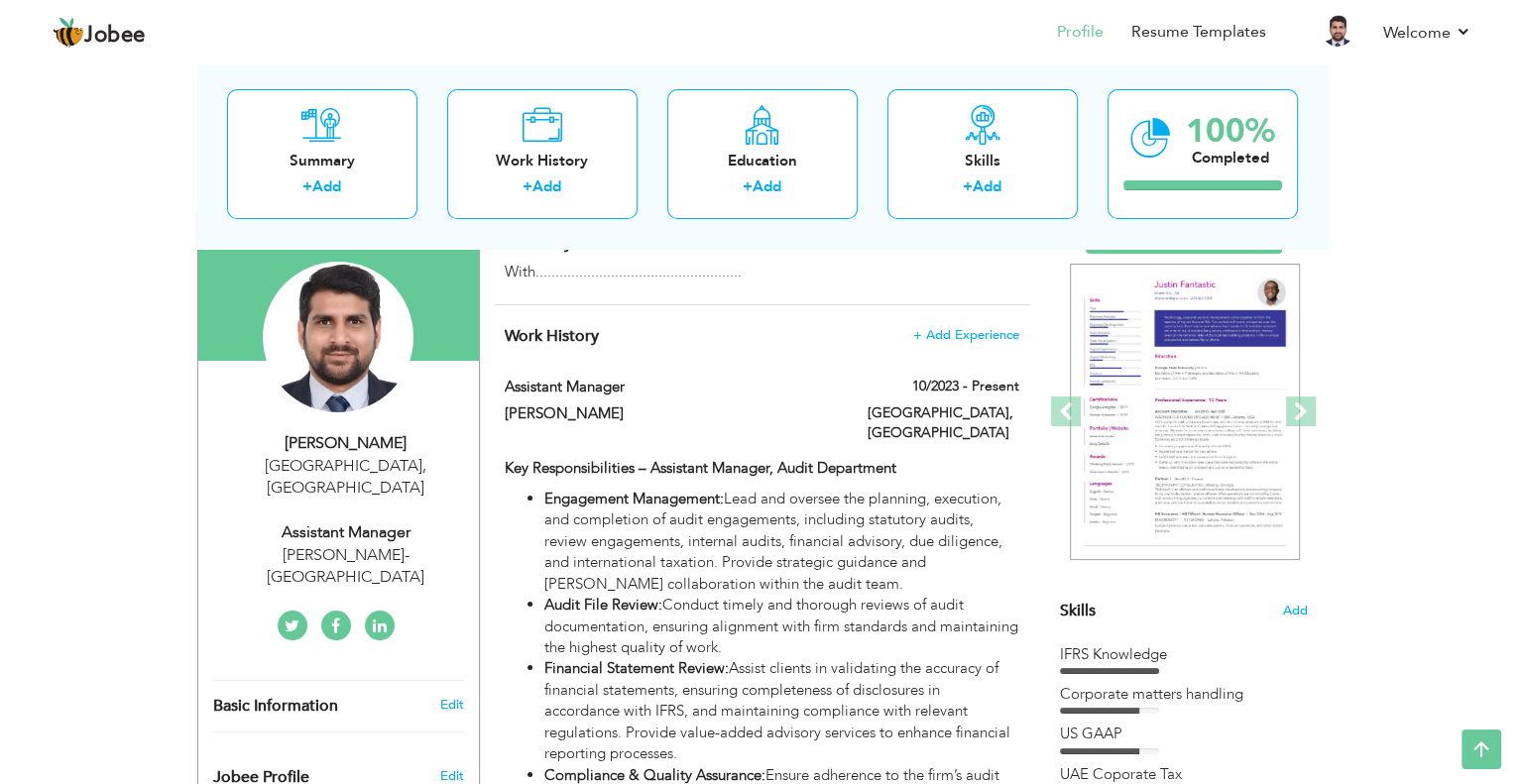 scroll, scrollTop: 0, scrollLeft: 0, axis: both 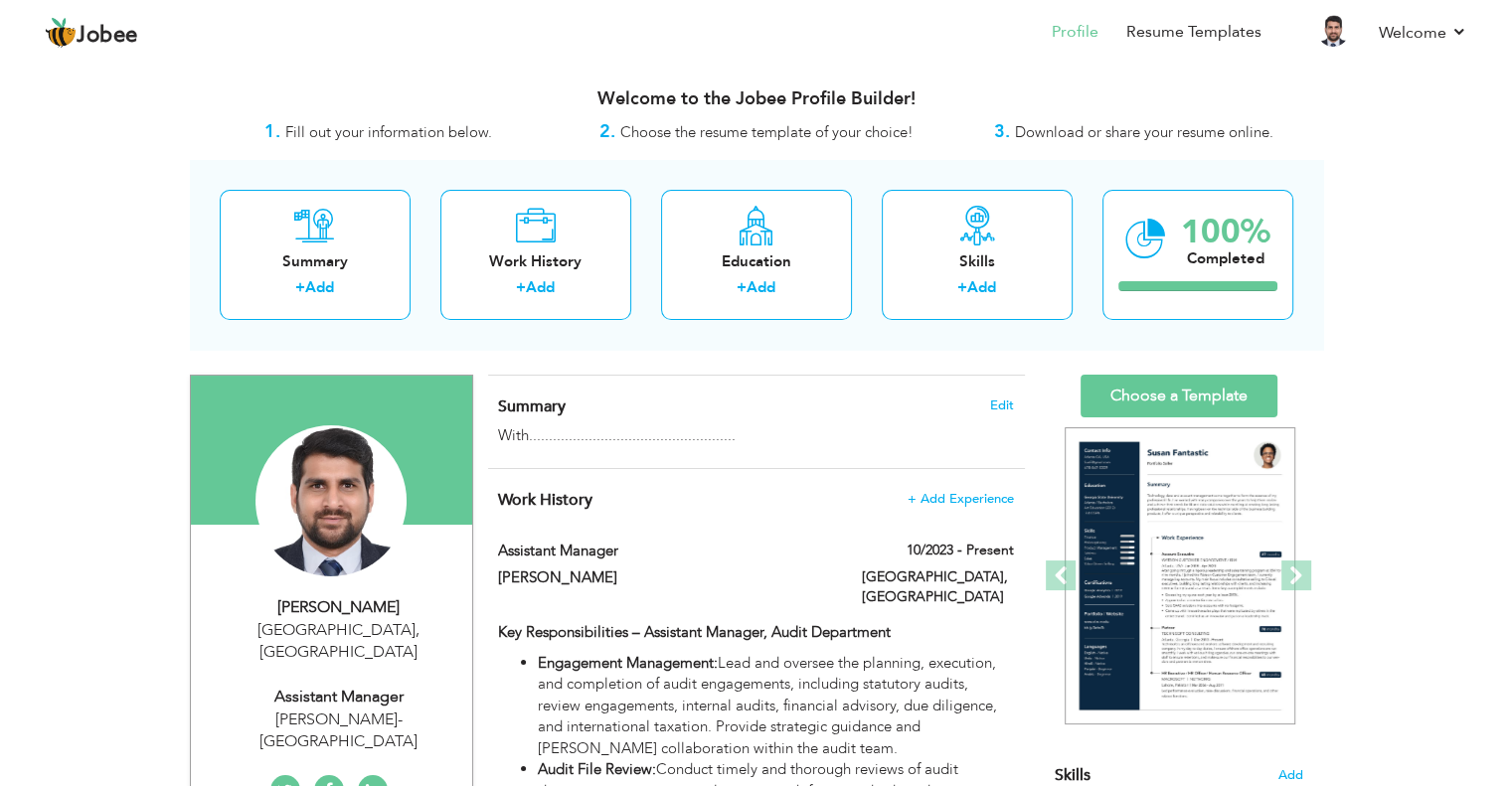 click on "Summary
Edit" at bounding box center (756, 406) 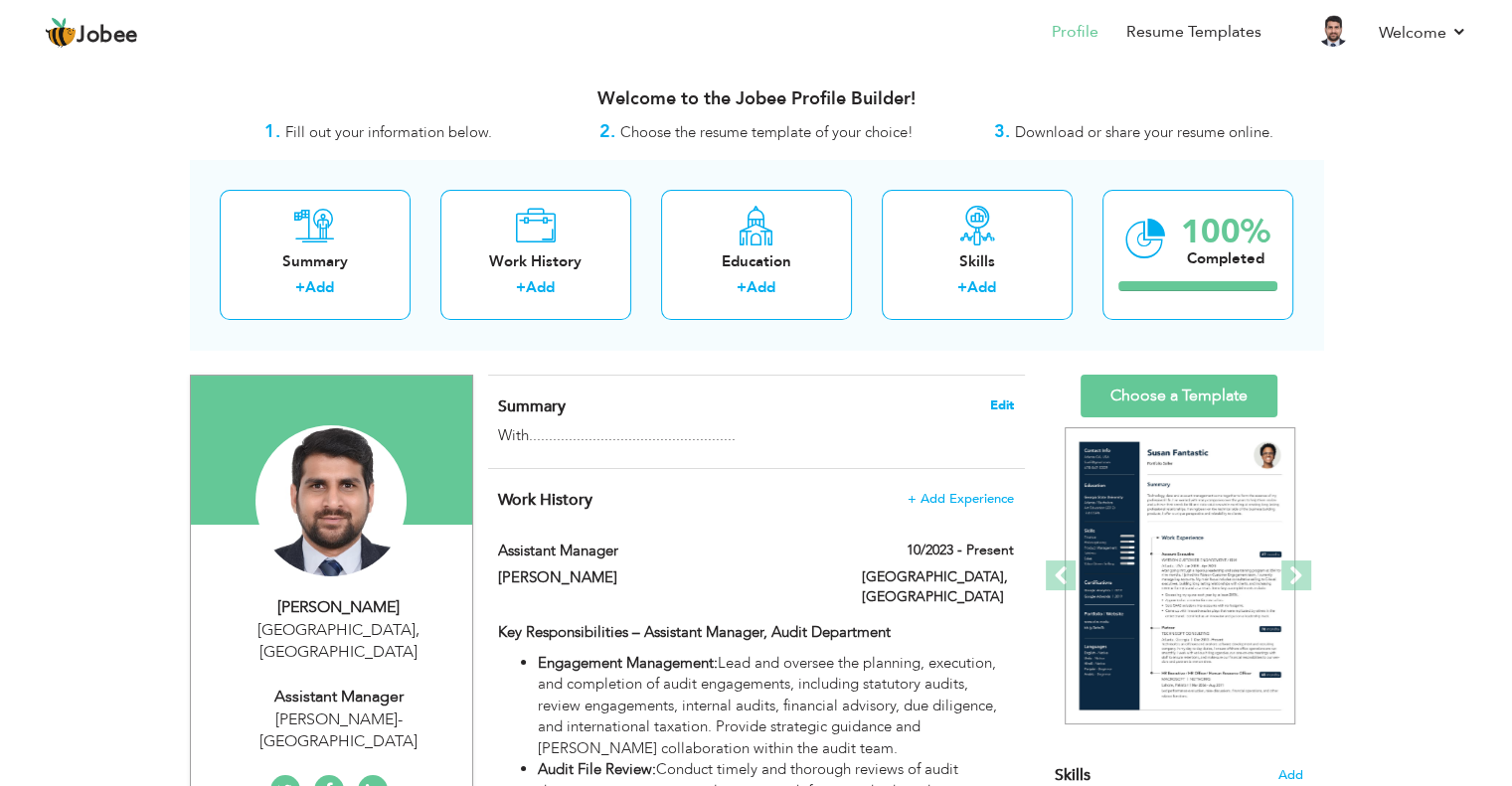 click on "Edit" at bounding box center [1002, 405] 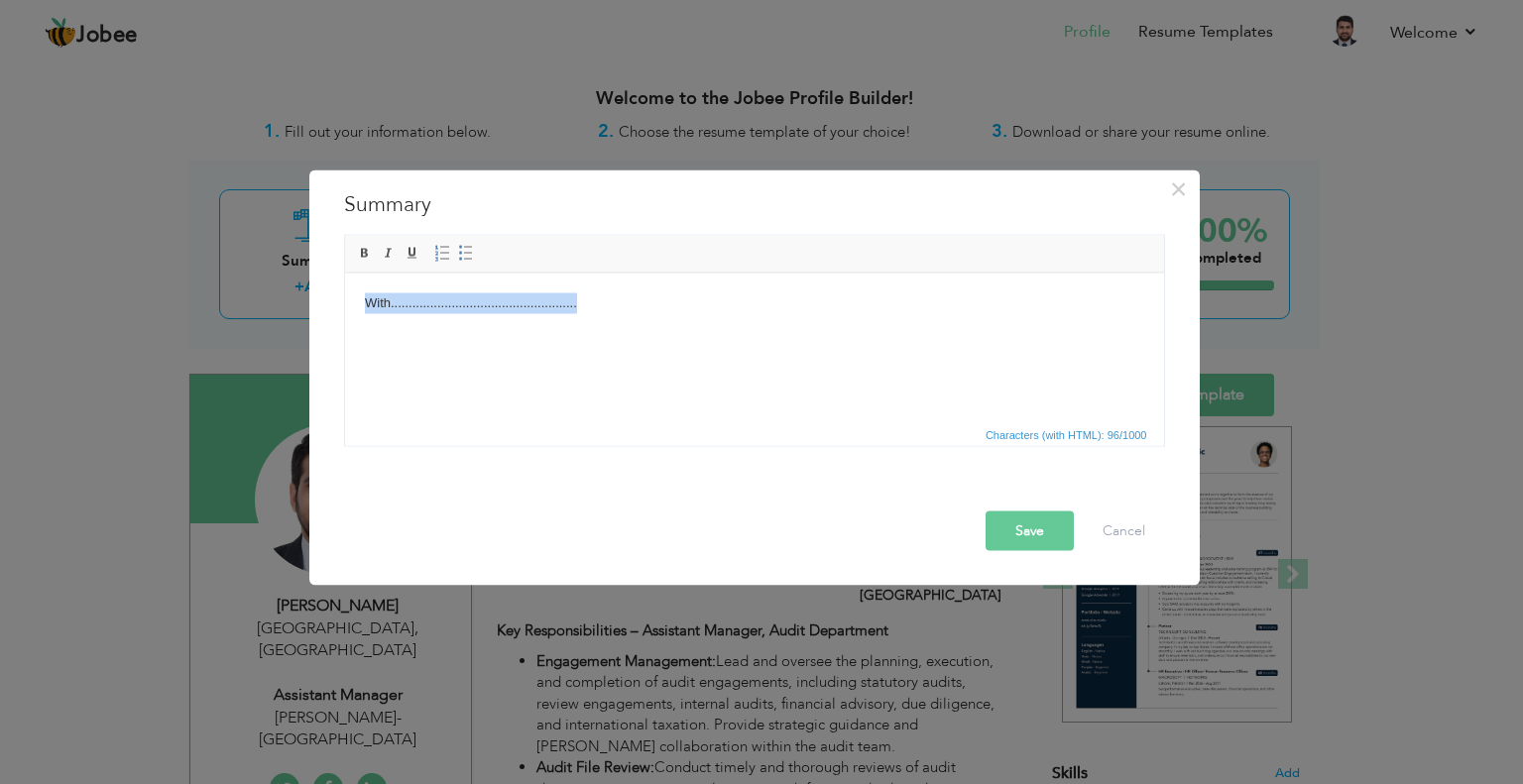 drag, startPoint x: 619, startPoint y: 306, endPoint x: 288, endPoint y: 262, distance: 333.9117 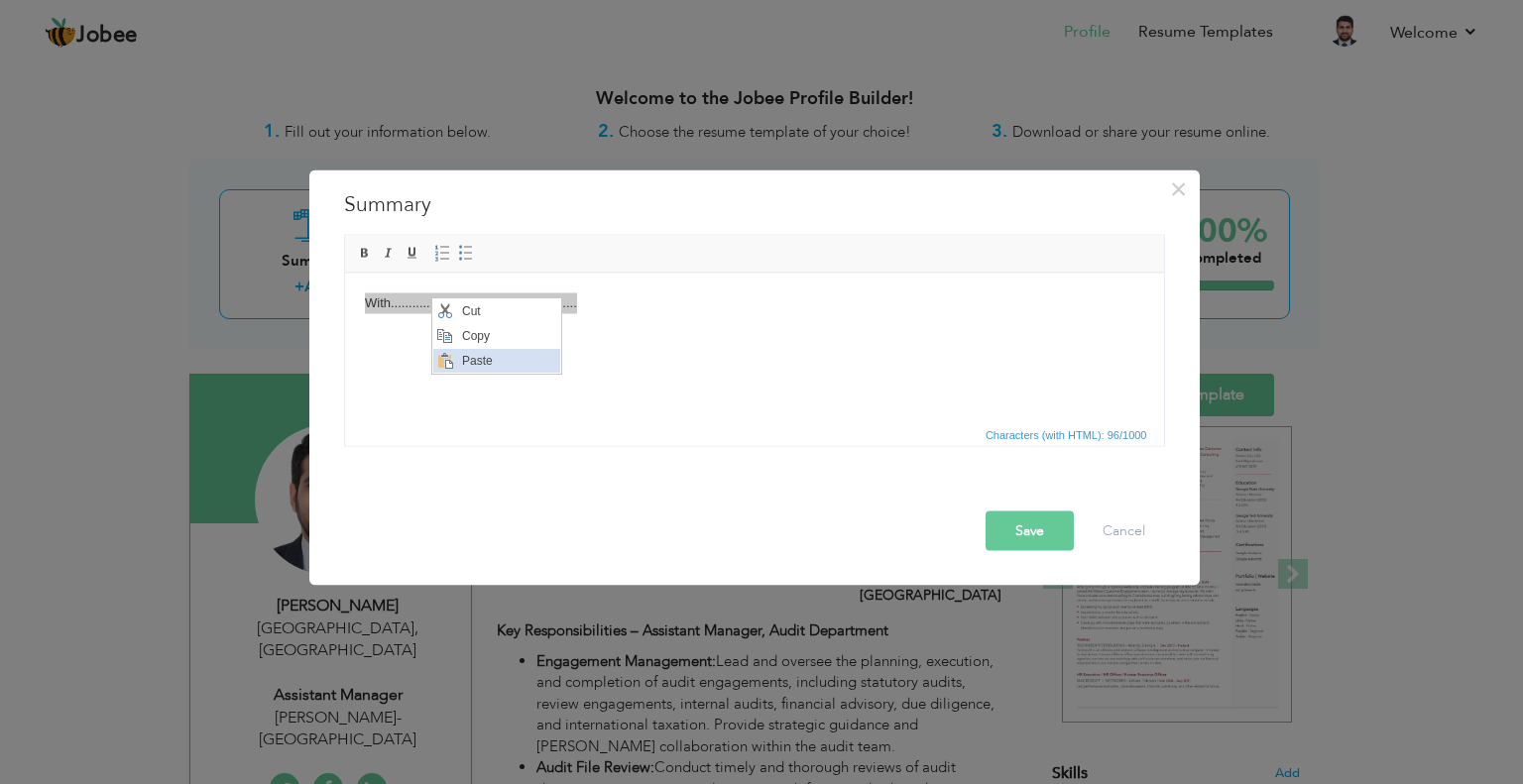 click on "Paste" at bounding box center (509, 360) 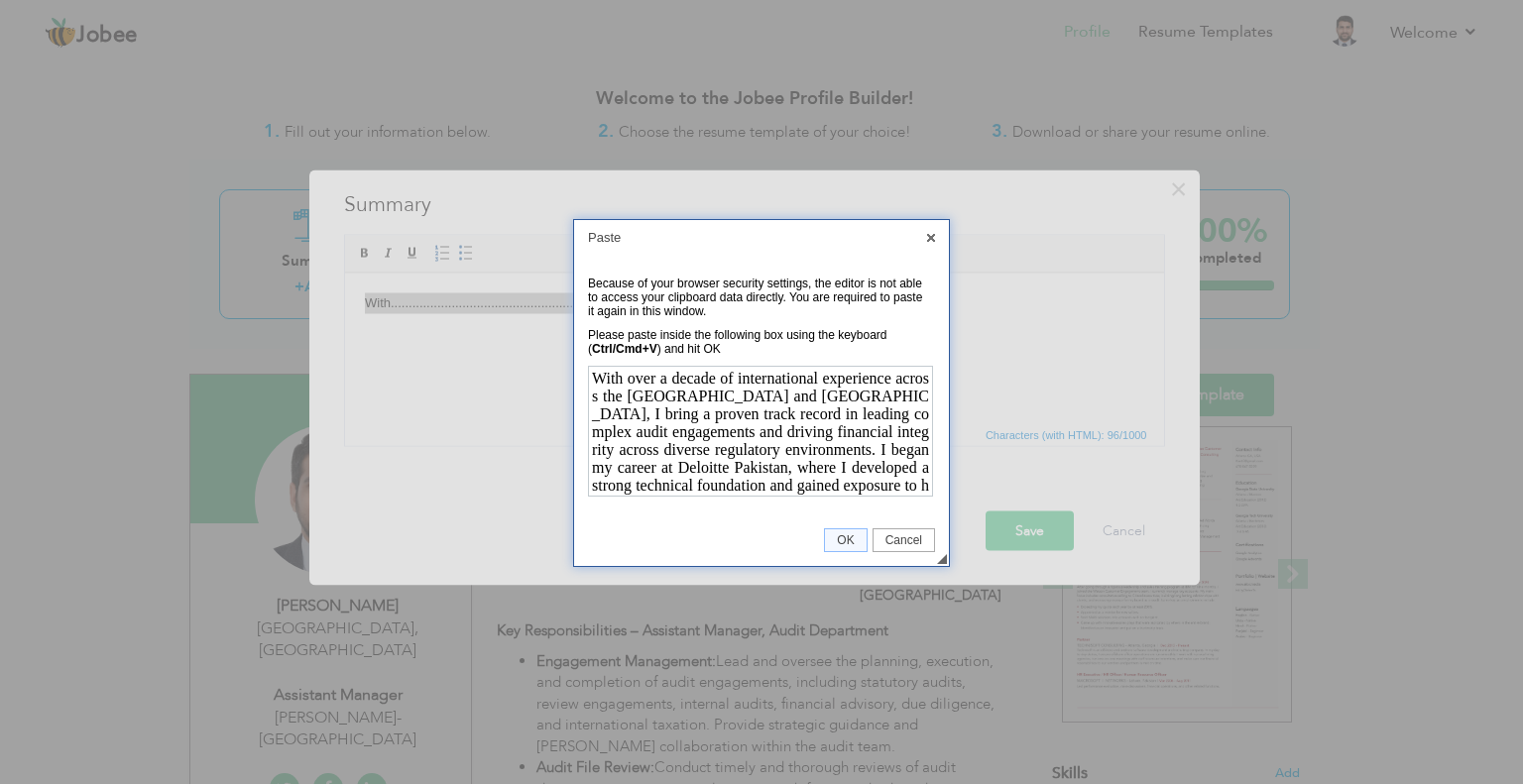 scroll, scrollTop: 0, scrollLeft: 0, axis: both 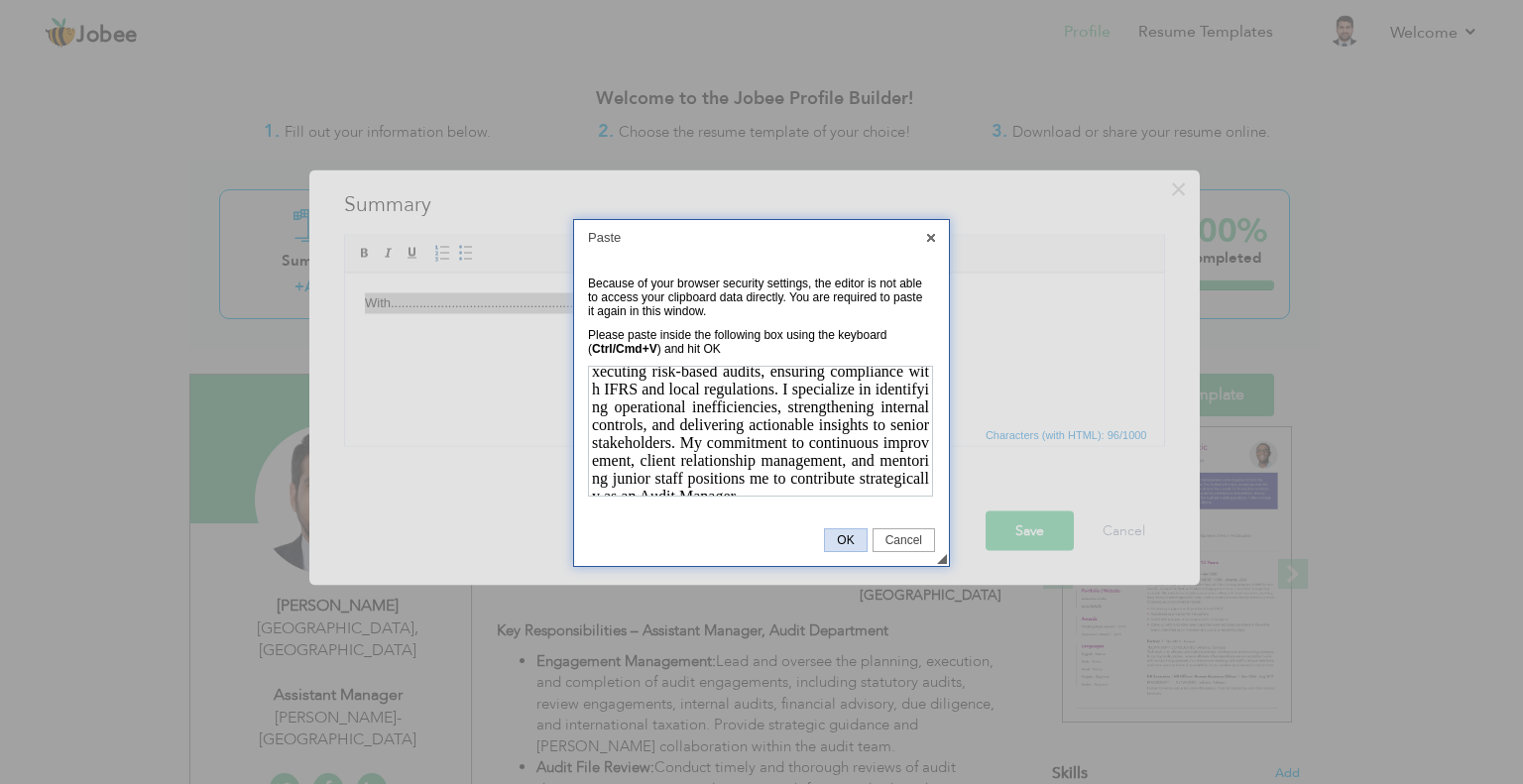 click on "OK" at bounding box center [845, 540] 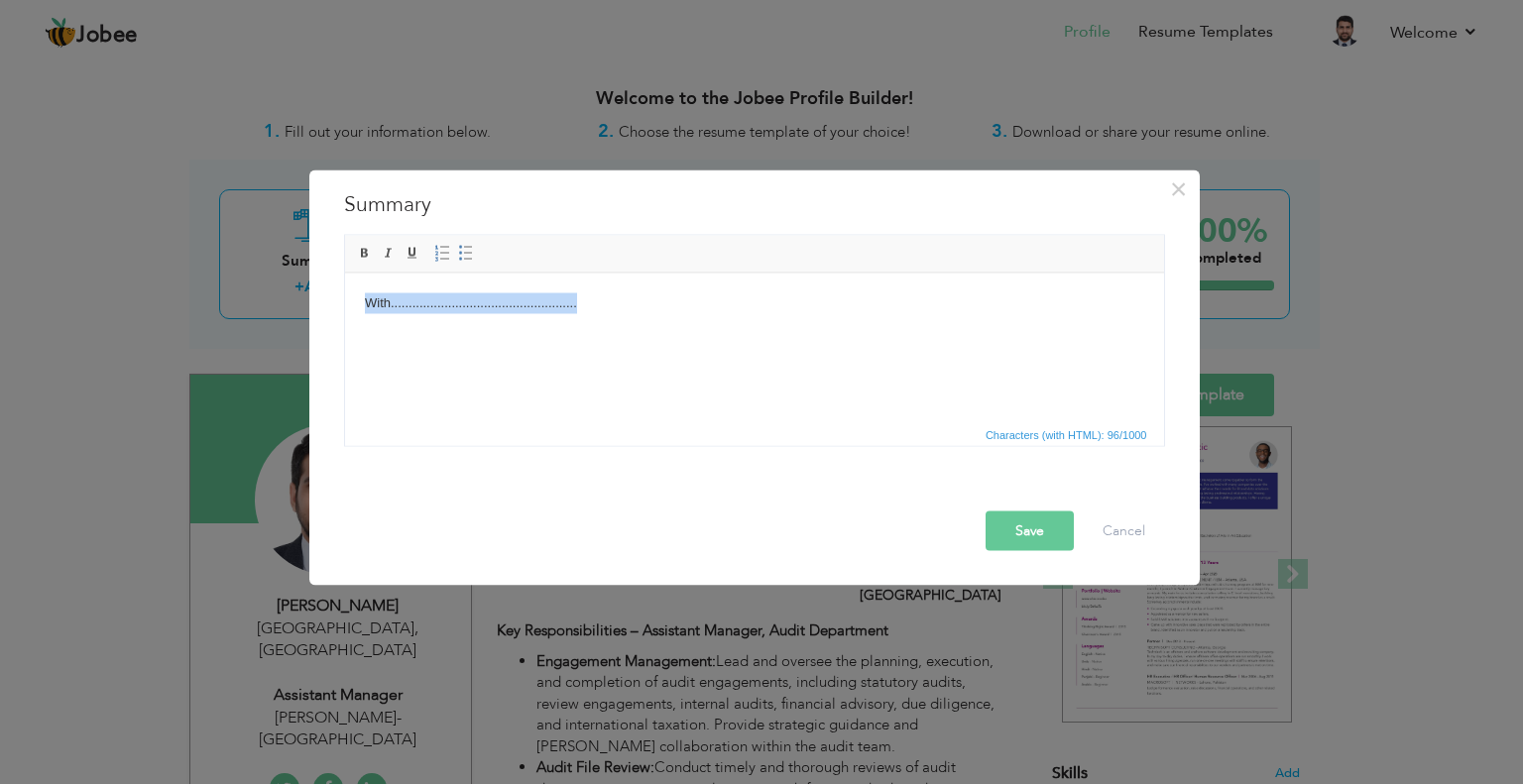 scroll, scrollTop: 0, scrollLeft: 0, axis: both 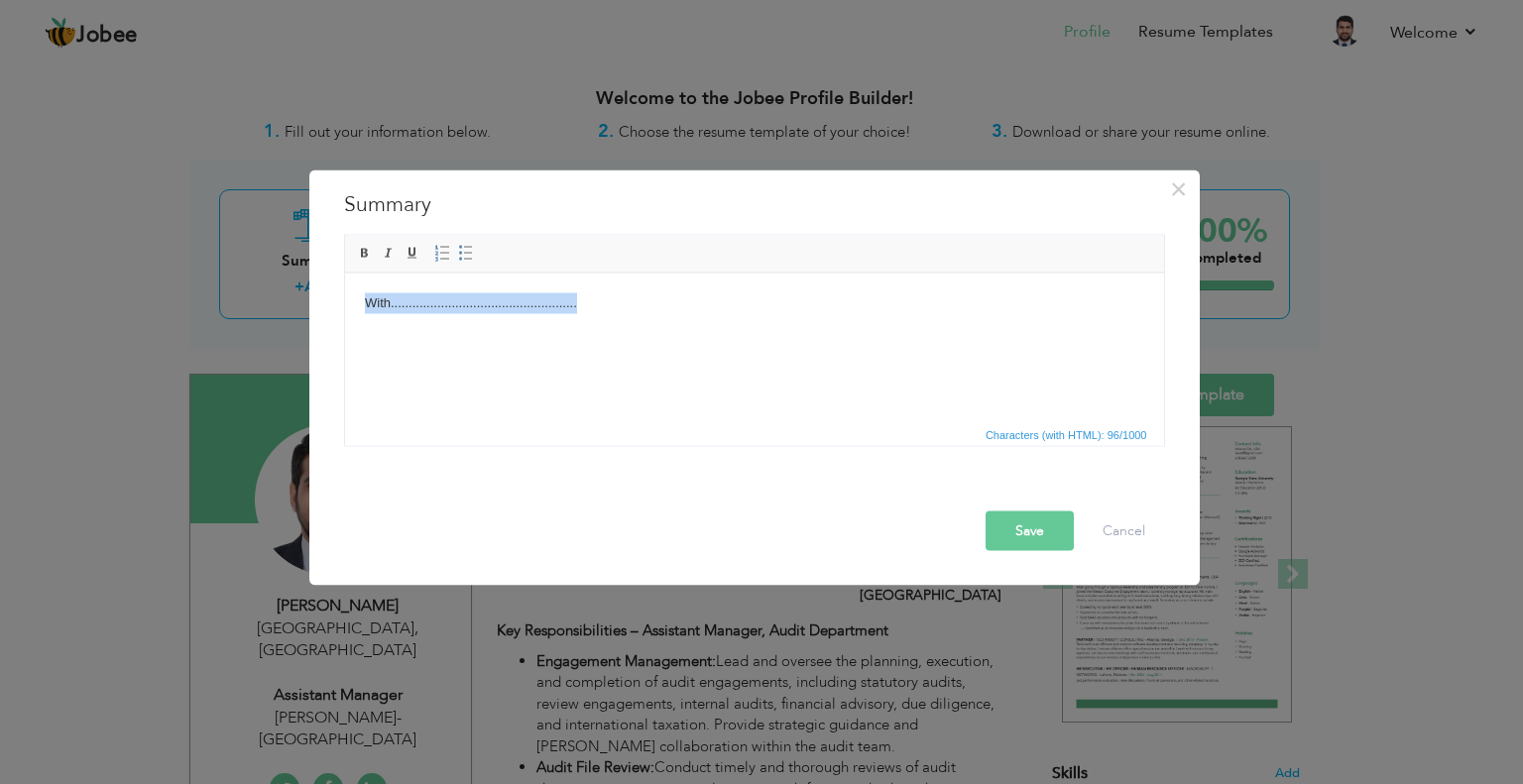 click on "With...................................................." at bounding box center [754, 302] 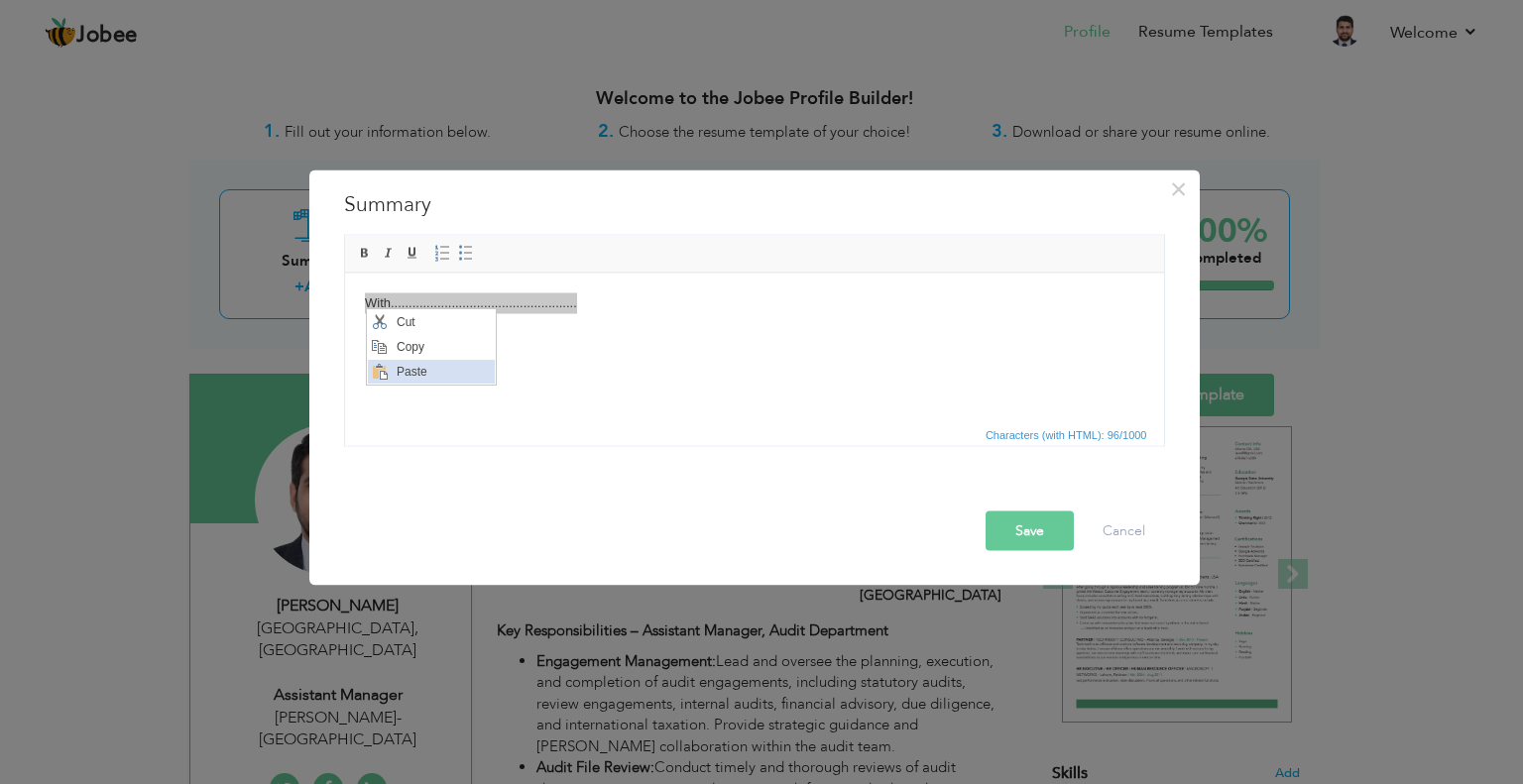 click on "Paste" at bounding box center [443, 371] 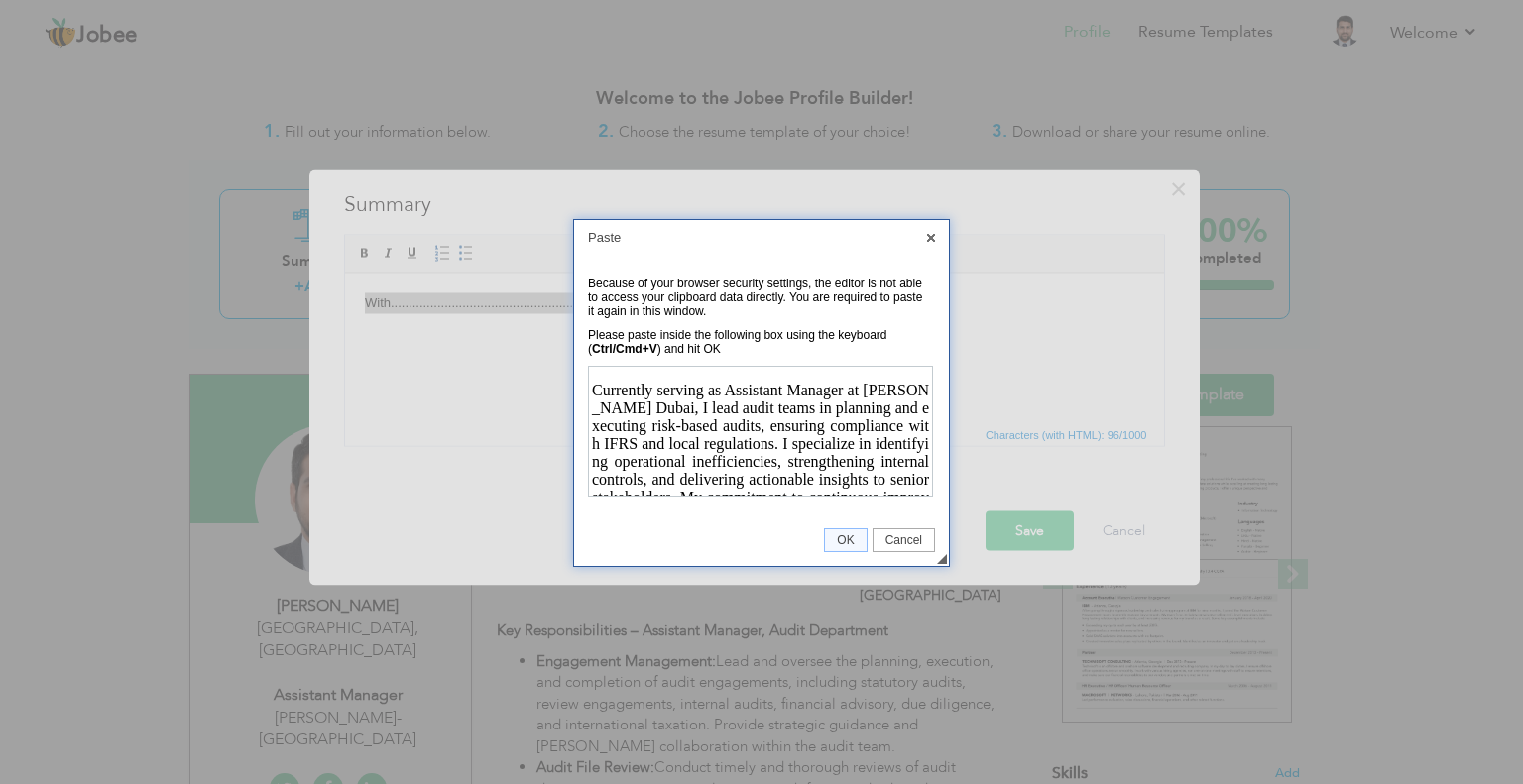 scroll, scrollTop: 184, scrollLeft: 0, axis: vertical 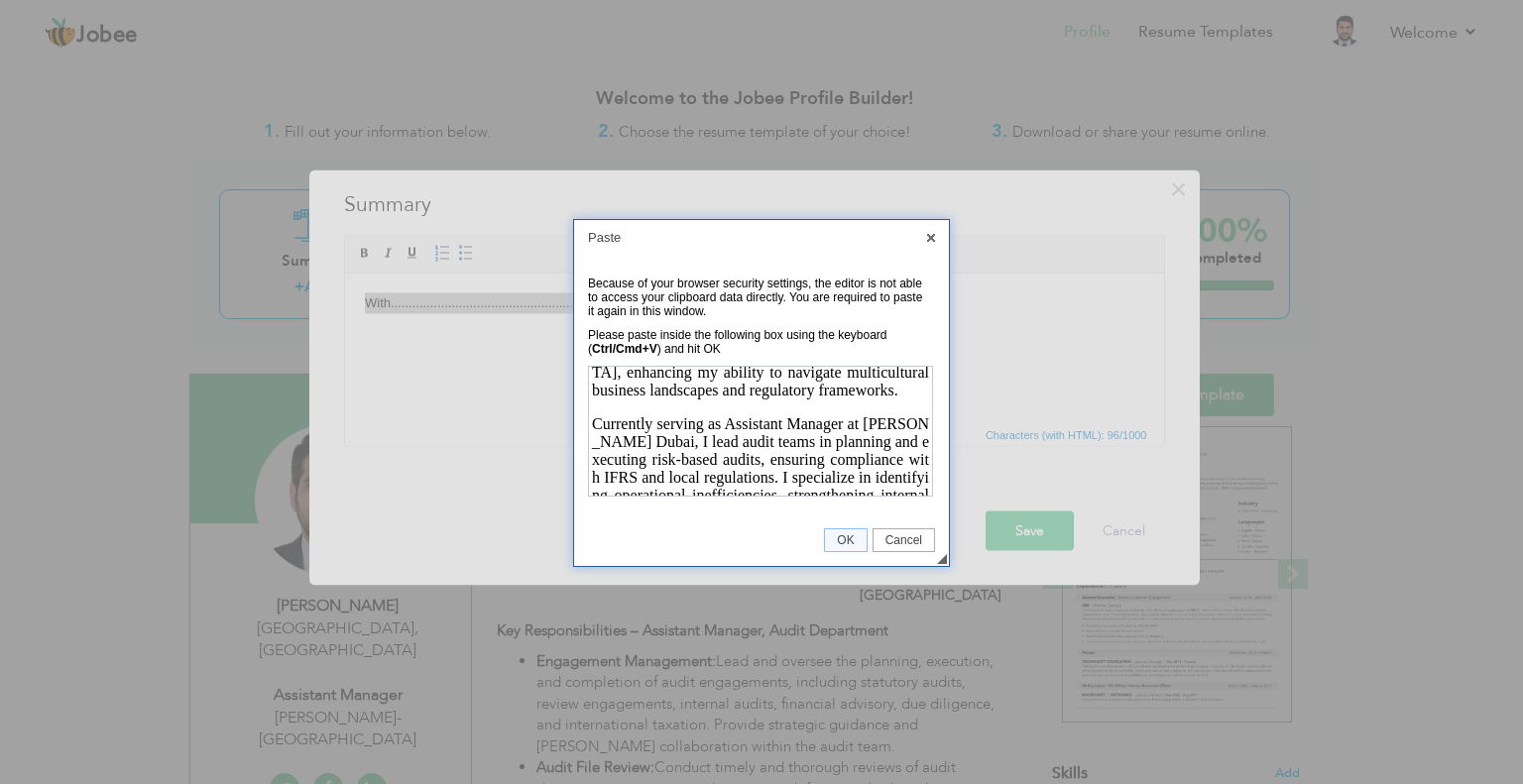 type 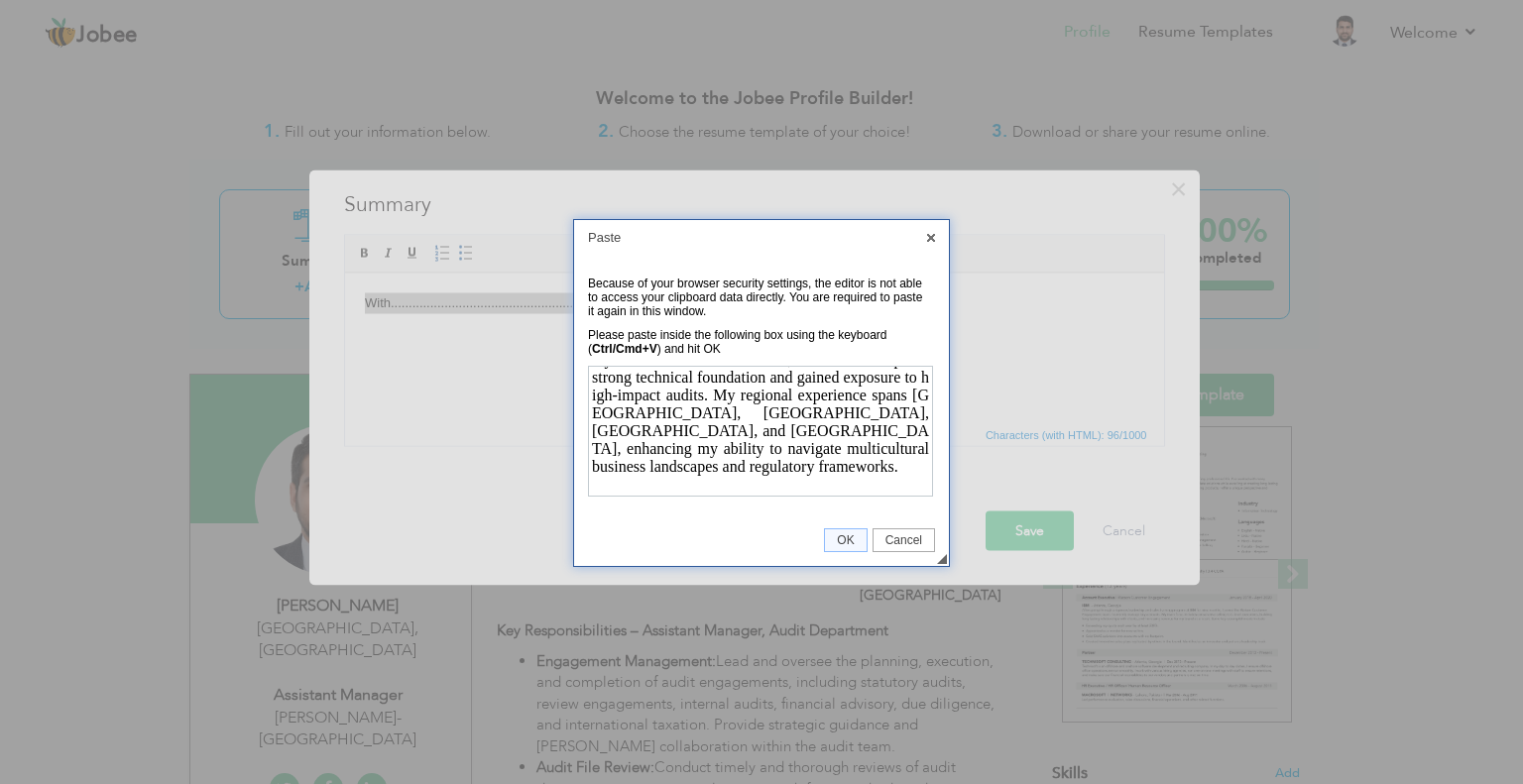 scroll, scrollTop: 74, scrollLeft: 0, axis: vertical 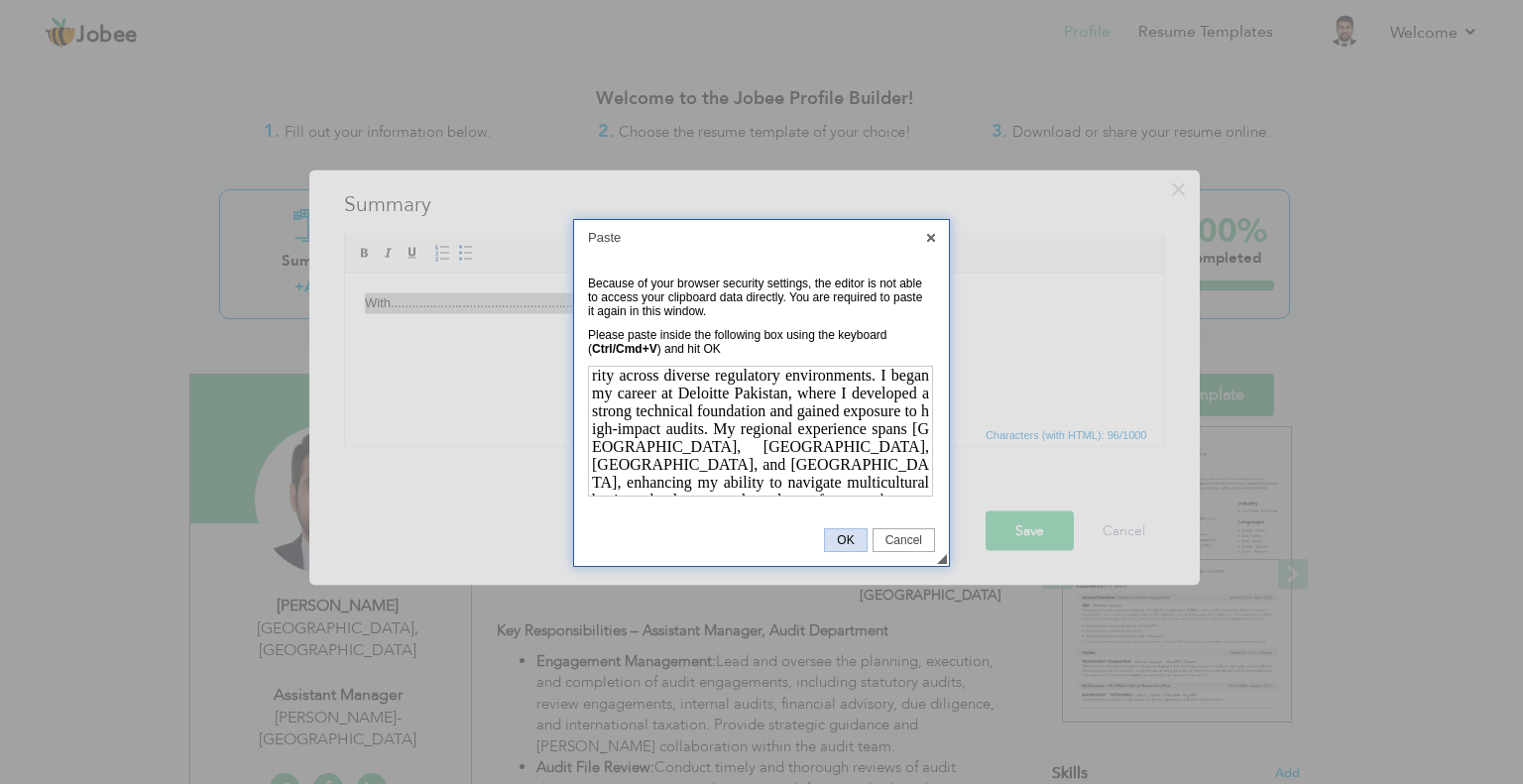 click on "OK" at bounding box center (845, 540) 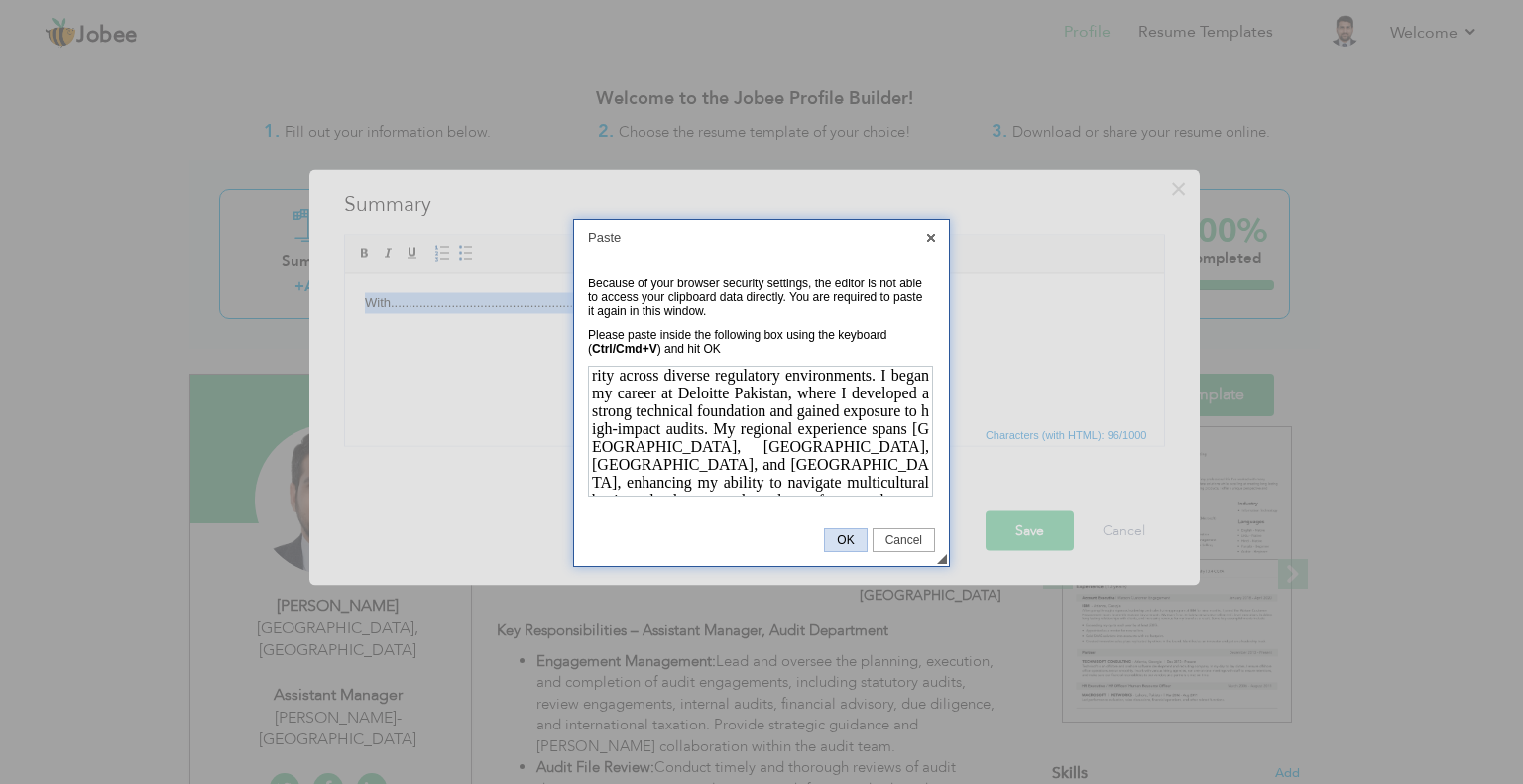 scroll, scrollTop: 0, scrollLeft: 0, axis: both 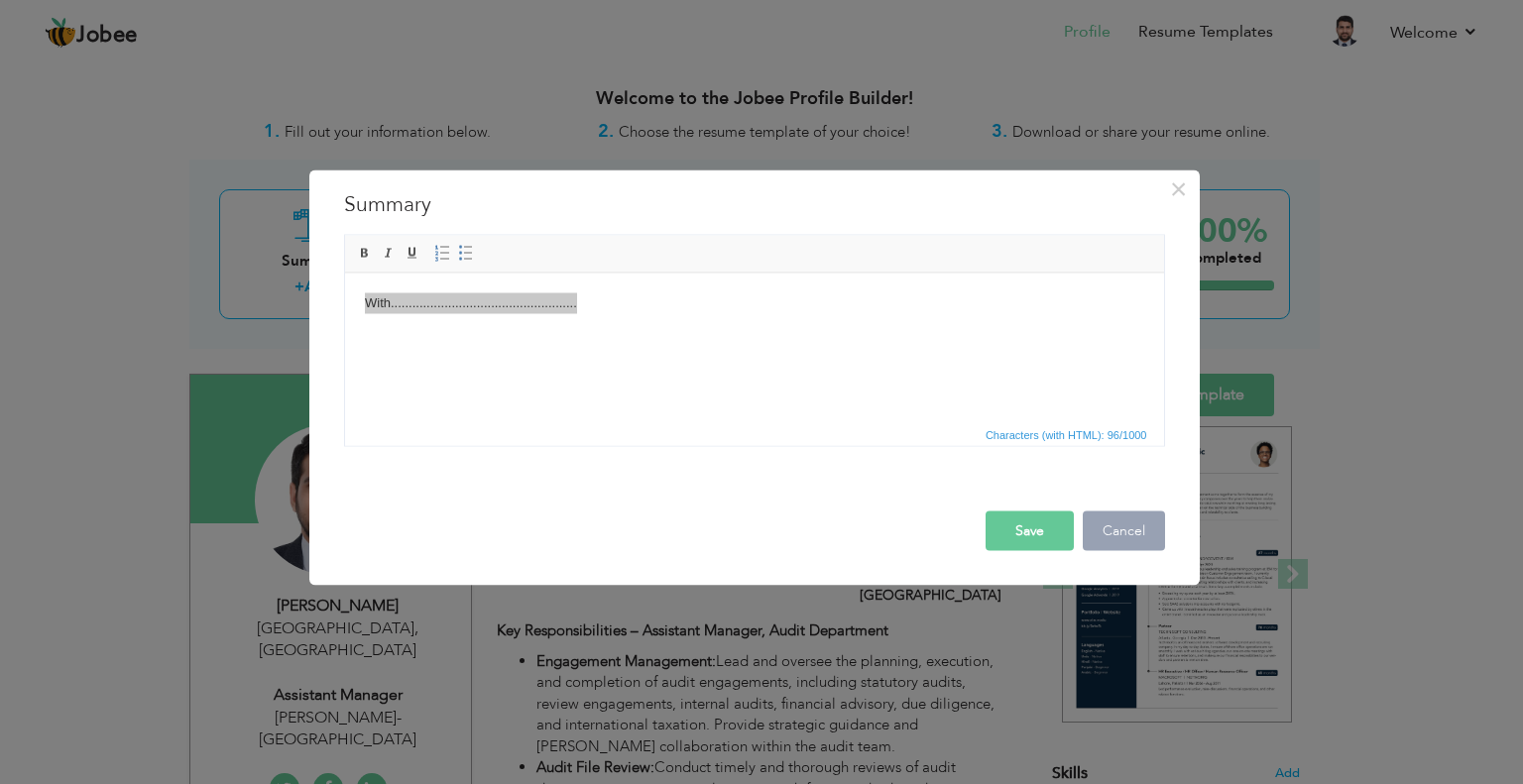 click on "Cancel" at bounding box center (1123, 530) 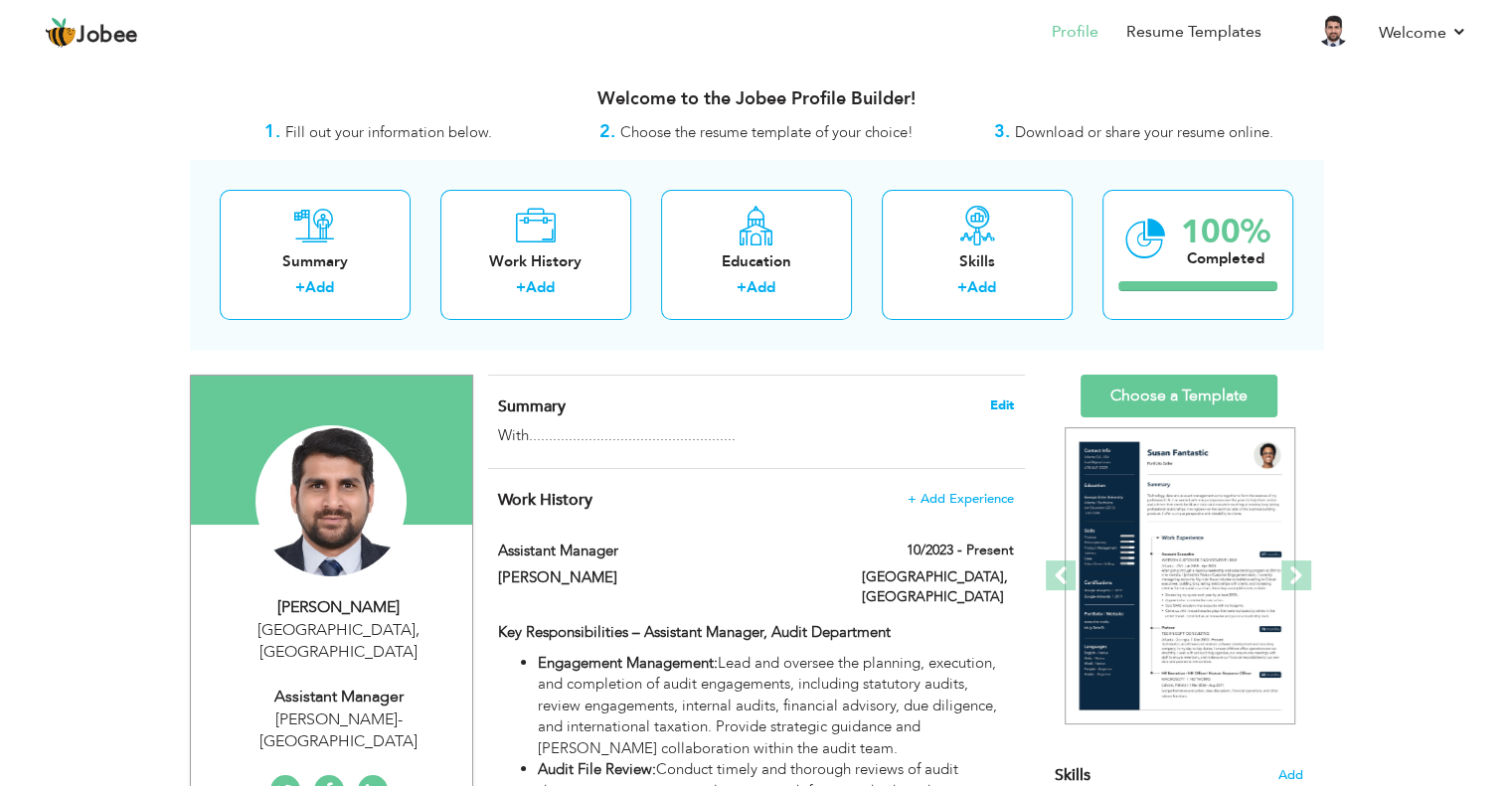 click on "Edit" at bounding box center [1002, 405] 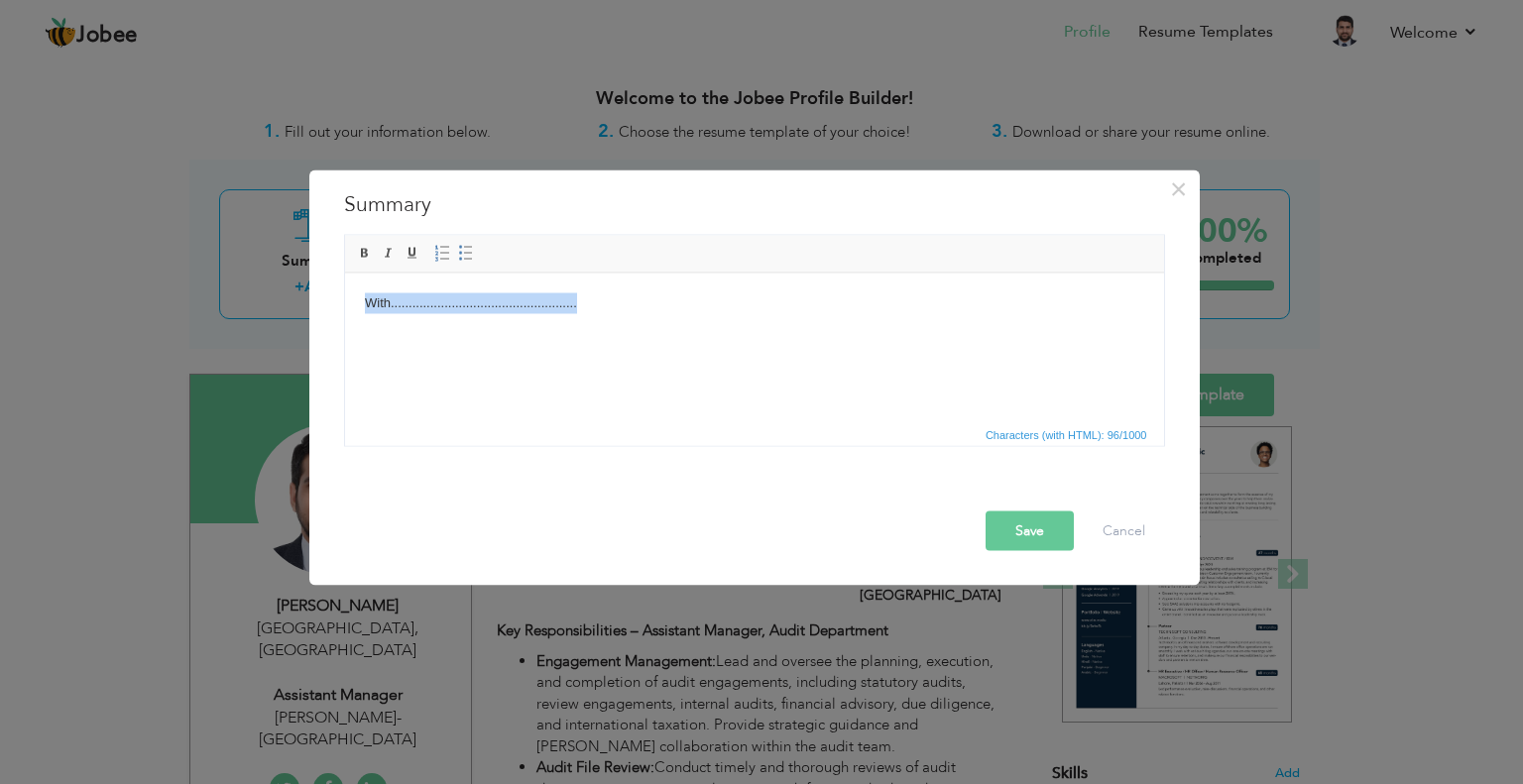 drag, startPoint x: 663, startPoint y: 302, endPoint x: 269, endPoint y: 302, distance: 394 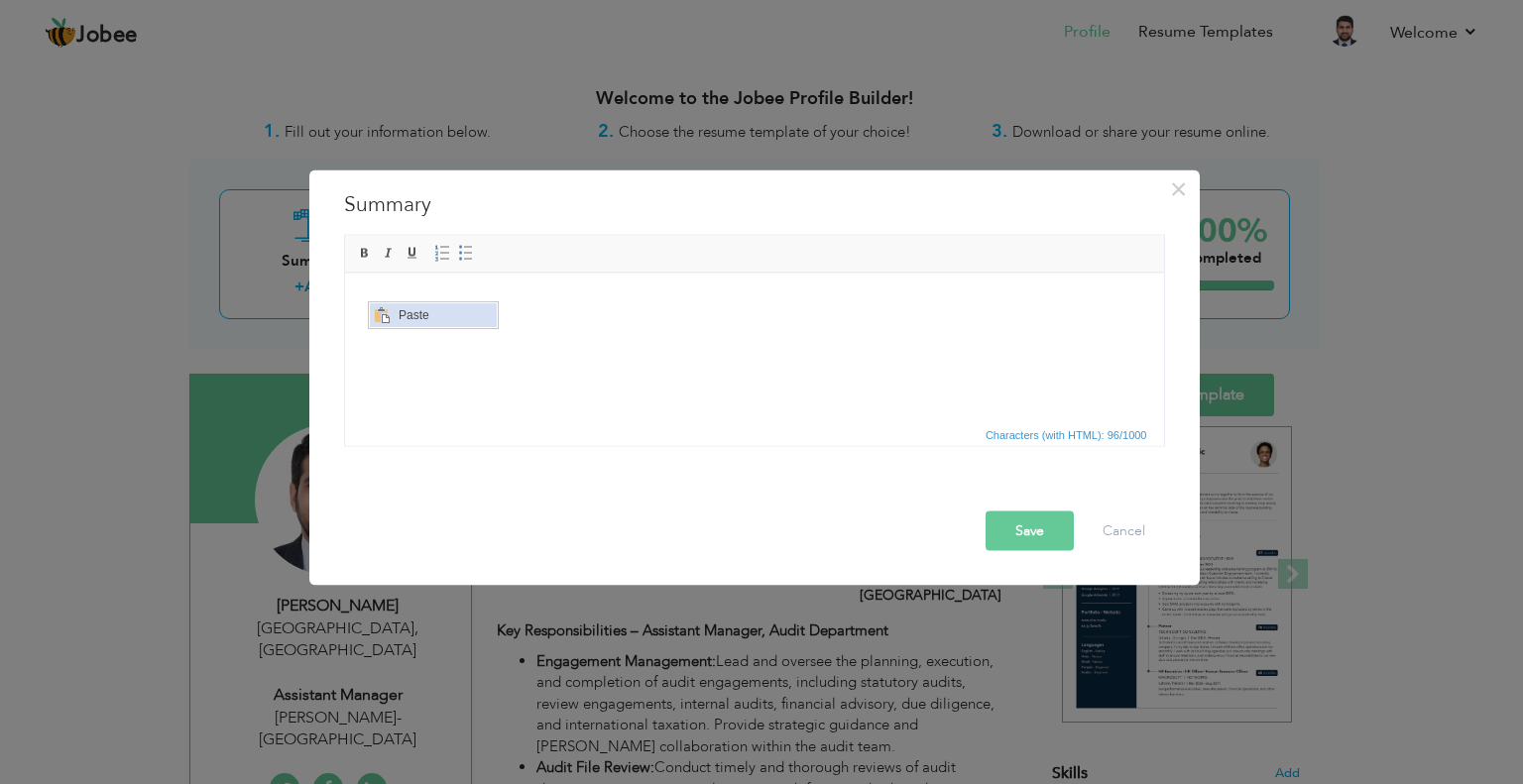 click at bounding box center [382, 314] 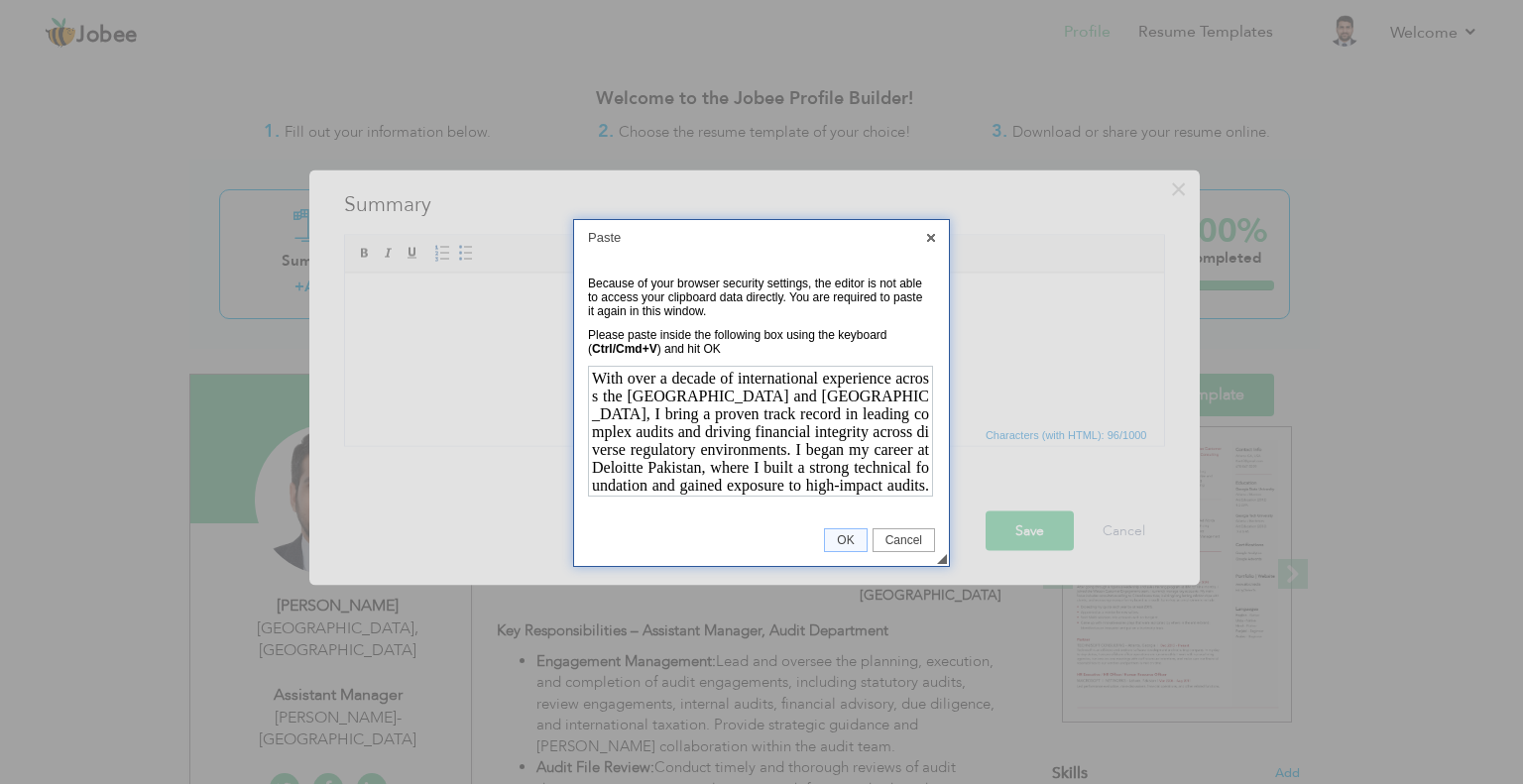 scroll, scrollTop: 227, scrollLeft: 0, axis: vertical 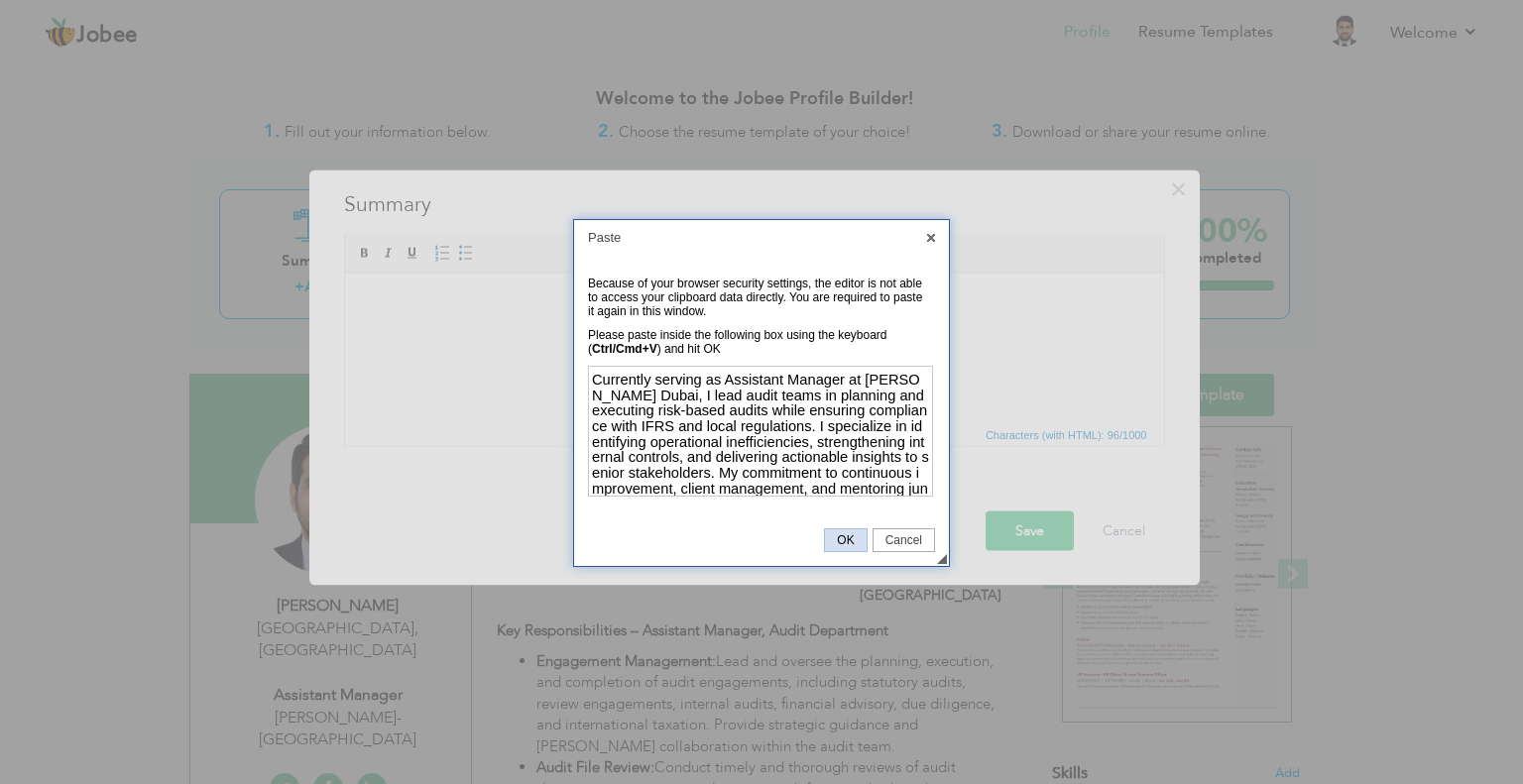 click on "OK" at bounding box center [845, 540] 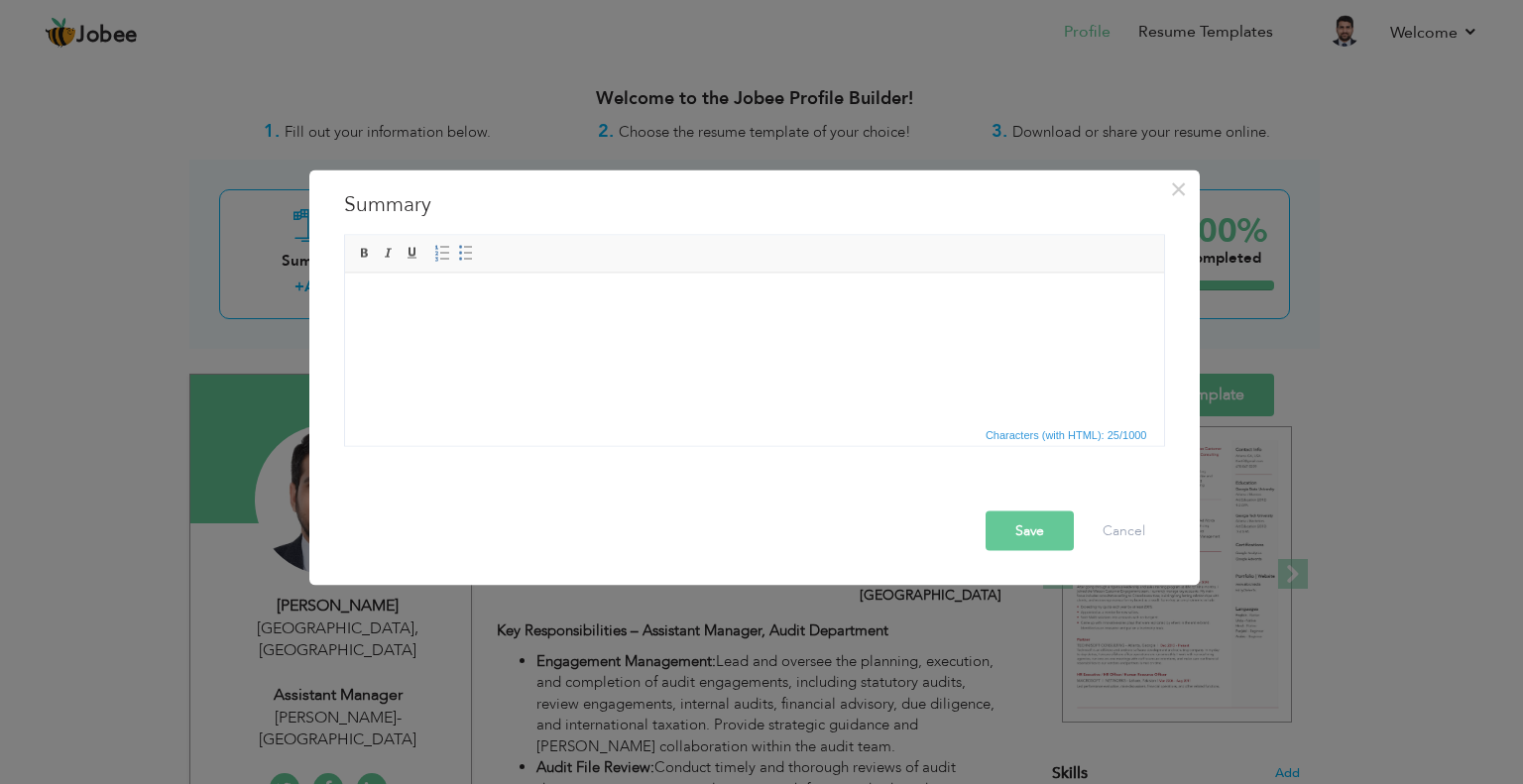 scroll, scrollTop: 0, scrollLeft: 0, axis: both 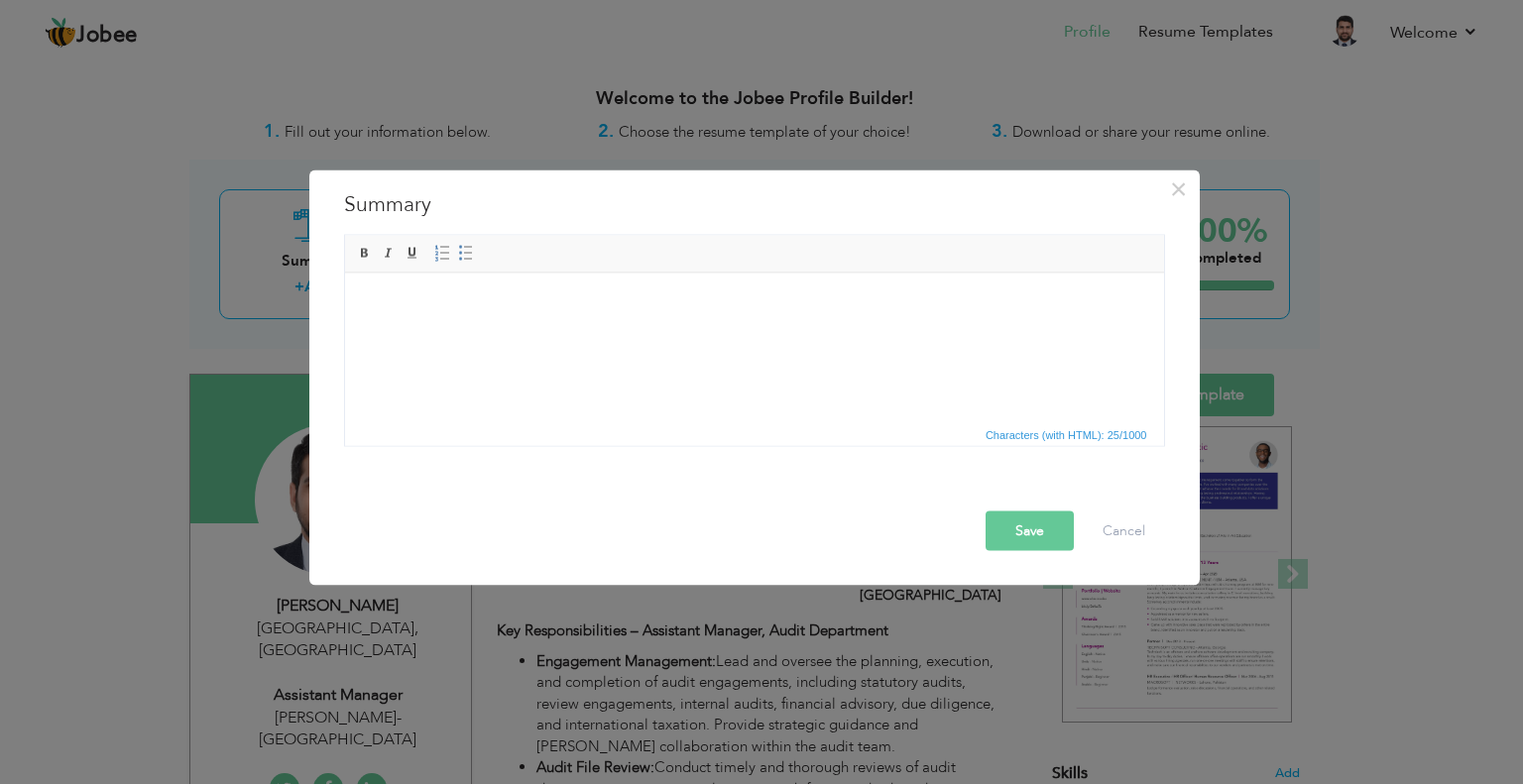 click at bounding box center (754, 302) 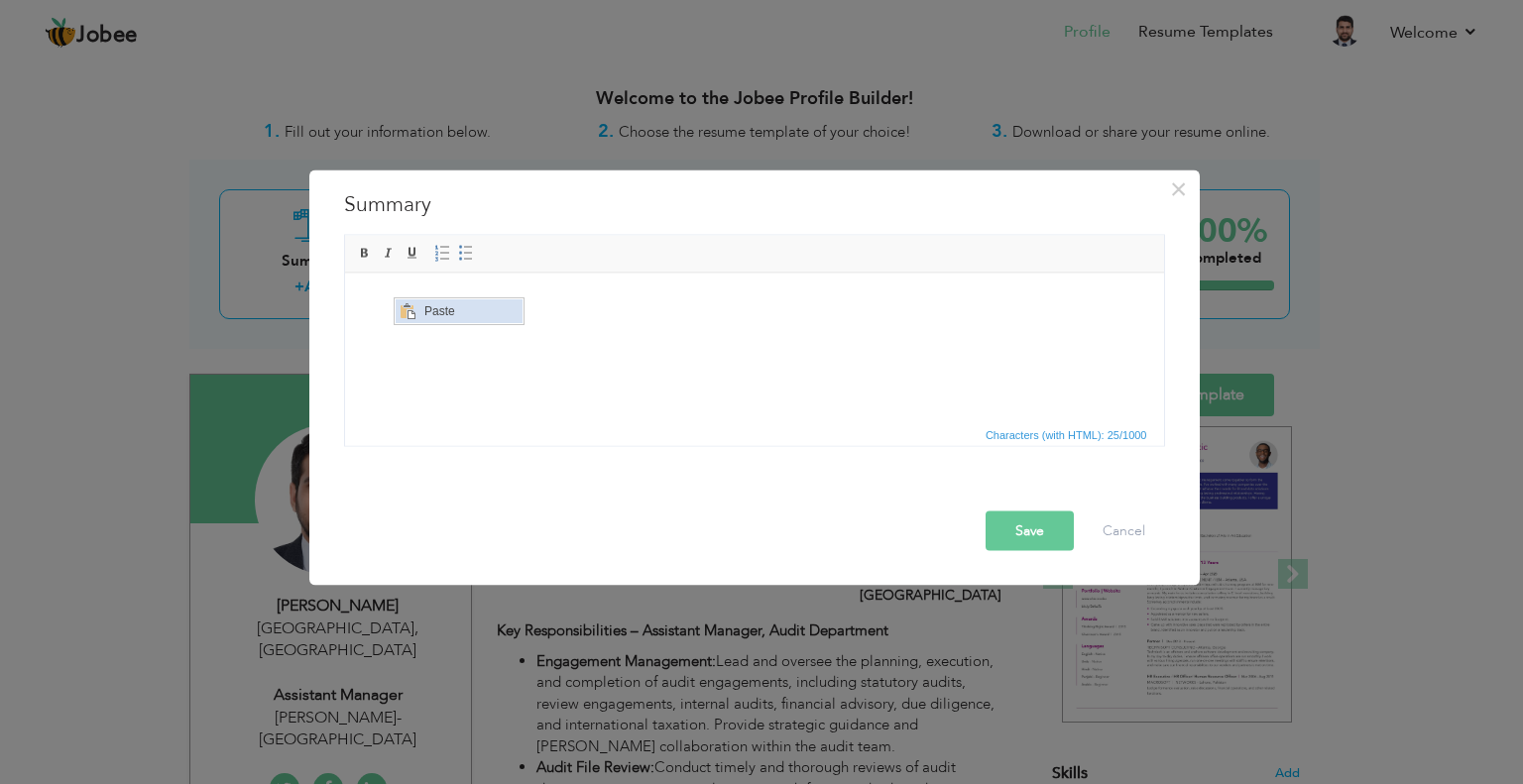 click at bounding box center (408, 310) 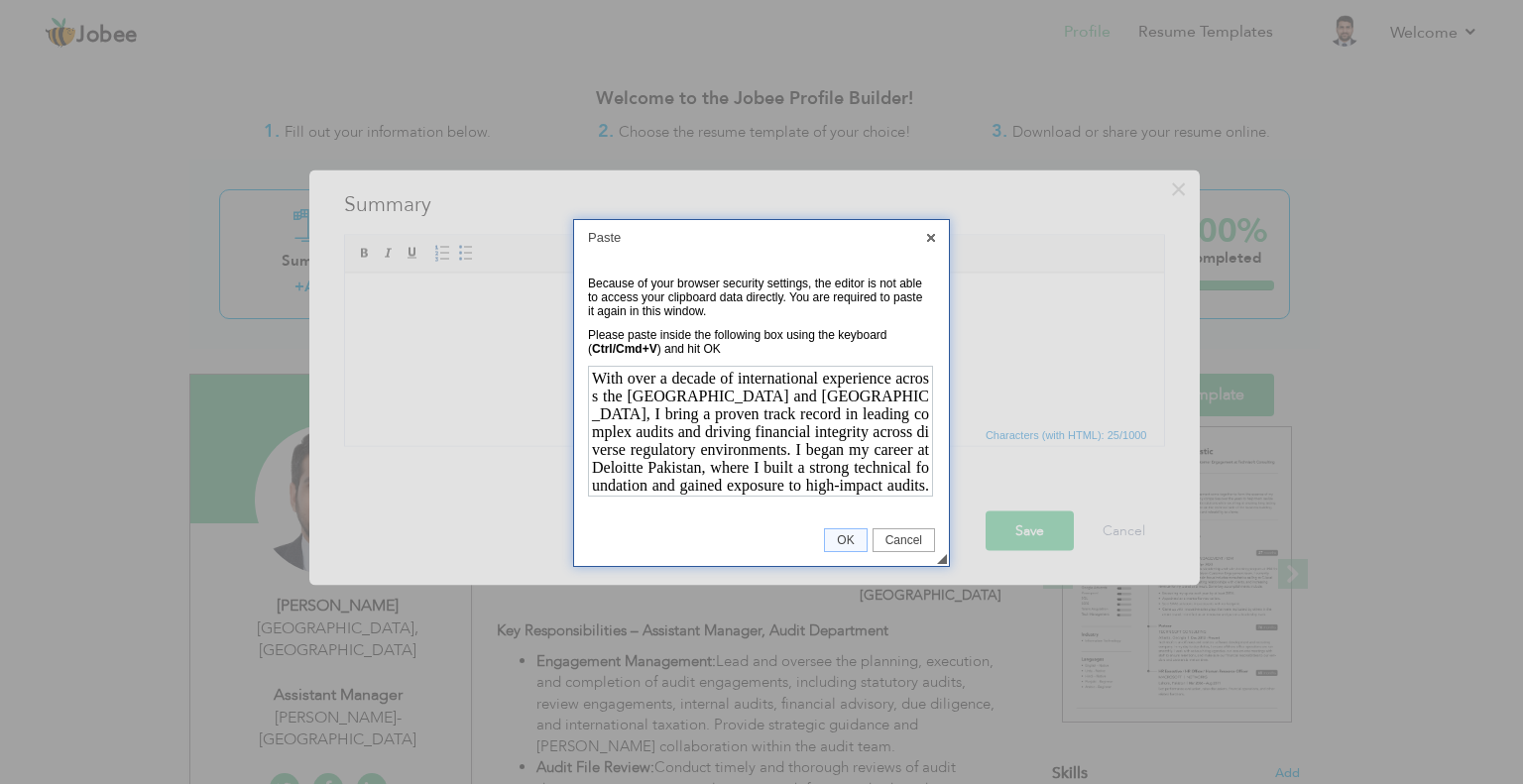 scroll, scrollTop: 227, scrollLeft: 0, axis: vertical 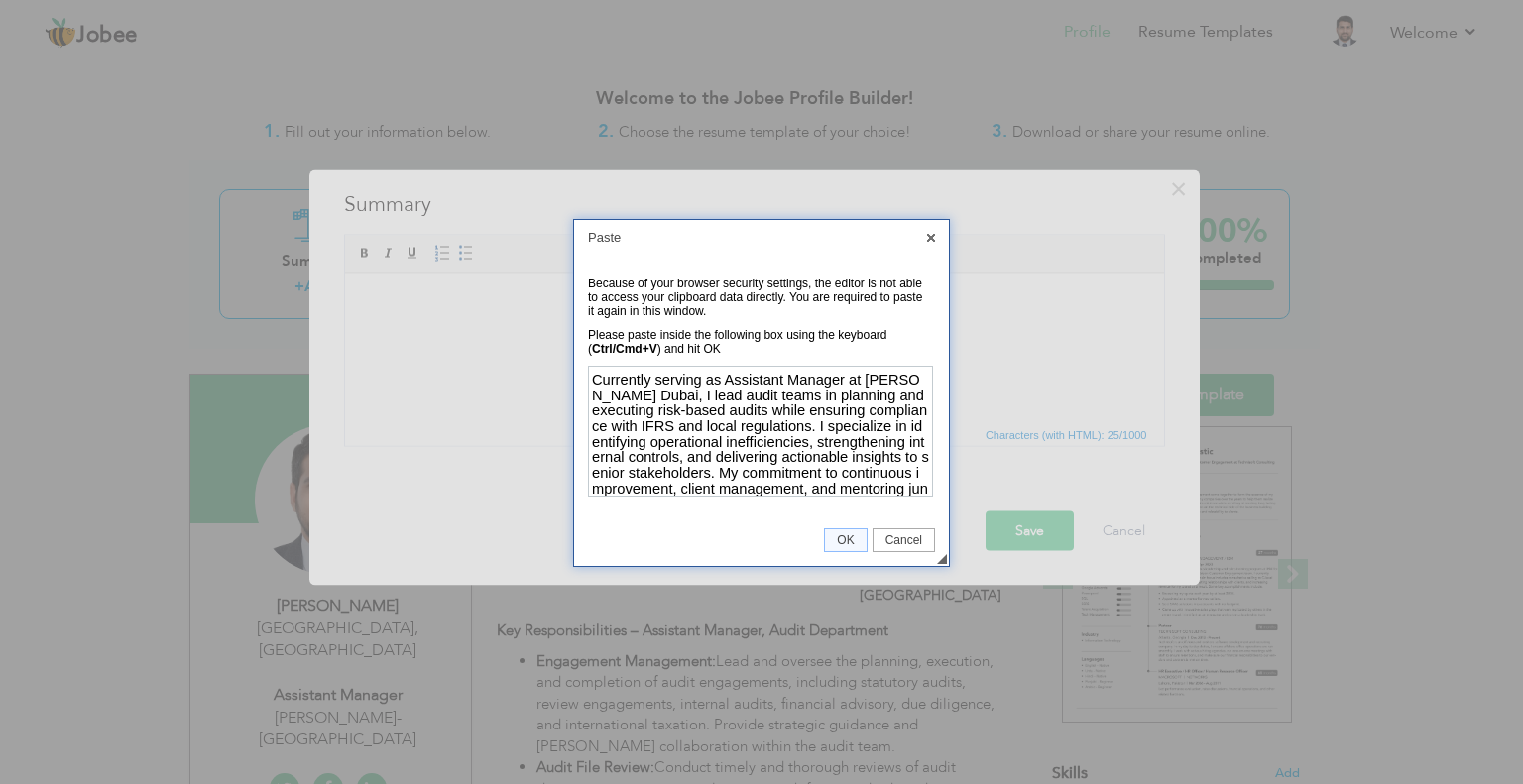 click on "◢ OK Cancel" at bounding box center [762, 540] 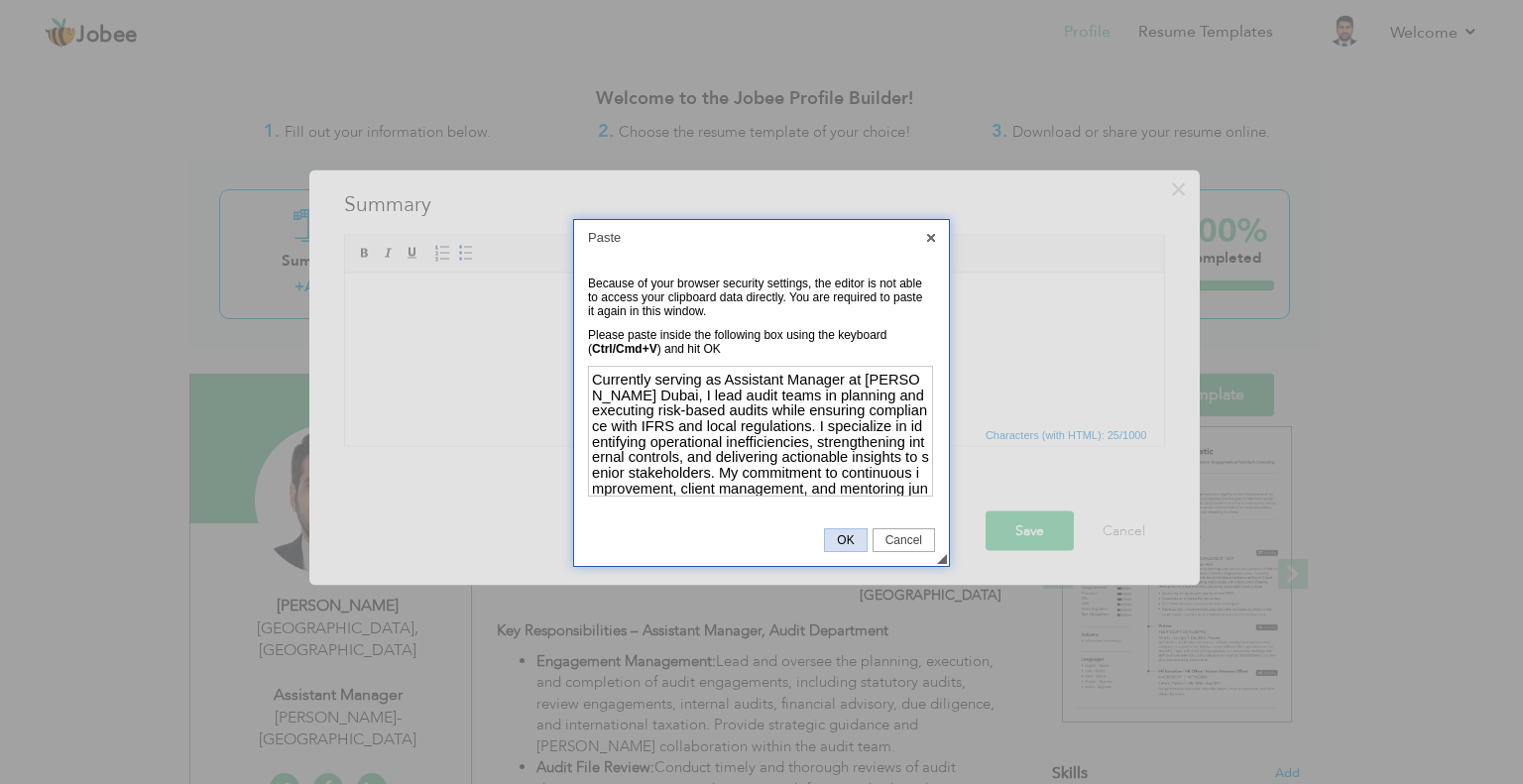 click on "OK" at bounding box center (845, 540) 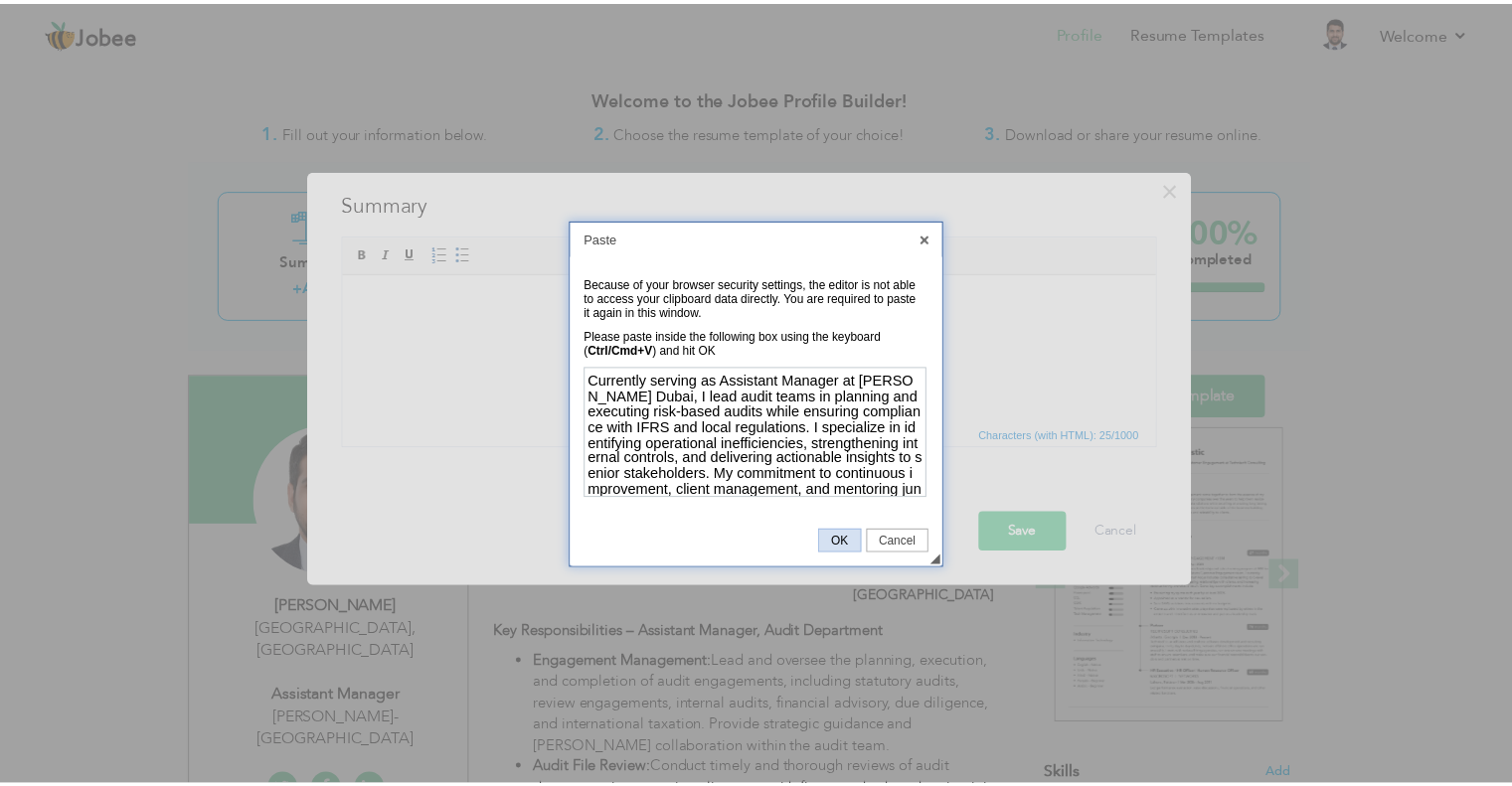 scroll, scrollTop: 0, scrollLeft: 0, axis: both 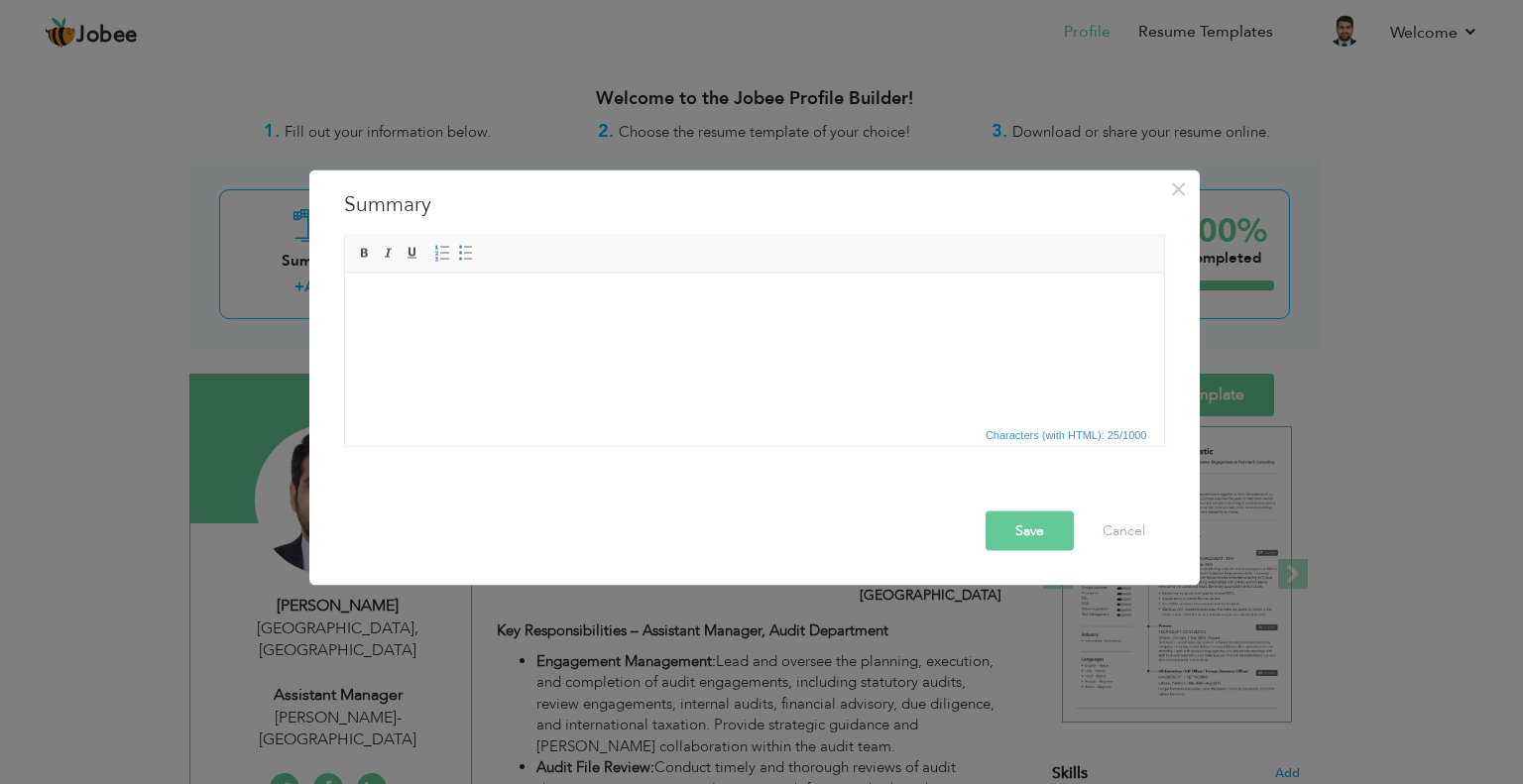 click on "Save" at bounding box center [1029, 530] 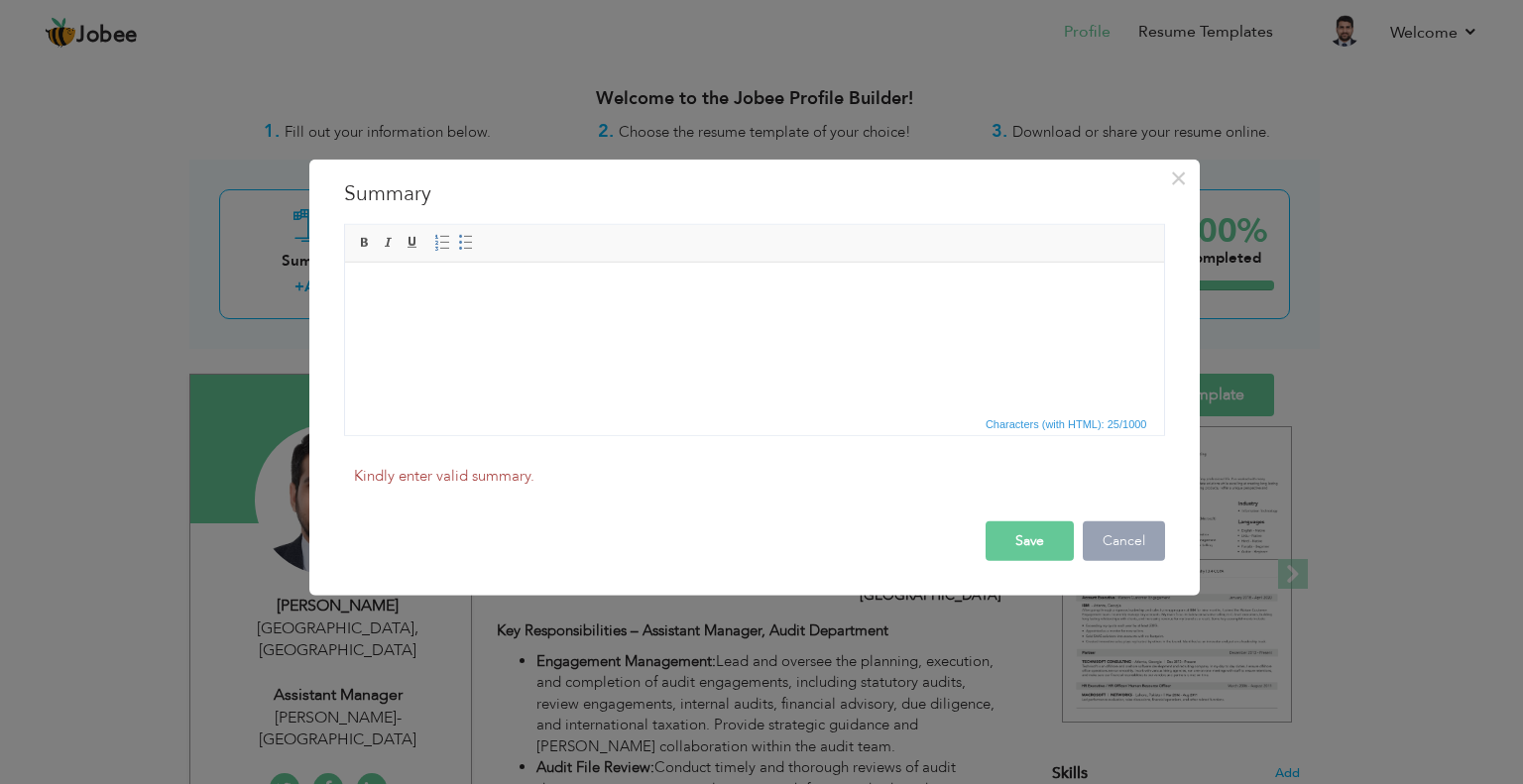 click on "Cancel" at bounding box center [1123, 541] 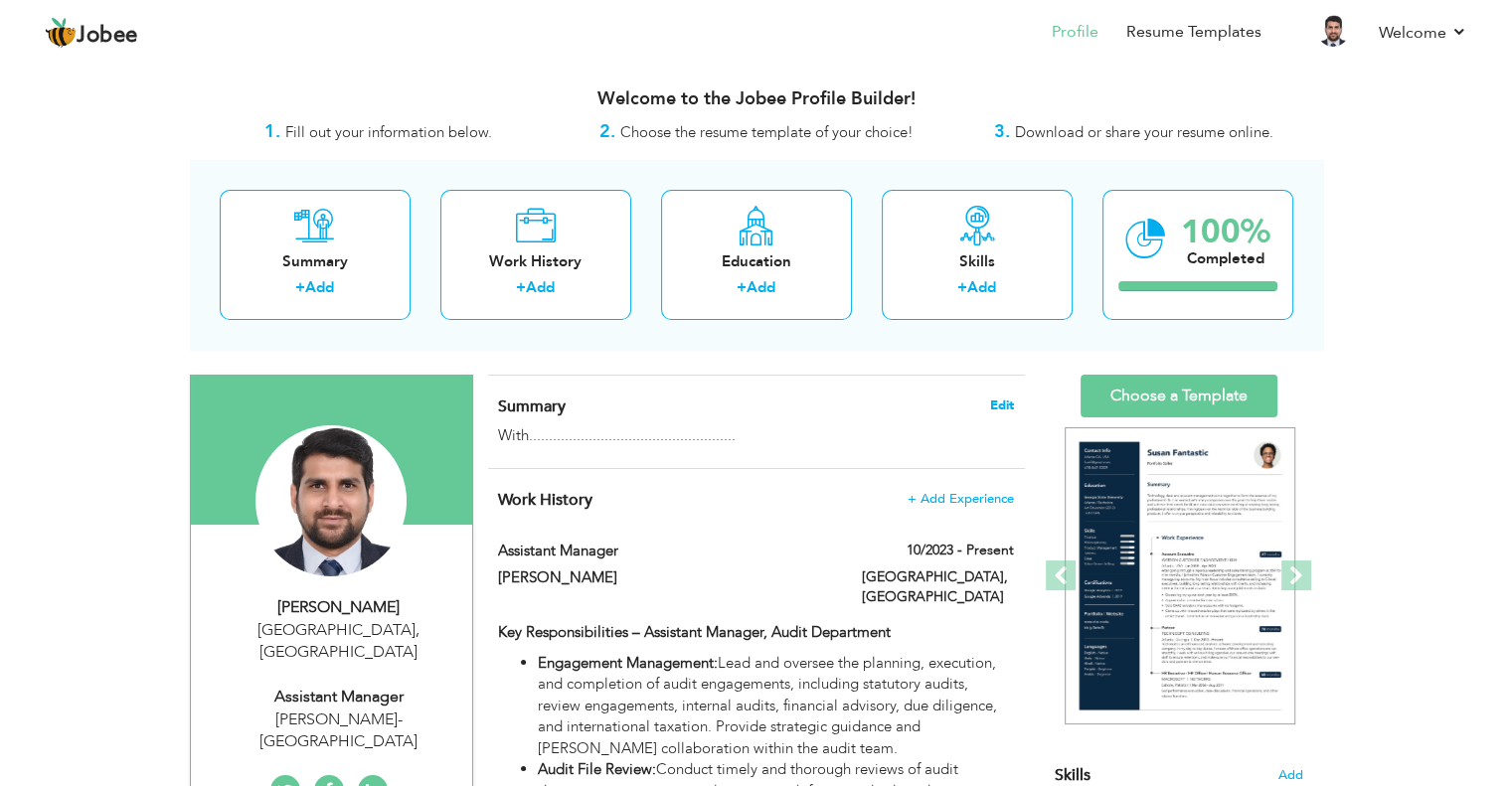 click on "Edit" at bounding box center (1002, 405) 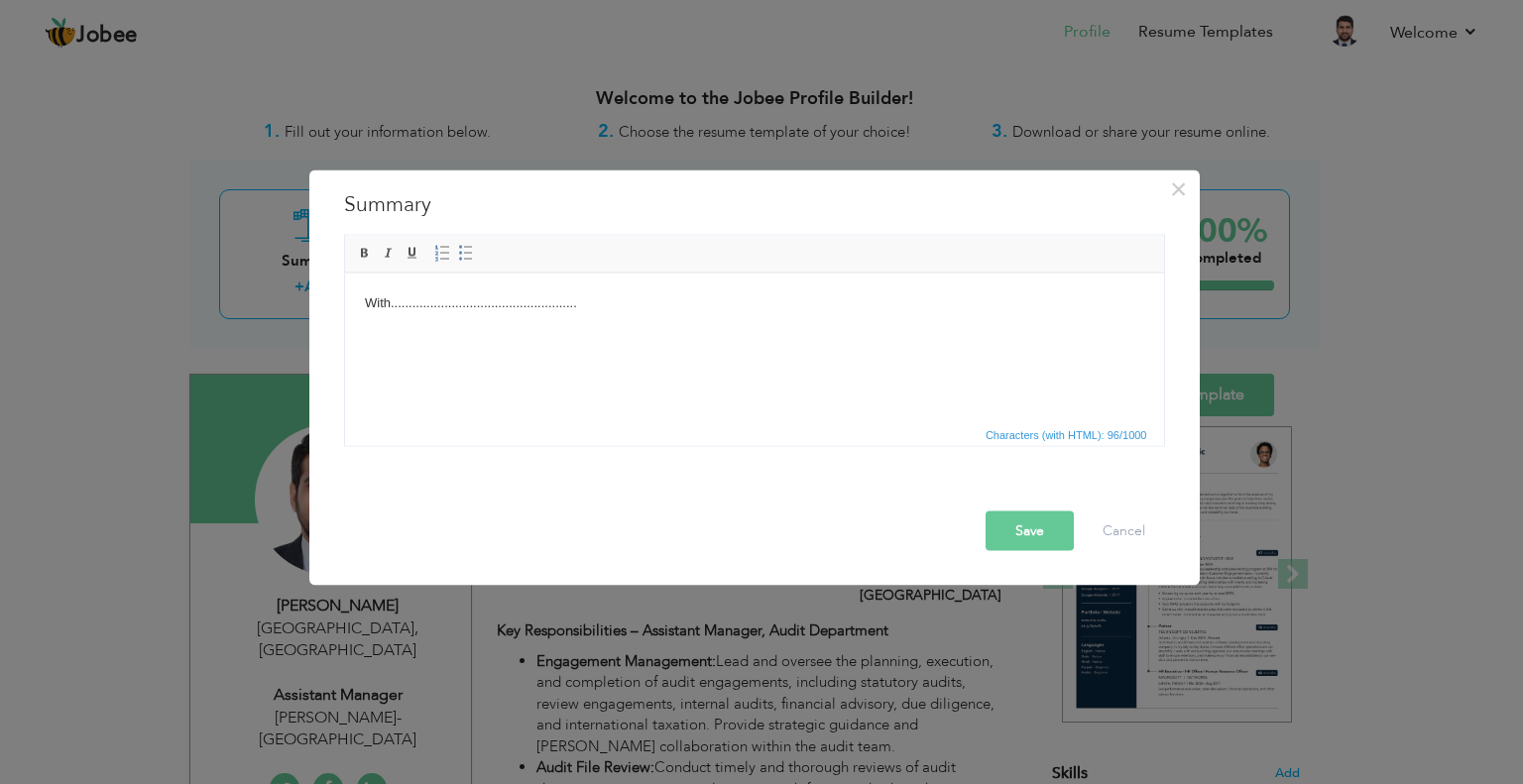 click on "With...................................................." at bounding box center [754, 302] 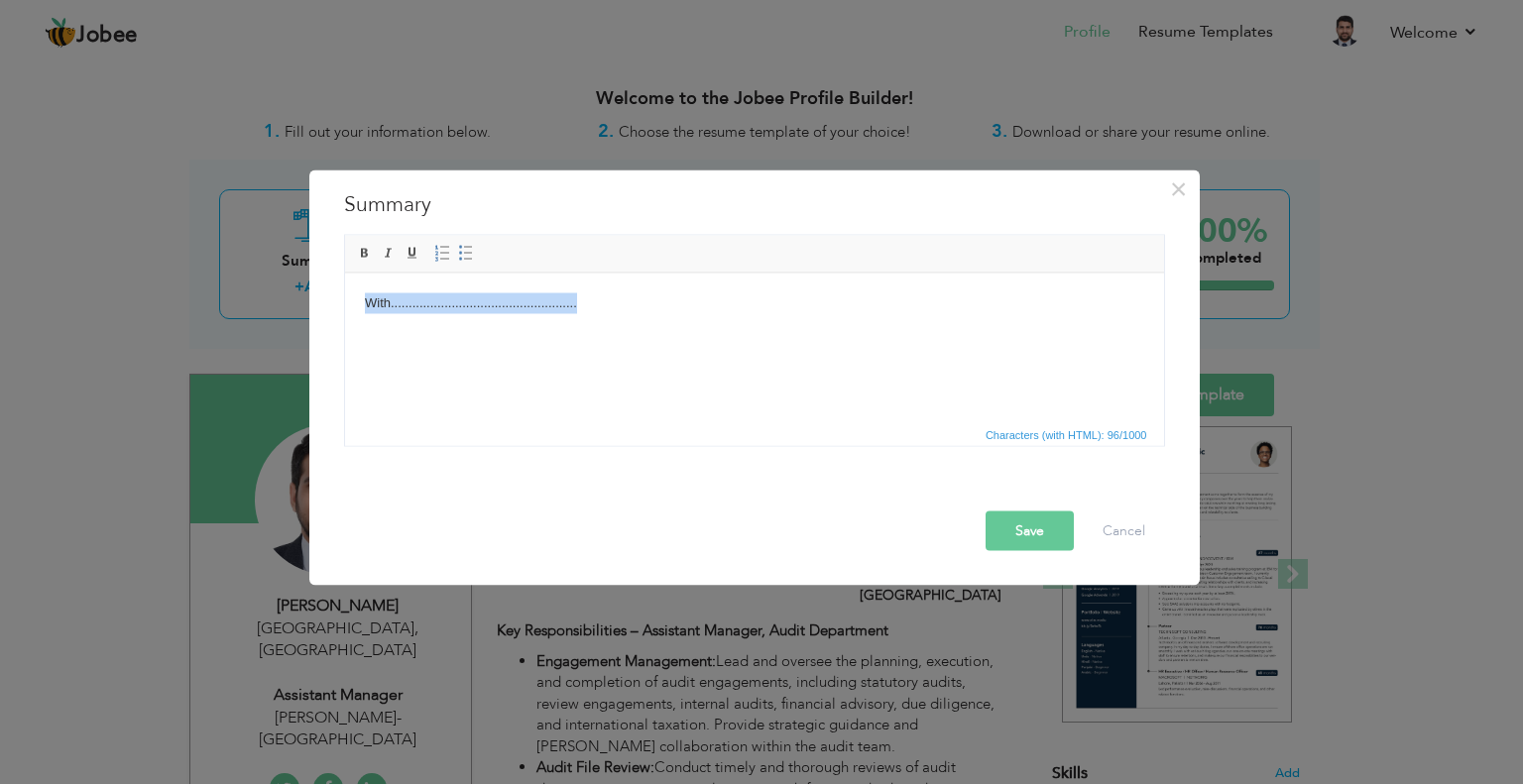 drag, startPoint x: 308, startPoint y: 283, endPoint x: 295, endPoint y: 285, distance: 13.152946 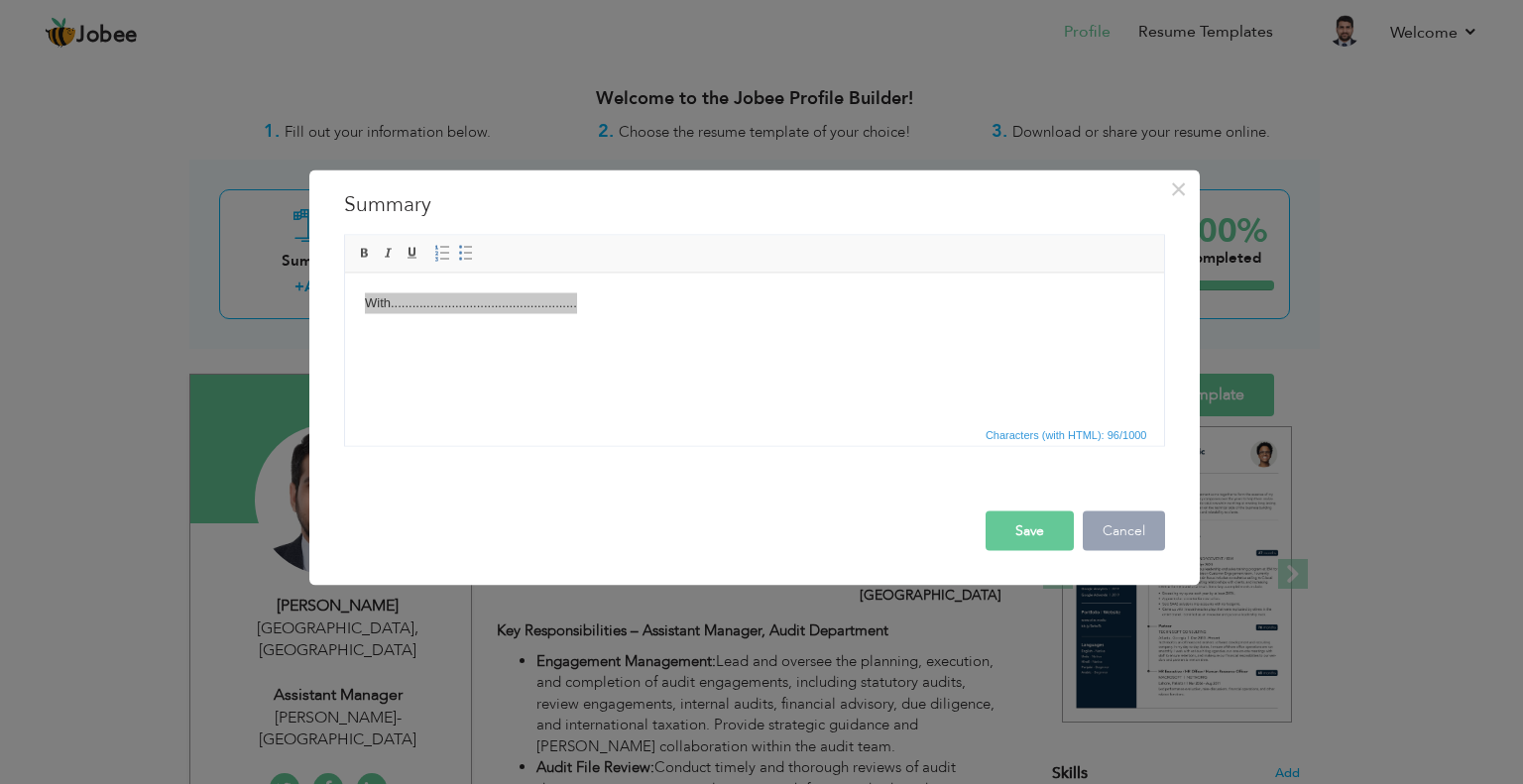 click on "Cancel" at bounding box center (1123, 530) 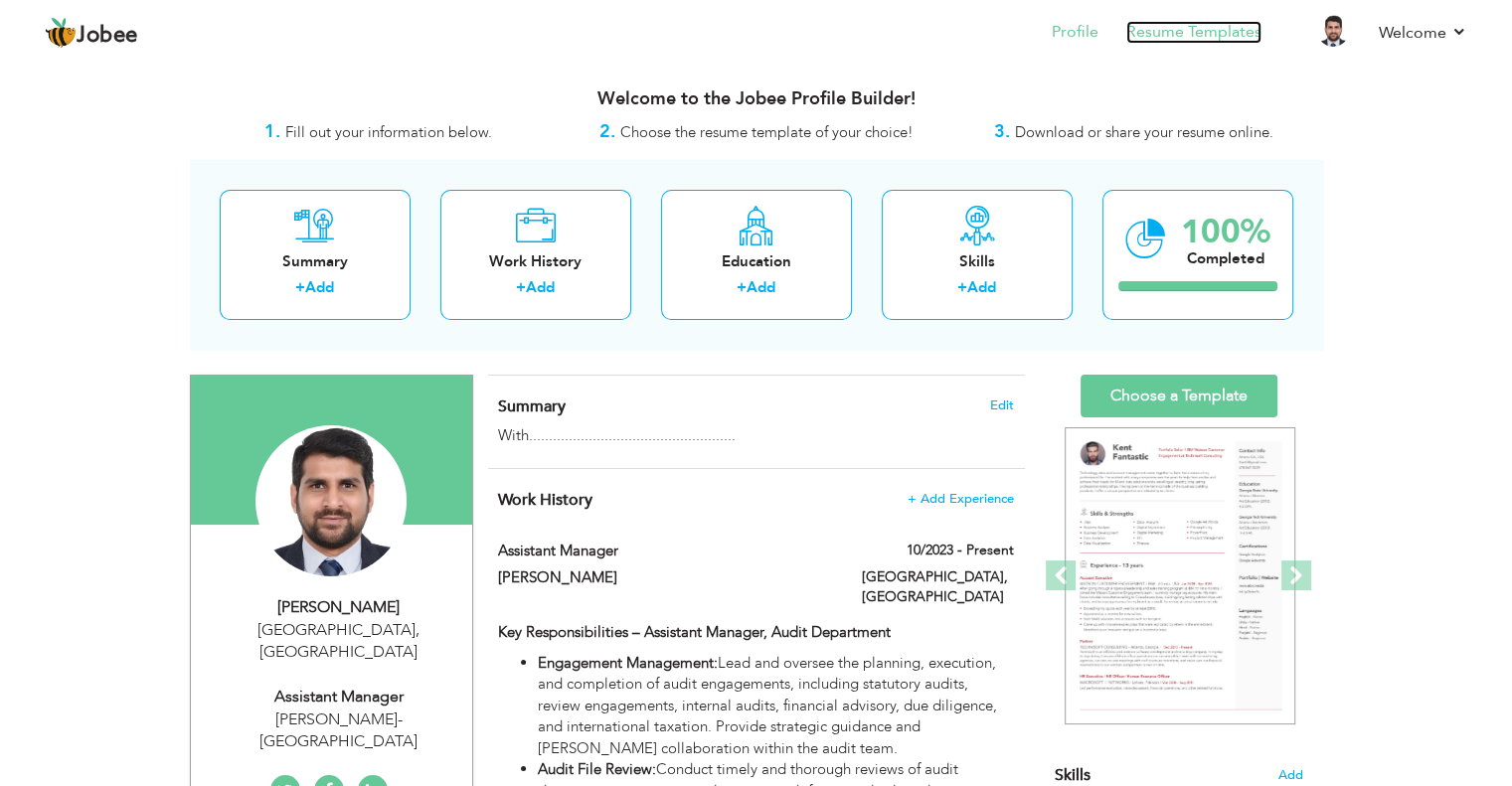 click on "Resume Templates" at bounding box center [1194, 32] 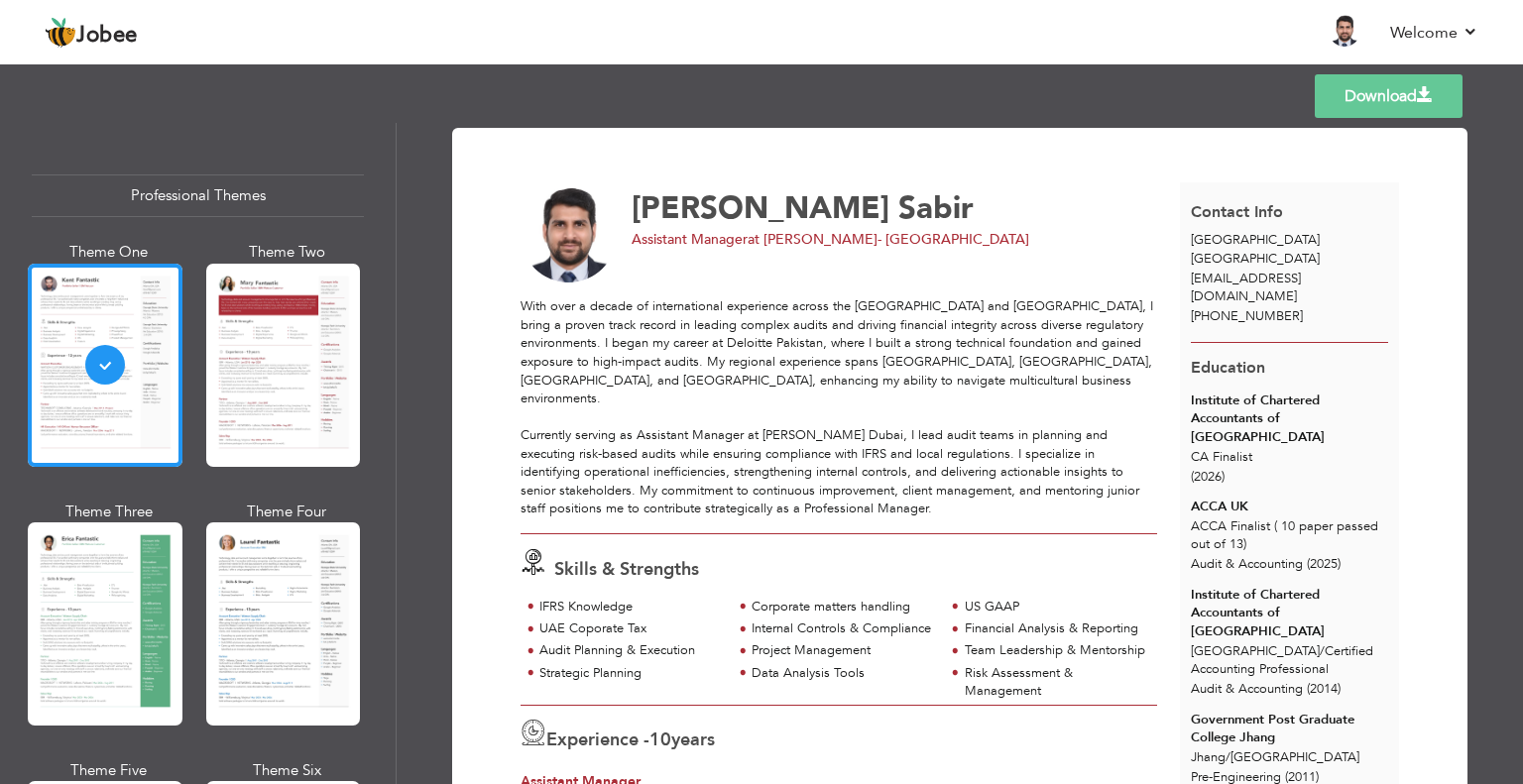 scroll, scrollTop: 0, scrollLeft: 0, axis: both 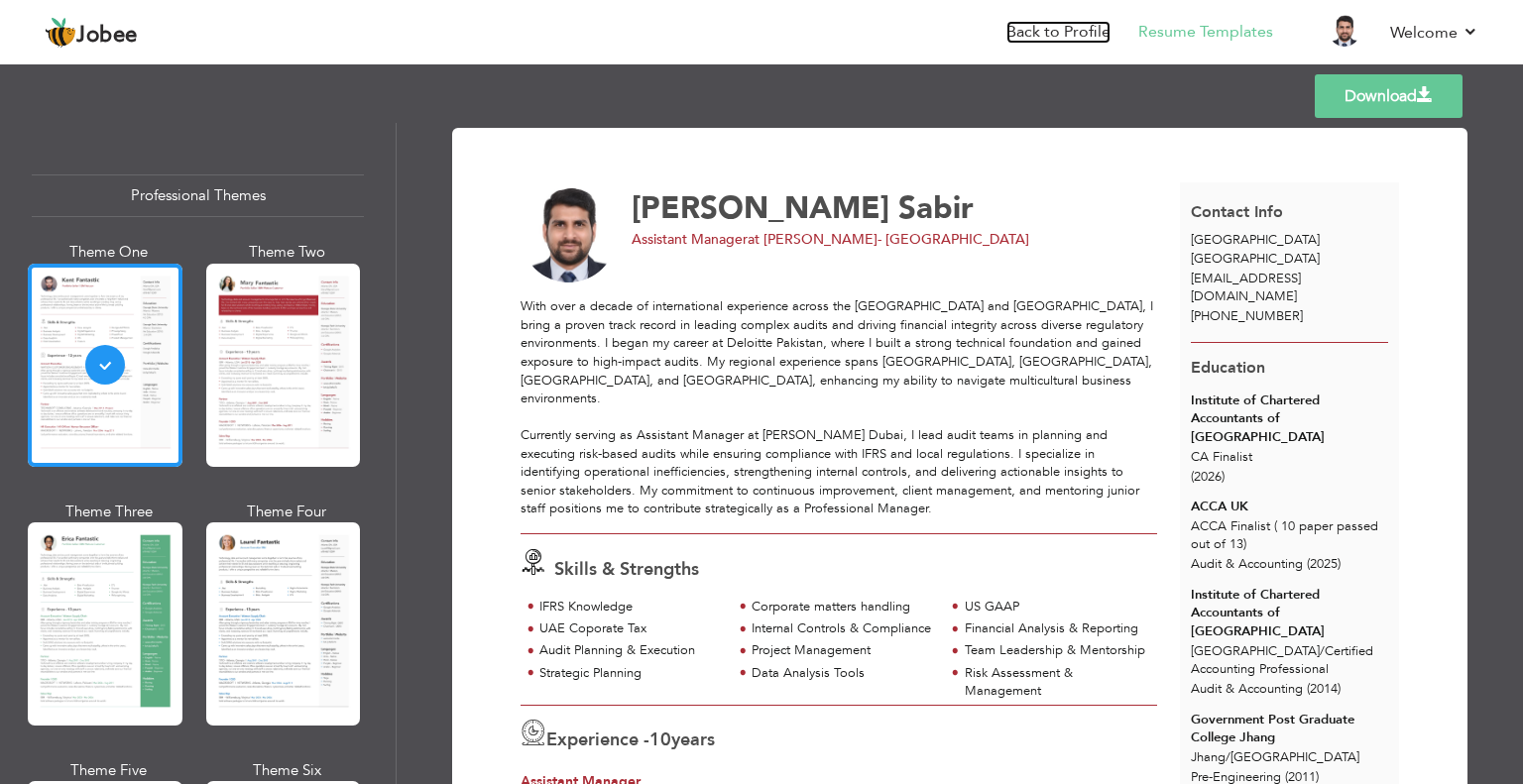 click on "Back to Profile" at bounding box center (1058, 32) 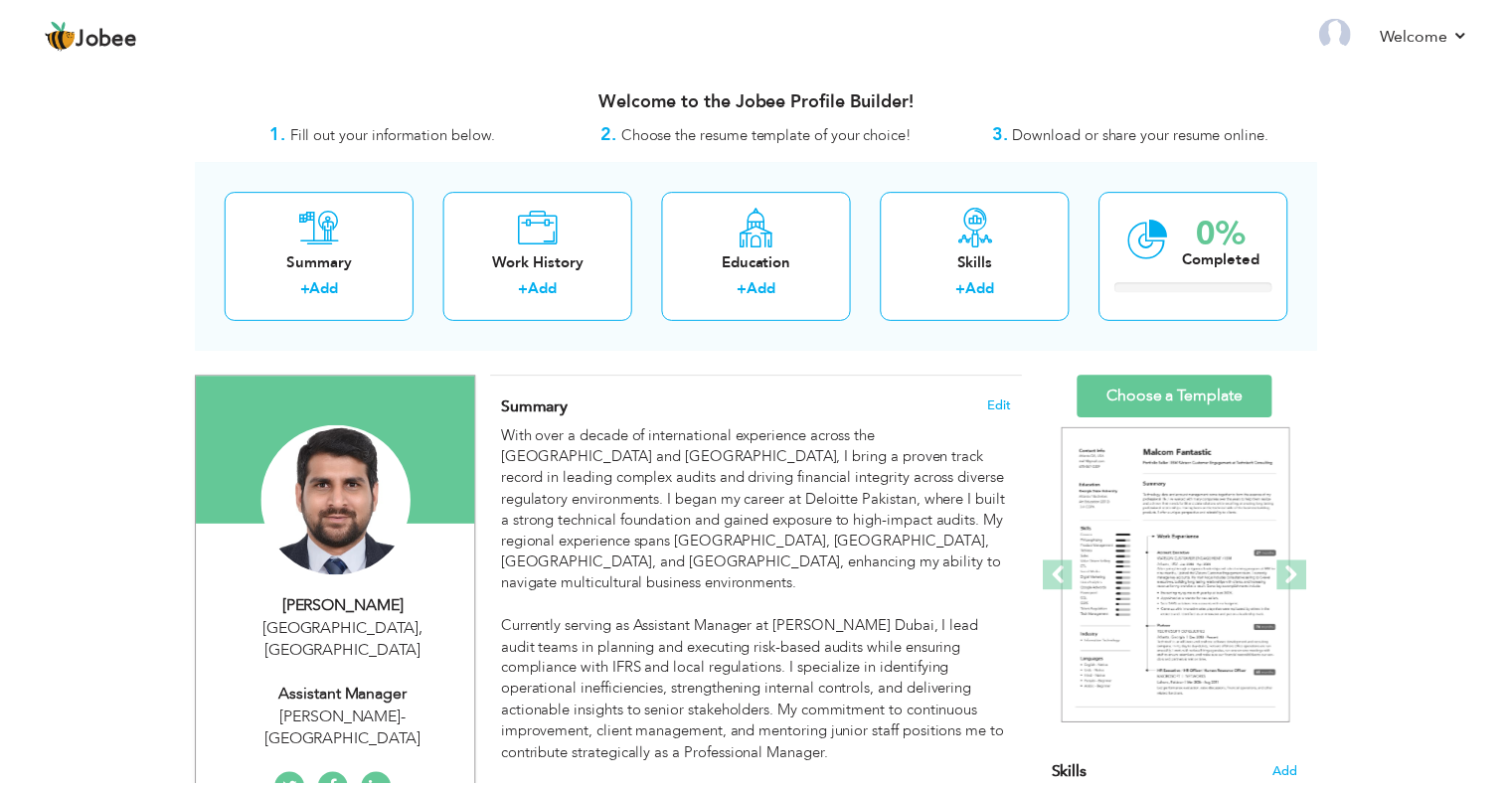 scroll, scrollTop: 0, scrollLeft: 0, axis: both 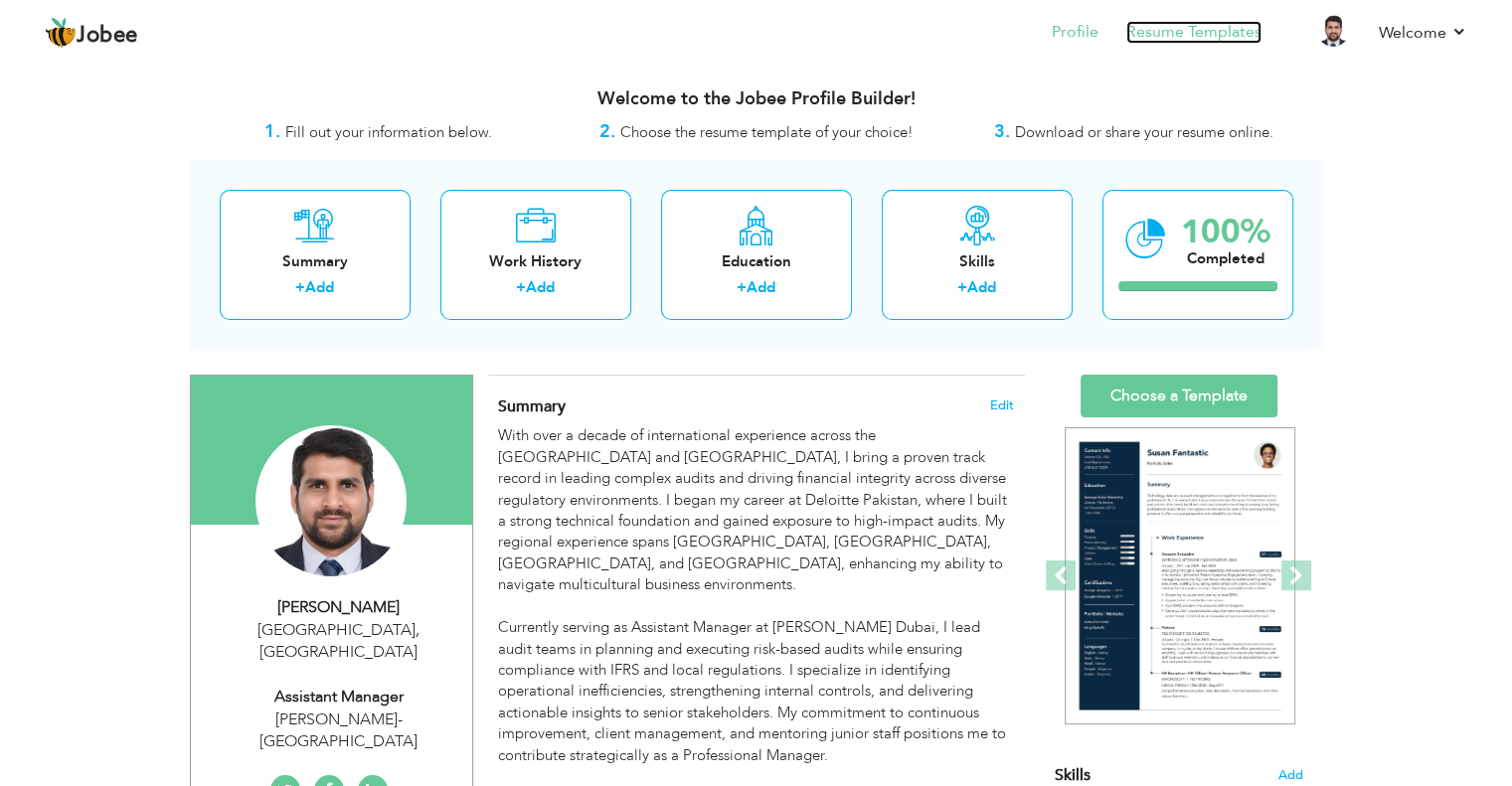 click on "Resume Templates" at bounding box center (1194, 32) 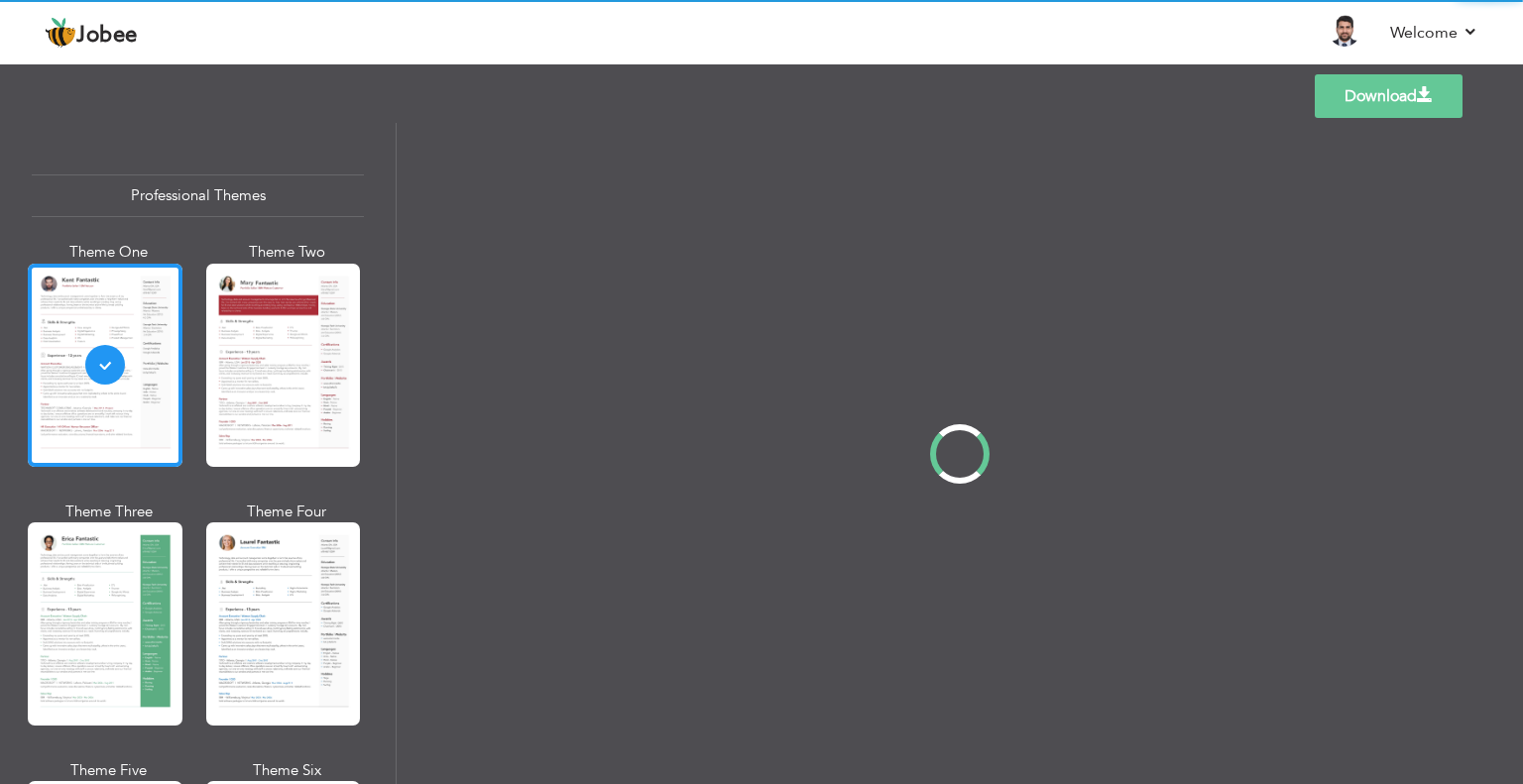 scroll, scrollTop: 0, scrollLeft: 0, axis: both 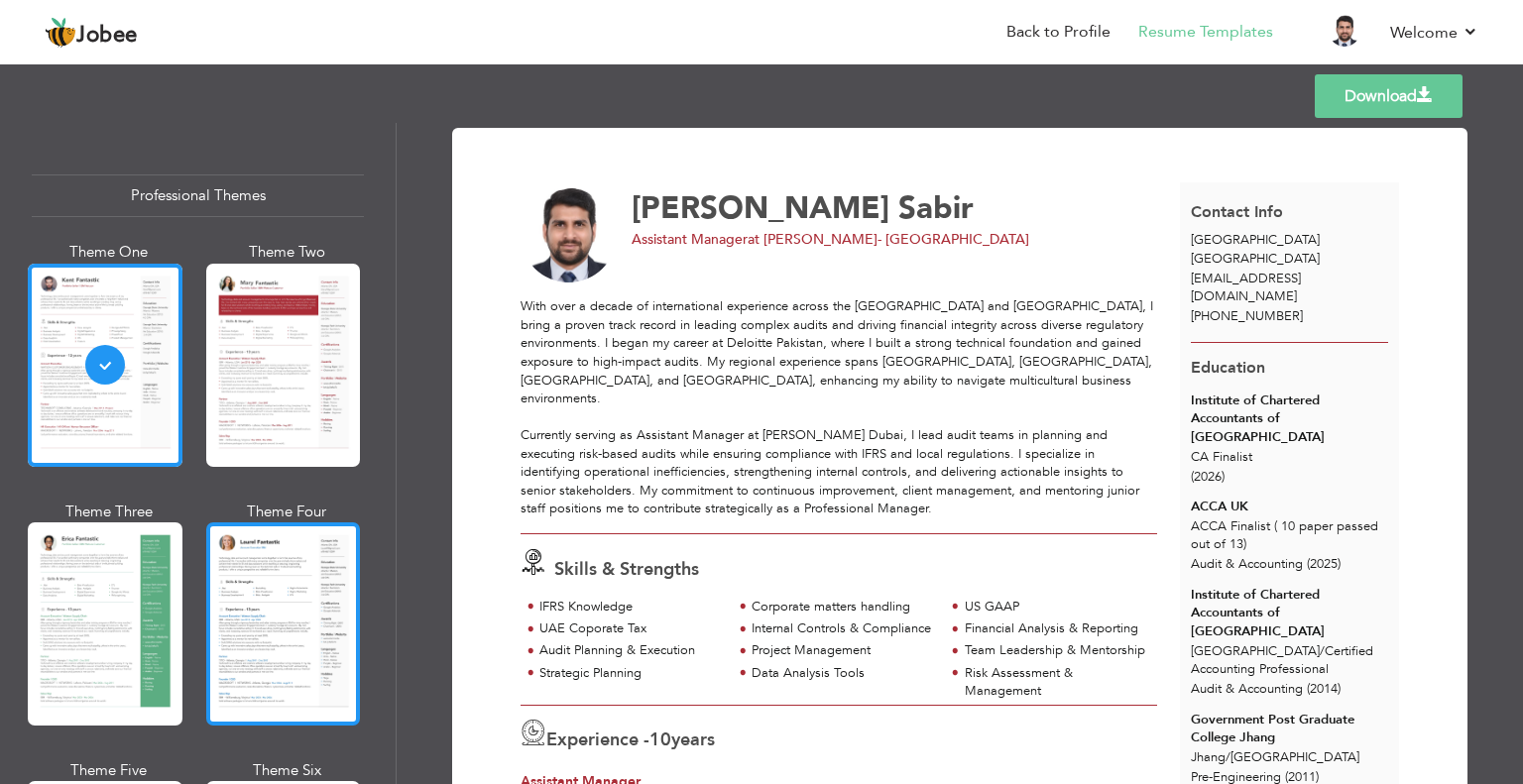click at bounding box center [284, 623] 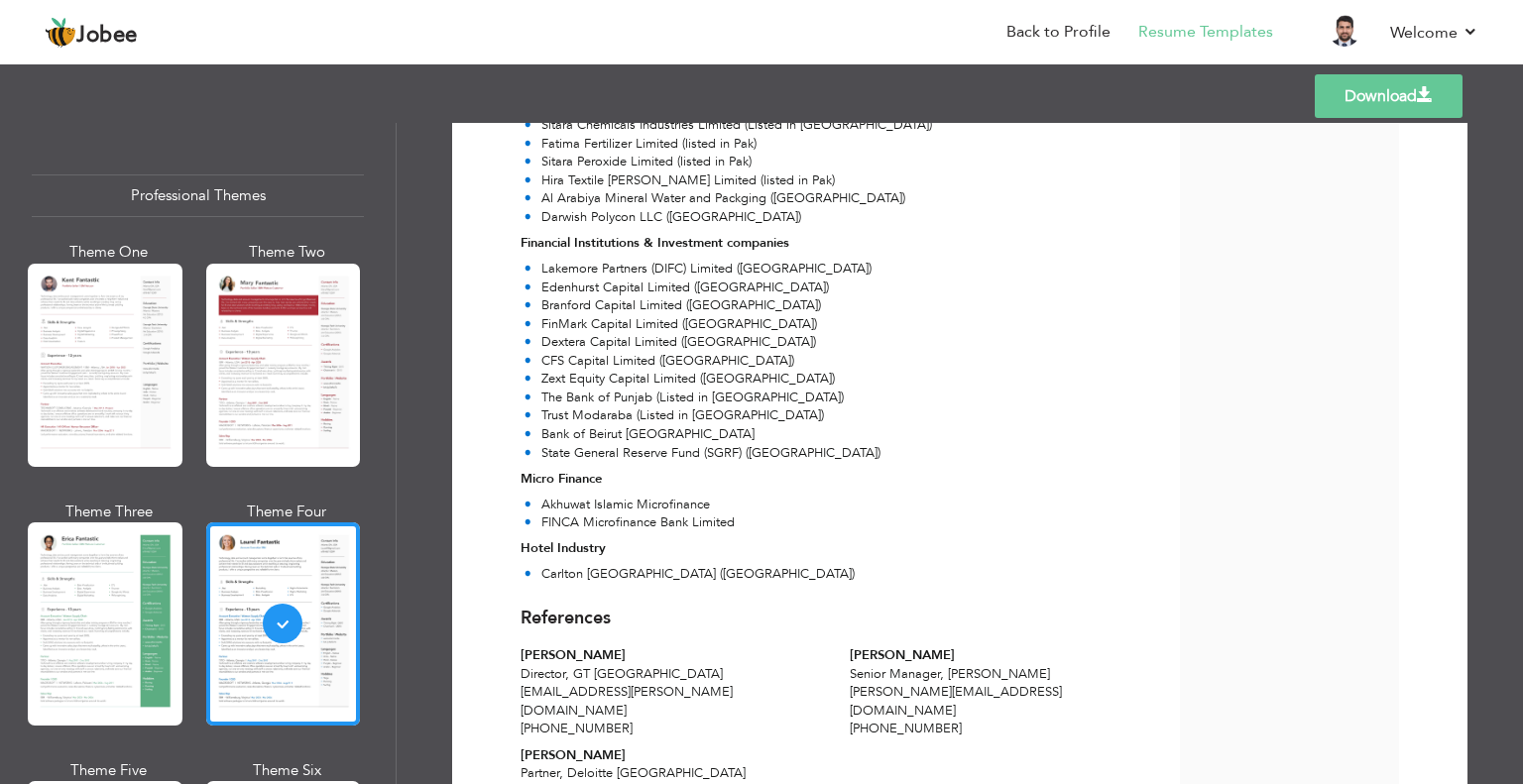 scroll, scrollTop: 2857, scrollLeft: 0, axis: vertical 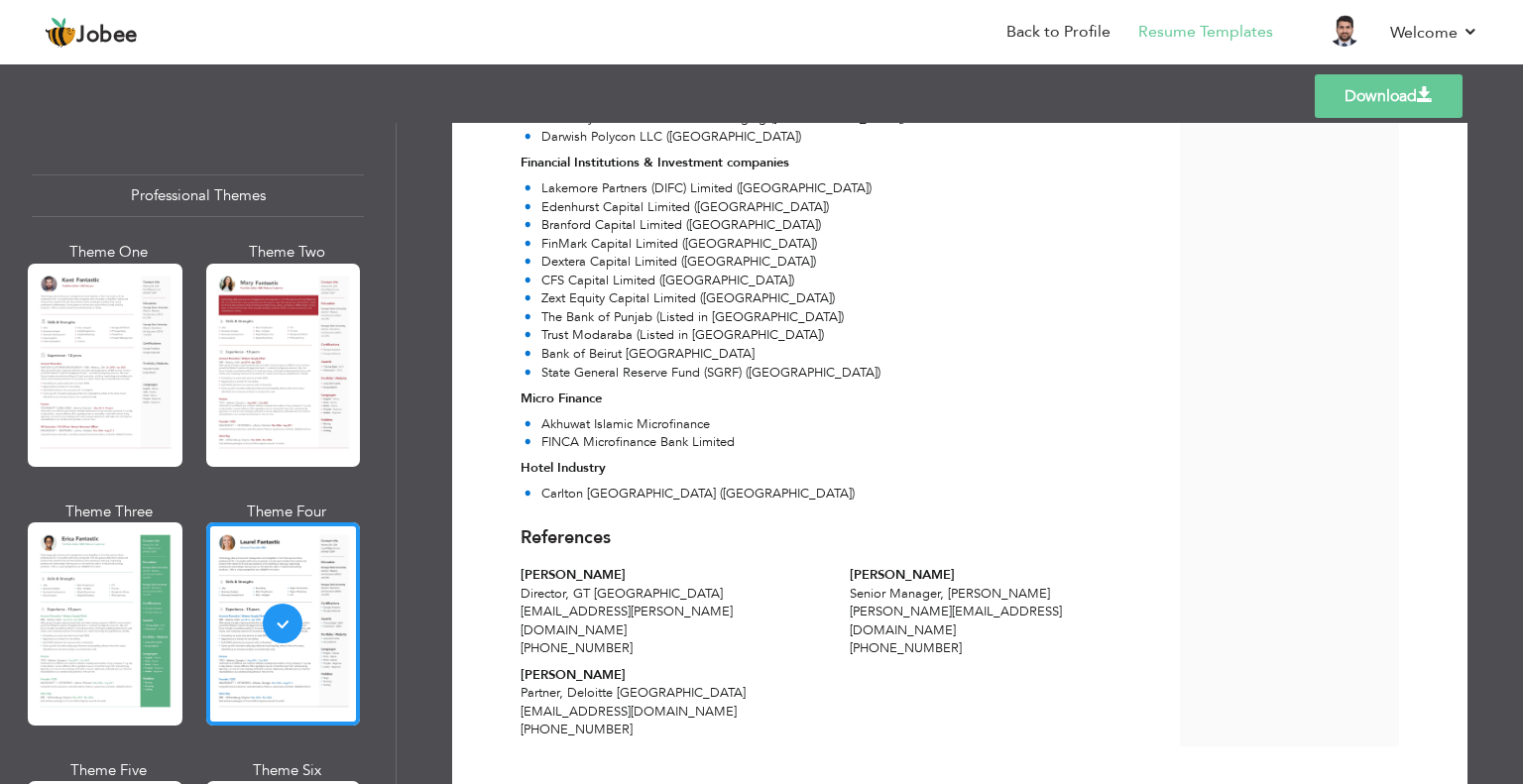 click on "Download" at bounding box center [1388, 96] 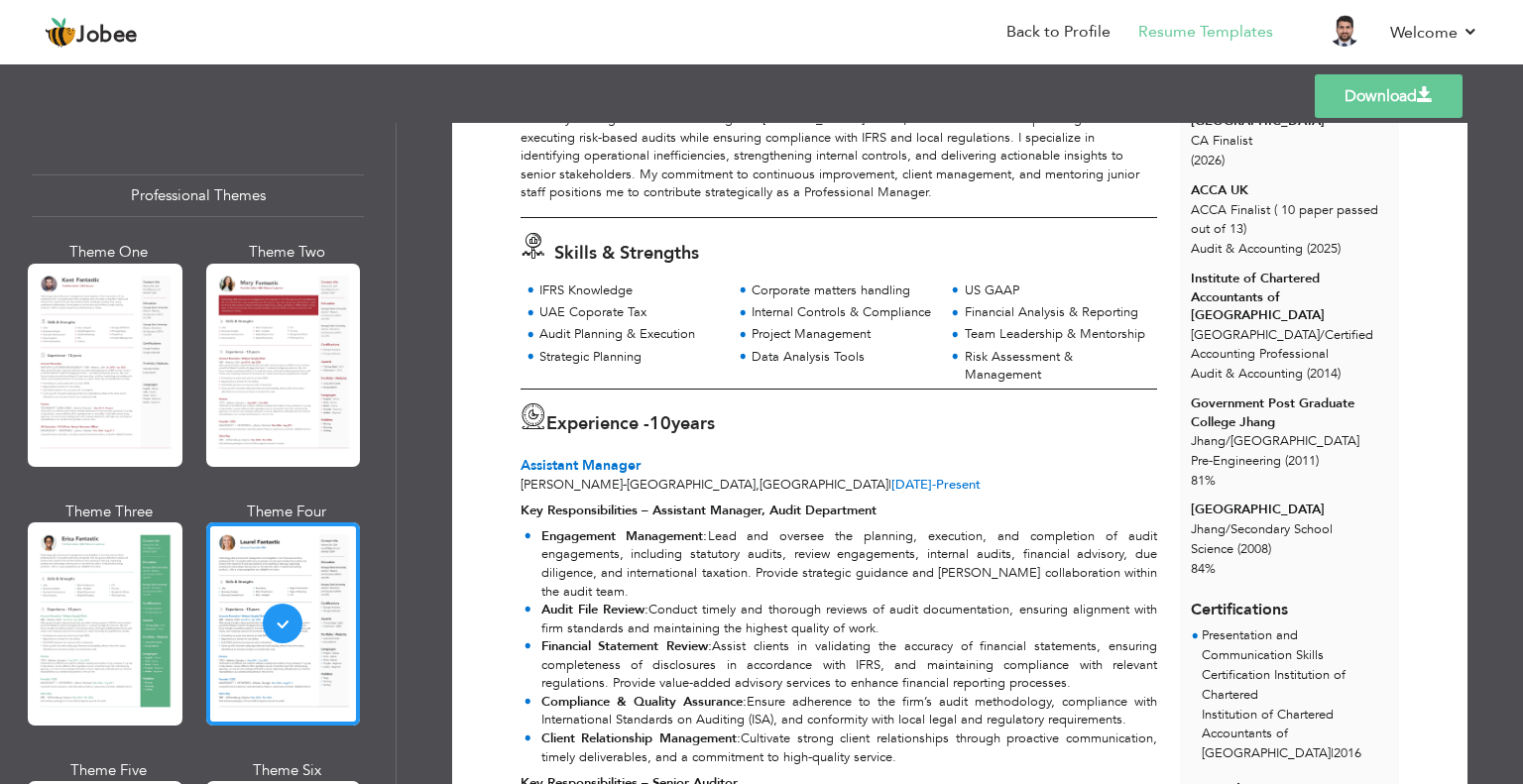scroll, scrollTop: 278, scrollLeft: 0, axis: vertical 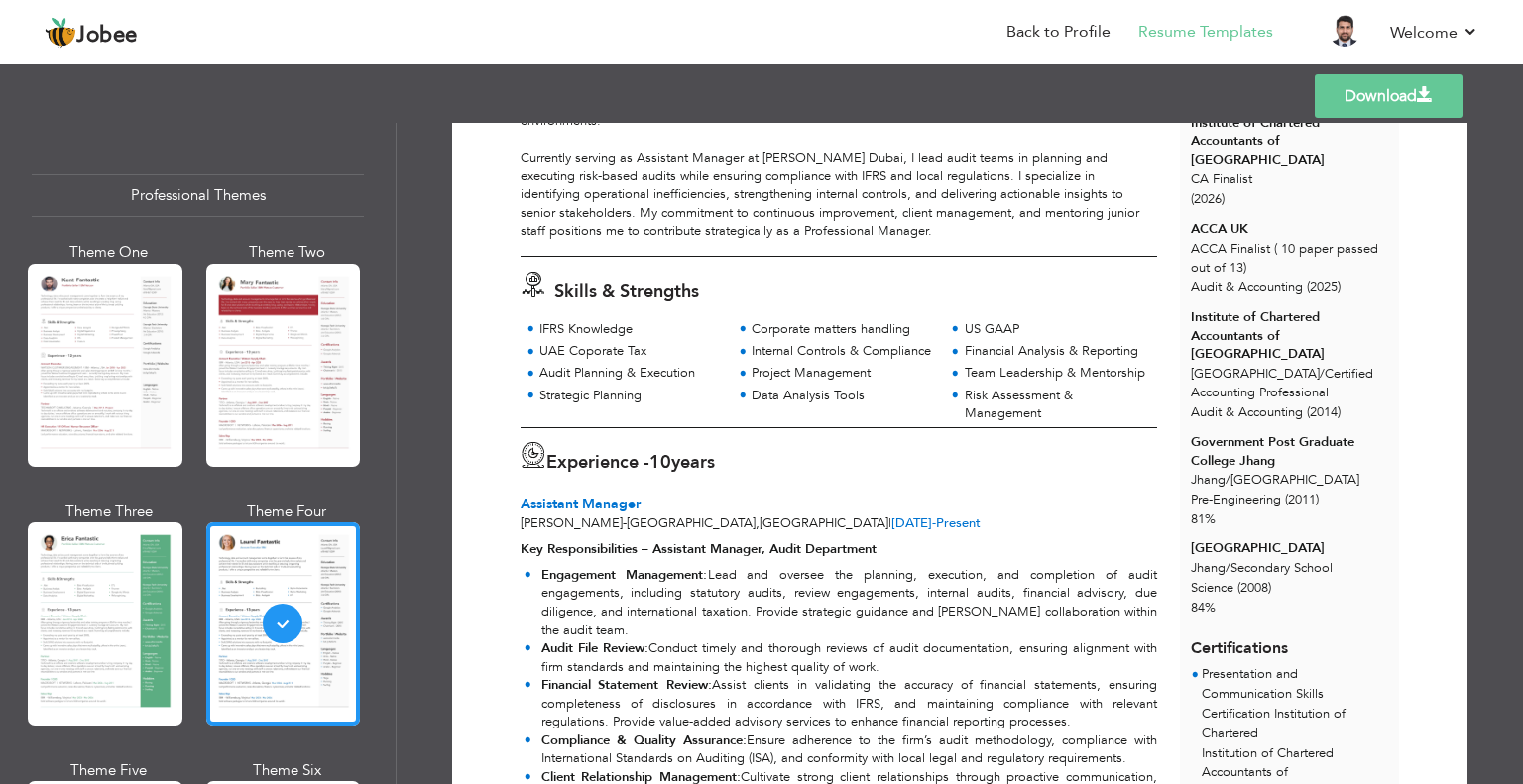 click on "Download" at bounding box center [1388, 96] 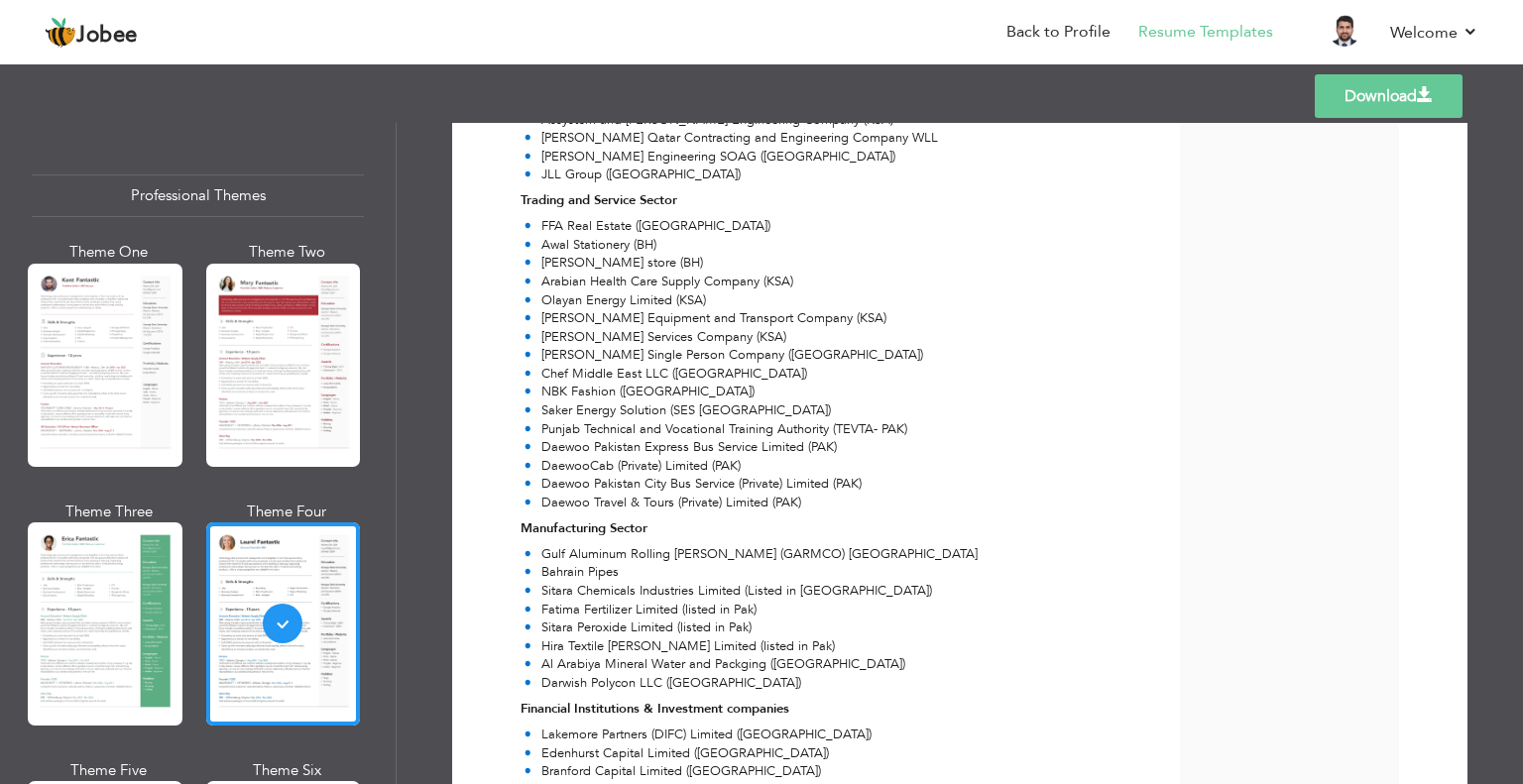 scroll, scrollTop: 2857, scrollLeft: 0, axis: vertical 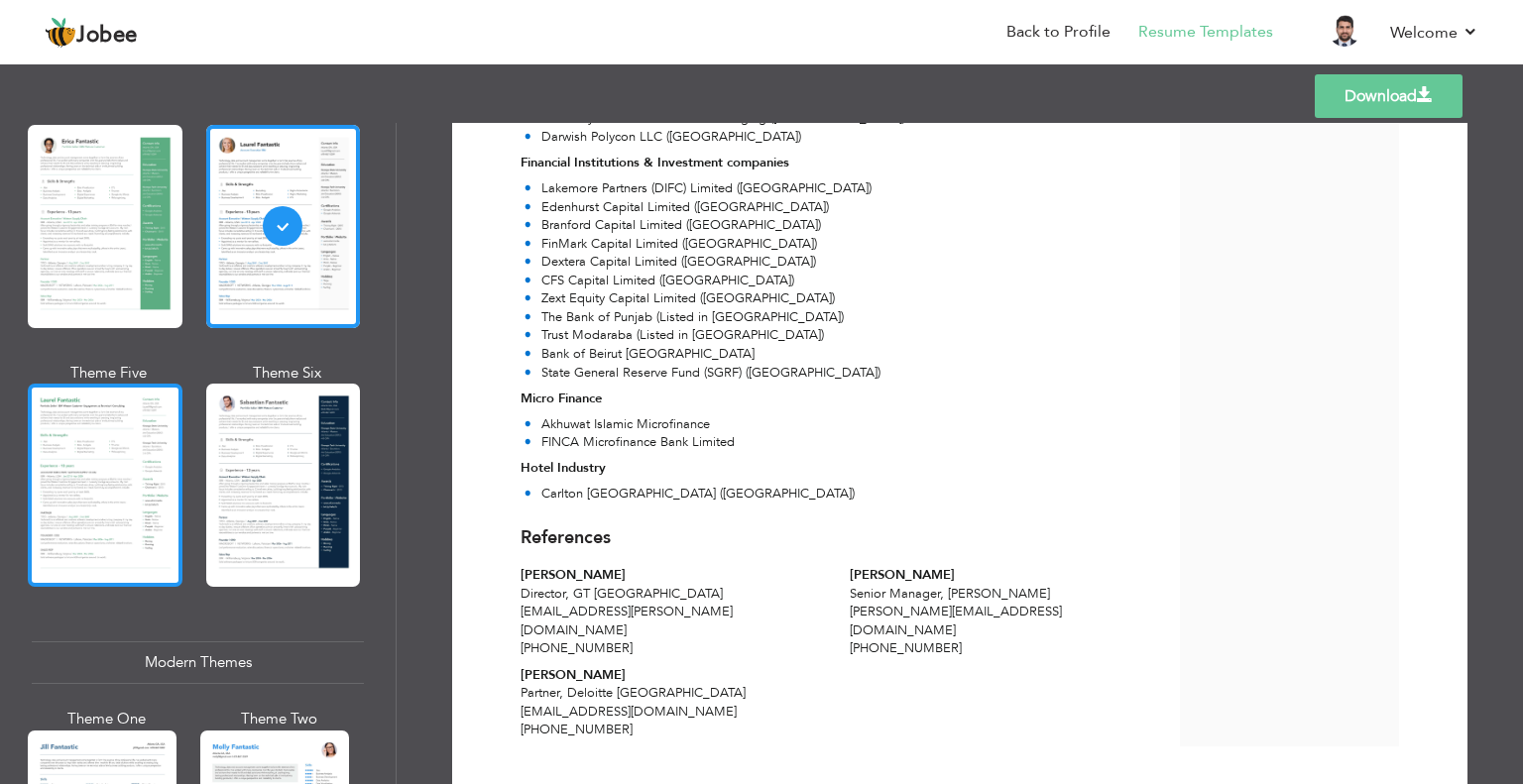 click at bounding box center (105, 485) 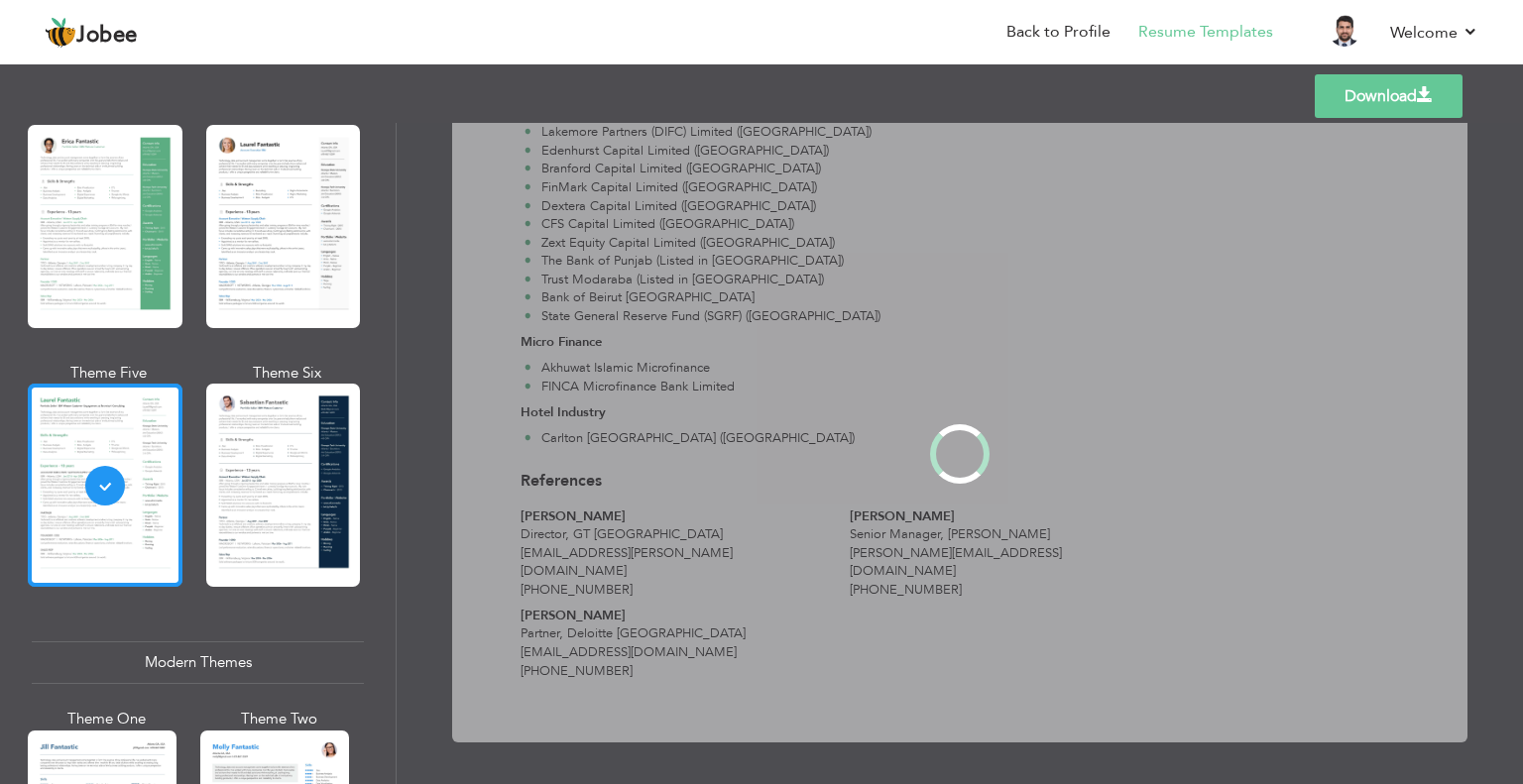 scroll, scrollTop: 0, scrollLeft: 0, axis: both 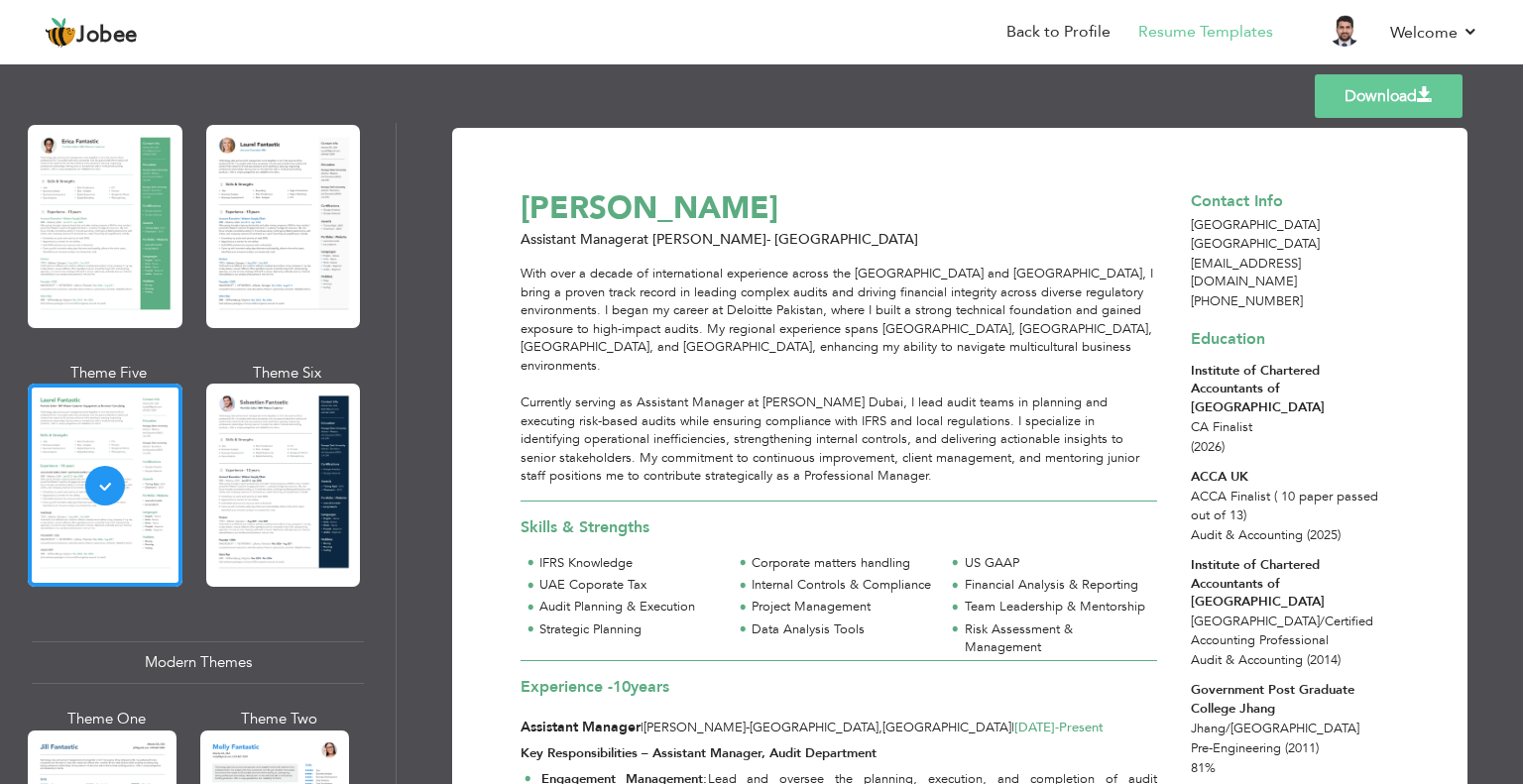 click at bounding box center (284, 485) 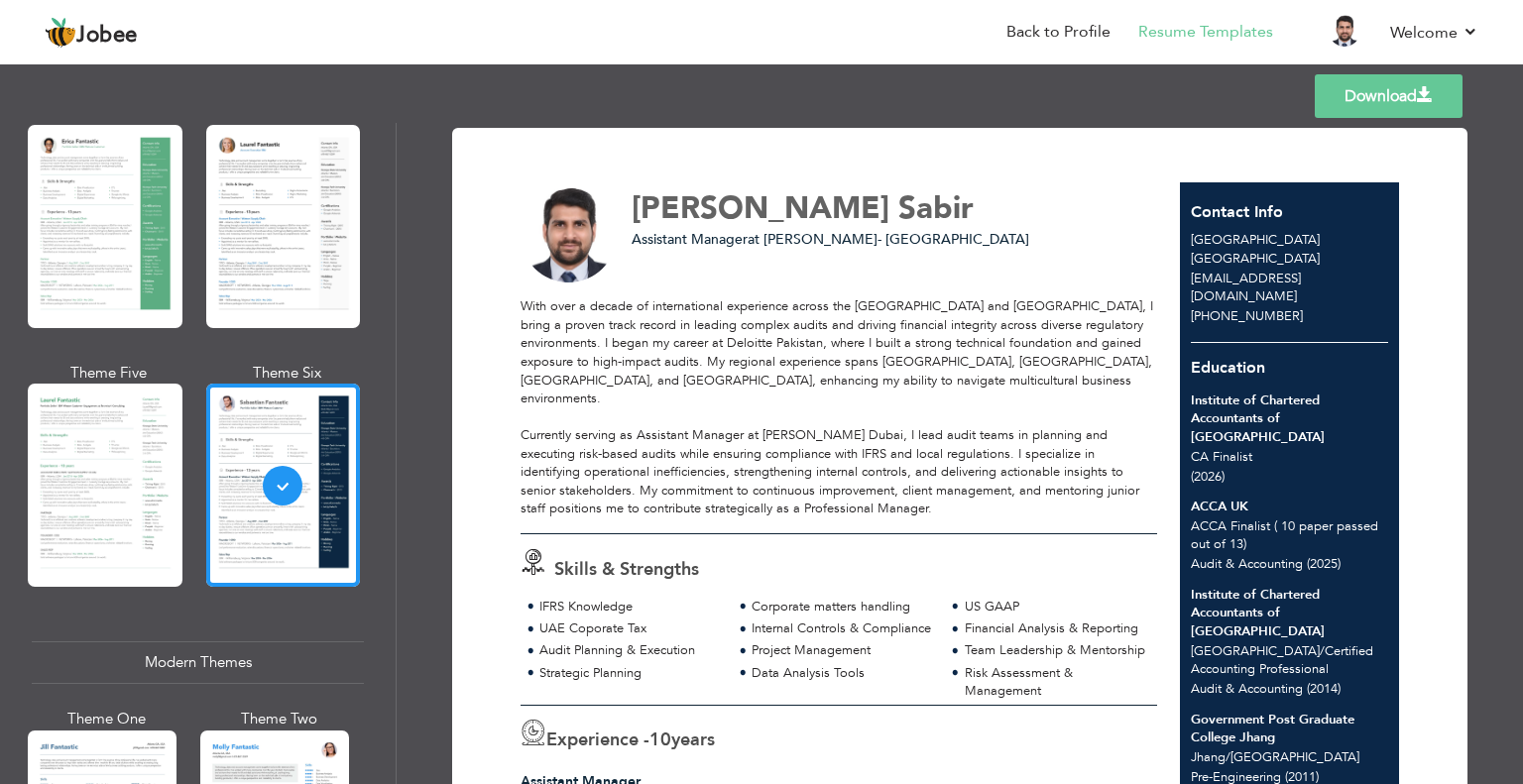 click on "Currently serving as Assistant Manager at [PERSON_NAME] Dubai, I lead audit teams in planning and executing risk-based audits while ensuring compliance with IFRS and local regulations. I specialize in identifying operational inefficiencies, strengthening internal controls, and delivering actionable insights to senior stakeholders. My commitment to continuous improvement, client management, and mentoring junior staff positions me to contribute strategically as a Professional Manager." at bounding box center (839, 472) 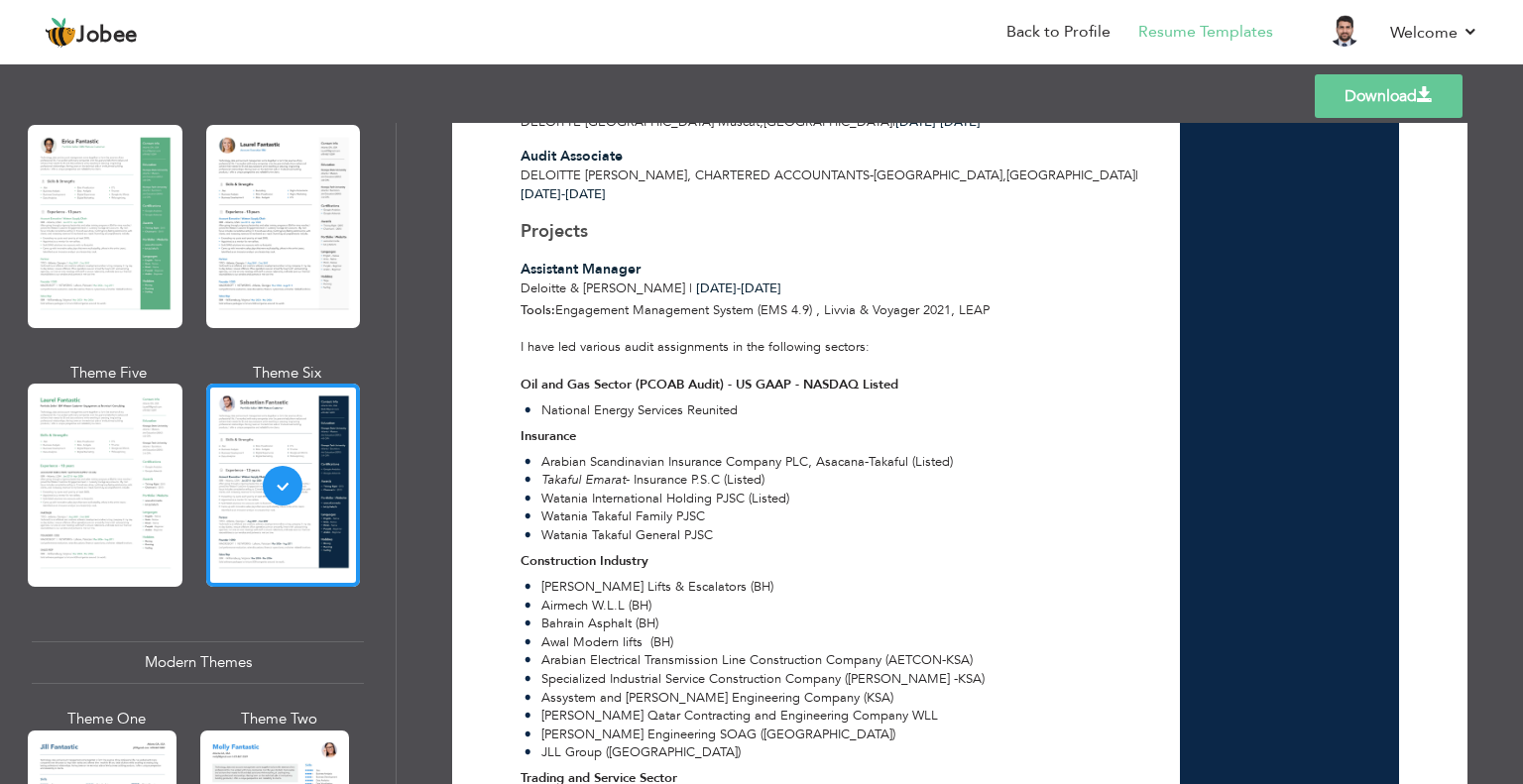 scroll, scrollTop: 2311, scrollLeft: 0, axis: vertical 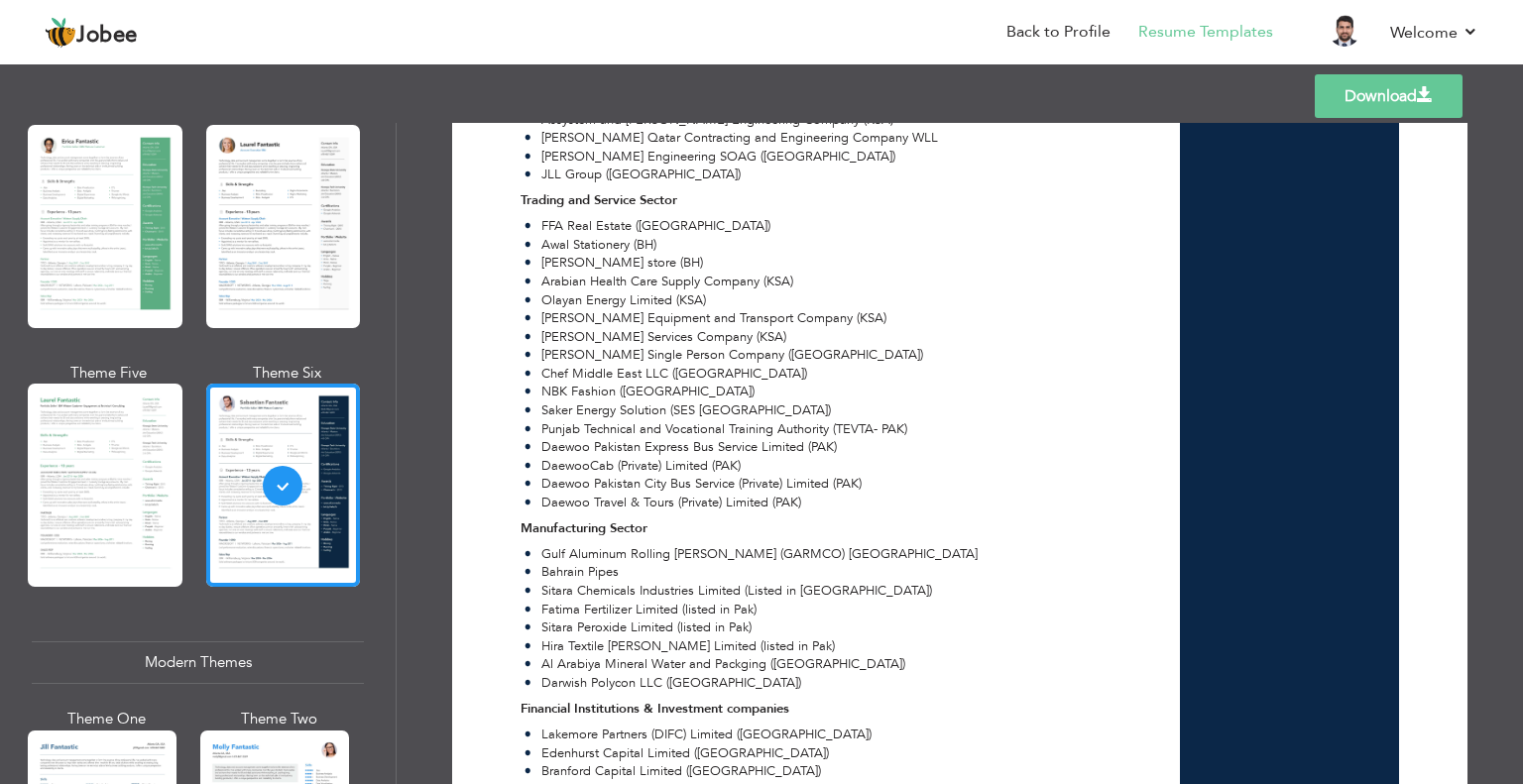 click on "Download" at bounding box center (1388, 96) 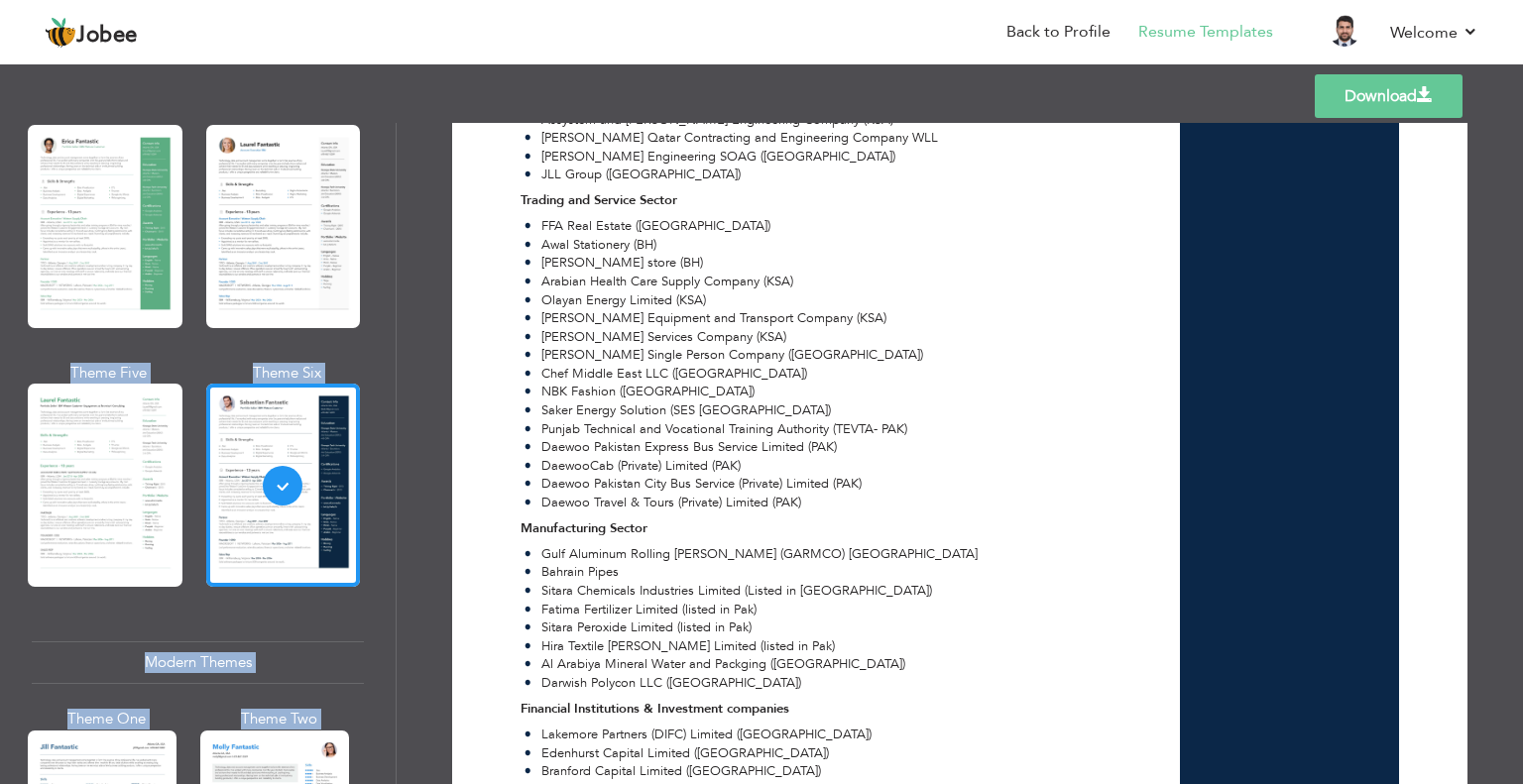 drag, startPoint x: 401, startPoint y: 273, endPoint x: 393, endPoint y: 188, distance: 85.37564 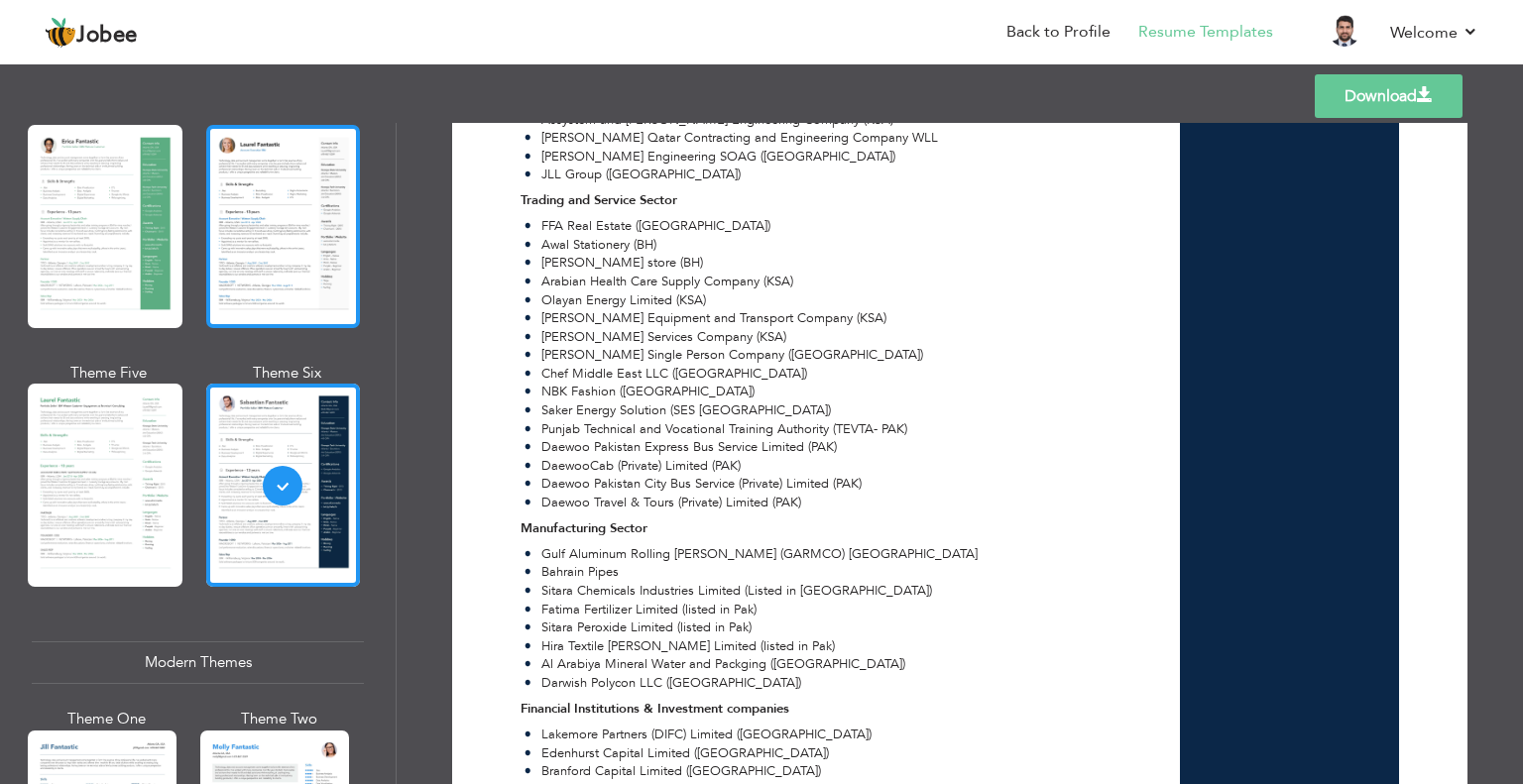 click at bounding box center [284, 226] 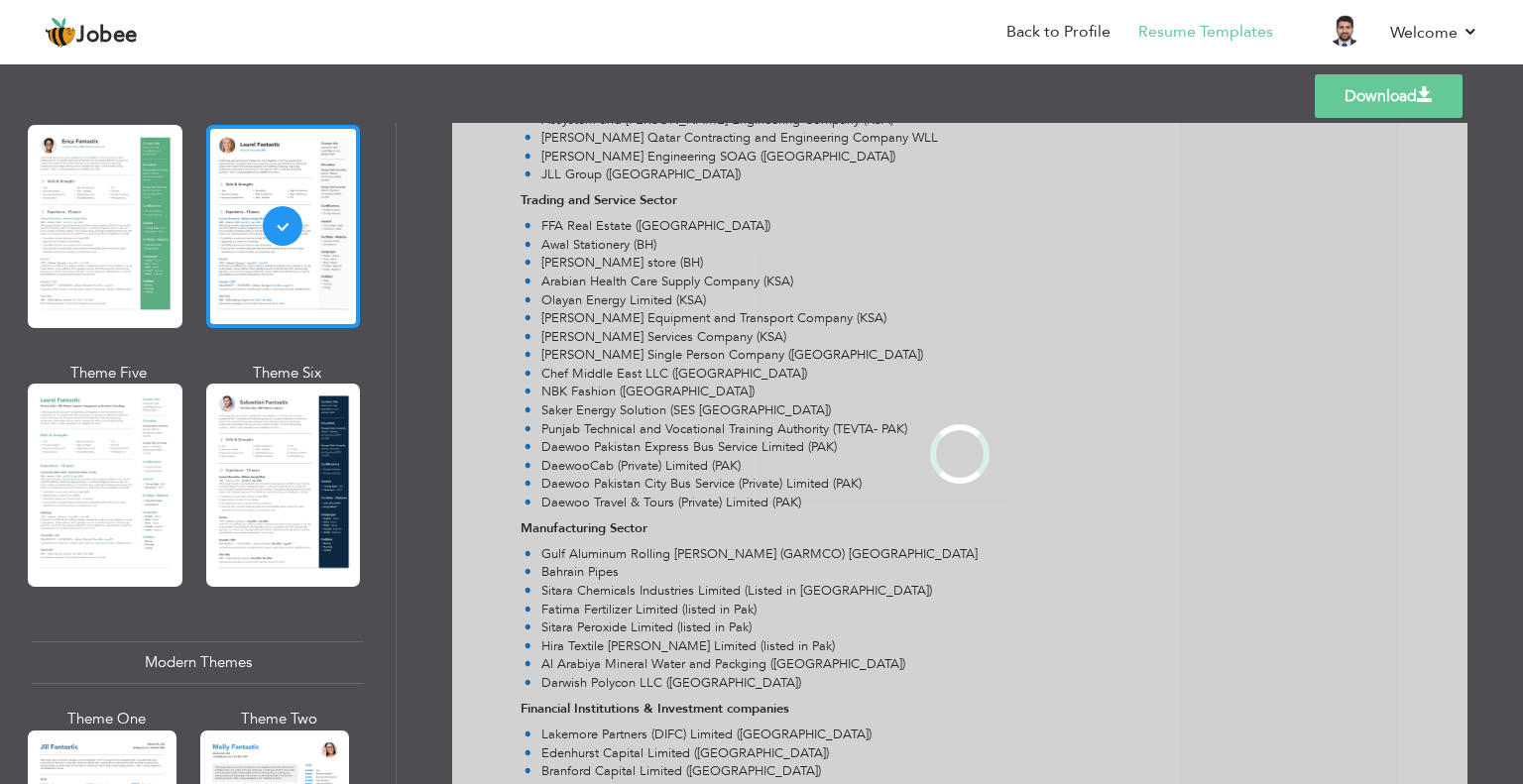 scroll, scrollTop: 0, scrollLeft: 0, axis: both 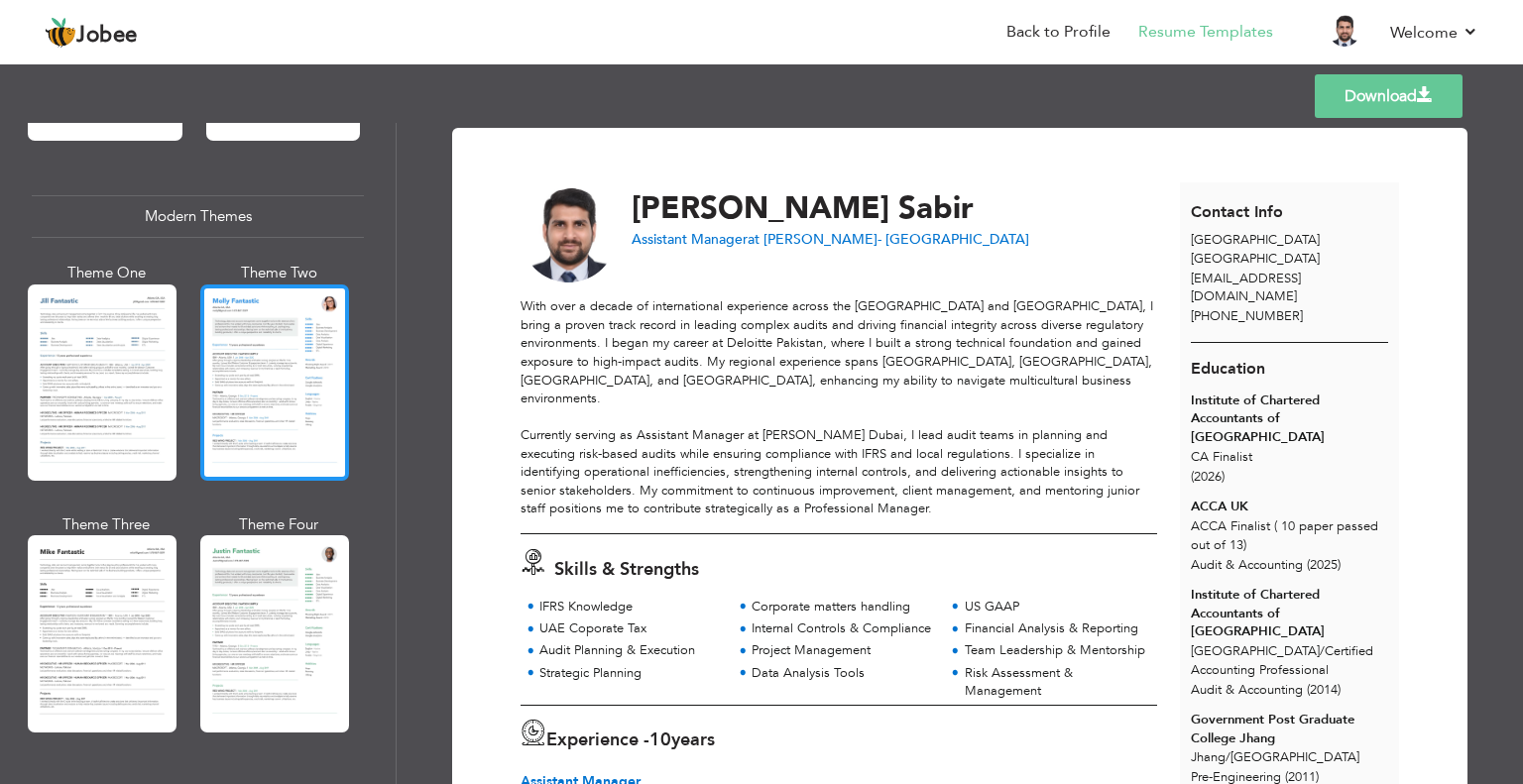 click at bounding box center (275, 383) 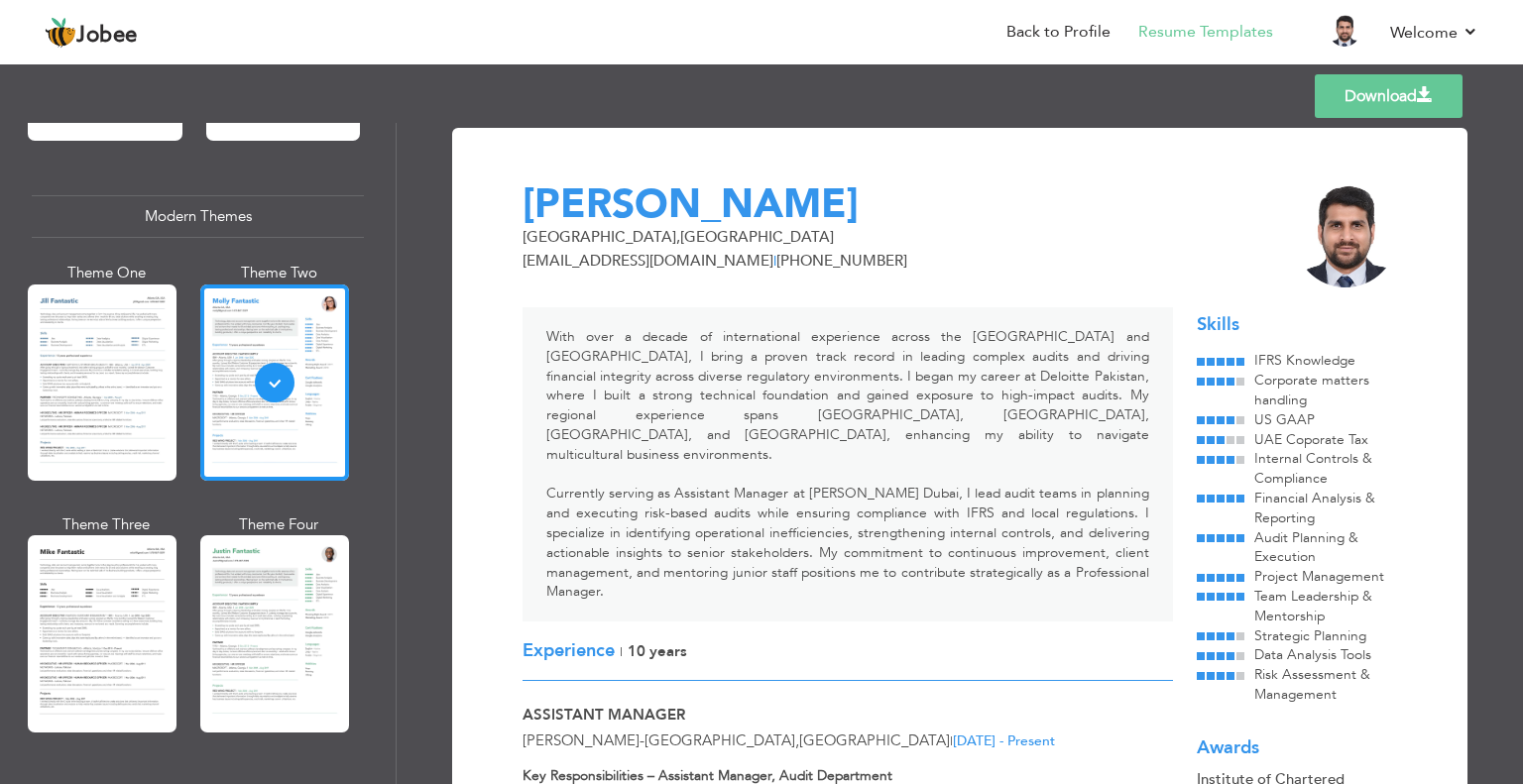 click on "Currently serving as Assistant Manager at [PERSON_NAME] Dubai, I lead audit teams in planning and executing risk-based audits while ensuring compliance with IFRS and local regulations. I specialize in identifying operational inefficiencies, strengthening internal controls, and delivering actionable insights to senior stakeholders. My commitment to continuous improvement, client management, and mentoring junior staff positions me to contribute strategically as a Professional Manager." at bounding box center (848, 542) 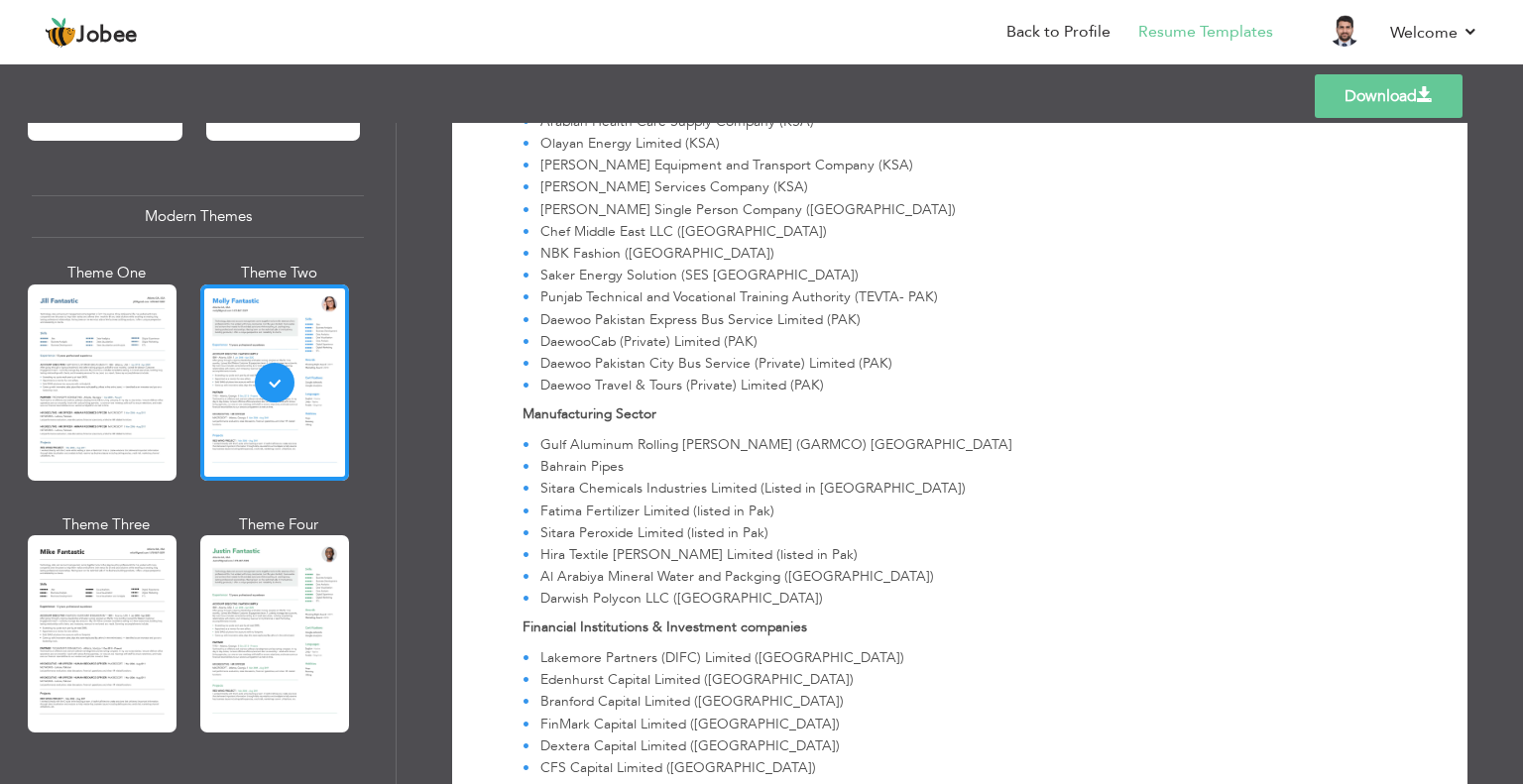 scroll, scrollTop: 2807, scrollLeft: 0, axis: vertical 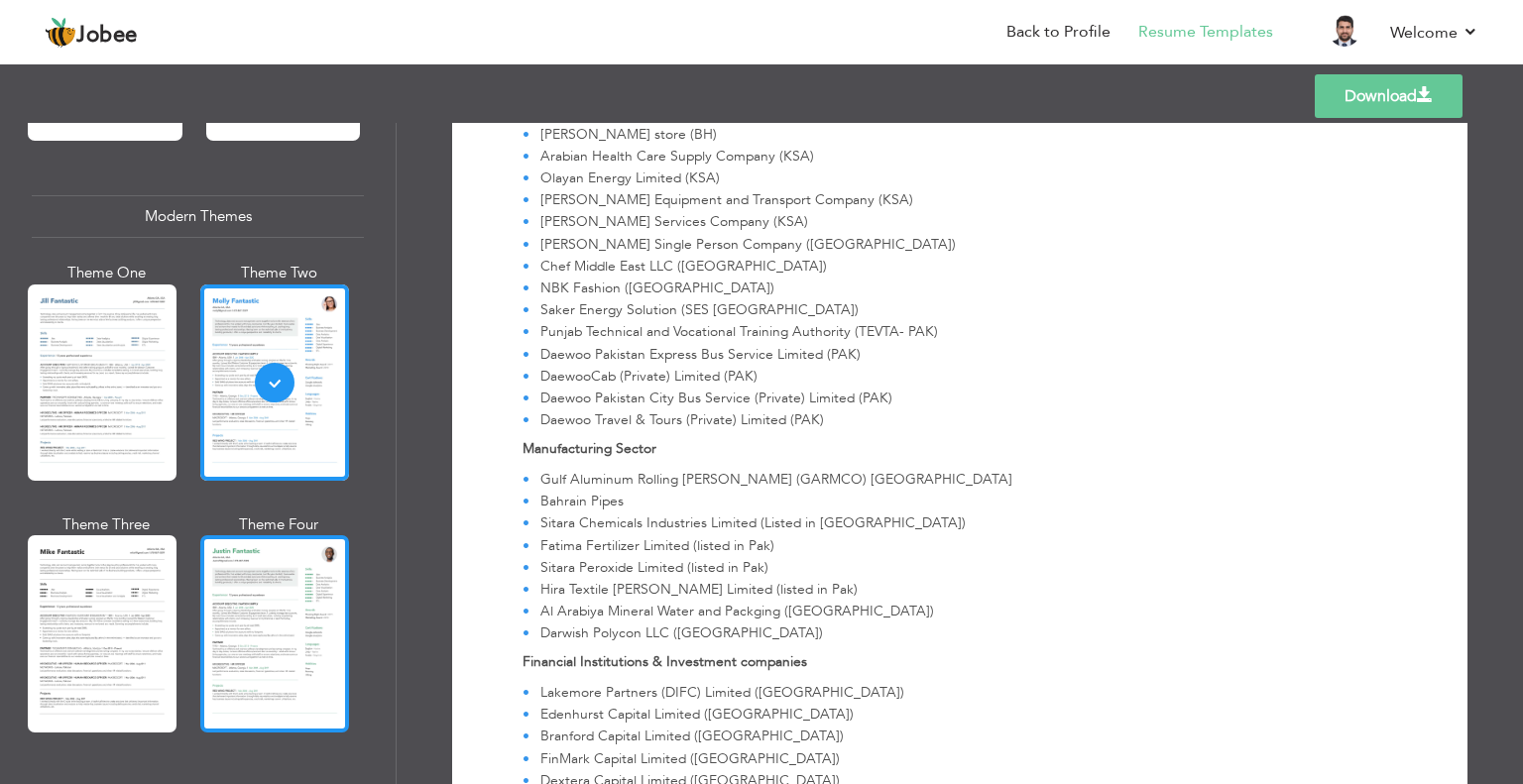 click at bounding box center (275, 633) 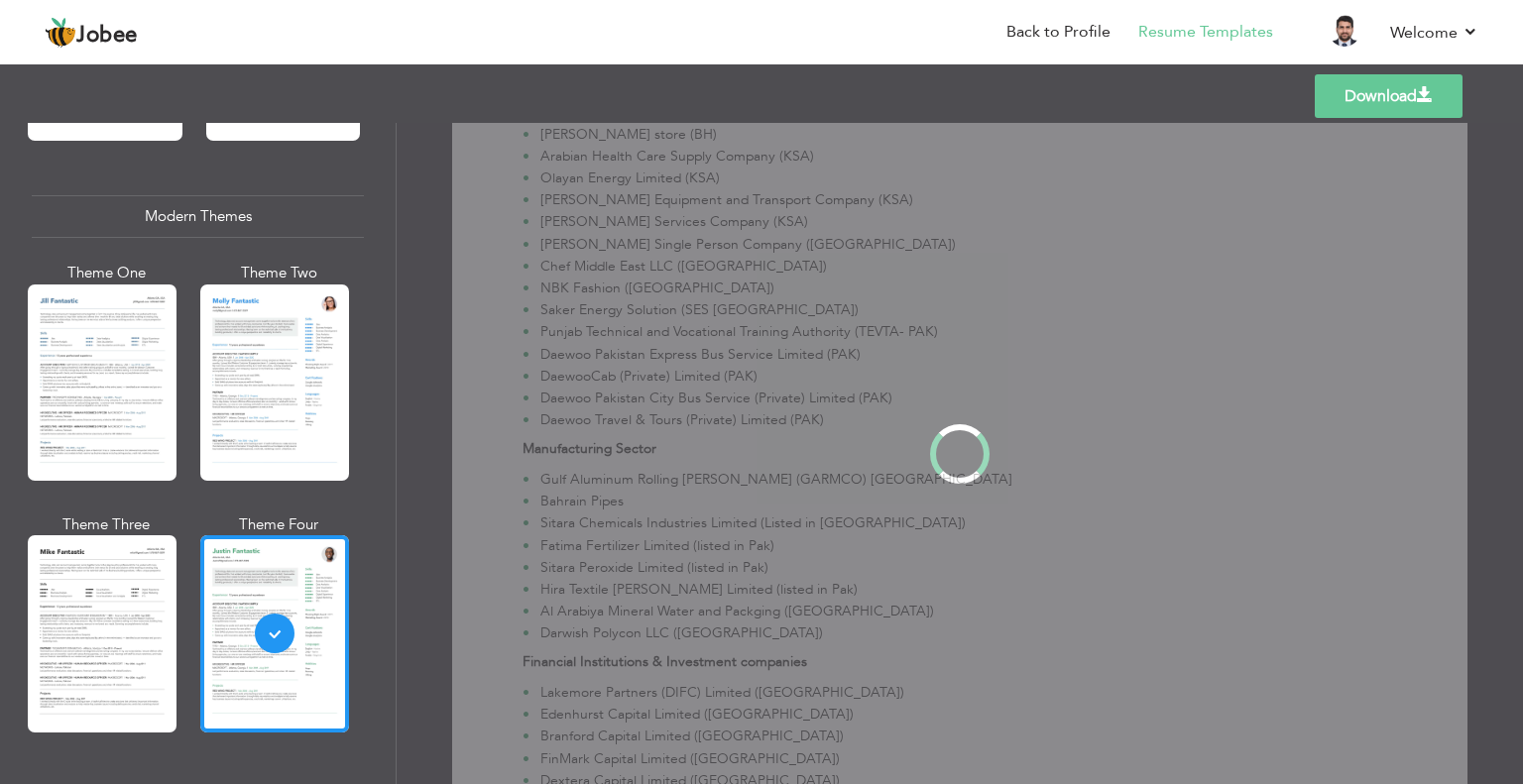 scroll, scrollTop: 0, scrollLeft: 0, axis: both 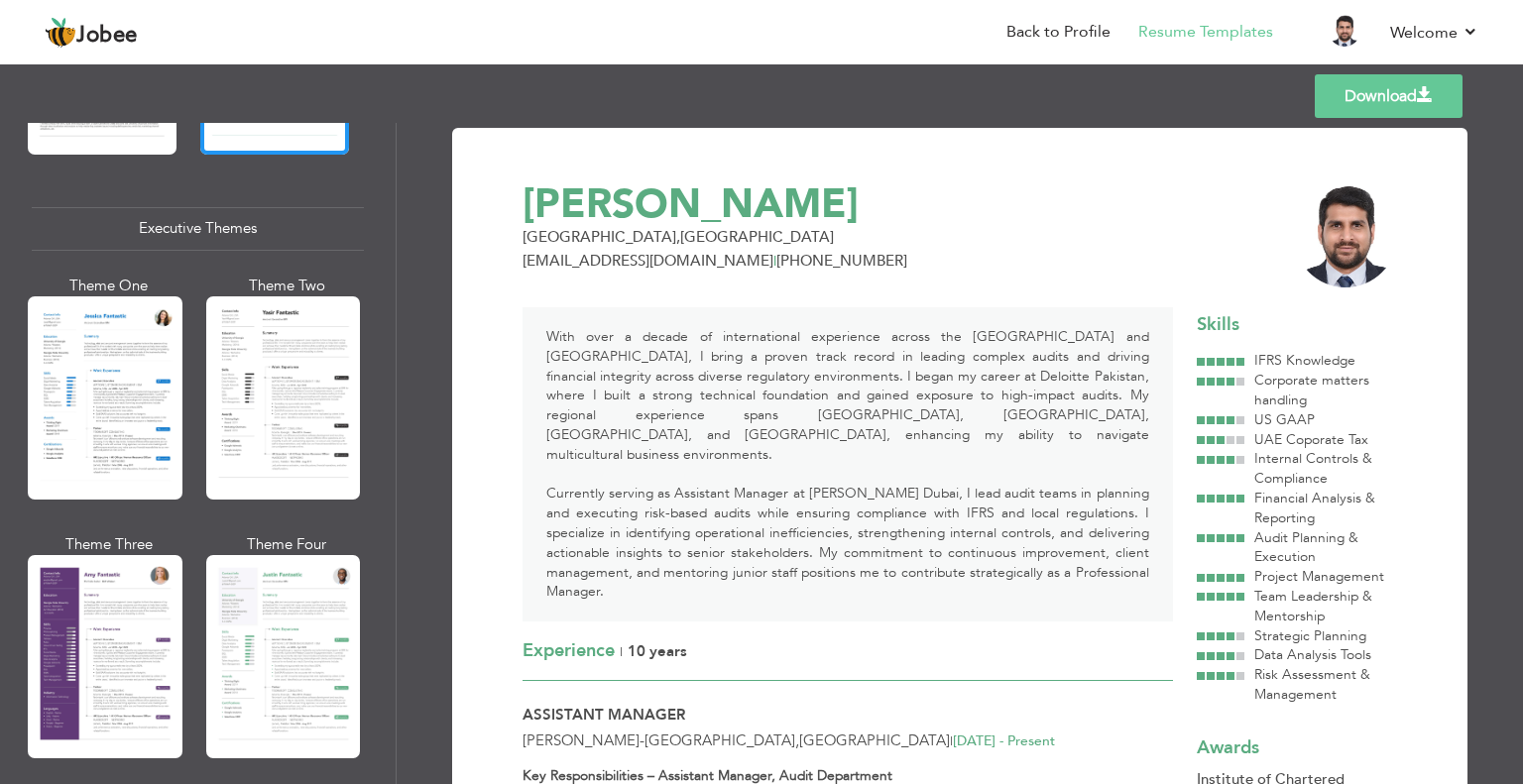 click on "Currently serving as Assistant Manager at [PERSON_NAME] Dubai, I lead audit teams in planning and executing risk-based audits while ensuring compliance with IFRS and local regulations. I specialize in identifying operational inefficiencies, strengthening internal controls, and delivering actionable insights to senior stakeholders. My commitment to continuous improvement, client management, and mentoring junior staff positions me to contribute strategically as a Professional Manager." at bounding box center (848, 542) 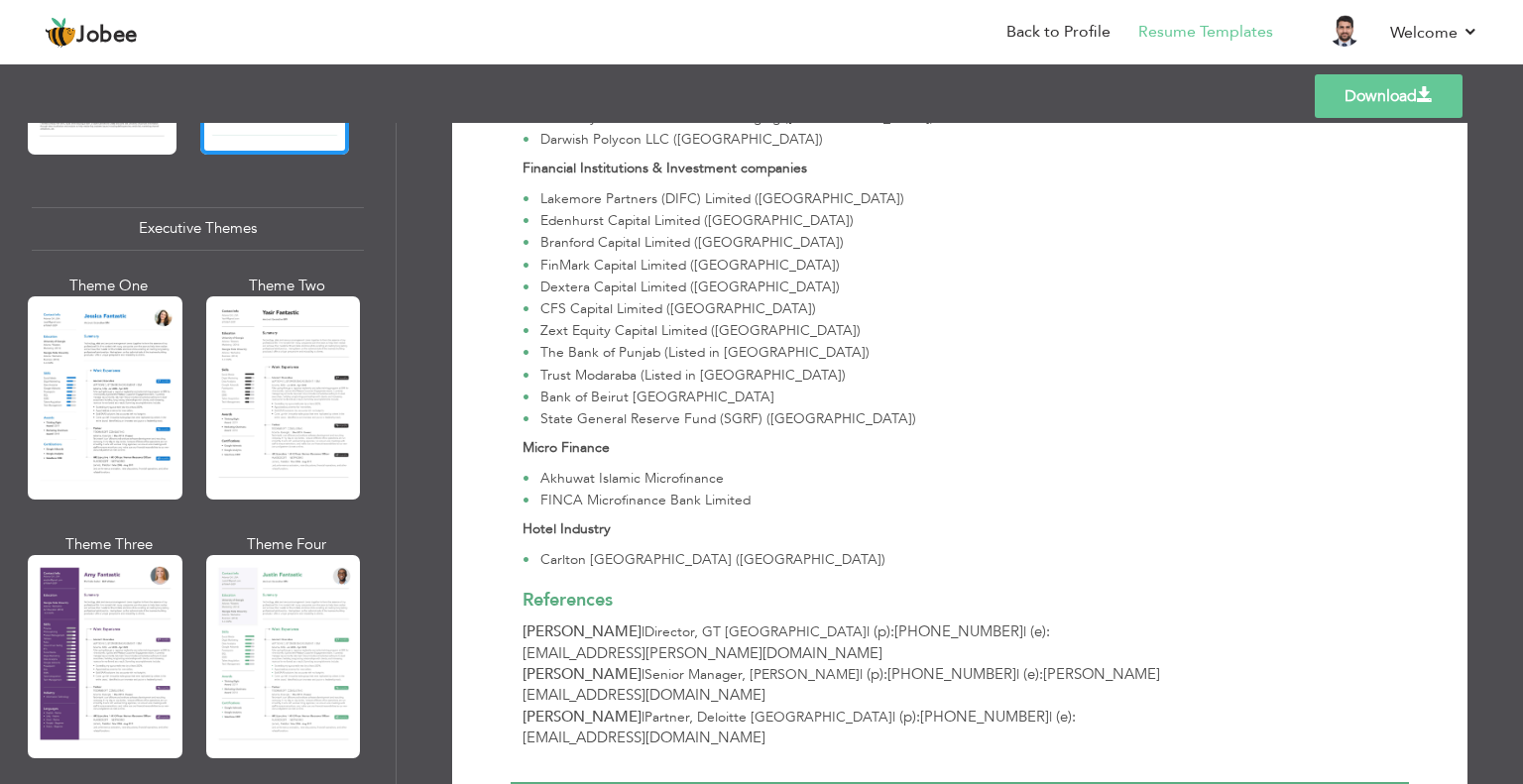 scroll, scrollTop: 3385, scrollLeft: 0, axis: vertical 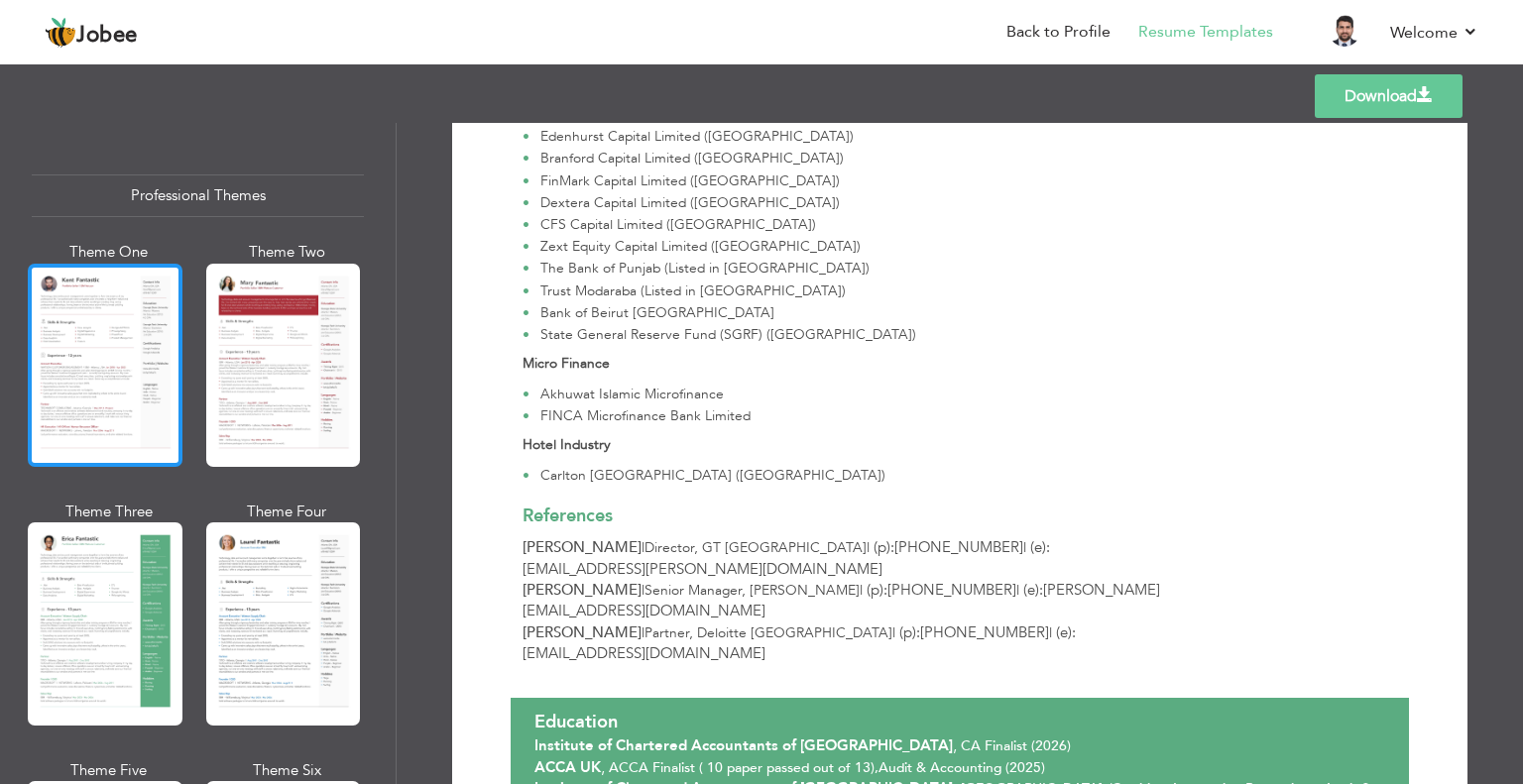 click at bounding box center (105, 365) 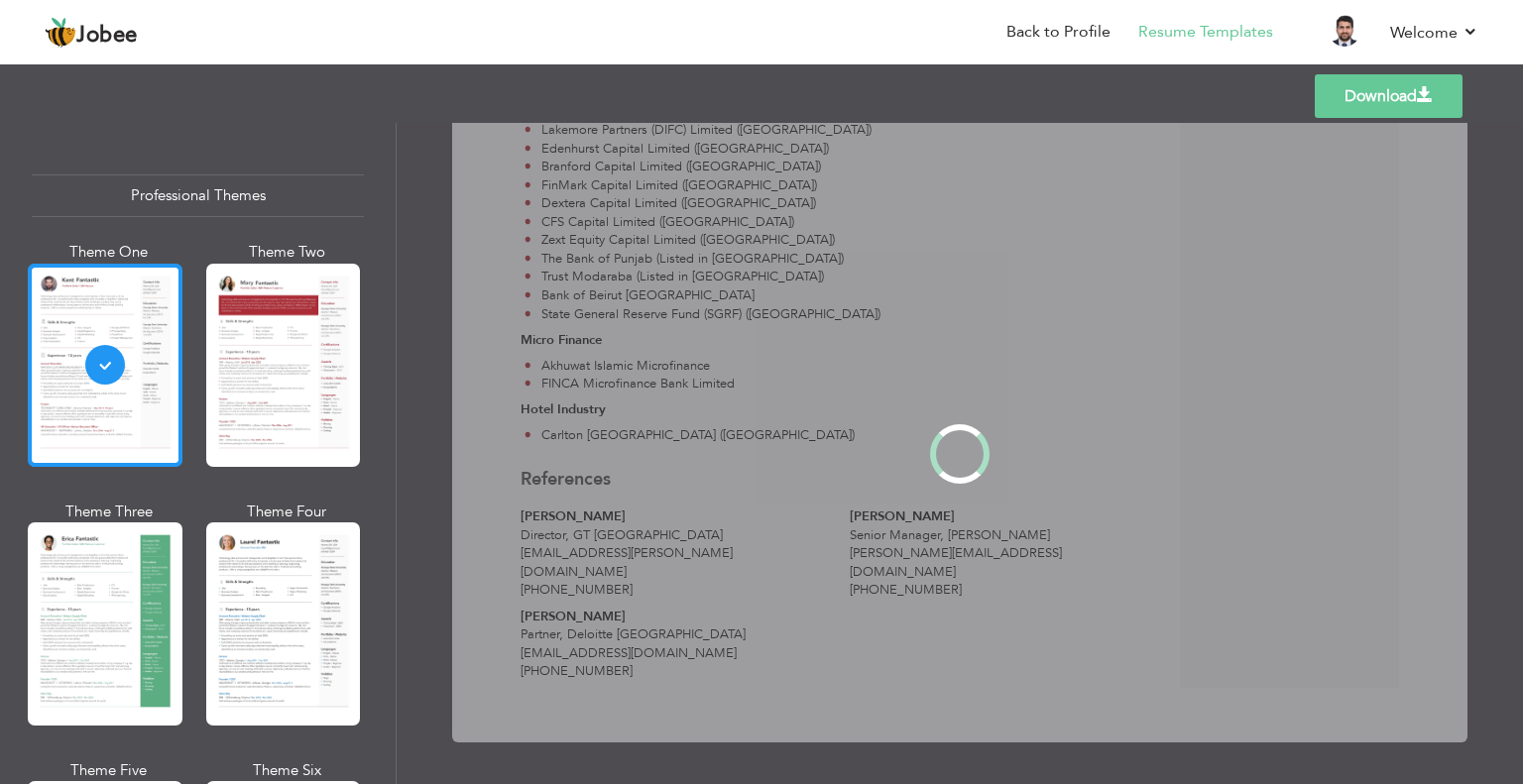 scroll, scrollTop: 0, scrollLeft: 0, axis: both 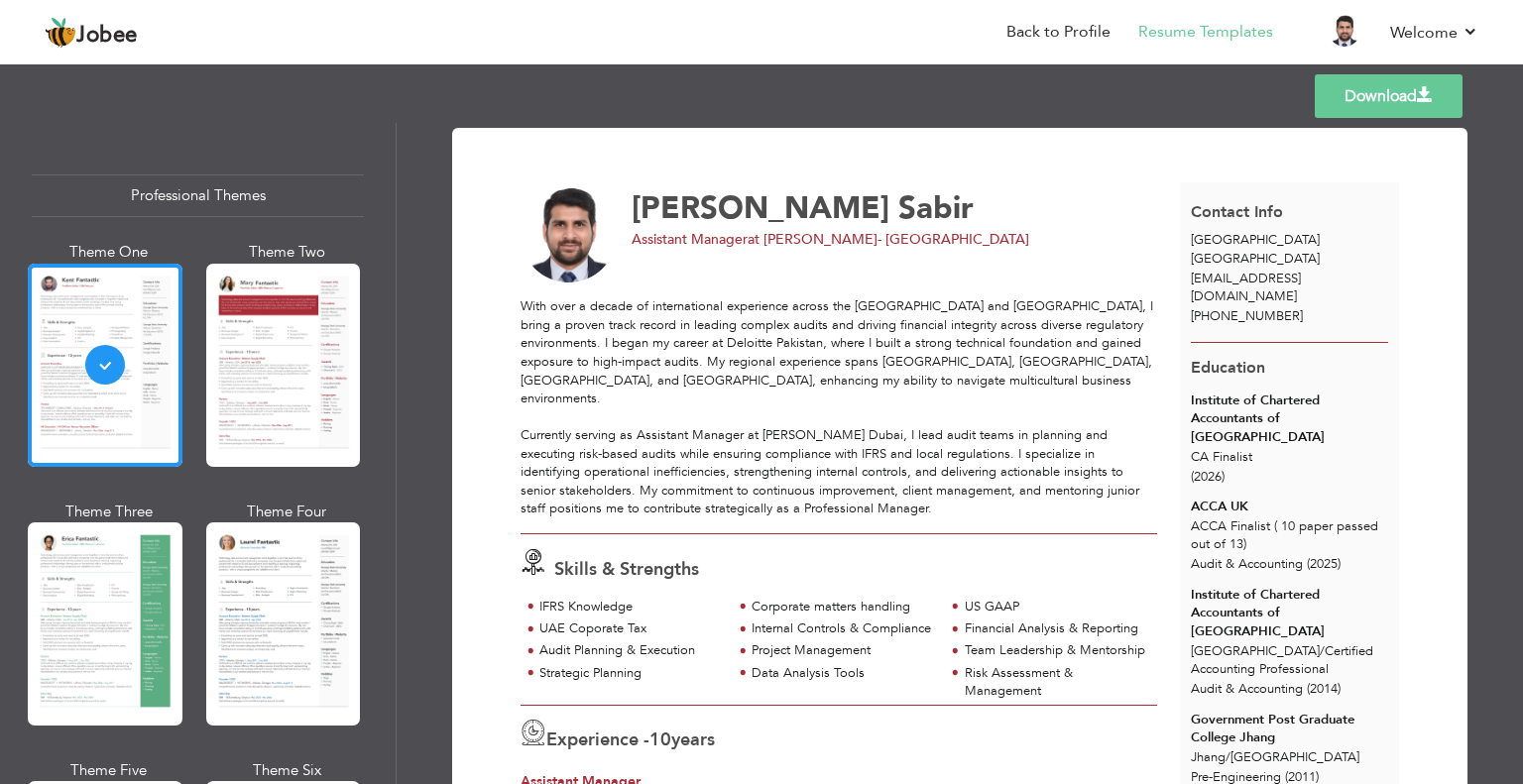 drag, startPoint x: 904, startPoint y: 491, endPoint x: 516, endPoint y: 301, distance: 432.02315 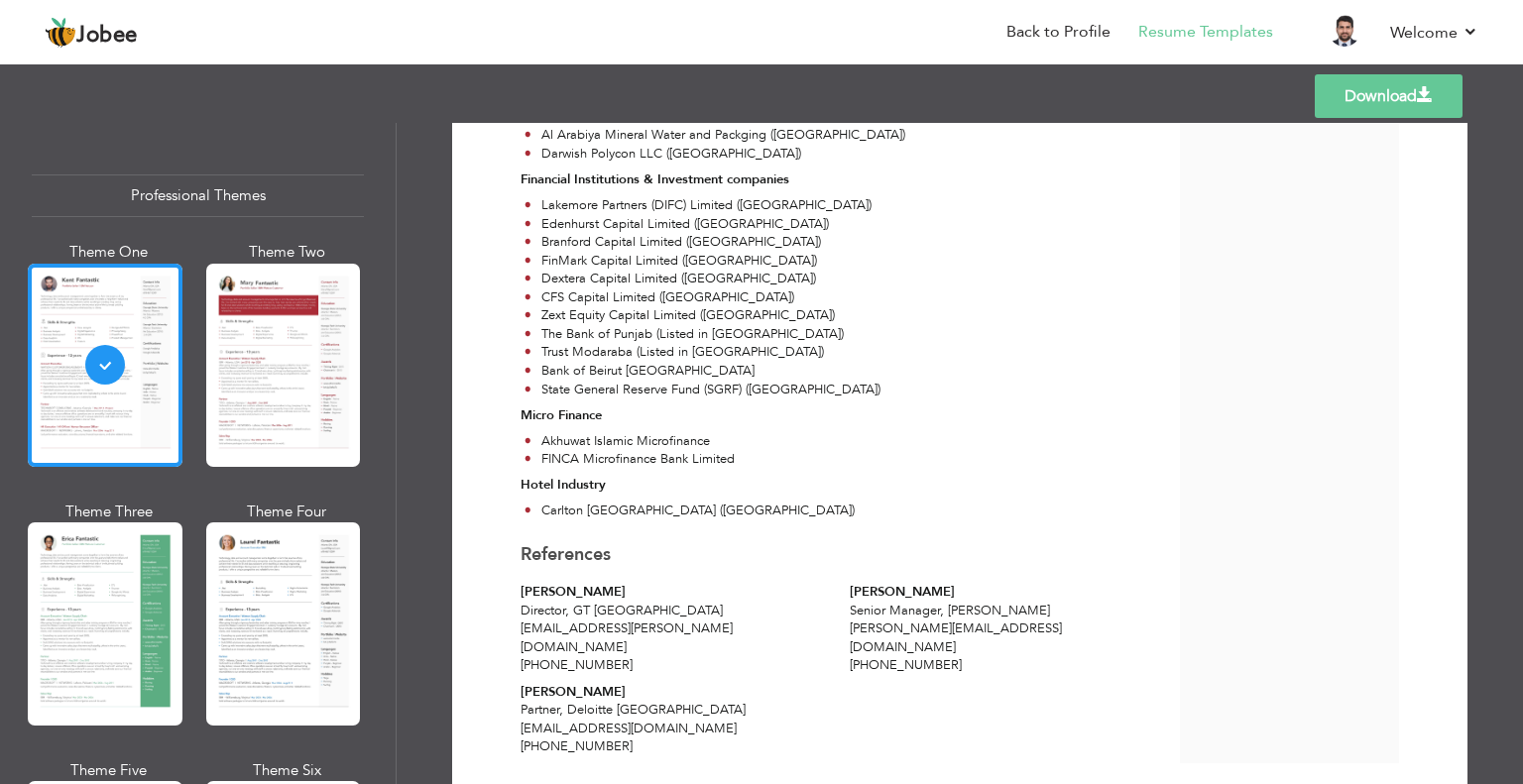 scroll, scrollTop: 2857, scrollLeft: 0, axis: vertical 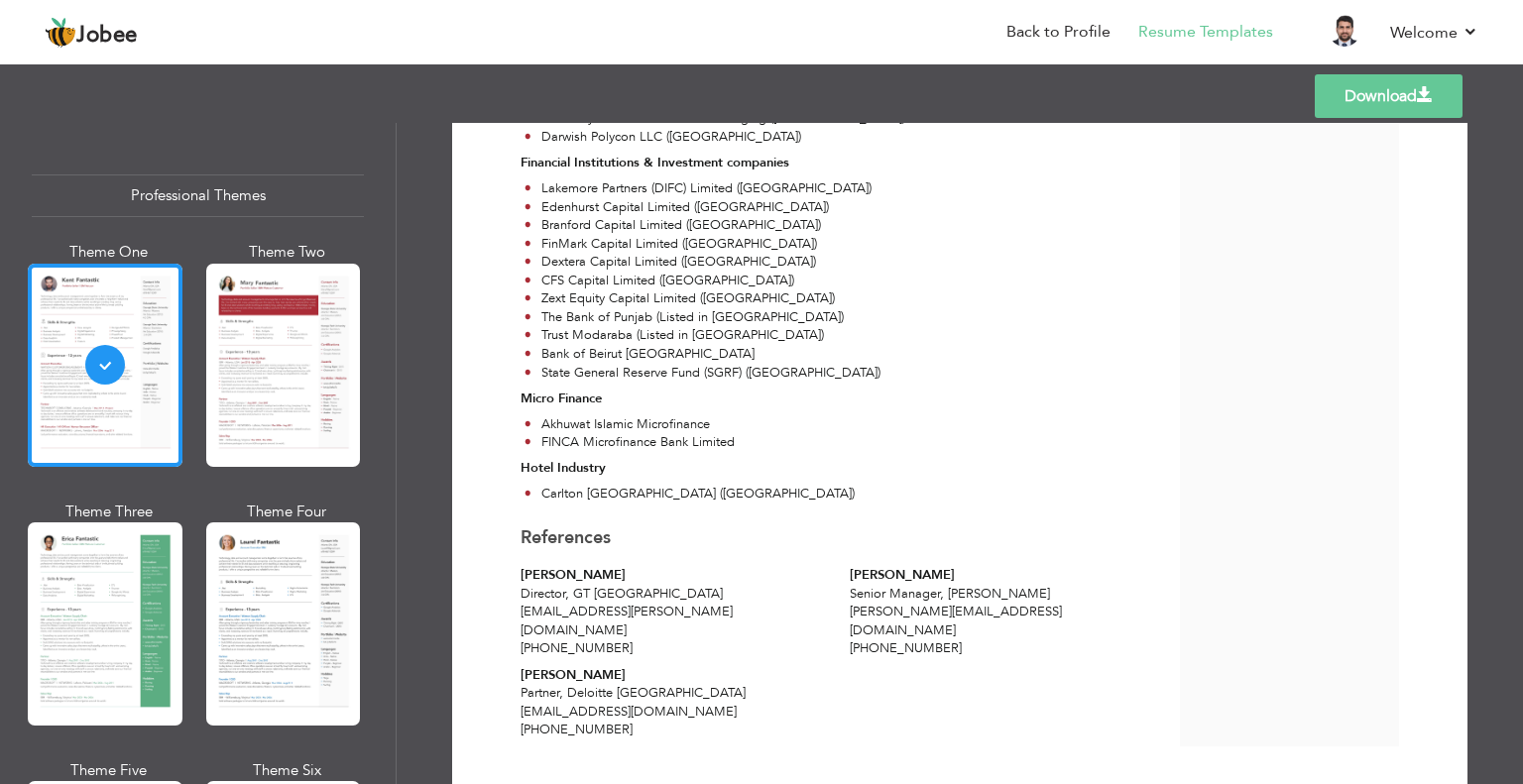 click on "Download" at bounding box center [1388, 96] 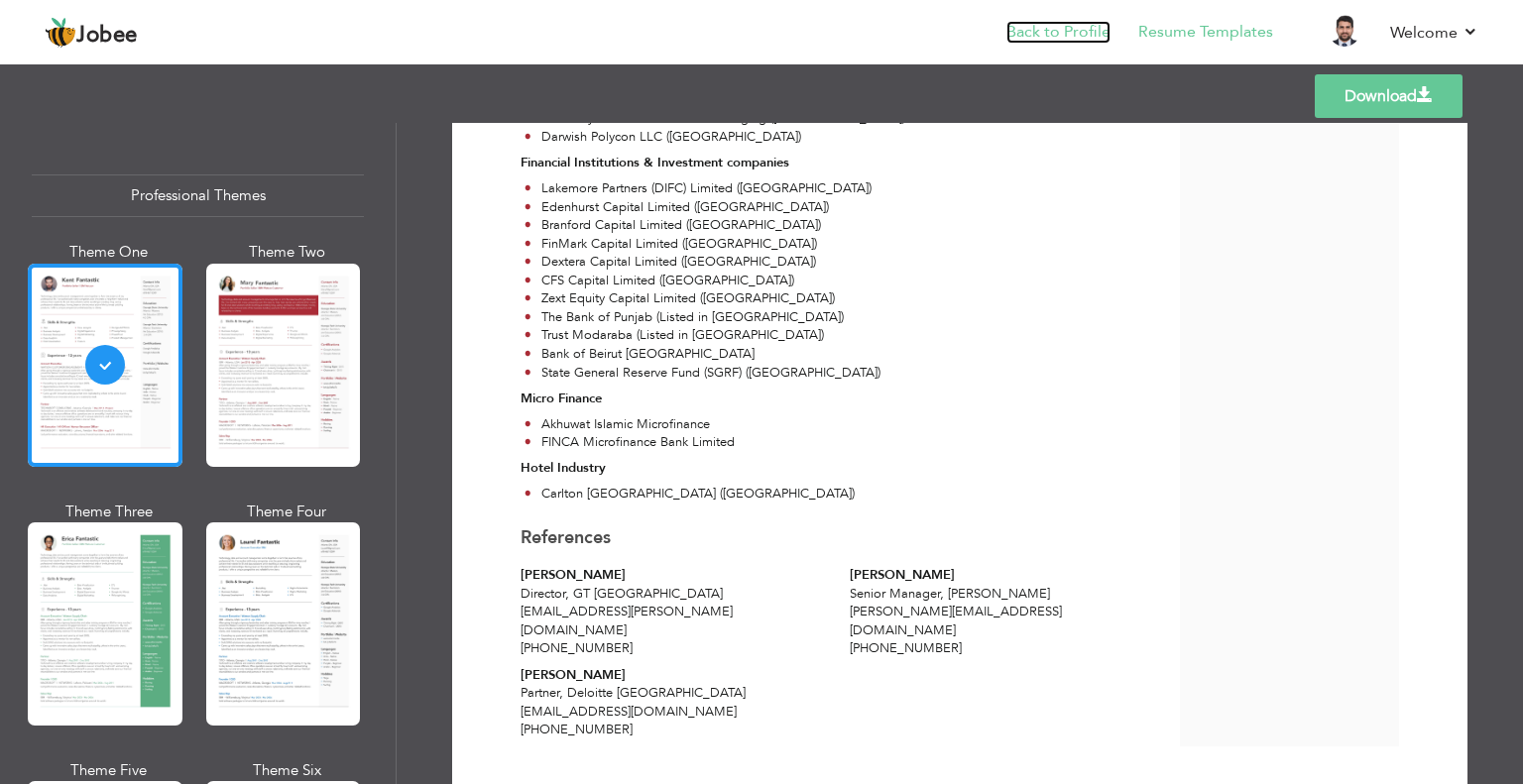 click on "Back to Profile" at bounding box center (1058, 32) 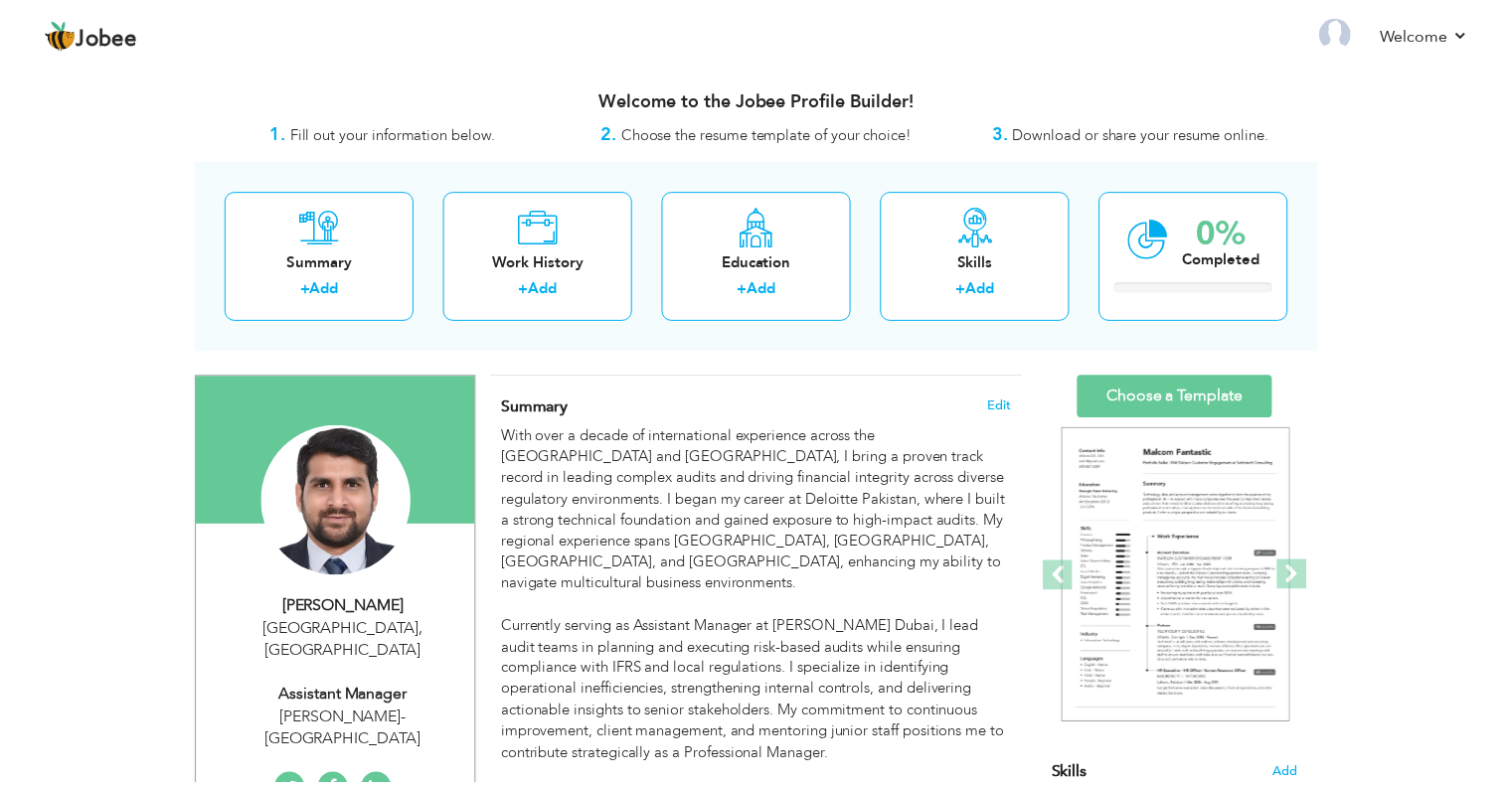 scroll, scrollTop: 0, scrollLeft: 0, axis: both 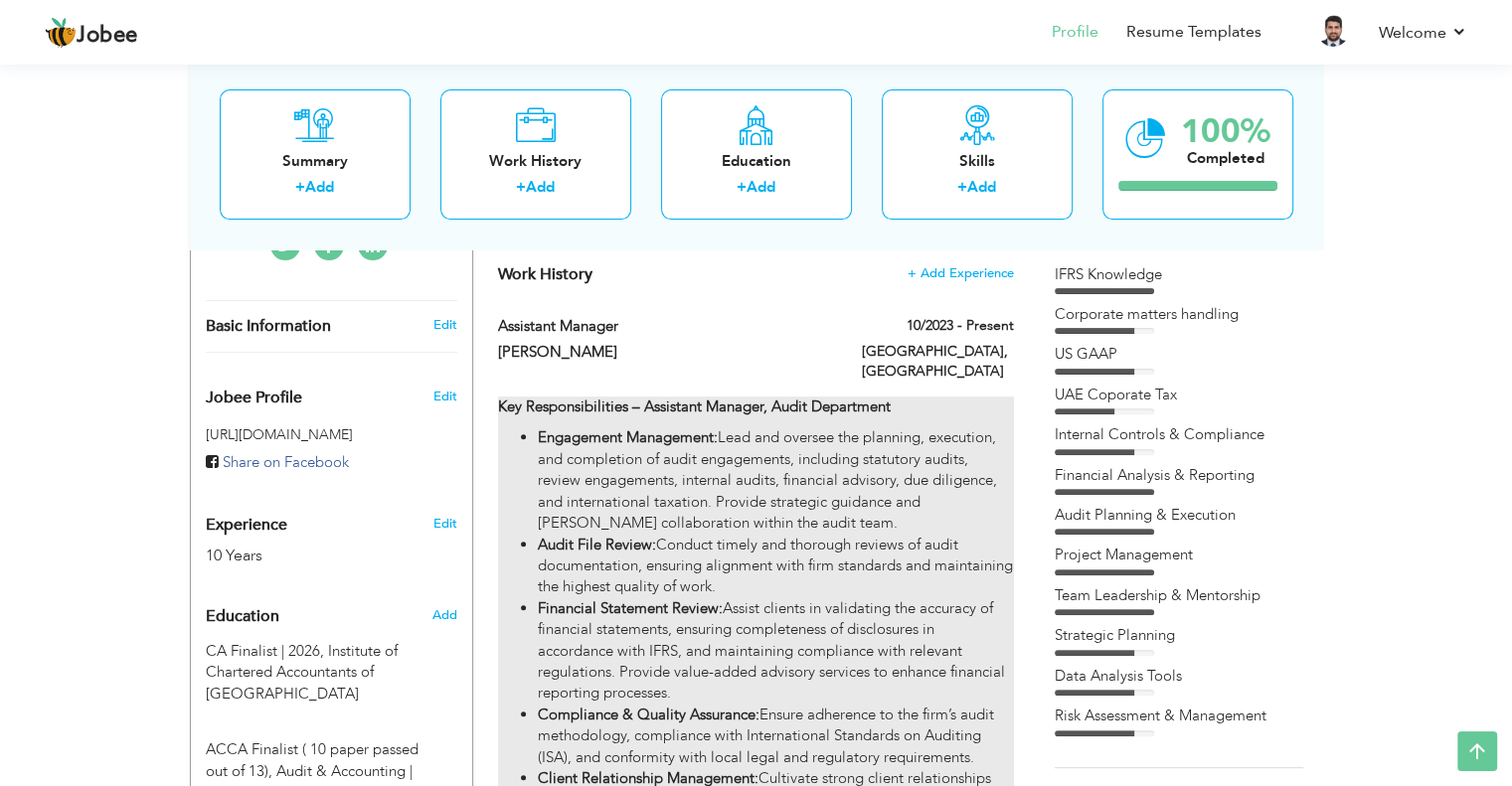 click on "Key Responsibilities – Assistant Manager, Audit Department" at bounding box center (694, 406) 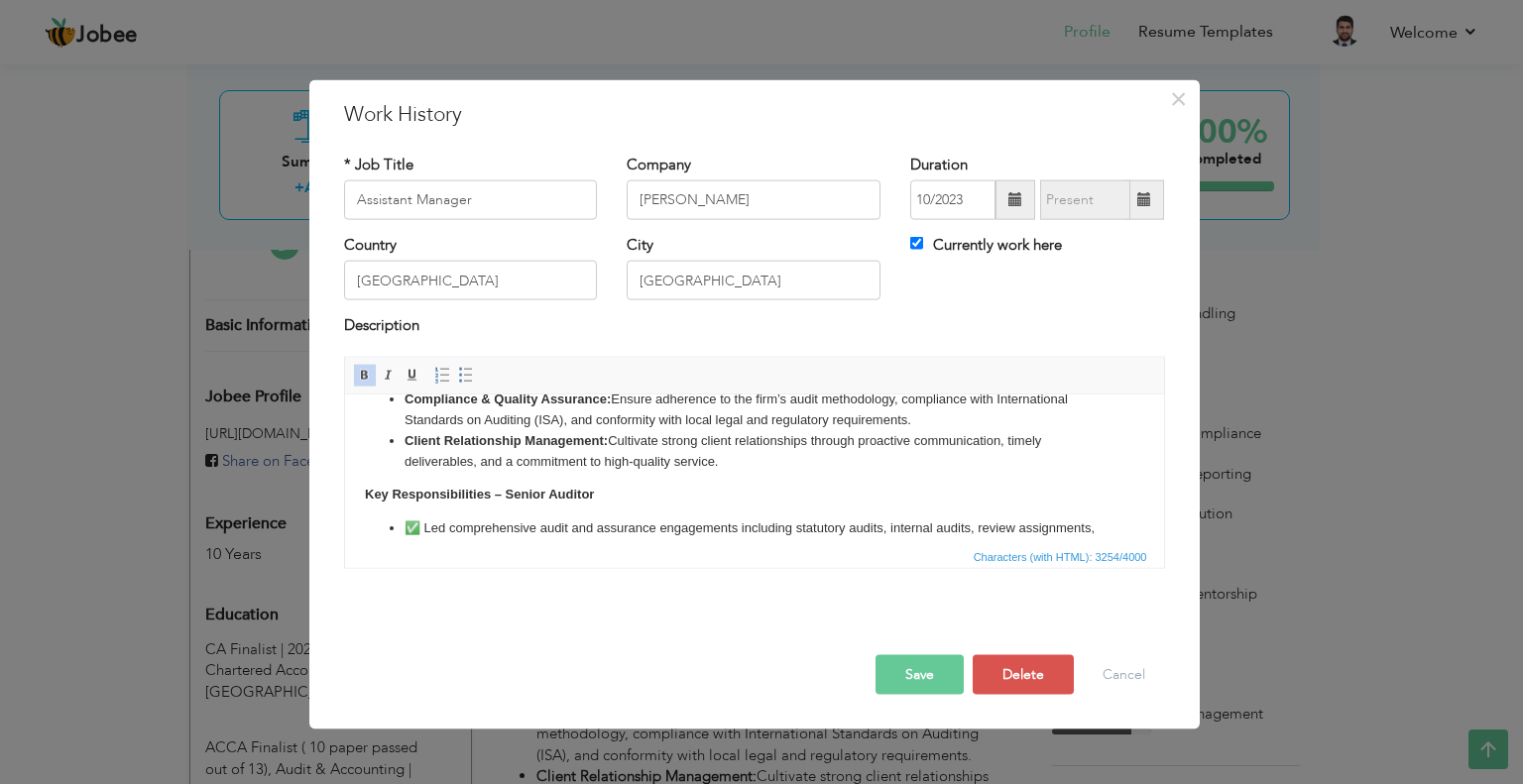 scroll, scrollTop: 290, scrollLeft: 0, axis: vertical 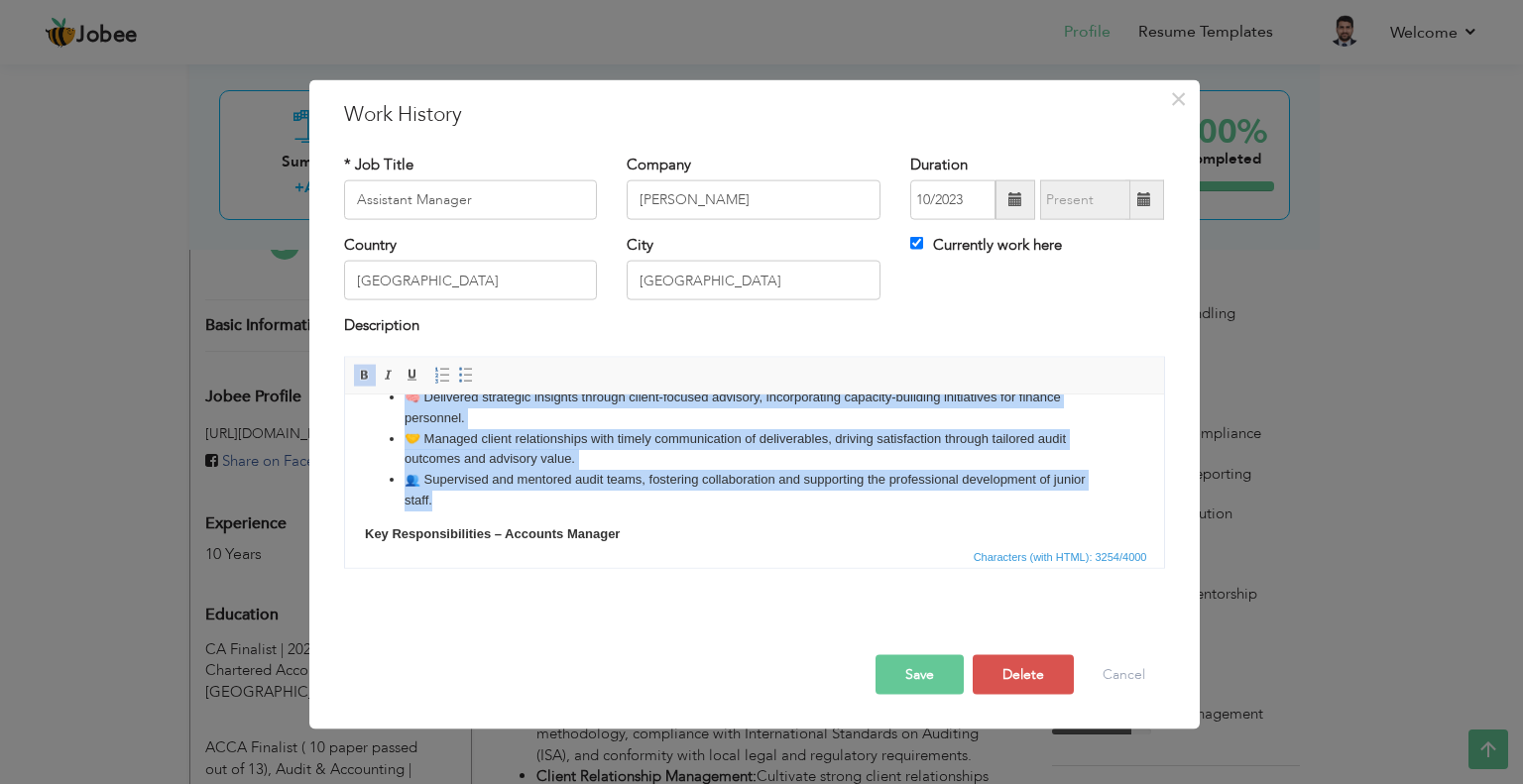 drag, startPoint x: 357, startPoint y: 429, endPoint x: 504, endPoint y: 499, distance: 162.81585 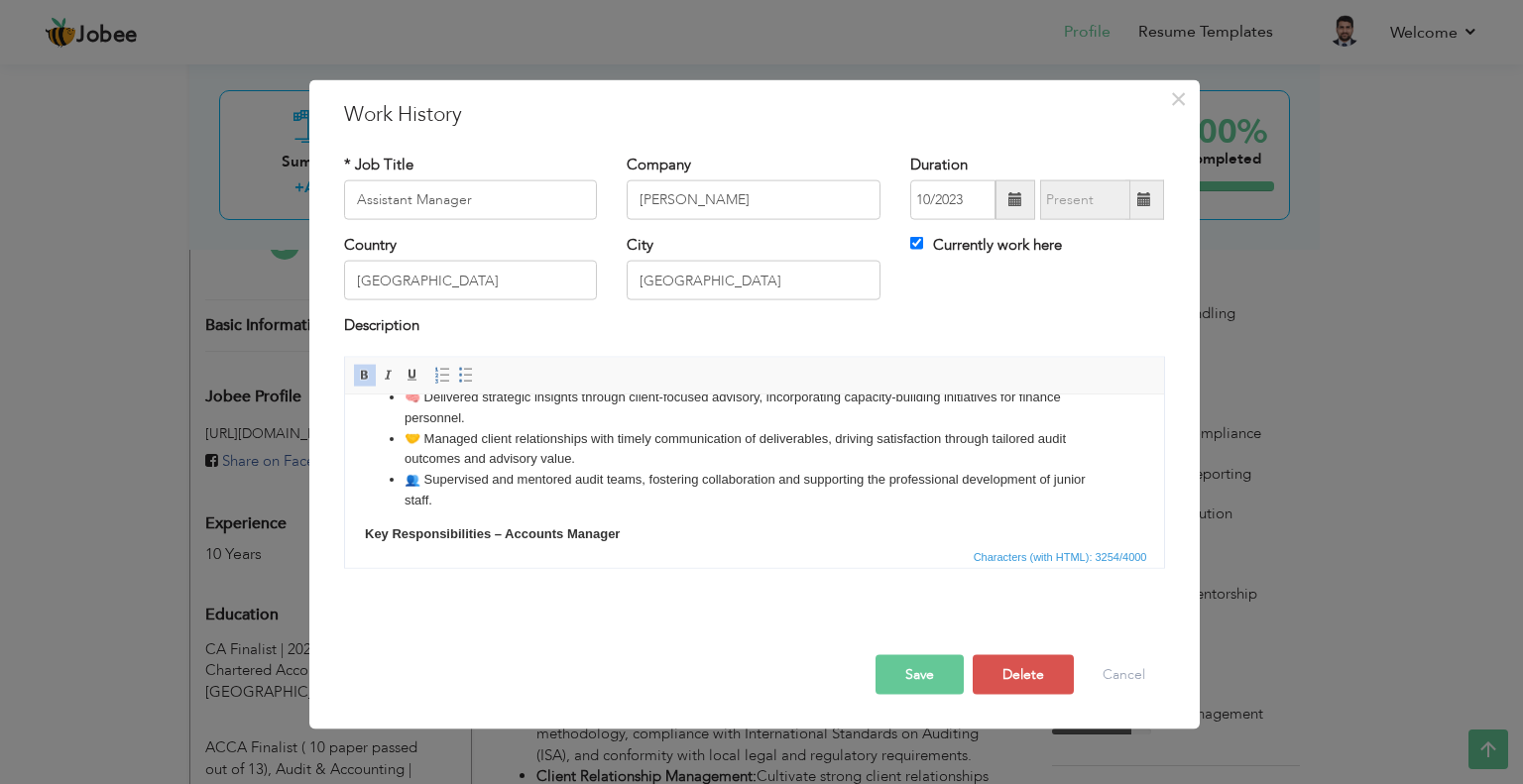 scroll, scrollTop: 395, scrollLeft: 0, axis: vertical 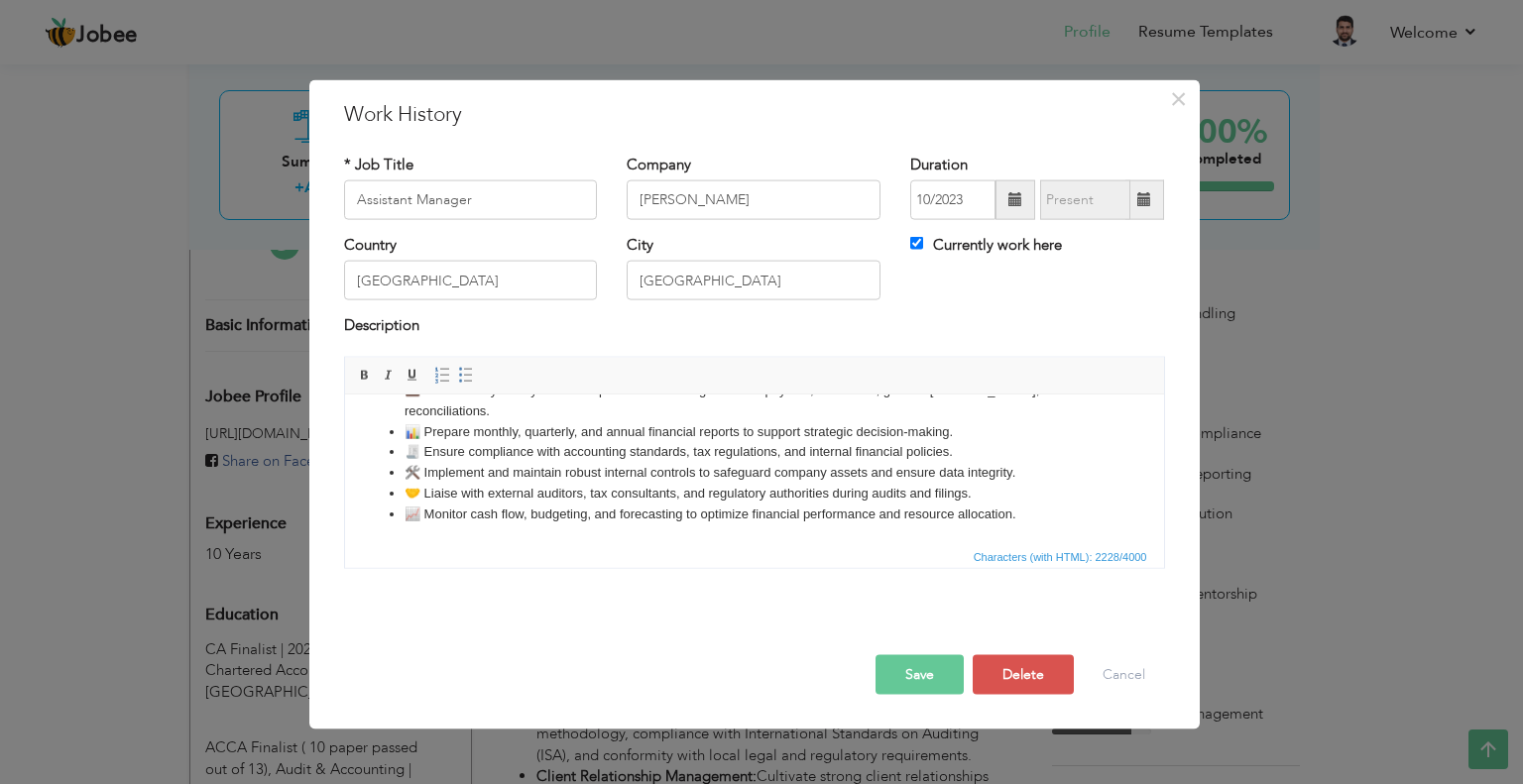 click on "Save" at bounding box center (919, 674) 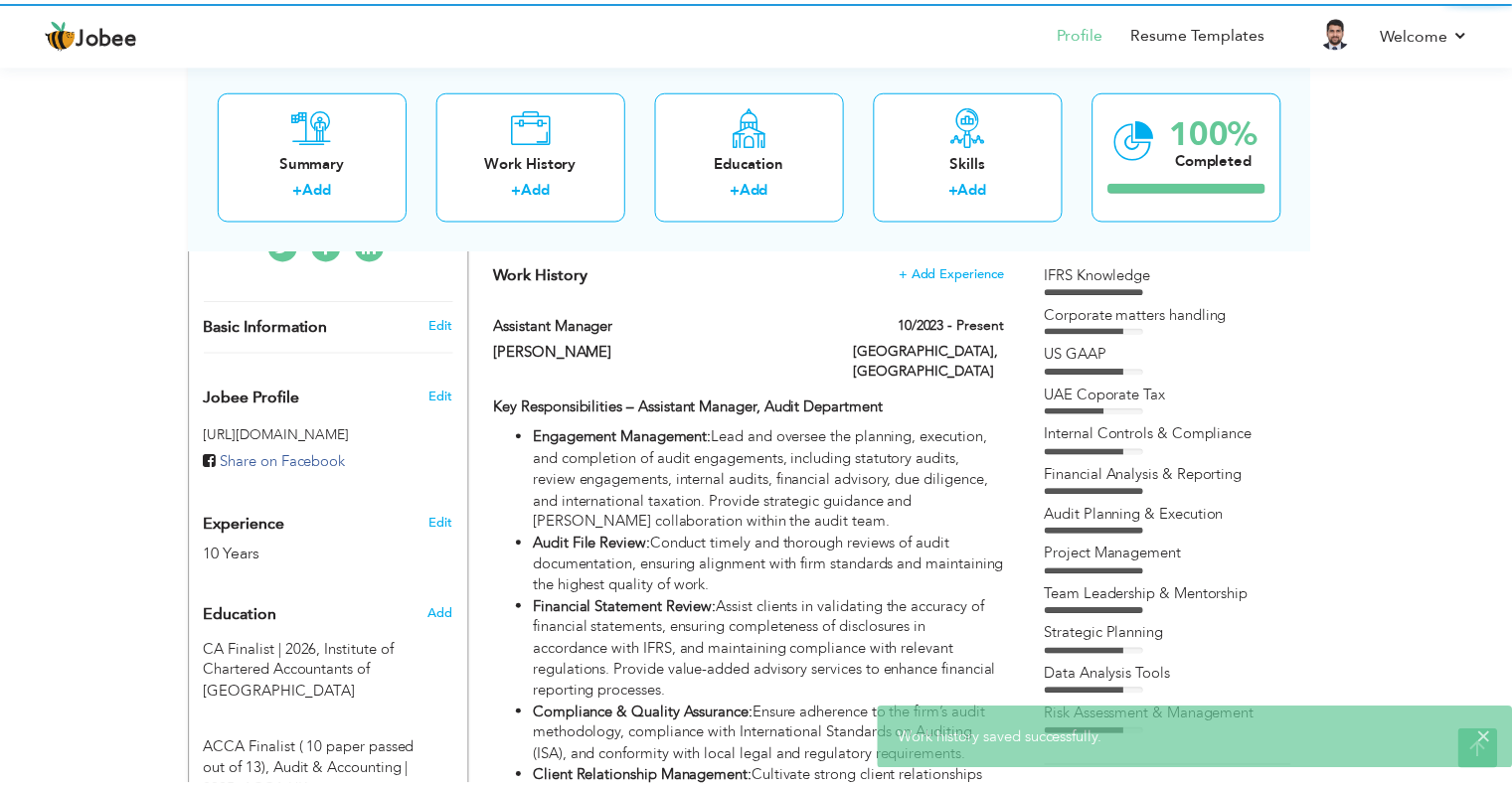 scroll, scrollTop: 0, scrollLeft: 0, axis: both 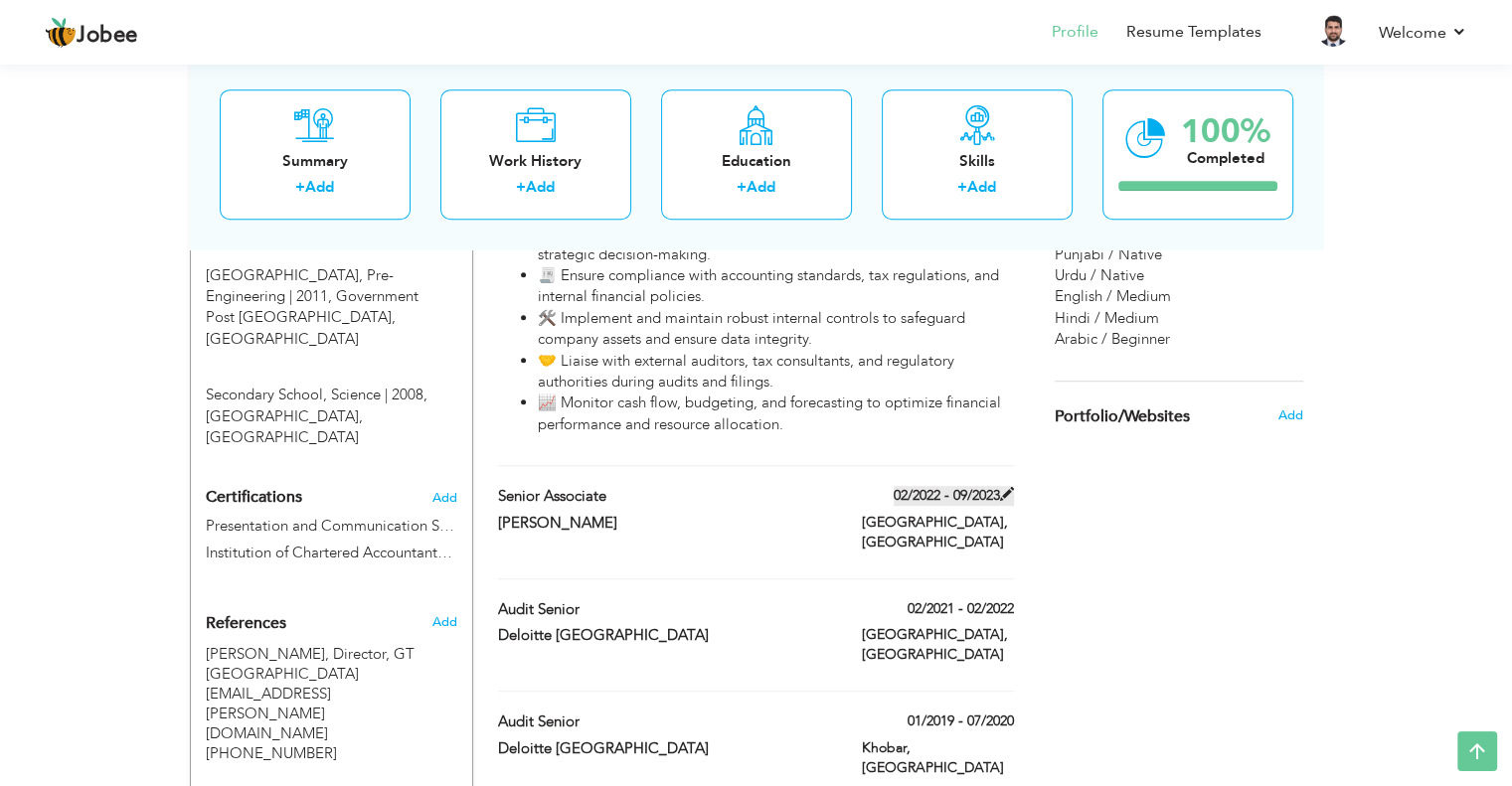 click at bounding box center (1007, 494) 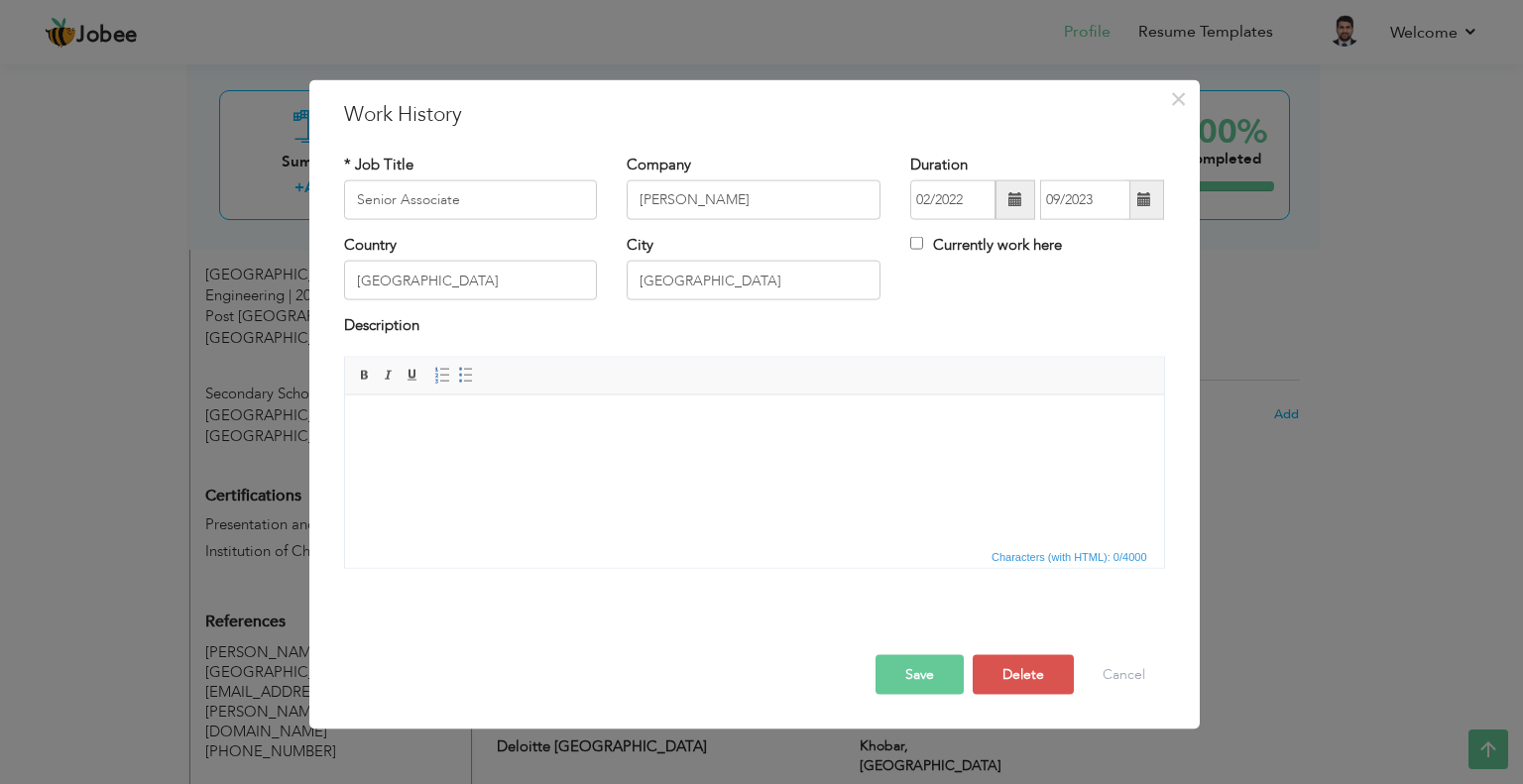 click at bounding box center [754, 424] 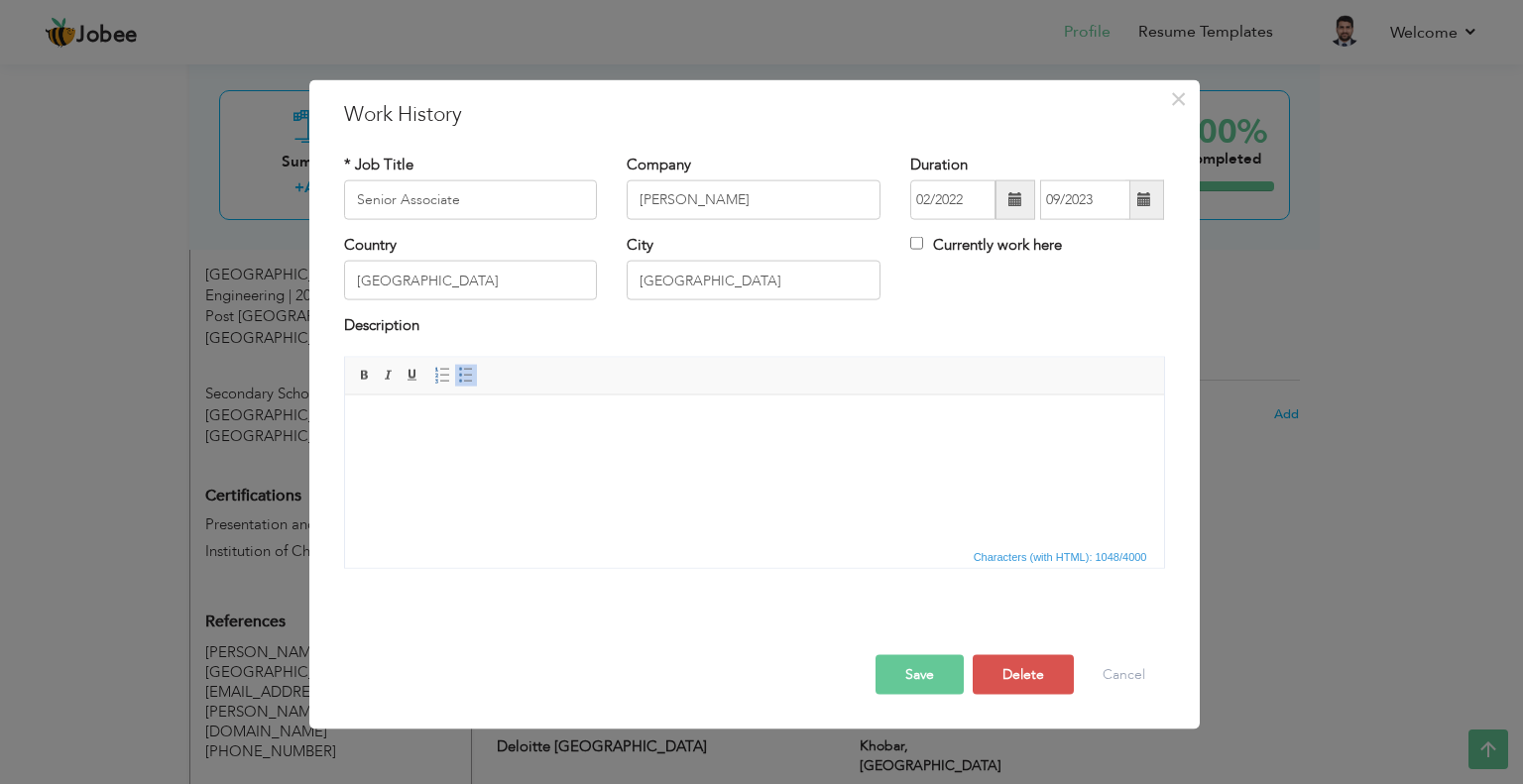 scroll, scrollTop: 148, scrollLeft: 0, axis: vertical 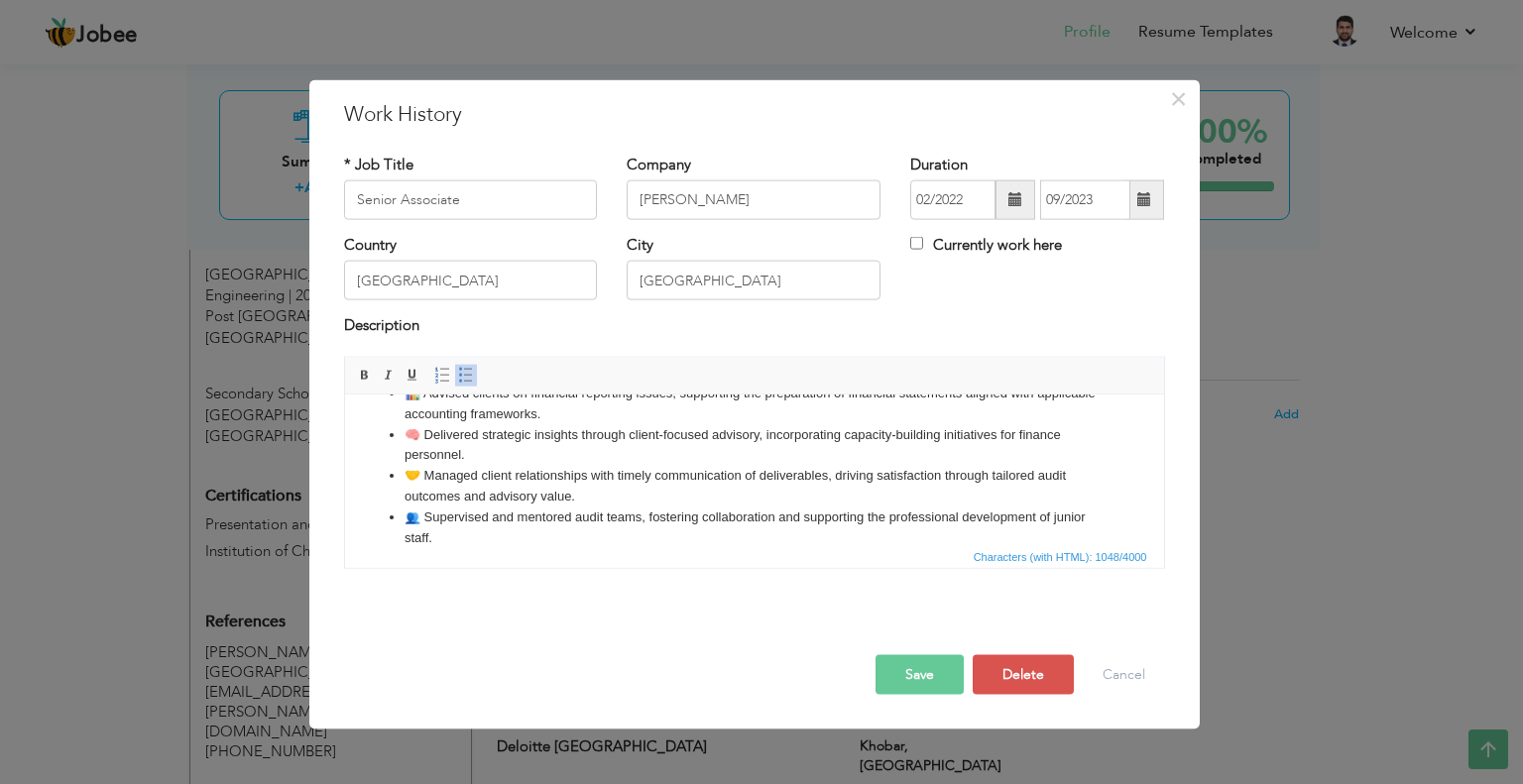 click on "Save" at bounding box center [919, 674] 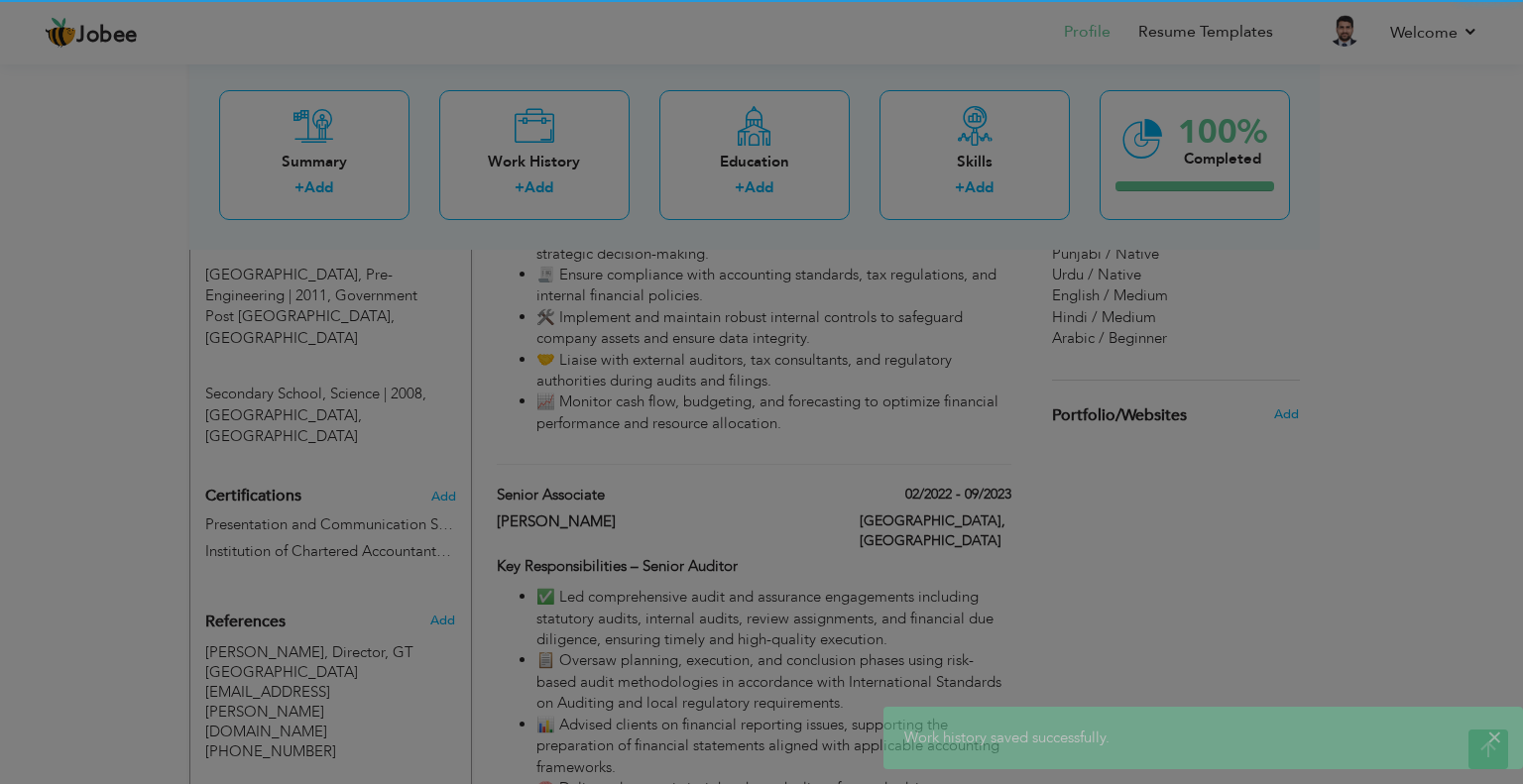 scroll, scrollTop: 0, scrollLeft: 0, axis: both 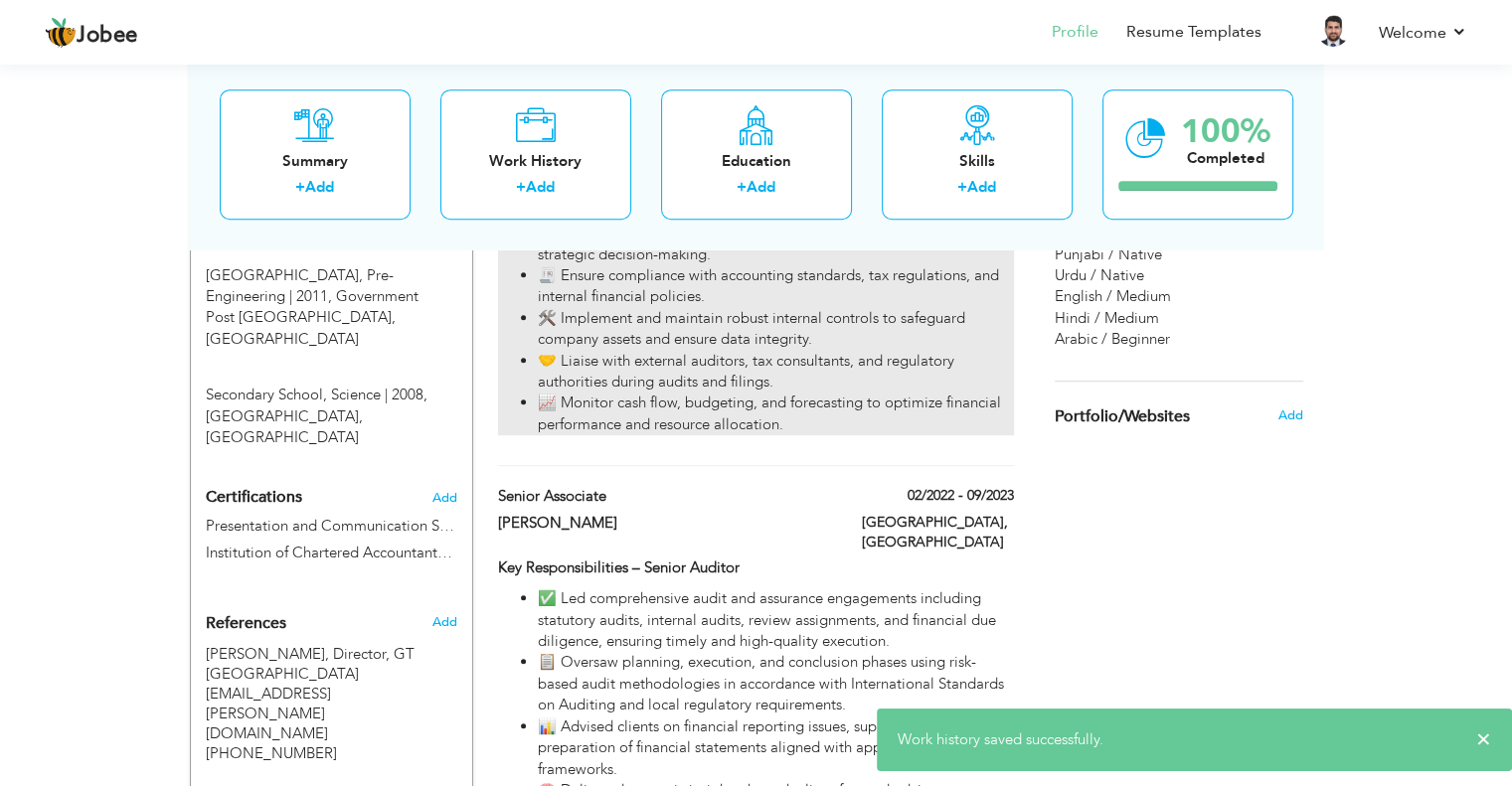 click on "📈 Monitor cash flow, budgeting, and forecasting to optimize financial performance and resource allocation." at bounding box center [775, 413] 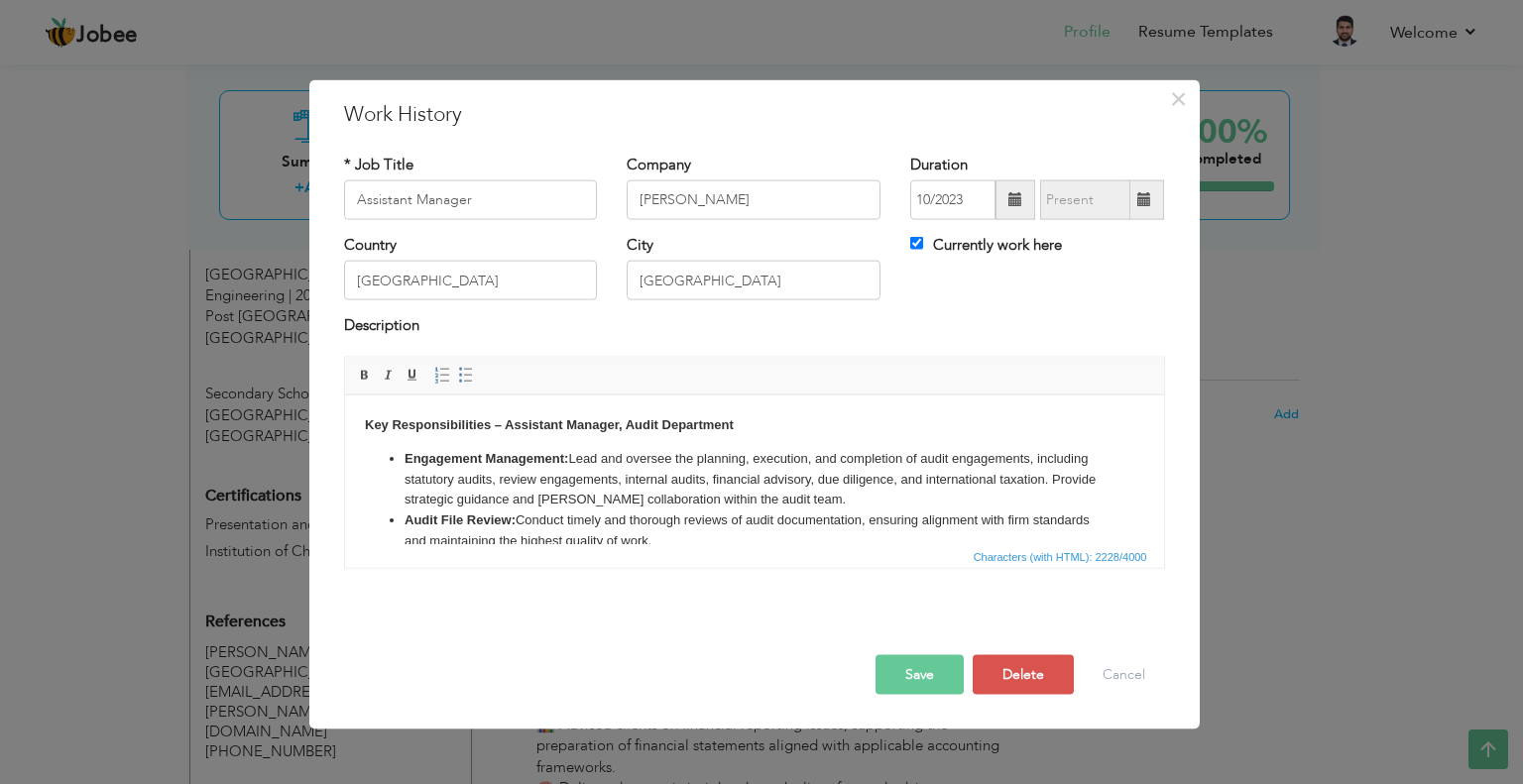 click on "Key Responsibilities – Assistant Manager, Audit Department" at bounding box center (548, 423) 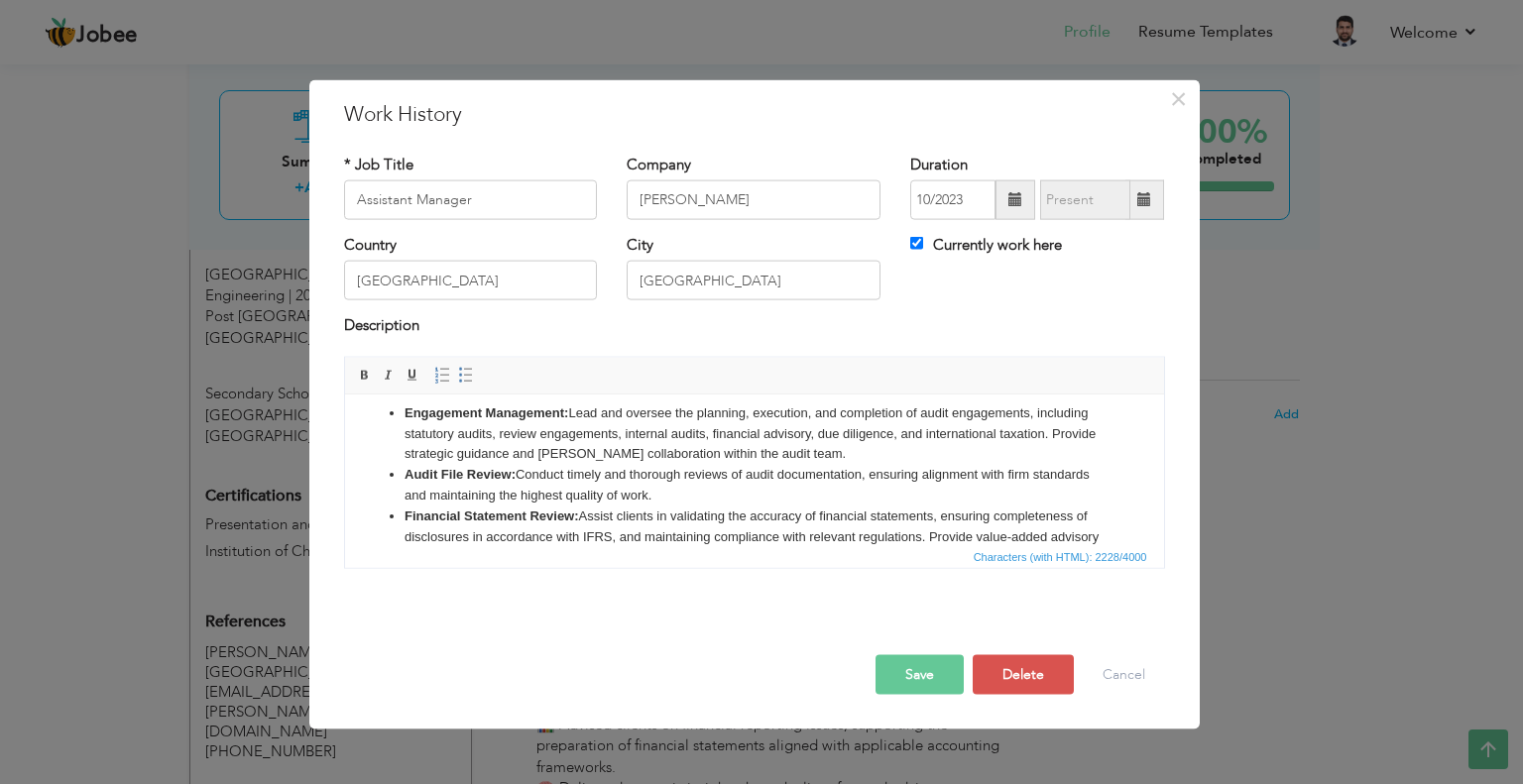 scroll, scrollTop: 0, scrollLeft: 0, axis: both 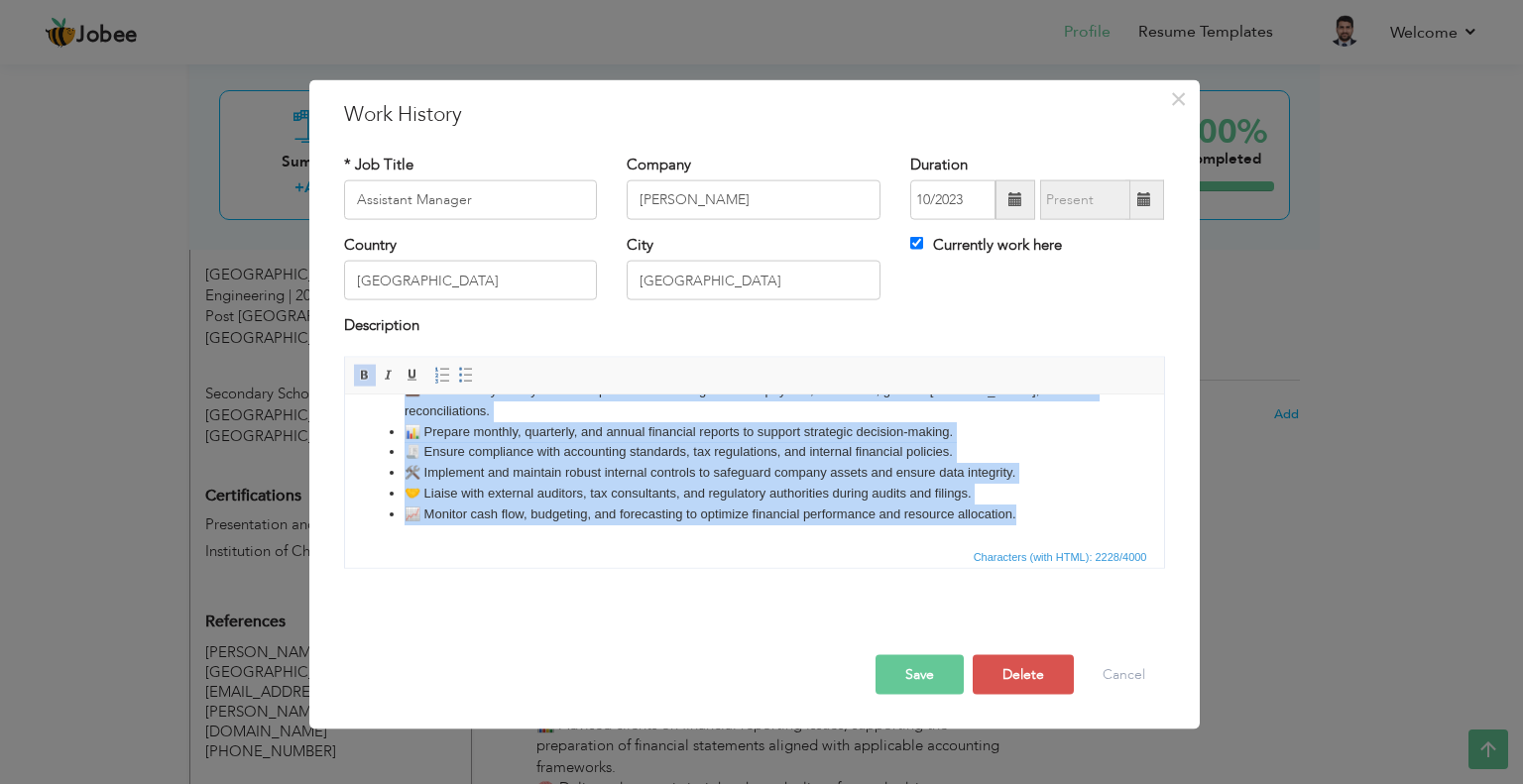drag, startPoint x: 356, startPoint y: 460, endPoint x: 1042, endPoint y: 521, distance: 688.7068 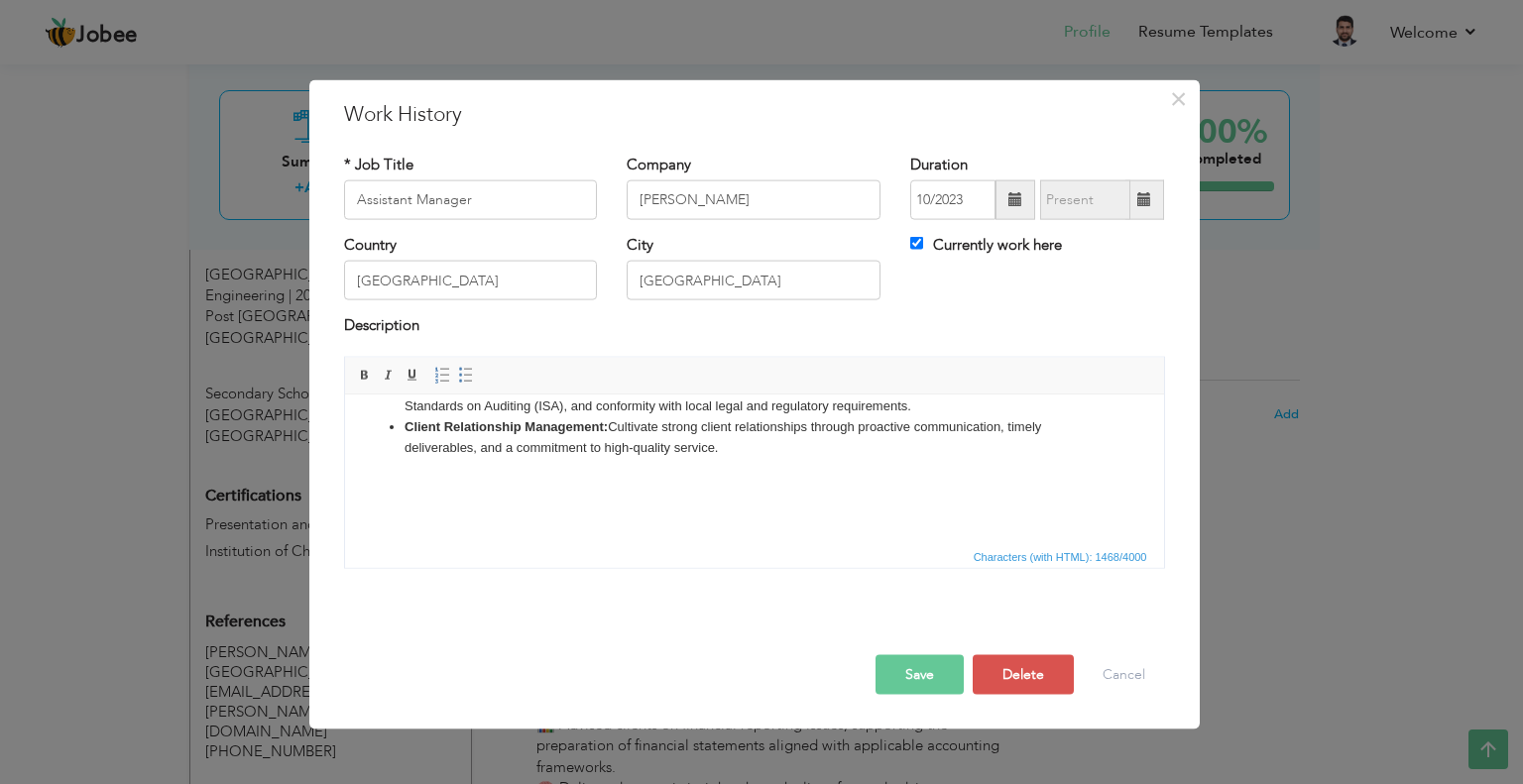 scroll, scrollTop: 205, scrollLeft: 0, axis: vertical 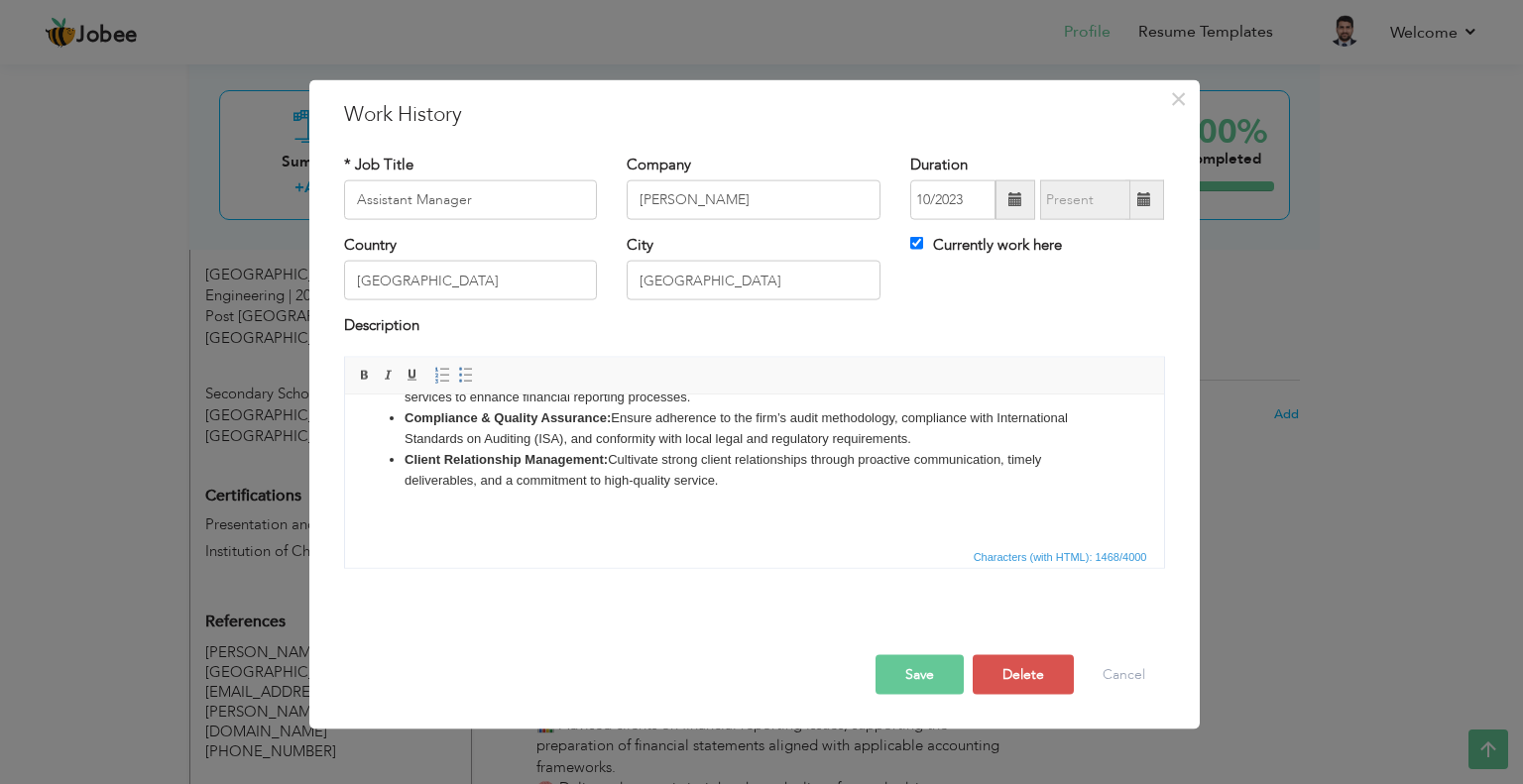 type 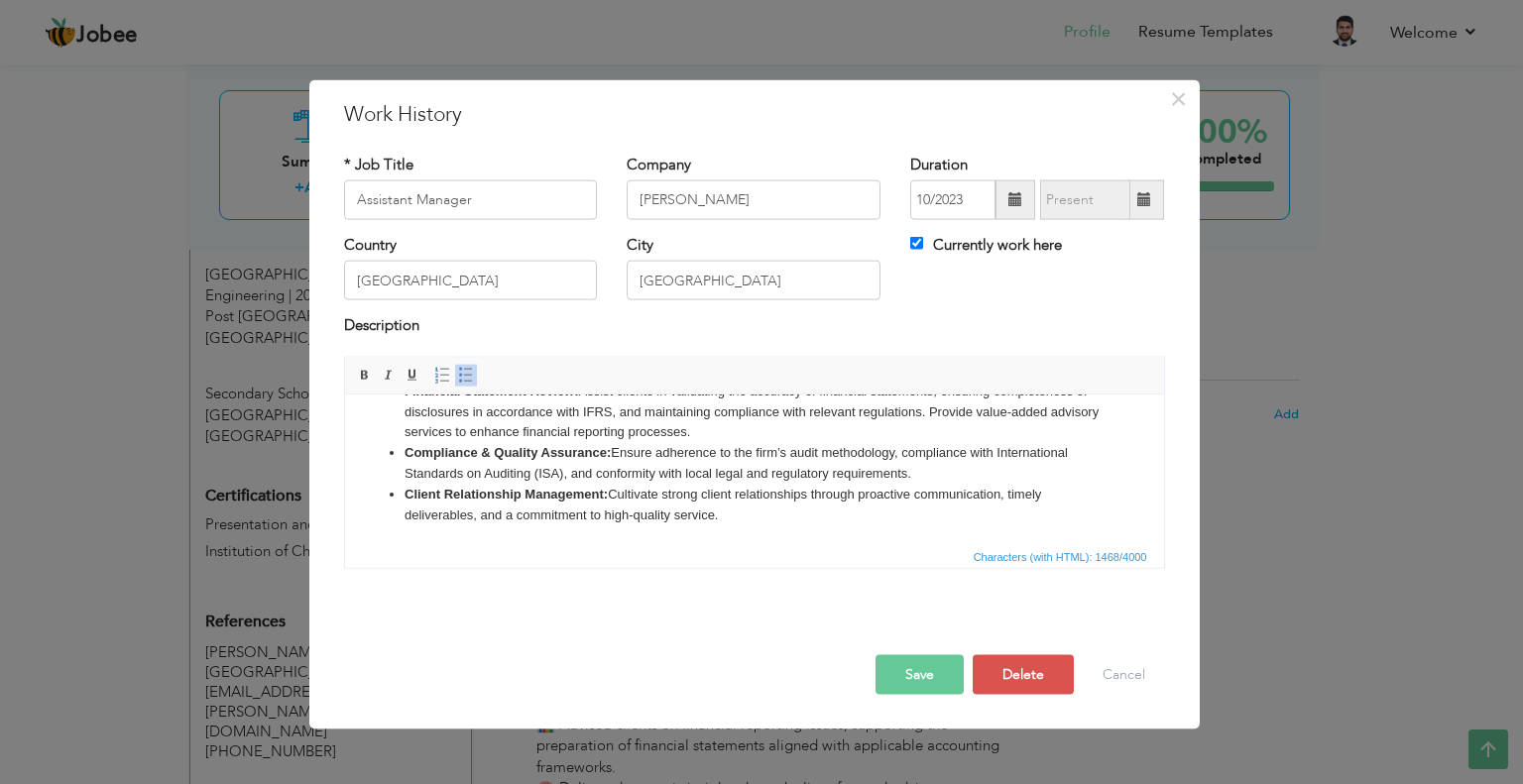 click on "Save" at bounding box center (919, 674) 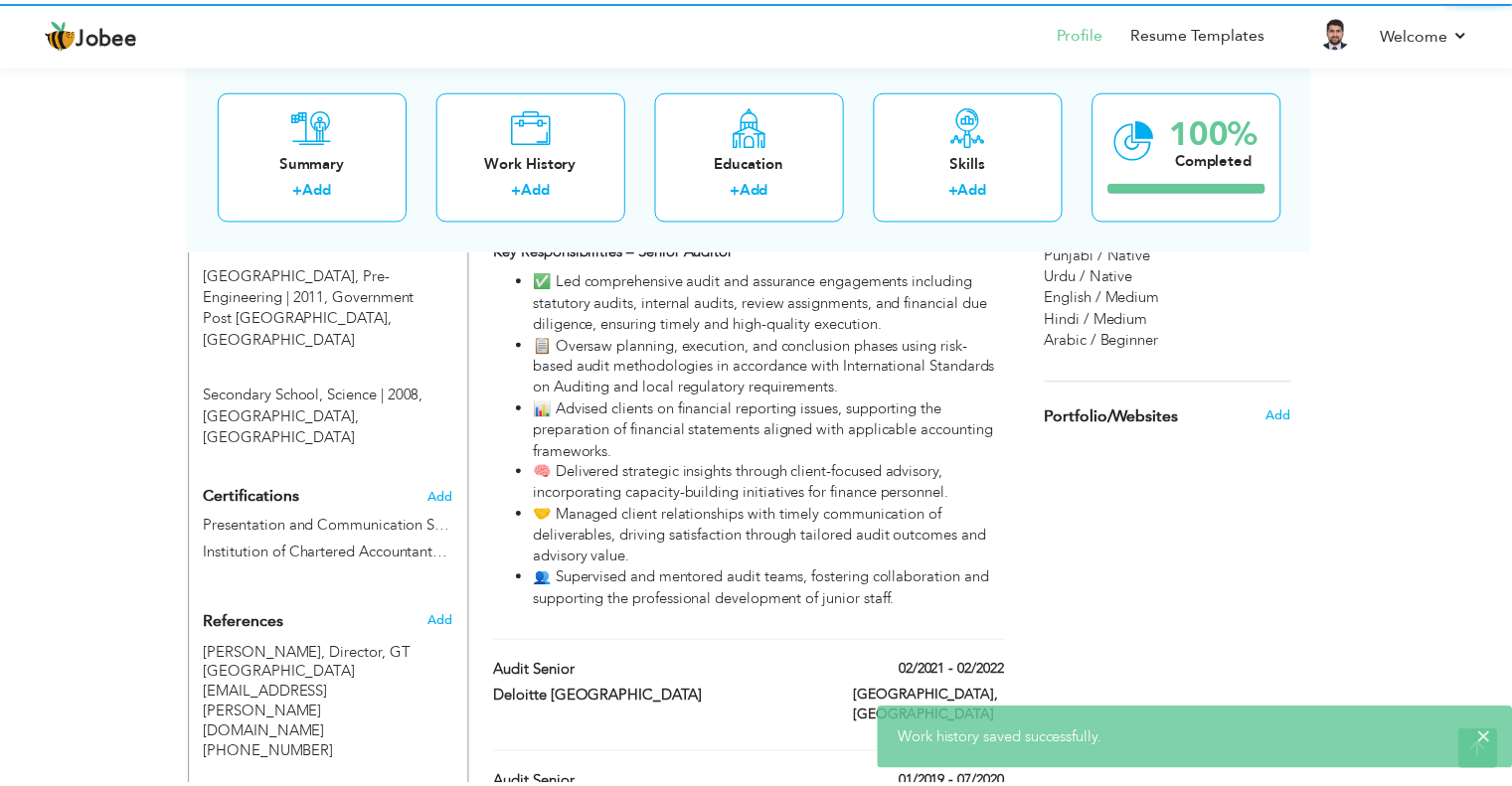 scroll, scrollTop: 0, scrollLeft: 0, axis: both 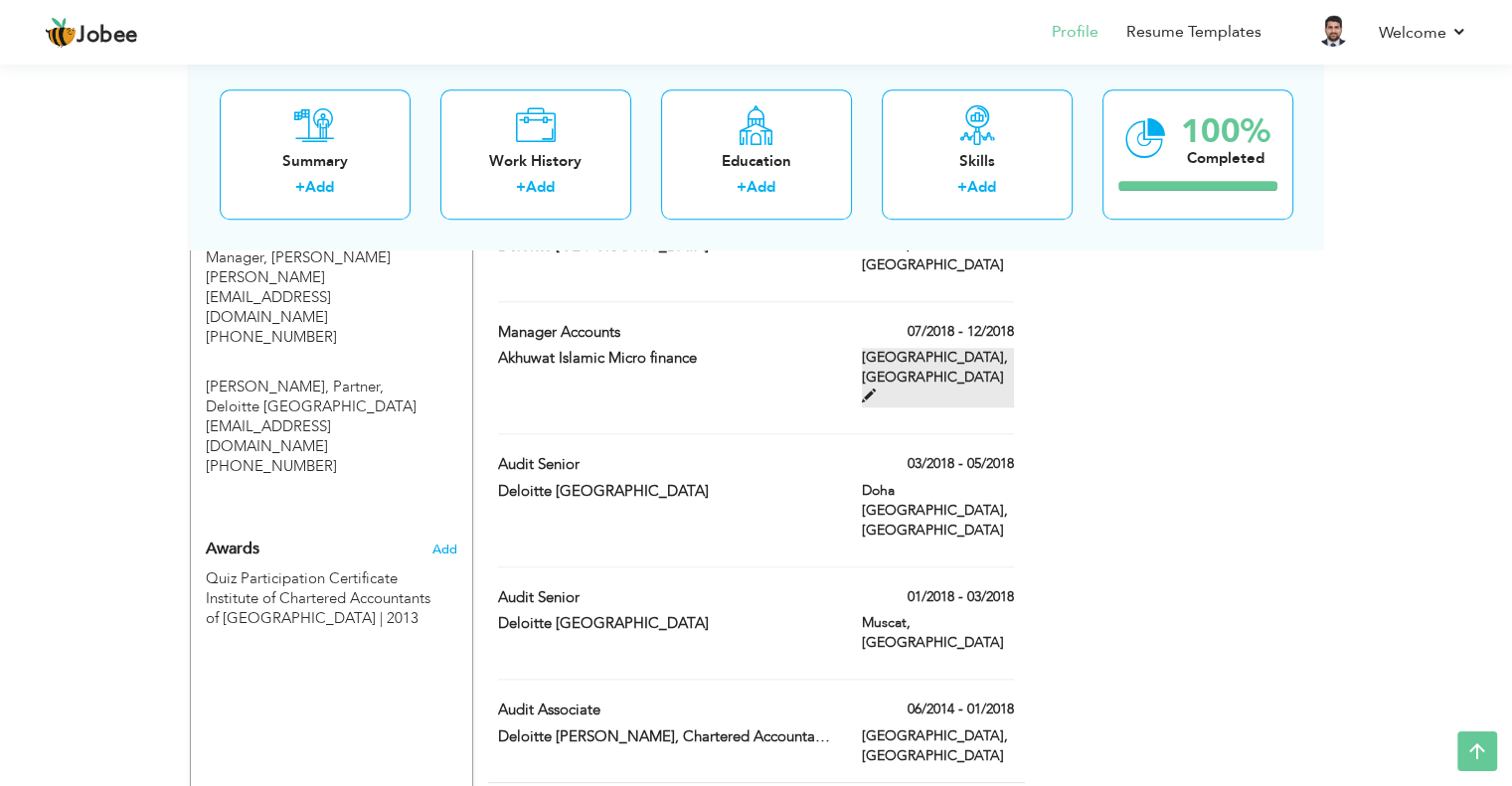 click on "[GEOGRAPHIC_DATA], [GEOGRAPHIC_DATA]" at bounding box center (937, 378) 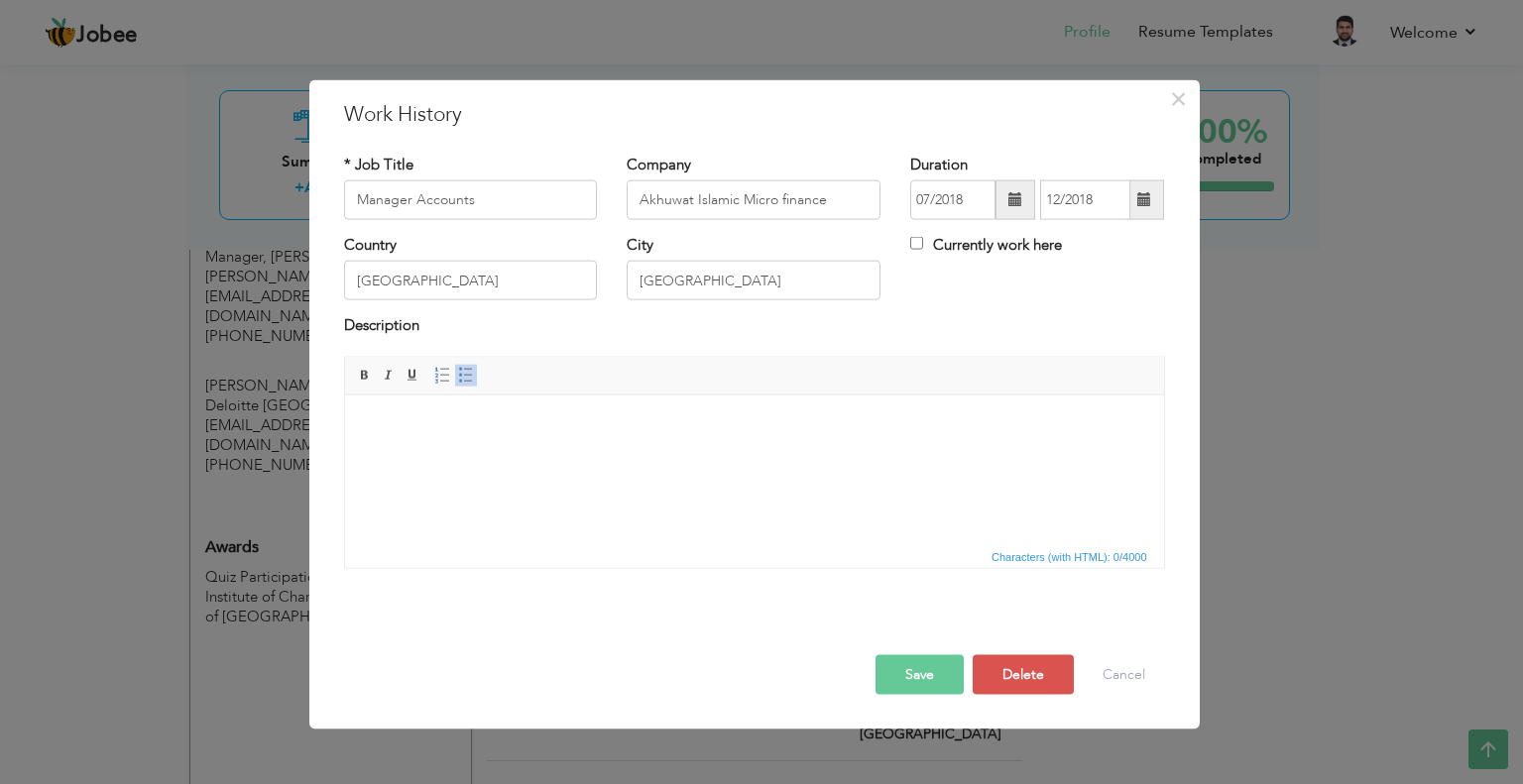 click at bounding box center (754, 424) 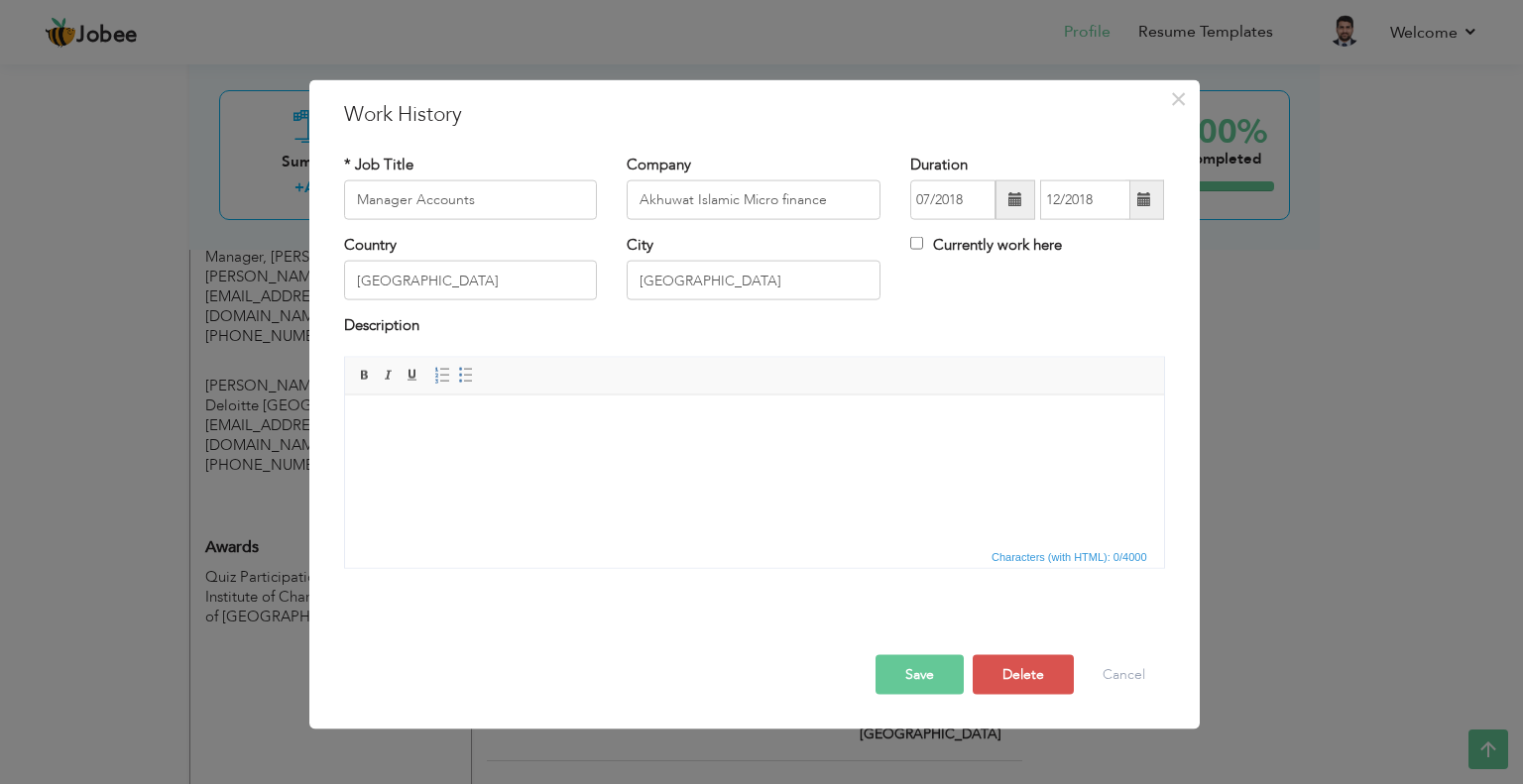 scroll, scrollTop: 45, scrollLeft: 0, axis: vertical 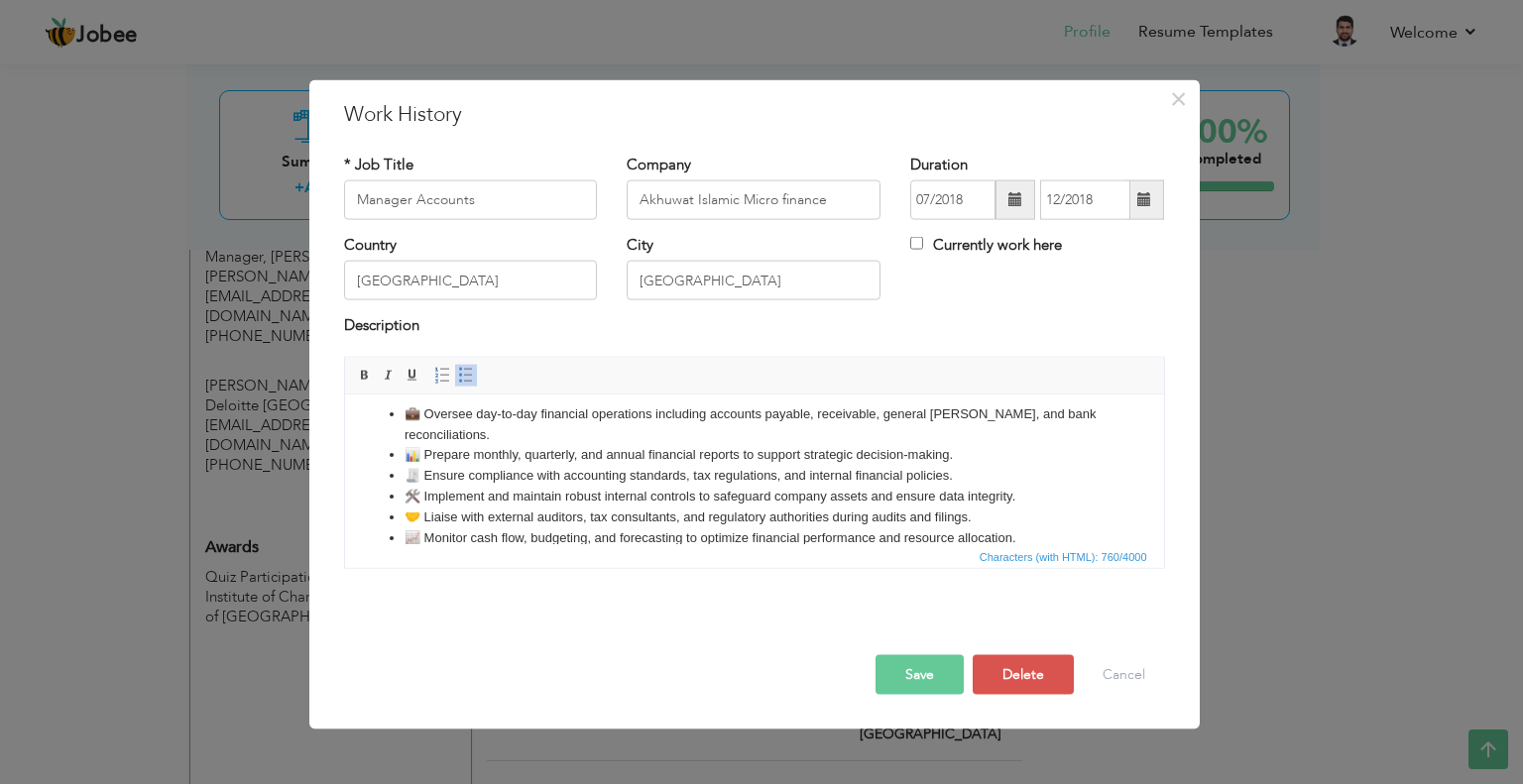 click on "Save" at bounding box center (919, 674) 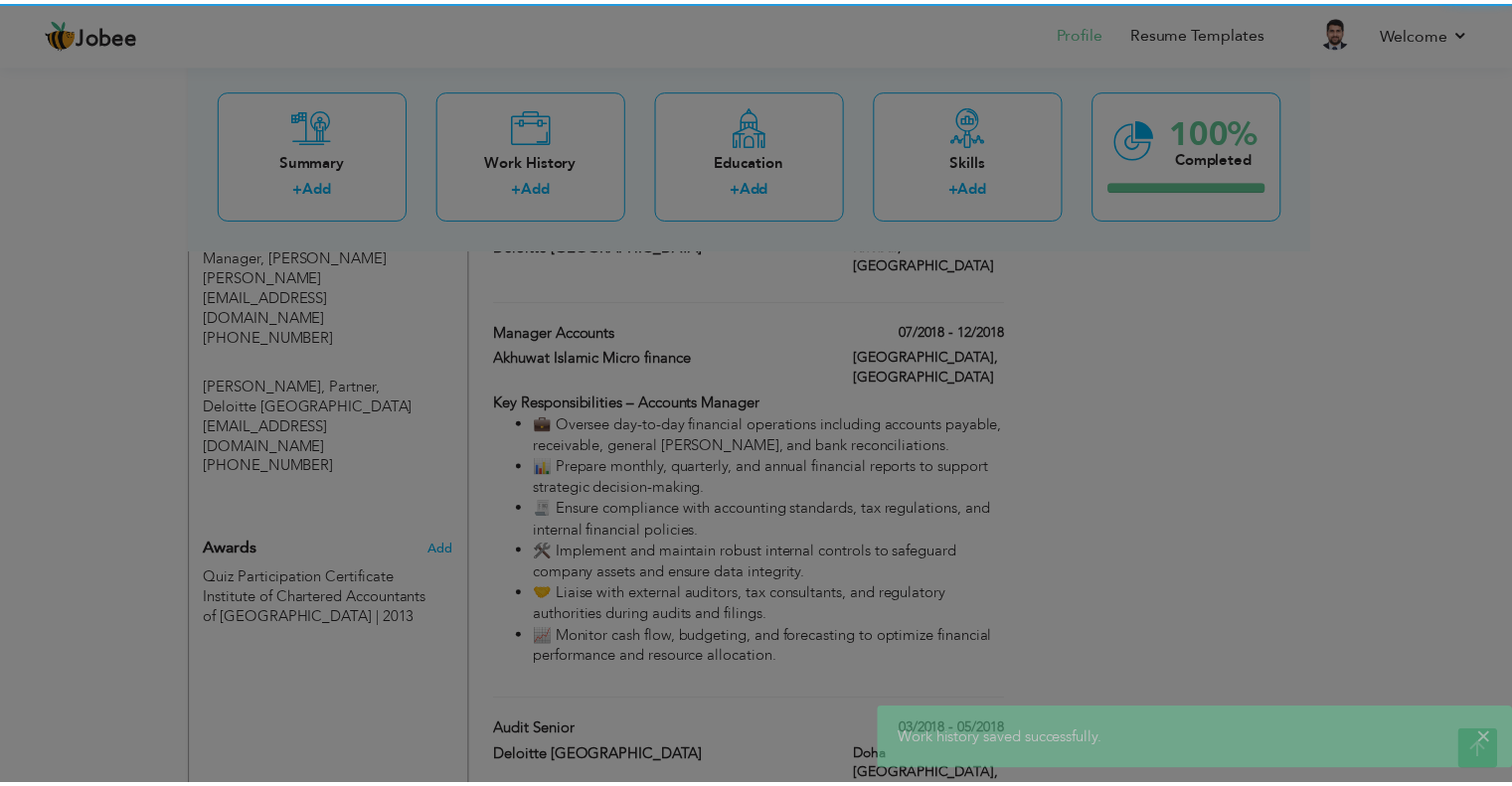 scroll, scrollTop: 0, scrollLeft: 0, axis: both 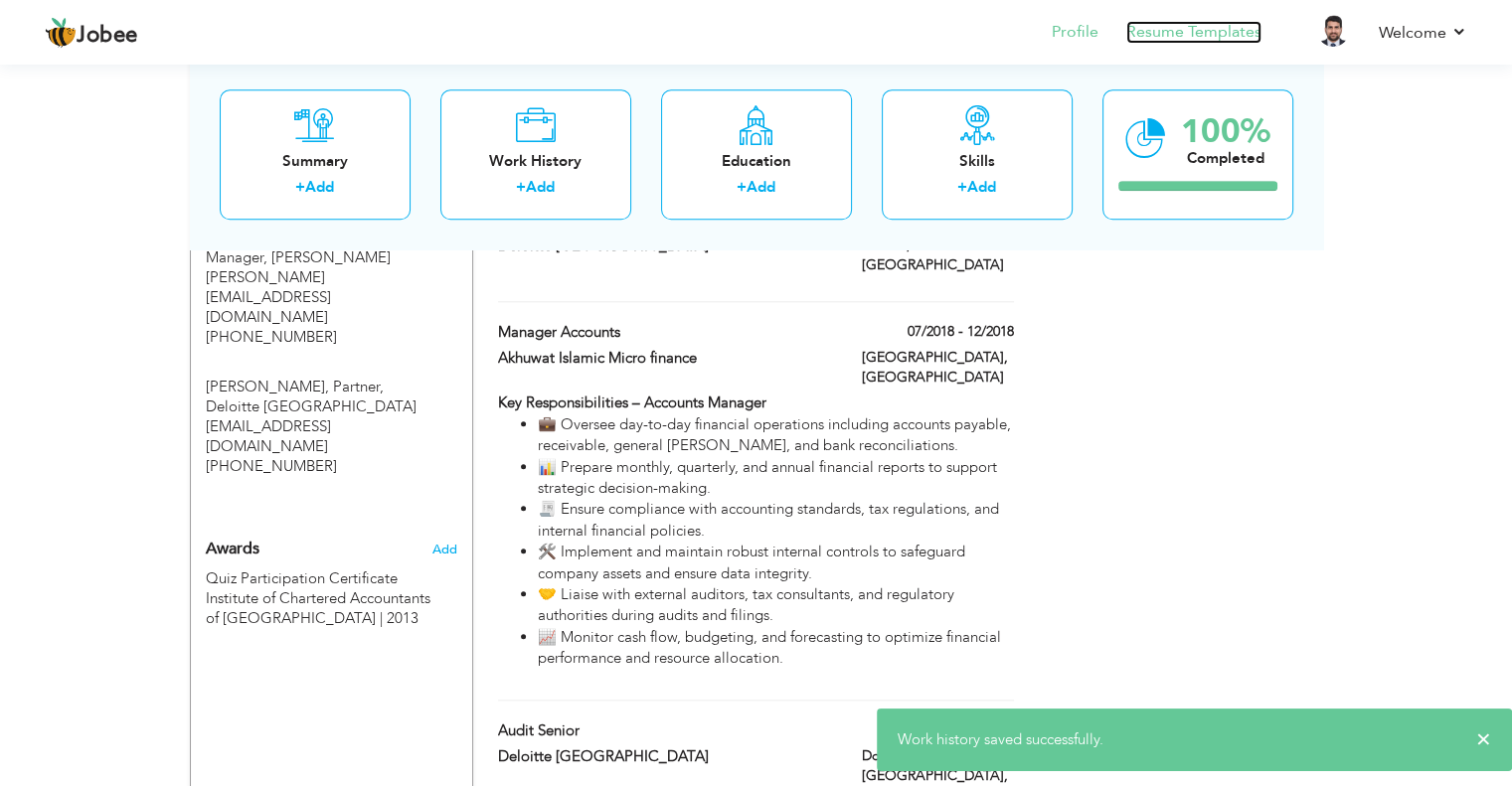 click on "Resume Templates" at bounding box center [1194, 32] 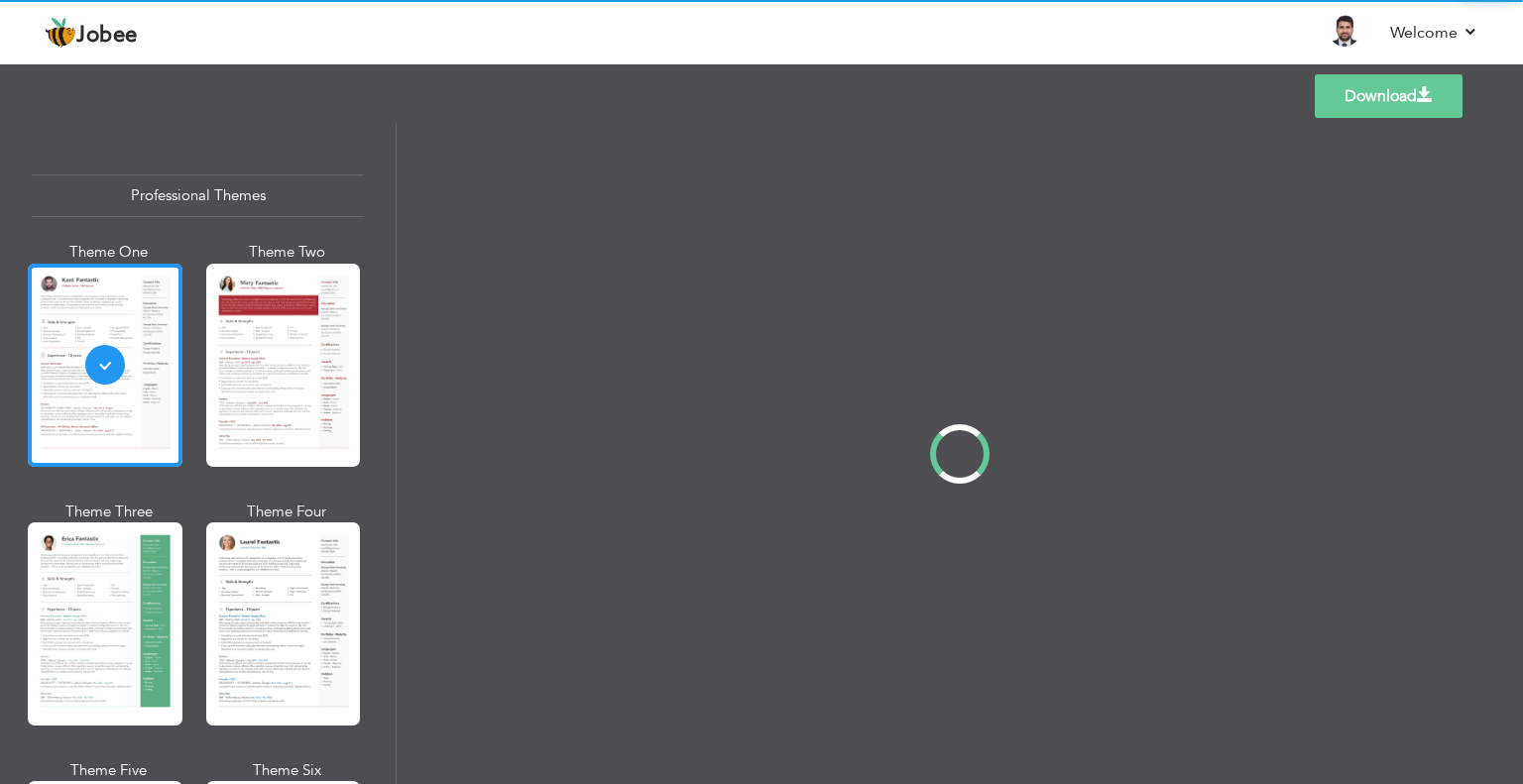 scroll, scrollTop: 0, scrollLeft: 0, axis: both 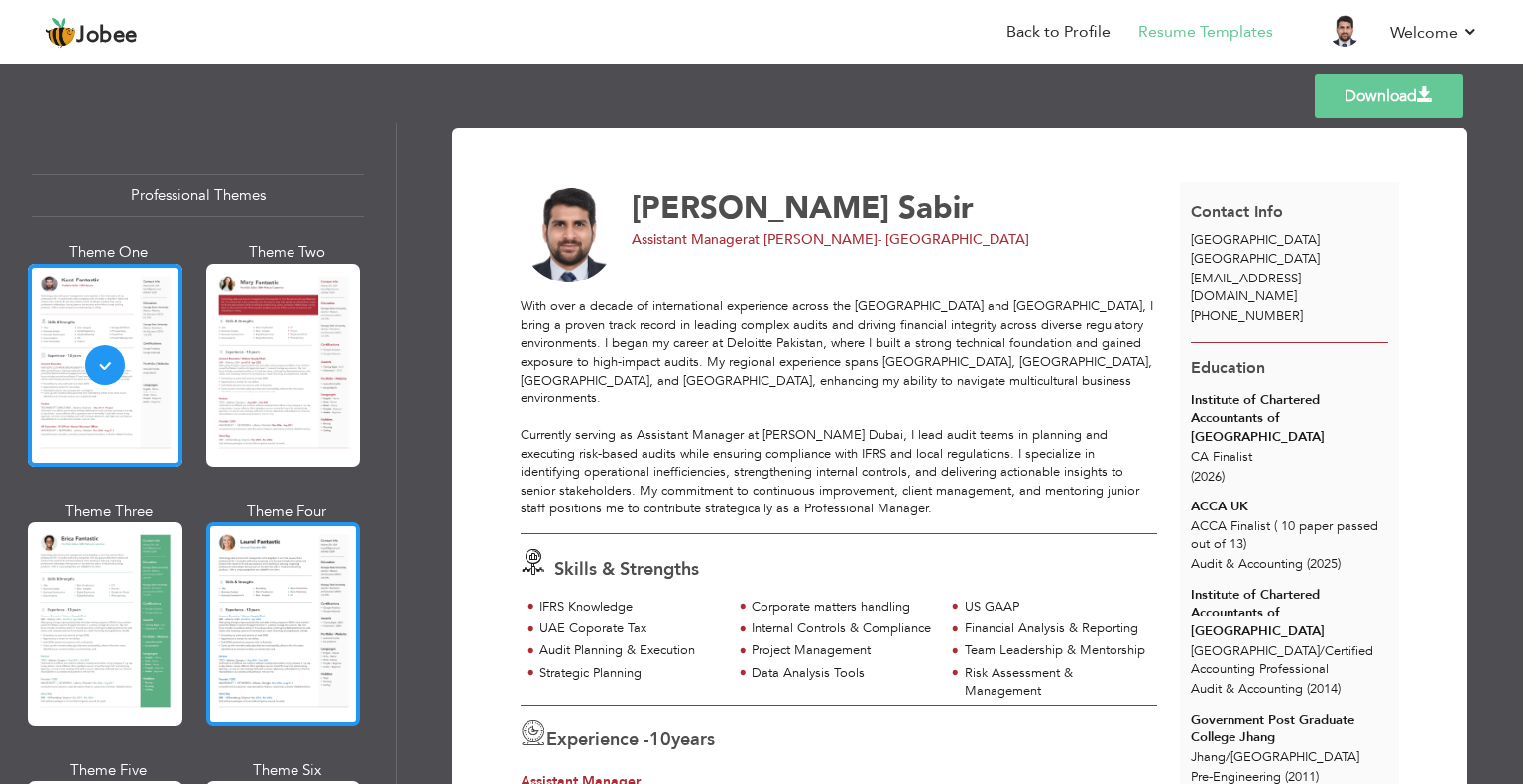 click at bounding box center [284, 623] 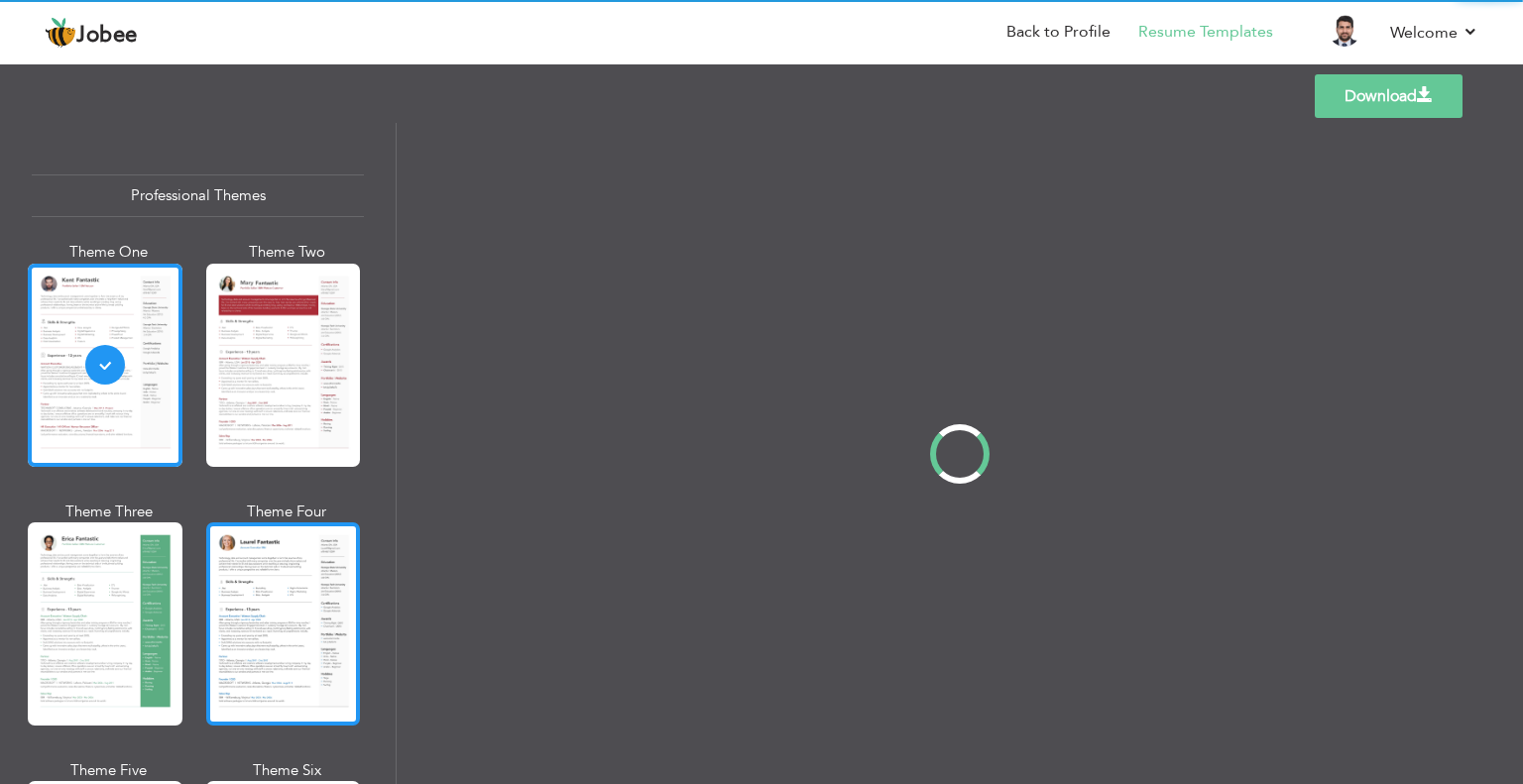click on "Professional Themes
Theme One
Theme Two
Theme Three
Theme Four" at bounding box center [762, 453] 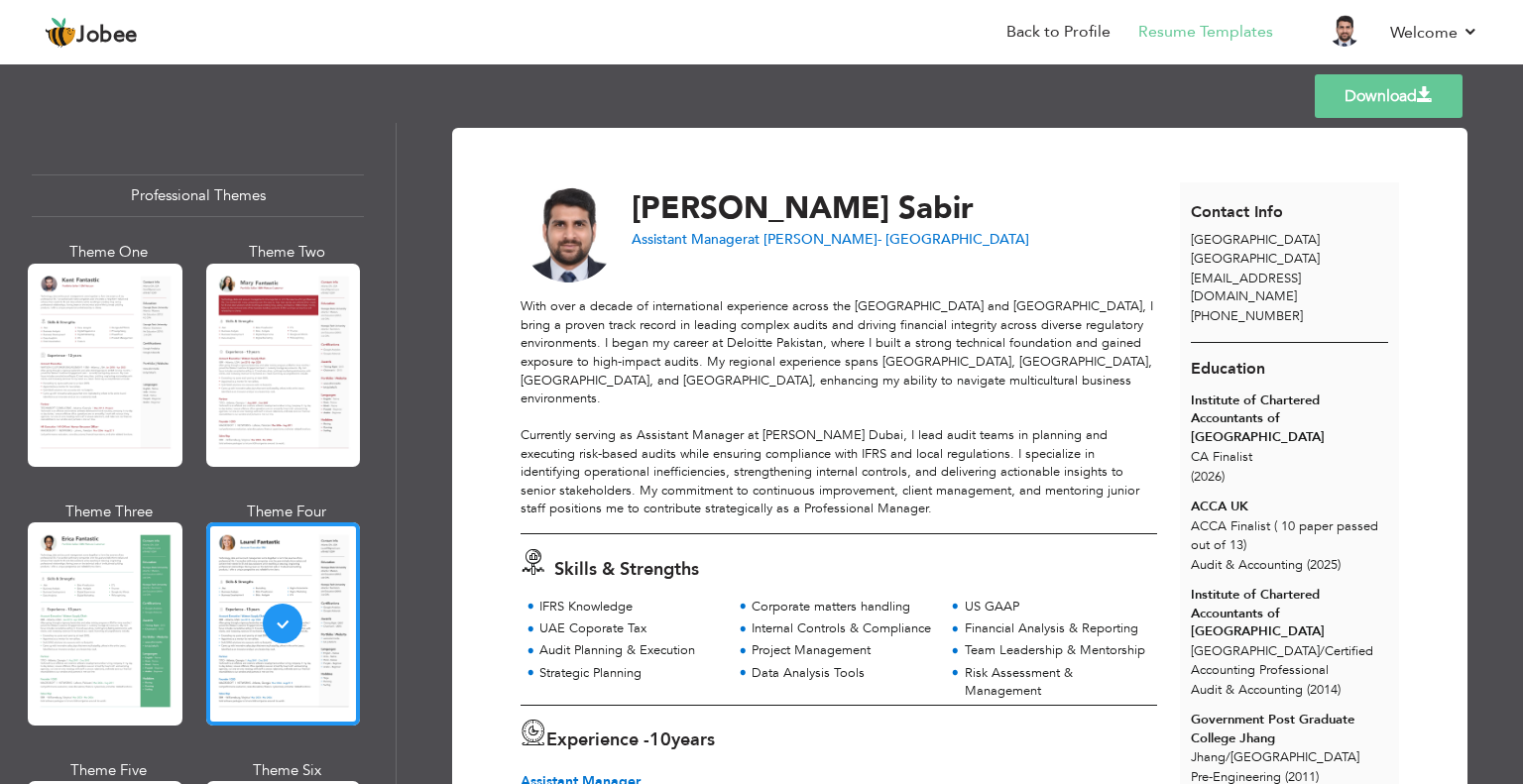 click on "Download" at bounding box center [1388, 96] 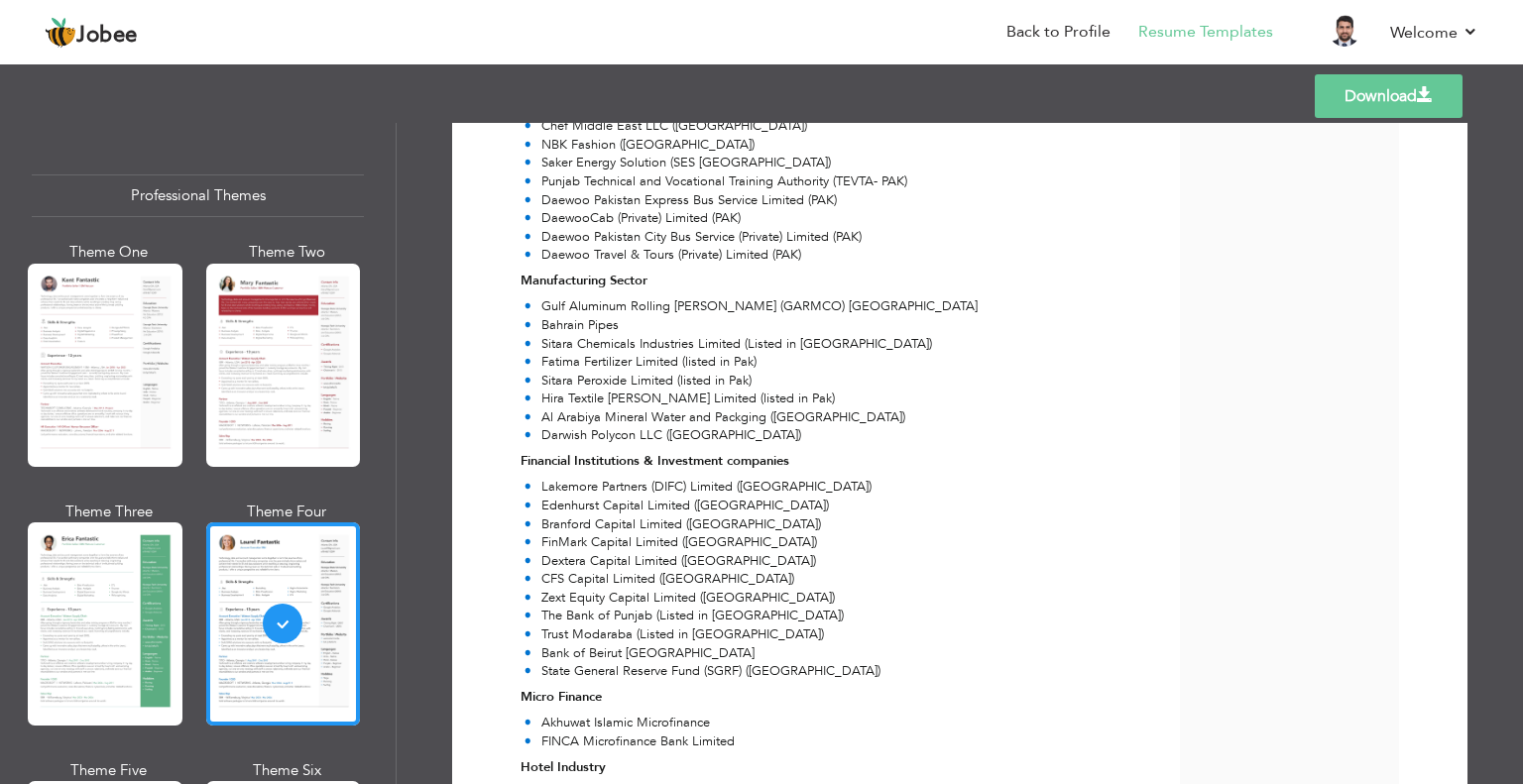 scroll, scrollTop: 0, scrollLeft: 0, axis: both 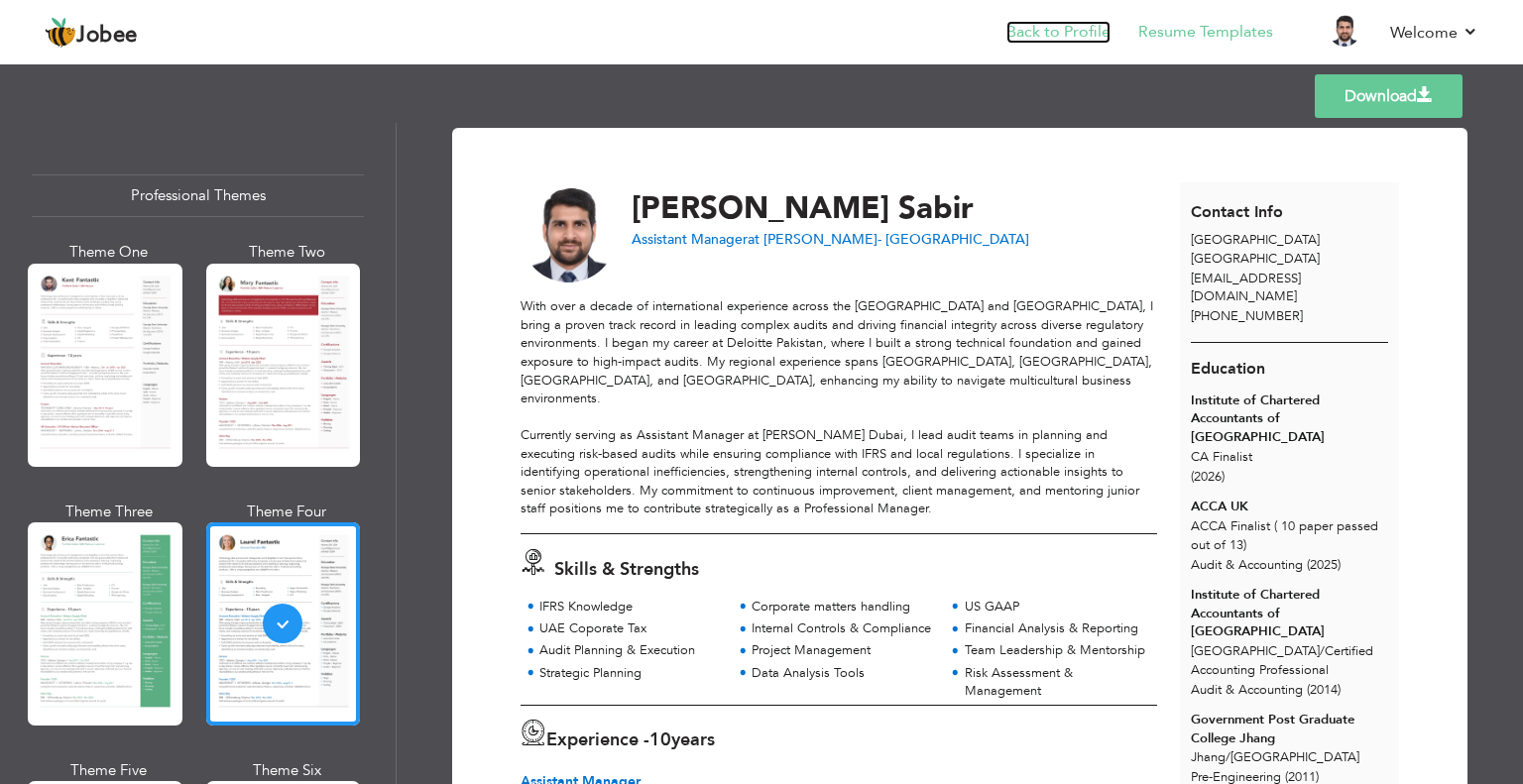 click on "Back to Profile" at bounding box center [1058, 32] 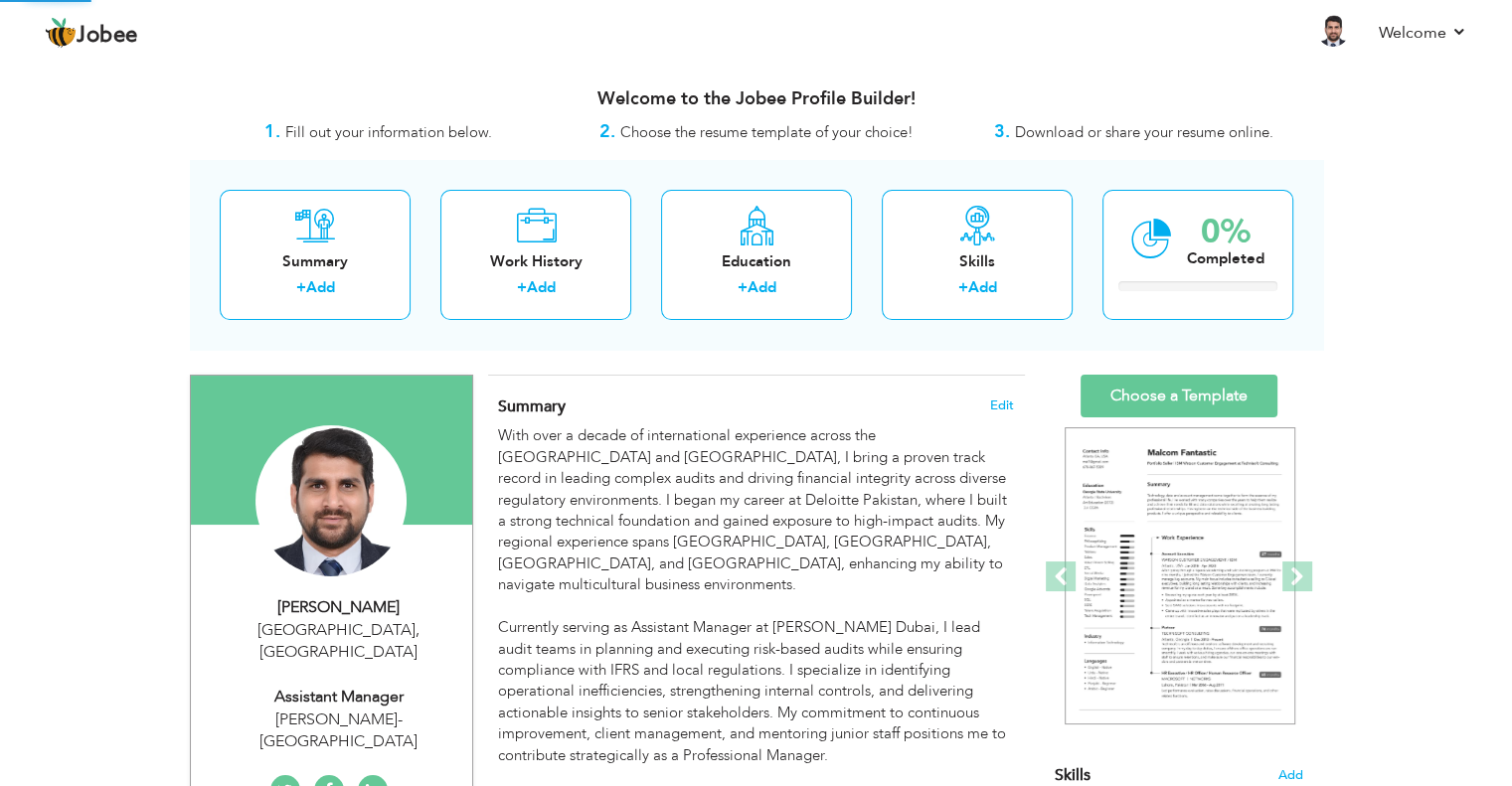 scroll, scrollTop: 0, scrollLeft: 0, axis: both 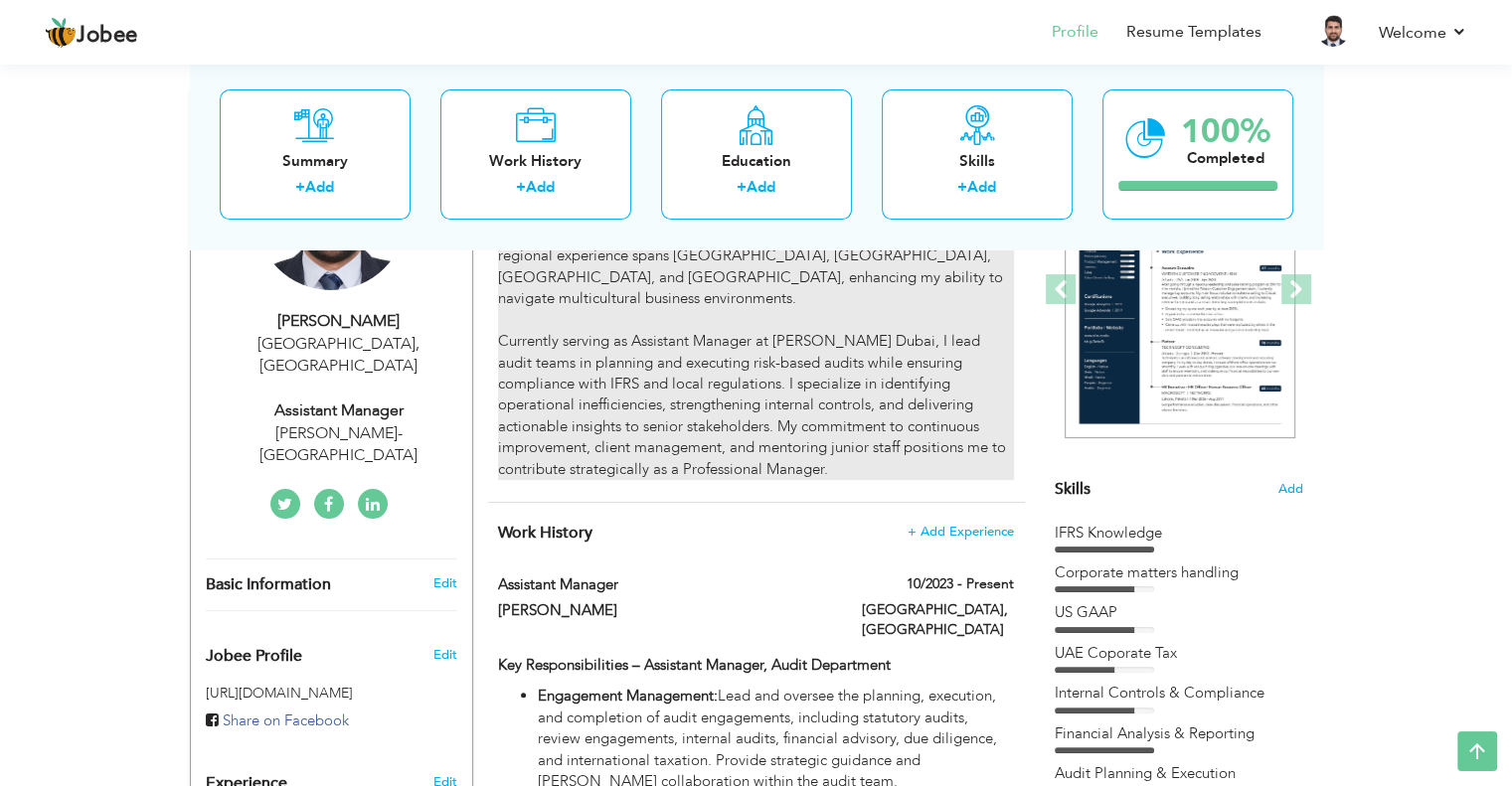 click on "Currently serving as Assistant Manager at [PERSON_NAME] Dubai, I lead audit teams in planning and executing risk-based audits while ensuring compliance with IFRS and local regulations. I specialize in identifying operational inefficiencies, strengthening internal controls, and delivering actionable insights to senior stakeholders. My commitment to continuous improvement, client management, and mentoring junior staff positions me to contribute strategically as a Professional Manager." at bounding box center (756, 405) 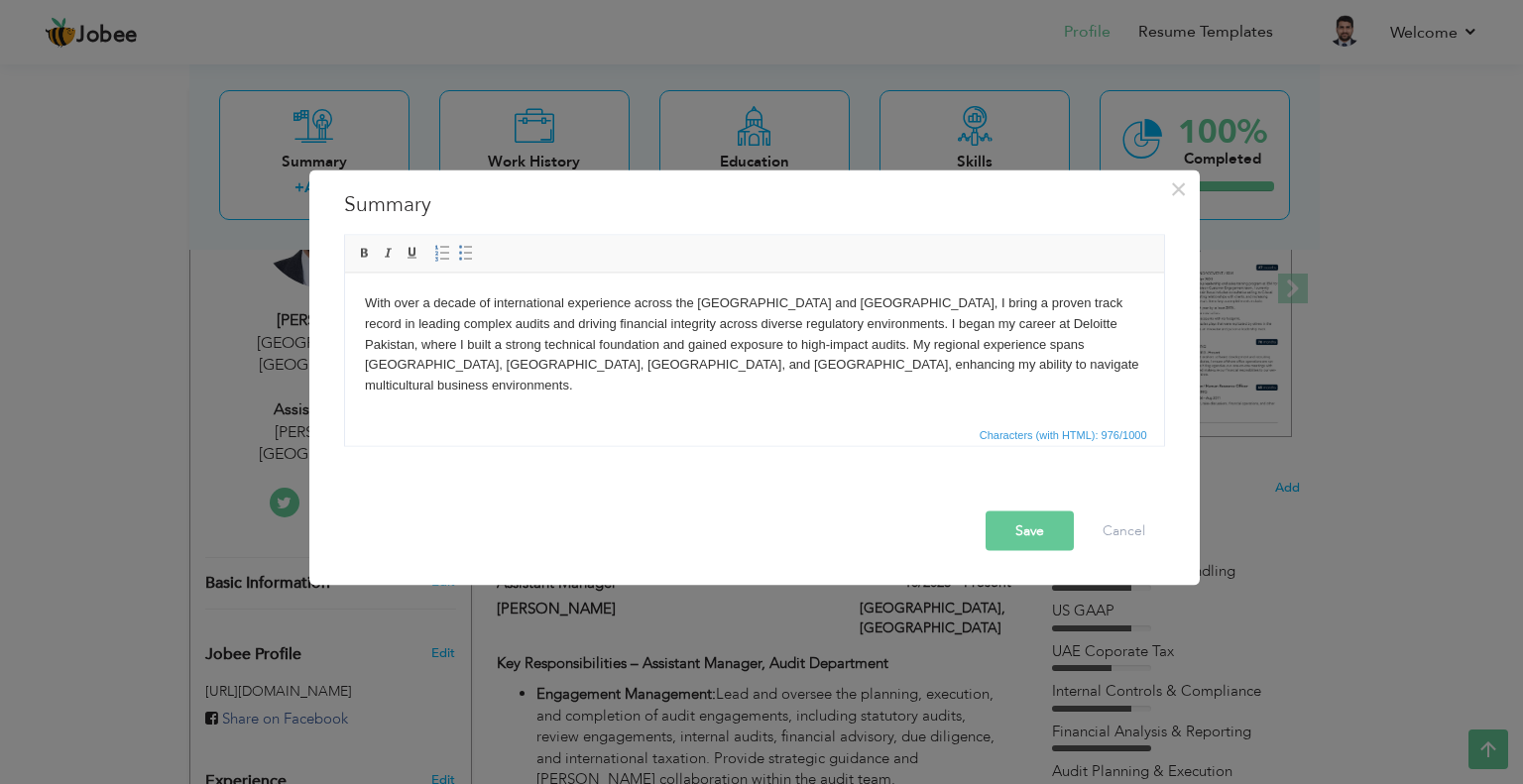 click on "With over a decade of international experience across the [GEOGRAPHIC_DATA] and [GEOGRAPHIC_DATA], I bring a proven track record in leading complex audits and driving financial integrity across diverse regulatory environments. I began my career at Deloitte Pakistan, where I built a strong technical foundation and gained exposure to high-impact audits. My regional experience spans [GEOGRAPHIC_DATA], [GEOGRAPHIC_DATA], [GEOGRAPHIC_DATA], and [GEOGRAPHIC_DATA], enhancing my ability to navigate multicultural business environments.   Currently serving as Assistant Manager at [PERSON_NAME] Dubai, I lead audit teams in planning and executing risk-based audits while ensuring compliance with IFRS and local regulations. I specialize in identifying operational inefficiencies, strengthening internal controls, and delivering actionable insights to senior stakeholders. My commitment to continuous improvement, client management, and mentoring junior staff positions me to contribute strategically as a Professional Manager." at bounding box center [754, 395] 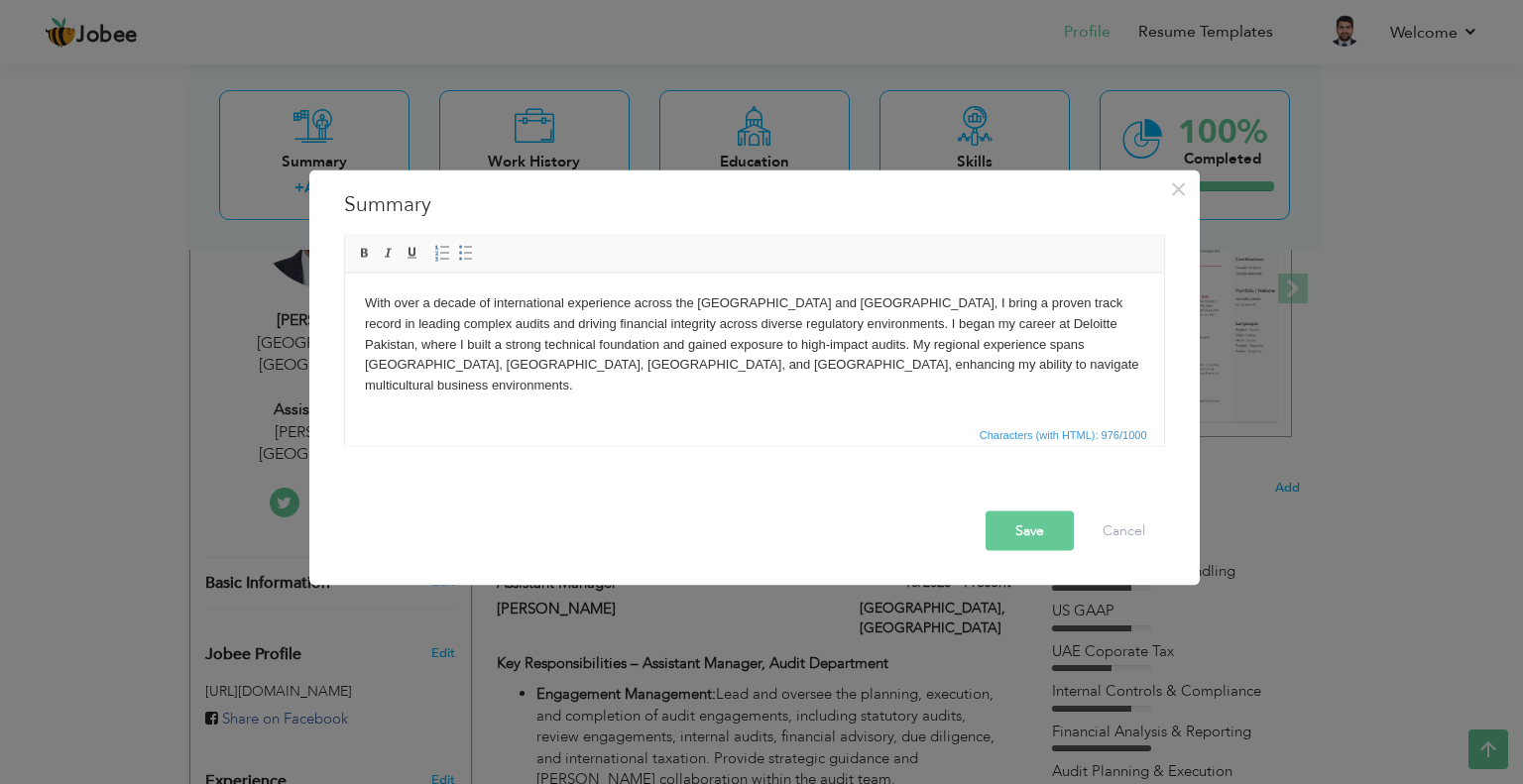scroll, scrollTop: 0, scrollLeft: 0, axis: both 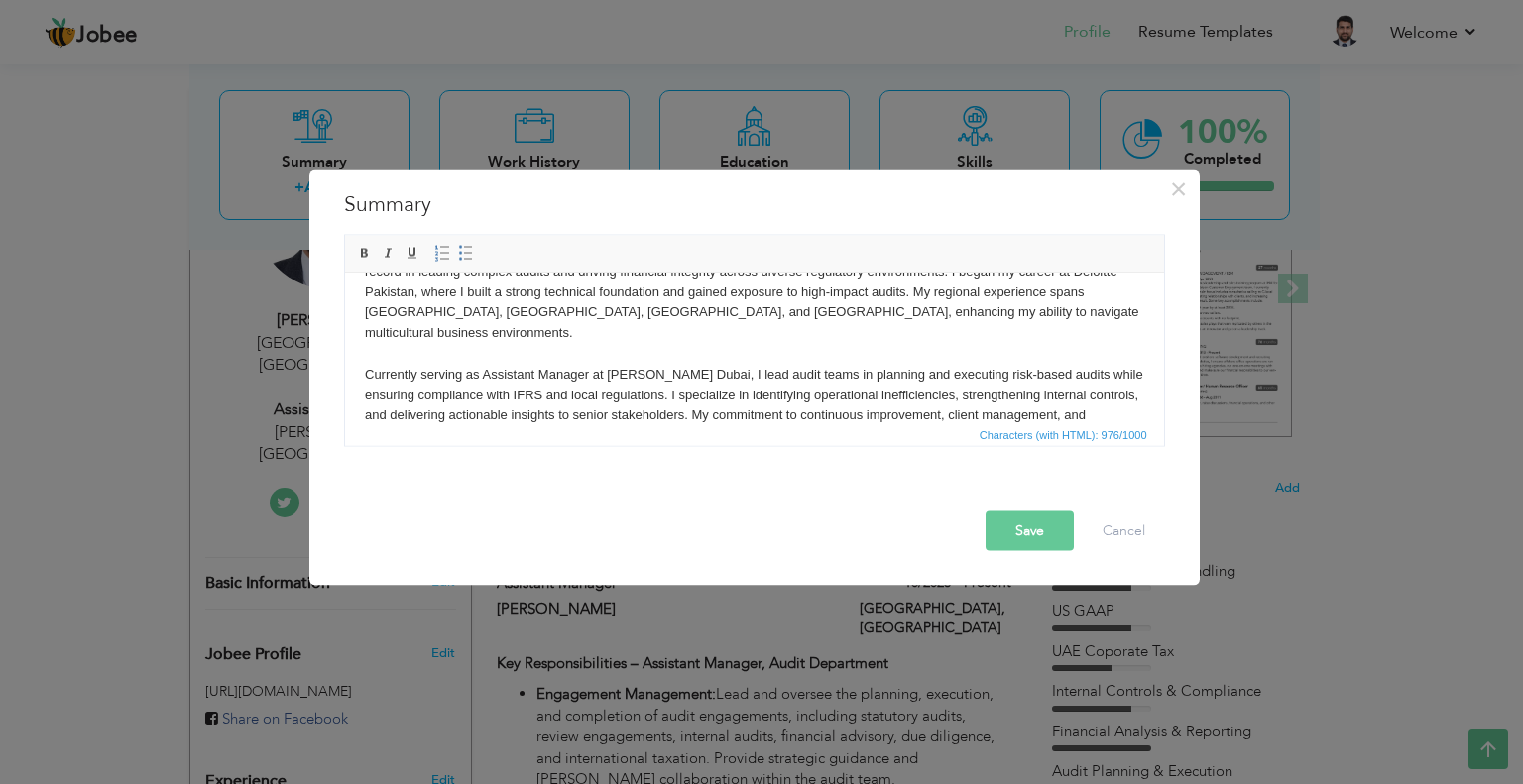type 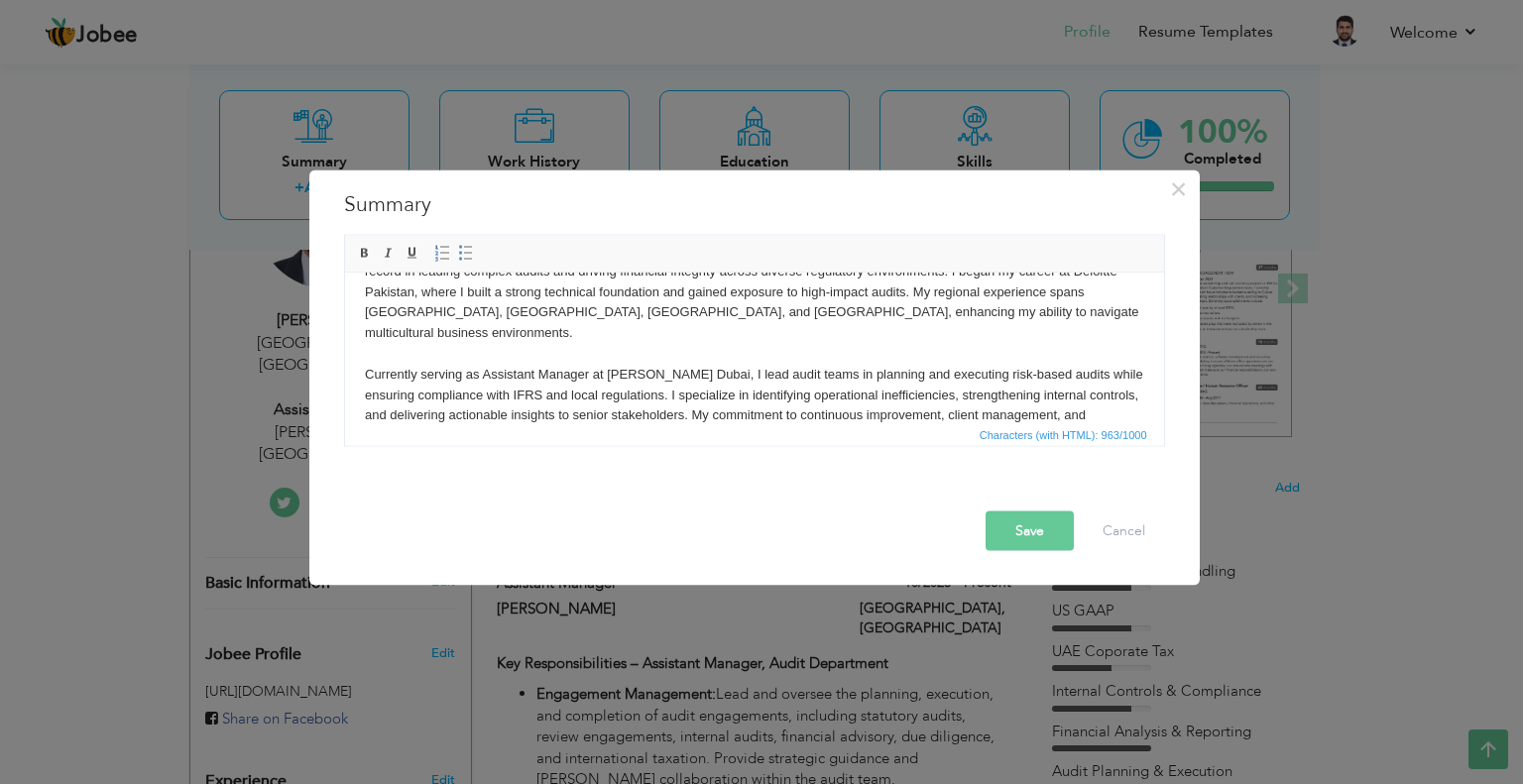 click on "Save" at bounding box center (1029, 530) 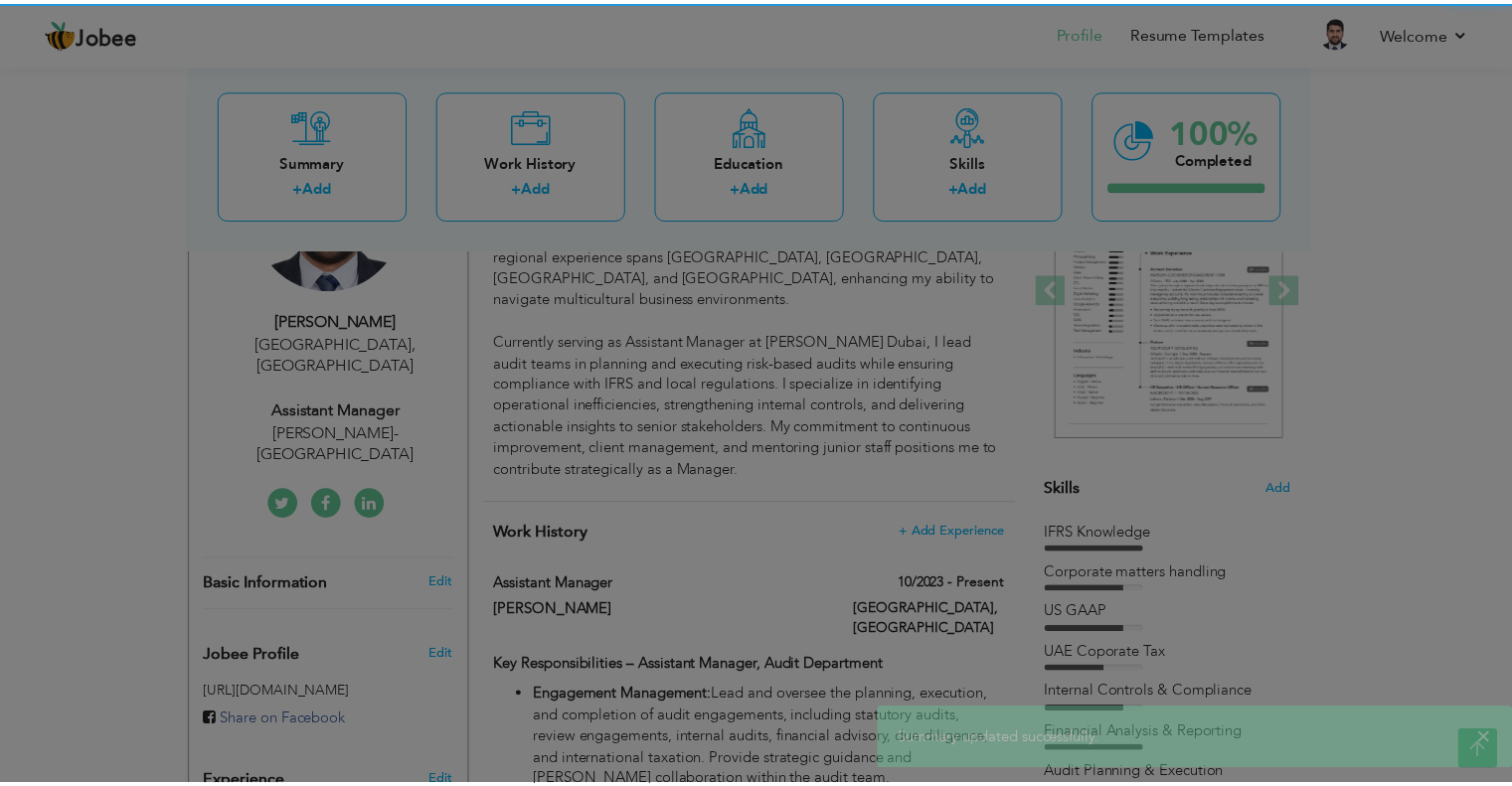 scroll, scrollTop: 0, scrollLeft: 0, axis: both 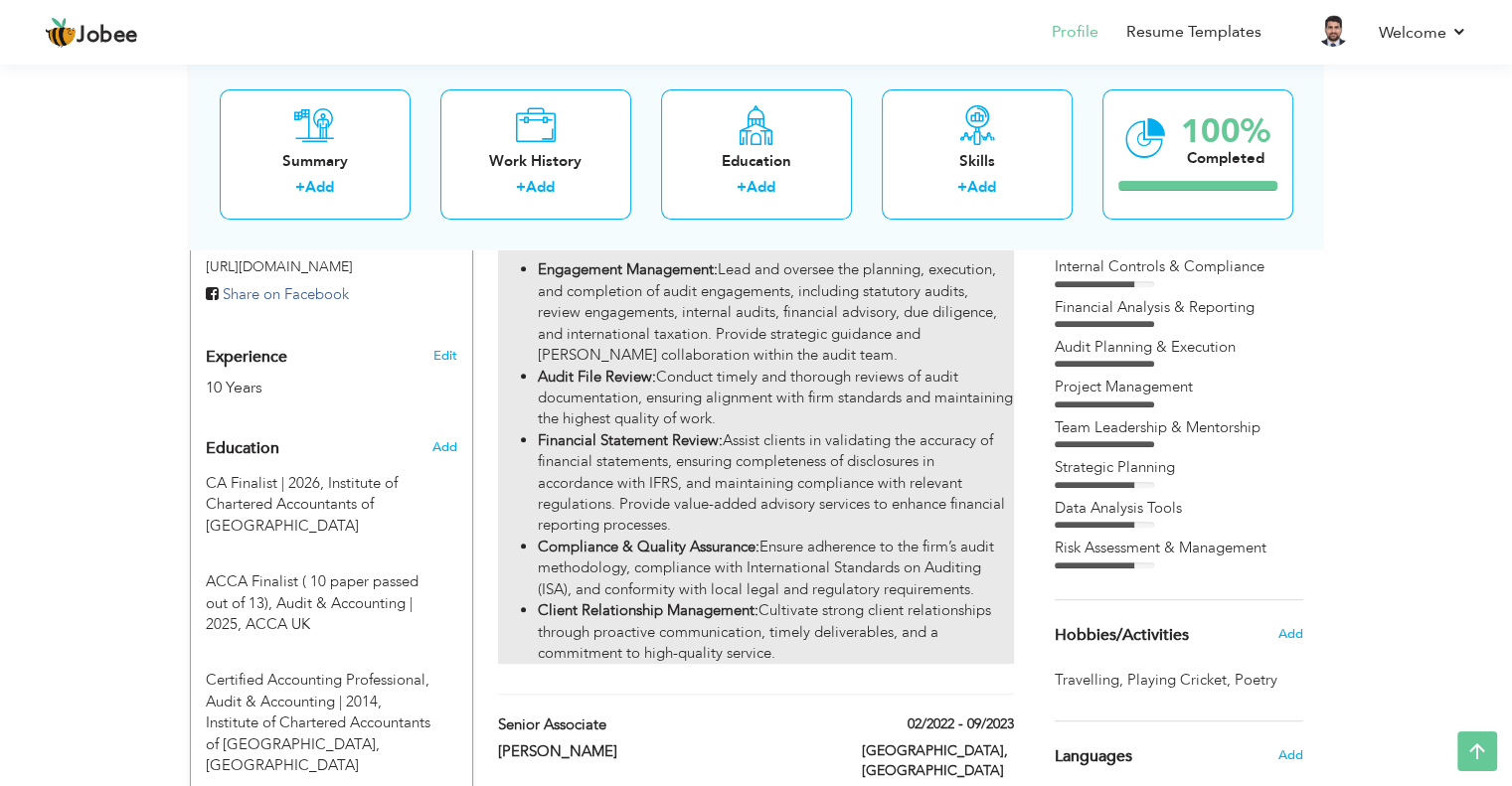 click on "Compliance & Quality Assurance:  Ensure adherence to the firm’s audit methodology, compliance with International Standards on Auditing (ISA), and conformity with local legal and regulatory requirements." at bounding box center [775, 568] 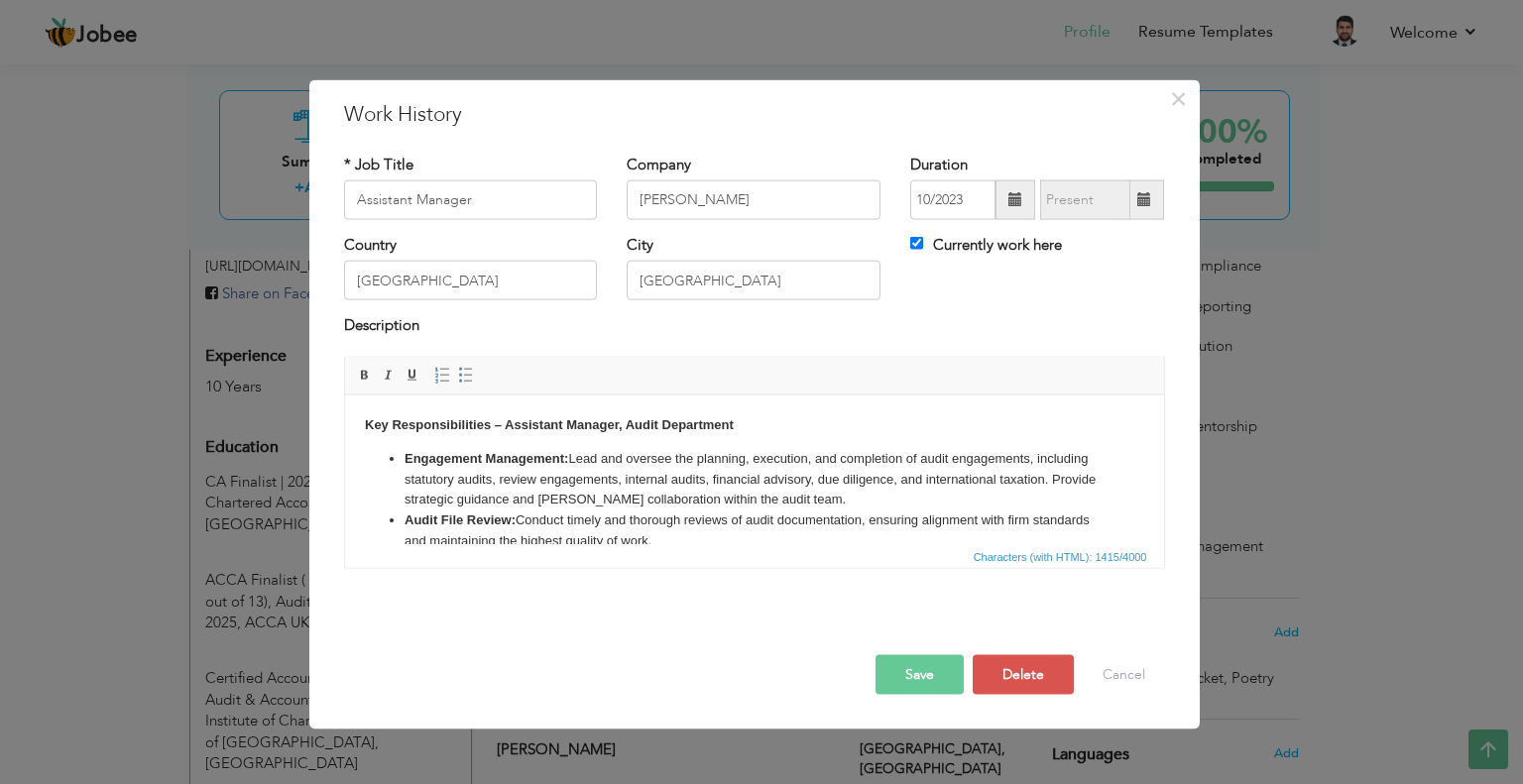 click on "Key Responsibilities – Assistant Manager, Audit Department Engagement Management:  Lead and oversee the planning, execution, and completion of audit engagements, including statutory audits, review engagements, internal audits, financial advisory, due diligence, and international taxation. Provide strategic guidance and foster collaboration within the audit team. Audit File Review:  Conduct timely and thorough reviews of audit documentation, ensuring alignment with firm standards and maintaining the highest quality of work. Financial Statement Review:  Assist clients in validating the accuracy of financial statements, ensuring completeness of disclosures in accordance with IFRS, and maintaining compliance with relevant regulations. Provide value-added advisory services to enhance financial reporting processes. Compliance & Quality Assurance: Client Relationship Management:  Cultivate strong client relationships through proactive communication, timely deliverables, and a commitment to high-quality service." at bounding box center (754, 554) 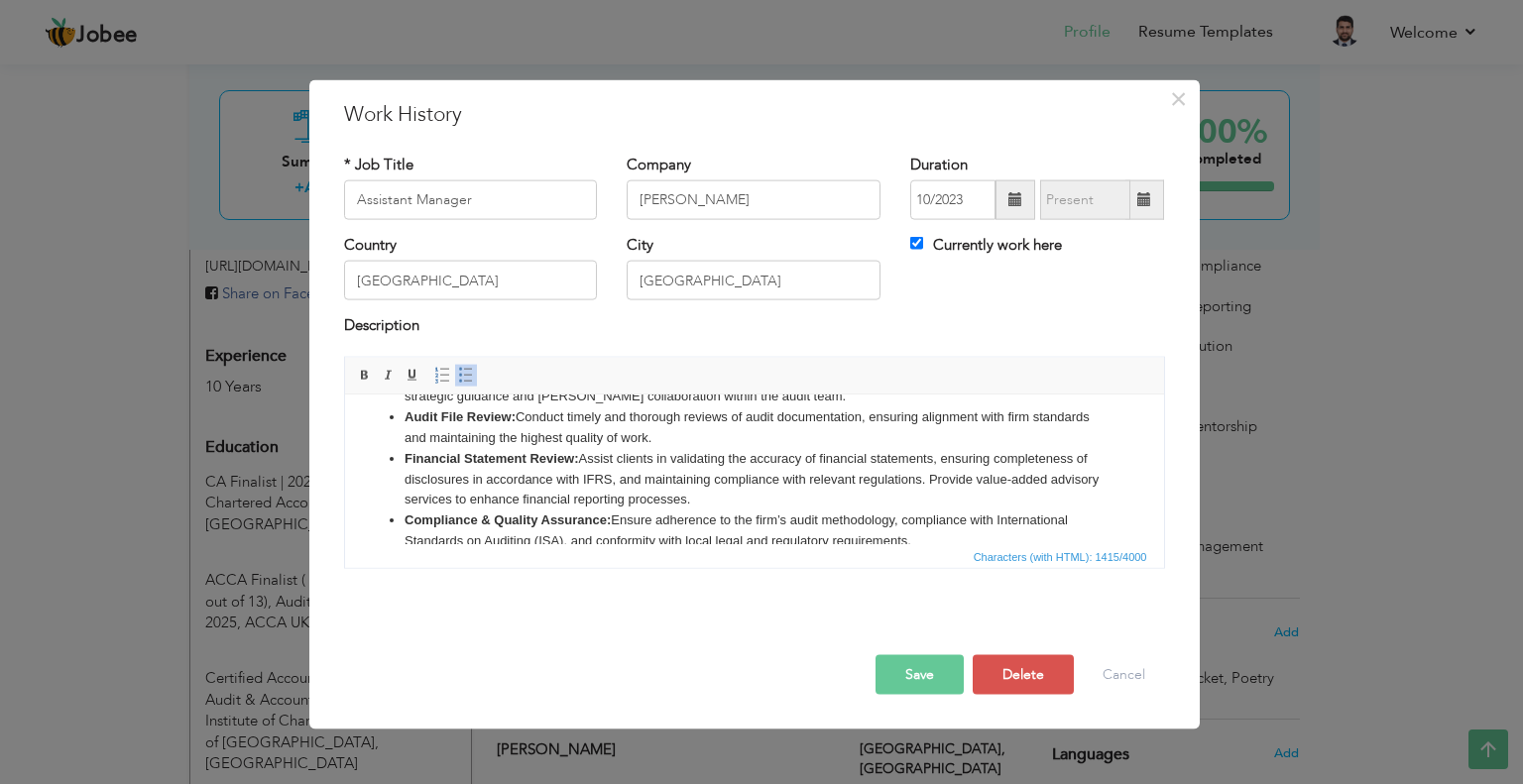 scroll, scrollTop: 170, scrollLeft: 0, axis: vertical 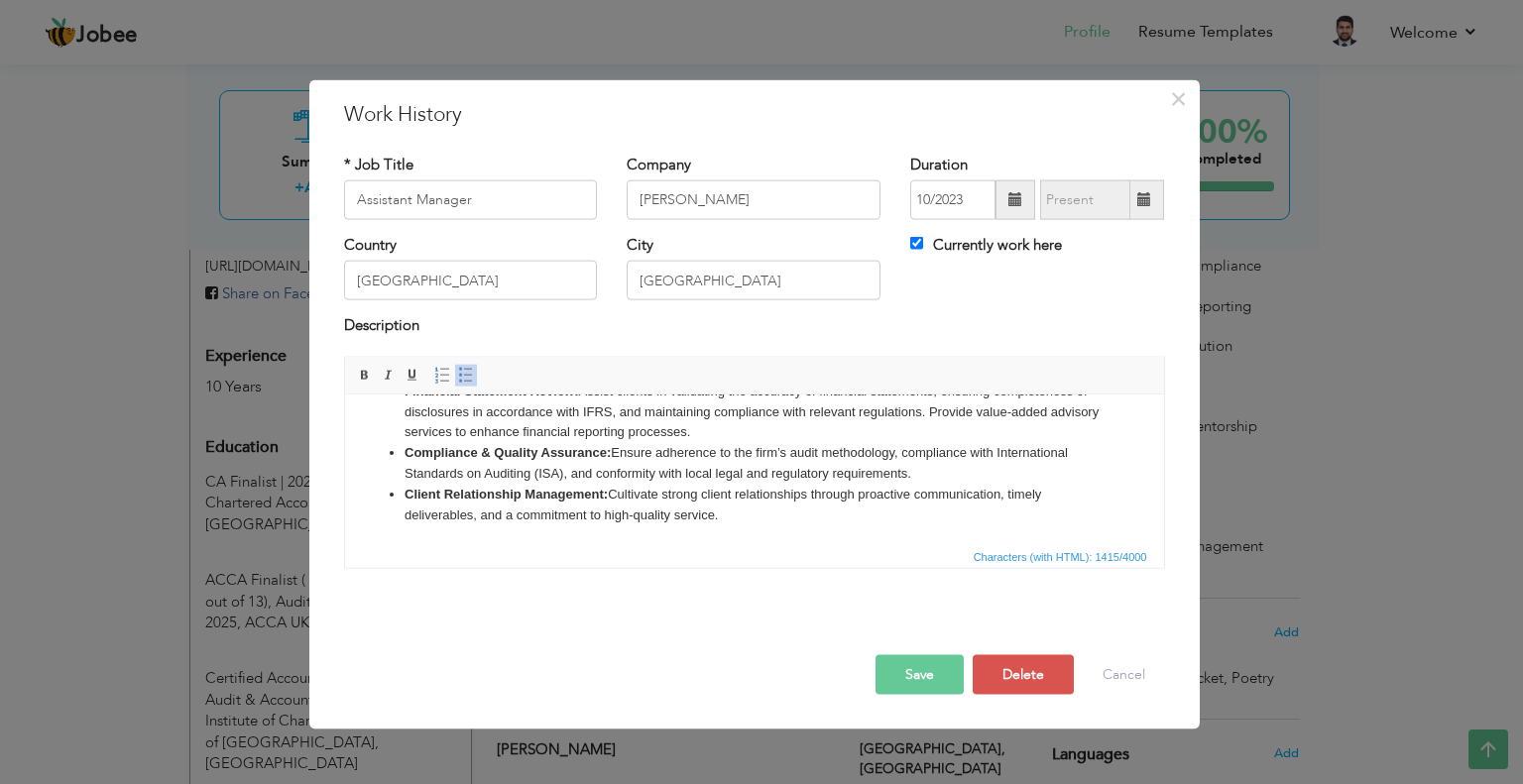 click on "Save" at bounding box center (919, 674) 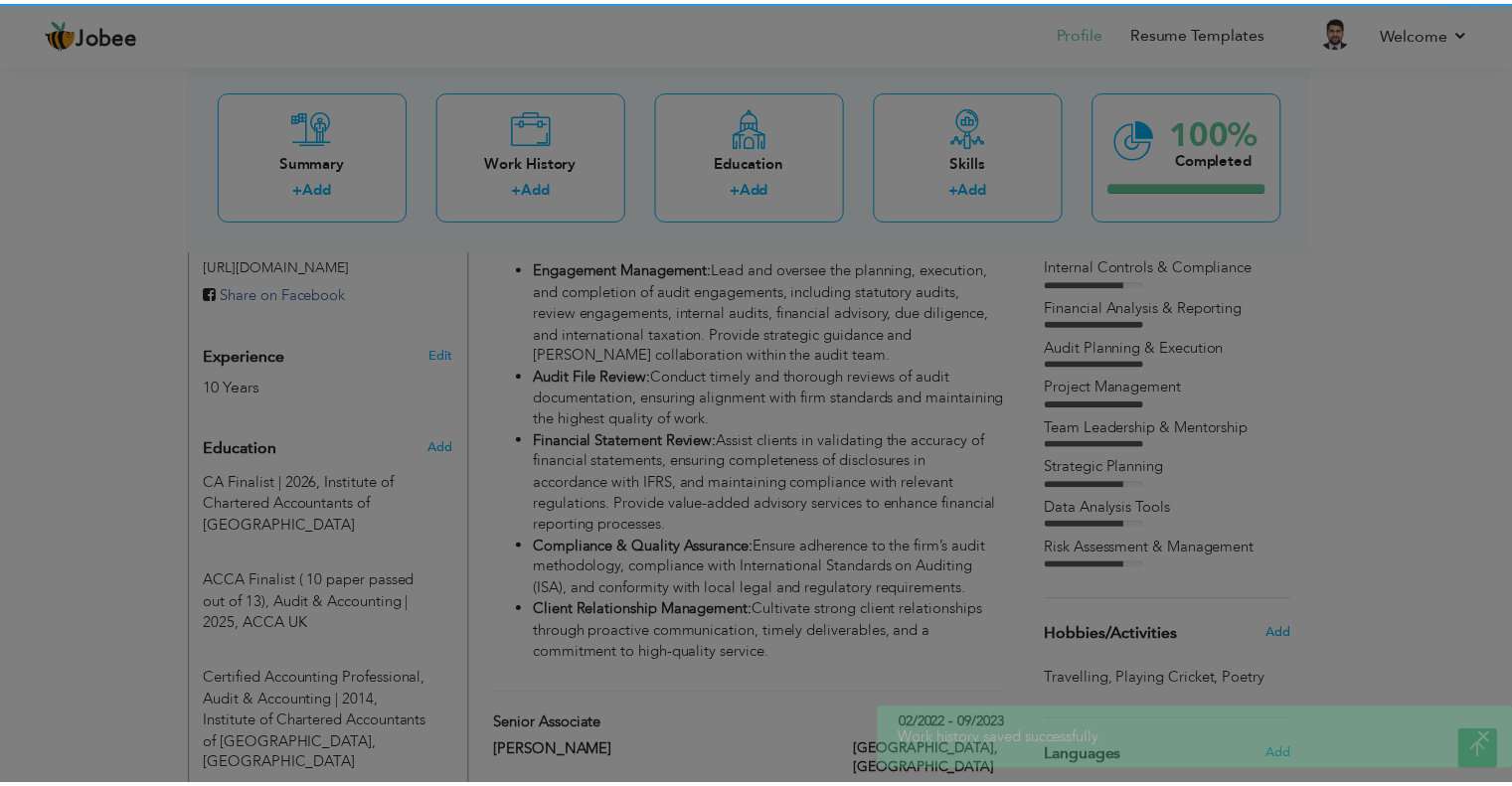 scroll, scrollTop: 0, scrollLeft: 0, axis: both 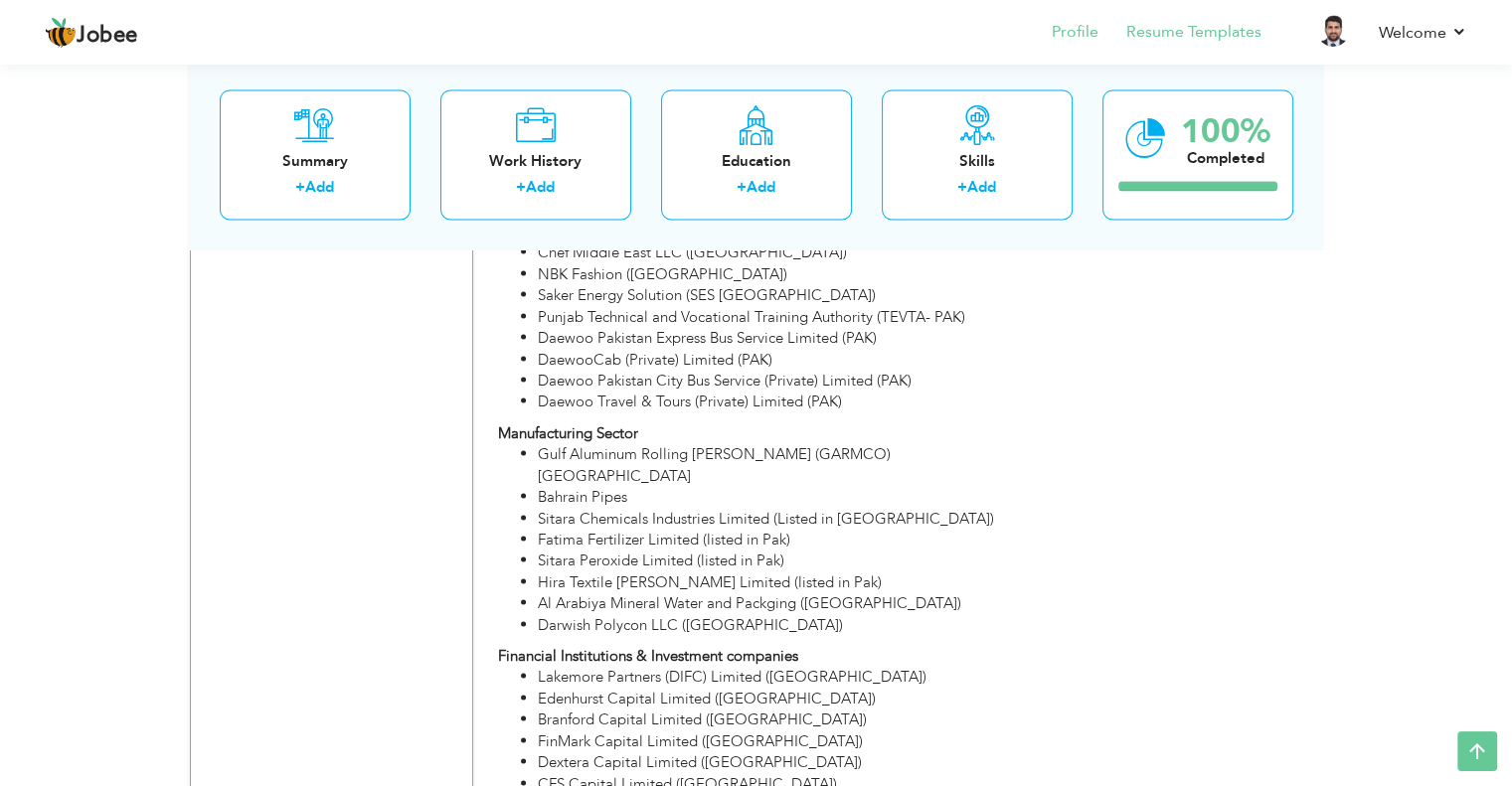 click on "Resume Templates" at bounding box center (1180, 34) 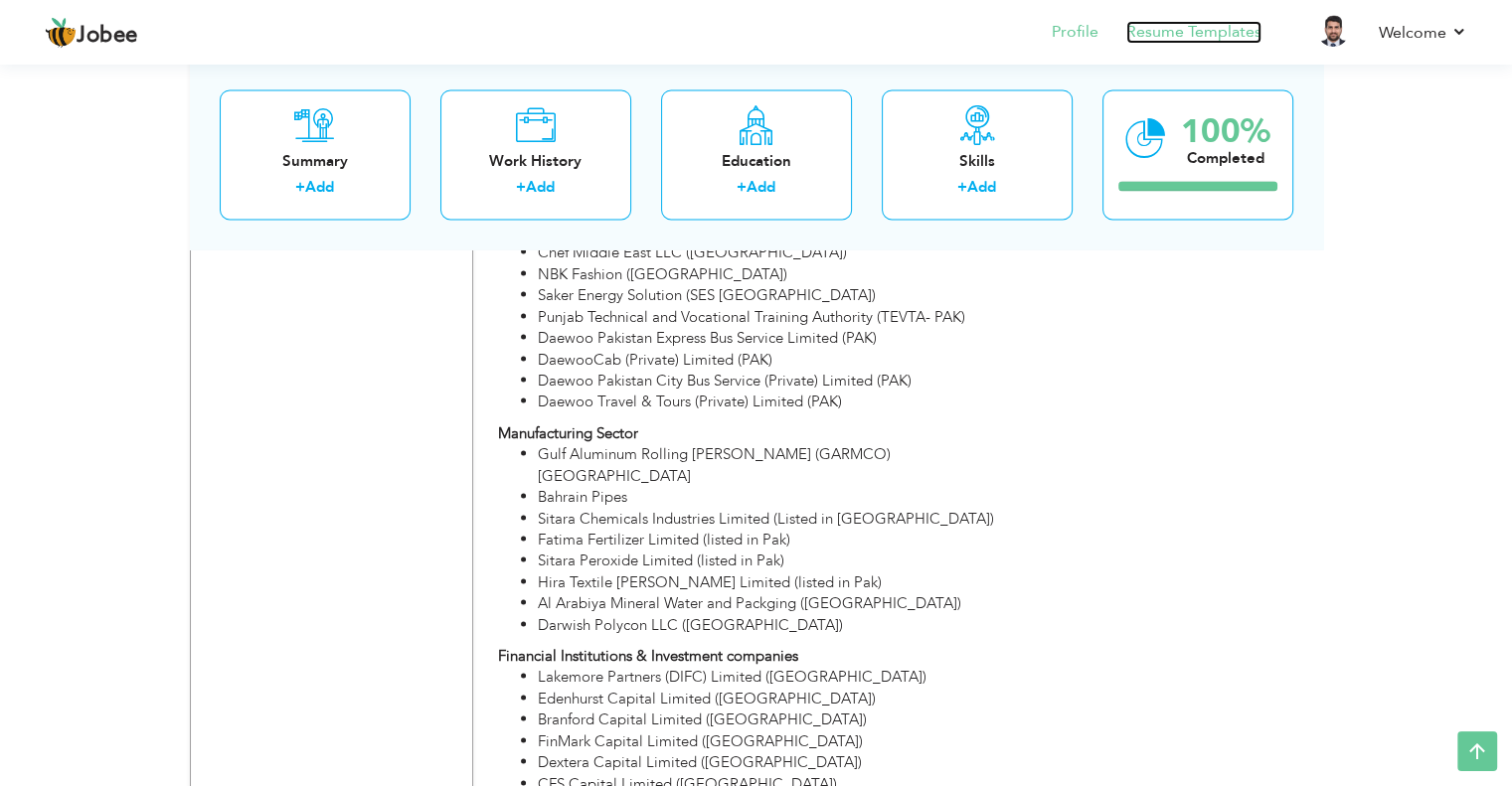click on "Resume Templates" at bounding box center (1194, 32) 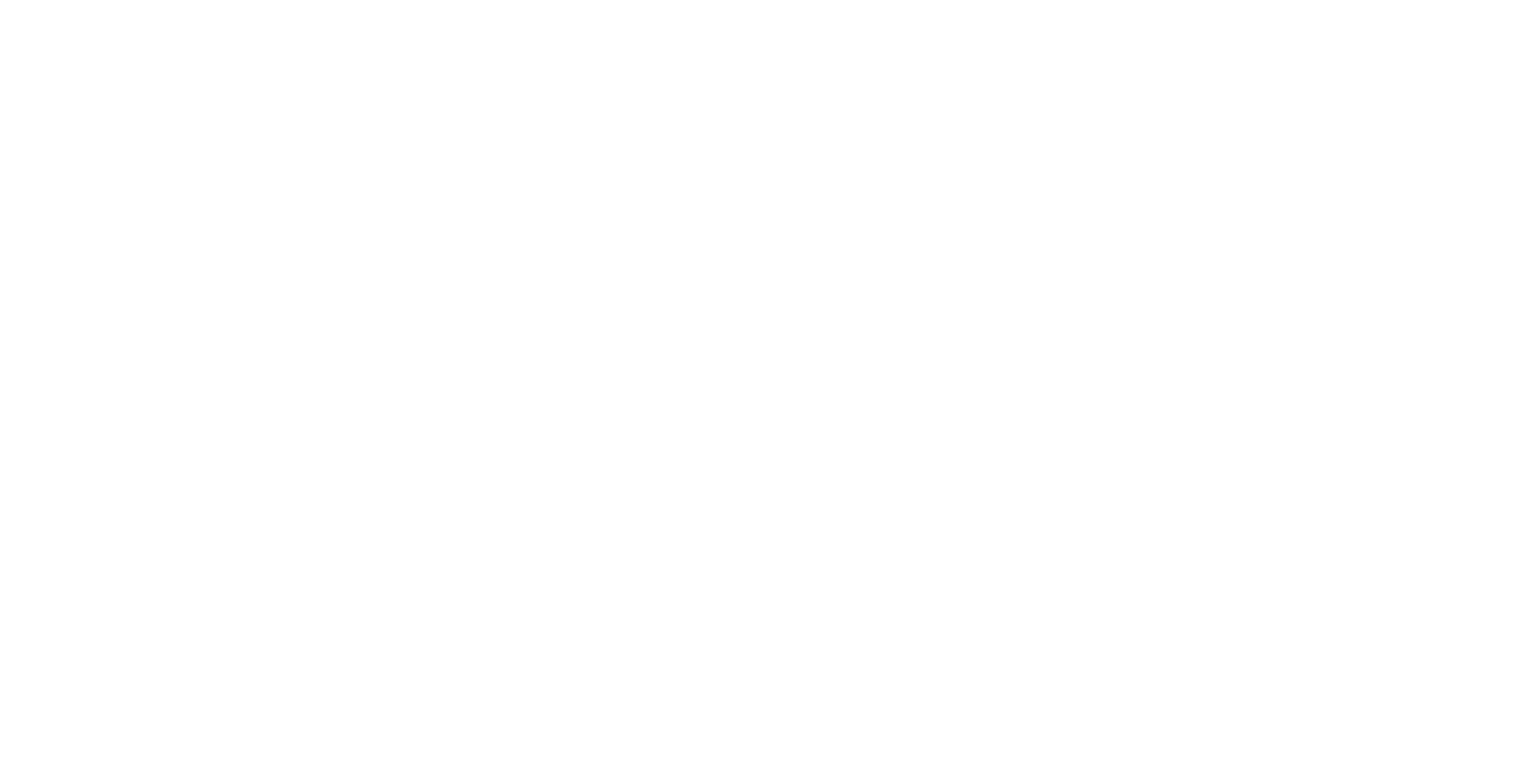 scroll, scrollTop: 0, scrollLeft: 0, axis: both 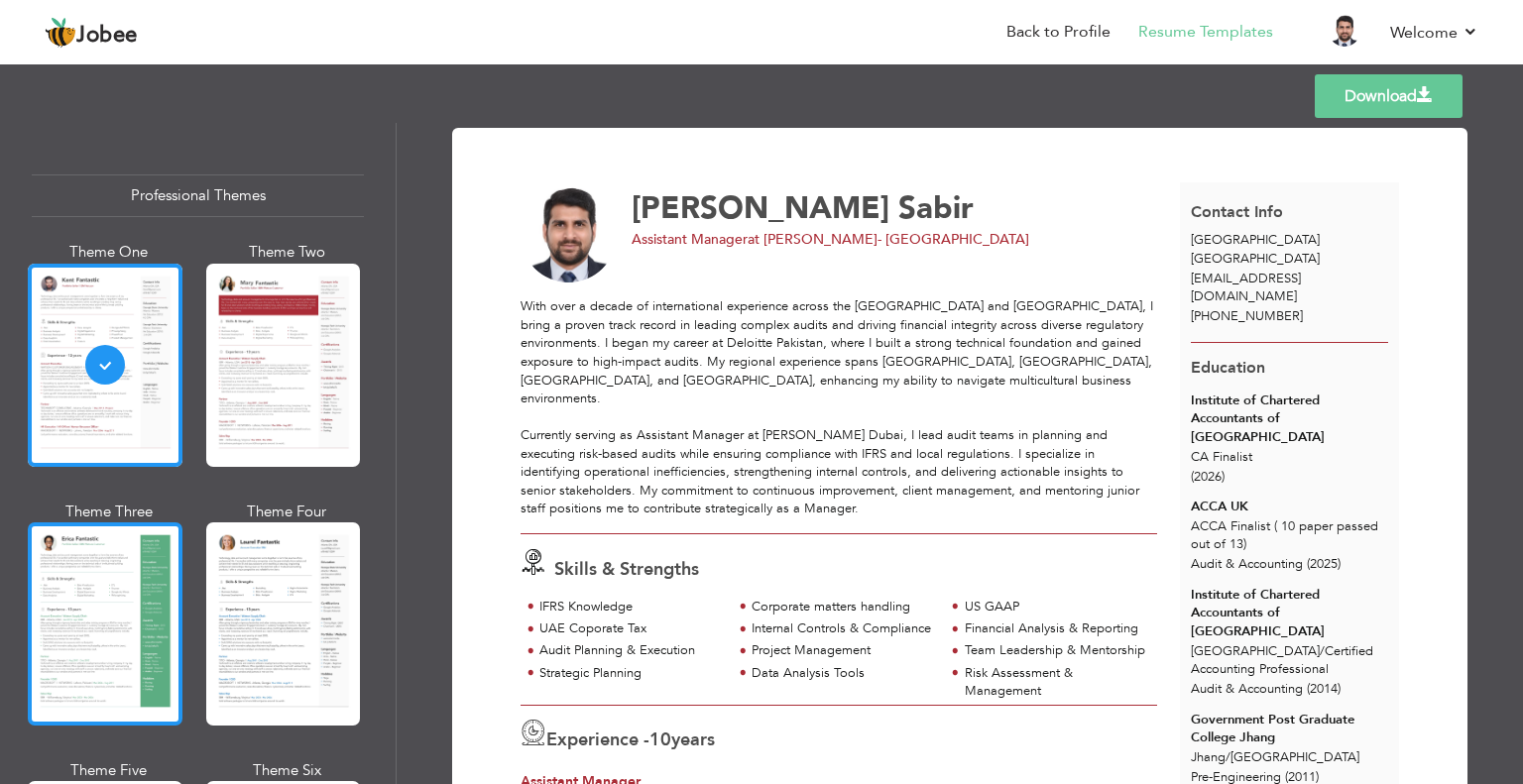click at bounding box center [105, 623] 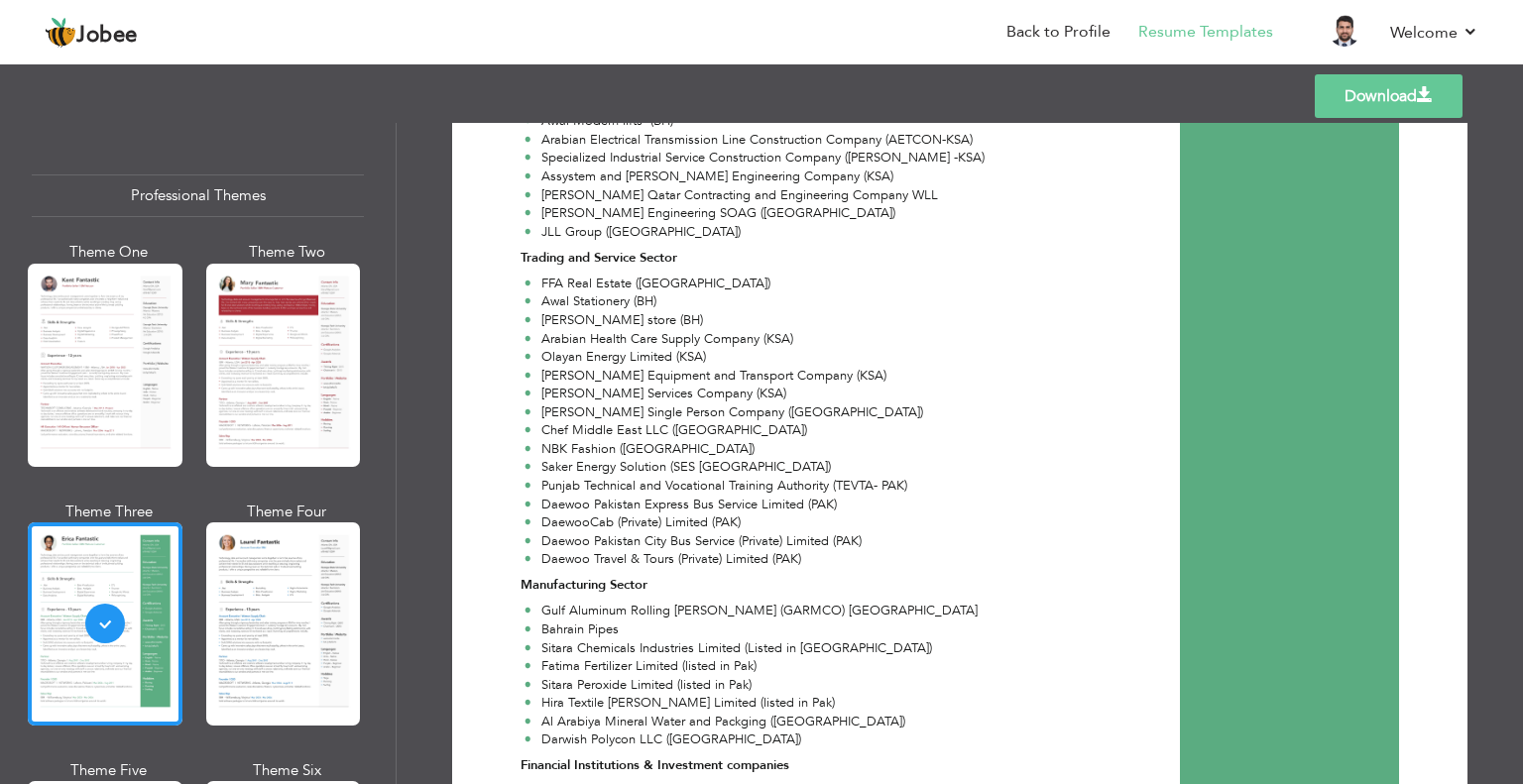 scroll, scrollTop: 2400, scrollLeft: 0, axis: vertical 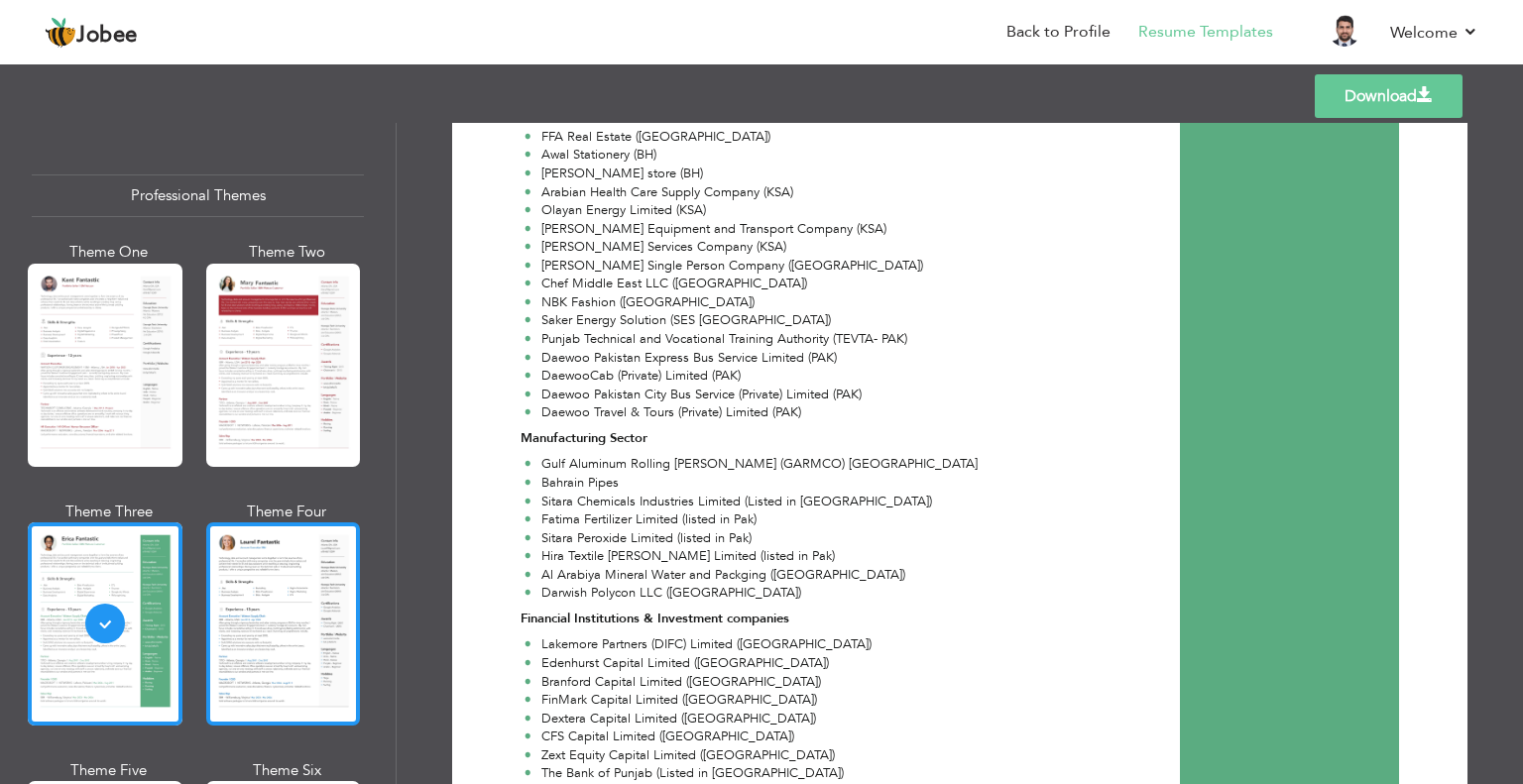 click at bounding box center (284, 623) 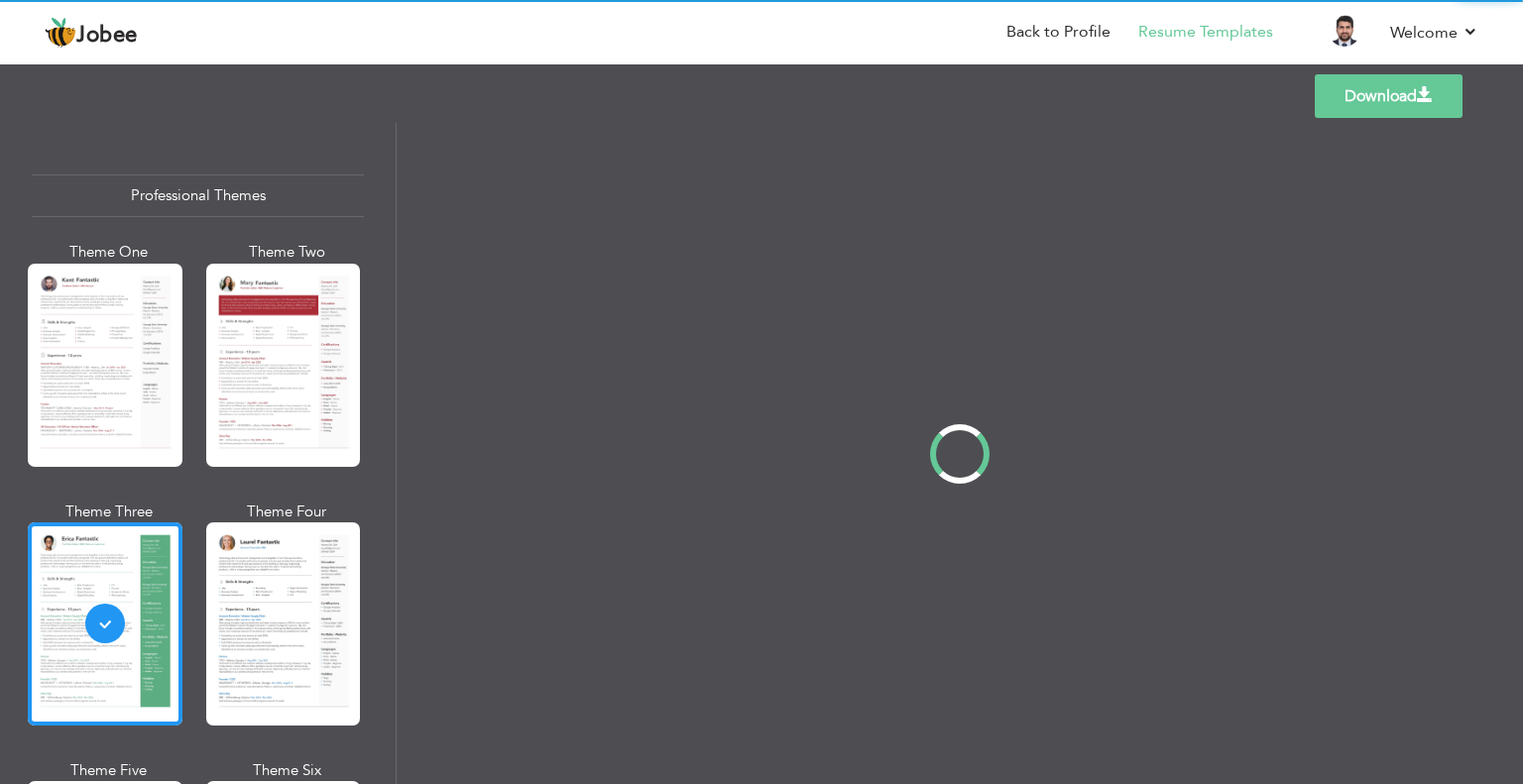 scroll, scrollTop: 0, scrollLeft: 0, axis: both 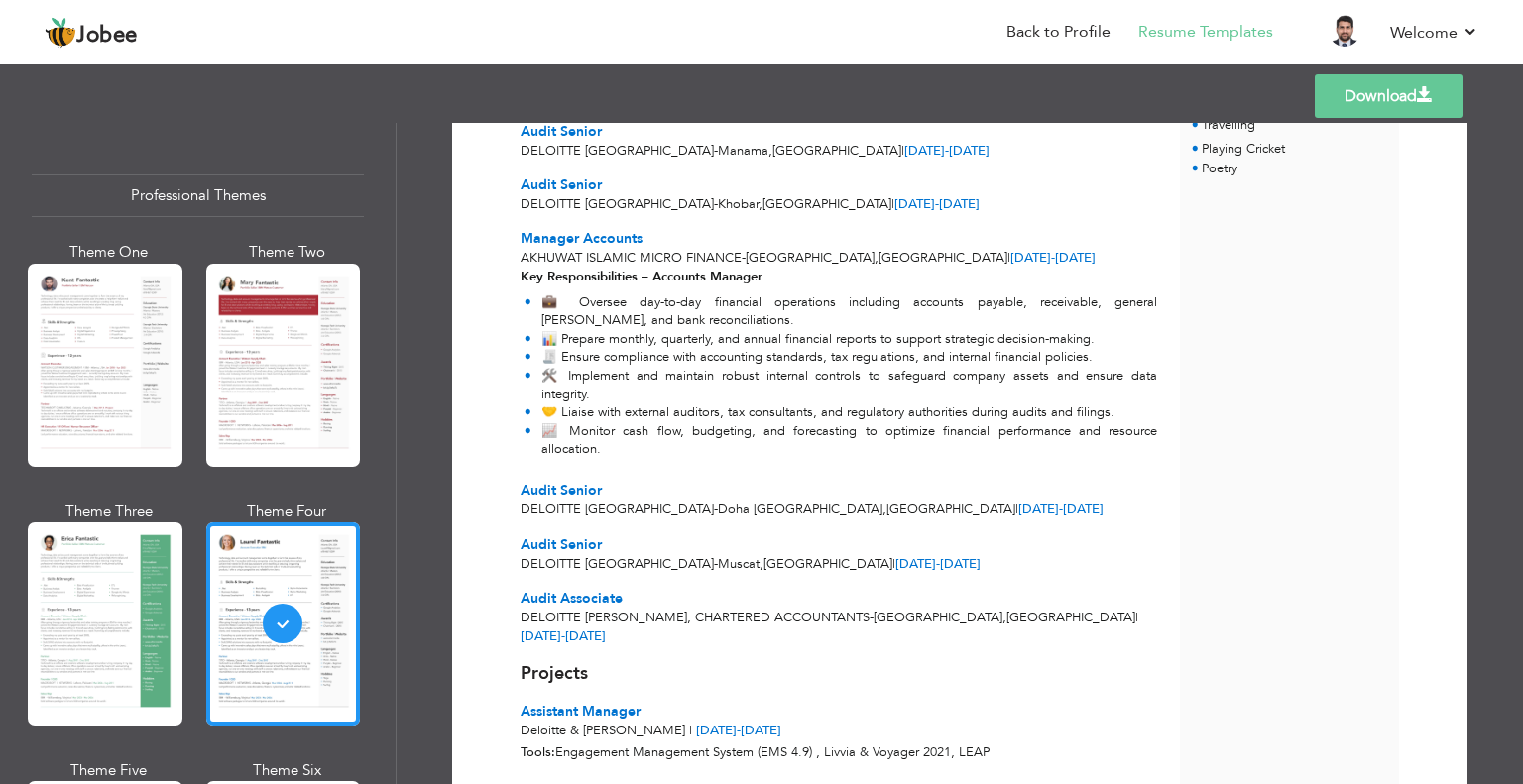 click on "Download" at bounding box center (1388, 96) 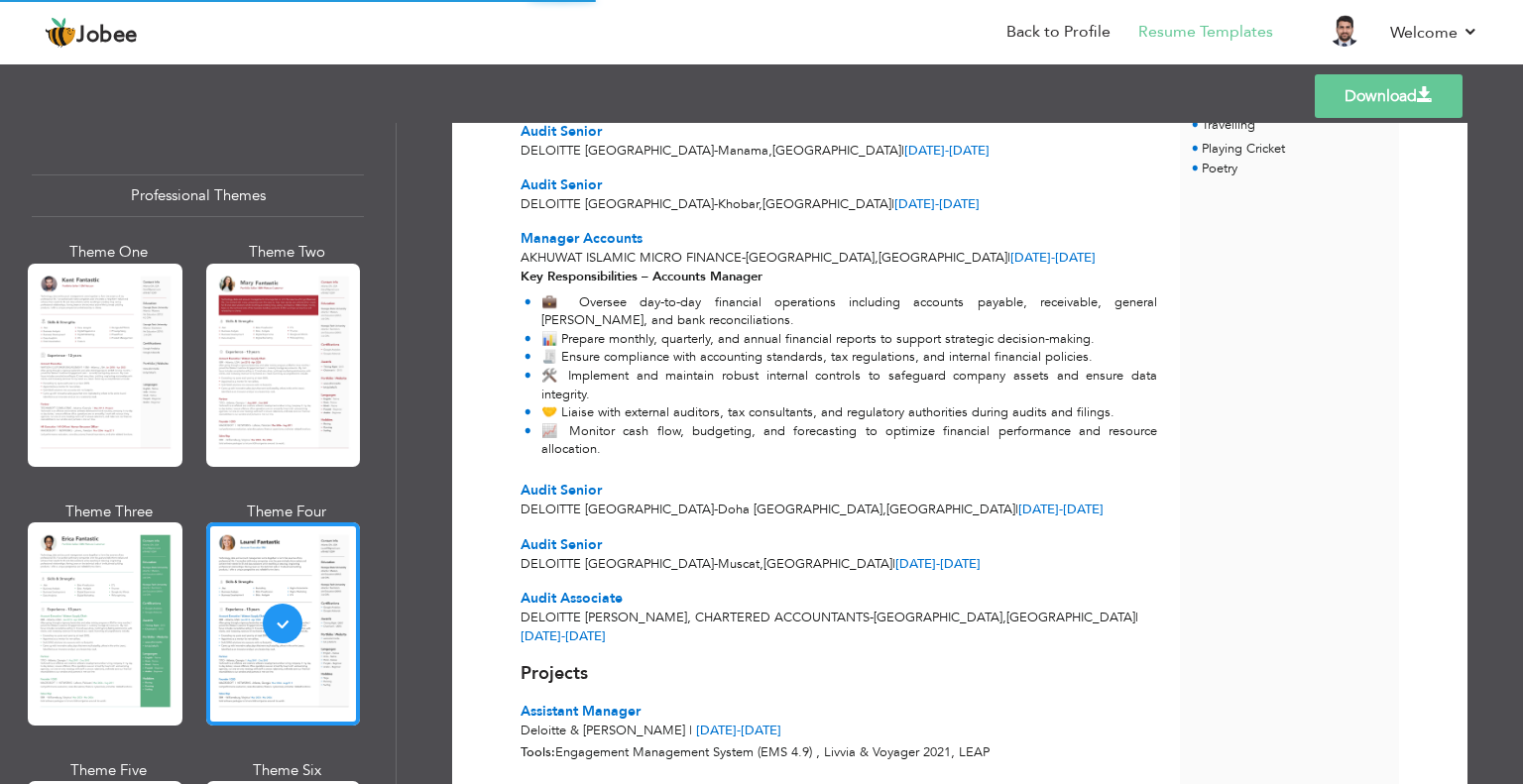 click on "Key Responsibilities – Accounts Manager
💼 Oversee day-to-day financial operations including accounts payable, receivable, general [PERSON_NAME], and bank reconciliations.
📊 Prepare monthly, quarterly, and annual financial reports to support strategic decision-making.
🧾 Ensure compliance with accounting standards, tax regulations, and internal financial policies.
🛠️ Implement and maintain robust internal controls to safeguard company assets and ensure data integrity.
🤝 Liaise with external auditors, tax consultants, and regulatory authorities during audits and filings.
📈 Monitor cash flow, budgeting, and forecasting to optimize financial performance and resource allocation." at bounding box center (839, 367) 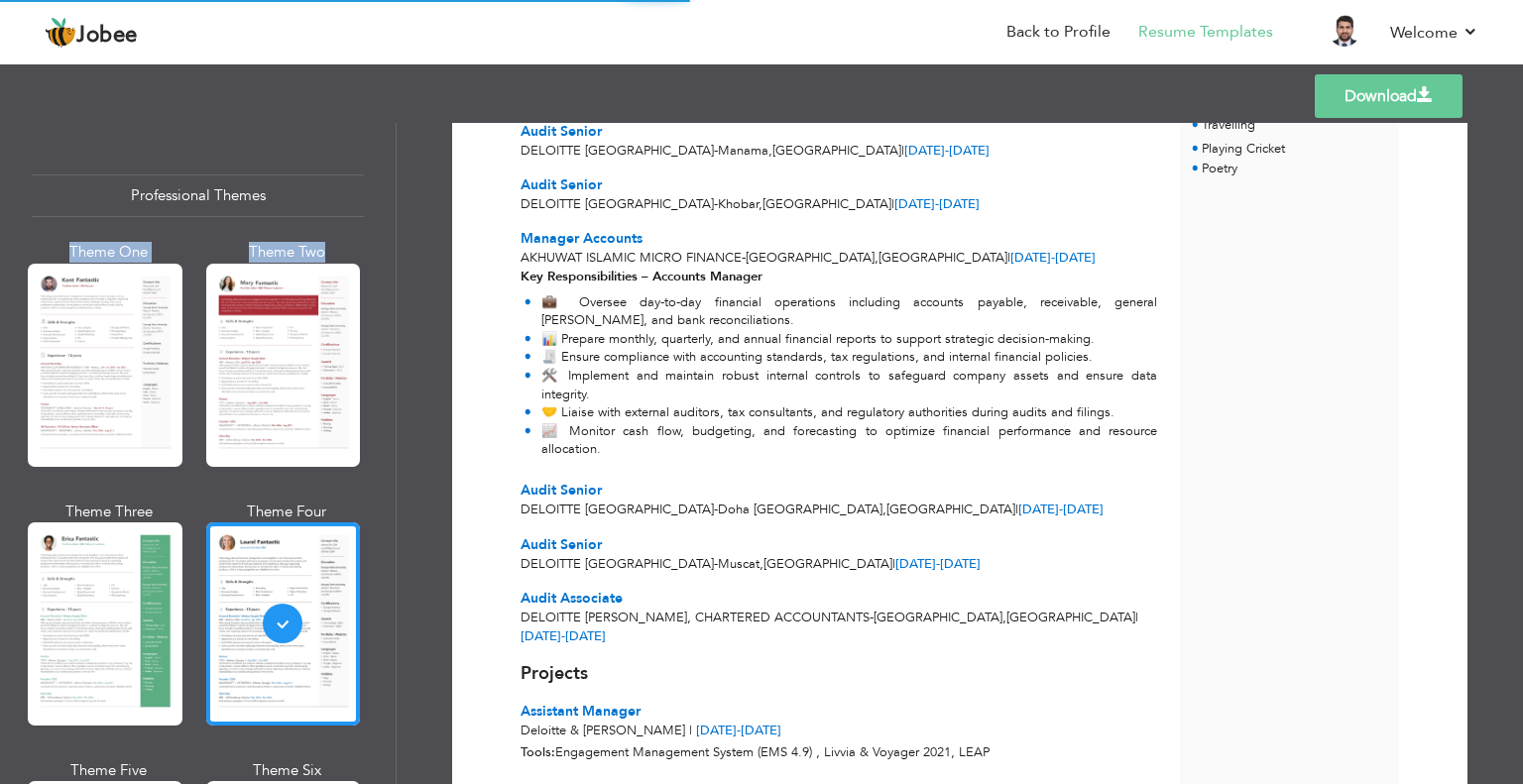 drag, startPoint x: 388, startPoint y: 193, endPoint x: 389, endPoint y: 260, distance: 67.00746 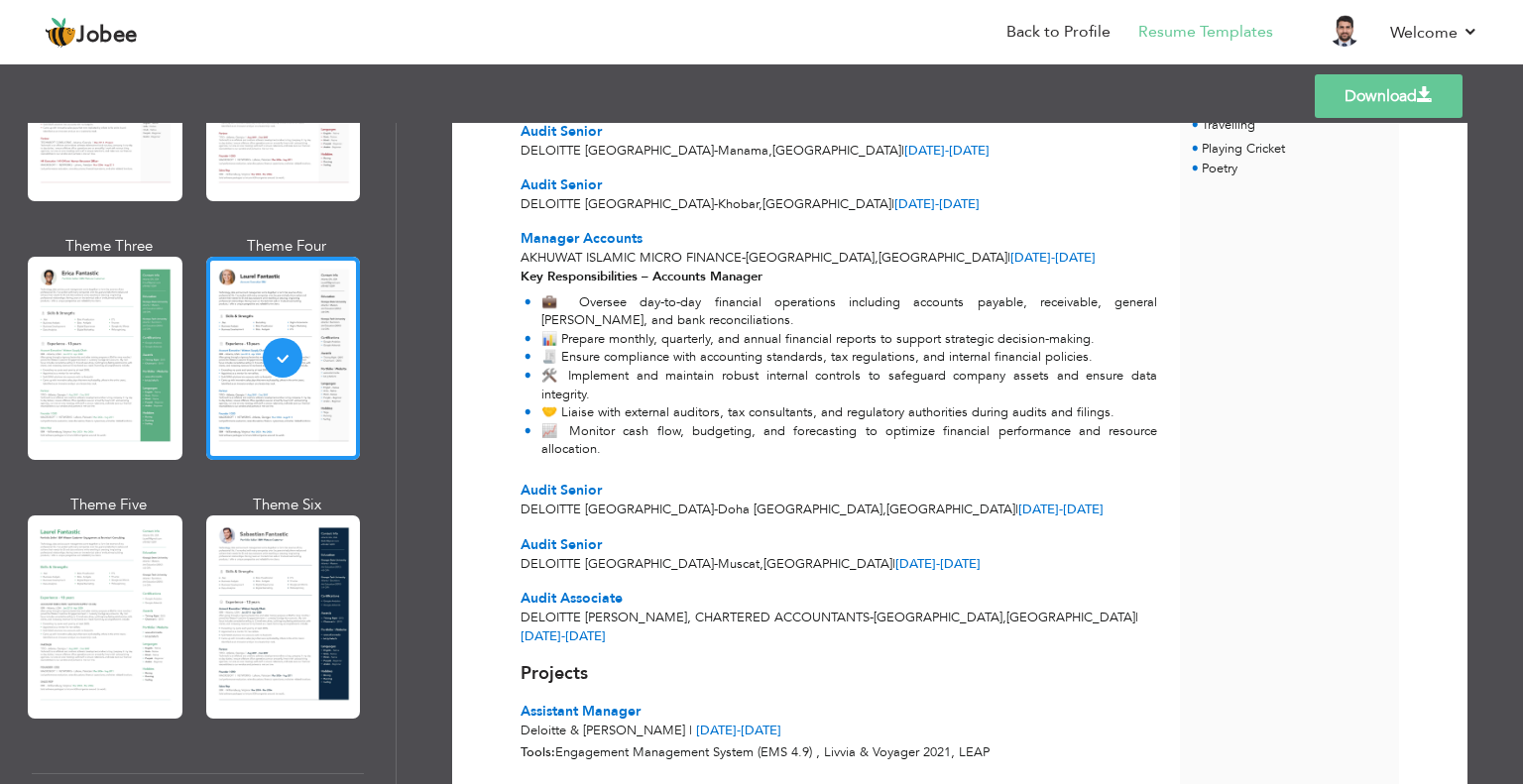 scroll, scrollTop: 396, scrollLeft: 0, axis: vertical 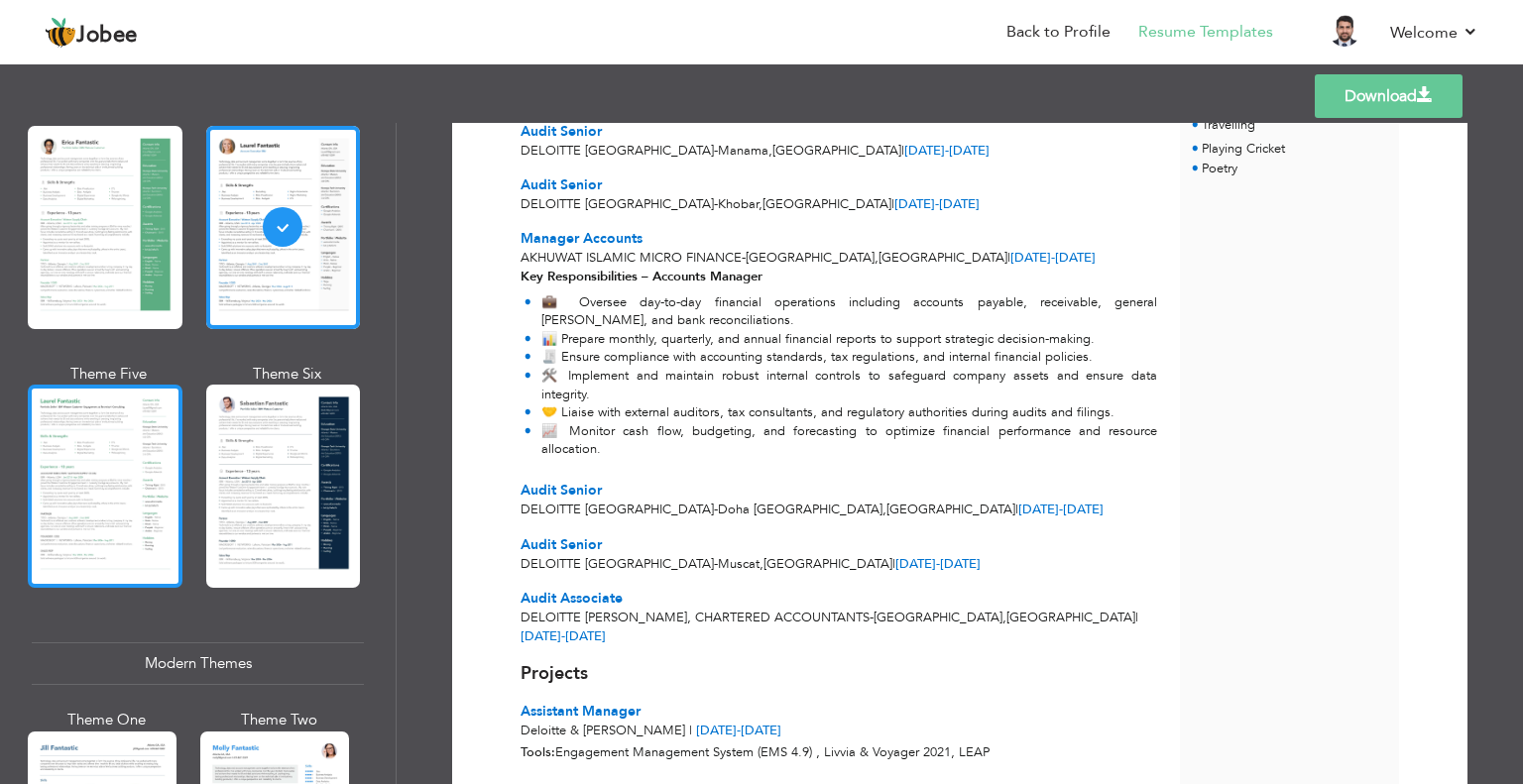 click at bounding box center [105, 486] 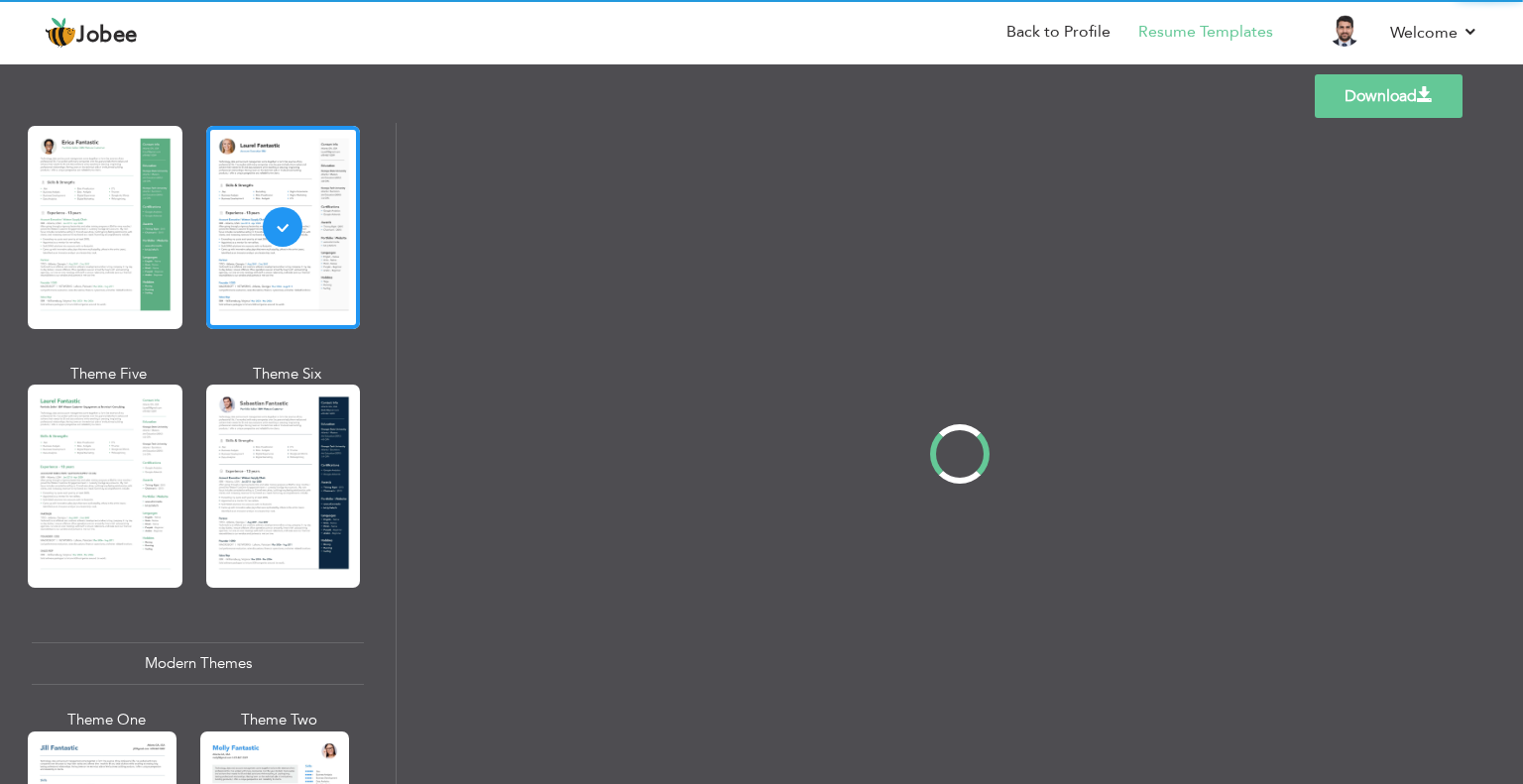 scroll, scrollTop: 0, scrollLeft: 0, axis: both 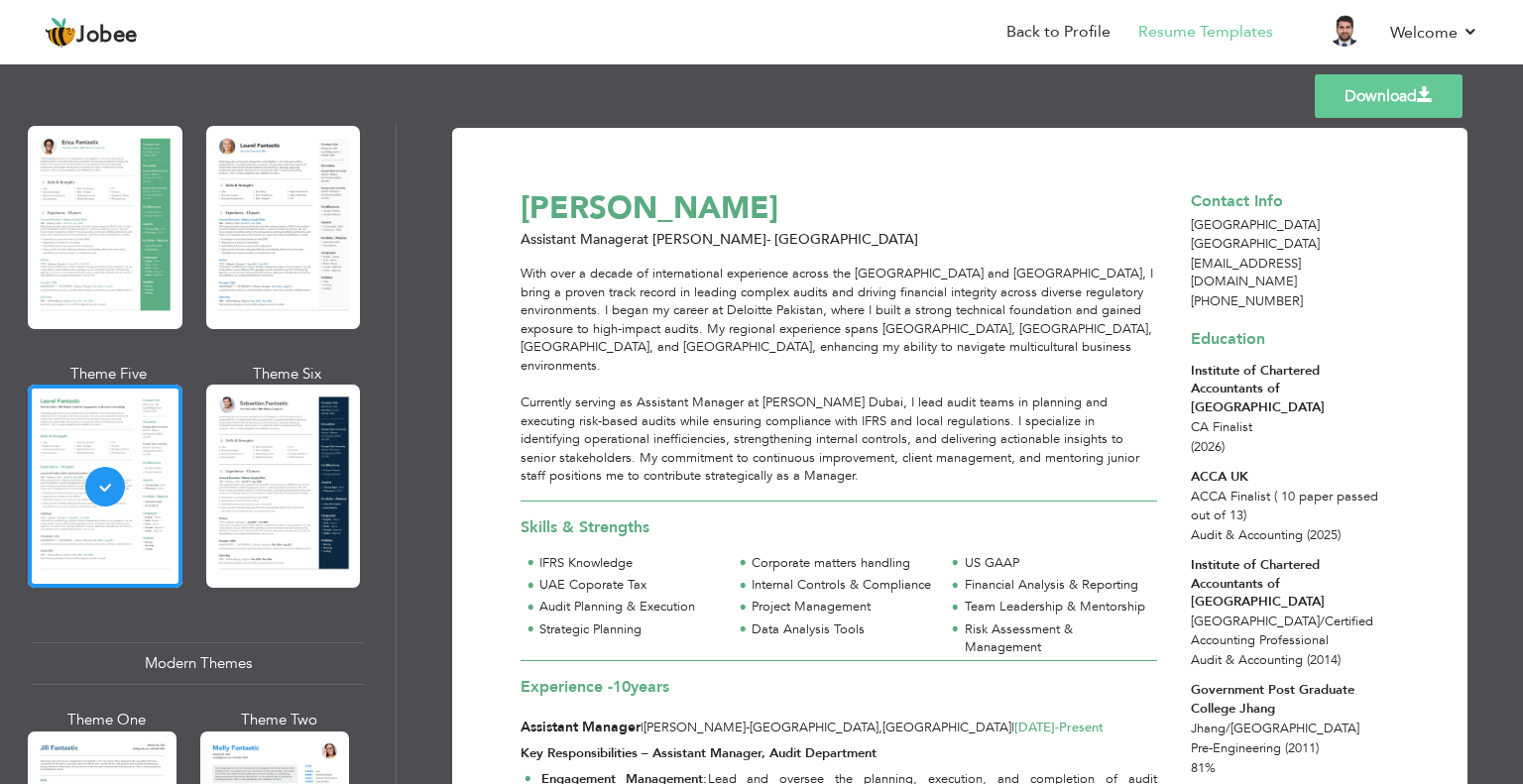 click at bounding box center [284, 486] 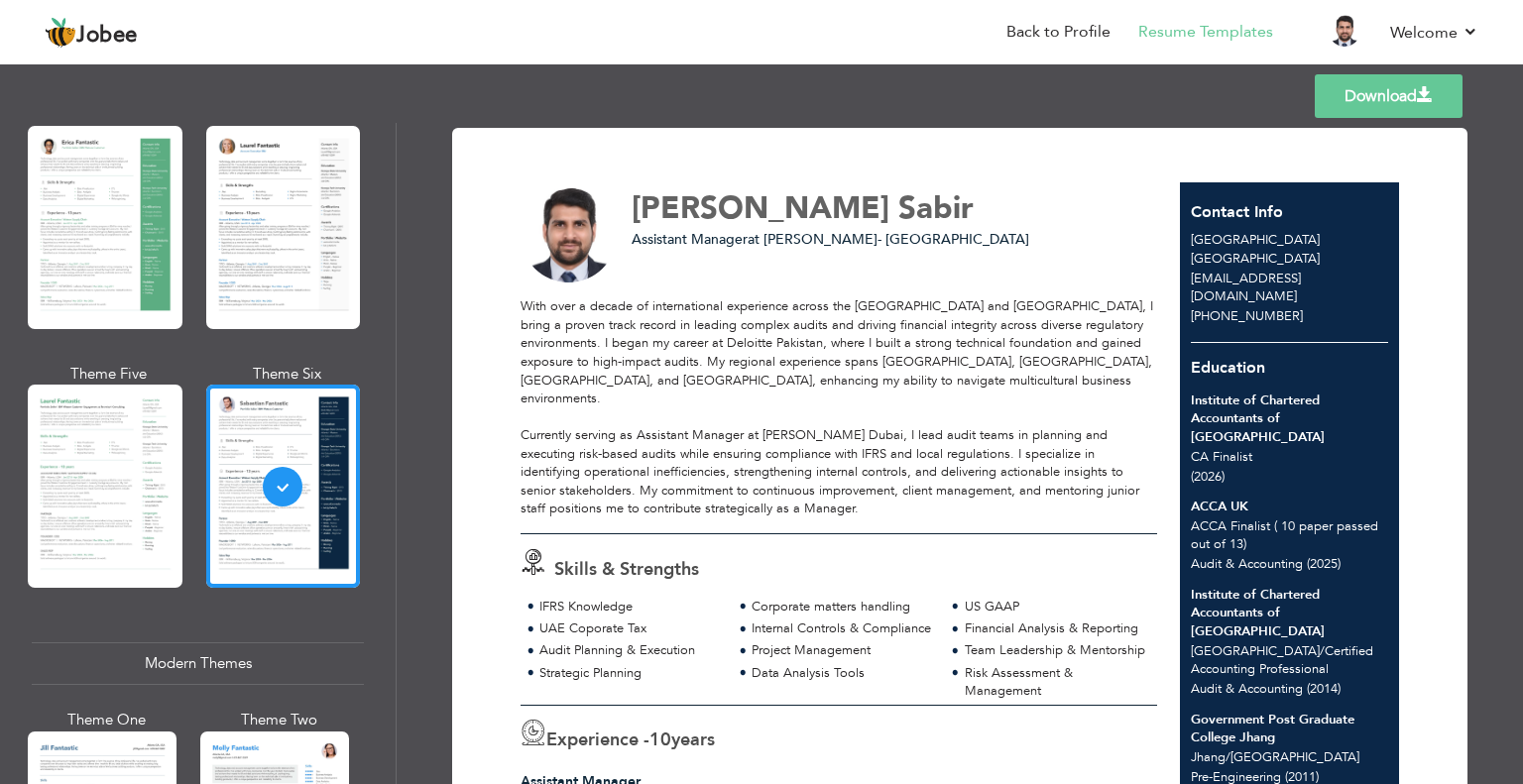click on "Download" at bounding box center [1388, 96] 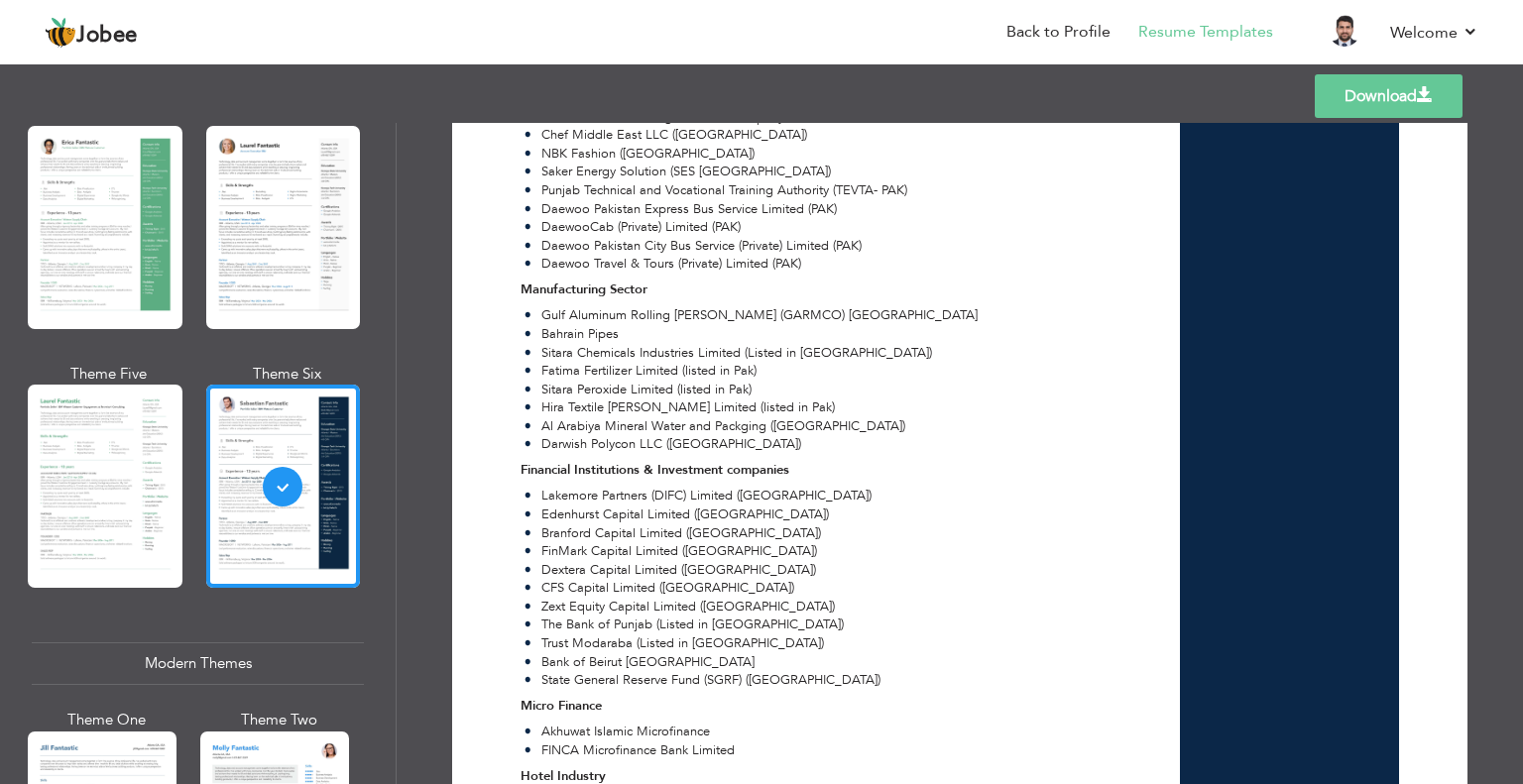 scroll, scrollTop: 2599, scrollLeft: 0, axis: vertical 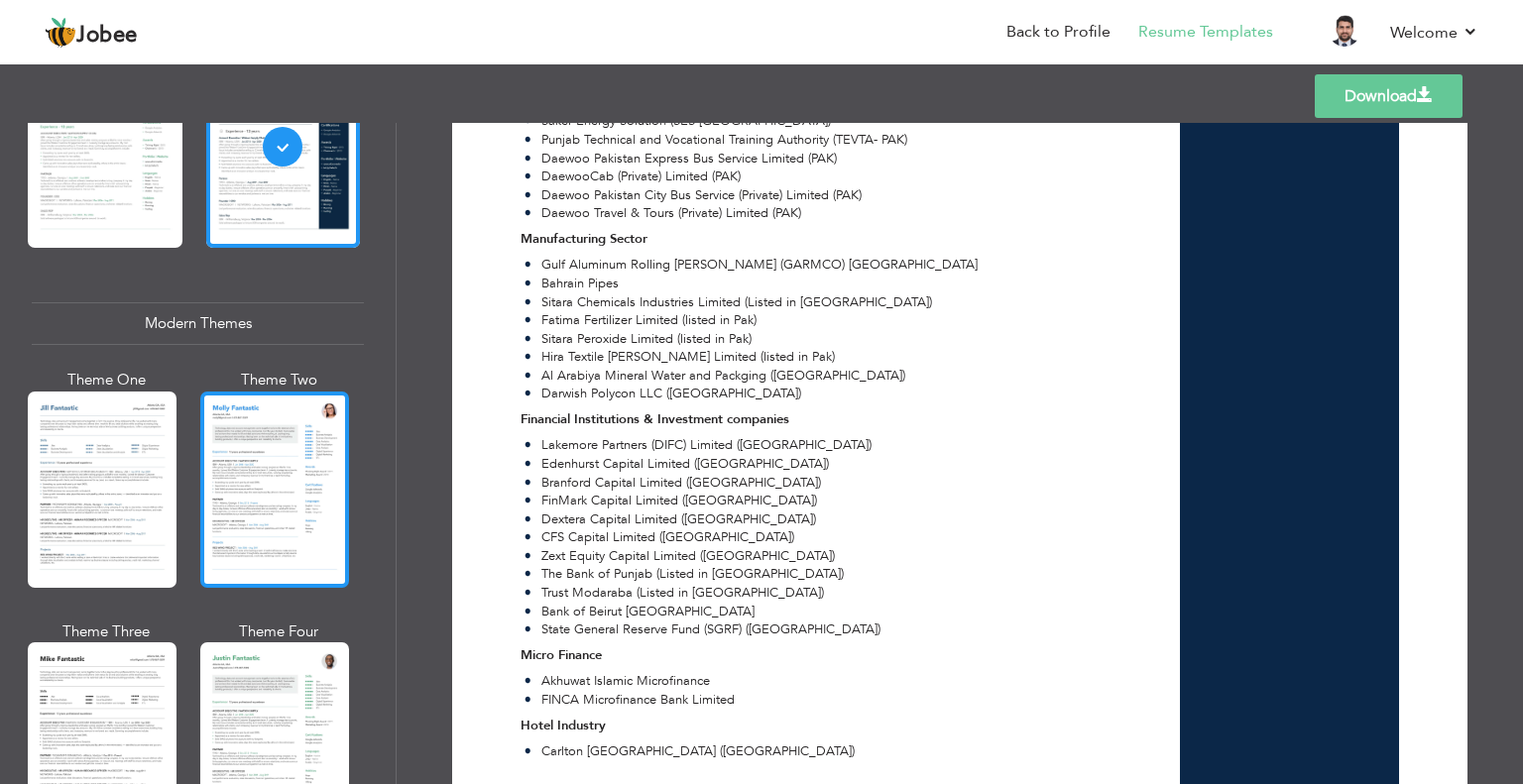 click at bounding box center [275, 490] 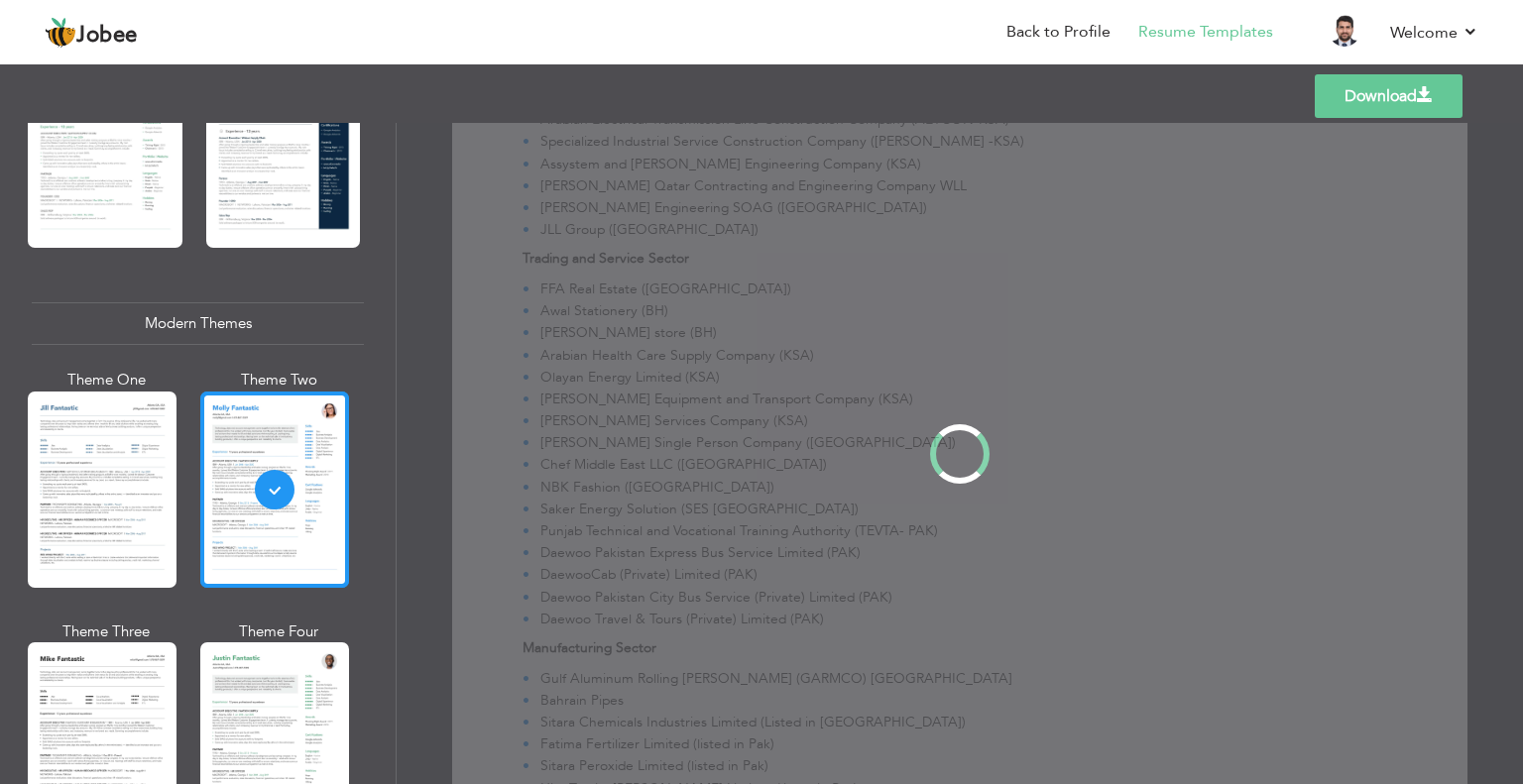 scroll, scrollTop: 0, scrollLeft: 0, axis: both 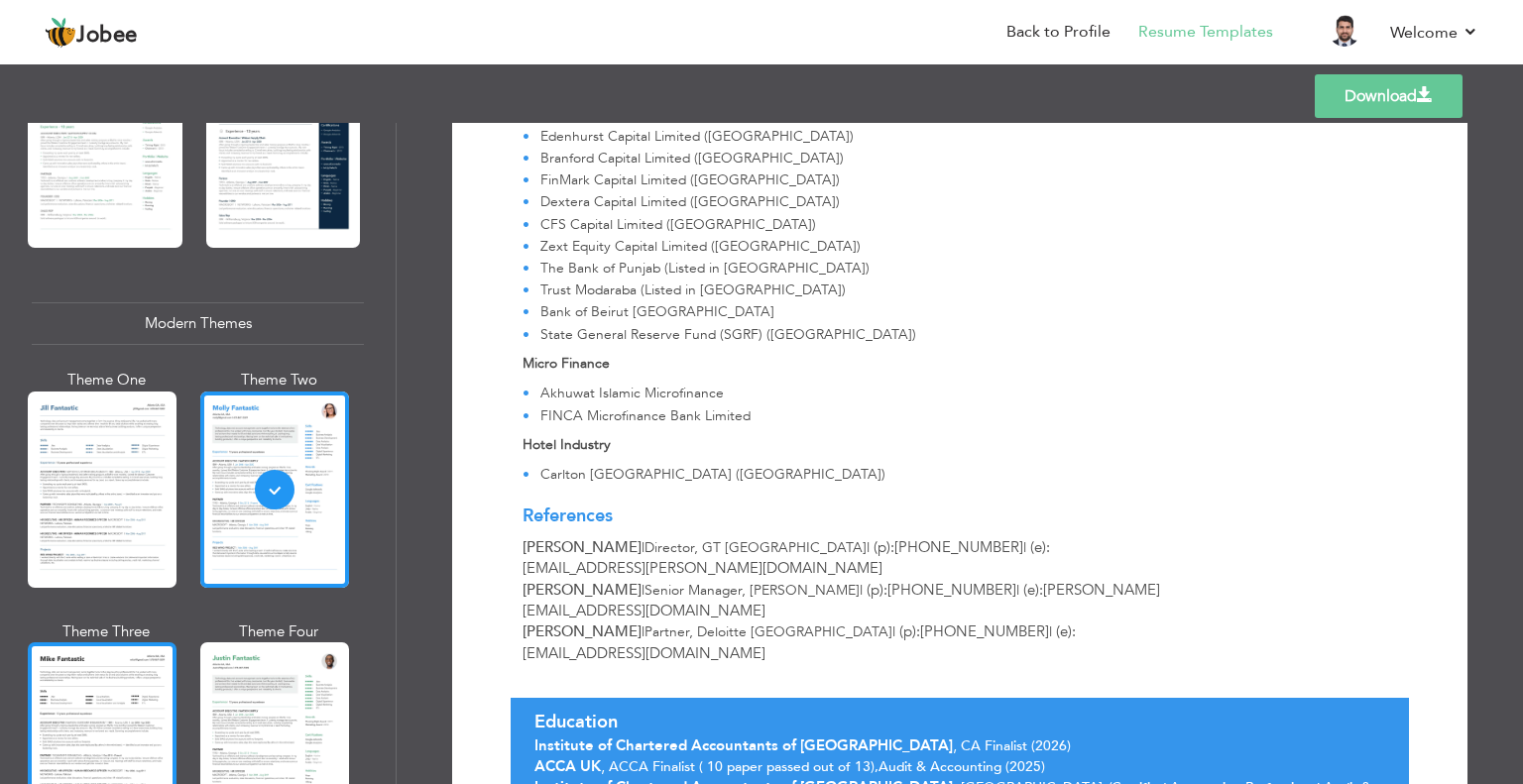click at bounding box center [102, 740] 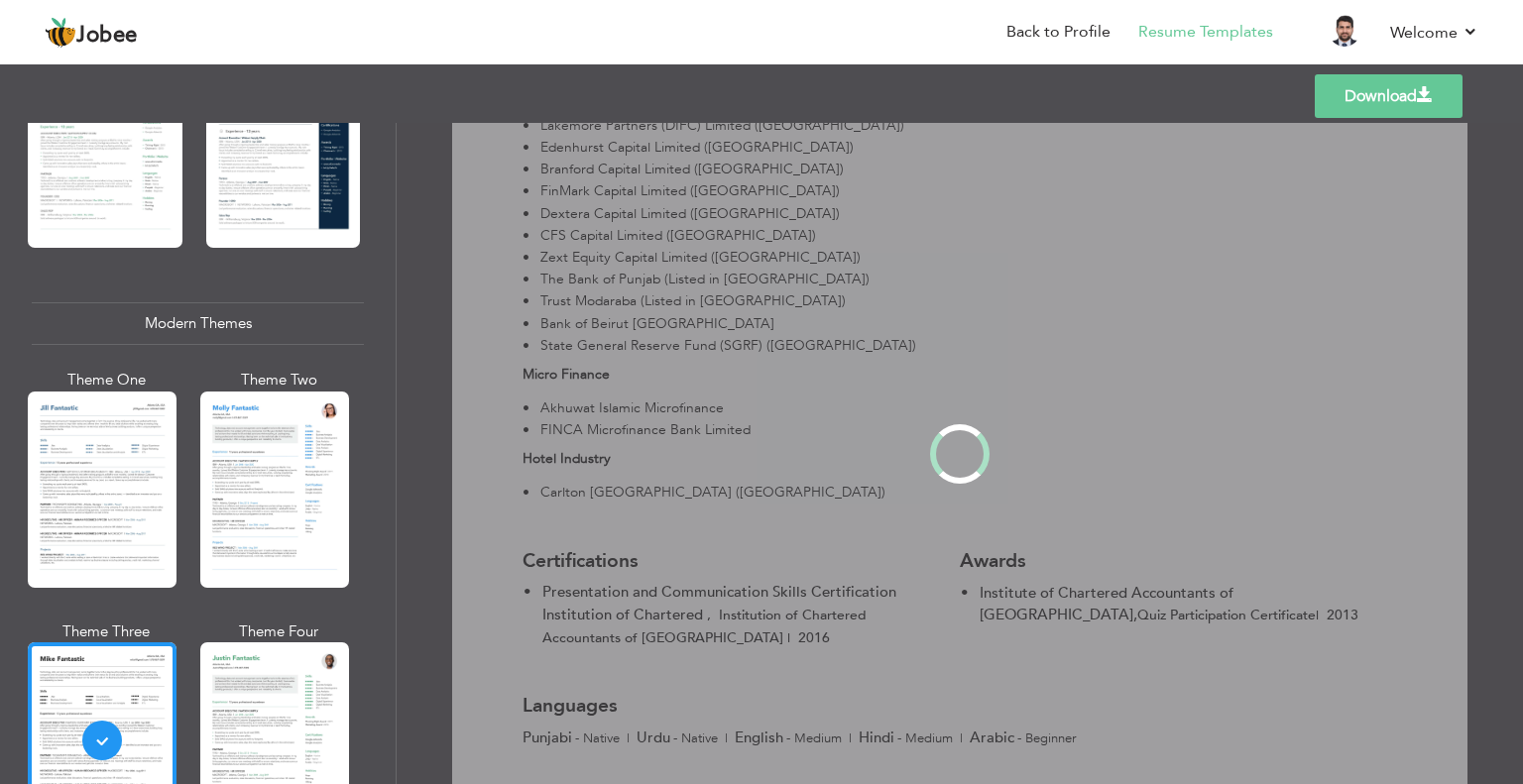 scroll, scrollTop: 0, scrollLeft: 0, axis: both 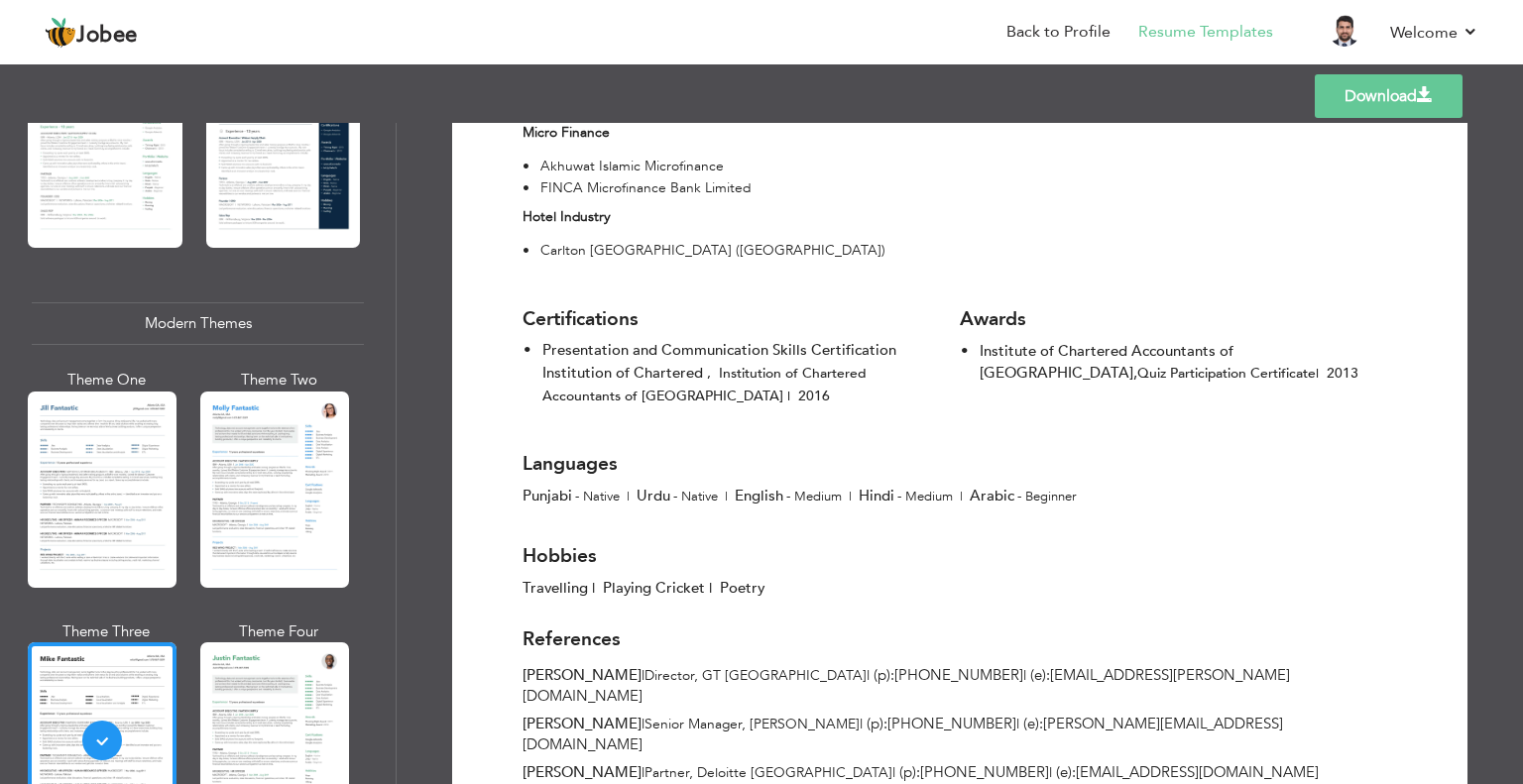 click on "Download" at bounding box center (1388, 96) 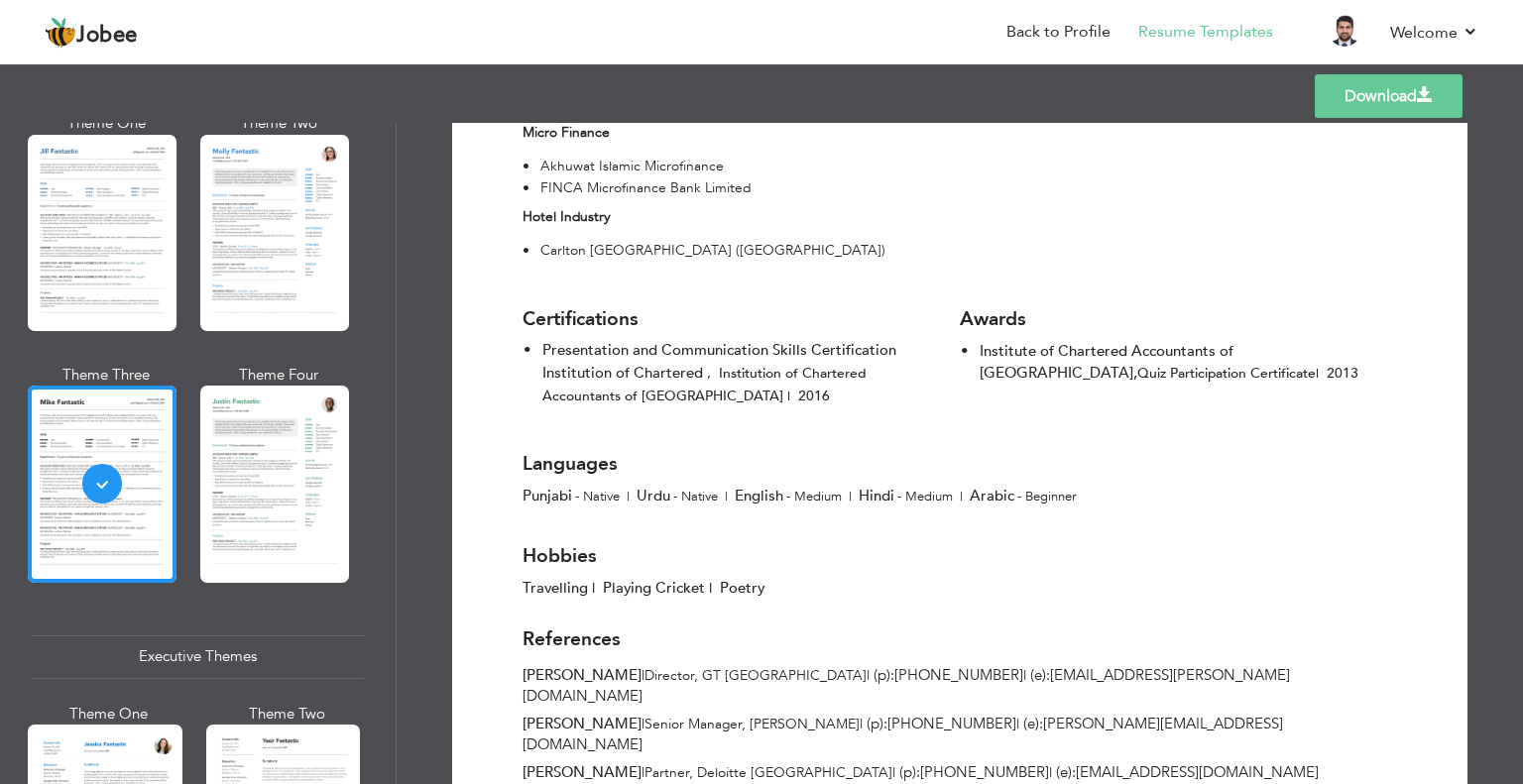 scroll, scrollTop: 1075, scrollLeft: 0, axis: vertical 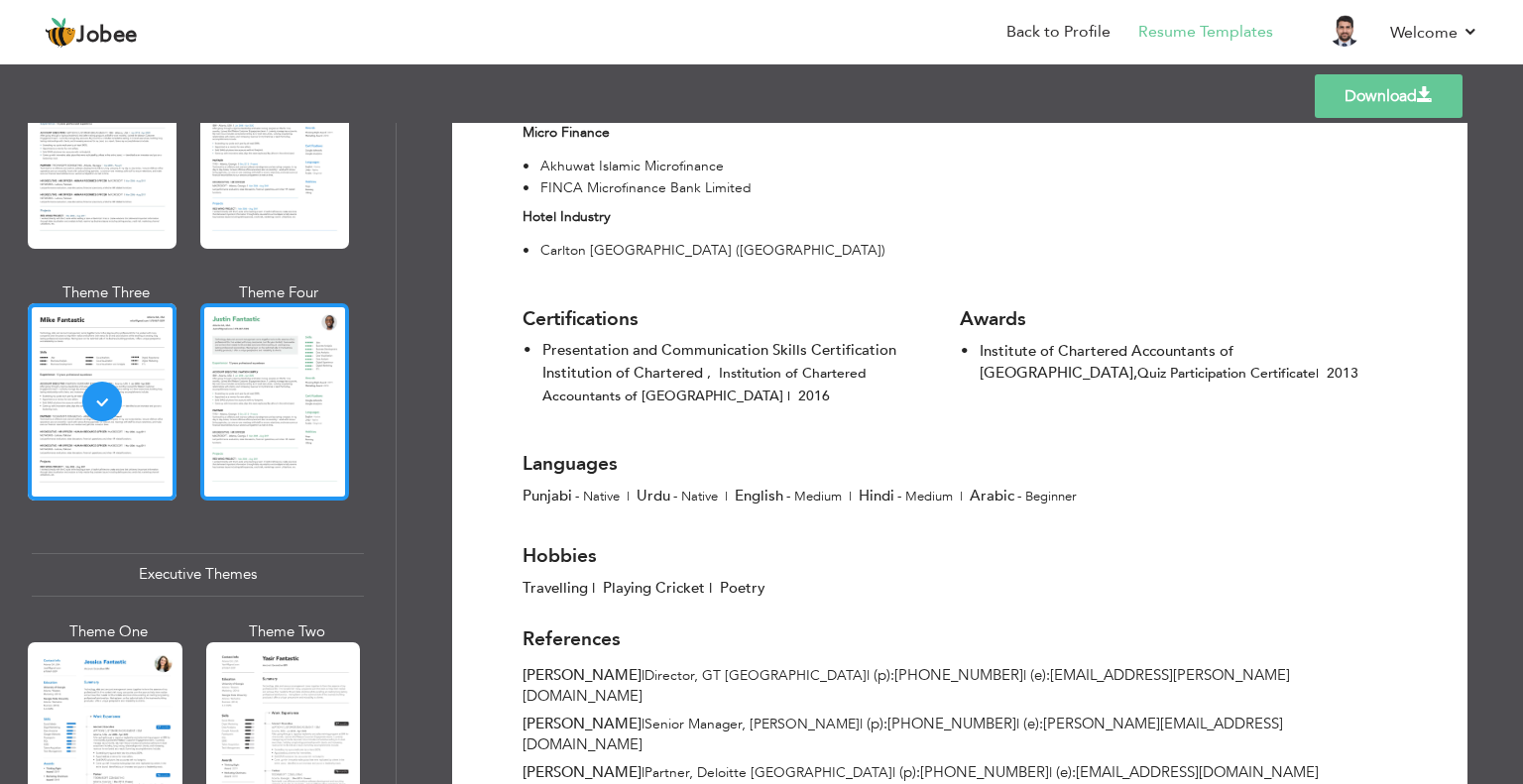 click at bounding box center [275, 401] 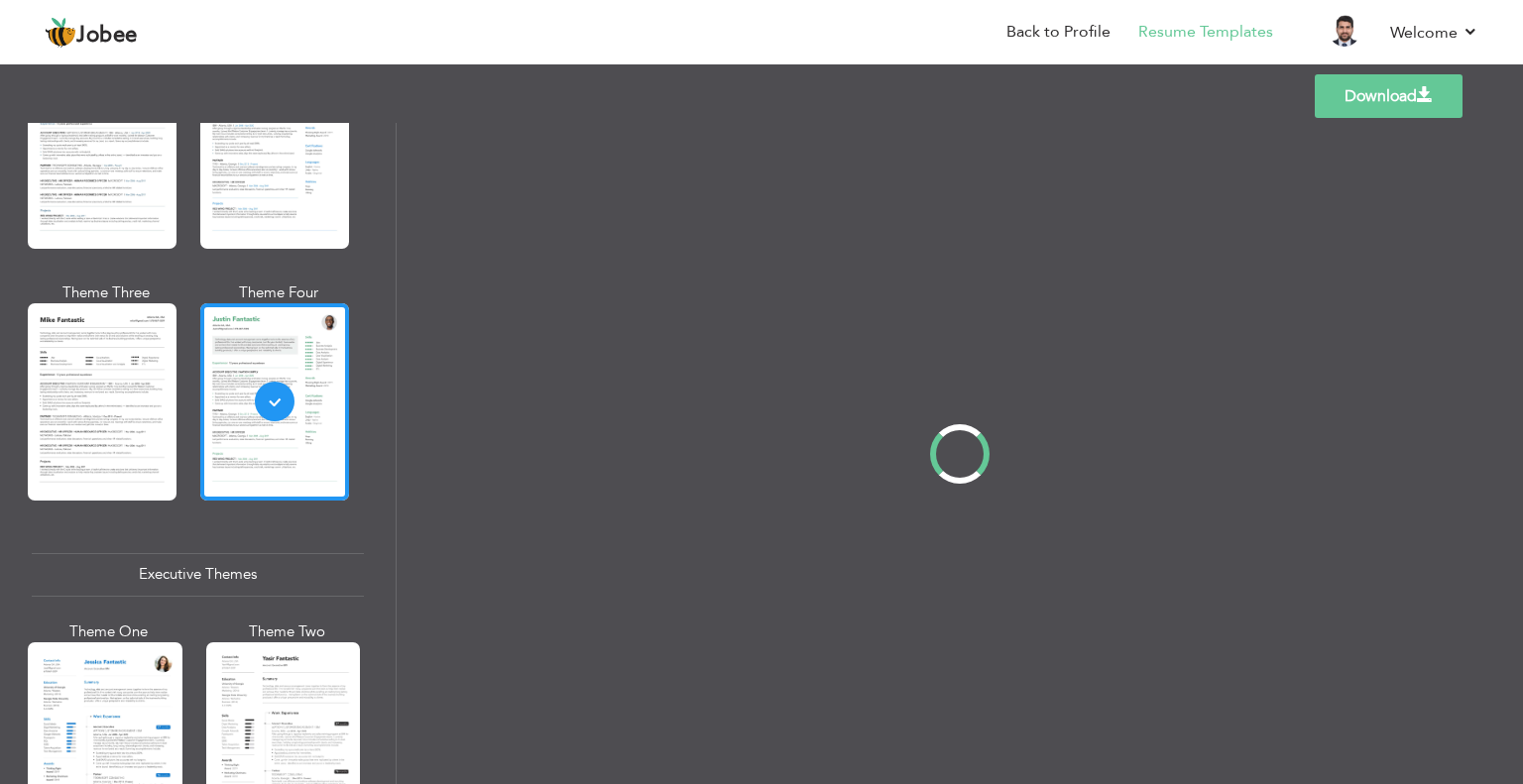 scroll, scrollTop: 0, scrollLeft: 0, axis: both 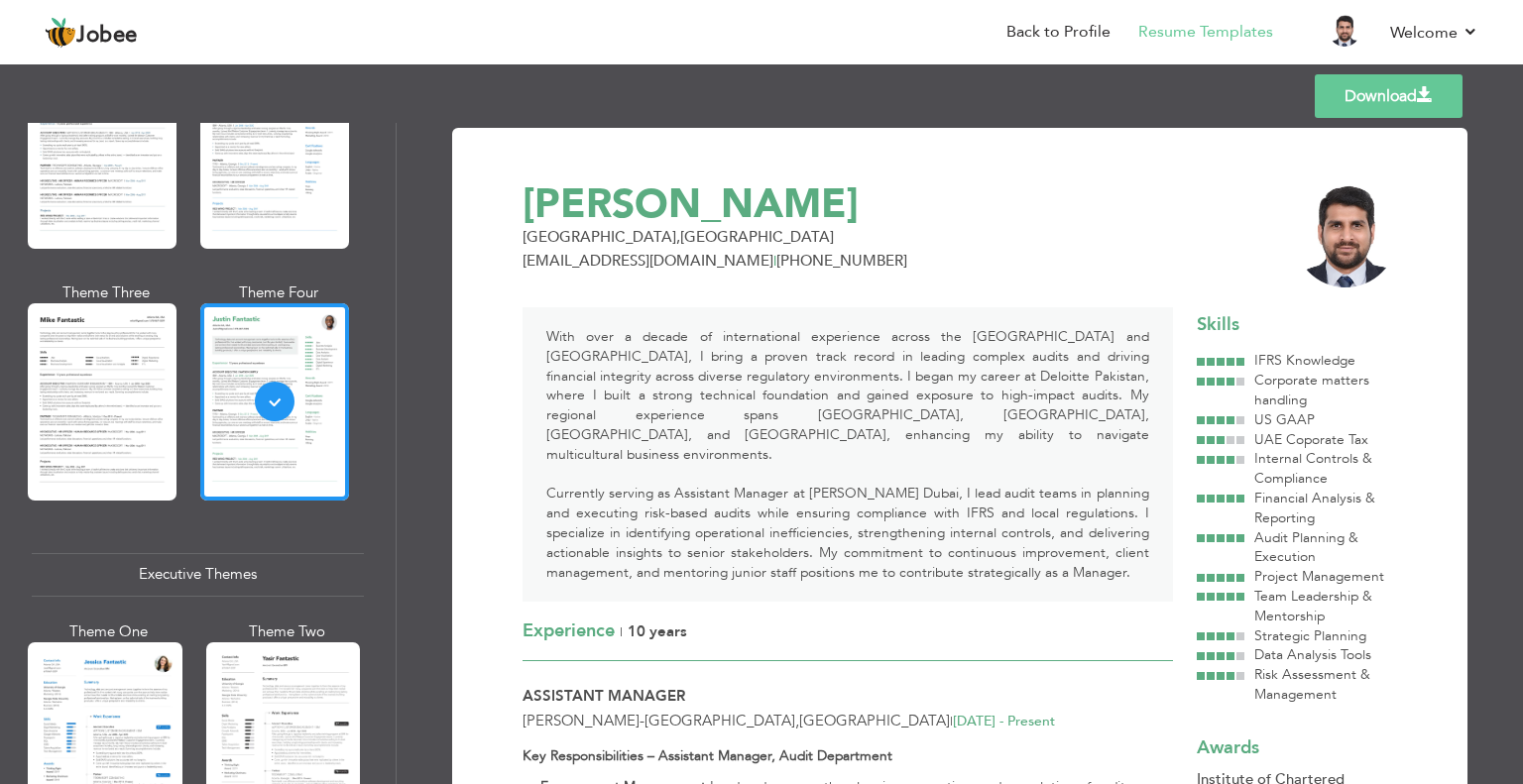 click on "Download" at bounding box center (1388, 96) 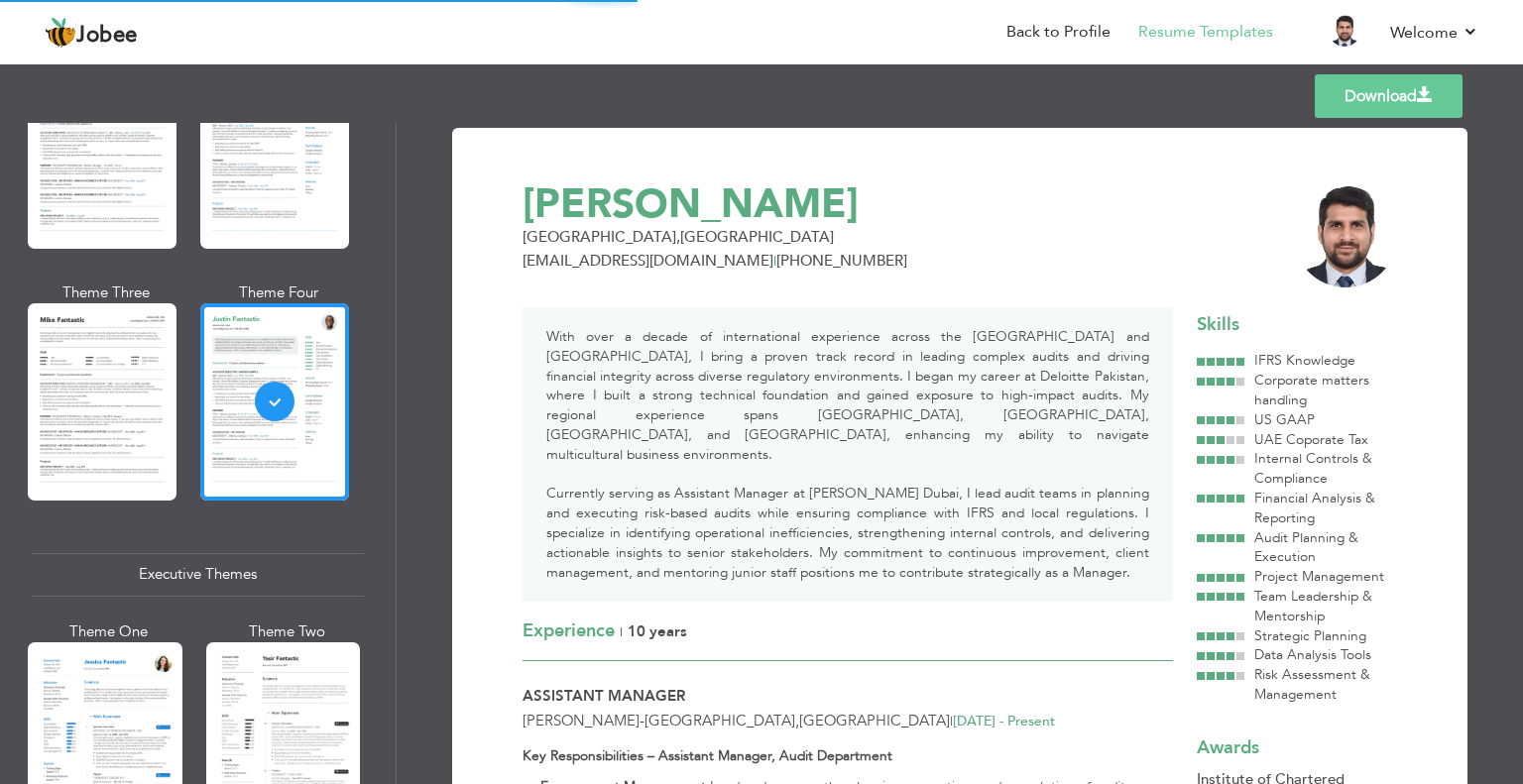 click on "With over a decade of international experience across the Middle East and South Asia, I bring a proven track record in leading complex audits and driving financial integrity across diverse regulatory environments. I began my career at Deloitte Pakistan, where I built a strong technical foundation and gained exposure to high-impact audits. My regional experience spans Oman, Qatar, KSA, and Bahrain, enhancing my ability to navigate multicultural business environments.
Currently serving as Assistant Manager at Grant Thornton Dubai, I lead audit teams in planning and executing risk-based audits while ensuring compliance with IFRS and local regulations. I specialize in identifying operational inefficiencies, strengthening internal controls, and delivering actionable insights to senior stakeholders. My commitment to continuous improvement, client management, and mentoring junior staff positions me to contribute strategically as a Manager." at bounding box center (848, 454) 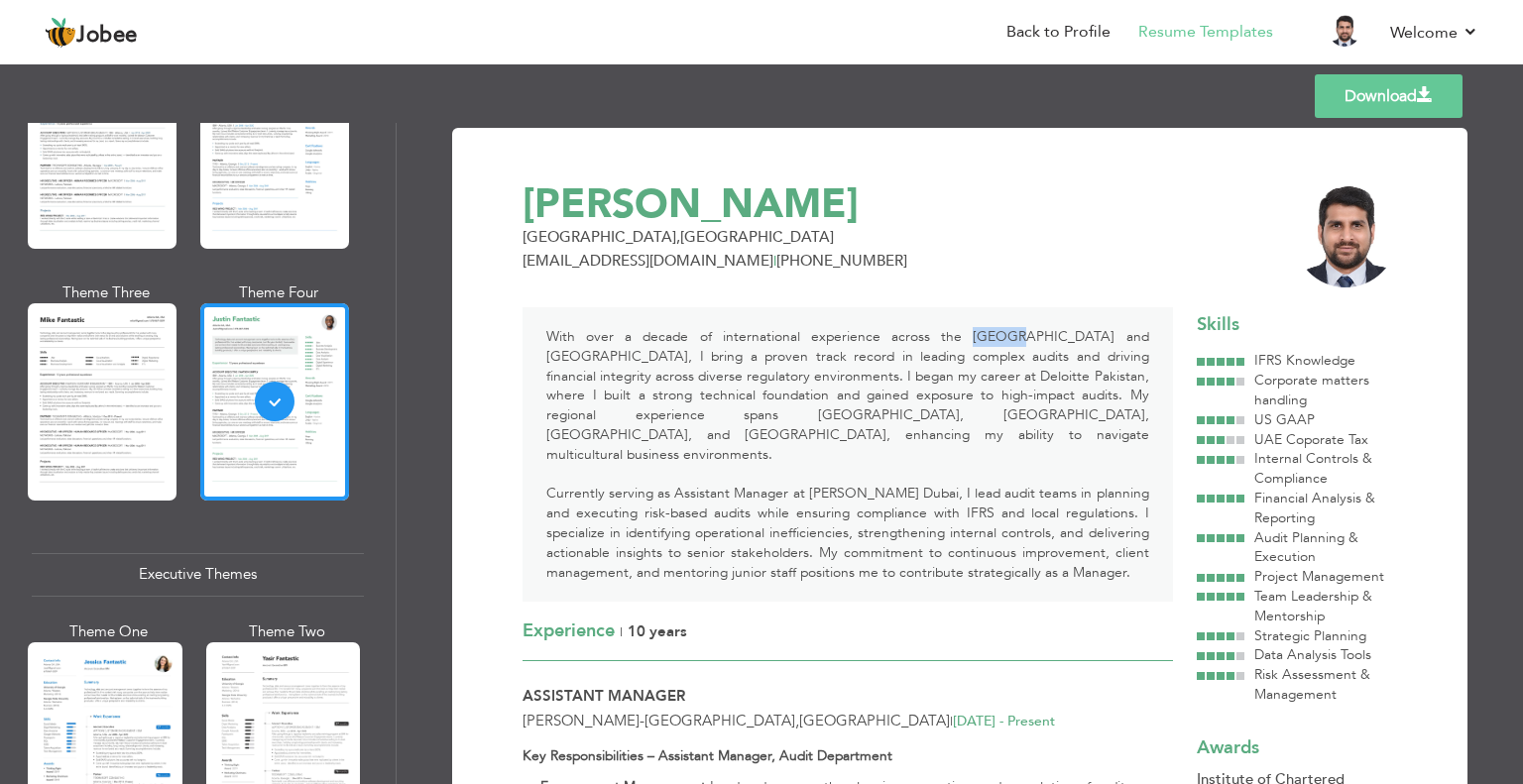 click on "With over a decade of international experience across the Middle East and South Asia, I bring a proven track record in leading complex audits and driving financial integrity across diverse regulatory environments. I began my career at Deloitte Pakistan, where I built a strong technical foundation and gained exposure to high-impact audits. My regional experience spans Oman, Qatar, KSA, and Bahrain, enhancing my ability to navigate multicultural business environments.
Currently serving as Assistant Manager at Grant Thornton Dubai, I lead audit teams in planning and executing risk-based audits while ensuring compliance with IFRS and local regulations. I specialize in identifying operational inefficiencies, strengthening internal controls, and delivering actionable insights to senior stakeholders. My commitment to continuous improvement, client management, and mentoring junior staff positions me to contribute strategically as a Manager." at bounding box center [848, 454] 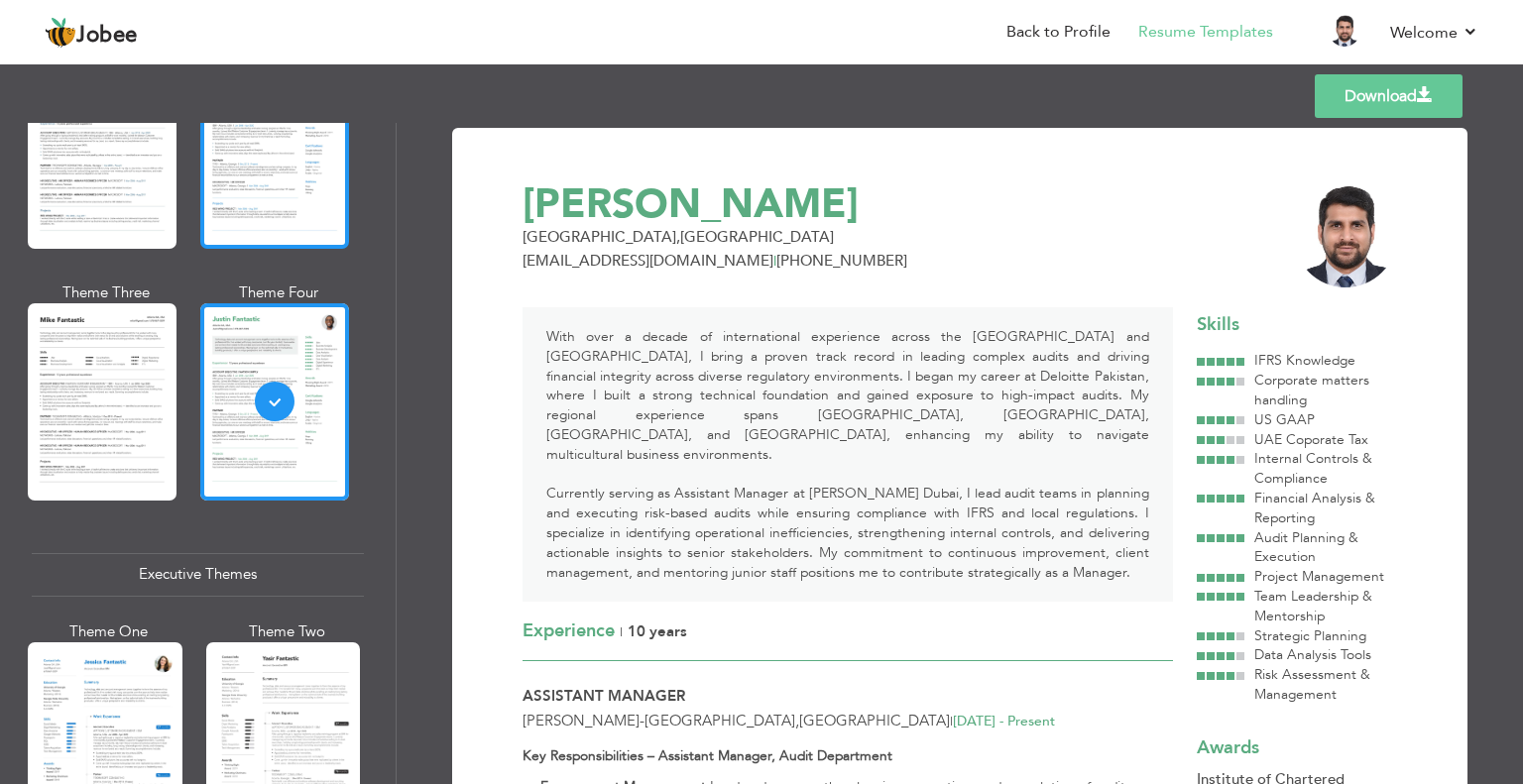 click at bounding box center [275, 151] 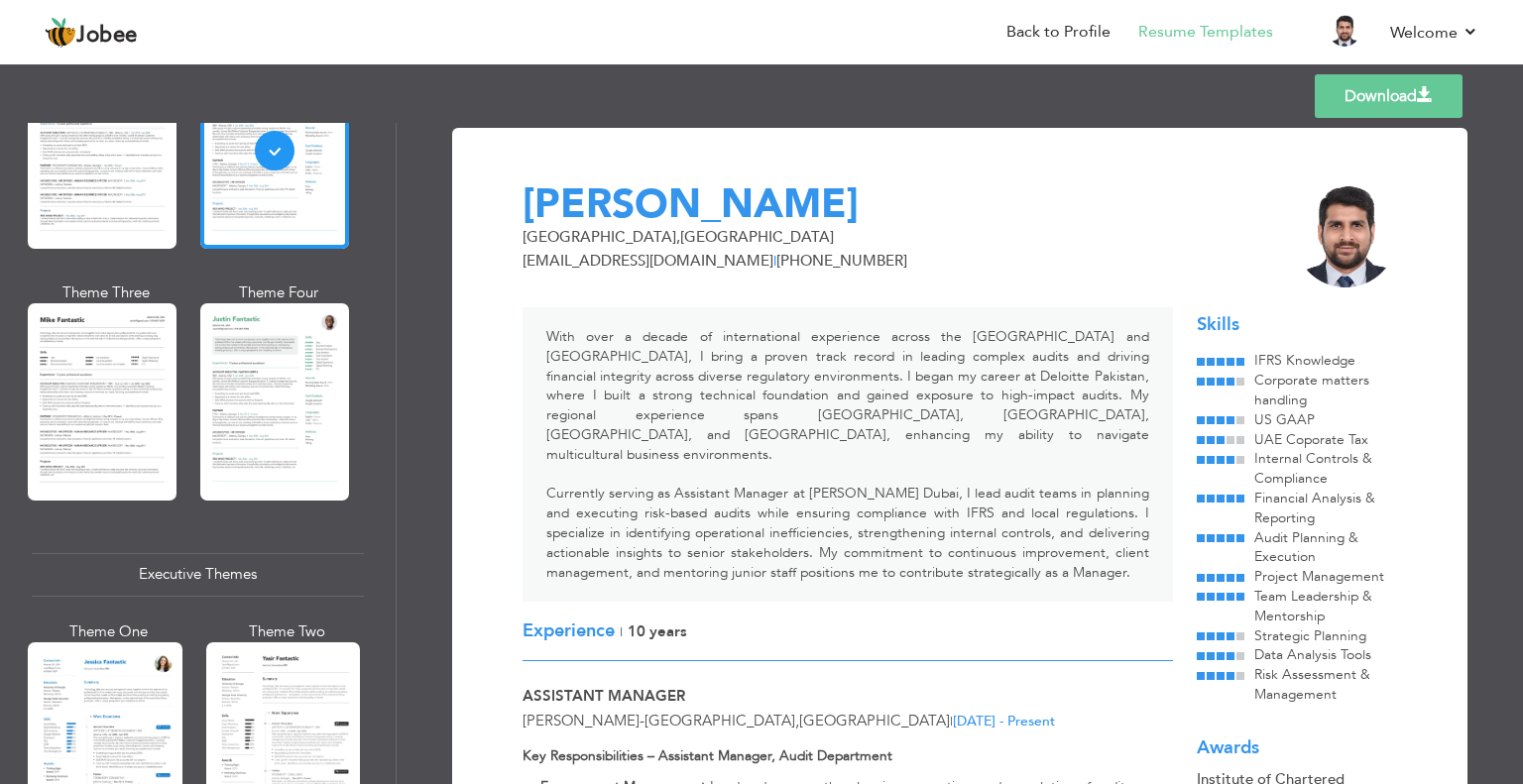 click at bounding box center [1425, 95] 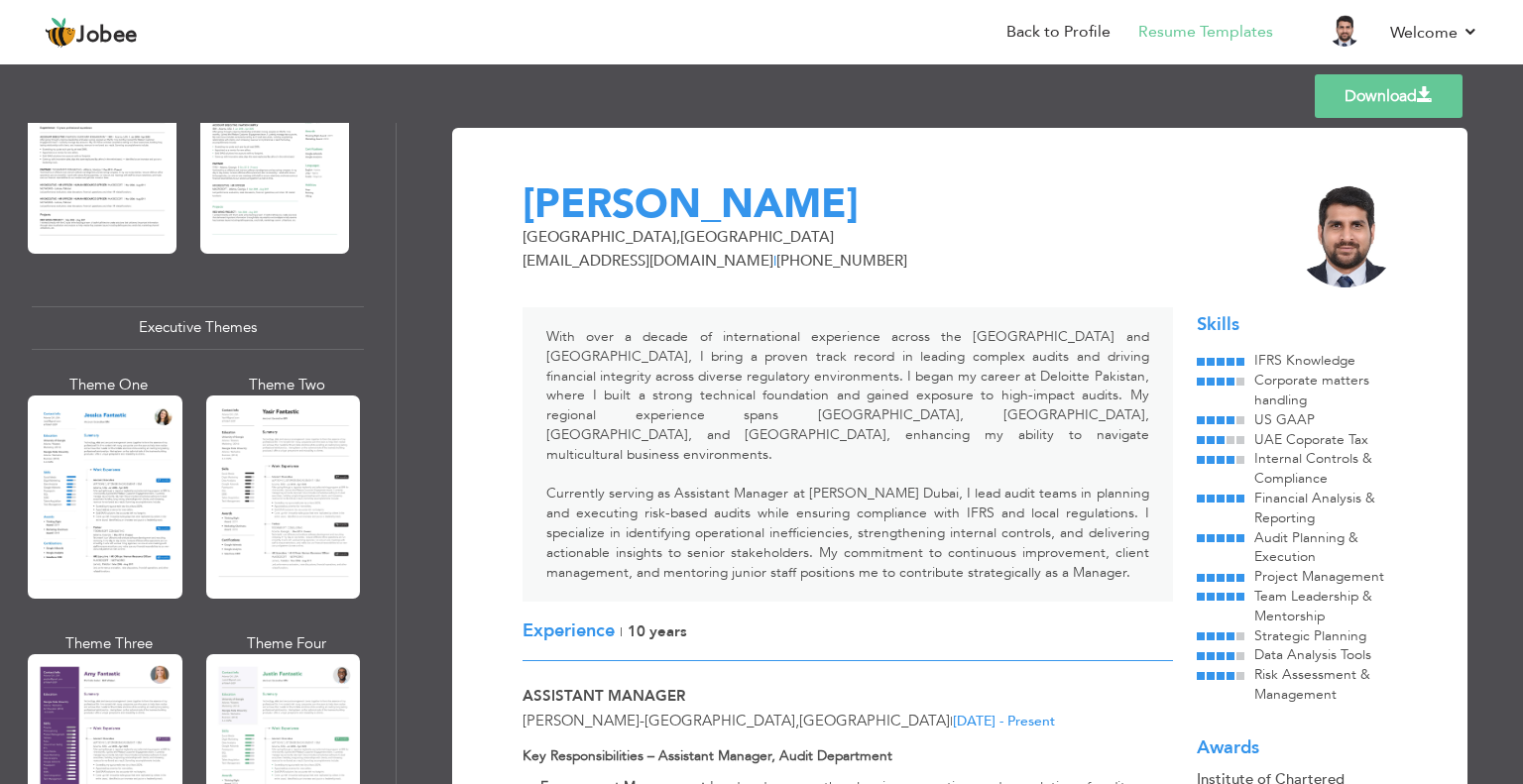 scroll, scrollTop: 1328, scrollLeft: 0, axis: vertical 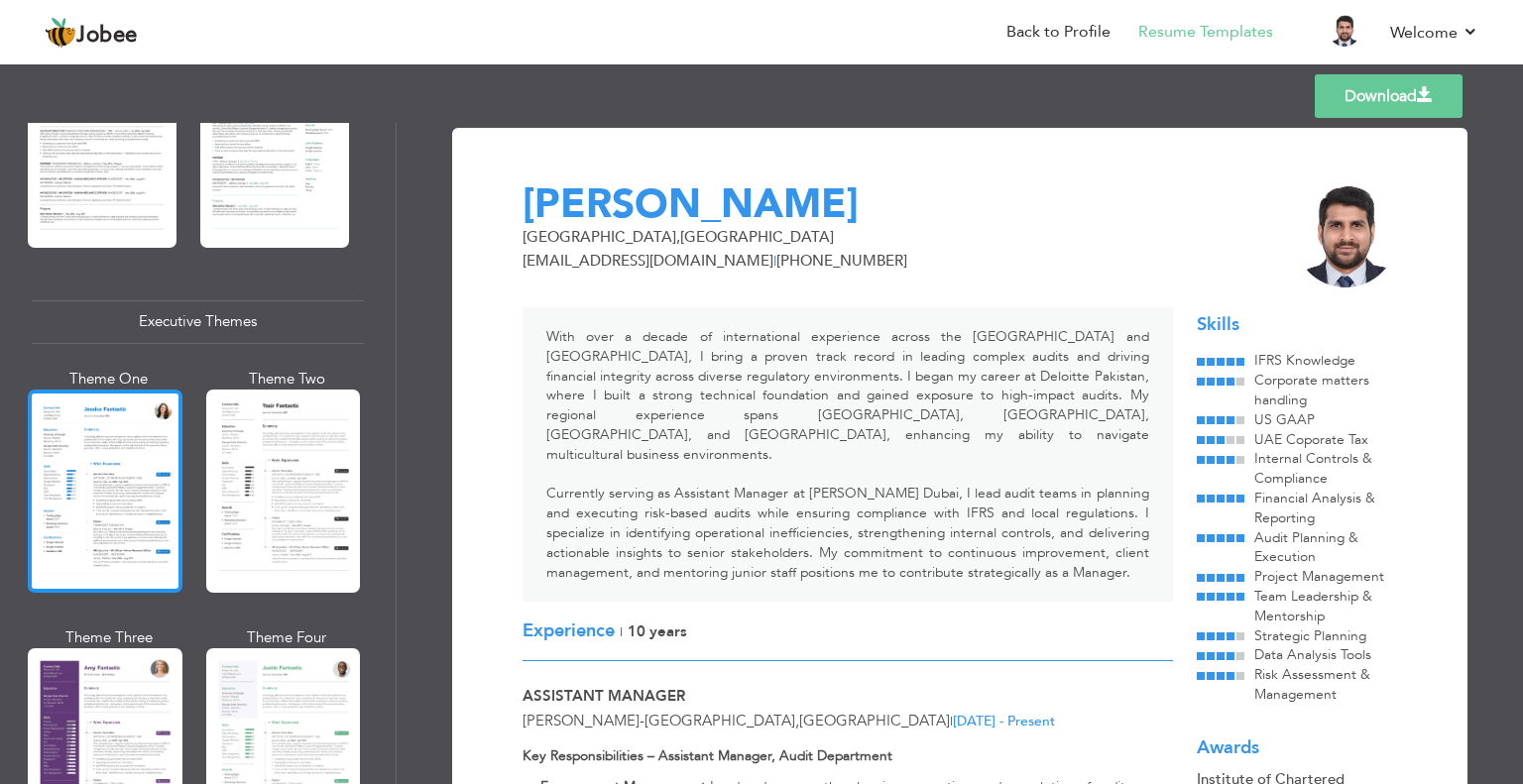 click at bounding box center [105, 491] 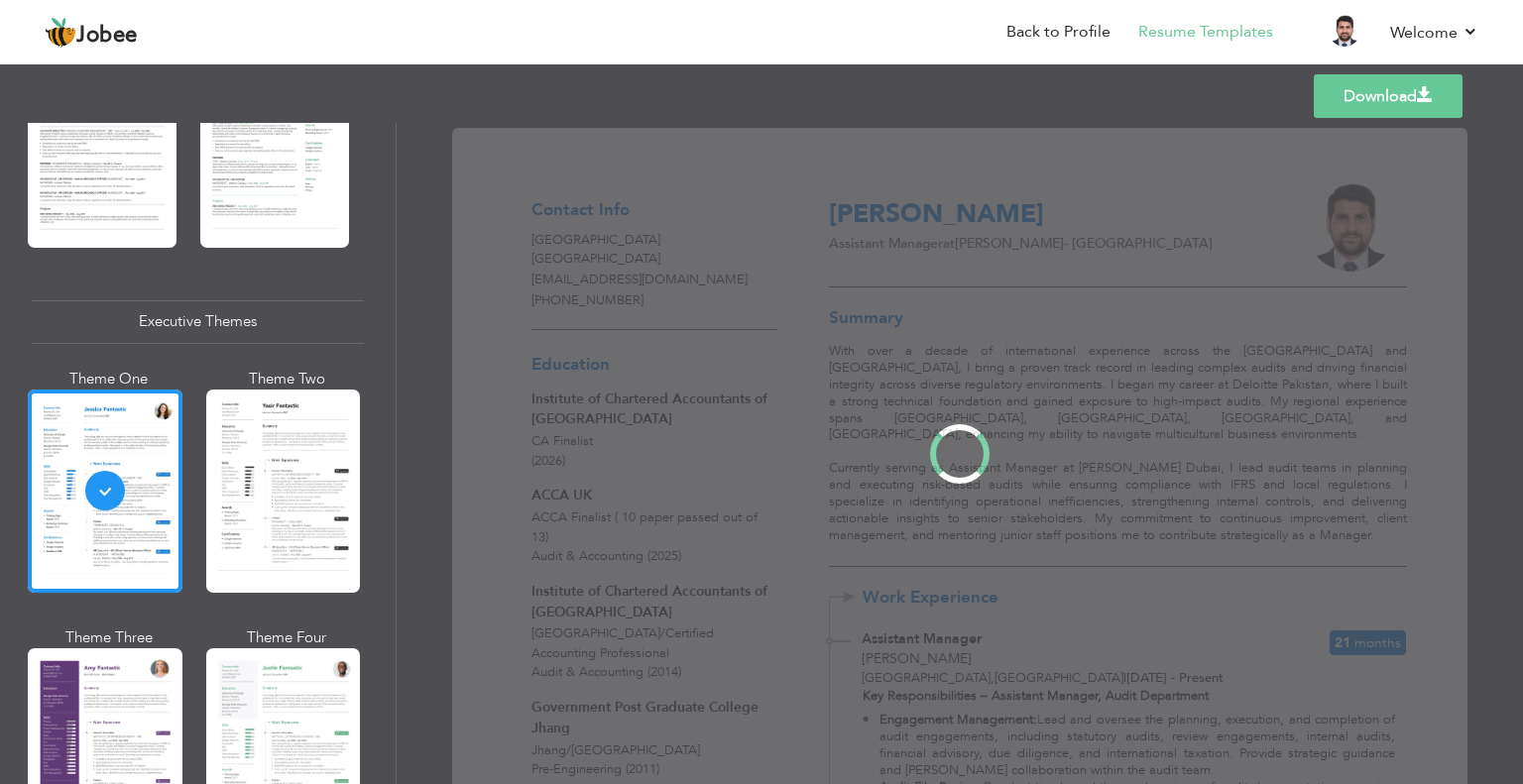 scroll, scrollTop: 1327, scrollLeft: 0, axis: vertical 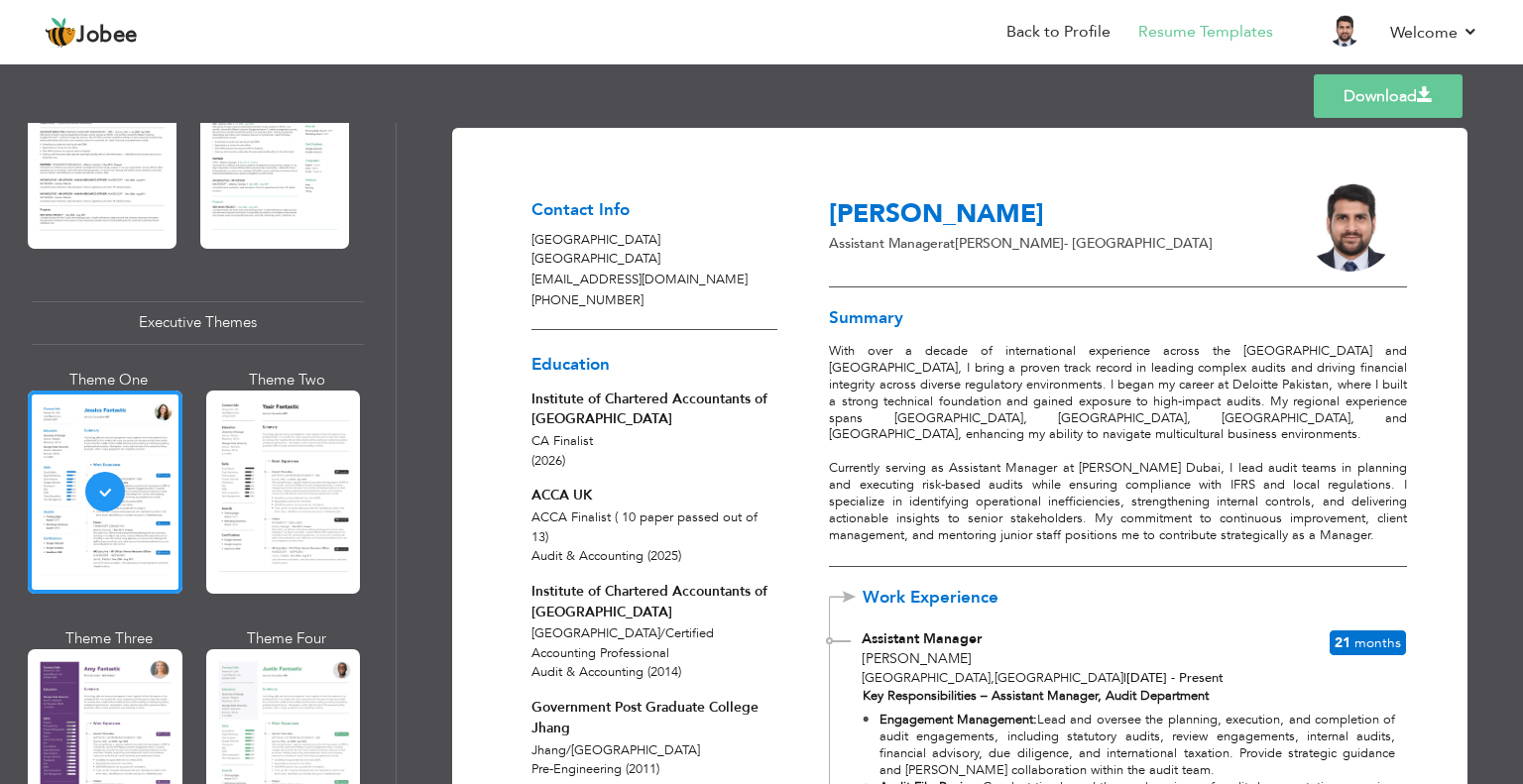 click on "With over a decade of international experience across the Middle East and South Asia, I bring a proven track record in leading complex audits and driving financial integrity across diverse regulatory environments. I began my career at Deloitte Pakistan, where I built a strong technical foundation and gained exposure to high-impact audits. My regional experience spans Oman, Qatar, KSA, and Bahrain, enhancing my ability to navigate multicultural business environments.
Currently serving as Assistant Manager at Grant Thornton Dubai, I lead audit teams in planning and executing risk-based audits while ensuring compliance with IFRS and local regulations. I specialize in identifying operational inefficiencies, strengthening internal controls, and delivering actionable insights to senior stakeholders. My commitment to continuous improvement, client management, and mentoring junior staff positions me to contribute strategically as a Manager." at bounding box center [1117, 443] 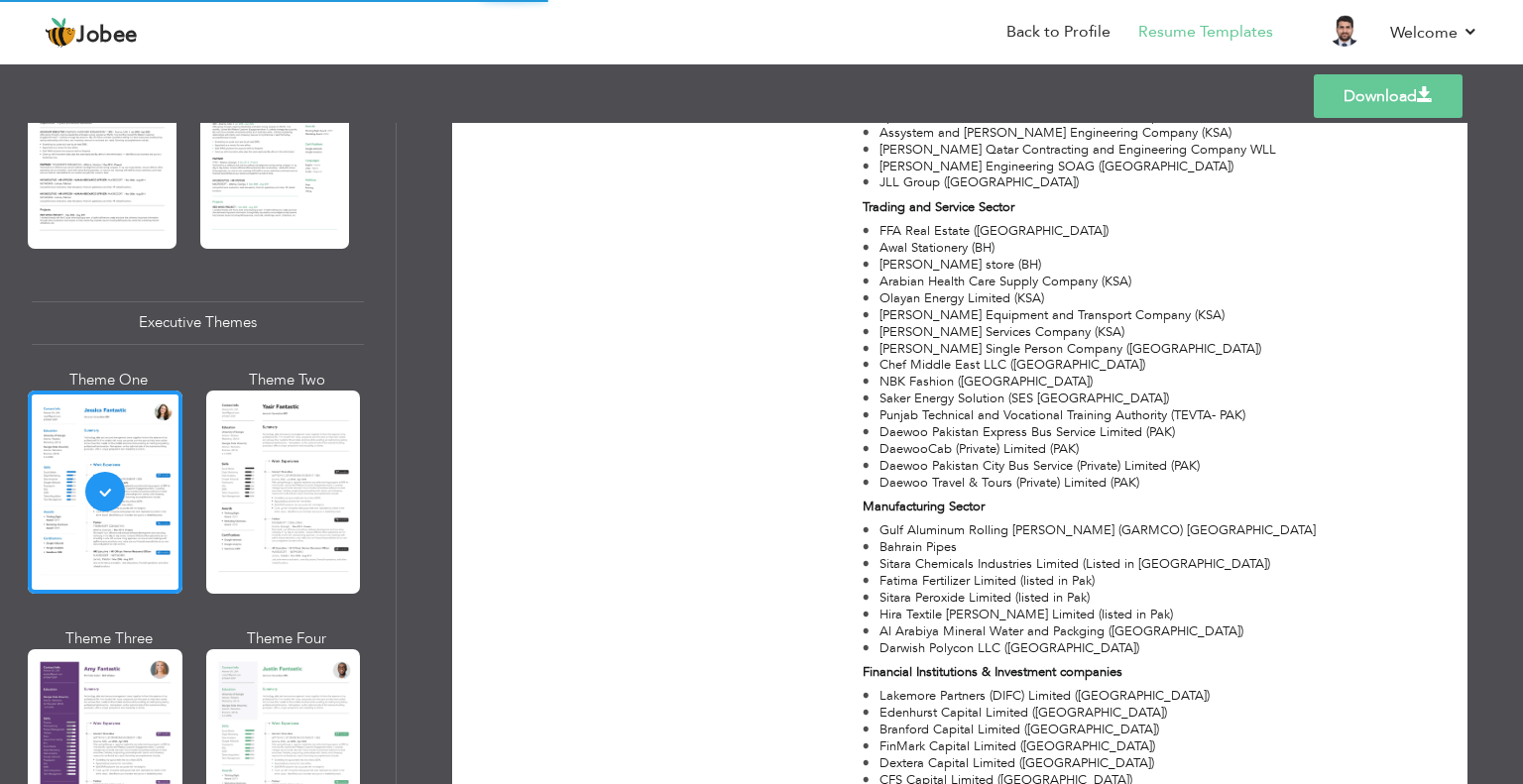 scroll, scrollTop: 2611, scrollLeft: 0, axis: vertical 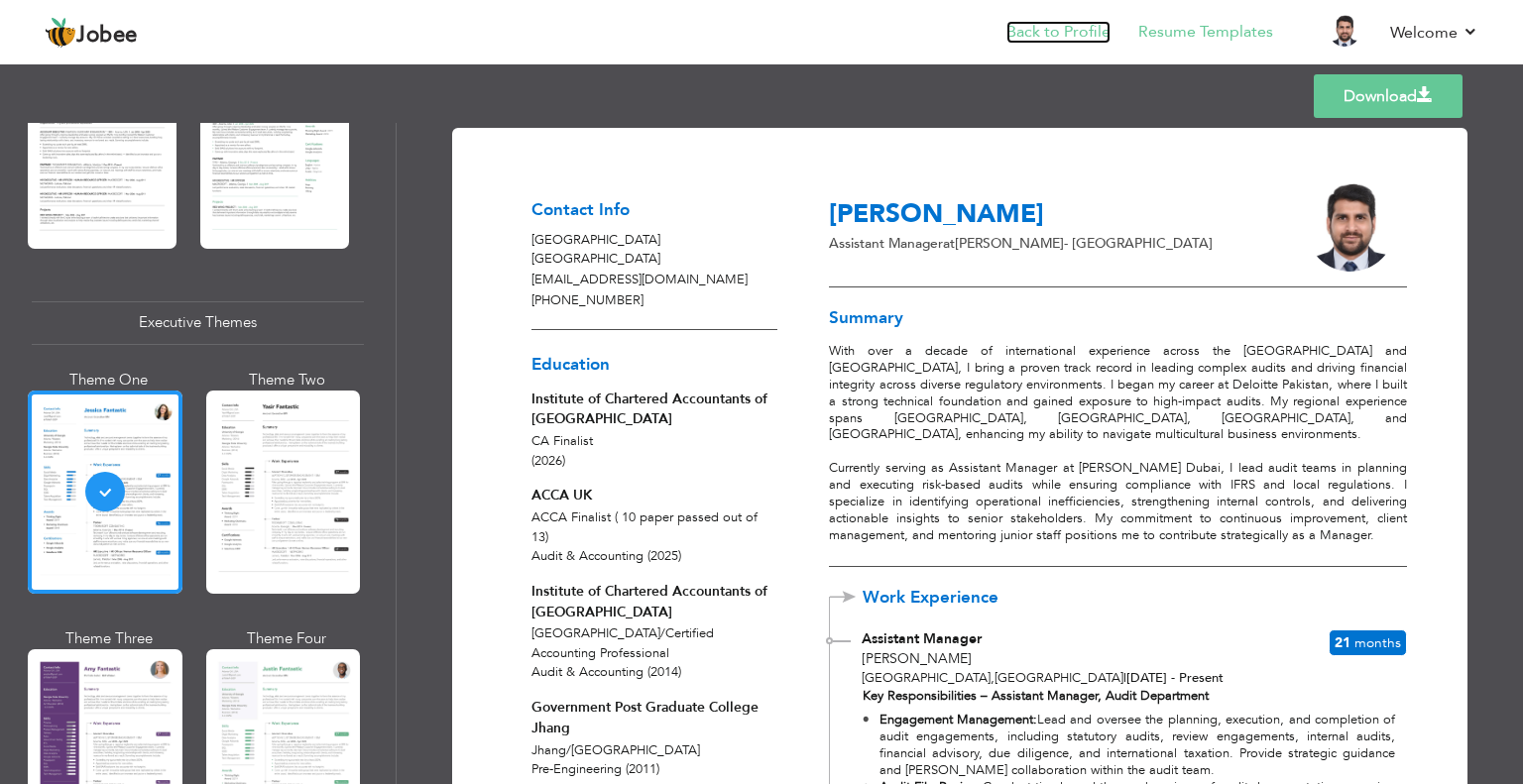 click on "Back to Profile" at bounding box center [1058, 32] 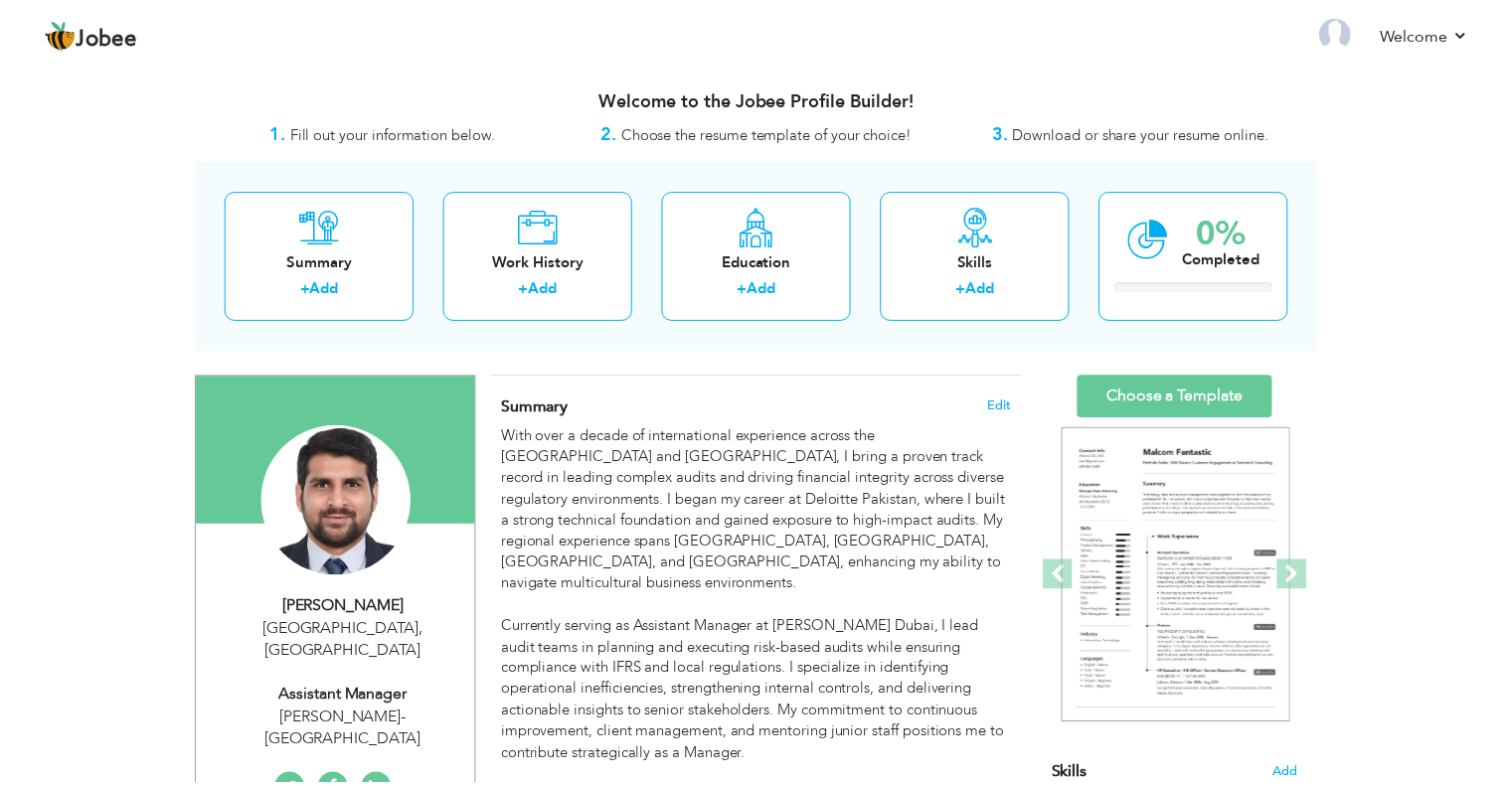 scroll, scrollTop: 0, scrollLeft: 0, axis: both 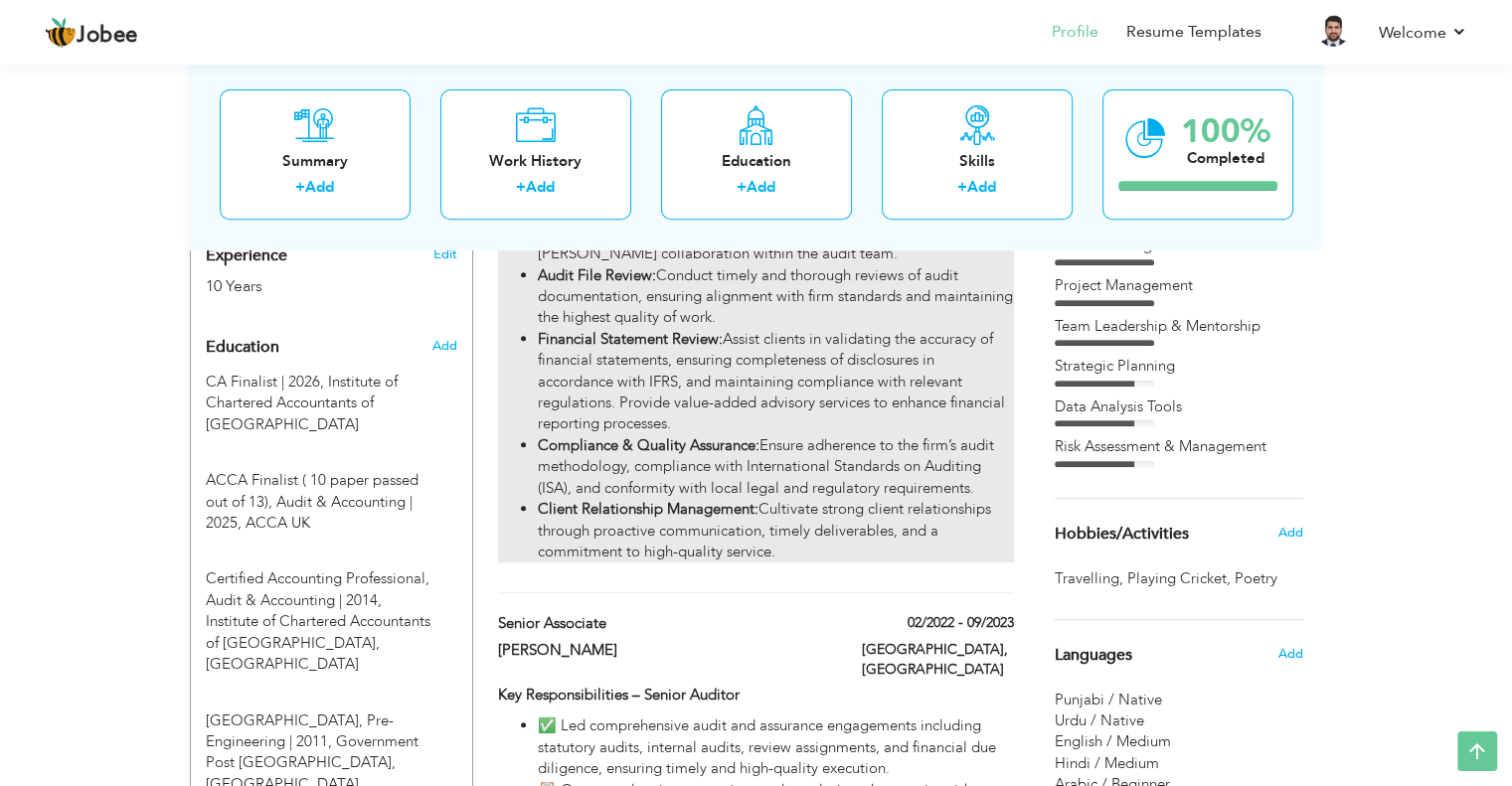 click on "Compliance & Quality Assurance:  Ensure adherence to the firm’s audit methodology, compliance with International Standards on Auditing (ISA), and conformity with local legal and regulatory requirements." at bounding box center (775, 467) 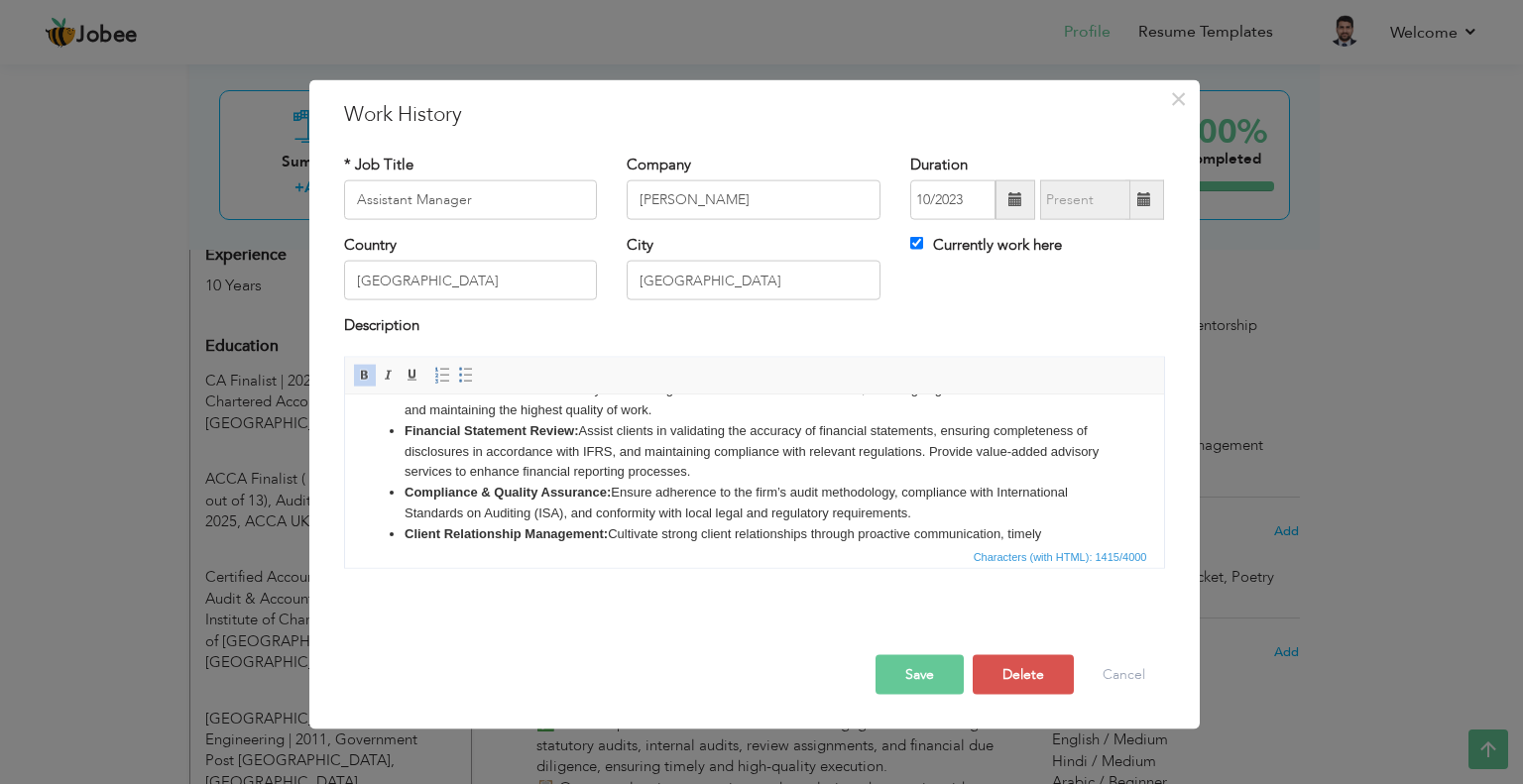 scroll, scrollTop: 145, scrollLeft: 0, axis: vertical 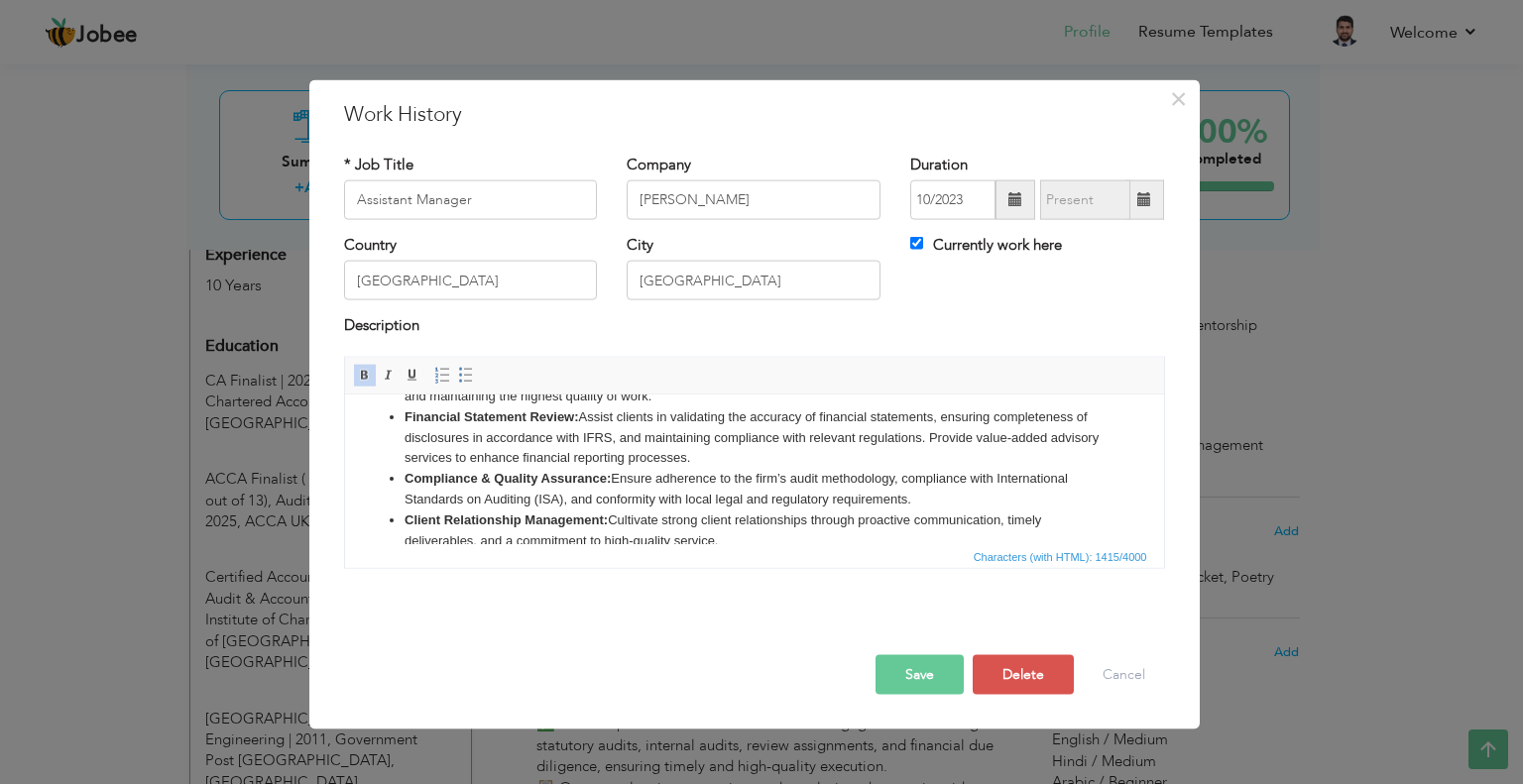 click on "Audit File Review:  Conduct timely and thorough reviews of audit documentation, ensuring alignment with firm standards and maintaining the highest quality of work." at bounding box center (754, 386) 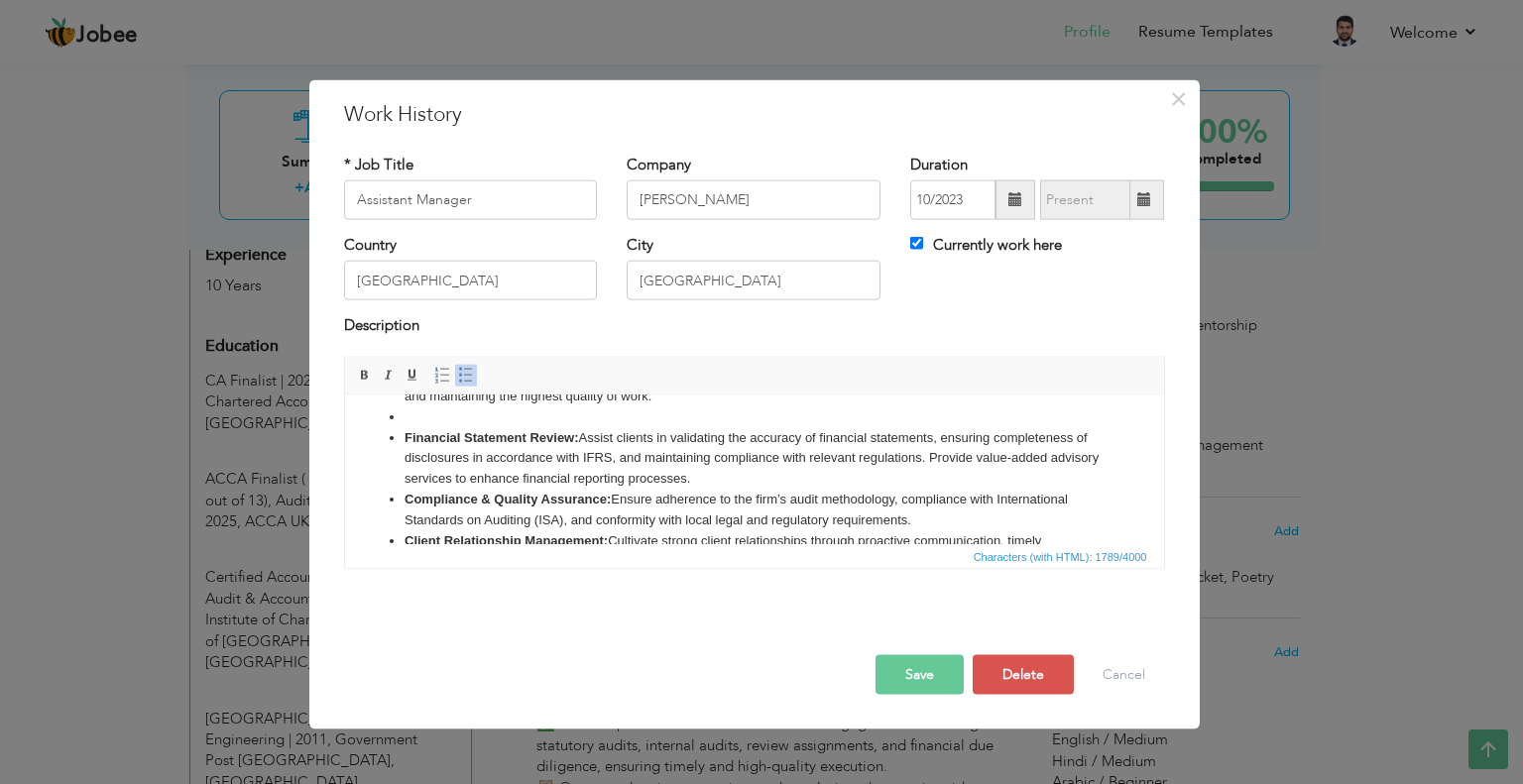 scroll, scrollTop: 154, scrollLeft: 0, axis: vertical 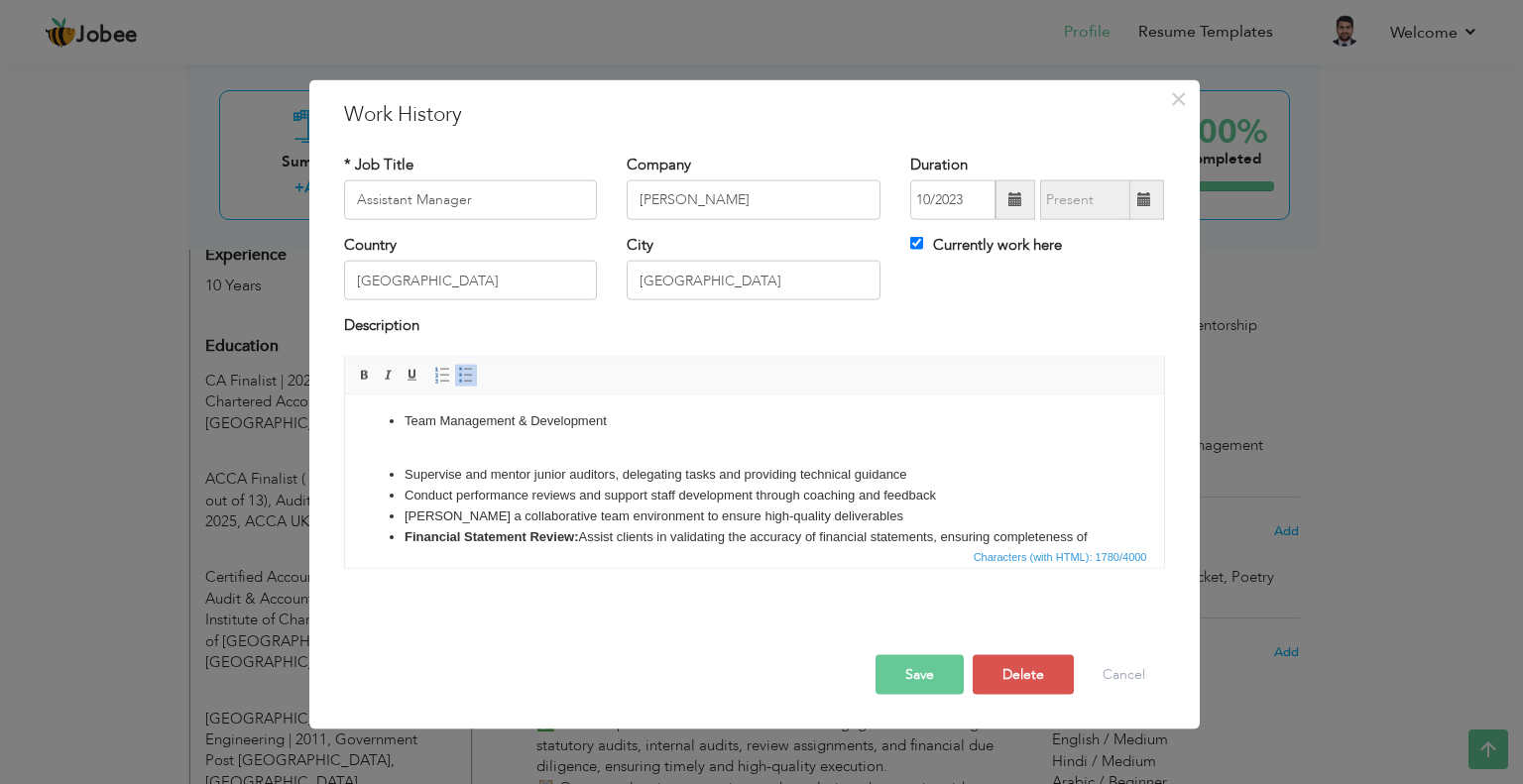 type 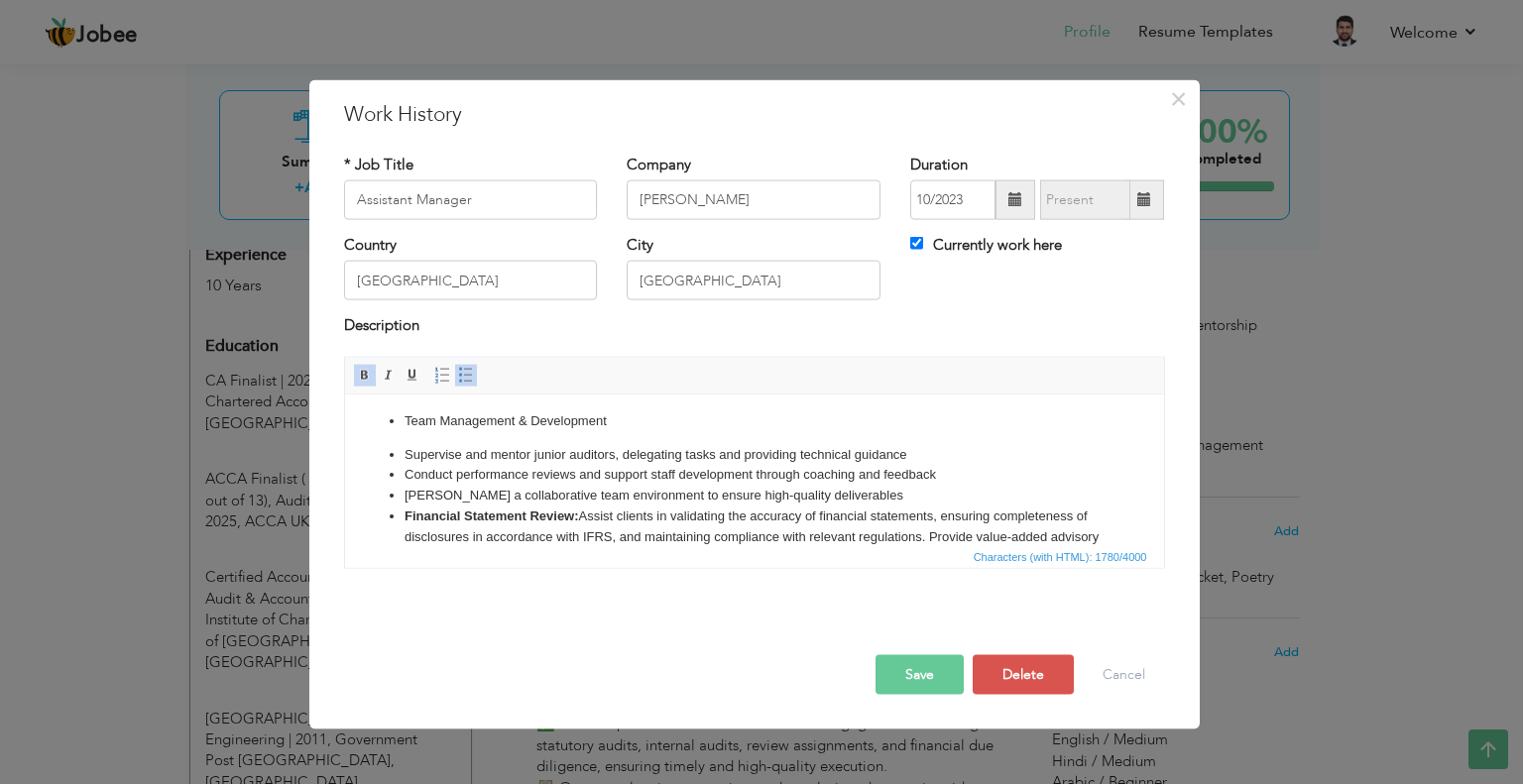 scroll, scrollTop: 0, scrollLeft: 0, axis: both 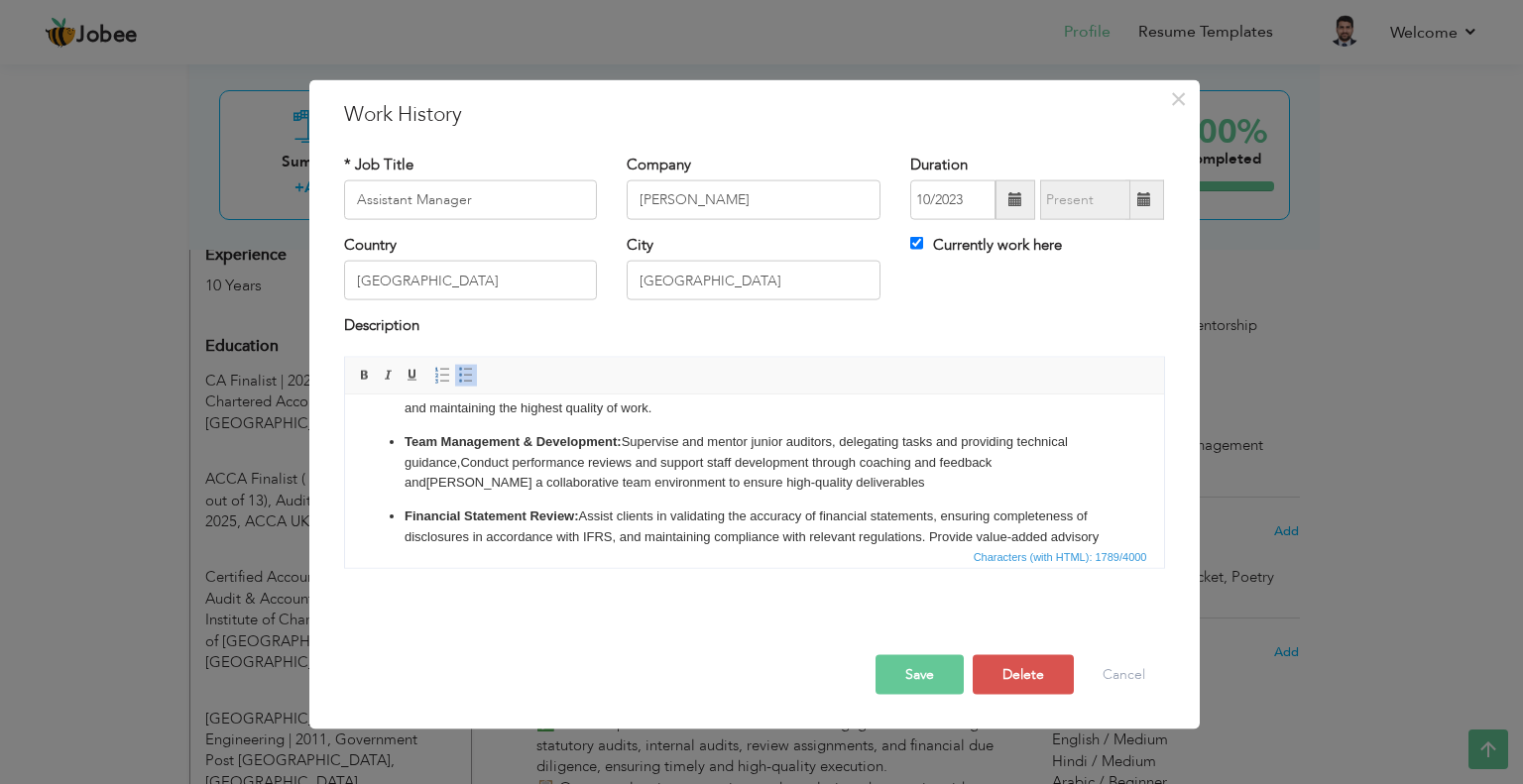 click on "Team Management & Development:  Supervise and mentor junior auditors, delegating tasks and providing technical guidance,  Conduct performance reviews and support staff development through coaching and feedback and  foster a collaborative team environment to ensure high-quality deliverables" at bounding box center (754, 462) 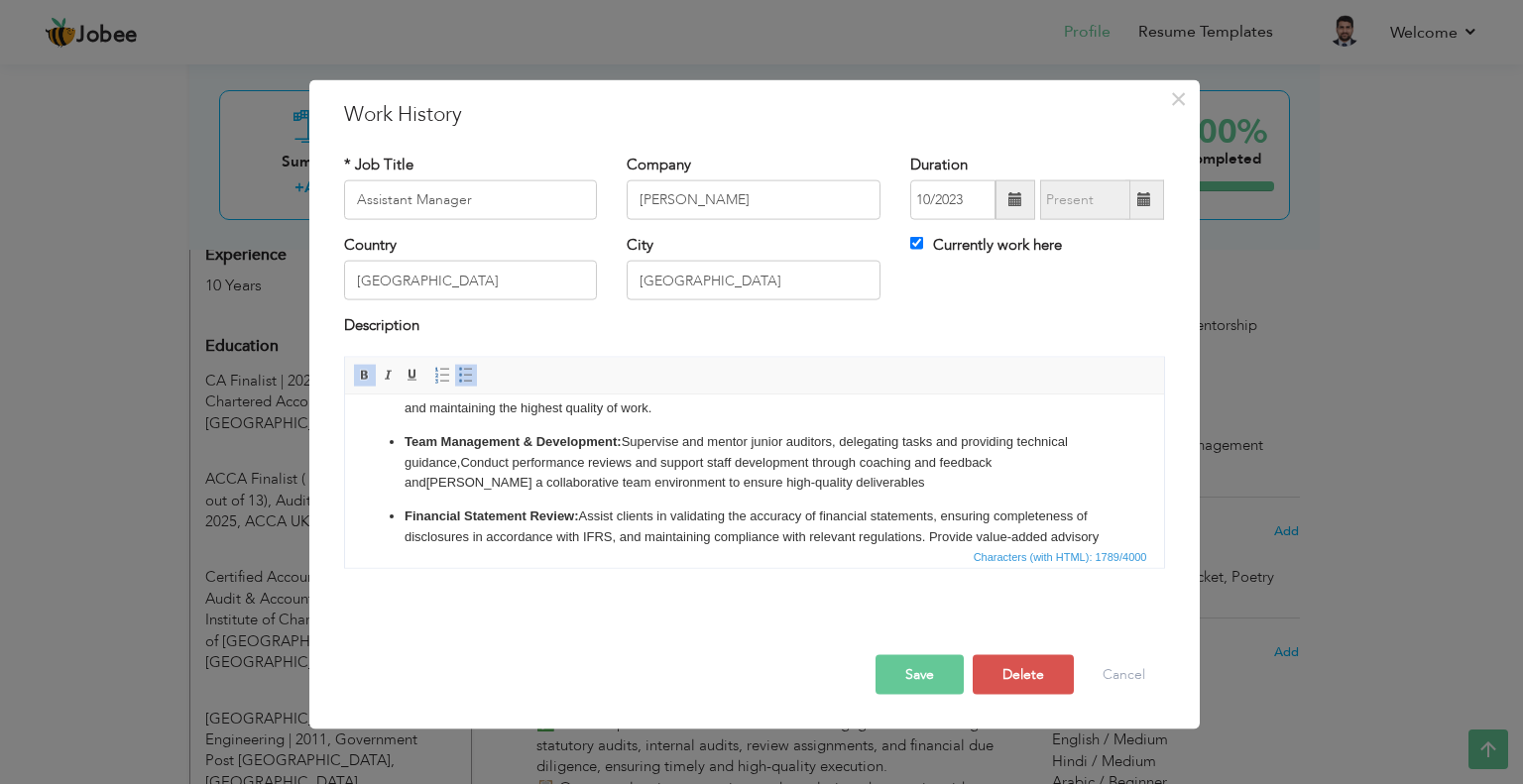 scroll, scrollTop: 118, scrollLeft: 0, axis: vertical 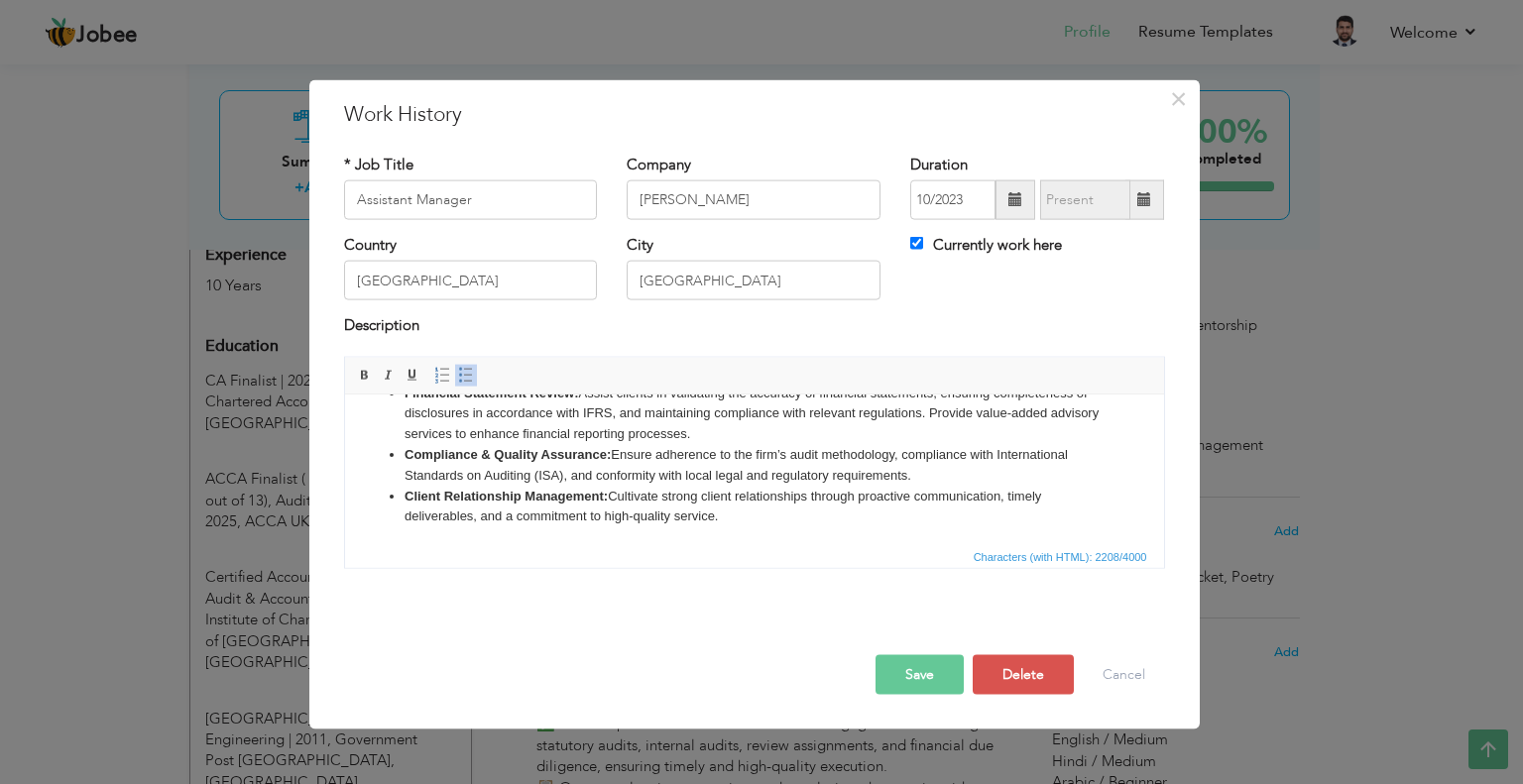 click on "Save" at bounding box center (919, 674) 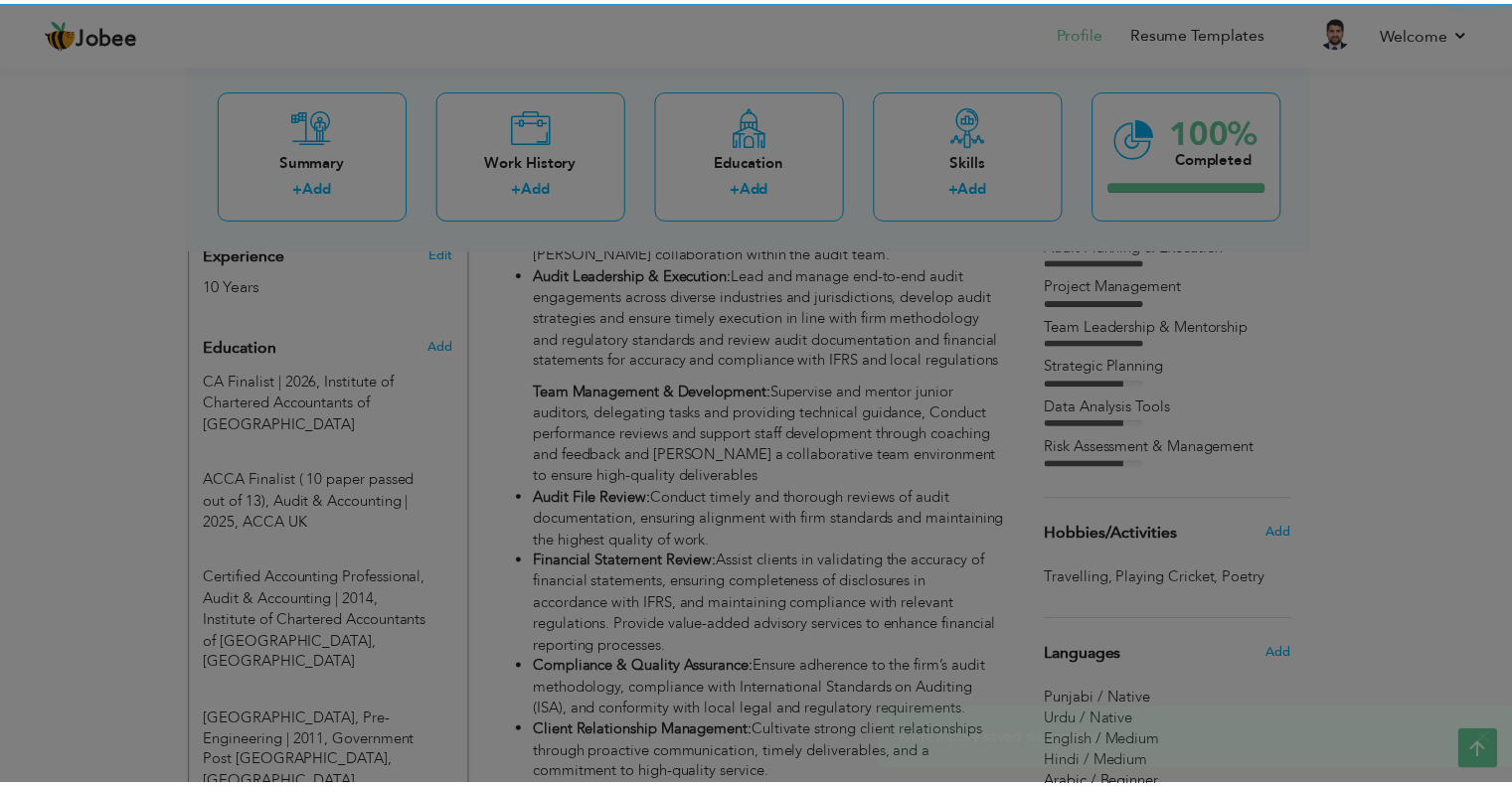 scroll, scrollTop: 0, scrollLeft: 0, axis: both 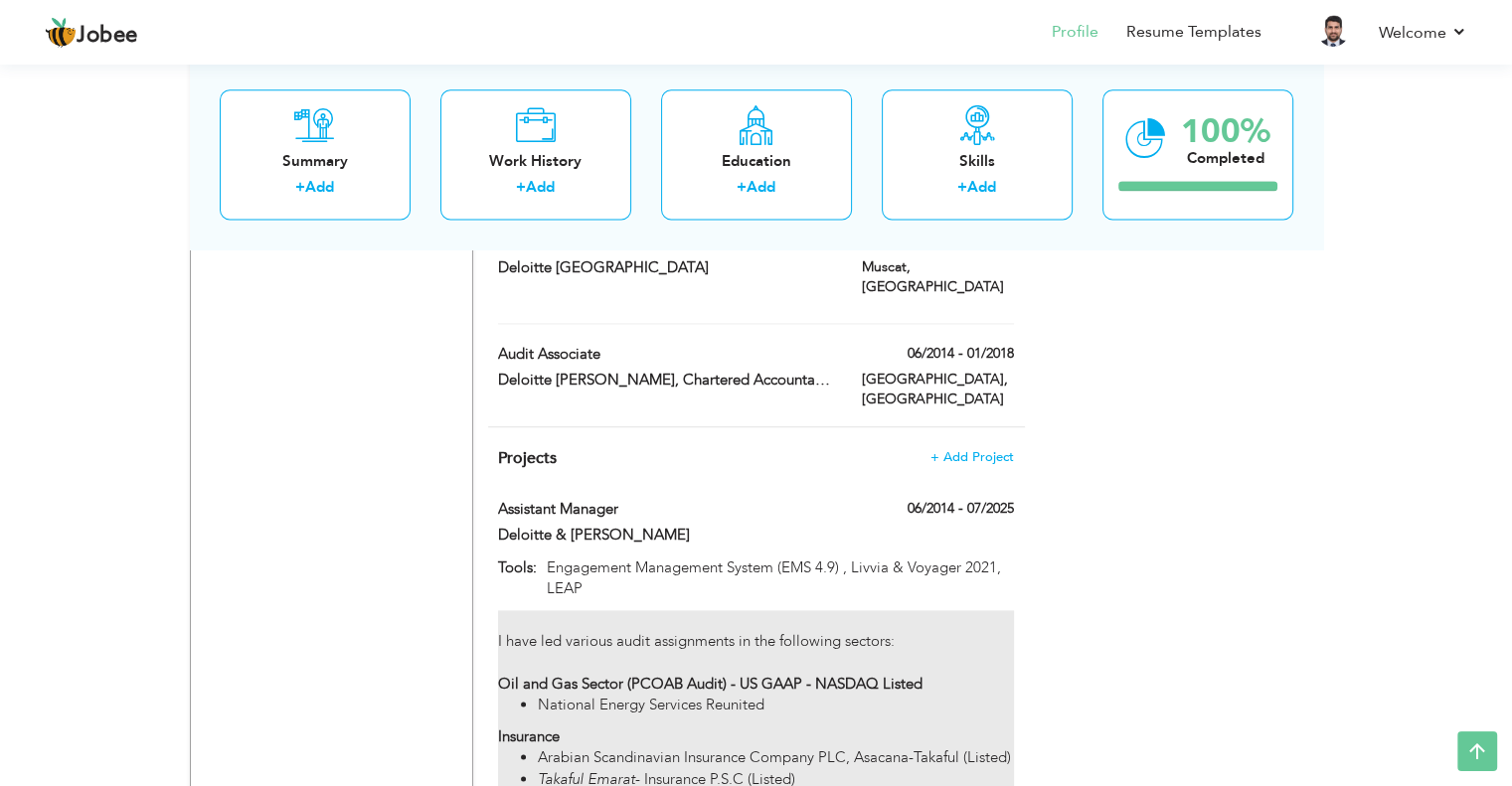 click on "Arabian Scandinavian Insurance Company PLC, Asacana-Takaful (Listed)" at bounding box center [775, 757] 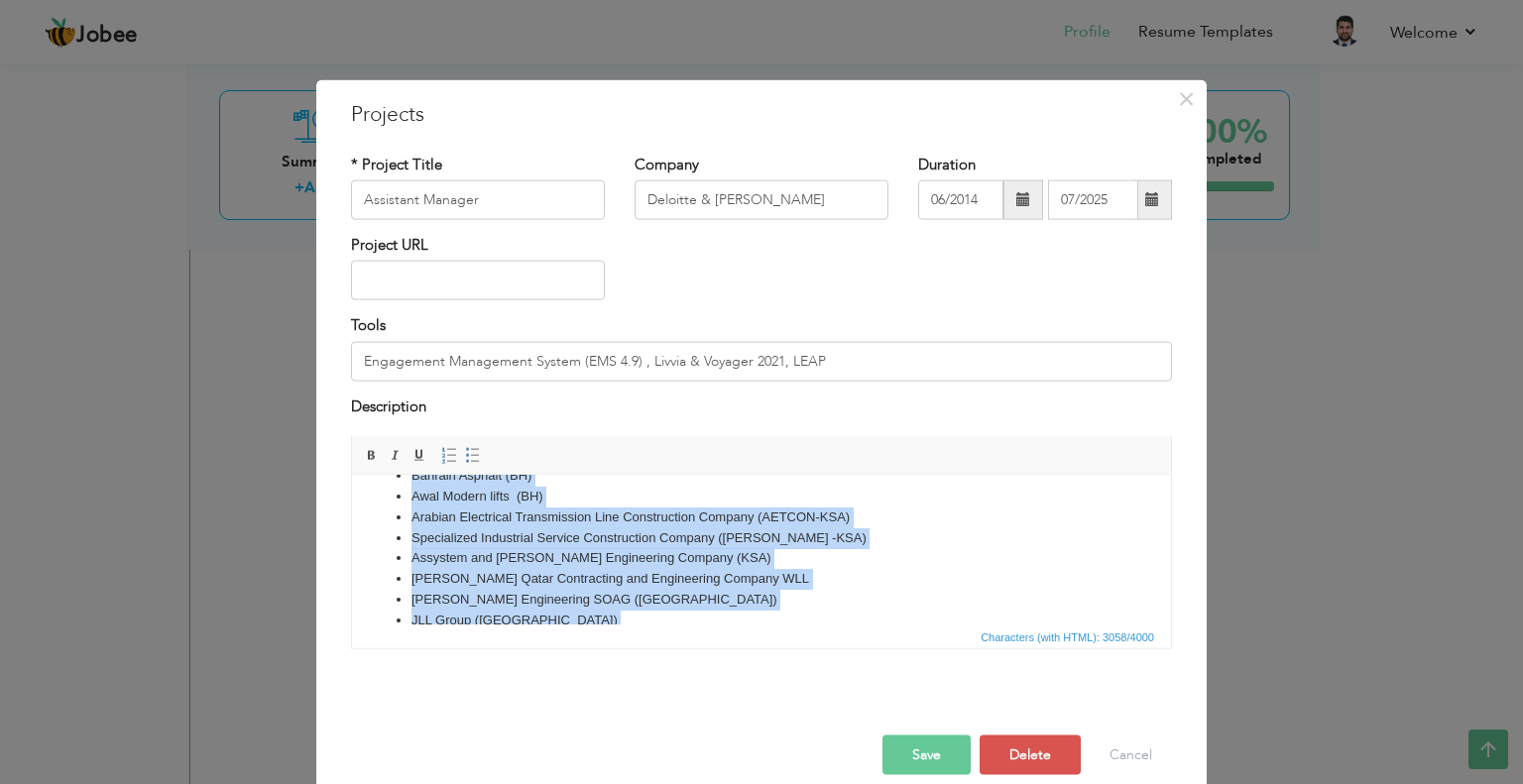 scroll, scrollTop: 1423, scrollLeft: 0, axis: vertical 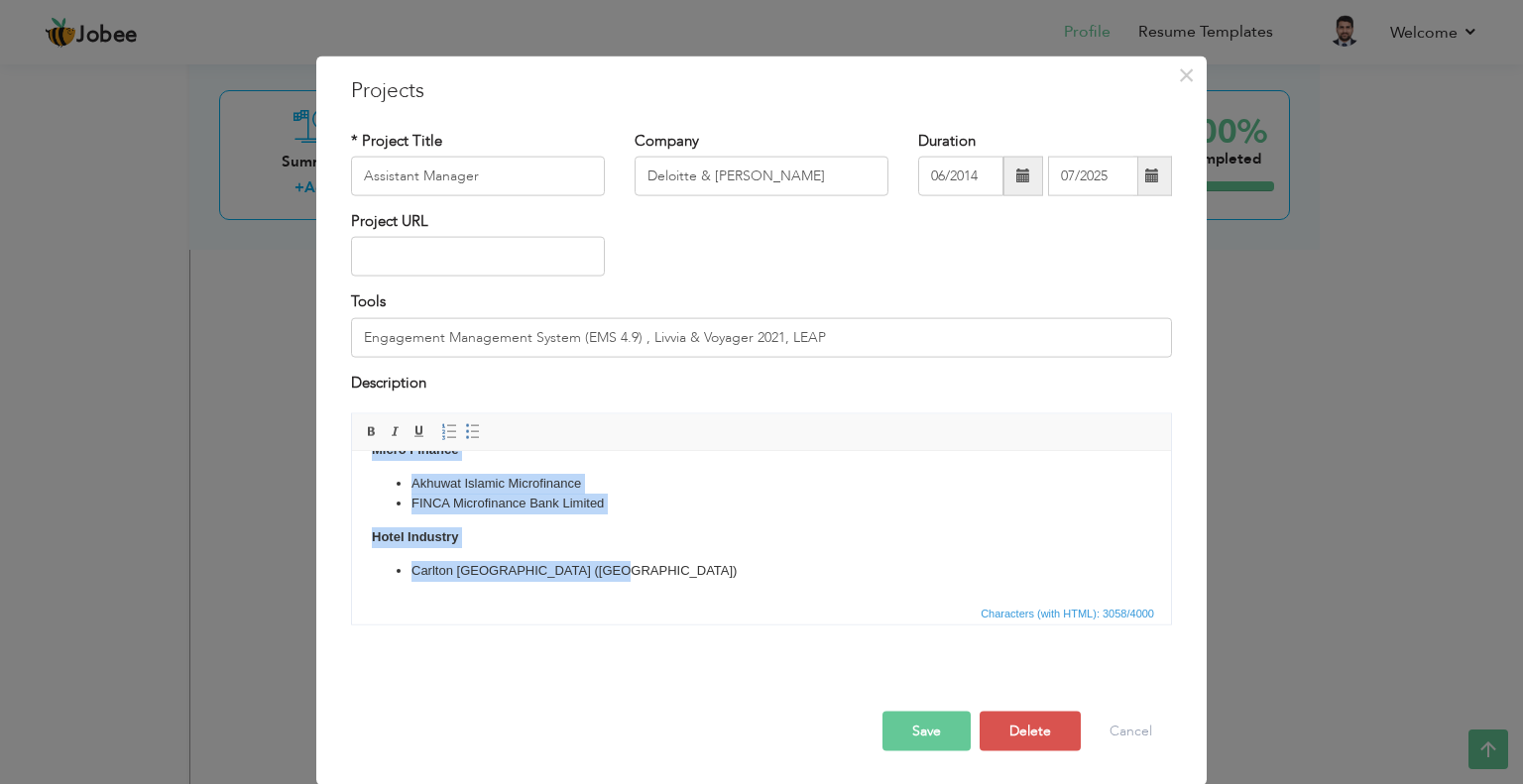 drag, startPoint x: 368, startPoint y: 503, endPoint x: 728, endPoint y: 678, distance: 400.28115 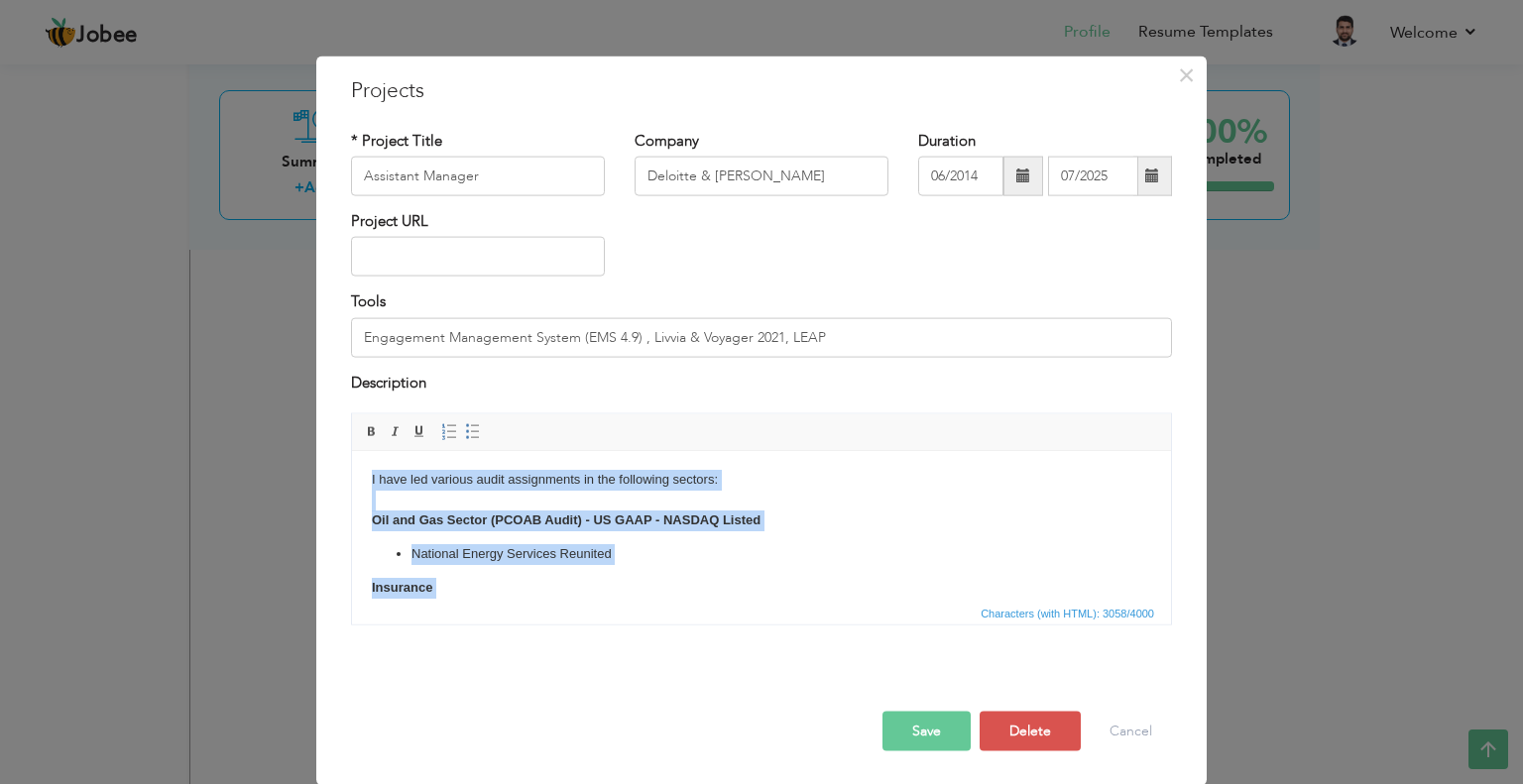 scroll, scrollTop: 91, scrollLeft: 0, axis: vertical 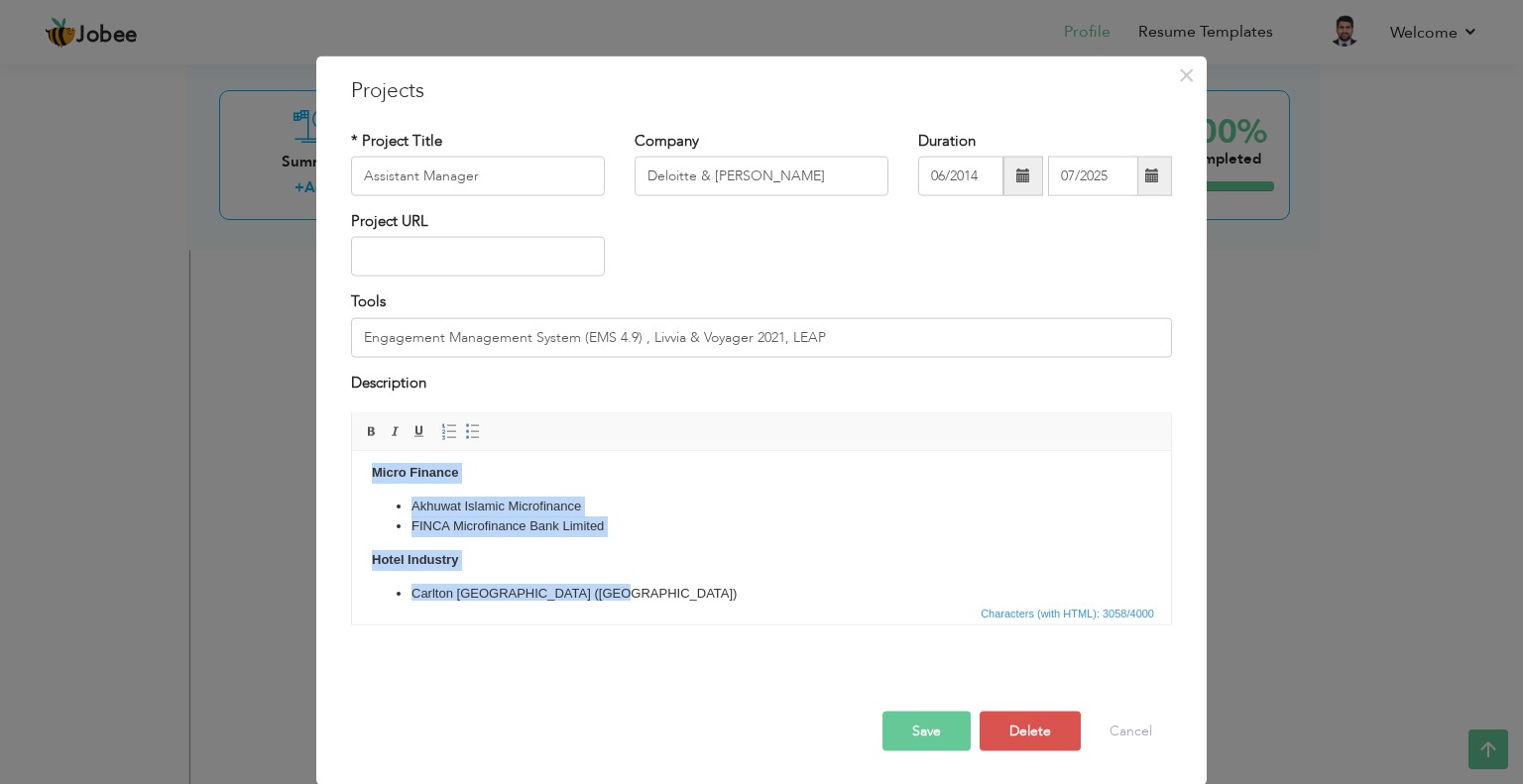 type 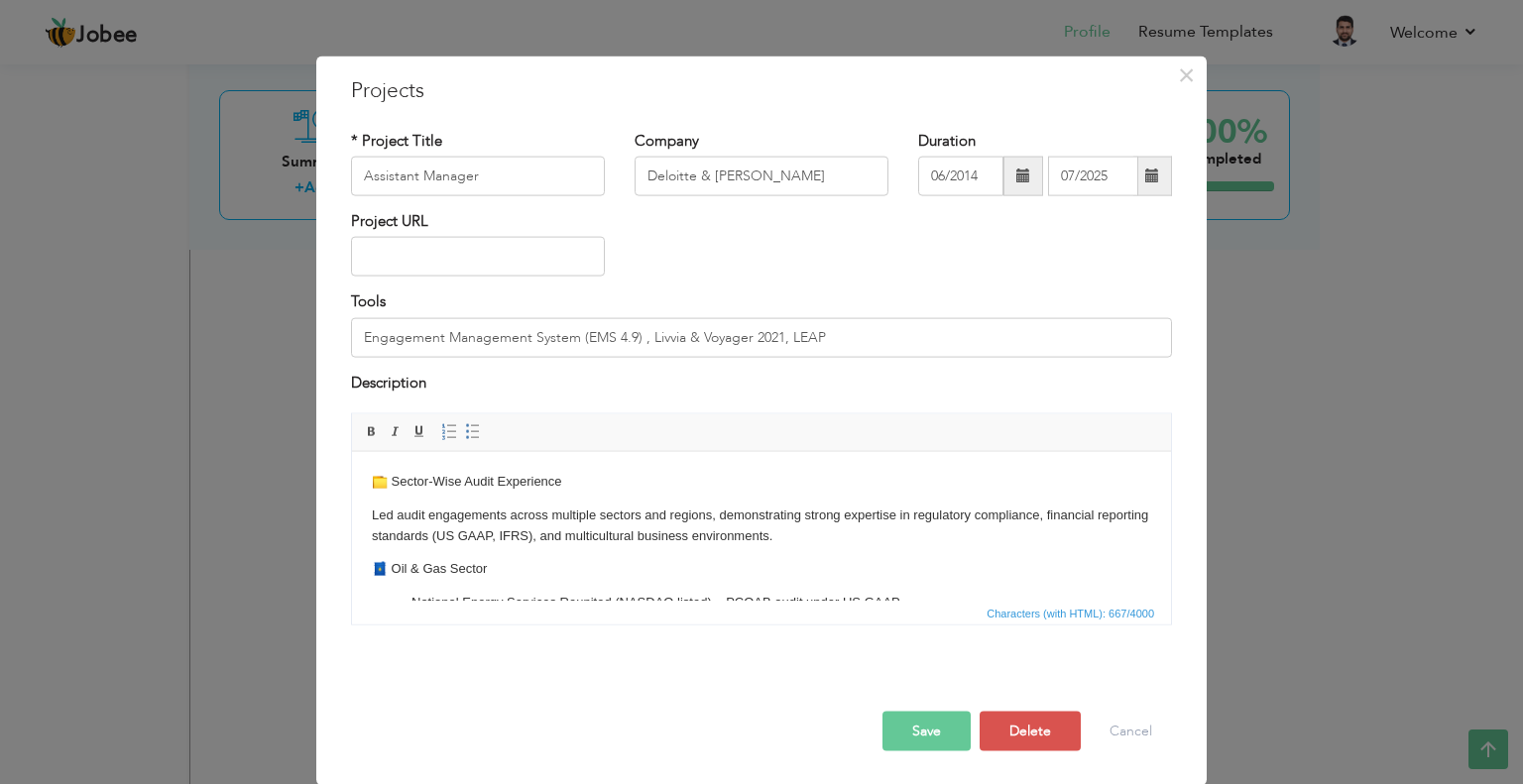 scroll, scrollTop: 171, scrollLeft: 0, axis: vertical 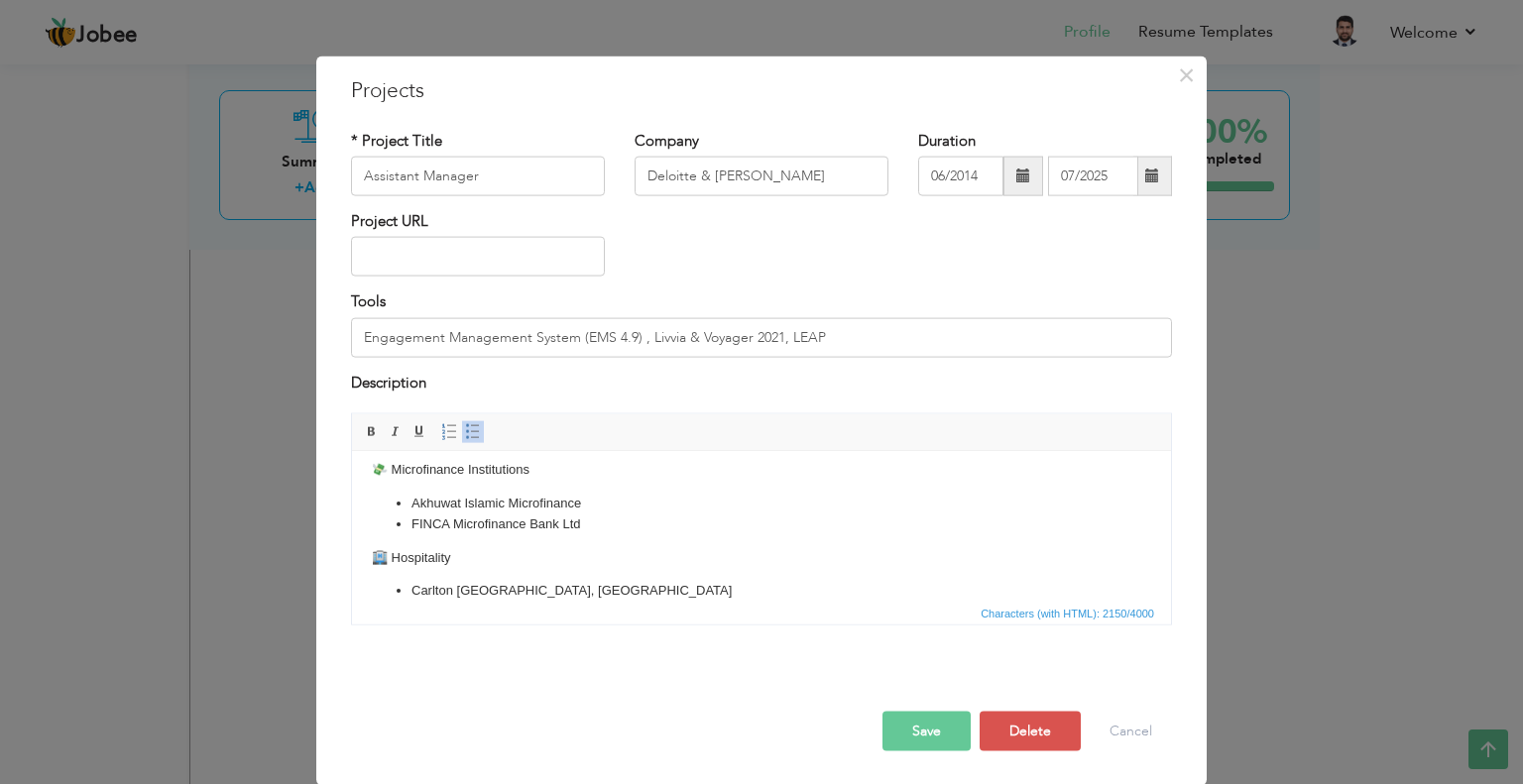 click on "🏨 Hospitality" at bounding box center [762, 557] 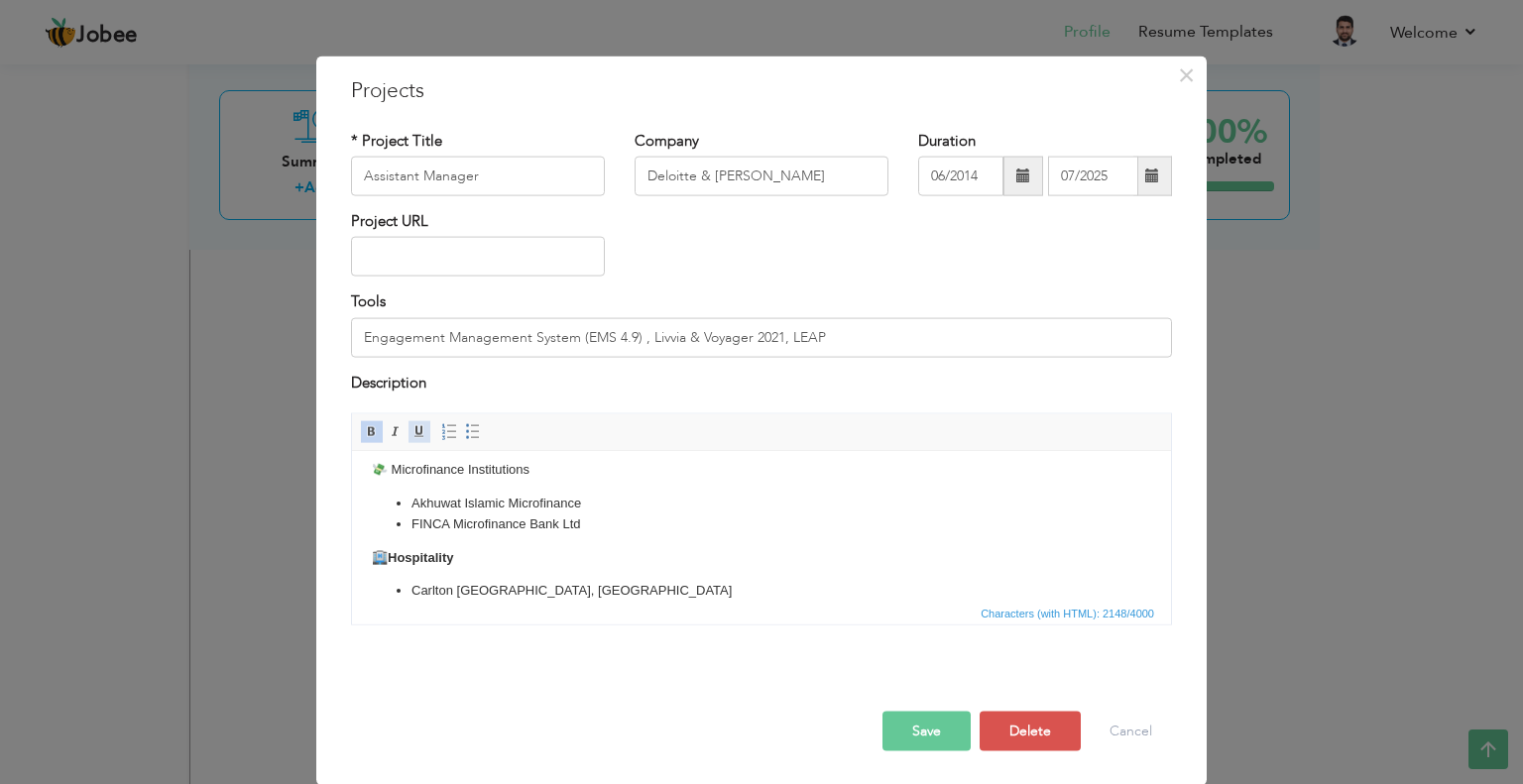 click at bounding box center [419, 432] 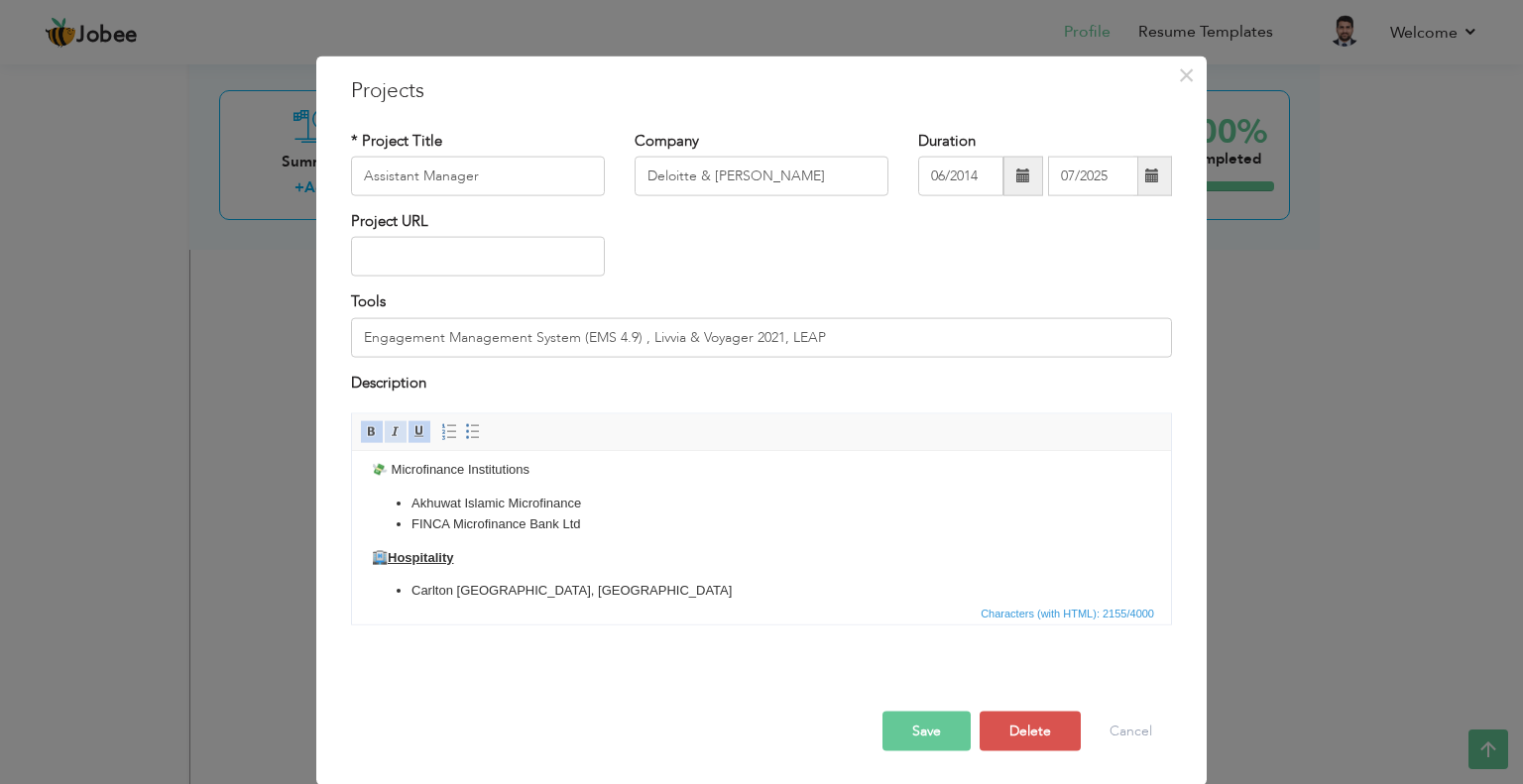 click at bounding box center [396, 432] 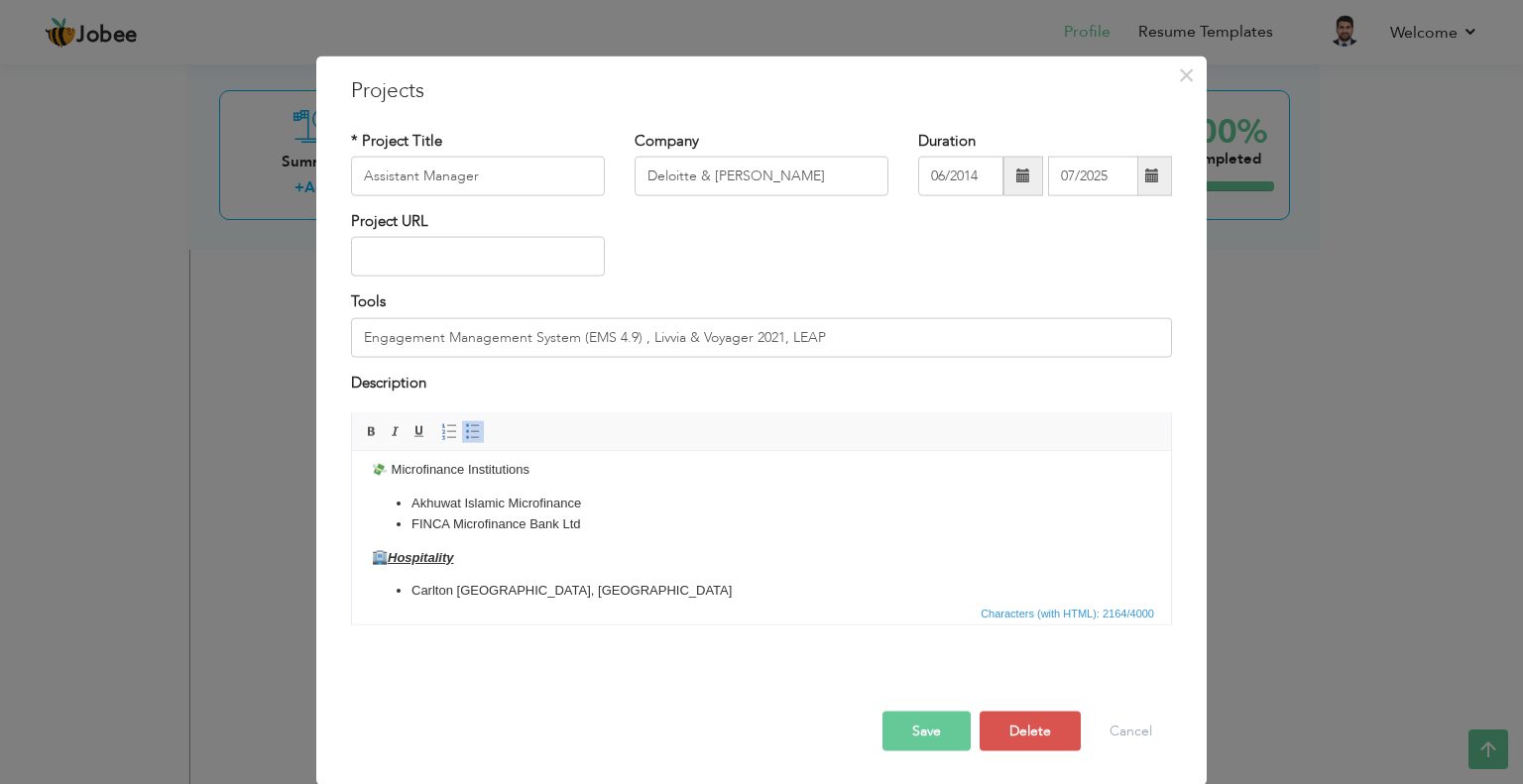 scroll, scrollTop: 0, scrollLeft: 0, axis: both 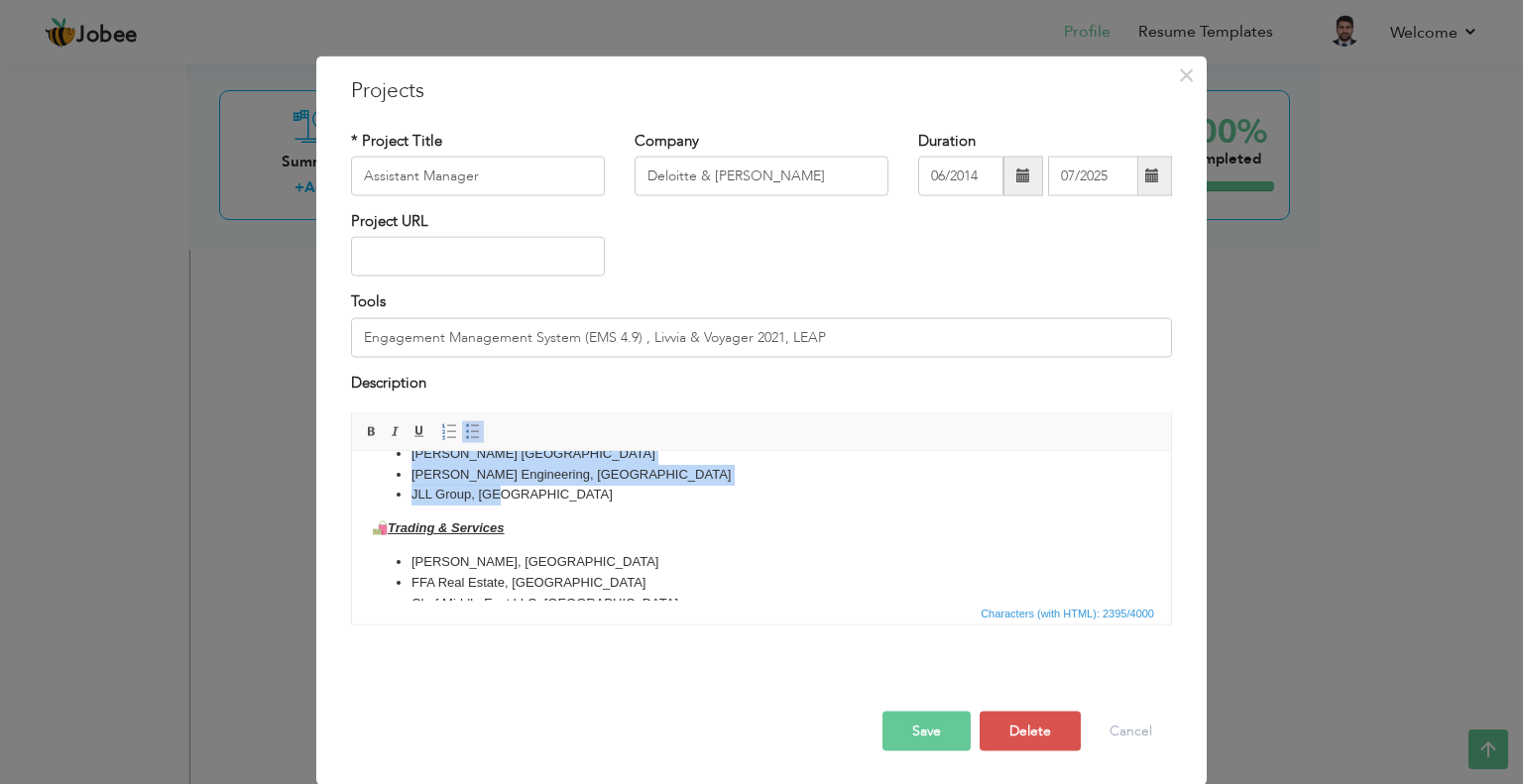 drag, startPoint x: 401, startPoint y: 491, endPoint x: 522, endPoint y: 497, distance: 121.14867 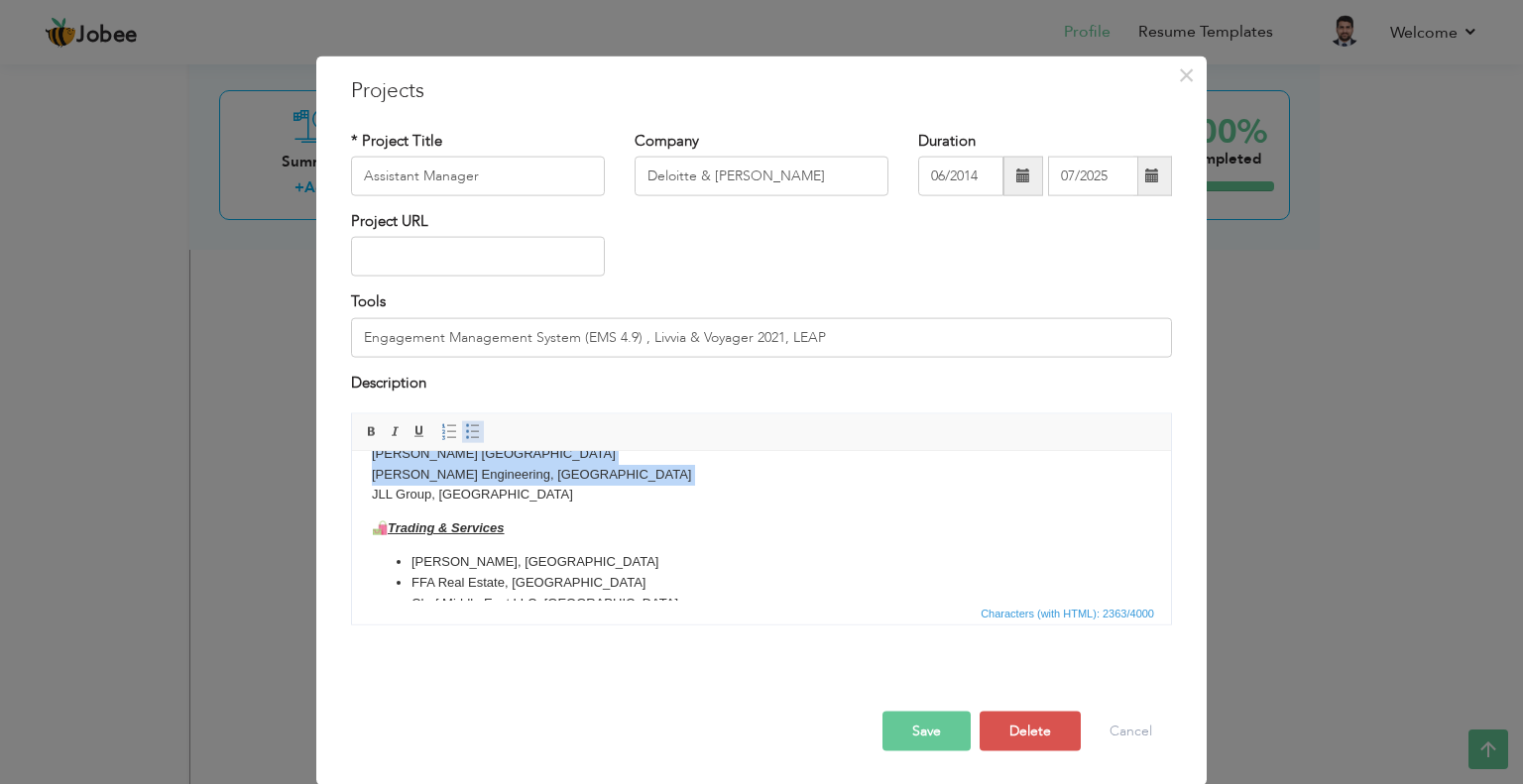click at bounding box center [473, 432] 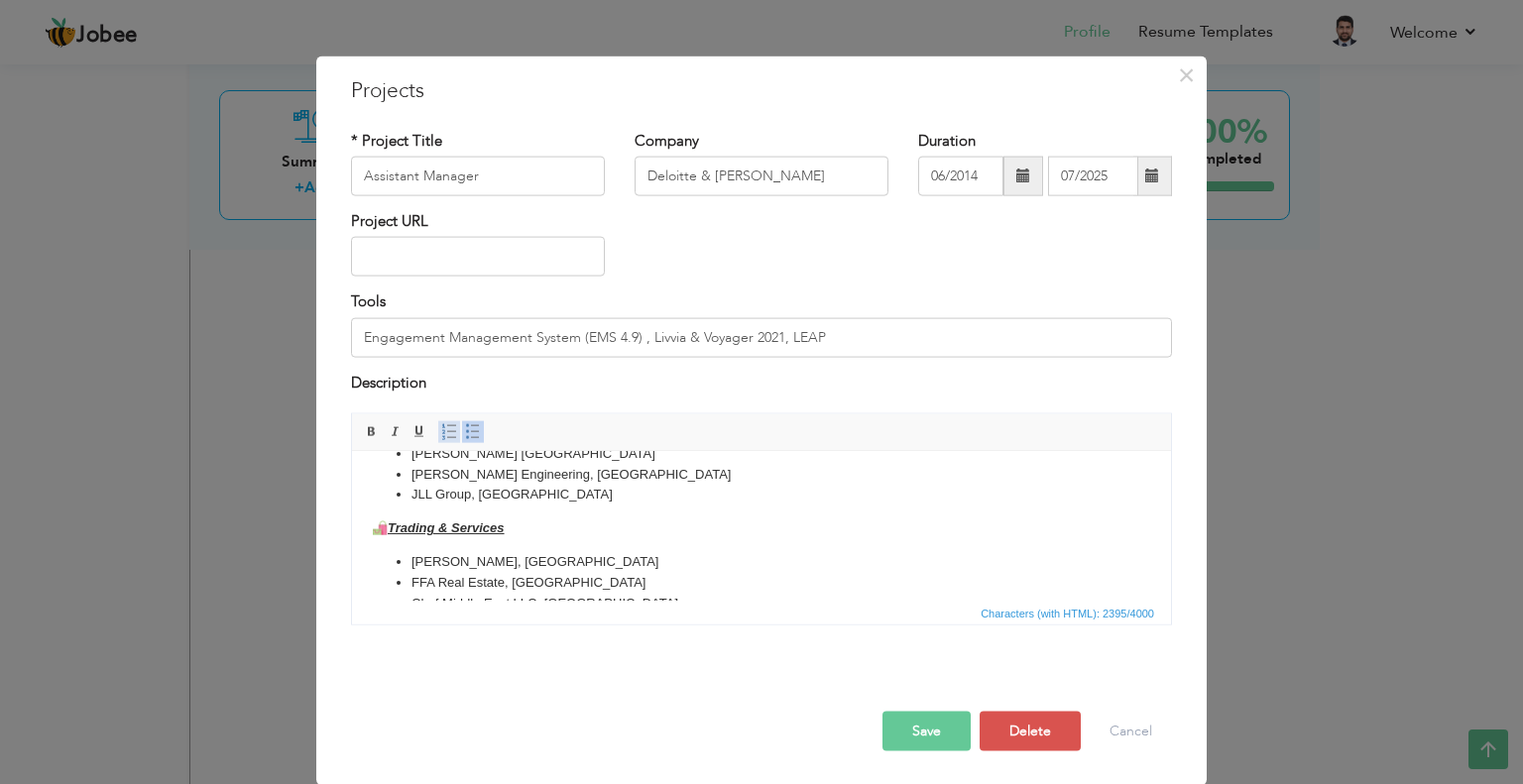 click on "Insert/Remove Numbered List" at bounding box center [449, 432] 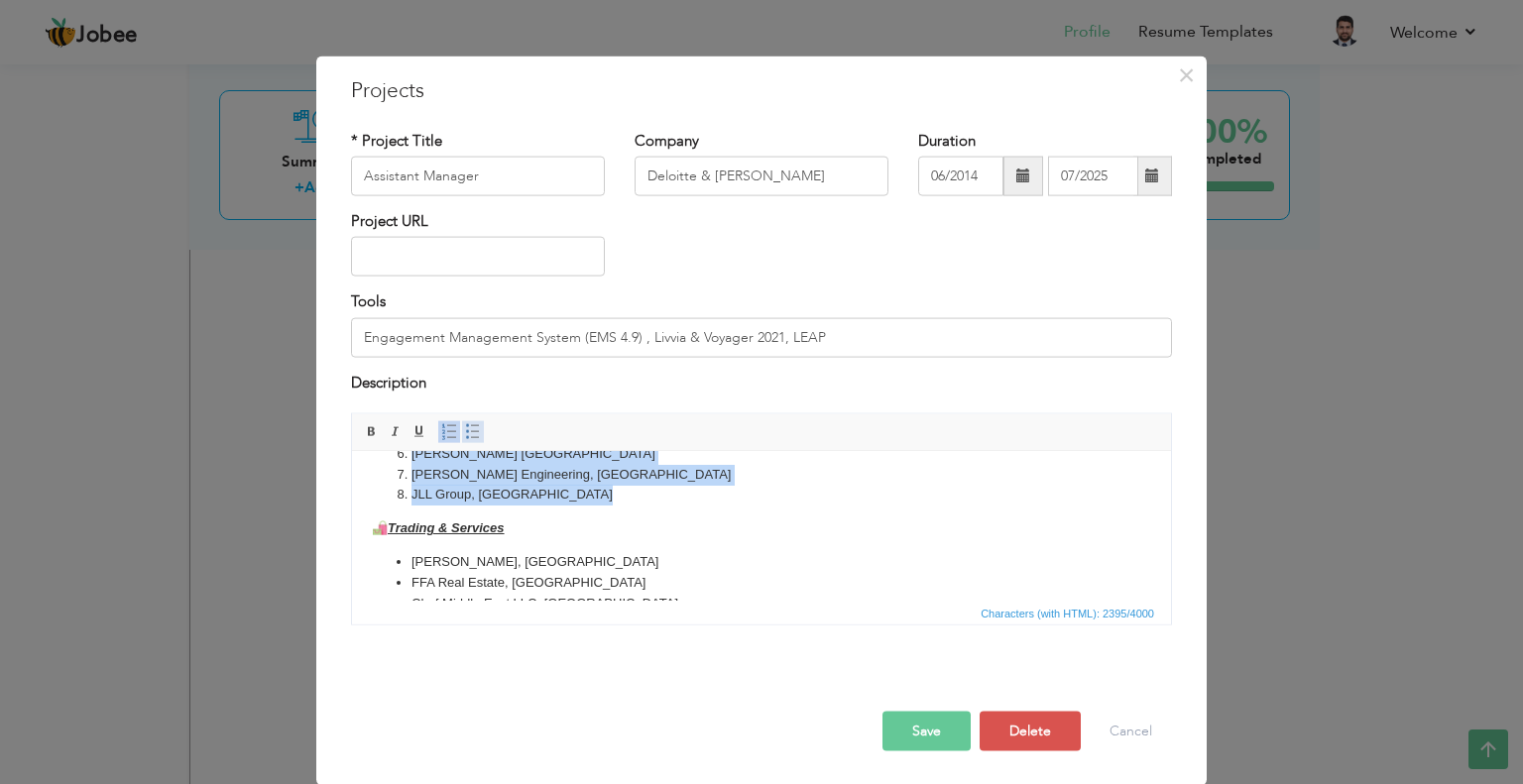 click at bounding box center (473, 432) 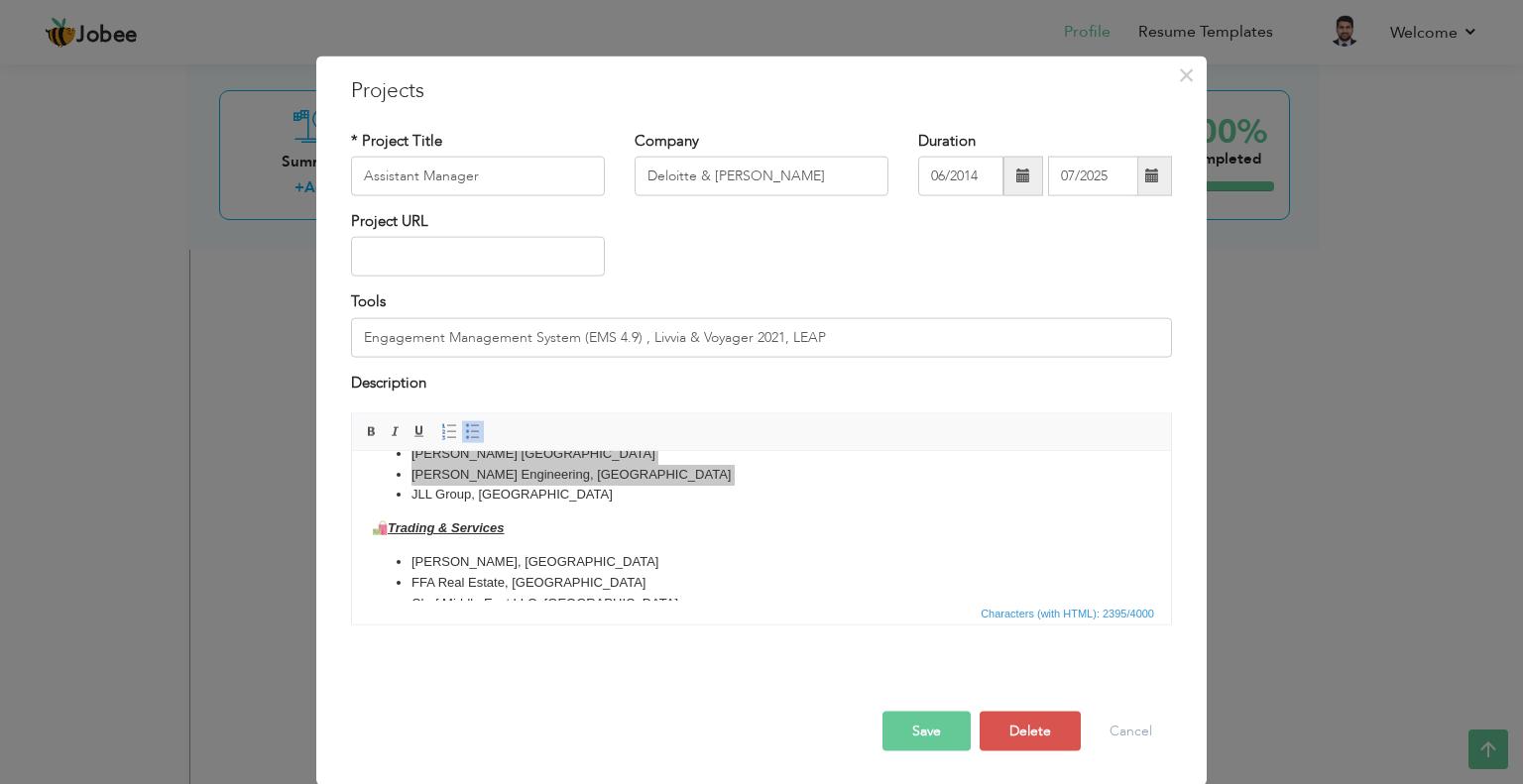 click on "Save" at bounding box center [926, 731] 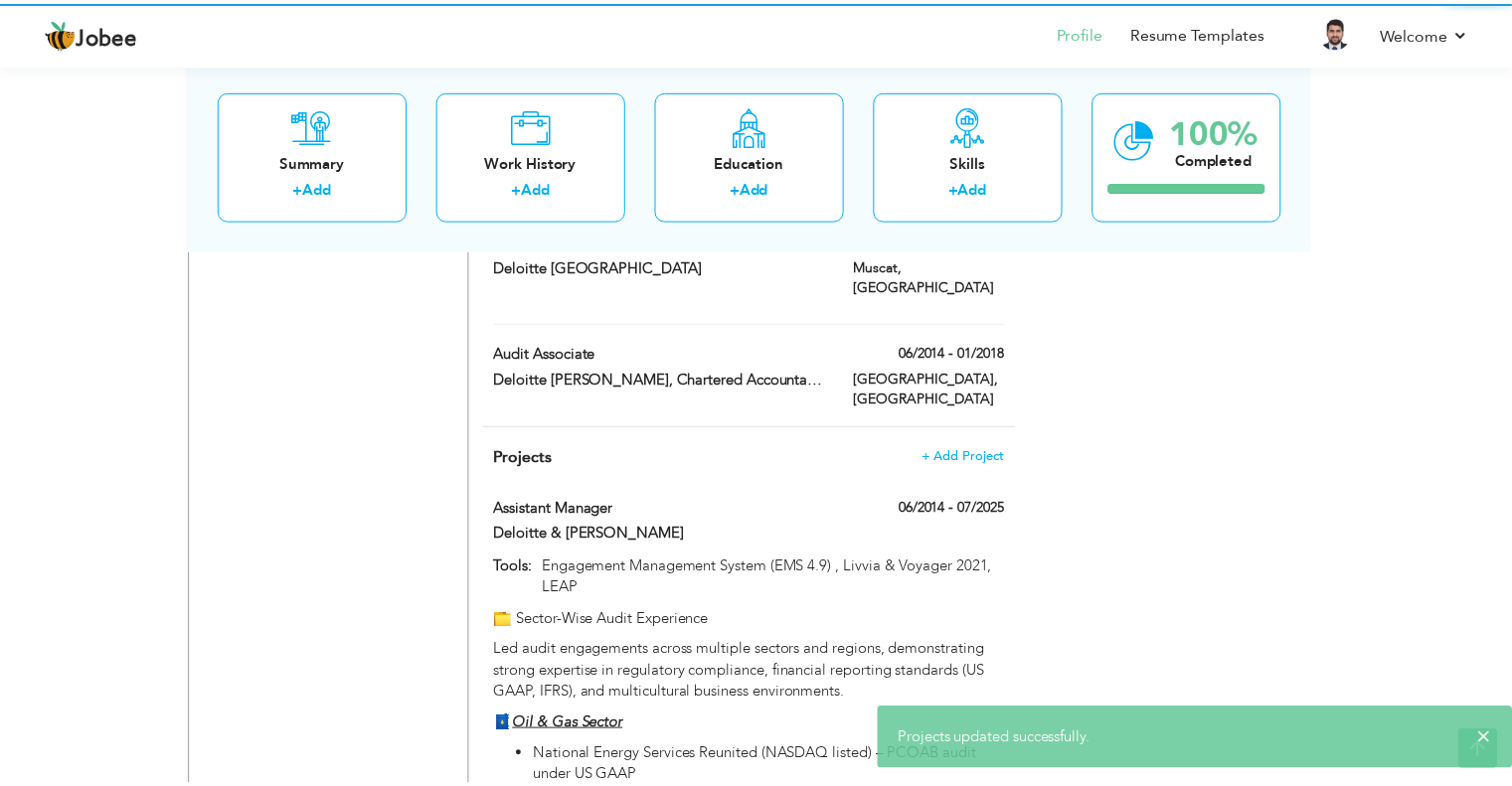 scroll, scrollTop: 0, scrollLeft: 0, axis: both 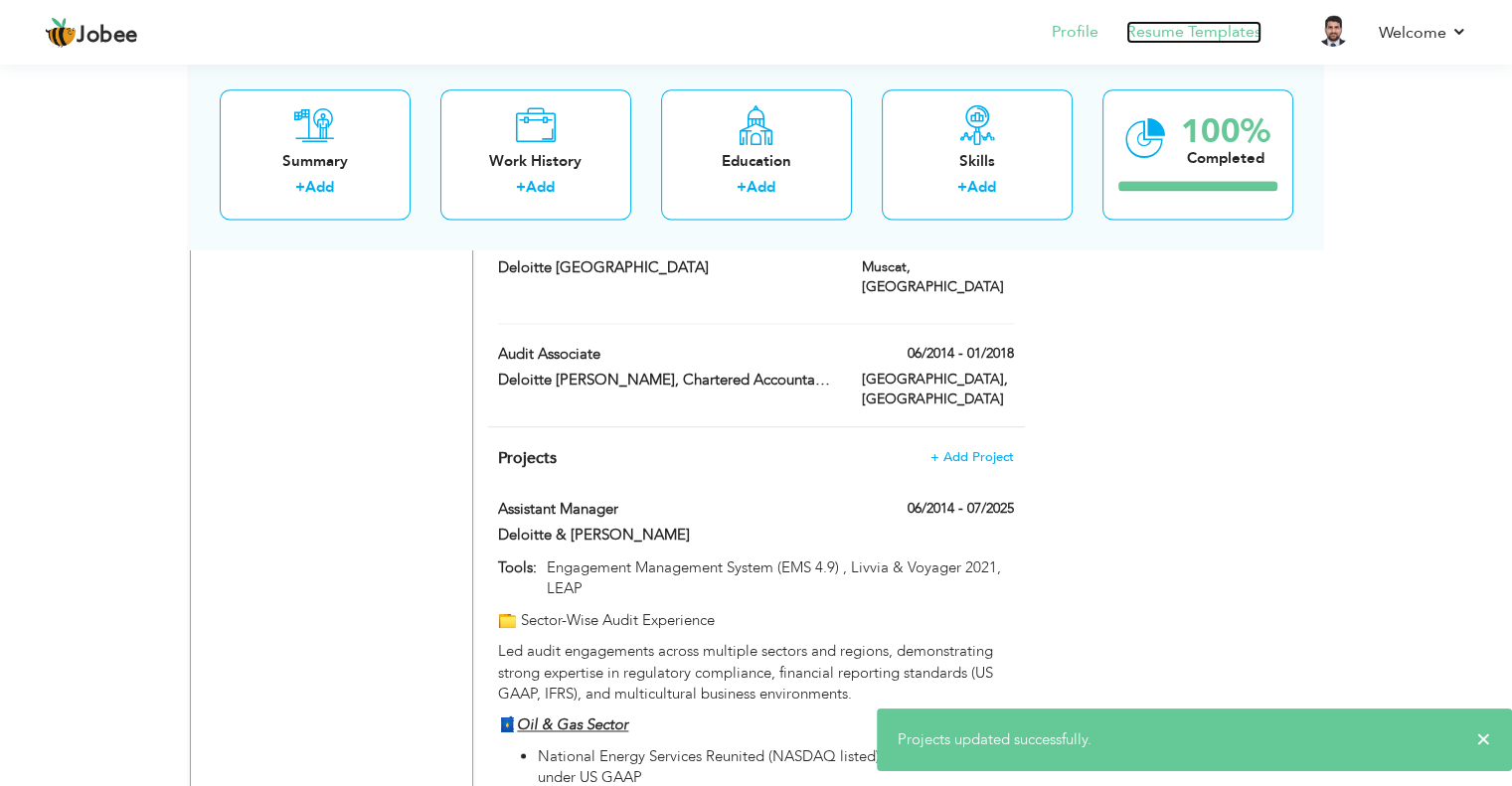 click on "Resume Templates" at bounding box center (1194, 32) 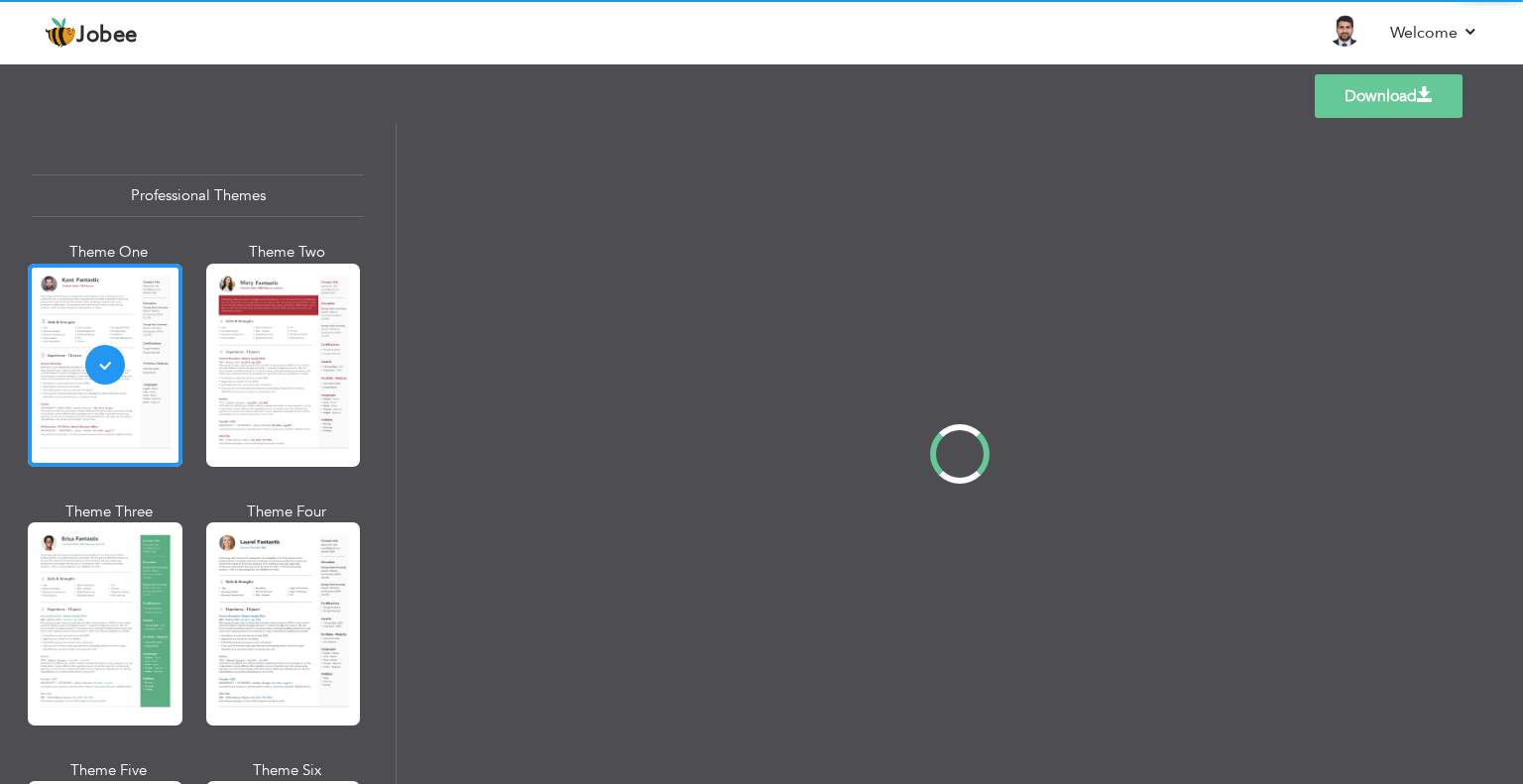 scroll, scrollTop: 0, scrollLeft: 0, axis: both 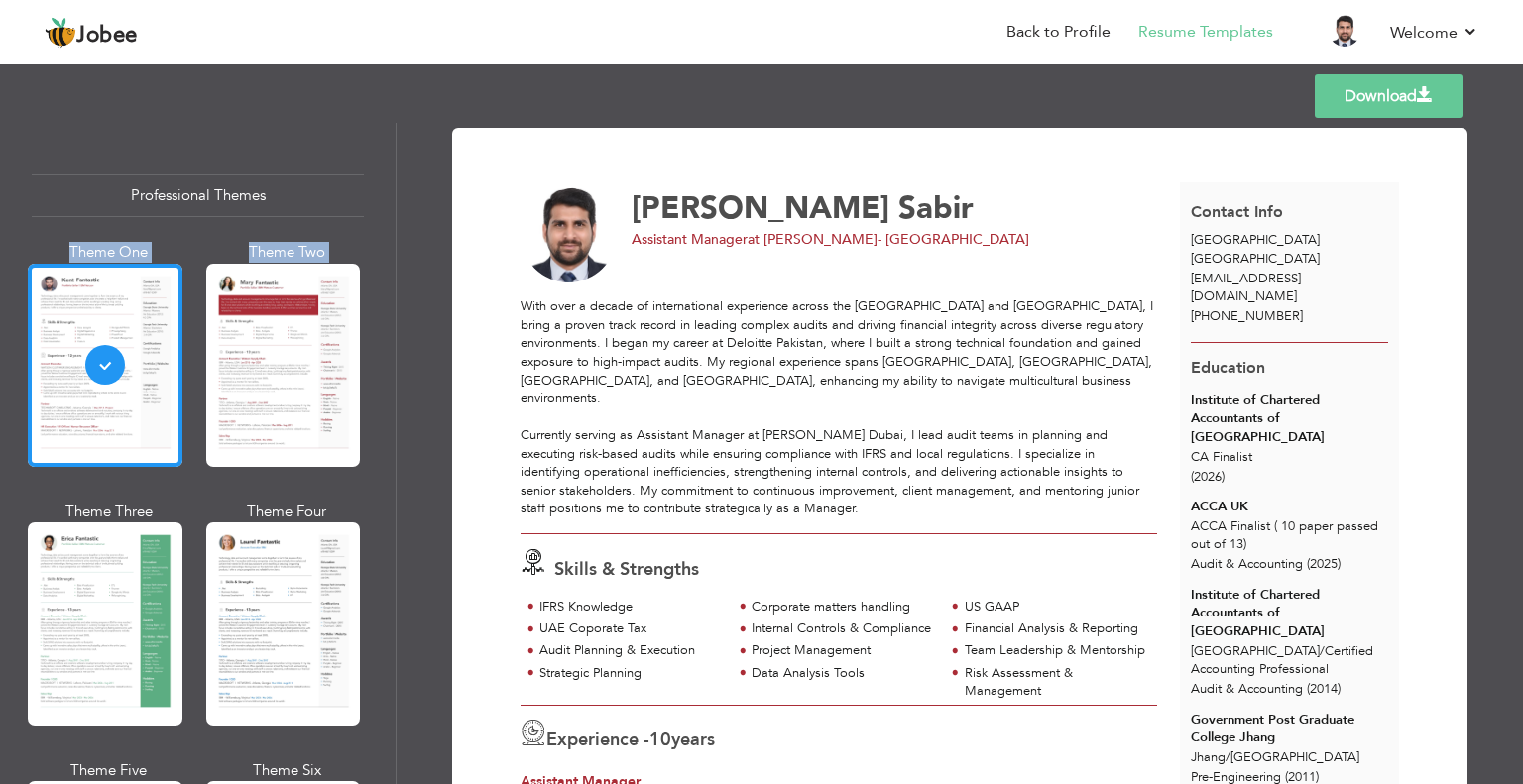 drag, startPoint x: 388, startPoint y: 194, endPoint x: 392, endPoint y: 298, distance: 104.076895 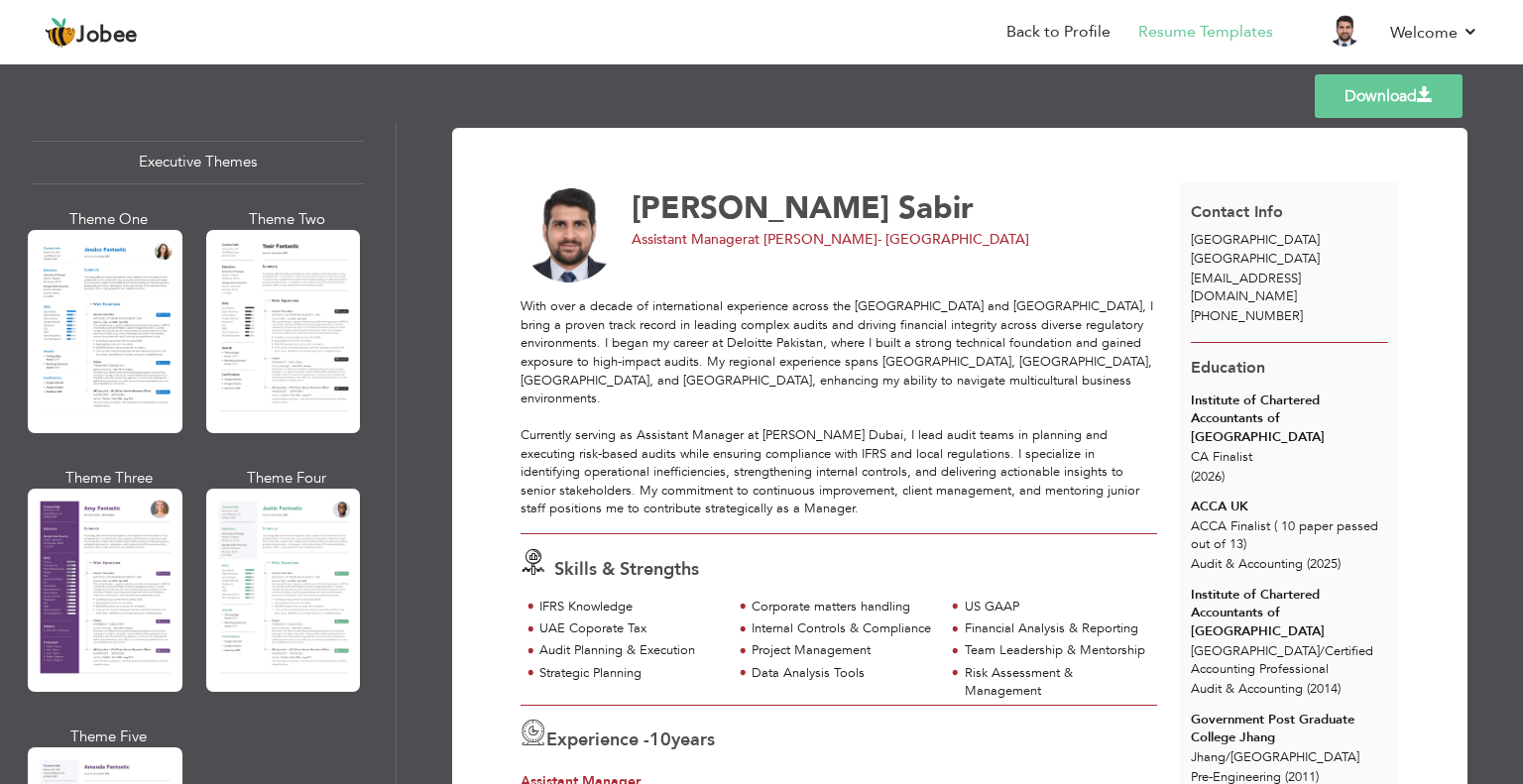 scroll, scrollTop: 1531, scrollLeft: 0, axis: vertical 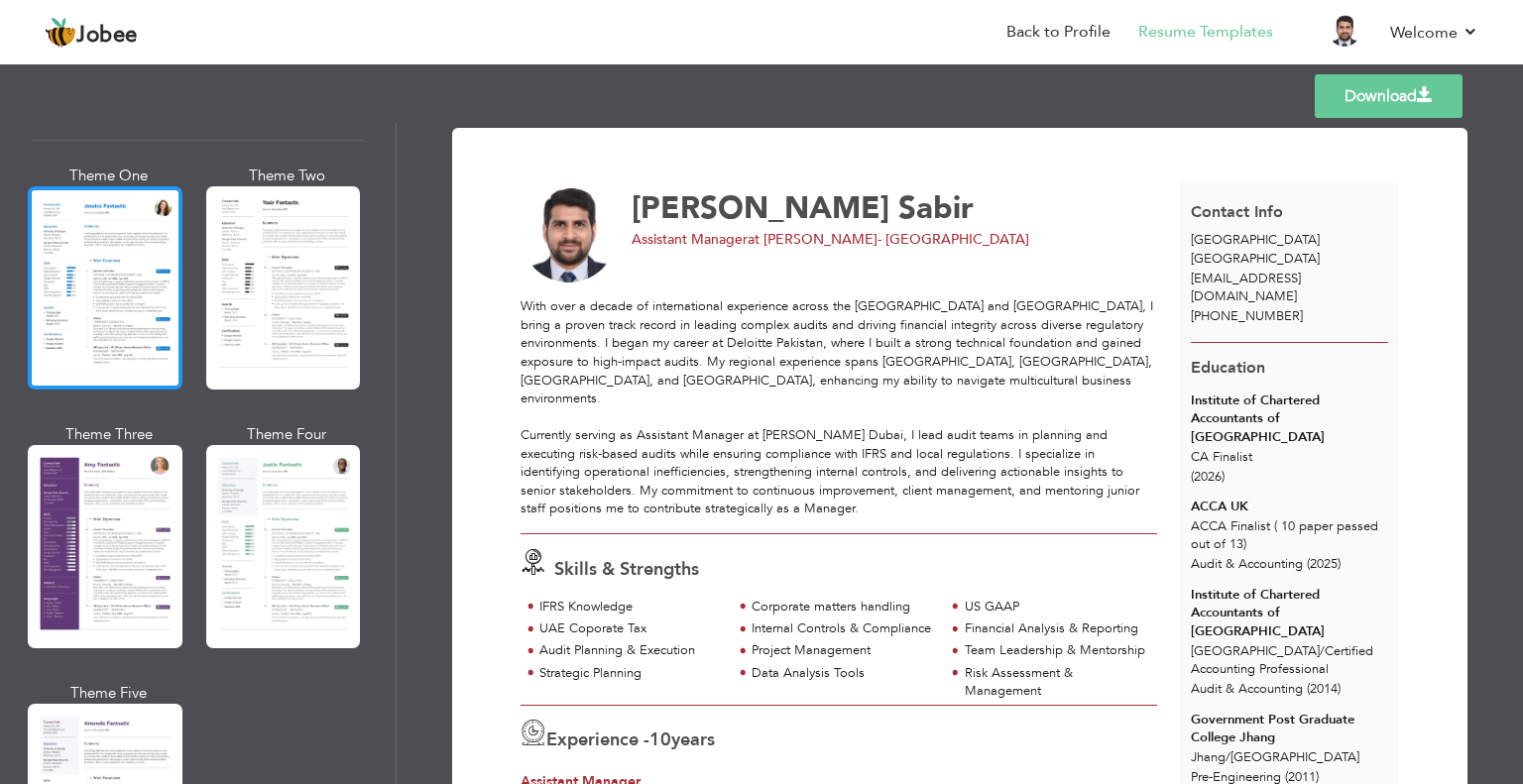 click at bounding box center (105, 287) 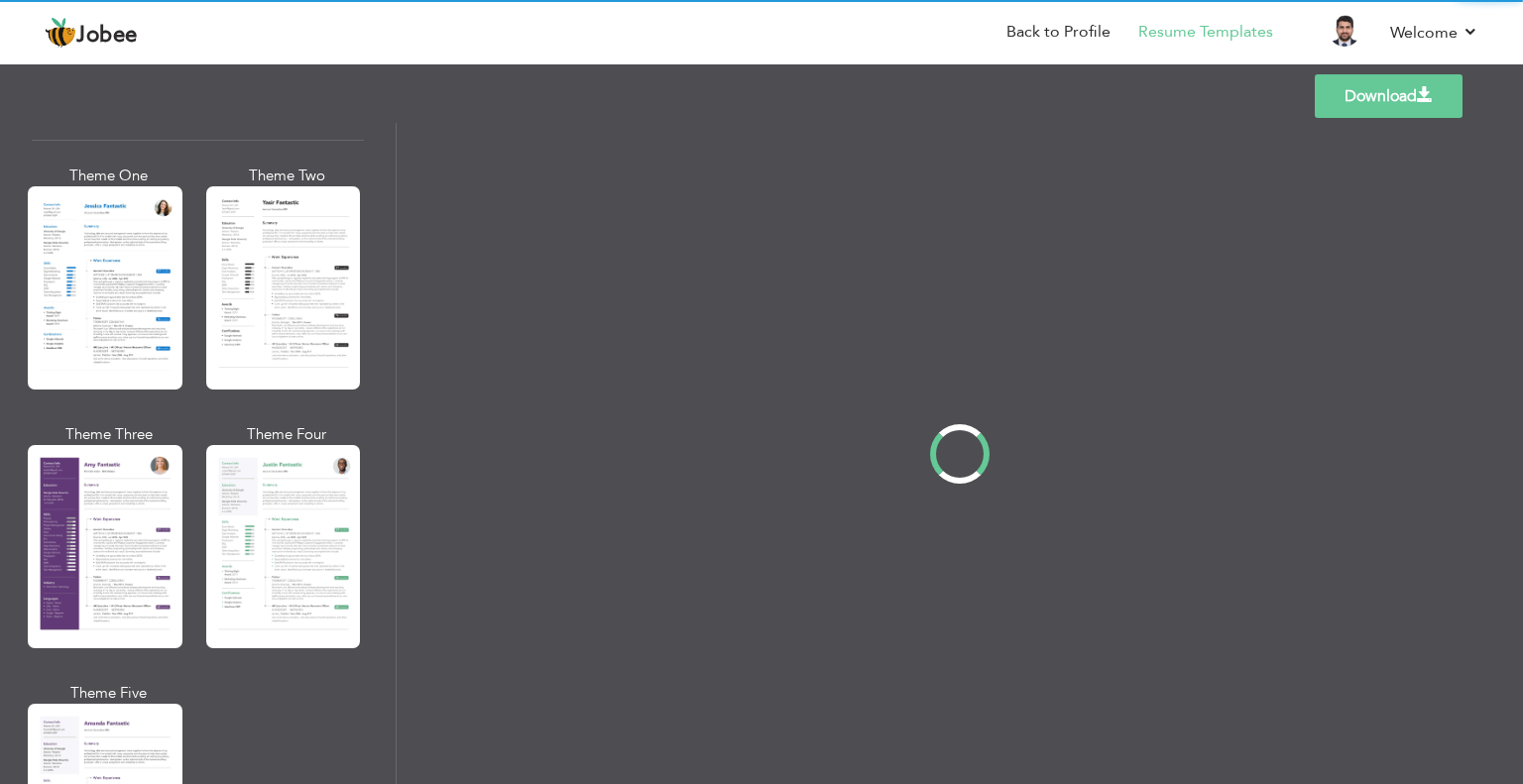 scroll, scrollTop: 1530, scrollLeft: 0, axis: vertical 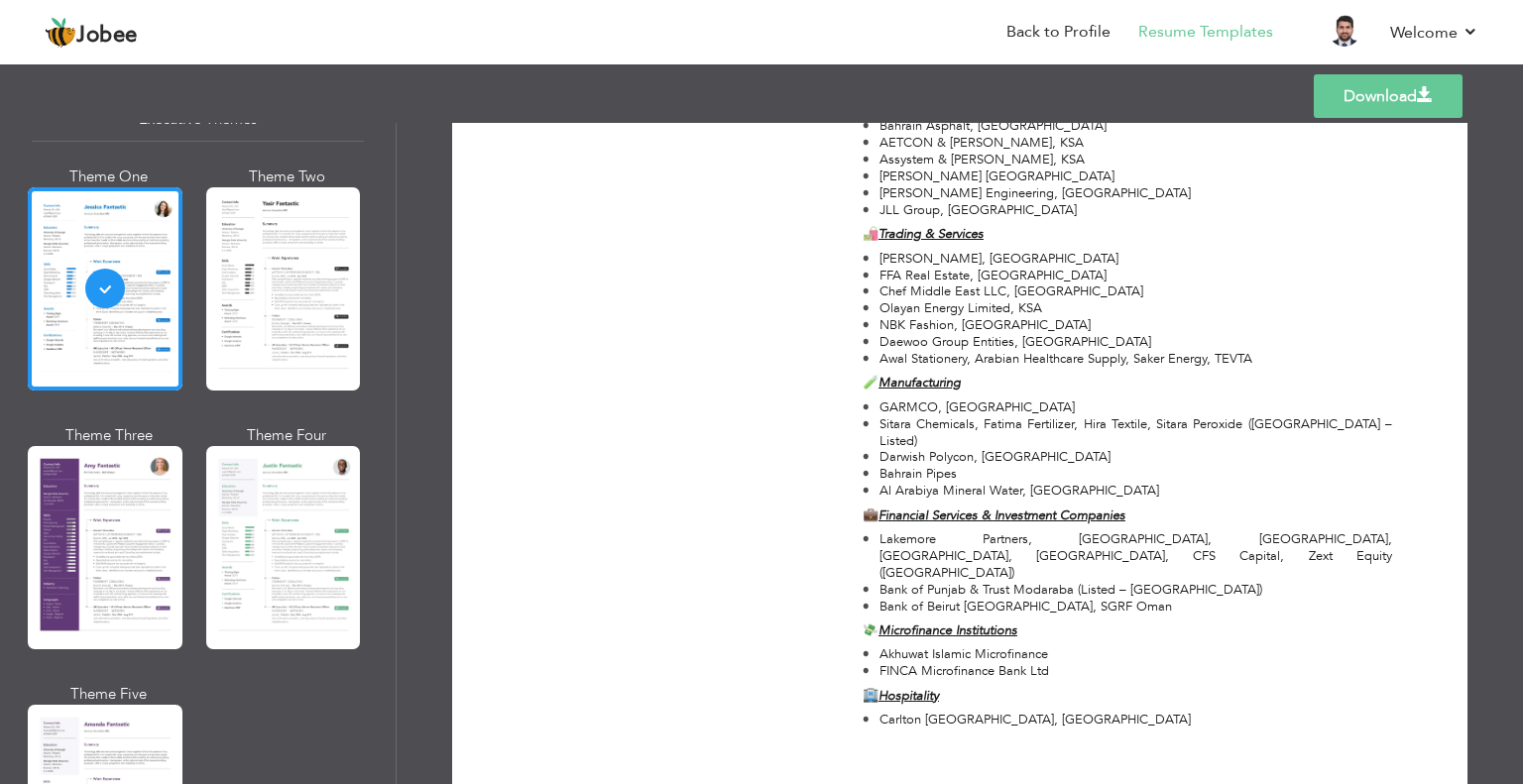 click on "Download" at bounding box center (1388, 96) 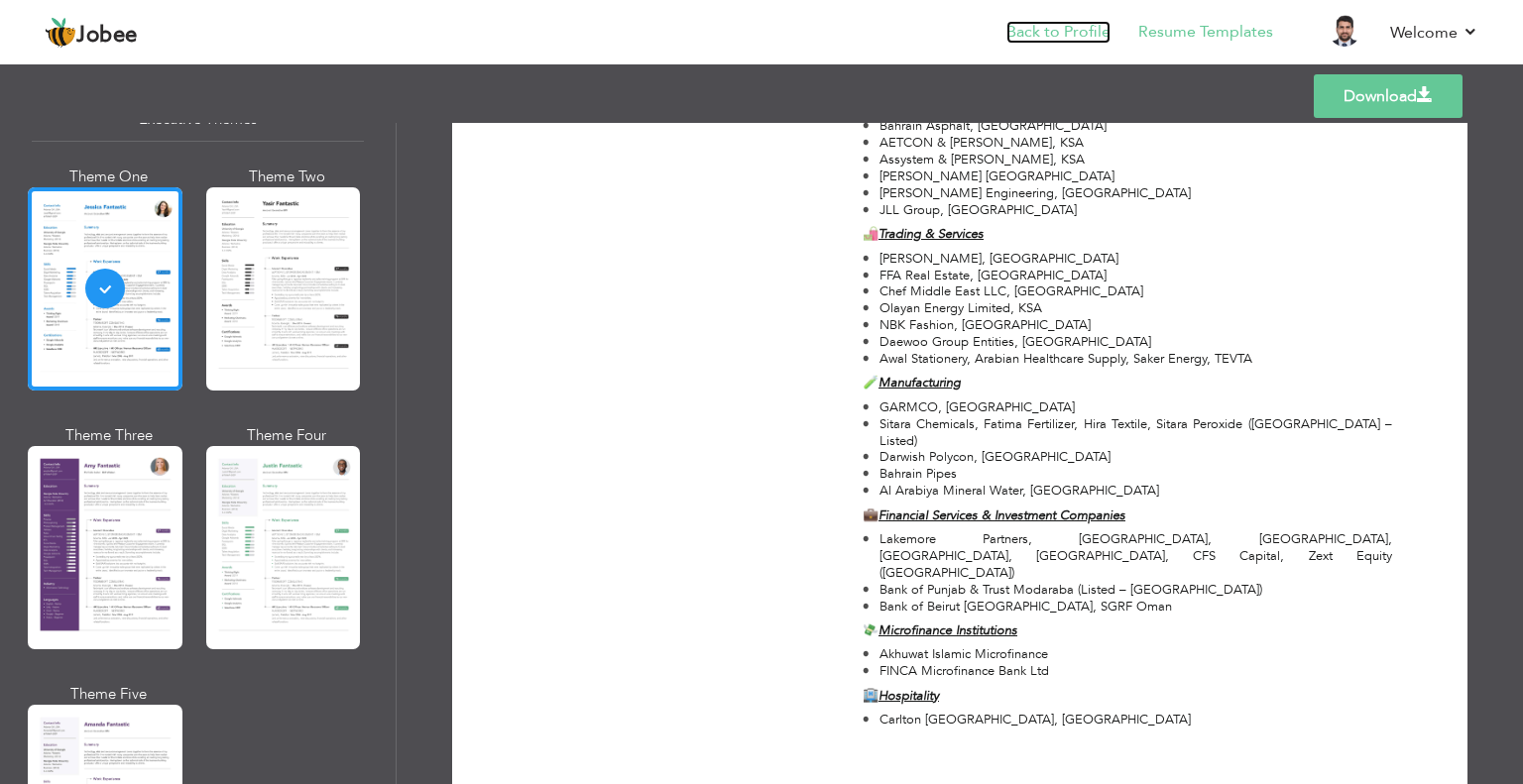 click on "Back to Profile" at bounding box center (1058, 32) 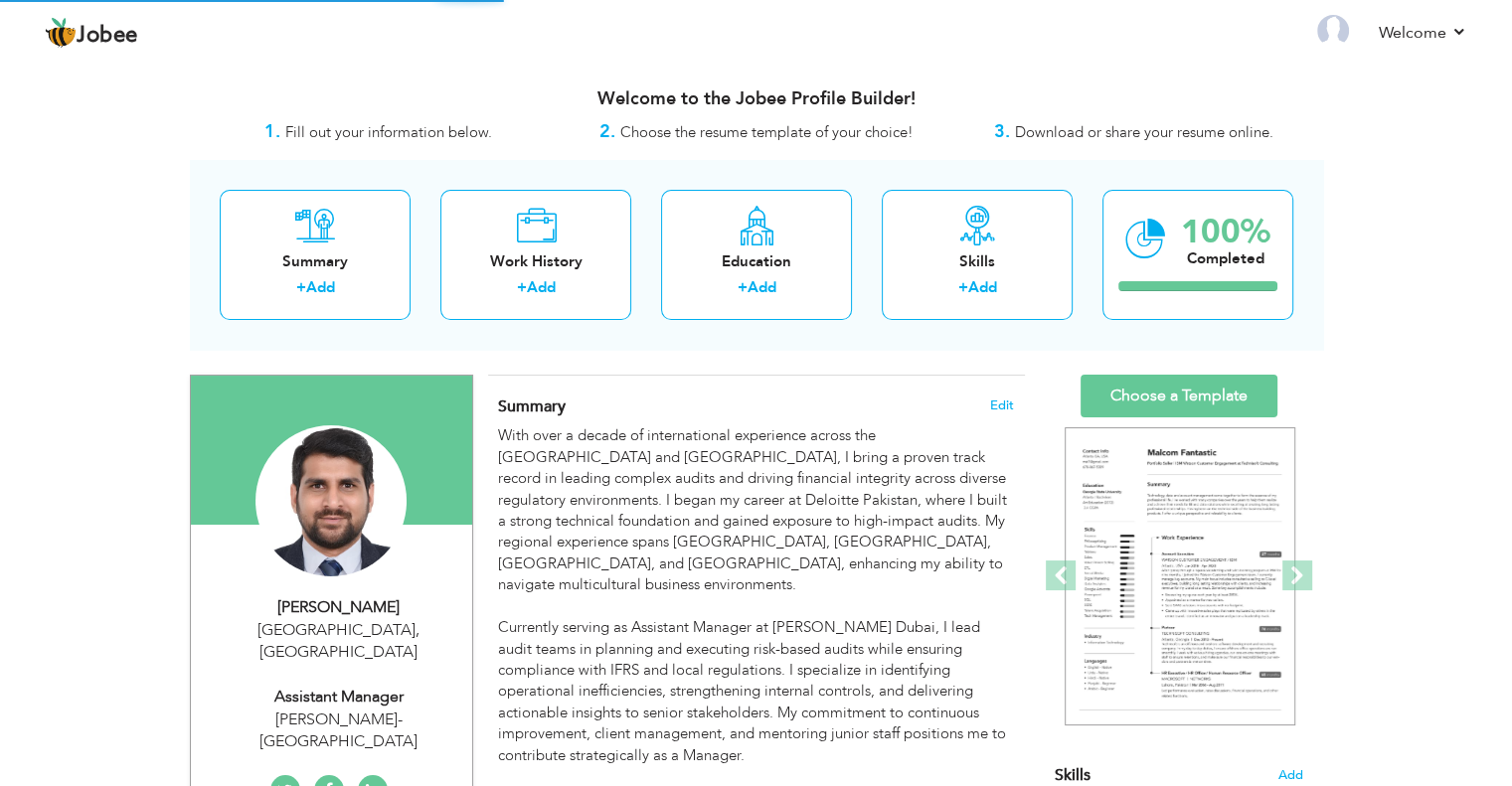 scroll, scrollTop: 0, scrollLeft: 0, axis: both 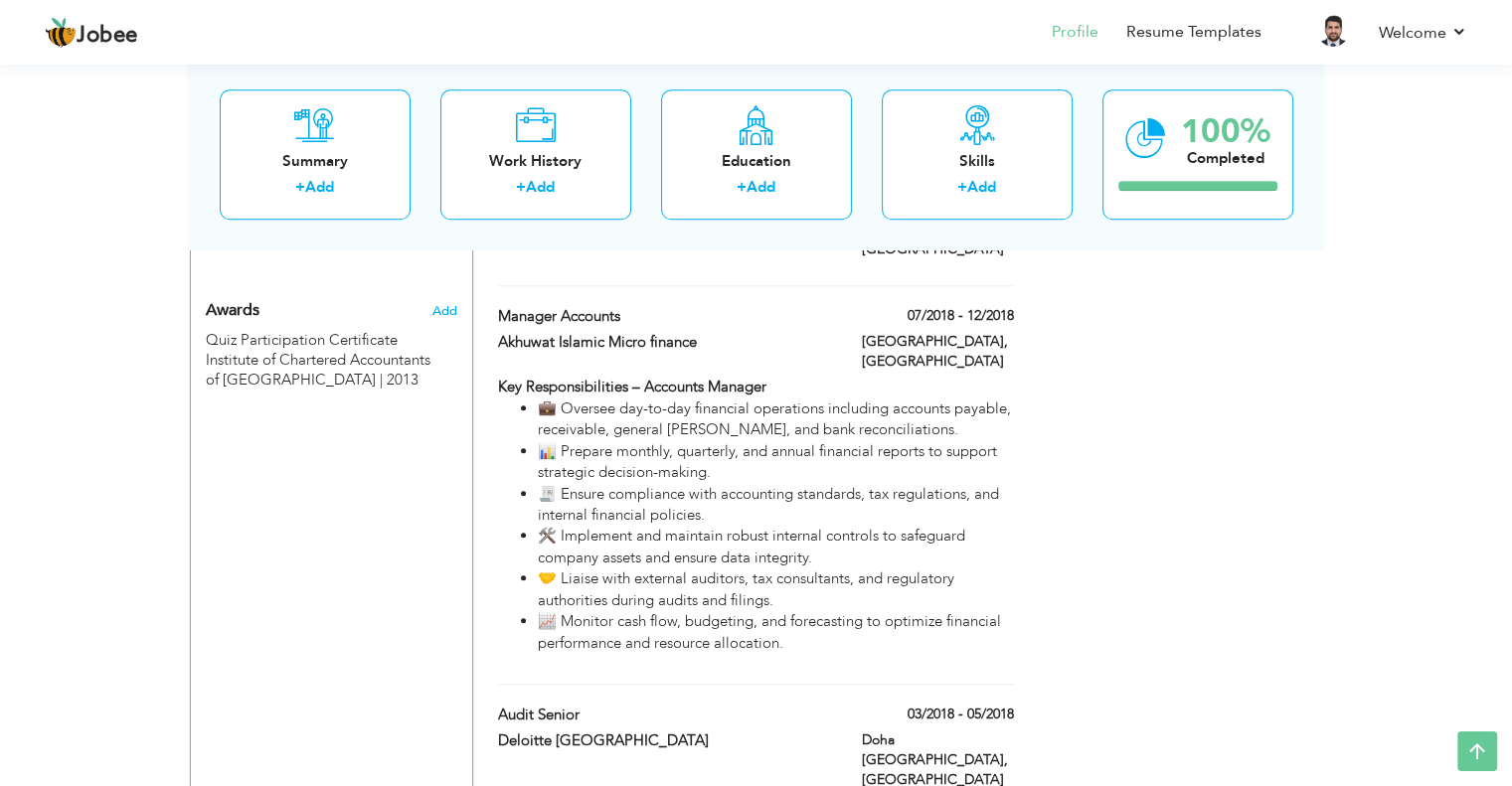 click on "🤝 Liaise with external auditors, tax consultants, and regulatory authorities during audits and filings." at bounding box center [775, 589] 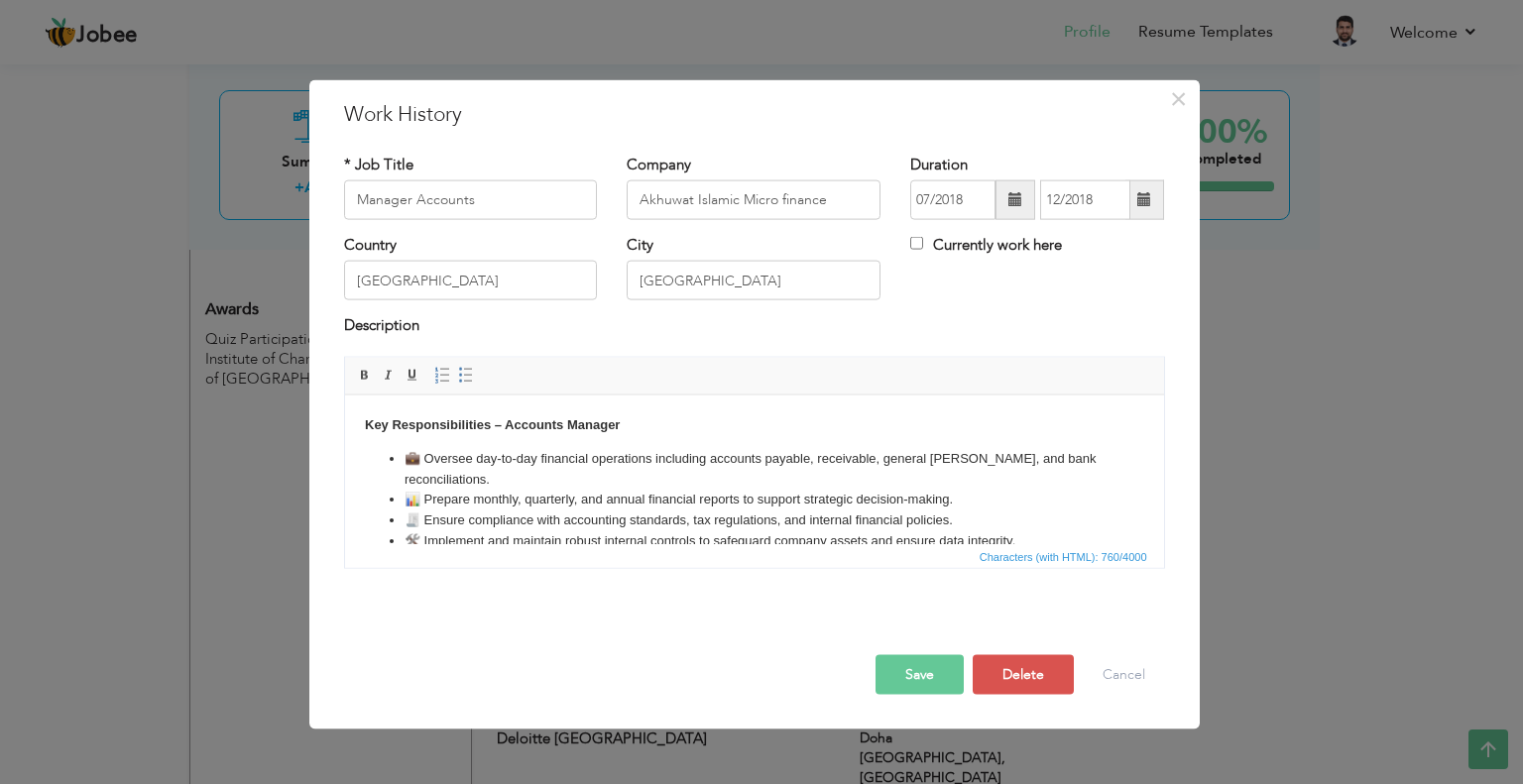 click on "💼 Oversee day-to-day financial operations including accounts payable, receivable, general [PERSON_NAME], and bank reconciliations." at bounding box center [754, 469] 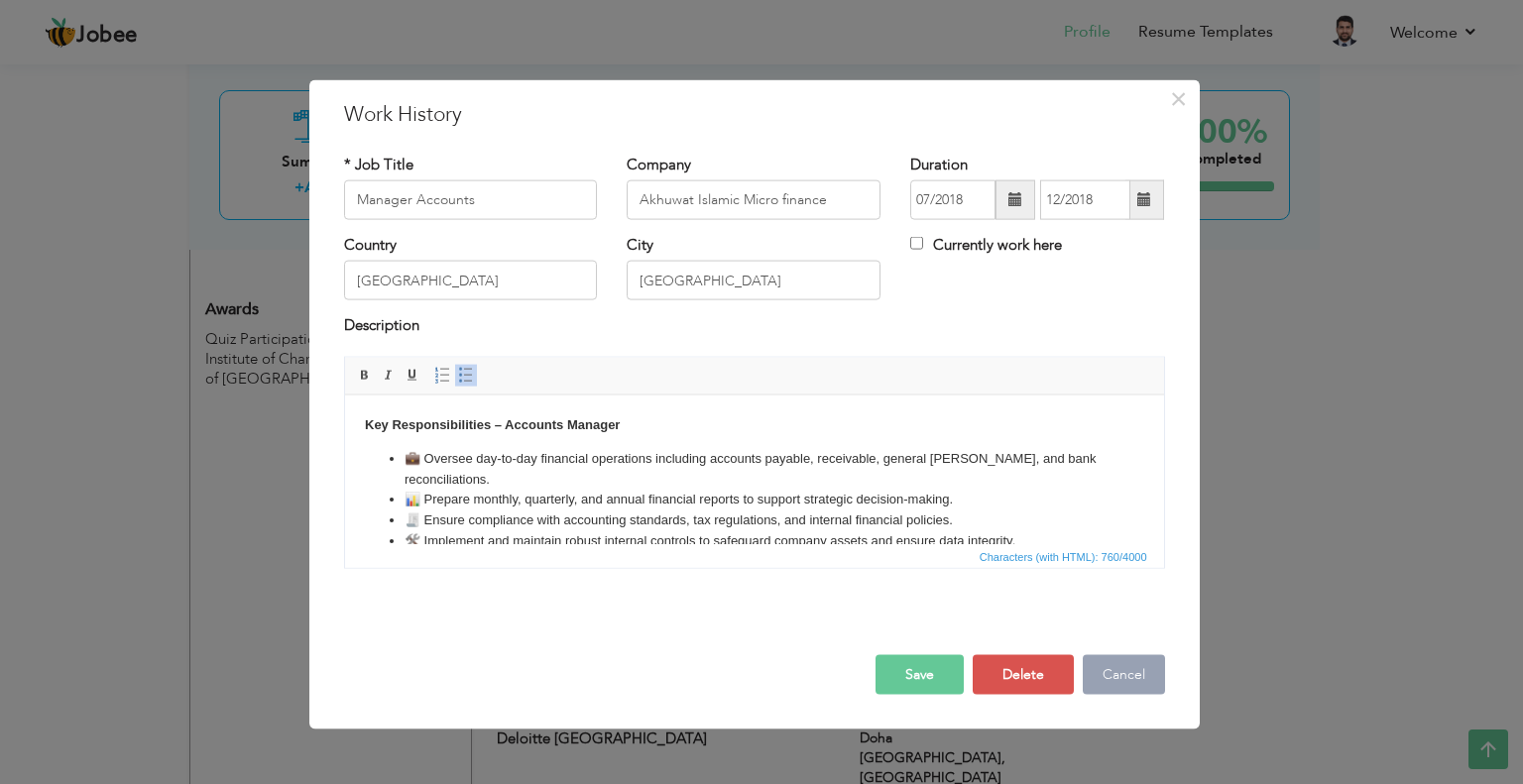 click on "Cancel" at bounding box center [1123, 674] 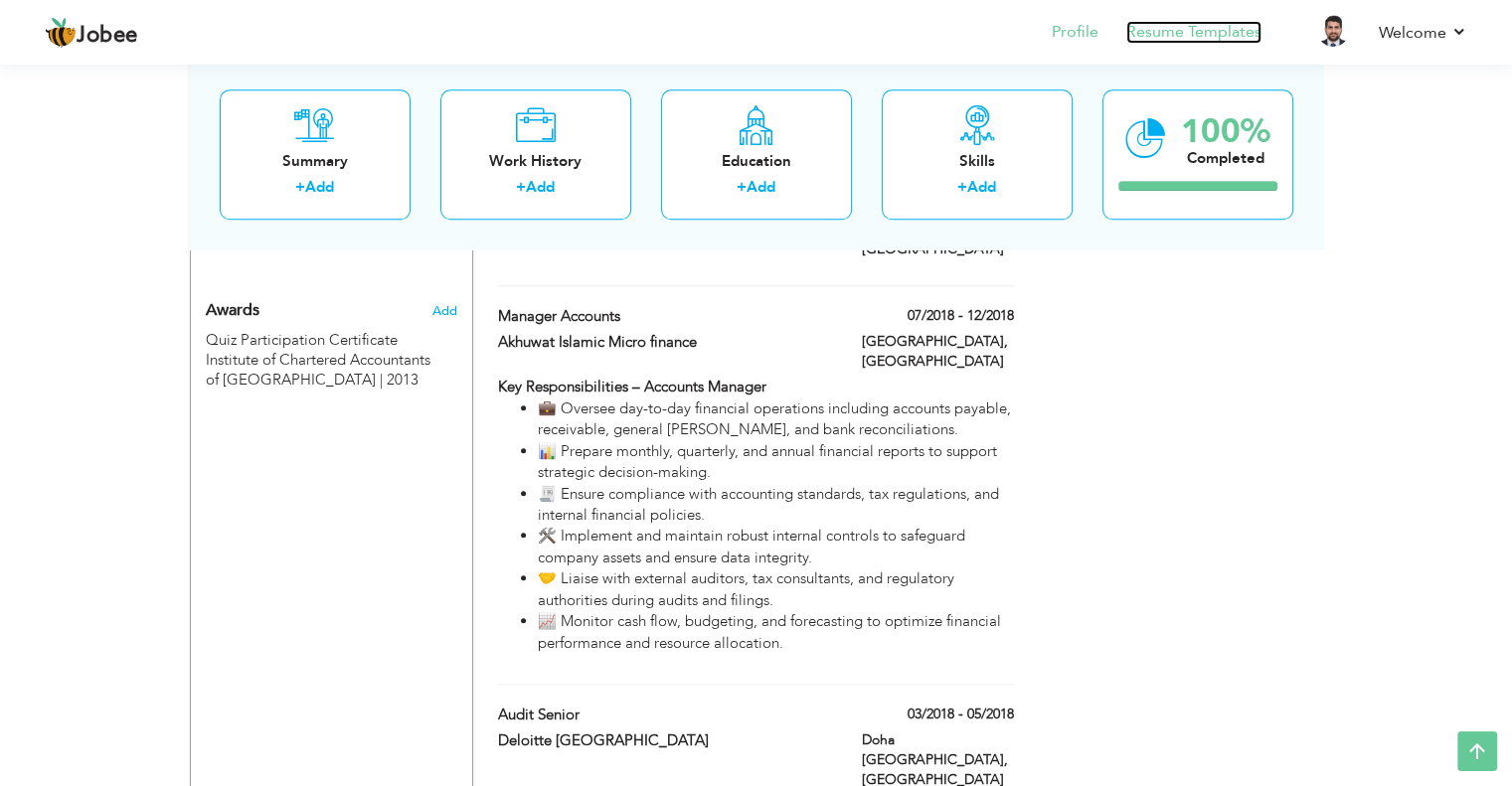 click on "Resume Templates" at bounding box center (1194, 32) 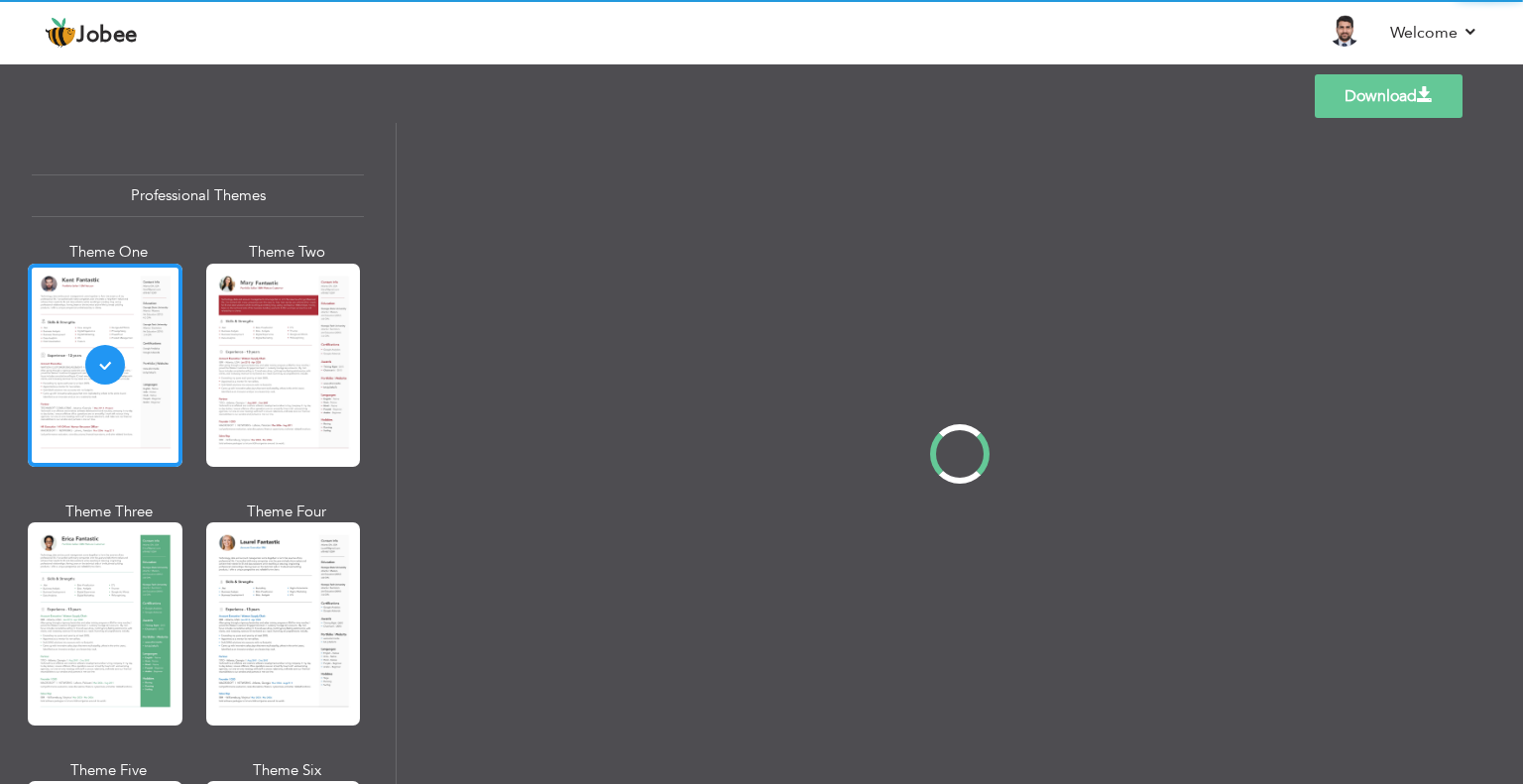 scroll, scrollTop: 0, scrollLeft: 0, axis: both 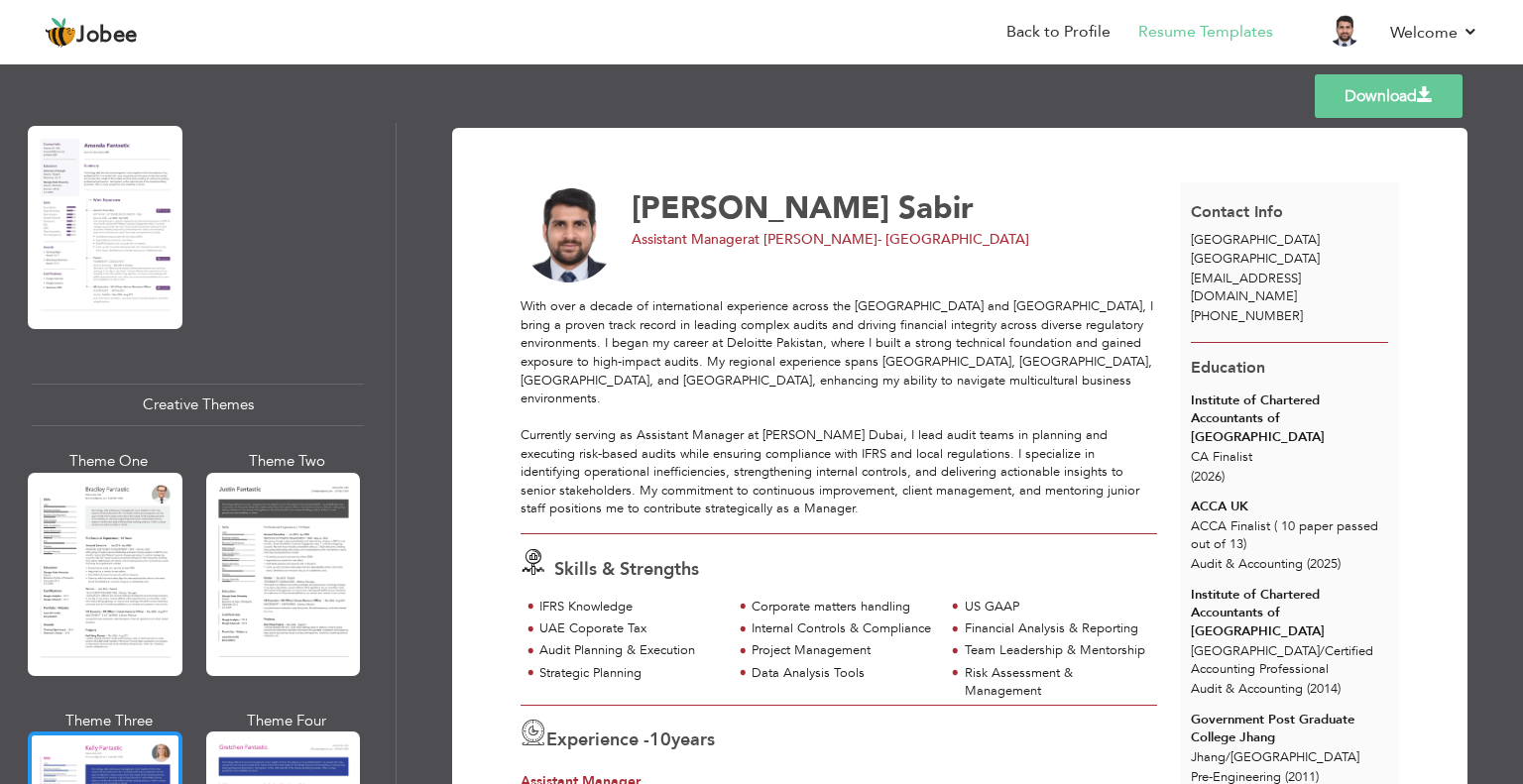 click at bounding box center [105, 833] 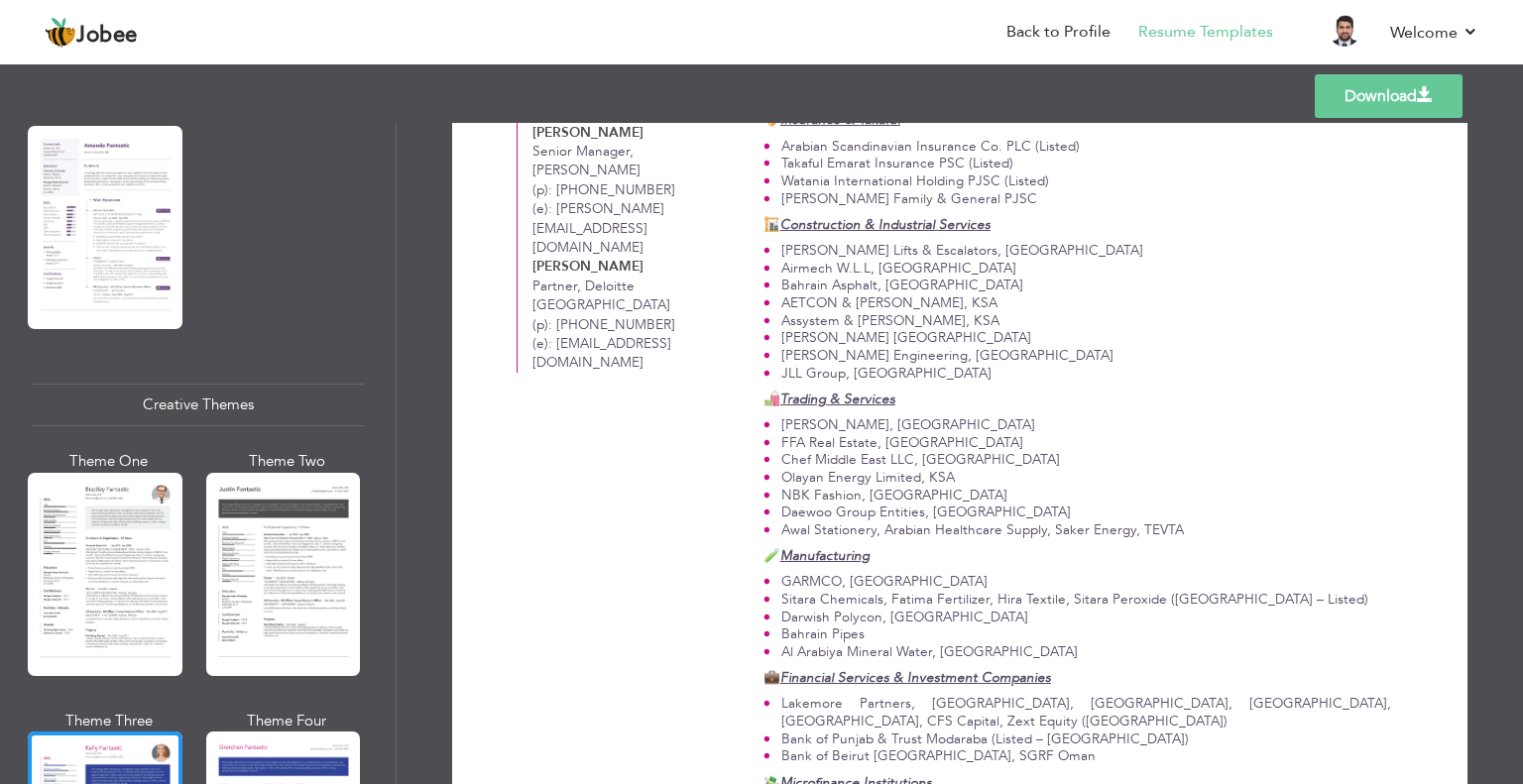 scroll, scrollTop: 2261, scrollLeft: 0, axis: vertical 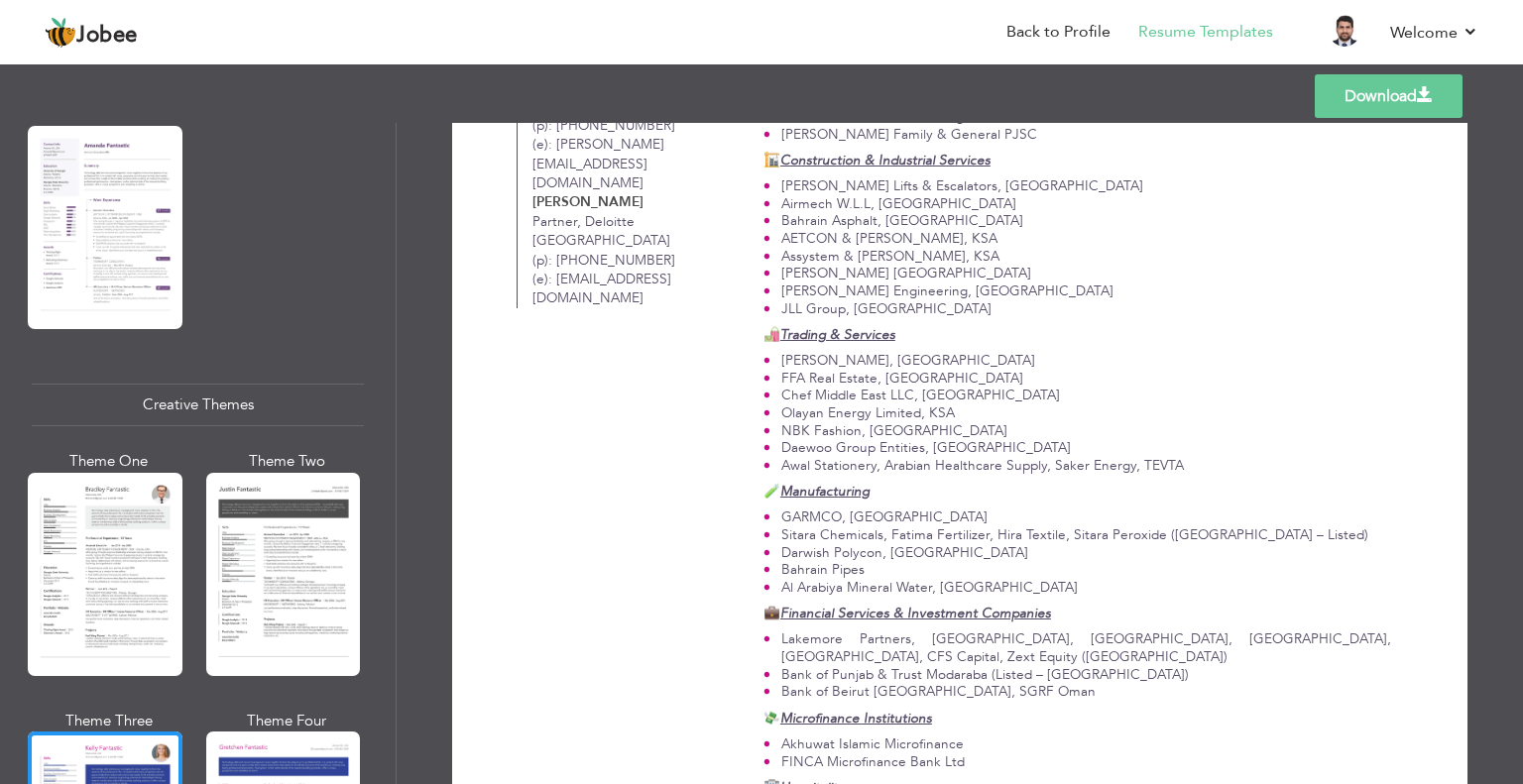 click on "Download" at bounding box center (1388, 96) 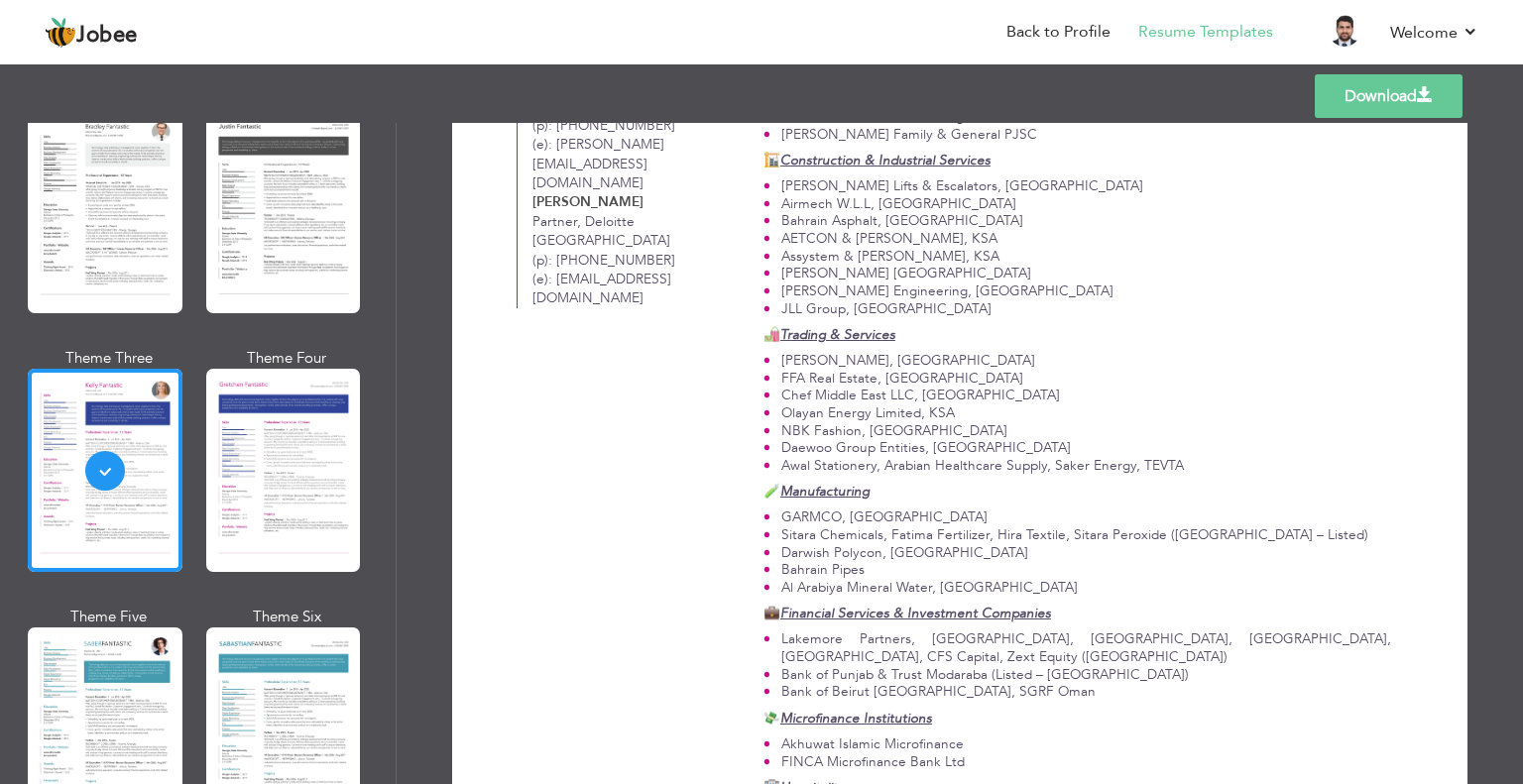 scroll, scrollTop: 2515, scrollLeft: 0, axis: vertical 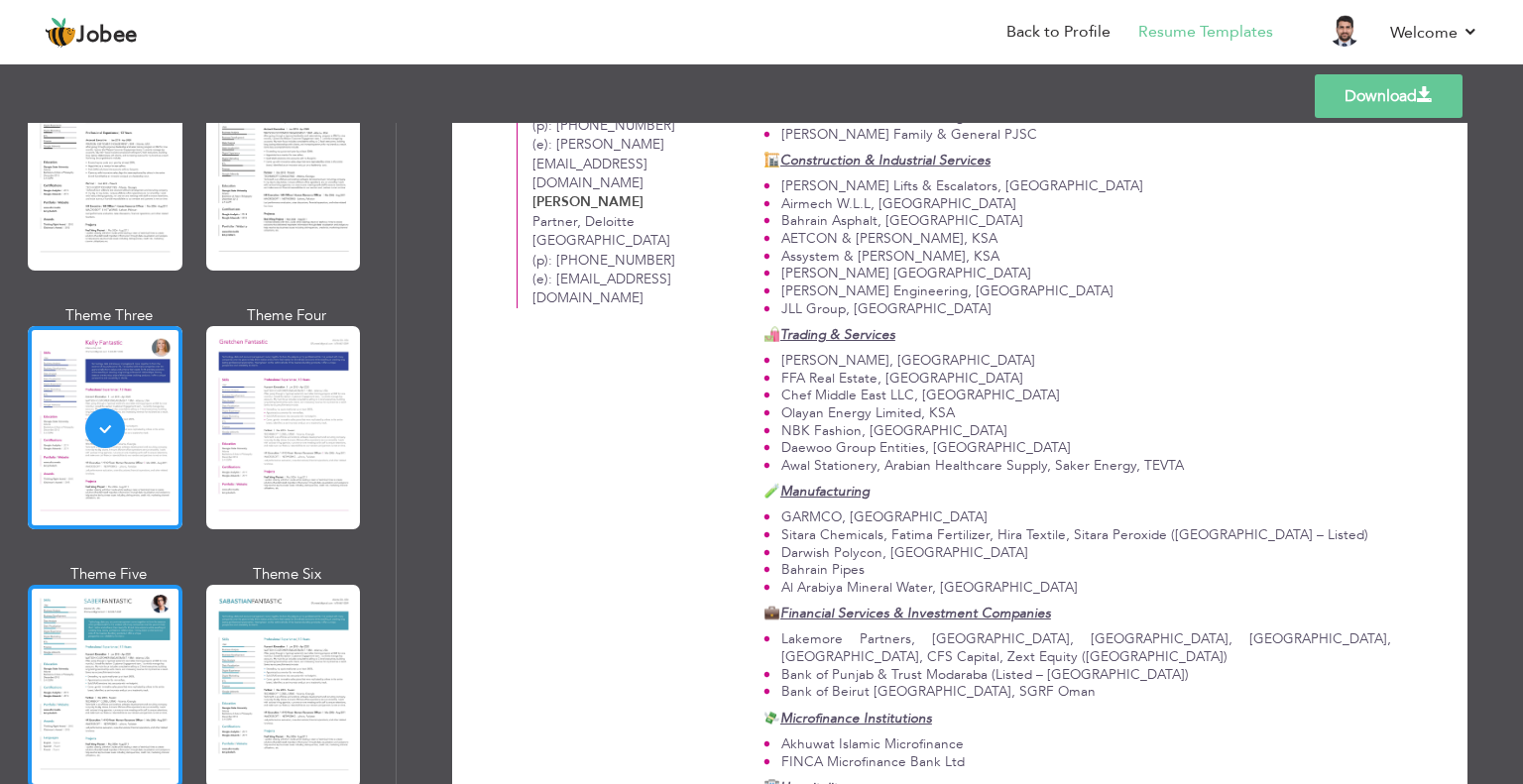 click at bounding box center [105, 686] 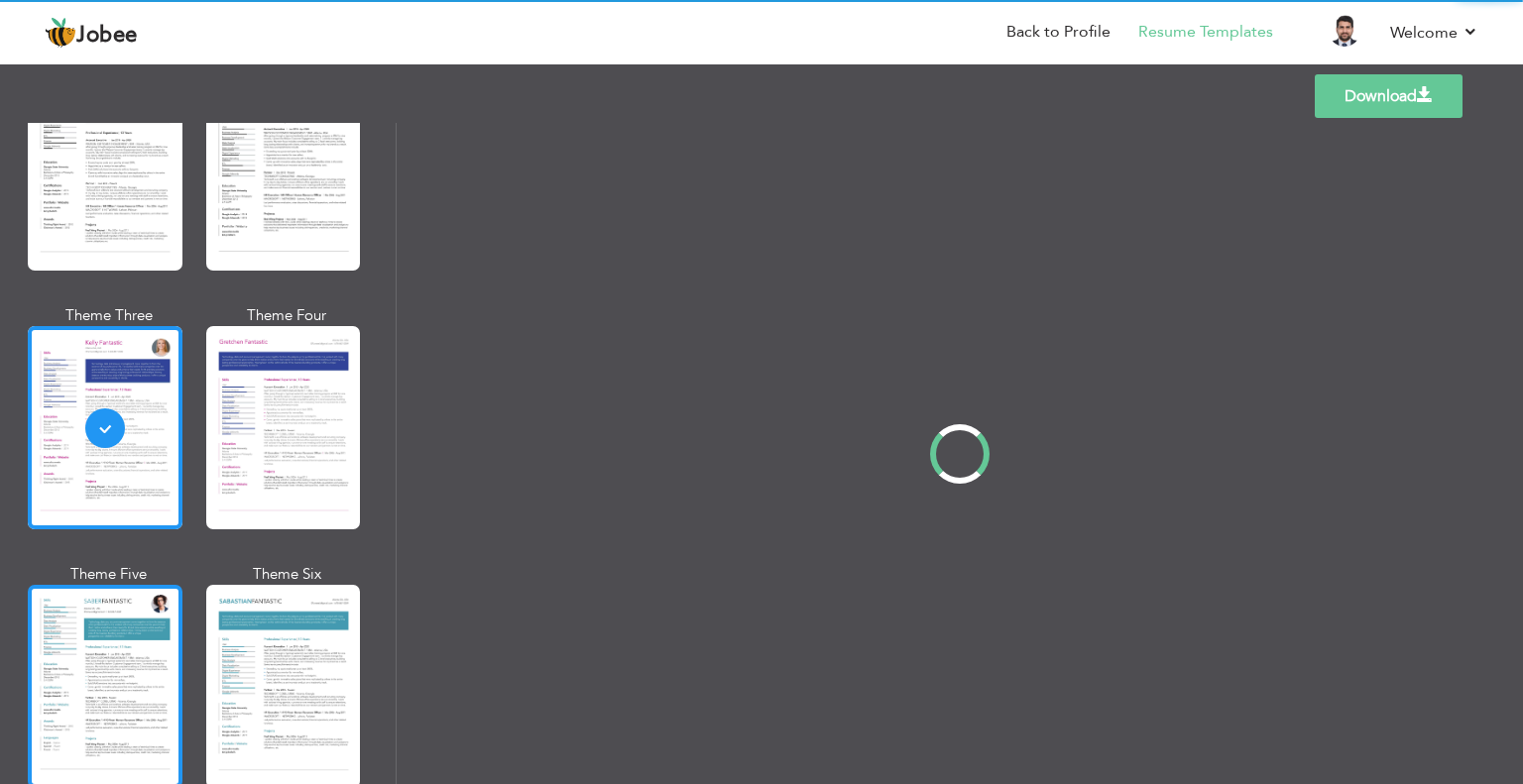 scroll, scrollTop: 0, scrollLeft: 0, axis: both 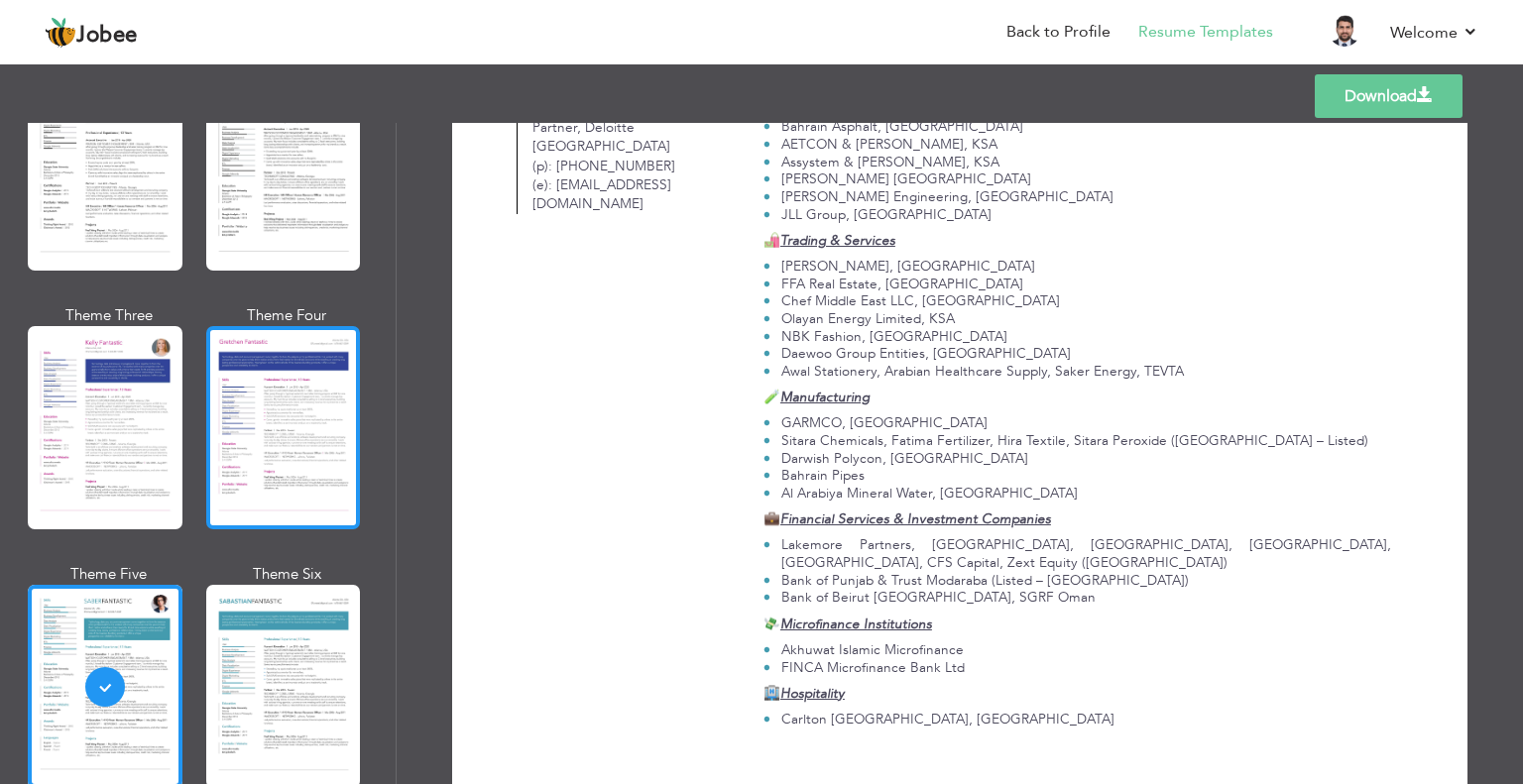 click at bounding box center (284, 427) 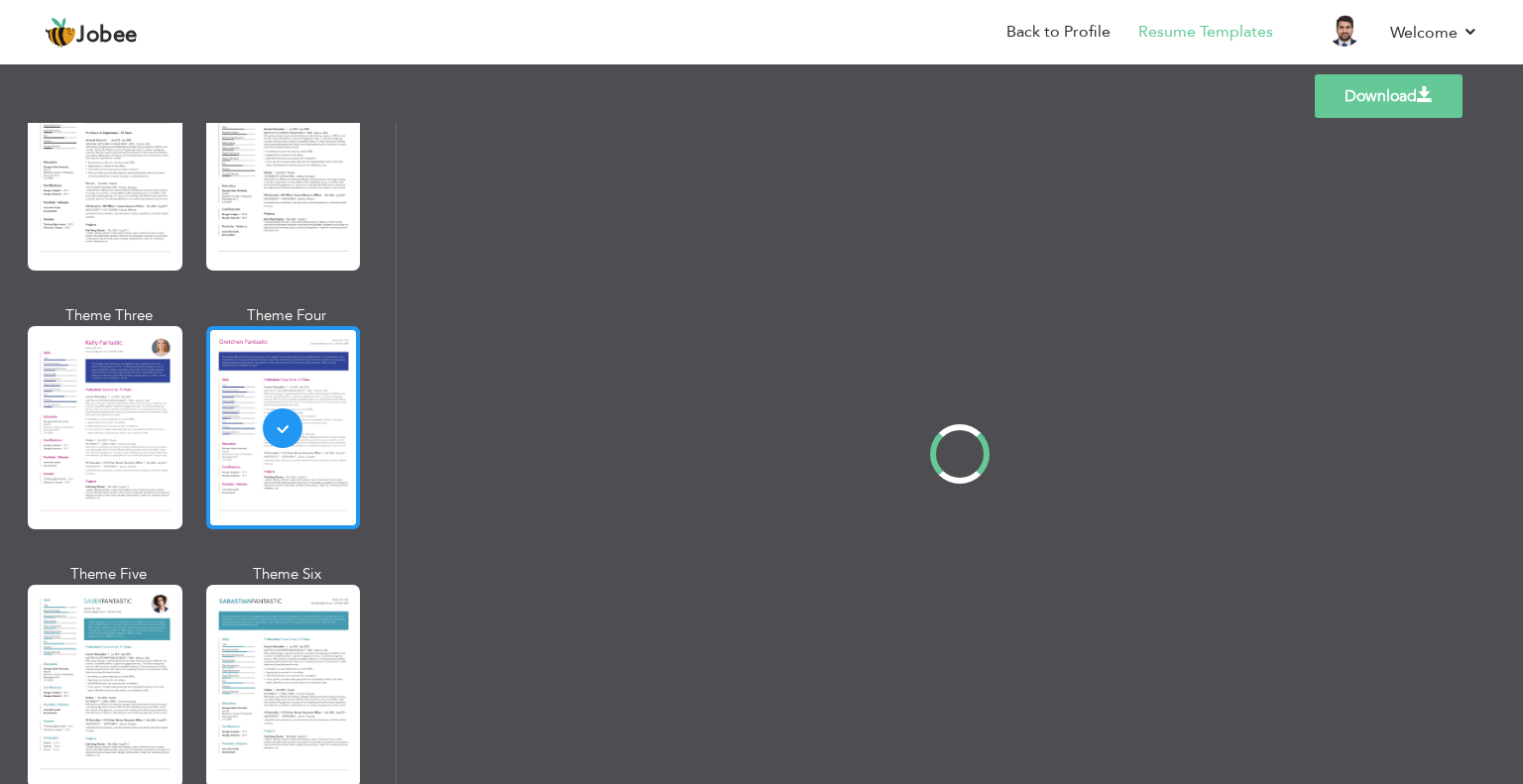 scroll, scrollTop: 0, scrollLeft: 0, axis: both 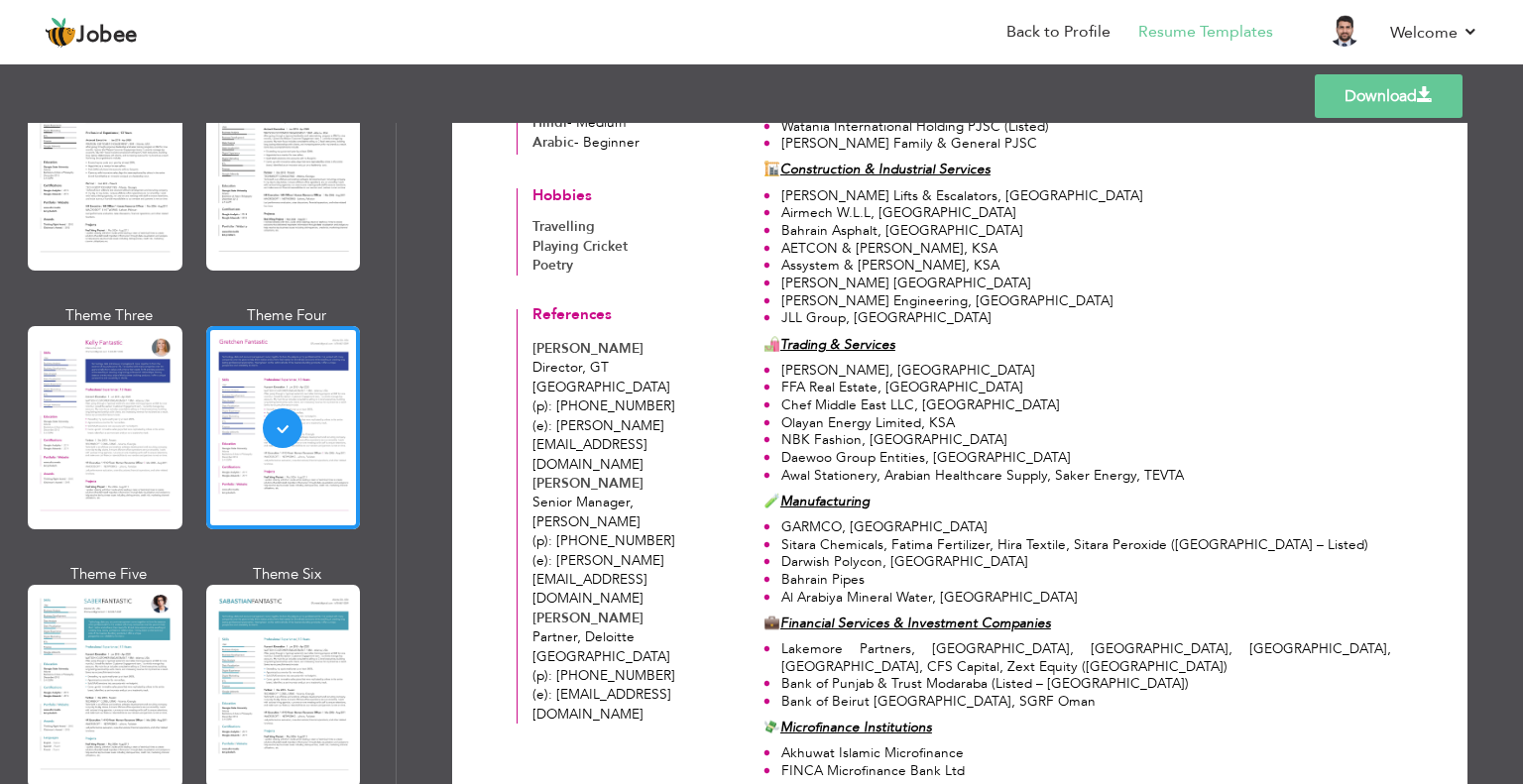 click on "Download" at bounding box center (1388, 96) 